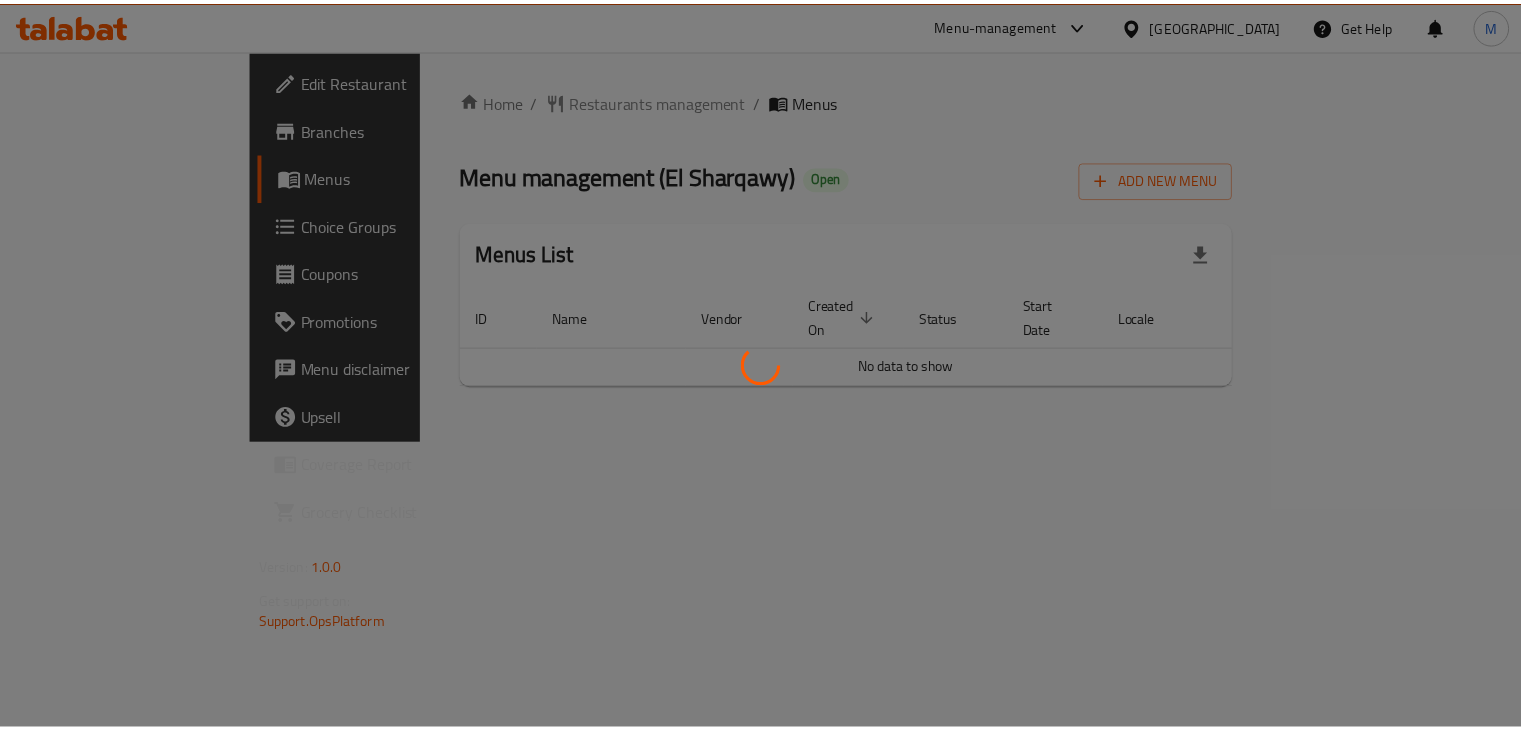 scroll, scrollTop: 0, scrollLeft: 0, axis: both 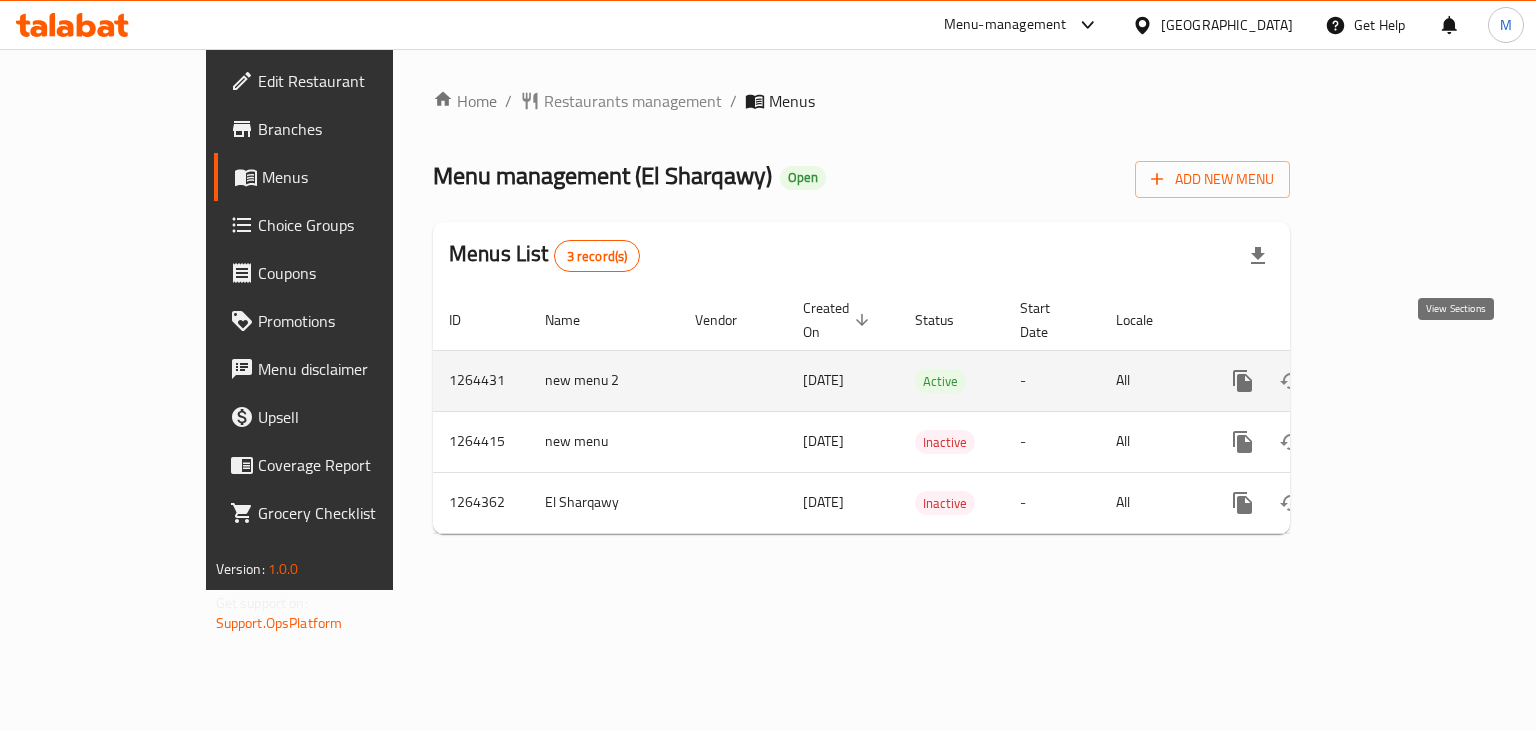 click 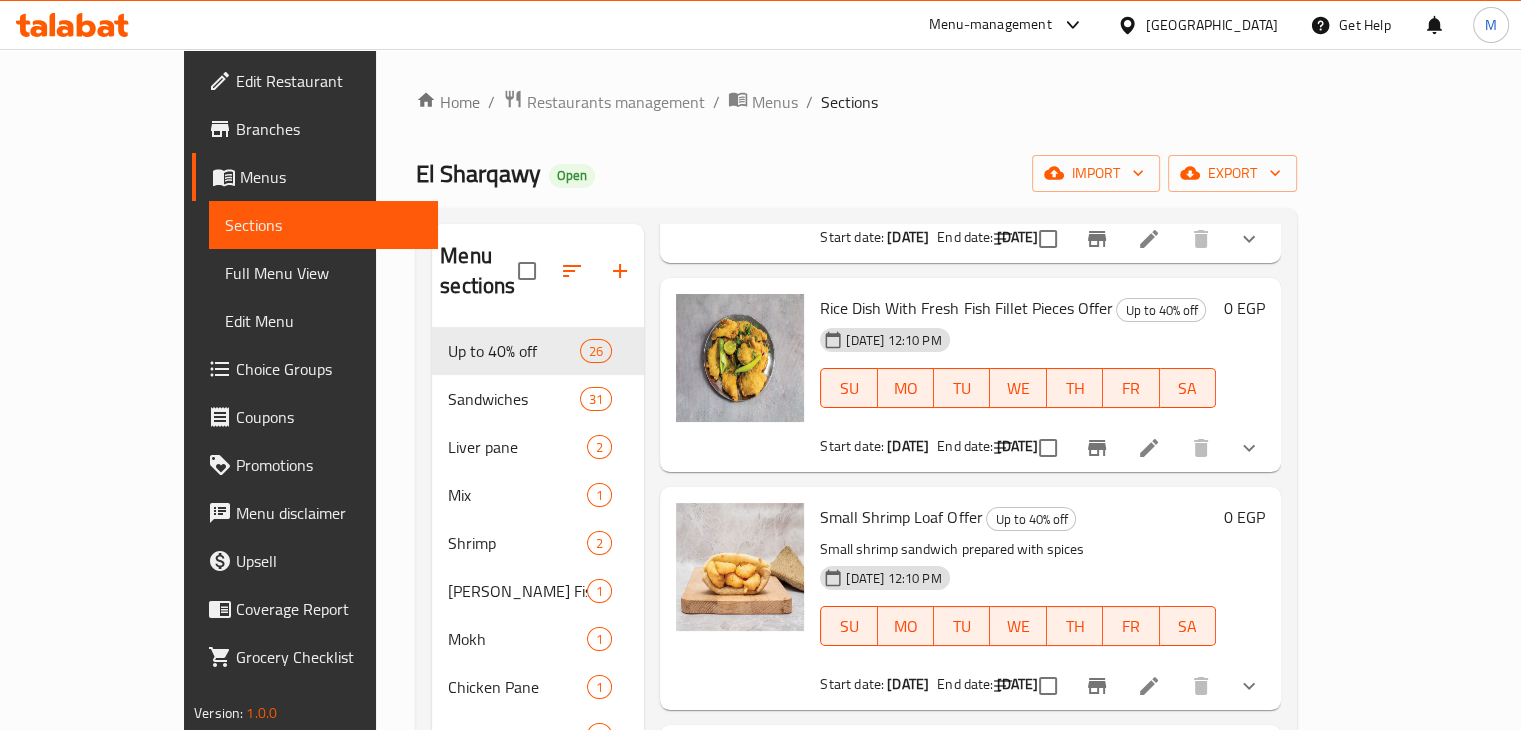 scroll, scrollTop: 5282, scrollLeft: 0, axis: vertical 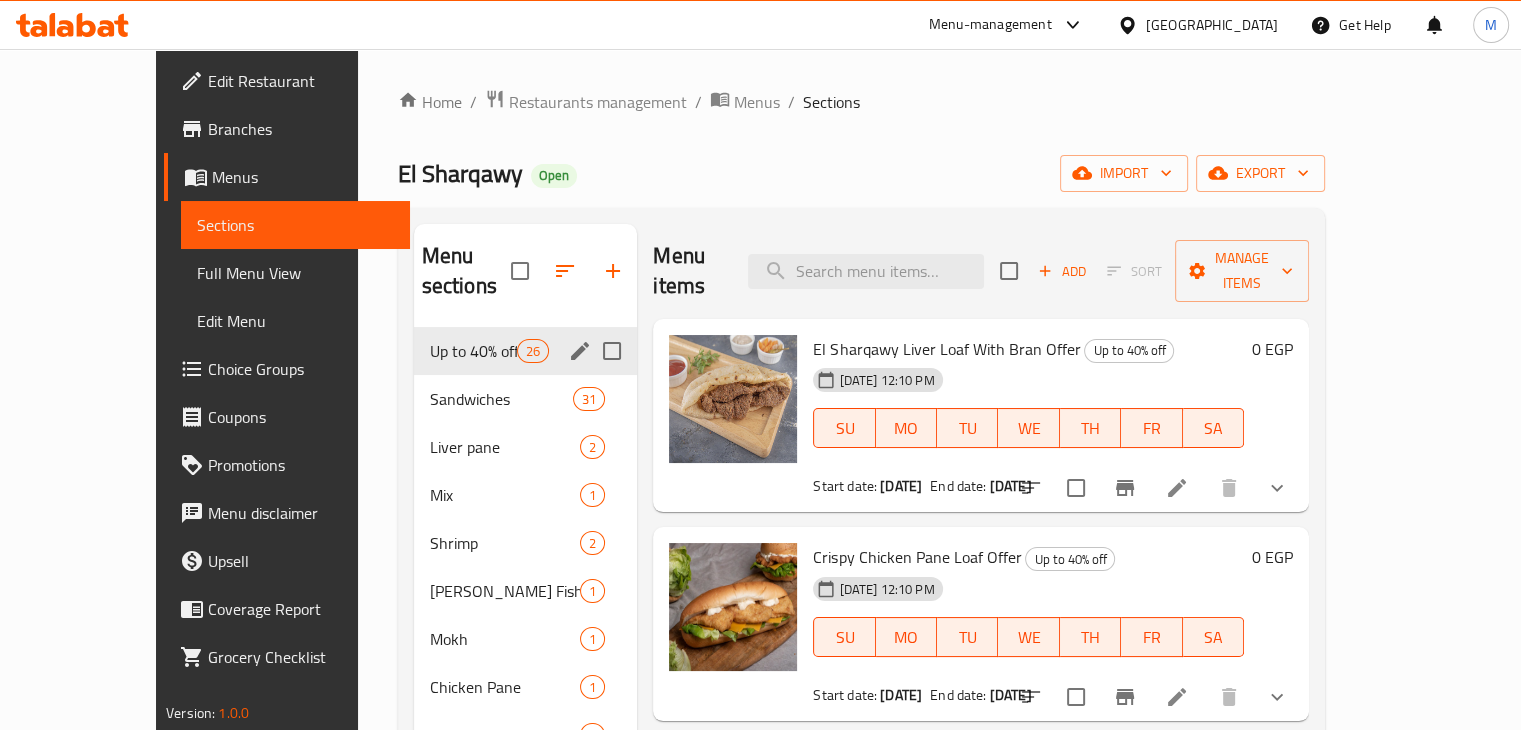 click on "Sandwiches 31" at bounding box center (526, 399) 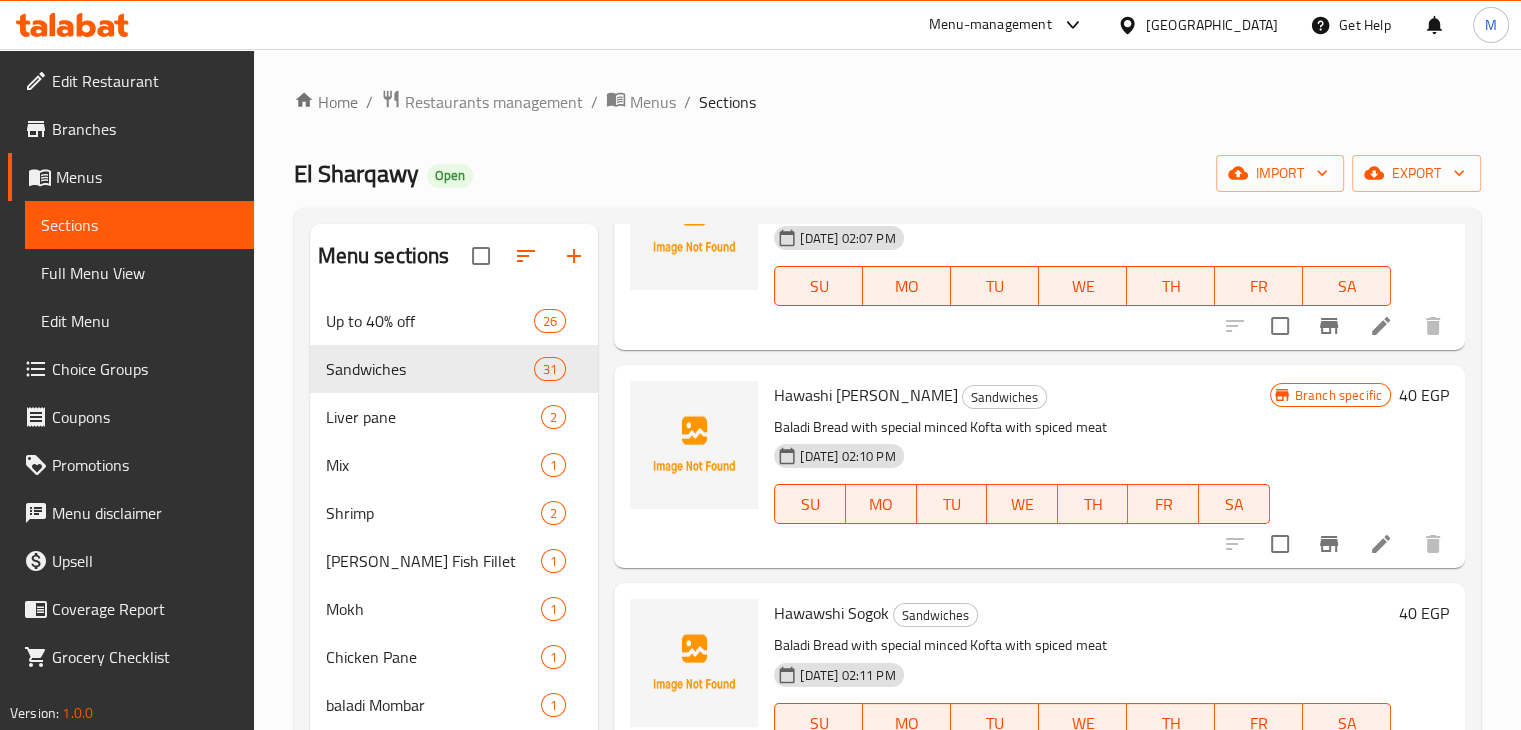 scroll, scrollTop: 3359, scrollLeft: 0, axis: vertical 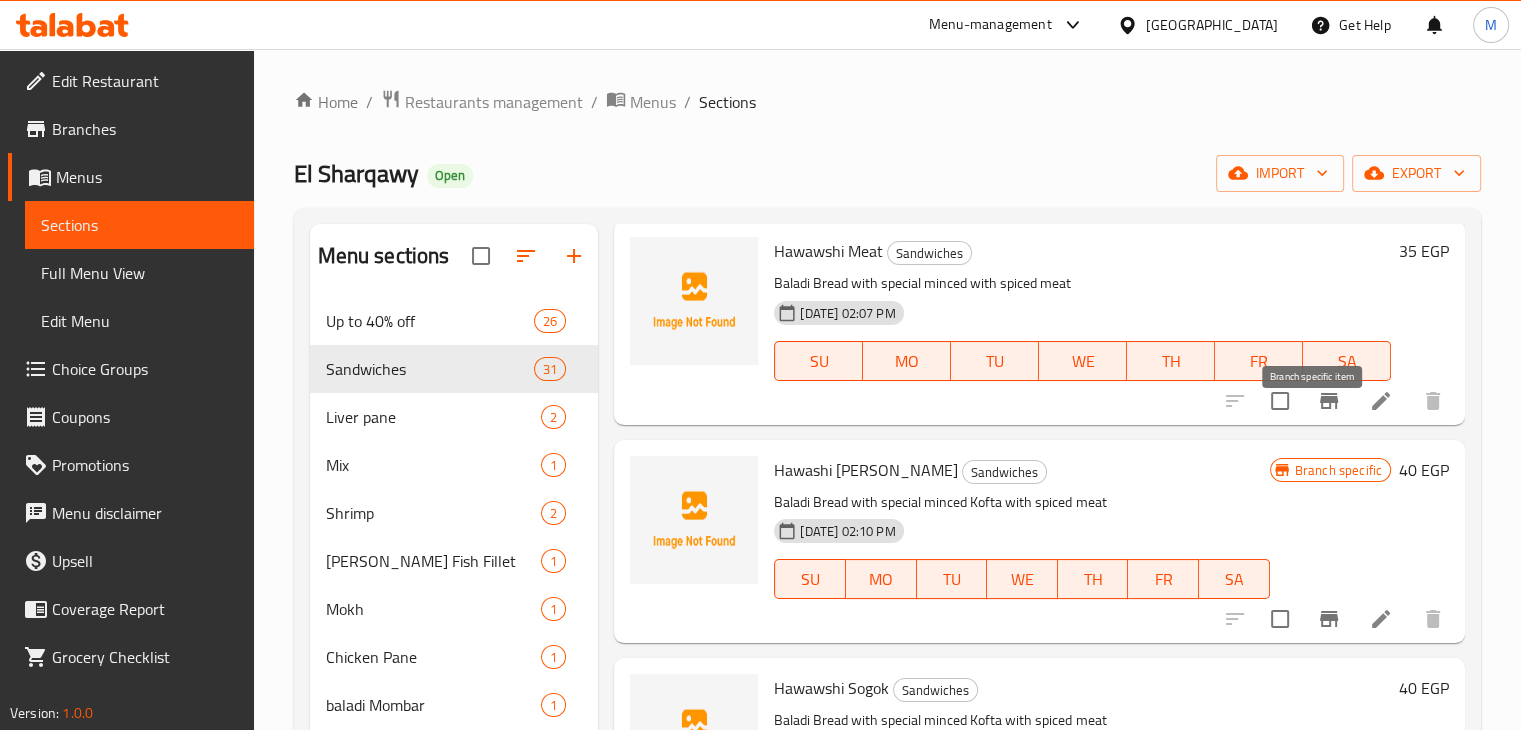 click at bounding box center [1329, 401] 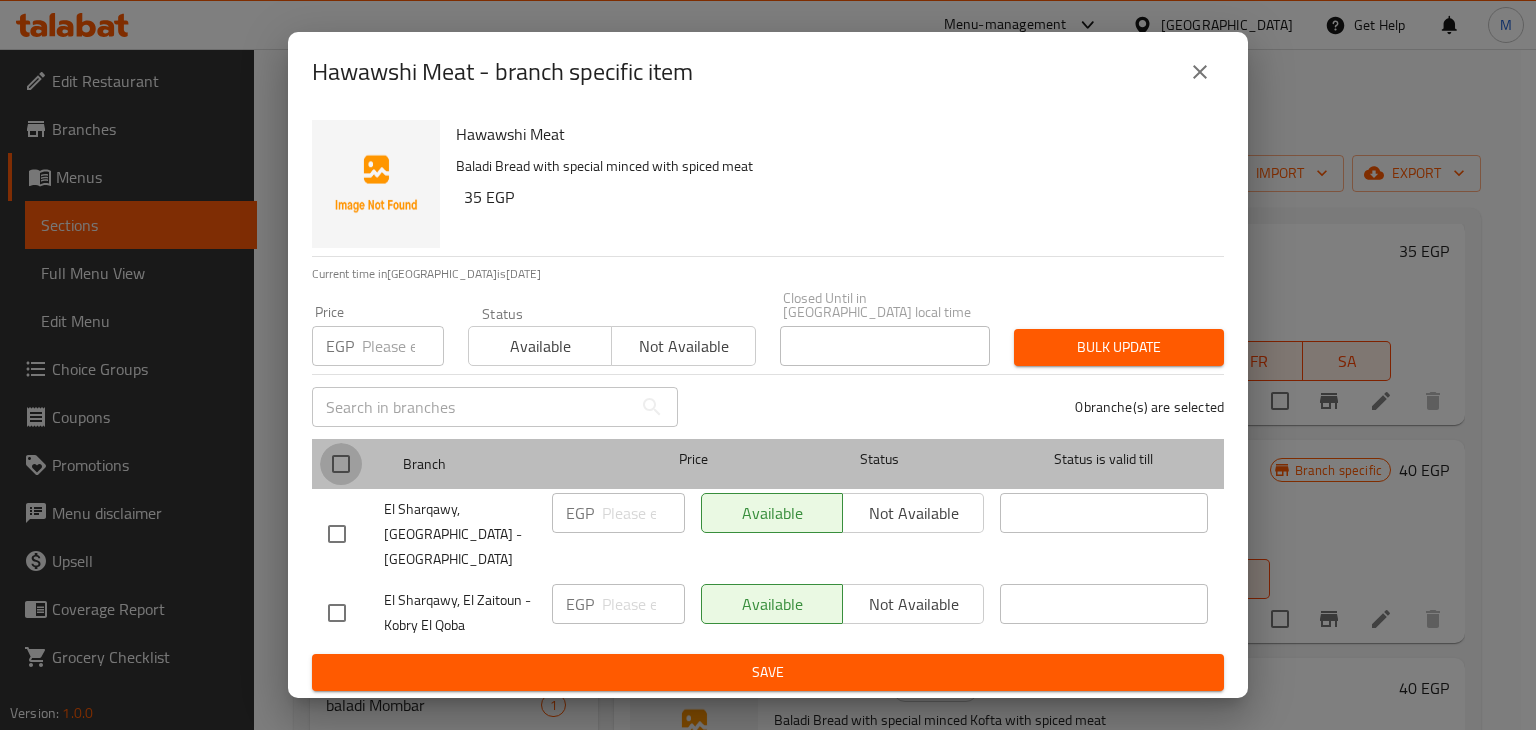 click at bounding box center [341, 464] 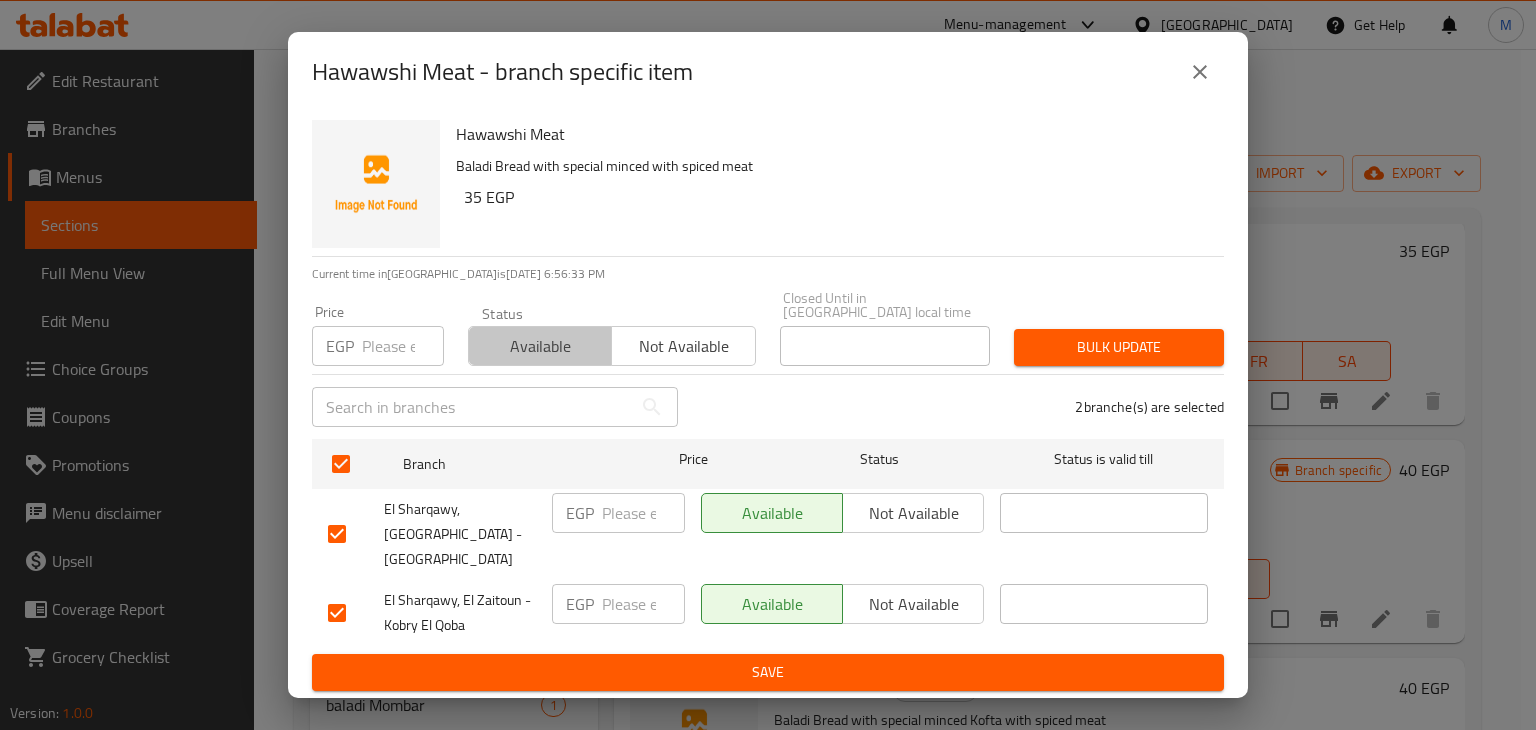 click on "Available" at bounding box center (540, 346) 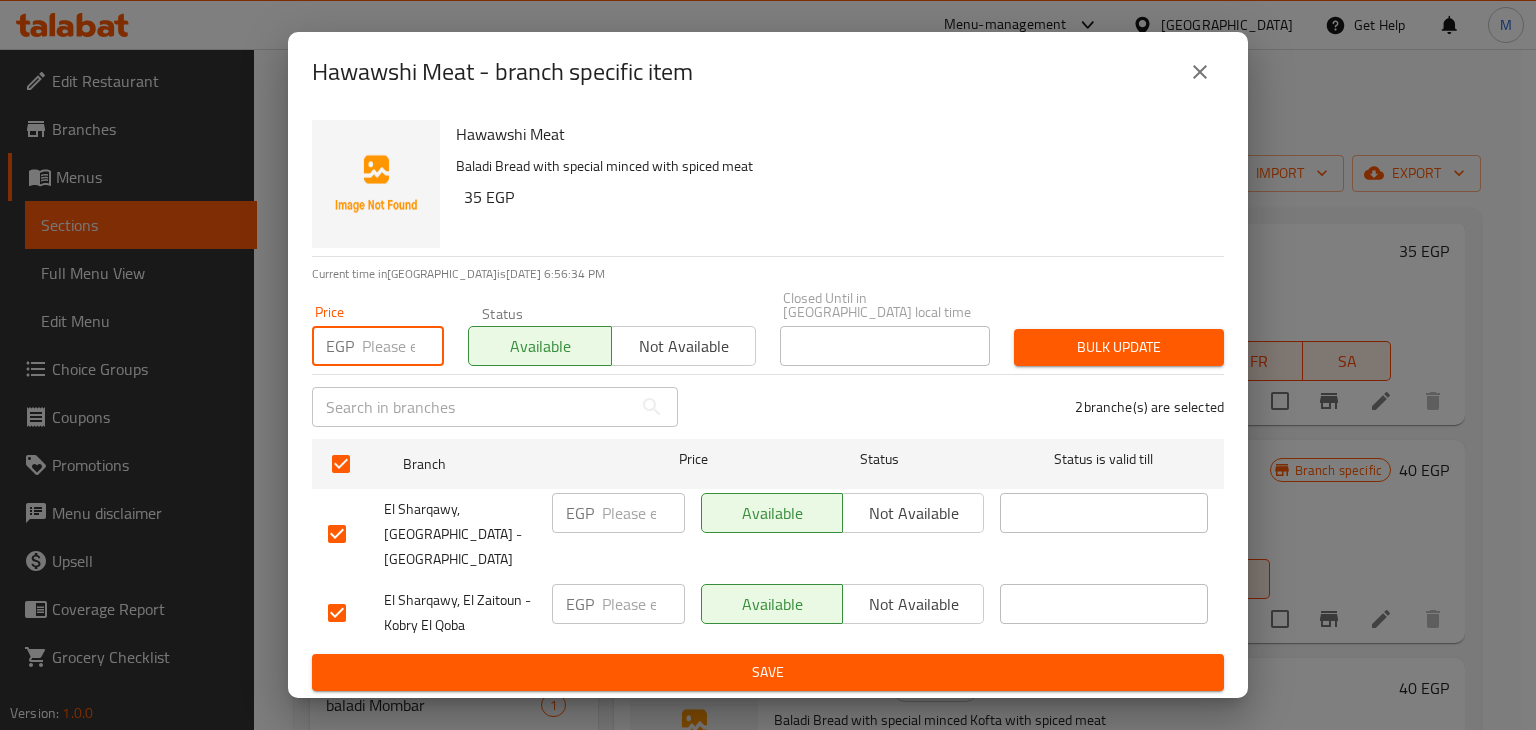 click at bounding box center [403, 346] 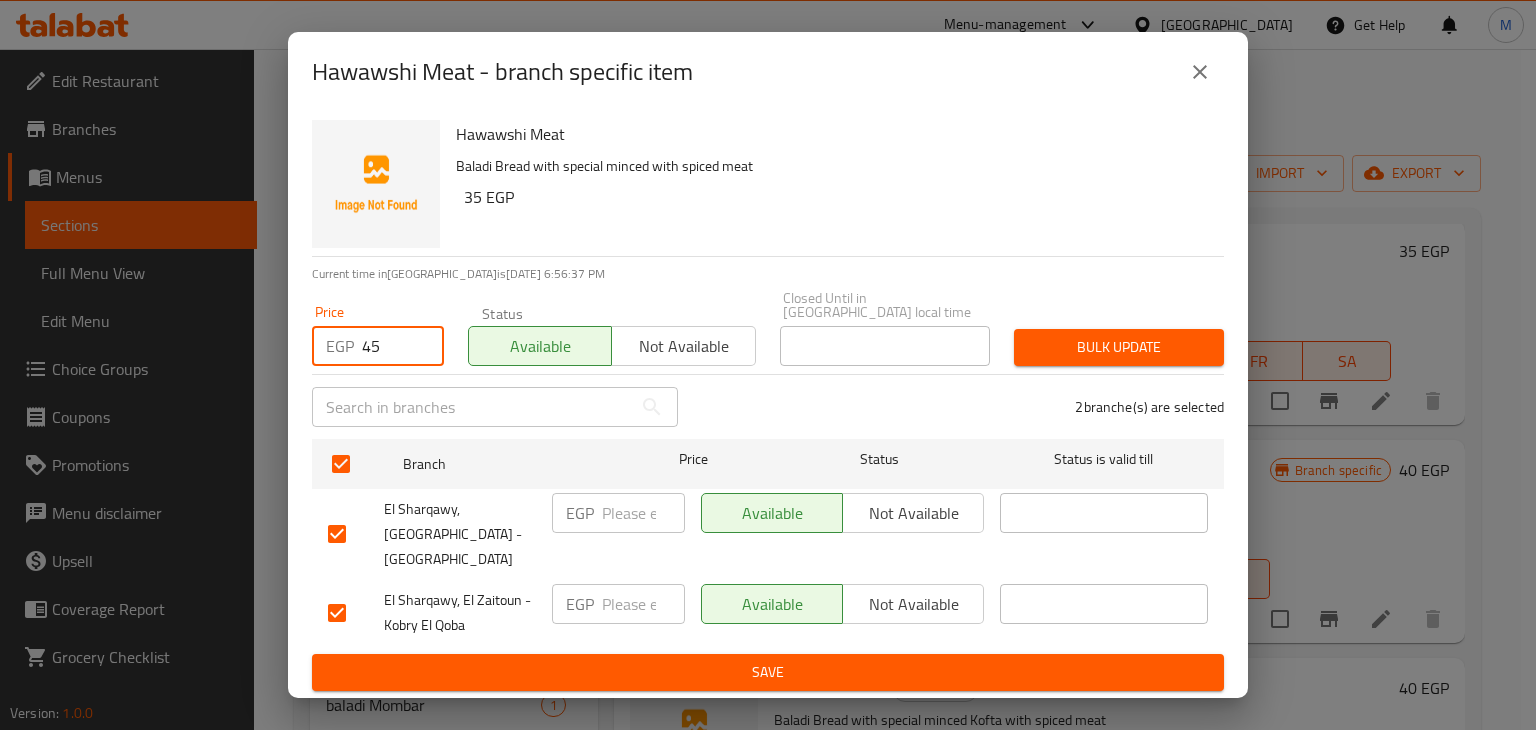type on "45" 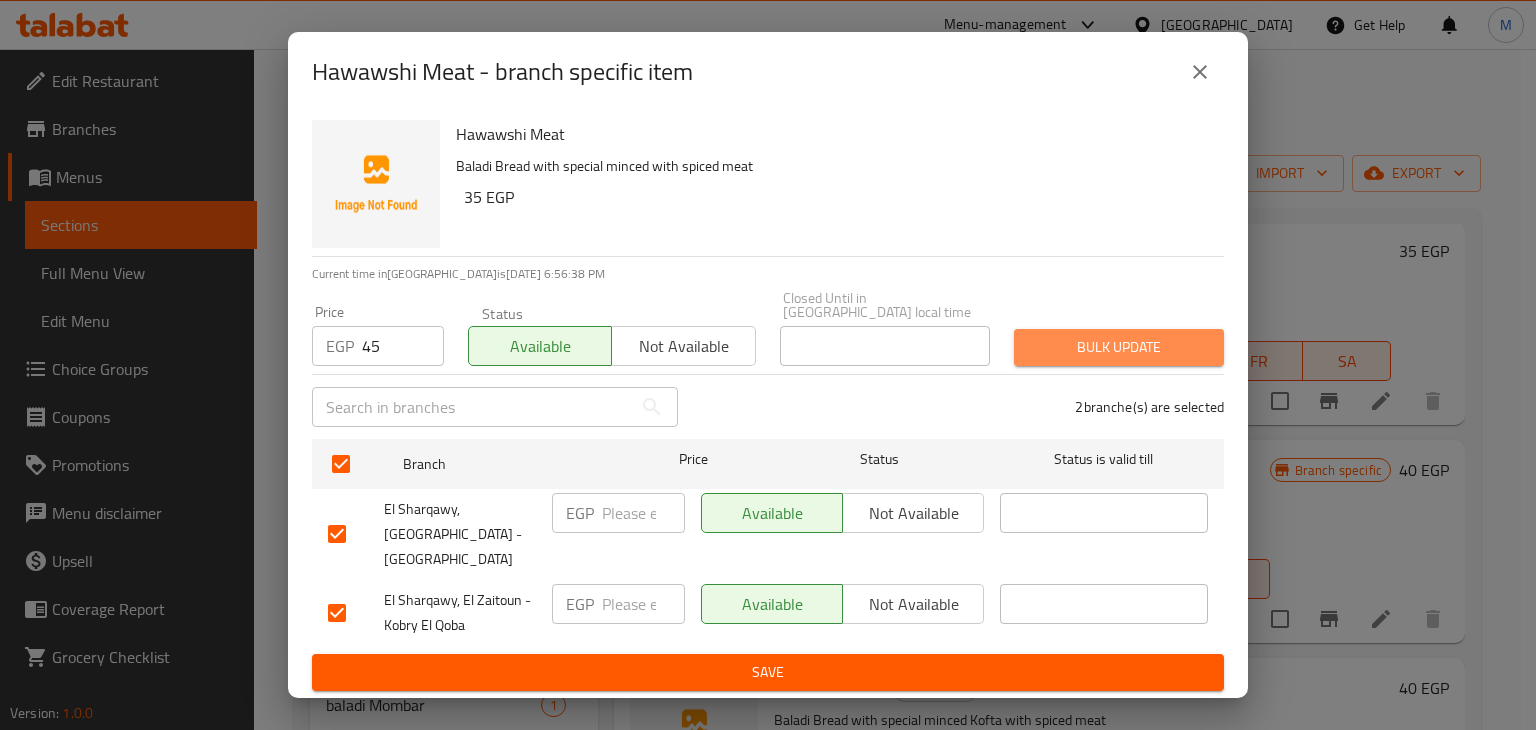 click on "Bulk update" at bounding box center (1119, 347) 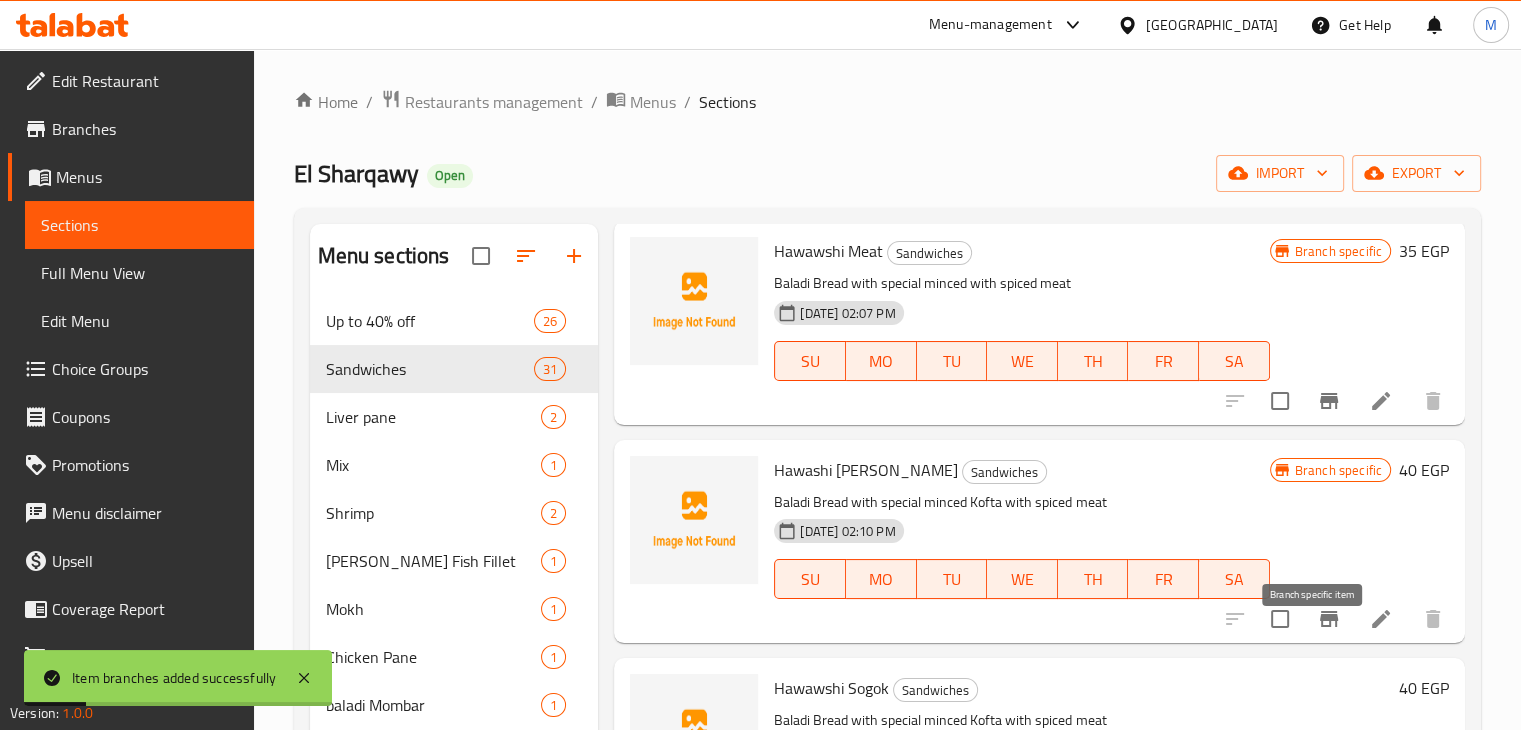 click 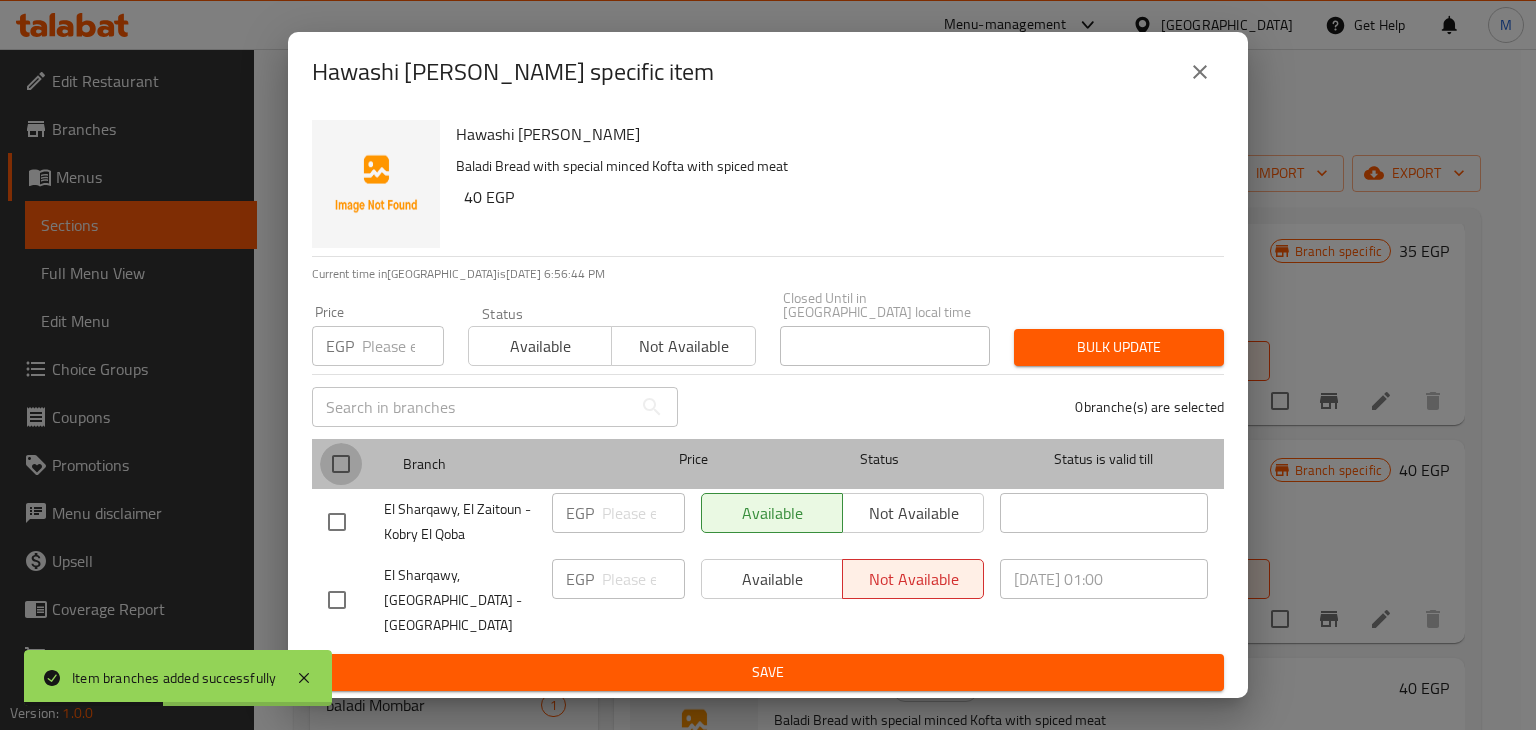 click at bounding box center (341, 464) 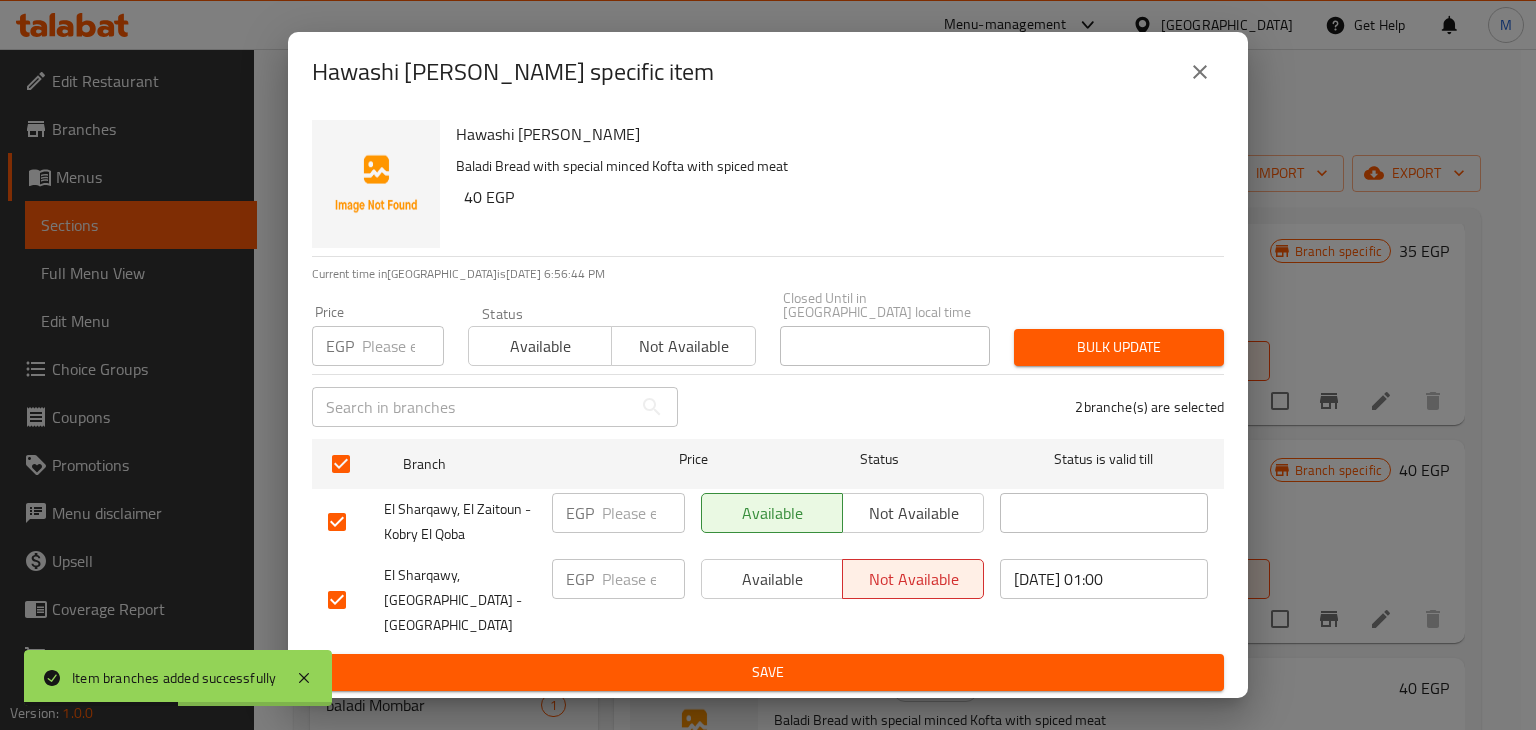 click on "Available" at bounding box center [540, 346] 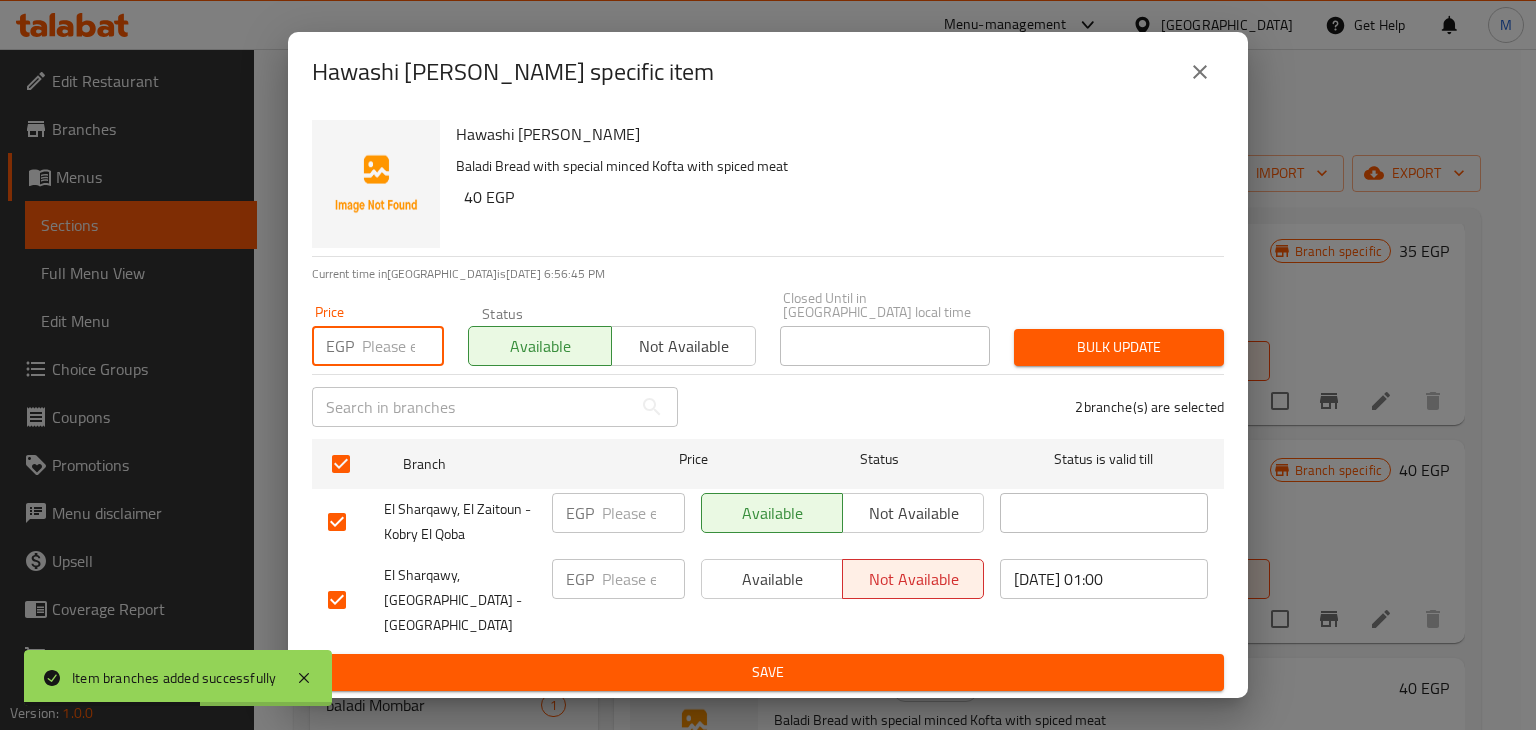 click at bounding box center (403, 346) 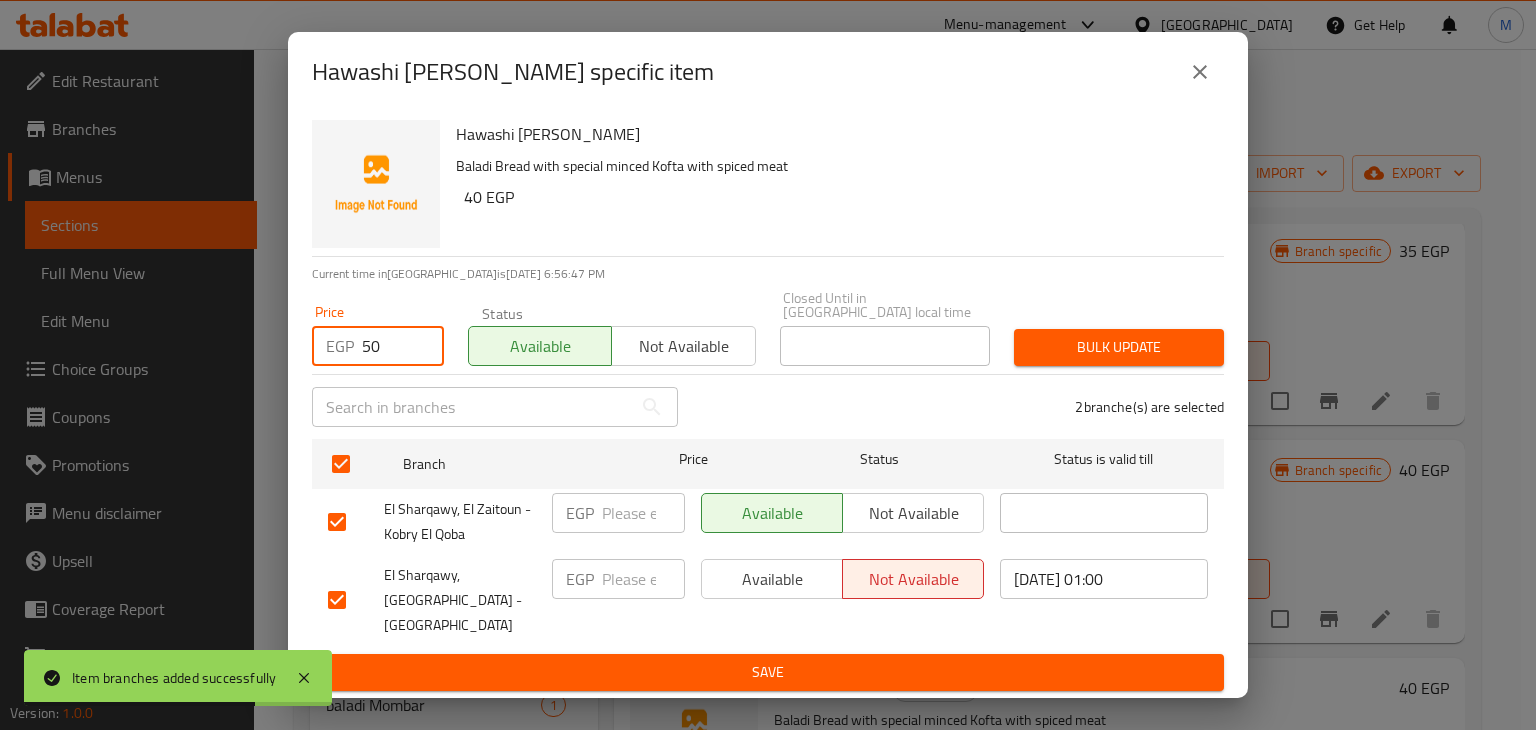 type on "50" 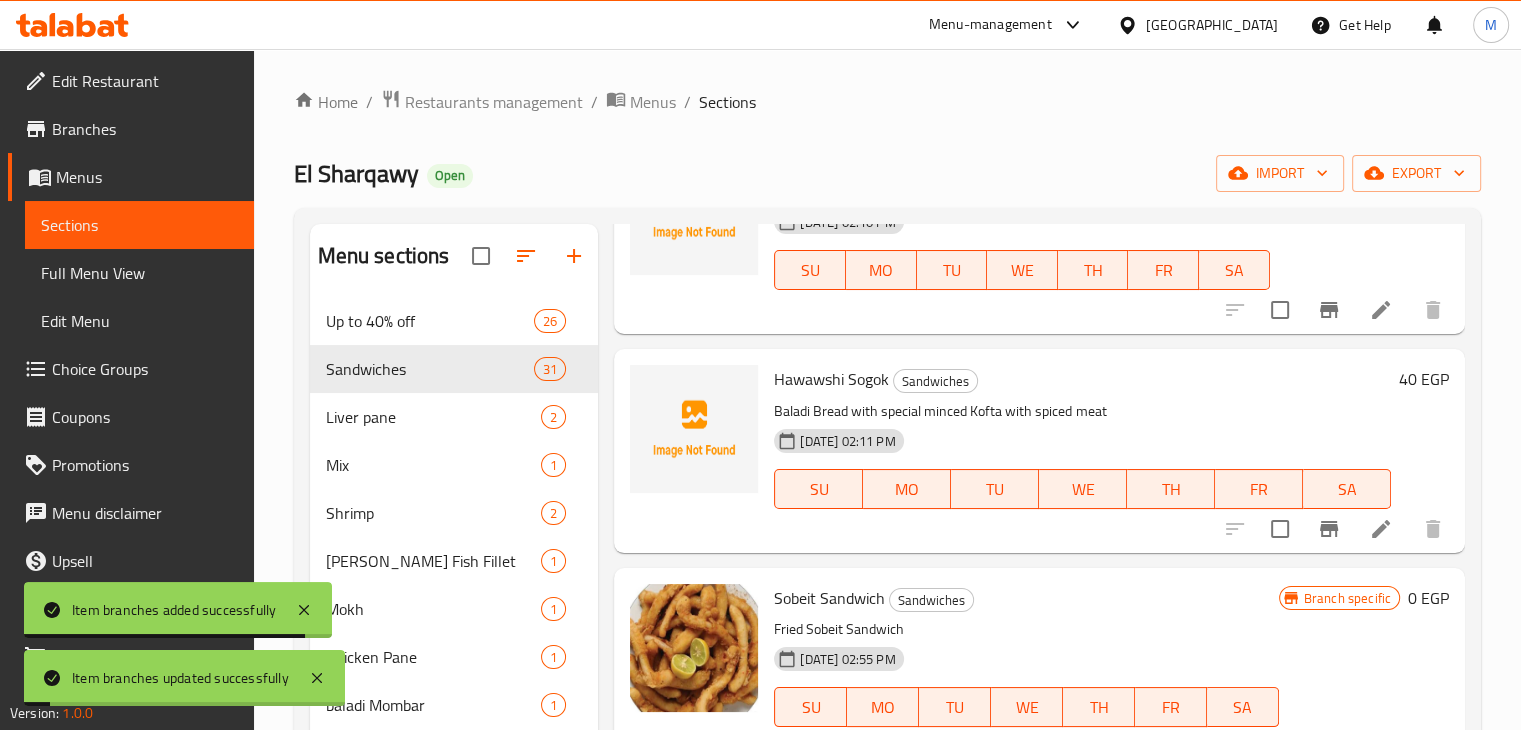 scroll, scrollTop: 3683, scrollLeft: 0, axis: vertical 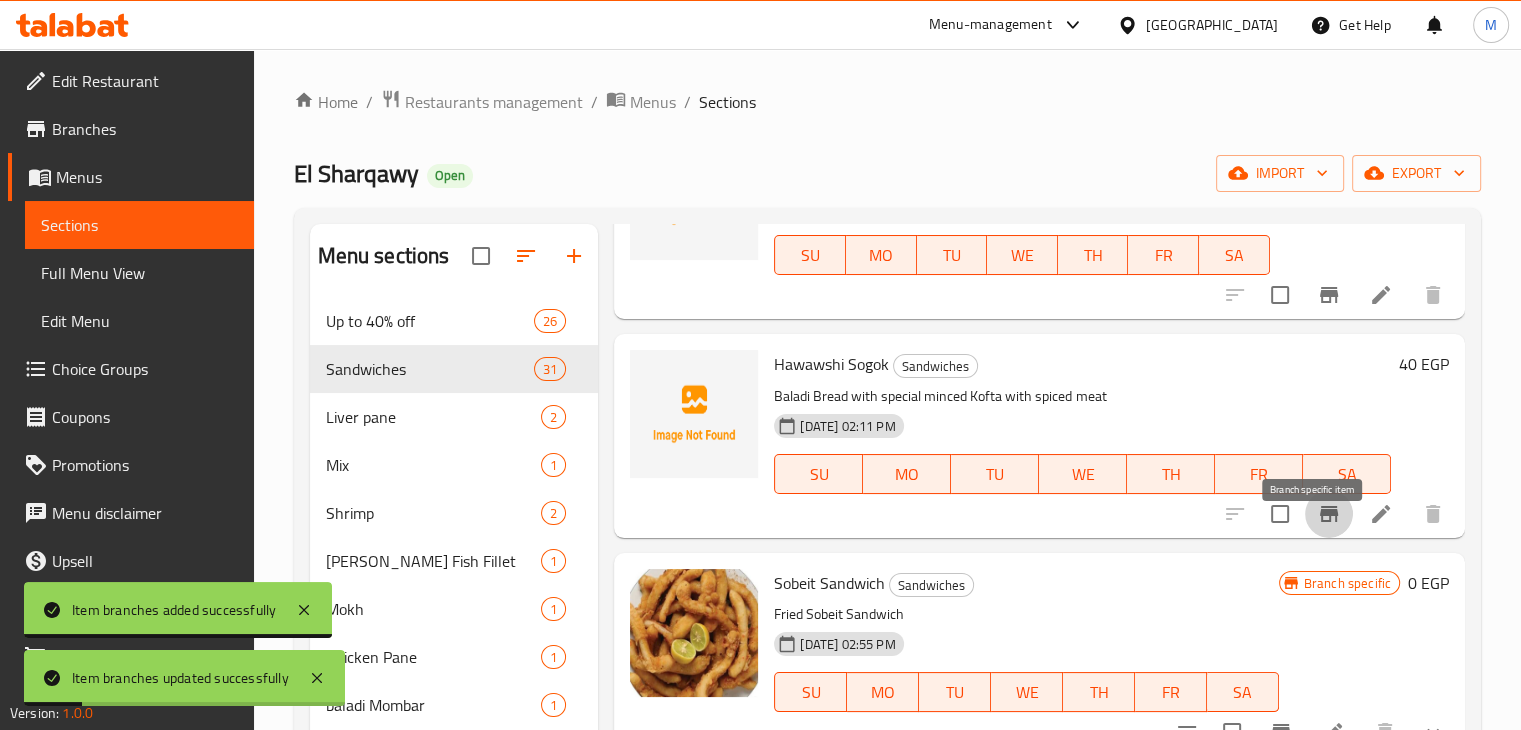 click at bounding box center [1329, 514] 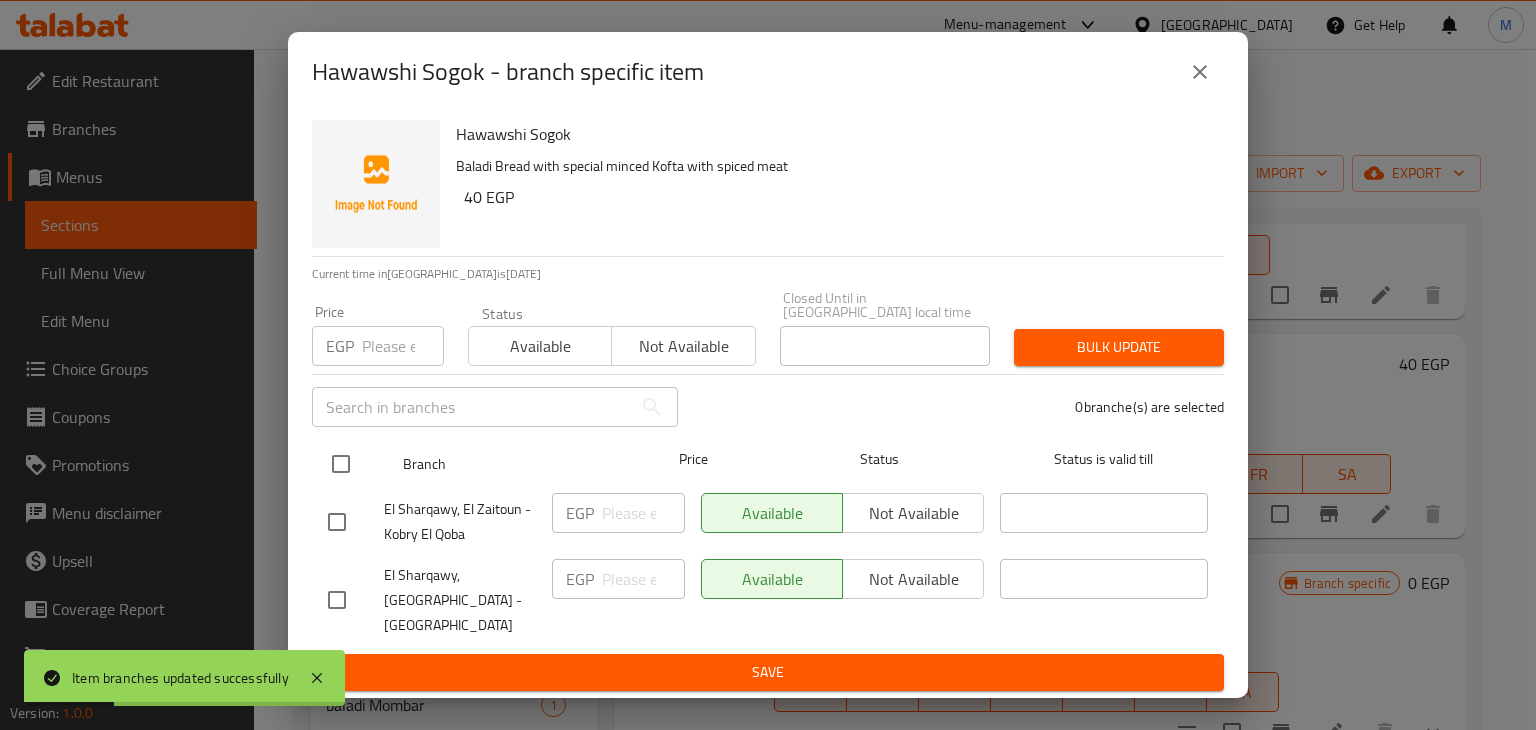click at bounding box center (341, 464) 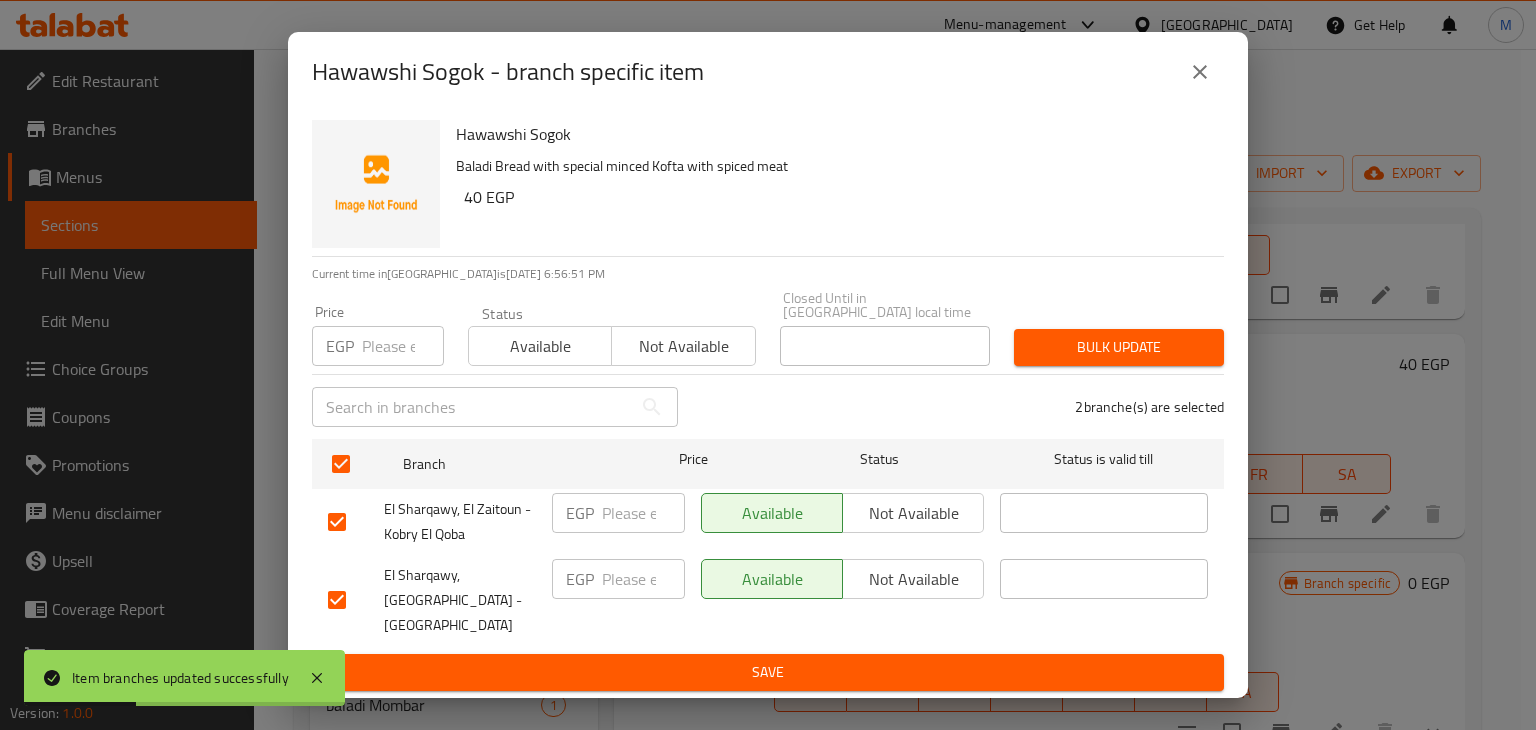 click at bounding box center [403, 346] 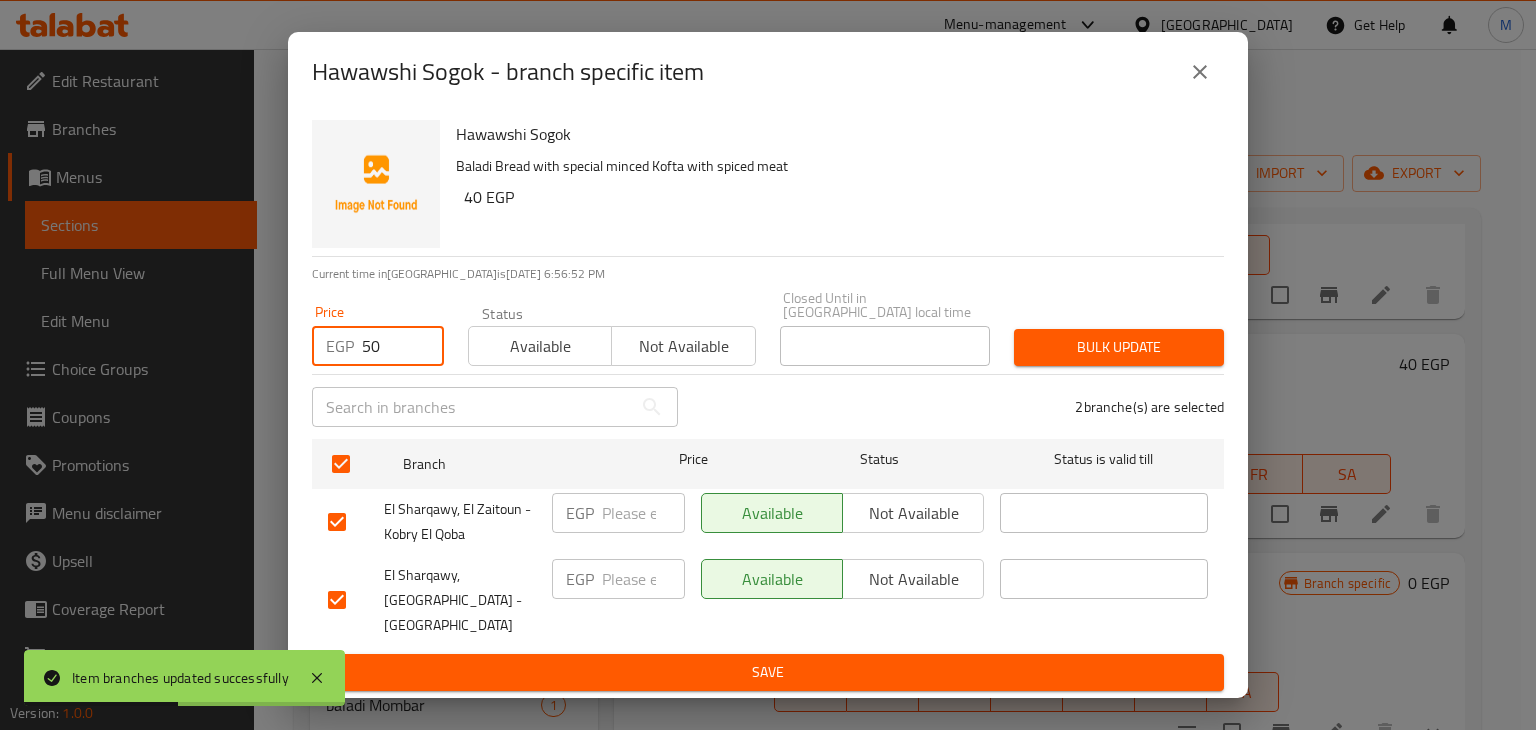 type on "50" 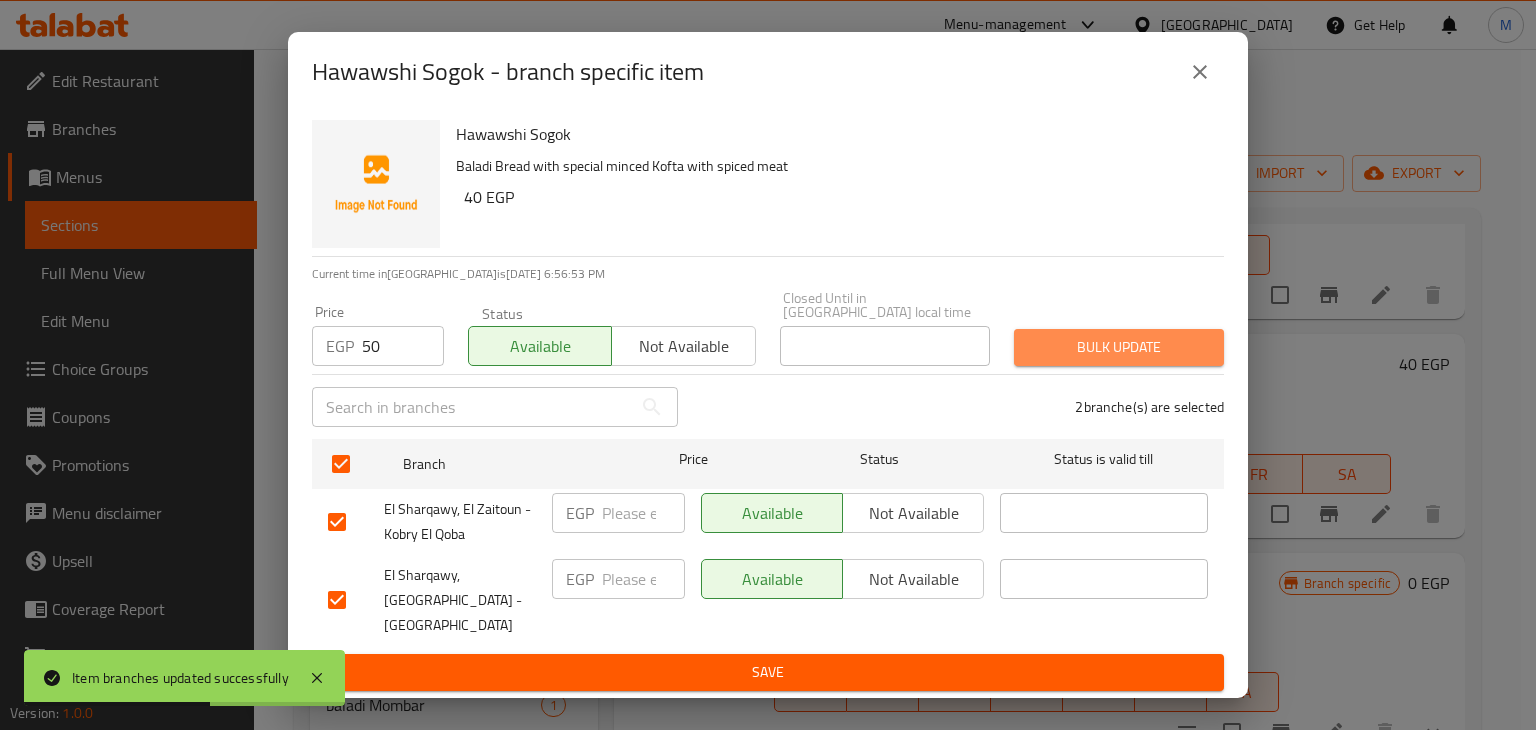 click on "Bulk update" at bounding box center [1119, 347] 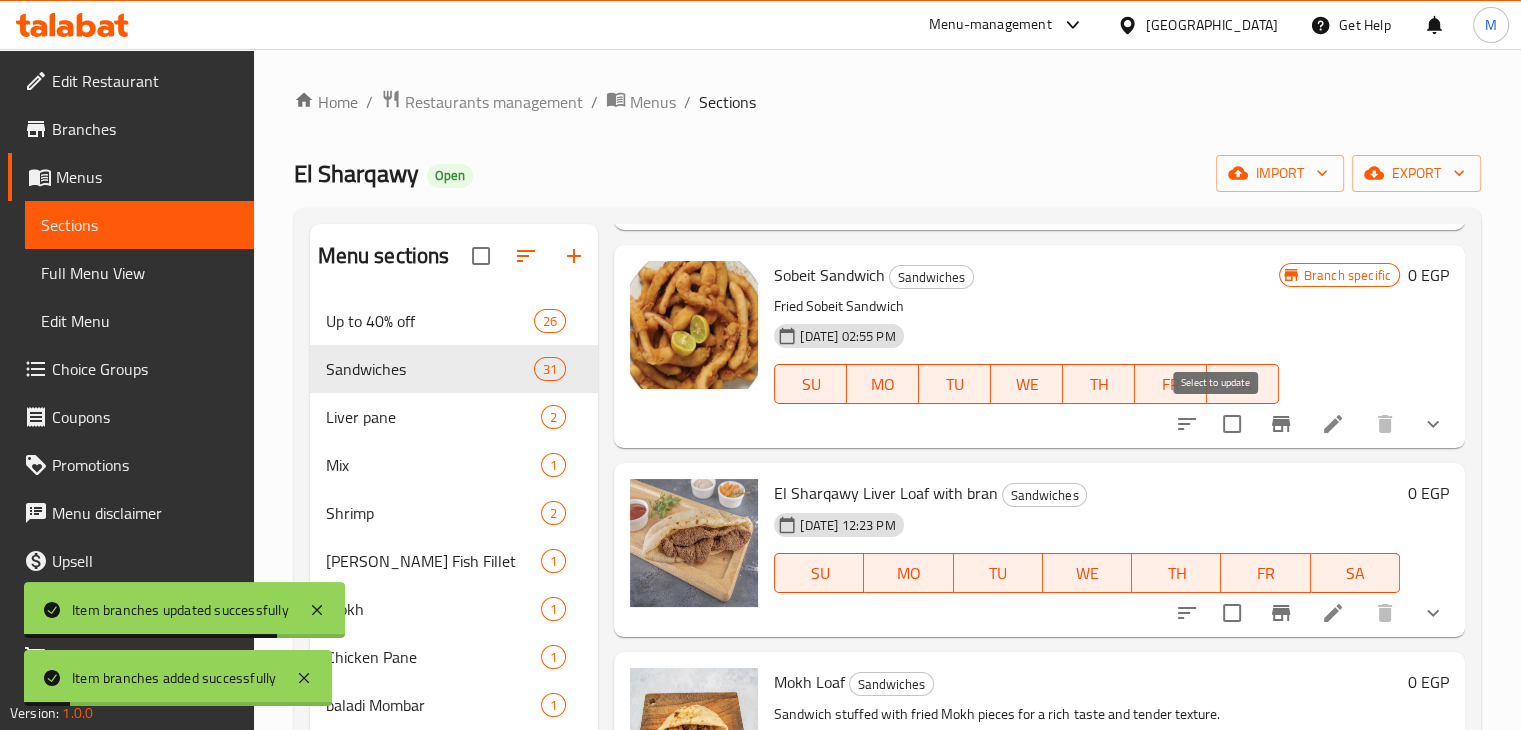 scroll, scrollTop: 4011, scrollLeft: 0, axis: vertical 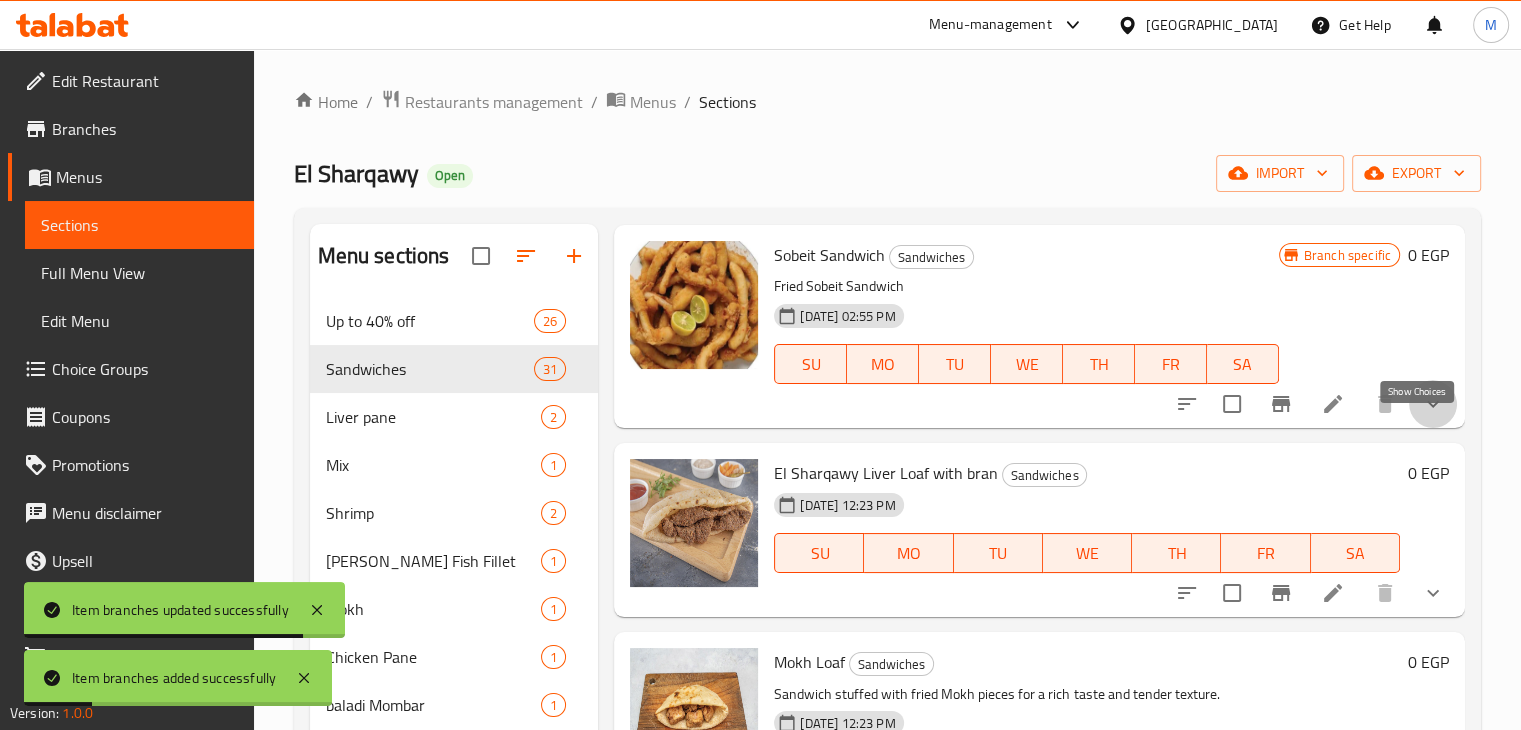 click 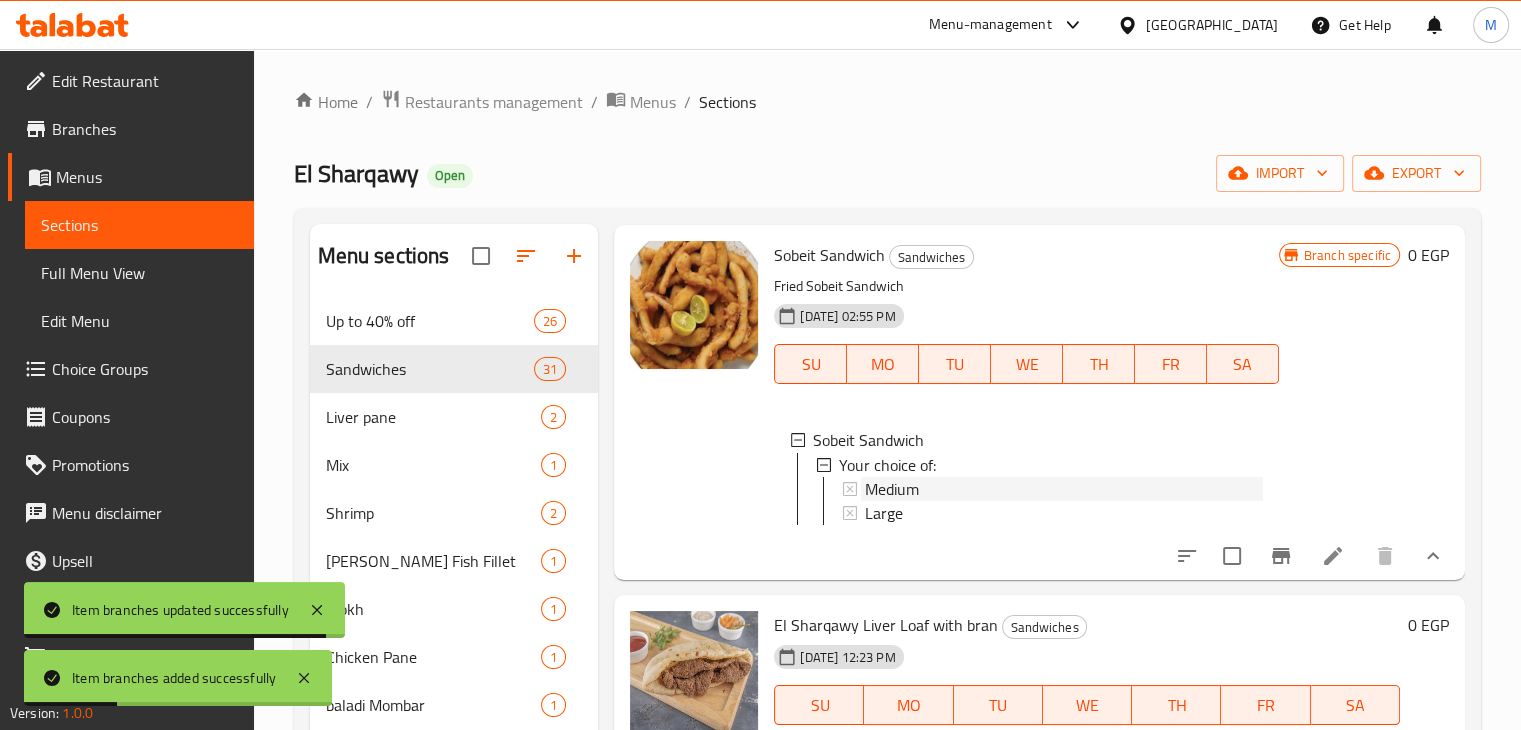 click on "Medium" at bounding box center (1063, 488) 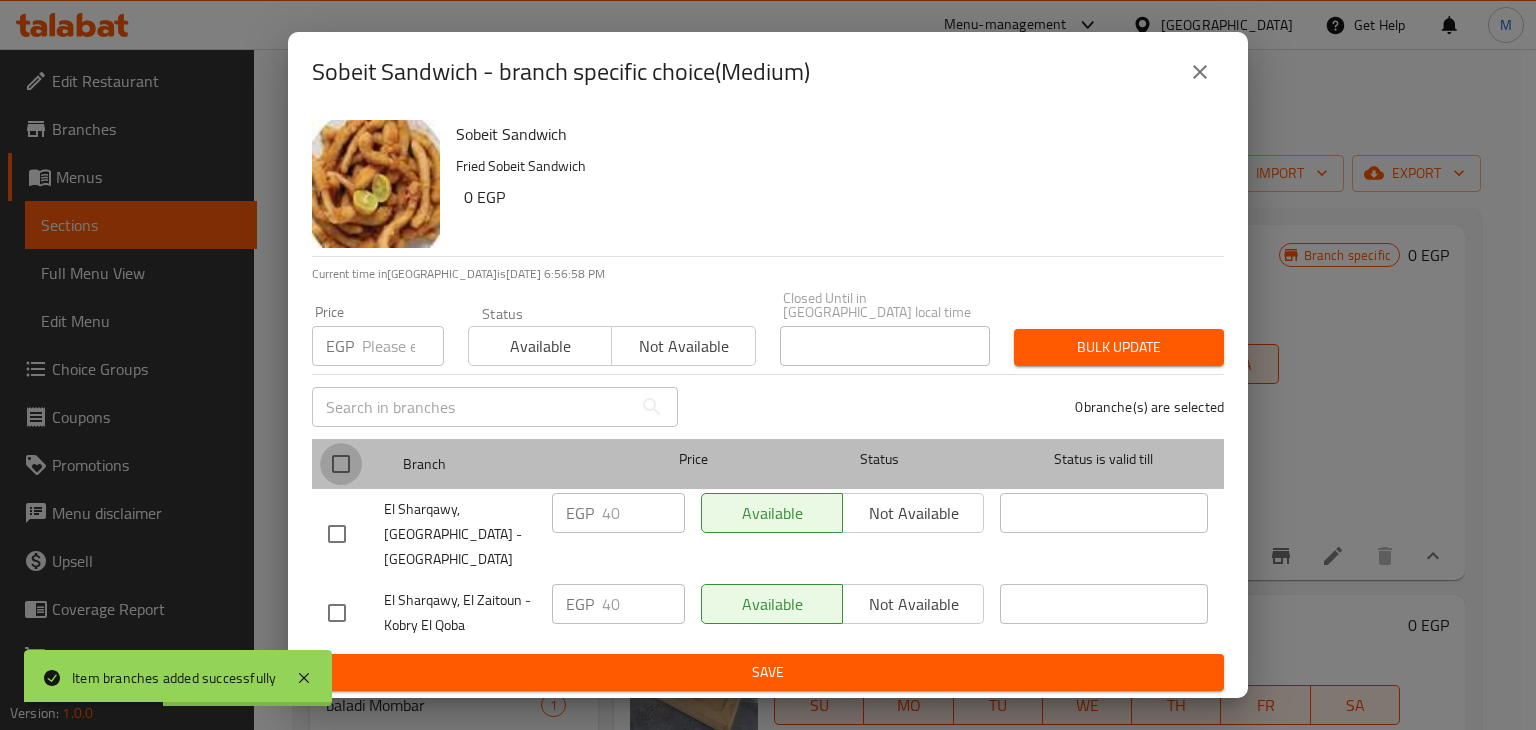 click at bounding box center (341, 464) 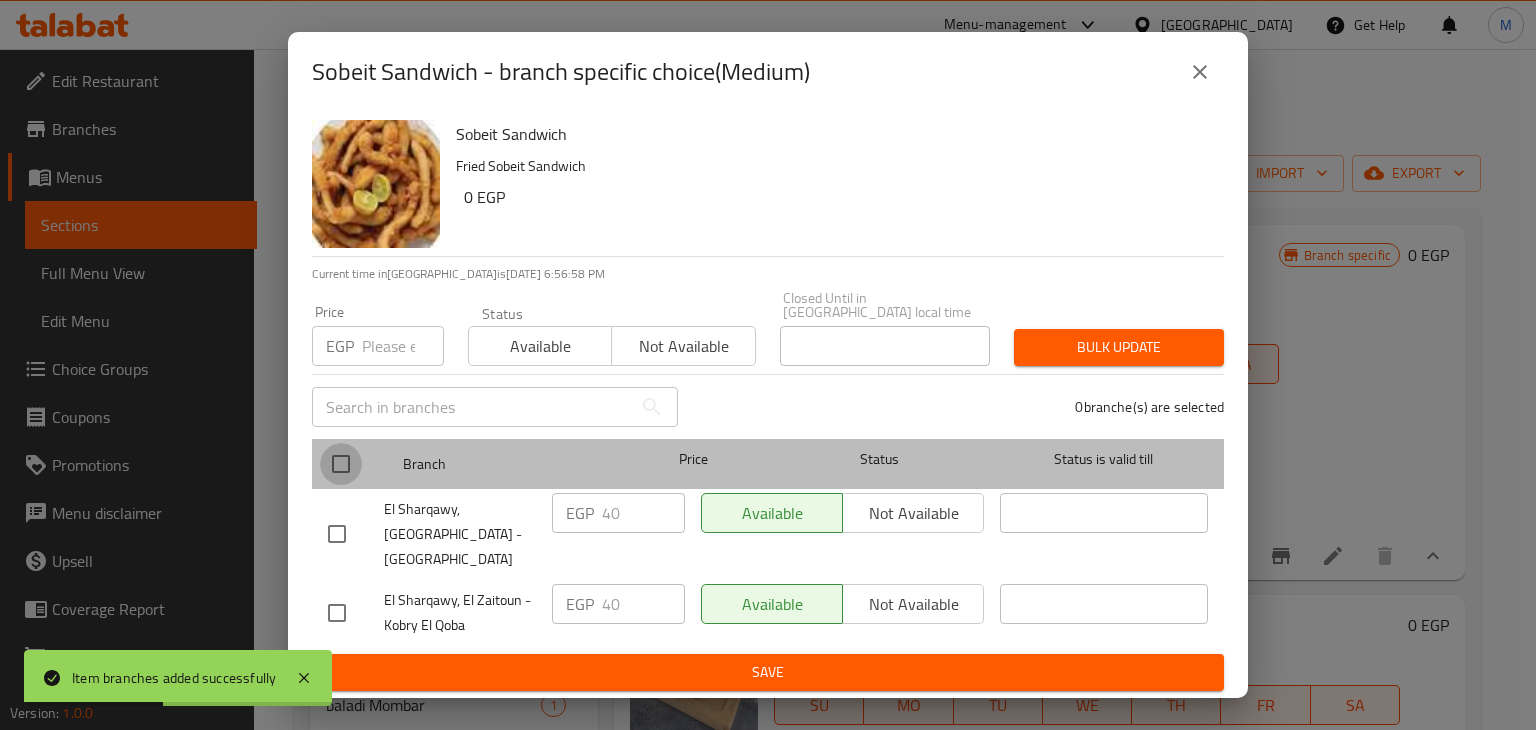 checkbox on "true" 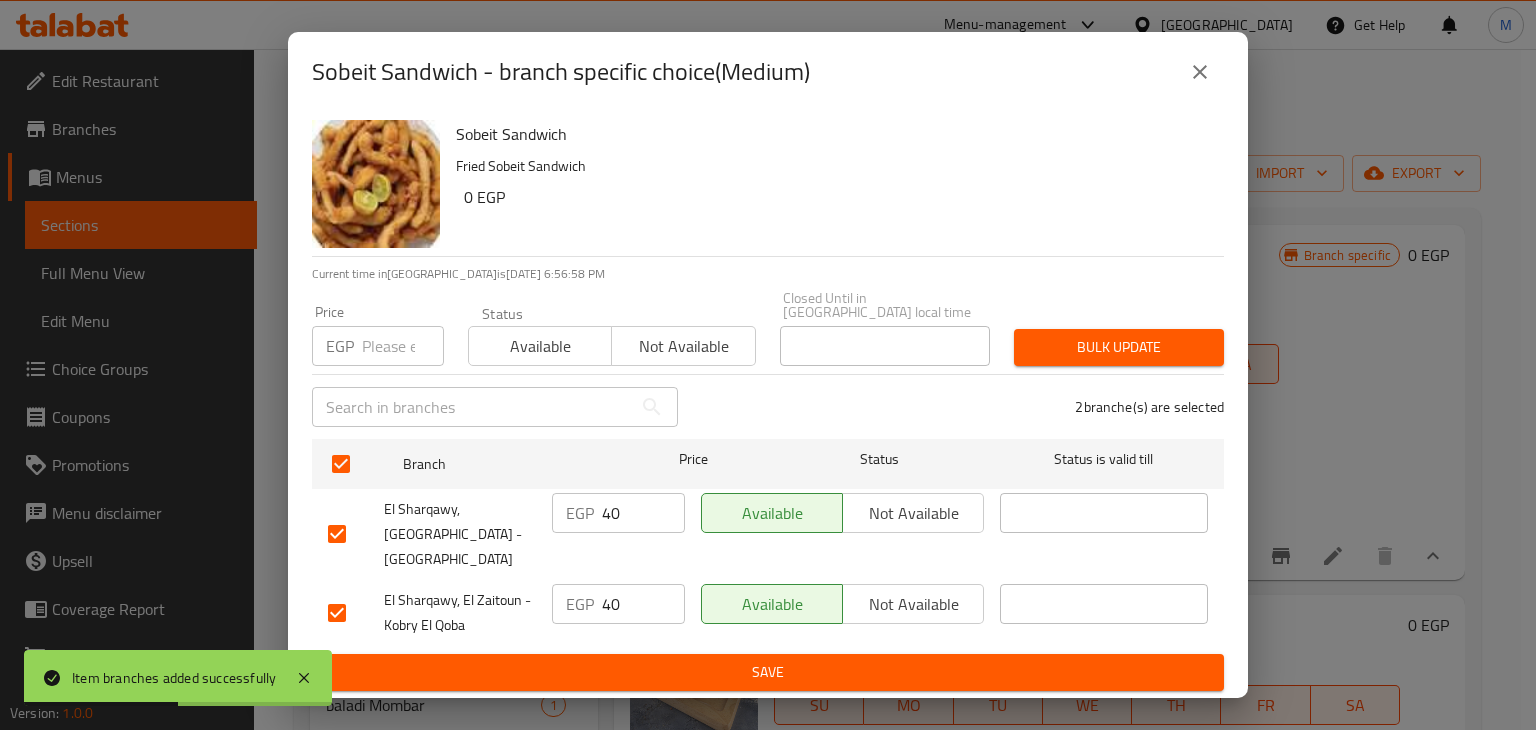 click at bounding box center (403, 346) 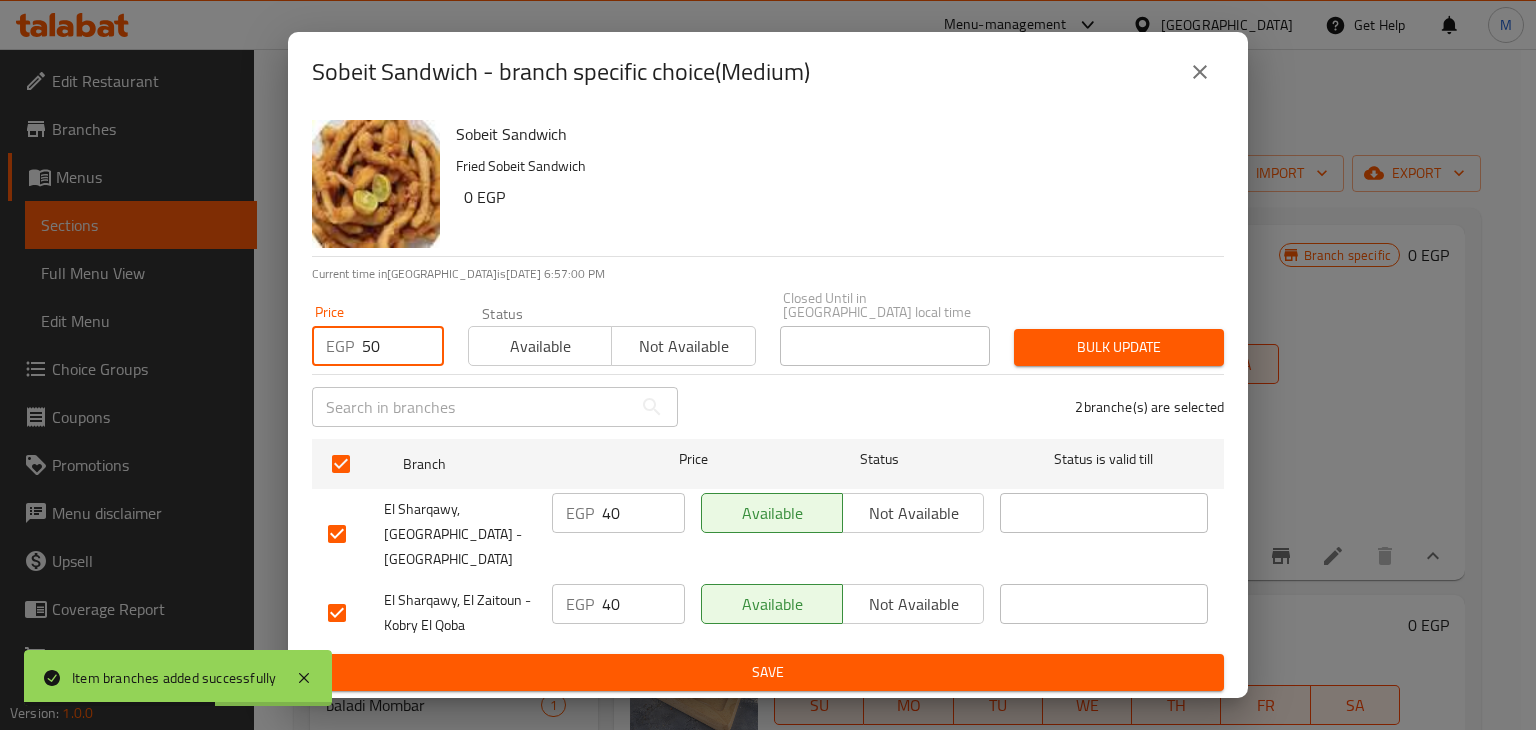 type on "50" 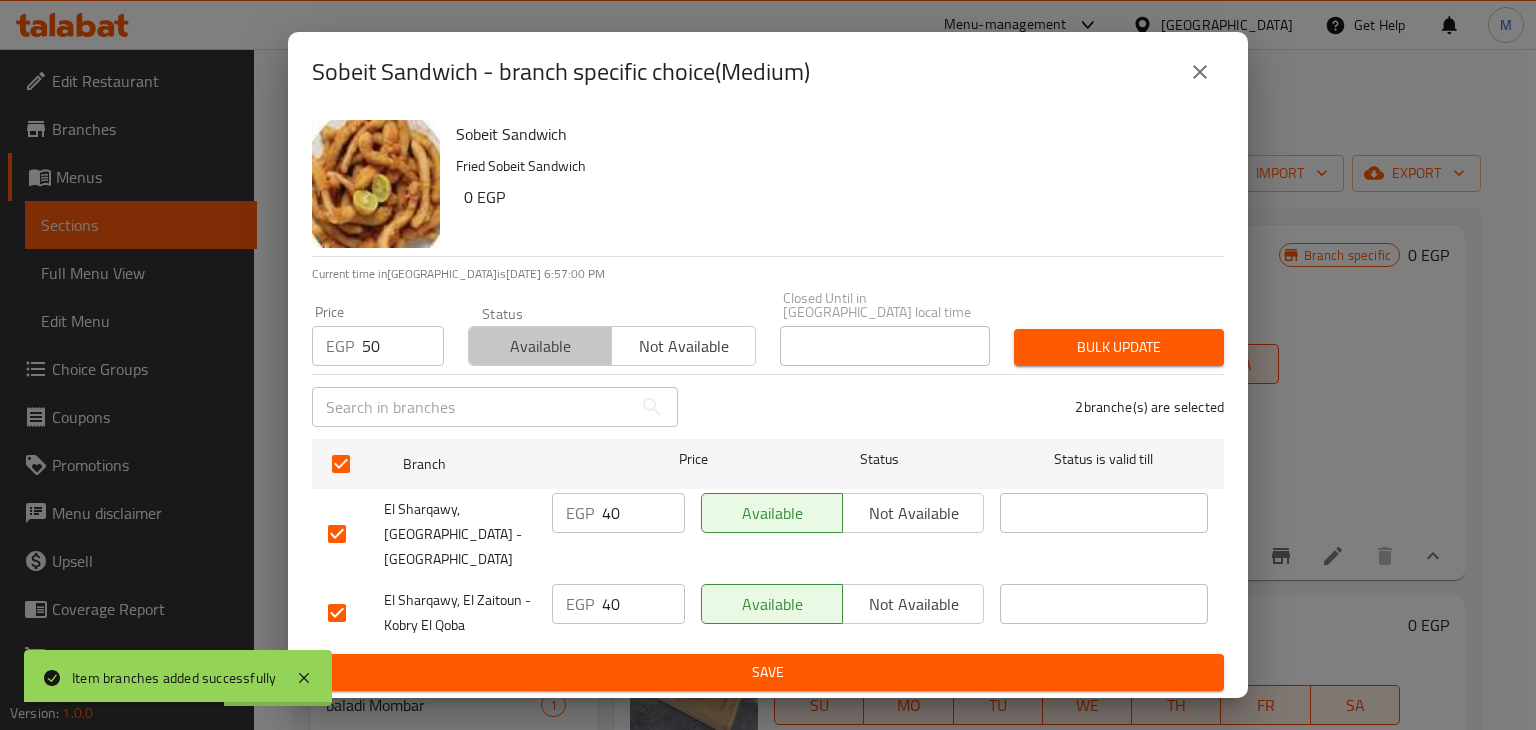 click on "Available" at bounding box center [540, 346] 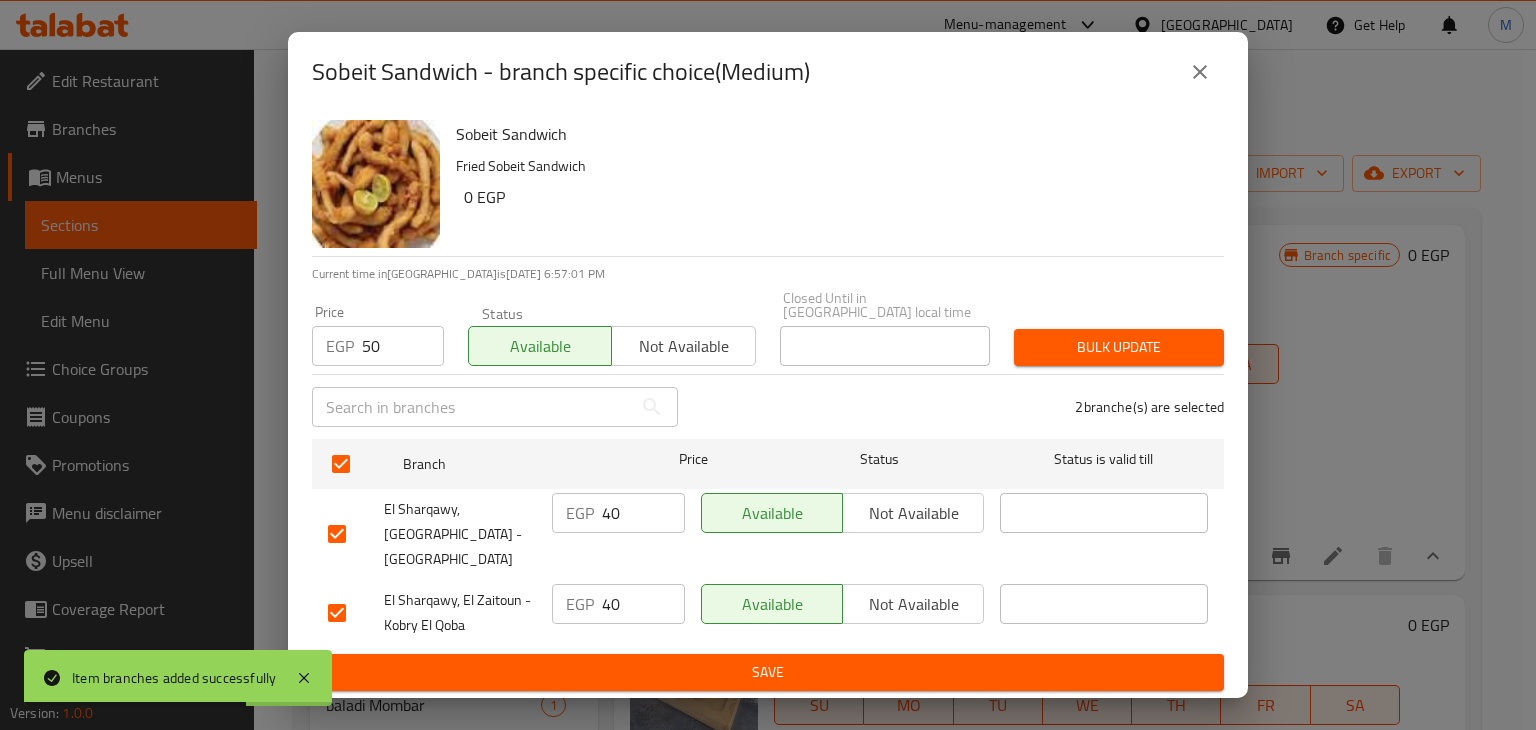 click on "Bulk update" at bounding box center (1119, 347) 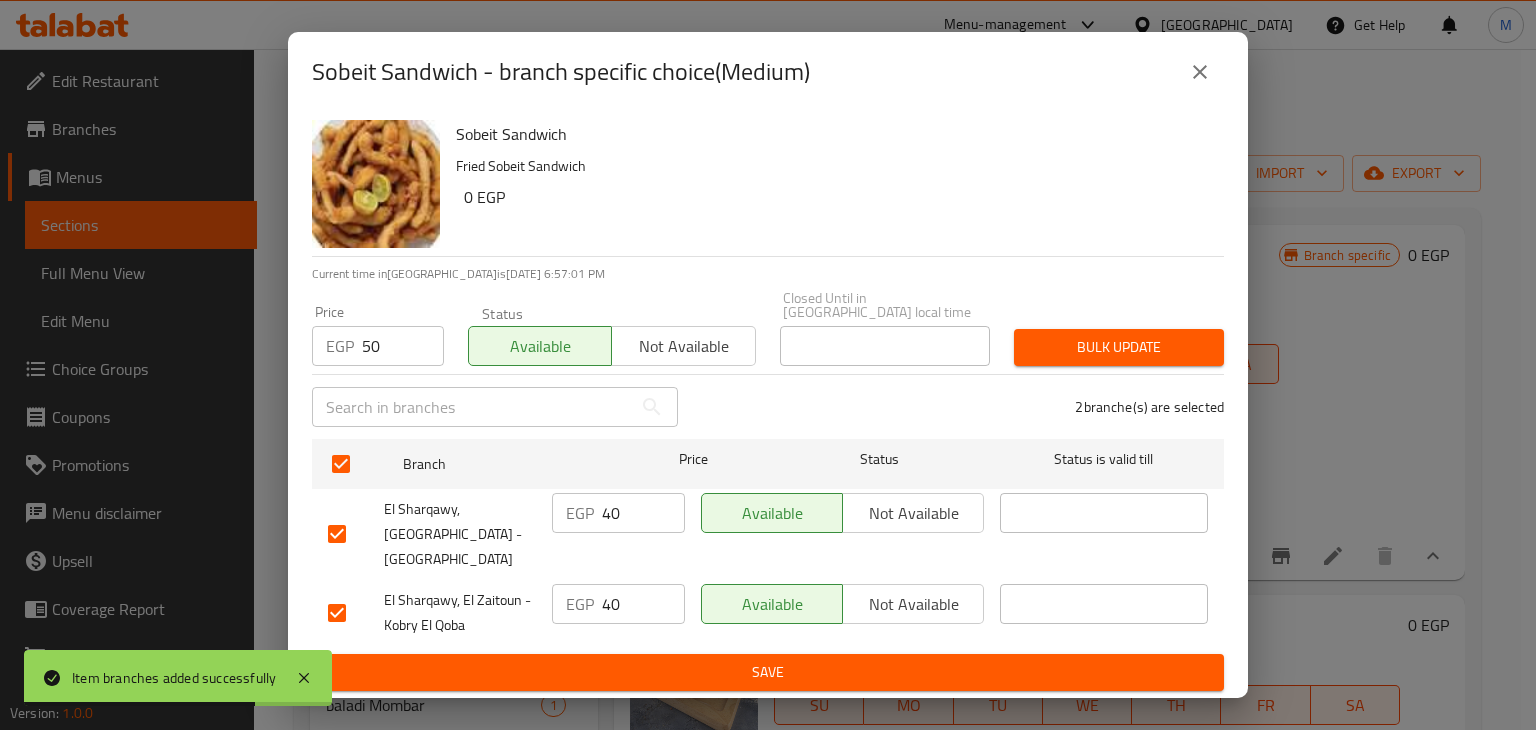click on "Bulk update" at bounding box center [1119, 347] 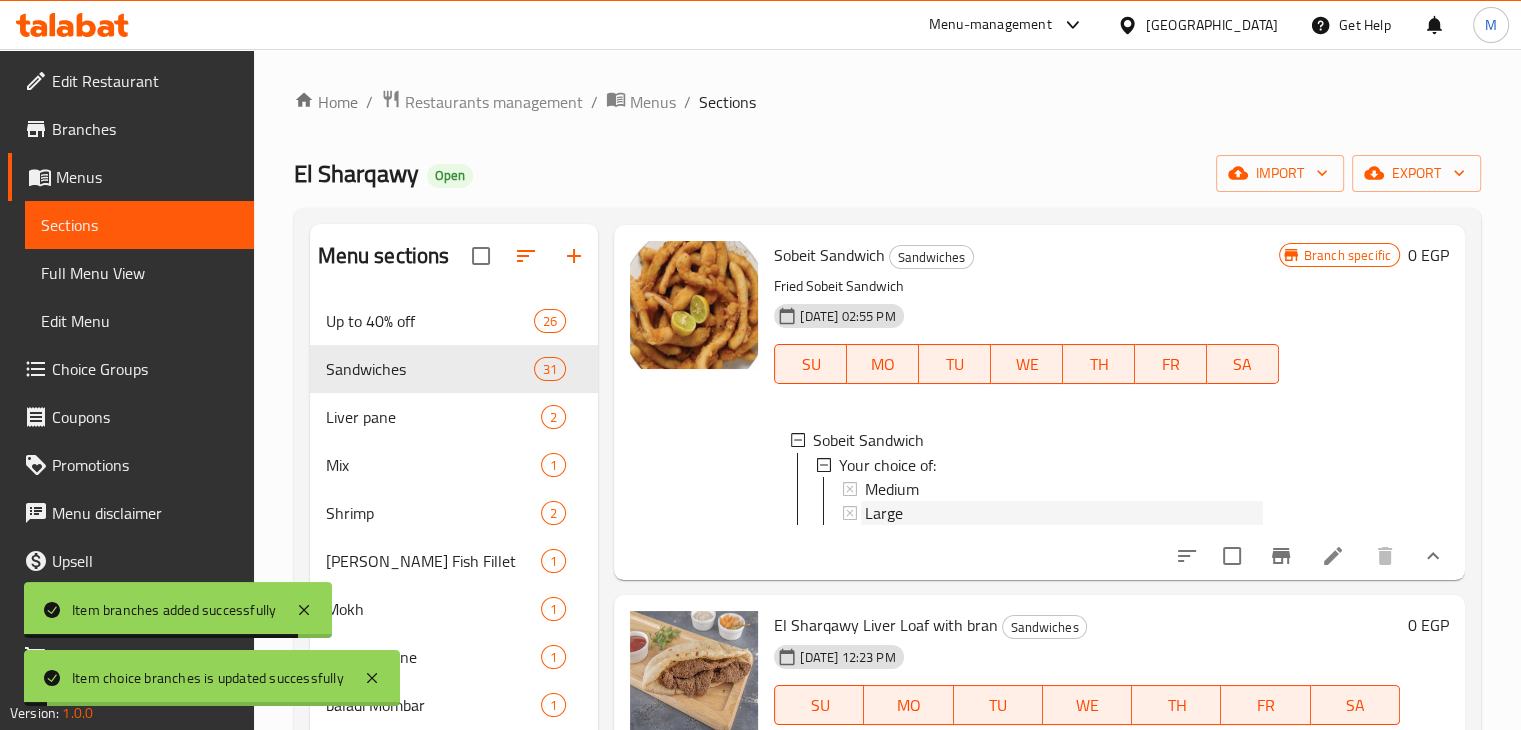click on "Large" at bounding box center (884, 512) 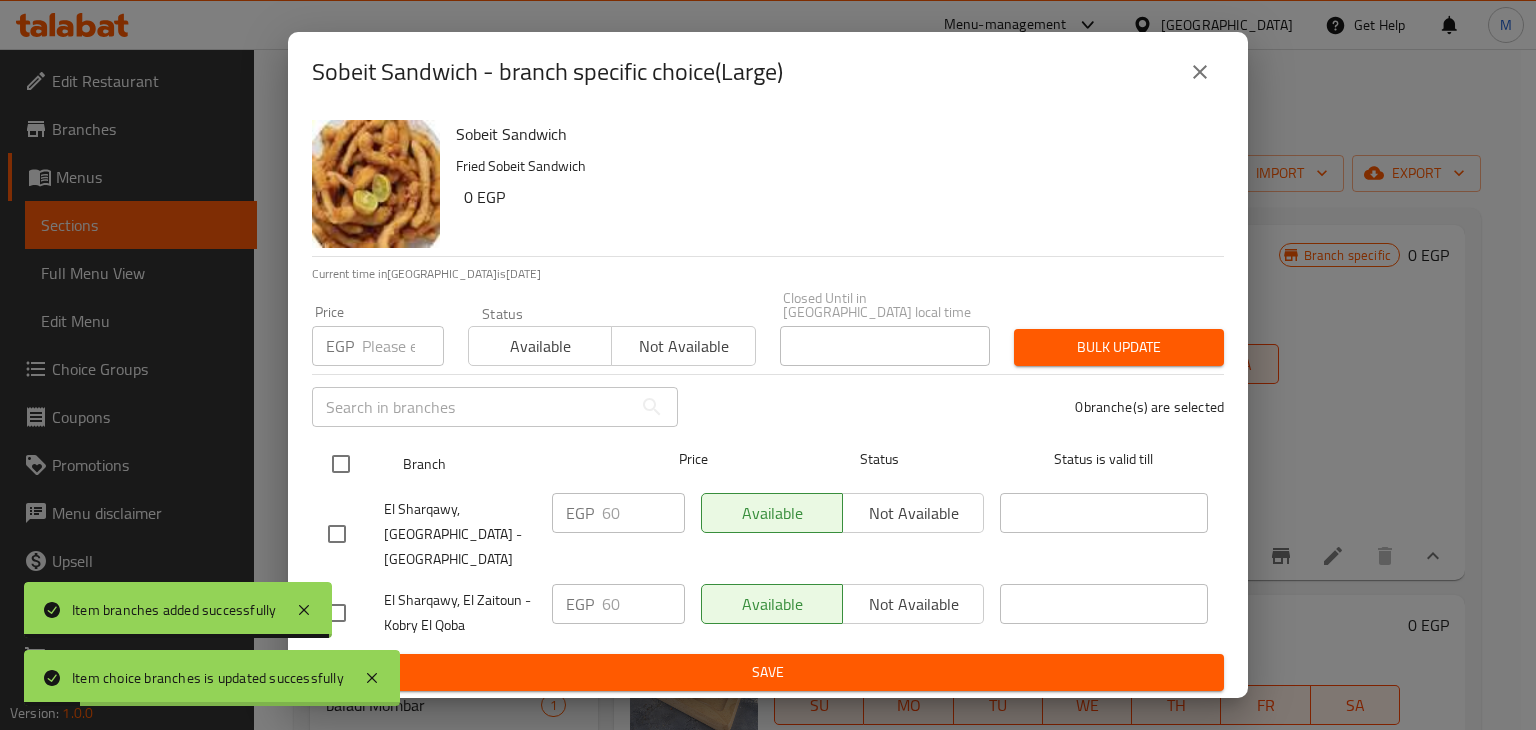 click at bounding box center (341, 464) 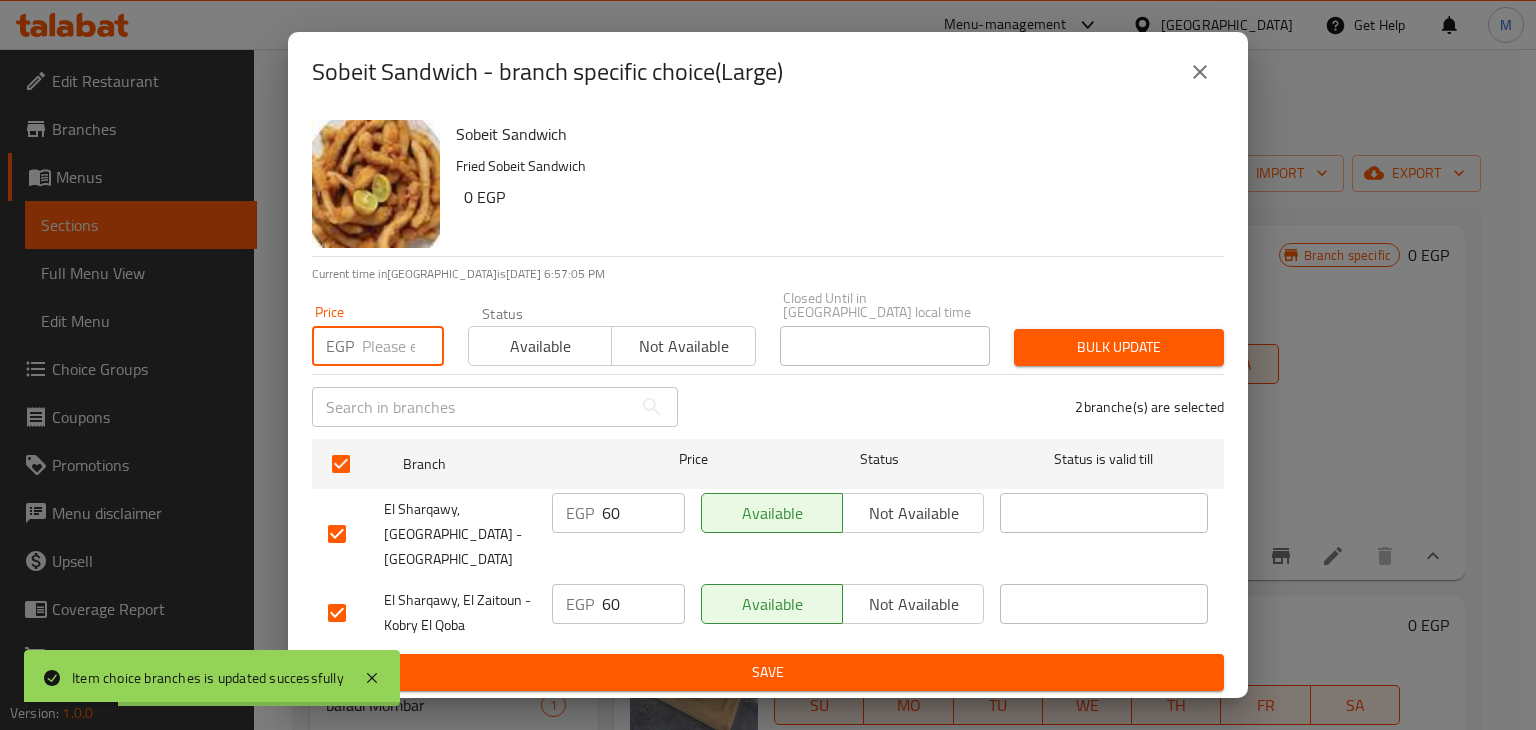 click at bounding box center [403, 346] 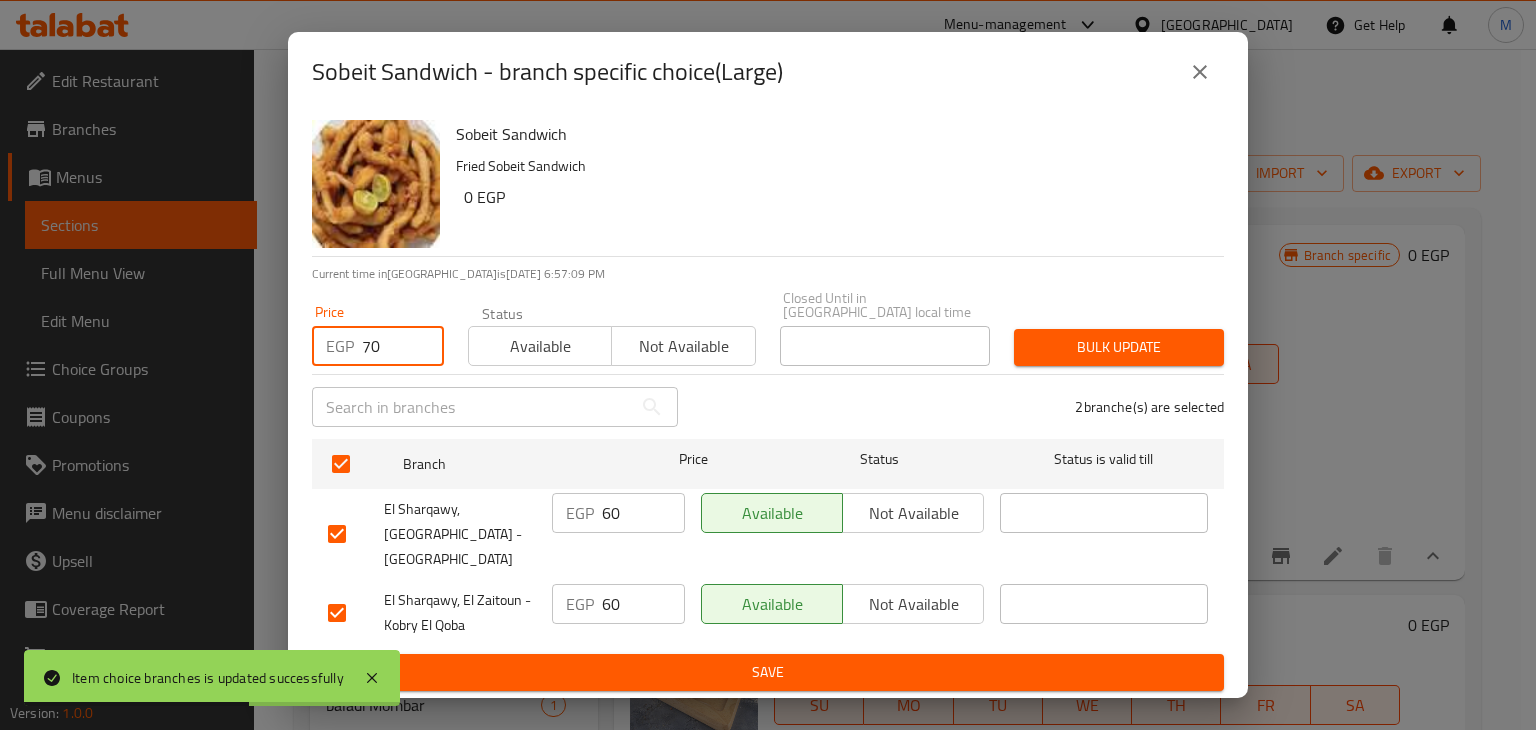 type on "7" 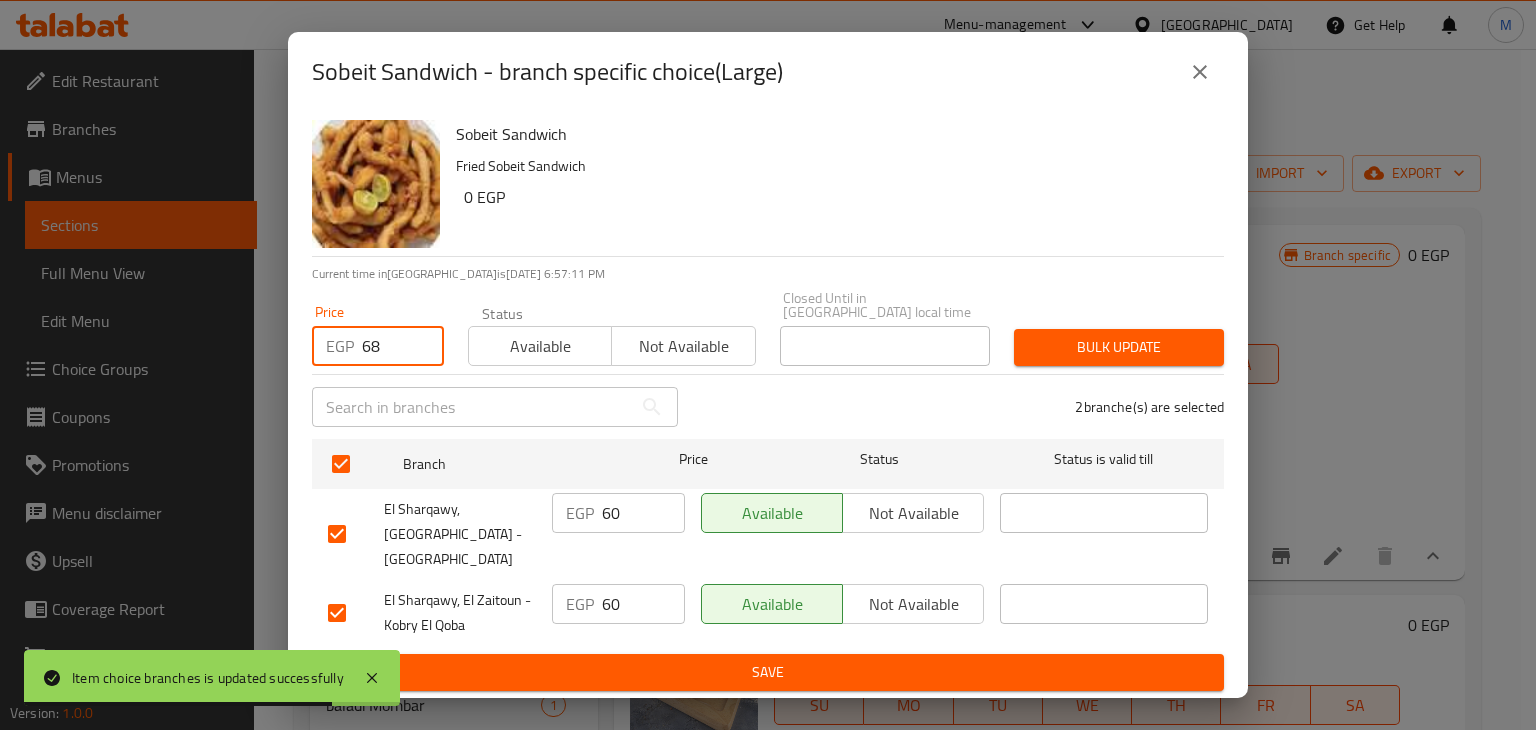 type on "68" 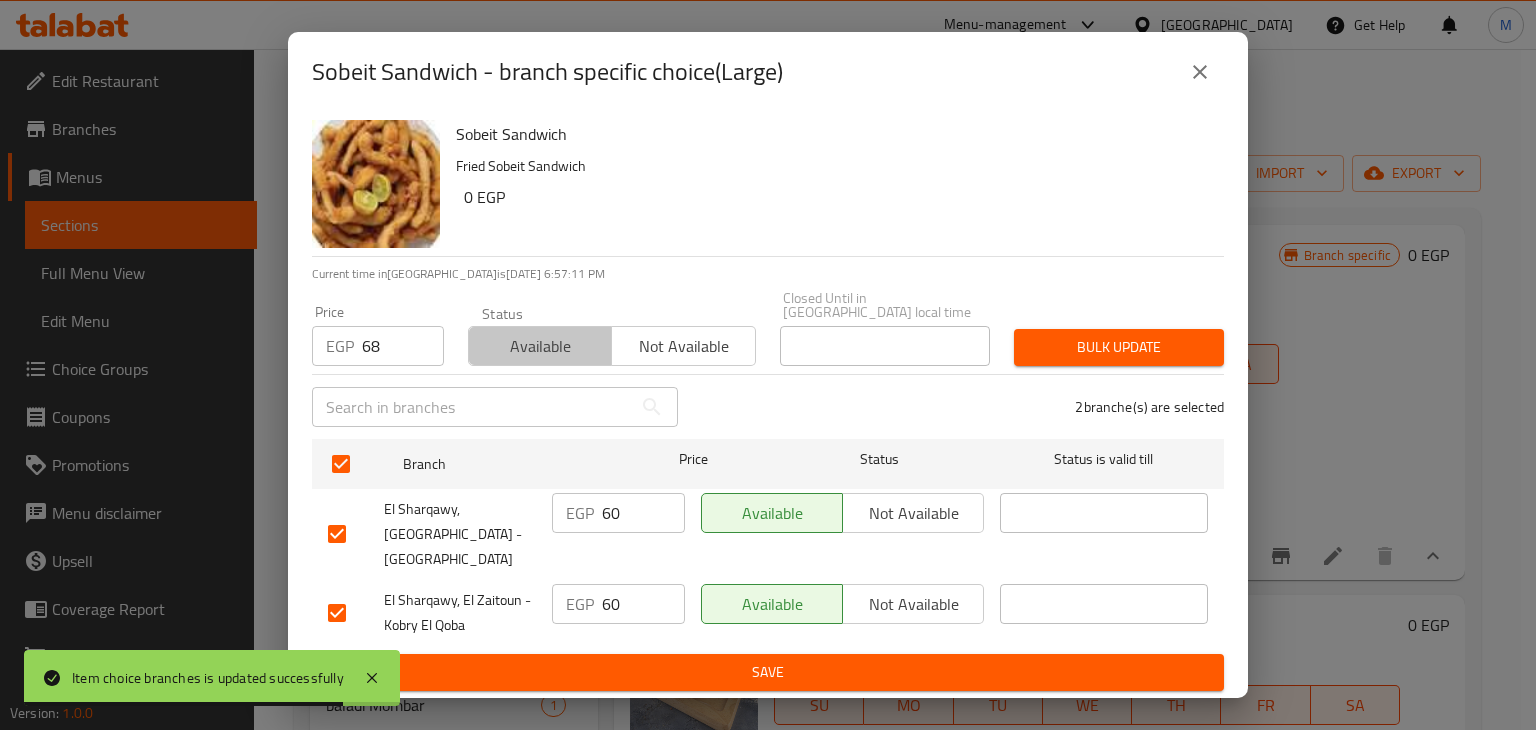 click on "Available" at bounding box center (540, 346) 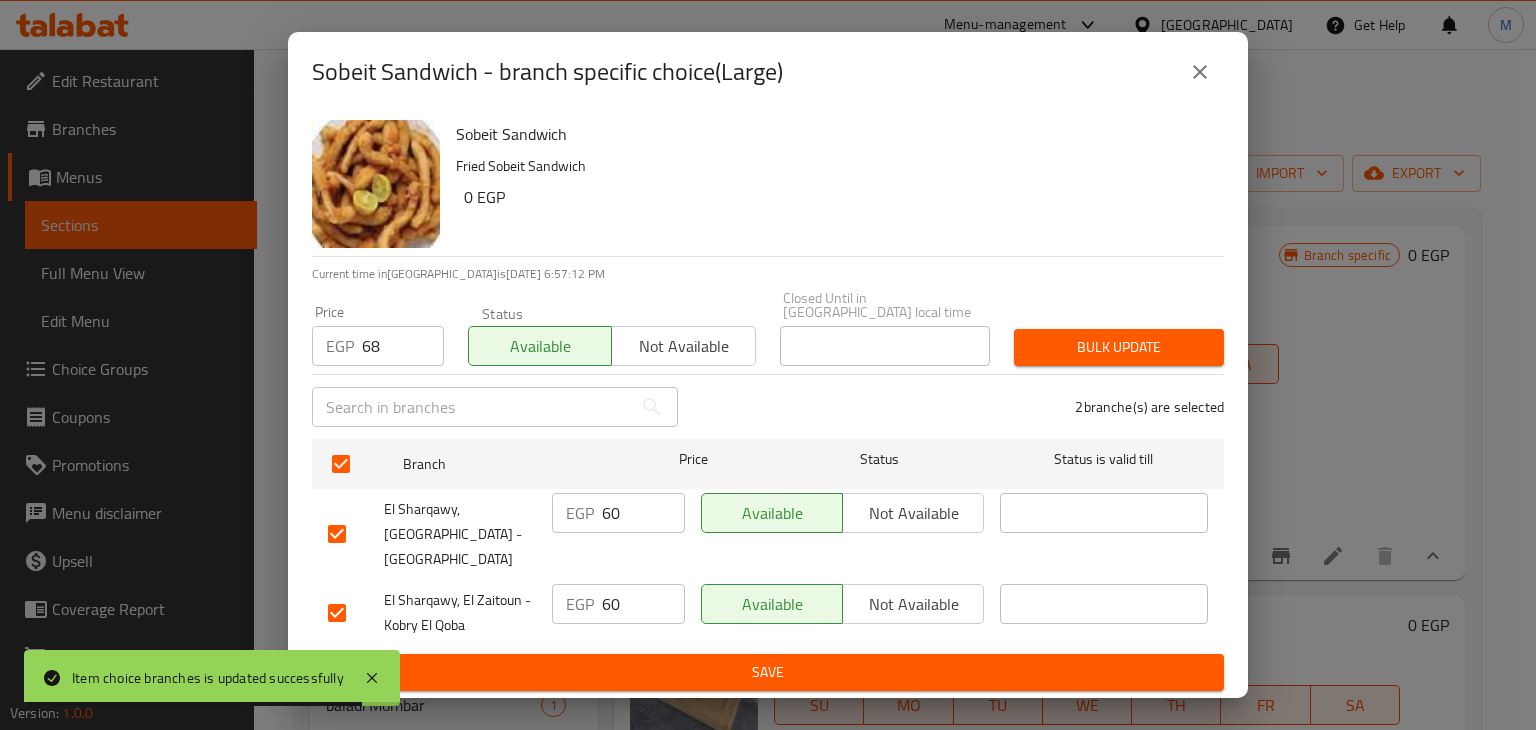 click on "Bulk update" at bounding box center [1119, 347] 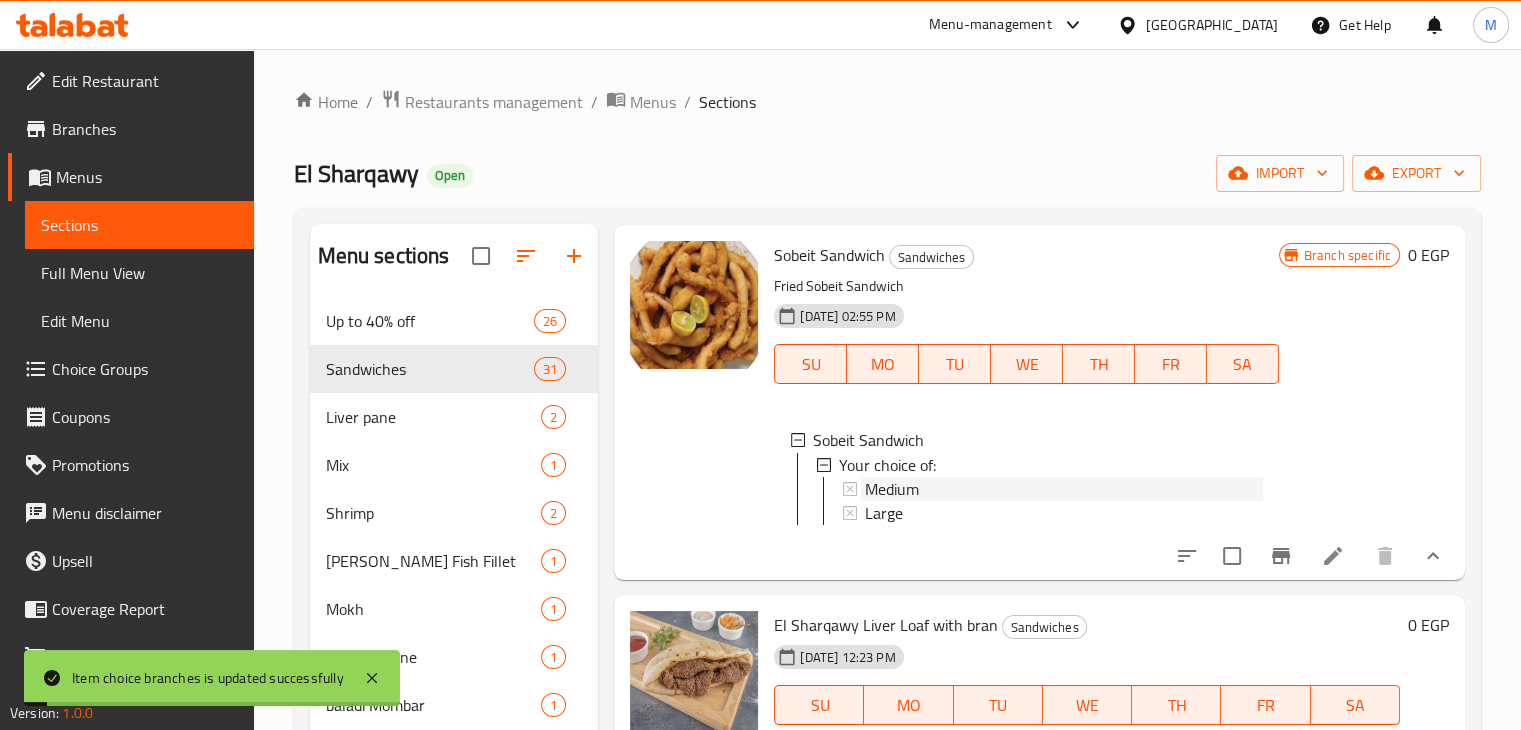 click on "Medium" at bounding box center [892, 488] 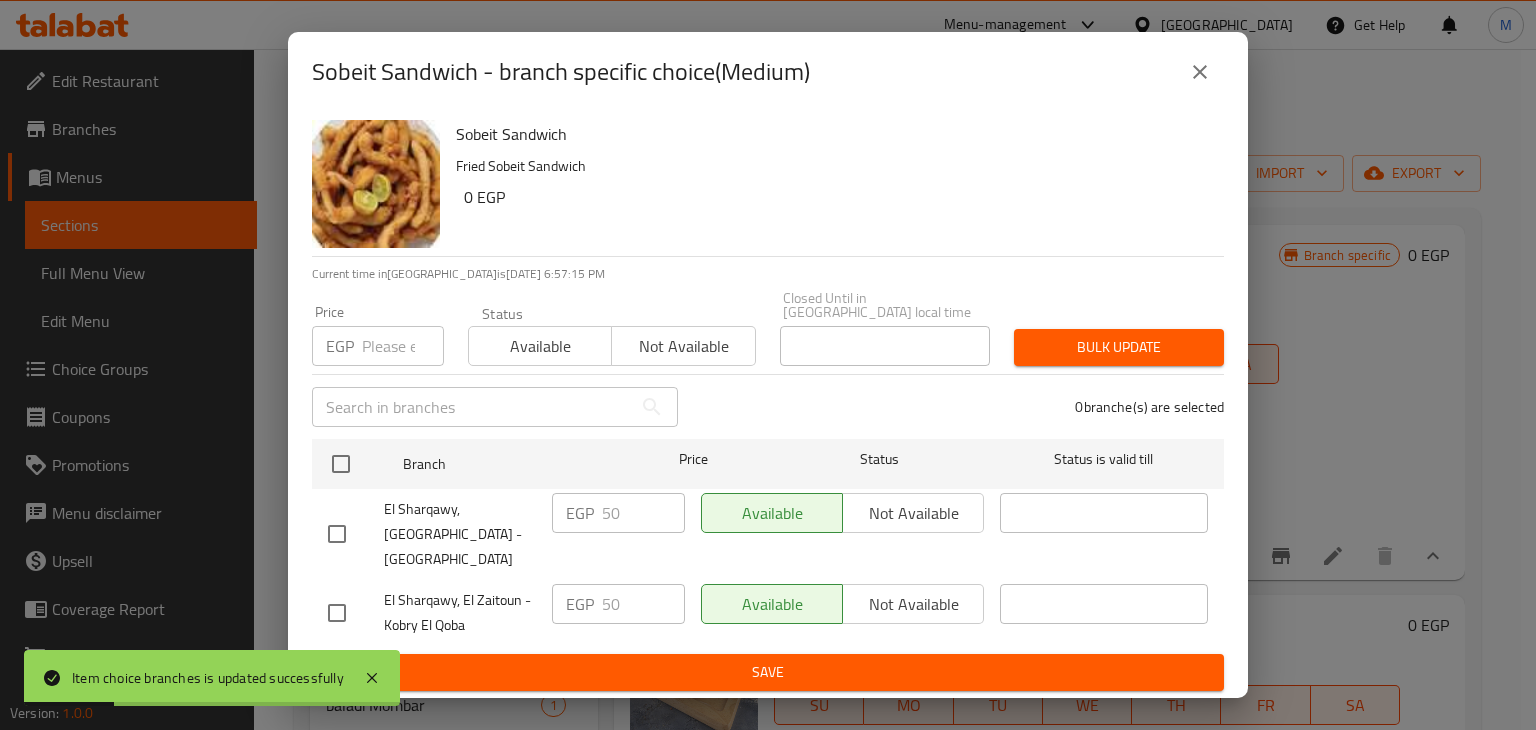 click 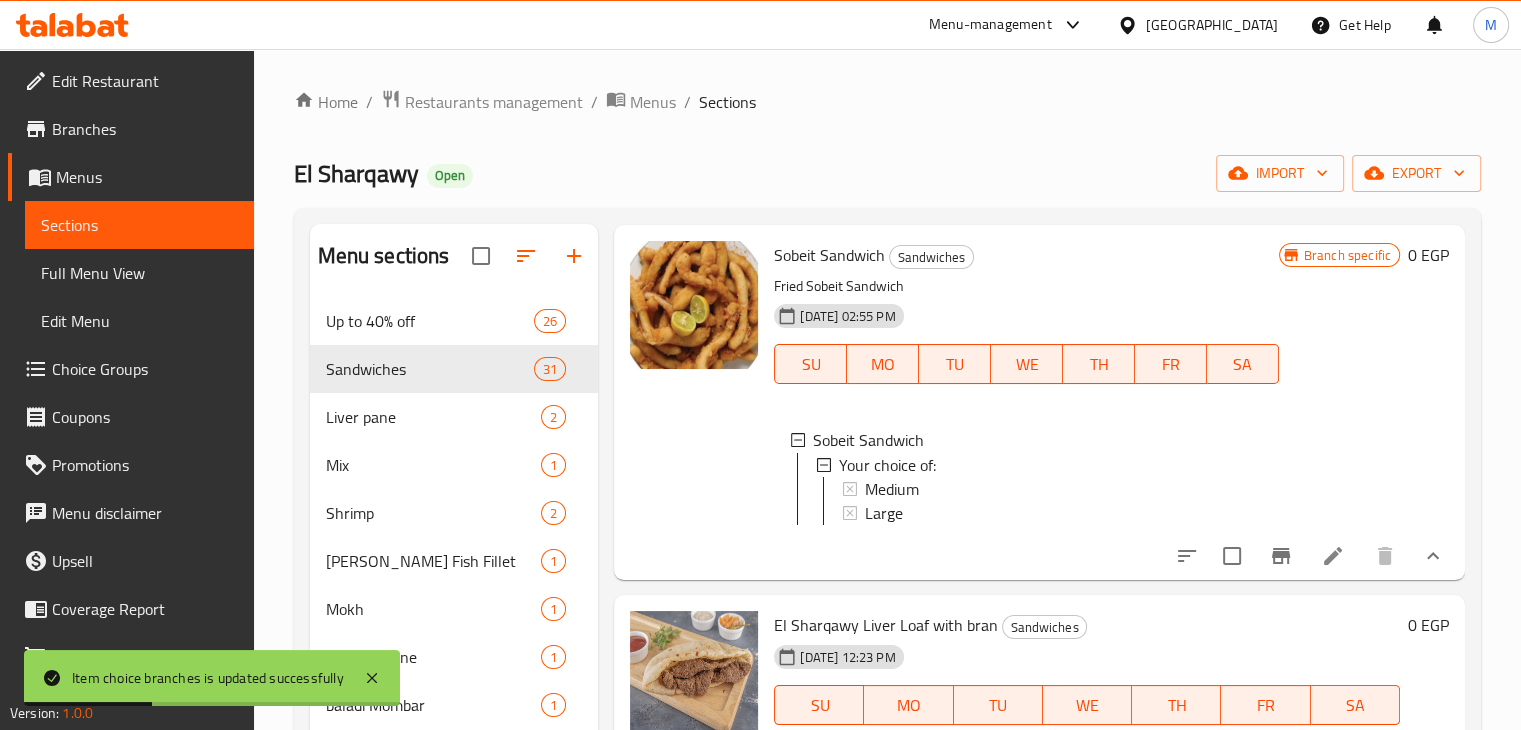 click on "Medium" at bounding box center [892, 488] 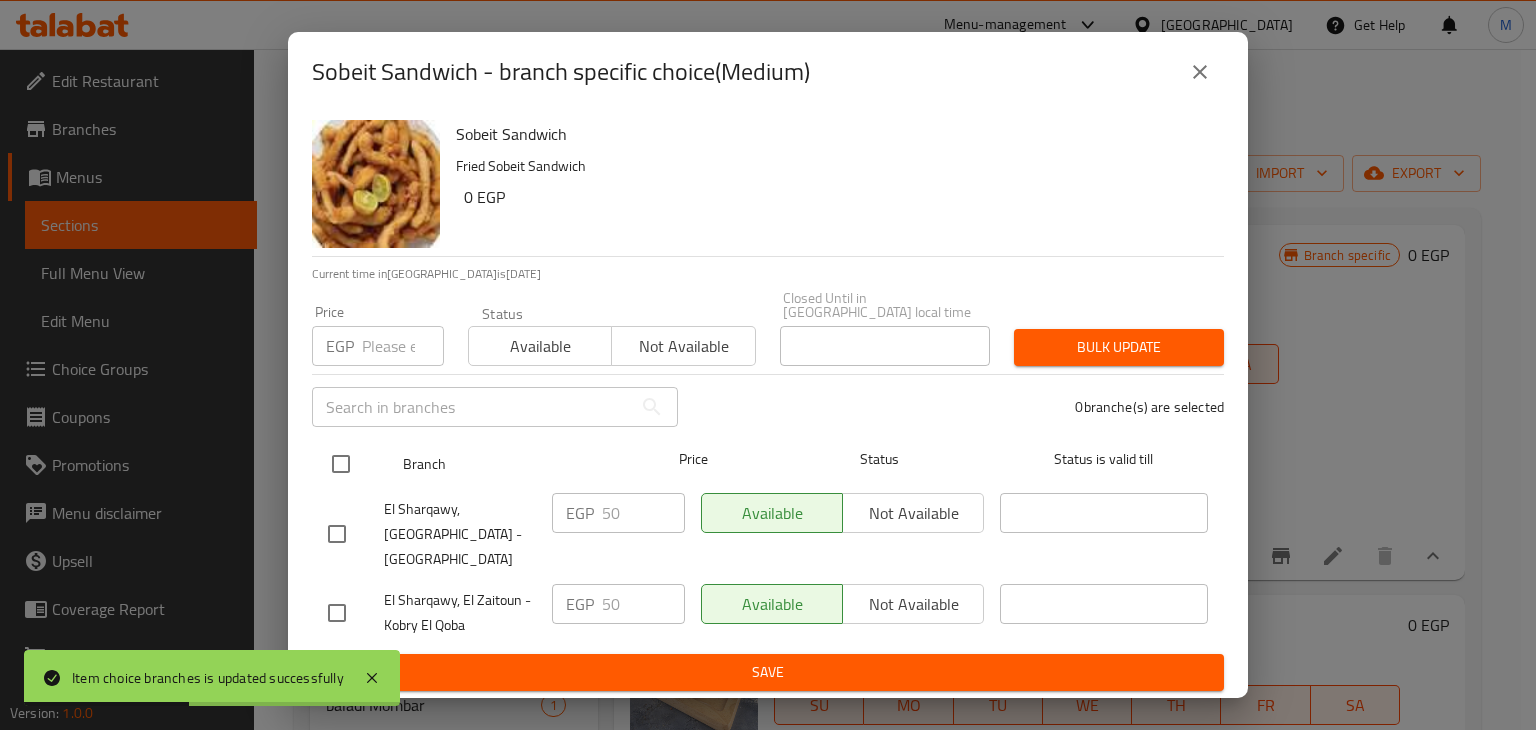 click at bounding box center [341, 464] 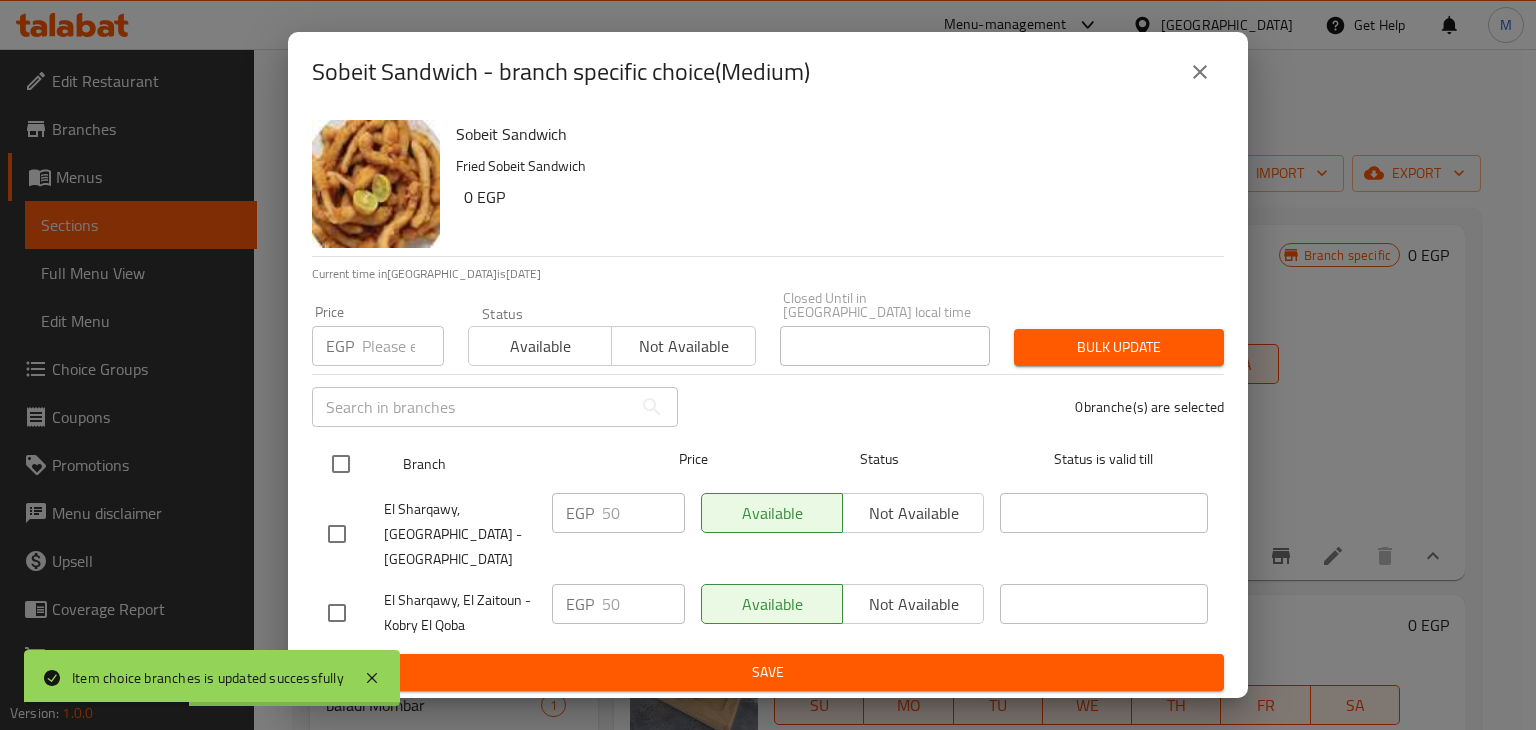 checkbox on "true" 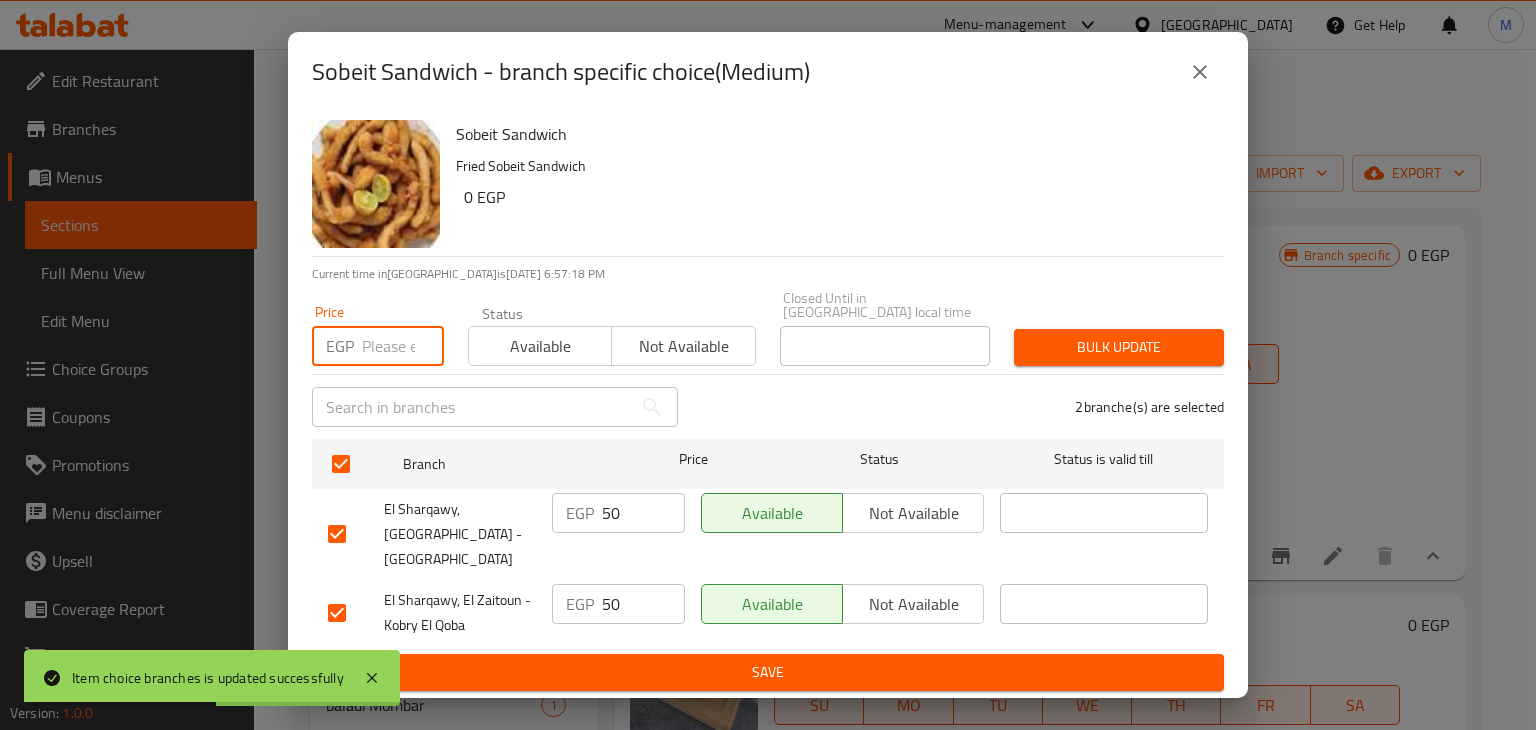 click at bounding box center (403, 346) 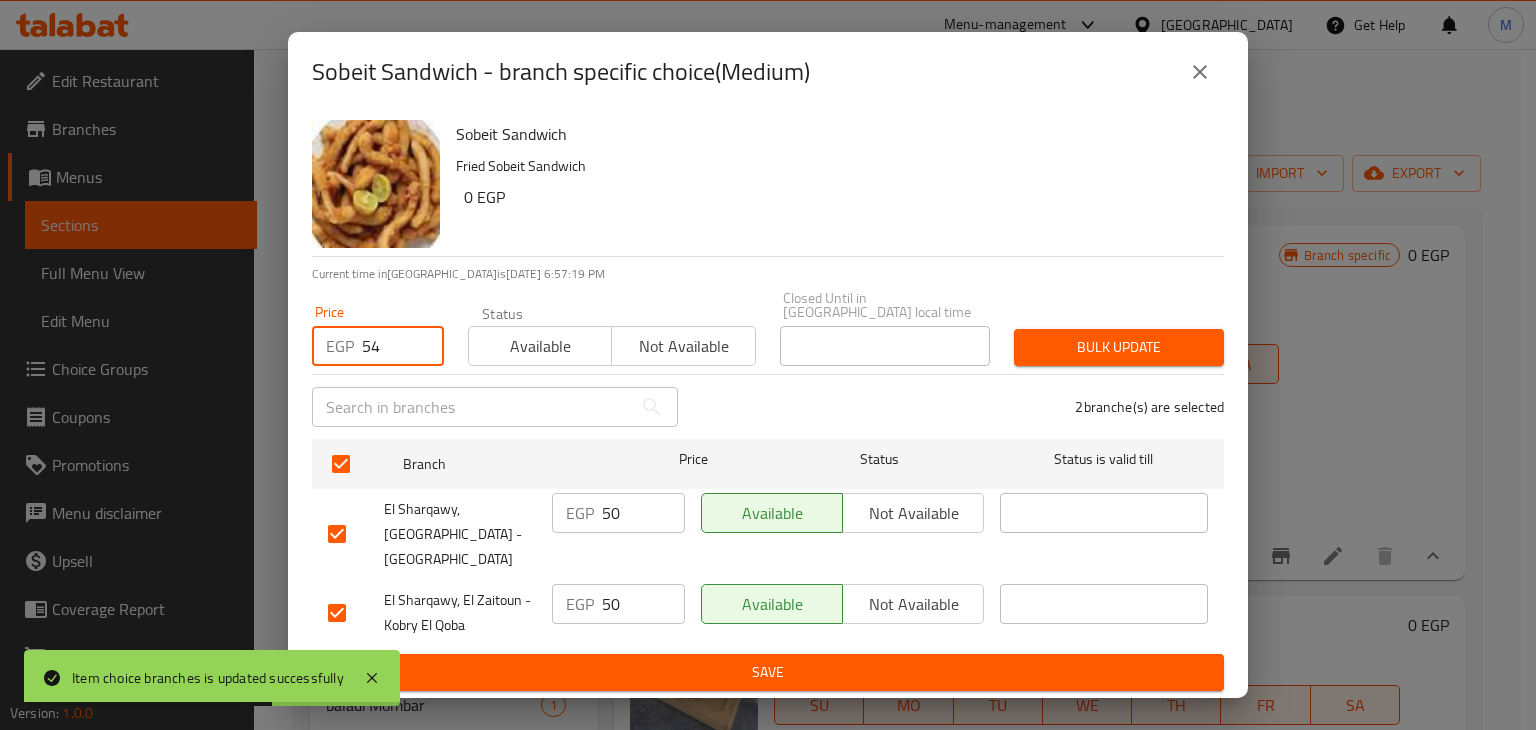 type on "54" 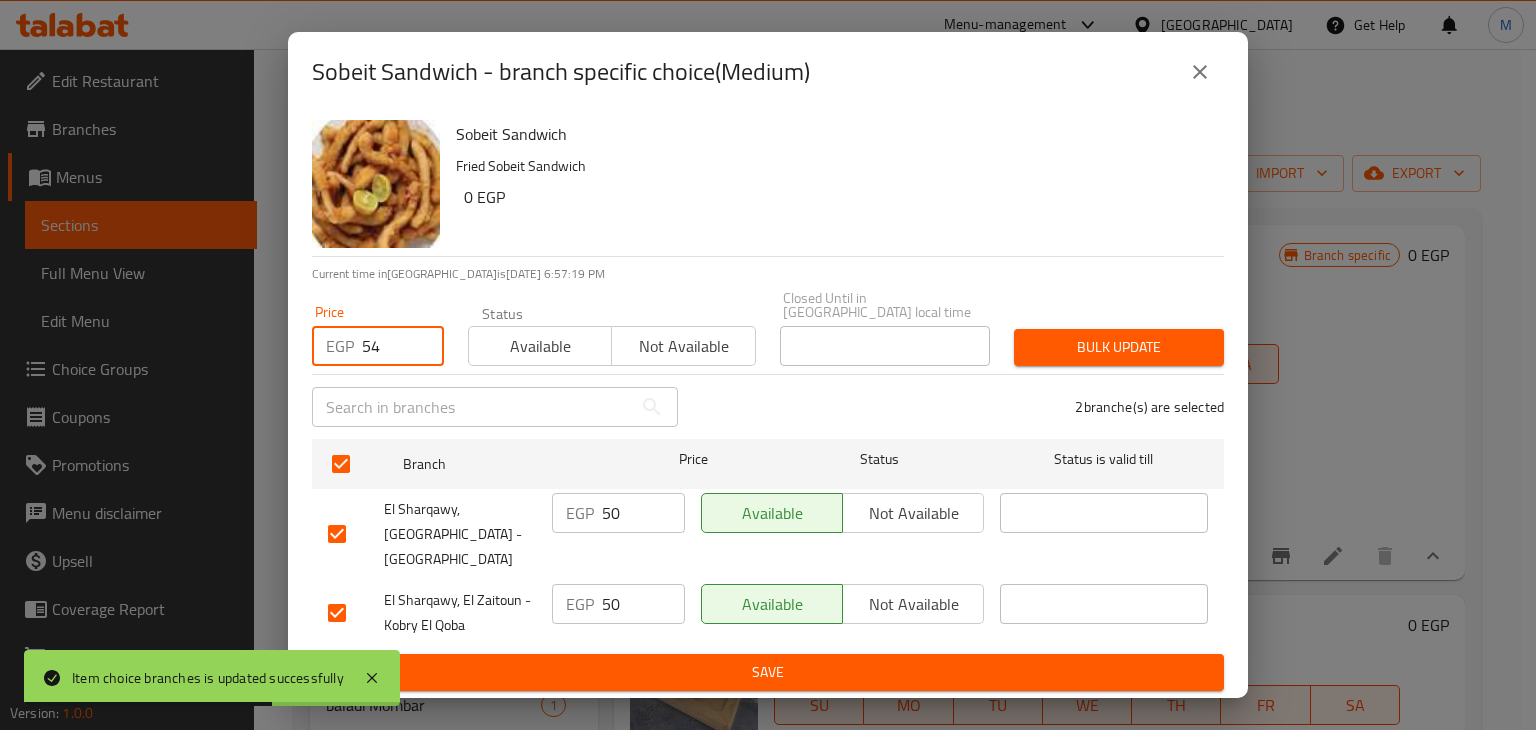 click on "Available" at bounding box center (540, 346) 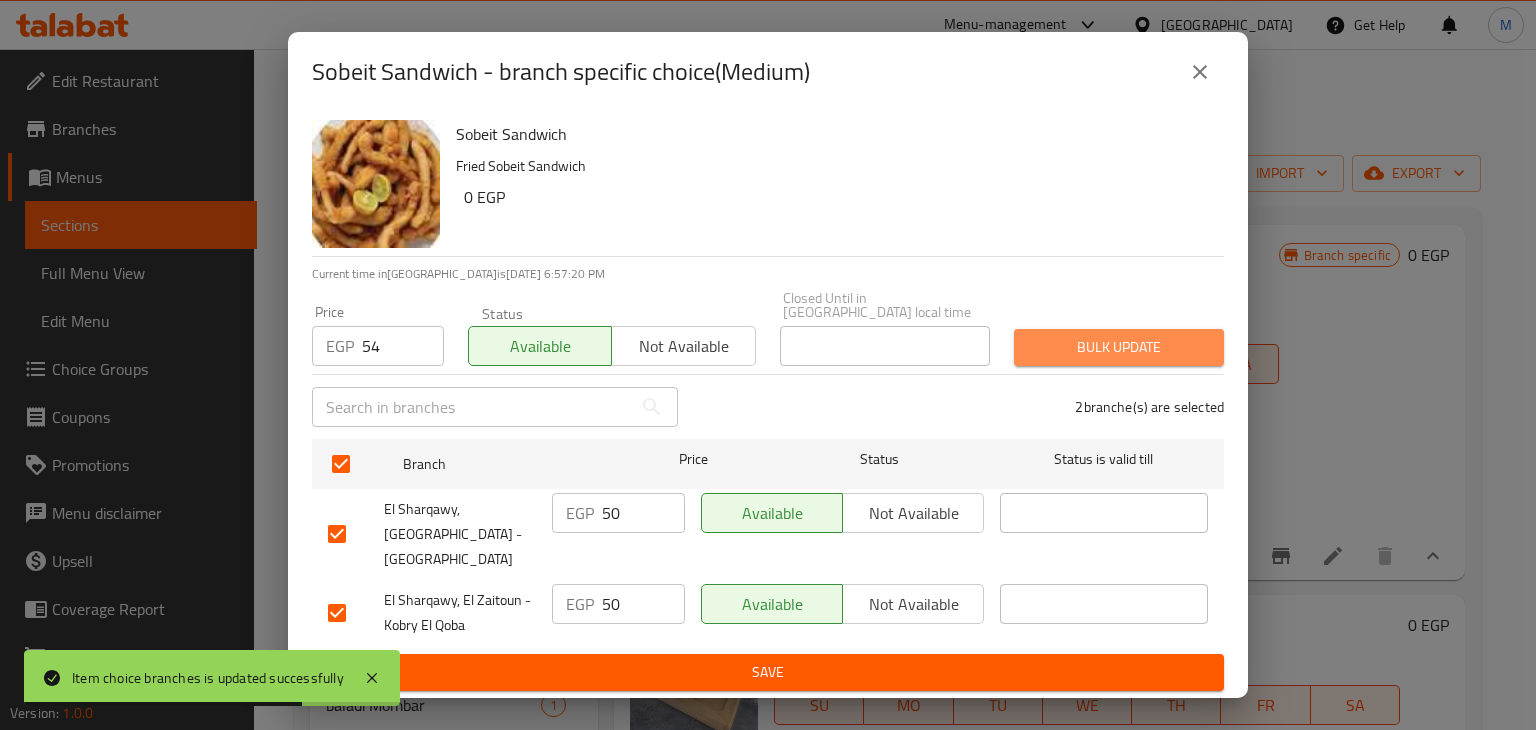 click on "Bulk update" at bounding box center (1119, 347) 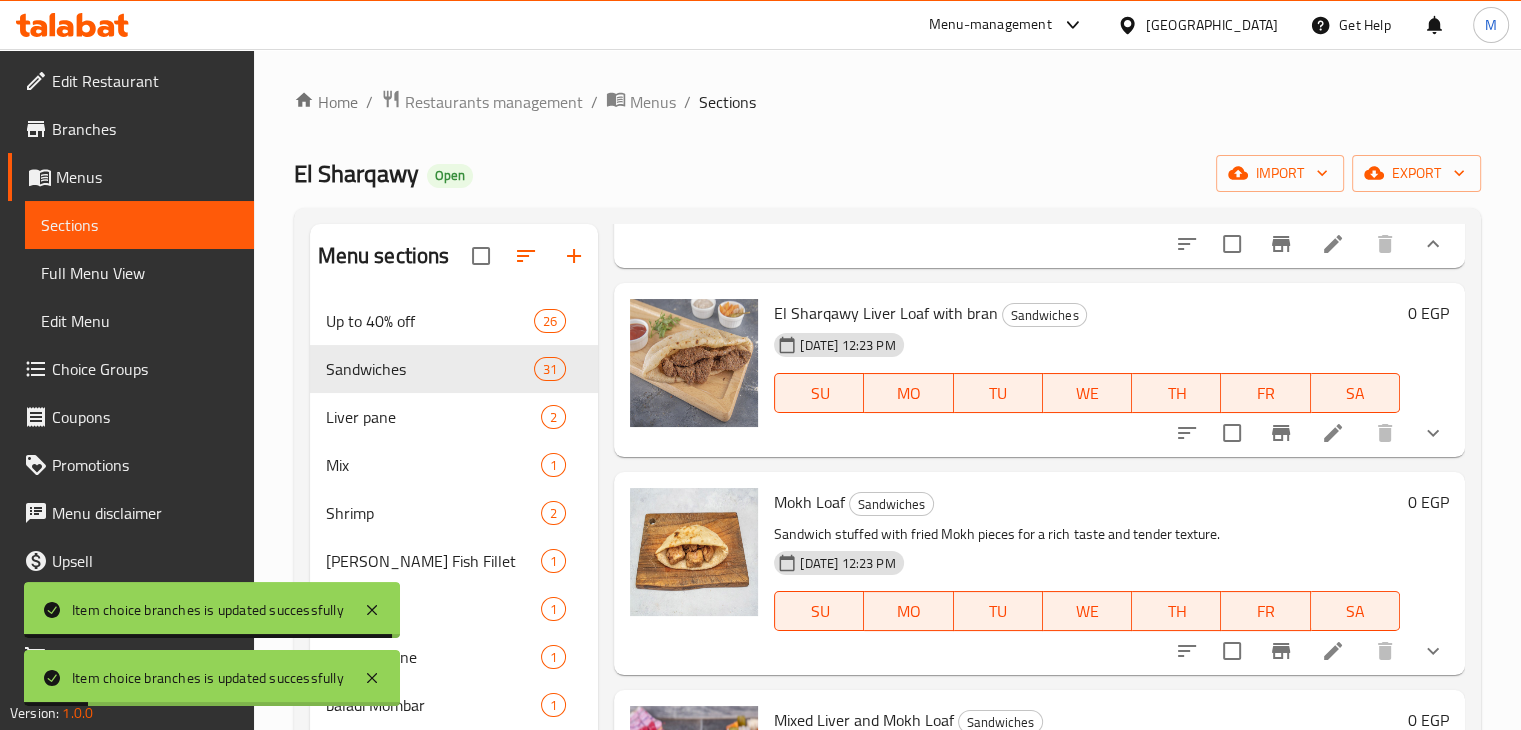 scroll, scrollTop: 4383, scrollLeft: 0, axis: vertical 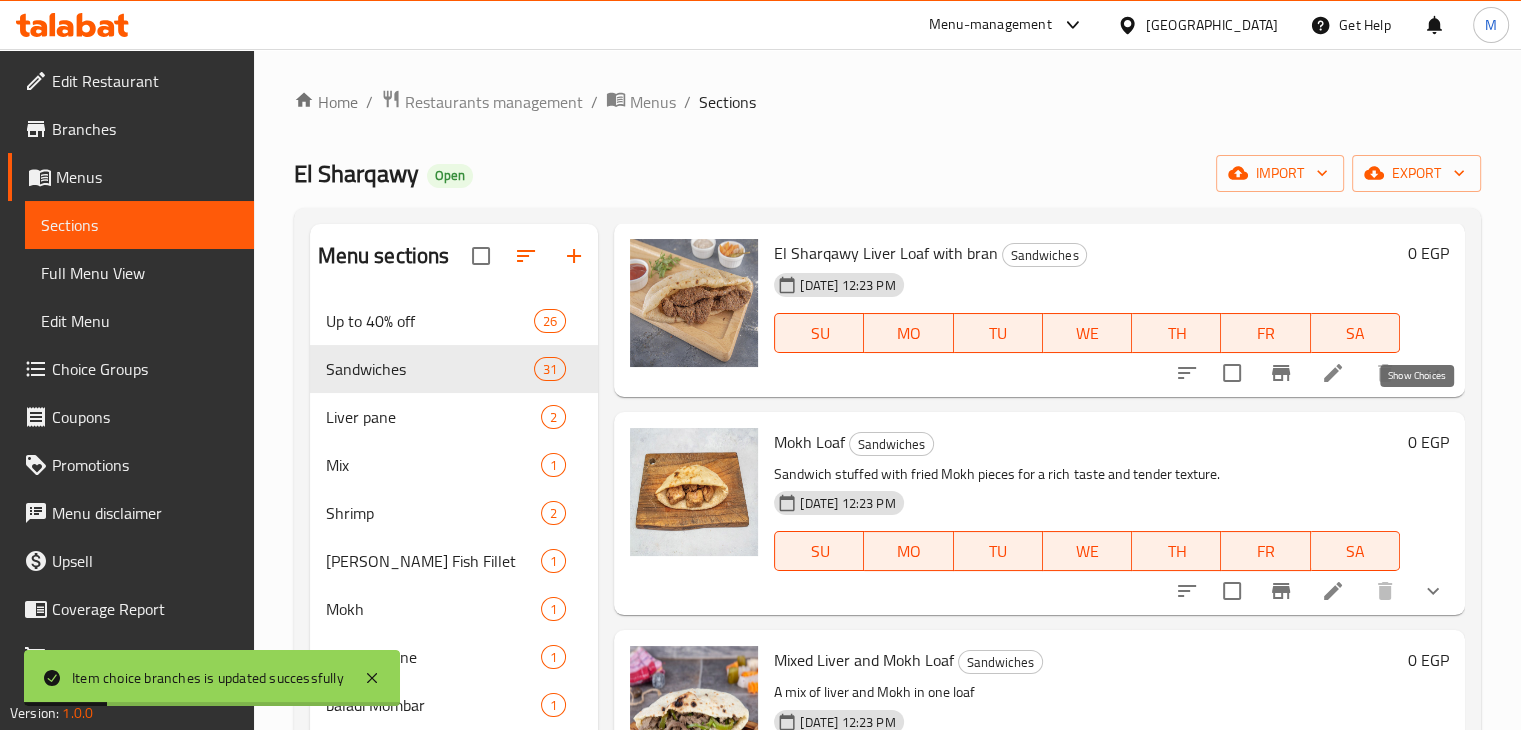 click 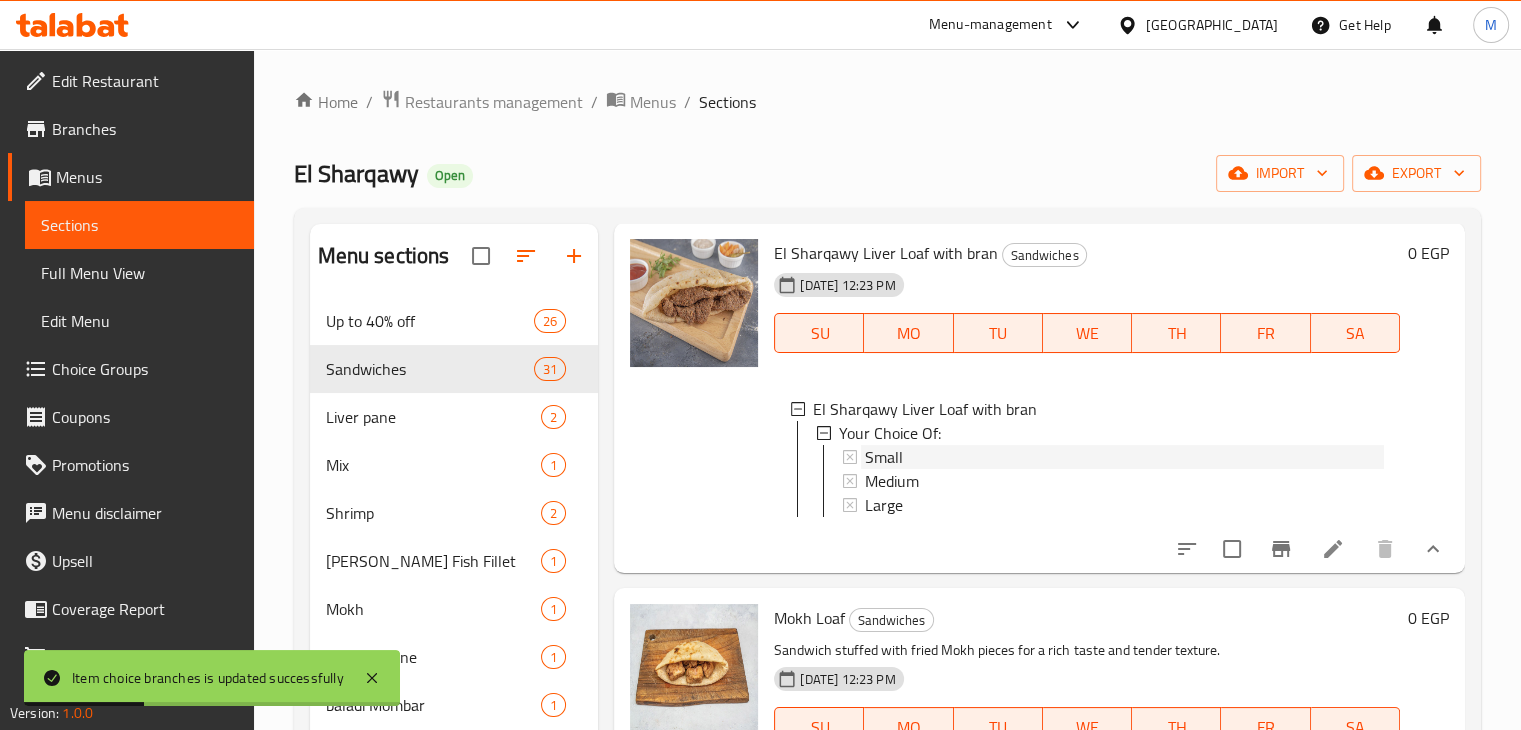 click on "Small" at bounding box center [1124, 457] 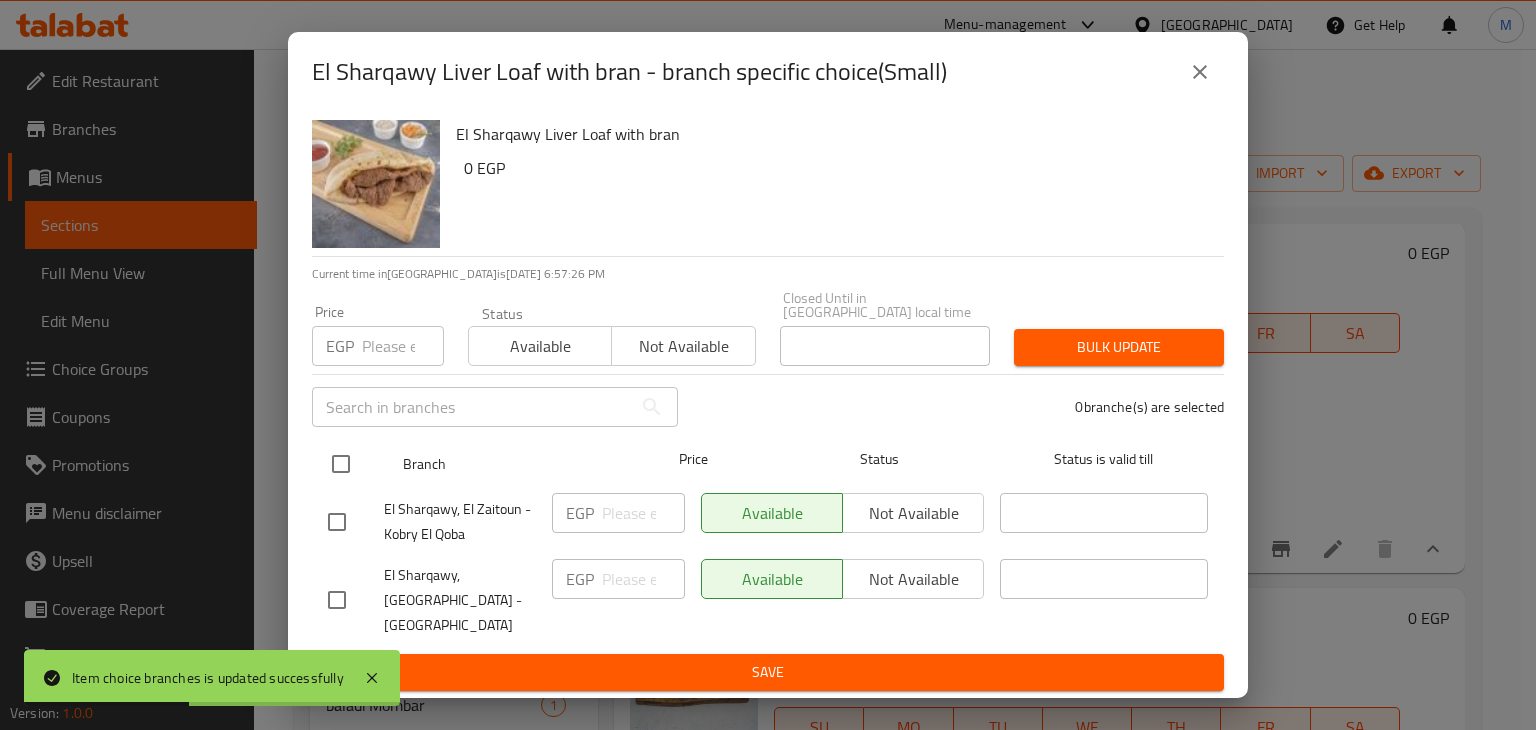 click at bounding box center [341, 464] 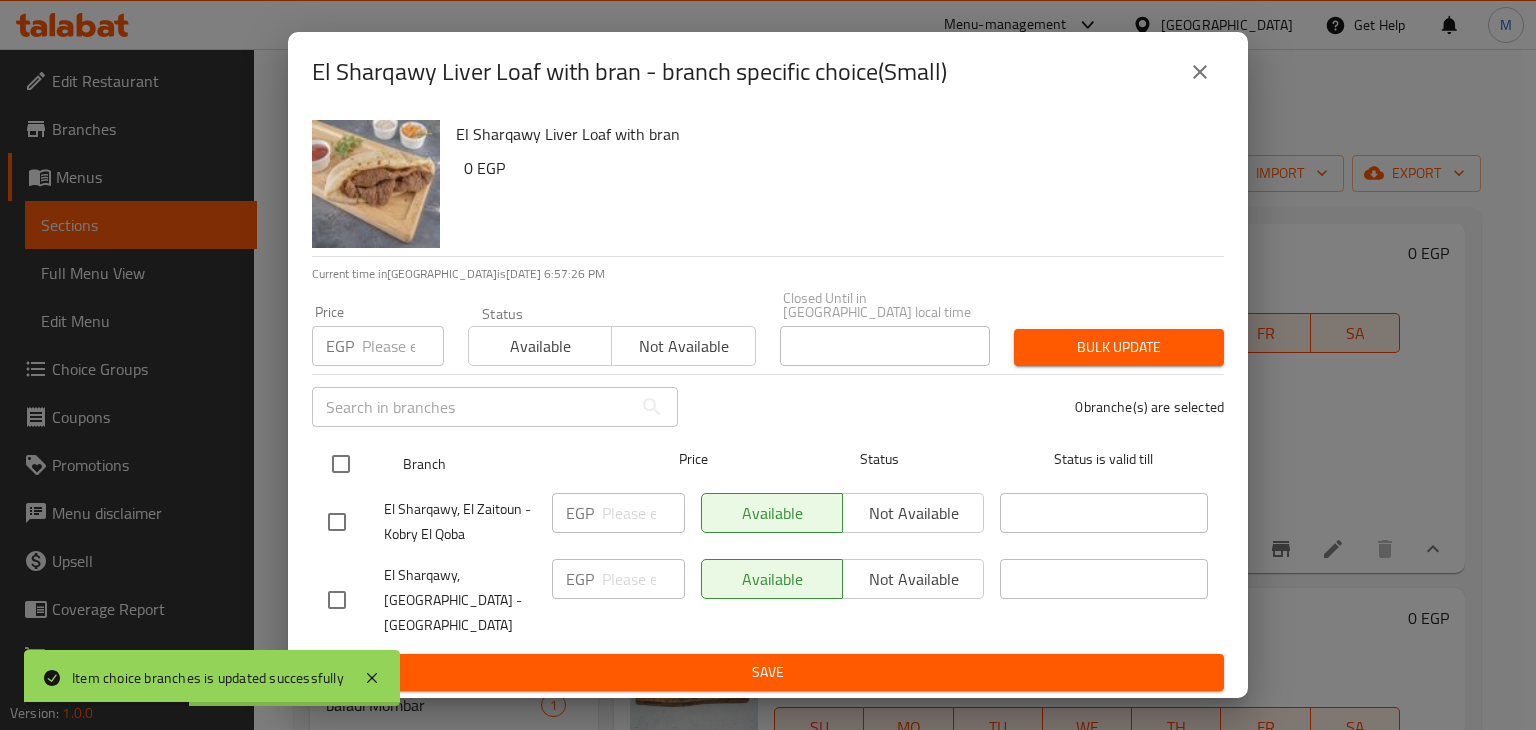 checkbox on "true" 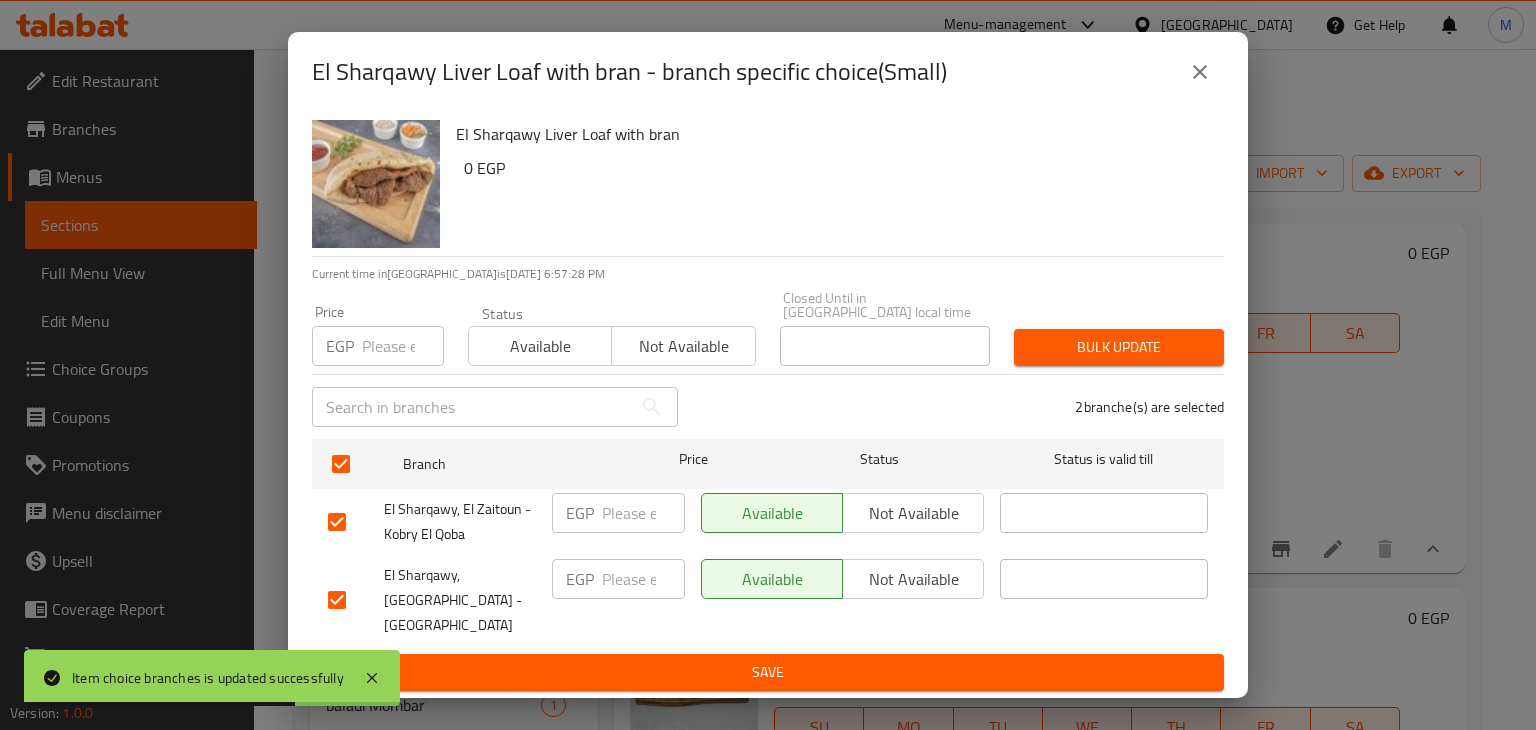 click 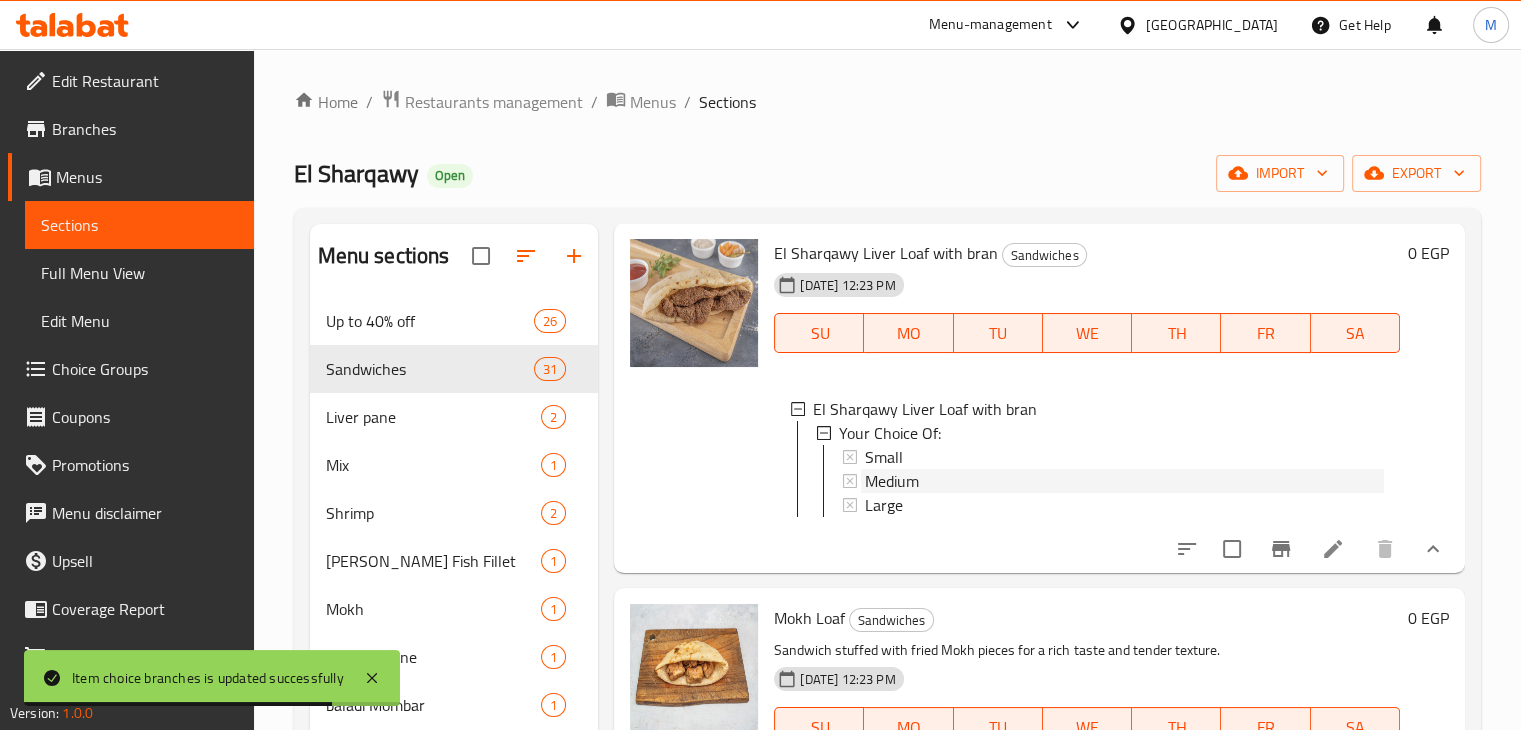 click on "Medium" at bounding box center (1124, 481) 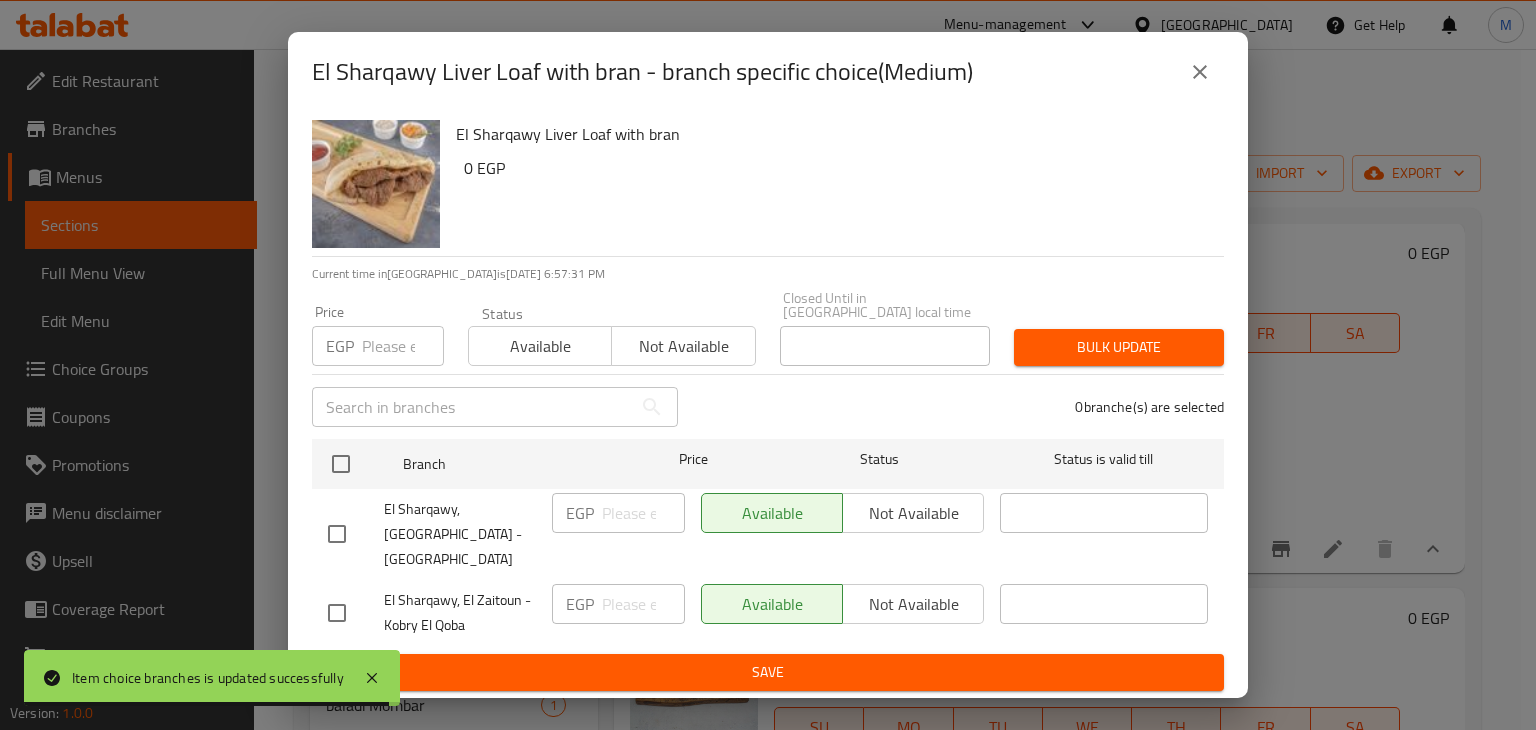 click at bounding box center (1200, 72) 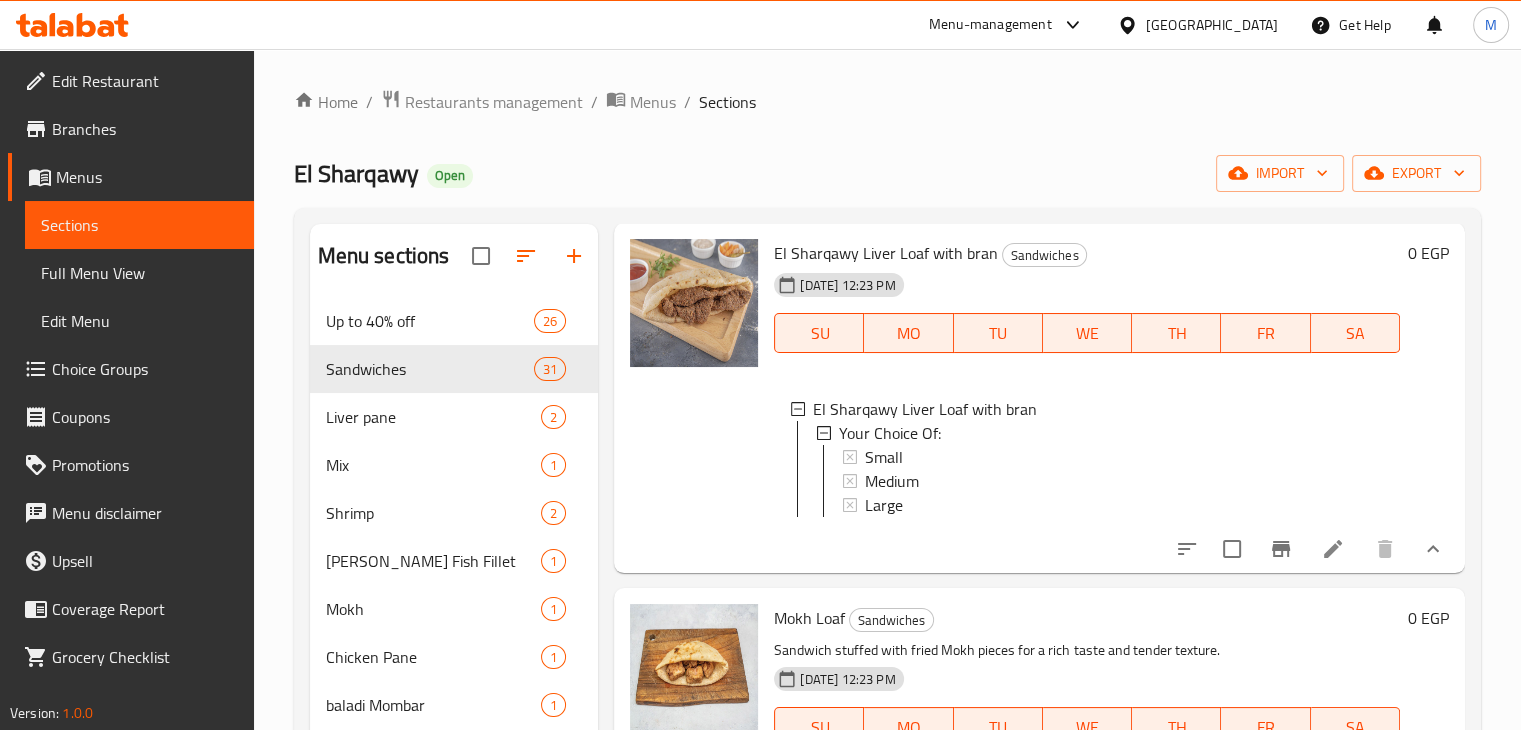 click 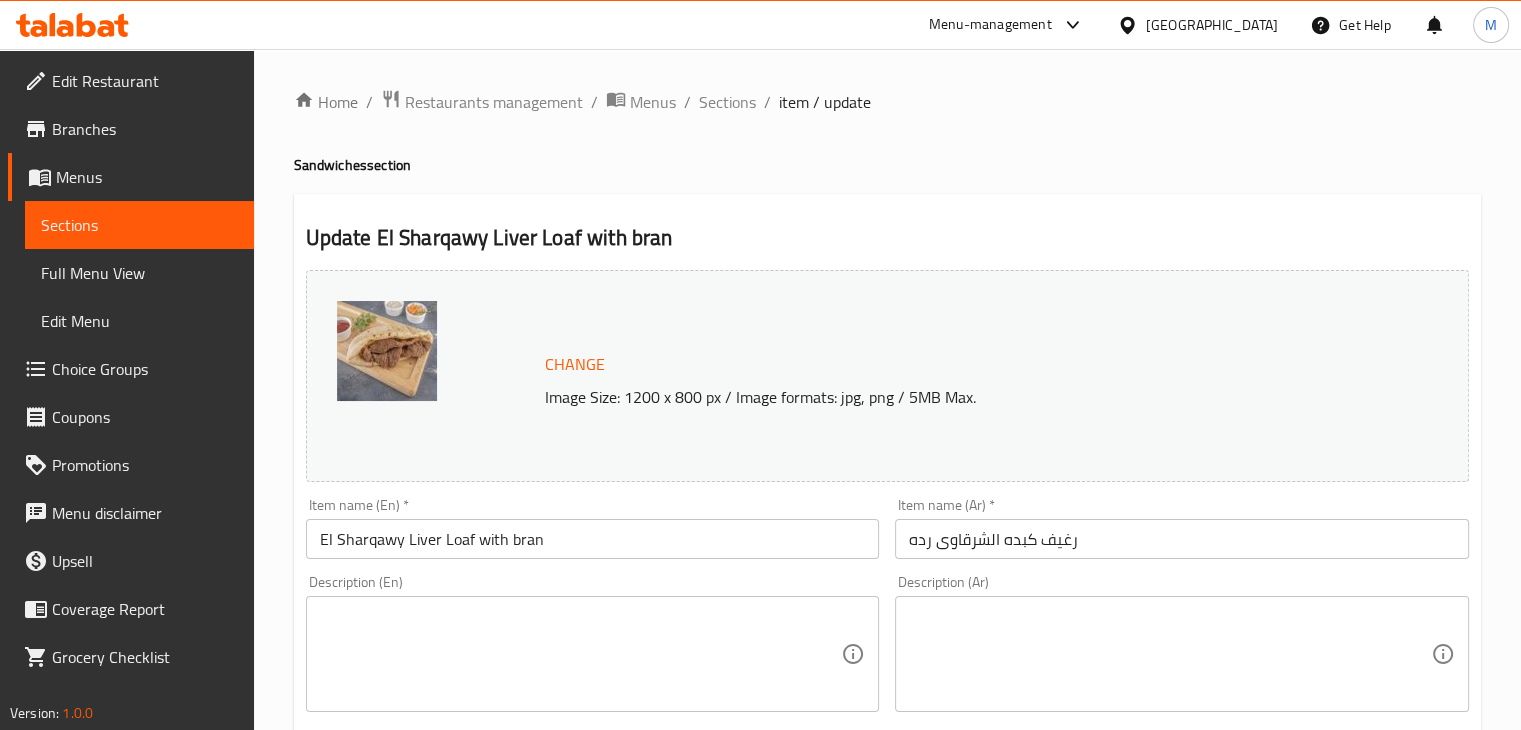 scroll, scrollTop: 0, scrollLeft: 0, axis: both 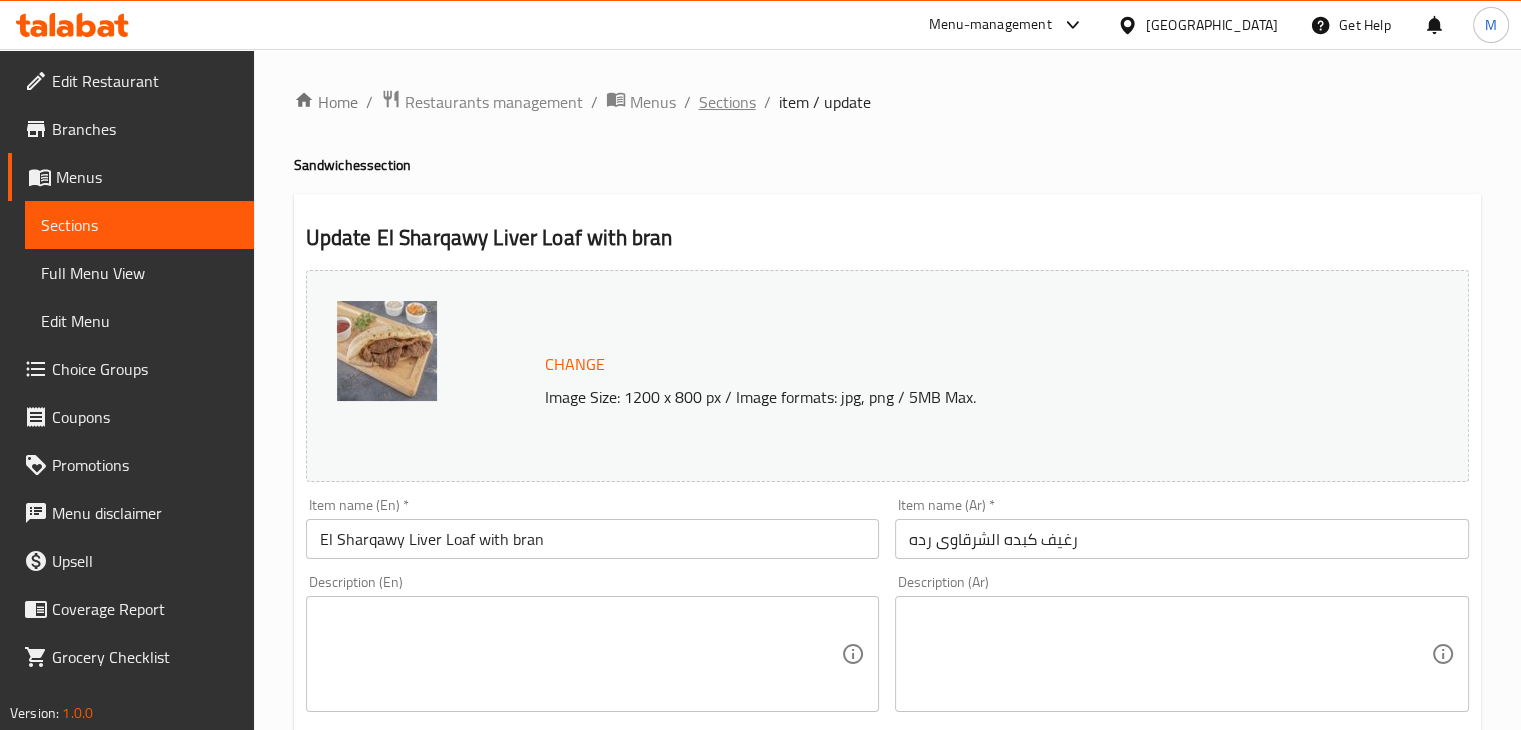 click on "Sections" at bounding box center (727, 102) 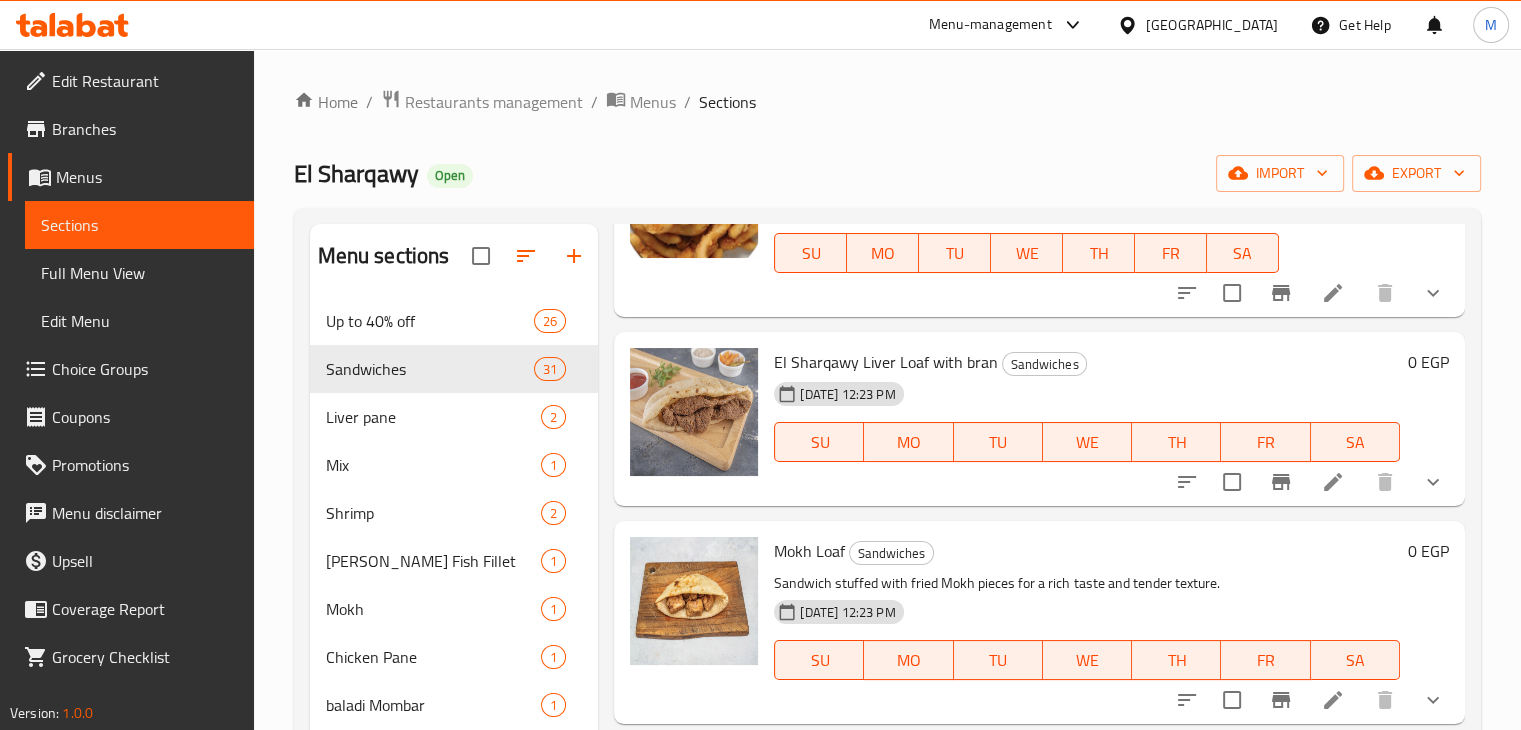 scroll, scrollTop: 4120, scrollLeft: 0, axis: vertical 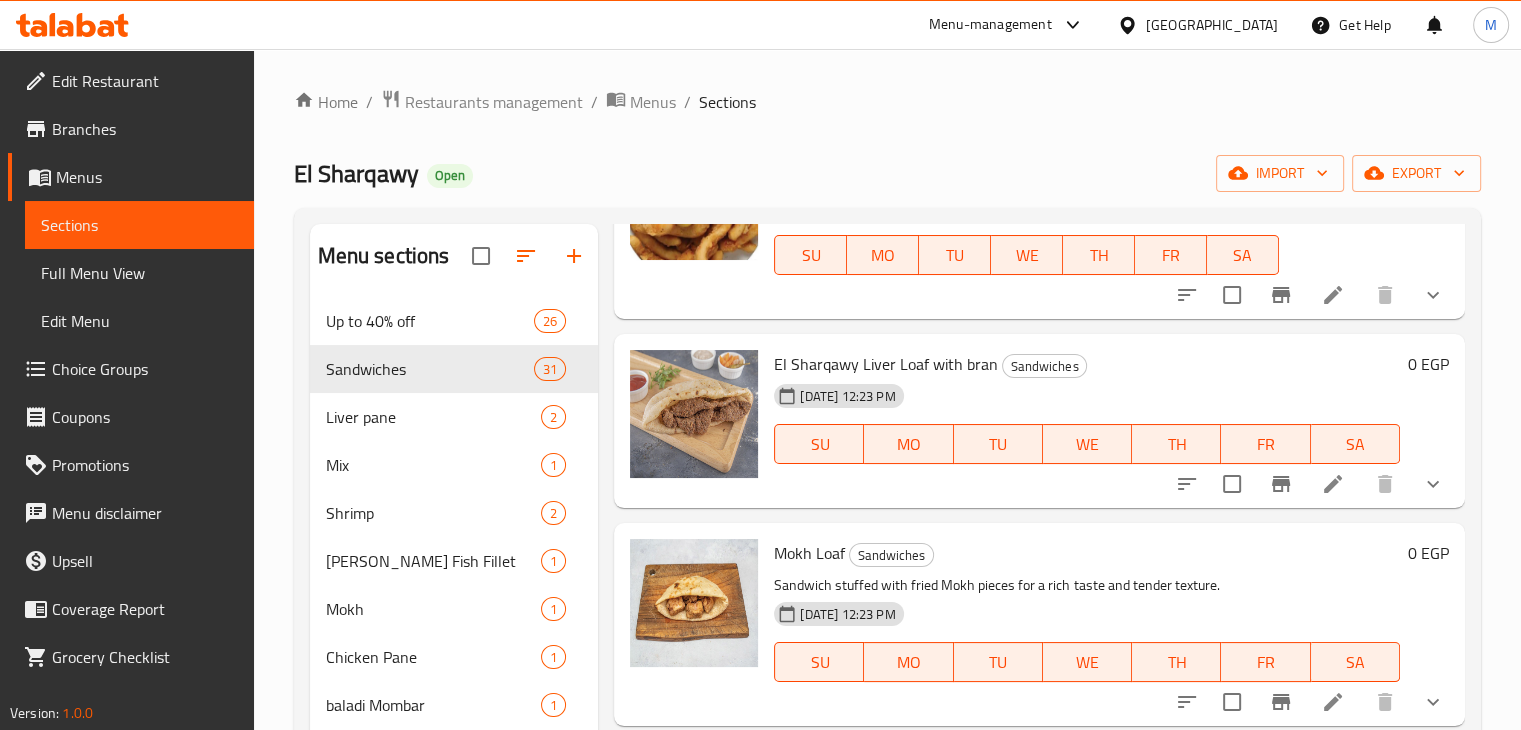 click 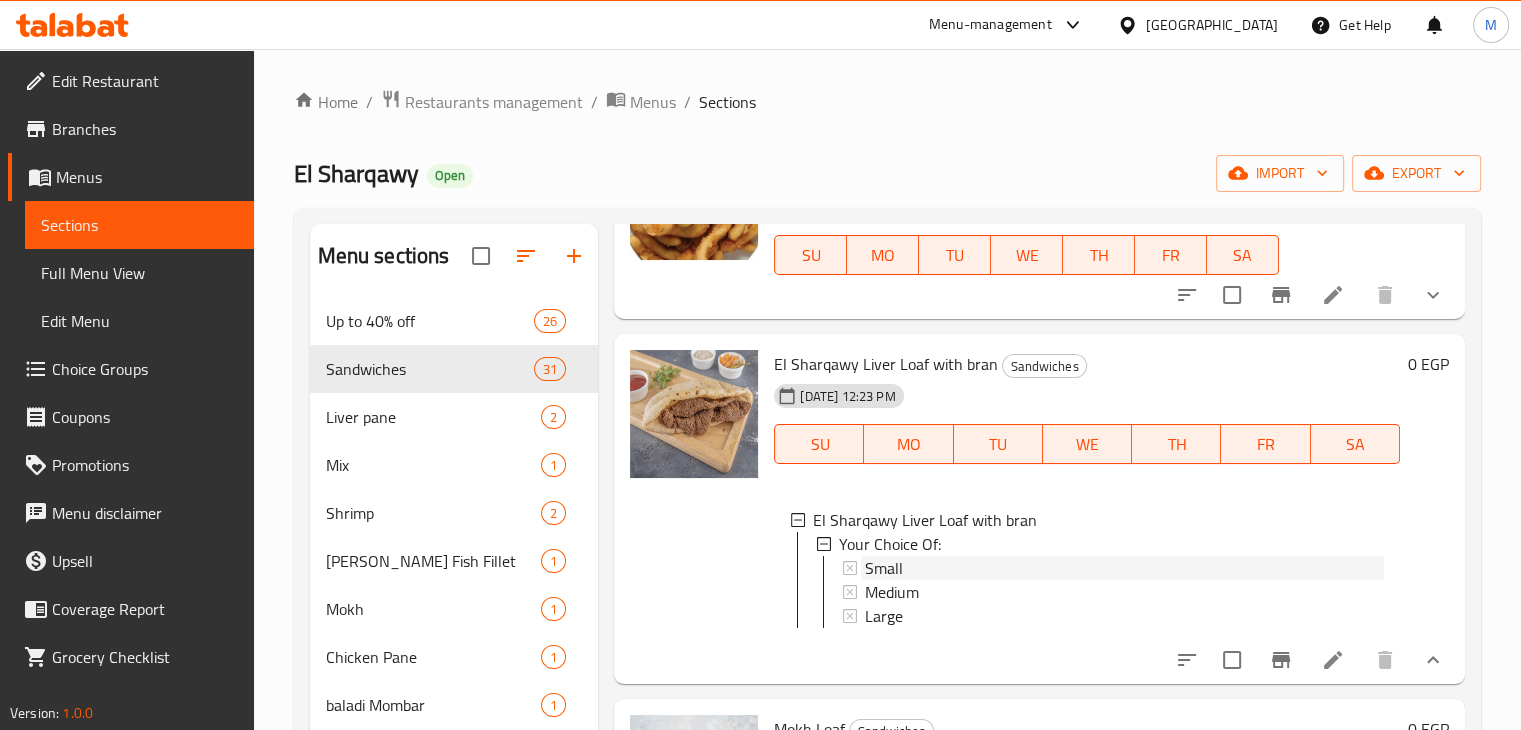 click on "Small" at bounding box center [884, 568] 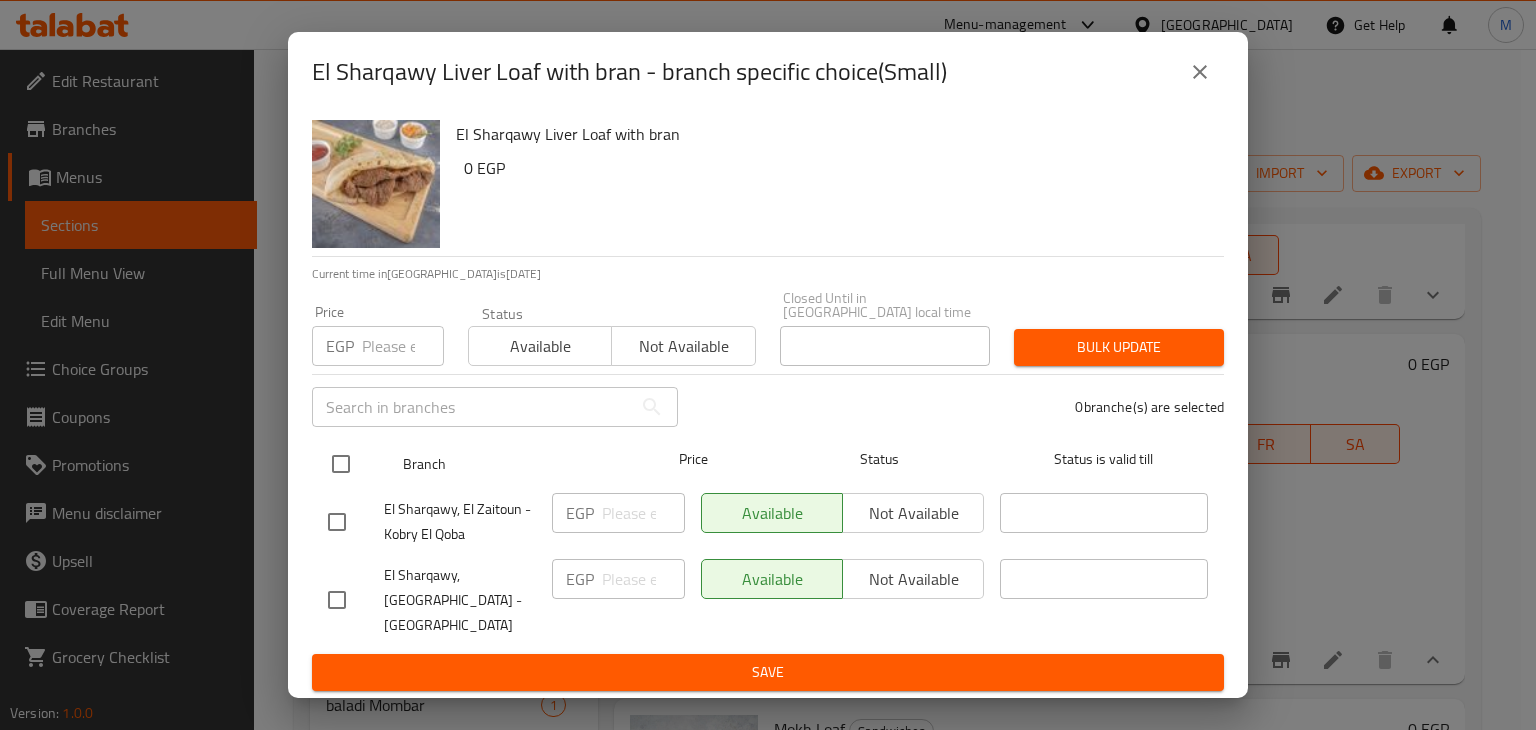 click at bounding box center [341, 464] 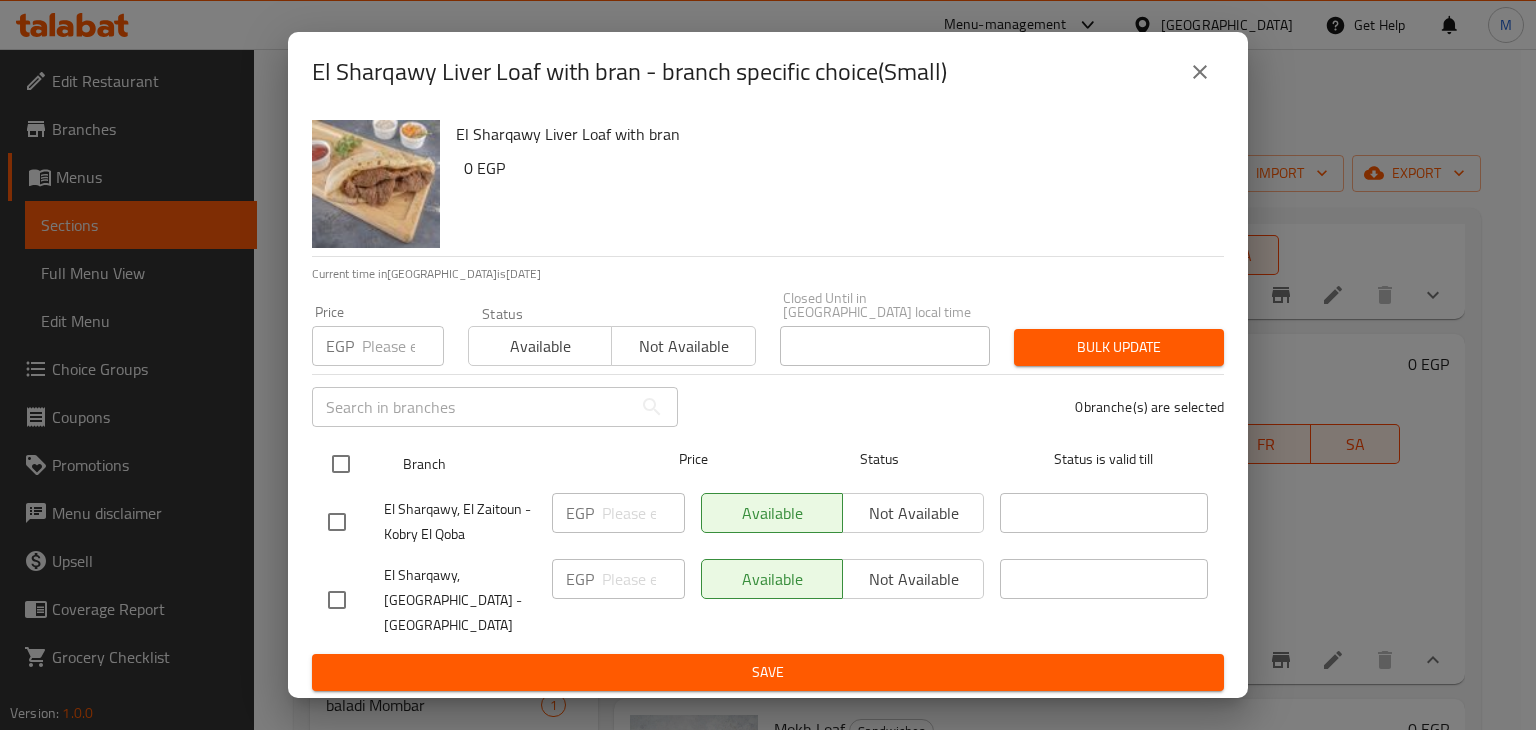 checkbox on "true" 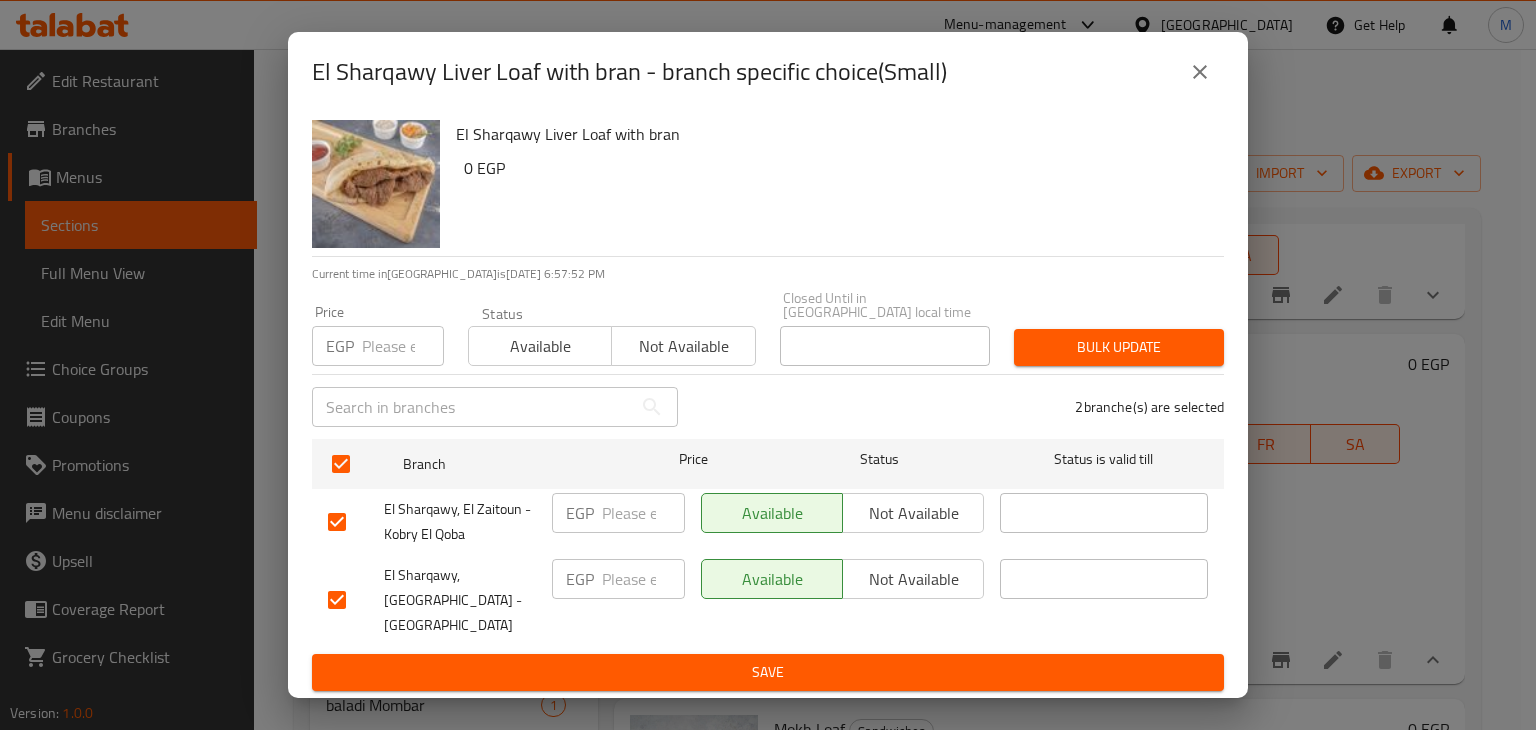 click on "EGP ​" at bounding box center [618, 513] 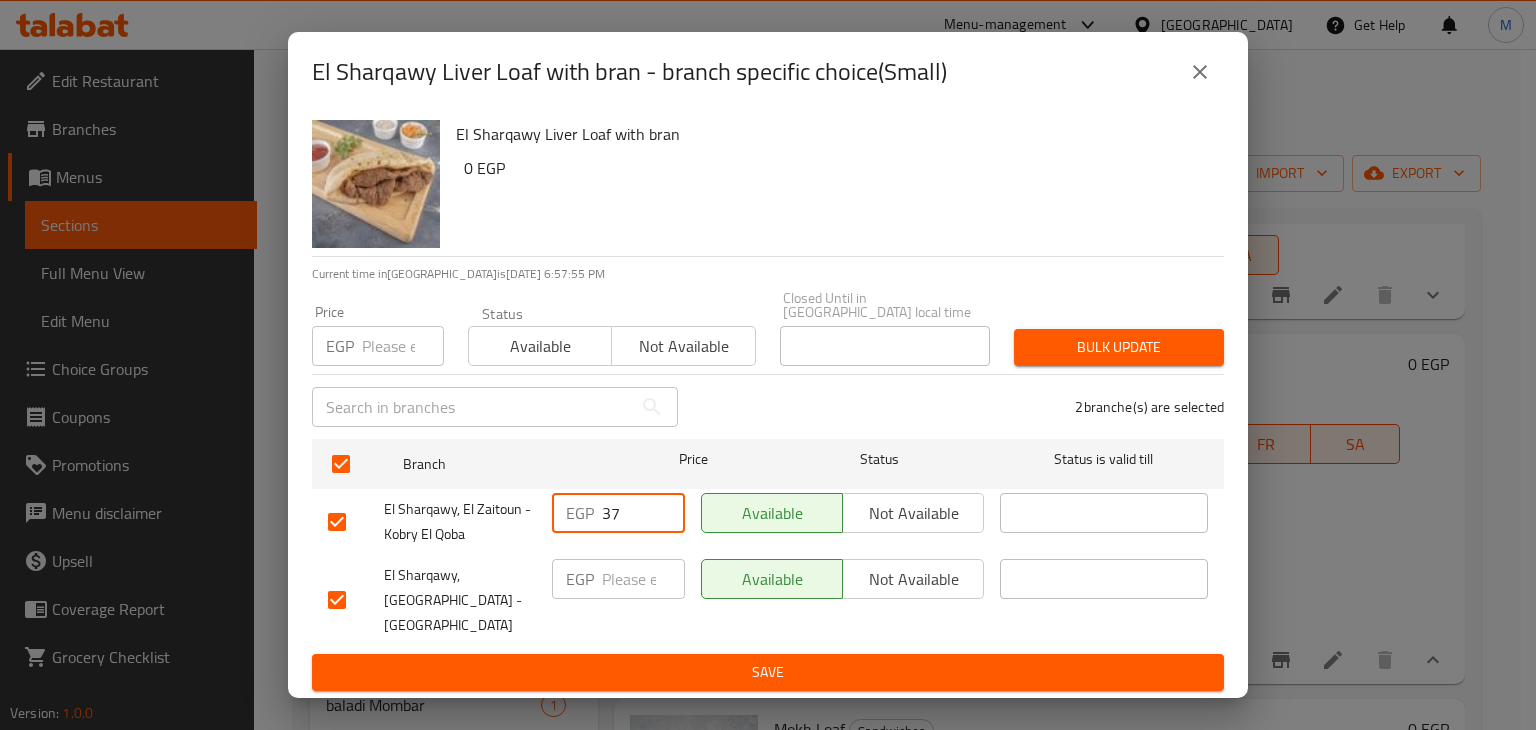 type on "37" 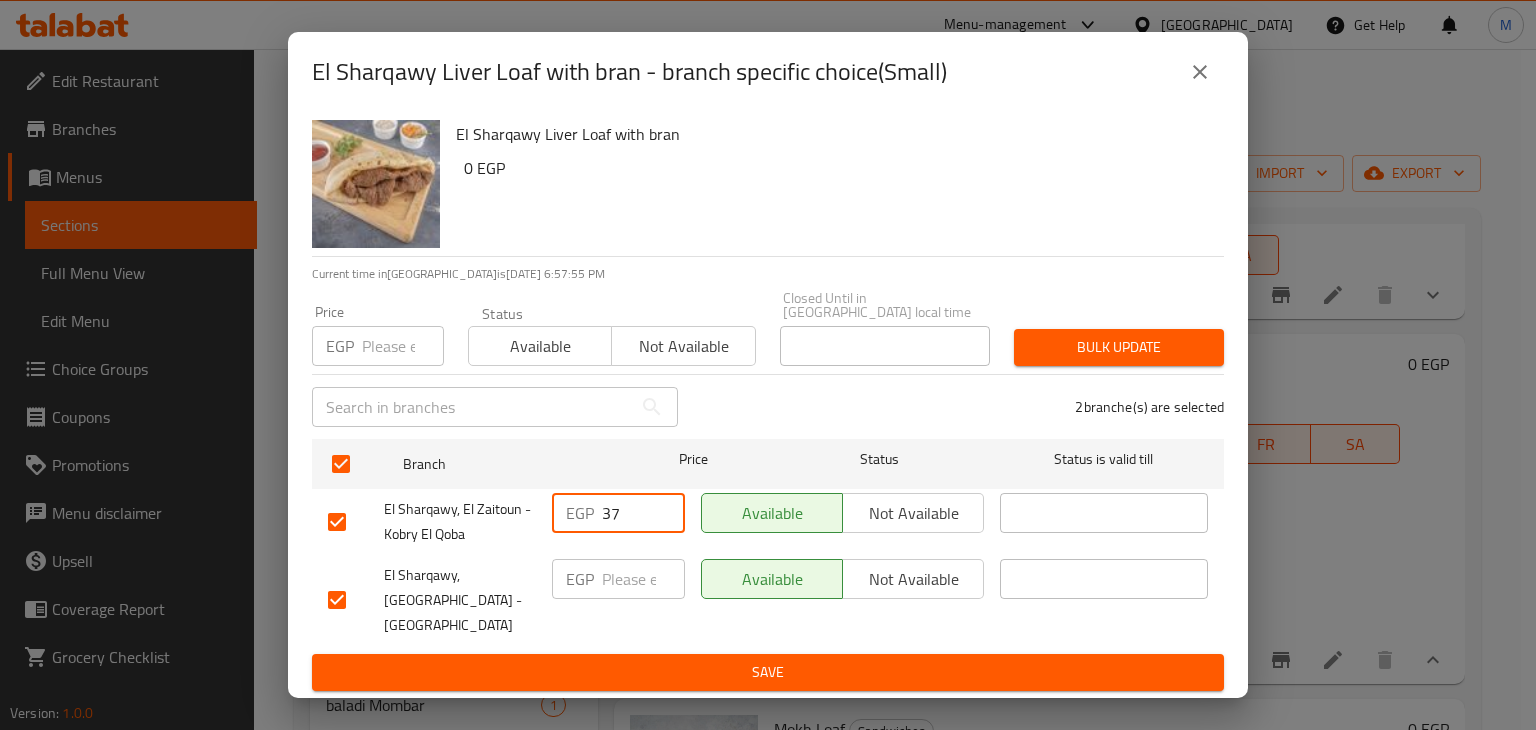 click on "Available" at bounding box center [540, 346] 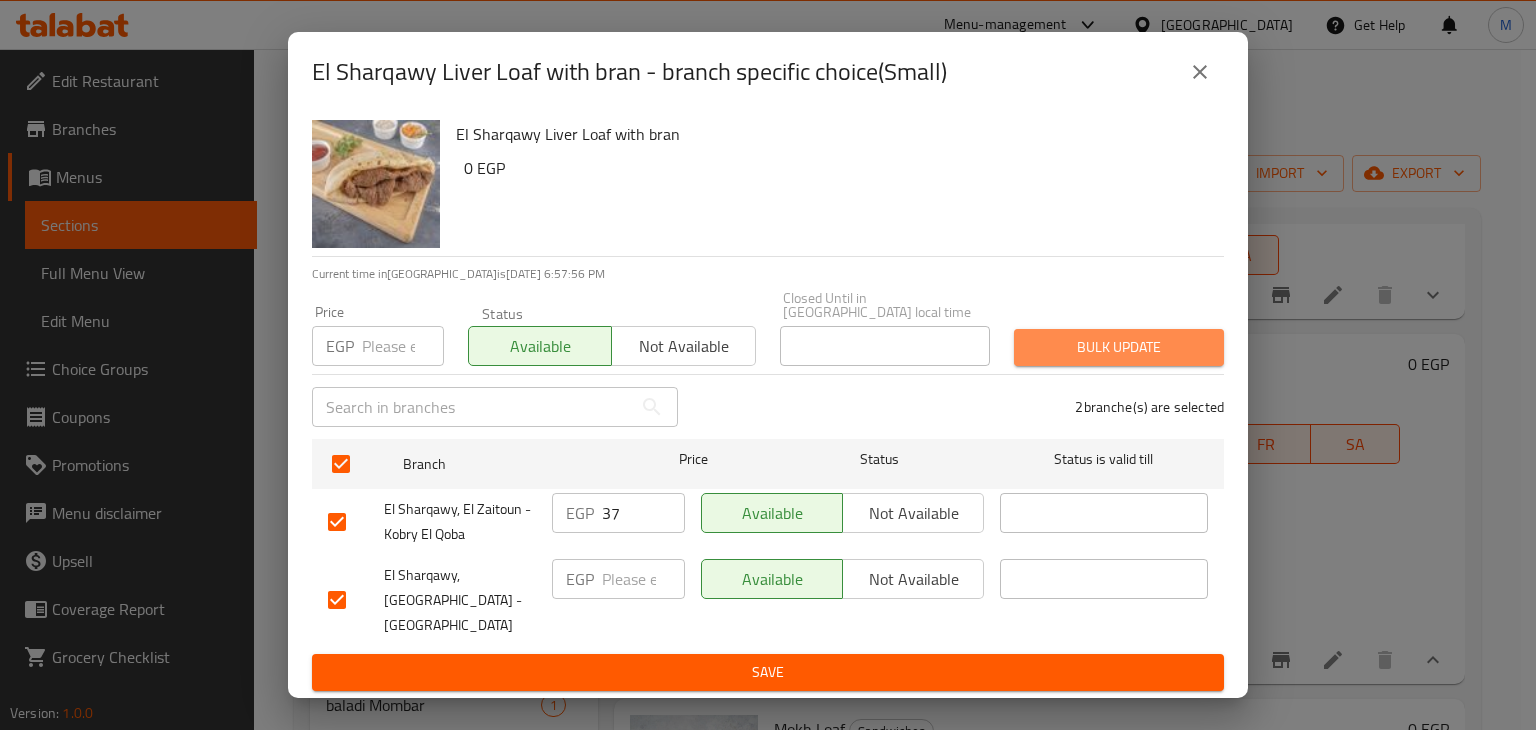 click on "Bulk update" at bounding box center (1119, 347) 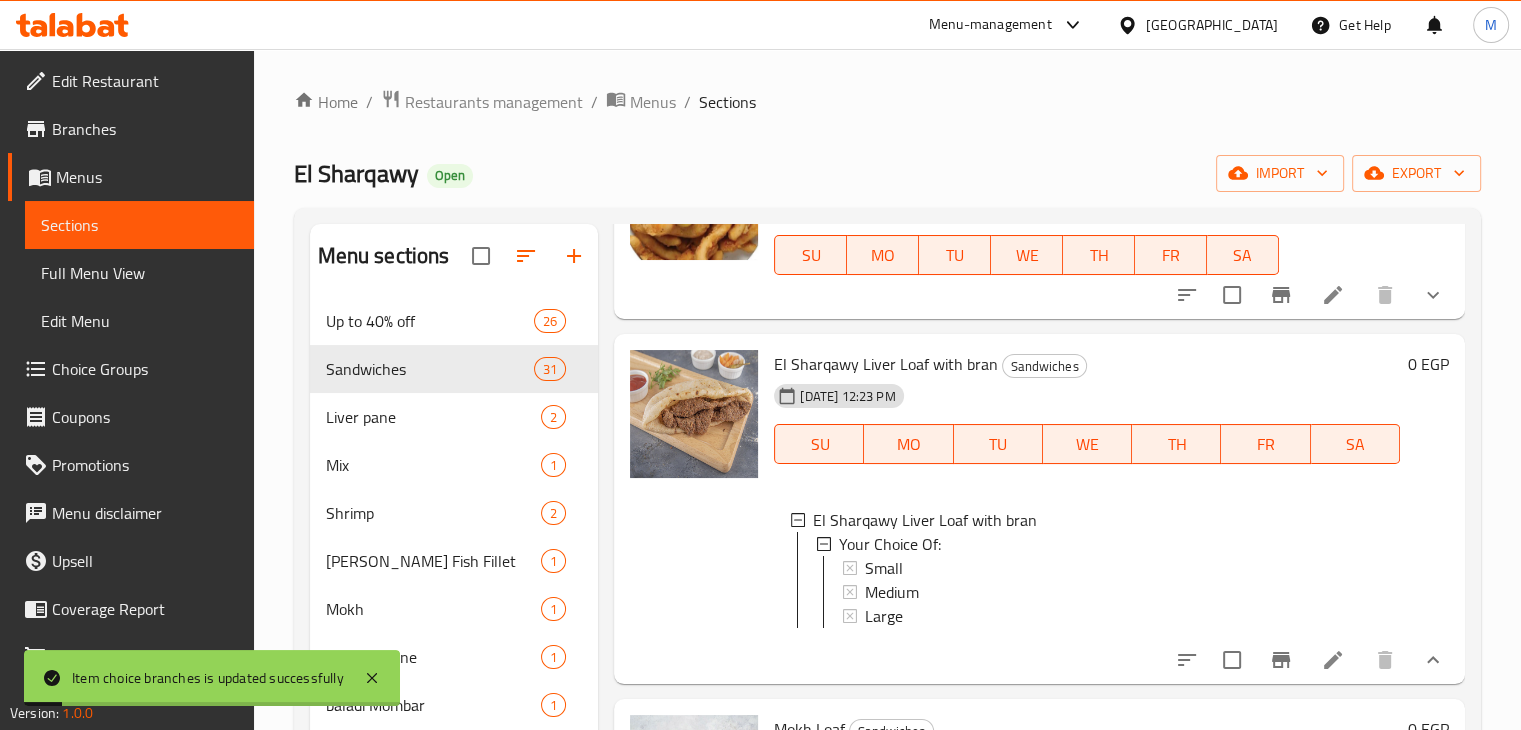 click on "Small" at bounding box center (884, 568) 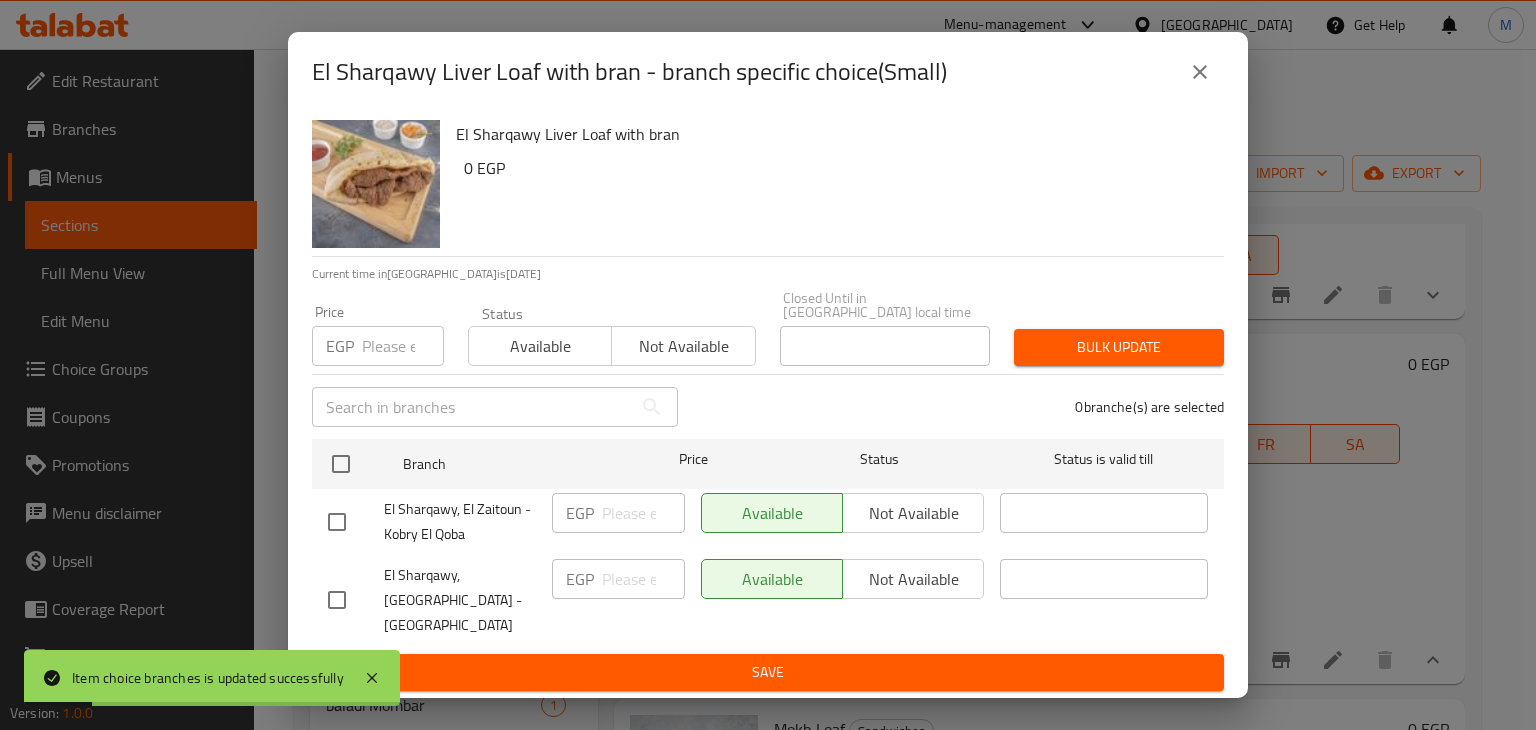 click at bounding box center [403, 346] 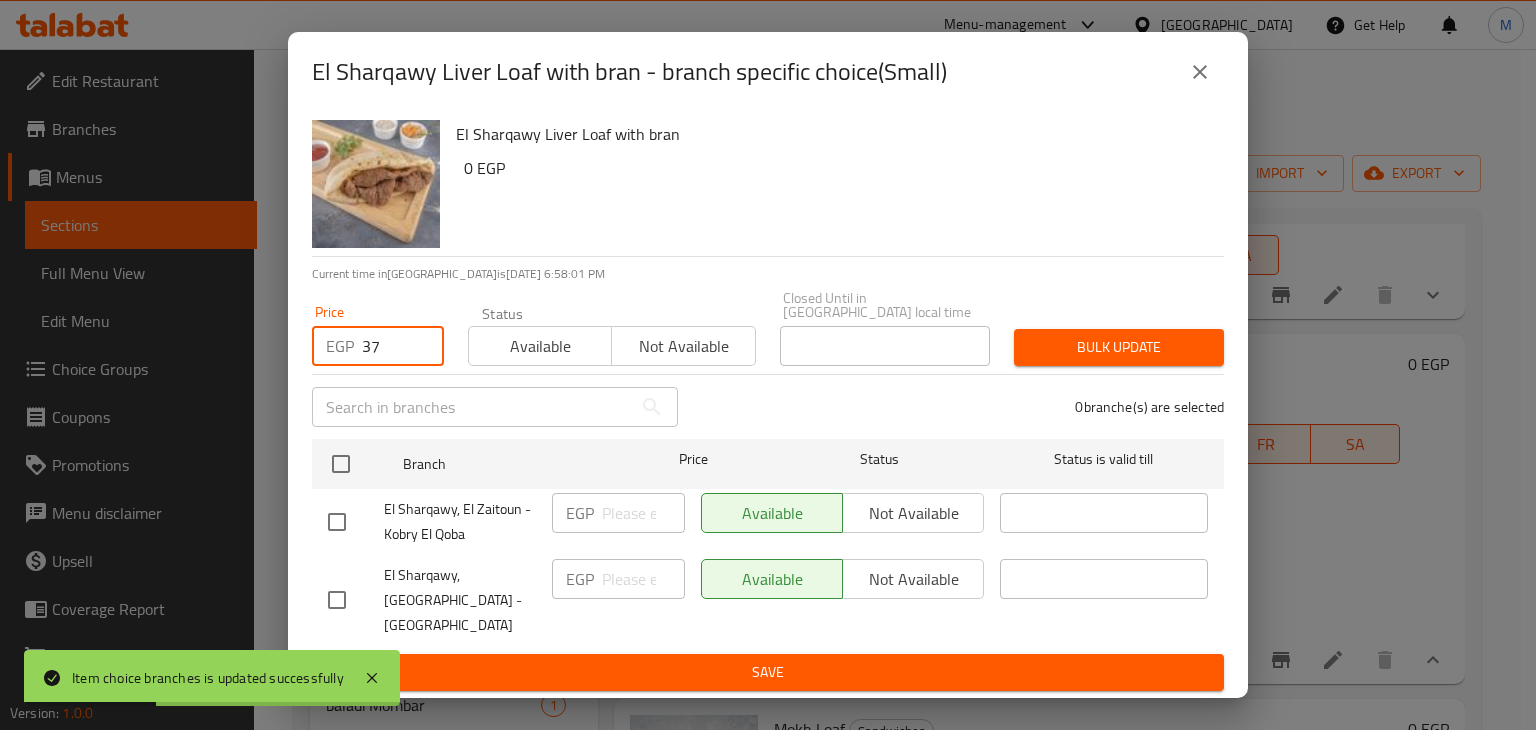 type on "37" 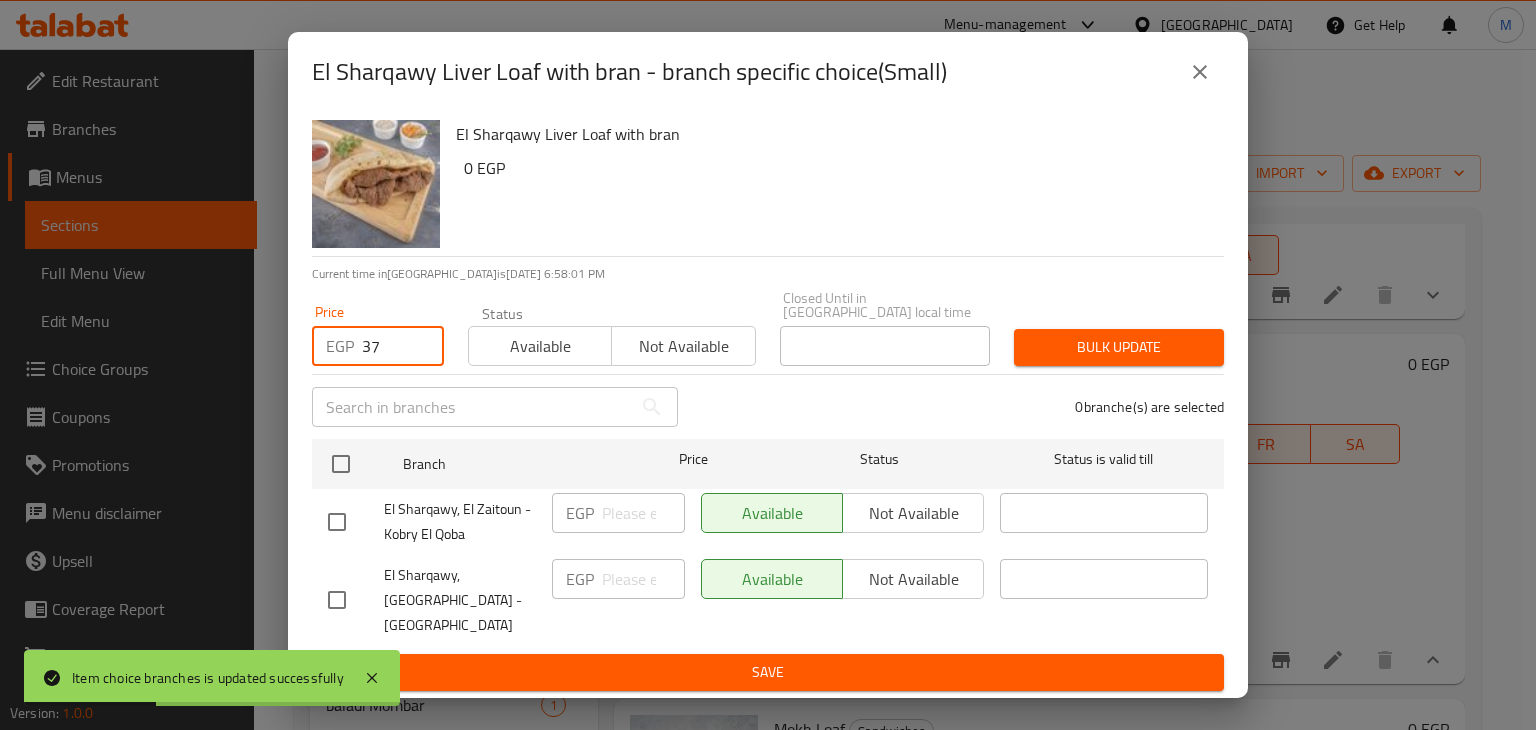 click on "Available" at bounding box center [540, 346] 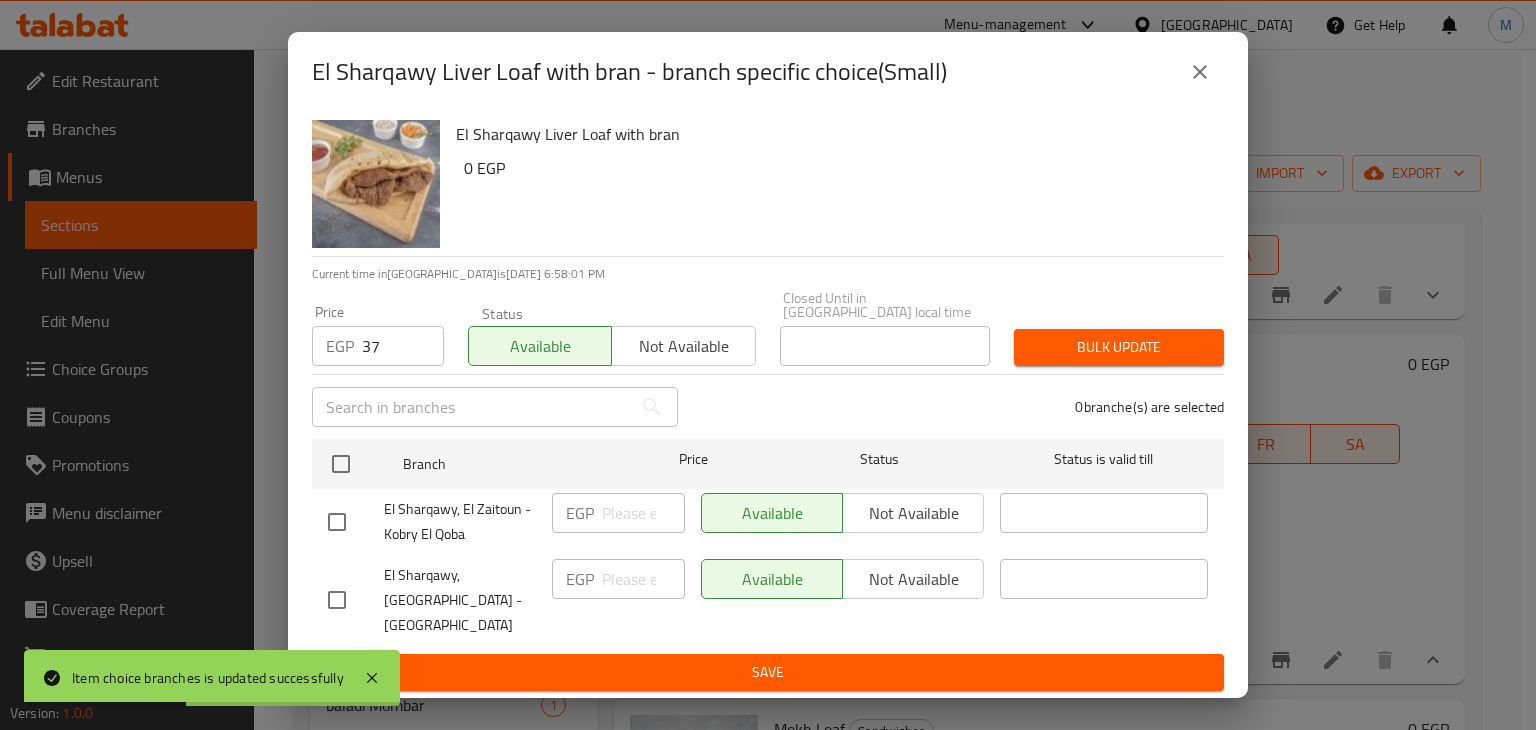 click on "Bulk update" at bounding box center [1119, 347] 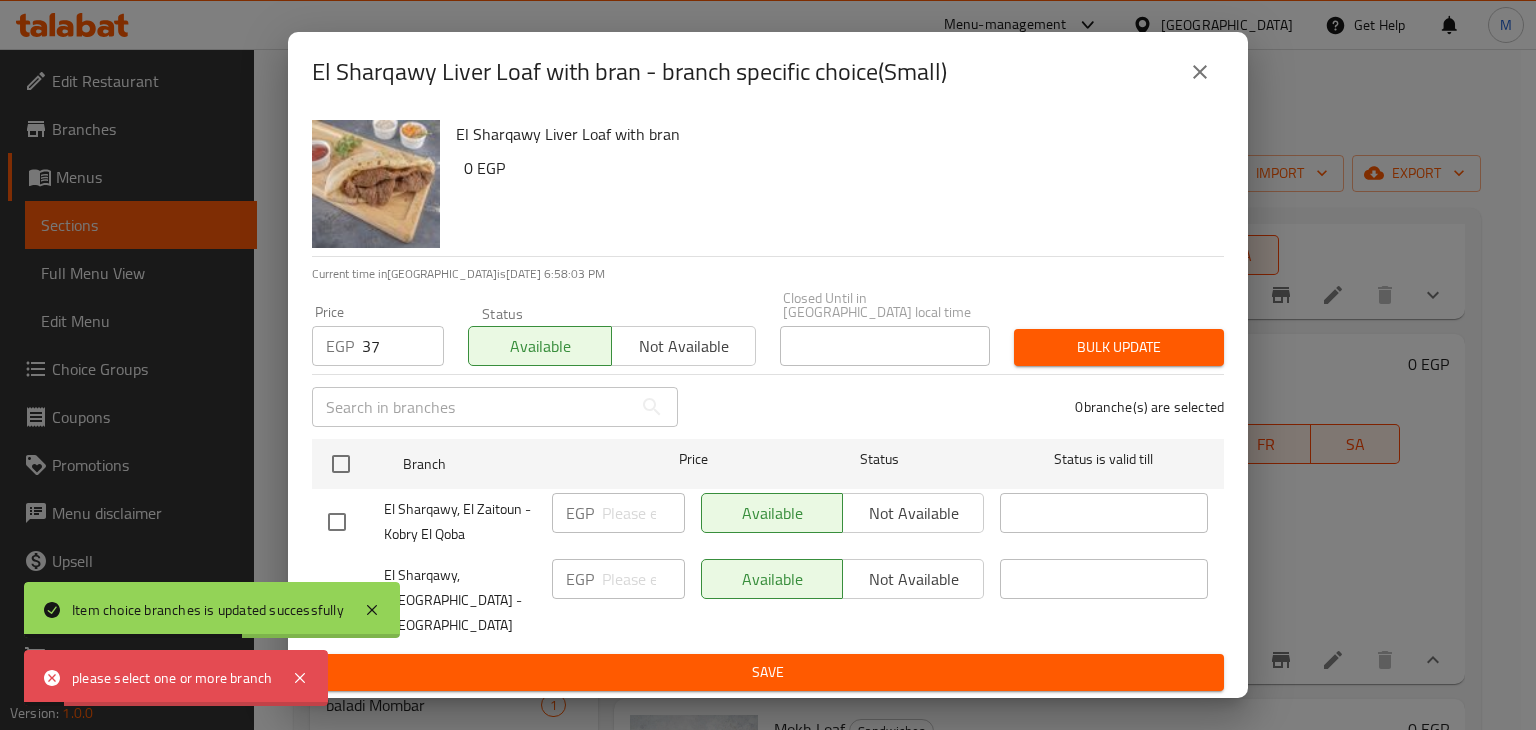 click on "El Sharqawy, El Zaitoun - Kobry El Qoba" at bounding box center [432, 522] 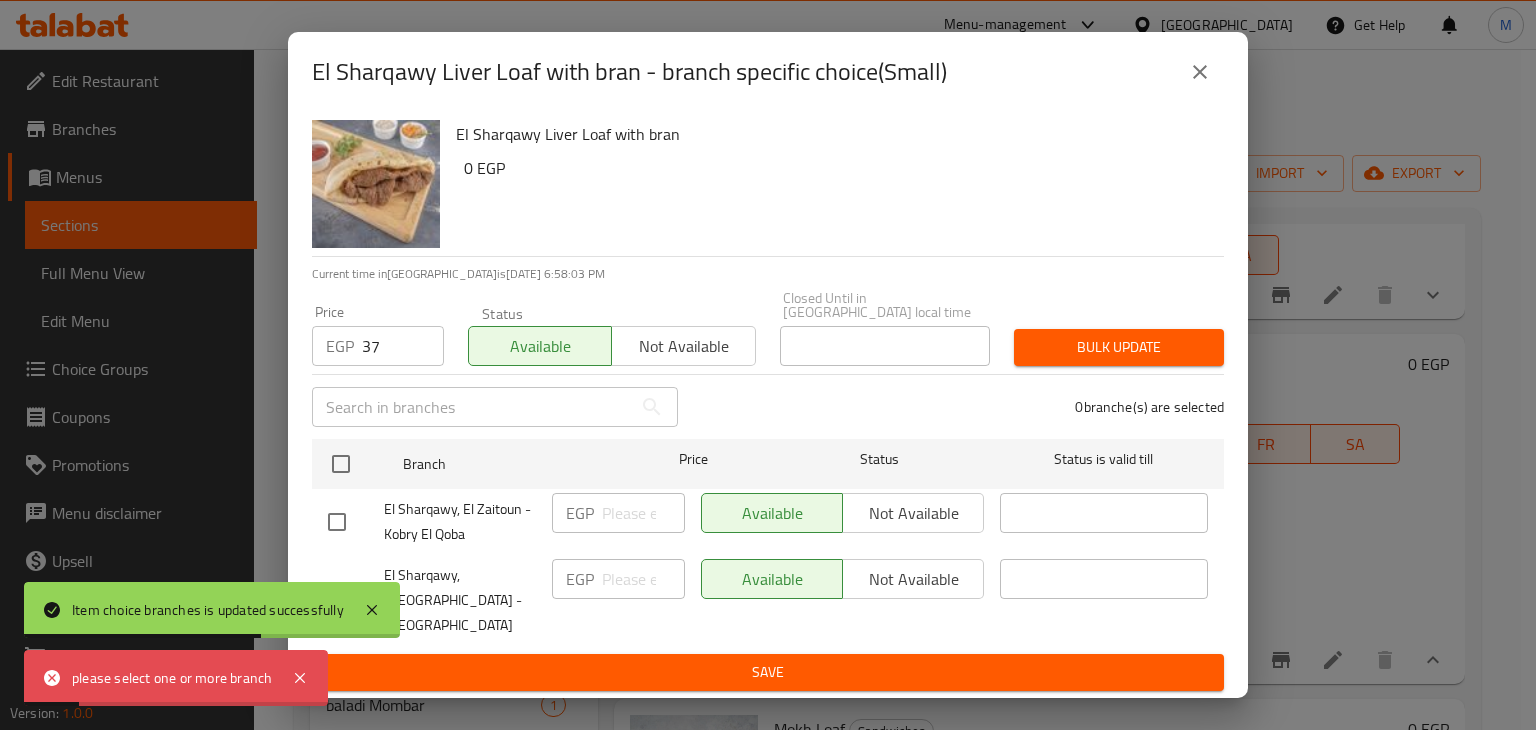 click on "El Sharqawy, El Zaitoun - Kobry El Qoba" at bounding box center [432, 522] 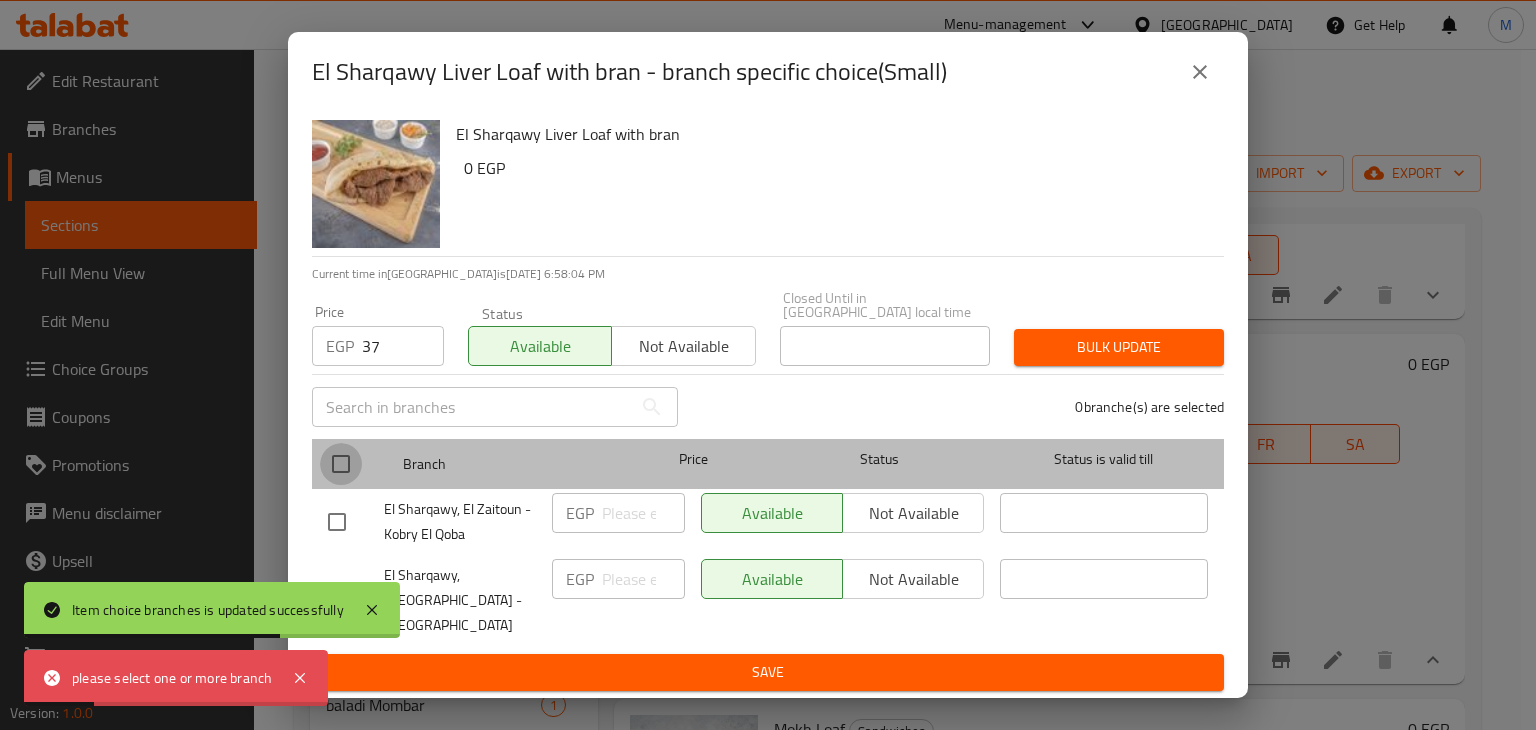 click at bounding box center [341, 464] 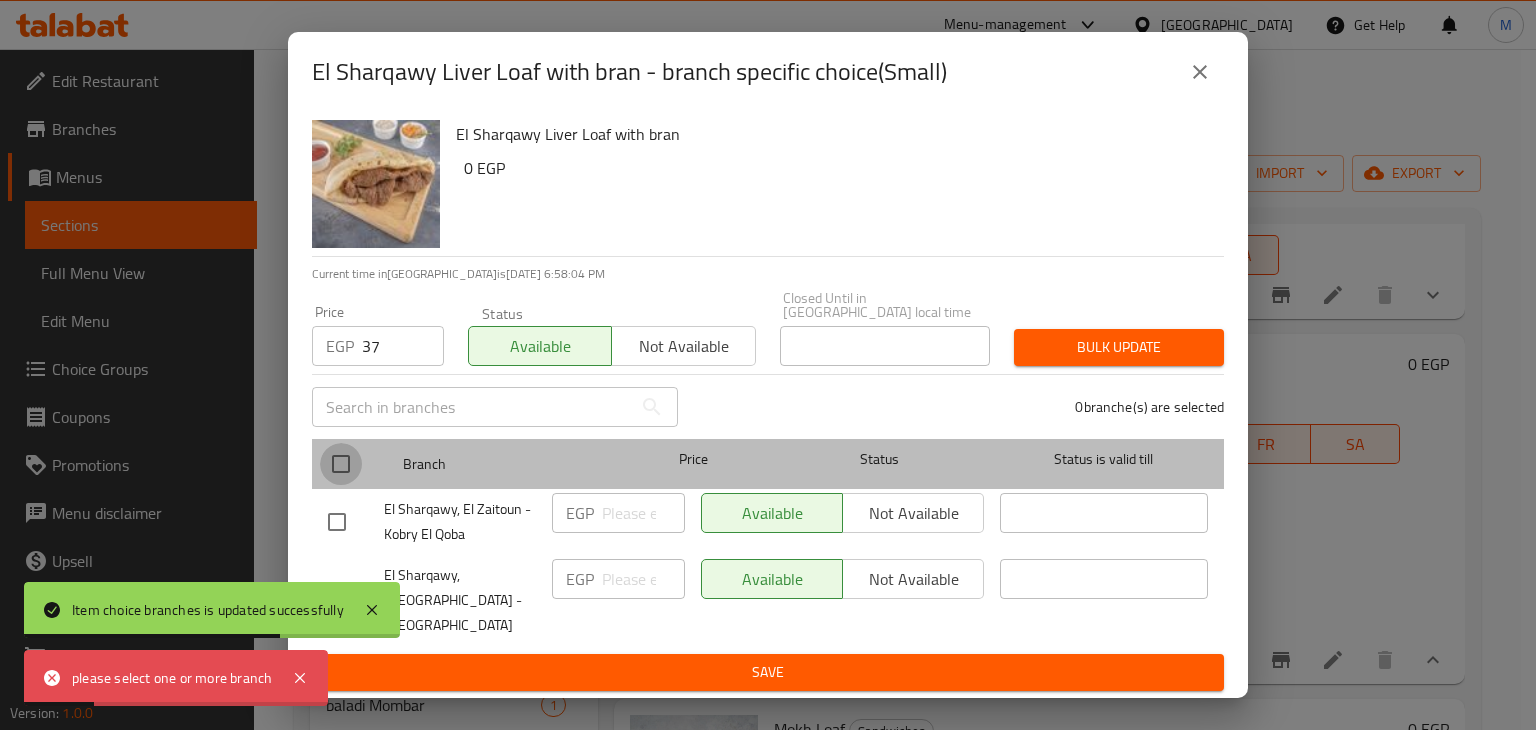 checkbox on "true" 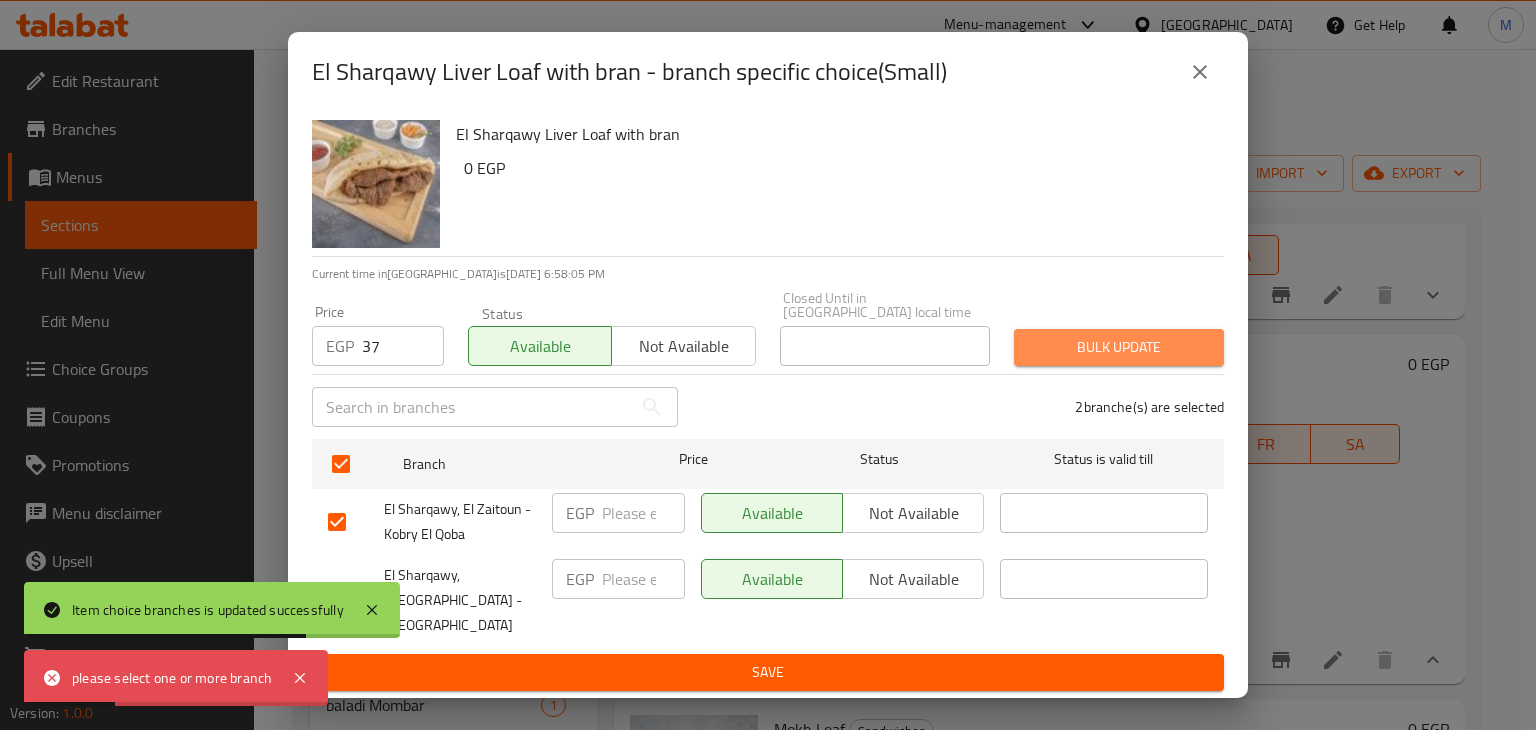 click on "Bulk update" at bounding box center (1119, 347) 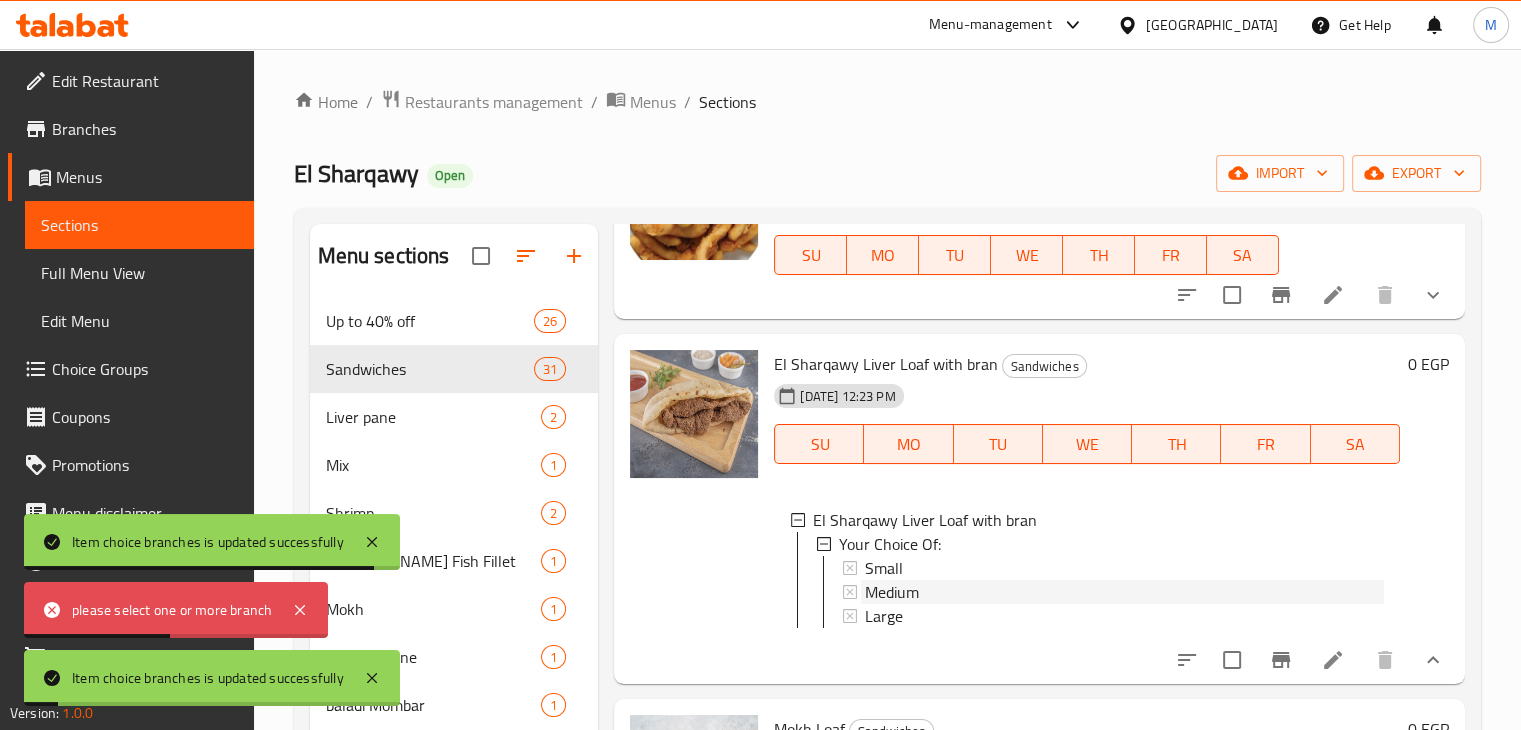 click on "Medium" at bounding box center [892, 592] 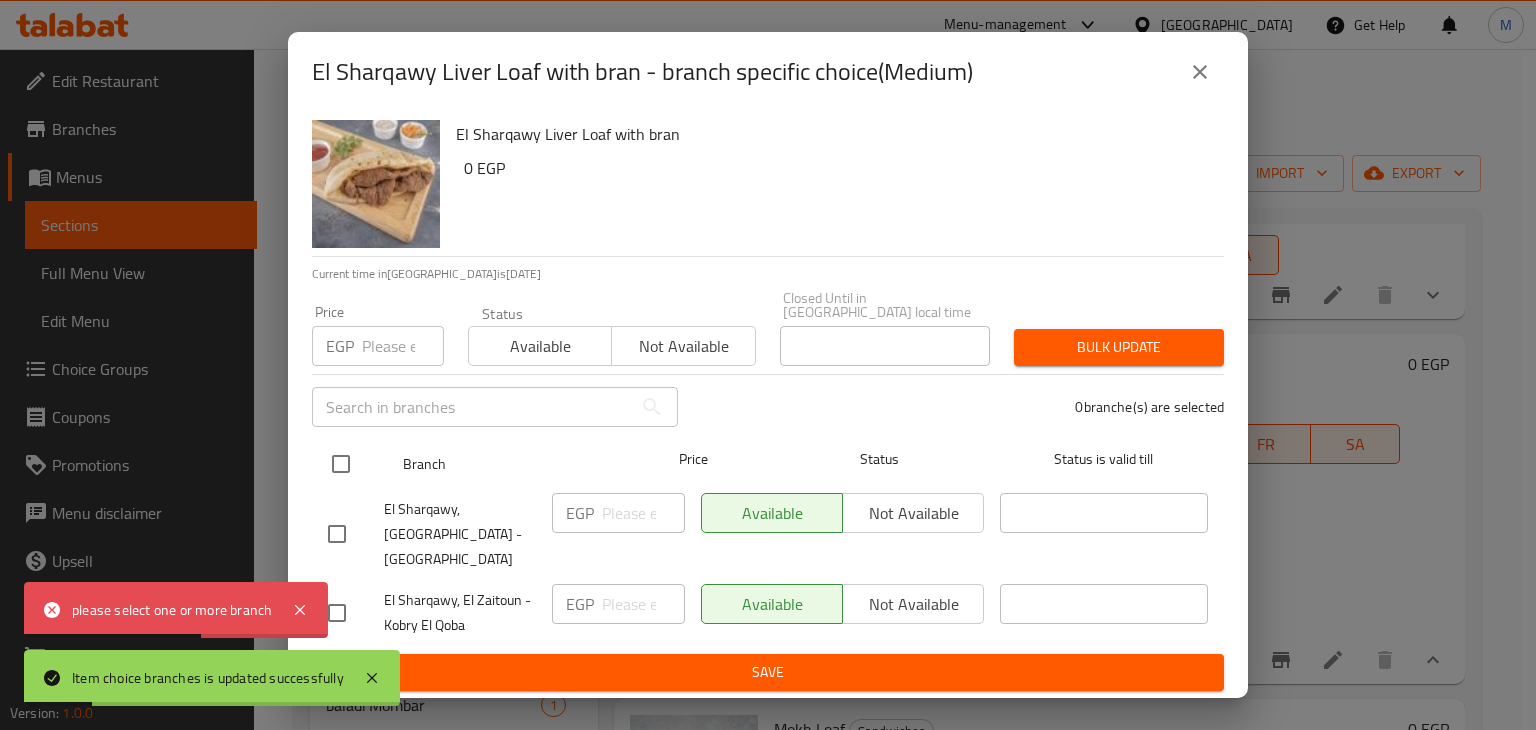 click at bounding box center (341, 464) 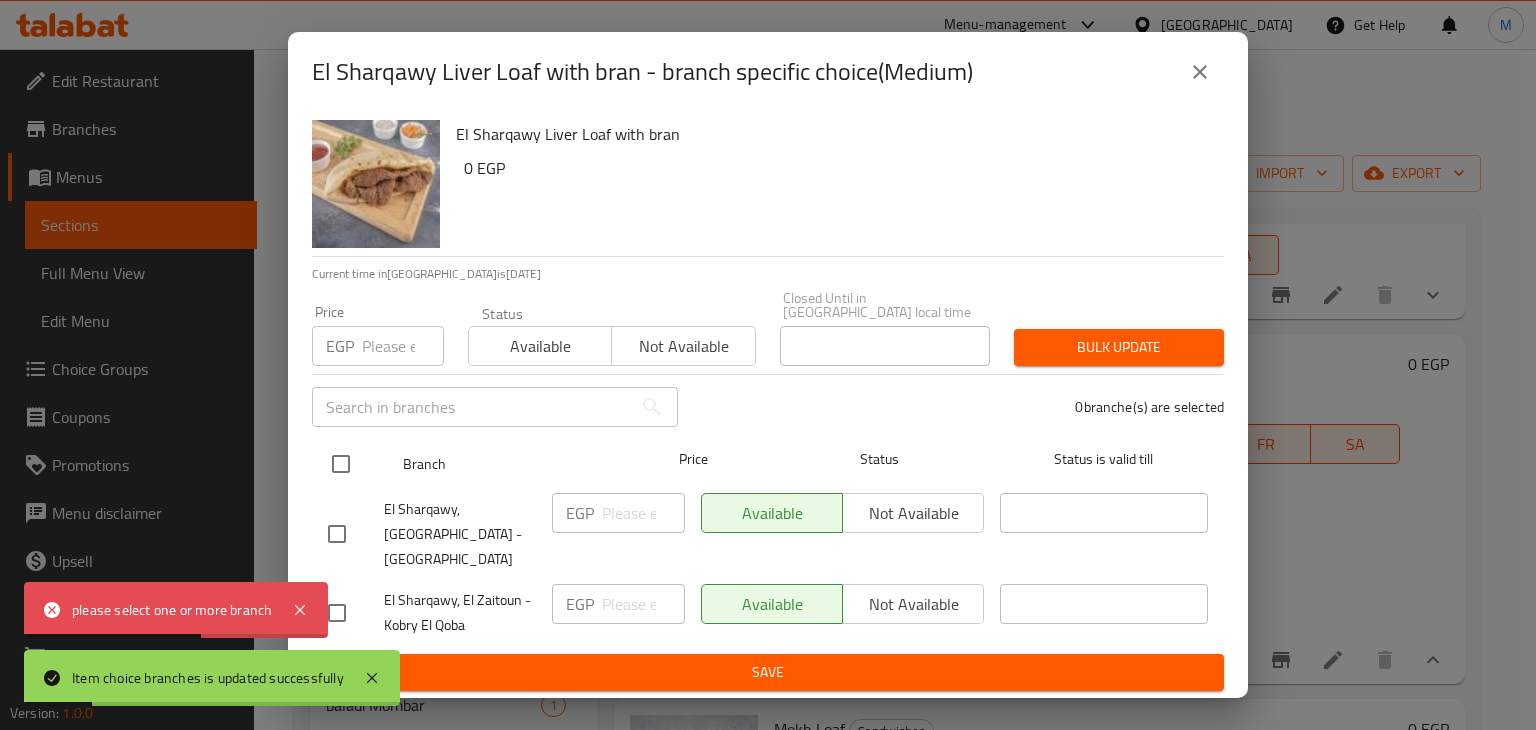 checkbox on "true" 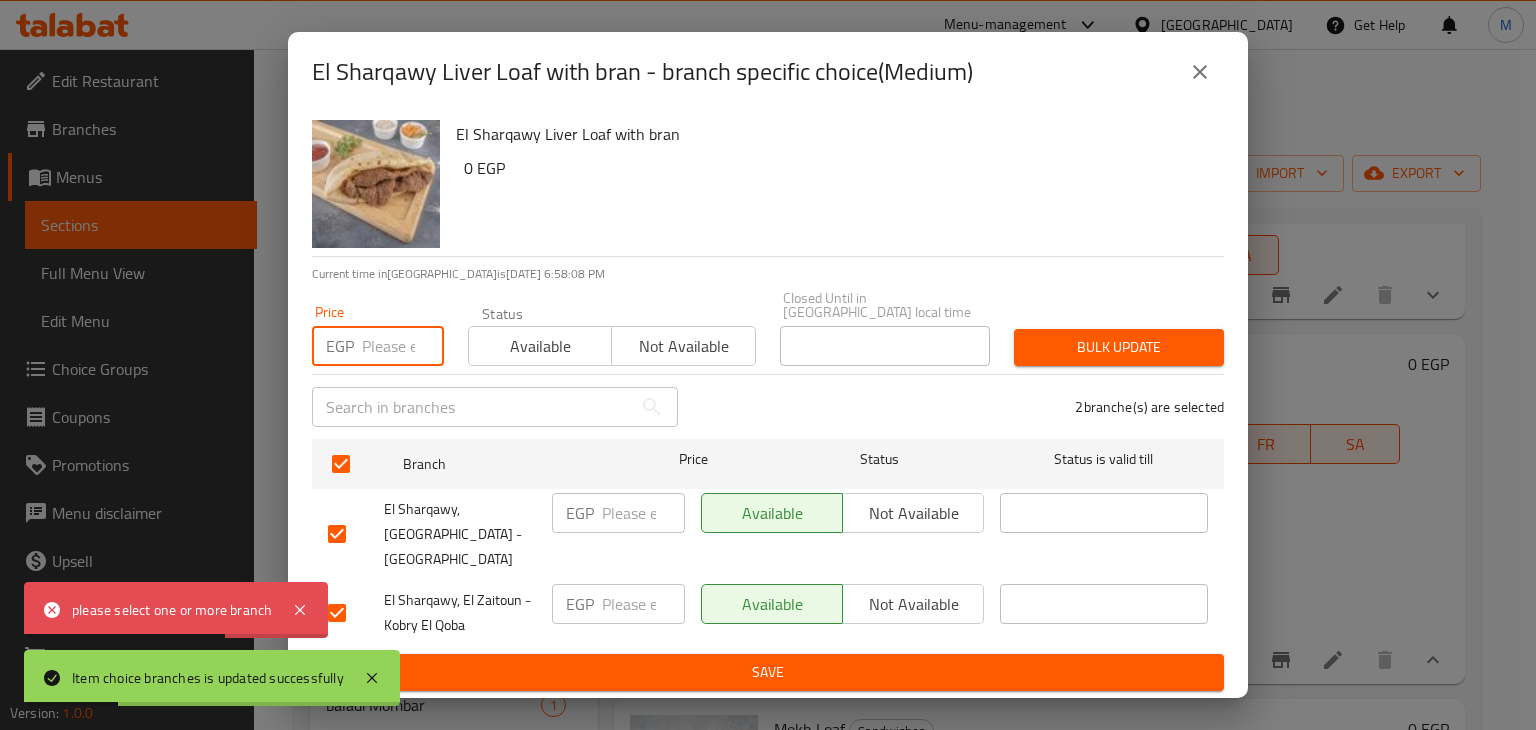 click at bounding box center (403, 346) 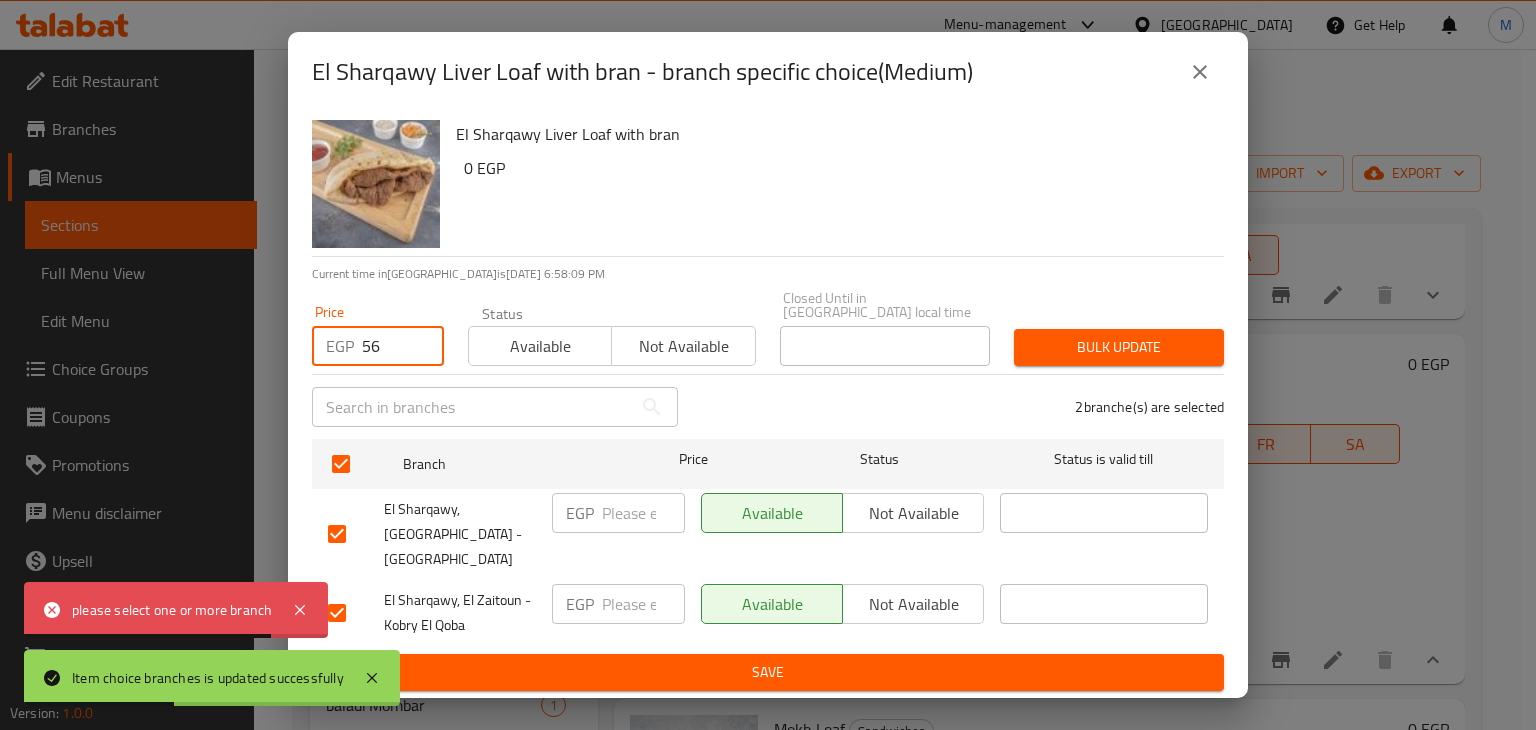 type on "56" 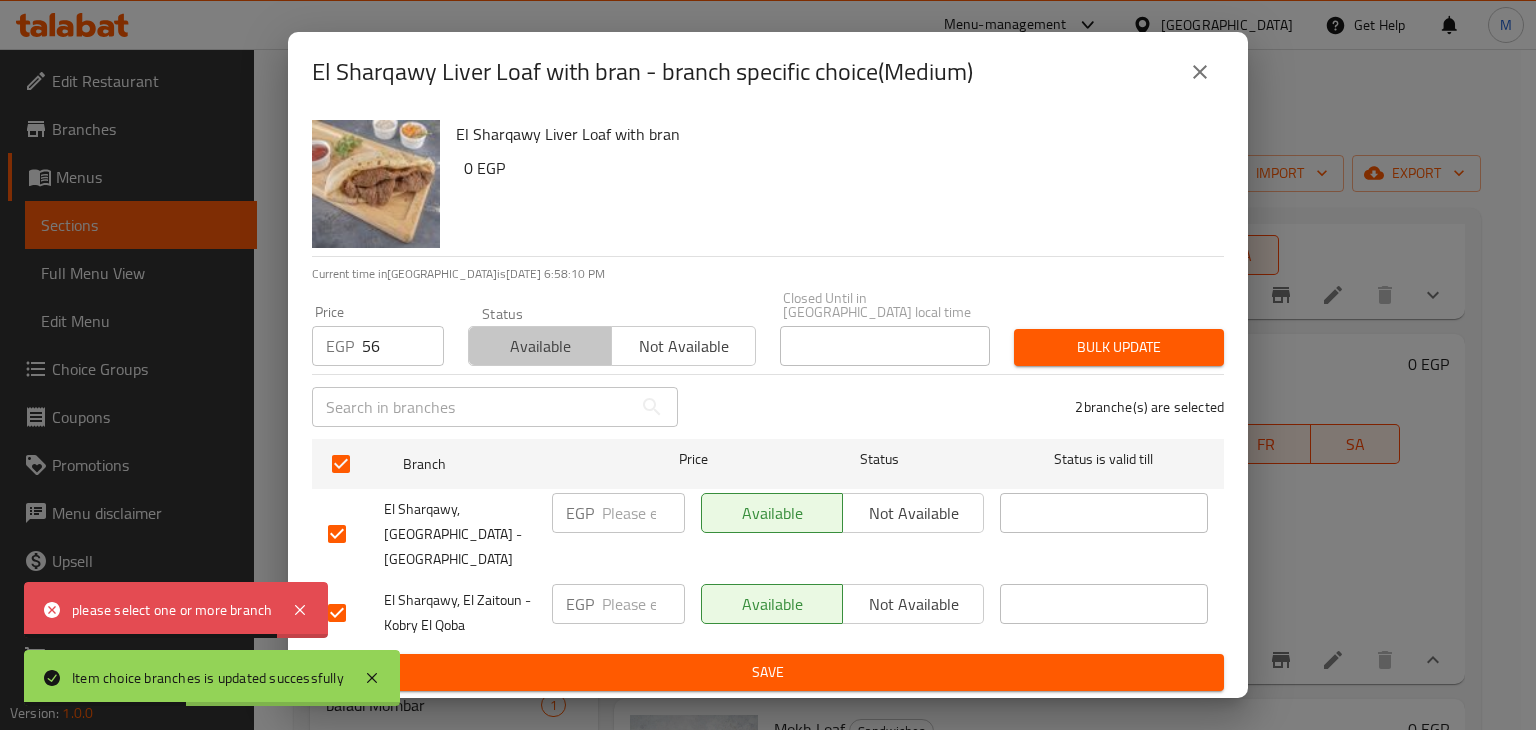click on "Available" at bounding box center (540, 346) 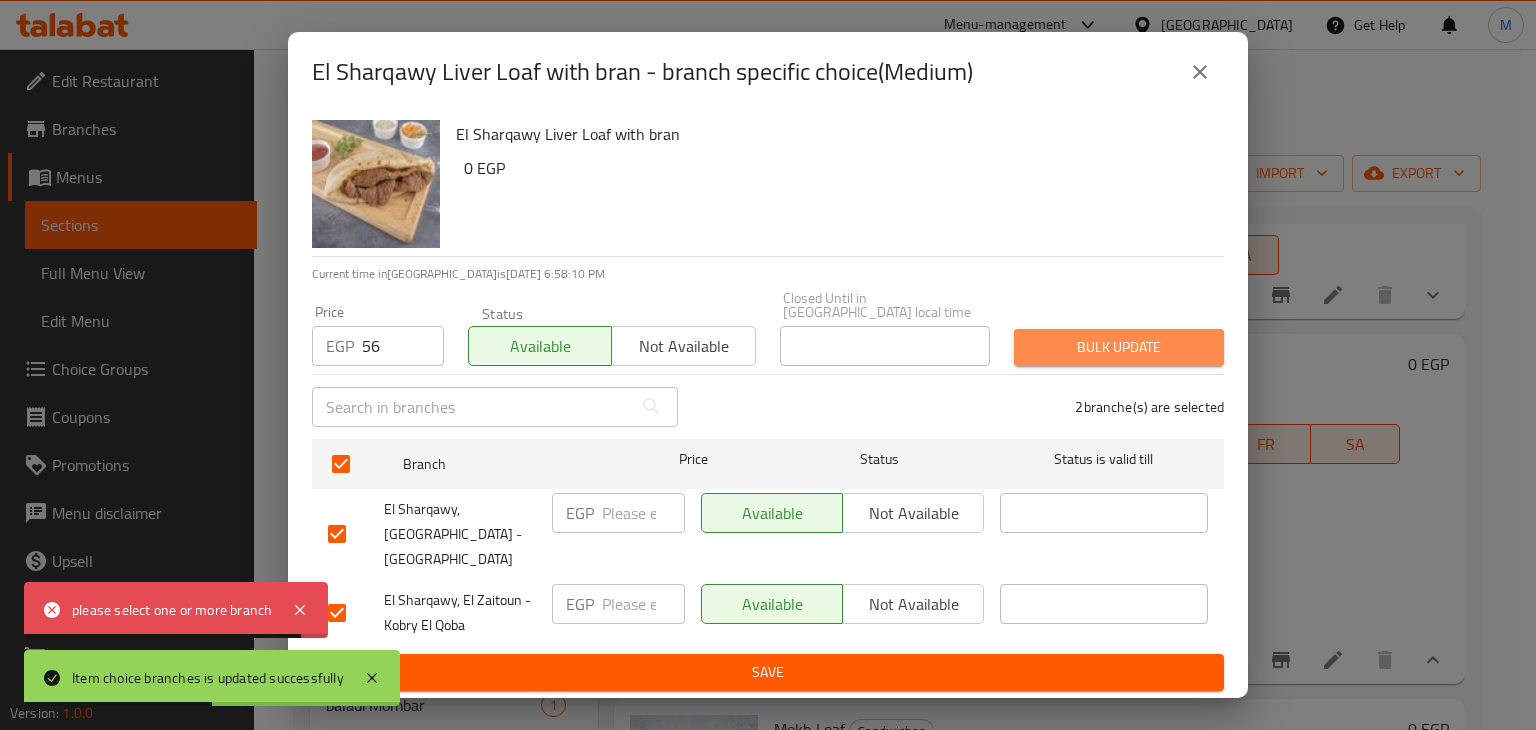 click on "Bulk update" at bounding box center (1119, 347) 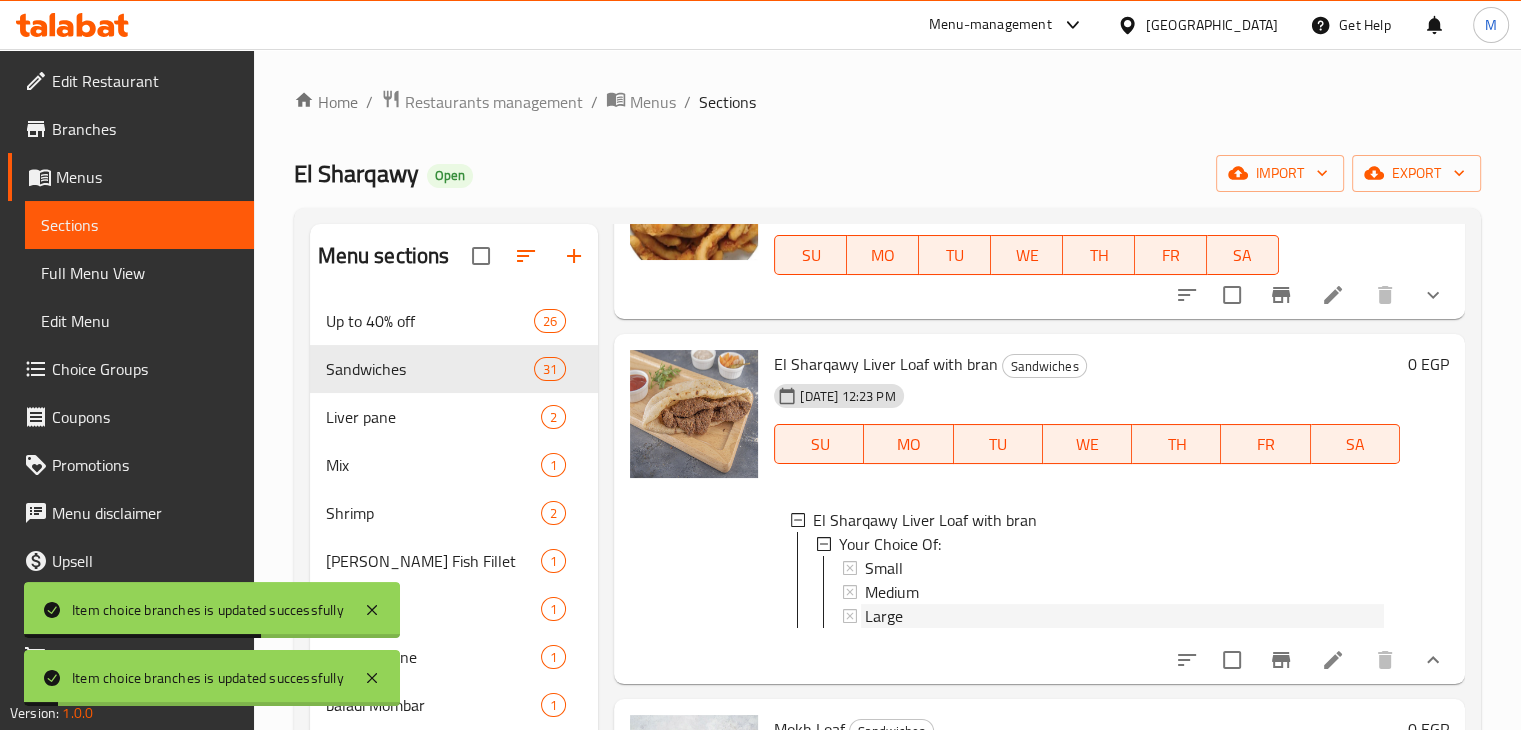 click on "Large" at bounding box center [1124, 616] 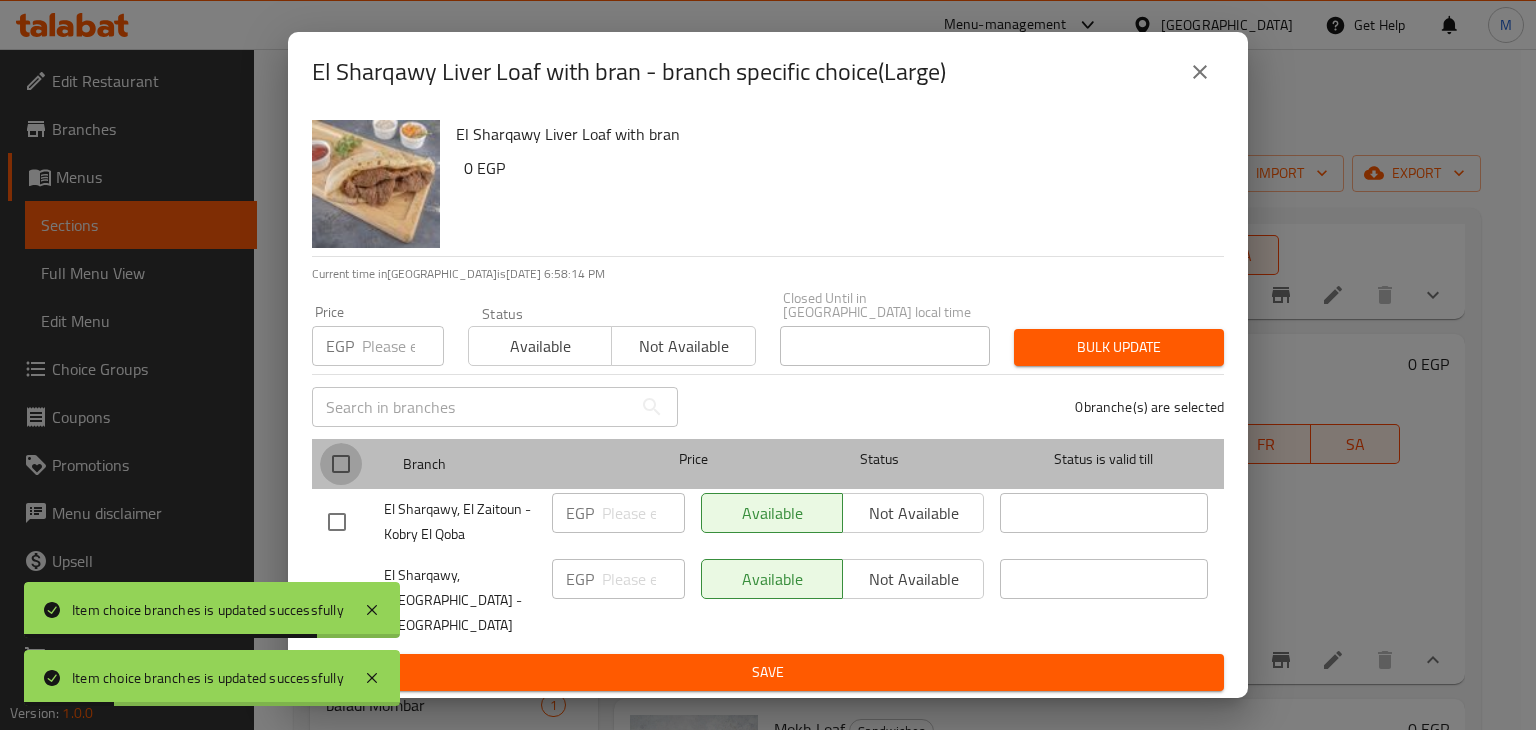 click at bounding box center (341, 464) 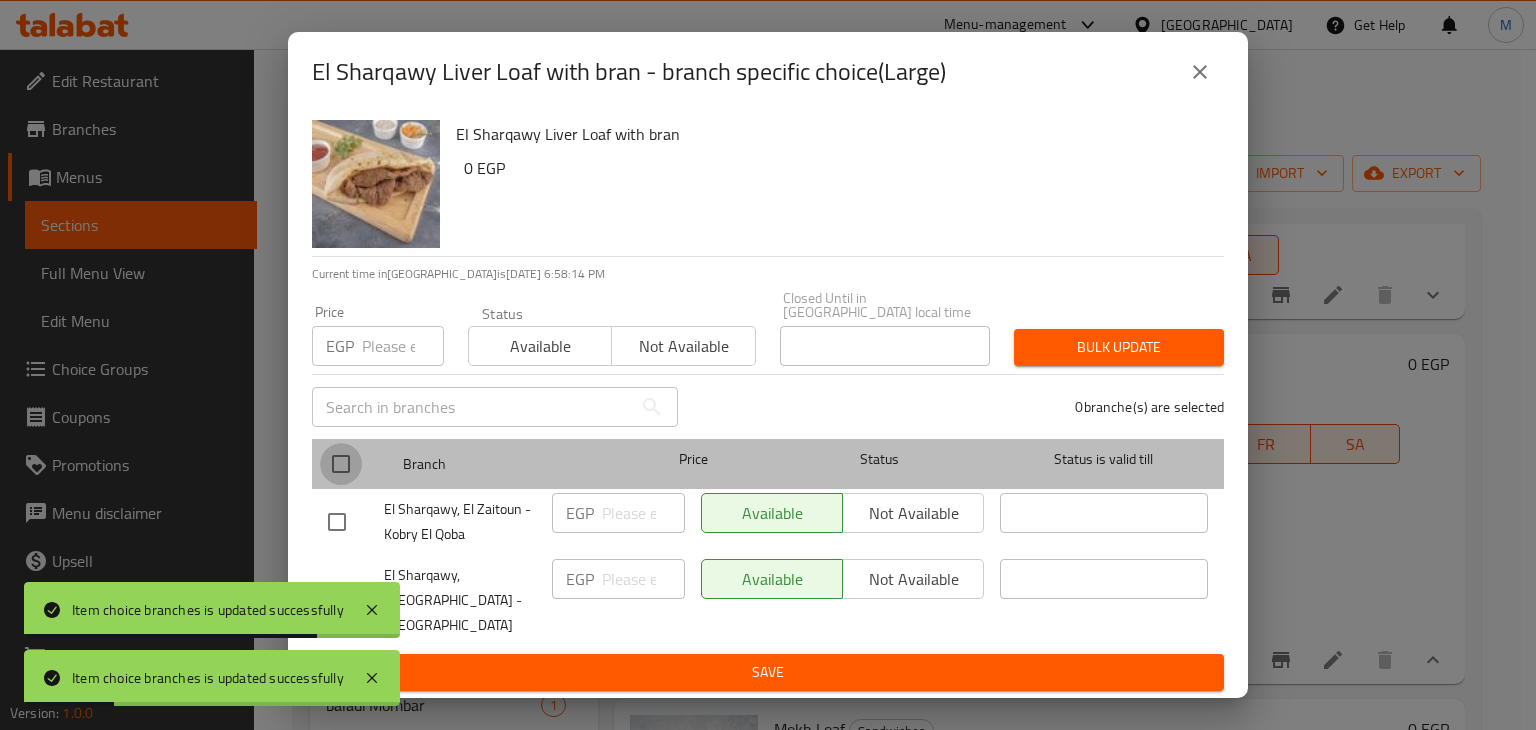 checkbox on "true" 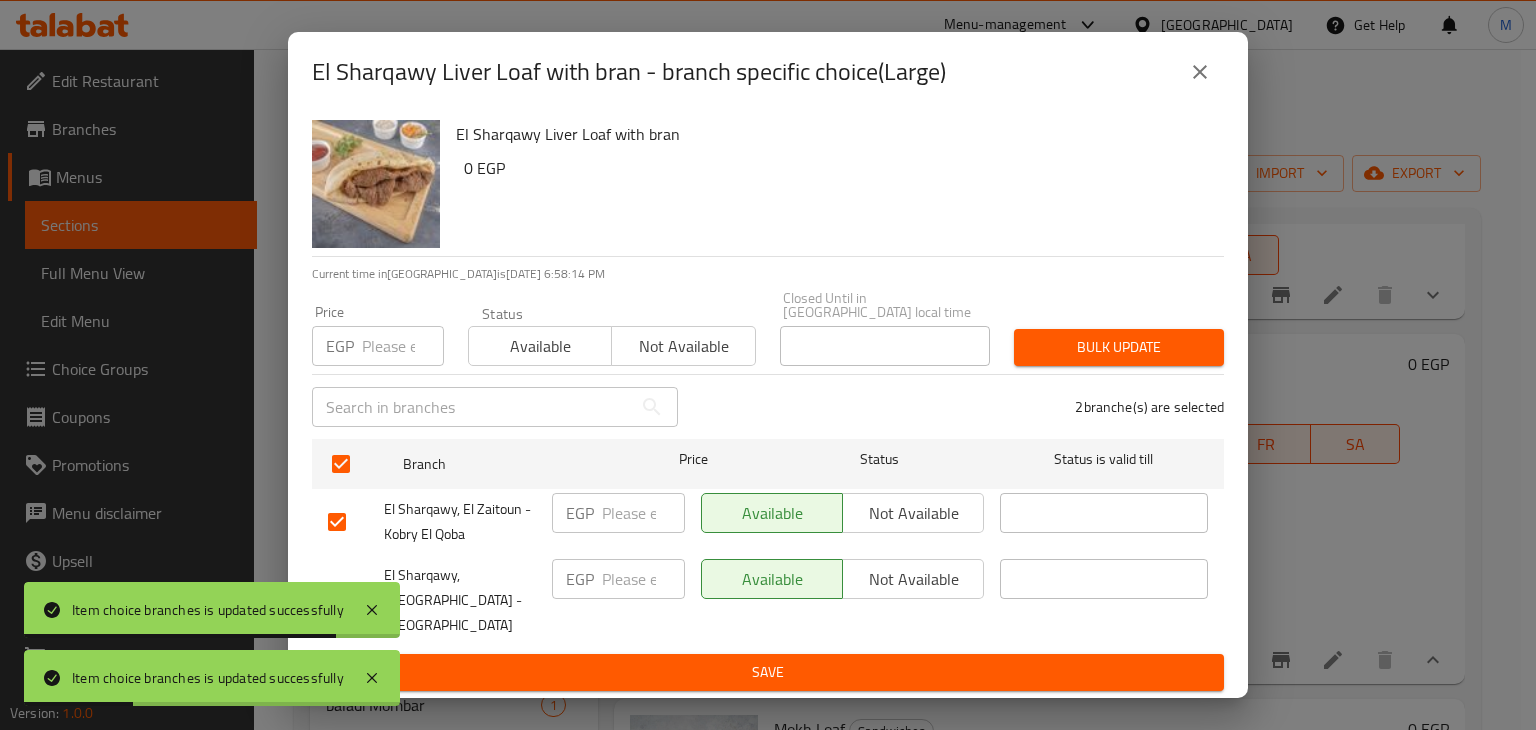 click at bounding box center [403, 346] 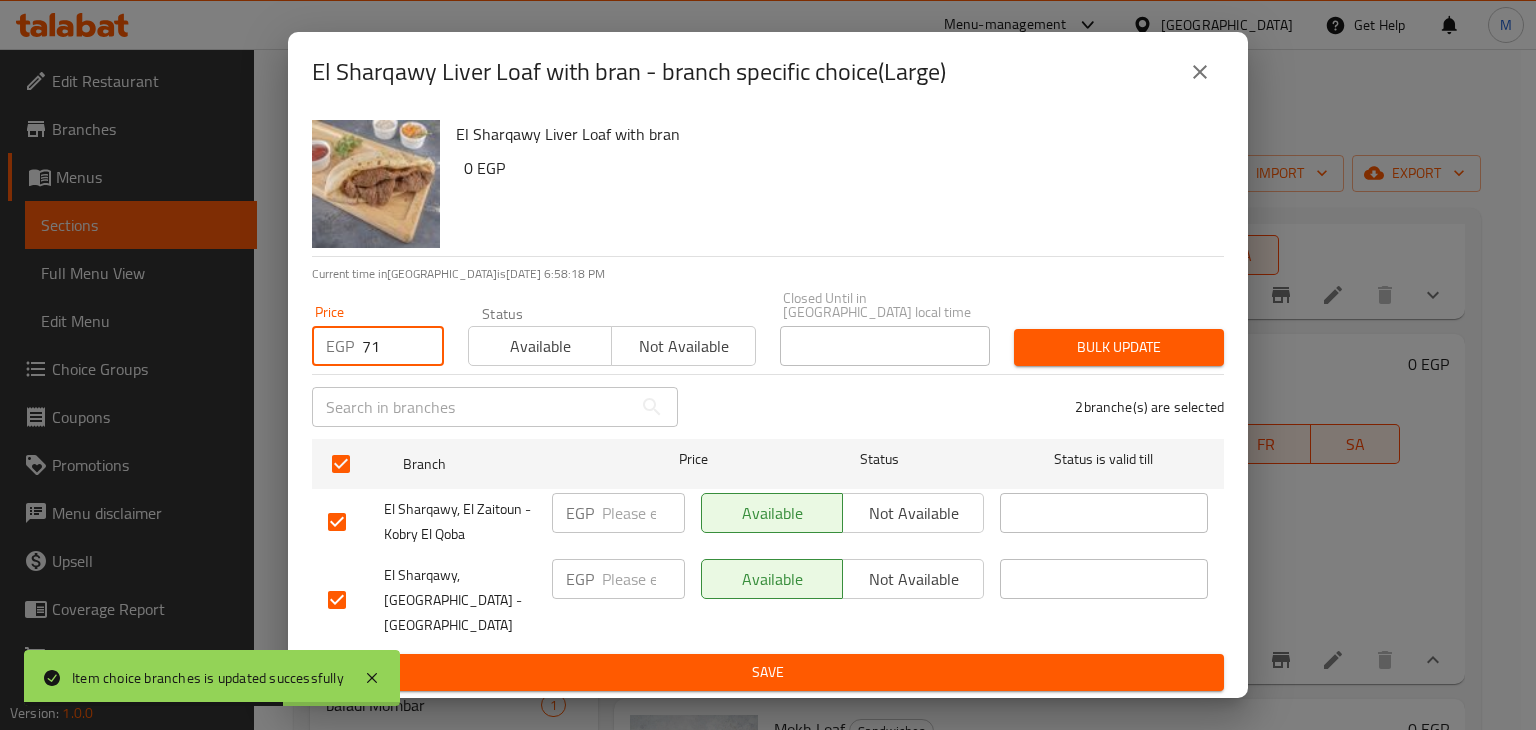 type on "71" 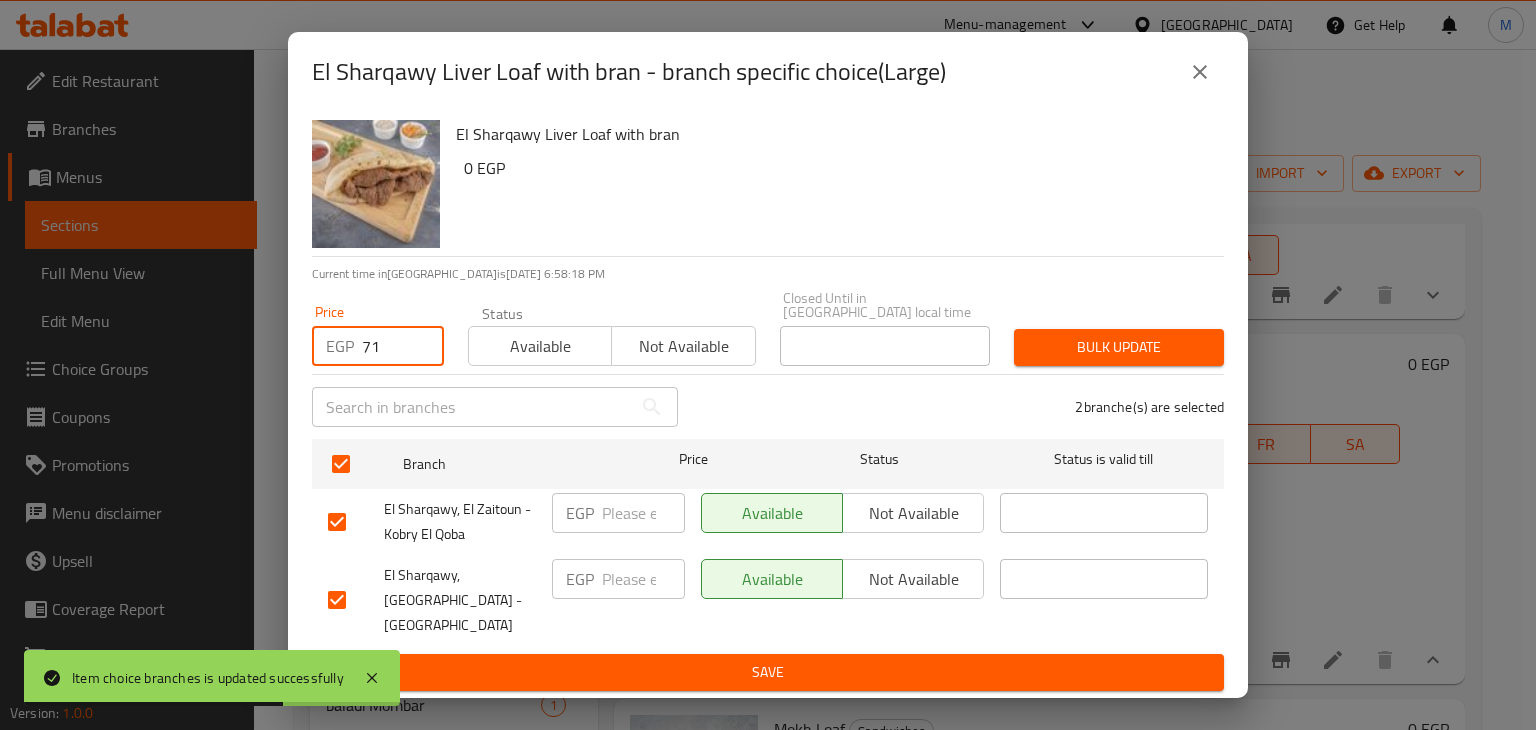 click on "Available" at bounding box center (540, 346) 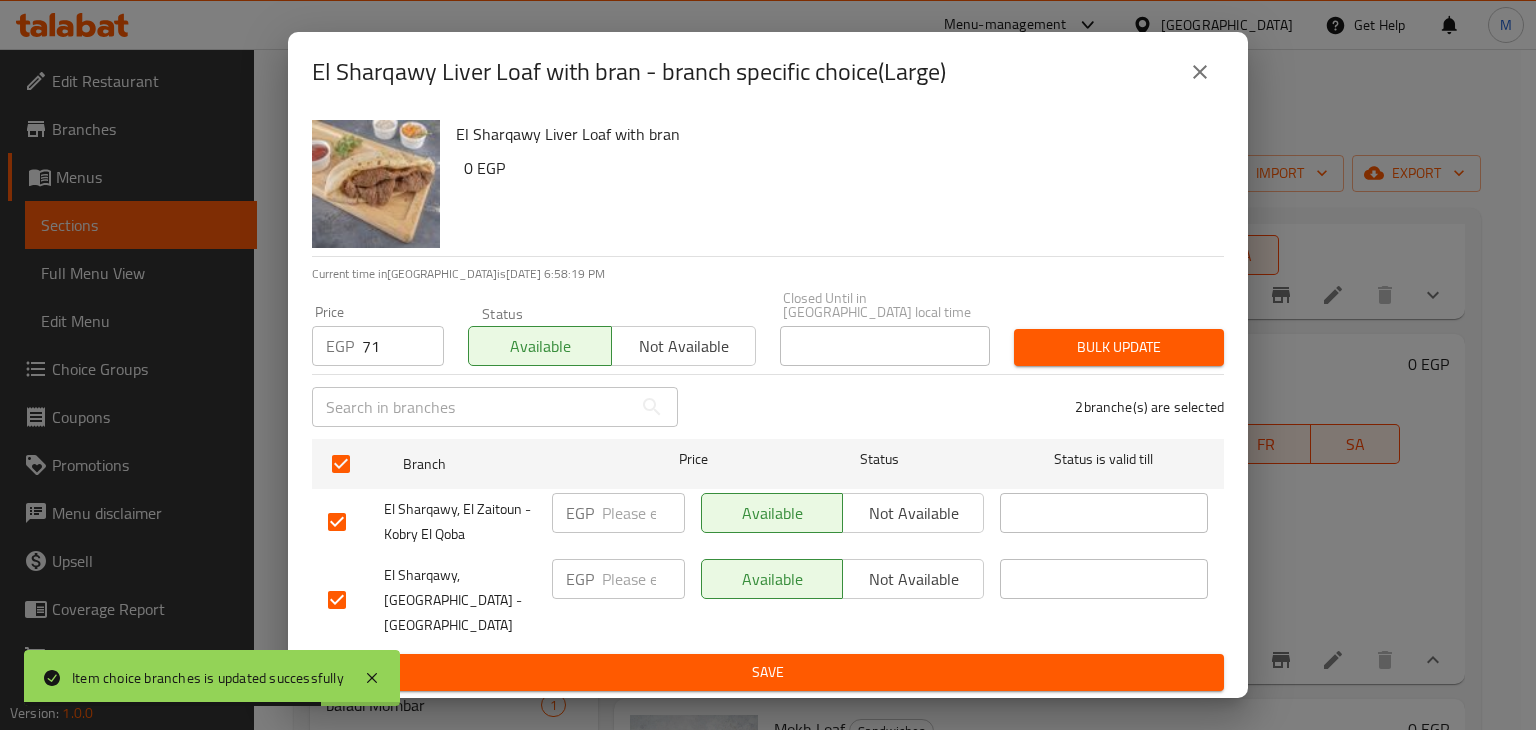 click on "Bulk update" at bounding box center [1119, 347] 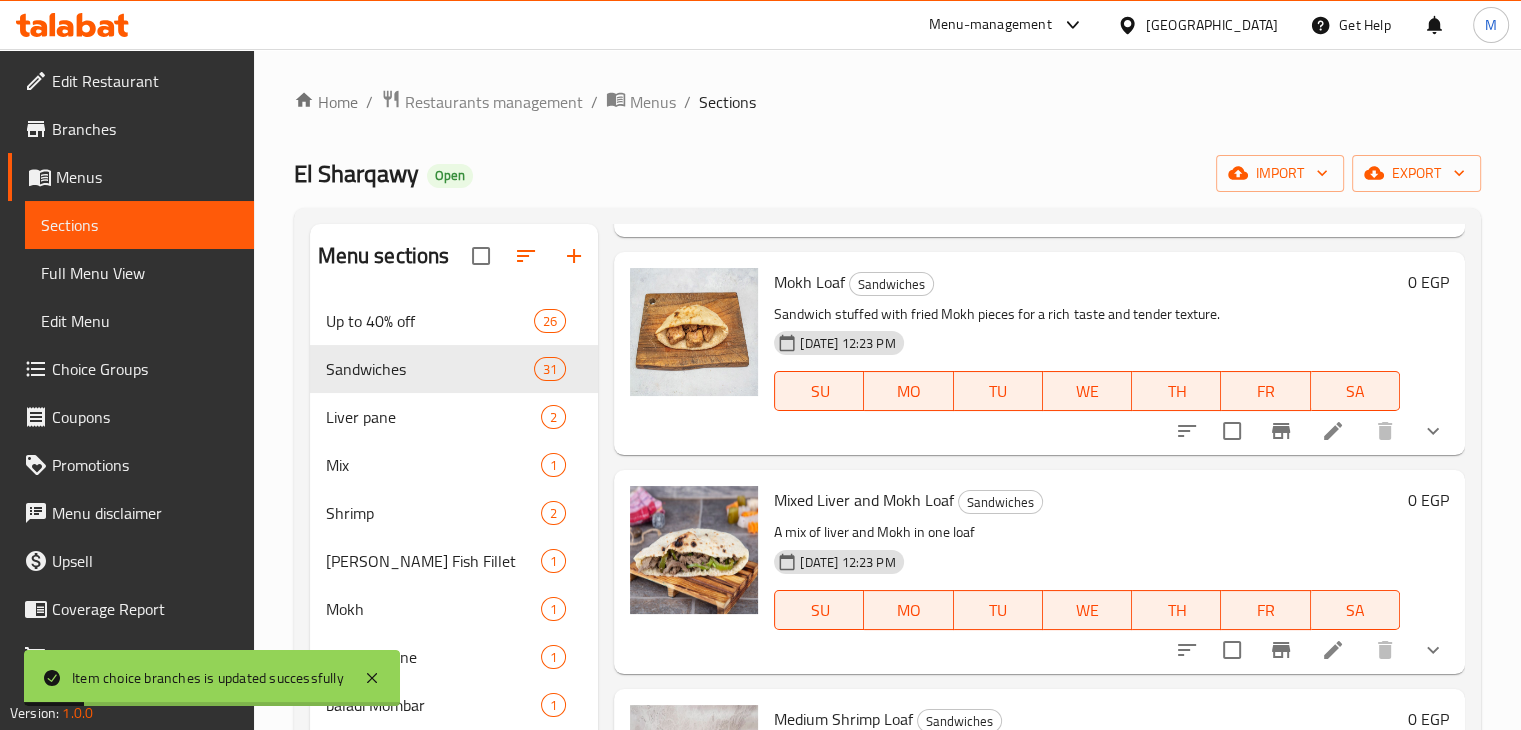 scroll, scrollTop: 4576, scrollLeft: 0, axis: vertical 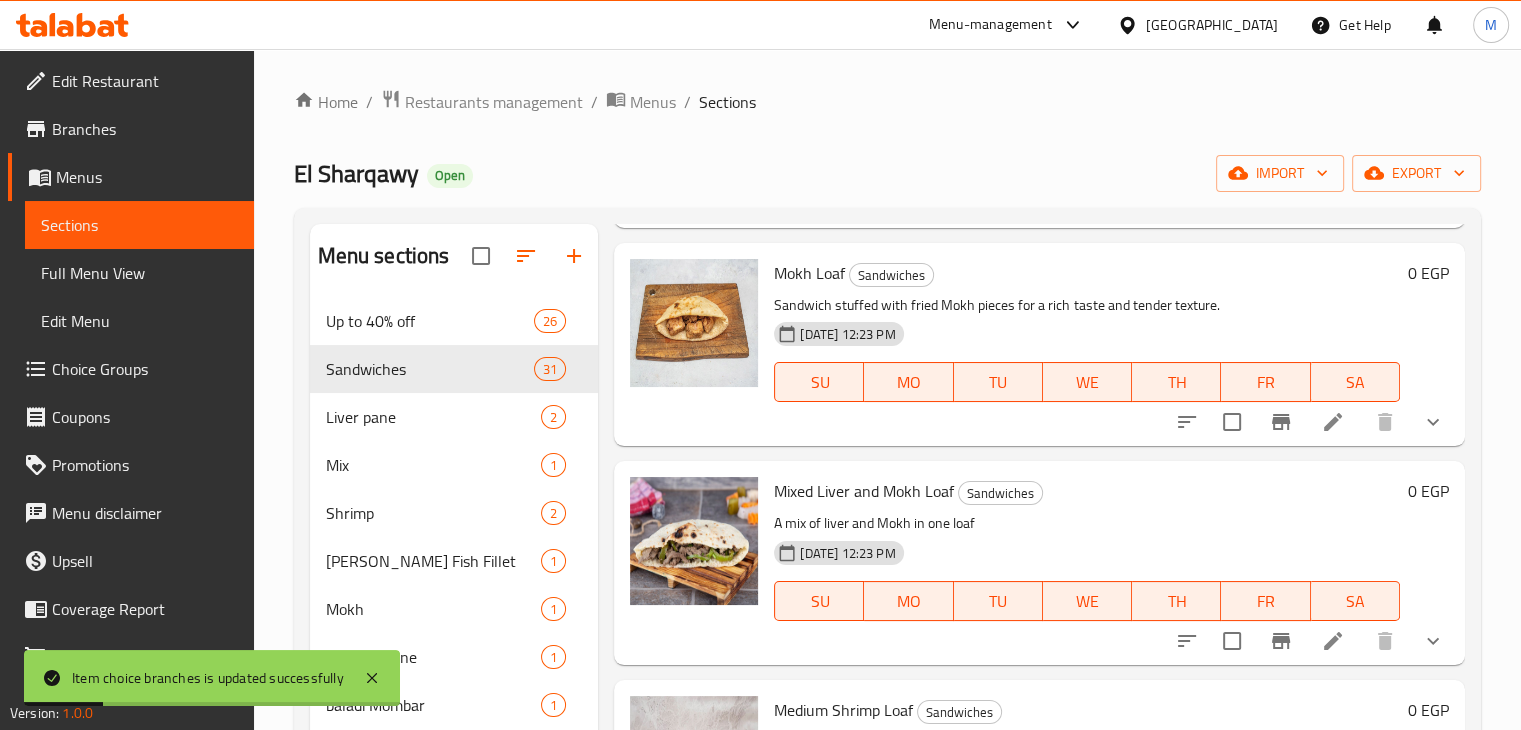 click 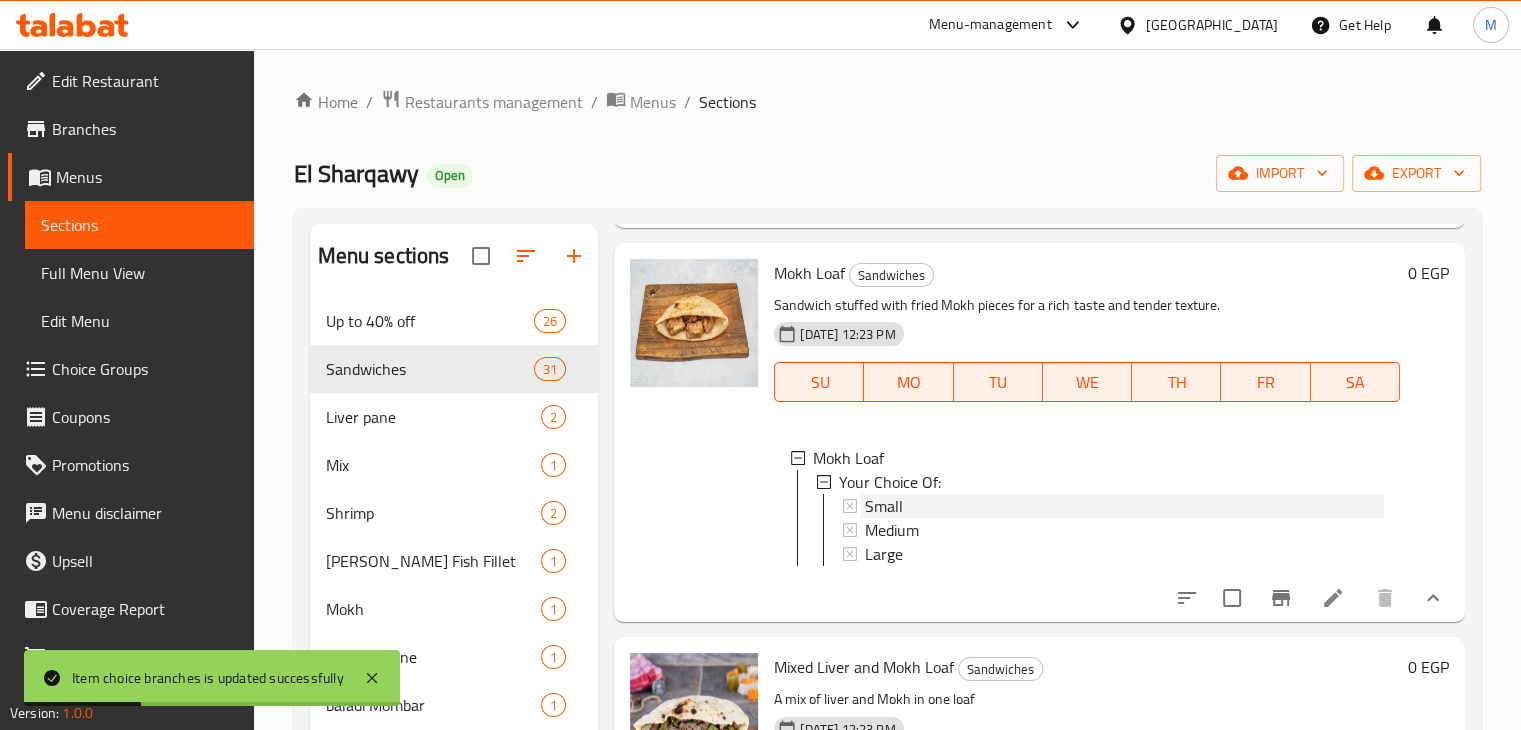 click on "Small" at bounding box center (884, 506) 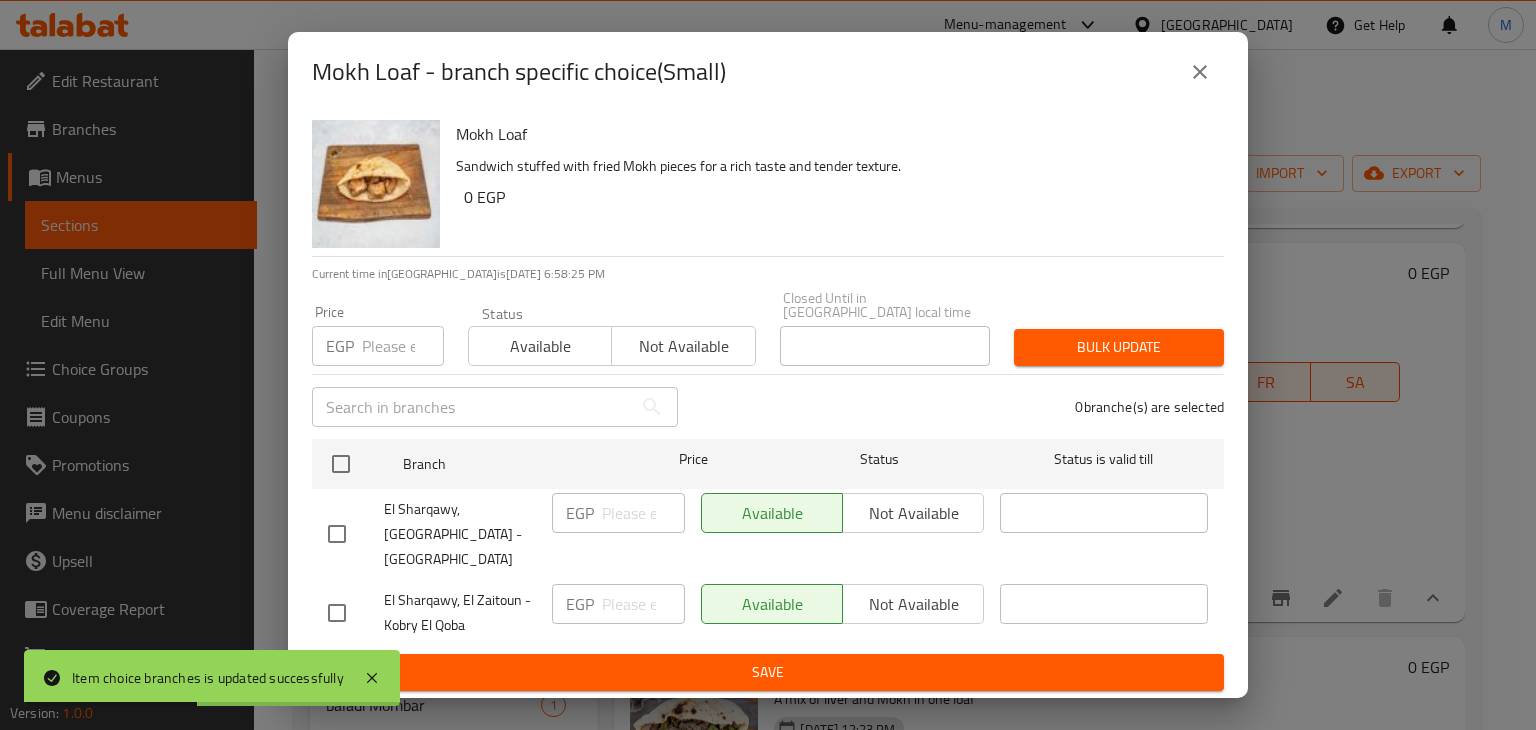 click 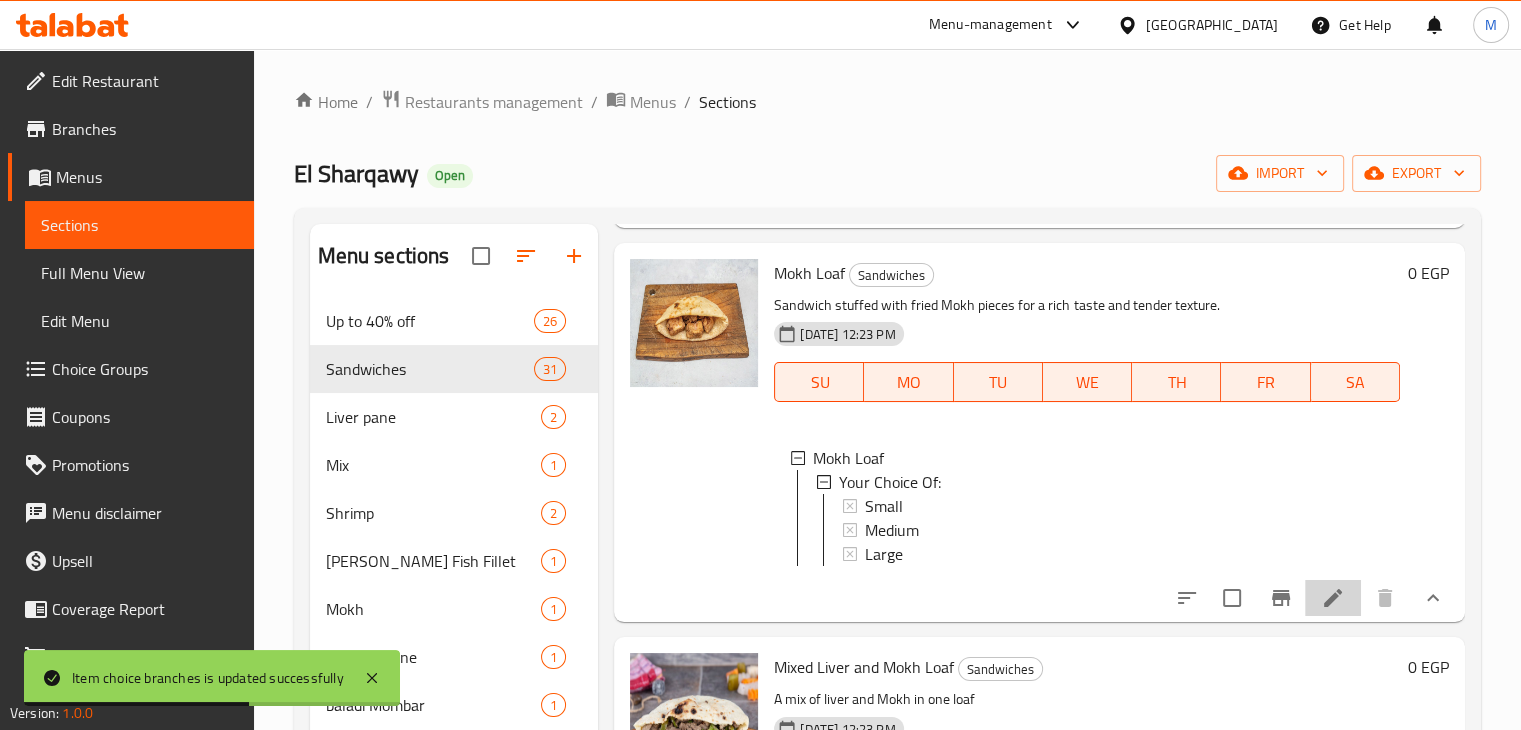 click at bounding box center [1333, 598] 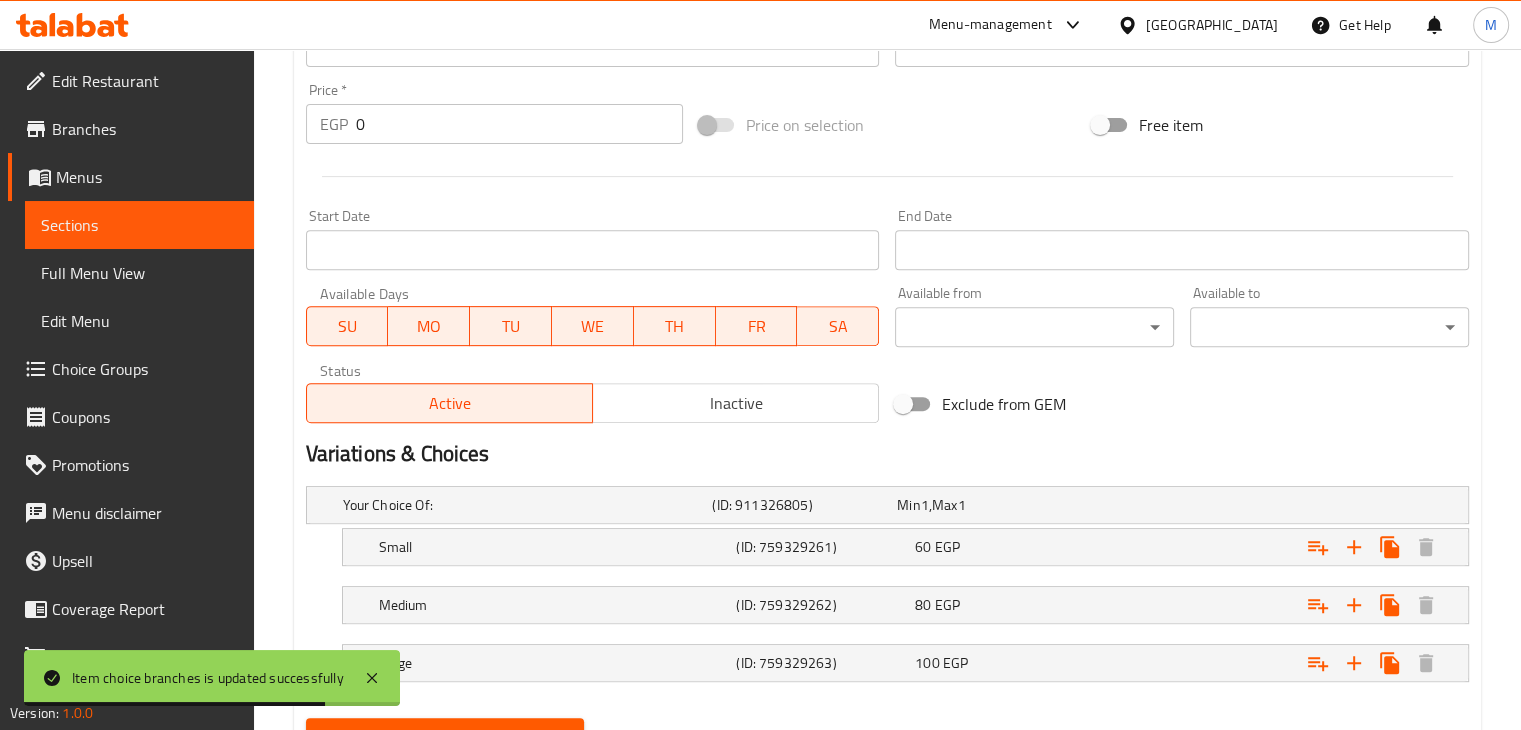 scroll, scrollTop: 723, scrollLeft: 0, axis: vertical 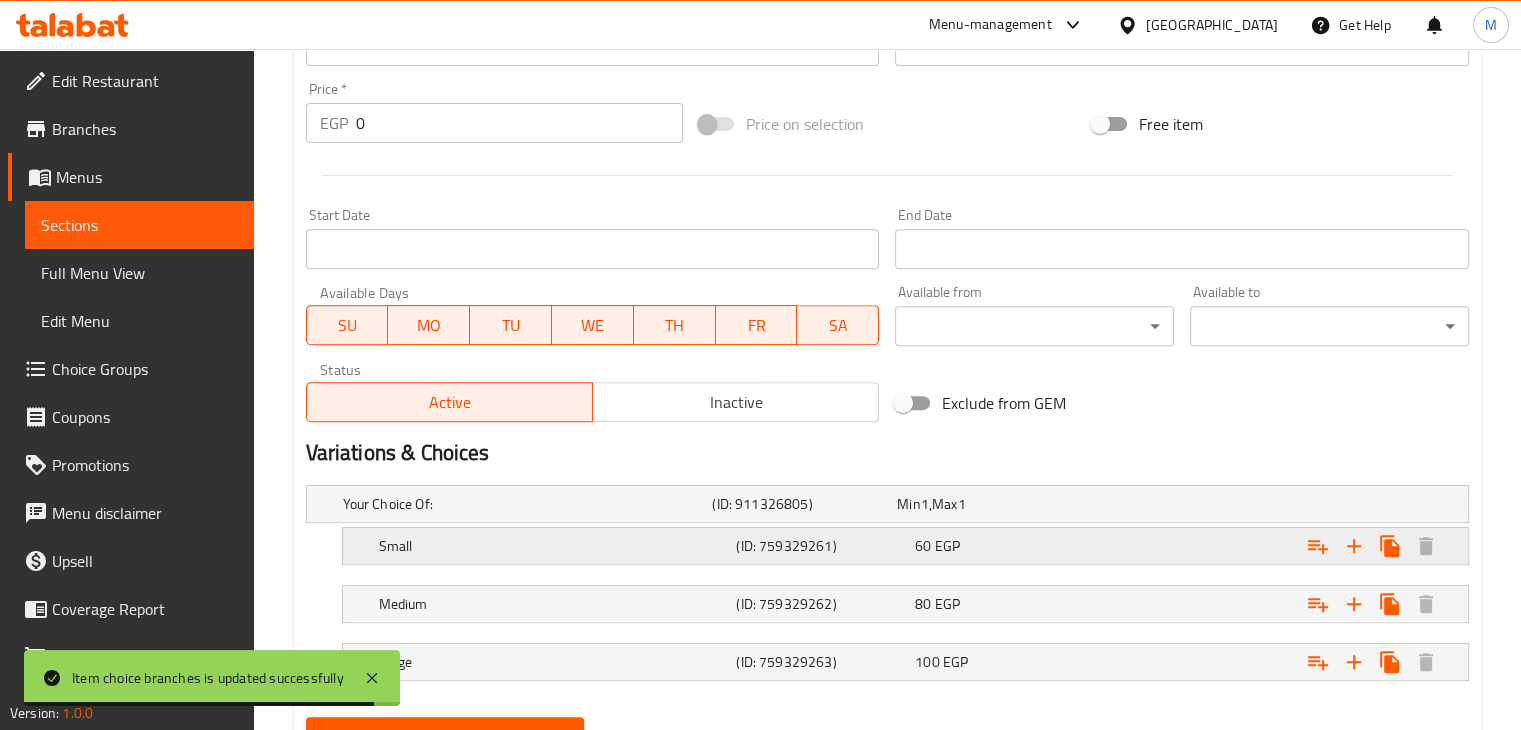 click on "60   EGP" at bounding box center (985, 504) 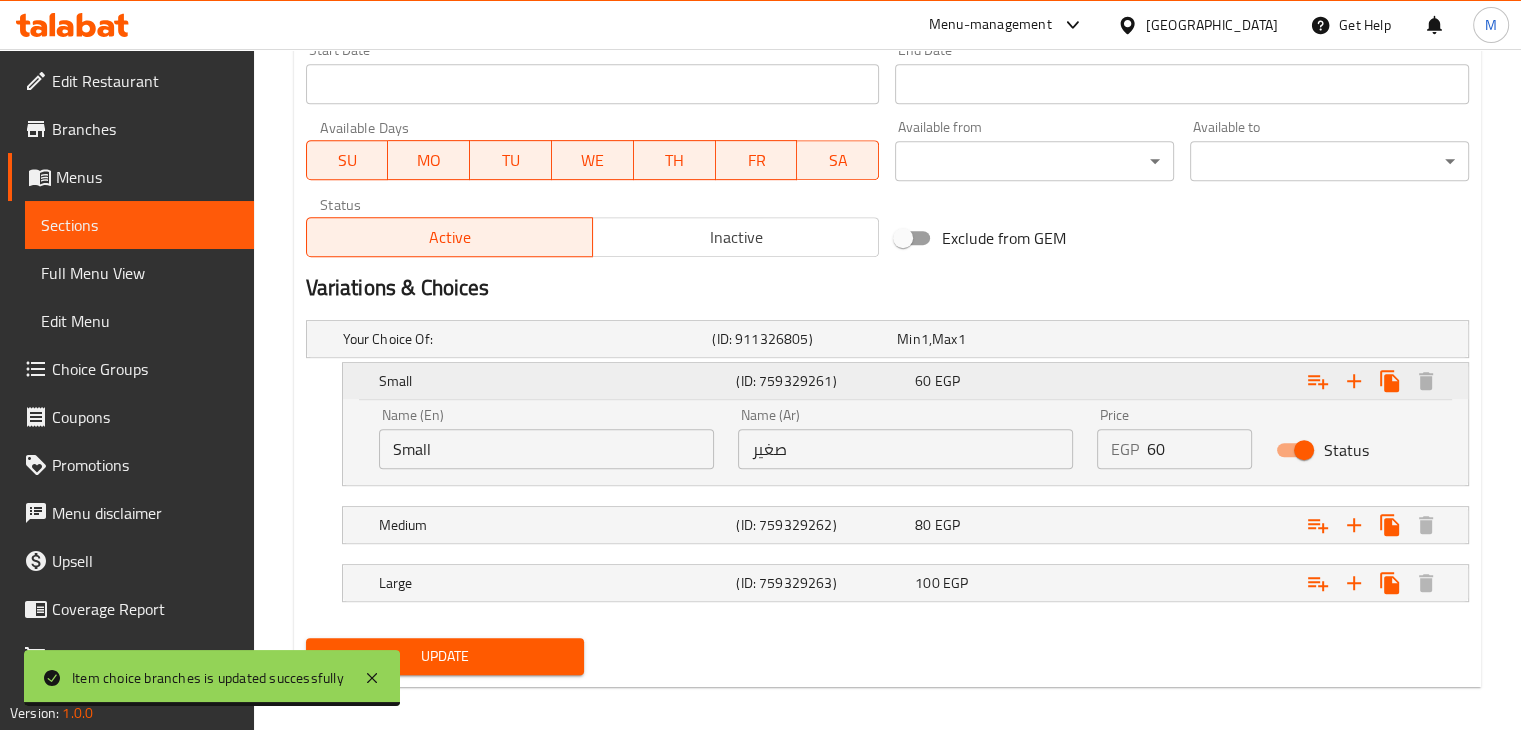 scroll, scrollTop: 891, scrollLeft: 0, axis: vertical 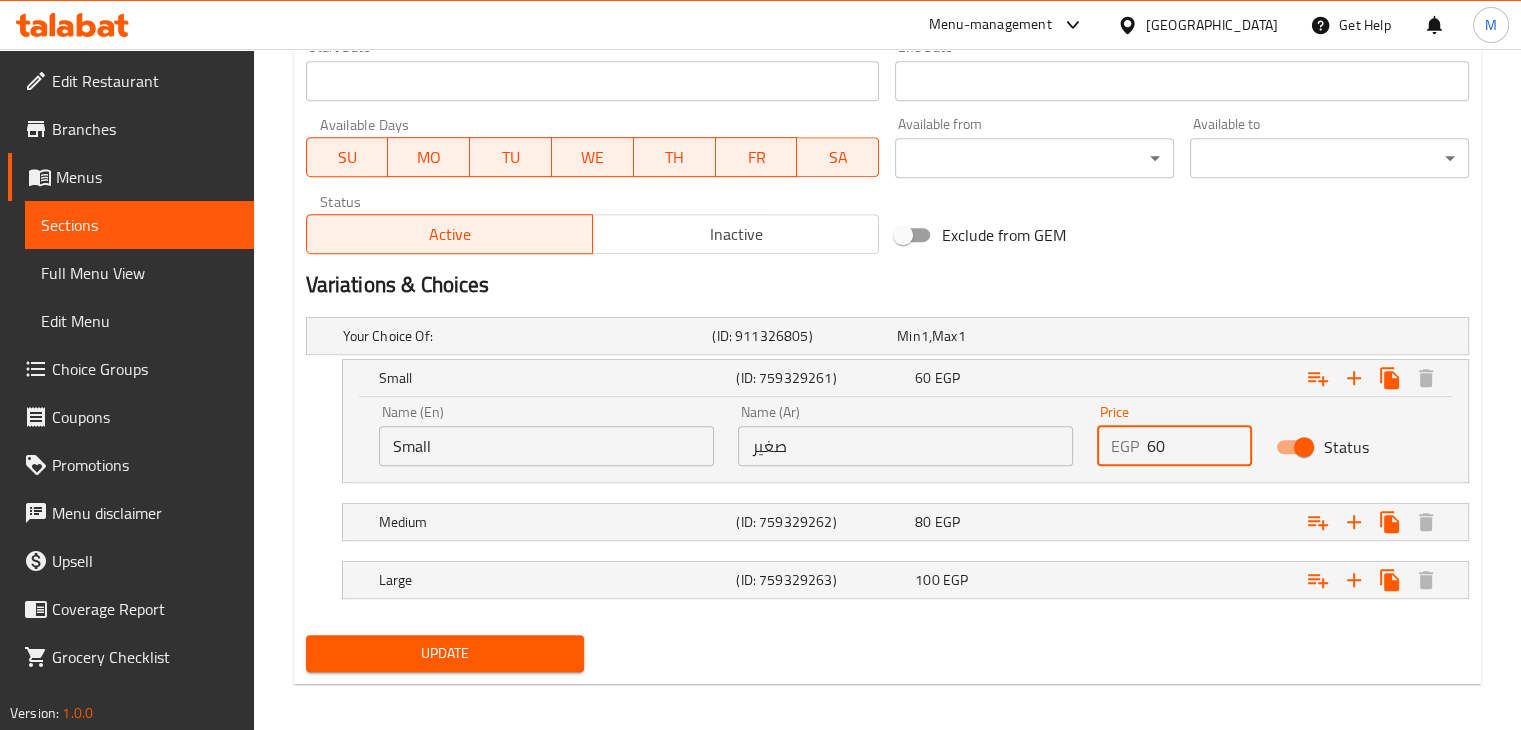 drag, startPoint x: 1190, startPoint y: 458, endPoint x: 1113, endPoint y: 458, distance: 77 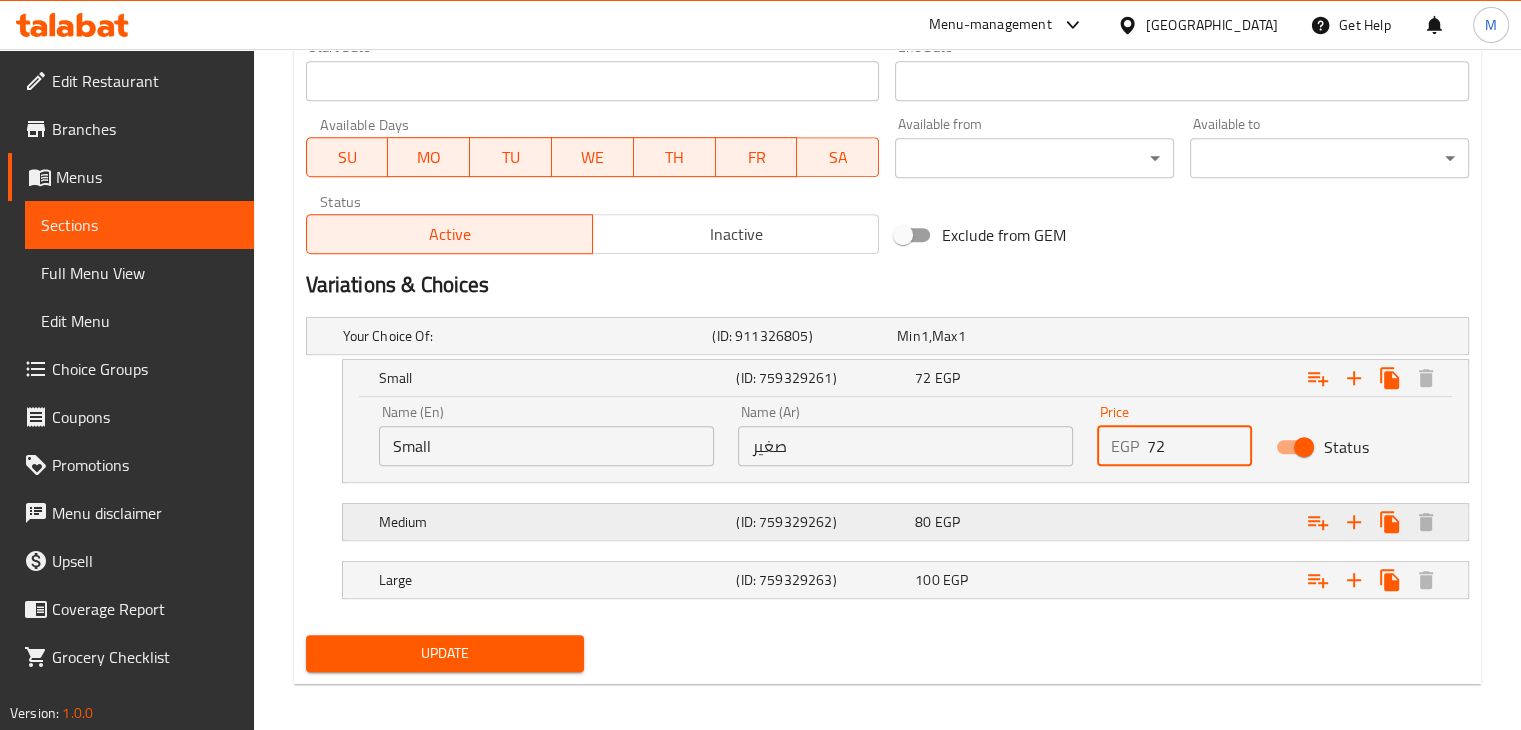 type on "72" 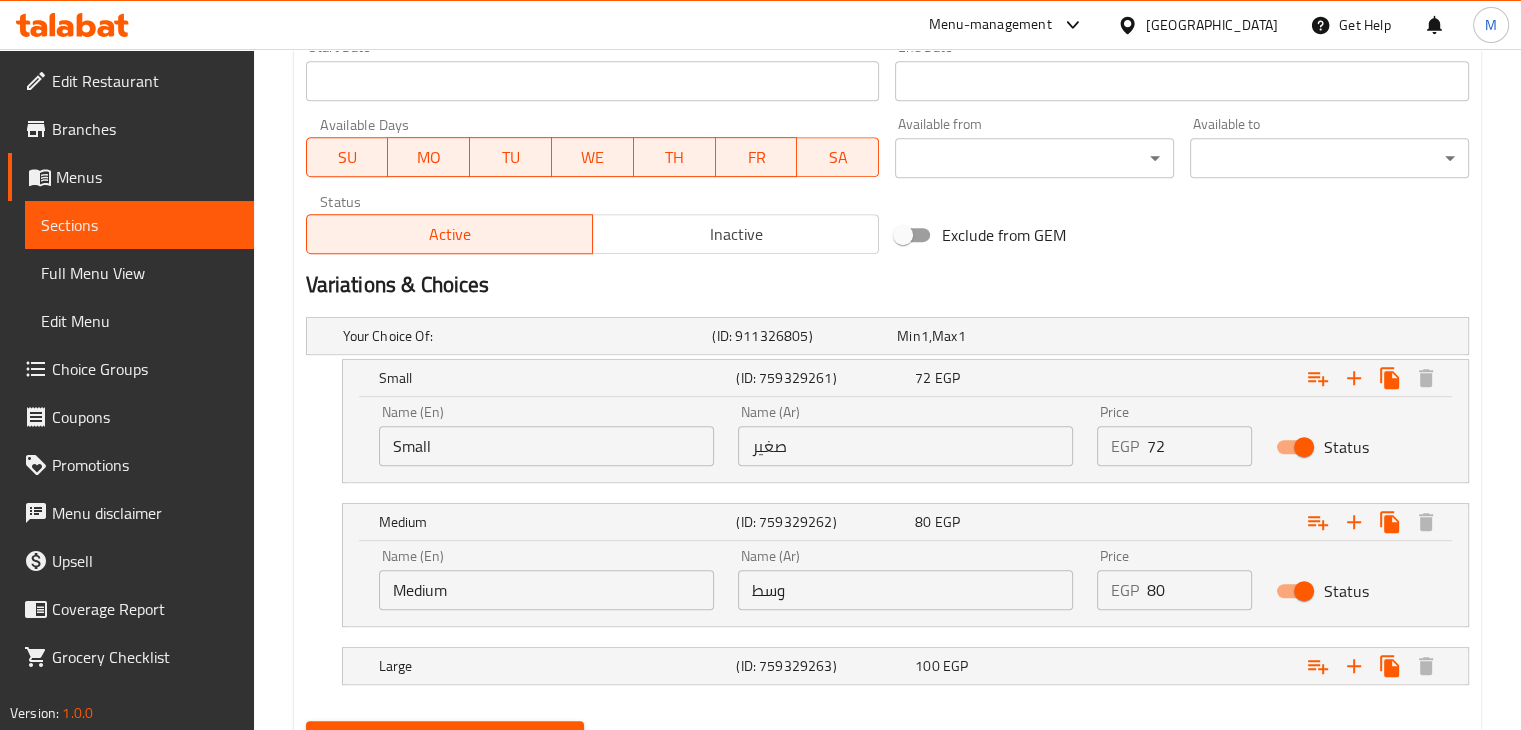 click on "80" at bounding box center [1200, 590] 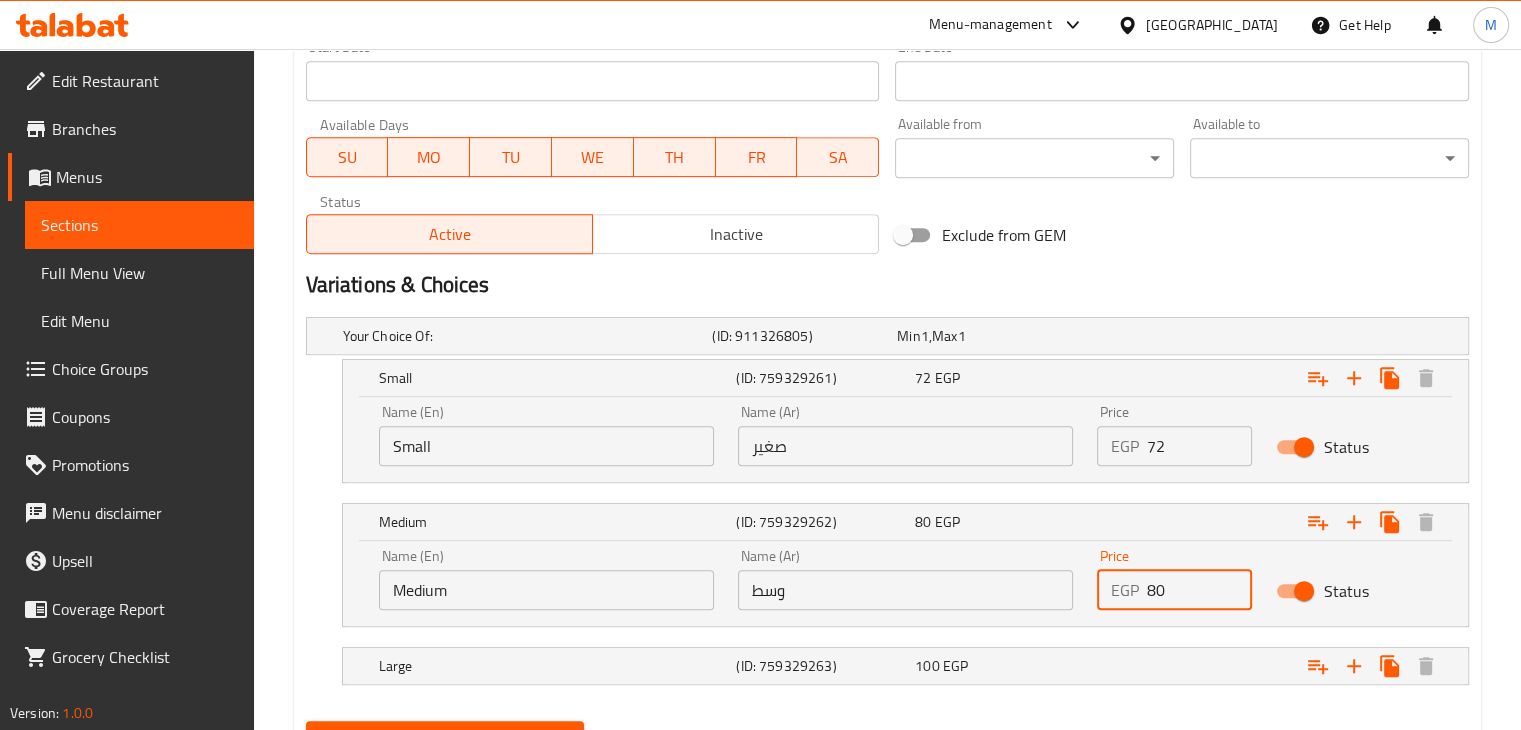 type on "8" 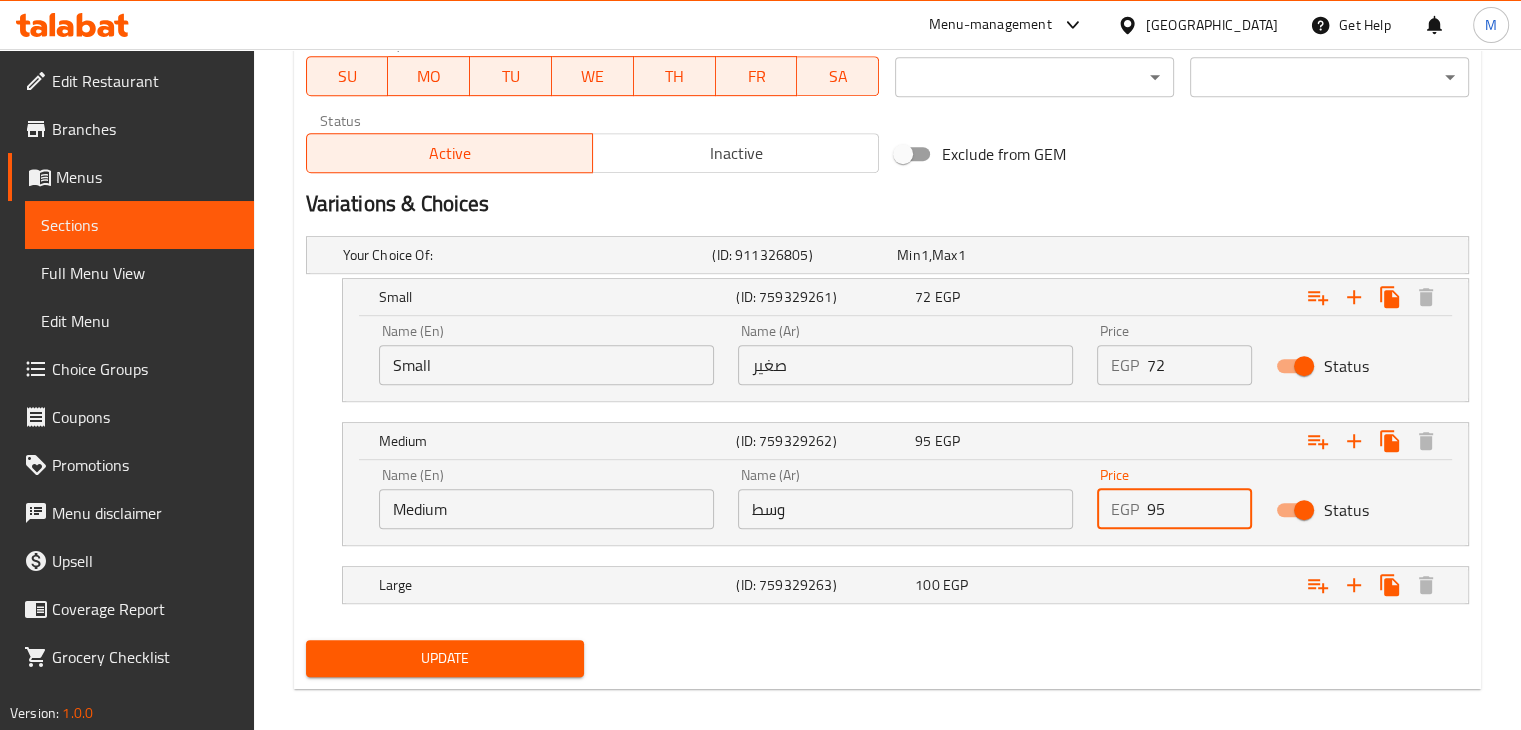 scroll, scrollTop: 979, scrollLeft: 0, axis: vertical 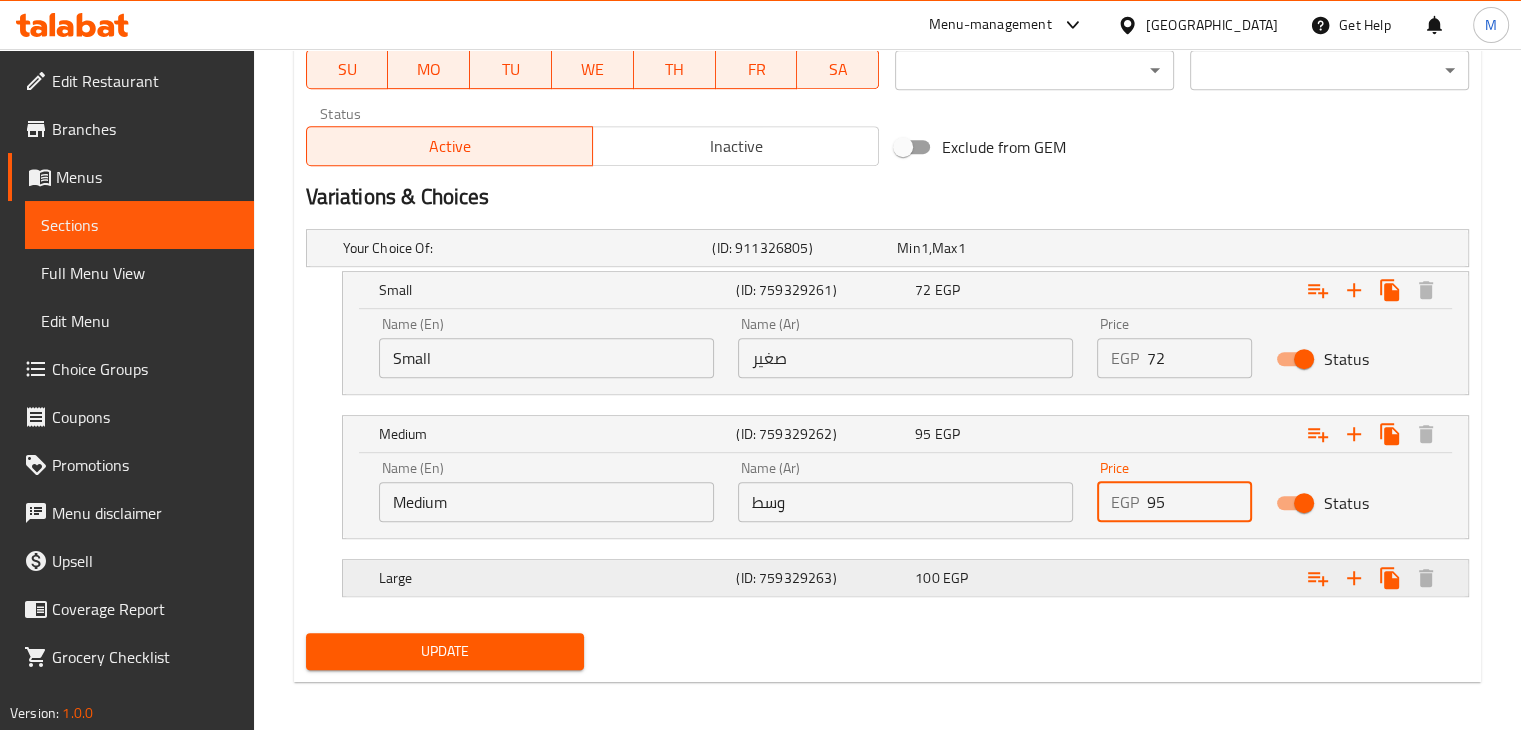 type on "95" 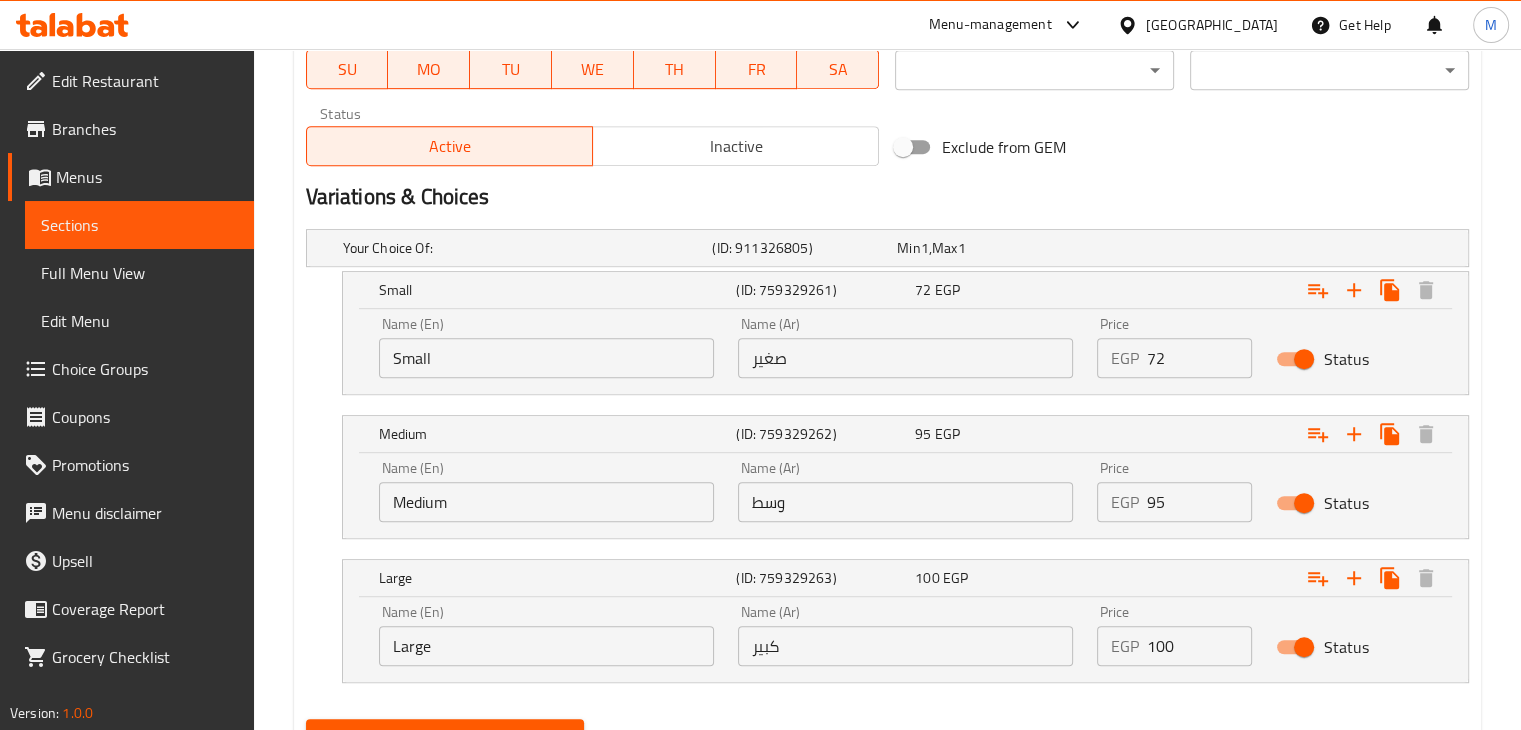 click on "100" at bounding box center (1200, 646) 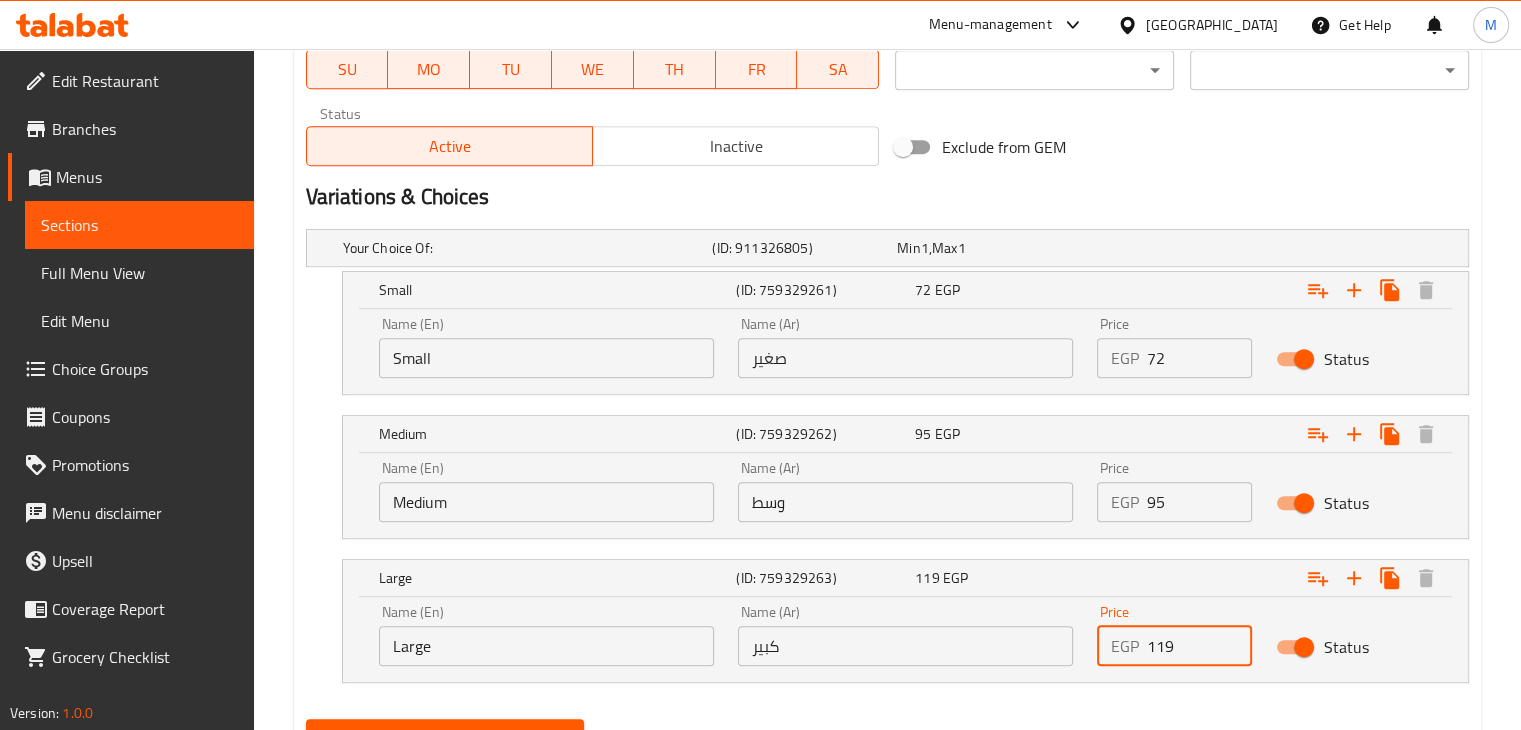 scroll, scrollTop: 1071, scrollLeft: 0, axis: vertical 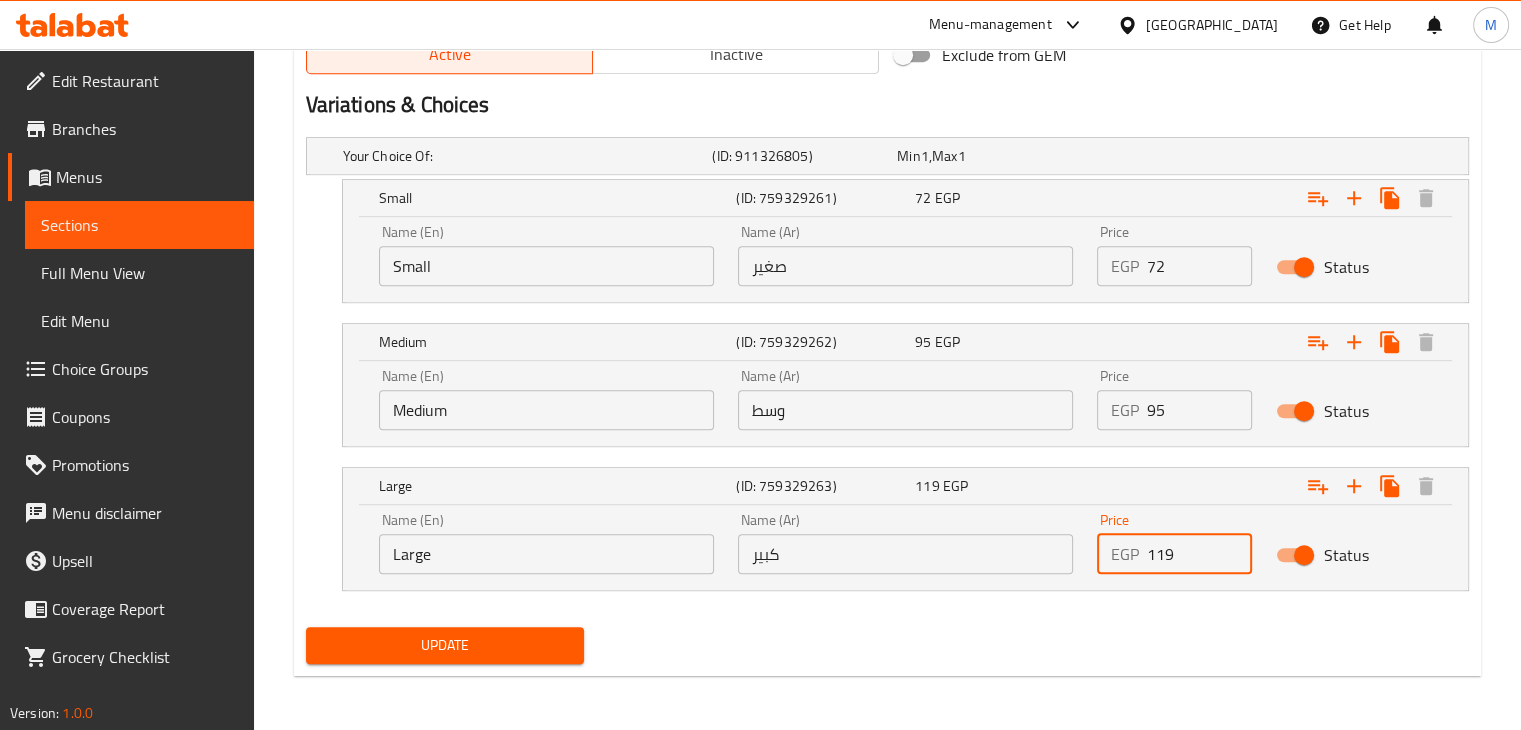 type on "119" 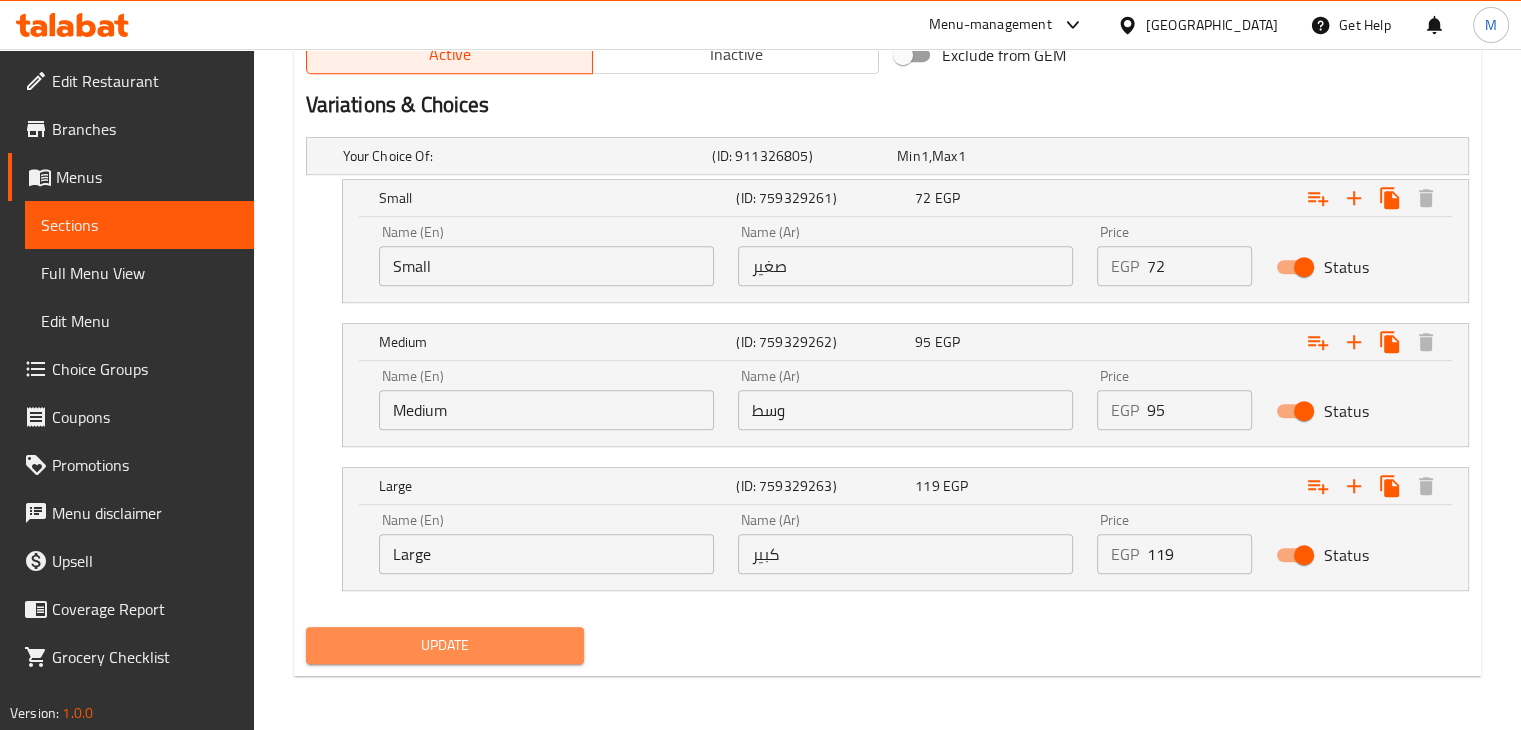 click on "Update" at bounding box center (445, 645) 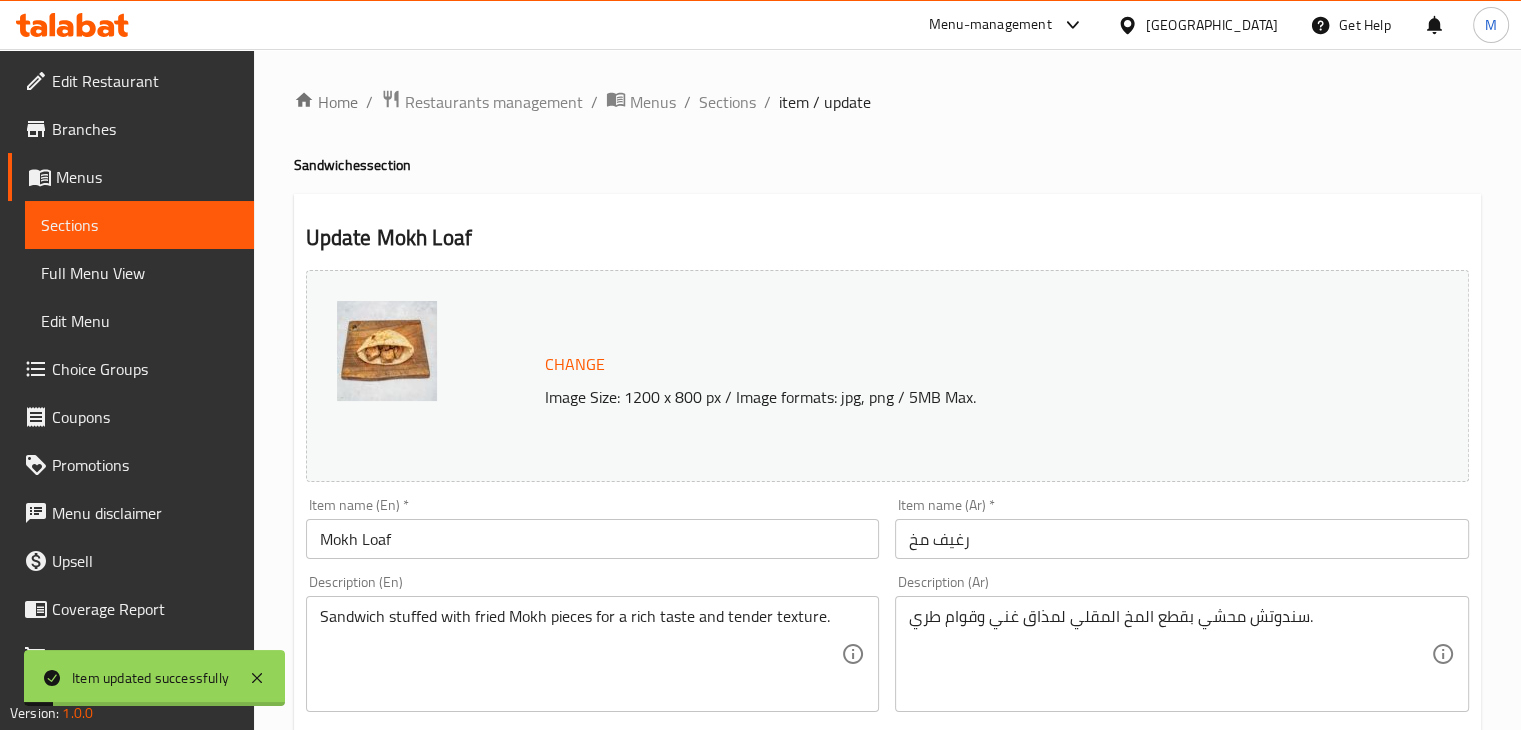 scroll, scrollTop: 0, scrollLeft: 0, axis: both 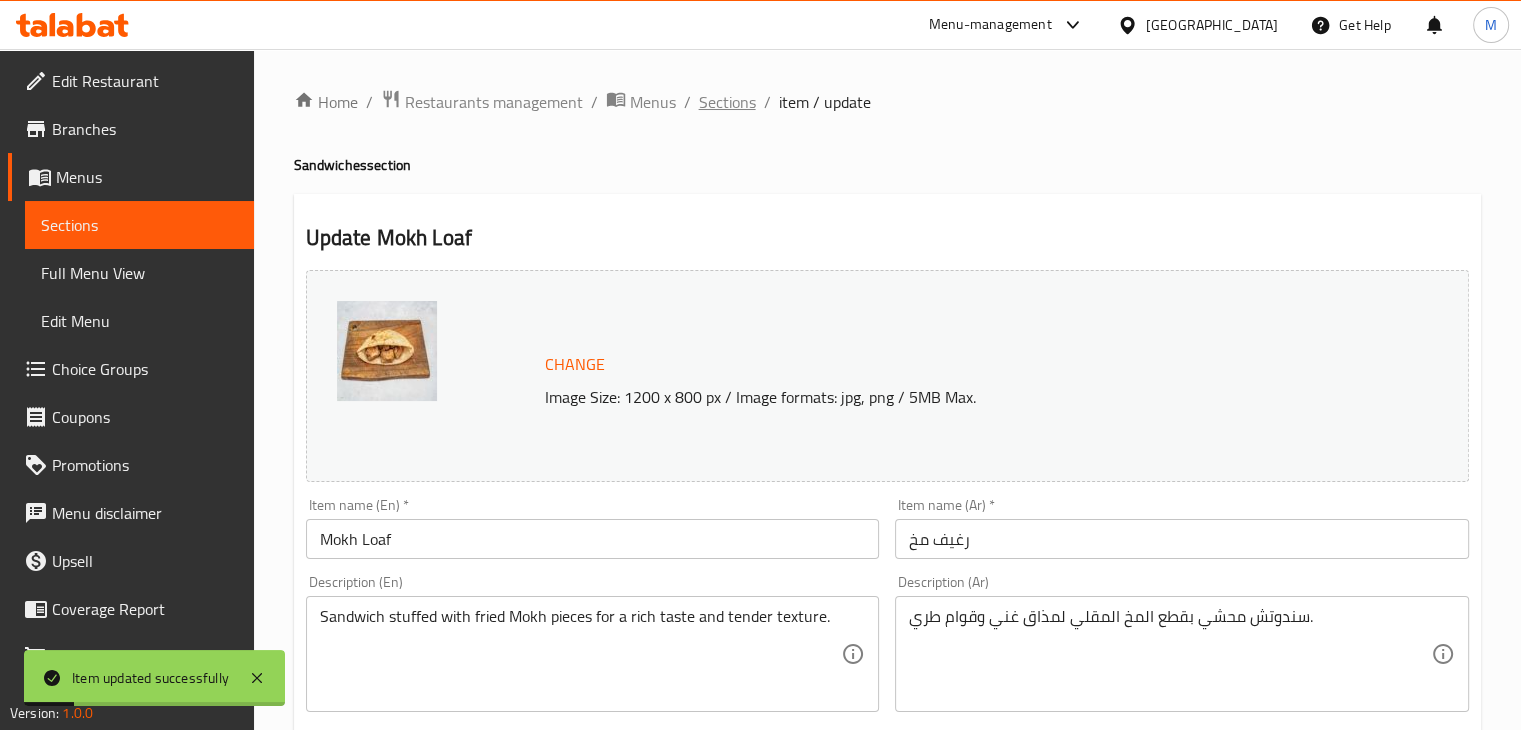 click on "Sections" at bounding box center (727, 102) 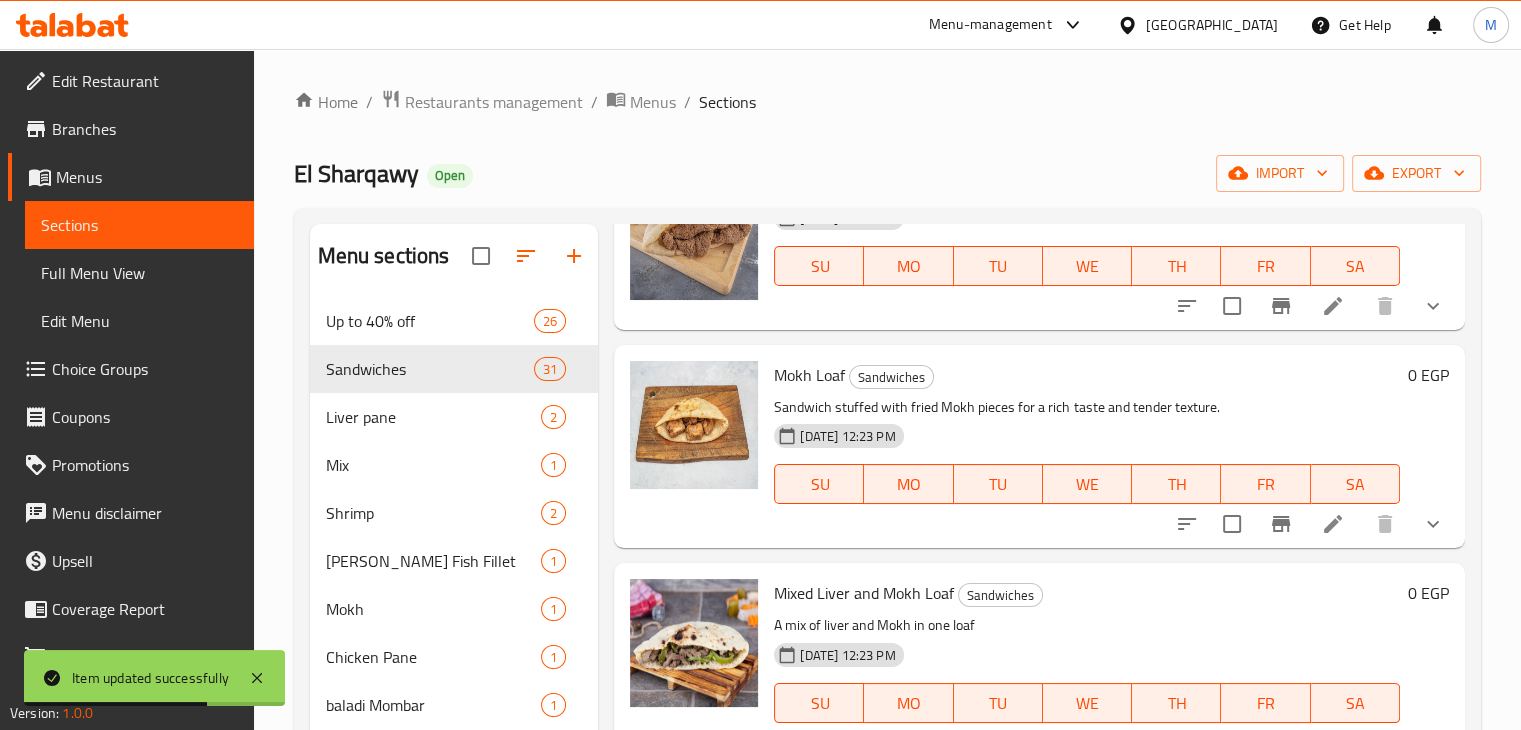 scroll, scrollTop: 4296, scrollLeft: 0, axis: vertical 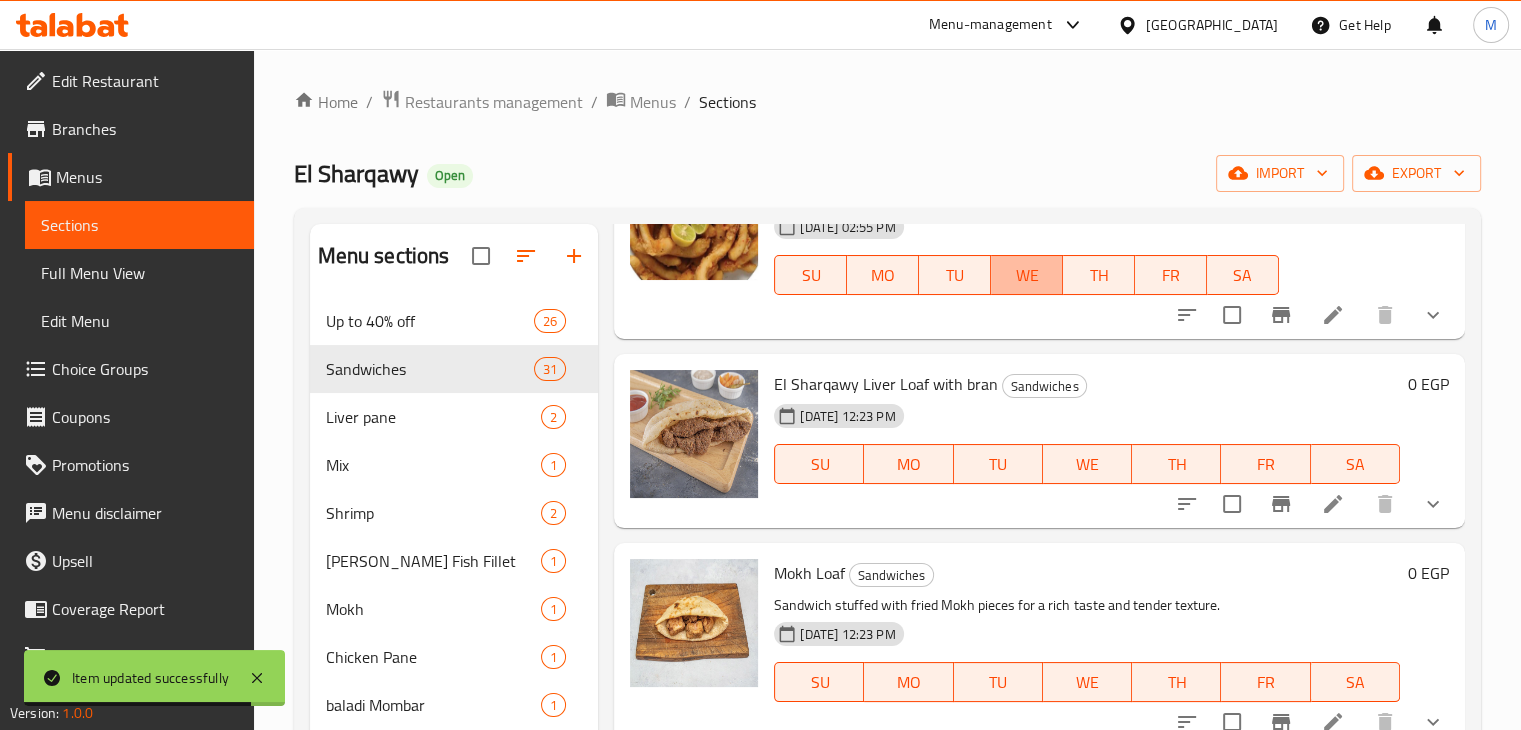 click on "WE" at bounding box center [1027, 275] 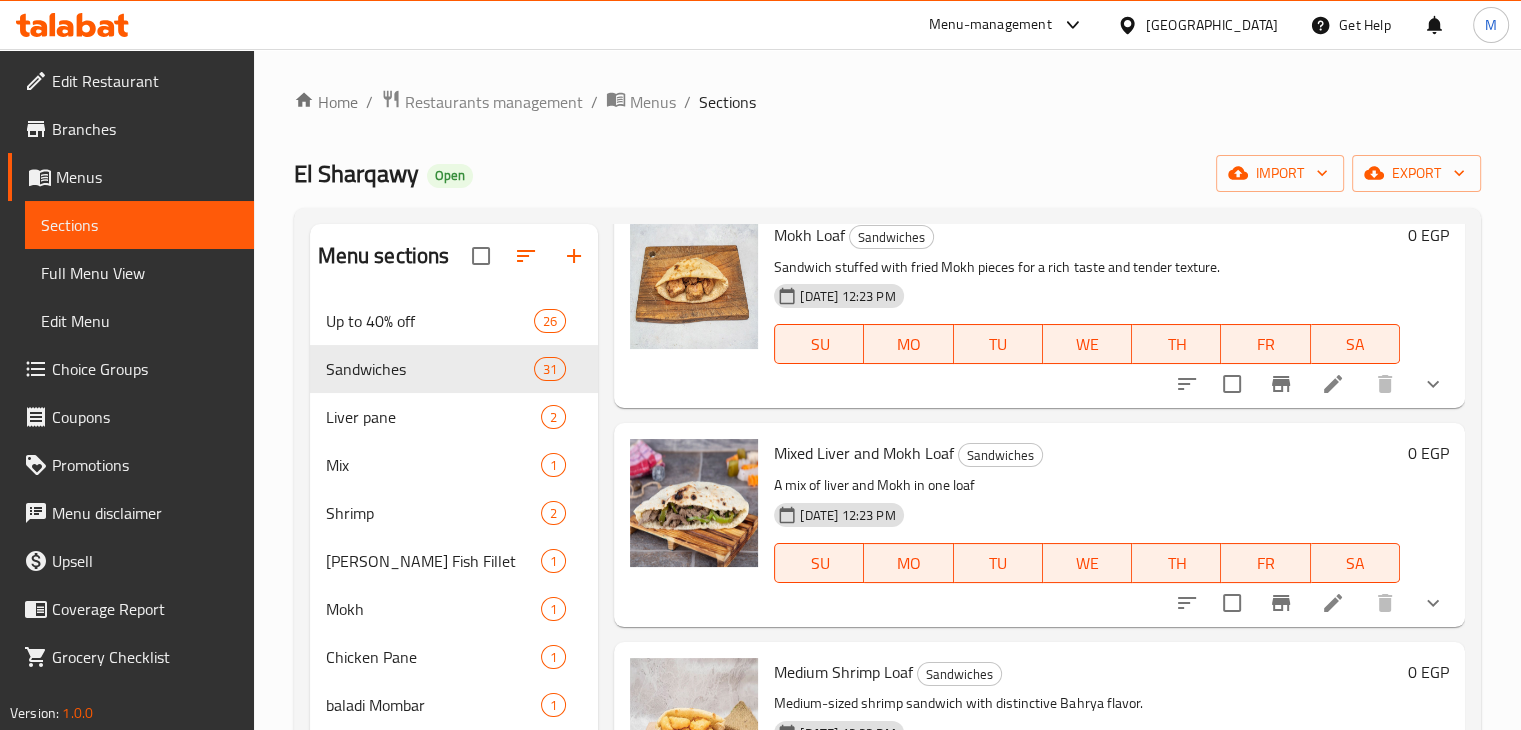 scroll, scrollTop: 4634, scrollLeft: 0, axis: vertical 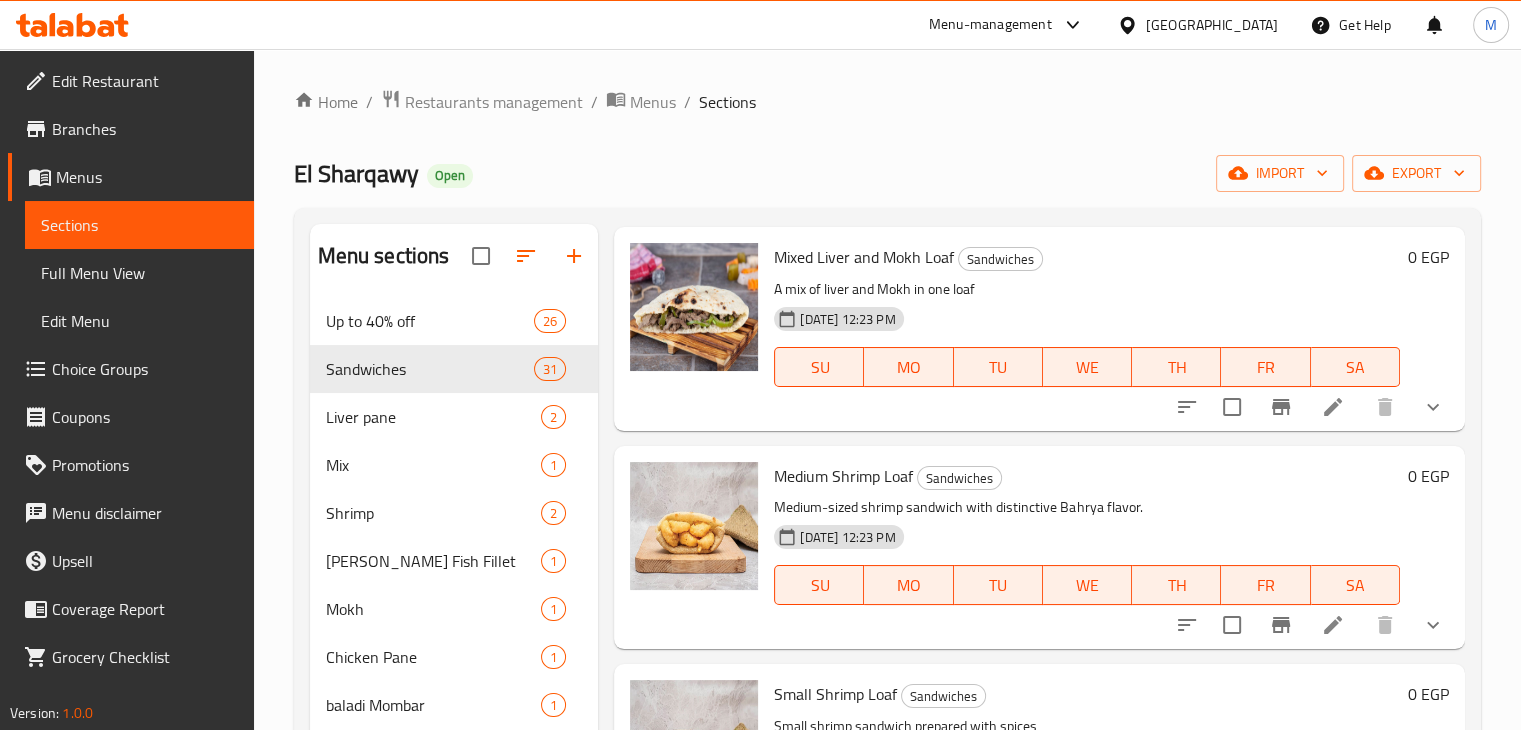 click 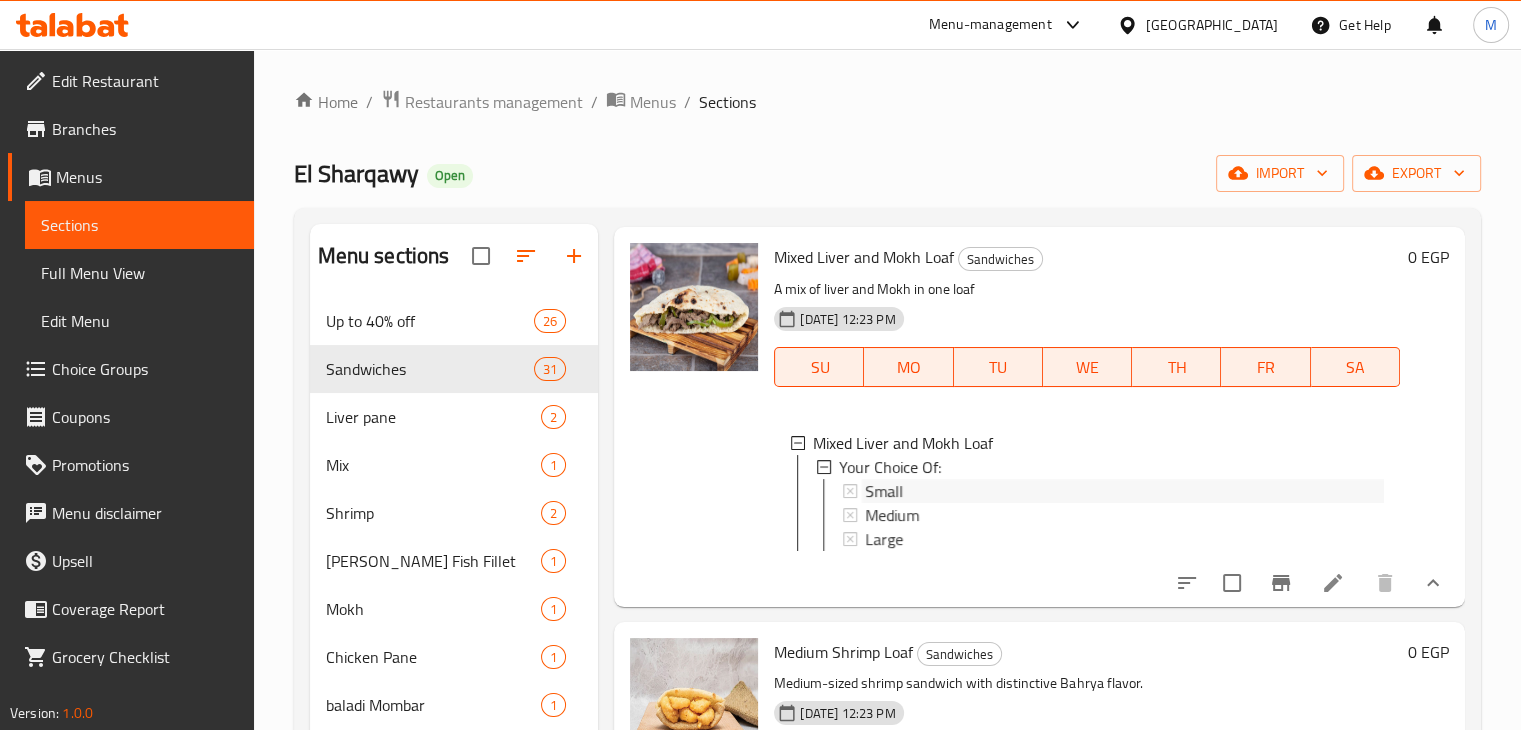 click on "Small" at bounding box center (1125, 491) 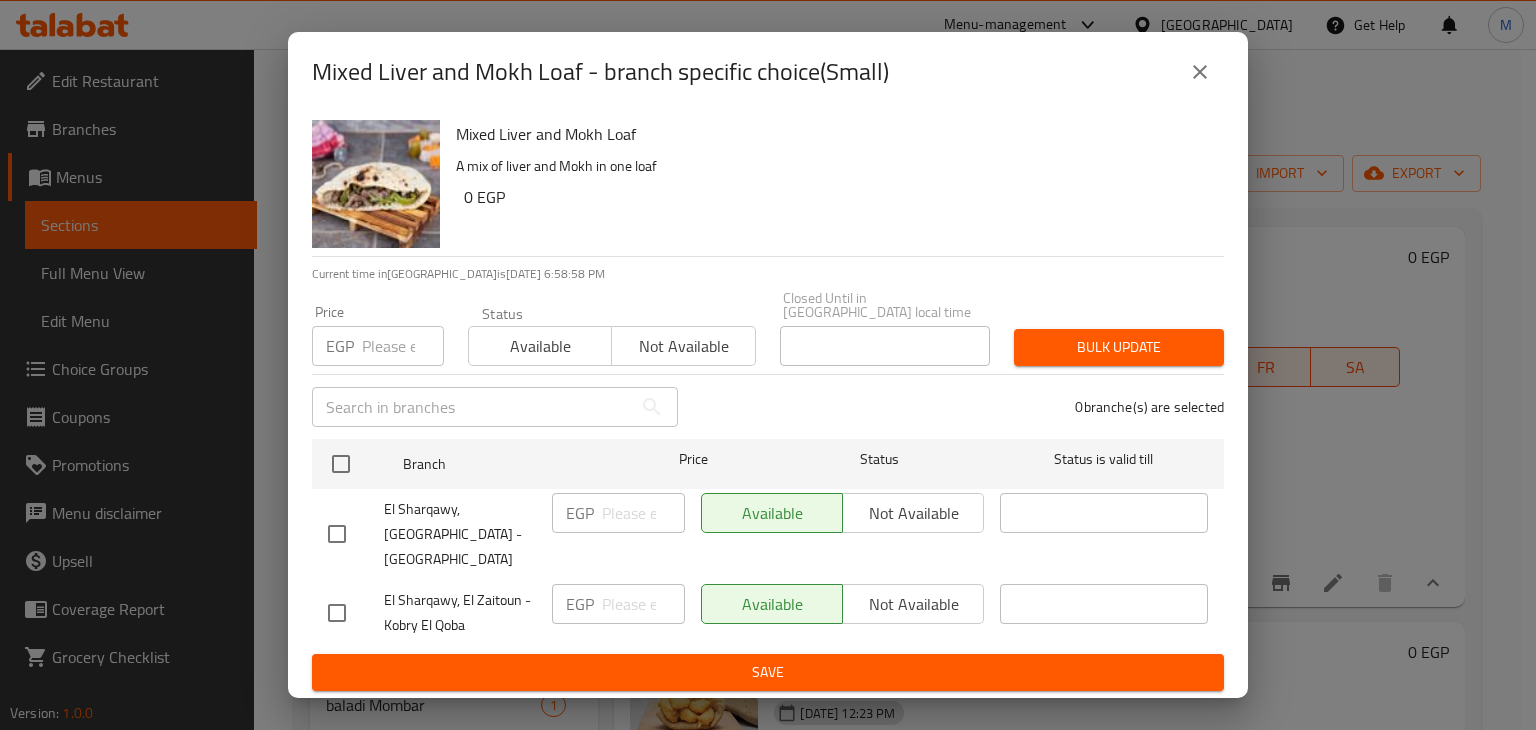 click on "Mixed Liver and Mokh Loaf - branch specific choice(Small) Mixed Liver and Mokh Loaf A mix of liver and Mokh in one loaf 0   EGP Current time in  [GEOGRAPHIC_DATA]  is  [DATE]   6:58:58 PM Price EGP Price Status Available Not available Closed Until in [GEOGRAPHIC_DATA] local time Closed Until in [GEOGRAPHIC_DATA] local time Bulk update ​ 0  branche(s) are selected Branch Price Status Status is valid till [GEOGRAPHIC_DATA], [GEOGRAPHIC_DATA] - [GEOGRAPHIC_DATA] EGP ​ Available Not available ​ El Sharqawy, [GEOGRAPHIC_DATA] - Kobry El Qoba EGP ​ Available Not available ​ Save" at bounding box center [768, 365] 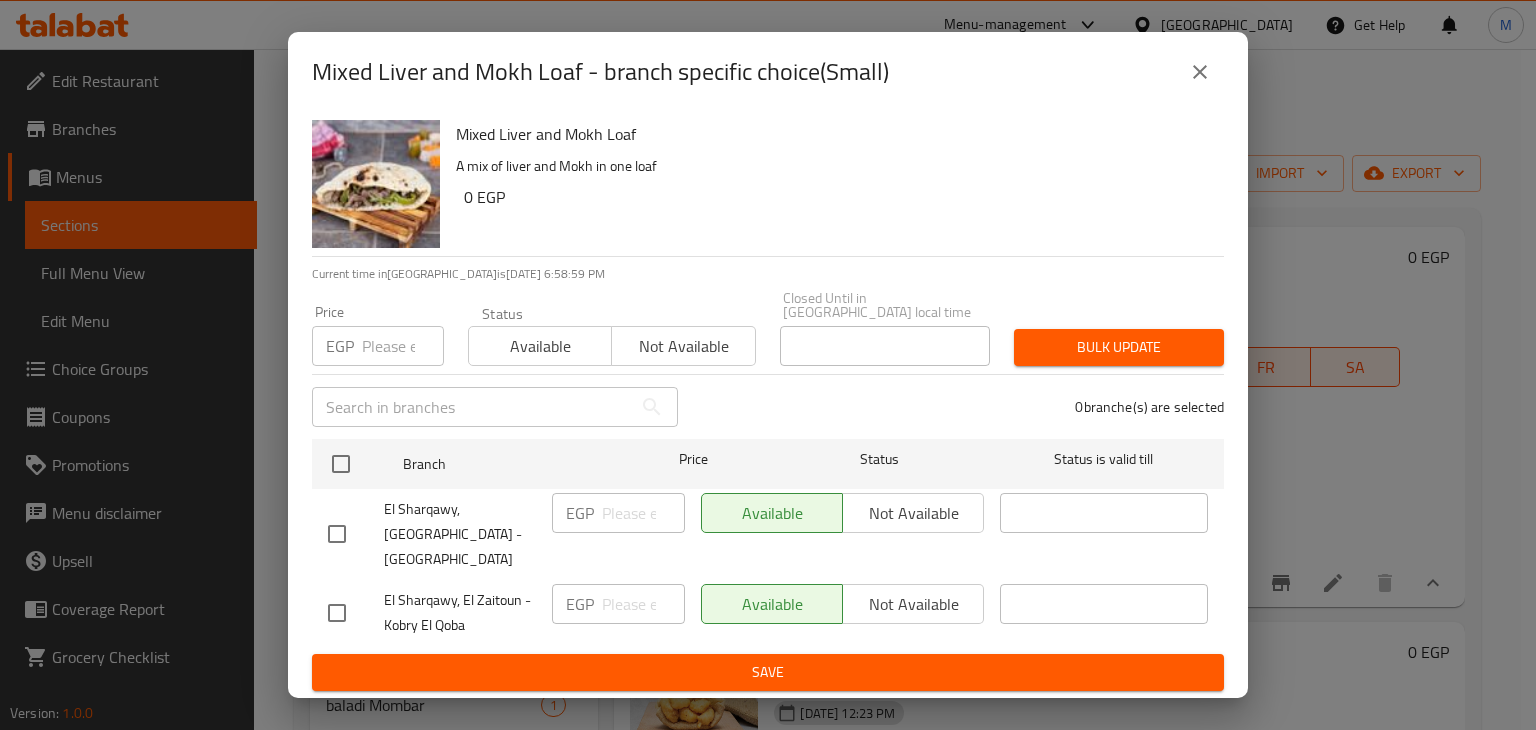 click 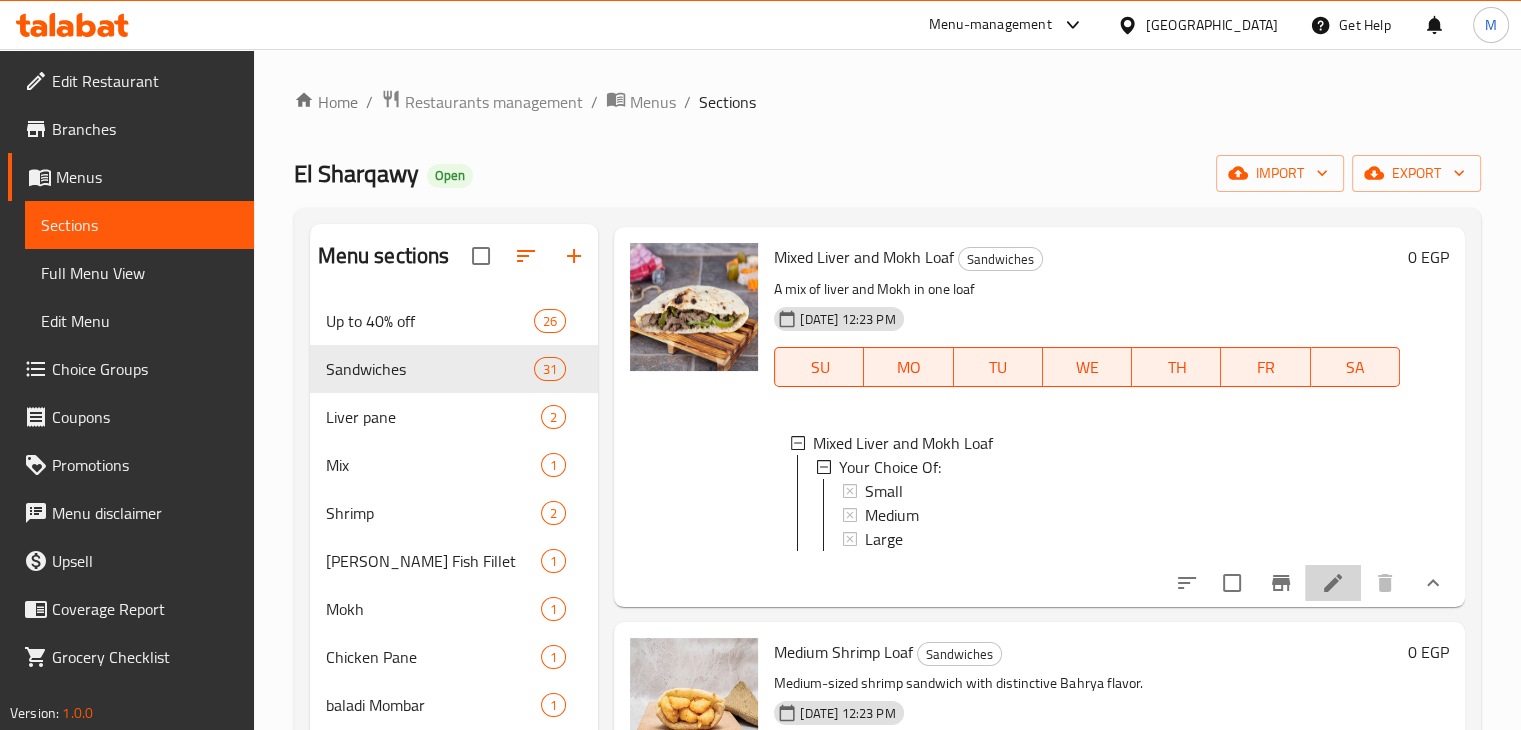 click at bounding box center [1333, 583] 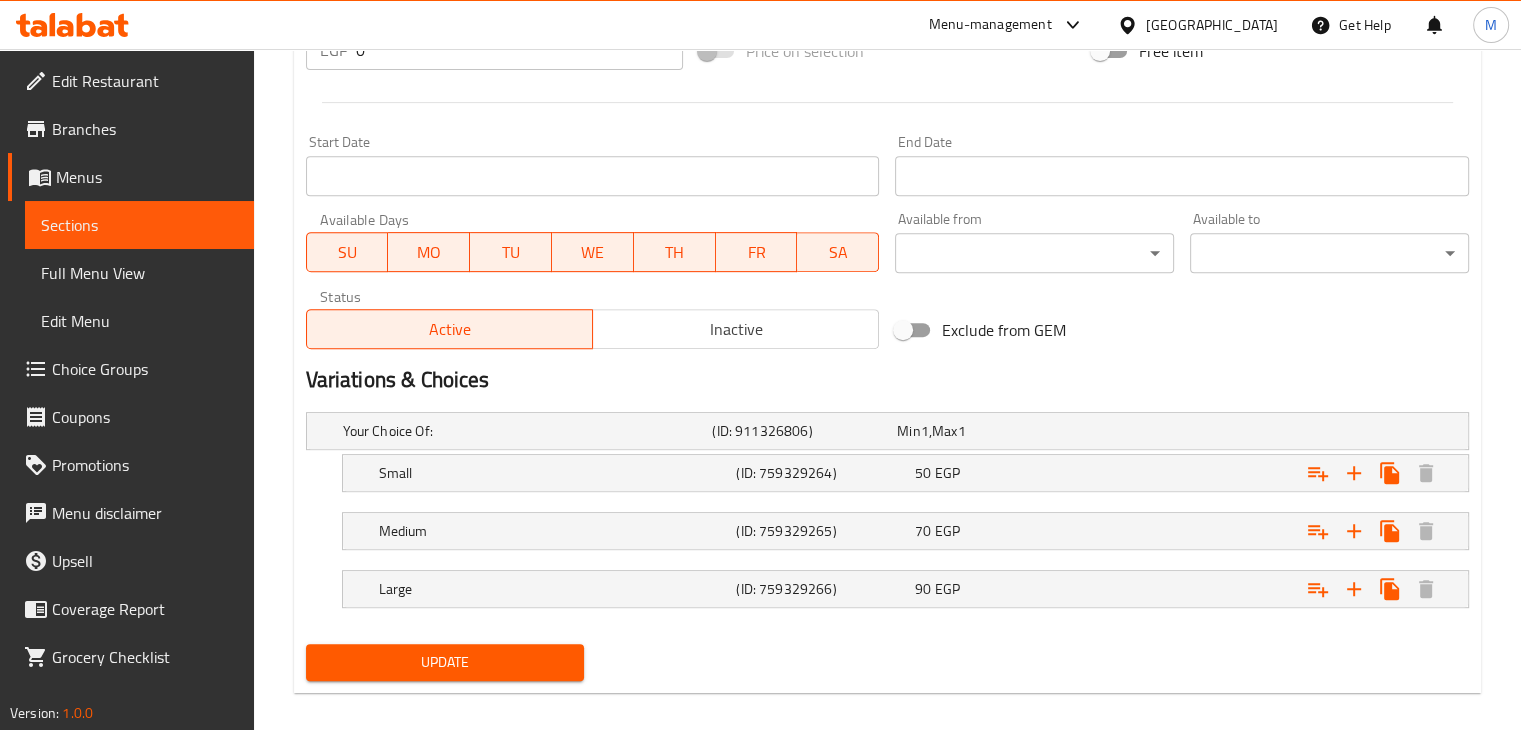 scroll, scrollTop: 796, scrollLeft: 0, axis: vertical 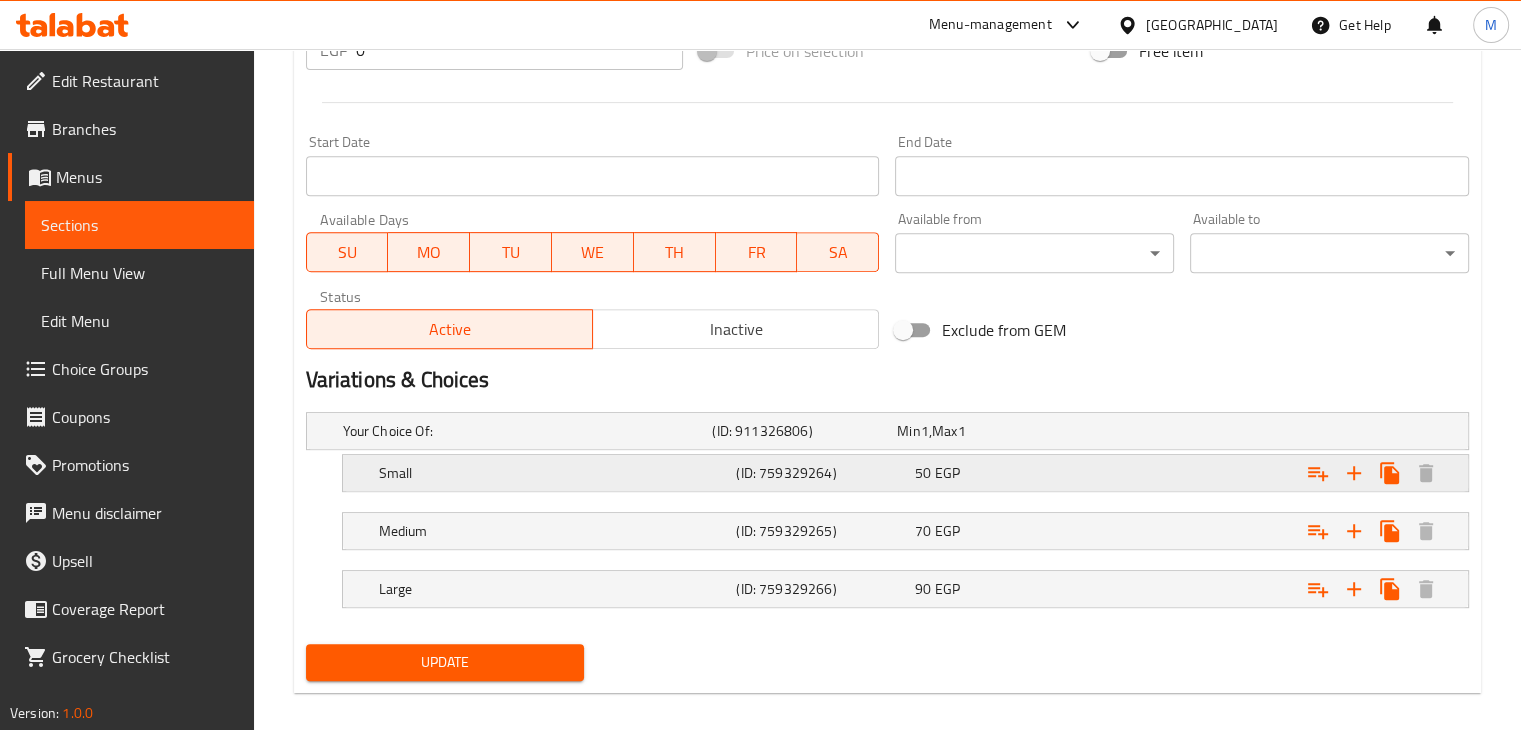 click on "Small (ID: 759329264) 50   EGP" at bounding box center [893, 431] 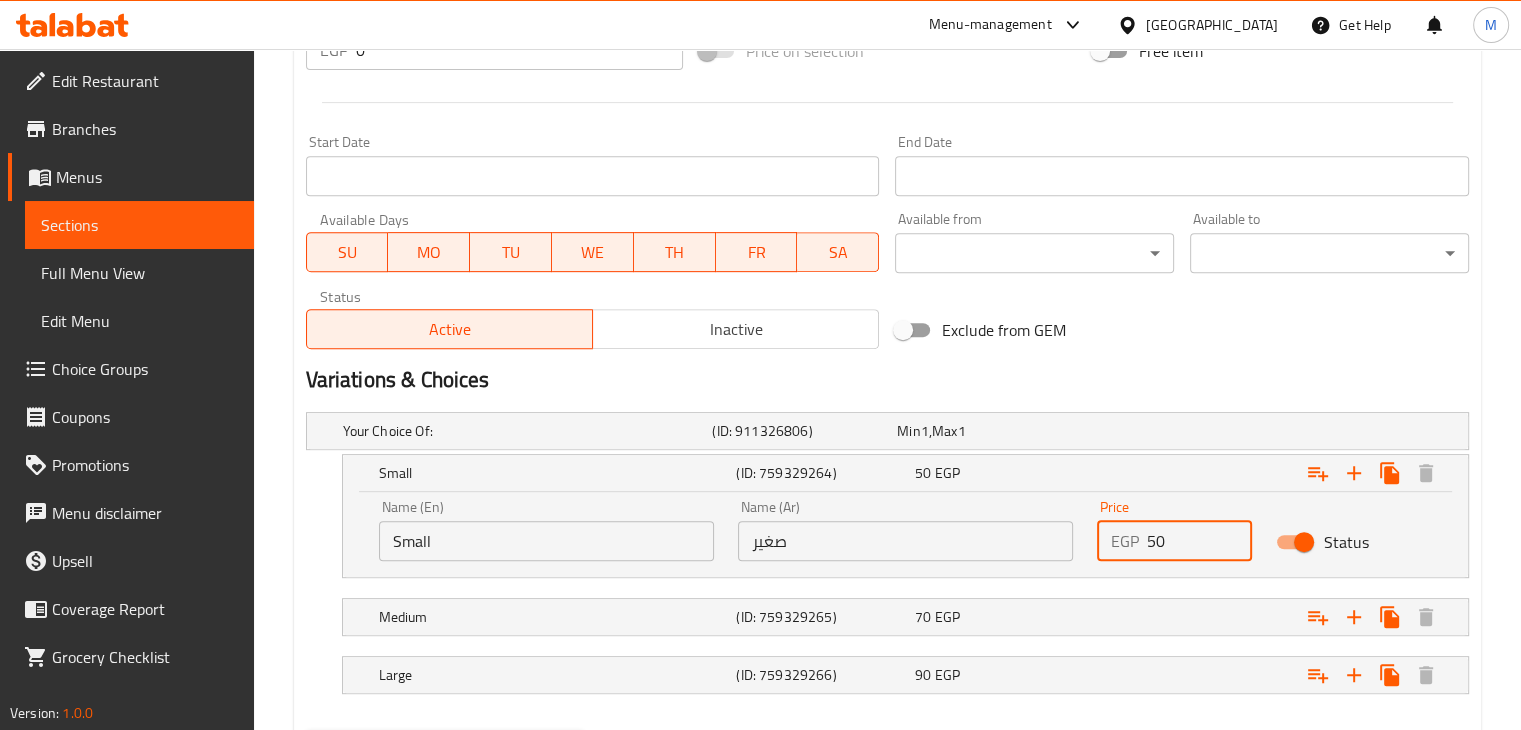 drag, startPoint x: 1165, startPoint y: 536, endPoint x: 1137, endPoint y: 538, distance: 28.071337 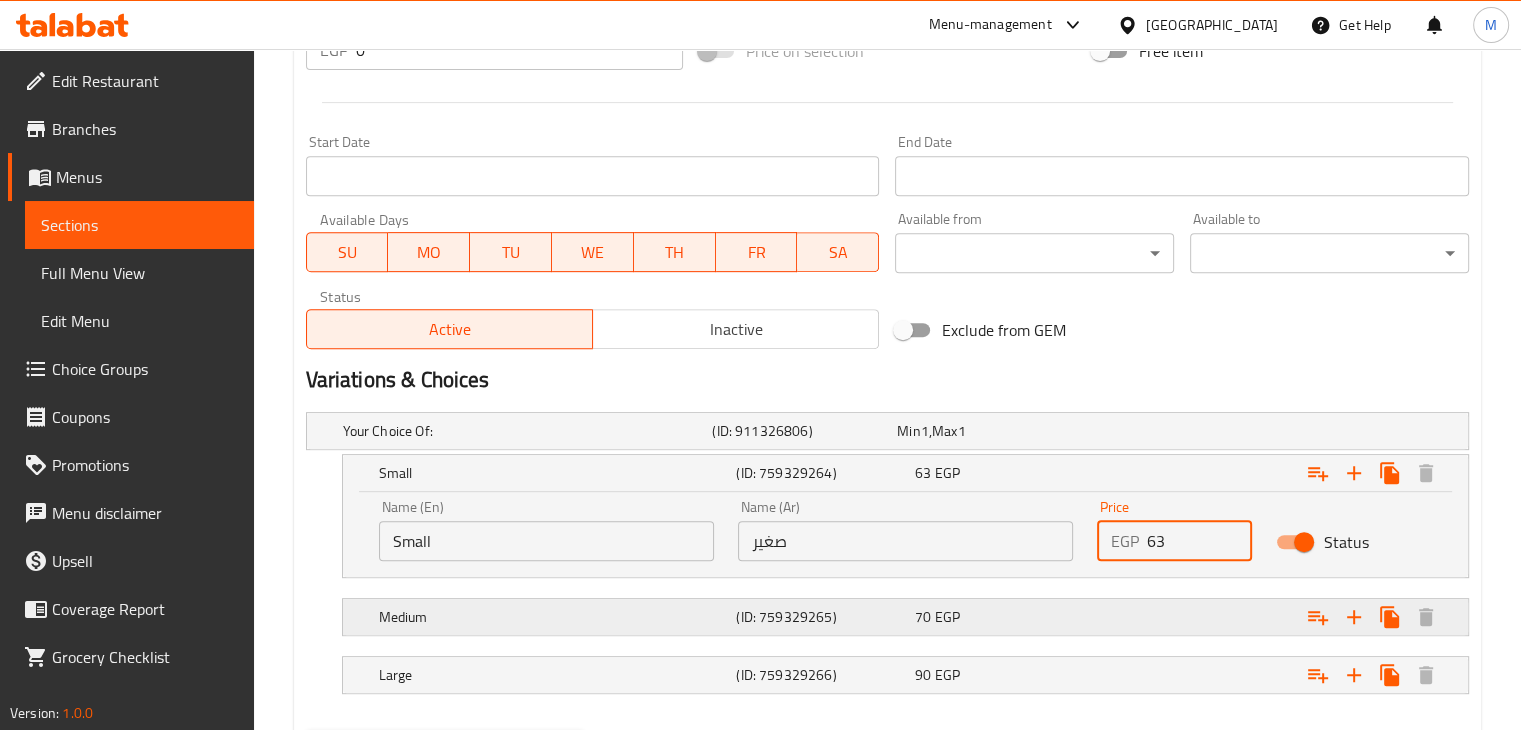 type on "63" 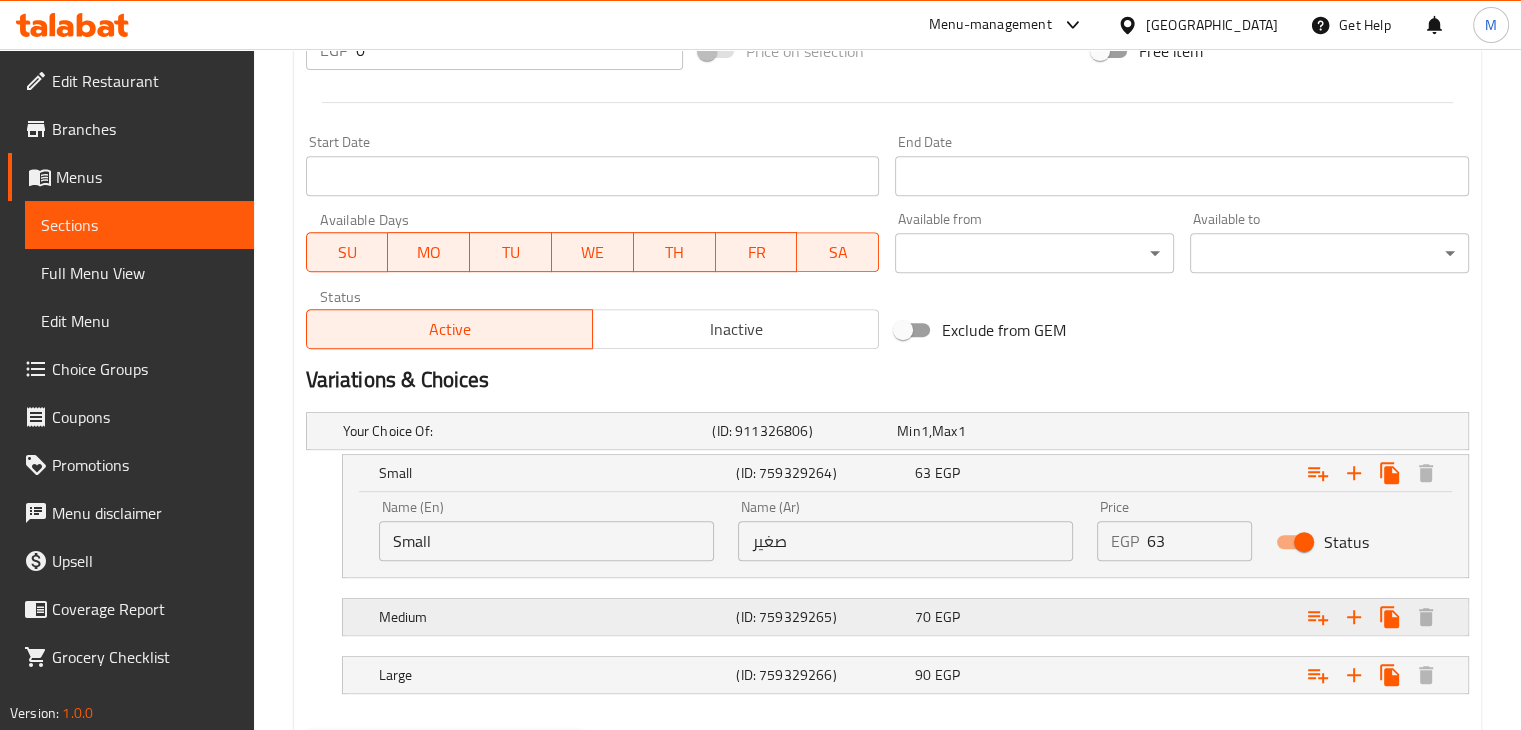 click on "70   EGP" at bounding box center [985, 431] 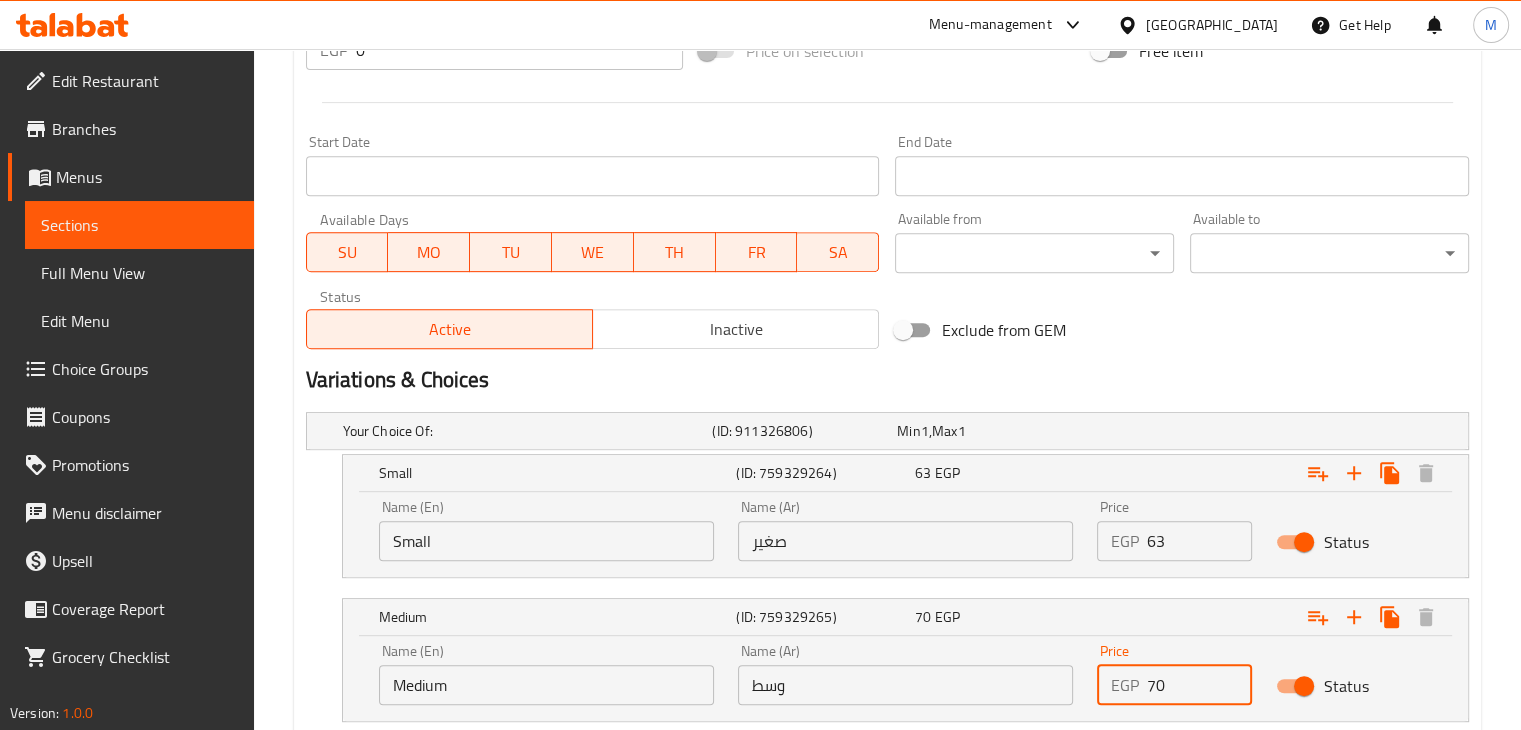 click on "70" at bounding box center [1200, 685] 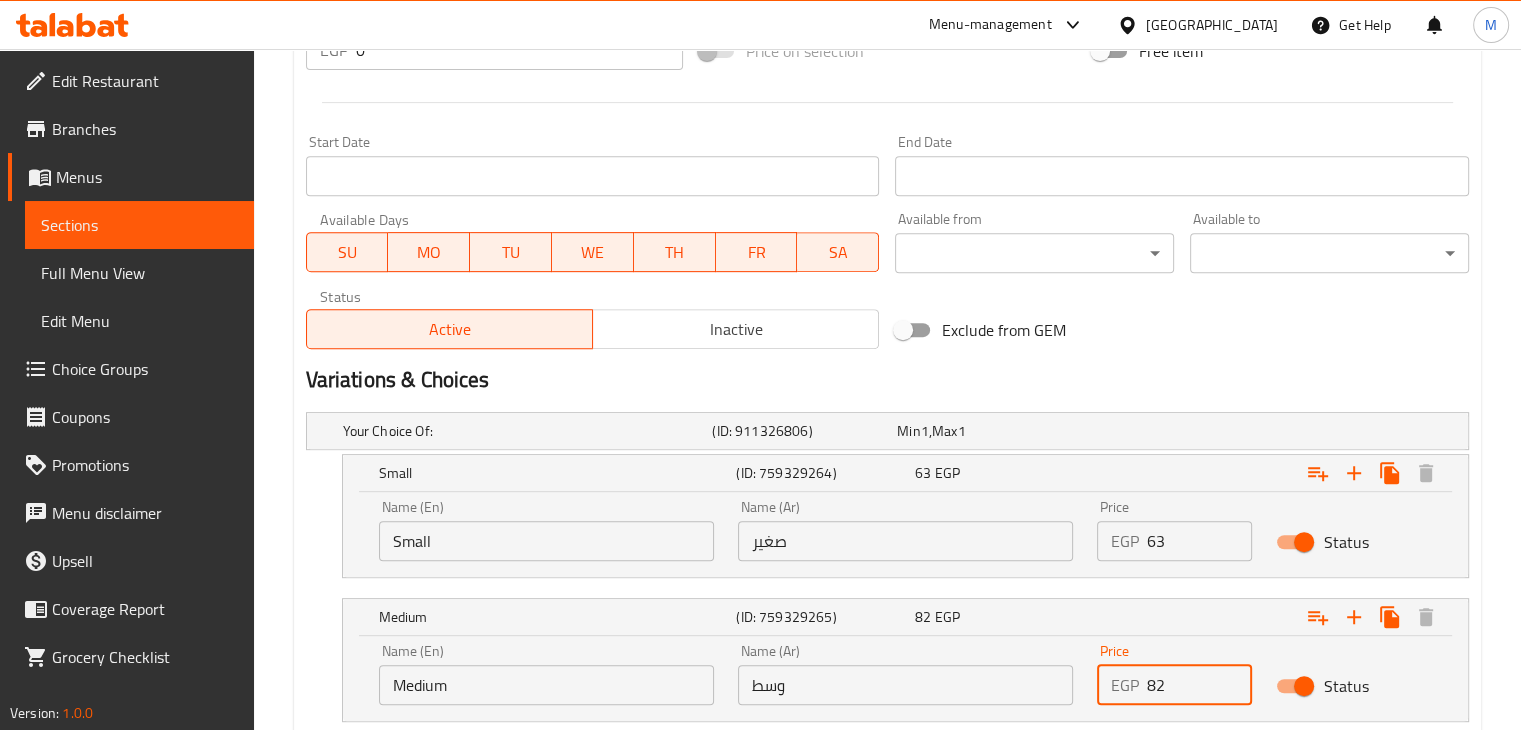 scroll, scrollTop: 985, scrollLeft: 0, axis: vertical 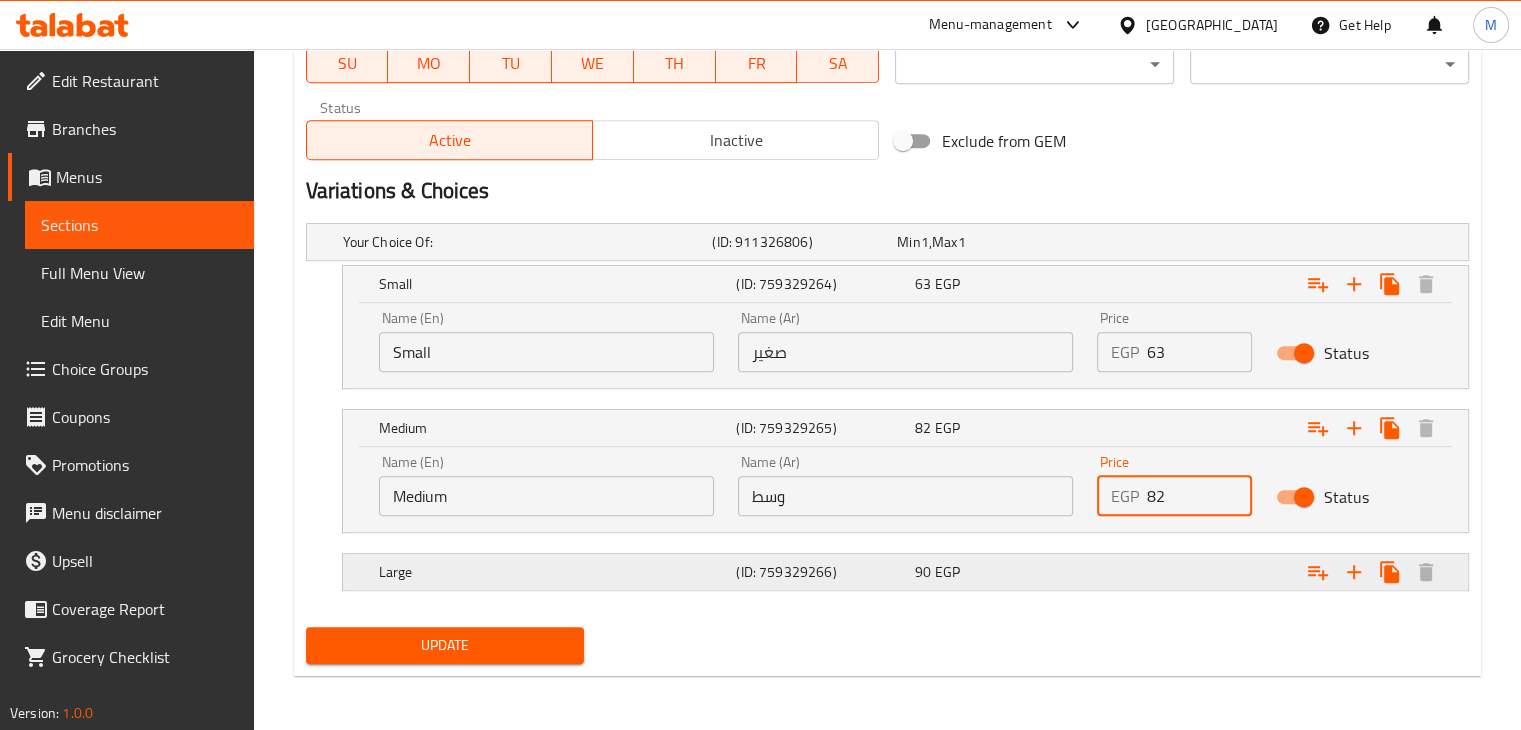 type on "82" 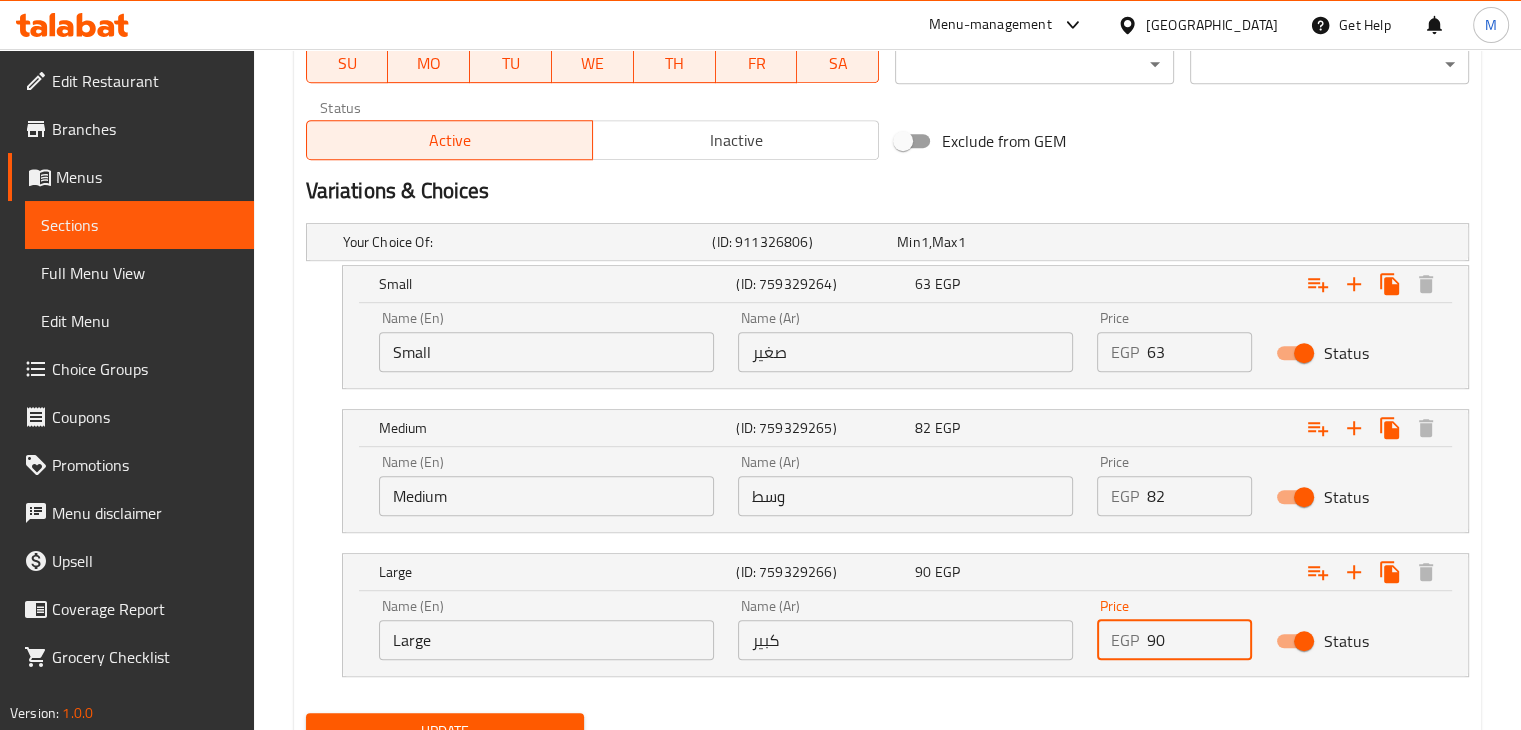 drag, startPoint x: 1189, startPoint y: 639, endPoint x: 1070, endPoint y: 633, distance: 119.15116 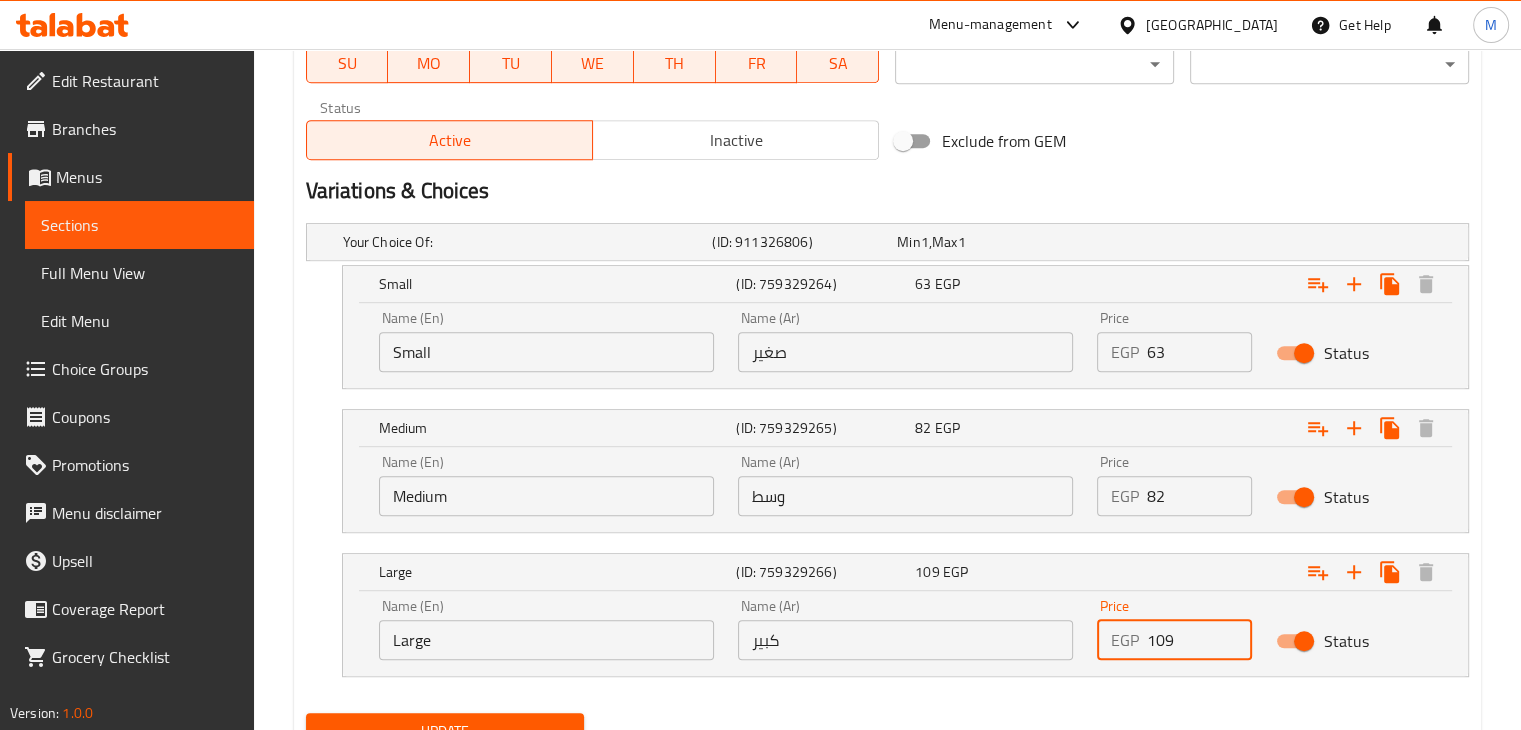 type on "109" 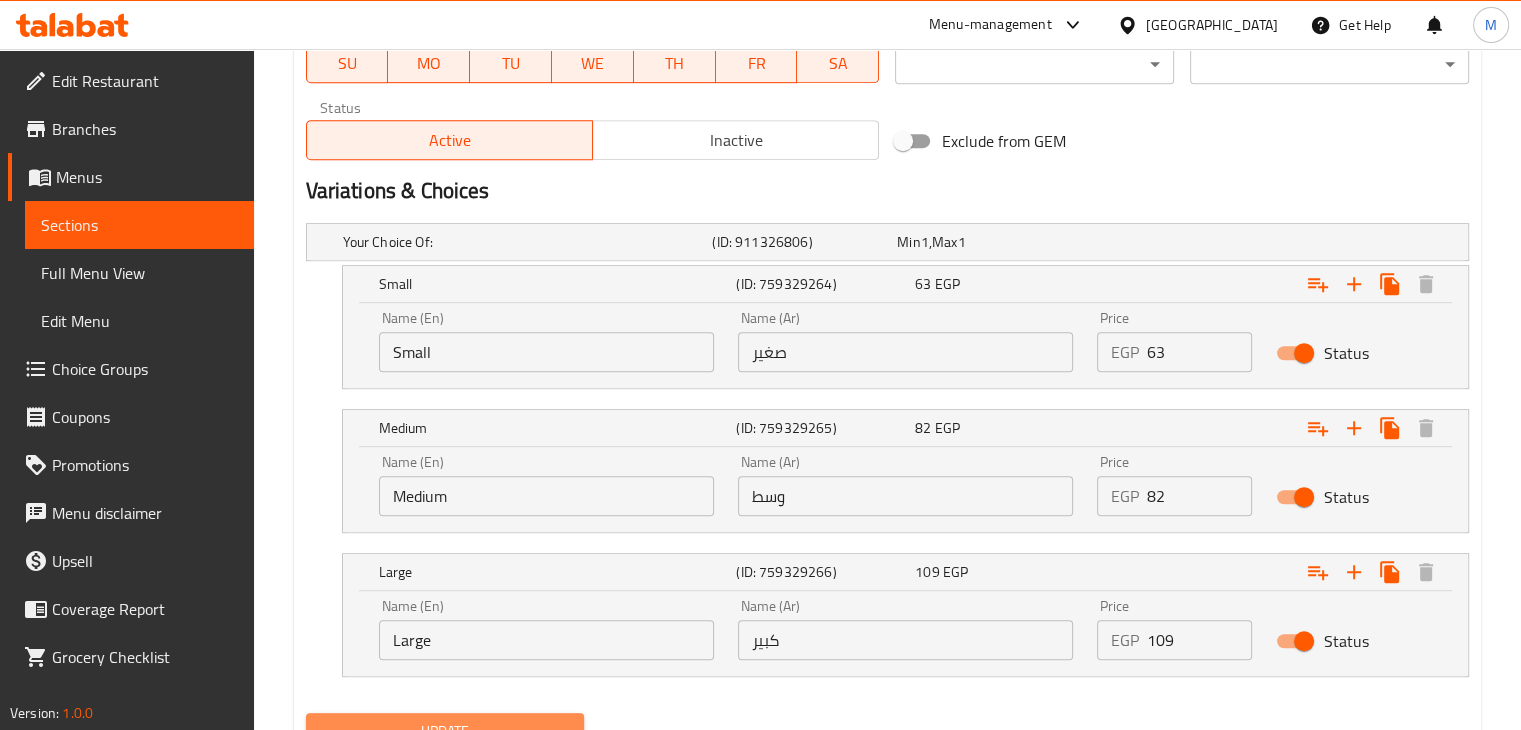 click on "Update" at bounding box center [445, 731] 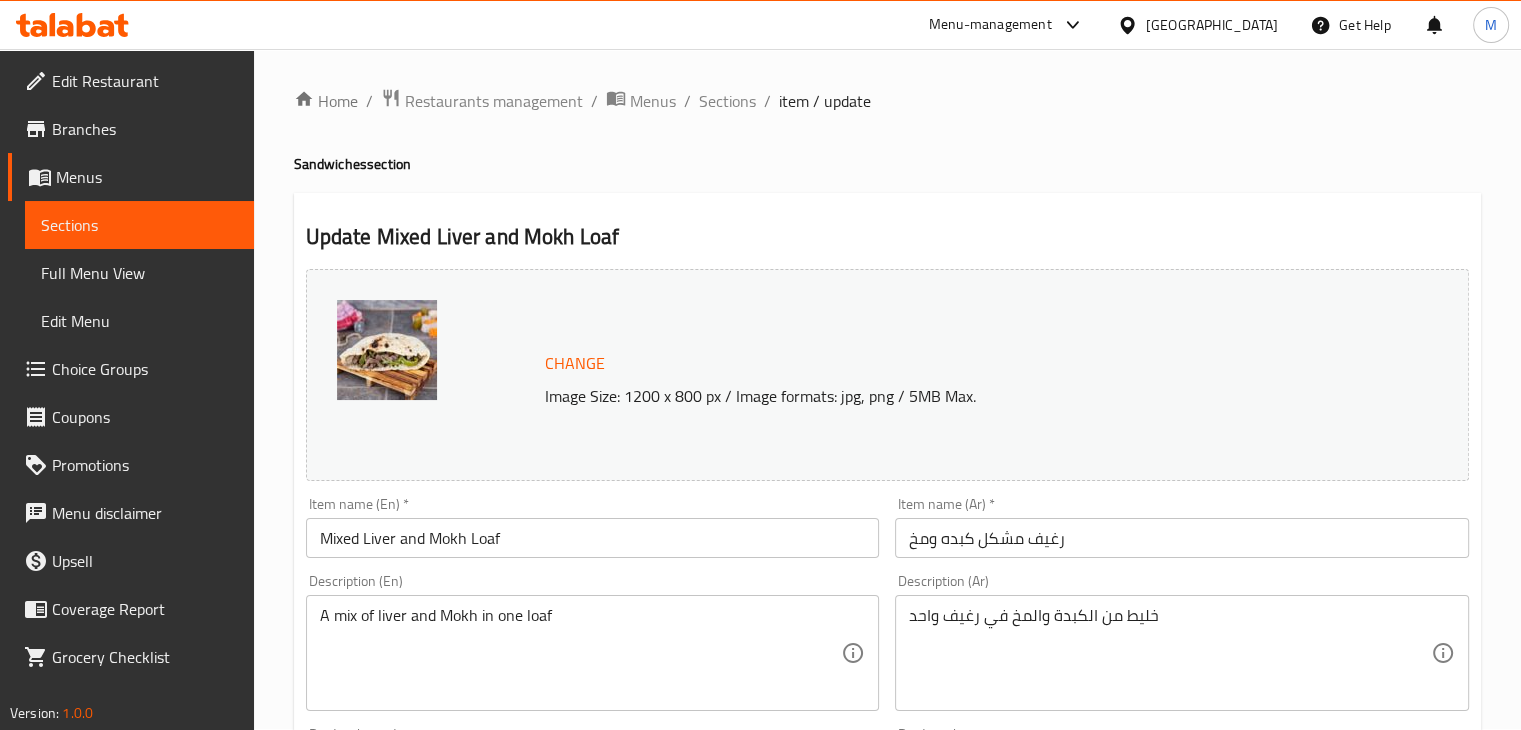 scroll, scrollTop: 0, scrollLeft: 0, axis: both 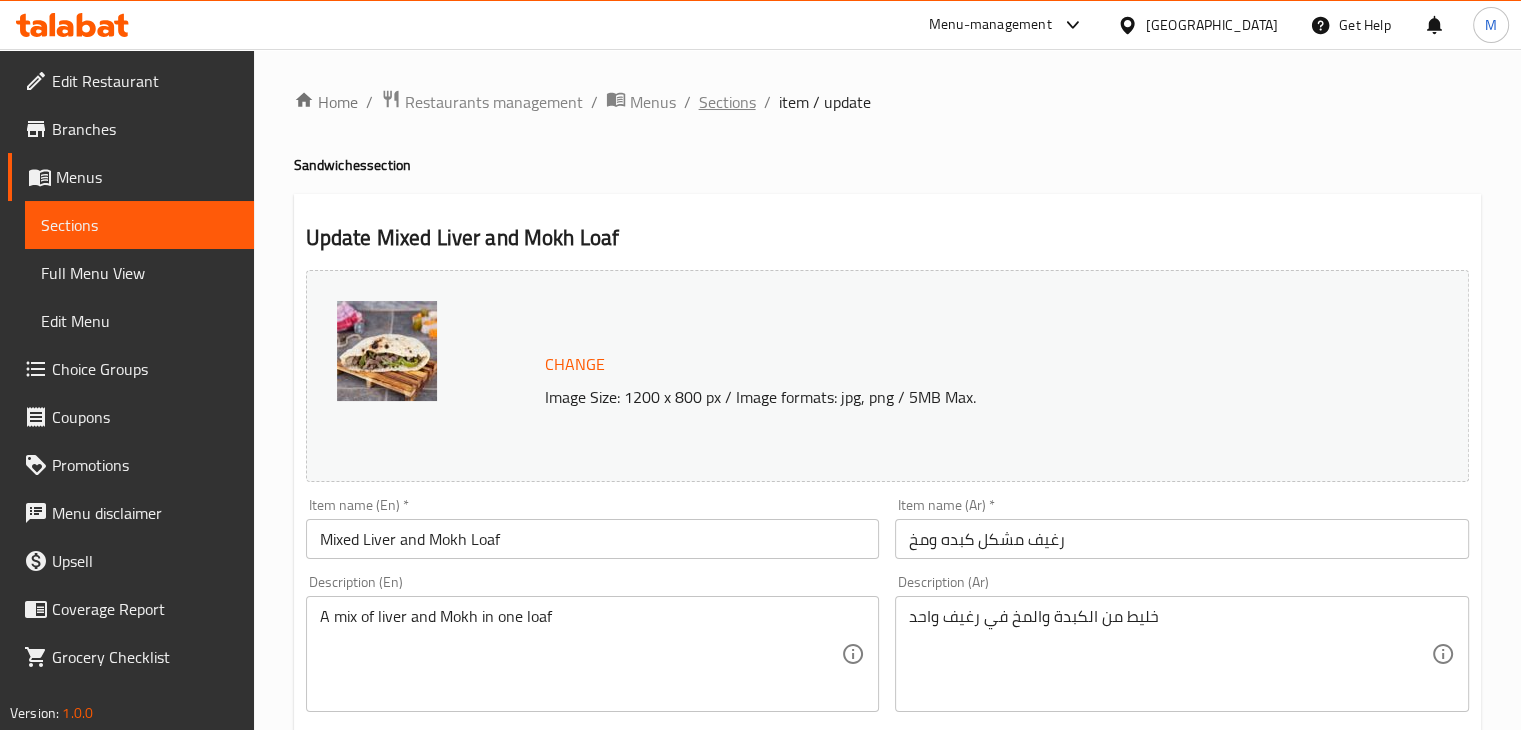 click on "Sections" at bounding box center (727, 102) 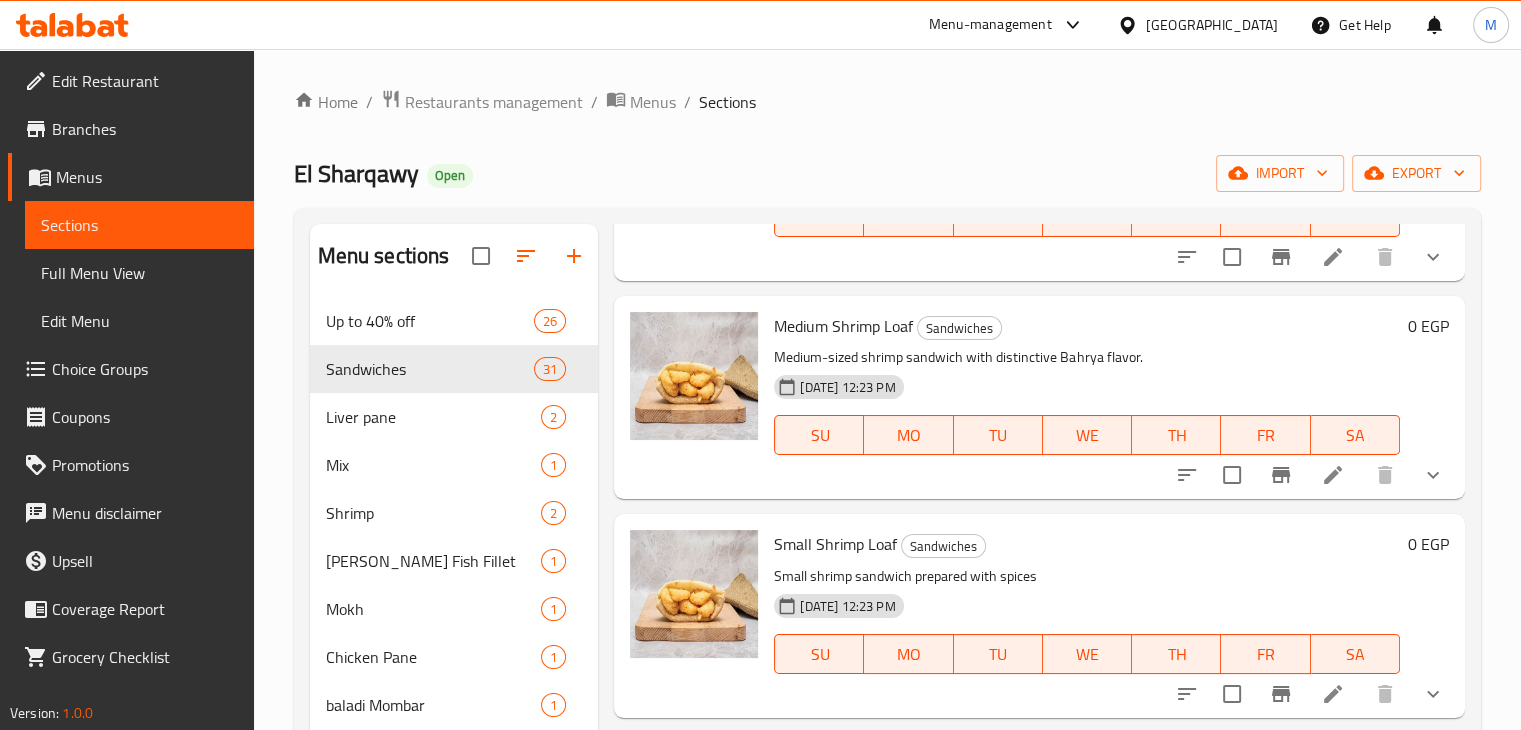 scroll, scrollTop: 4898, scrollLeft: 0, axis: vertical 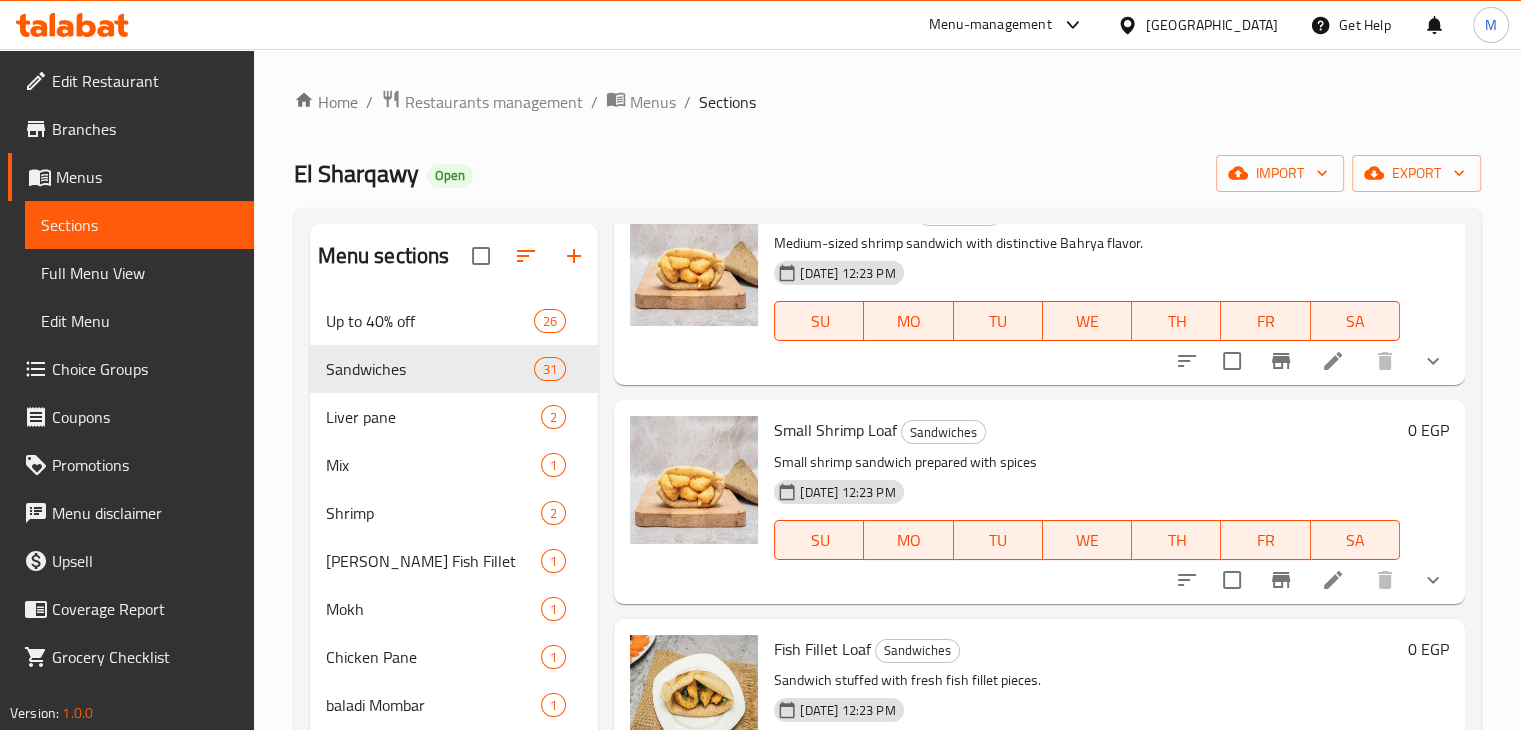 click at bounding box center (1433, 361) 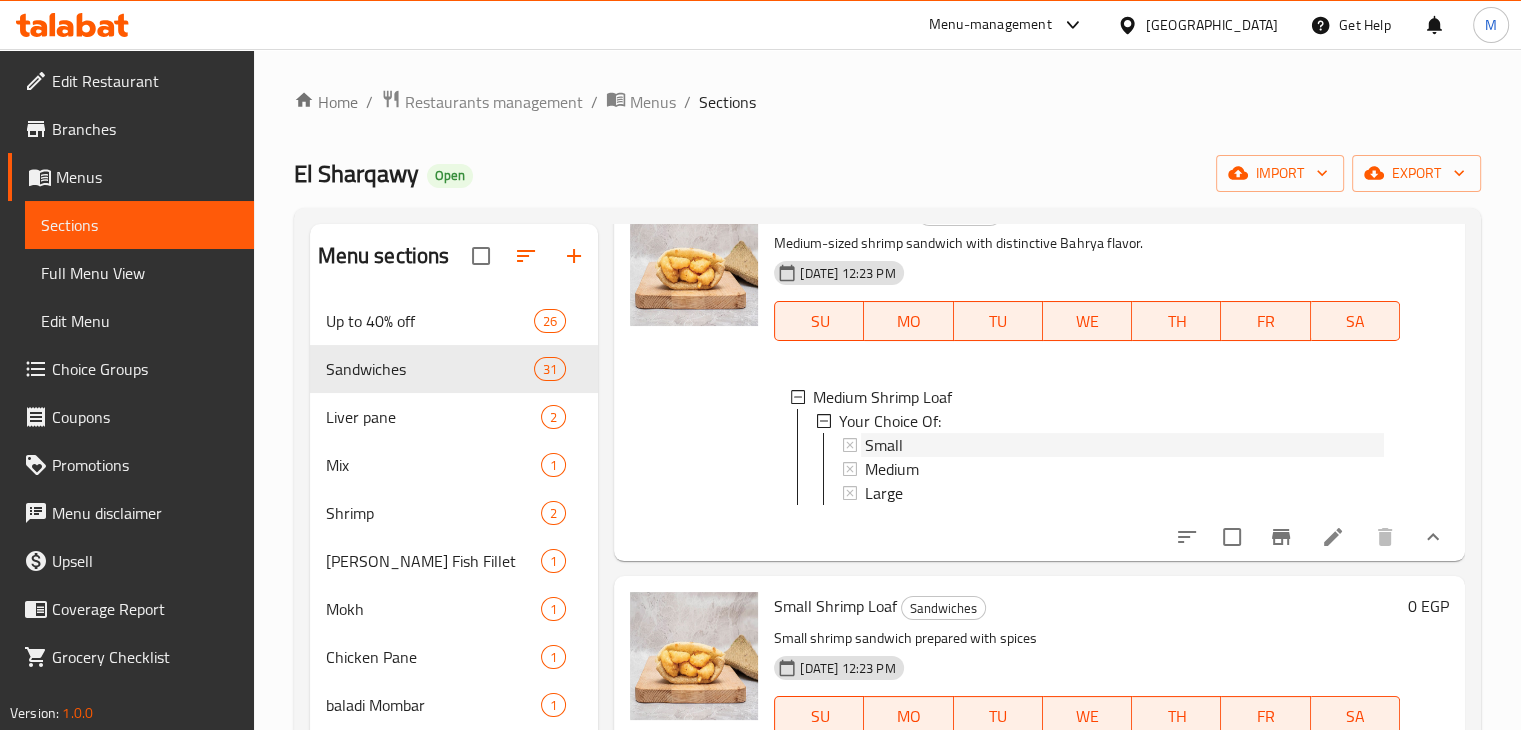click on "Small" at bounding box center (1124, 445) 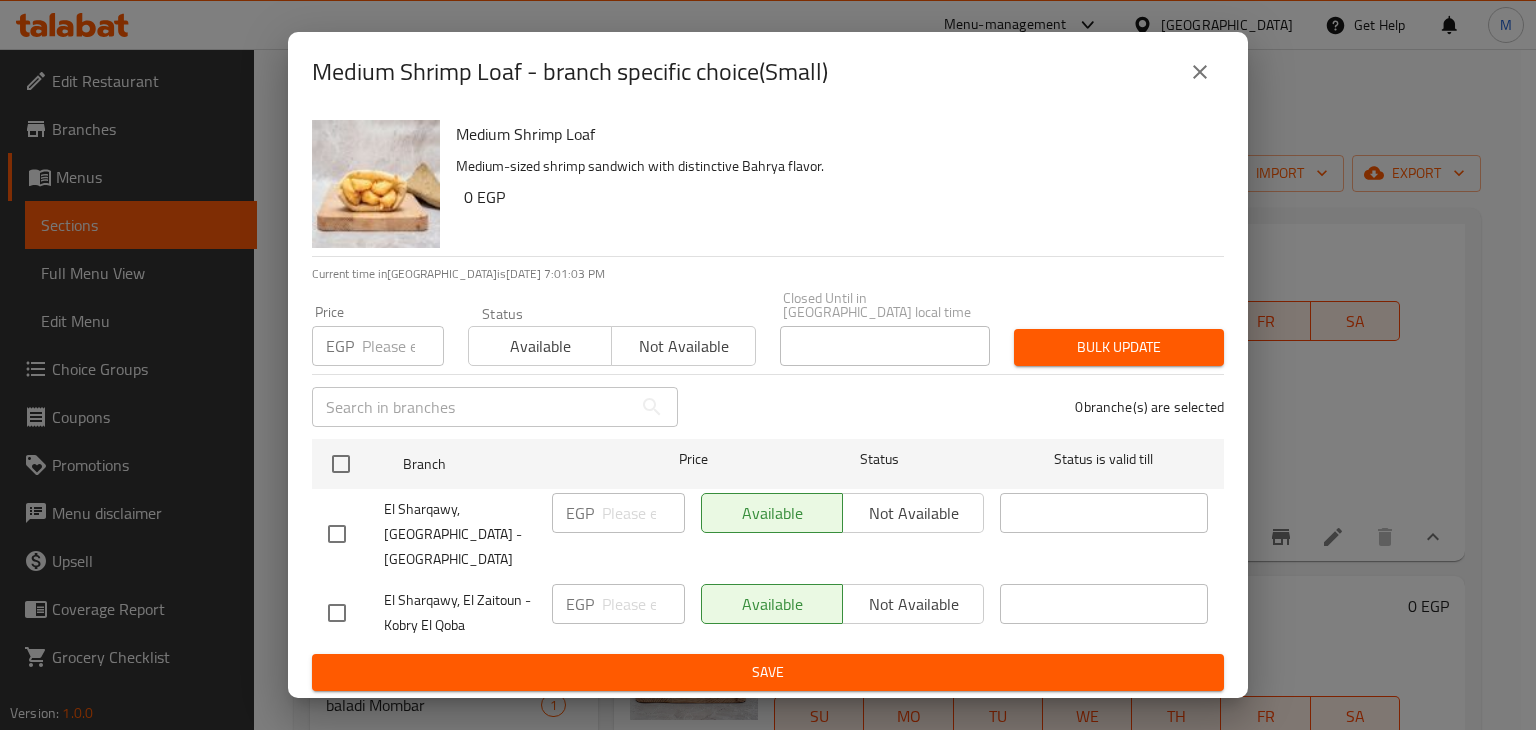 click 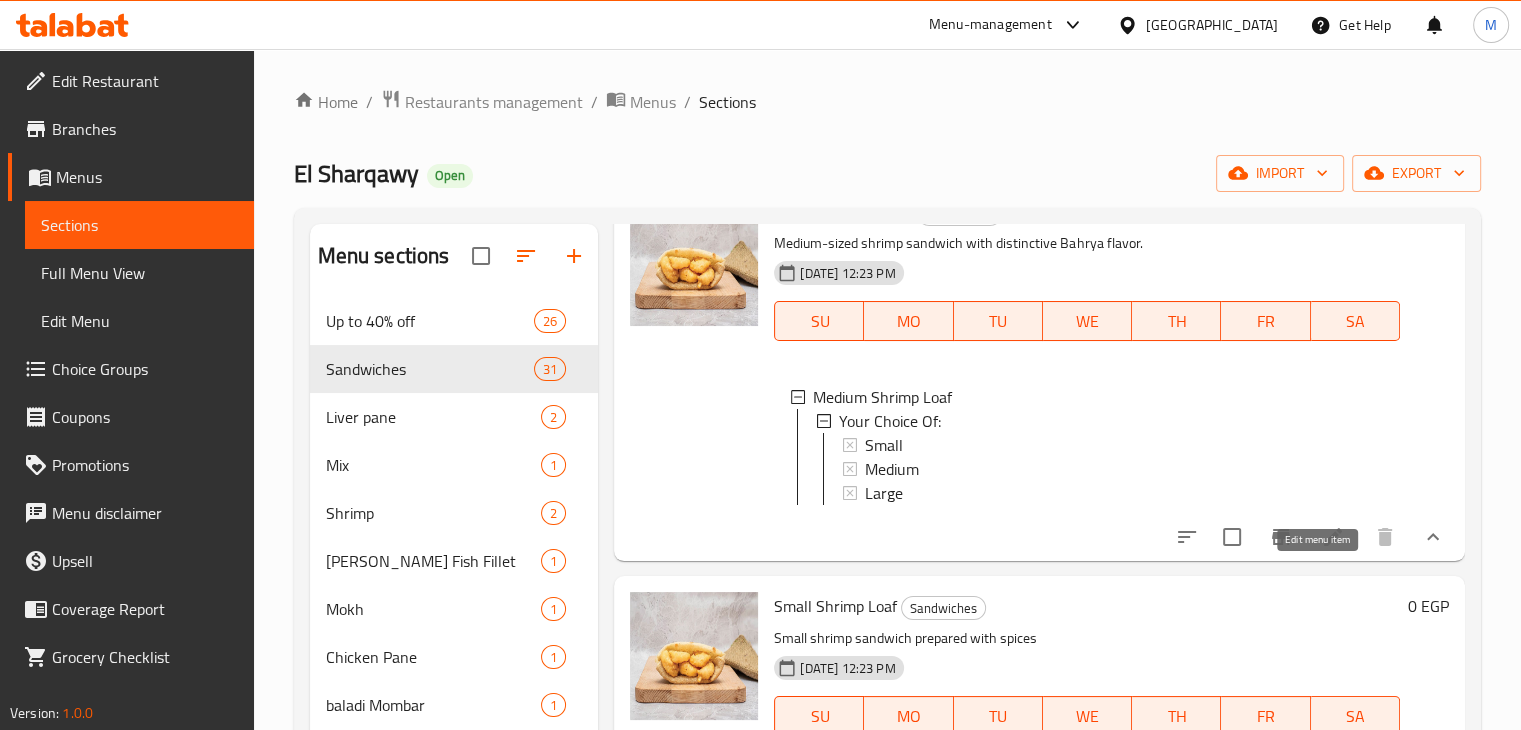 click 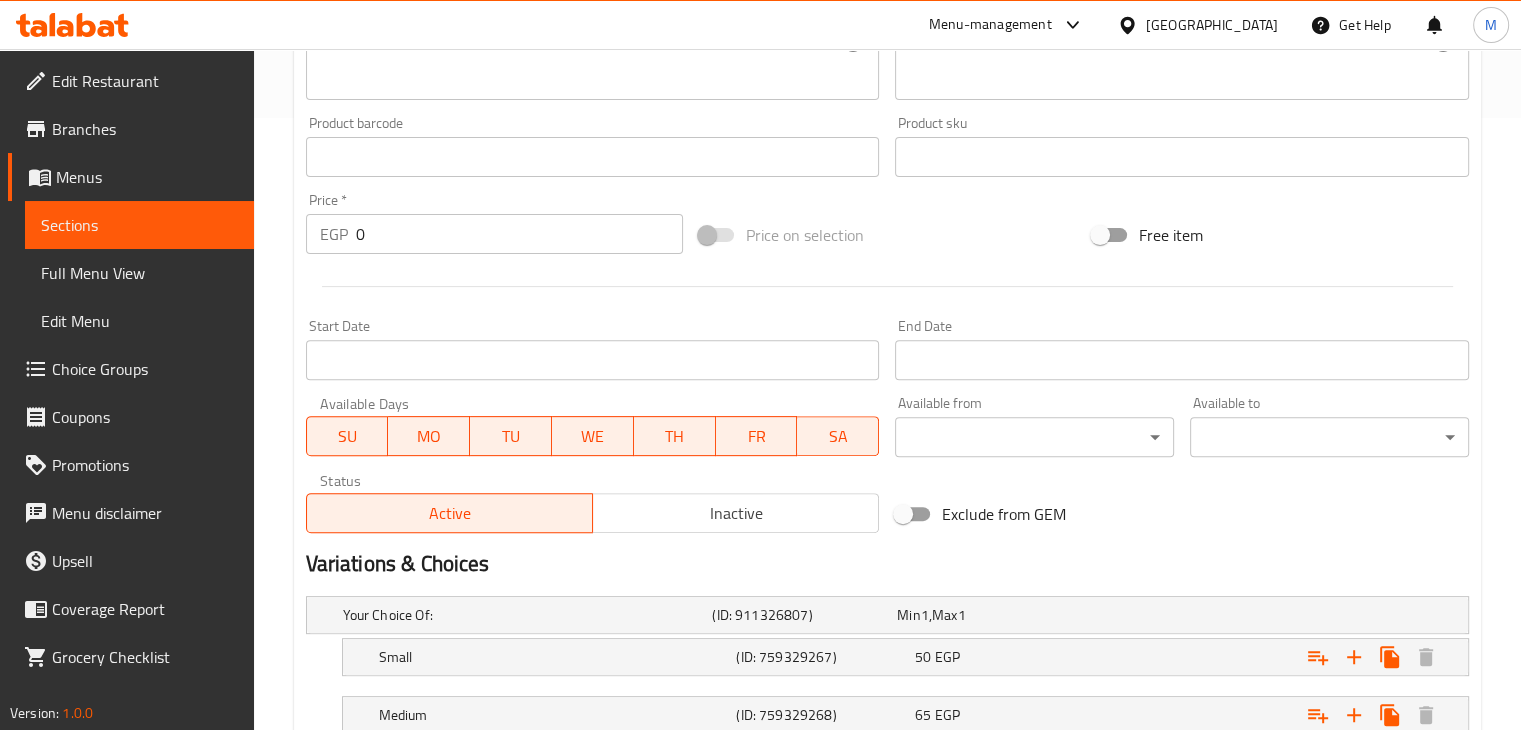 scroll, scrollTop: 813, scrollLeft: 0, axis: vertical 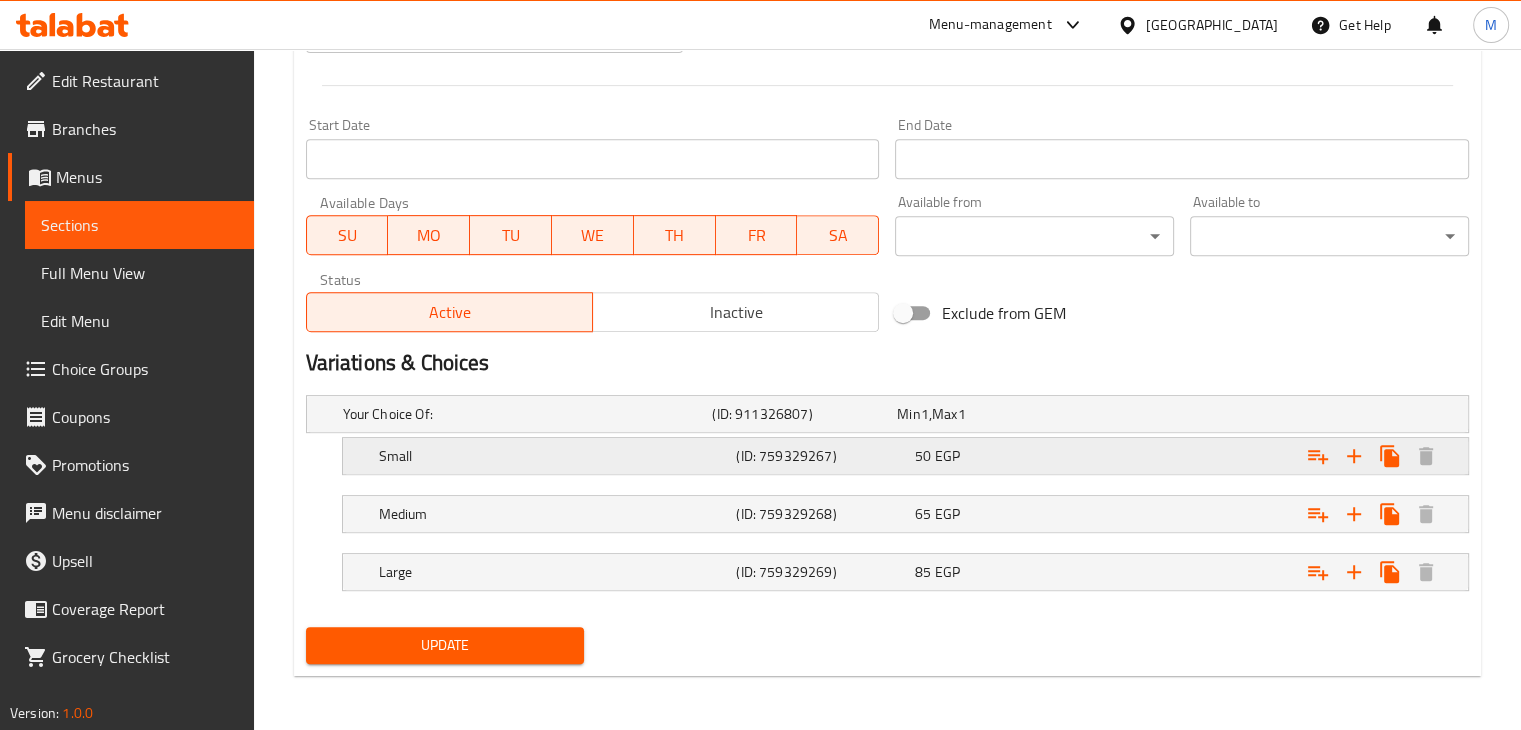 click at bounding box center (1263, 414) 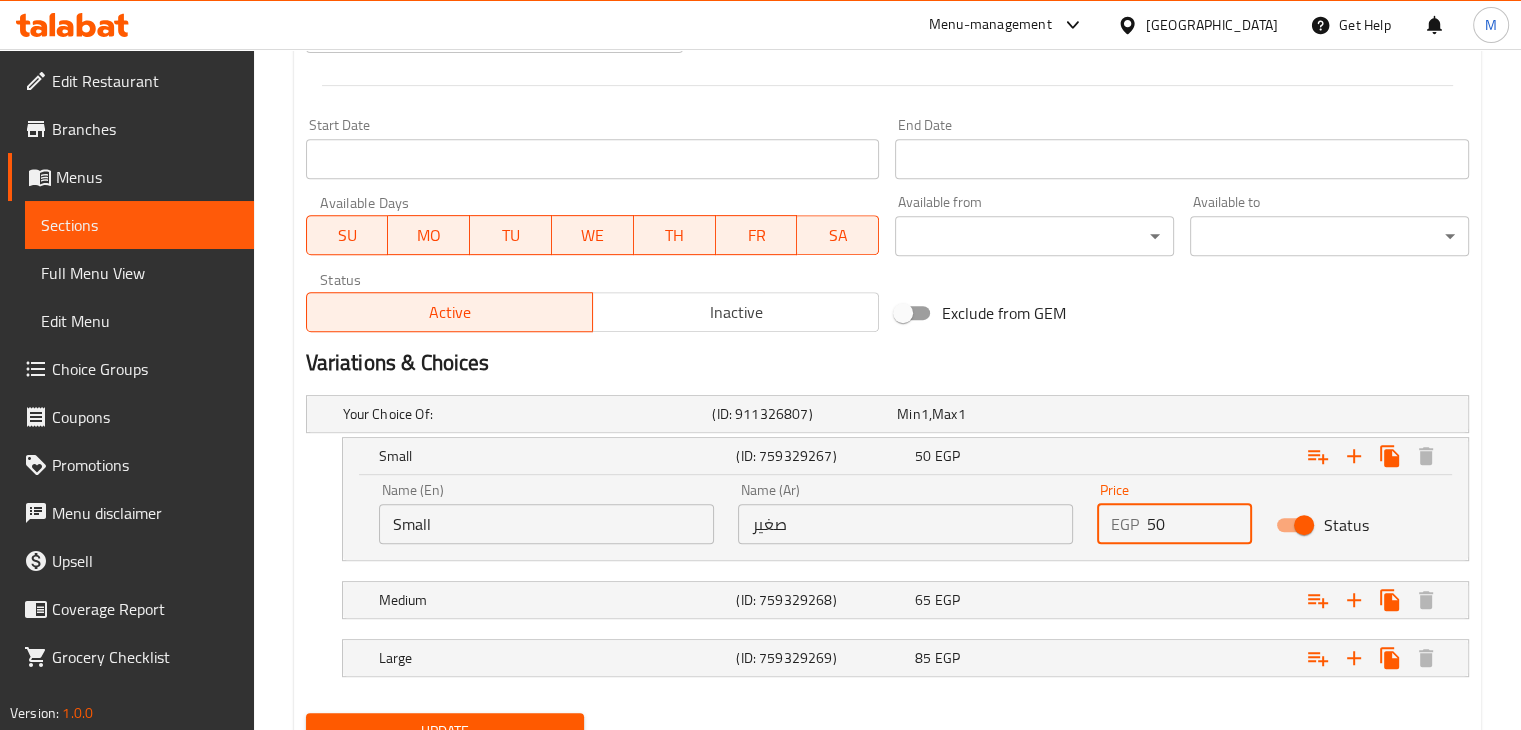 drag, startPoint x: 1196, startPoint y: 515, endPoint x: 1134, endPoint y: 525, distance: 62.801273 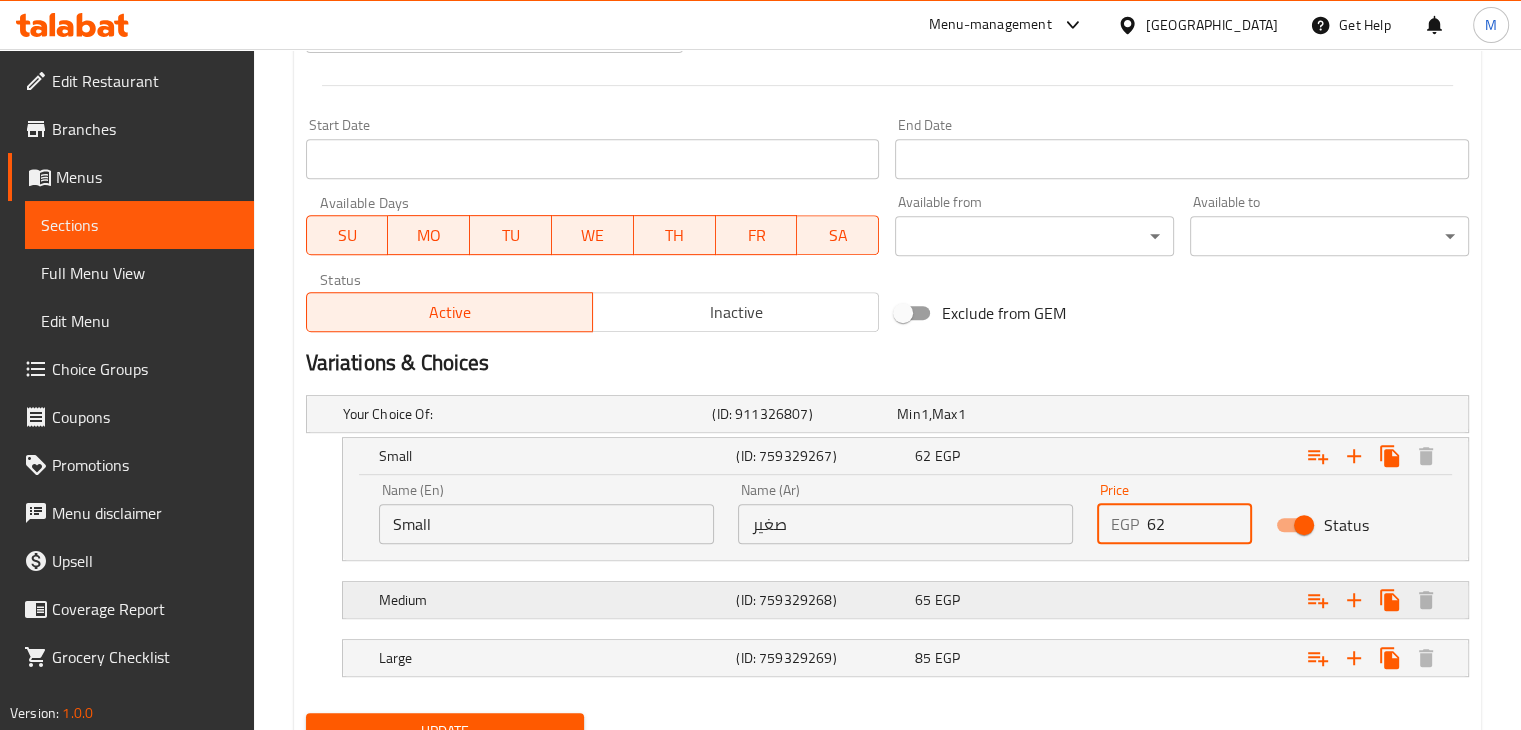 type on "62" 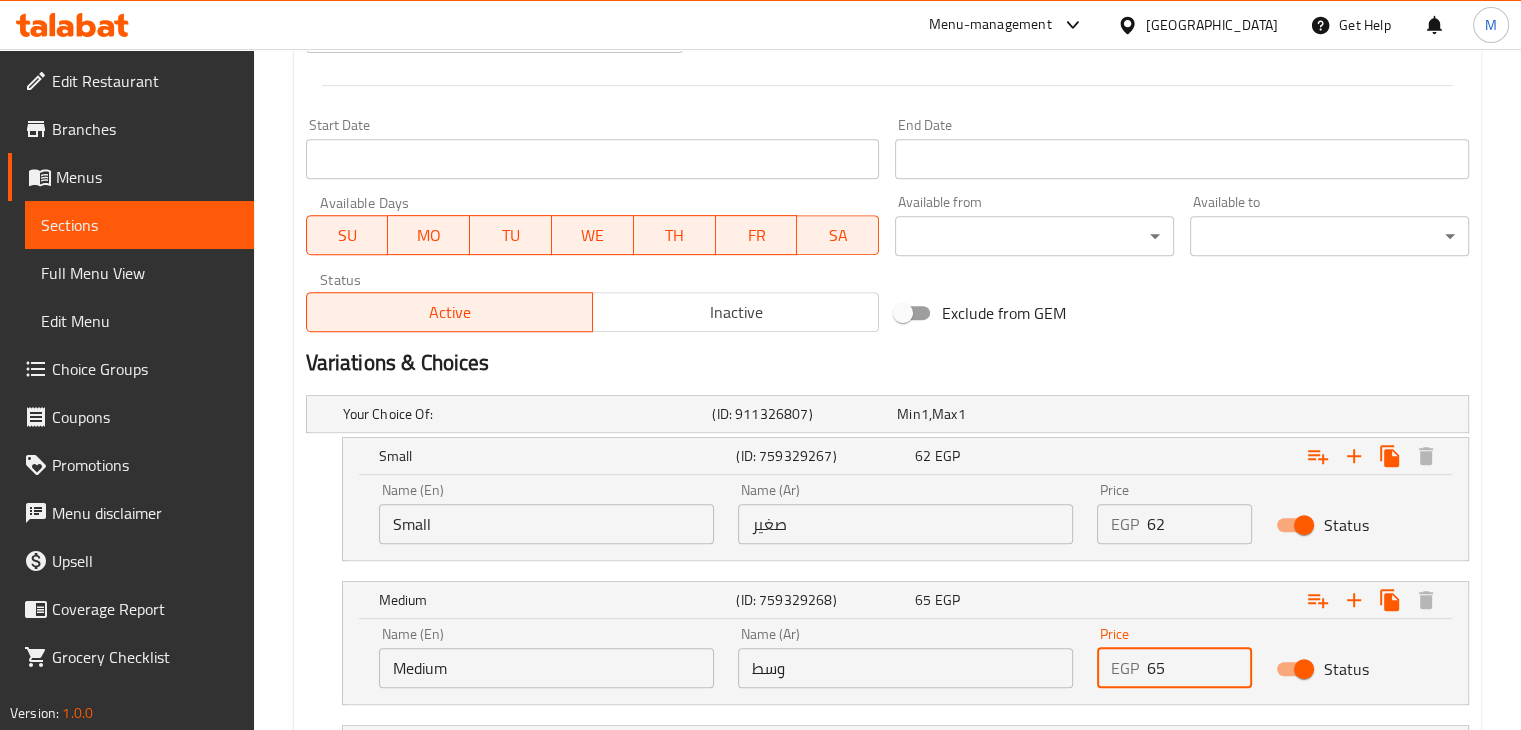 drag, startPoint x: 1188, startPoint y: 672, endPoint x: 1133, endPoint y: 679, distance: 55.443665 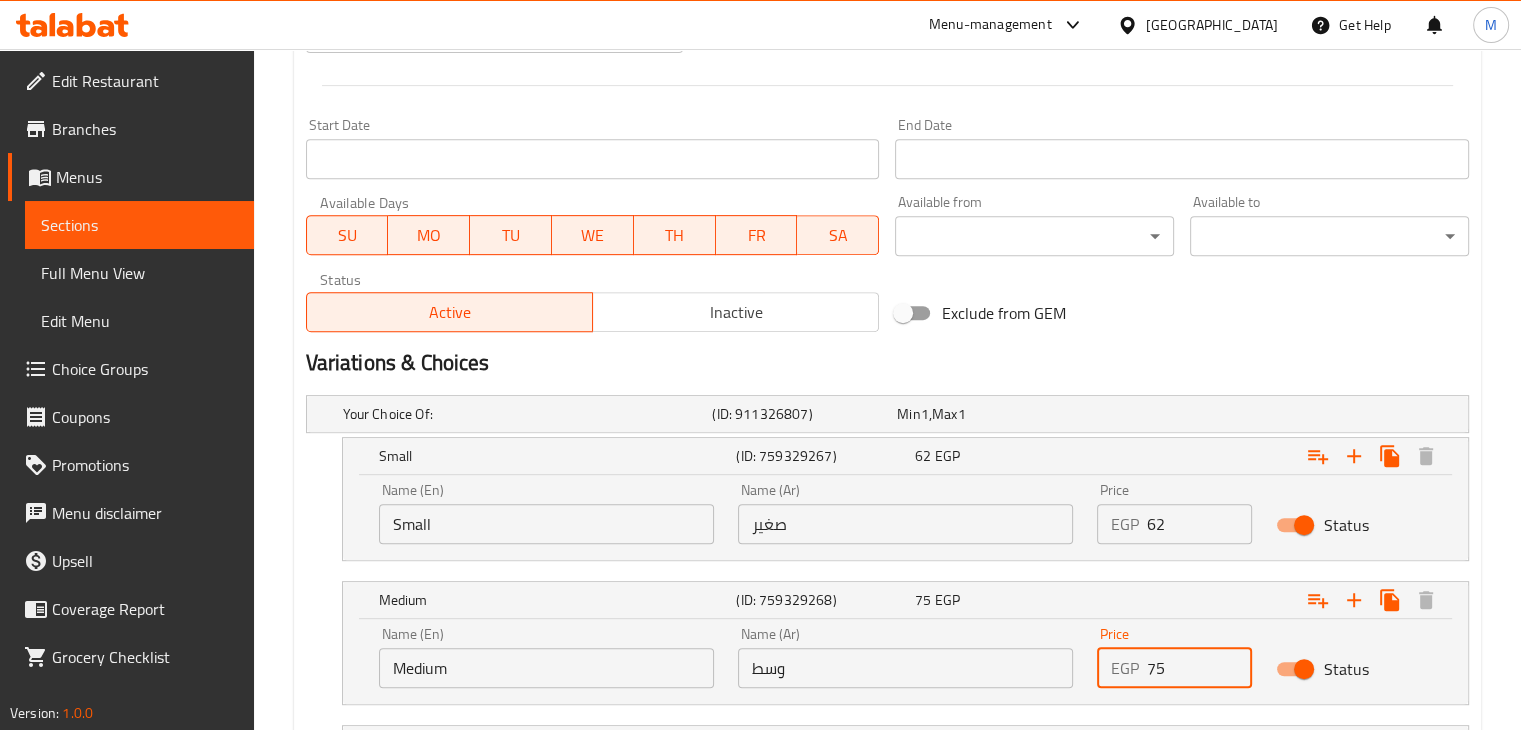 scroll, scrollTop: 985, scrollLeft: 0, axis: vertical 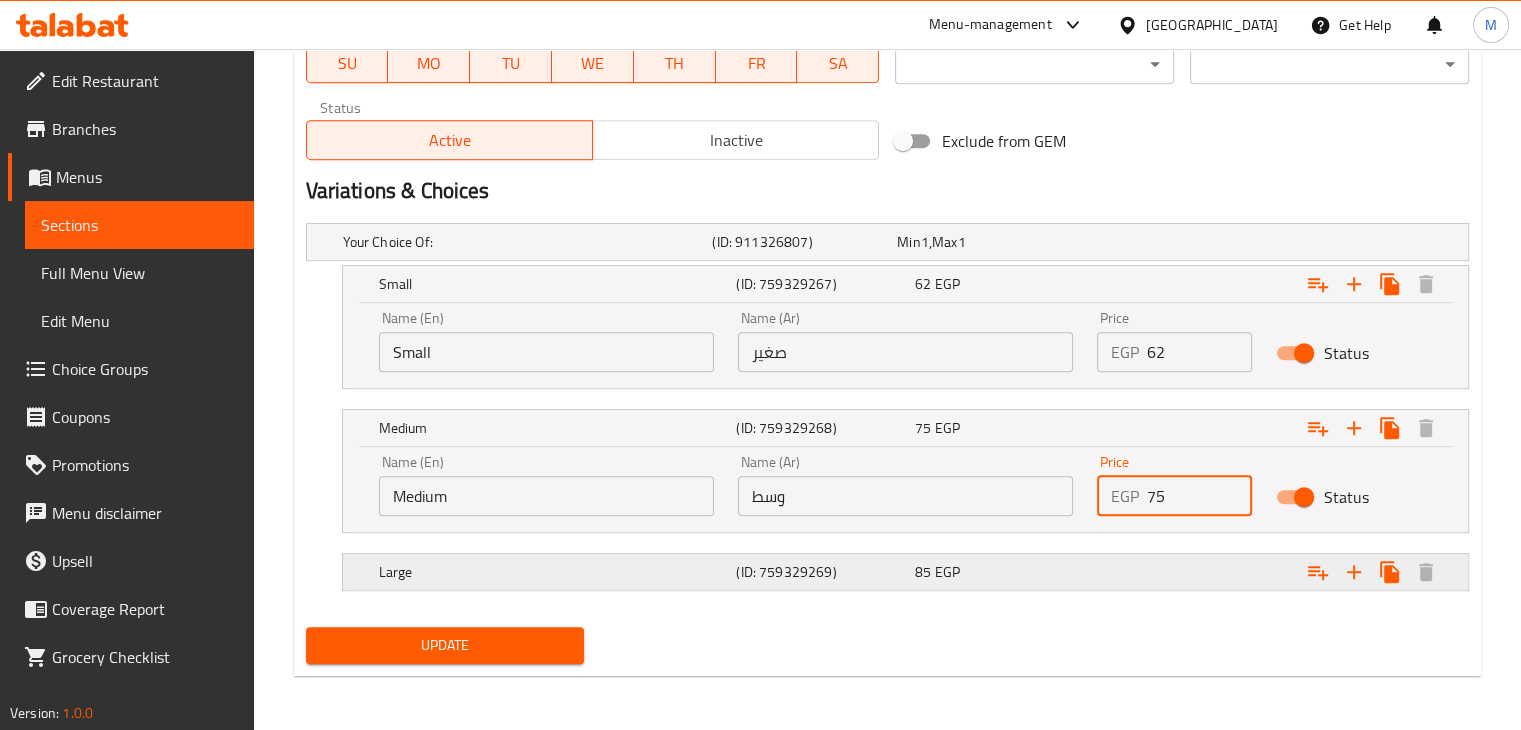 type on "75" 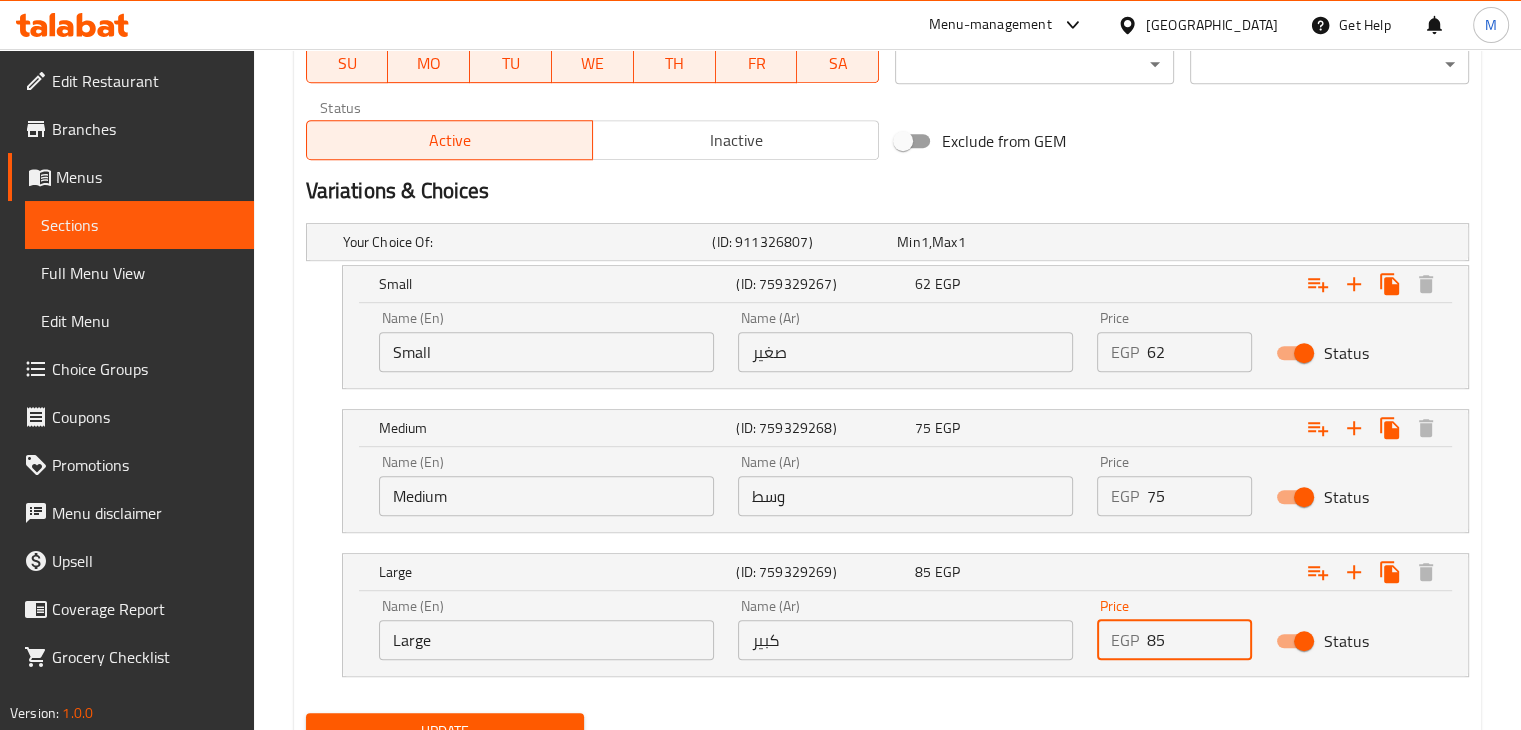 drag, startPoint x: 1180, startPoint y: 628, endPoint x: 1085, endPoint y: 647, distance: 96.88137 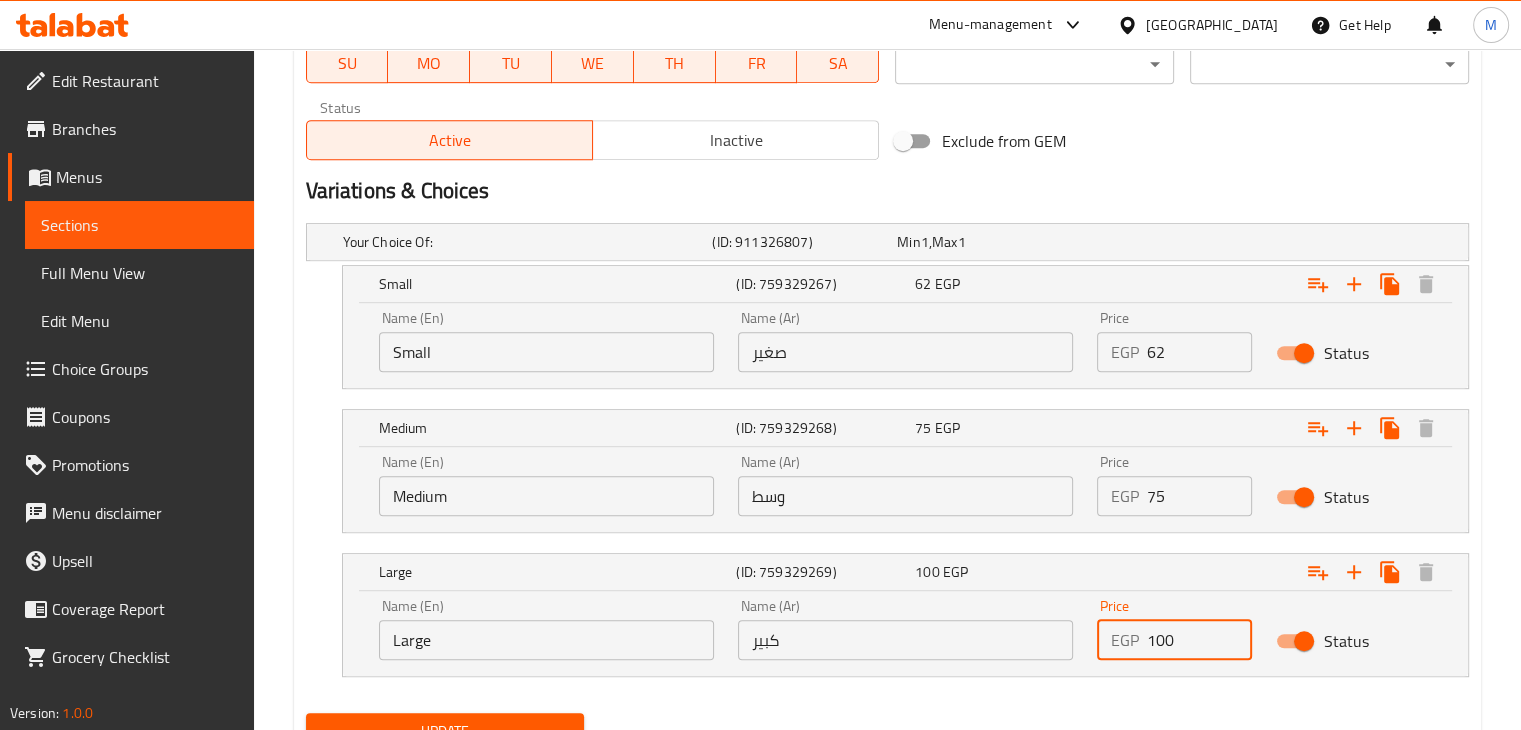 scroll, scrollTop: 1065, scrollLeft: 0, axis: vertical 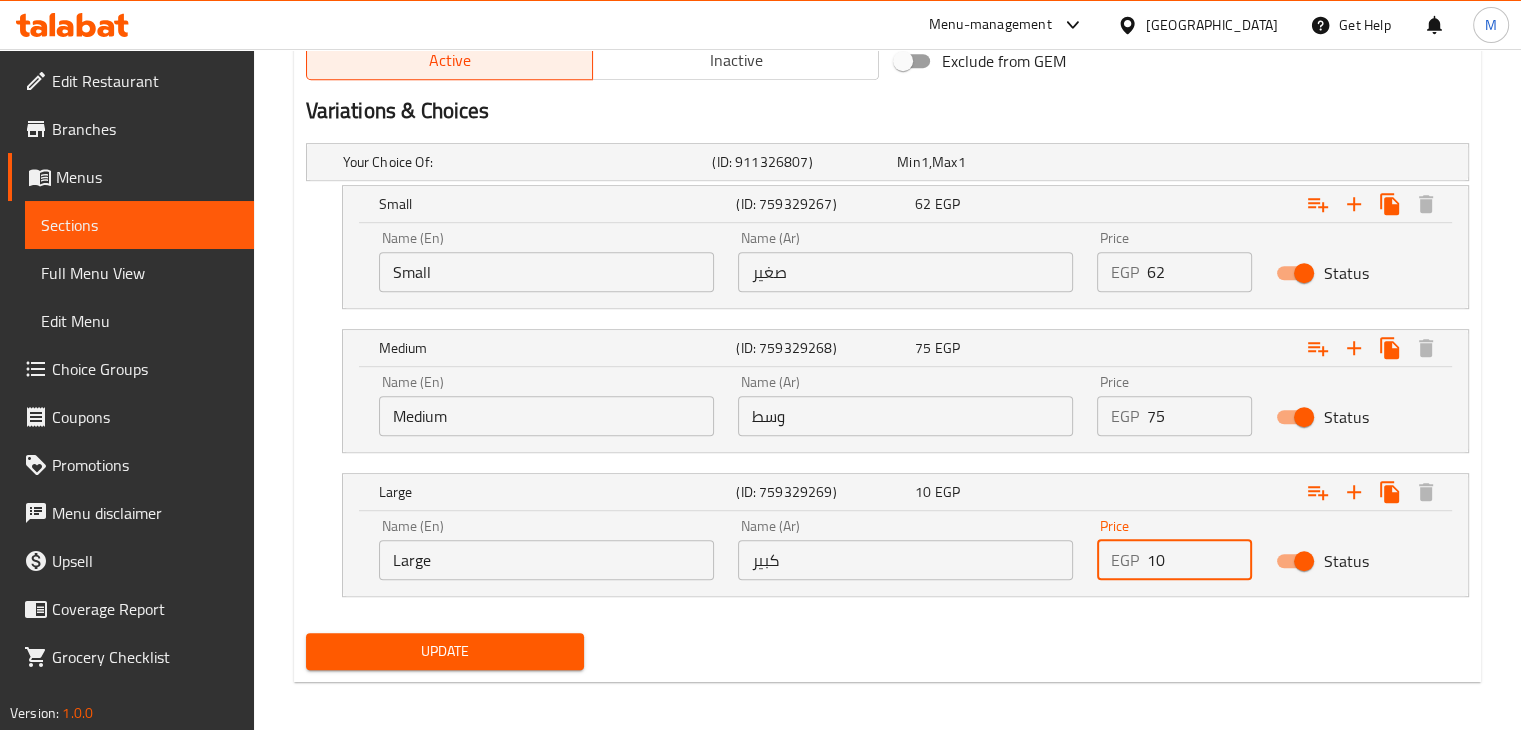 type on "1" 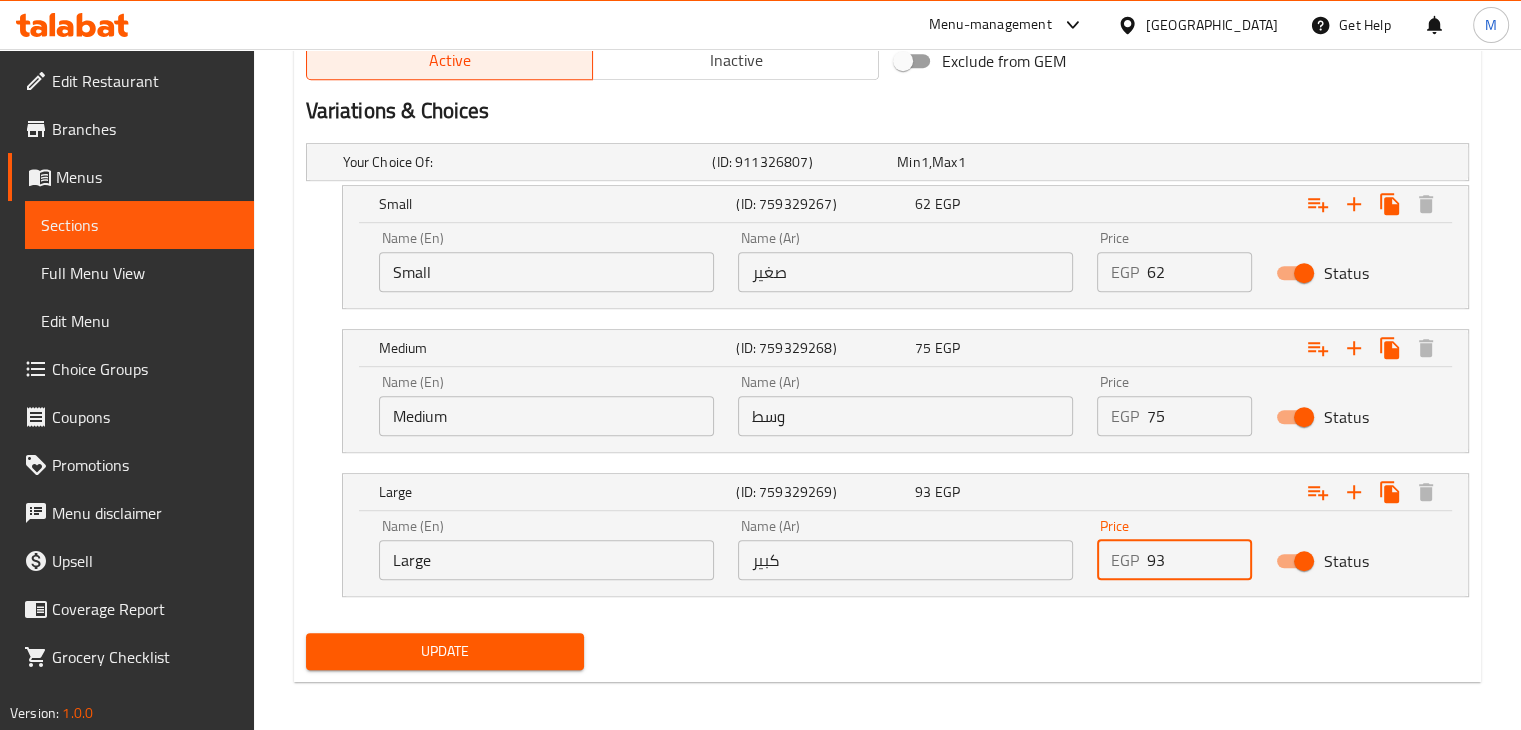 type on "93" 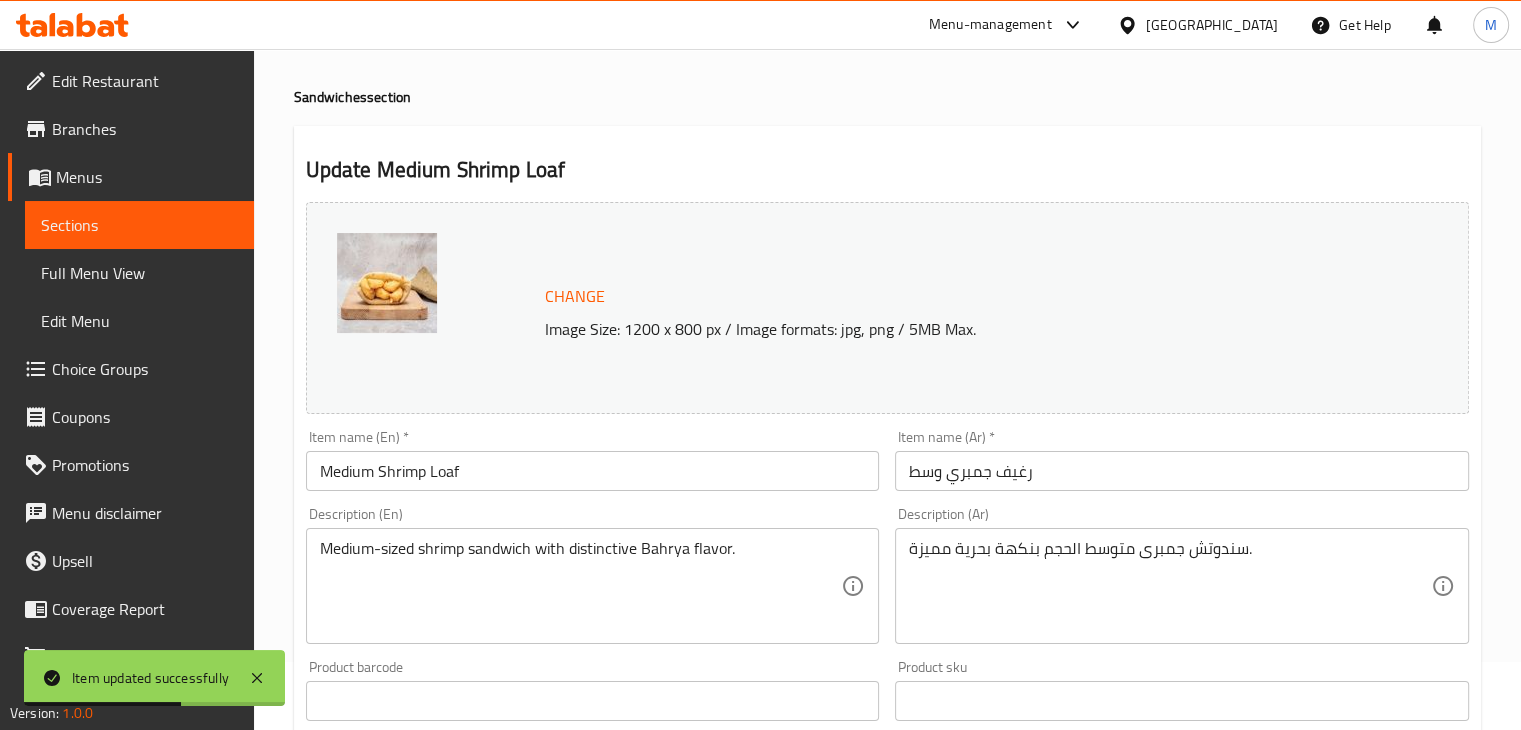 scroll, scrollTop: 0, scrollLeft: 0, axis: both 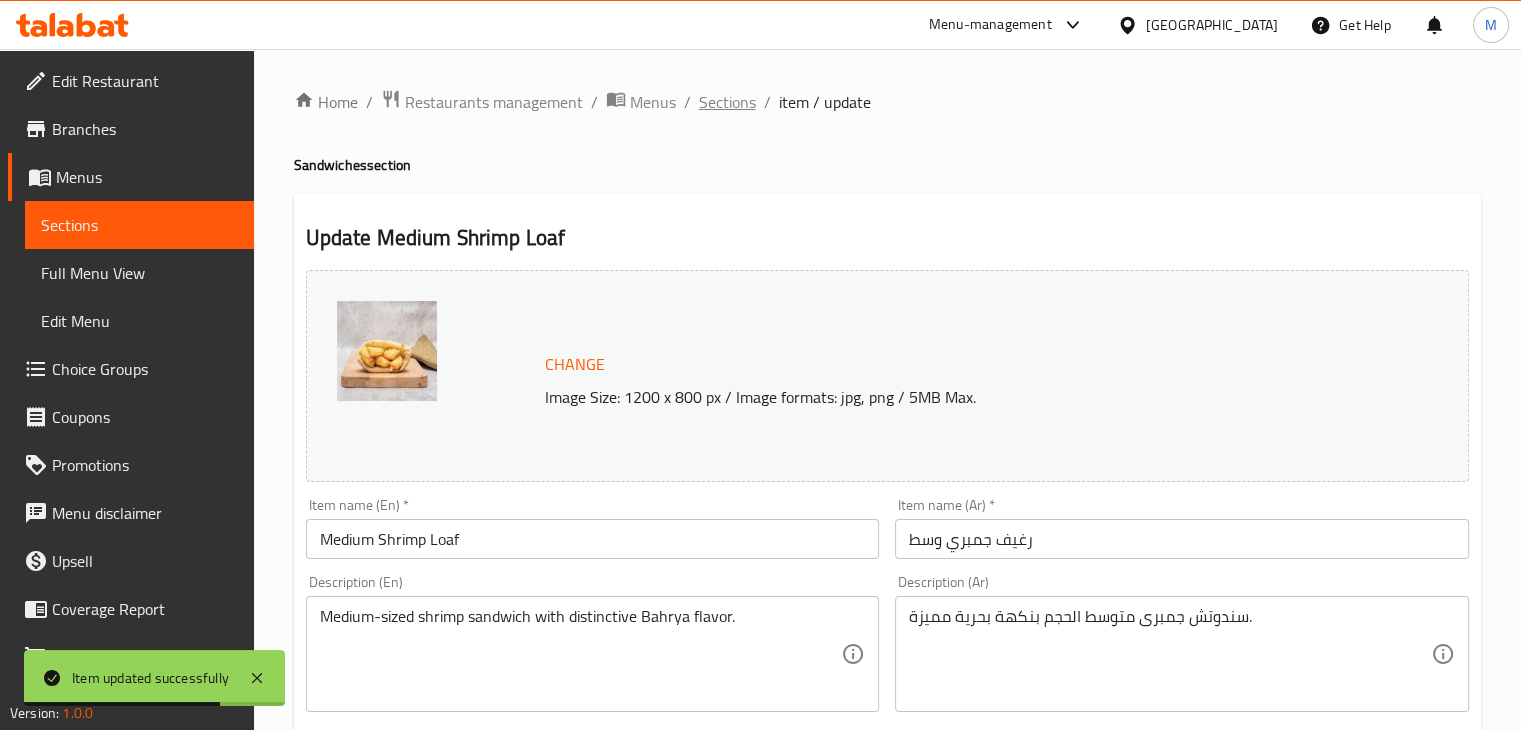 click on "Sections" at bounding box center (727, 102) 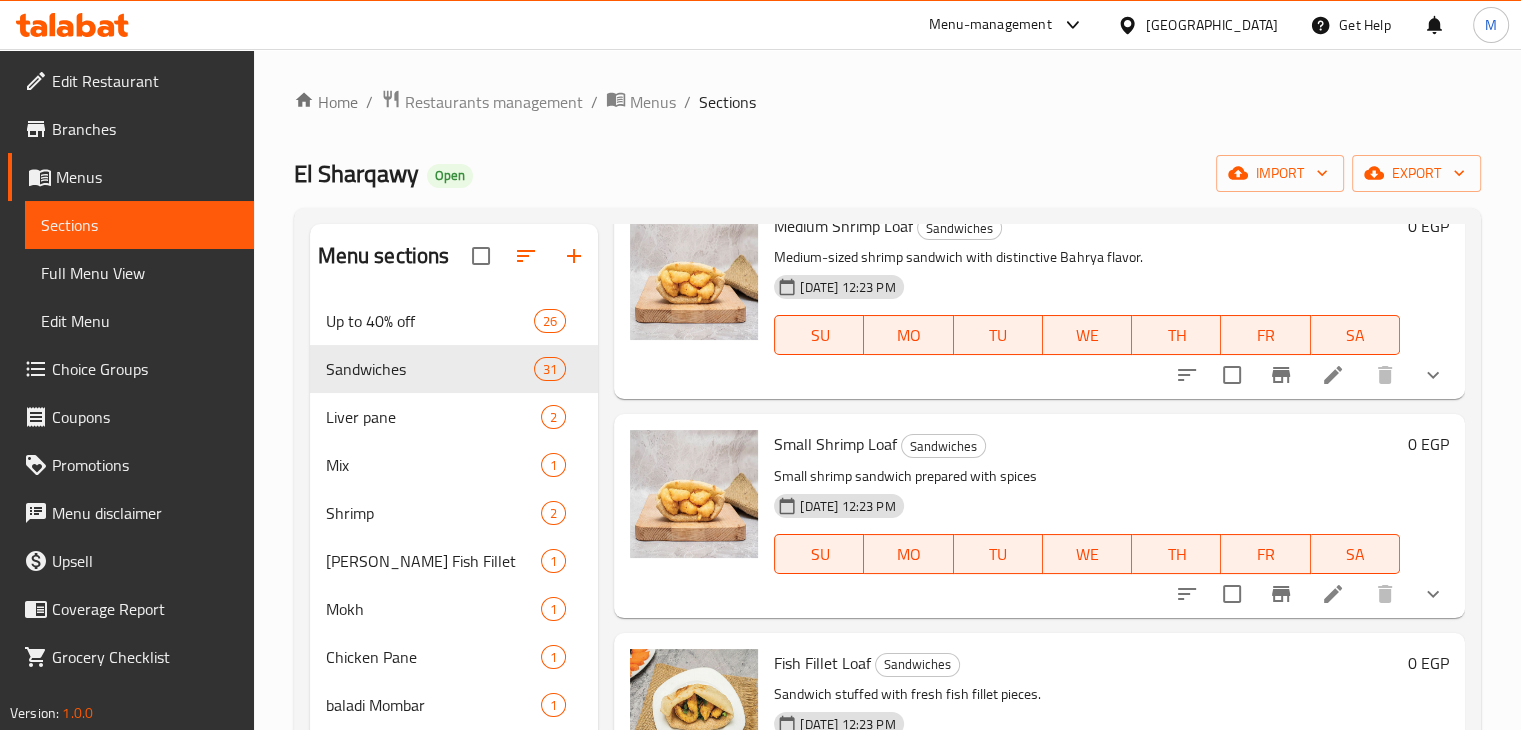 scroll, scrollTop: 4900, scrollLeft: 0, axis: vertical 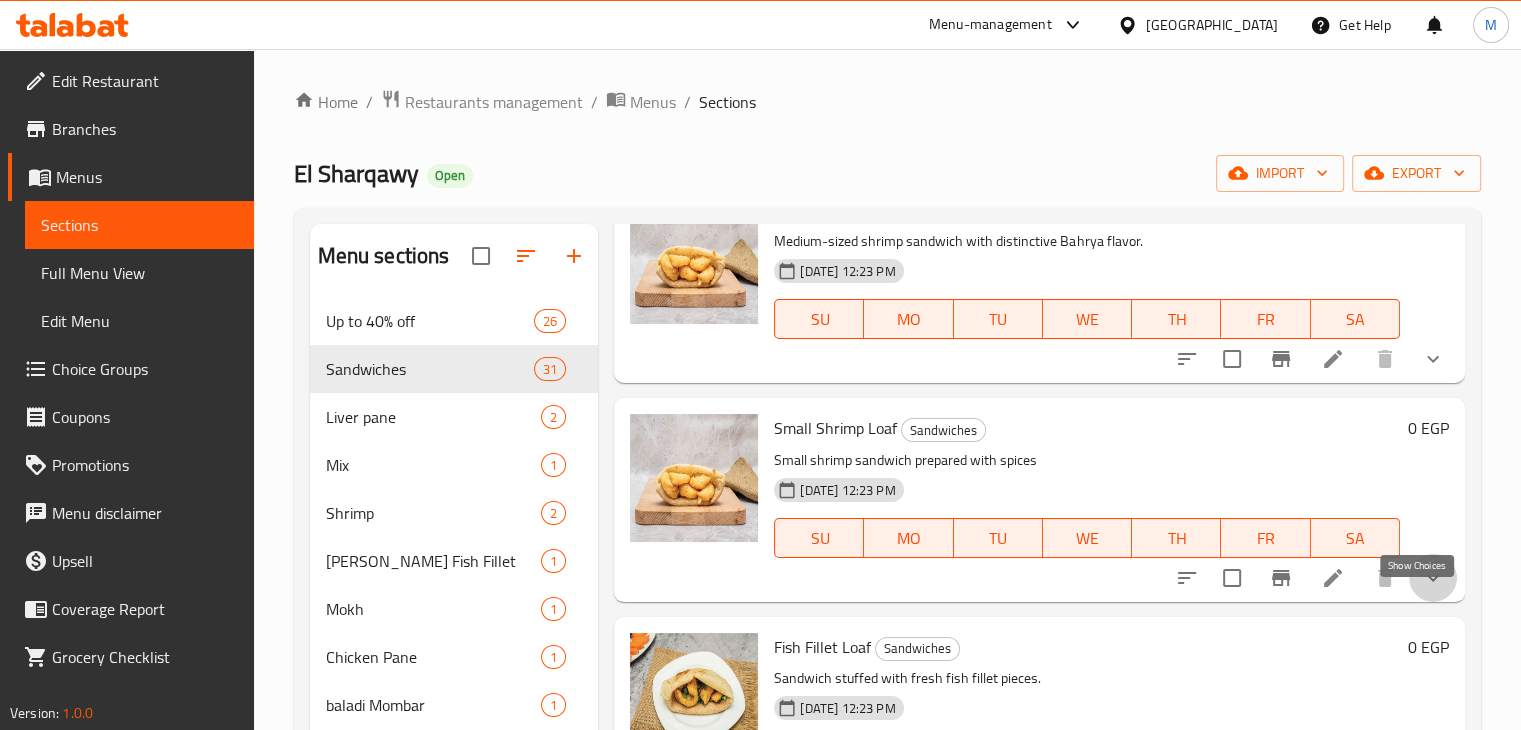 click 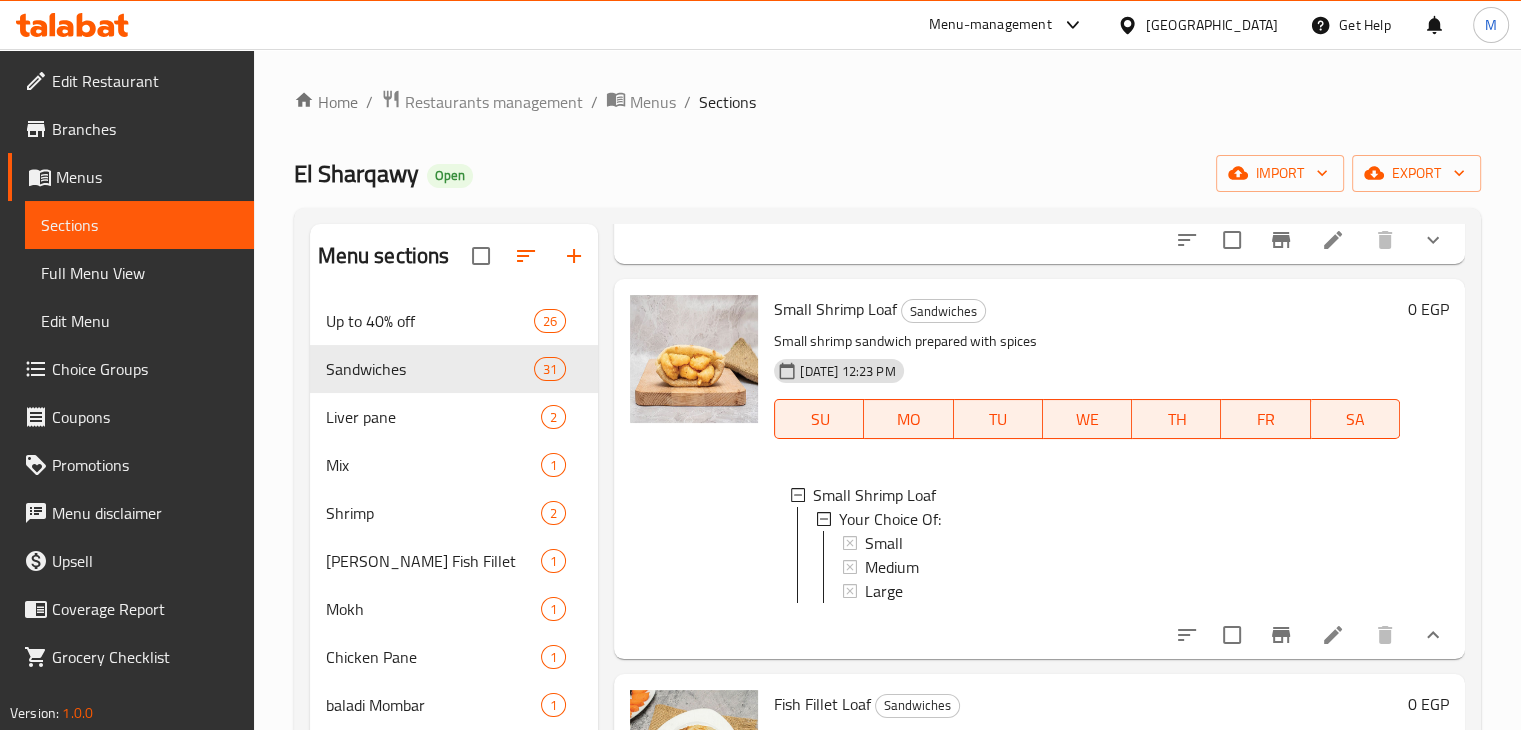scroll, scrollTop: 5111, scrollLeft: 0, axis: vertical 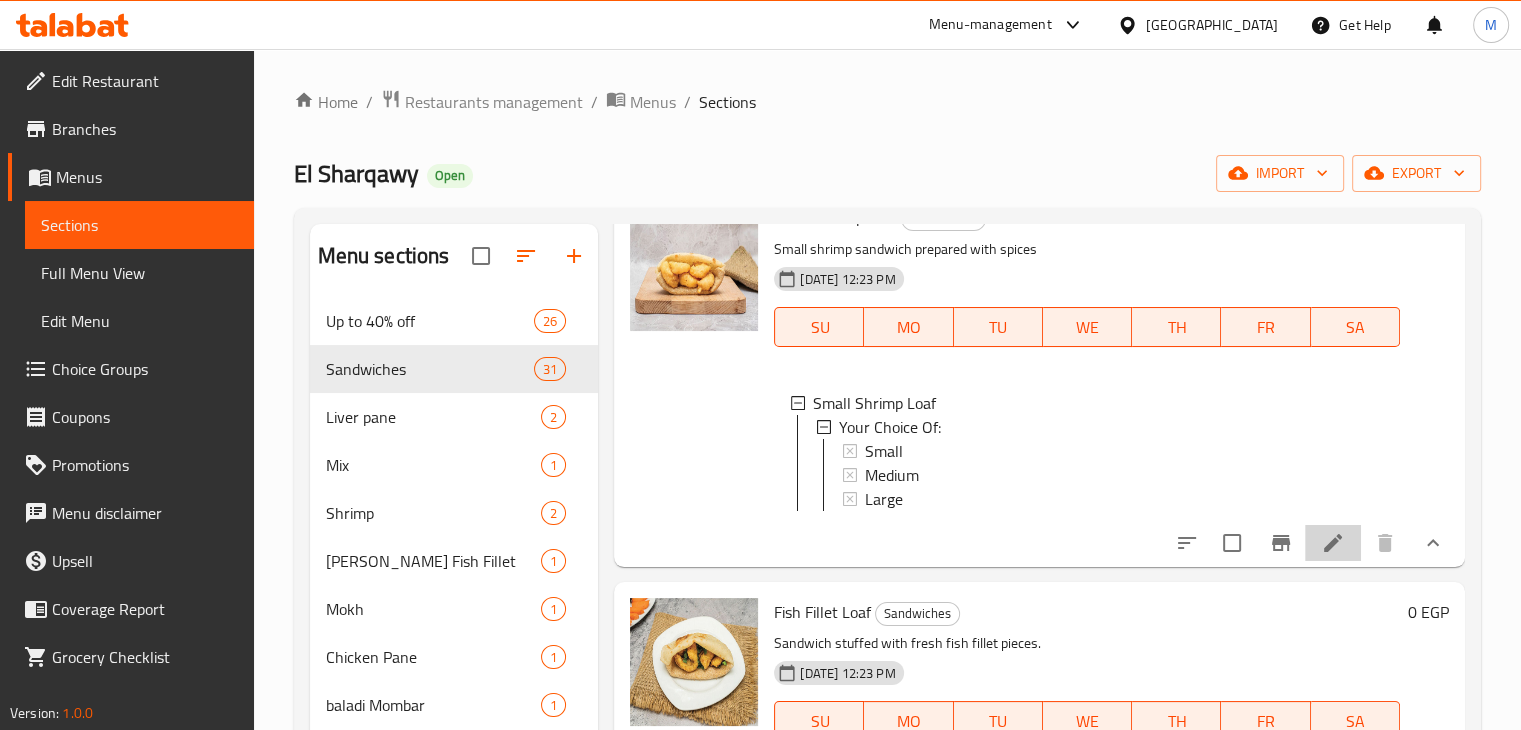 click at bounding box center (1333, 543) 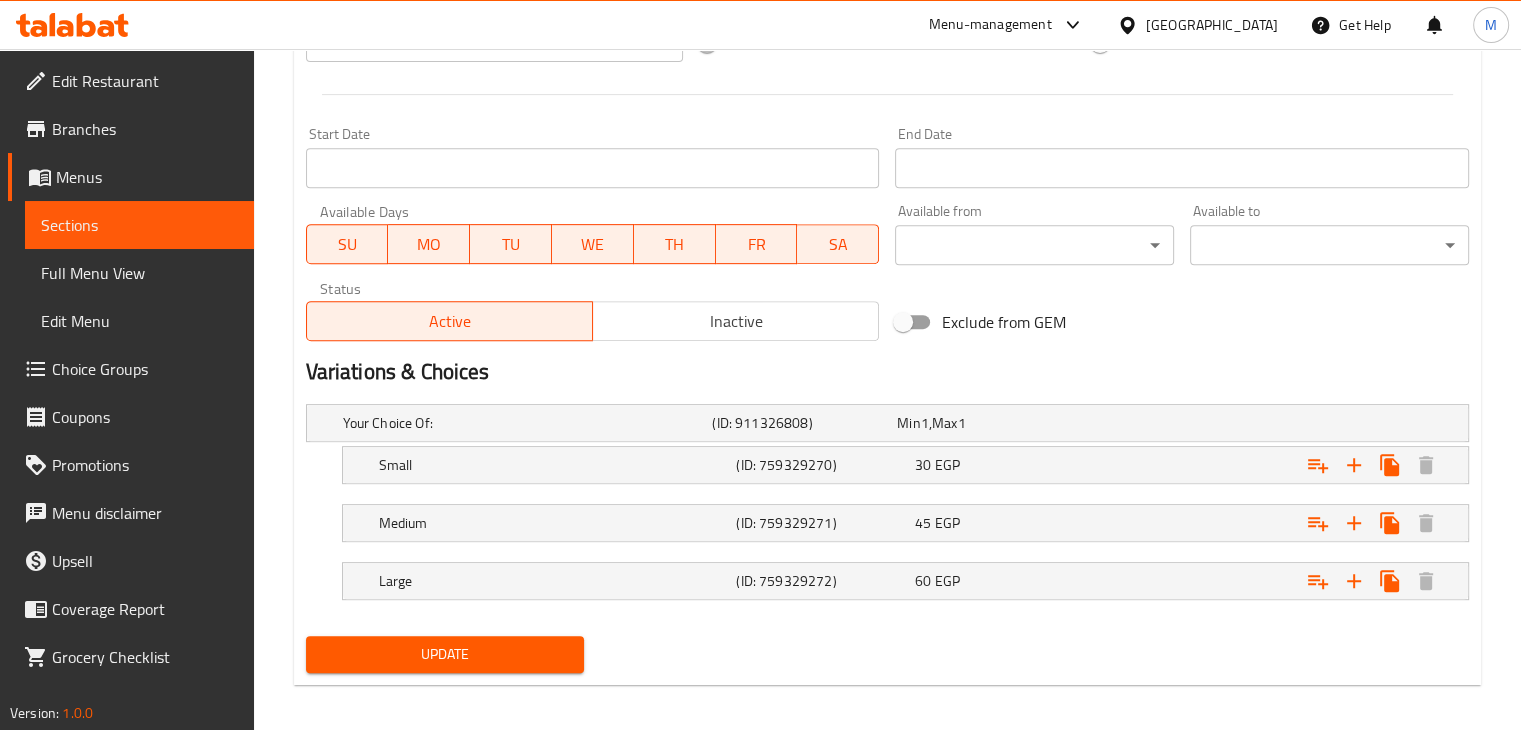 scroll, scrollTop: 813, scrollLeft: 0, axis: vertical 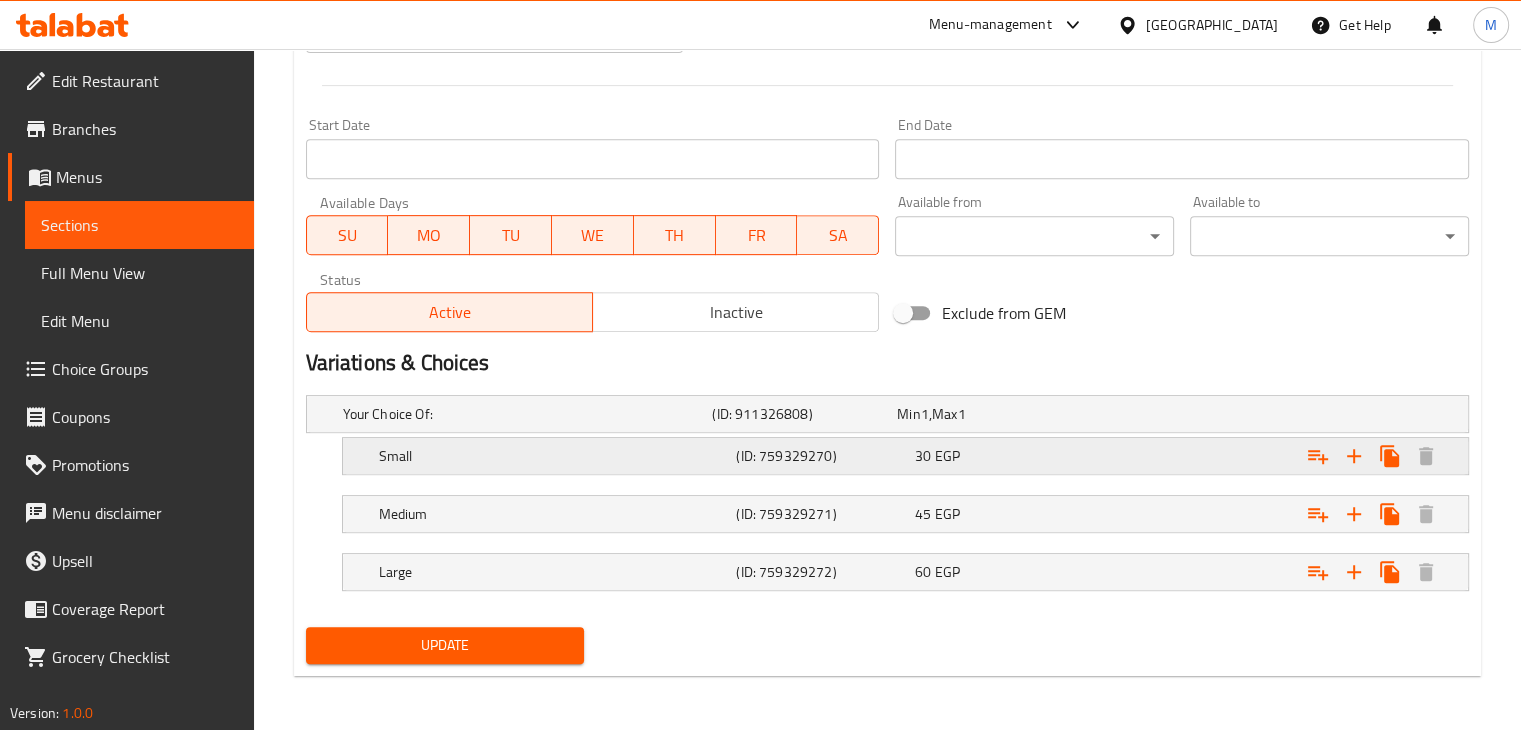 click on "Small (ID: 759329270) 30   EGP" at bounding box center [893, 414] 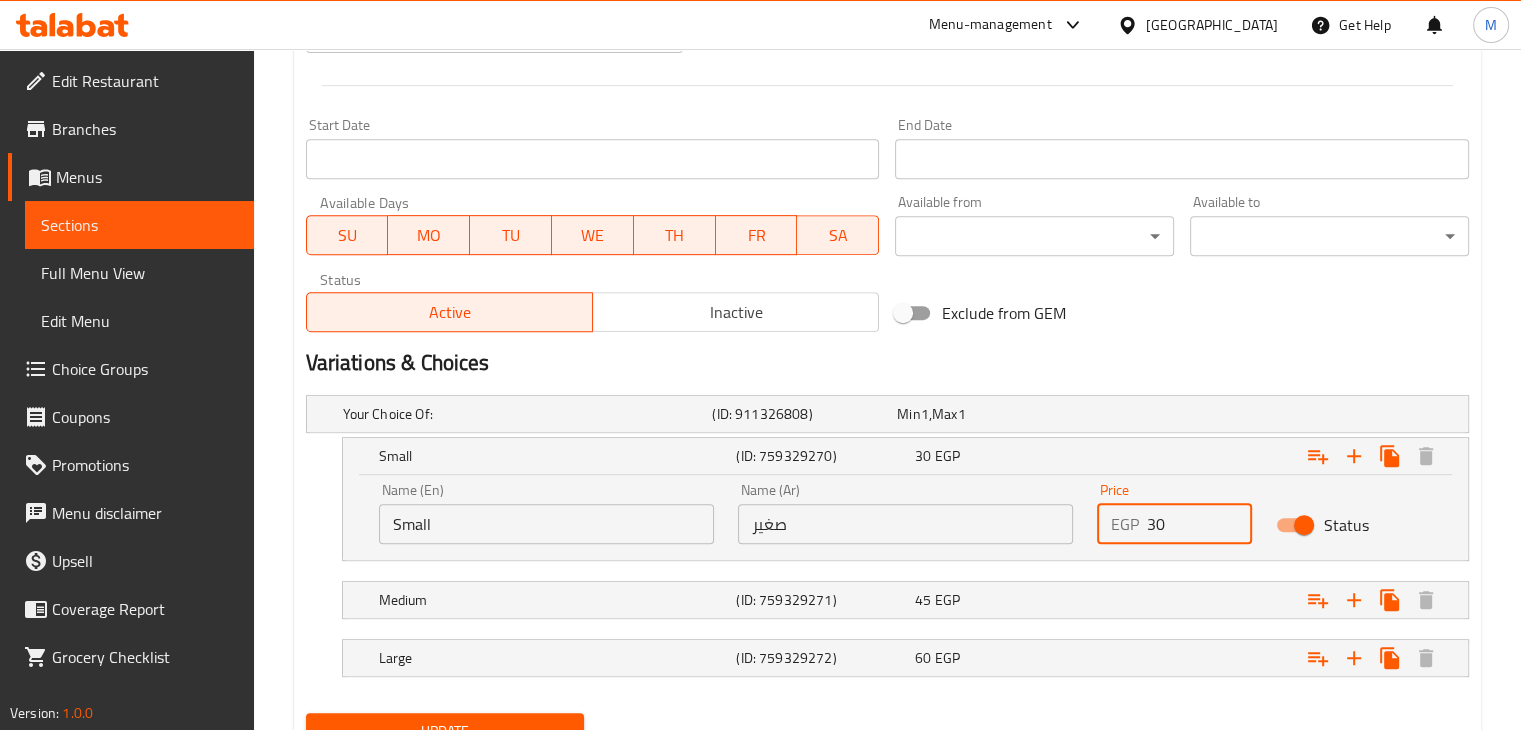 drag, startPoint x: 1161, startPoint y: 525, endPoint x: 1128, endPoint y: 528, distance: 33.13608 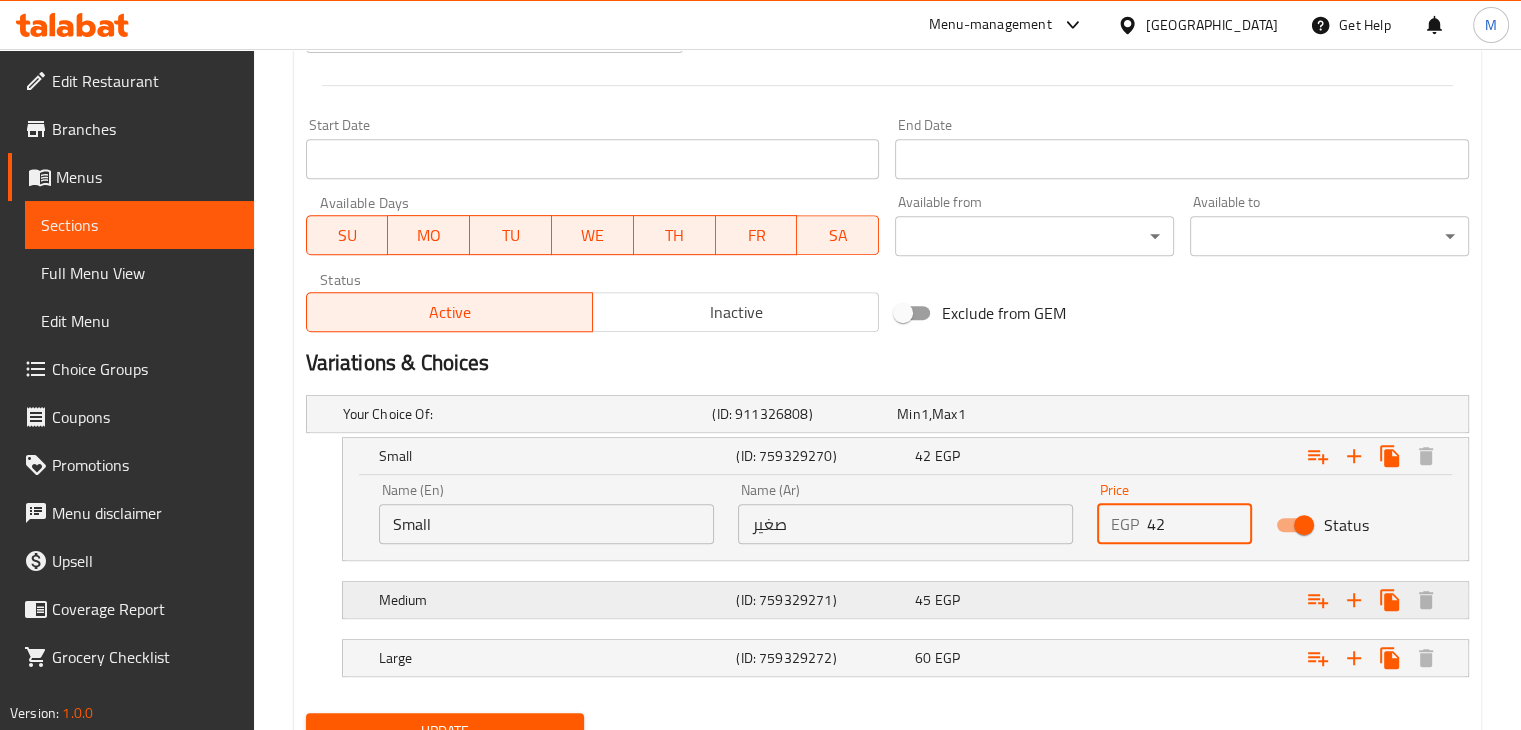 type on "42" 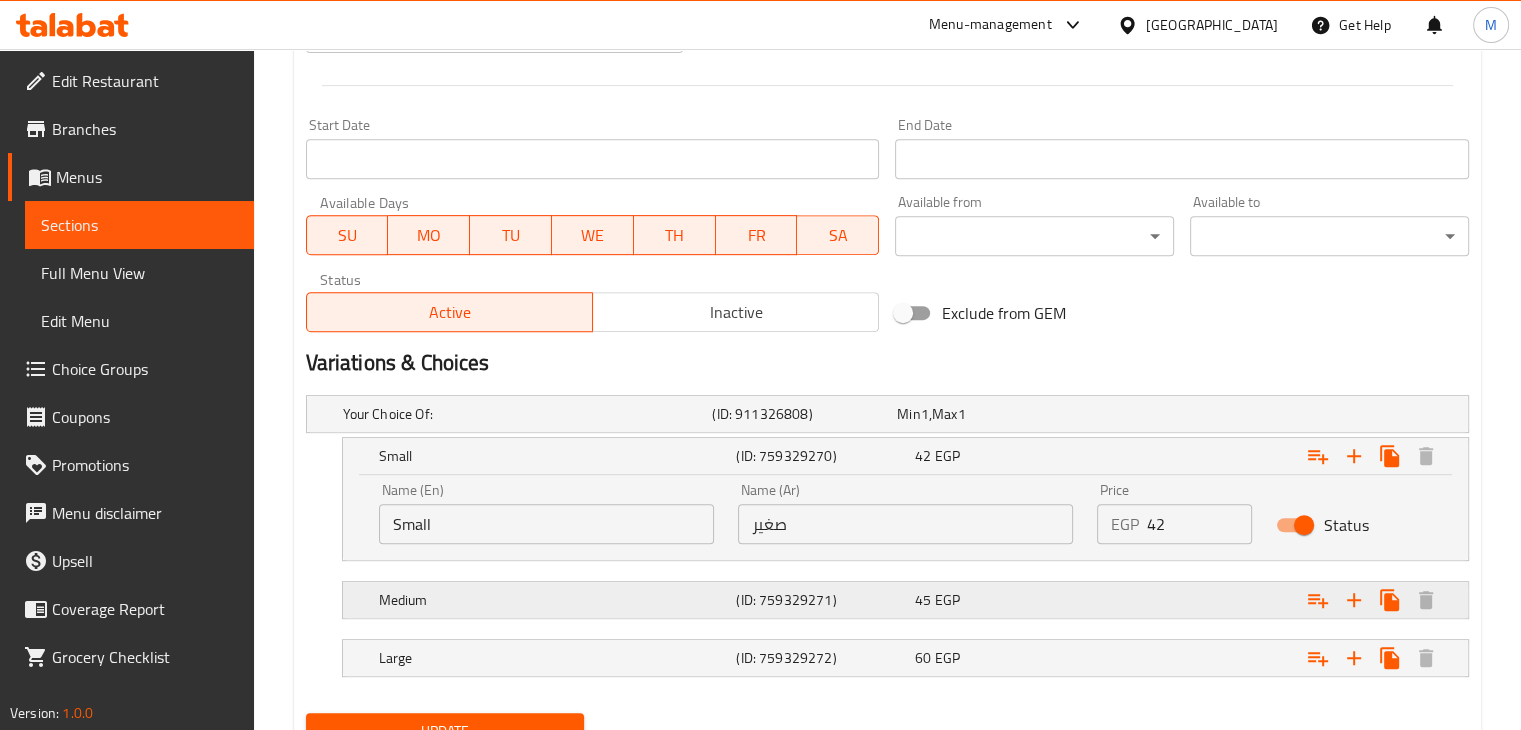 click on "Medium (ID: 759329271) 45   EGP" at bounding box center [893, 414] 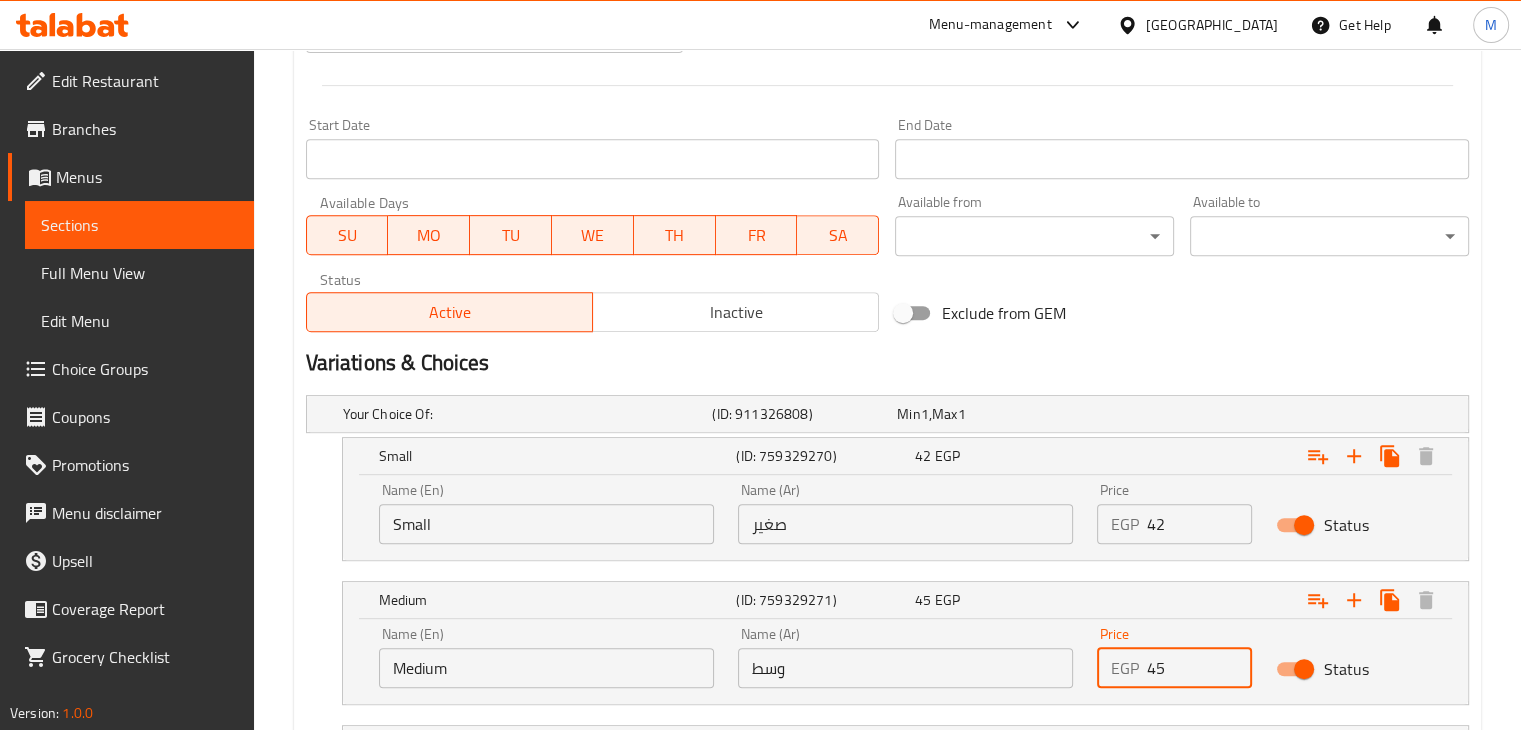 drag, startPoint x: 1179, startPoint y: 653, endPoint x: 1108, endPoint y: 677, distance: 74.94665 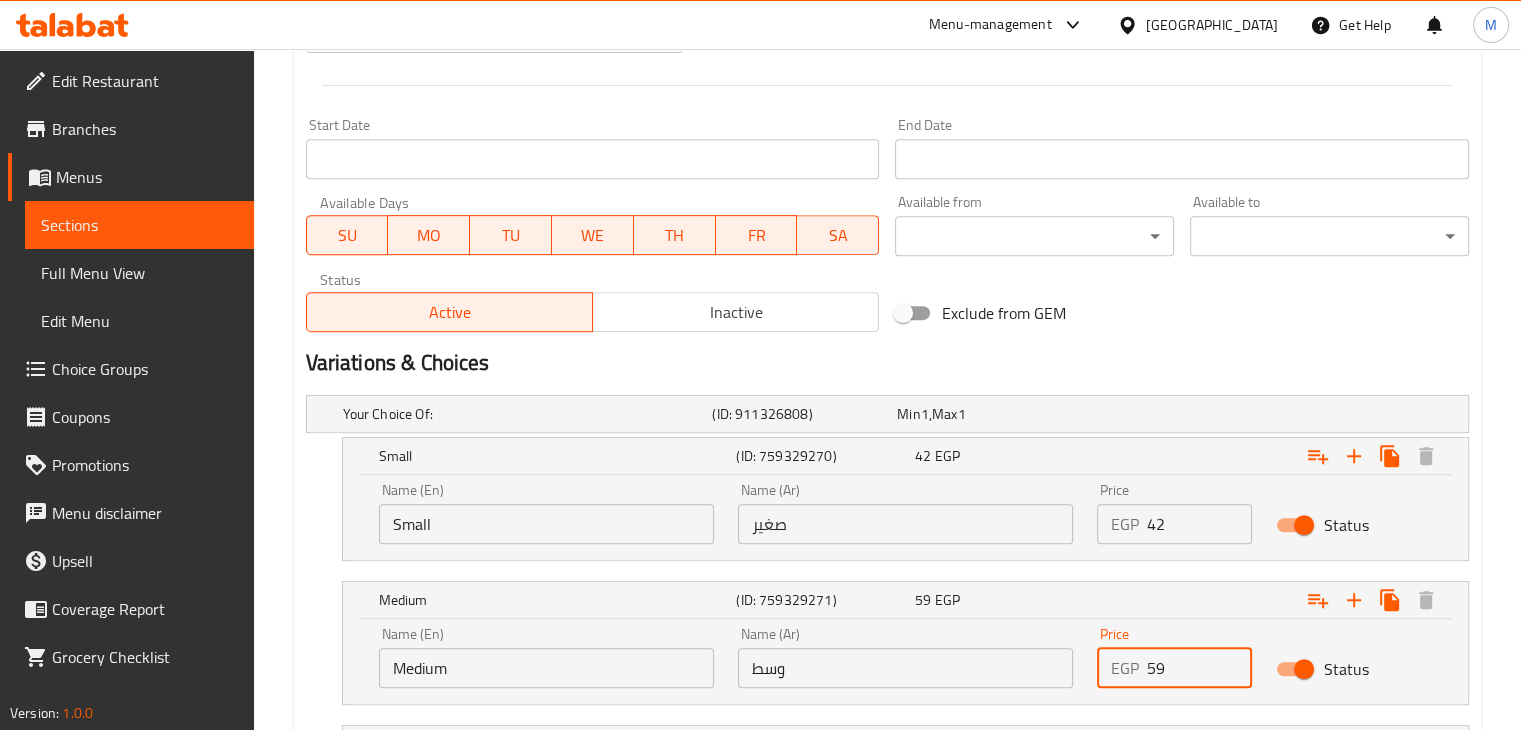 scroll, scrollTop: 985, scrollLeft: 0, axis: vertical 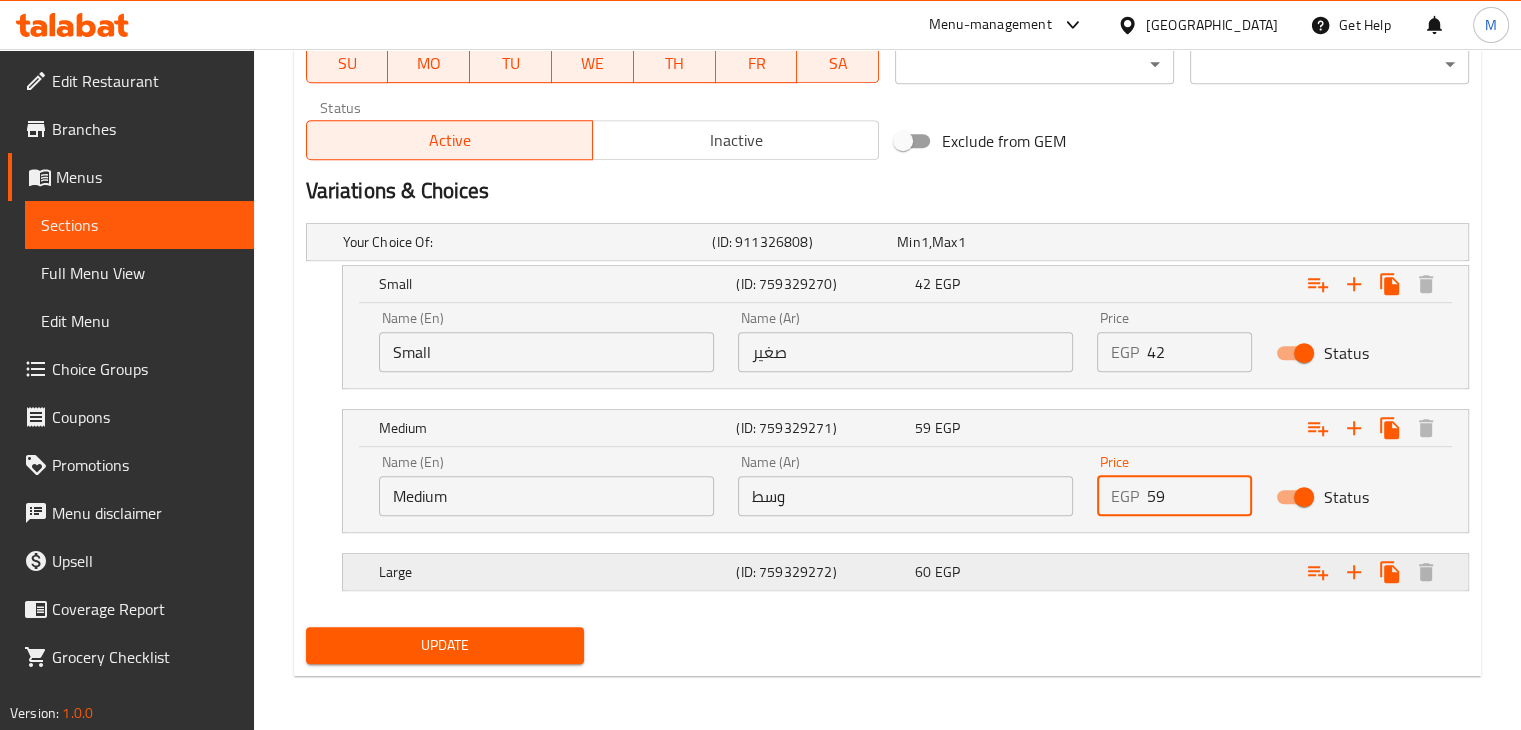 type on "59" 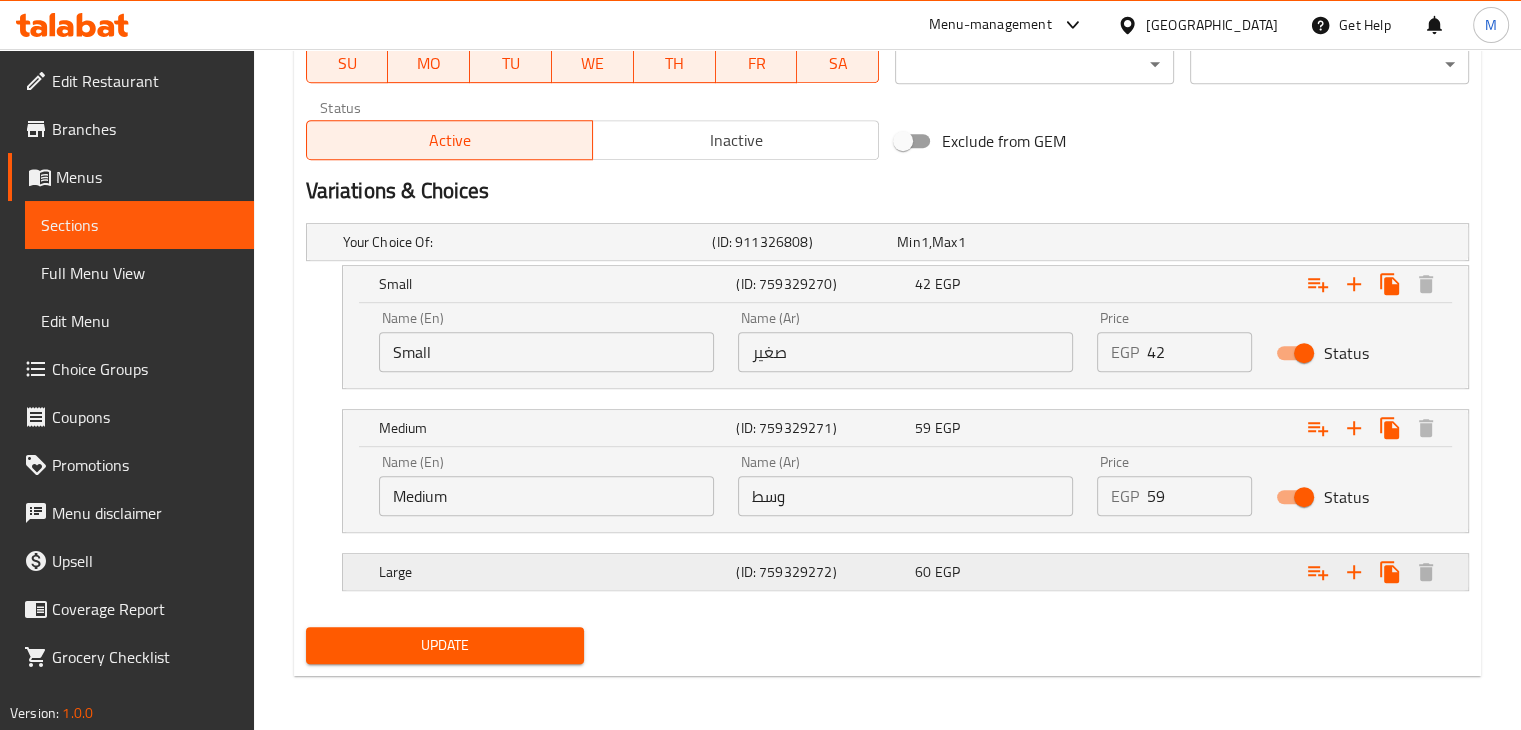 click at bounding box center (1263, 242) 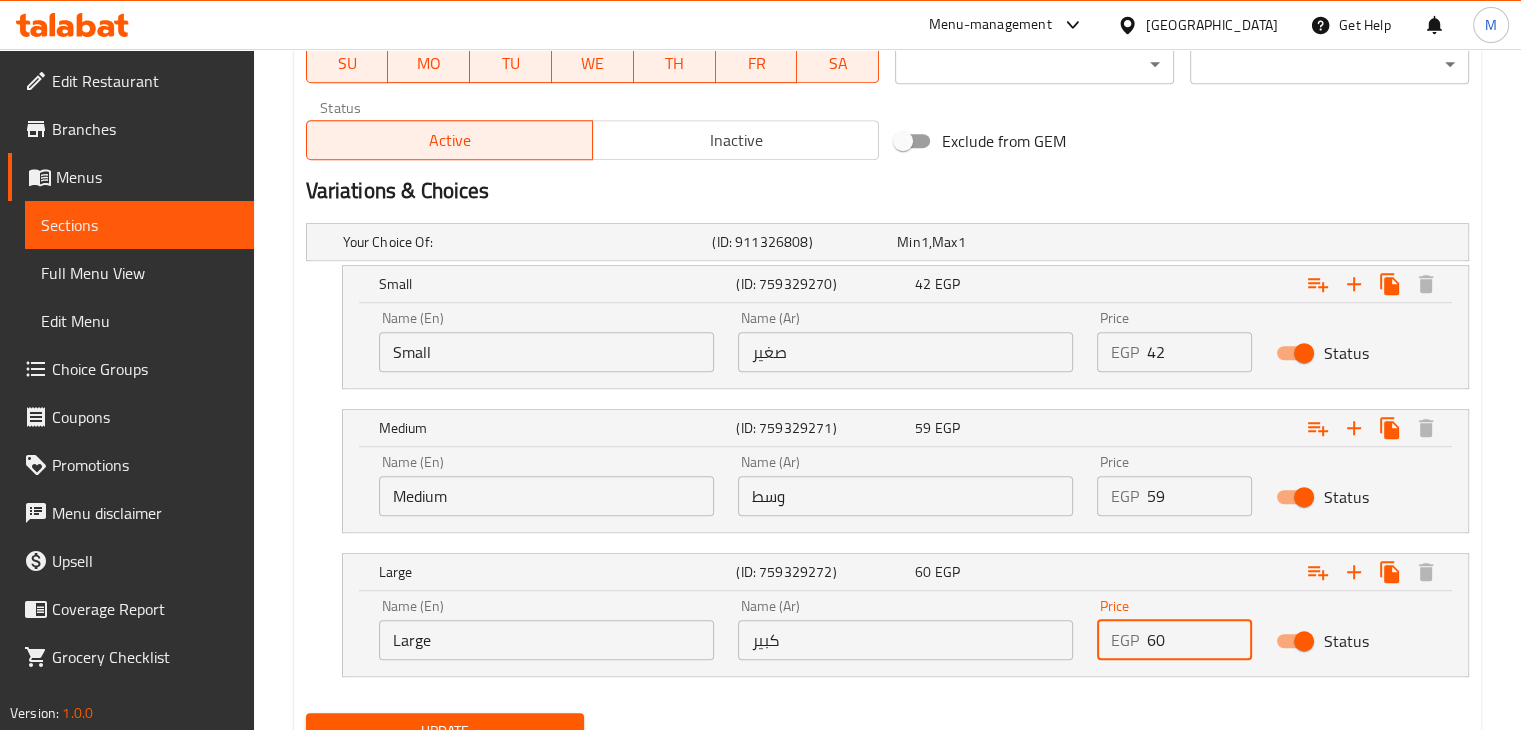 drag, startPoint x: 1172, startPoint y: 647, endPoint x: 1122, endPoint y: 653, distance: 50.358715 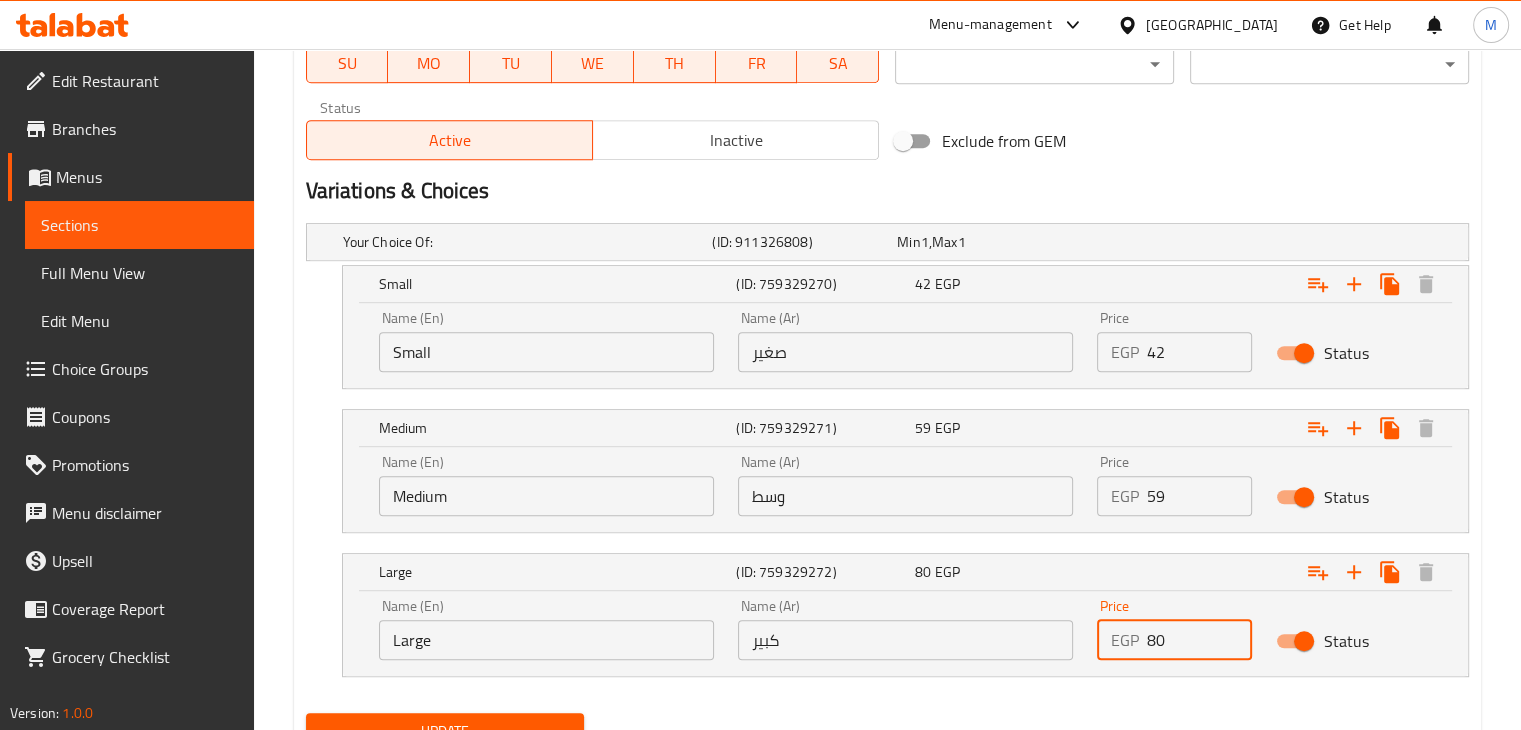 scroll, scrollTop: 1071, scrollLeft: 0, axis: vertical 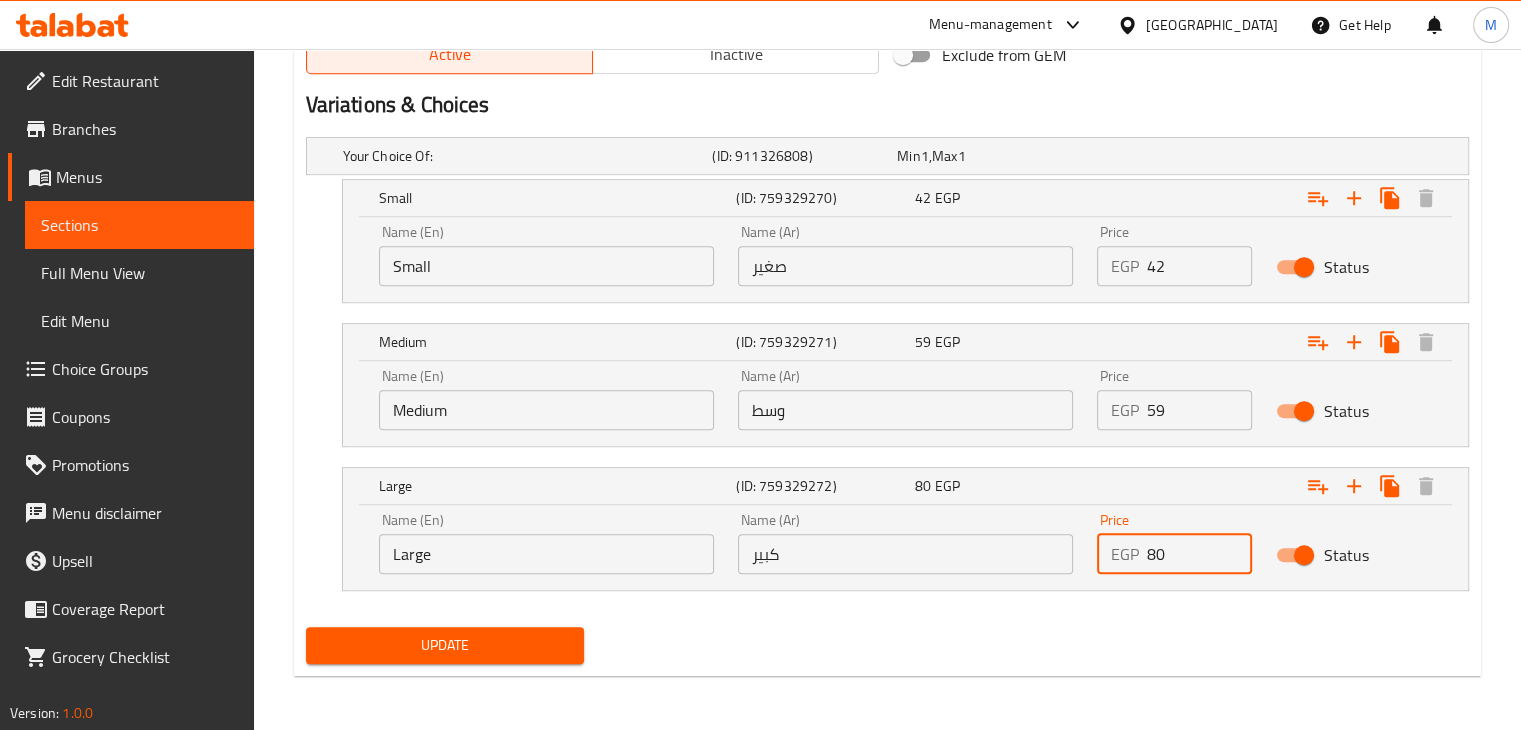 type on "80" 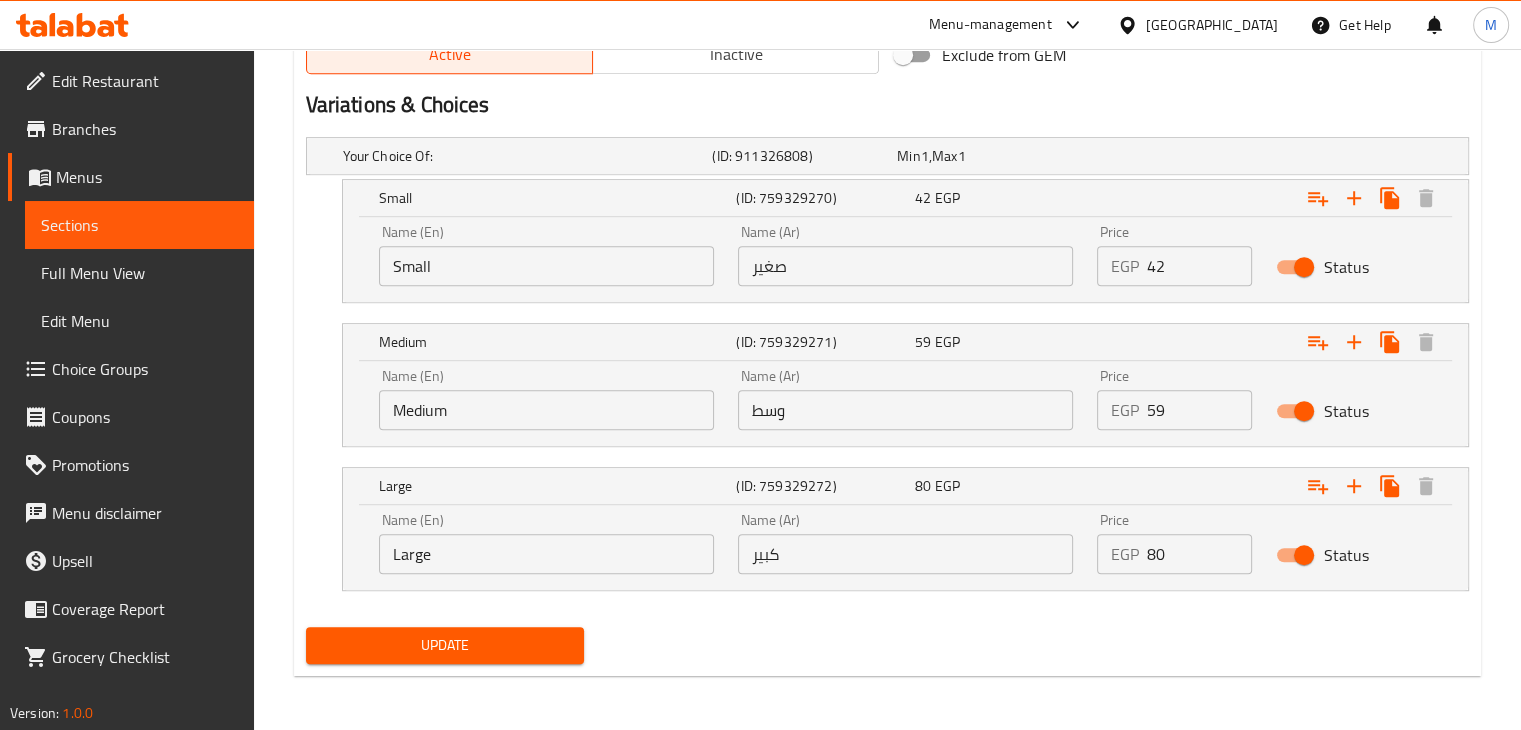 drag, startPoint x: 488, startPoint y: 638, endPoint x: 673, endPoint y: 603, distance: 188.28171 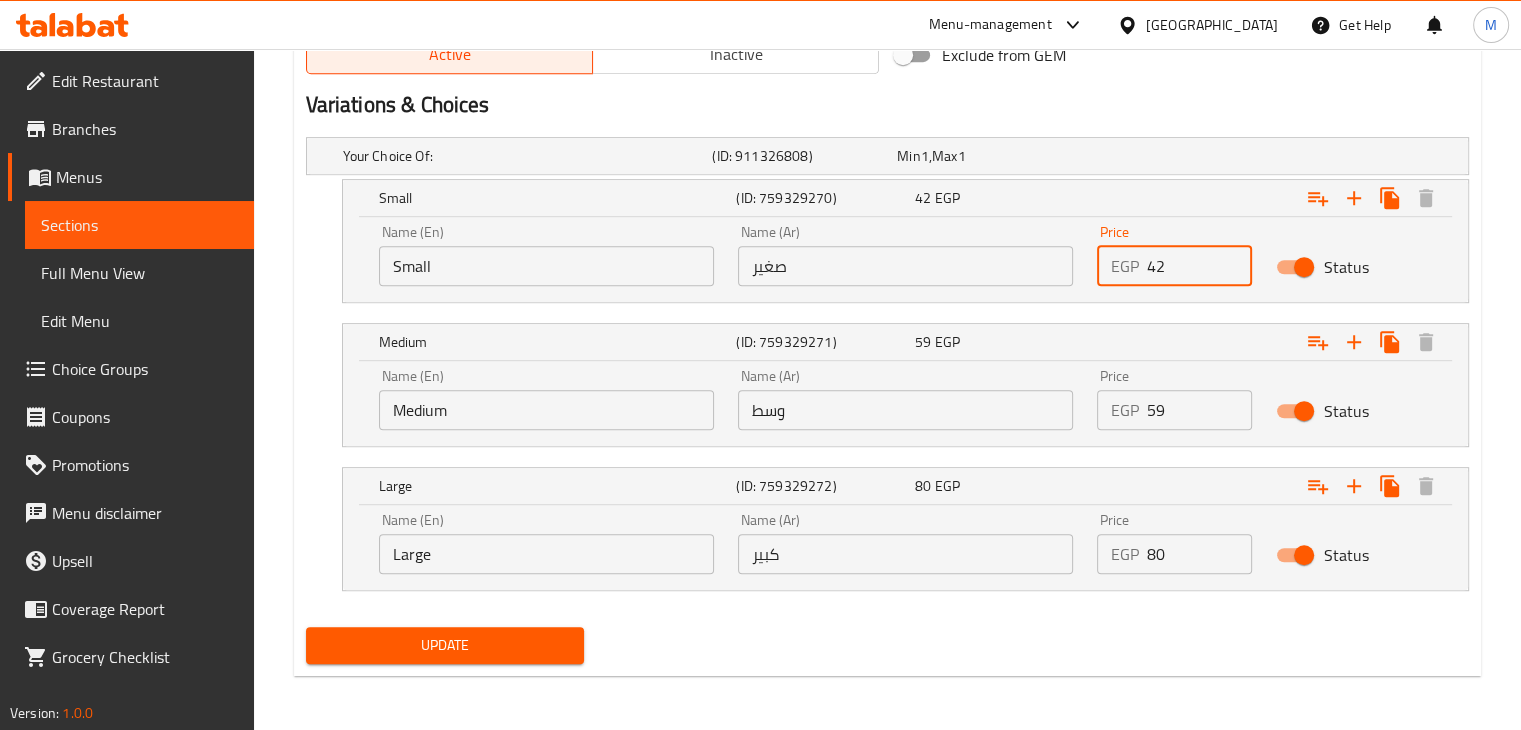 drag, startPoint x: 1202, startPoint y: 278, endPoint x: 1127, endPoint y: 291, distance: 76.11833 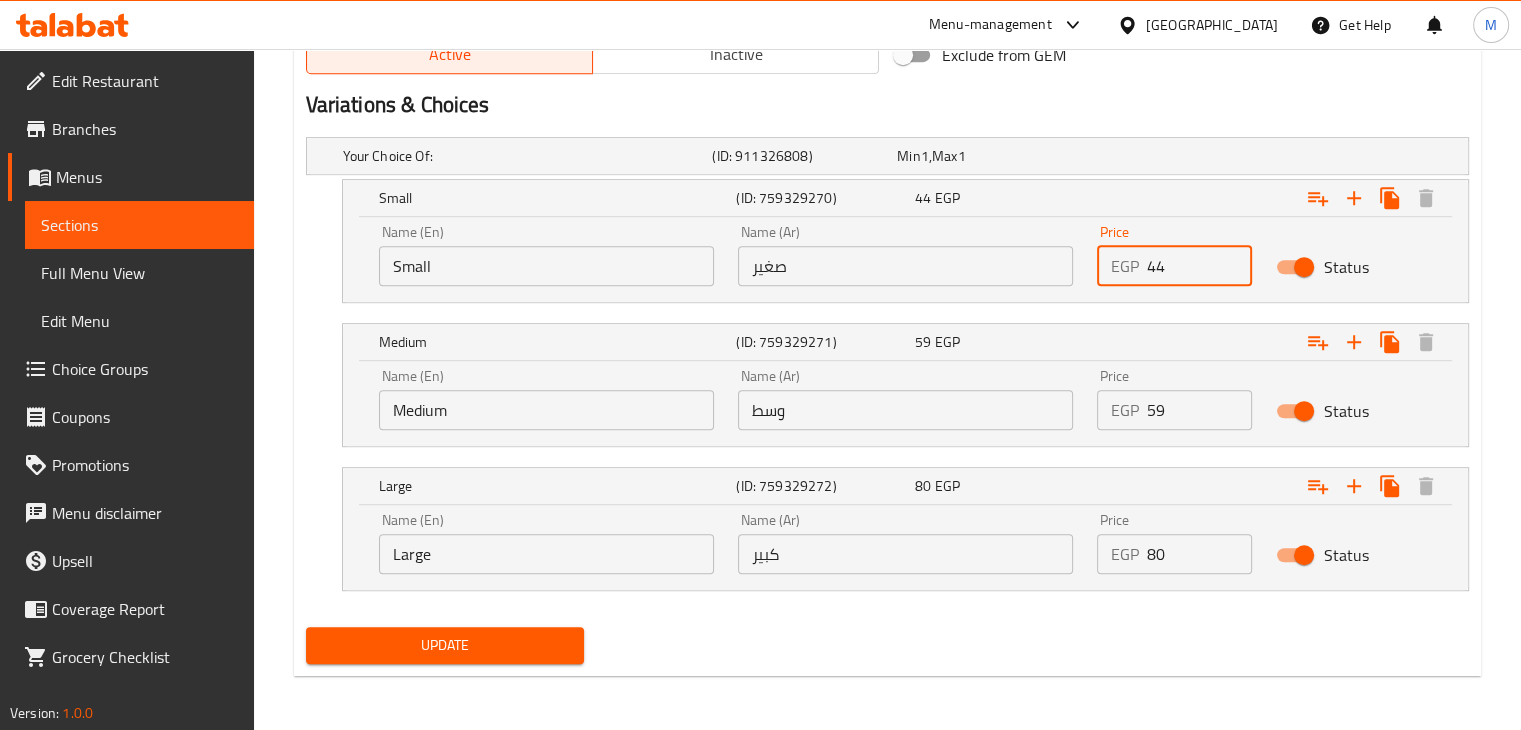 type on "44" 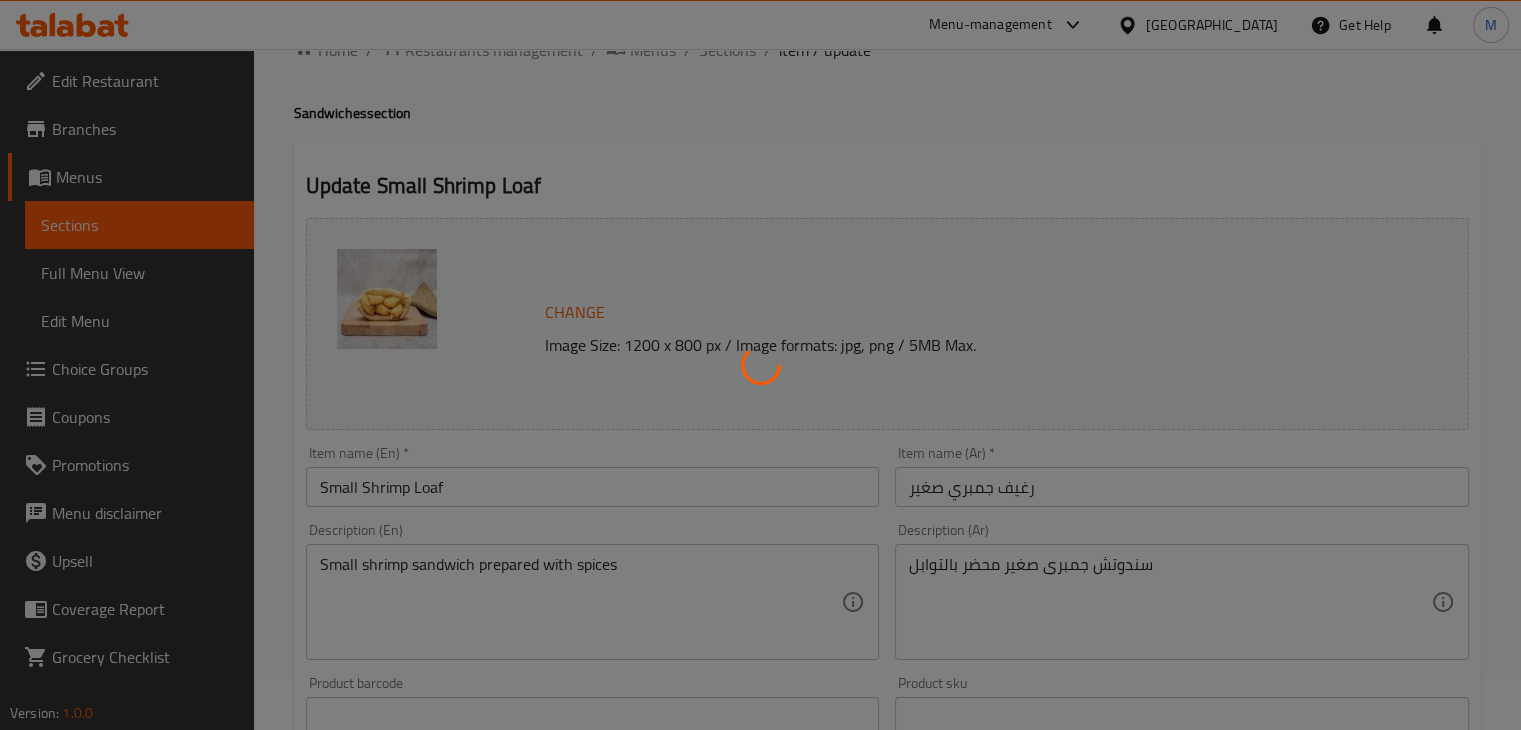scroll, scrollTop: 0, scrollLeft: 0, axis: both 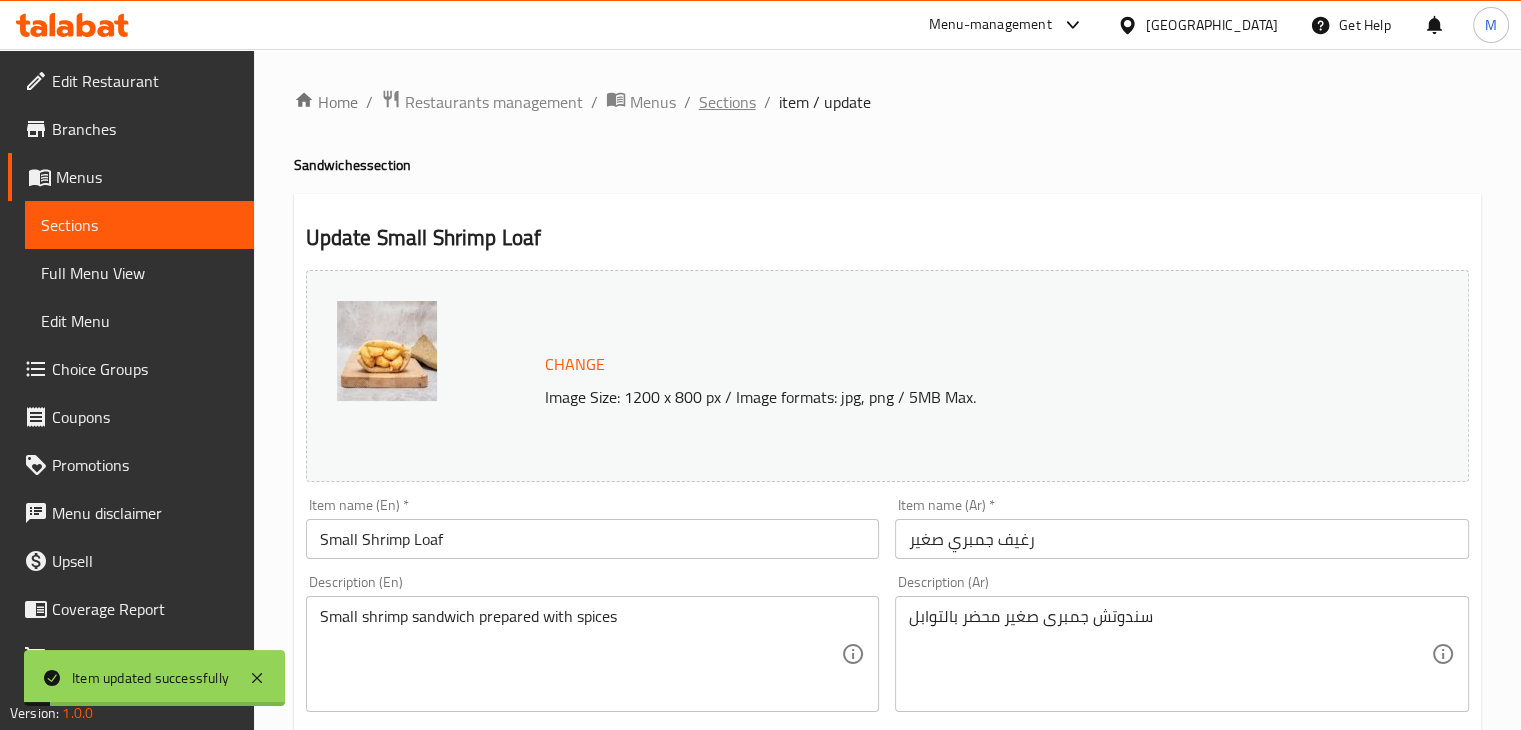 click on "Sections" at bounding box center (727, 102) 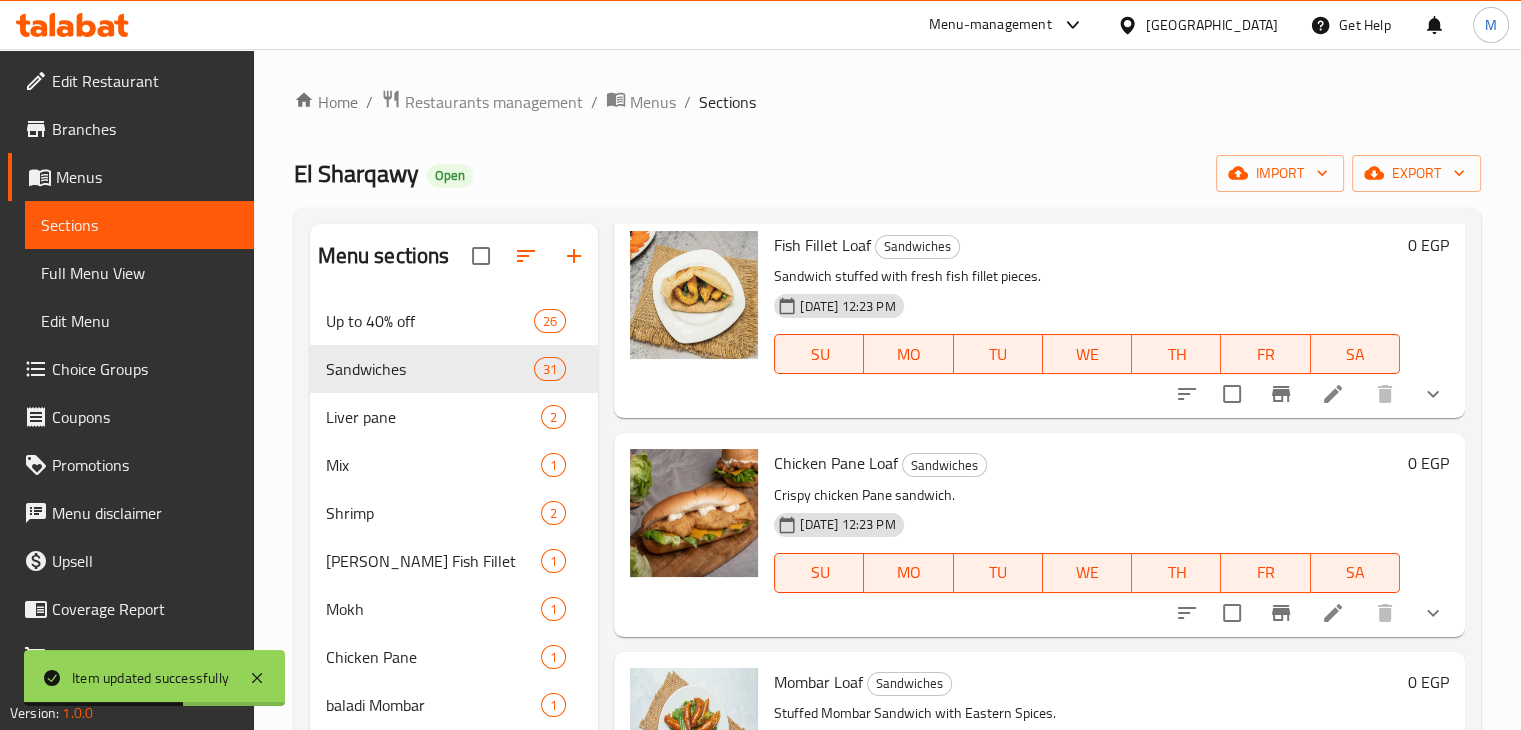 scroll, scrollTop: 5303, scrollLeft: 0, axis: vertical 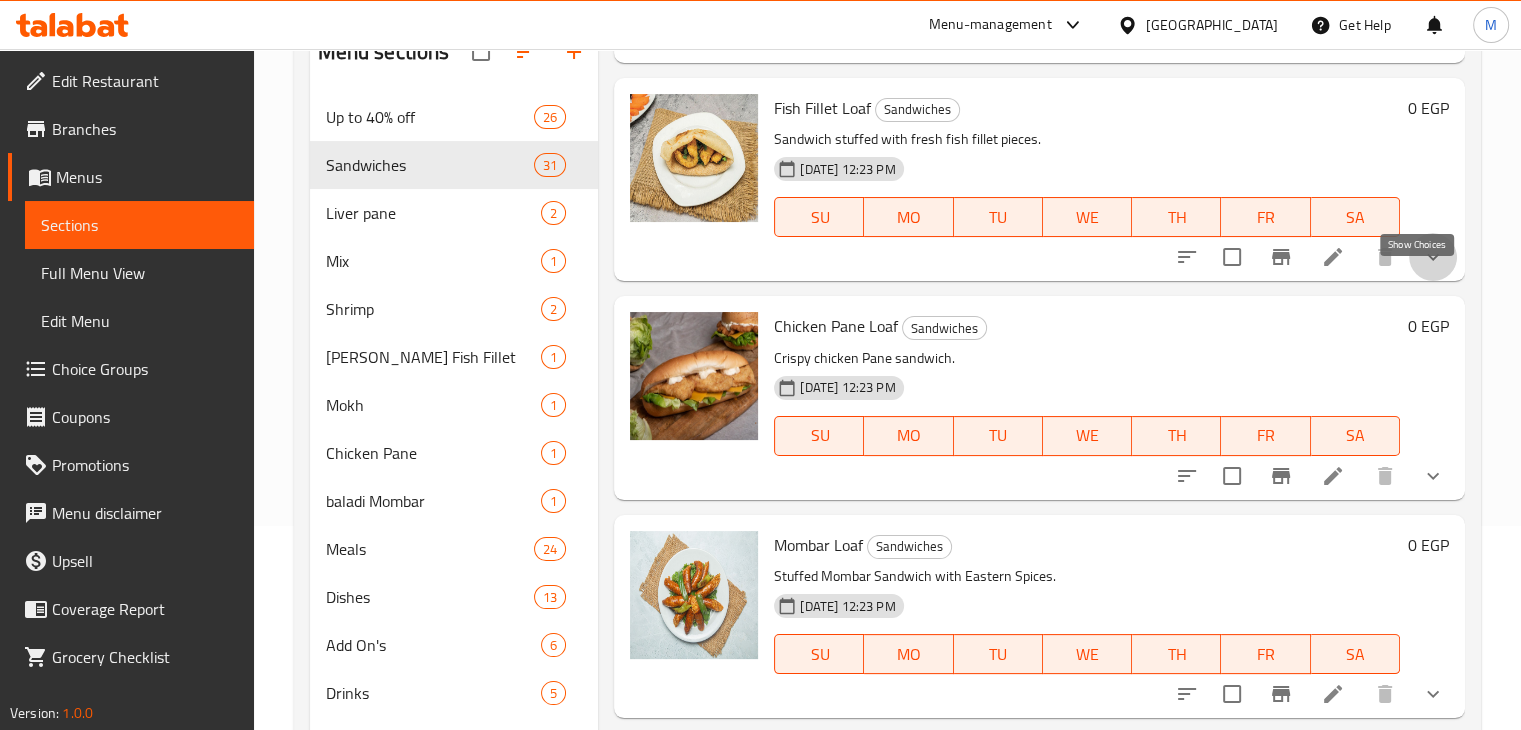 click 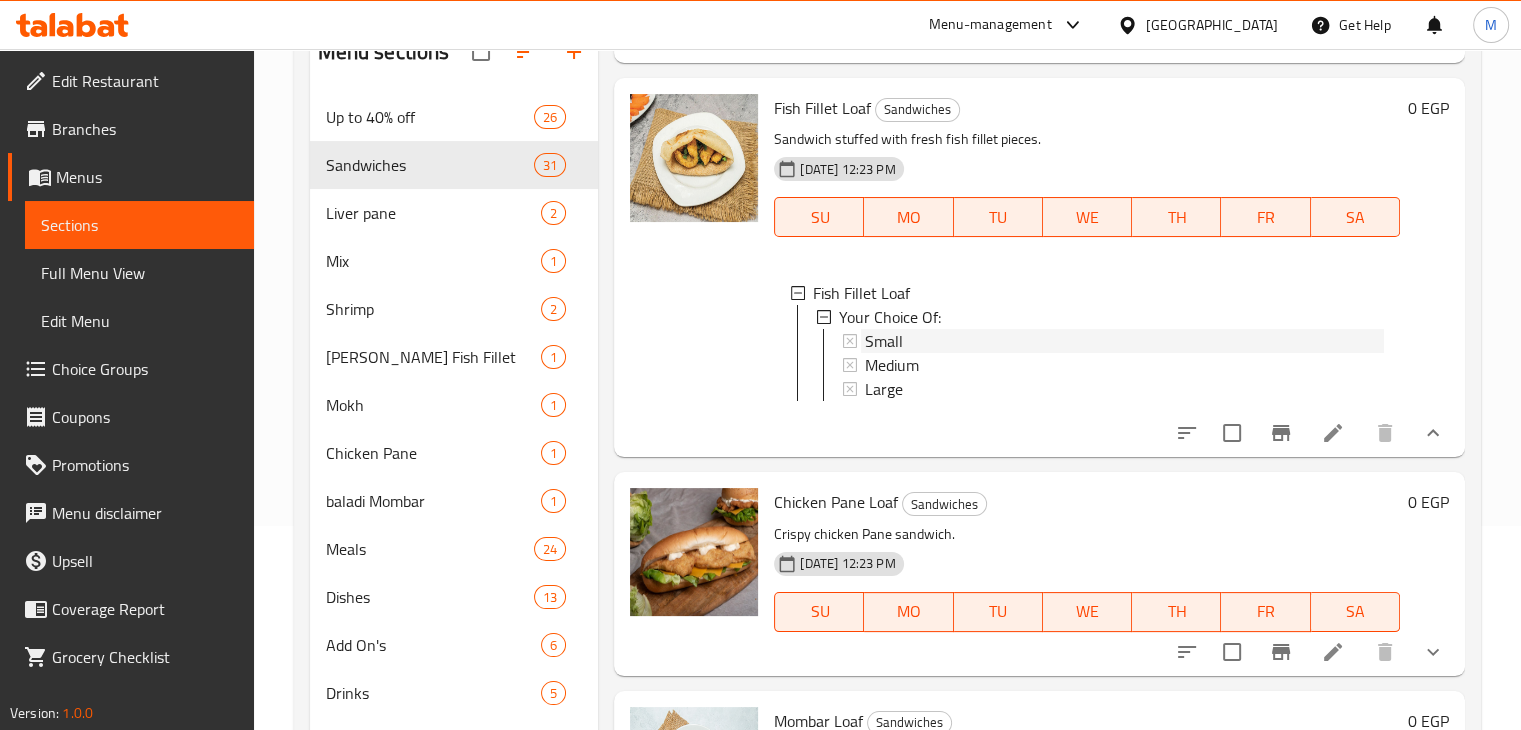 click on "Small" at bounding box center [1124, 341] 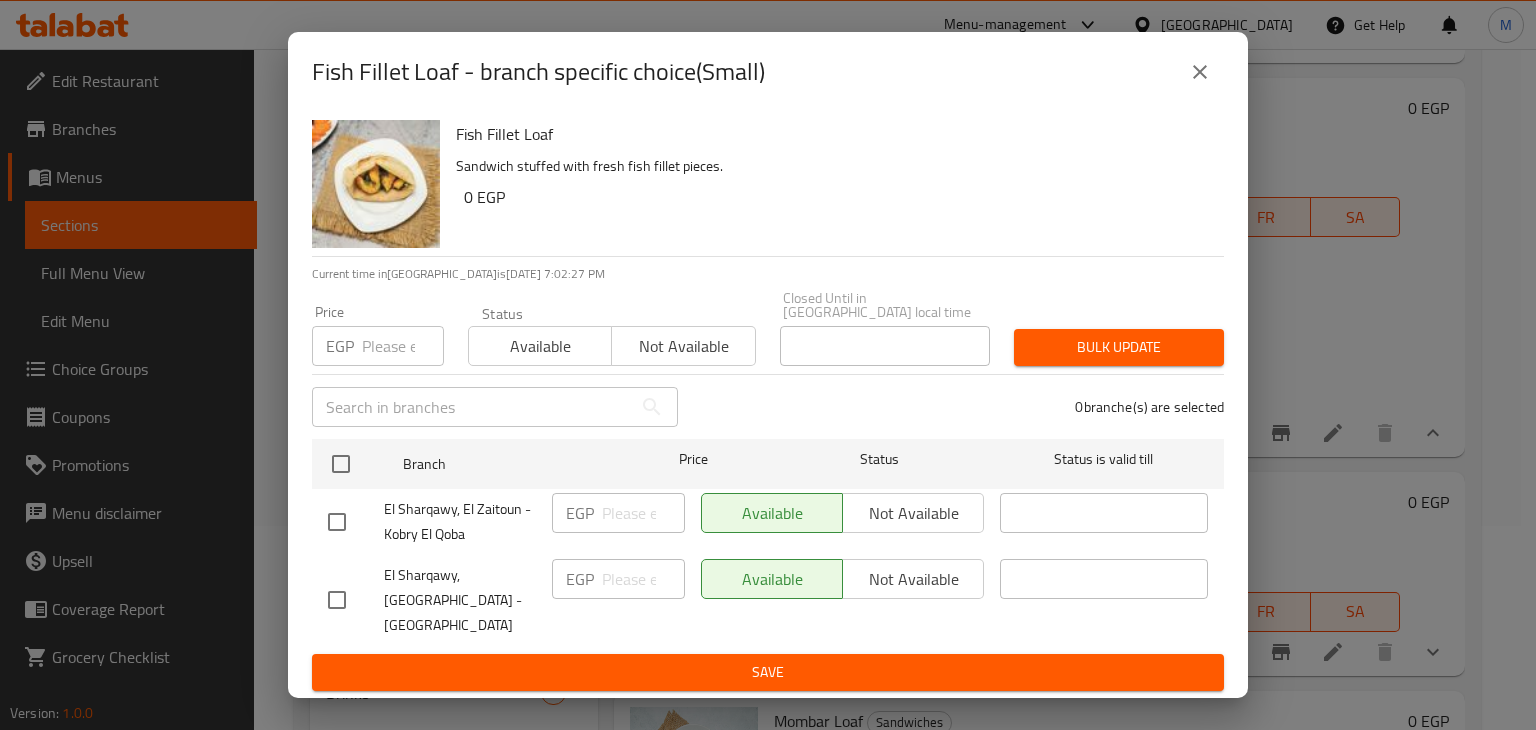 click 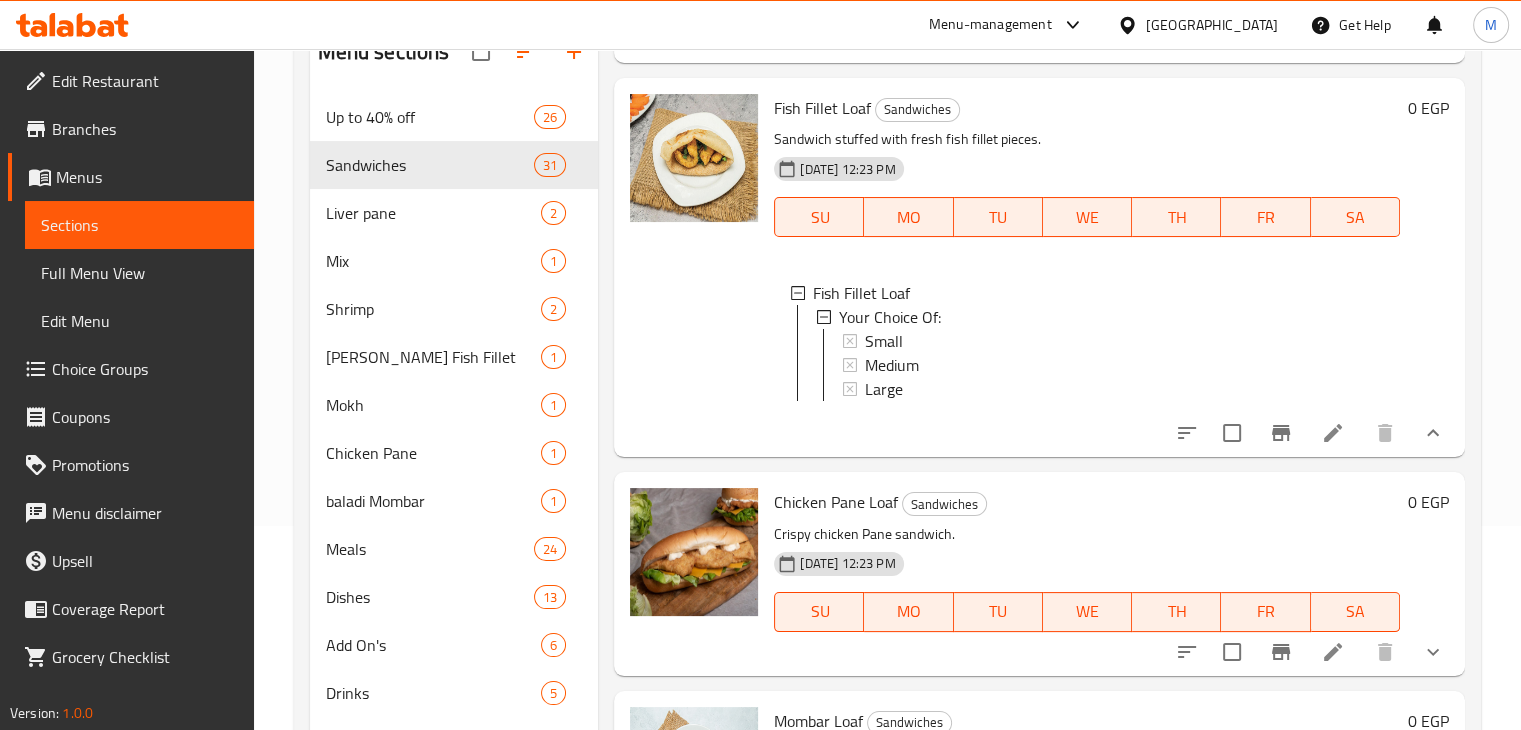 click 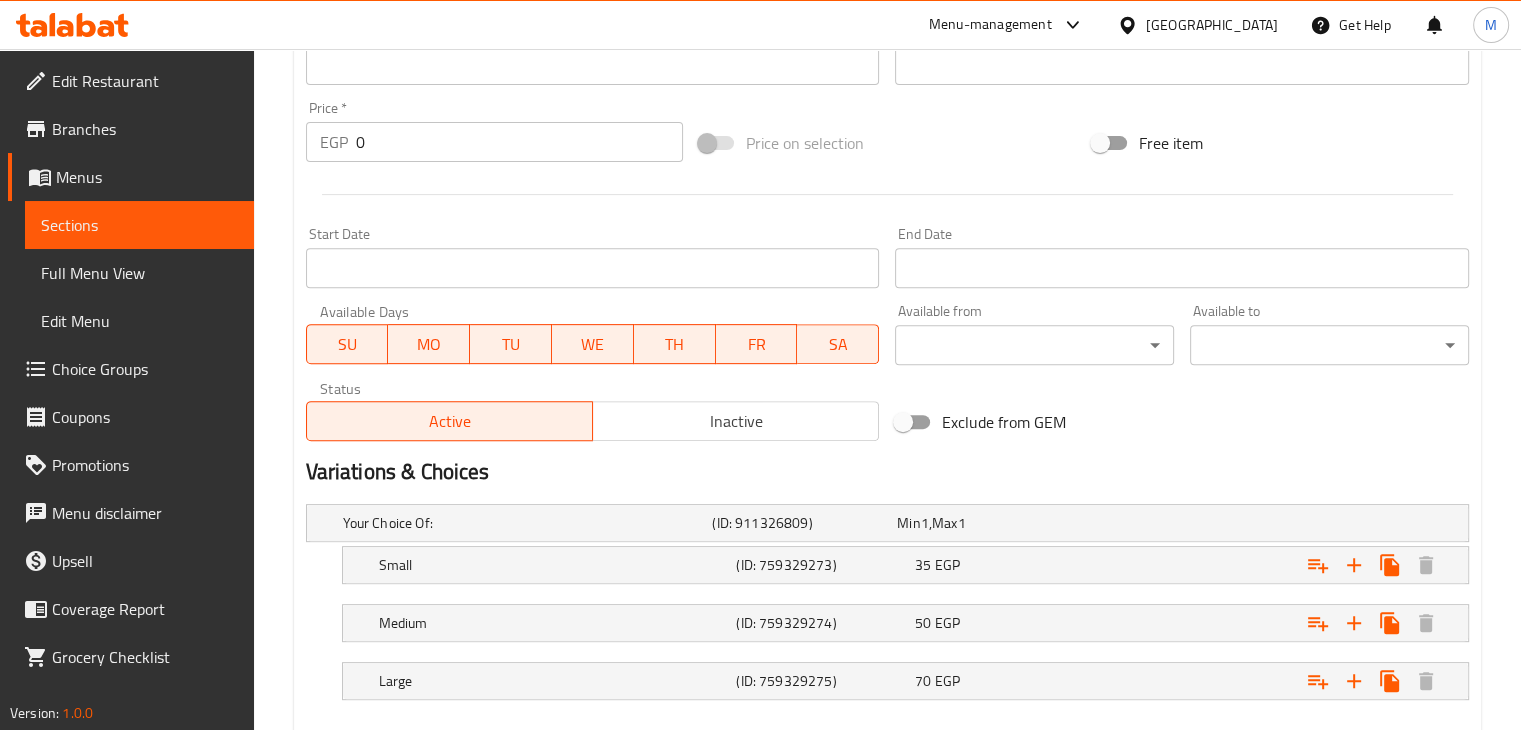 scroll, scrollTop: 813, scrollLeft: 0, axis: vertical 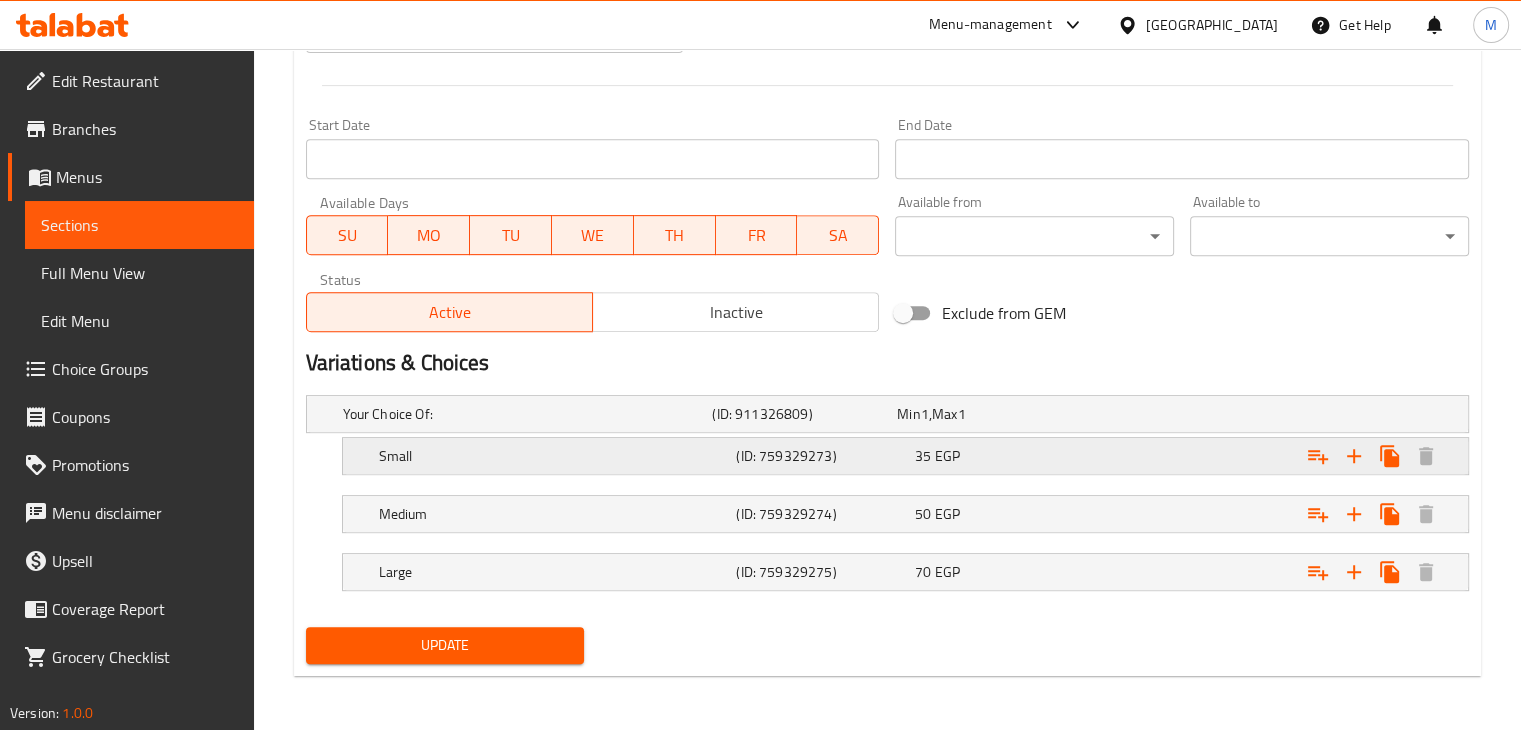 click on "35   EGP" at bounding box center [985, 414] 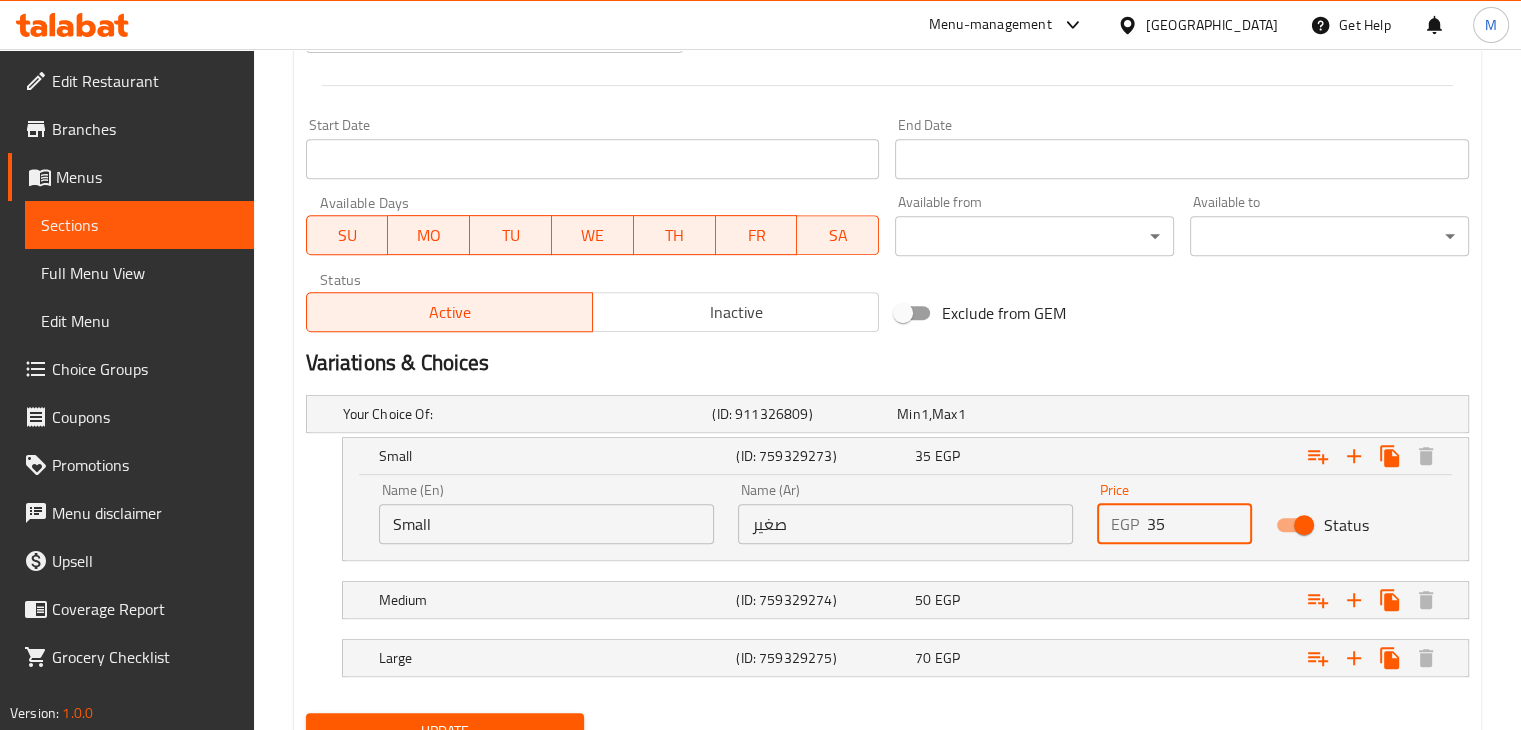 drag, startPoint x: 1200, startPoint y: 527, endPoint x: 1108, endPoint y: 537, distance: 92.541885 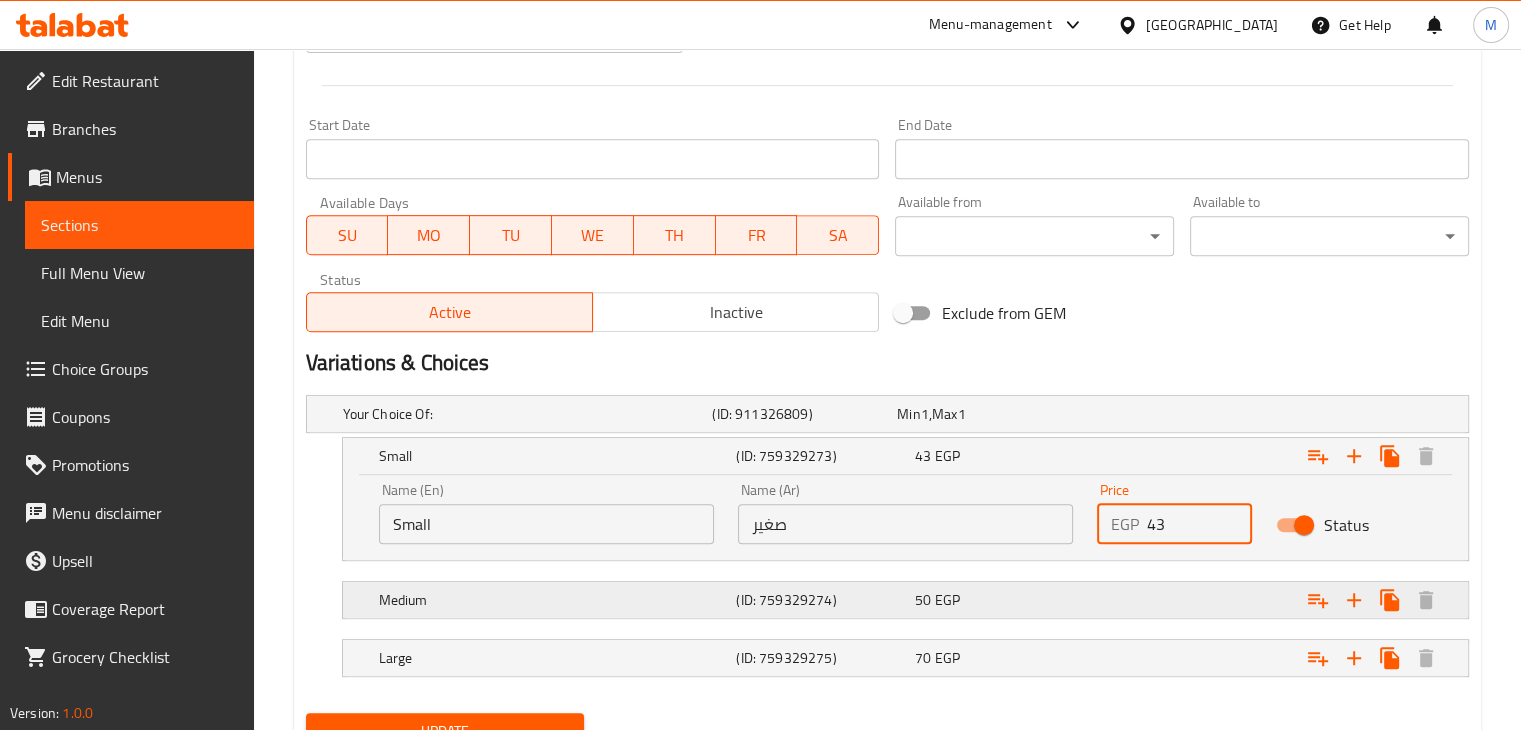type on "43" 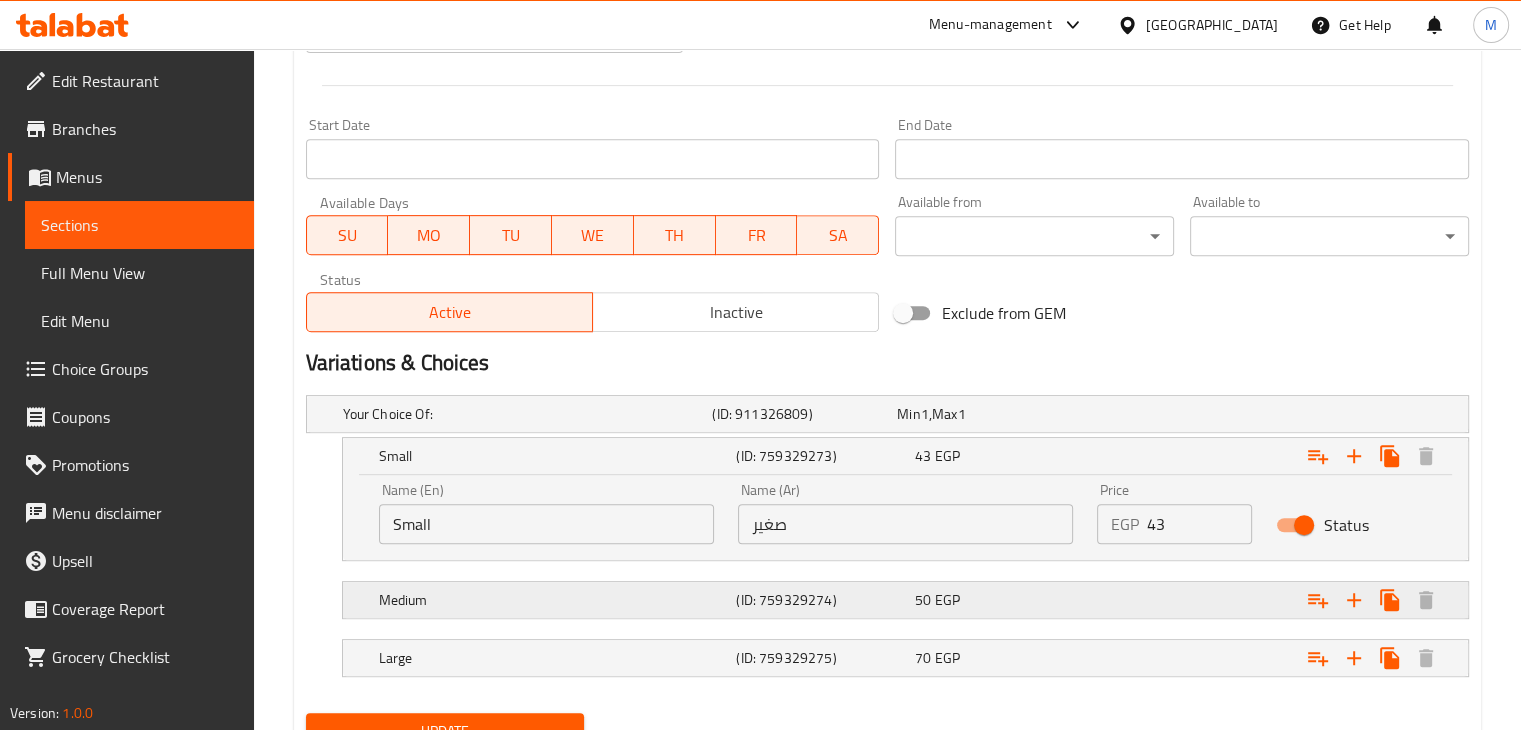 click on "50   EGP" at bounding box center (985, 414) 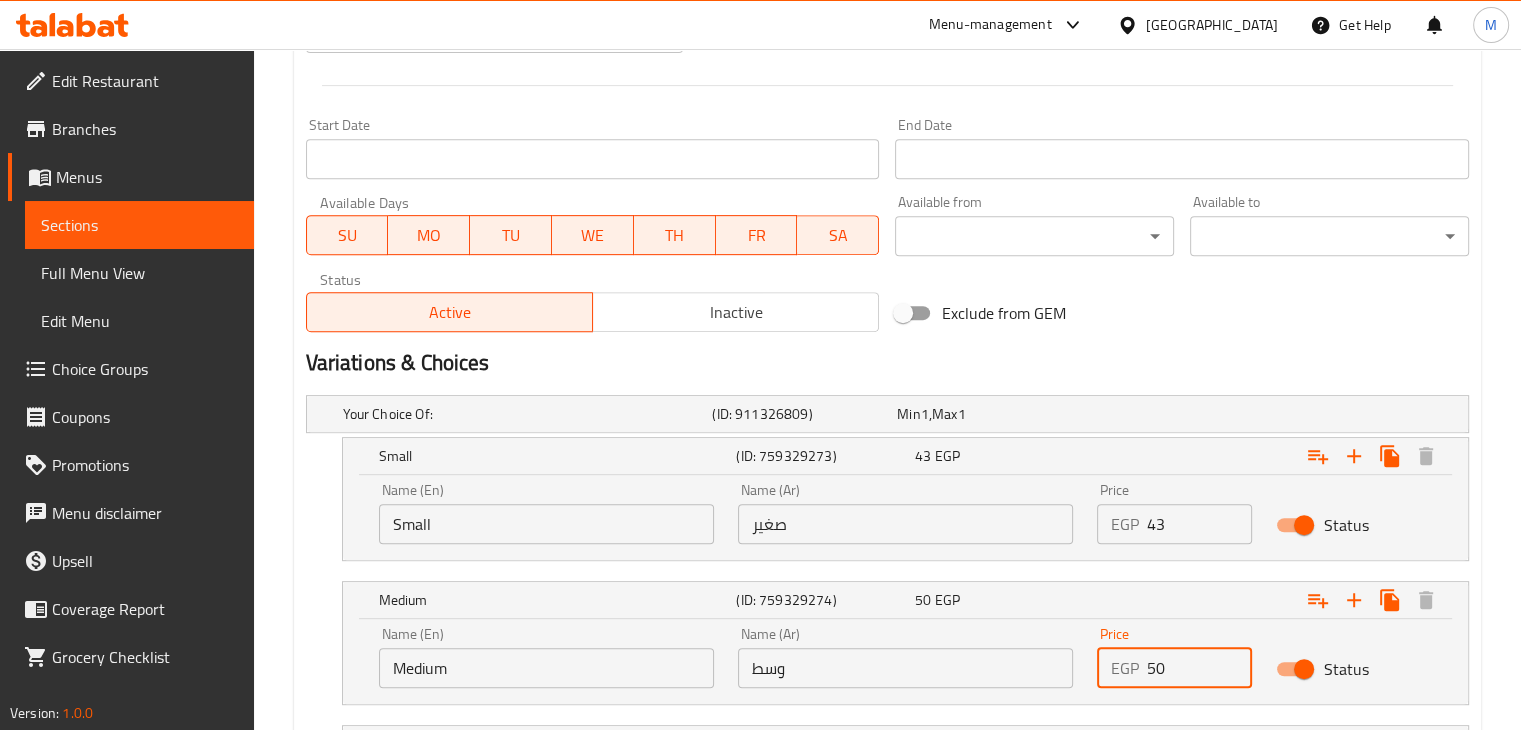 drag, startPoint x: 1176, startPoint y: 654, endPoint x: 1091, endPoint y: 665, distance: 85.70881 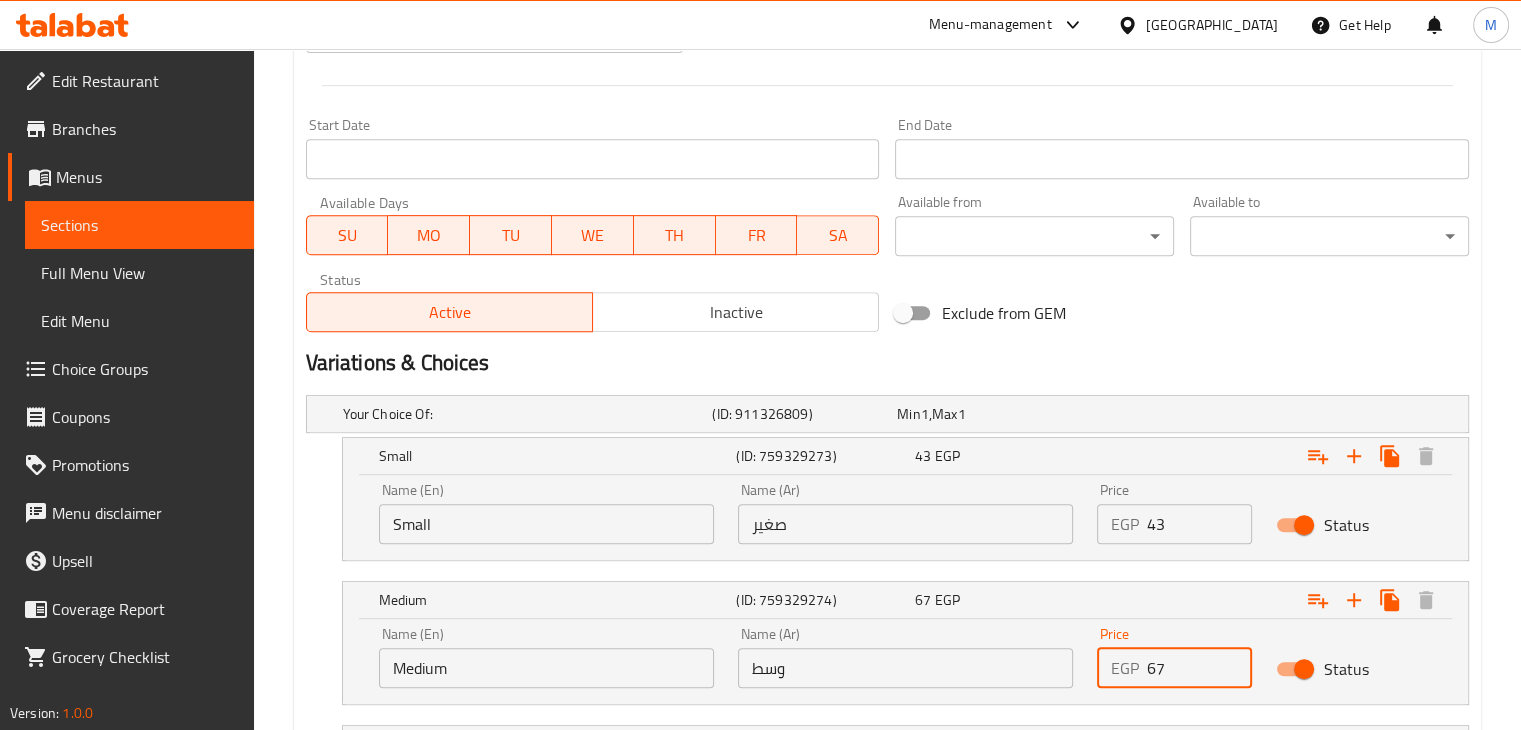scroll, scrollTop: 985, scrollLeft: 0, axis: vertical 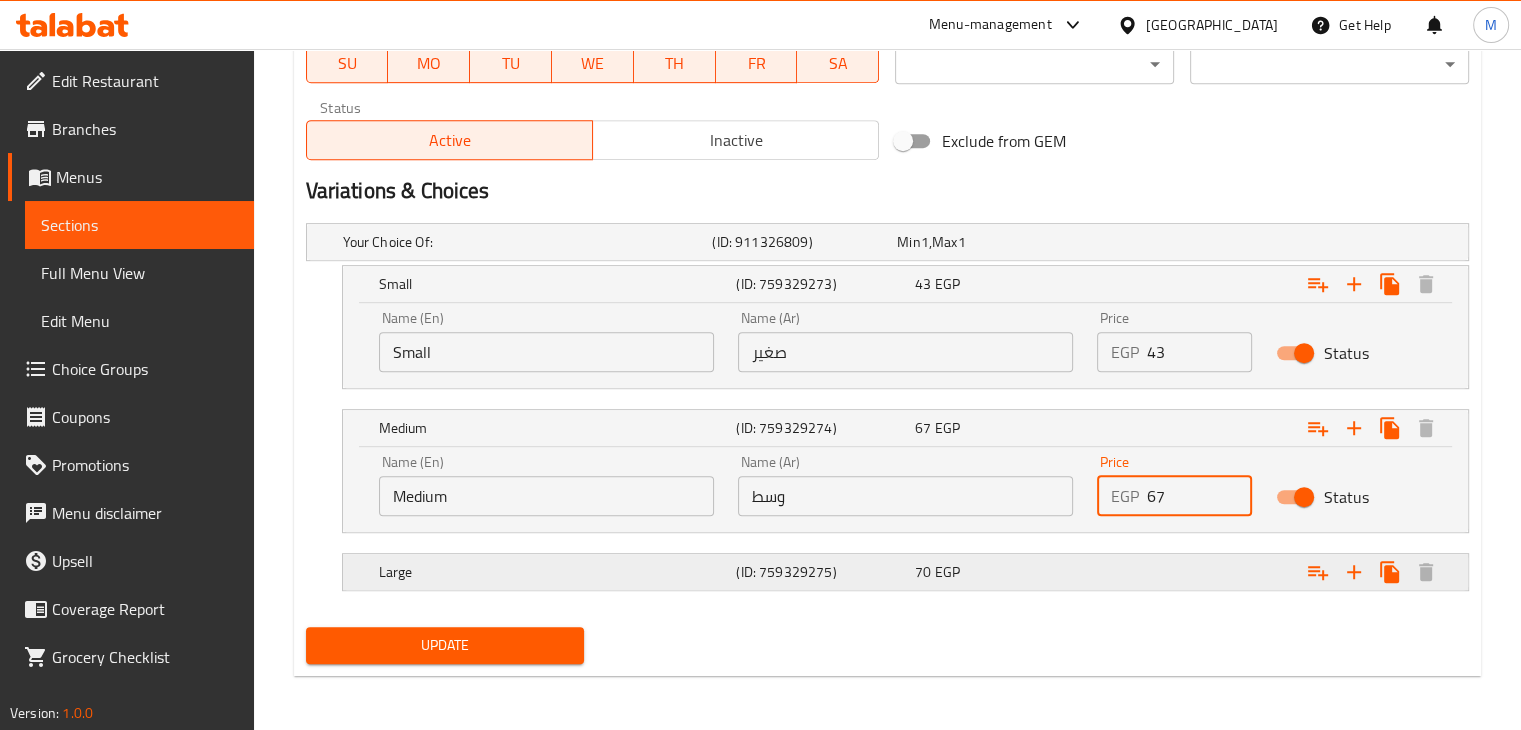 type on "67" 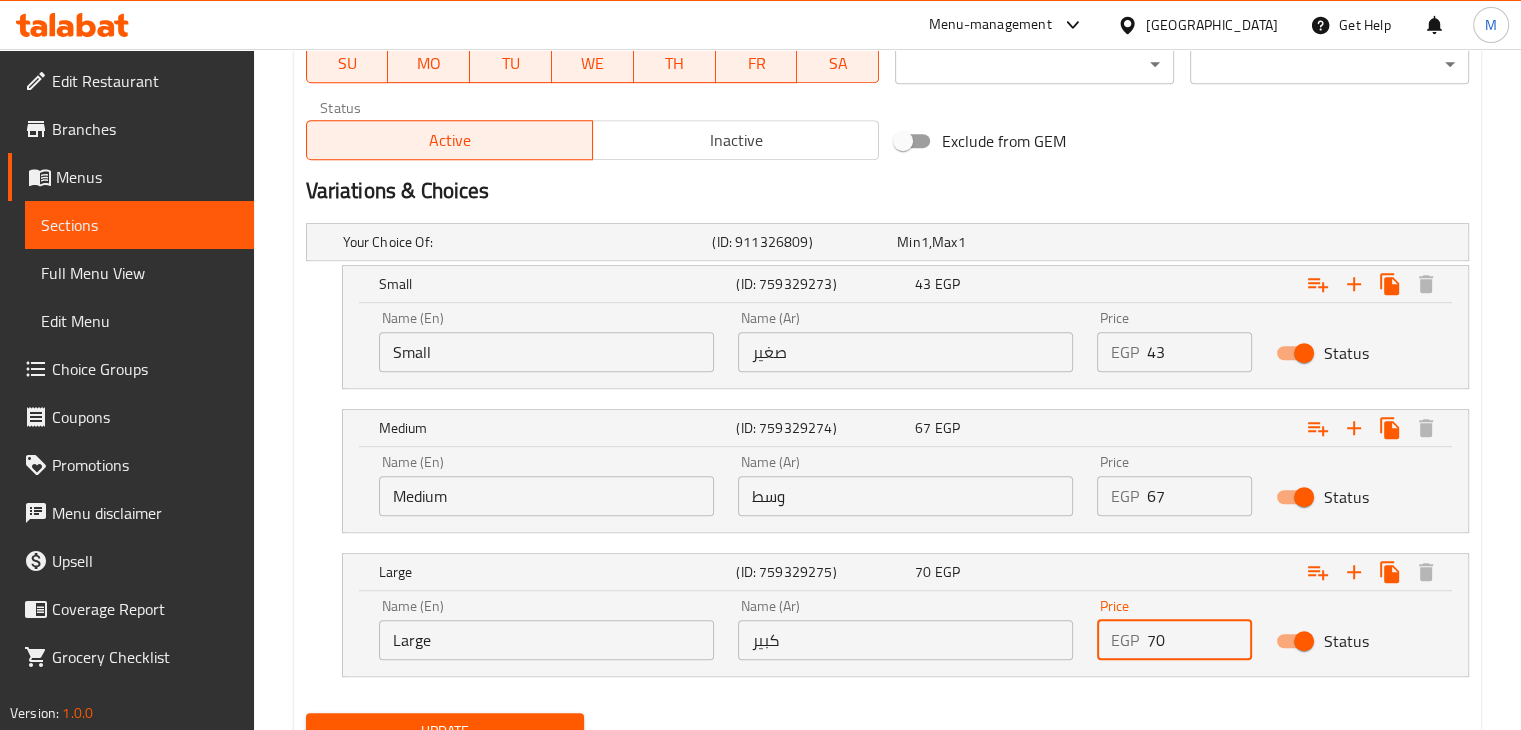 drag, startPoint x: 1174, startPoint y: 636, endPoint x: 1067, endPoint y: 651, distance: 108.04629 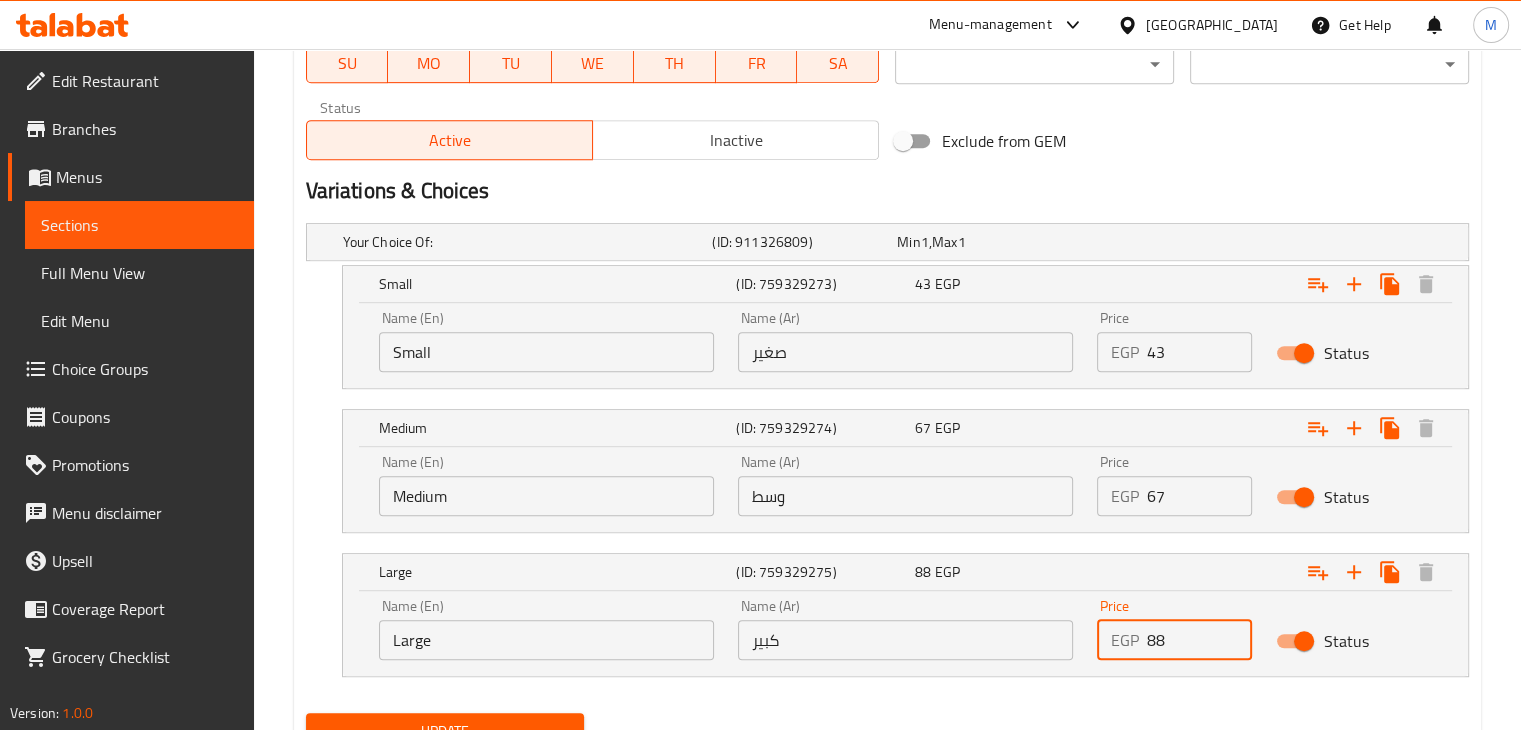 scroll, scrollTop: 1071, scrollLeft: 0, axis: vertical 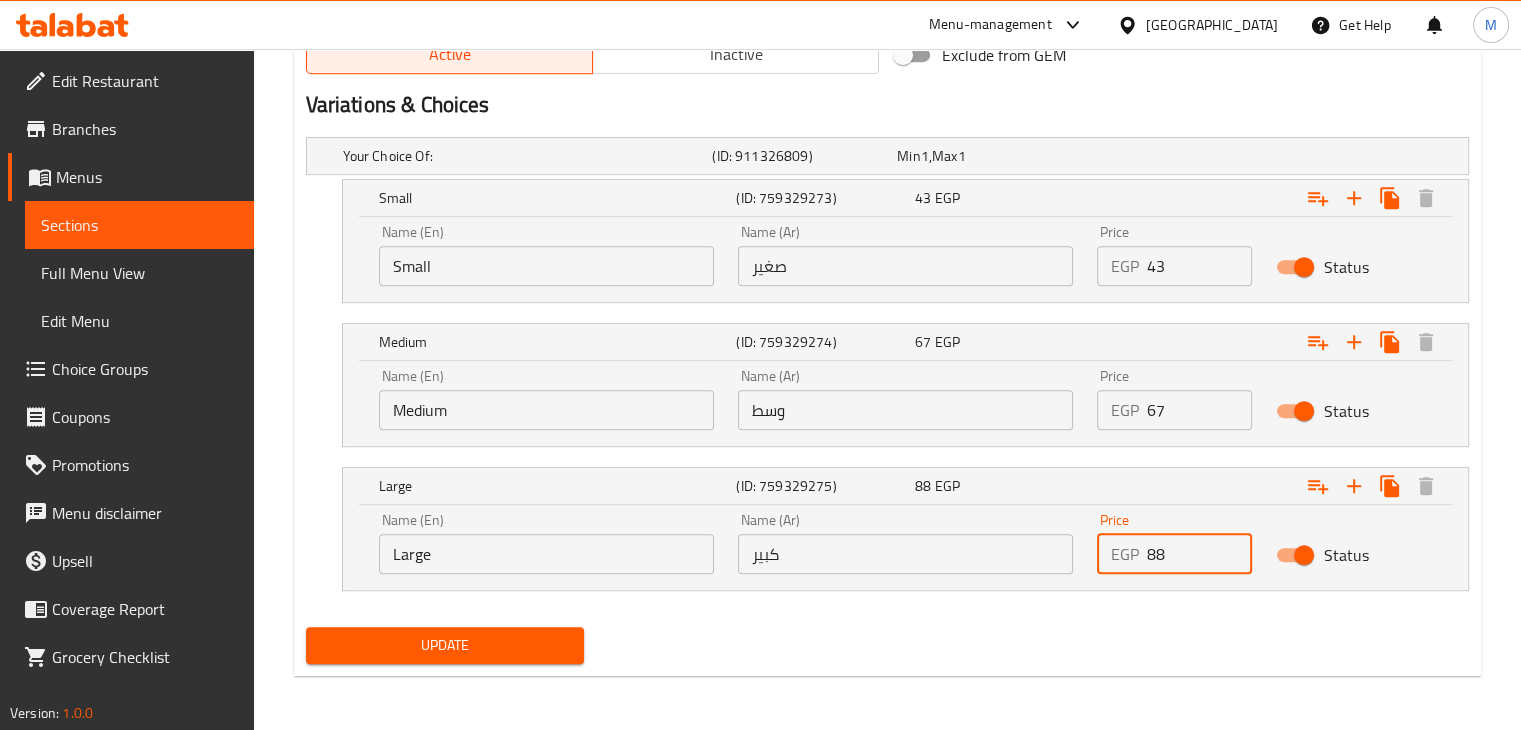 type on "88" 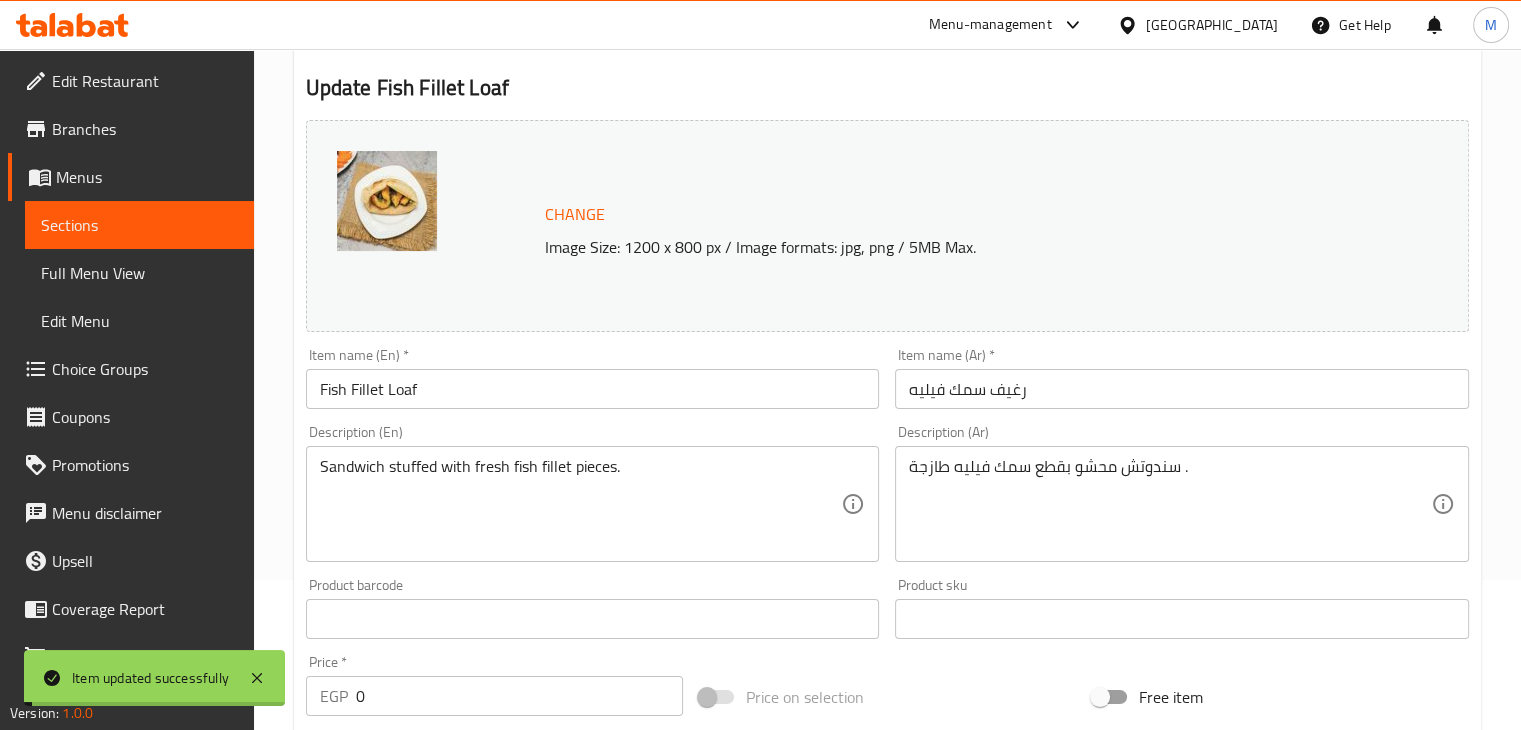 scroll, scrollTop: 0, scrollLeft: 0, axis: both 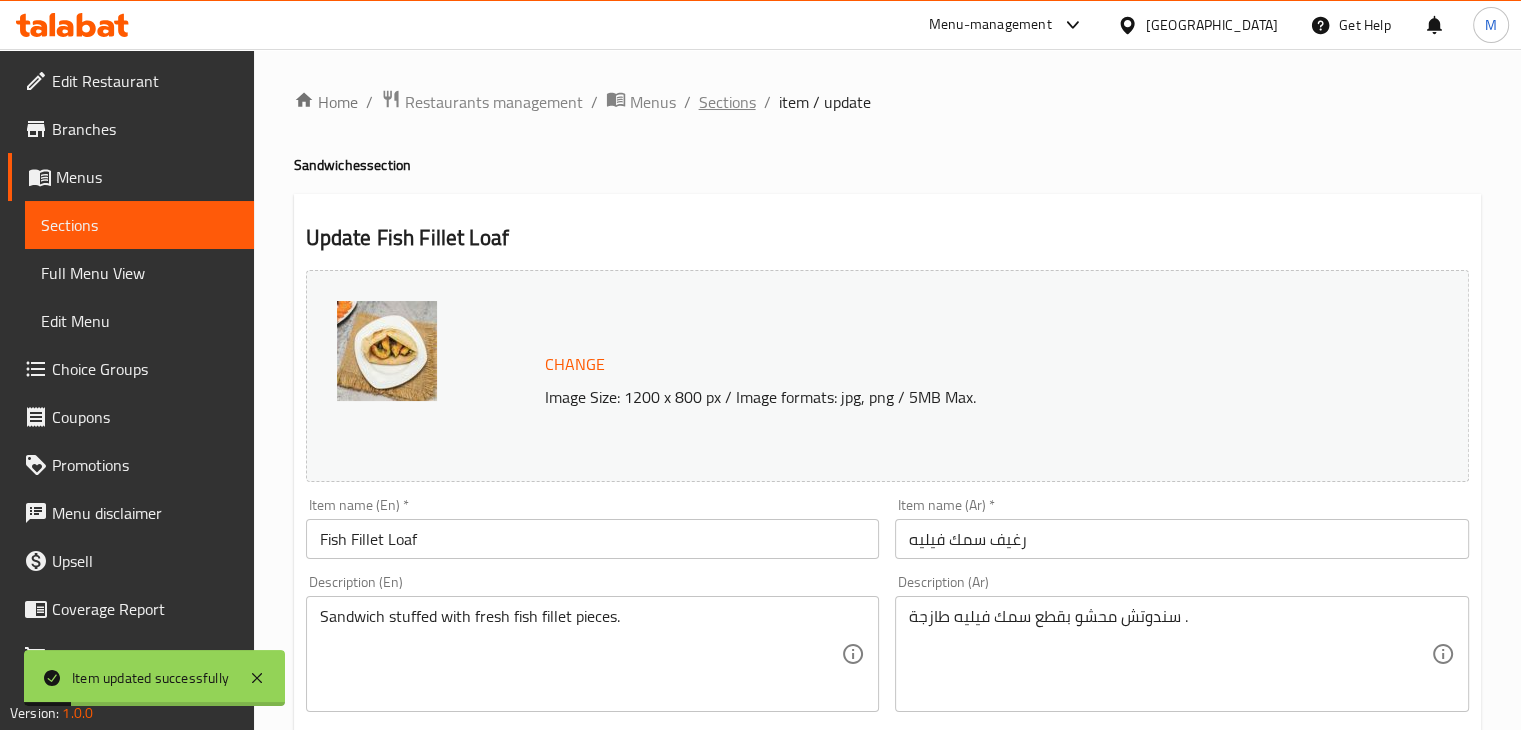 click on "Sections" at bounding box center (727, 102) 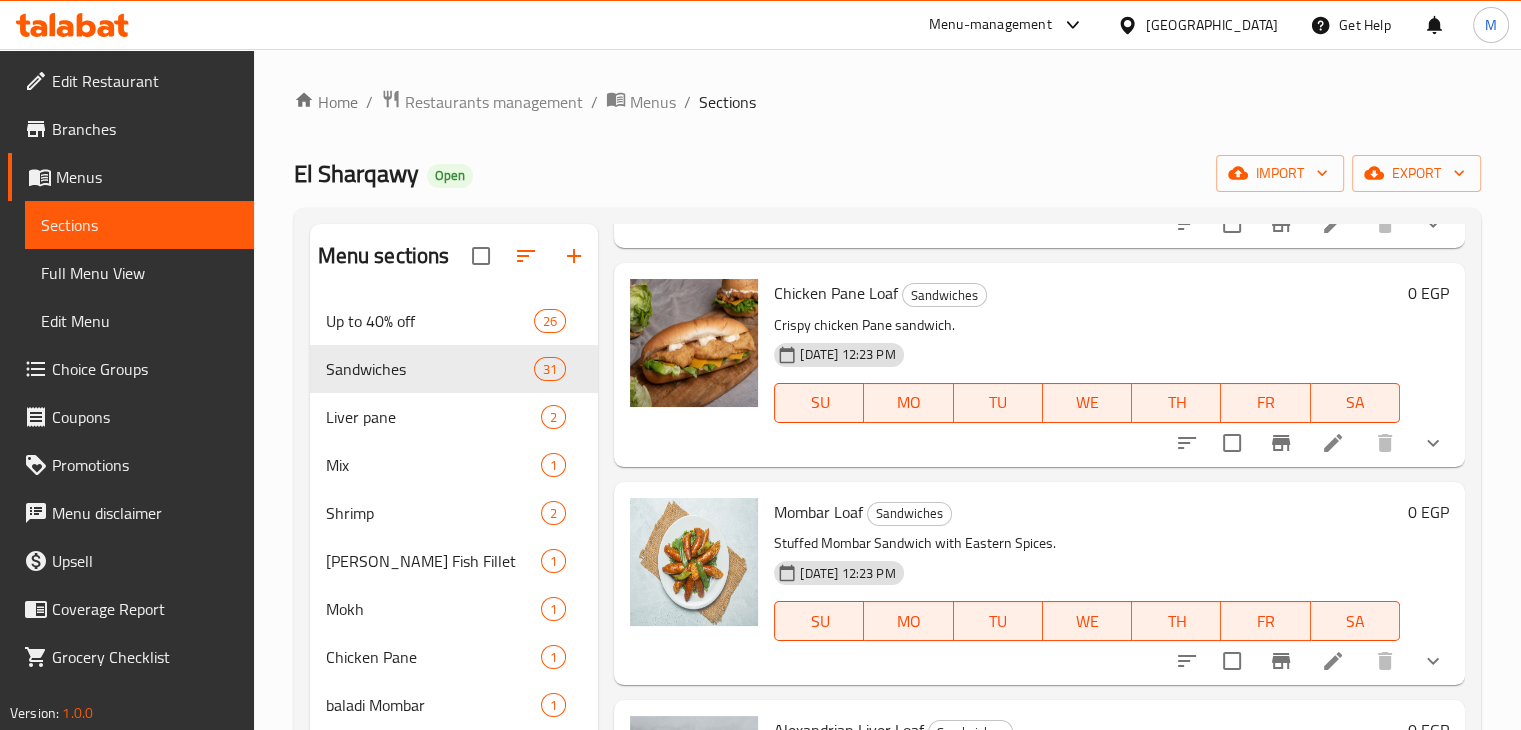 scroll, scrollTop: 5478, scrollLeft: 0, axis: vertical 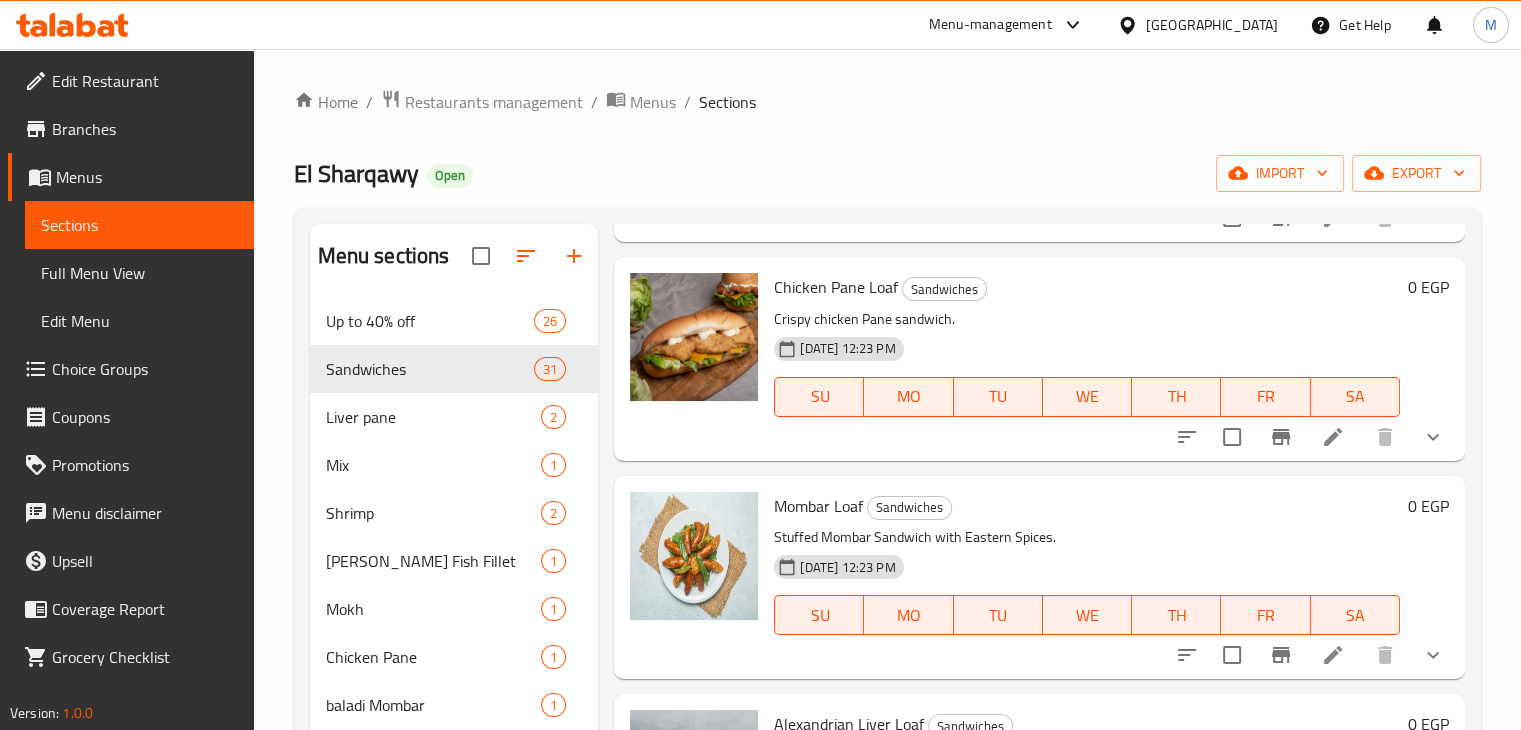 click at bounding box center [1433, 437] 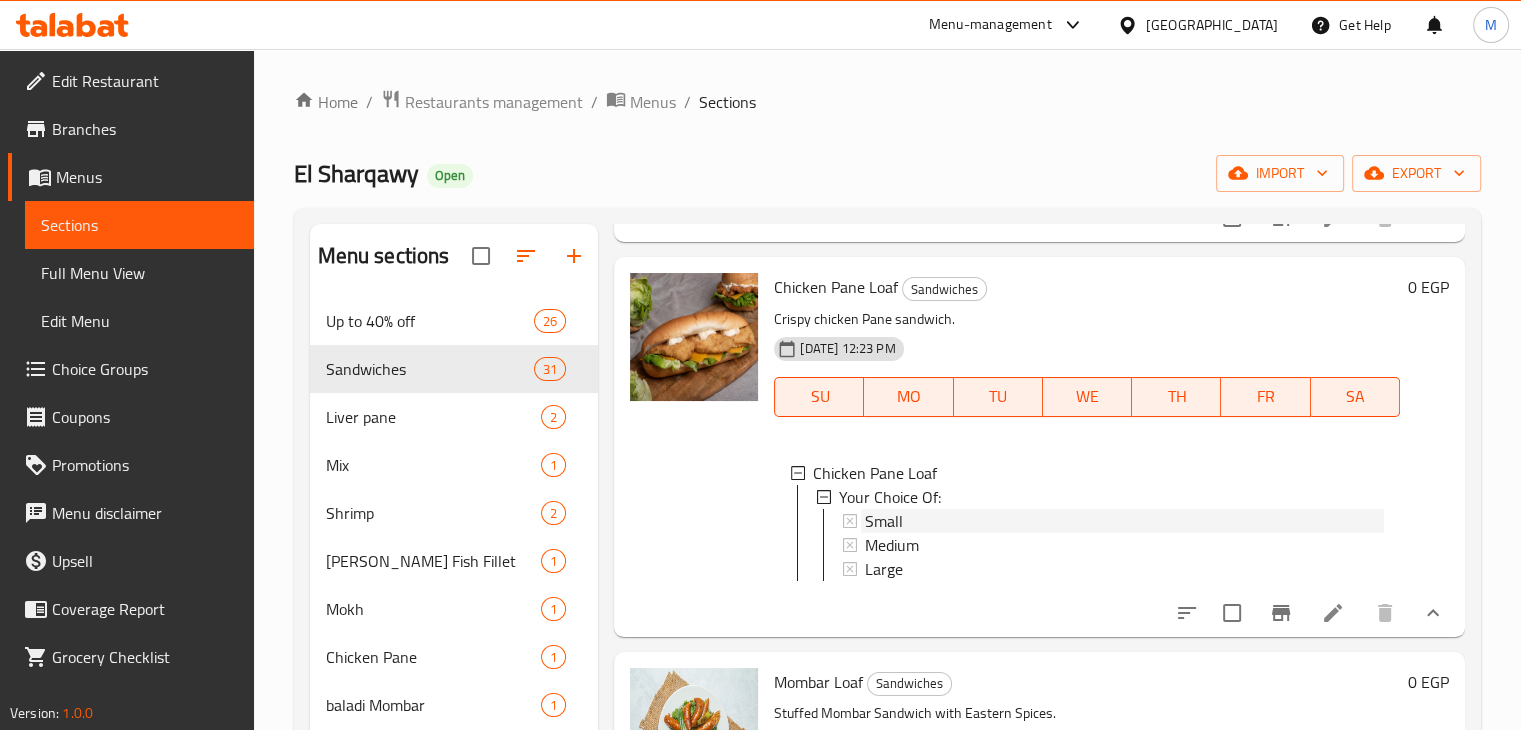 click on "Small" at bounding box center [1124, 521] 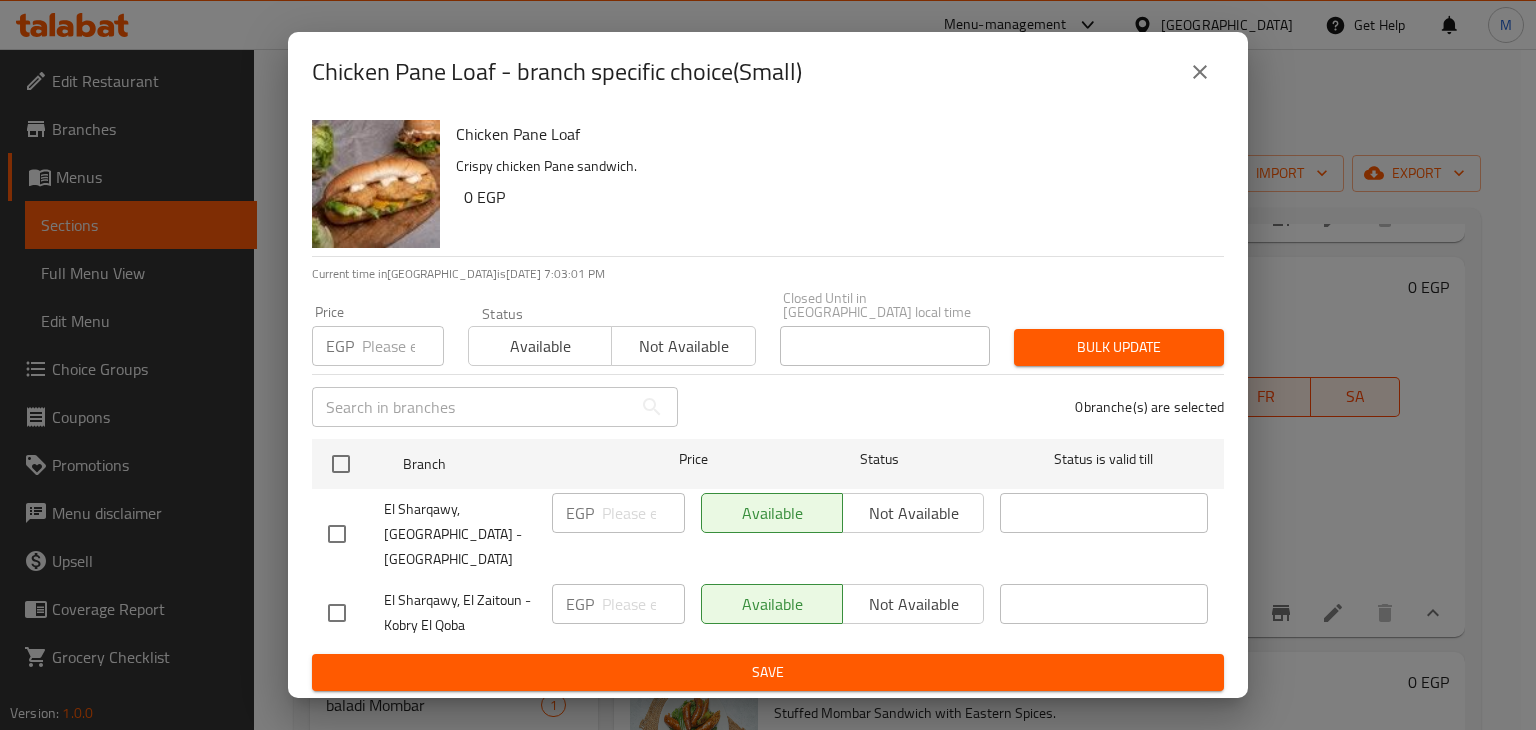 click on "Chicken Pane Loaf  - branch specific choice(Small)" at bounding box center (768, 72) 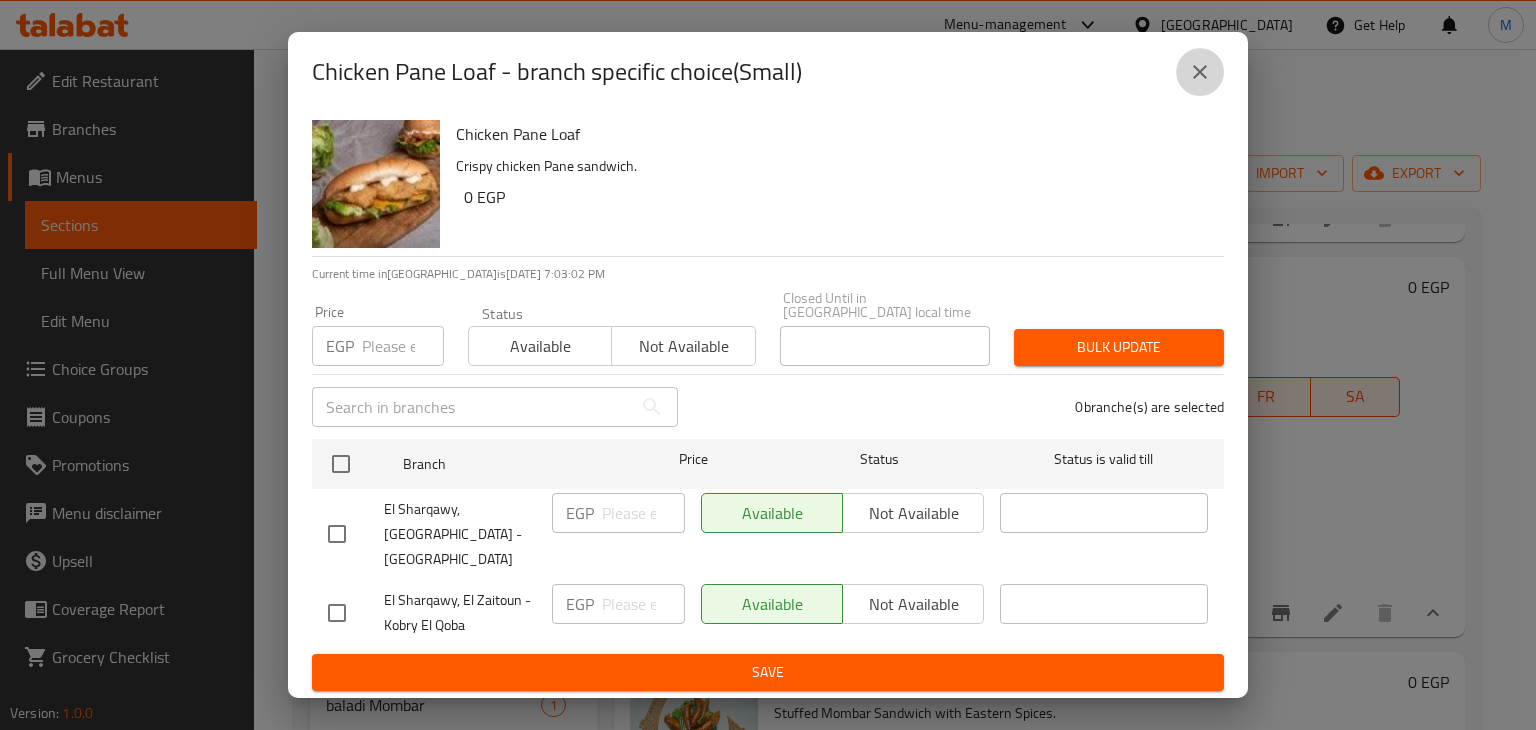 click 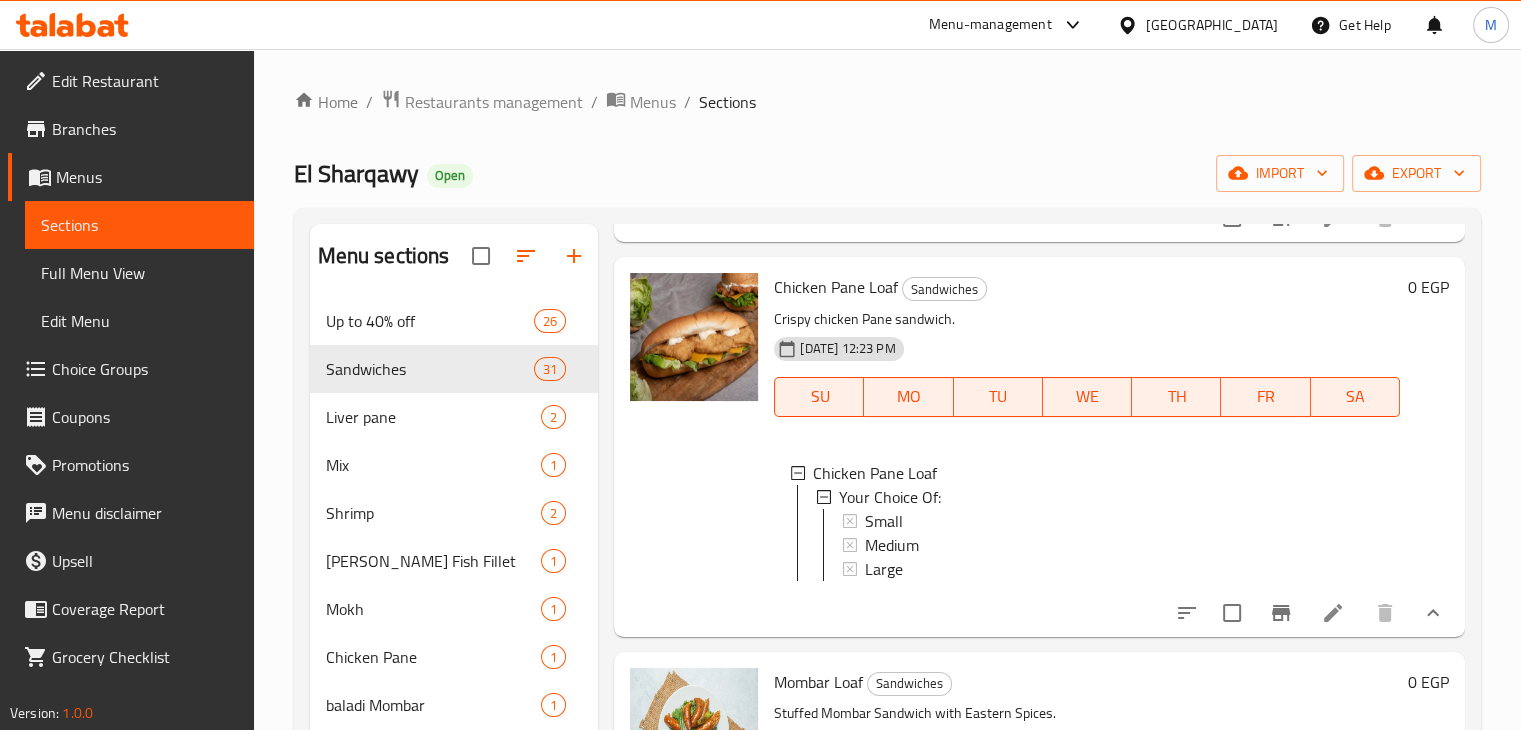 click at bounding box center (1333, 613) 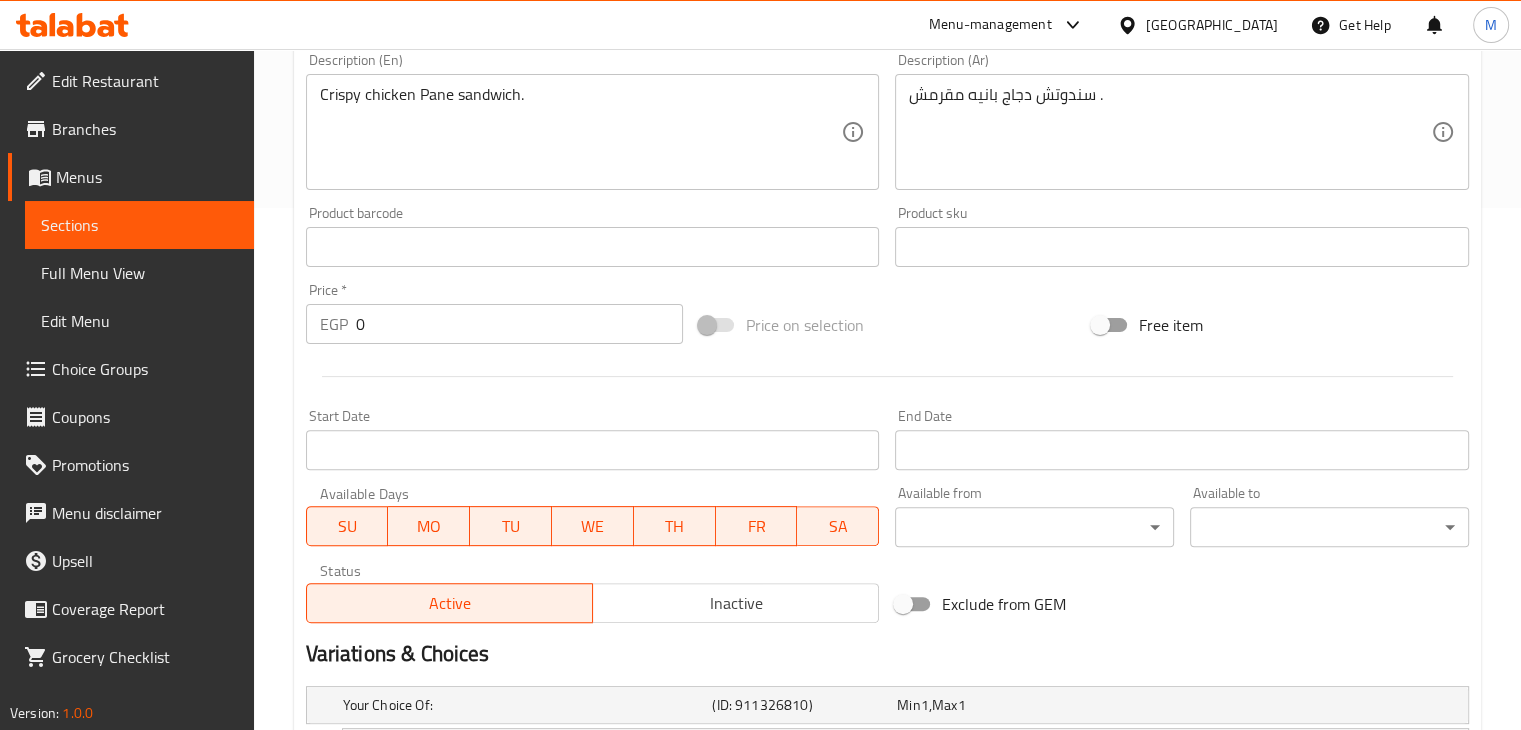 scroll, scrollTop: 813, scrollLeft: 0, axis: vertical 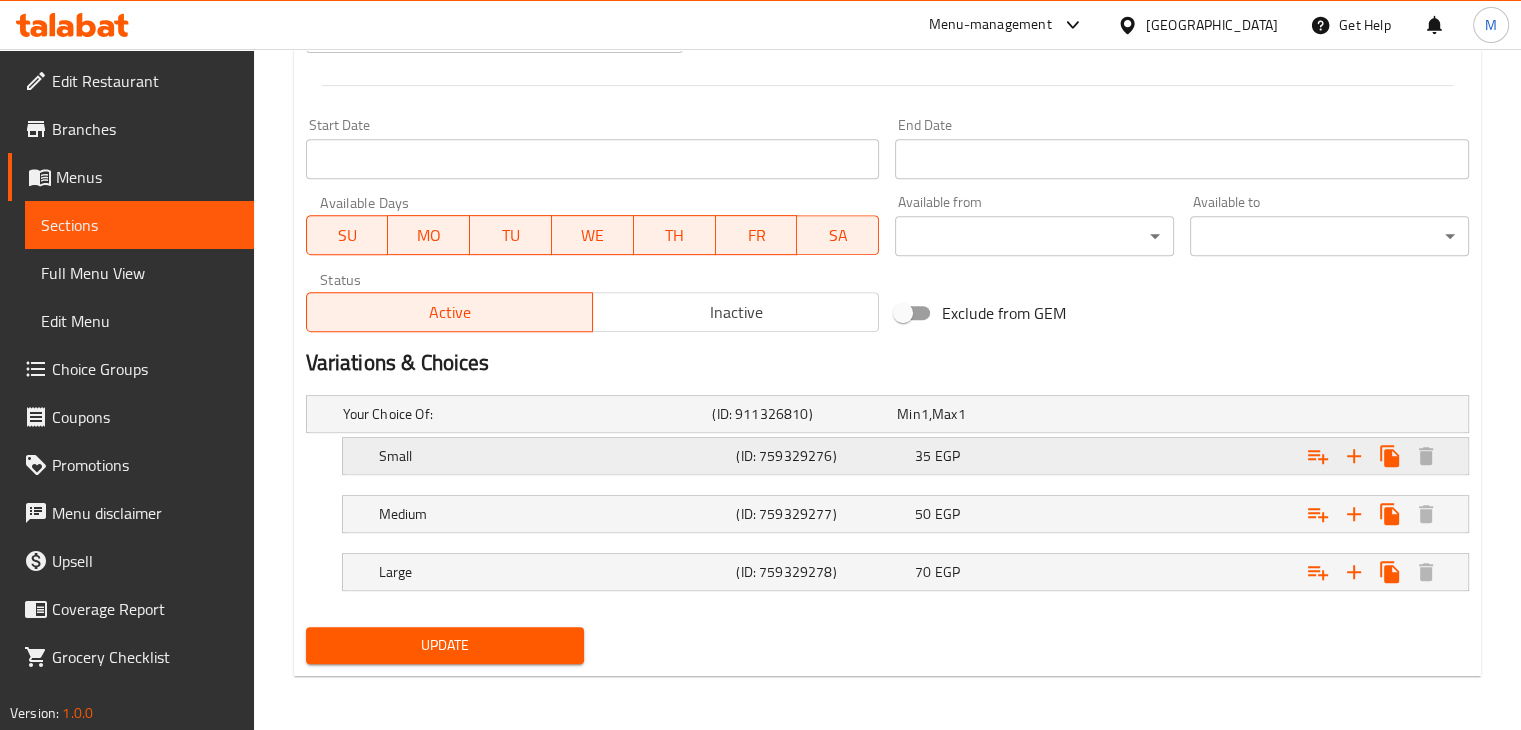 click on "35   EGP" at bounding box center (985, 414) 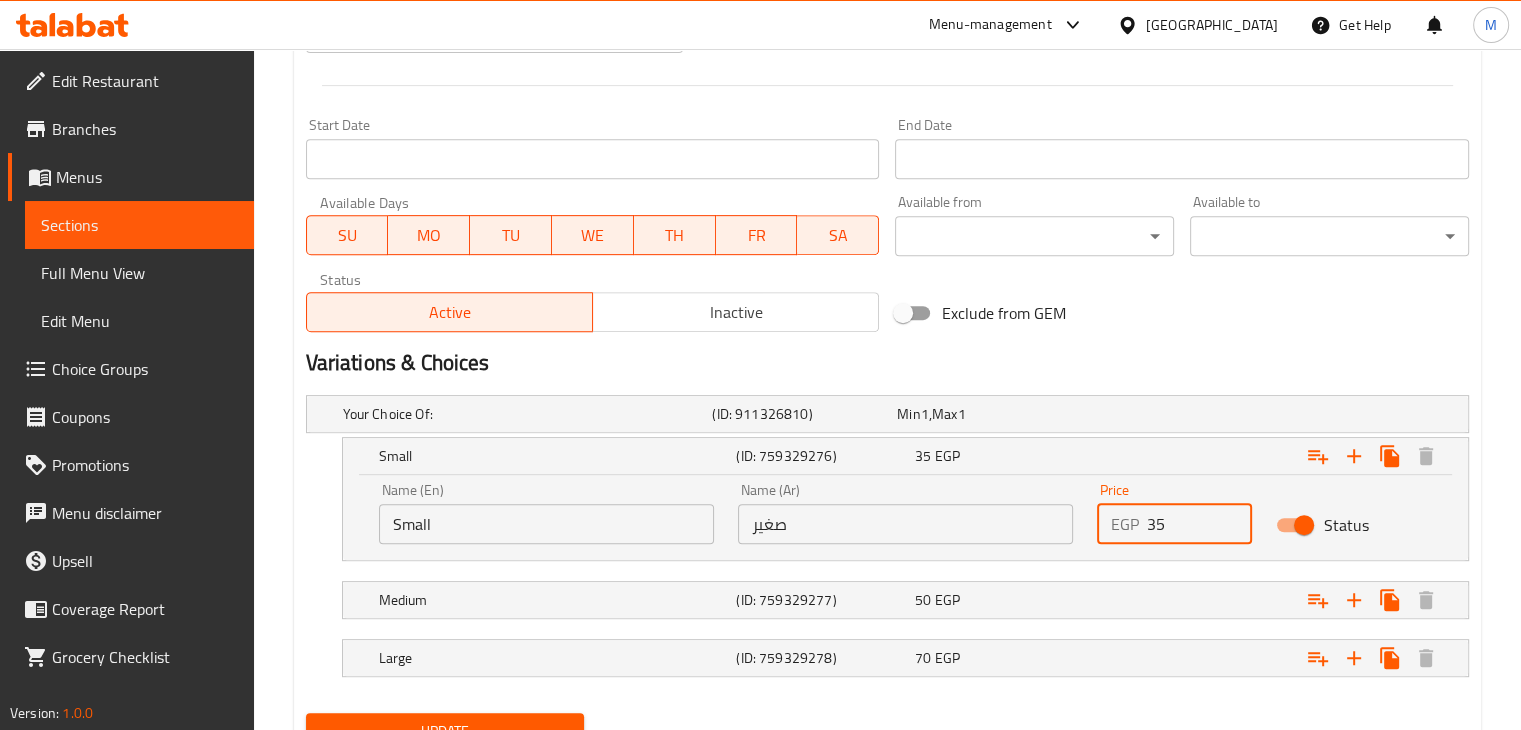 drag, startPoint x: 1196, startPoint y: 518, endPoint x: 1116, endPoint y: 539, distance: 82.710335 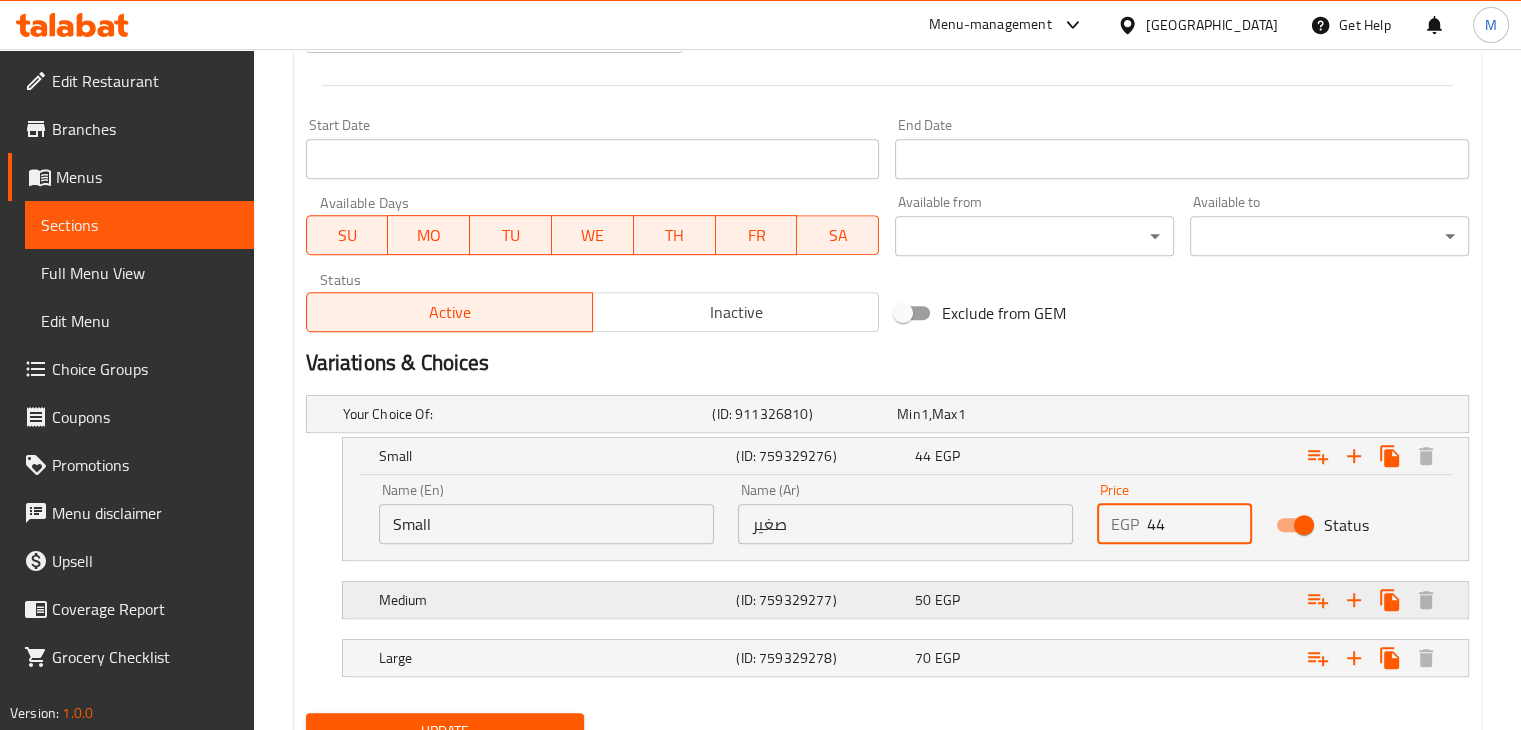 type on "44" 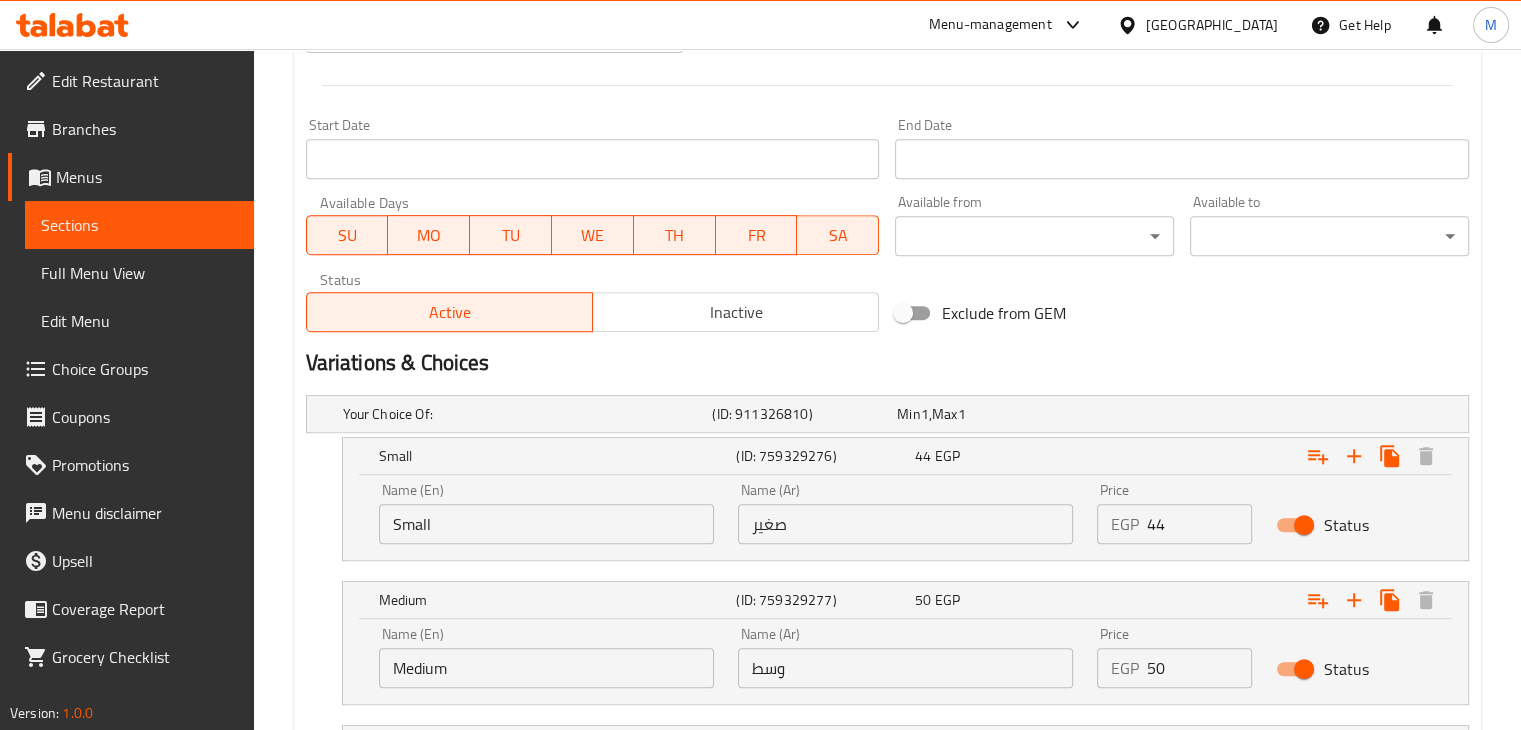 drag, startPoint x: 1183, startPoint y: 668, endPoint x: 1024, endPoint y: 672, distance: 159.05031 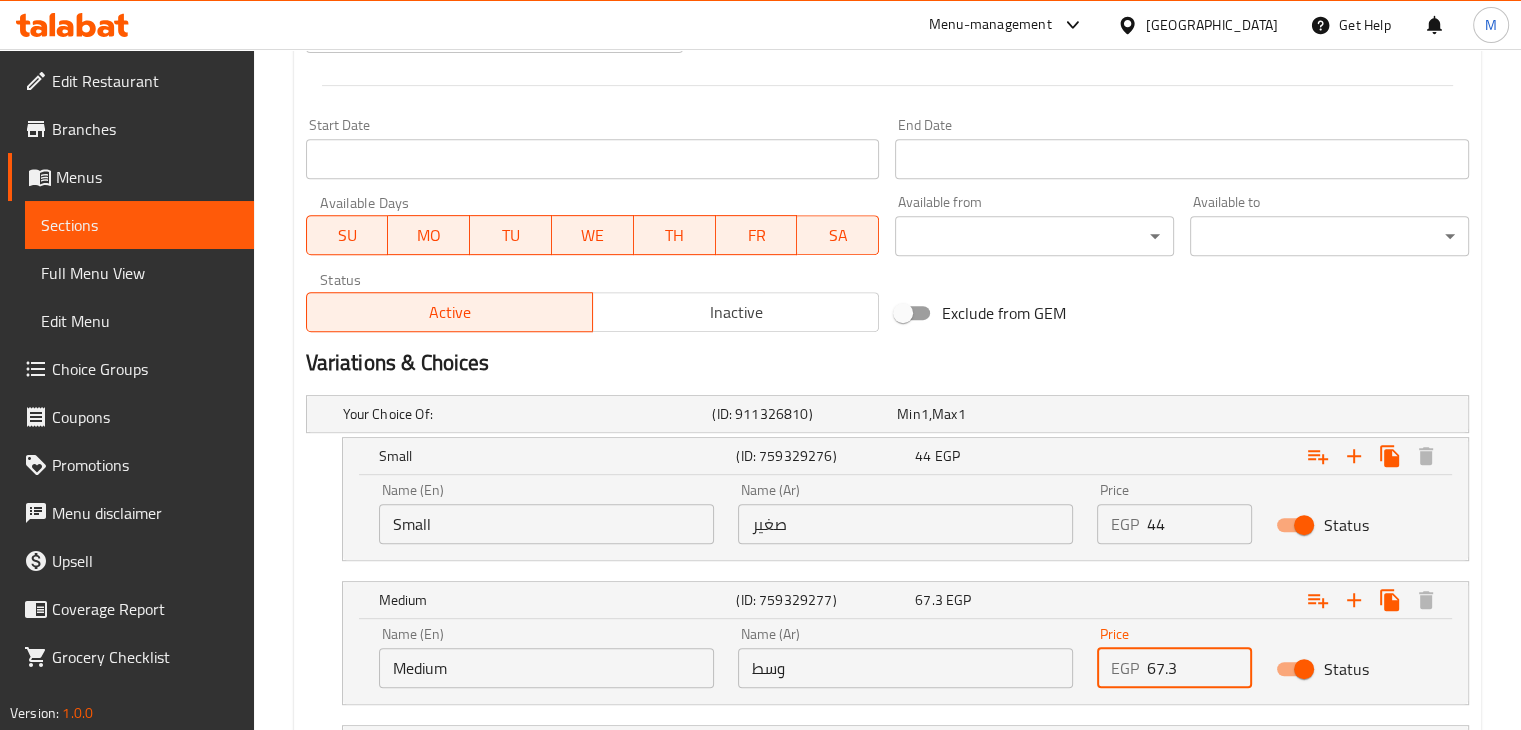 scroll, scrollTop: 985, scrollLeft: 0, axis: vertical 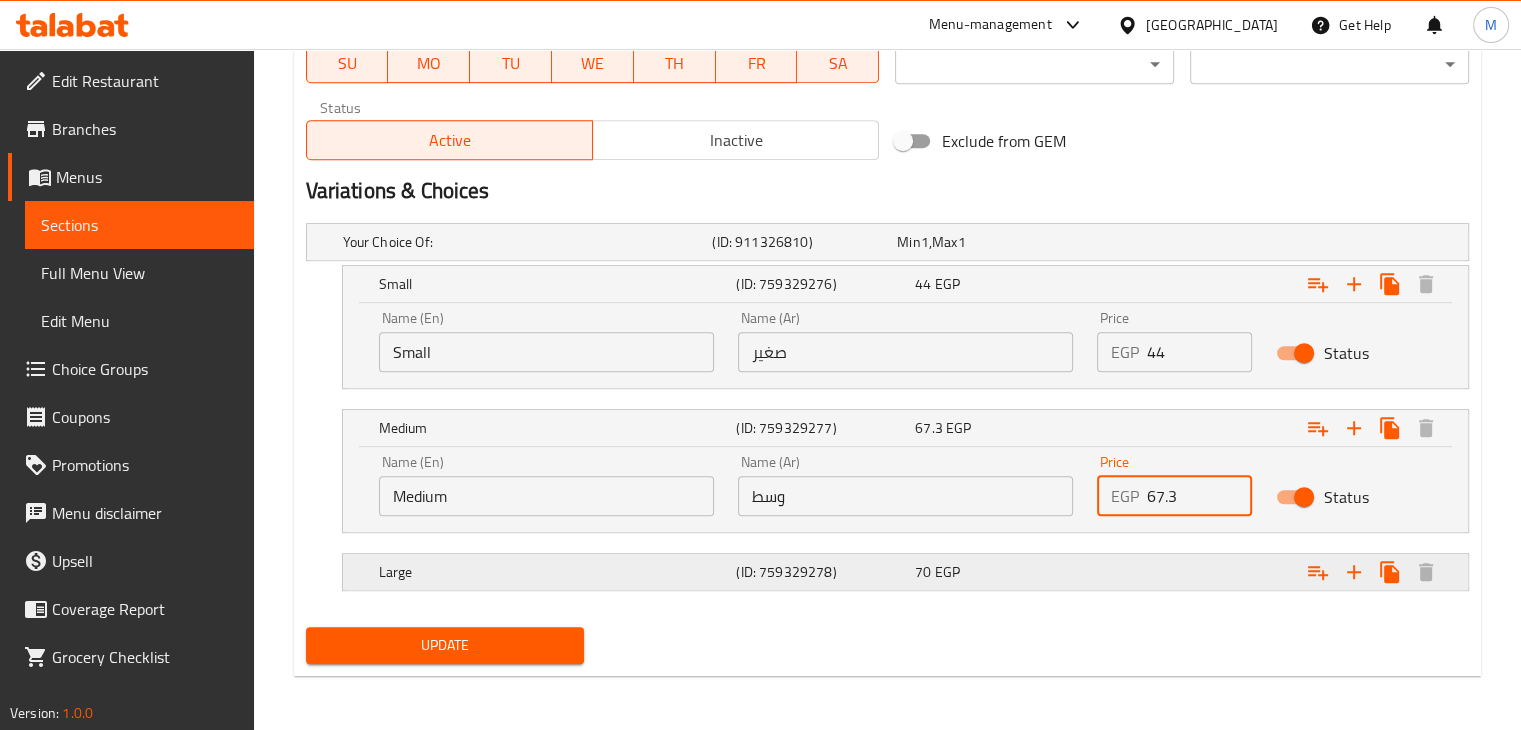 type on "67.3" 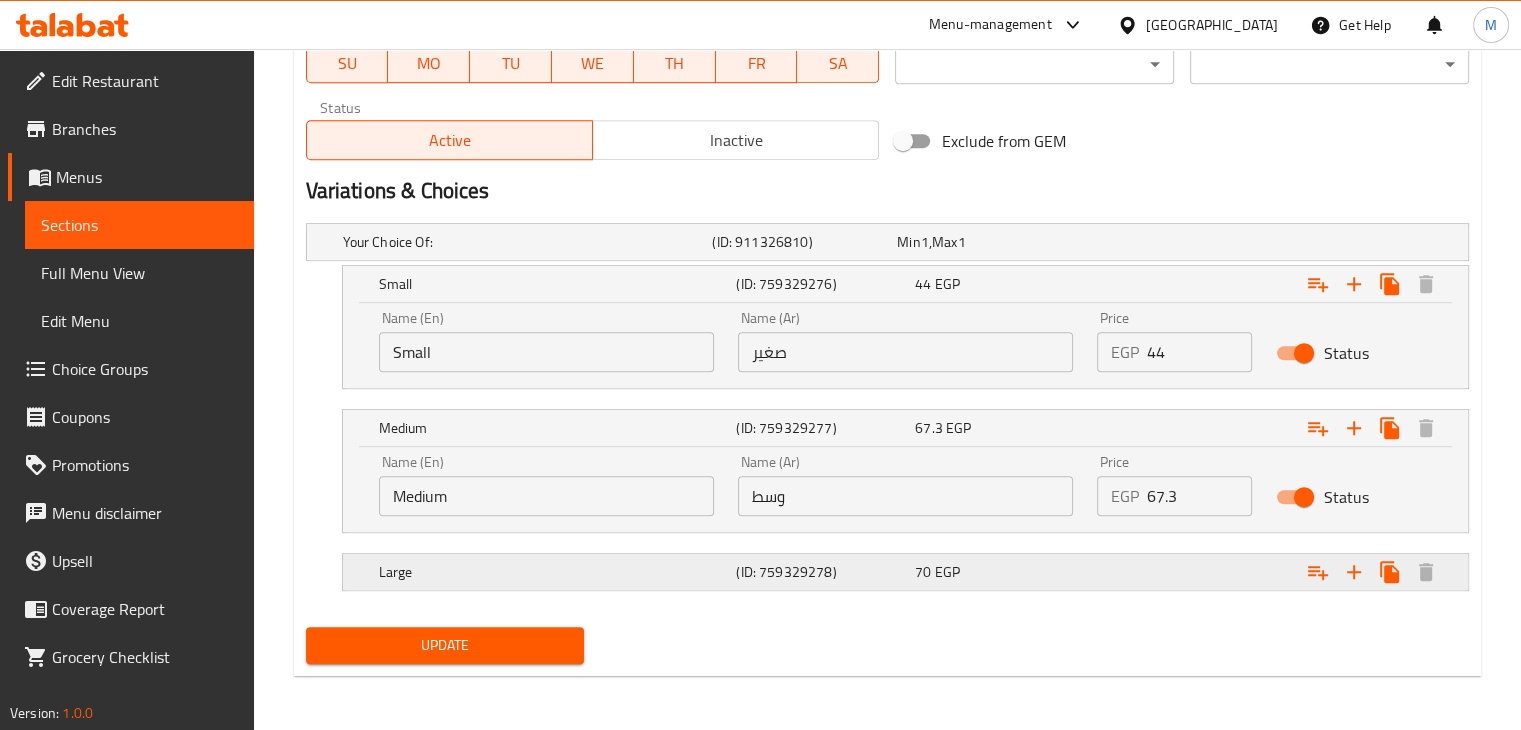 click at bounding box center (1263, 242) 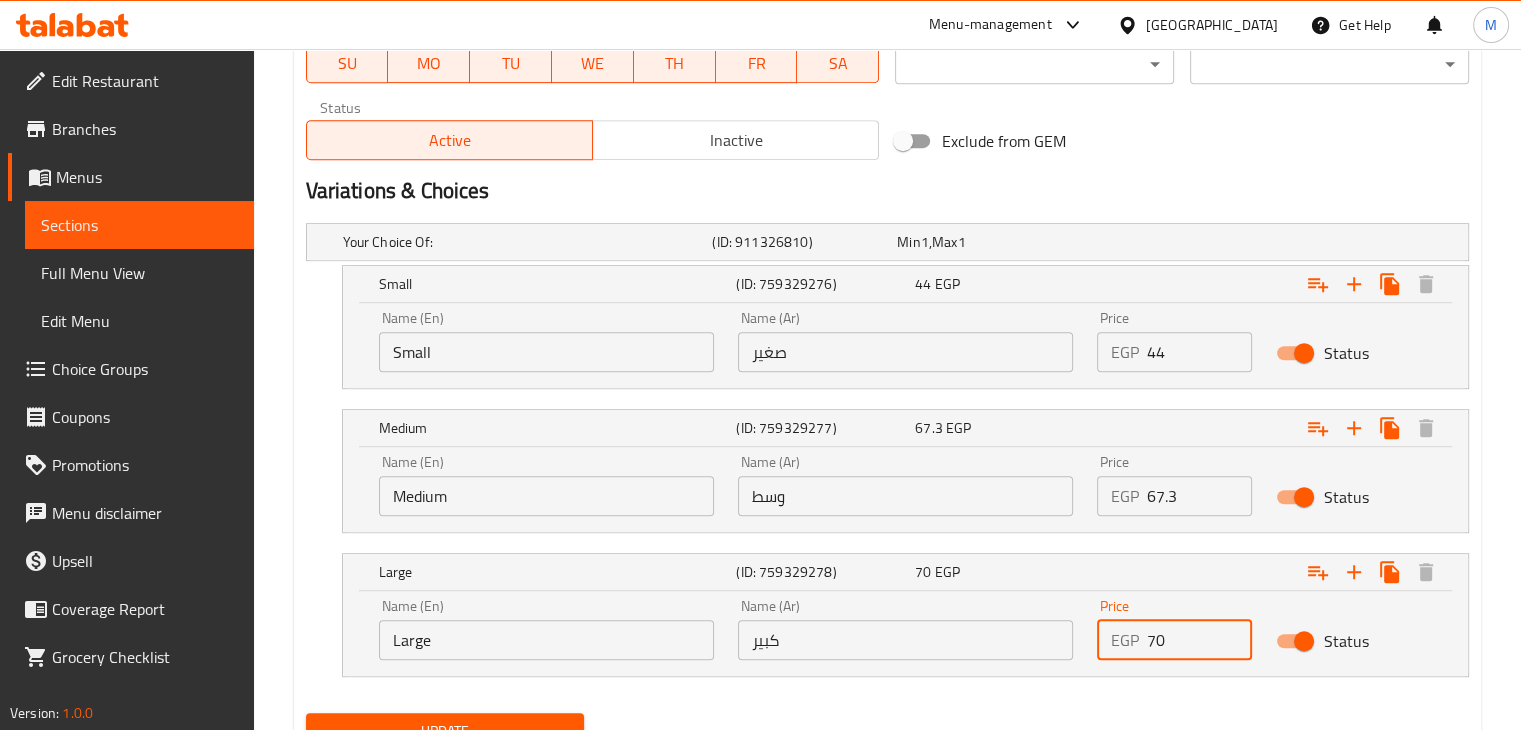 drag, startPoint x: 1170, startPoint y: 628, endPoint x: 1127, endPoint y: 645, distance: 46.238514 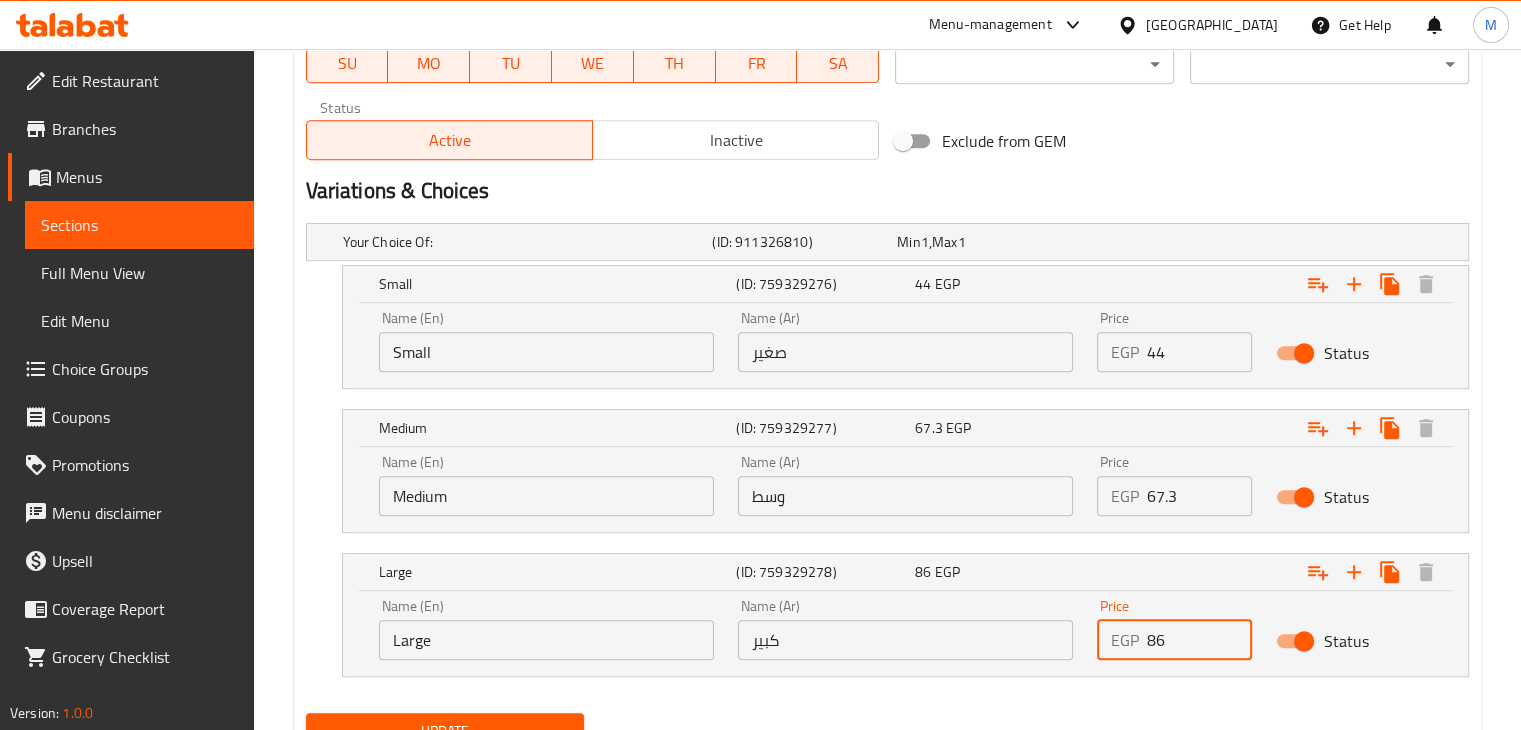 scroll, scrollTop: 1071, scrollLeft: 0, axis: vertical 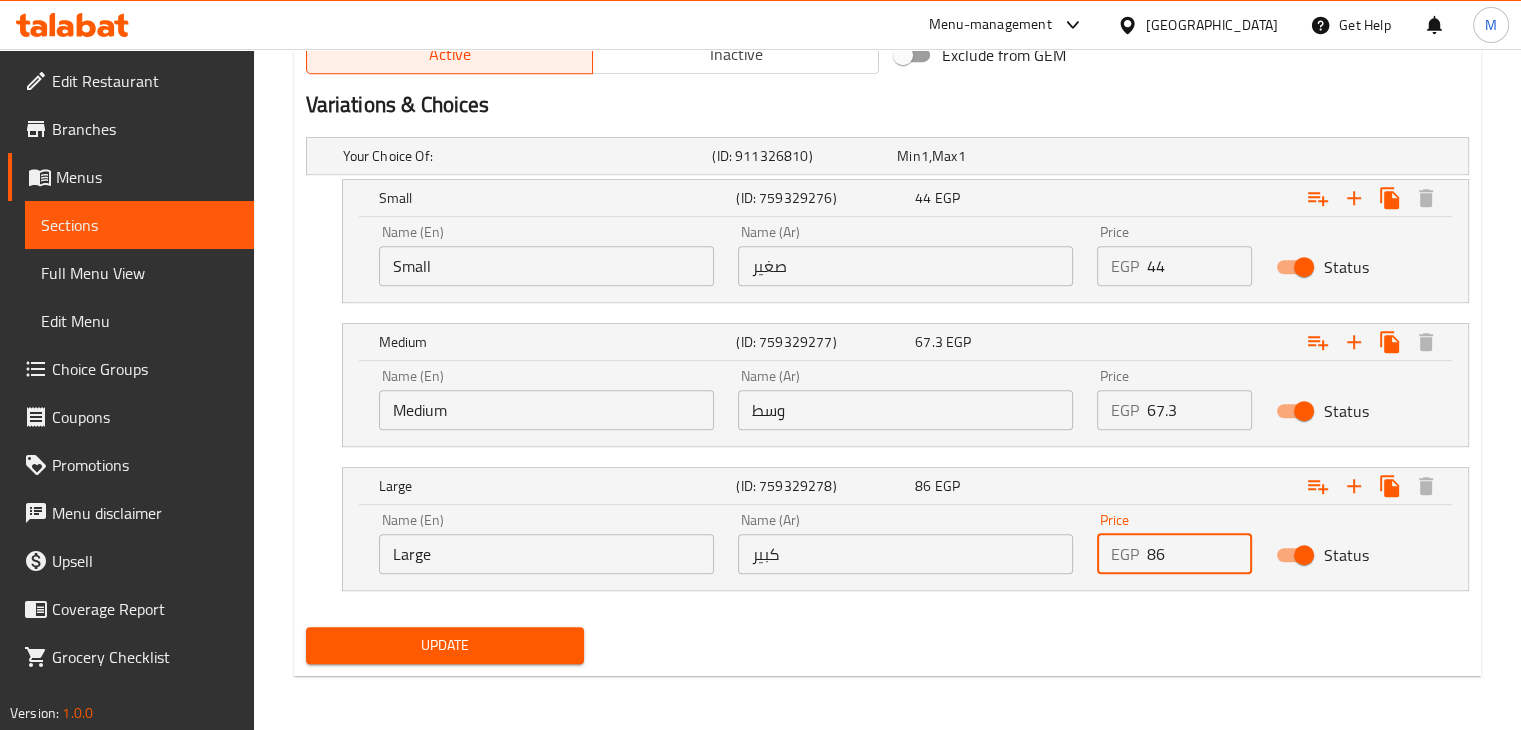 type on "86" 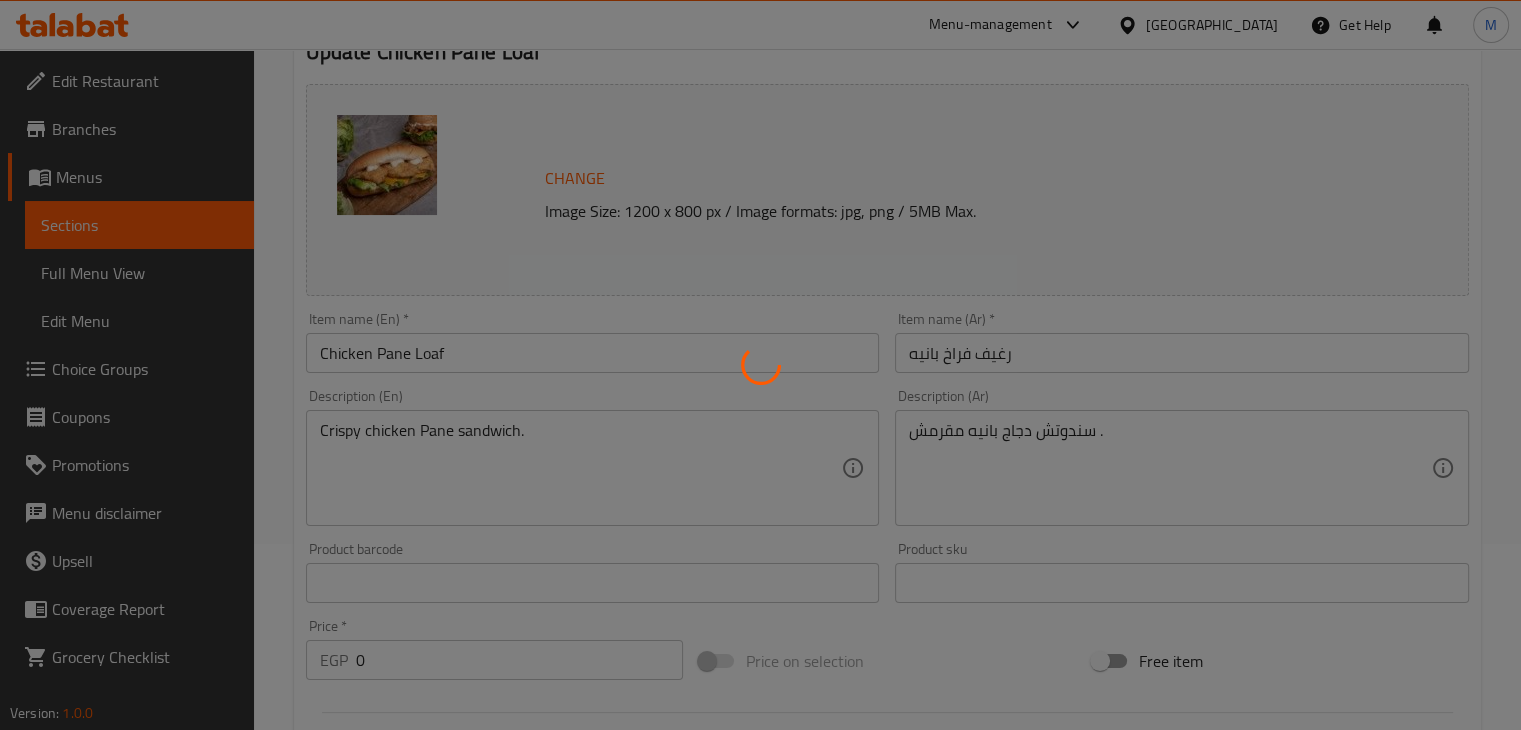 scroll, scrollTop: 0, scrollLeft: 0, axis: both 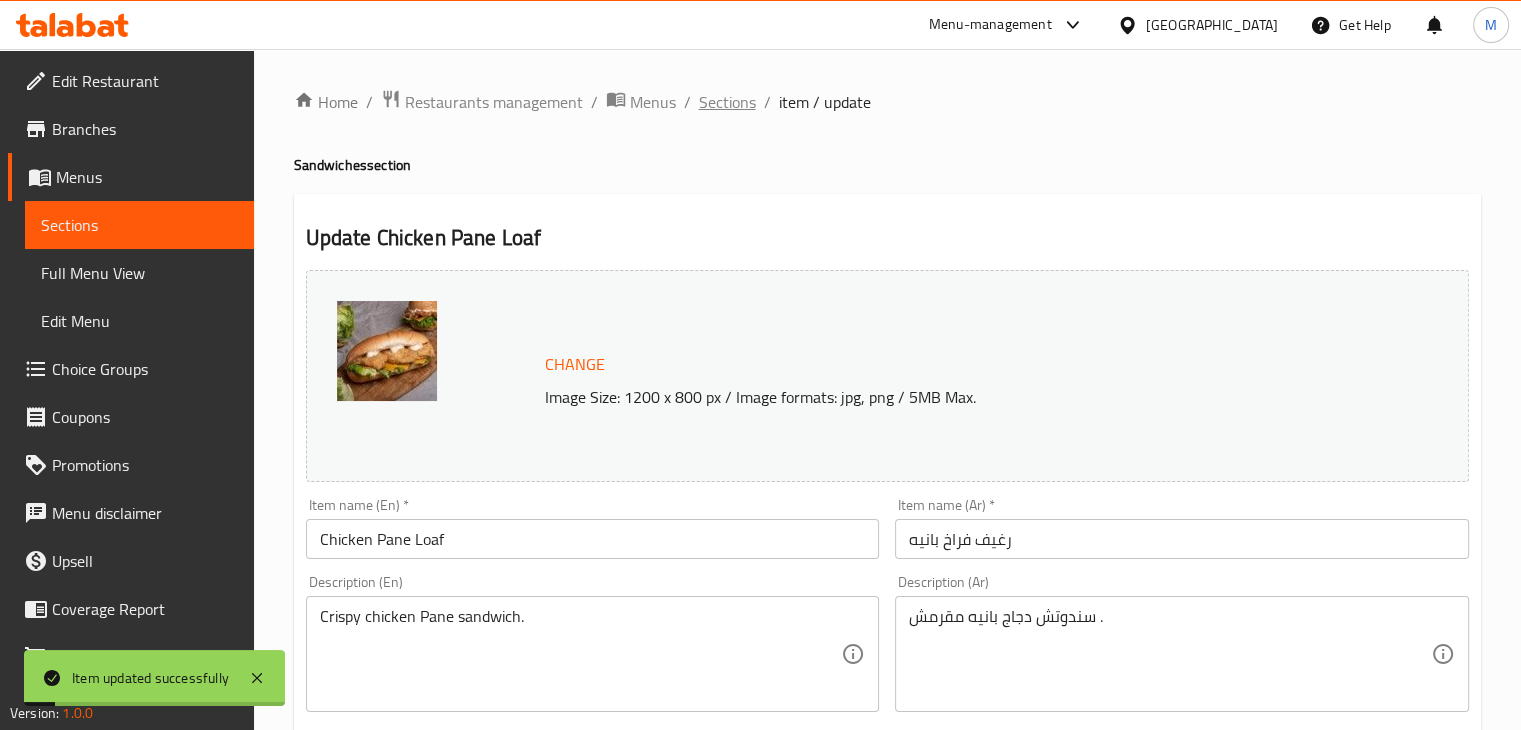 click on "Sections" at bounding box center [727, 102] 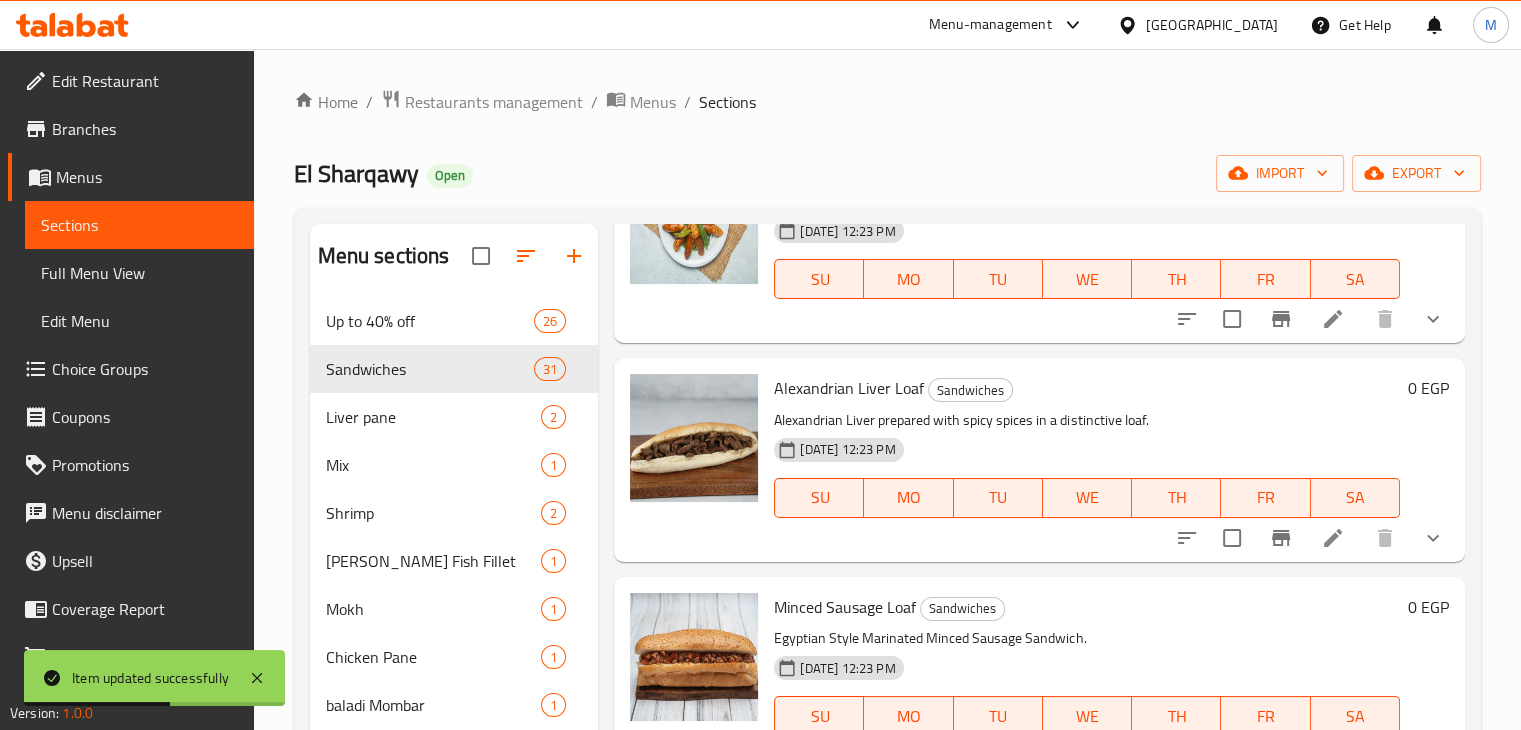 scroll, scrollTop: 5760, scrollLeft: 0, axis: vertical 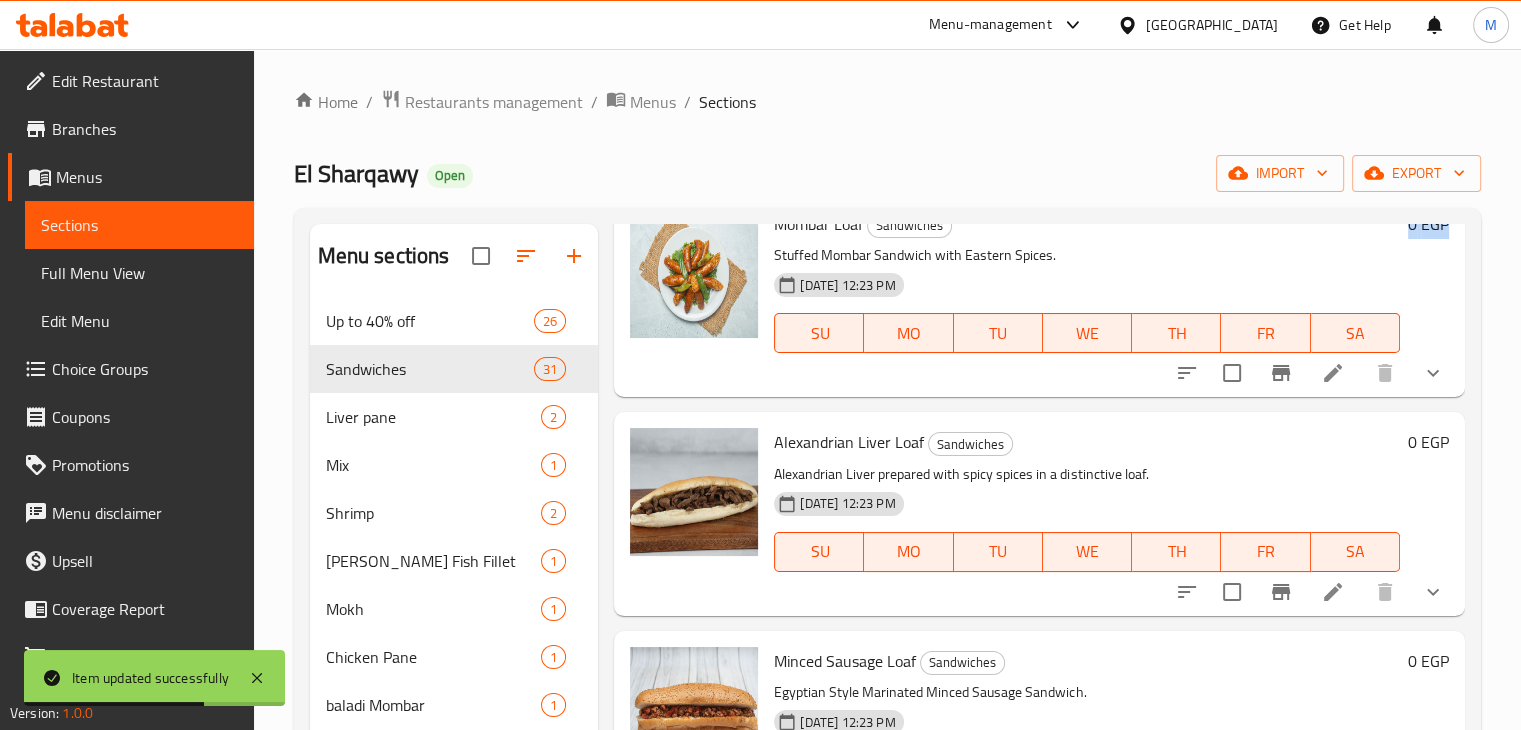 drag, startPoint x: 1442, startPoint y: 413, endPoint x: 1425, endPoint y: 410, distance: 17.262676 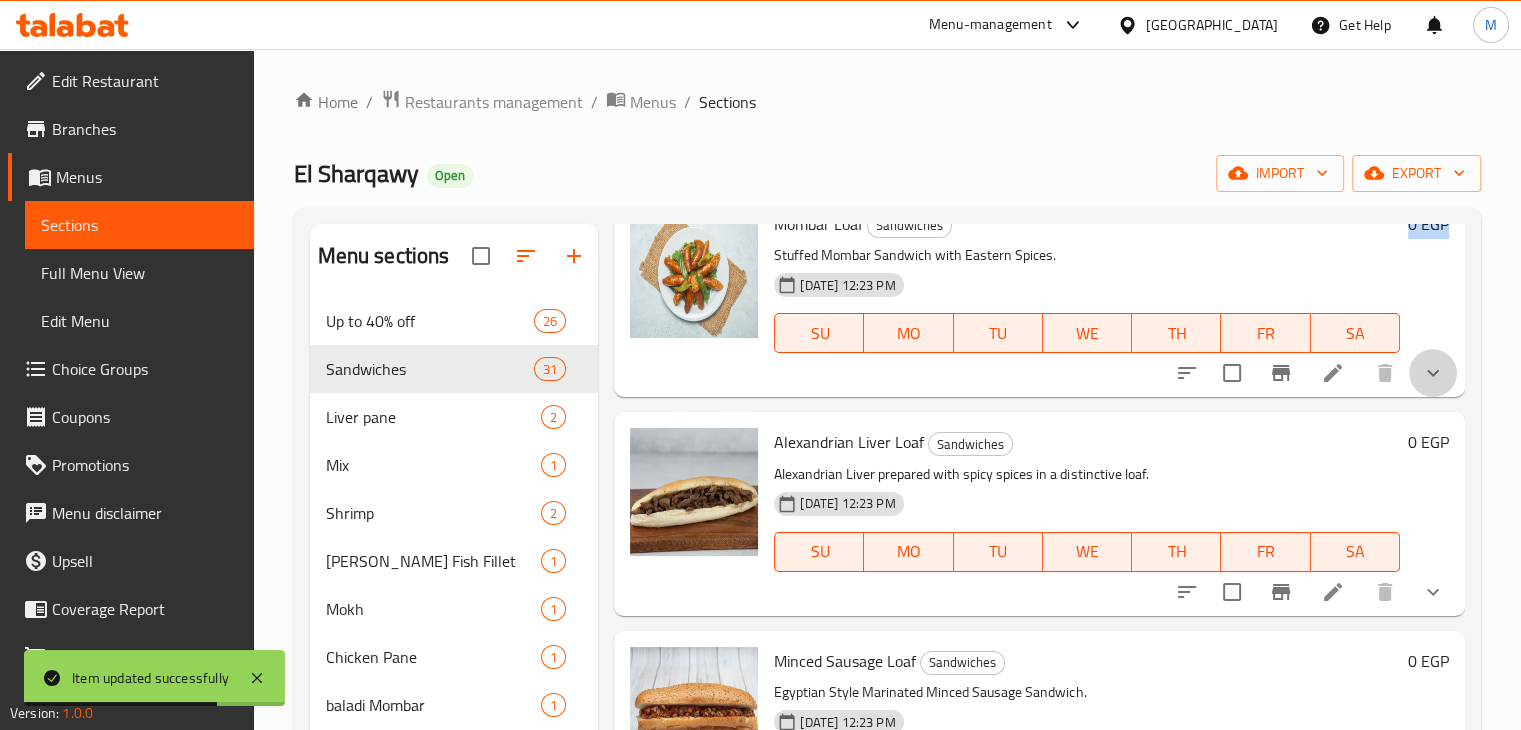 click at bounding box center [1433, 373] 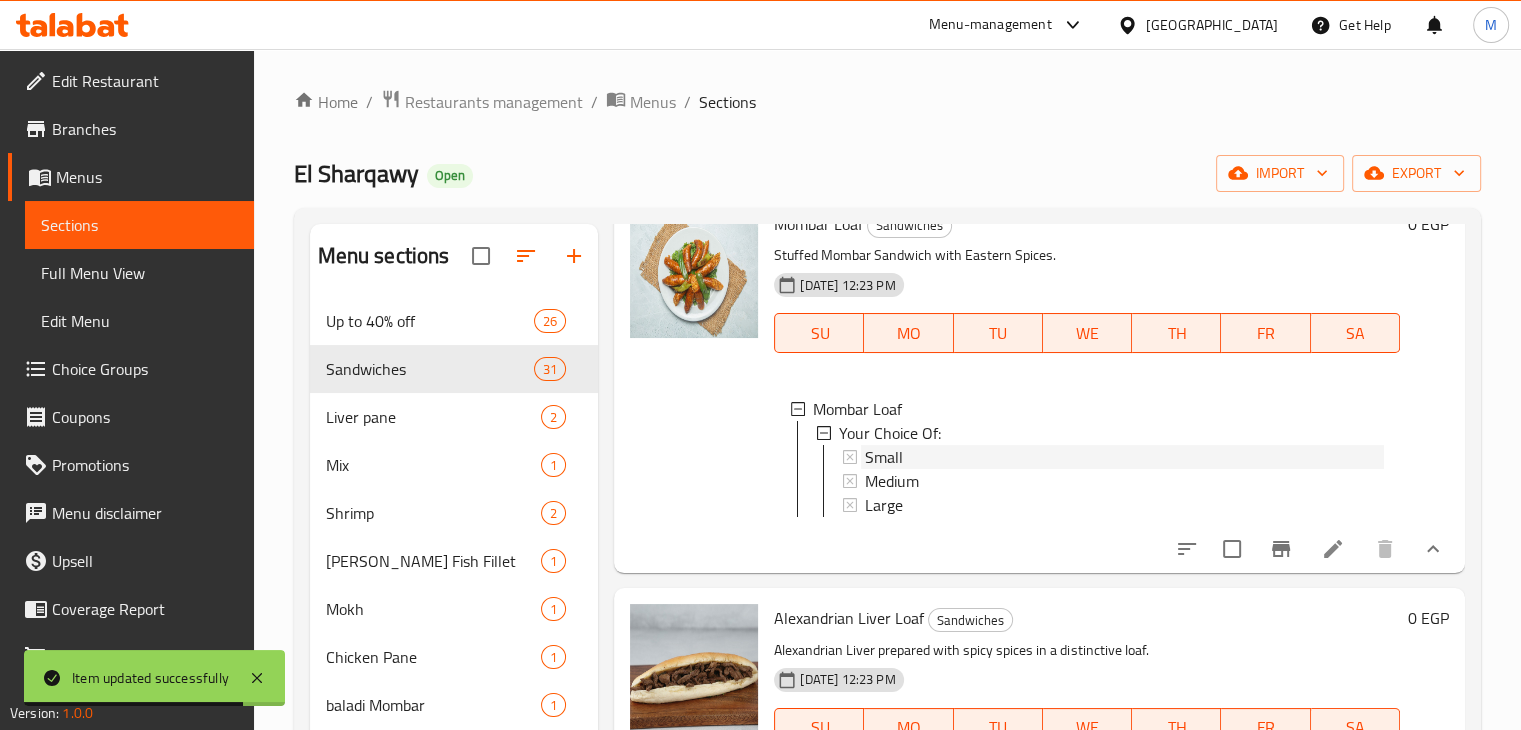 click on "Small" at bounding box center (1124, 457) 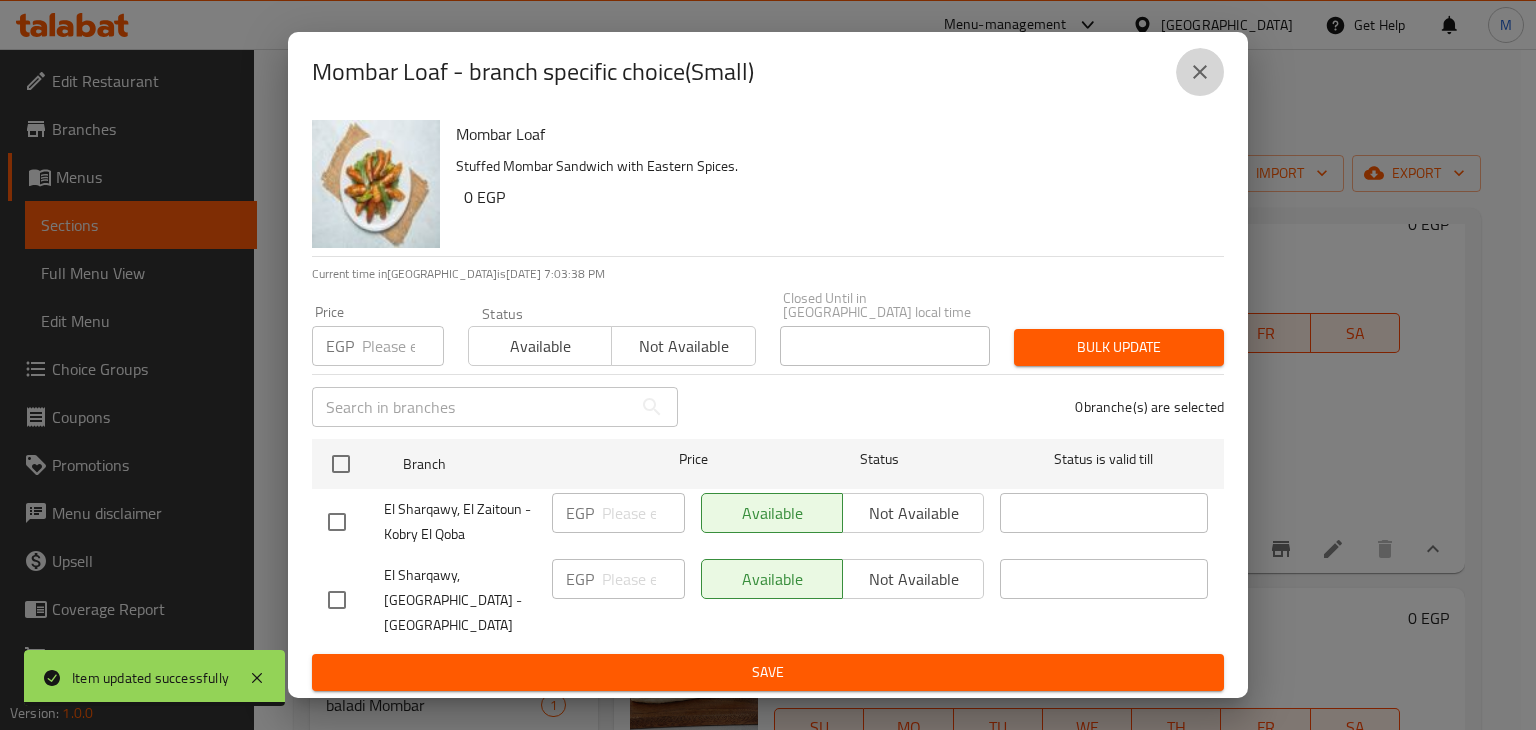 click at bounding box center (1200, 72) 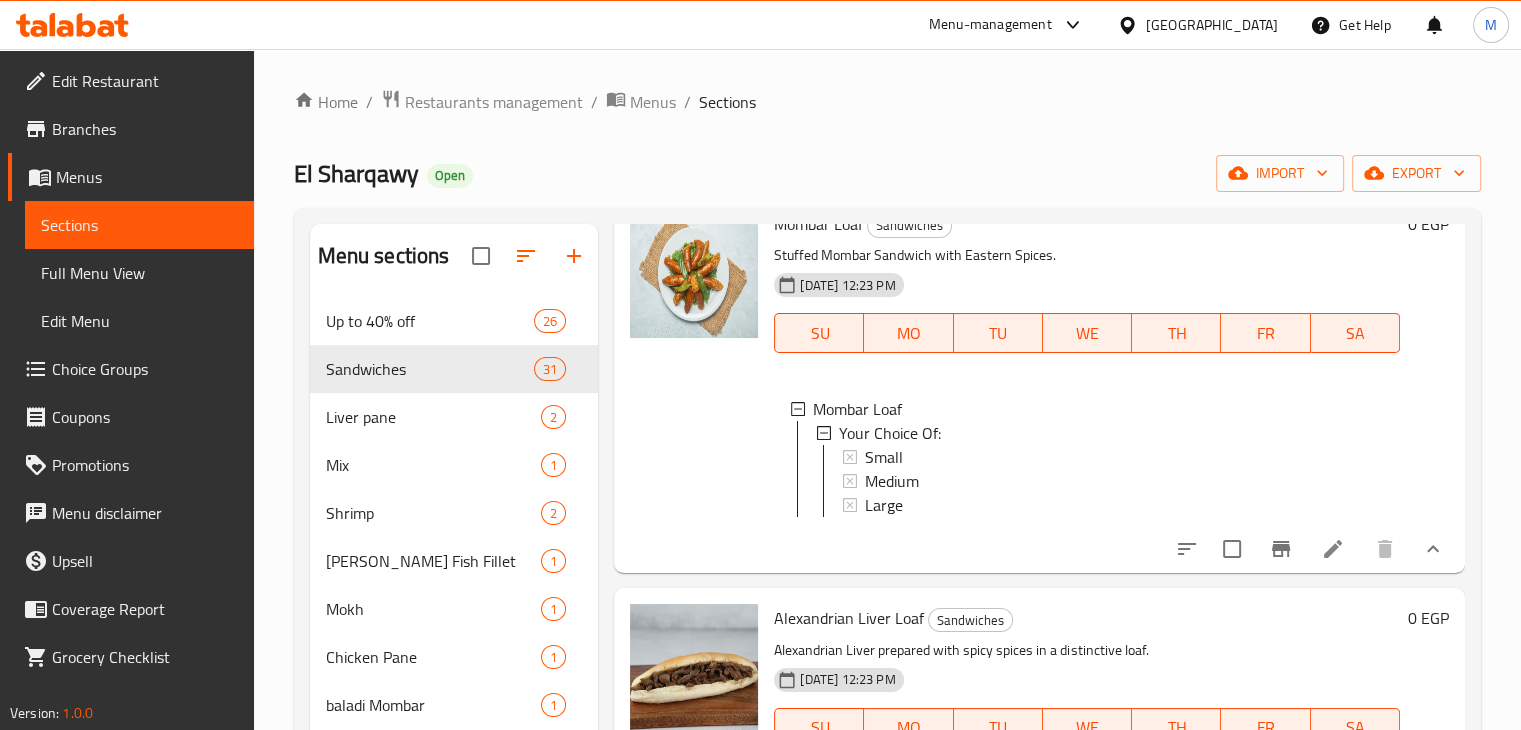 click 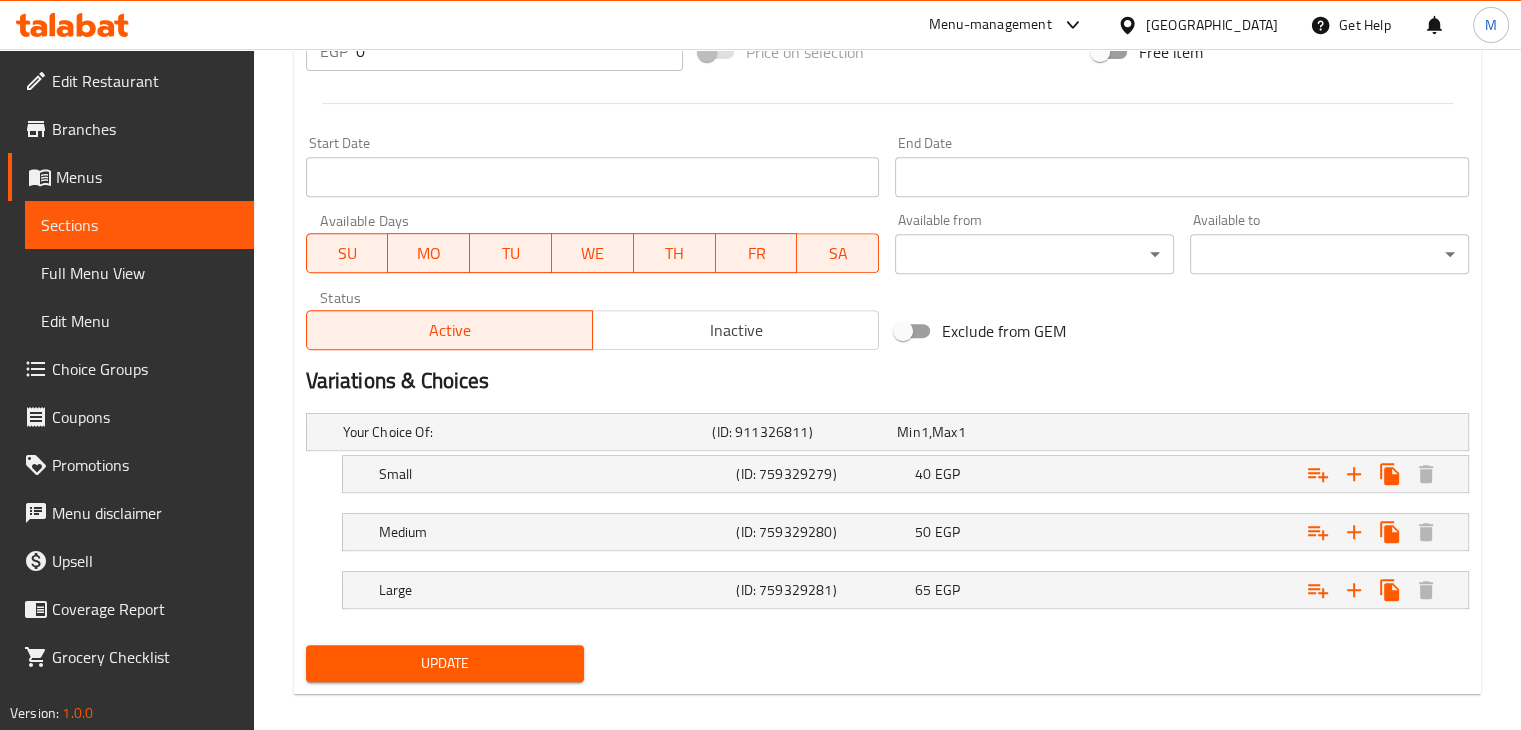 scroll, scrollTop: 796, scrollLeft: 0, axis: vertical 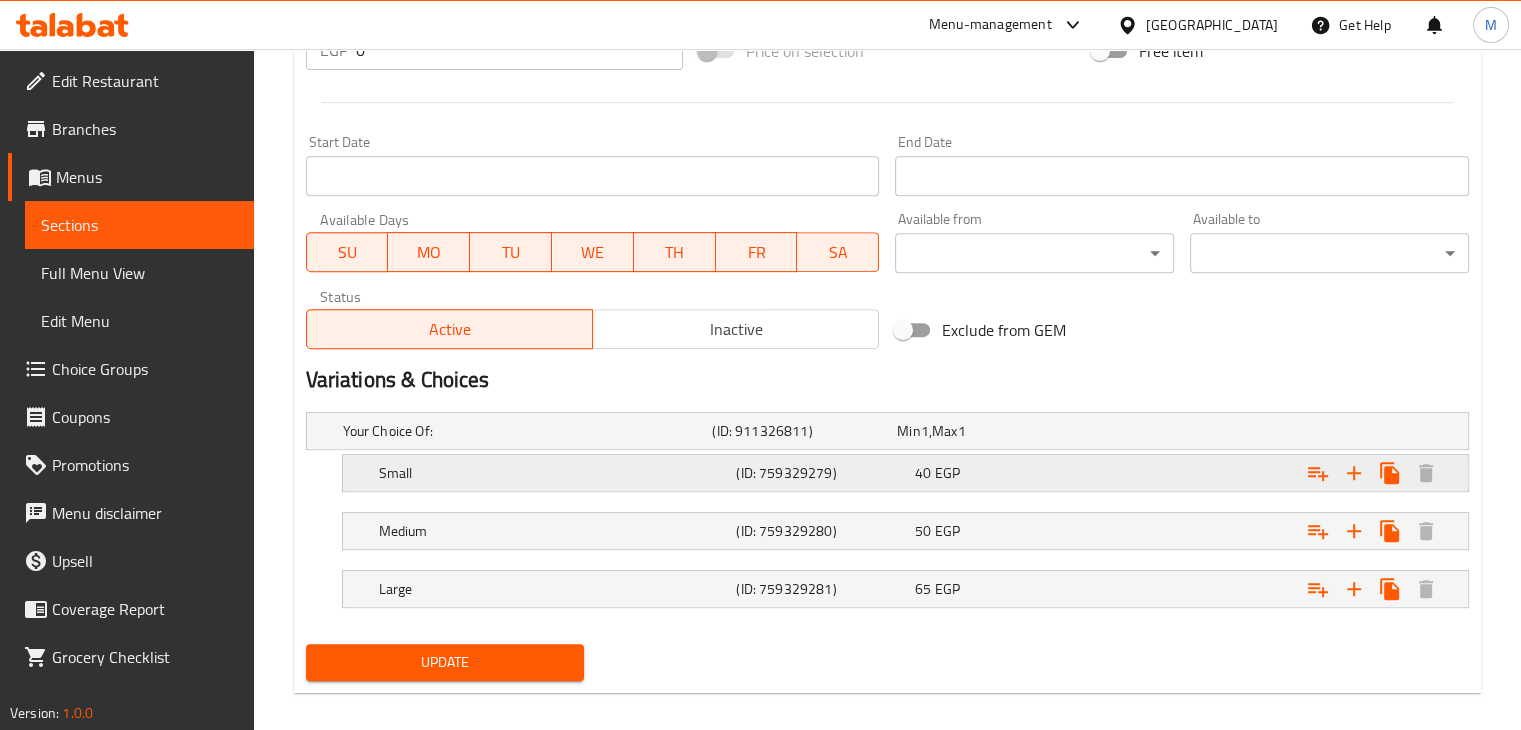 click at bounding box center [1263, 431] 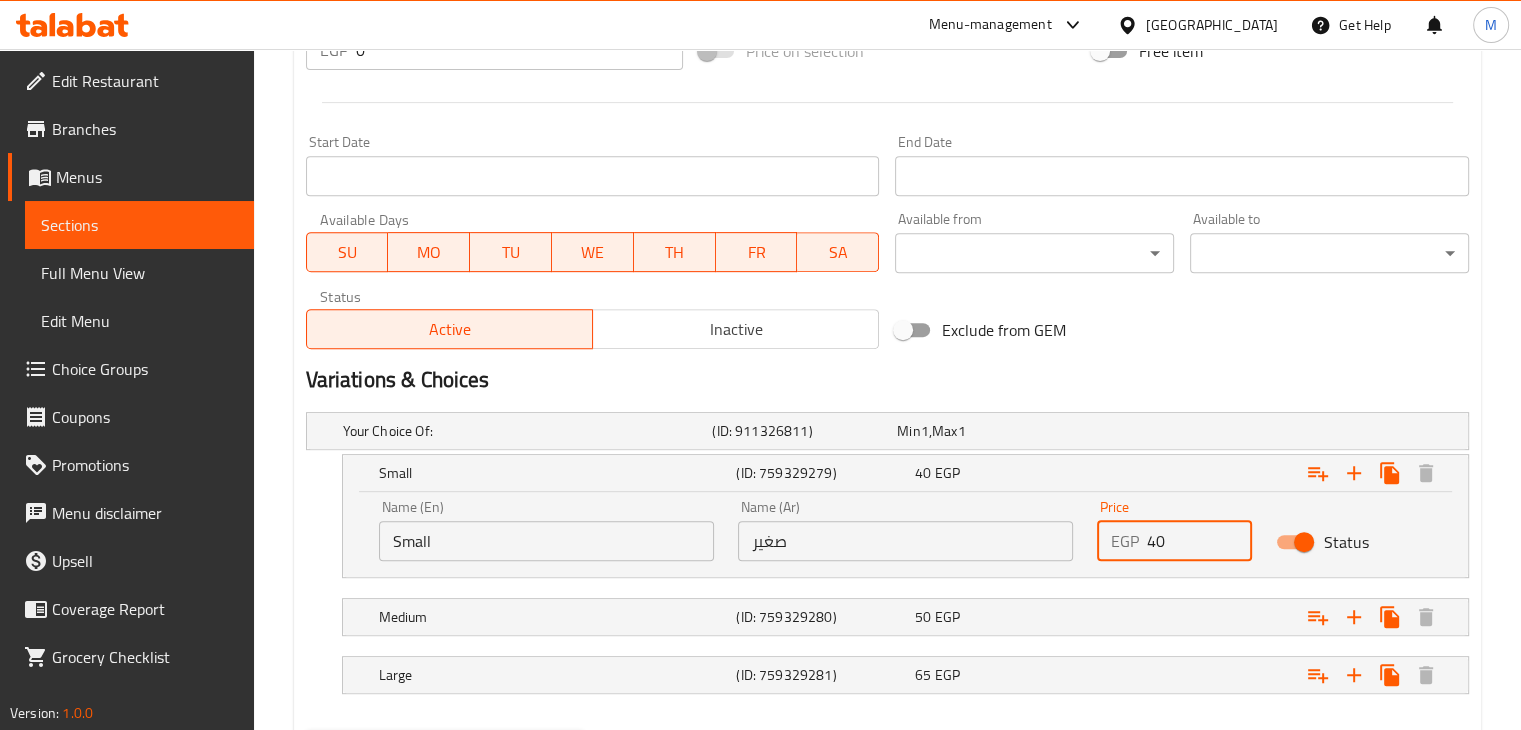 drag, startPoint x: 1170, startPoint y: 524, endPoint x: 1121, endPoint y: 541, distance: 51.86521 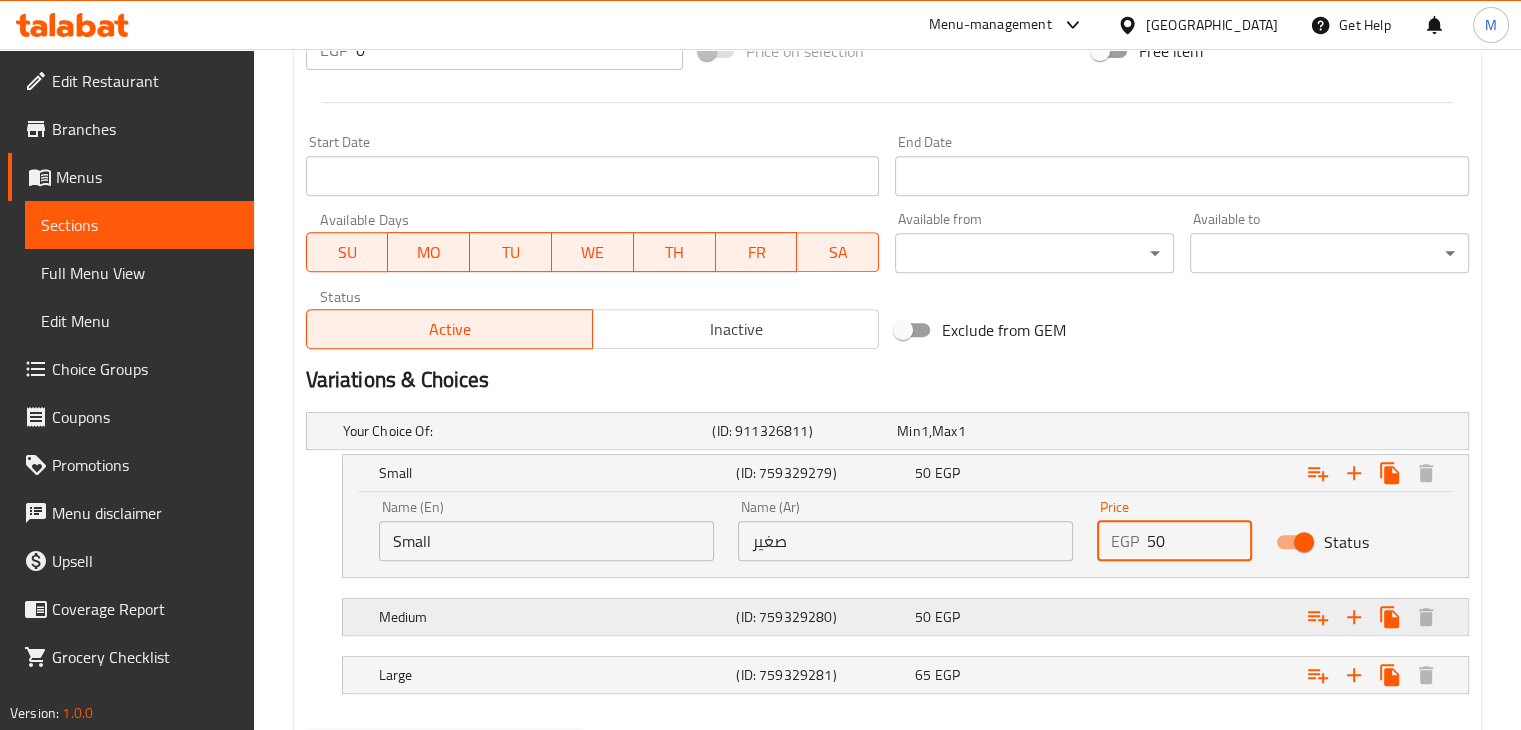 type on "50" 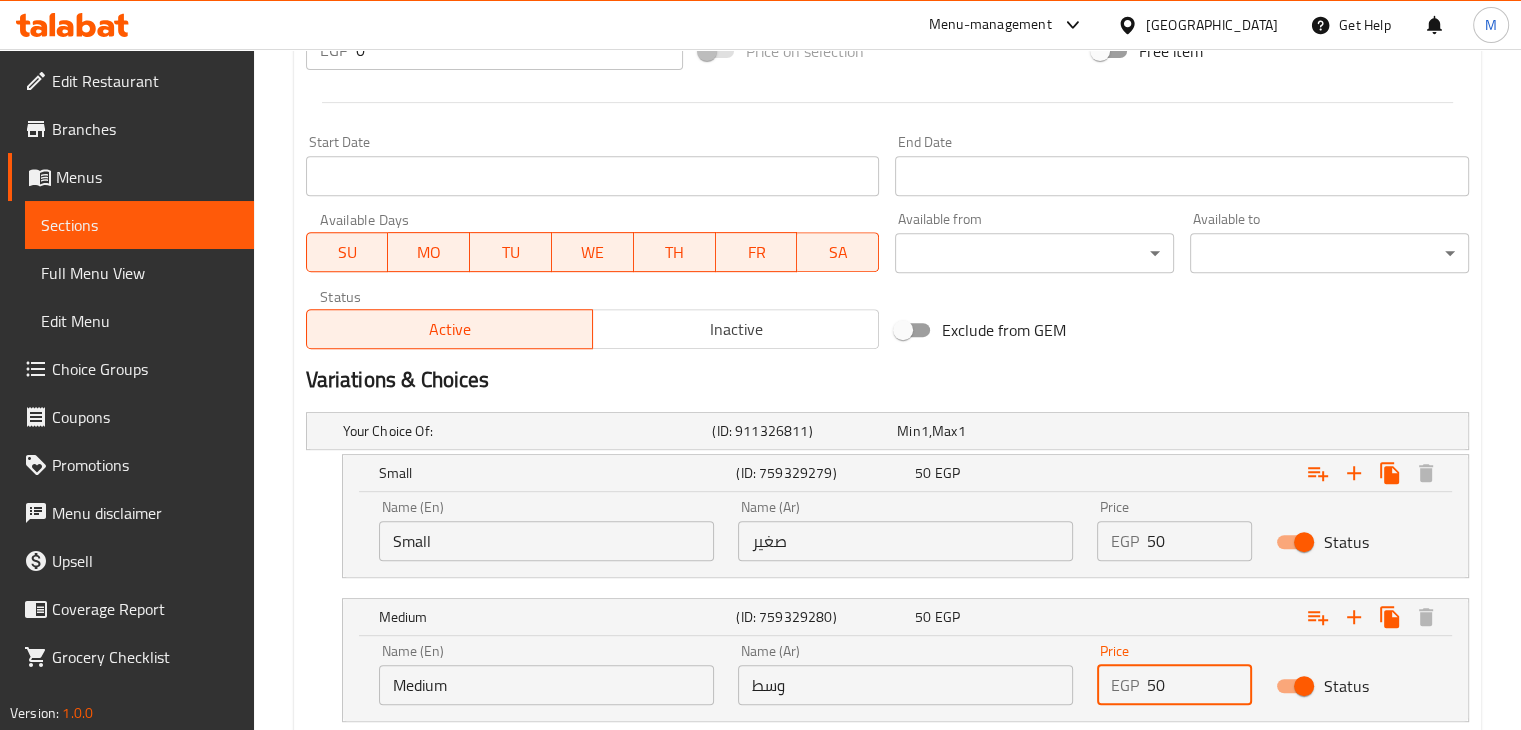 drag, startPoint x: 1158, startPoint y: 683, endPoint x: 1137, endPoint y: 689, distance: 21.84033 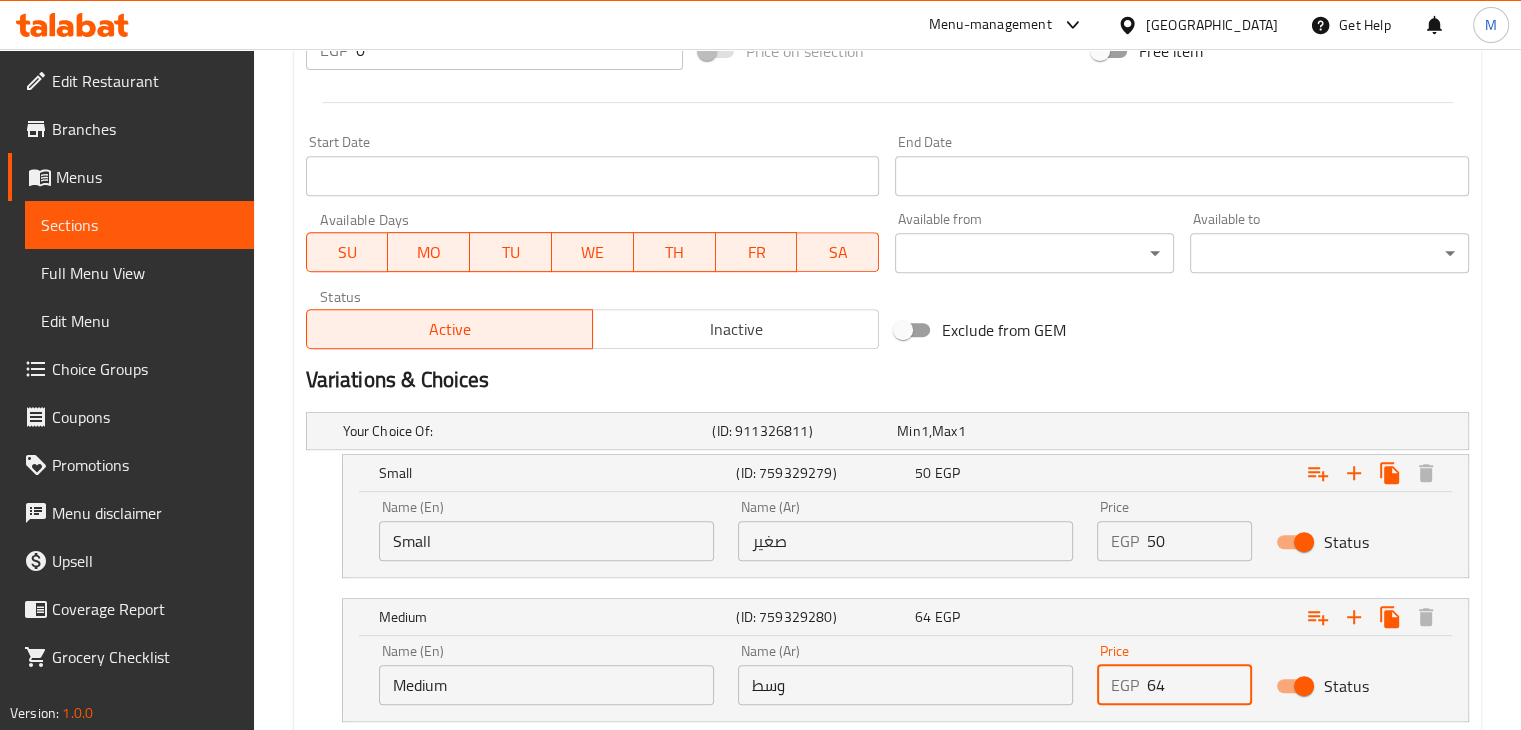 scroll, scrollTop: 985, scrollLeft: 0, axis: vertical 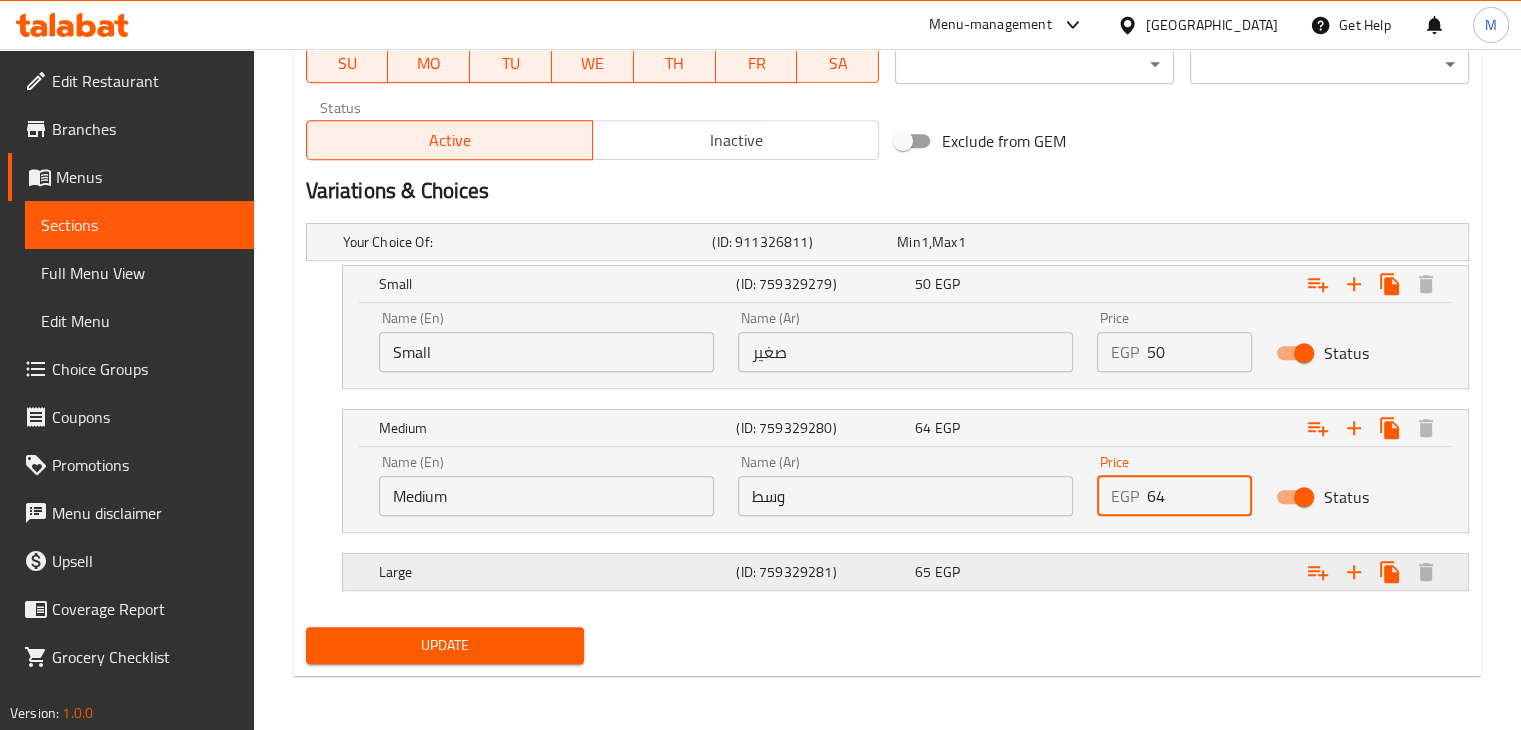 type on "64" 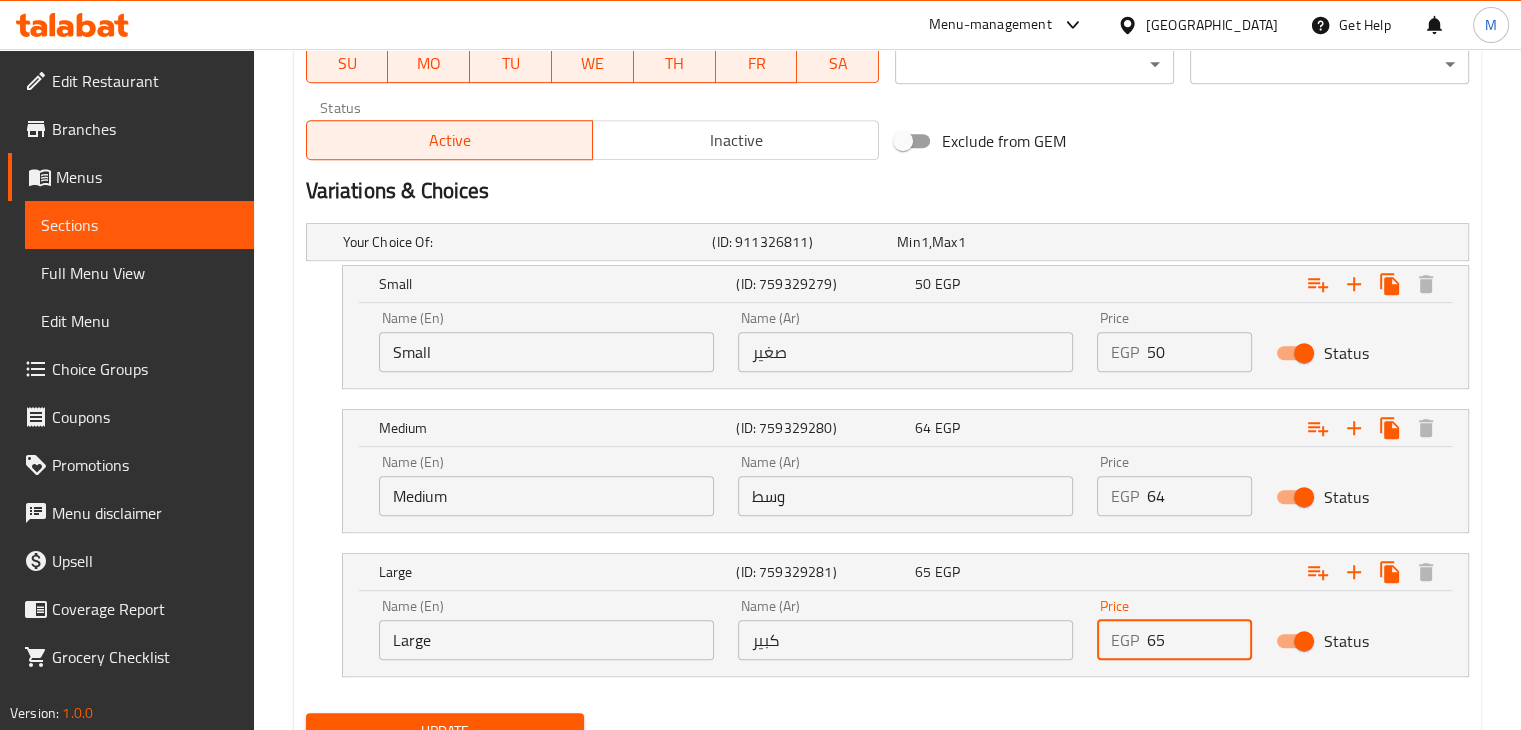 drag, startPoint x: 1184, startPoint y: 657, endPoint x: 1111, endPoint y: 663, distance: 73.24616 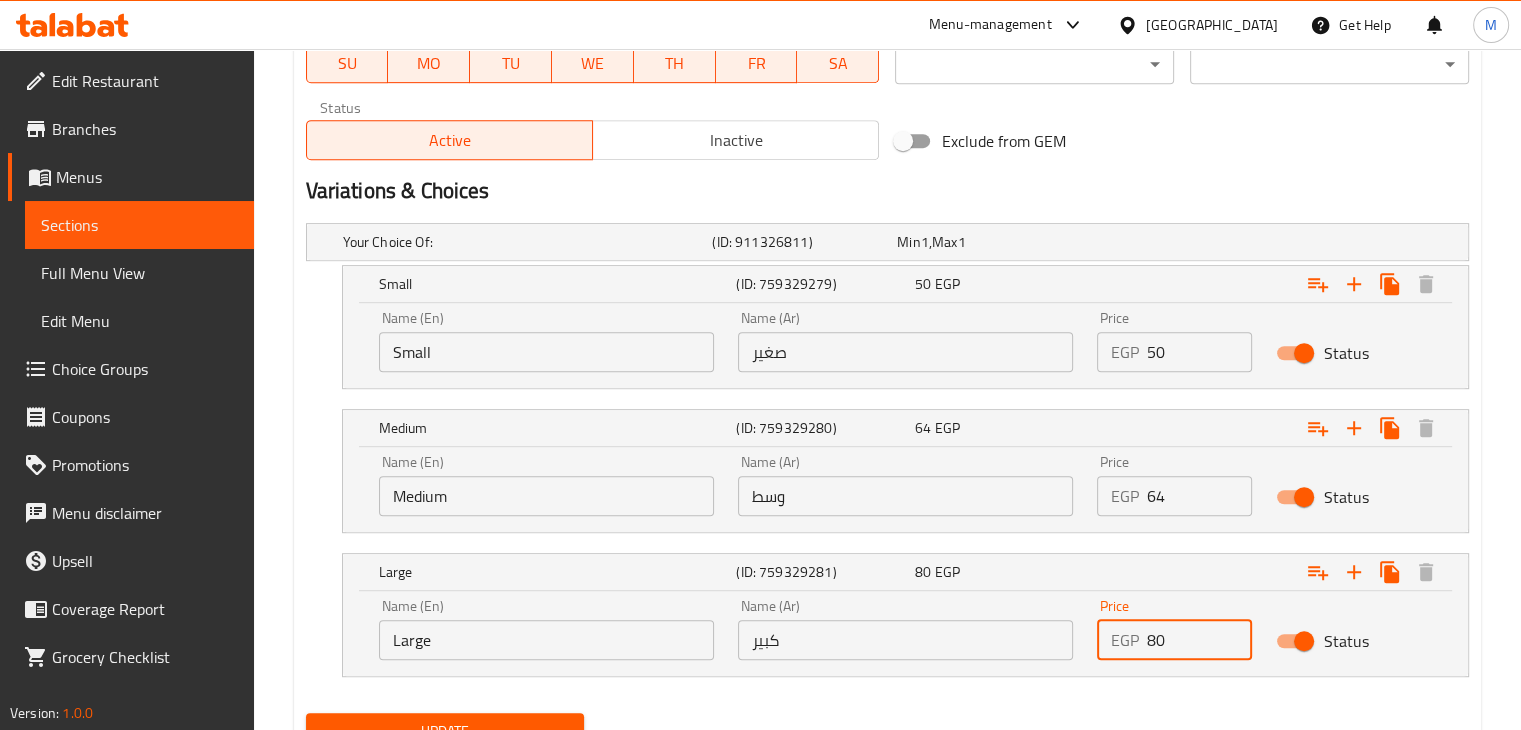 scroll, scrollTop: 1071, scrollLeft: 0, axis: vertical 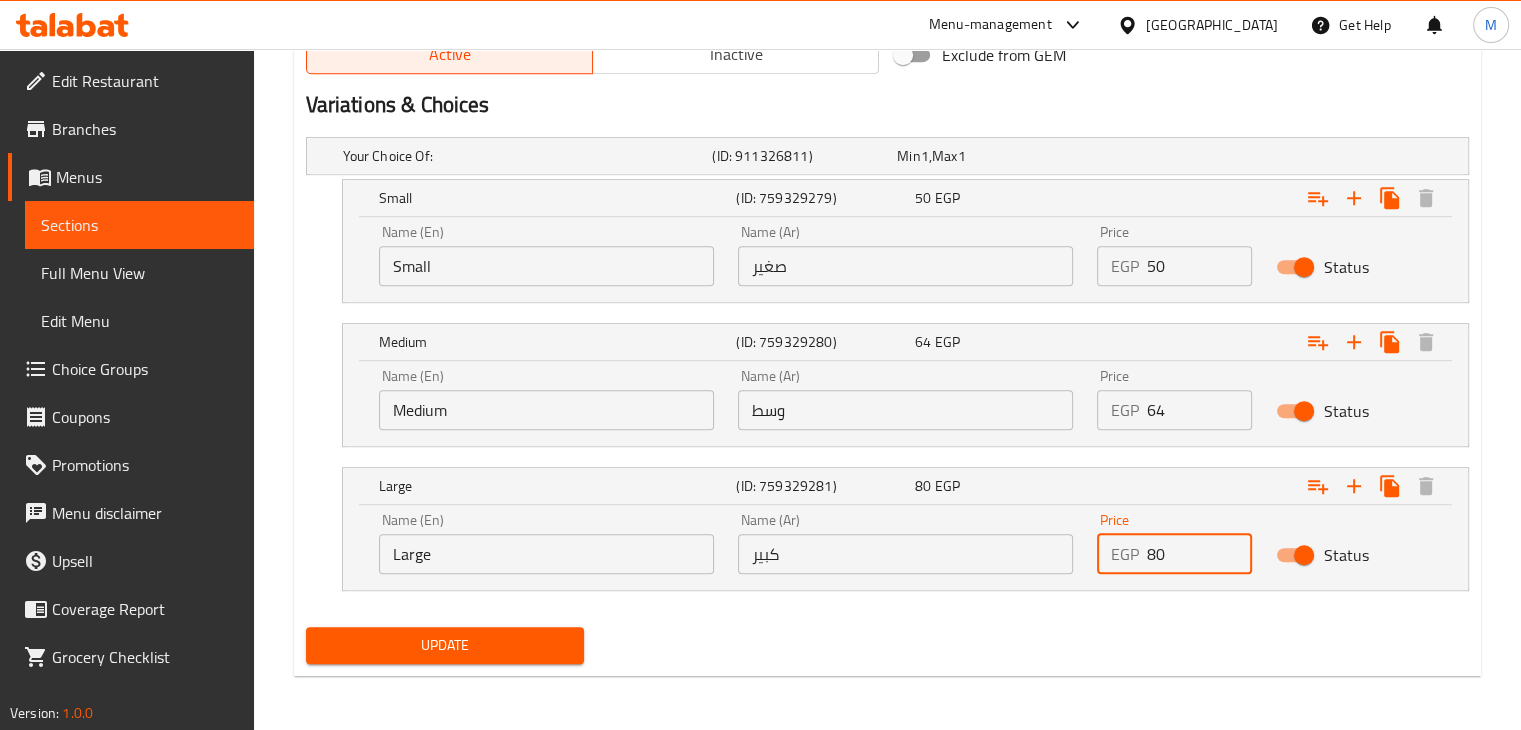 type on "80" 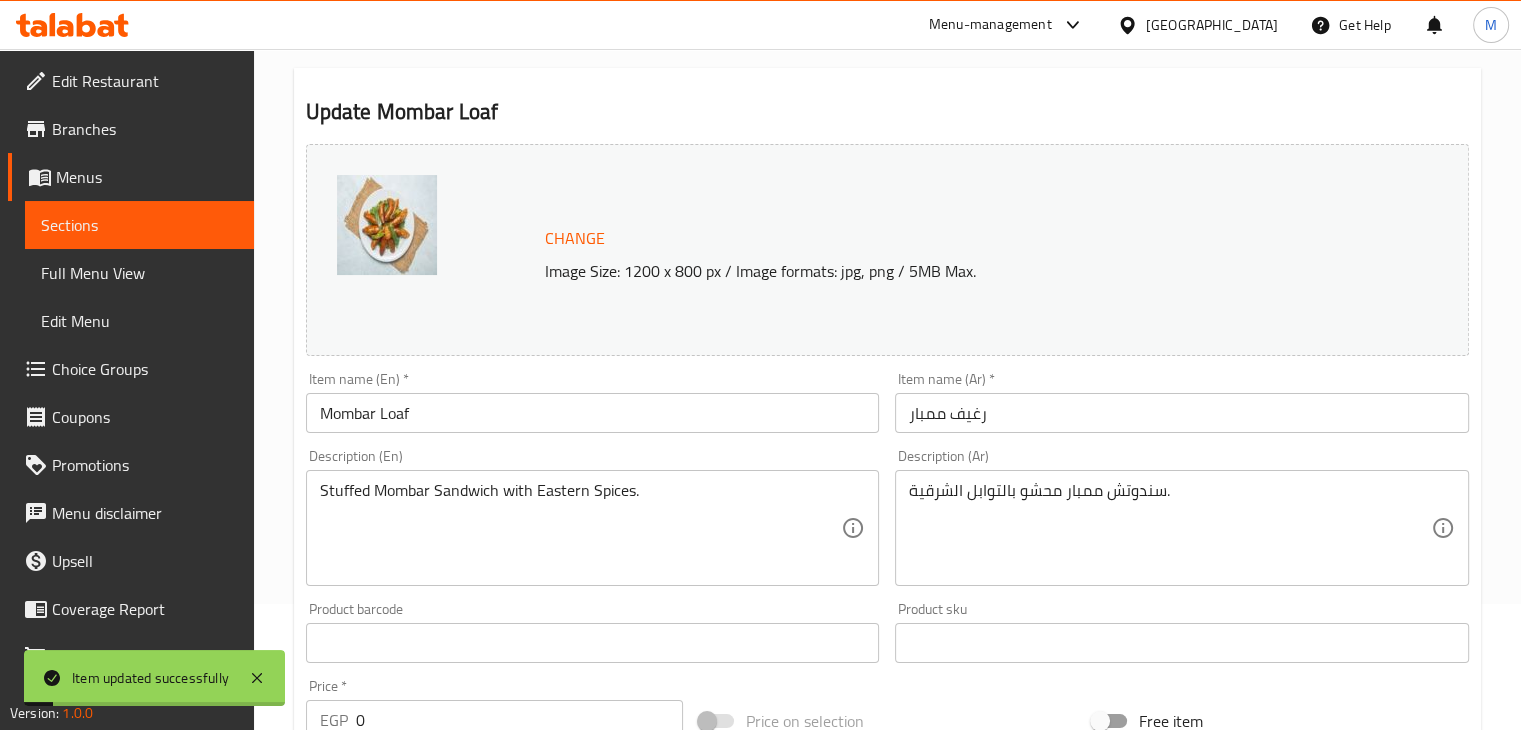 scroll, scrollTop: 0, scrollLeft: 0, axis: both 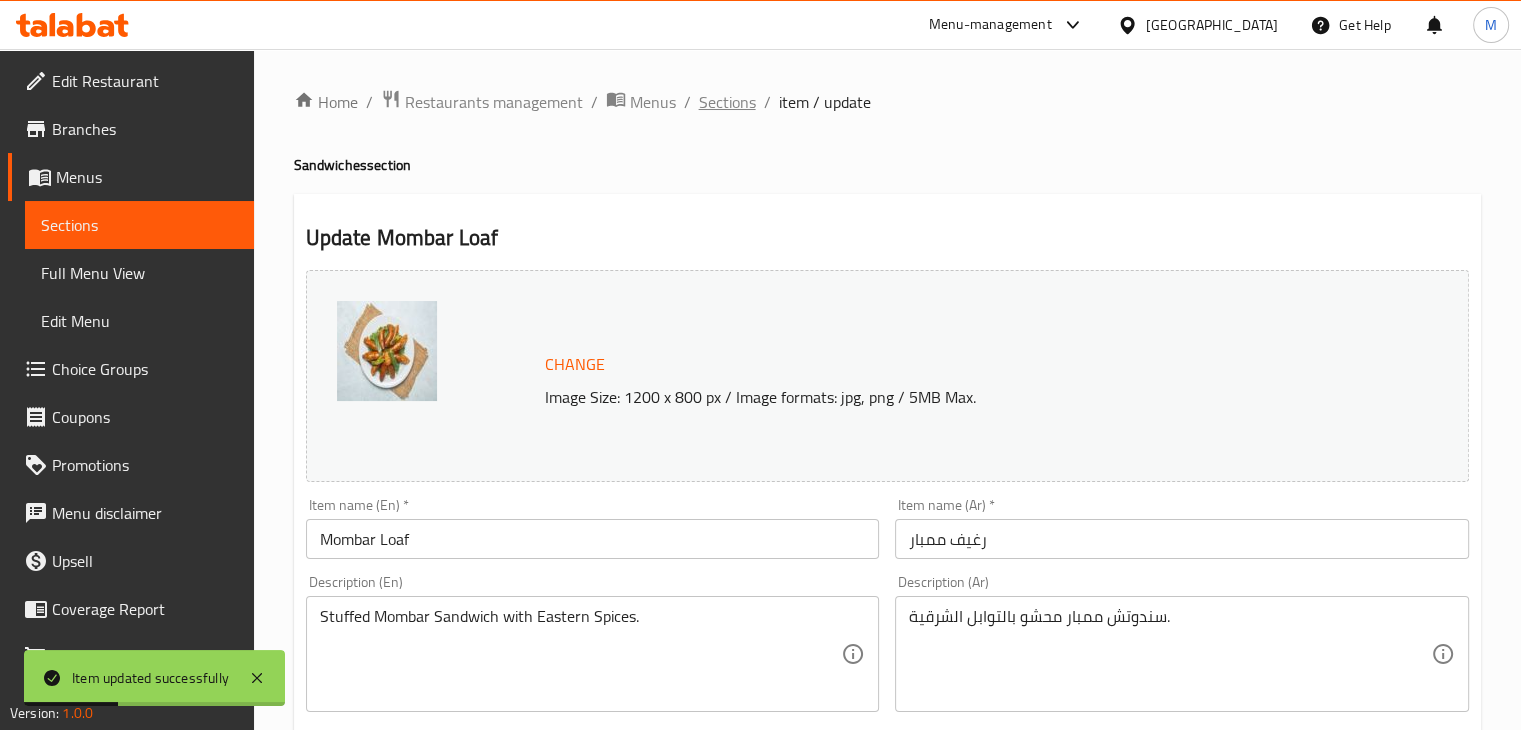 click on "Sections" at bounding box center (727, 102) 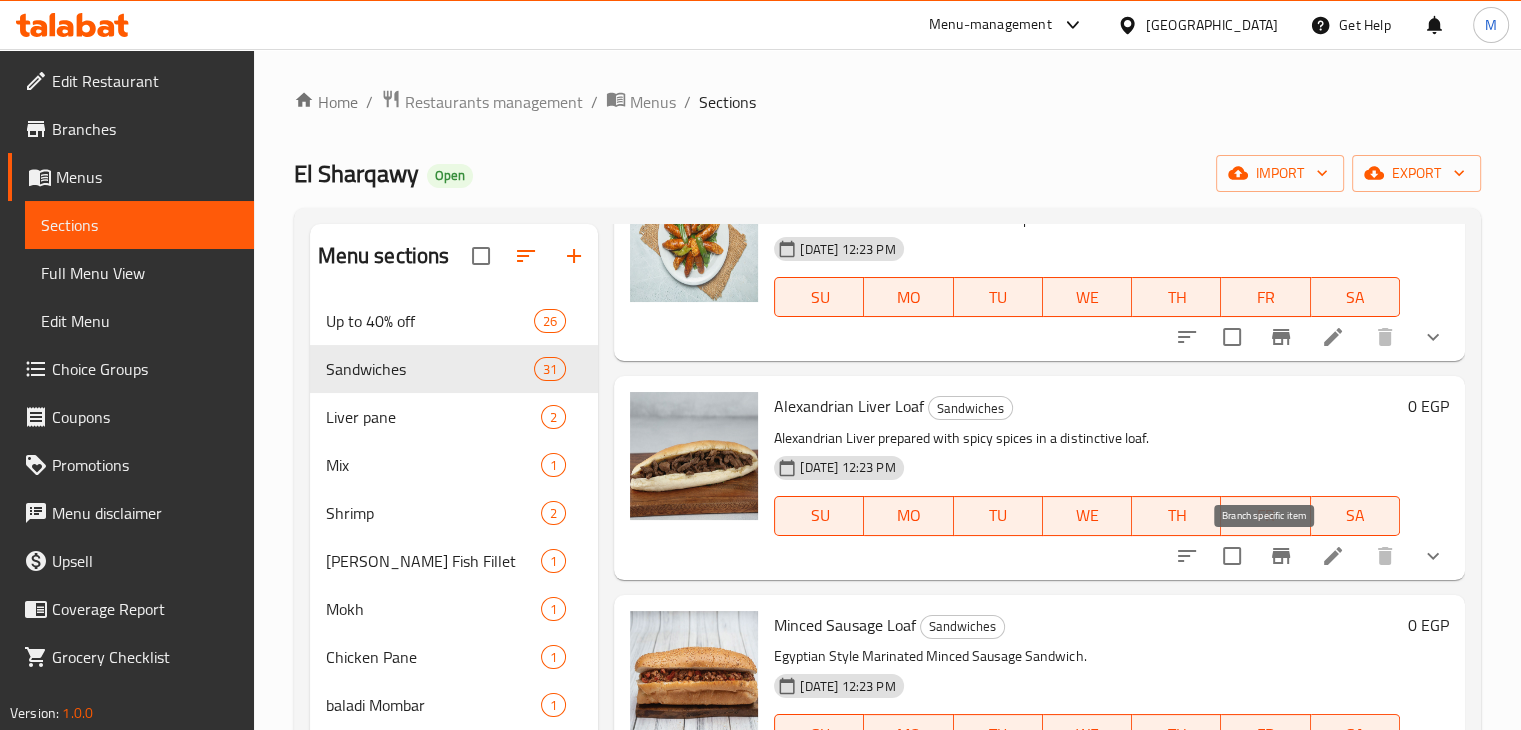 scroll, scrollTop: 5882, scrollLeft: 0, axis: vertical 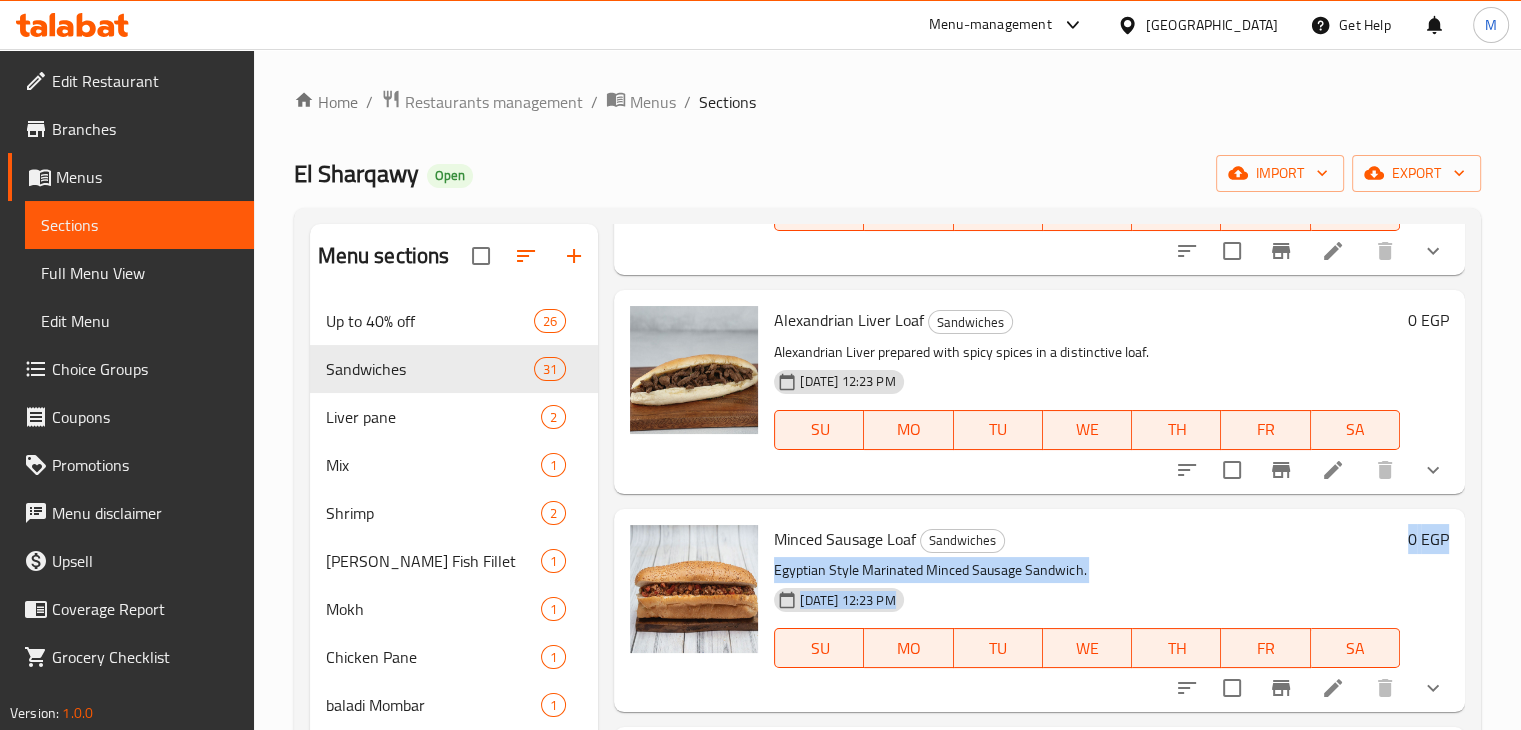 drag, startPoint x: 1358, startPoint y: 557, endPoint x: 1430, endPoint y: 559, distance: 72.02777 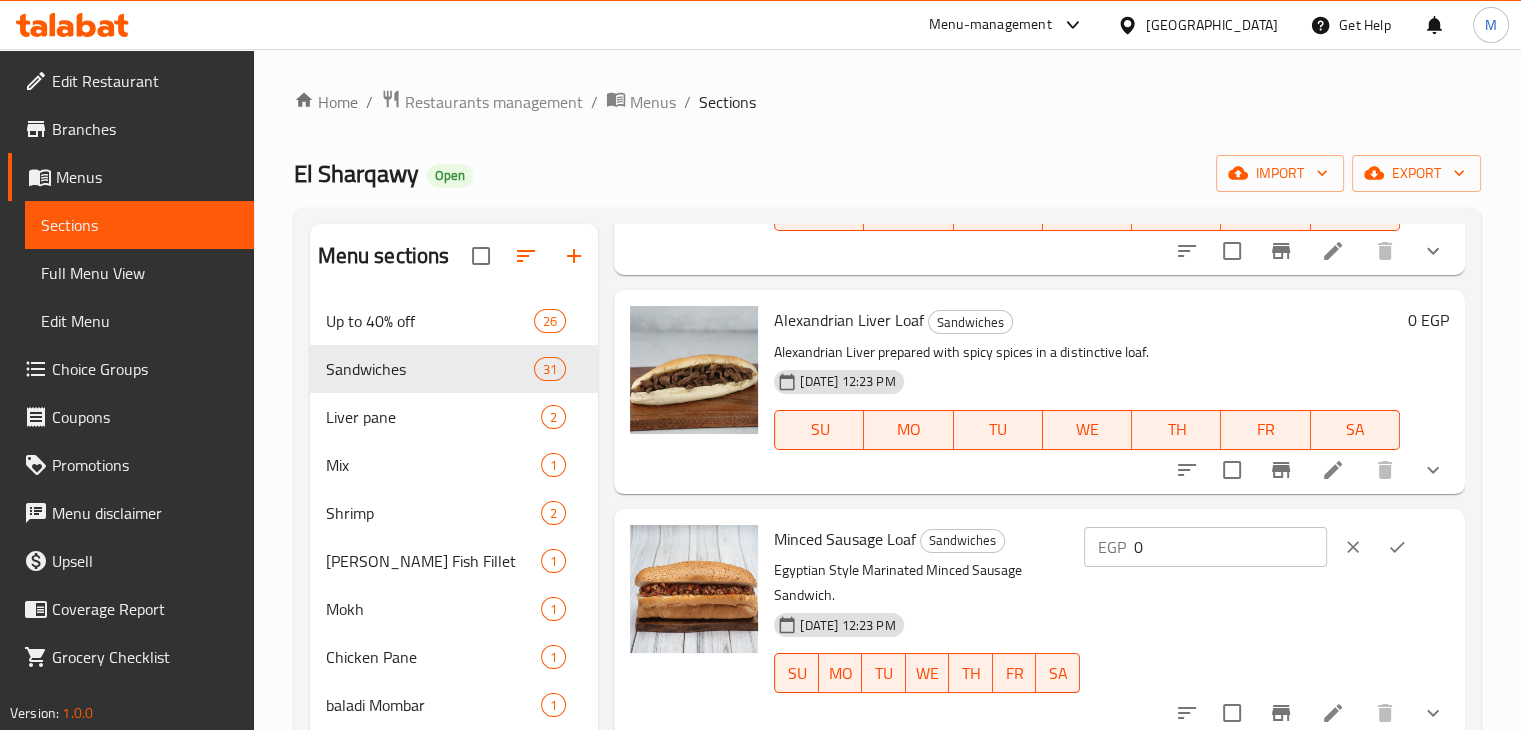 click on "Alexandrian Liver prepared with spicy spices in a distinctive loaf." at bounding box center [1087, 352] 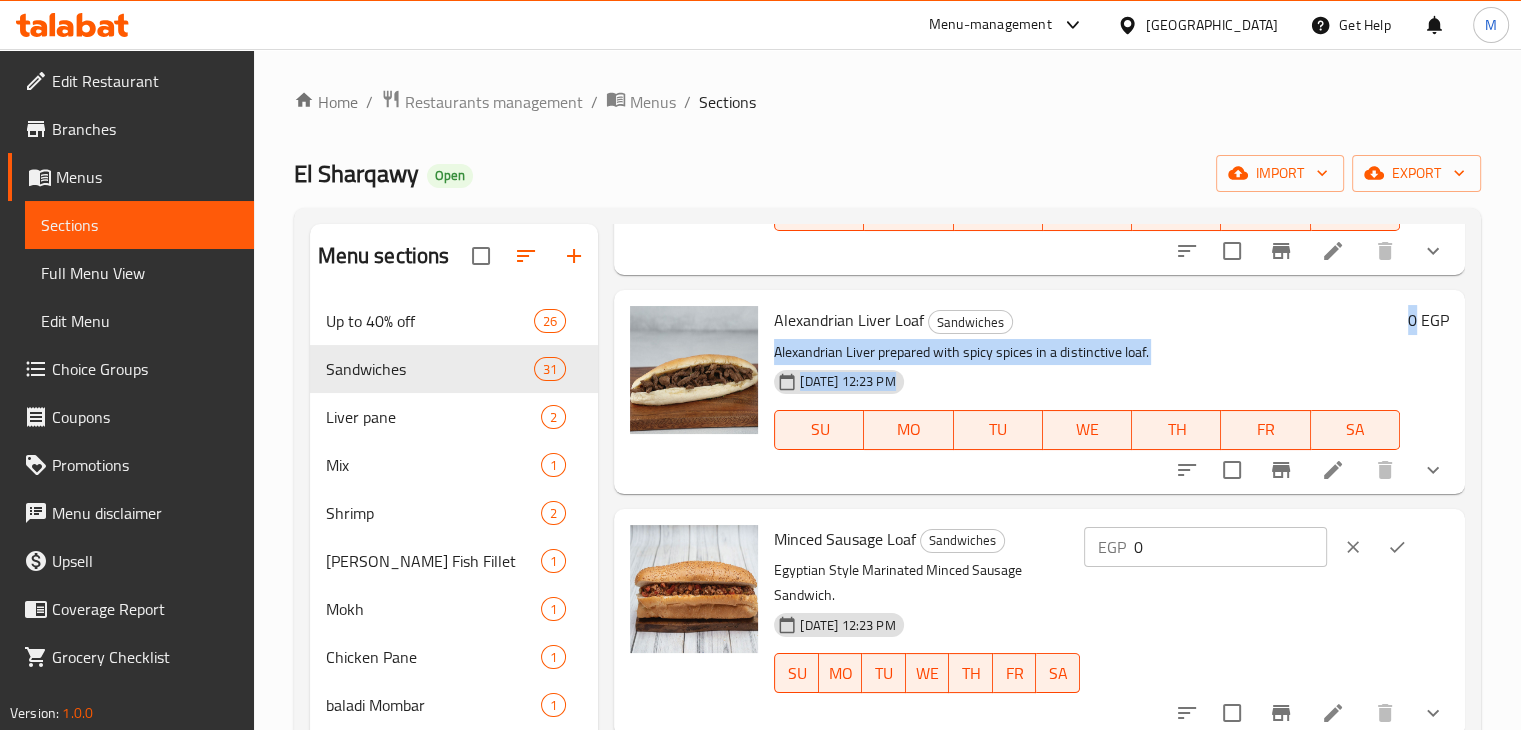 drag, startPoint x: 1393, startPoint y: 323, endPoint x: 1404, endPoint y: 346, distance: 25.495098 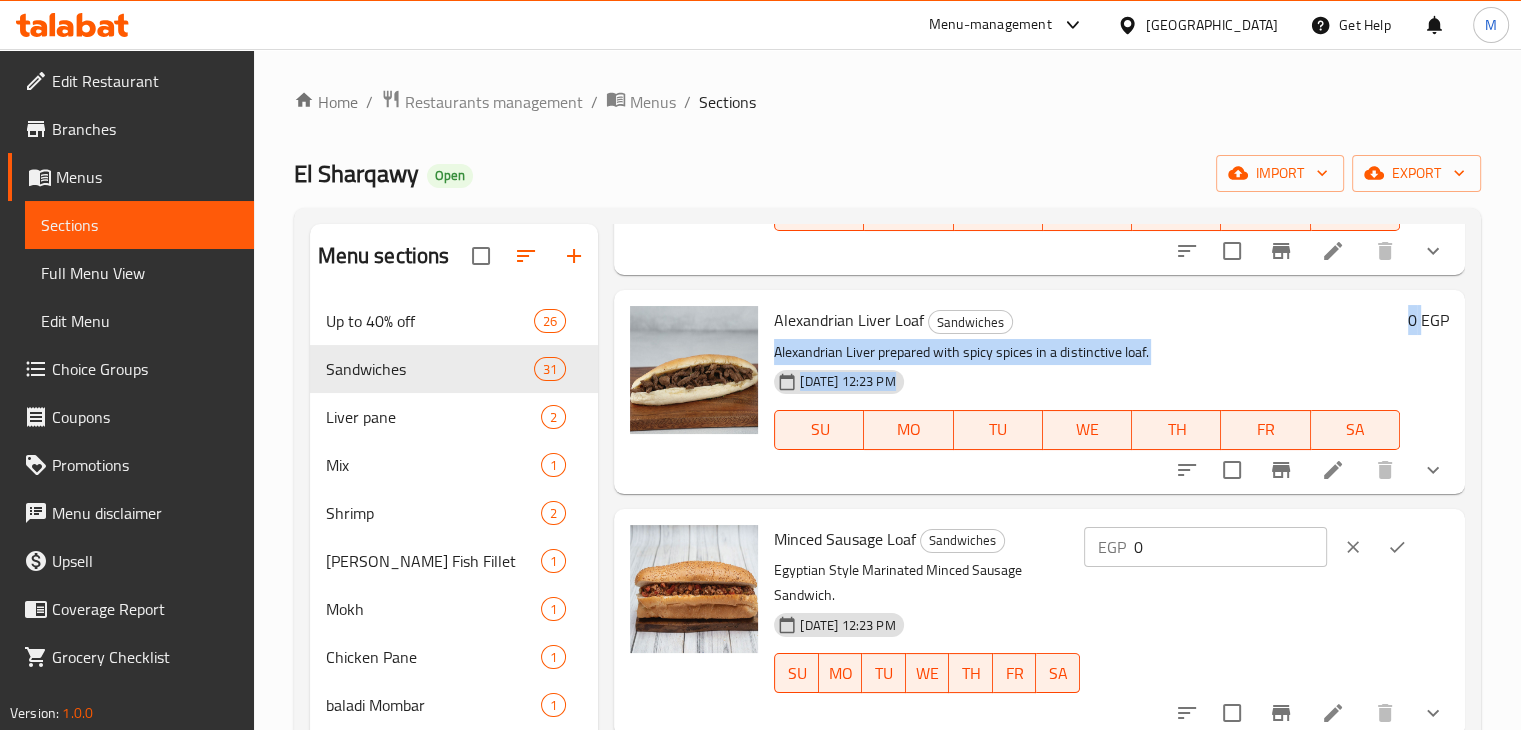 click on "0   EGP" at bounding box center [1428, 320] 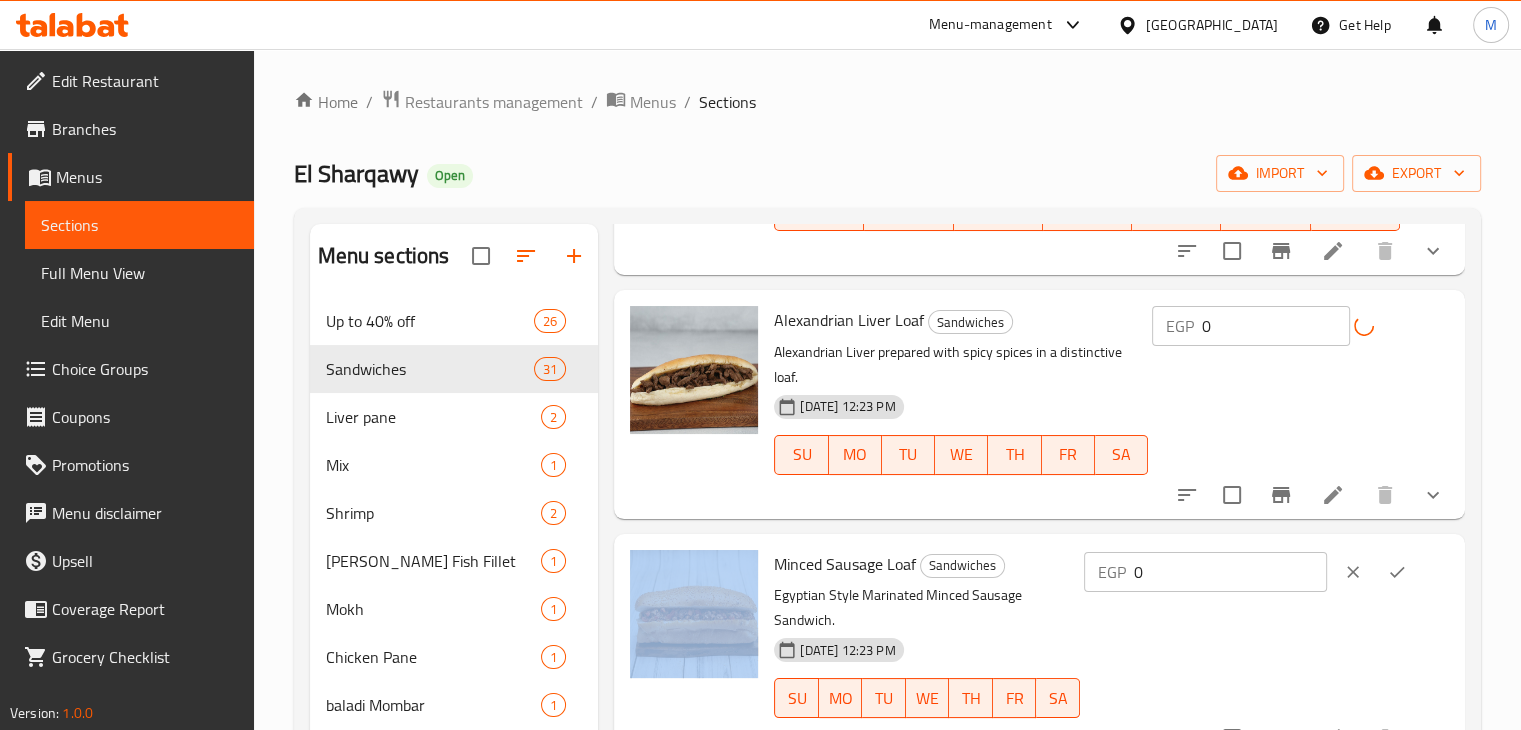 click on "EGP 0 ​" at bounding box center (1300, 326) 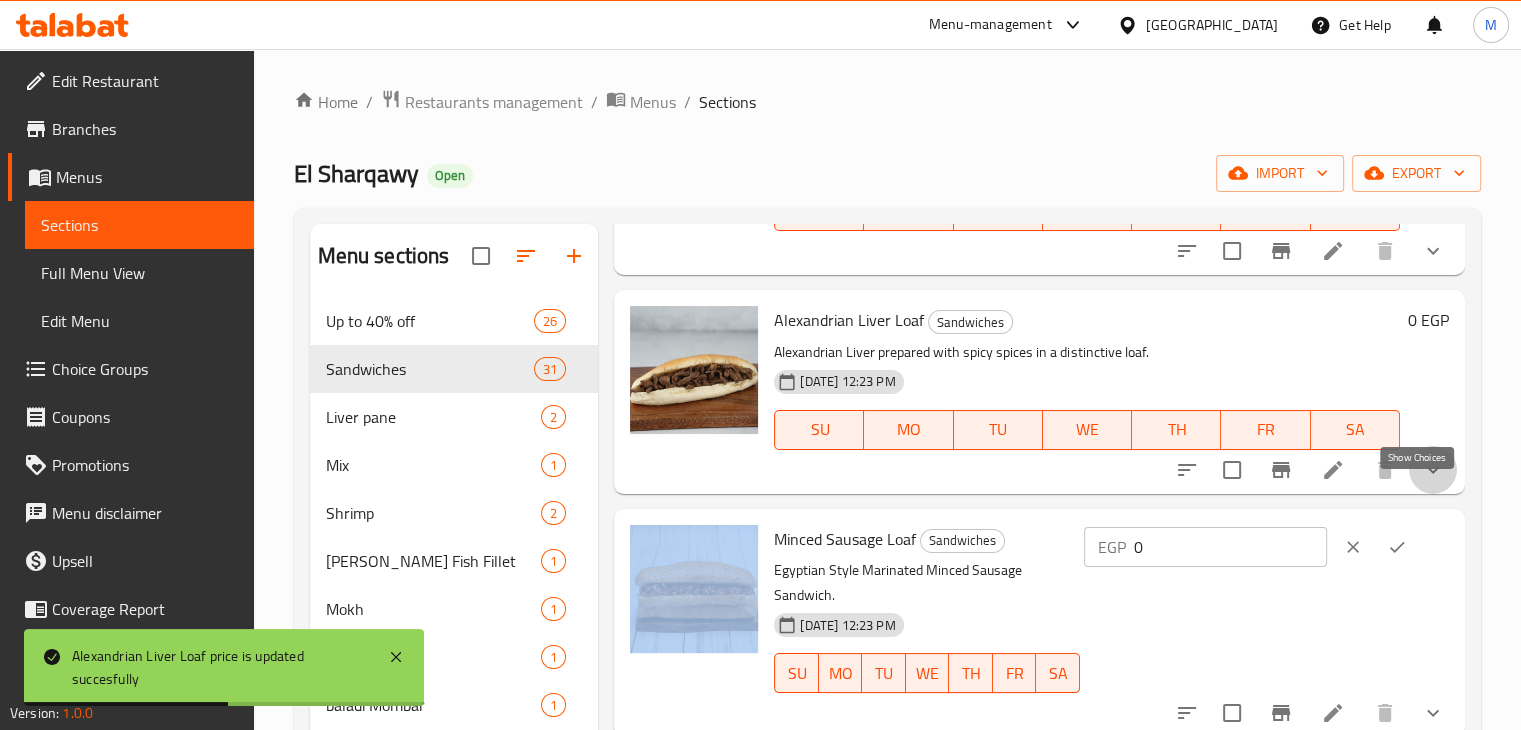 click 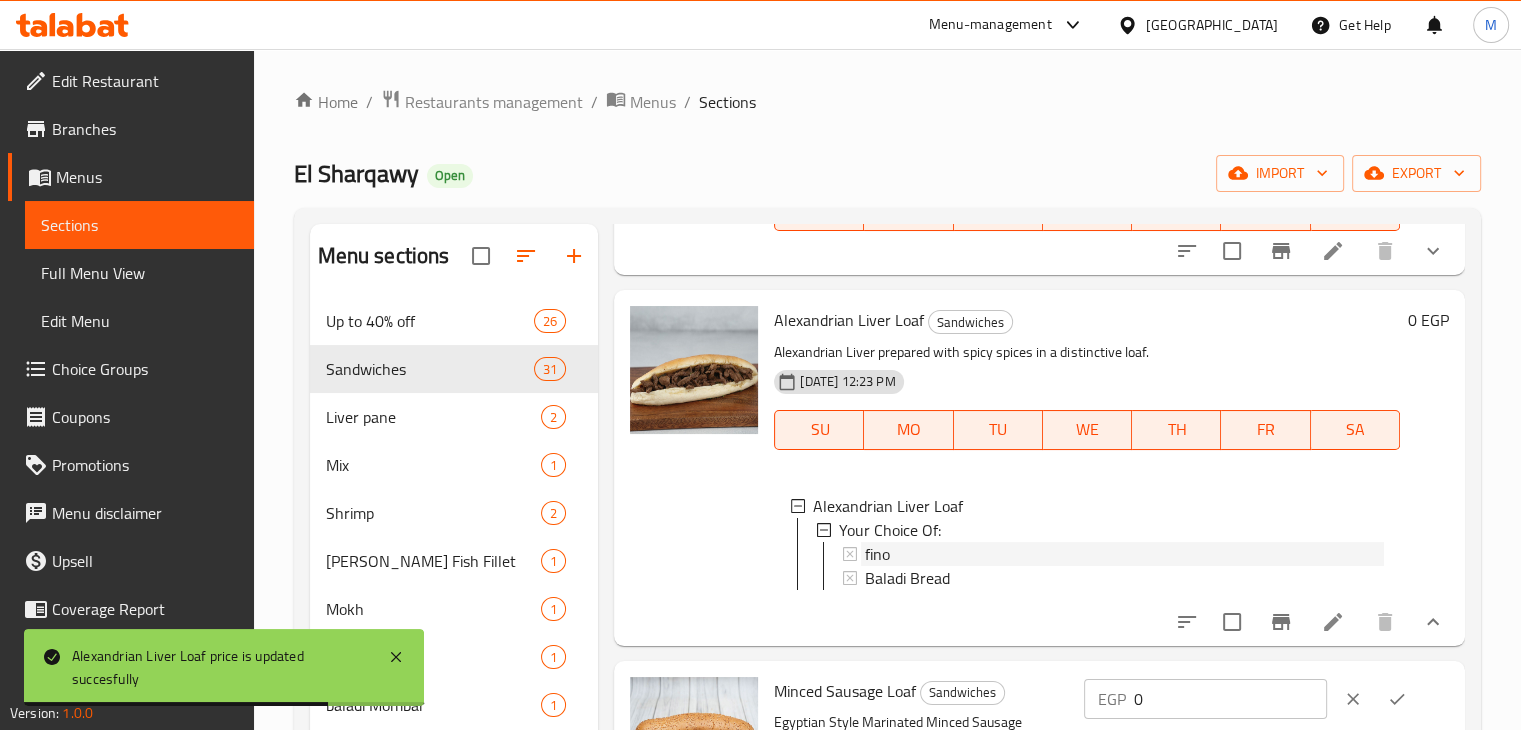 click on "fino" at bounding box center [1124, 554] 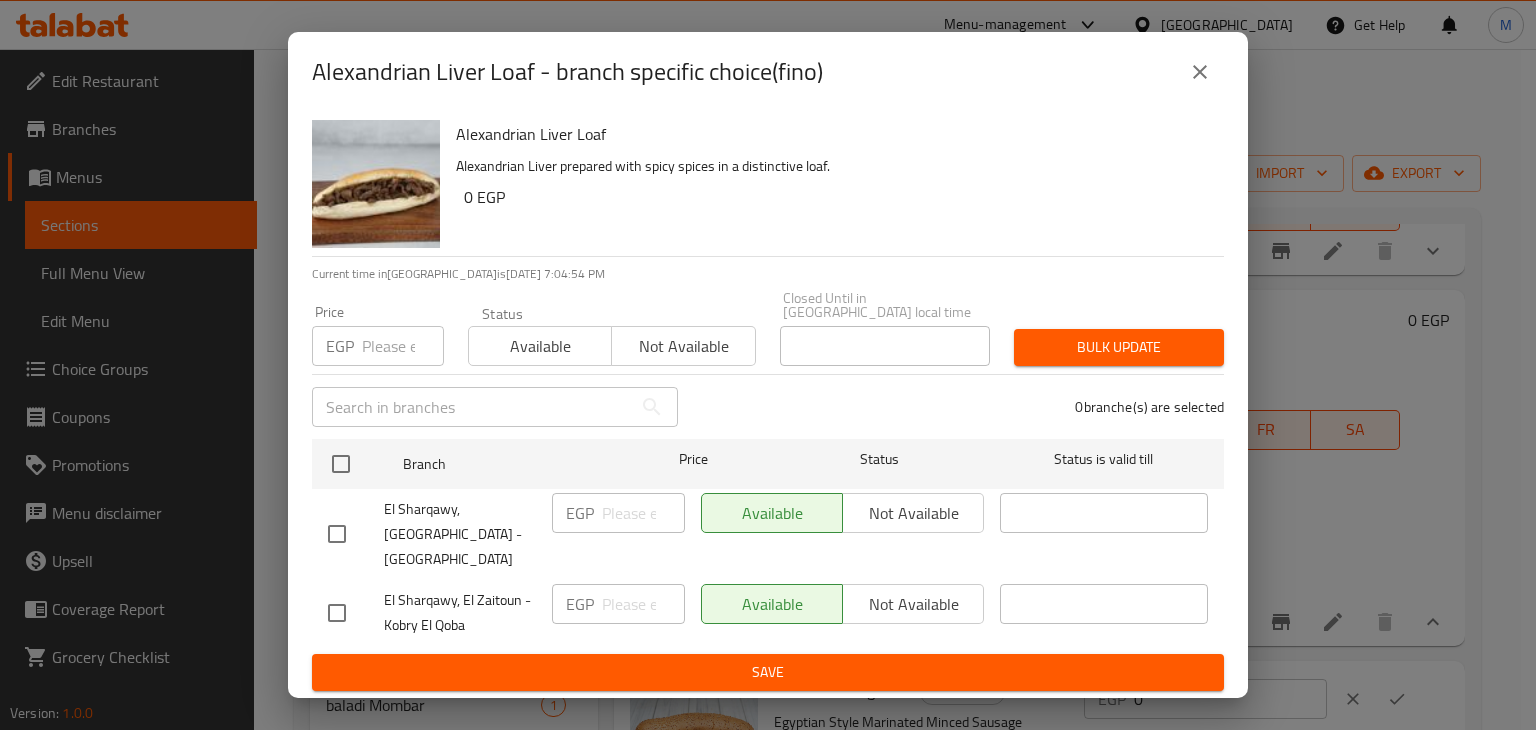 click at bounding box center [1200, 72] 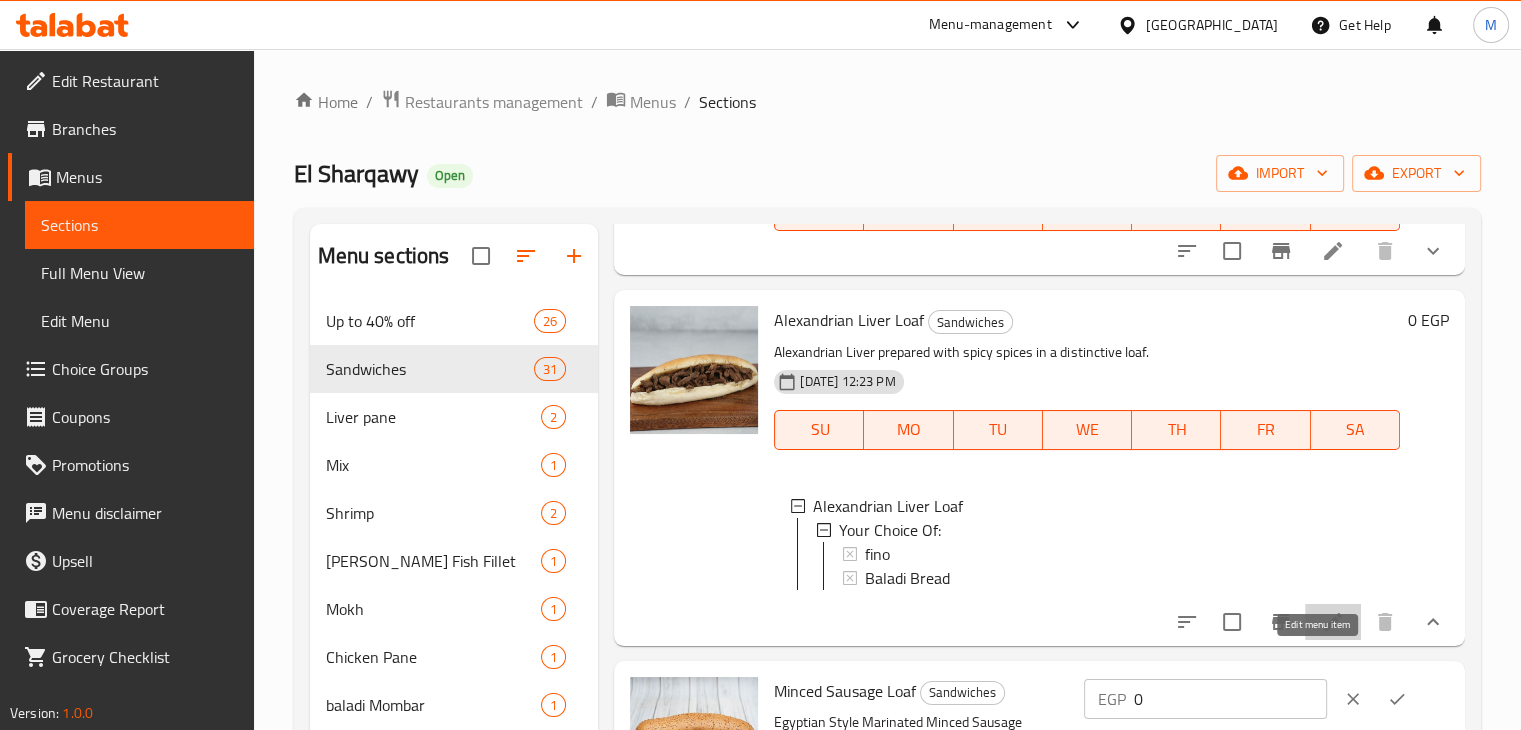 click 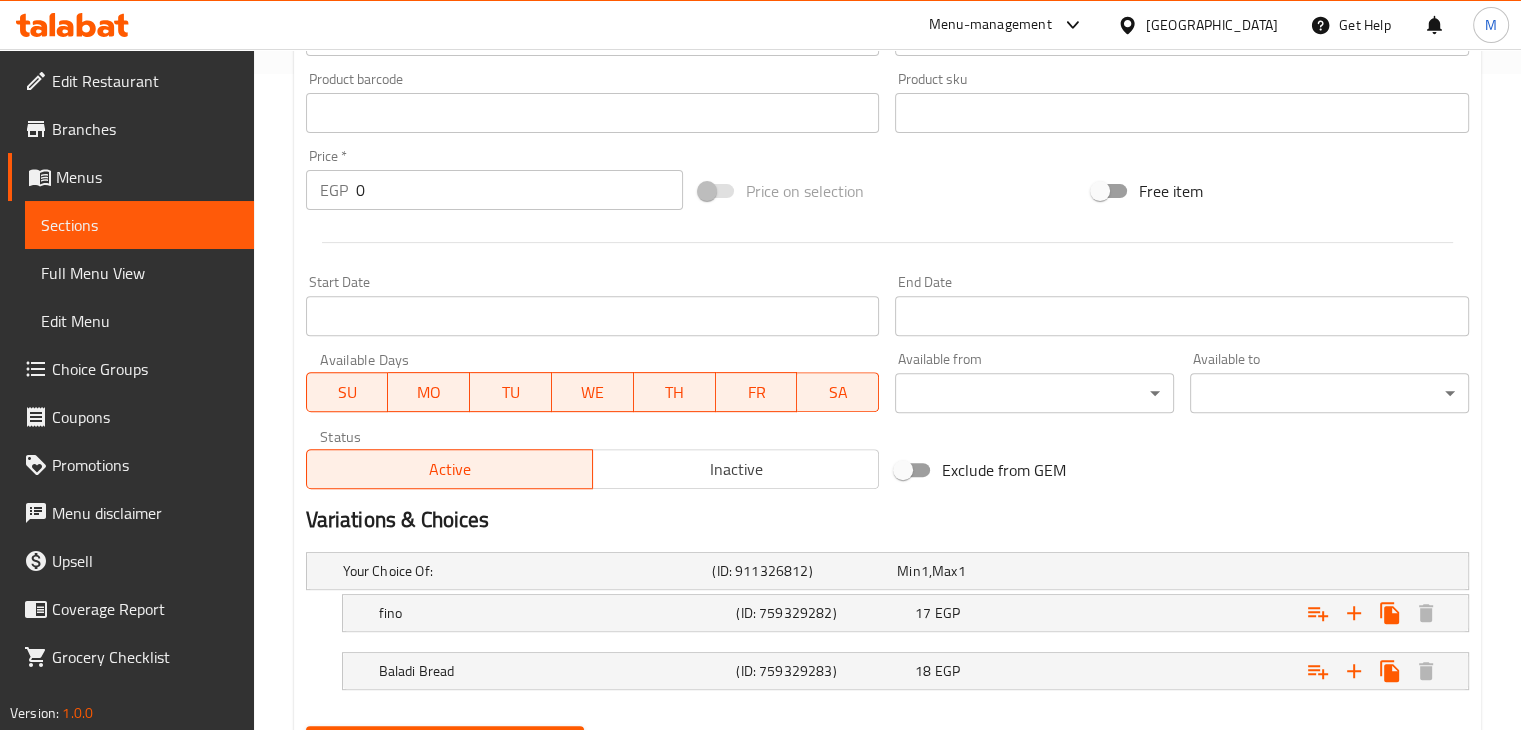 scroll, scrollTop: 756, scrollLeft: 0, axis: vertical 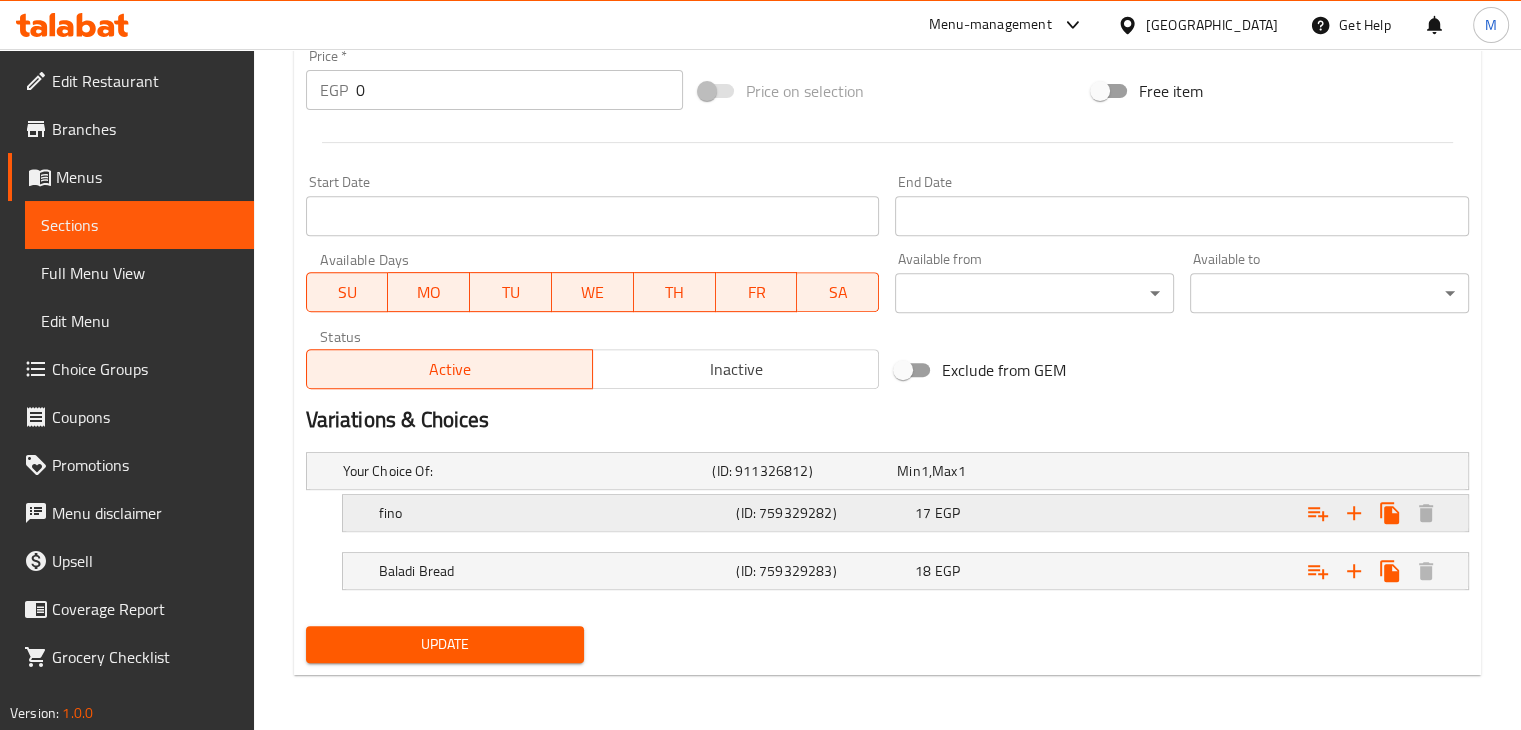 click on "fino (ID: 759329282) 17   EGP" at bounding box center [893, 471] 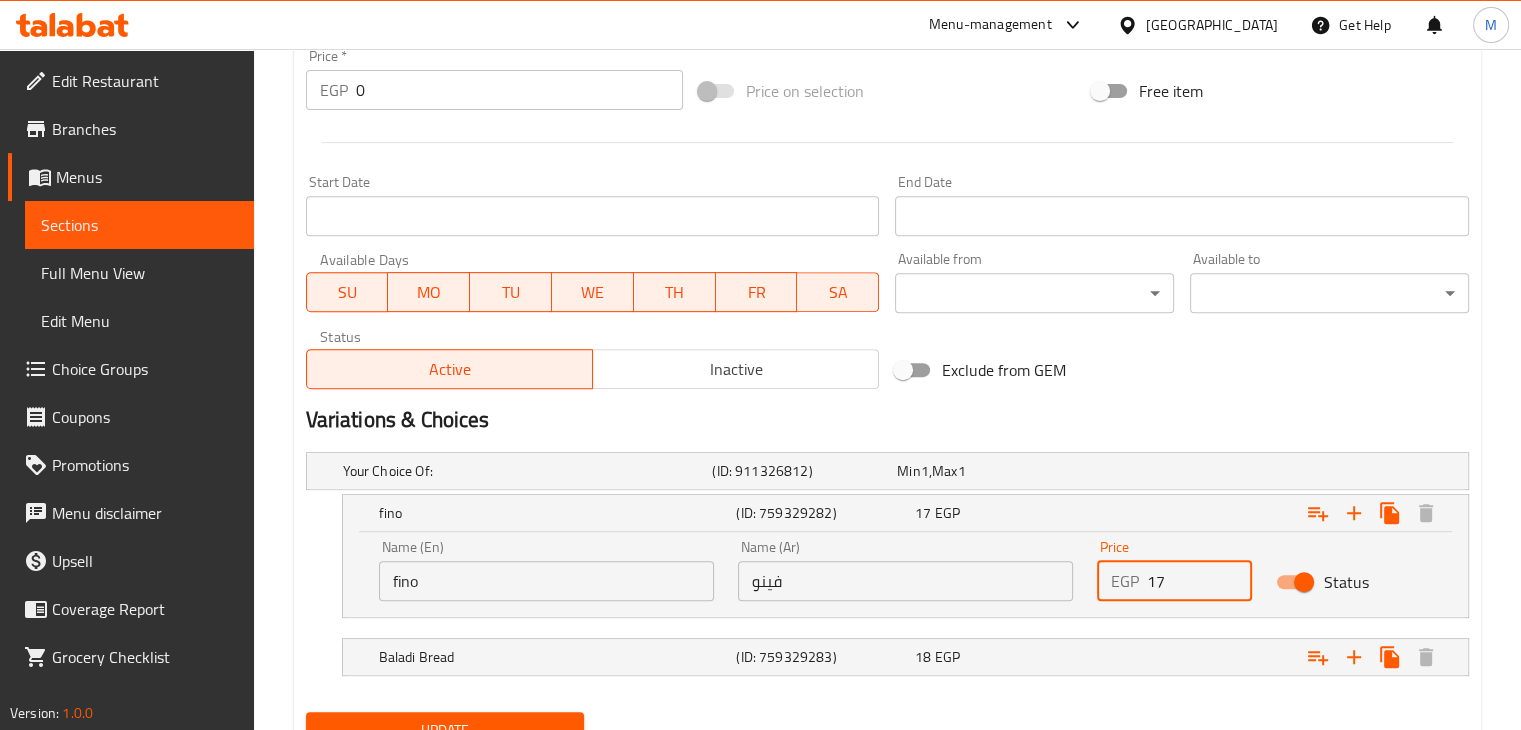 drag, startPoint x: 1184, startPoint y: 579, endPoint x: 1100, endPoint y: 593, distance: 85.158676 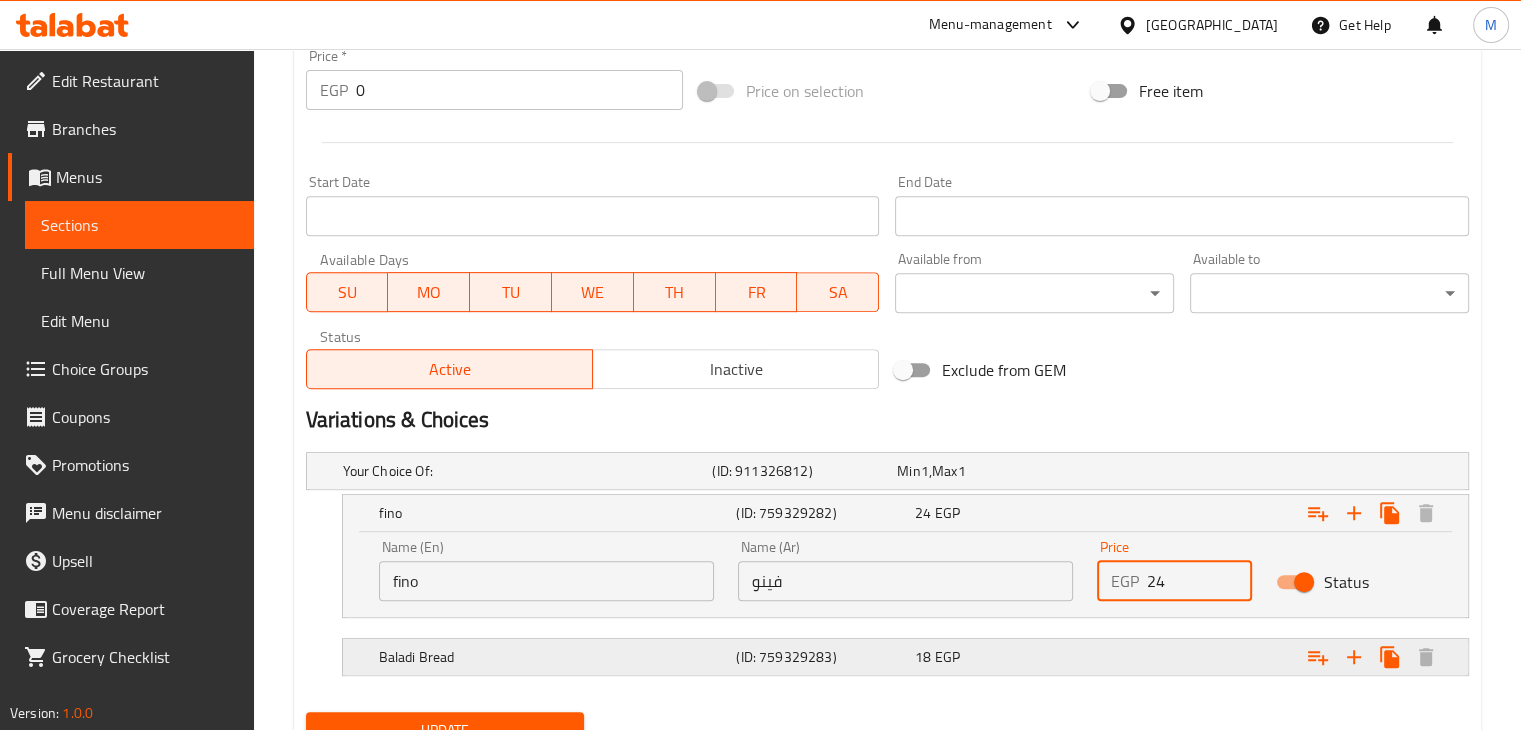 type on "24" 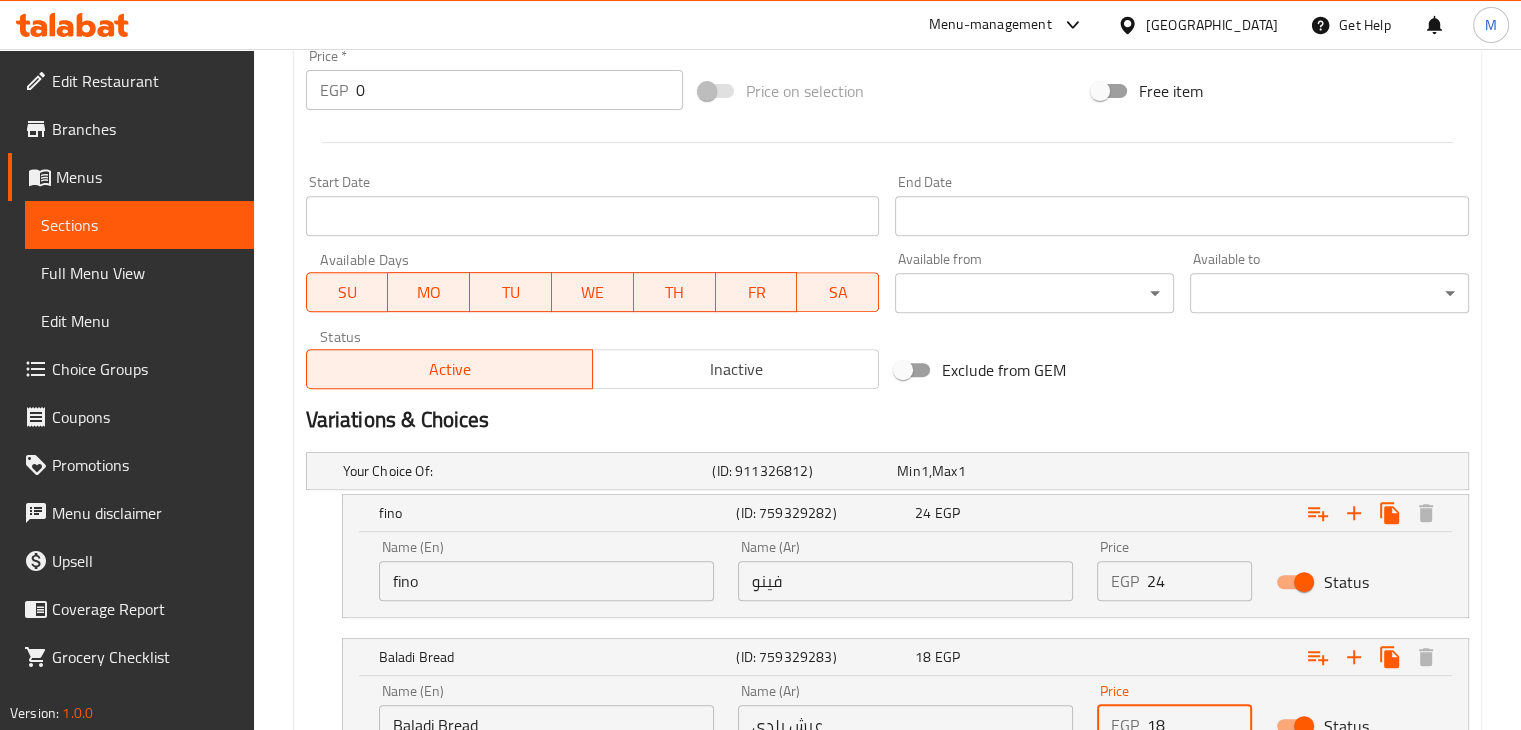 drag, startPoint x: 1166, startPoint y: 709, endPoint x: 1072, endPoint y: 720, distance: 94.641426 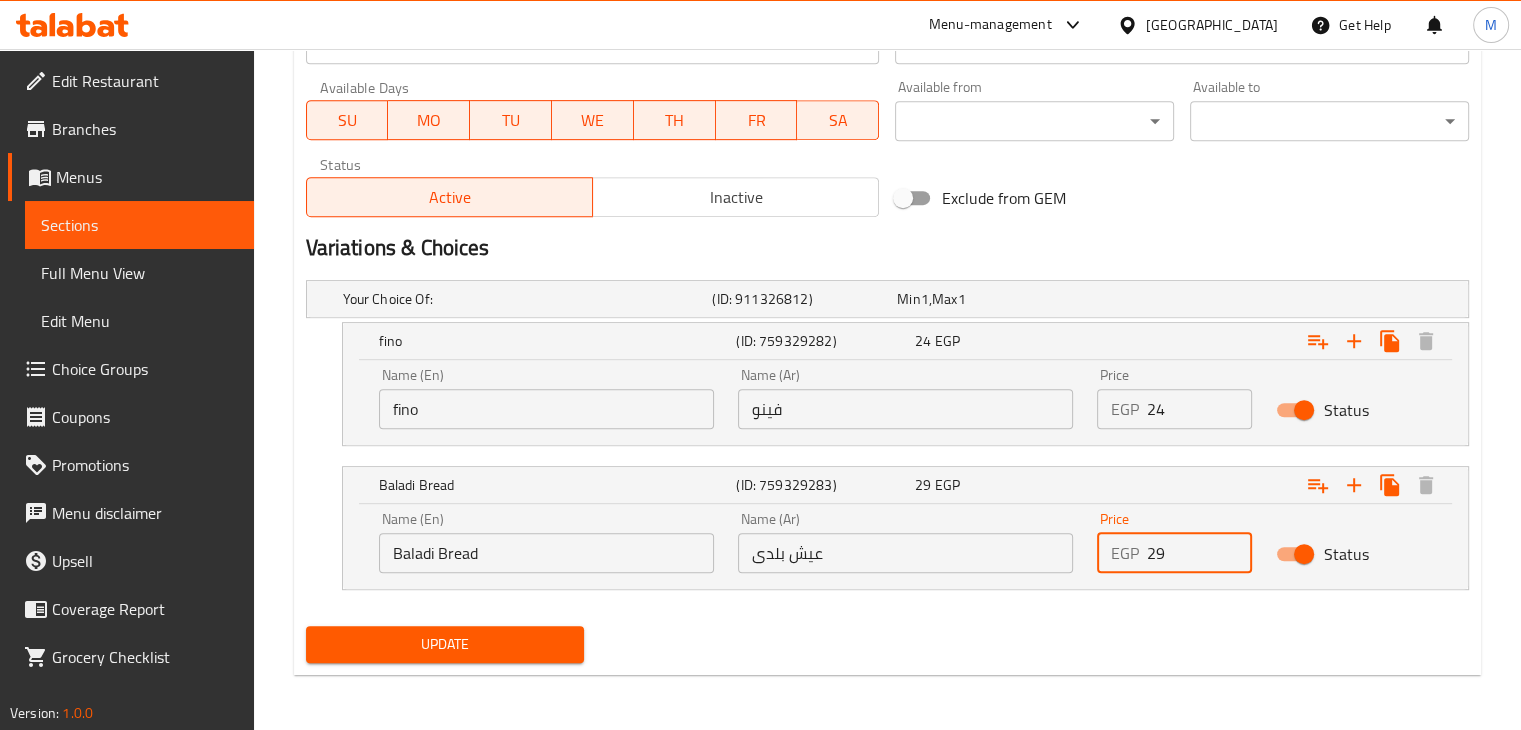 scroll, scrollTop: 927, scrollLeft: 0, axis: vertical 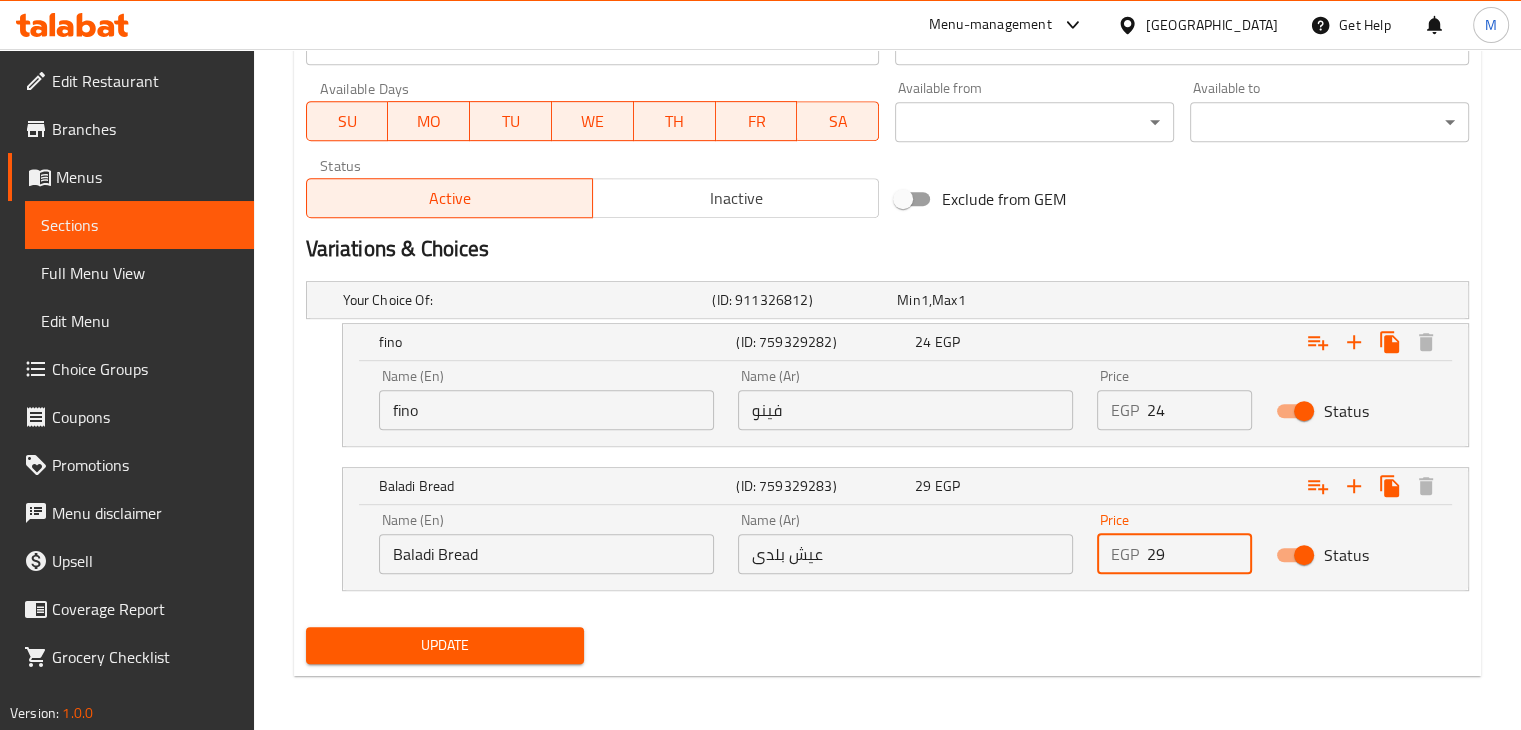 type on "29" 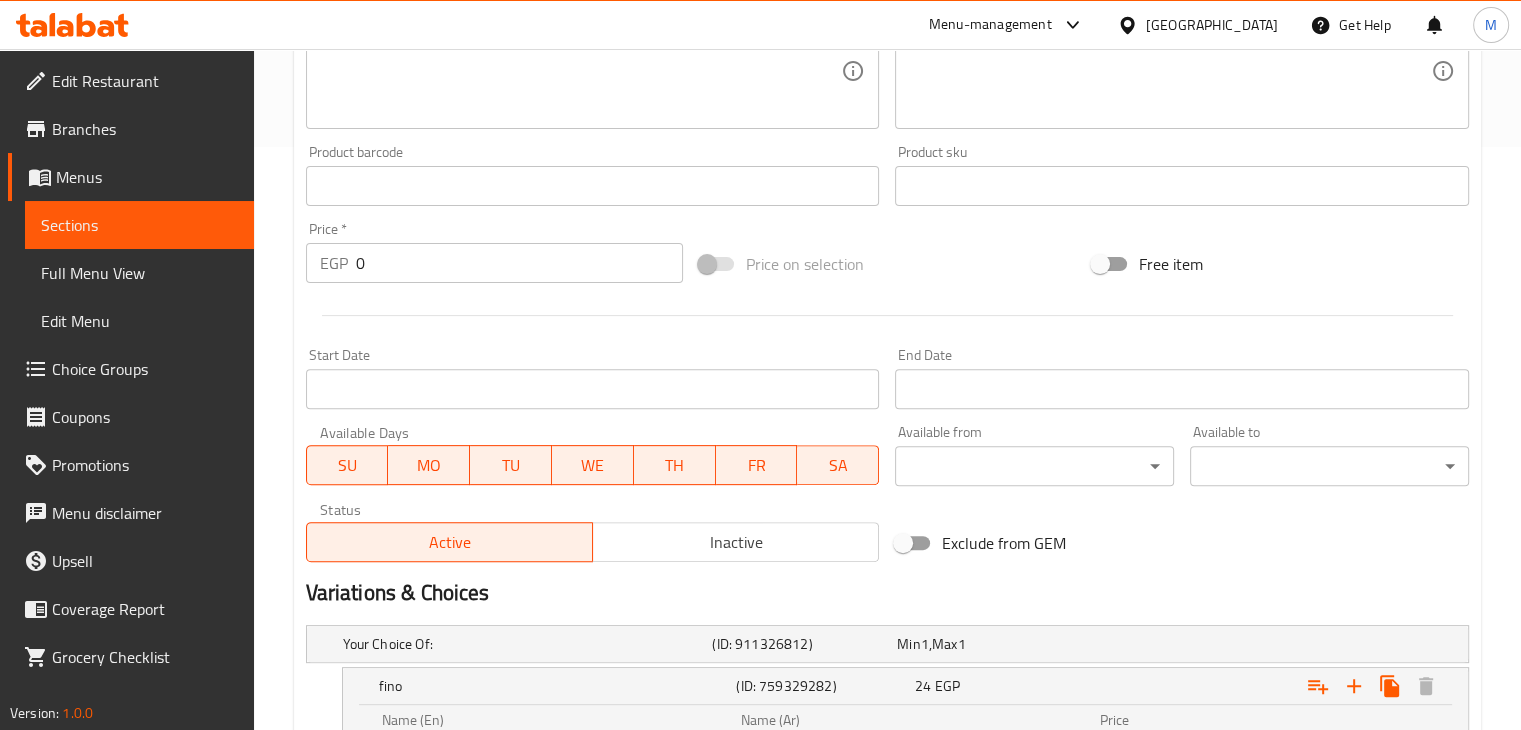 scroll, scrollTop: 0, scrollLeft: 0, axis: both 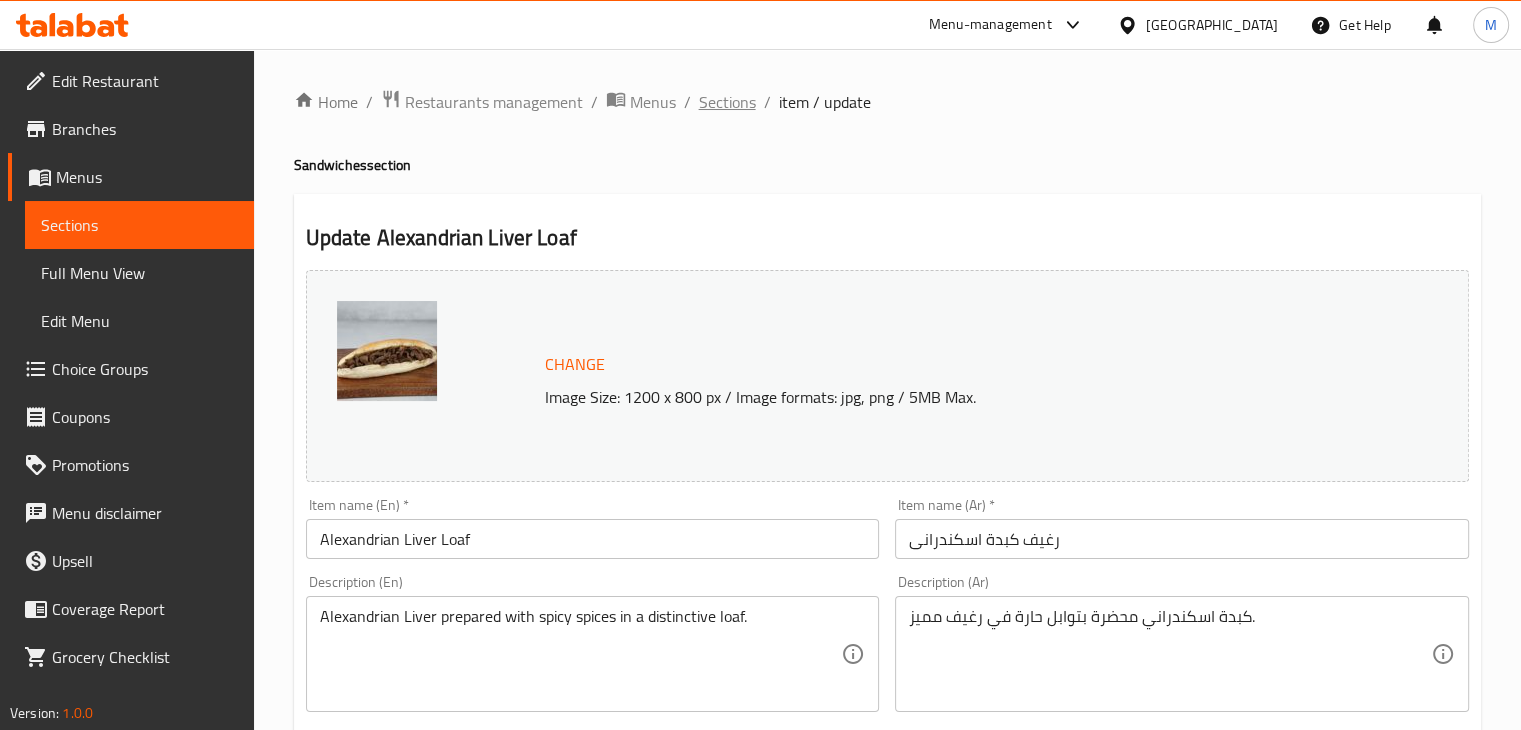 click on "Sections" at bounding box center [727, 102] 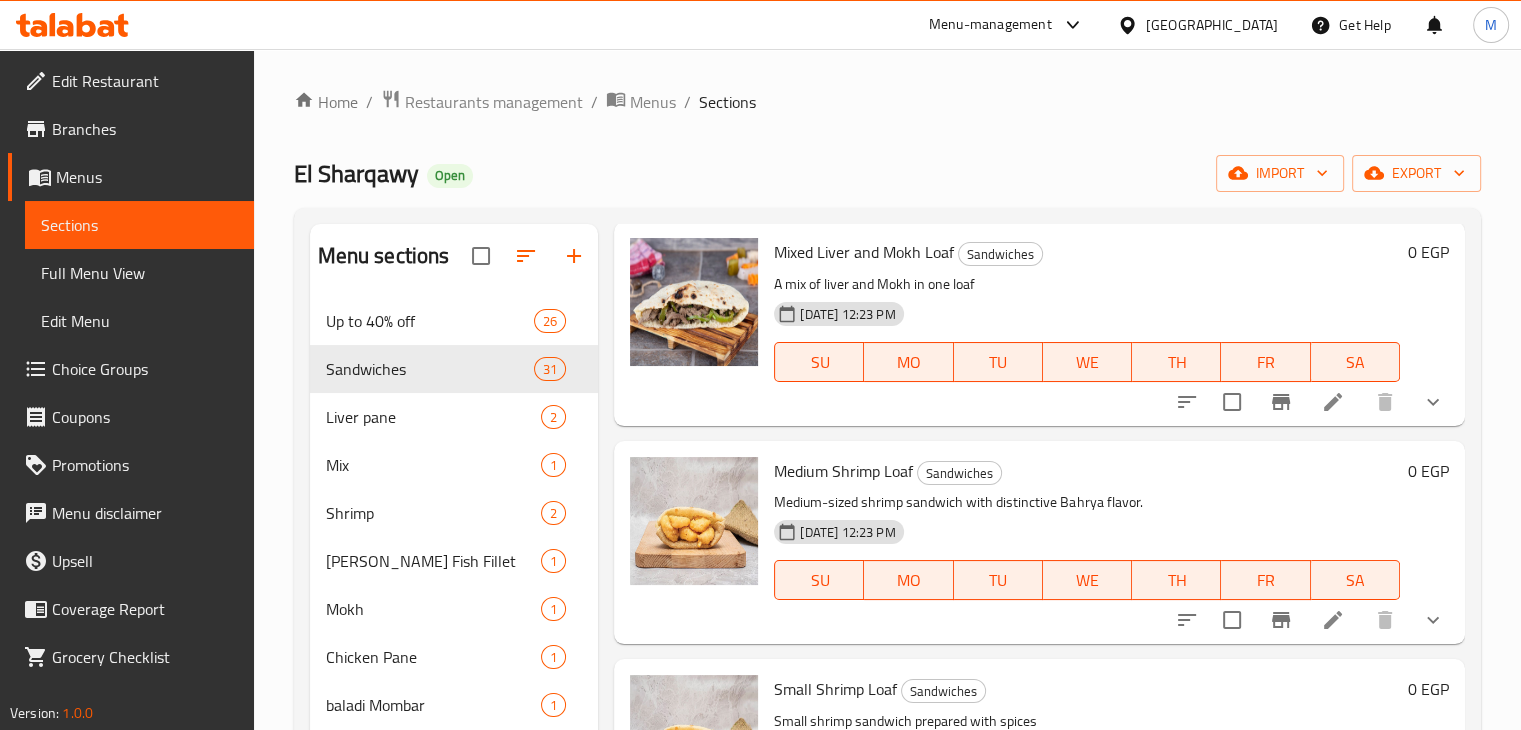 scroll, scrollTop: 4707, scrollLeft: 0, axis: vertical 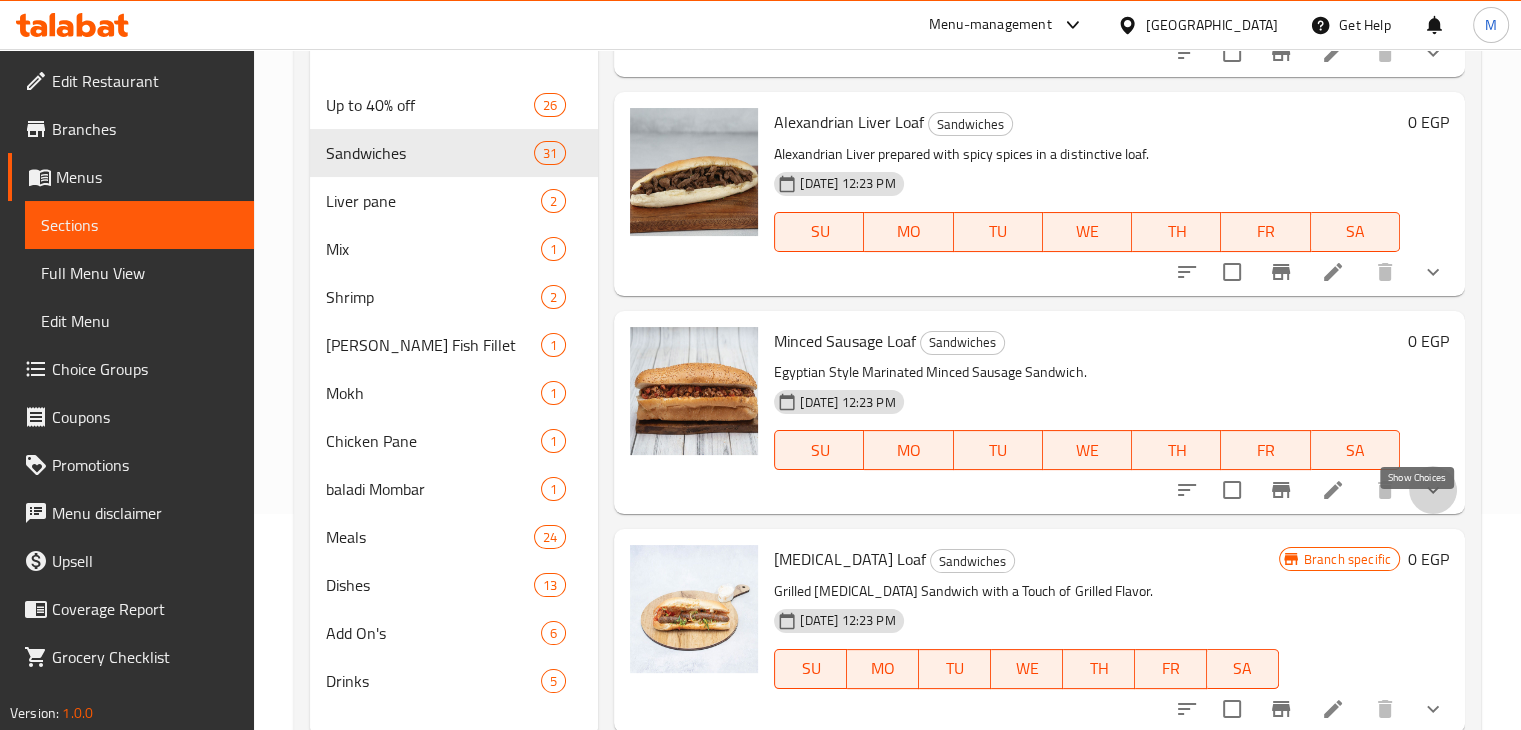 click 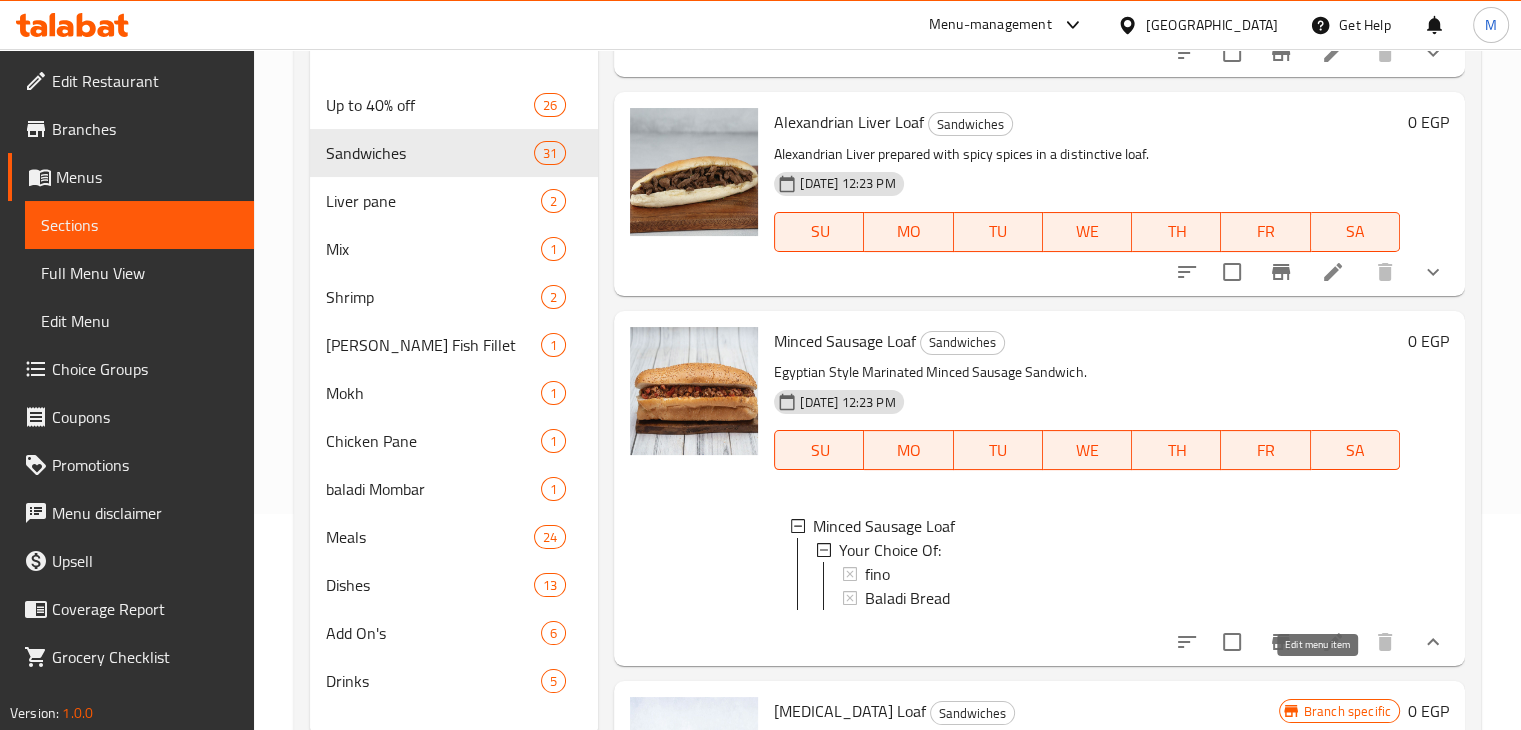 click 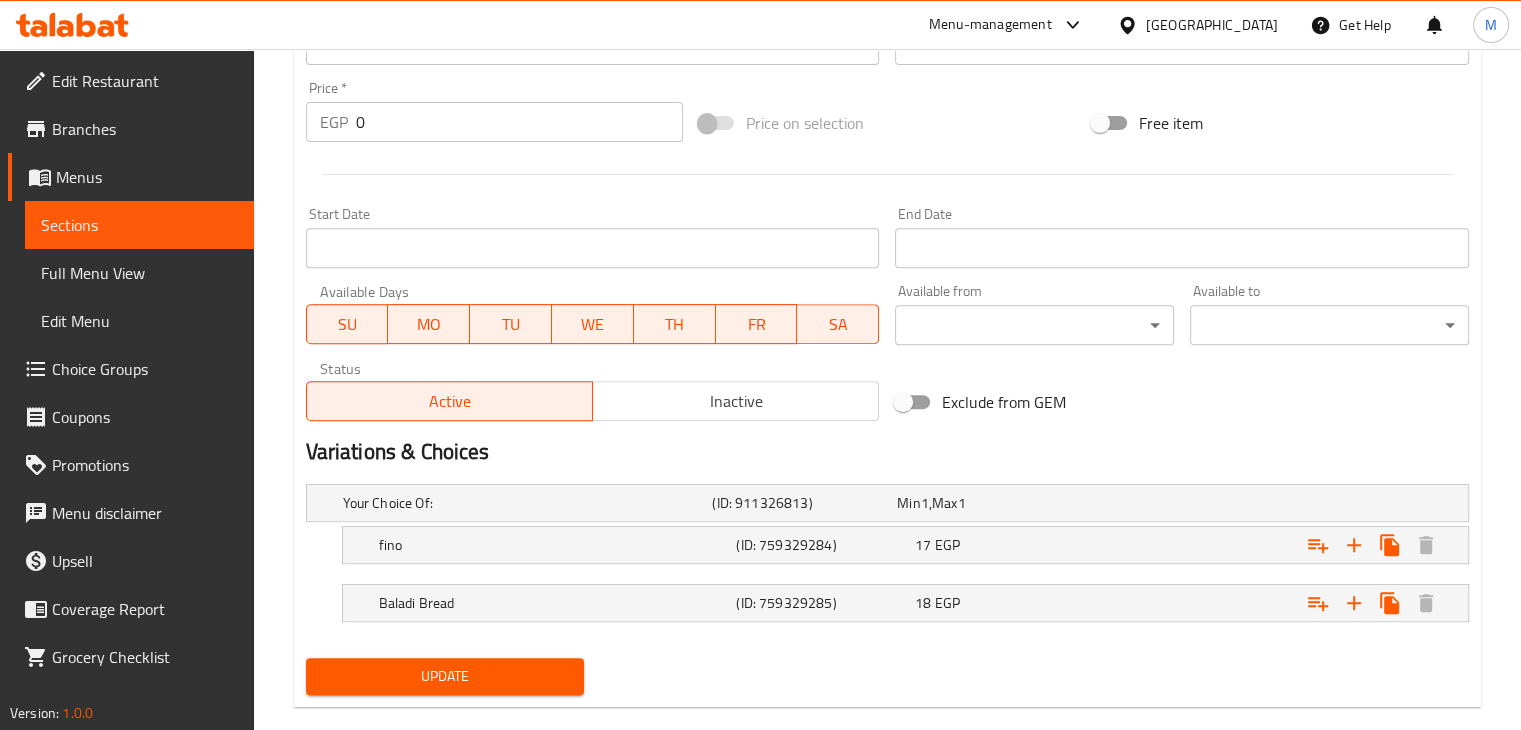 scroll, scrollTop: 756, scrollLeft: 0, axis: vertical 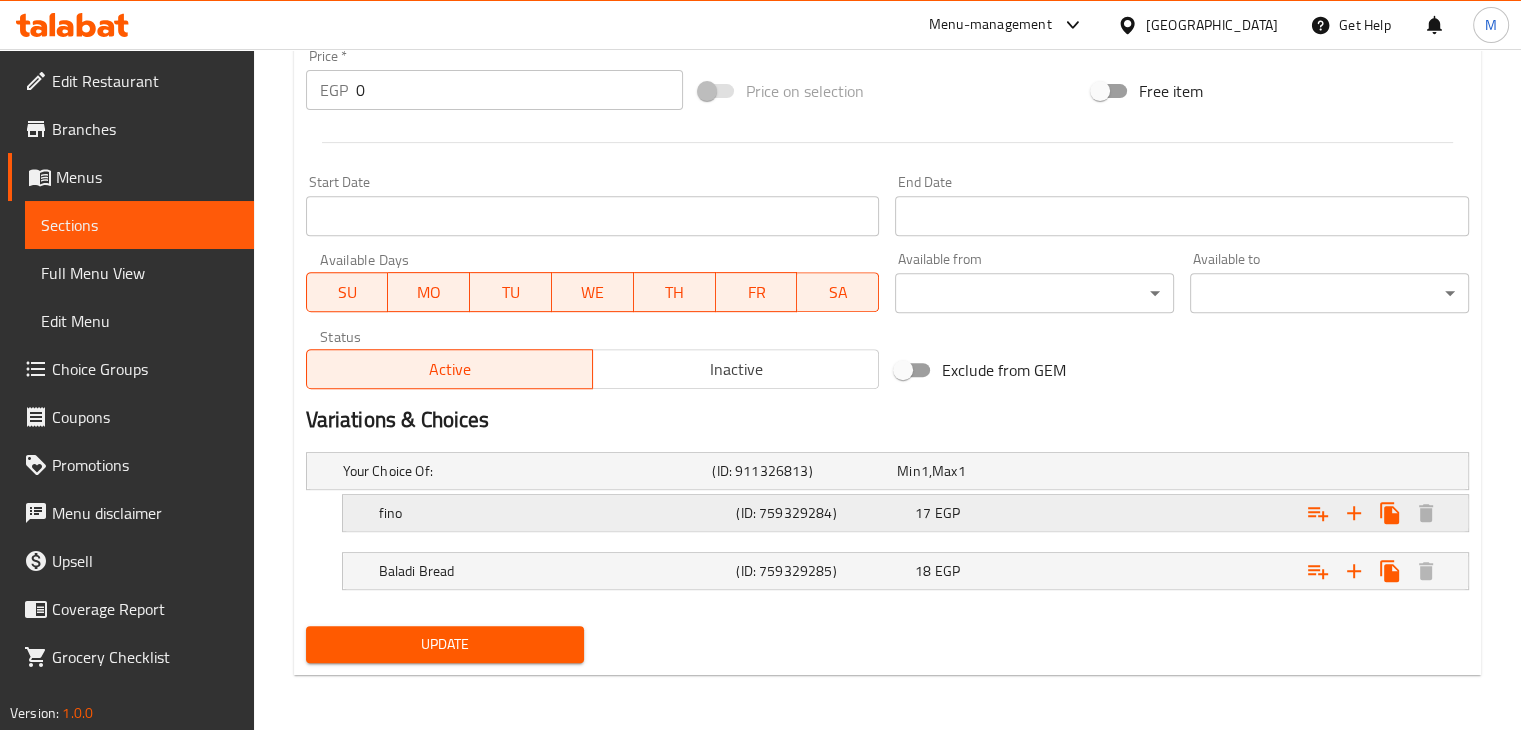 click on "17   EGP" at bounding box center (985, 471) 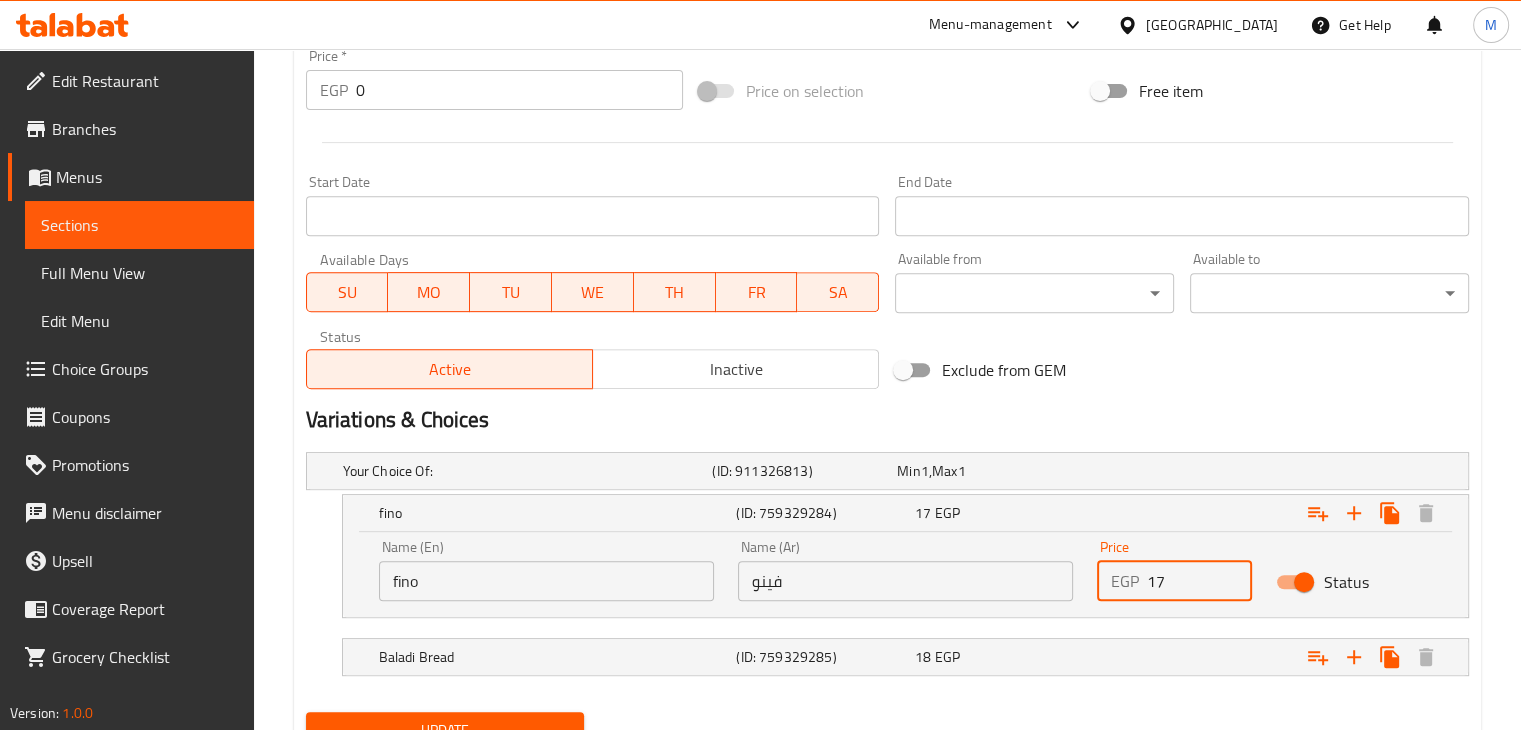 drag, startPoint x: 1188, startPoint y: 584, endPoint x: 974, endPoint y: 624, distance: 217.70622 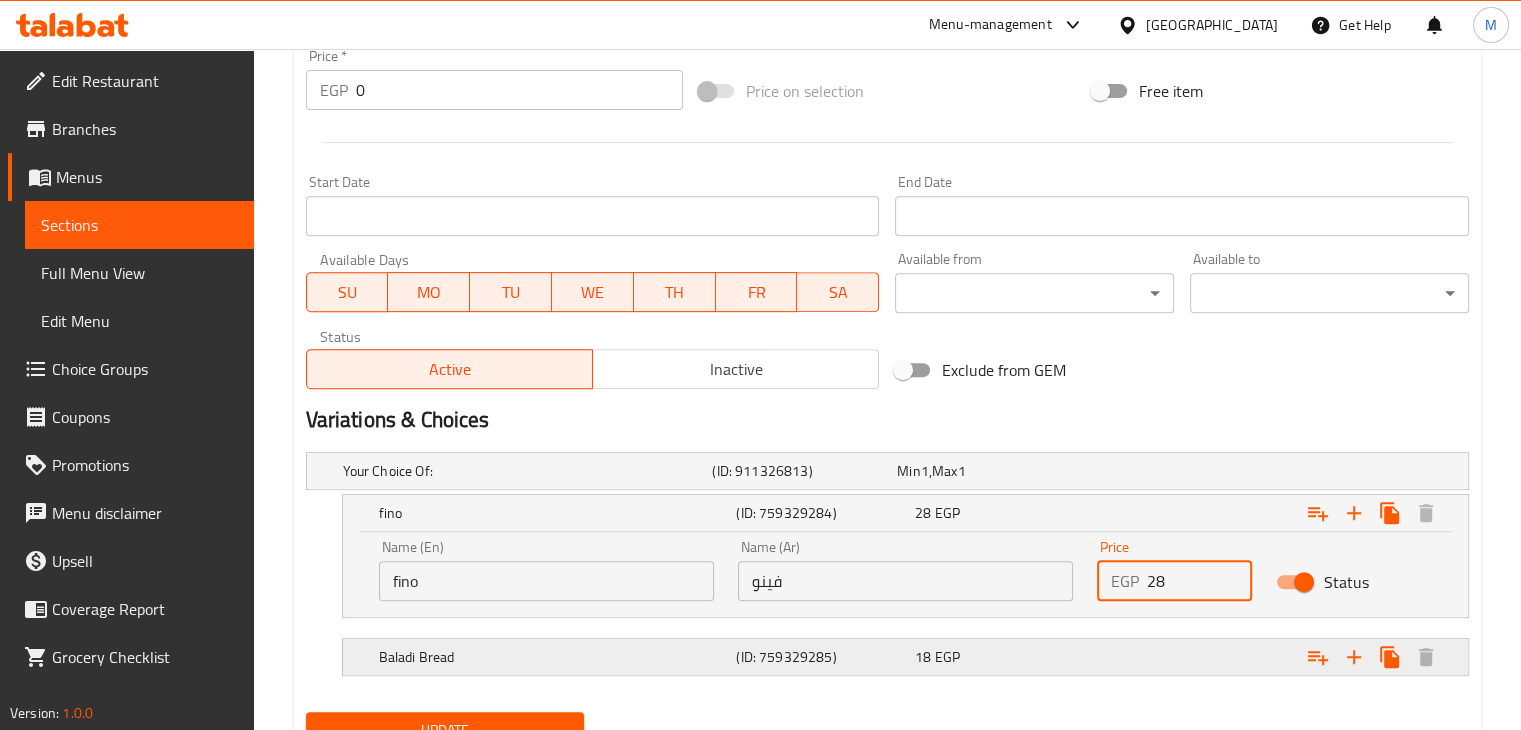 type on "28" 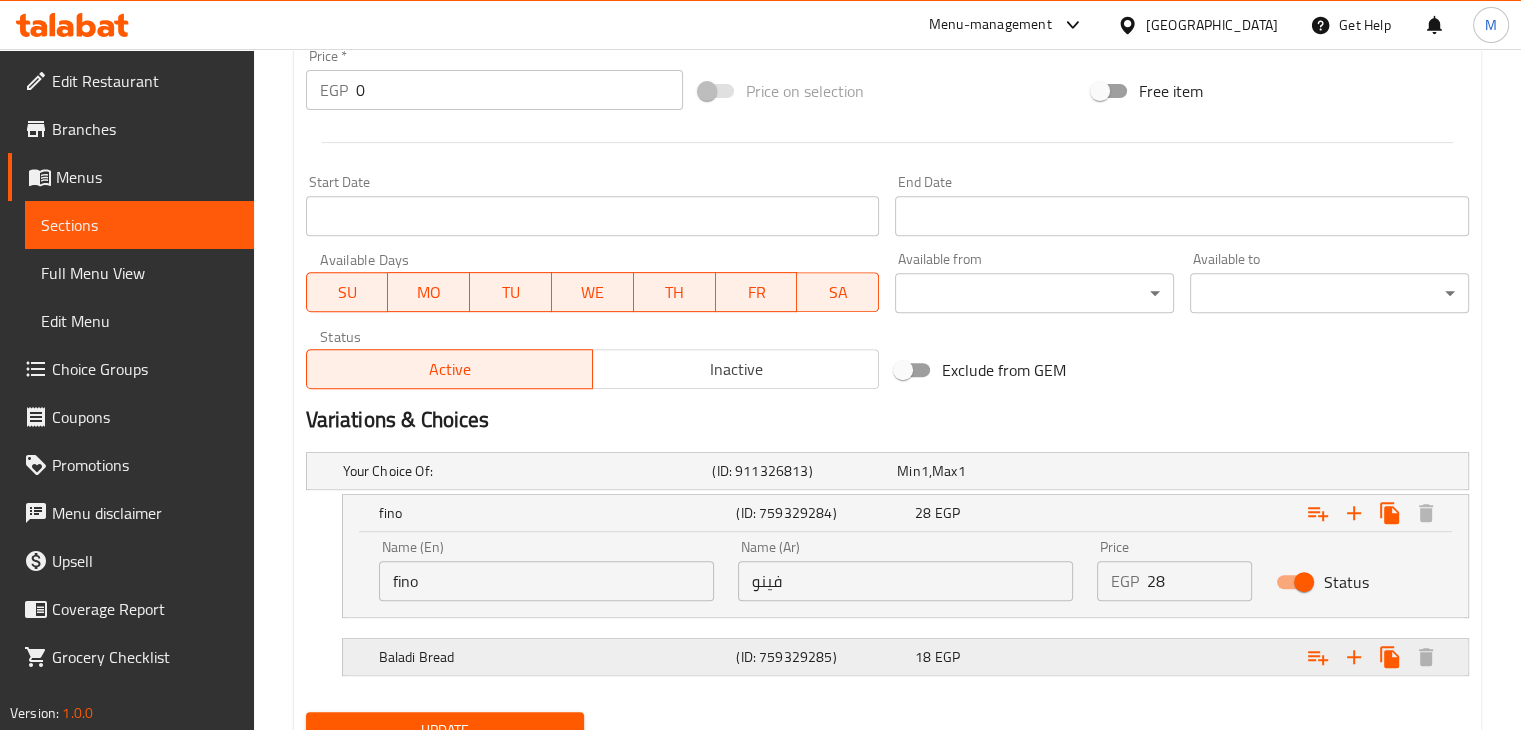 click on "18   EGP" at bounding box center [985, 471] 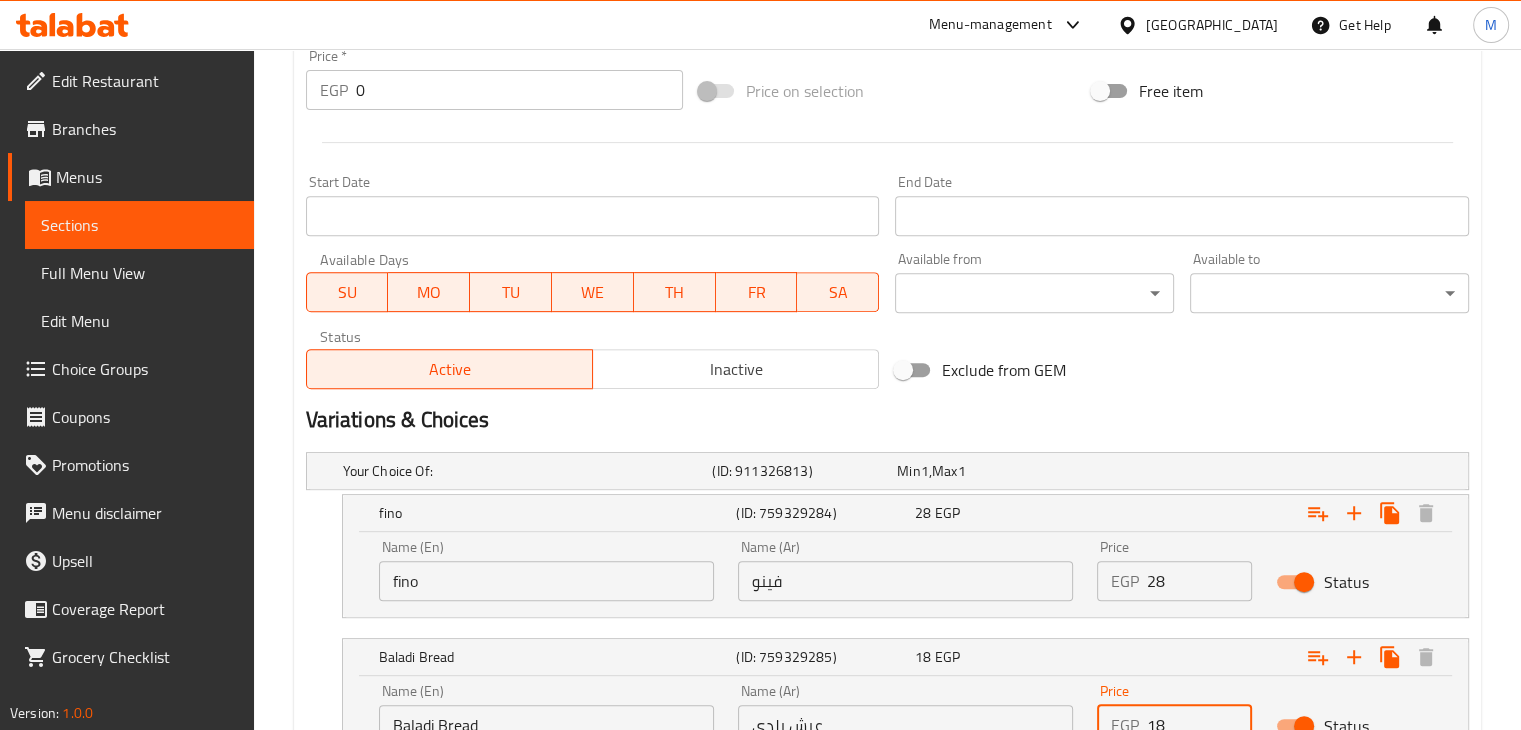 scroll, scrollTop: 827, scrollLeft: 0, axis: vertical 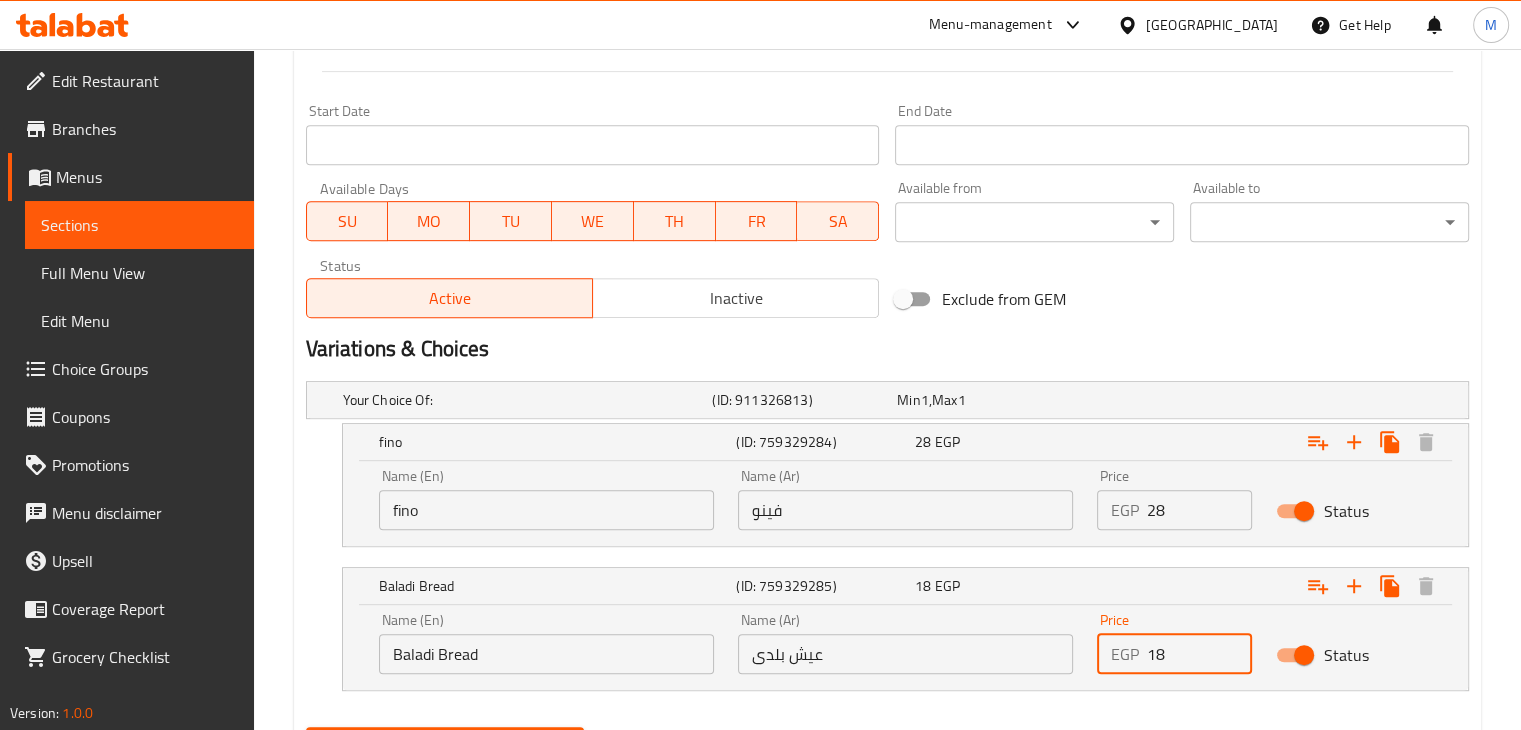 drag, startPoint x: 1176, startPoint y: 713, endPoint x: 1053, endPoint y: 735, distance: 124.95199 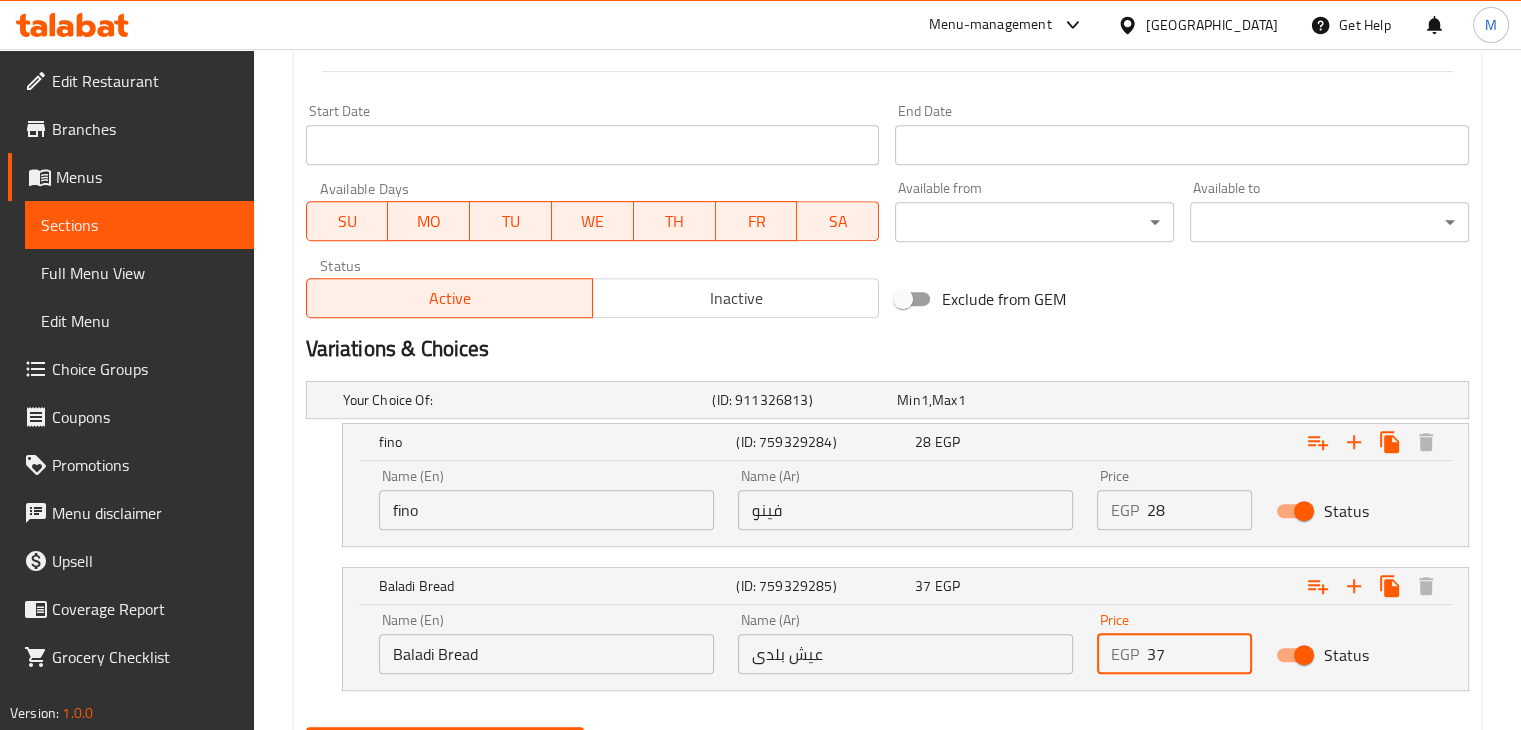 scroll, scrollTop: 928, scrollLeft: 0, axis: vertical 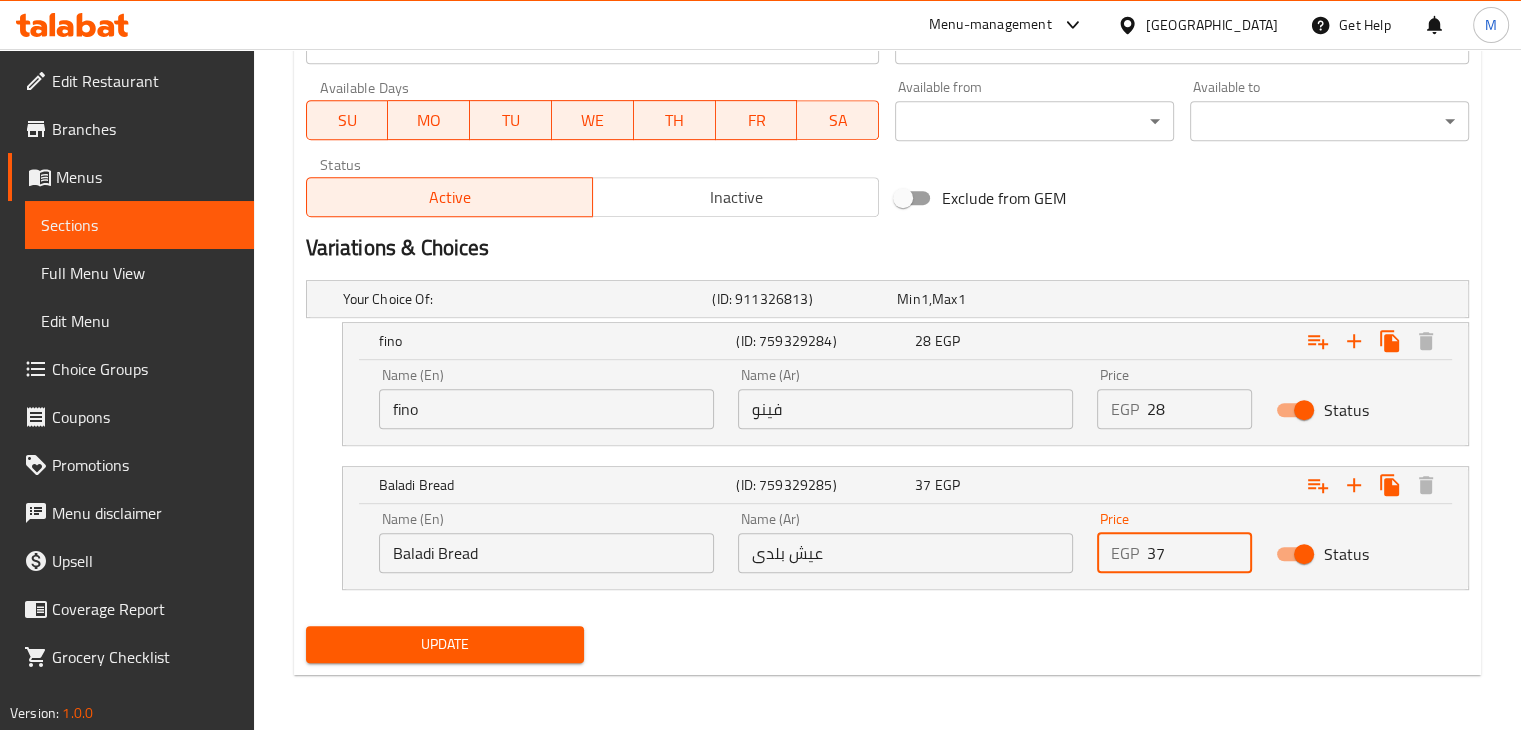 type on "37" 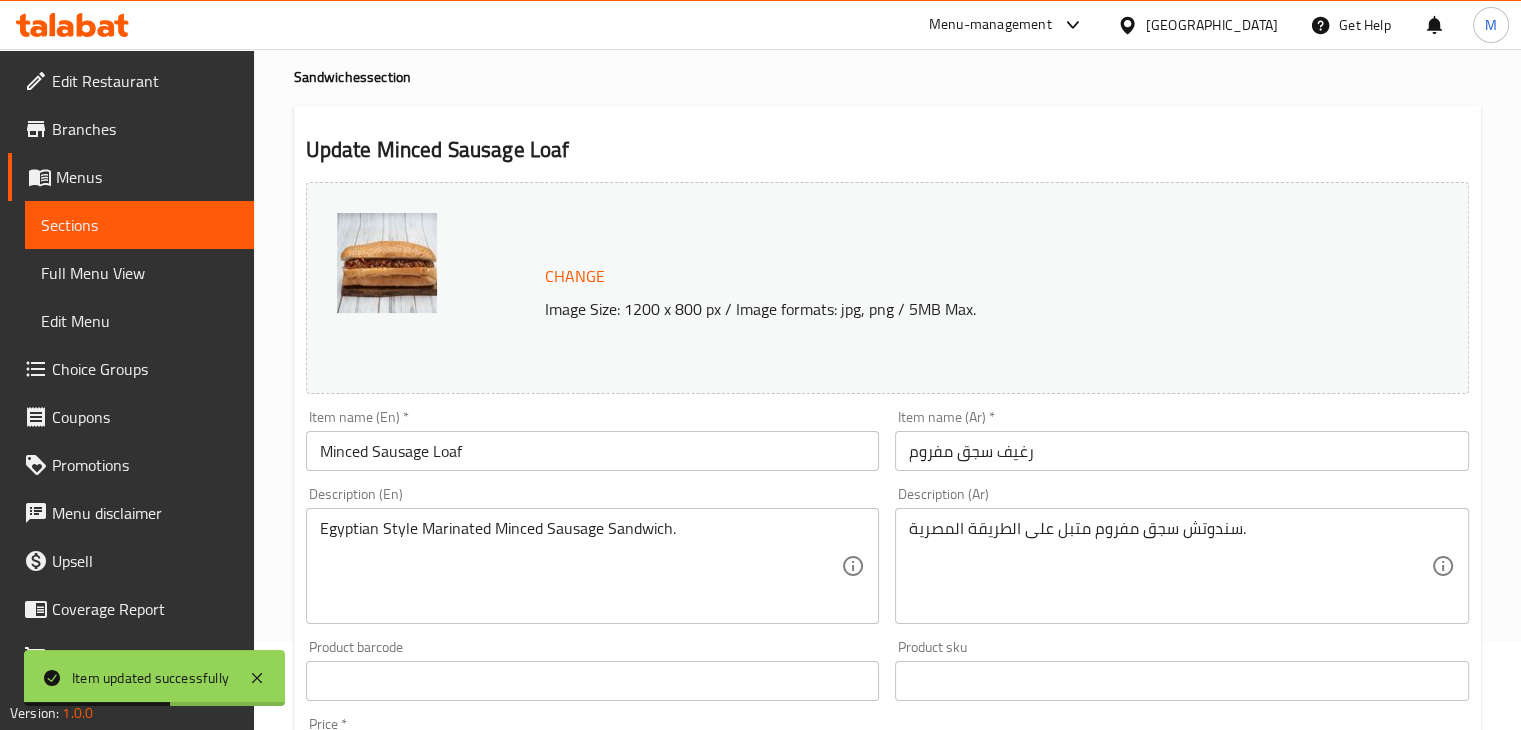 scroll, scrollTop: 0, scrollLeft: 0, axis: both 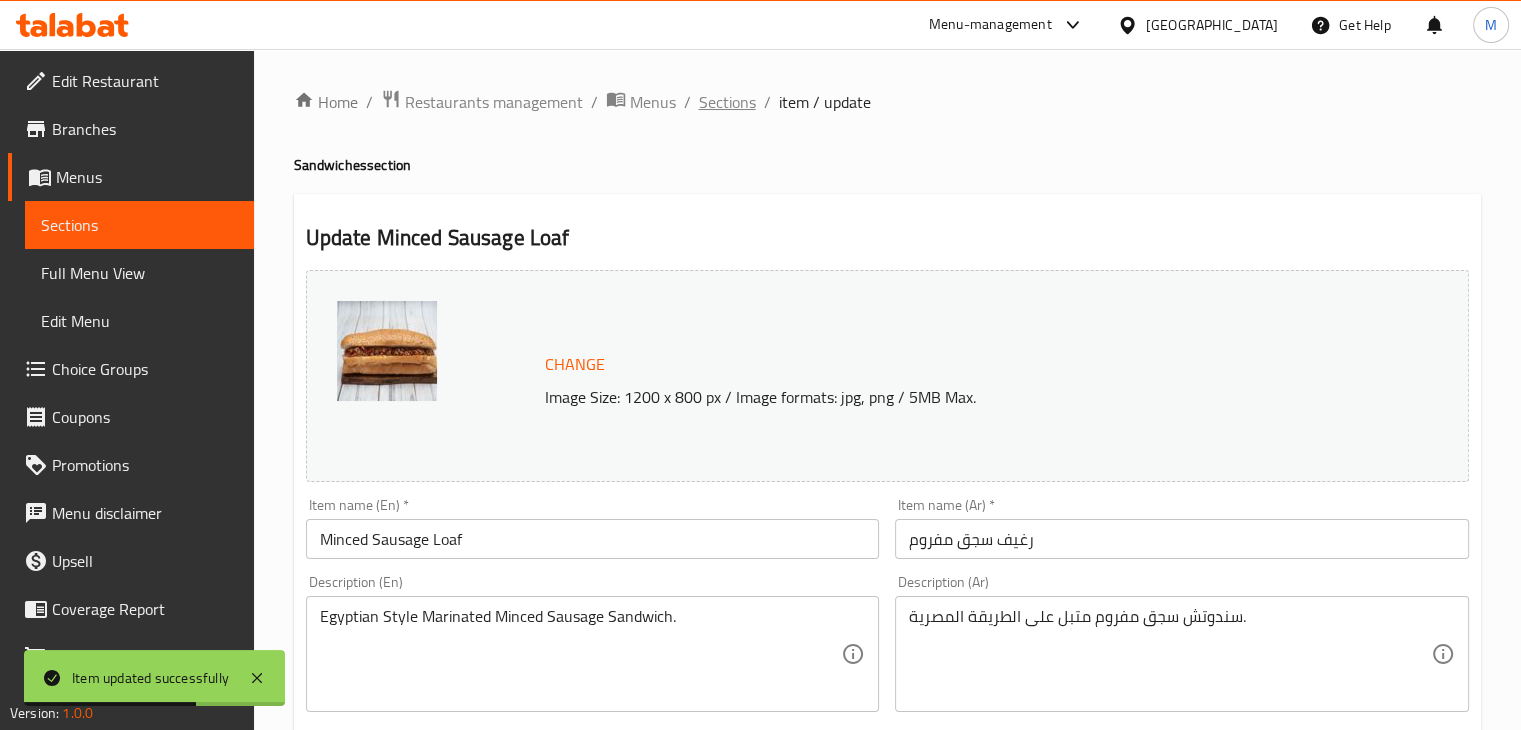 click on "Sections" at bounding box center (727, 102) 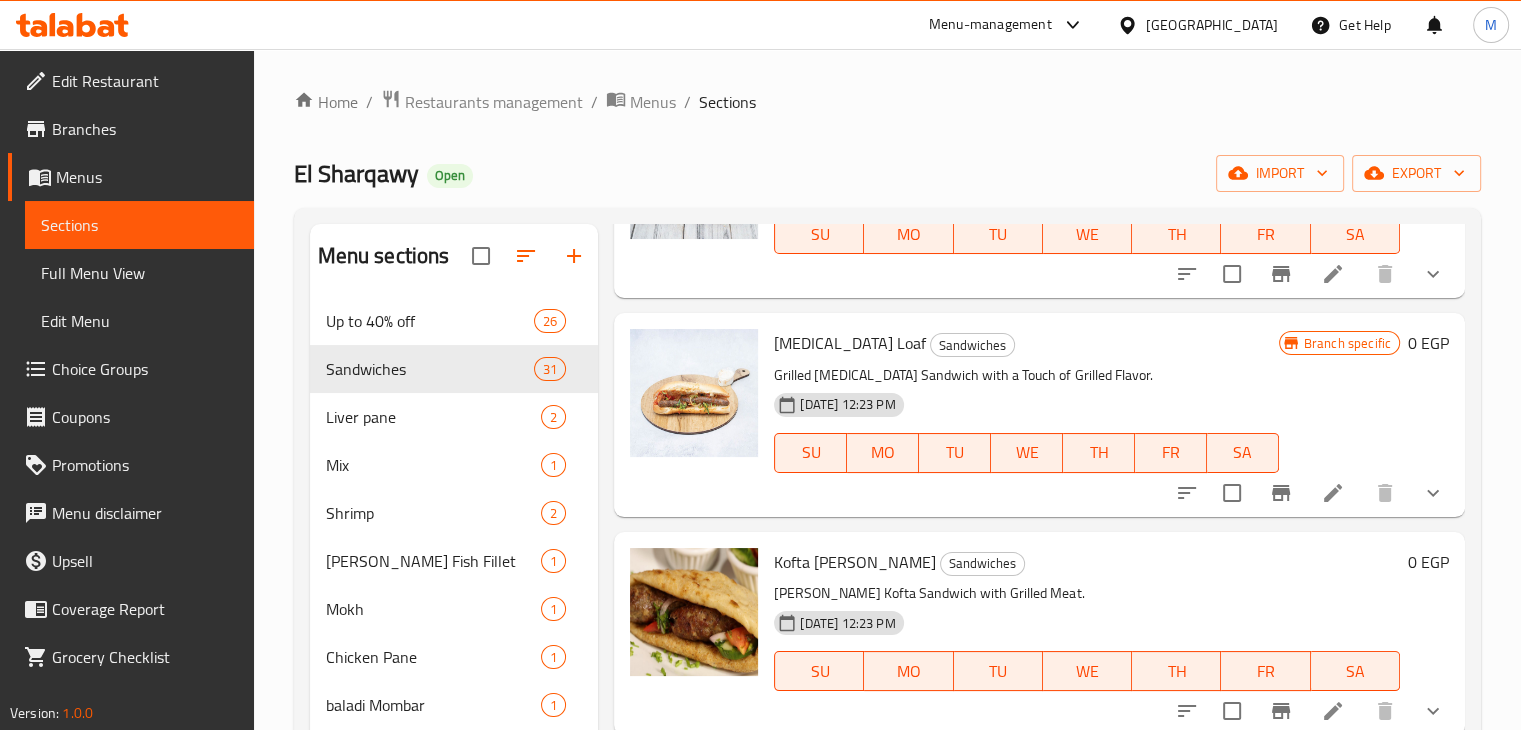 scroll, scrollTop: 6321, scrollLeft: 0, axis: vertical 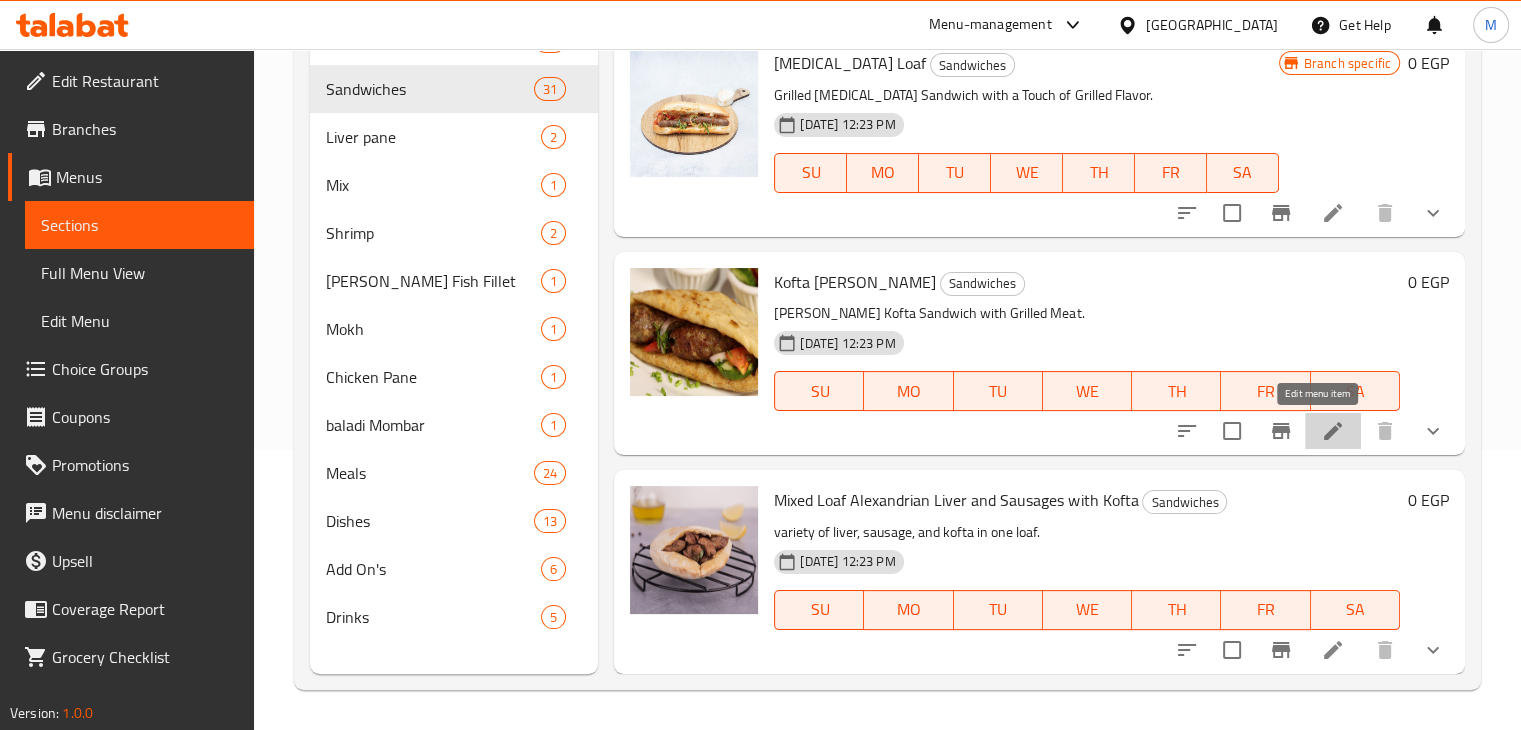 click 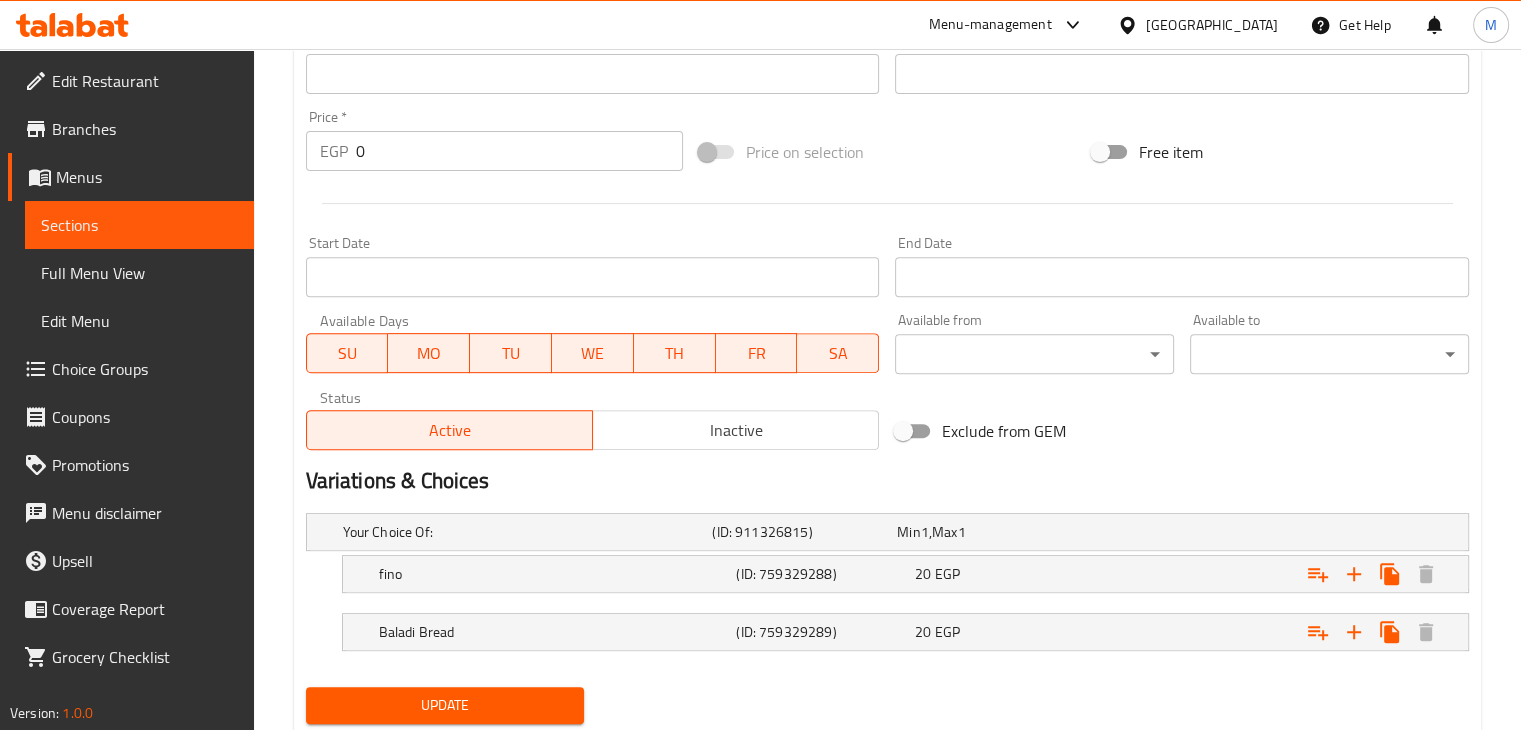 scroll, scrollTop: 756, scrollLeft: 0, axis: vertical 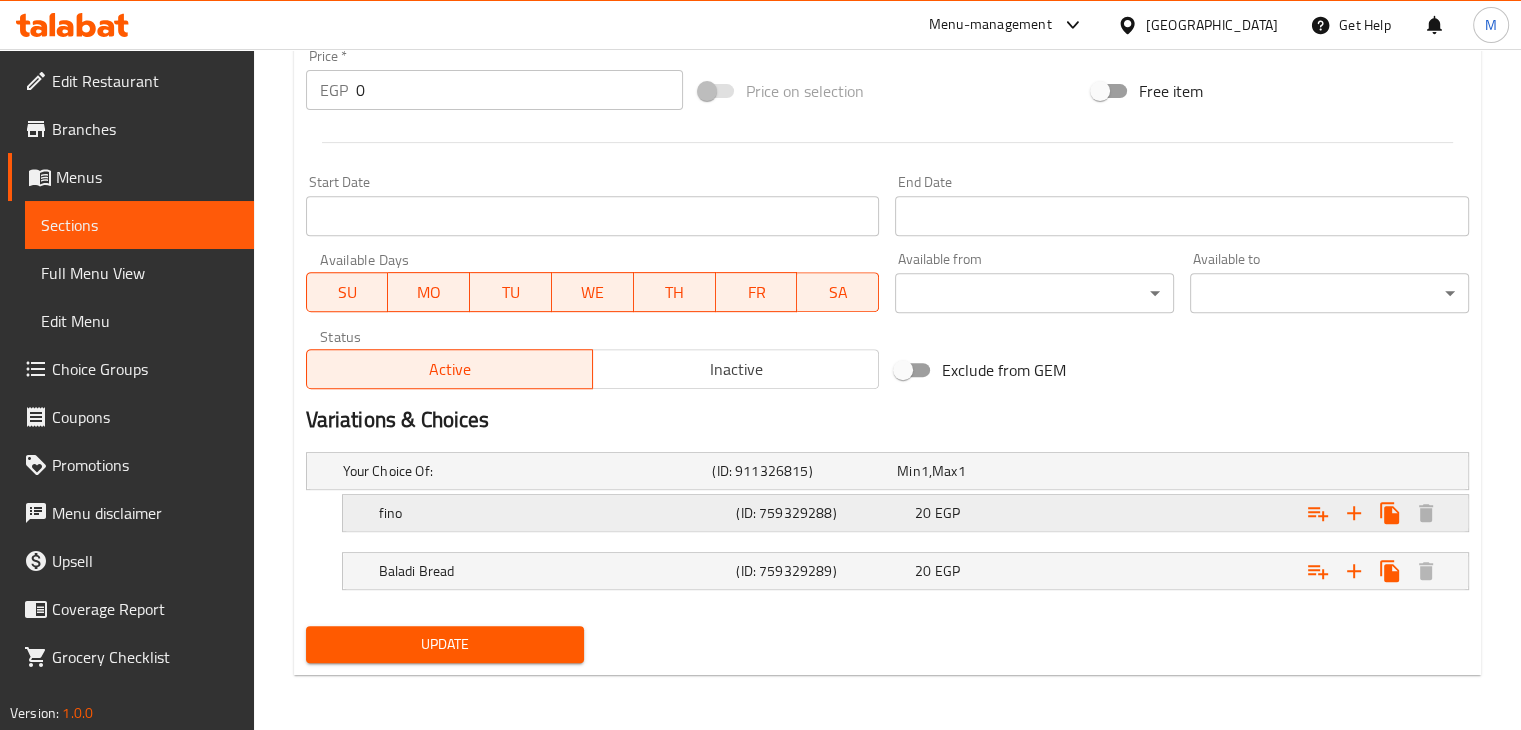 click on "20   EGP" at bounding box center (985, 471) 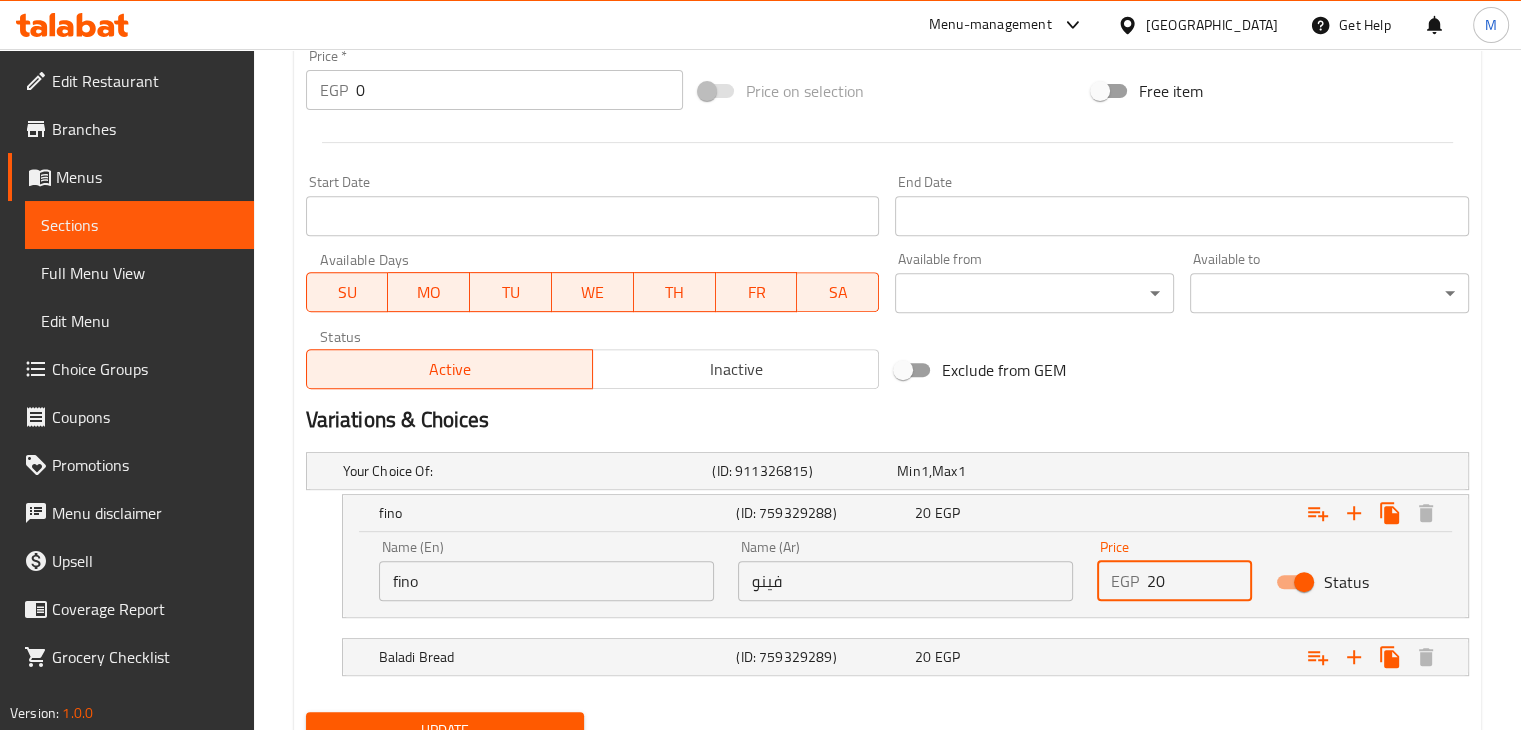drag, startPoint x: 1183, startPoint y: 585, endPoint x: 1112, endPoint y: 597, distance: 72.00694 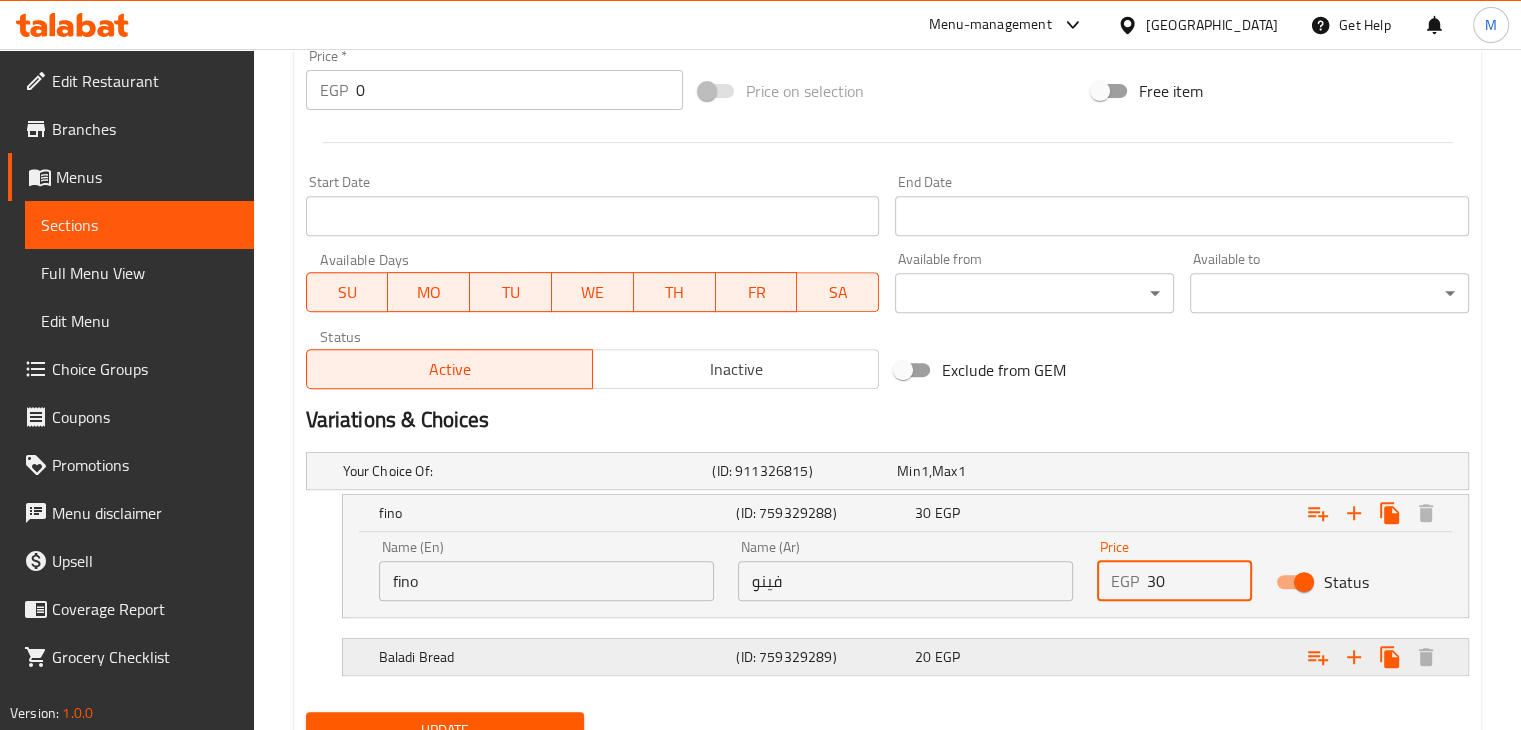 type on "30" 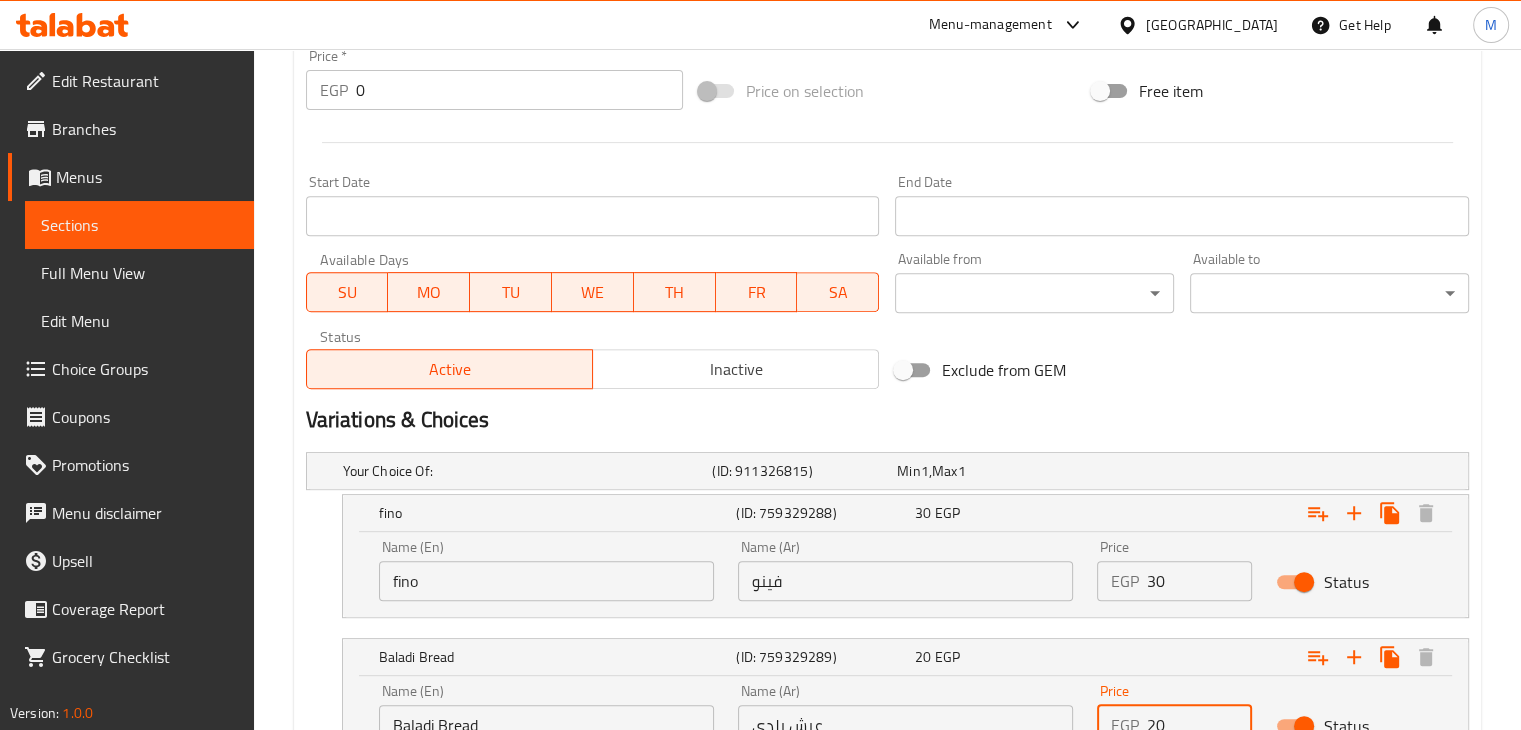 drag, startPoint x: 1175, startPoint y: 710, endPoint x: 1132, endPoint y: 721, distance: 44.38468 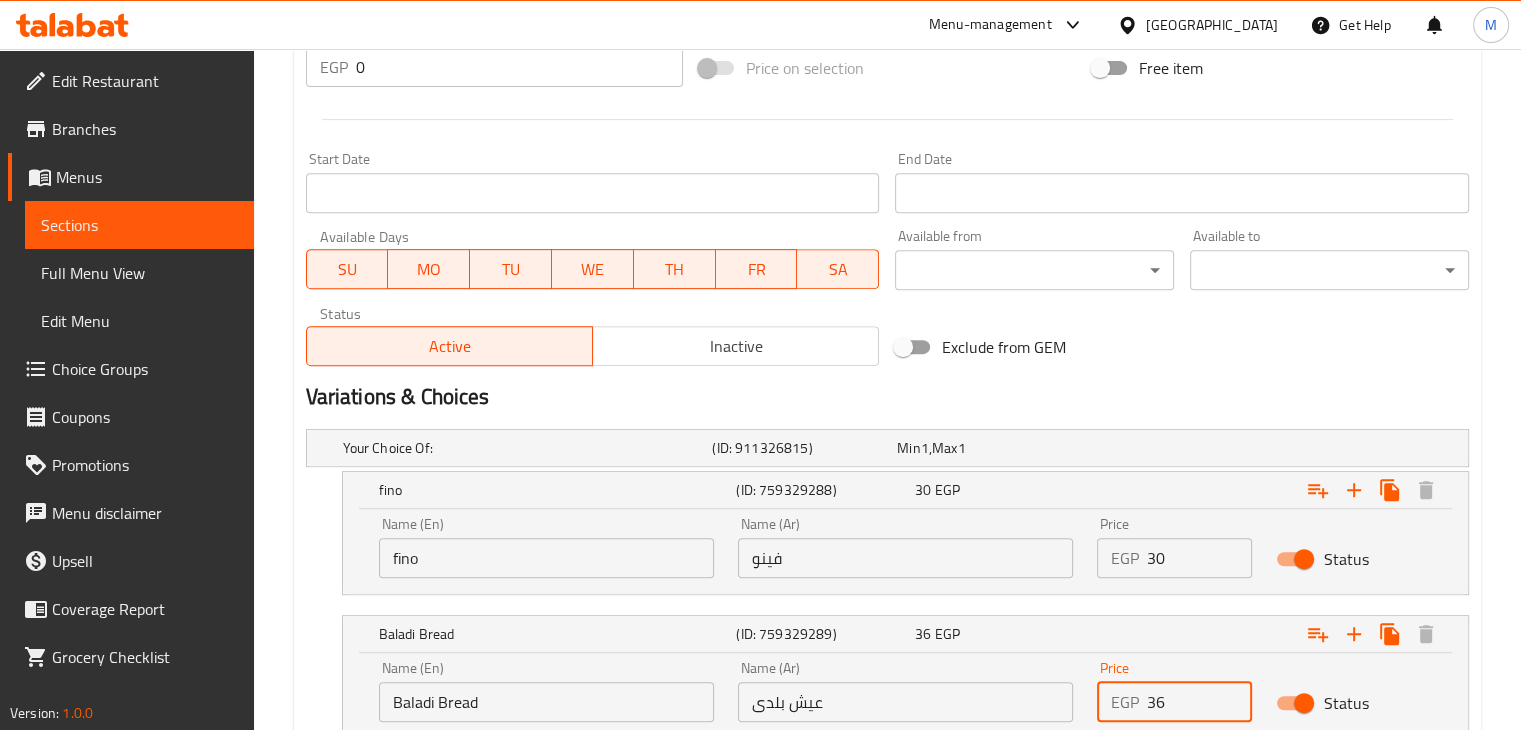 scroll, scrollTop: 928, scrollLeft: 0, axis: vertical 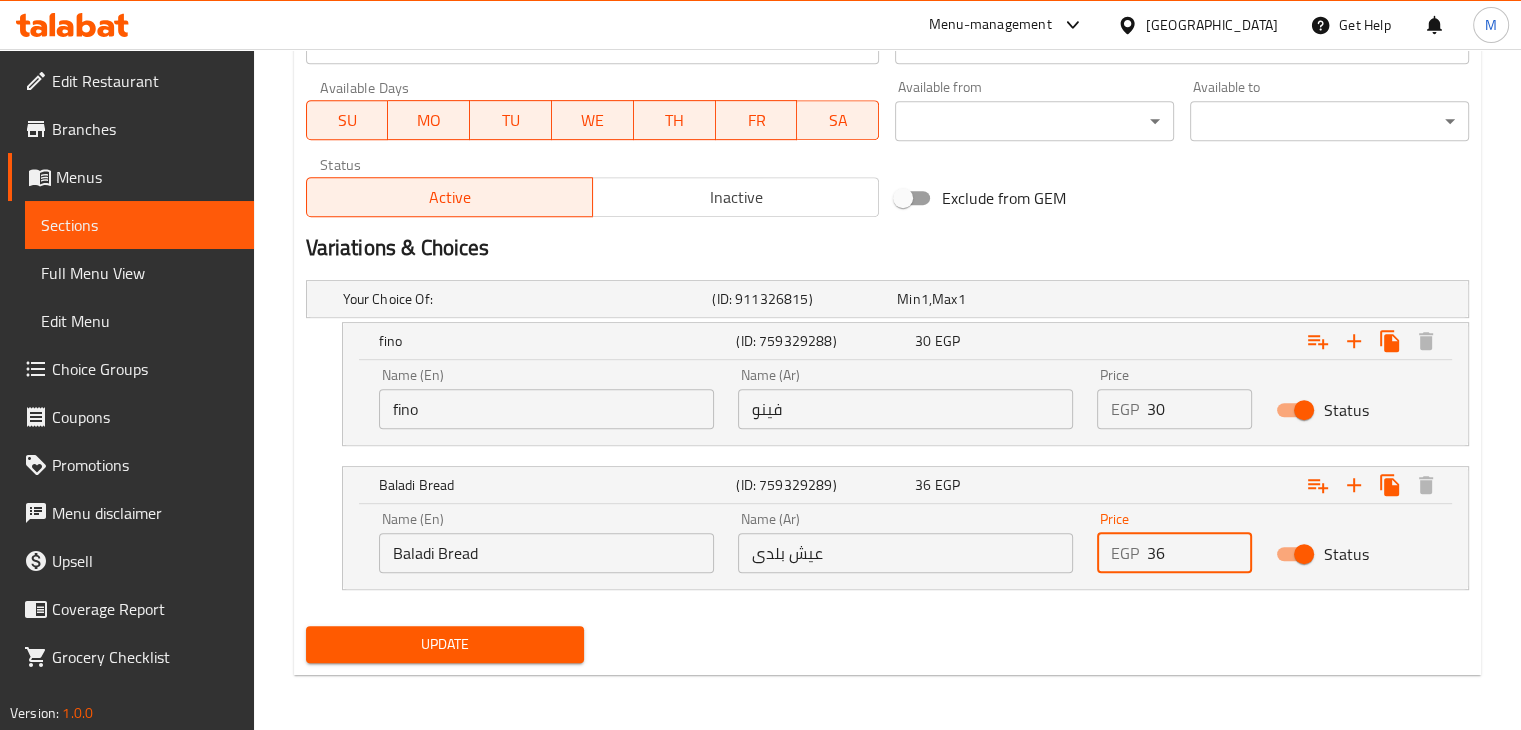 type on "36" 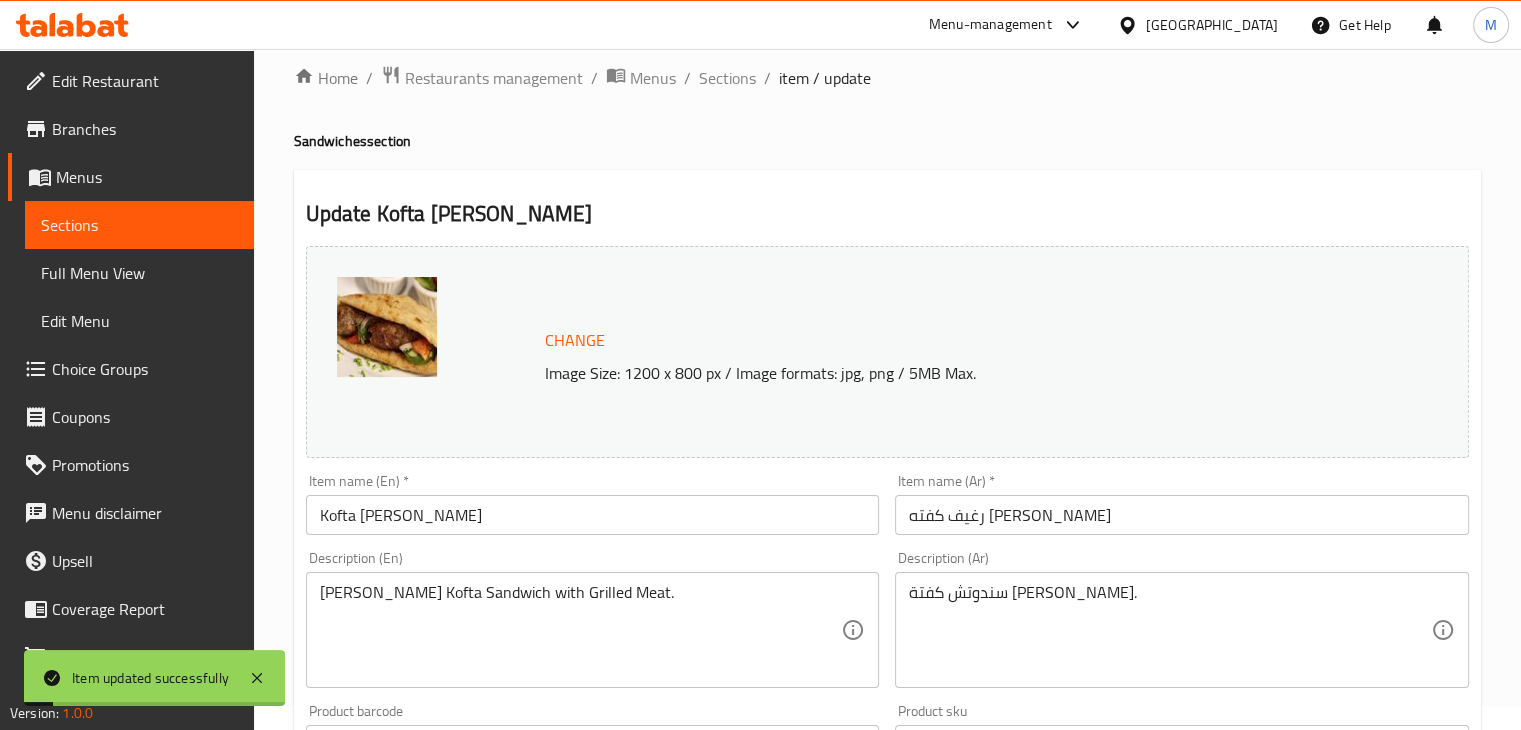 scroll, scrollTop: 0, scrollLeft: 0, axis: both 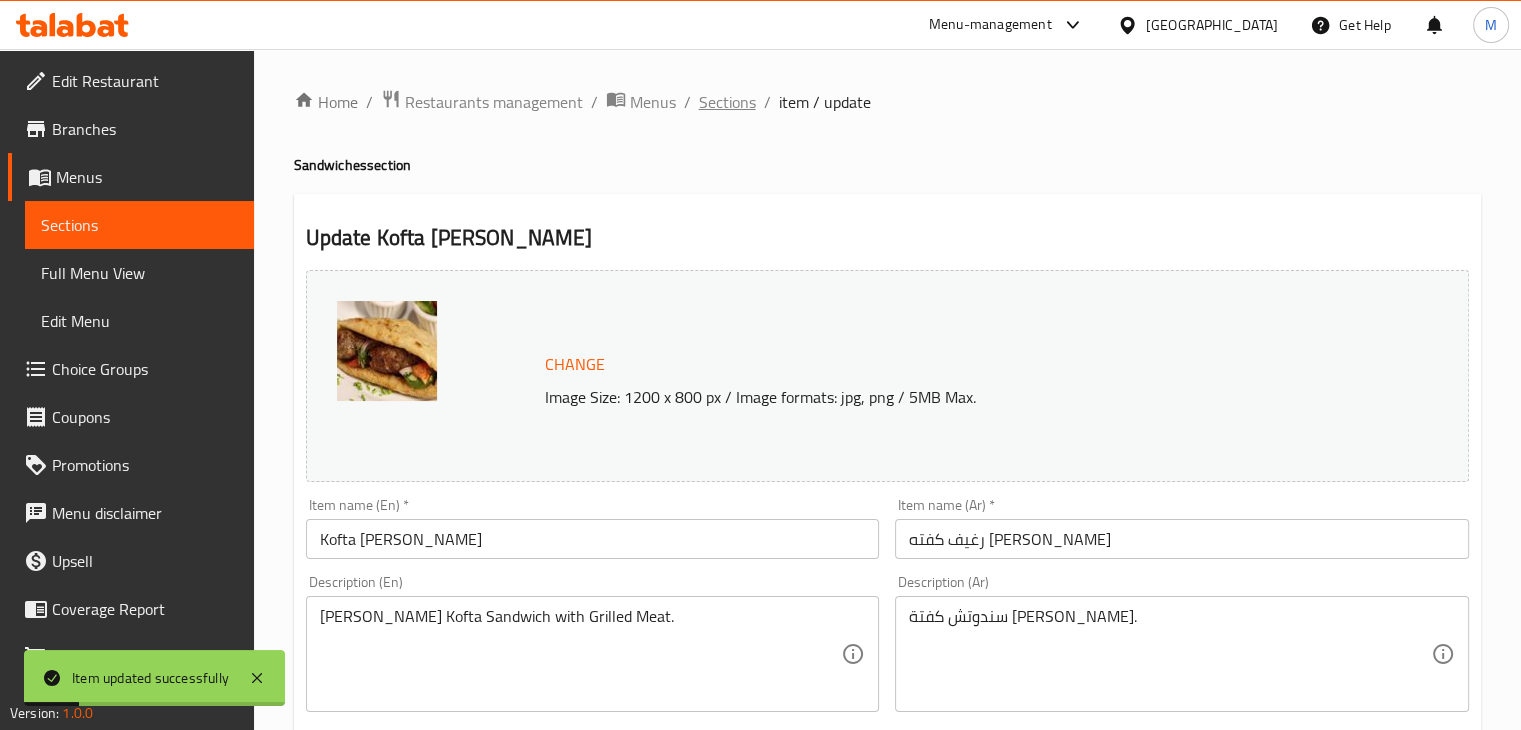 click on "Sections" at bounding box center (727, 102) 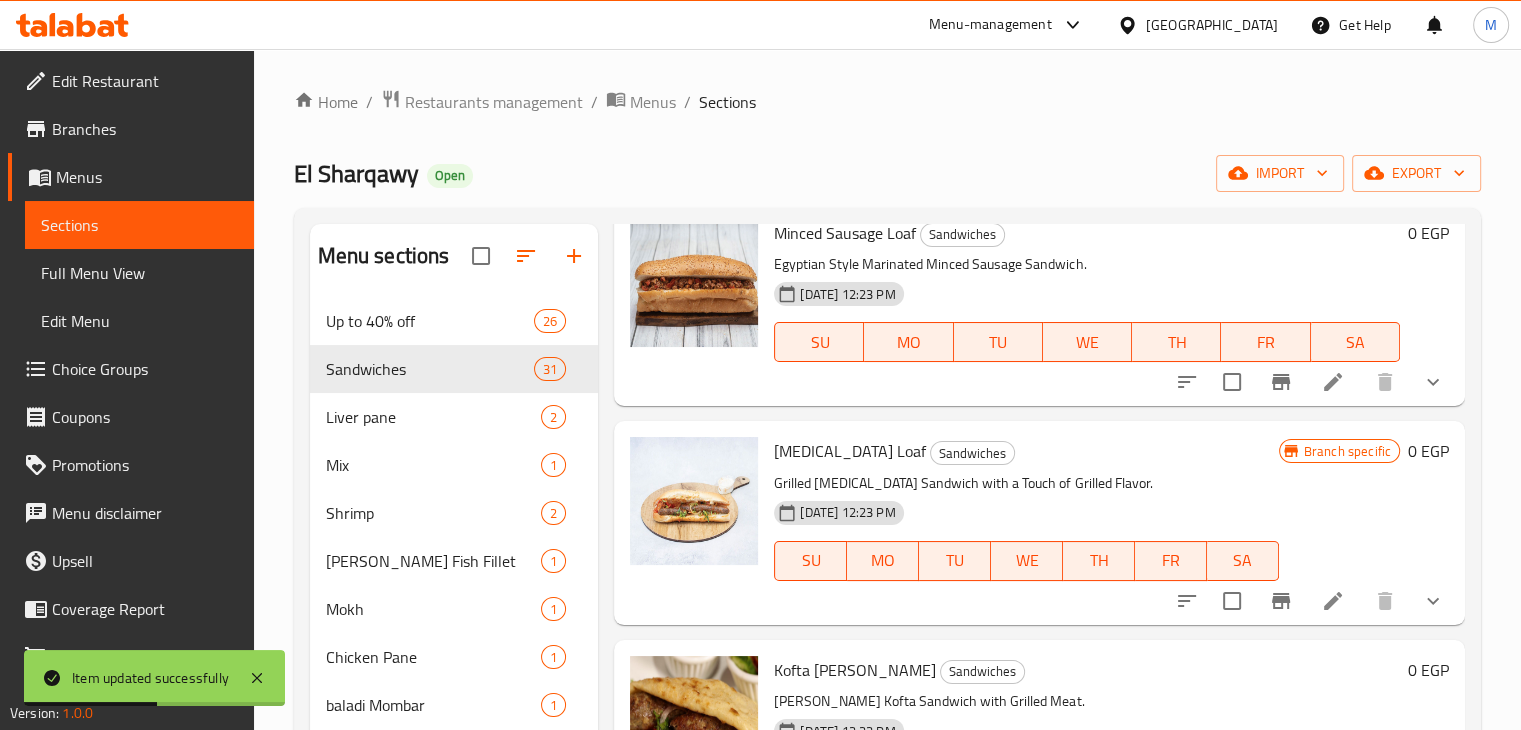 scroll, scrollTop: 6321, scrollLeft: 0, axis: vertical 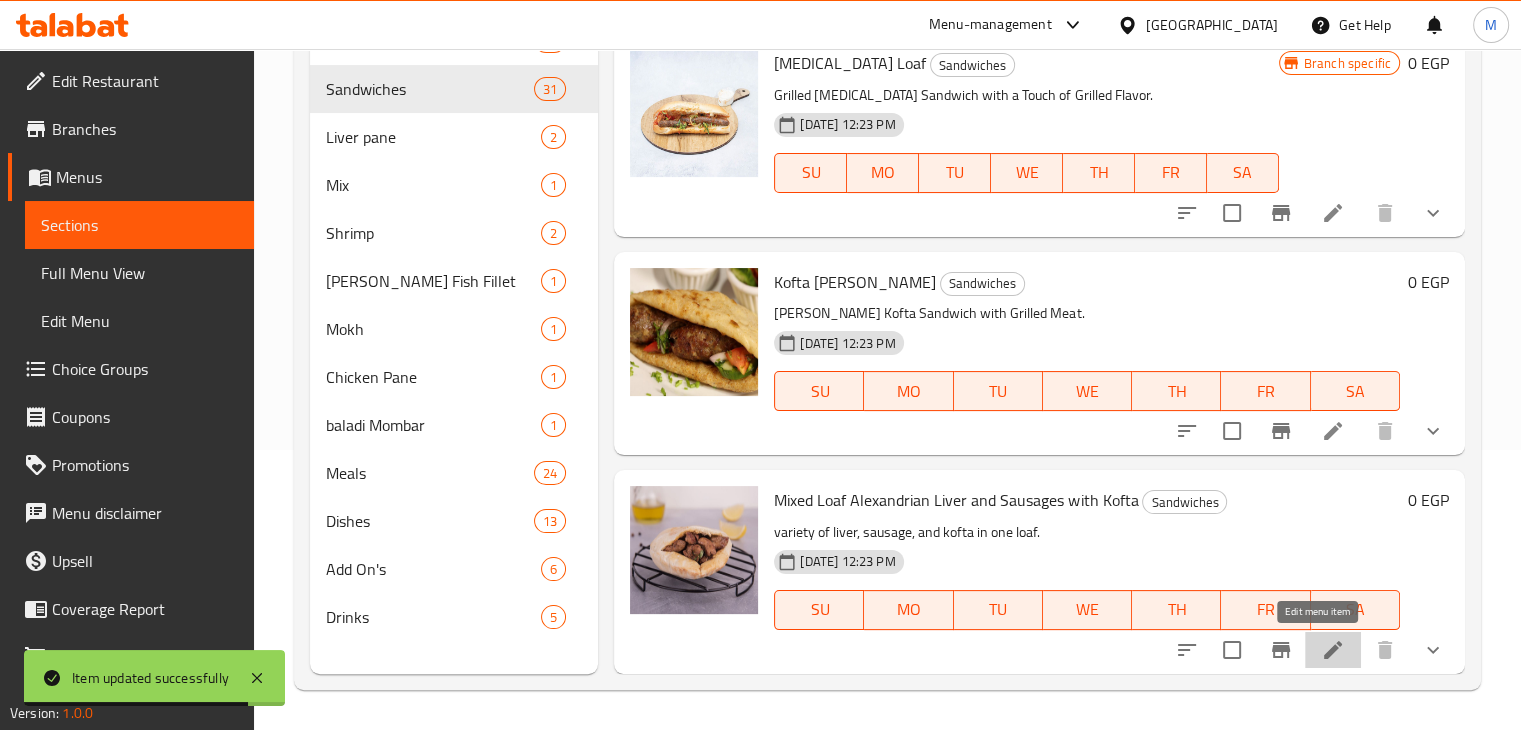click 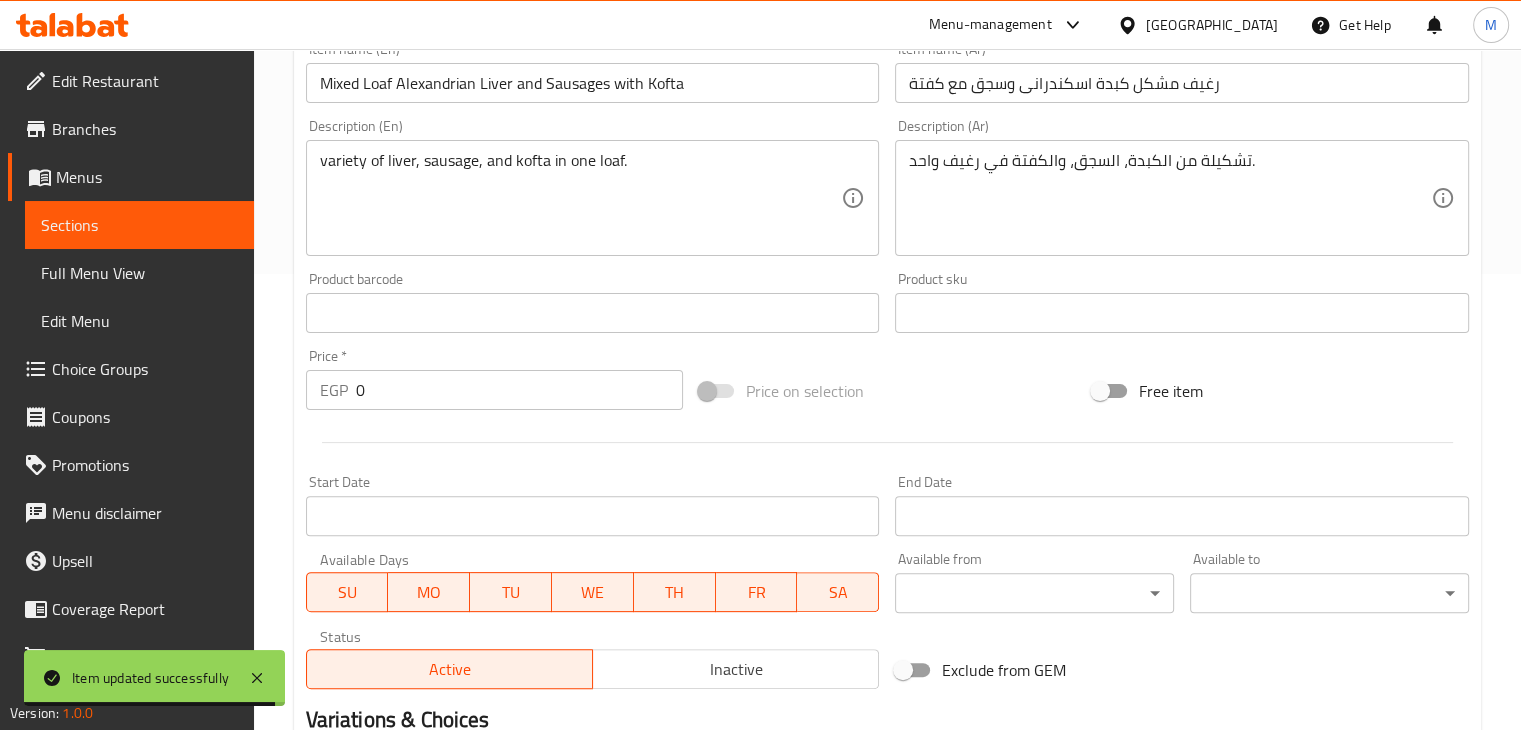 scroll, scrollTop: 756, scrollLeft: 0, axis: vertical 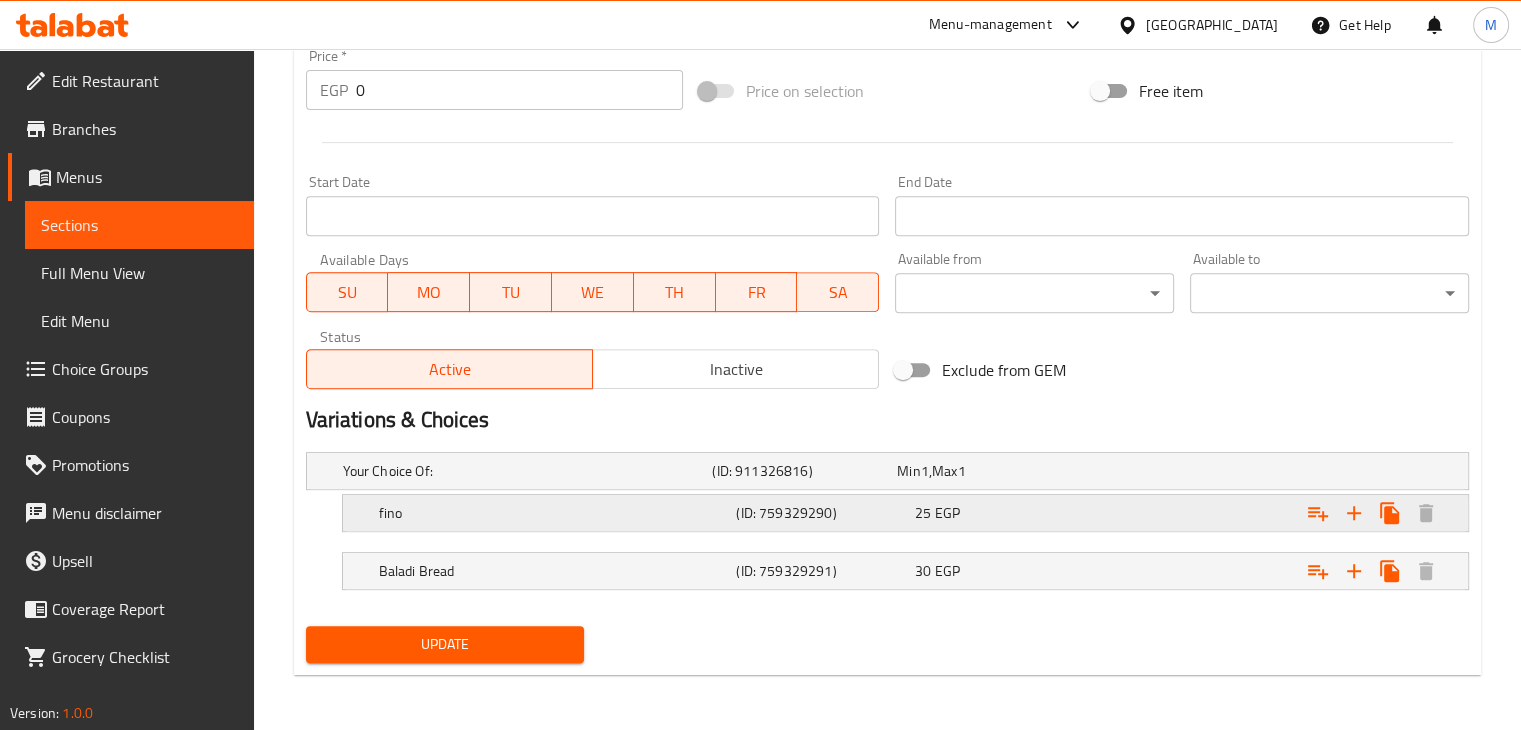click on "fino (ID: 759329290) 25   EGP" at bounding box center [893, 471] 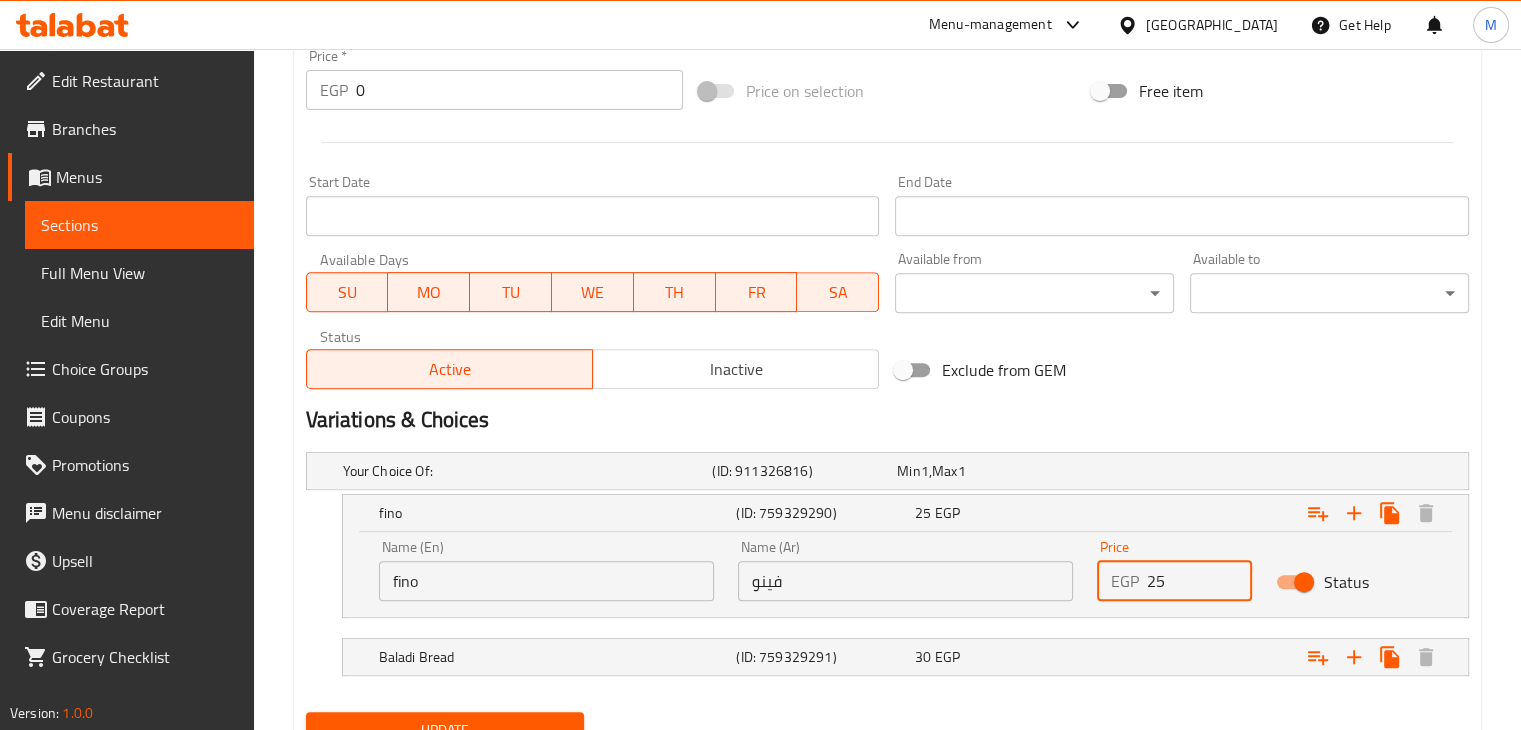 drag, startPoint x: 1162, startPoint y: 576, endPoint x: 1042, endPoint y: 596, distance: 121.65525 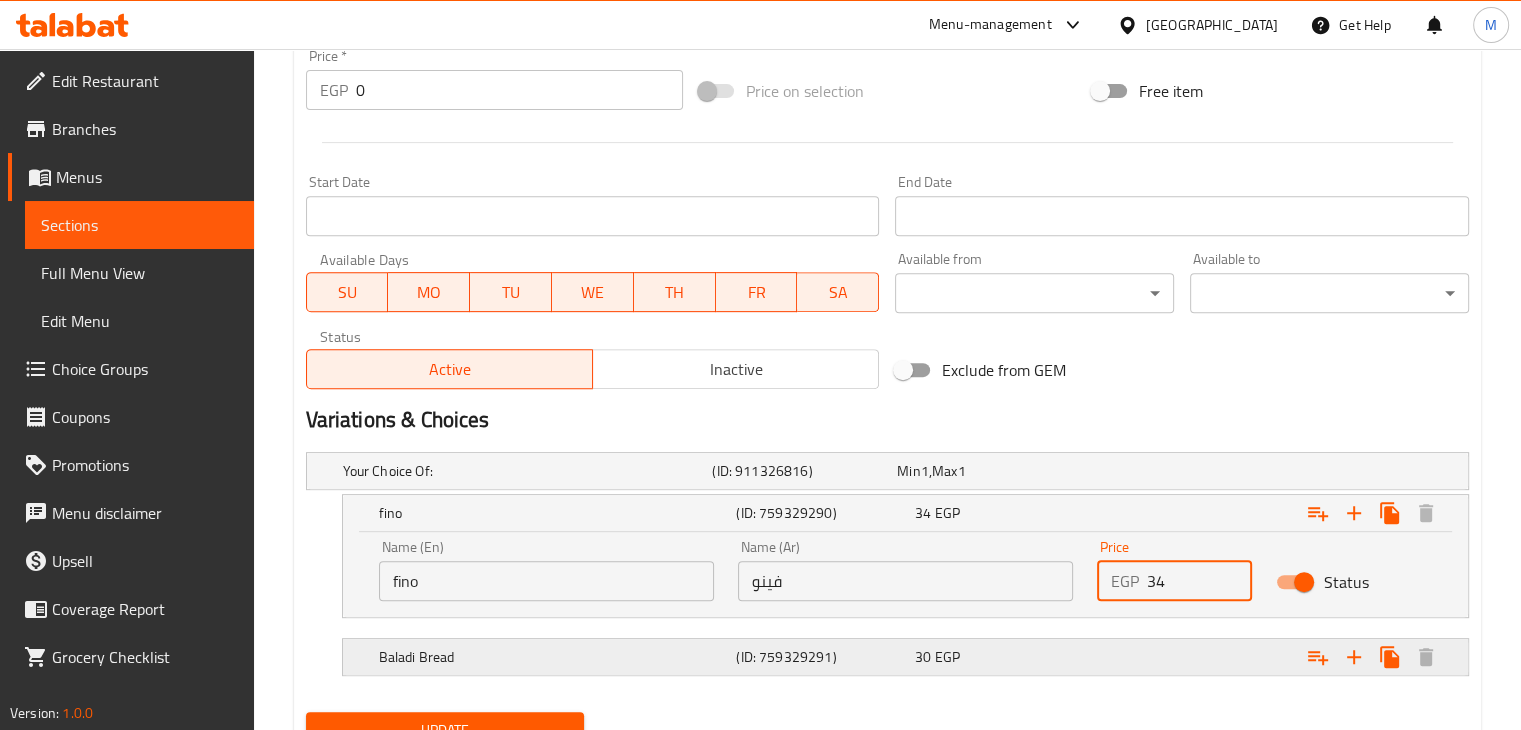 type on "34" 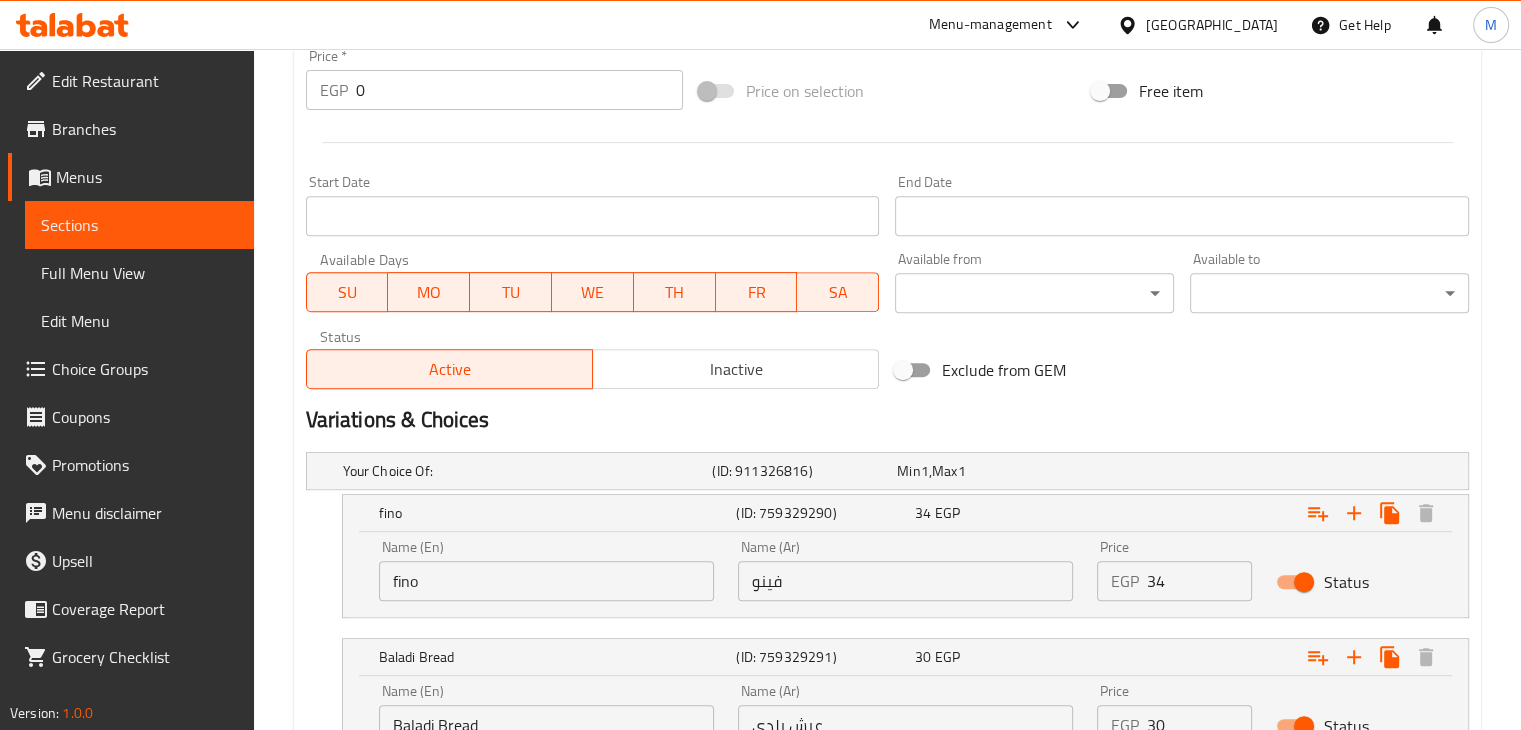 drag, startPoint x: 1173, startPoint y: 713, endPoint x: 1030, endPoint y: 711, distance: 143.01399 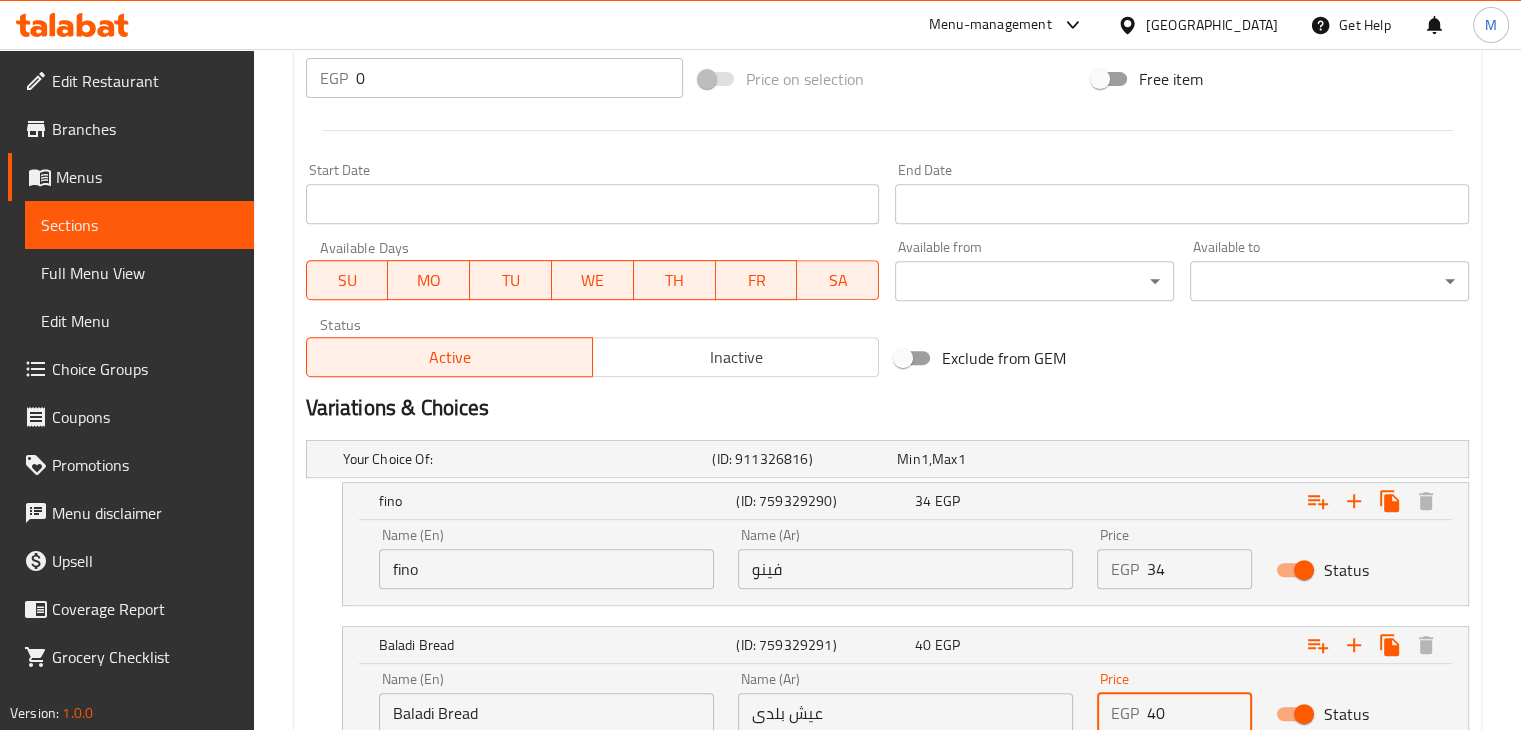 scroll, scrollTop: 928, scrollLeft: 0, axis: vertical 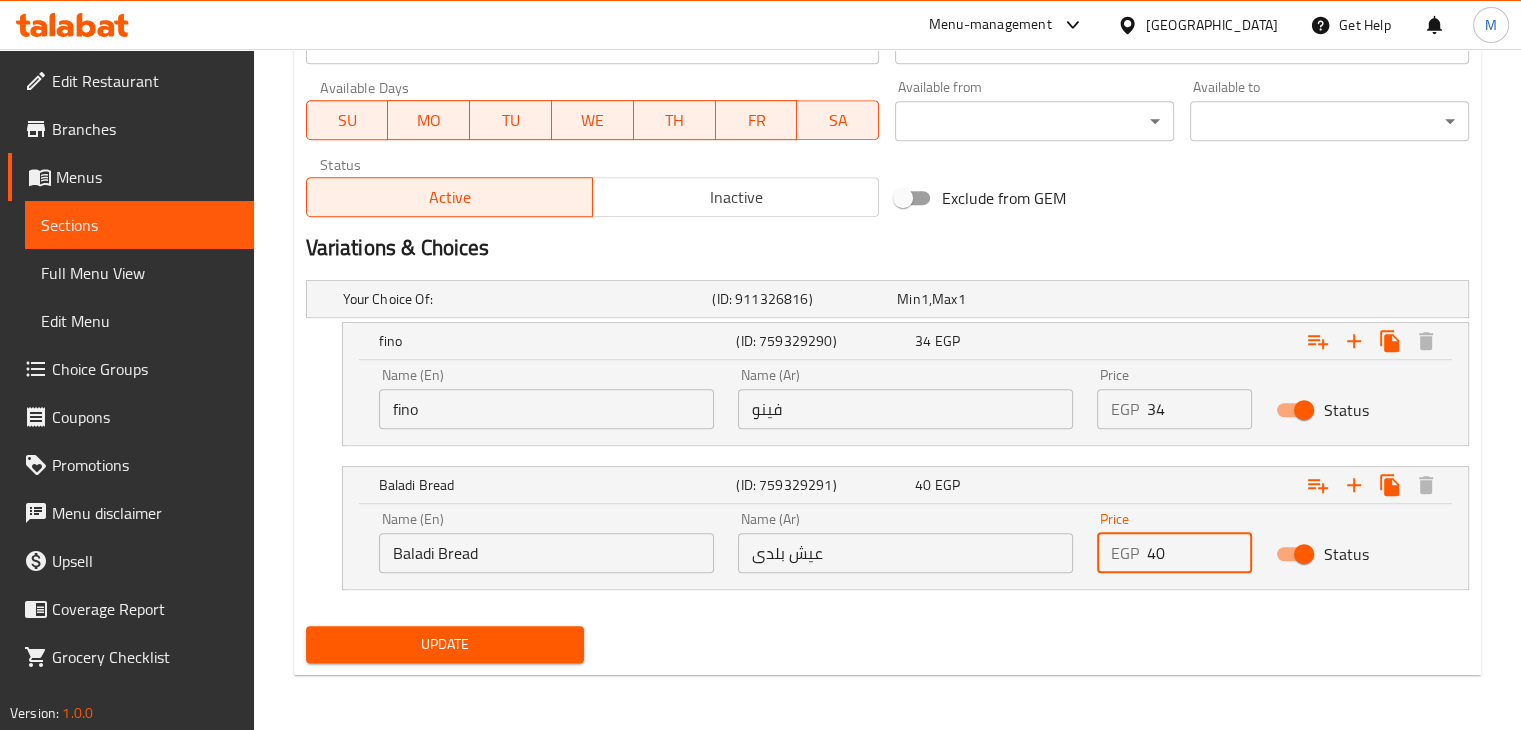type on "40" 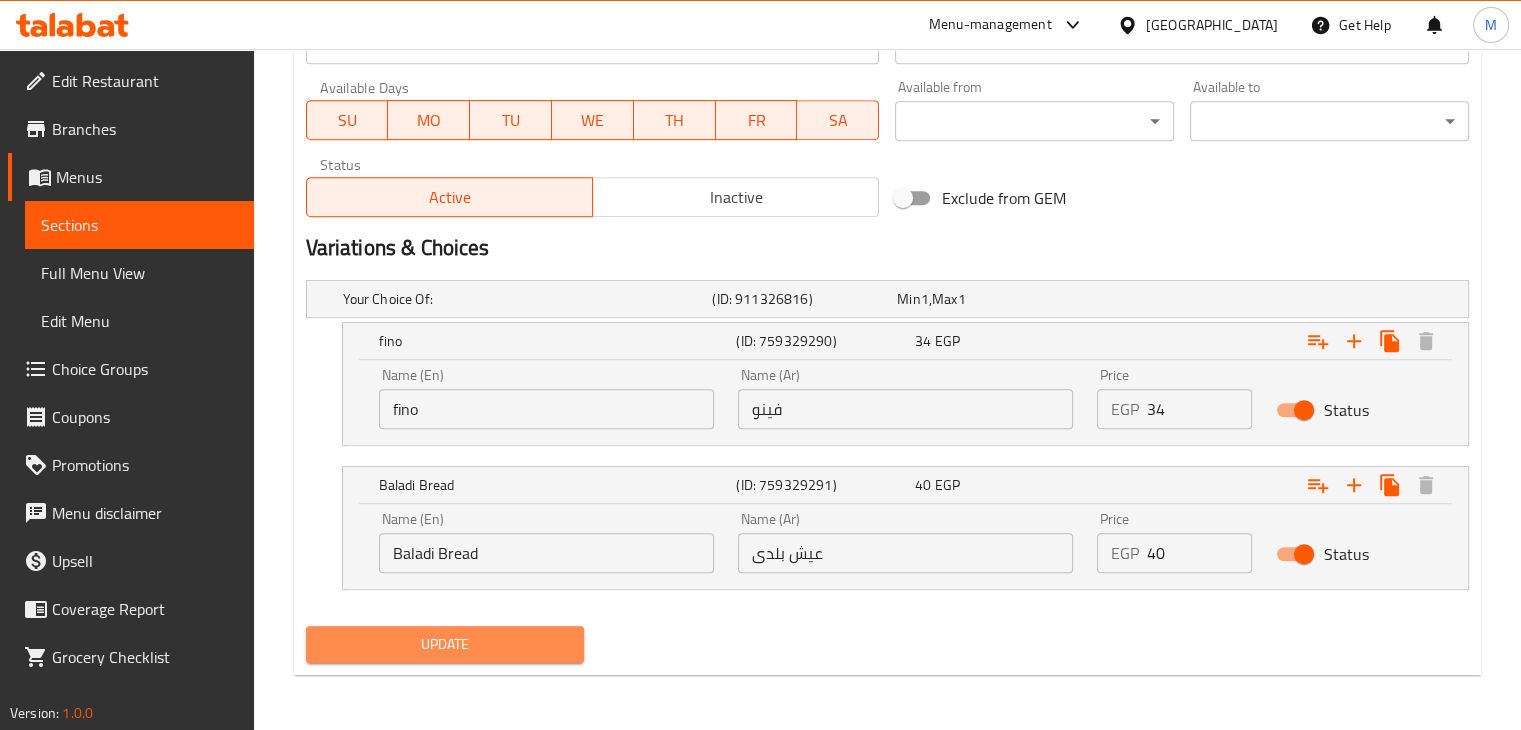 click on "Update" at bounding box center [445, 644] 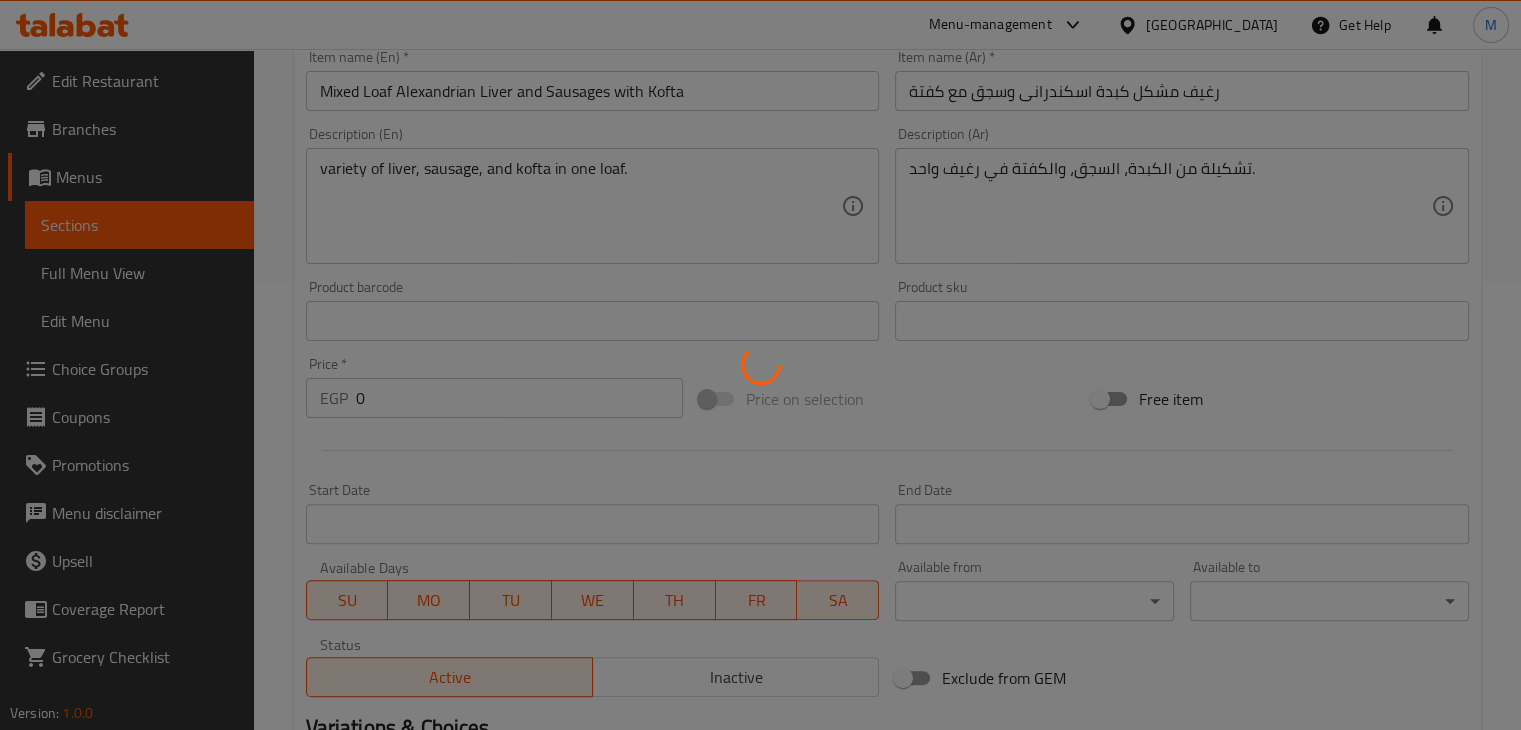 scroll, scrollTop: 0, scrollLeft: 0, axis: both 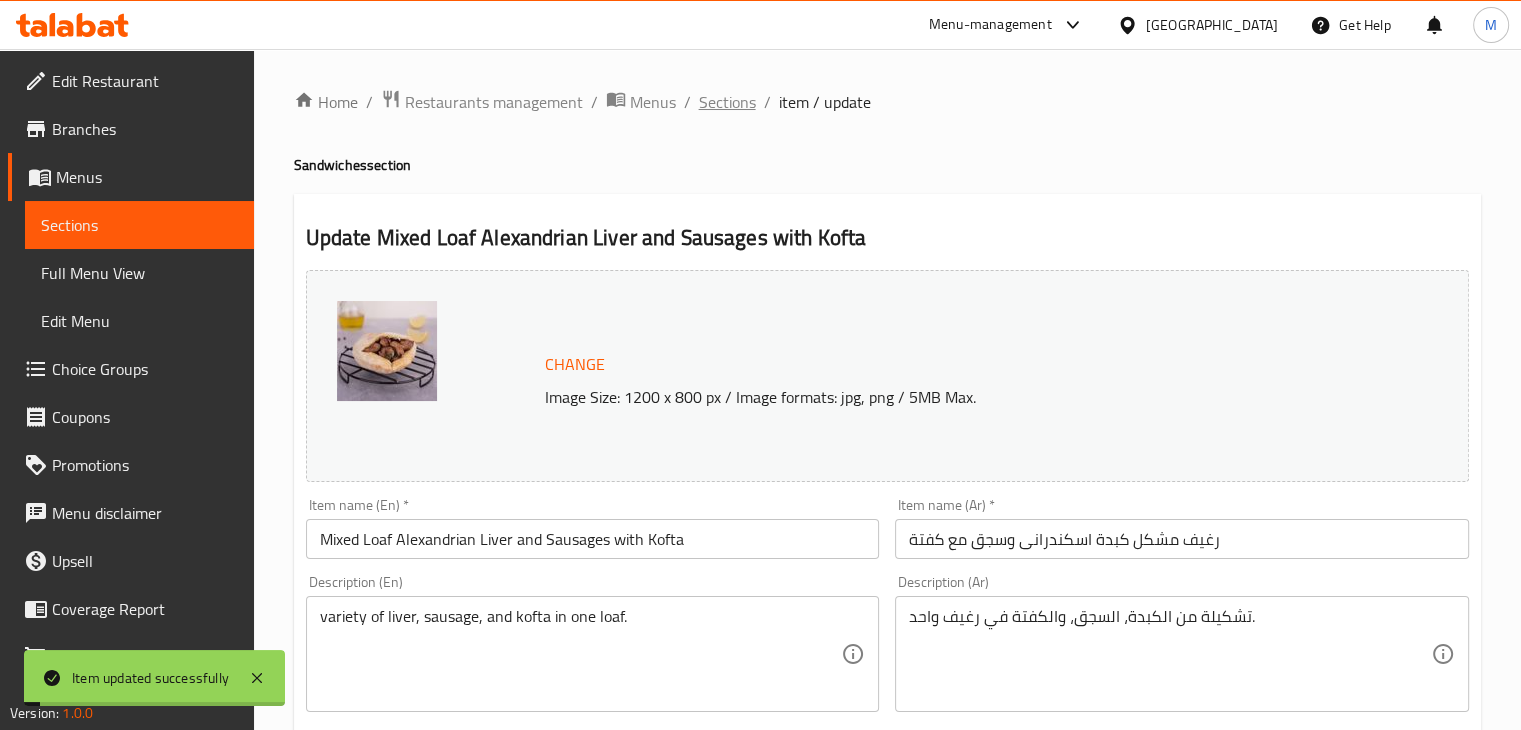 click on "Sections" at bounding box center [727, 102] 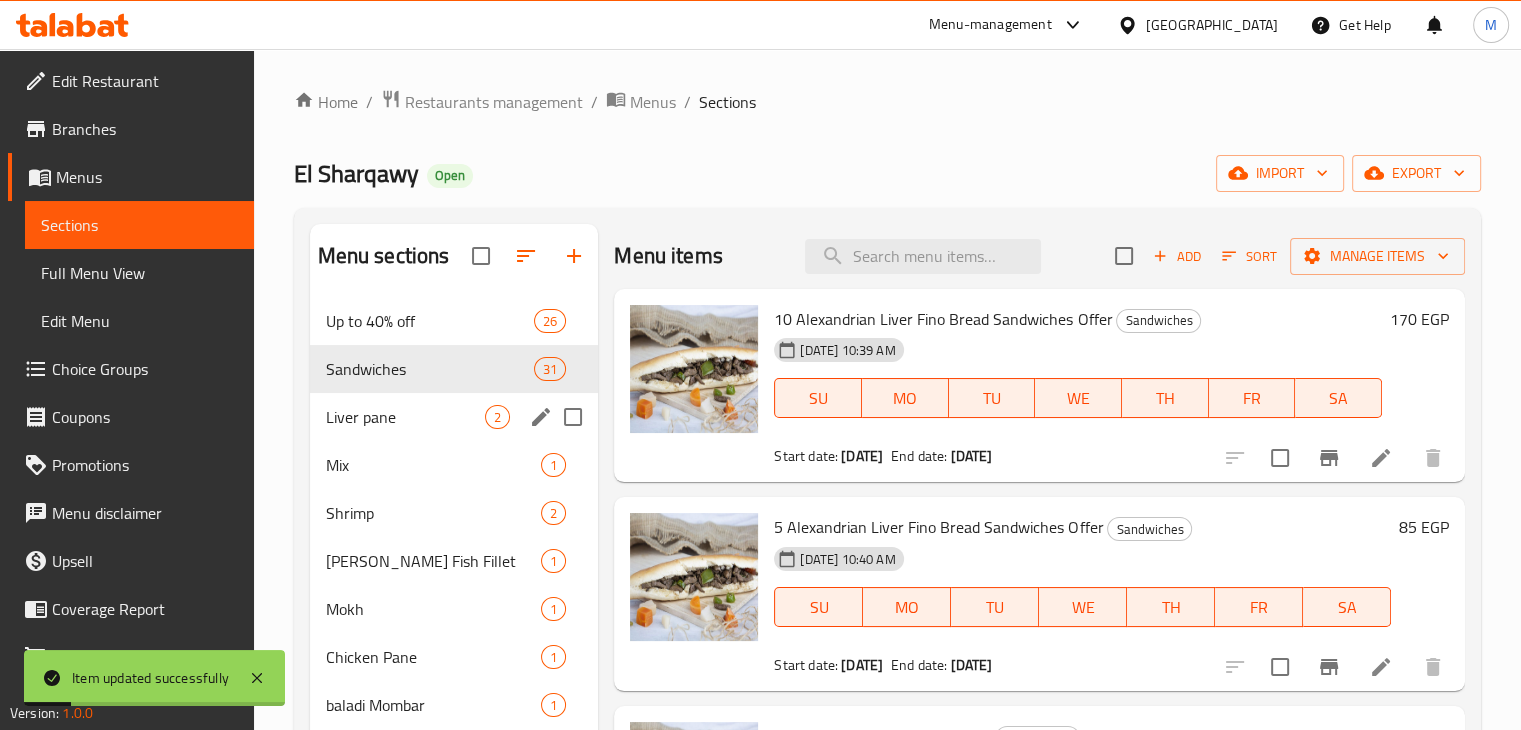 click on "Liver pane" at bounding box center [406, 417] 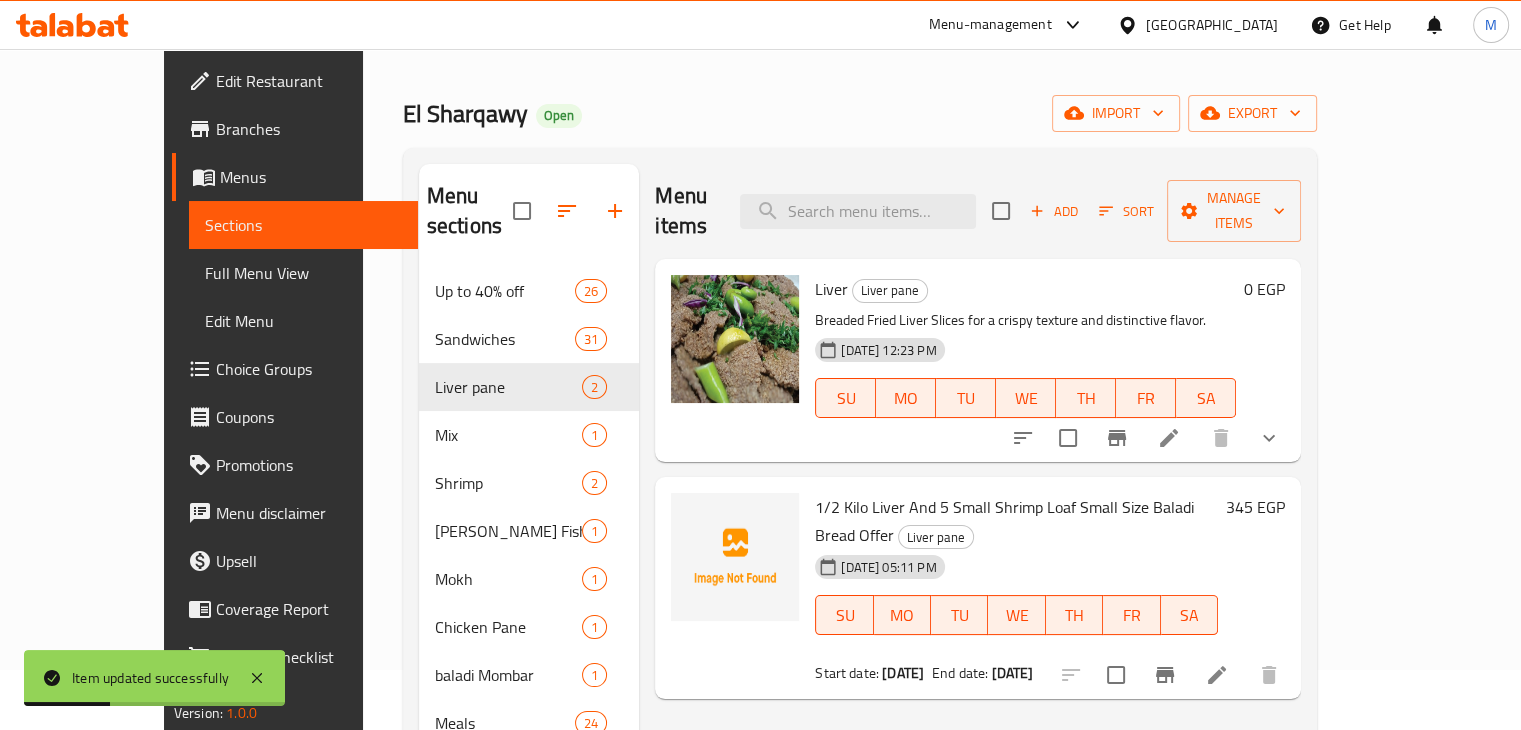 scroll, scrollTop: 63, scrollLeft: 0, axis: vertical 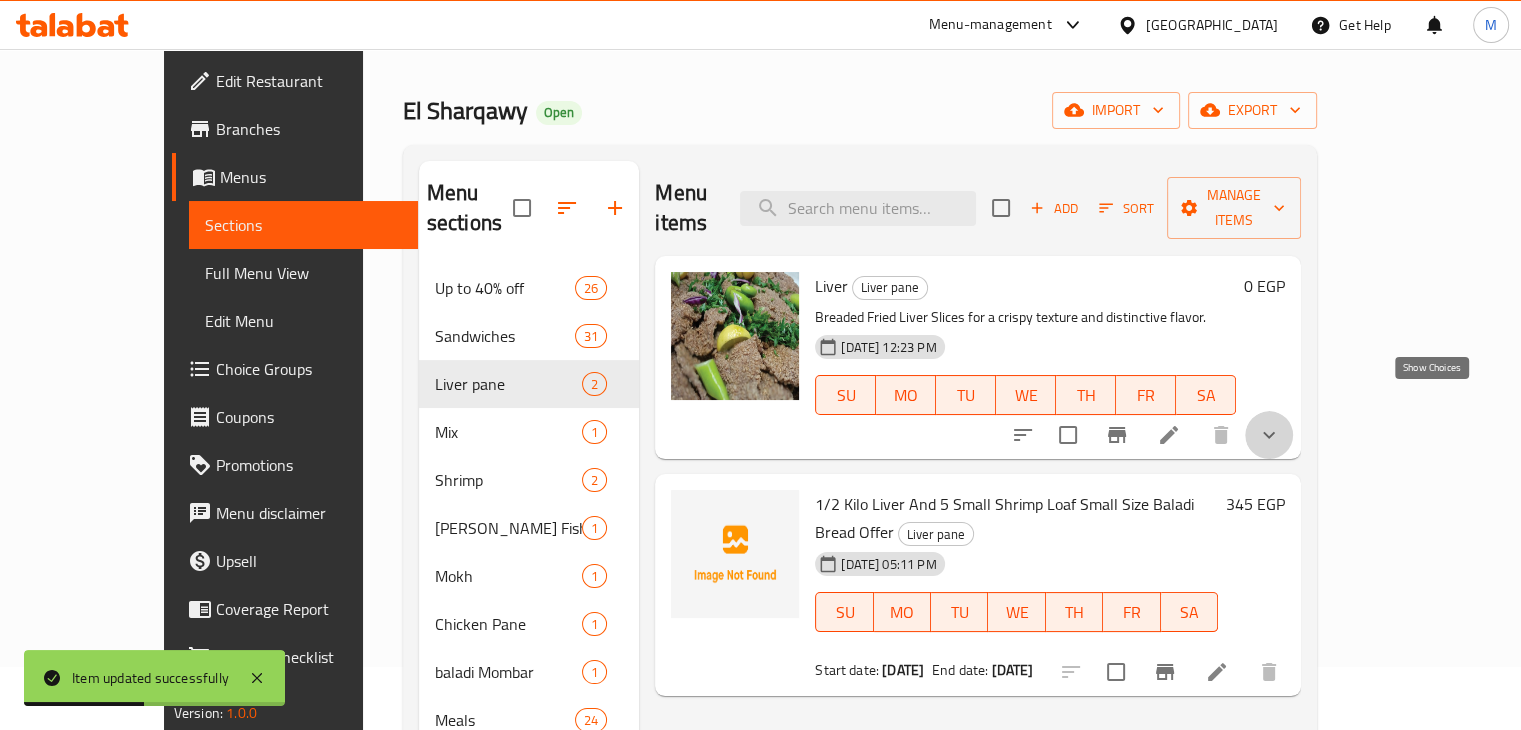 click 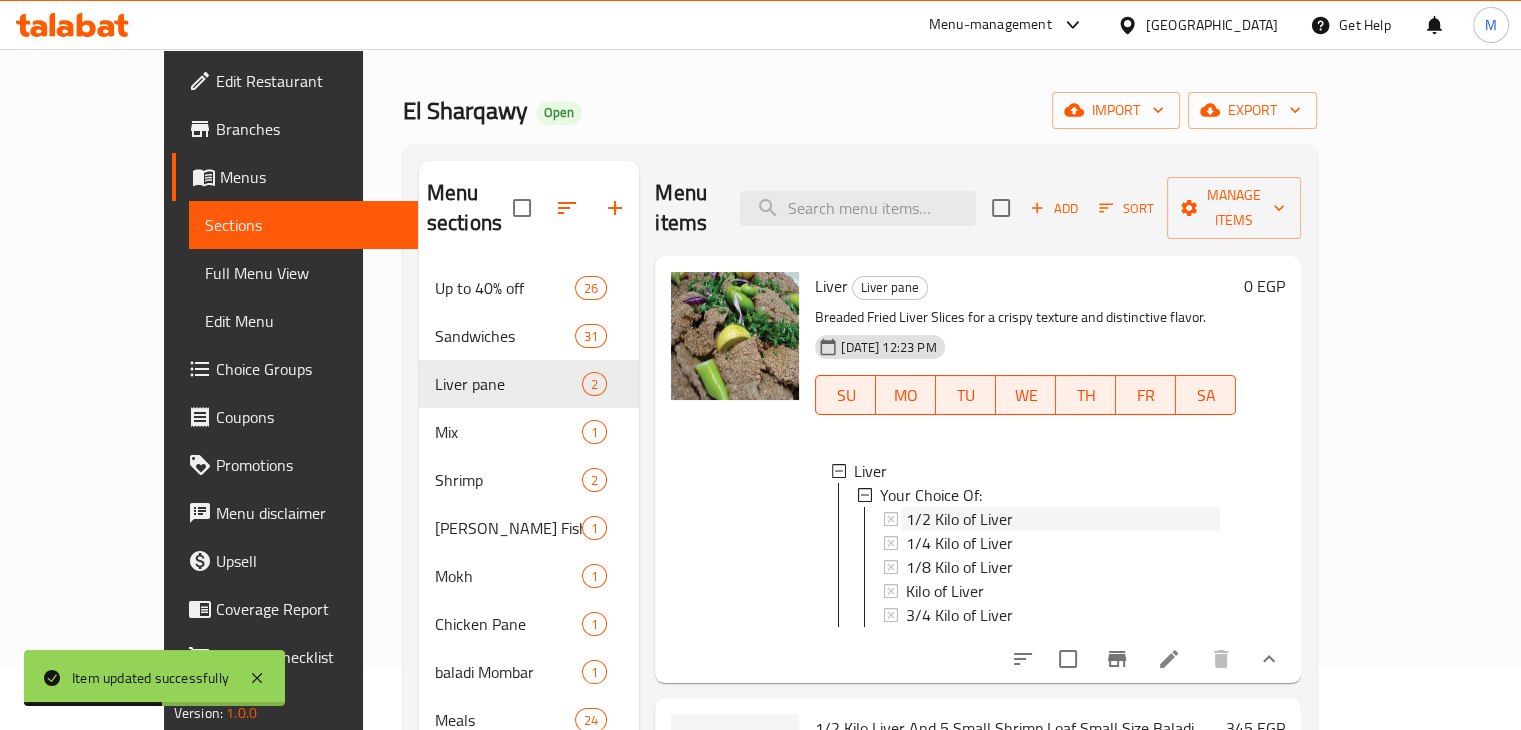 click on "1/2 Kilo of Liver" at bounding box center [1063, 519] 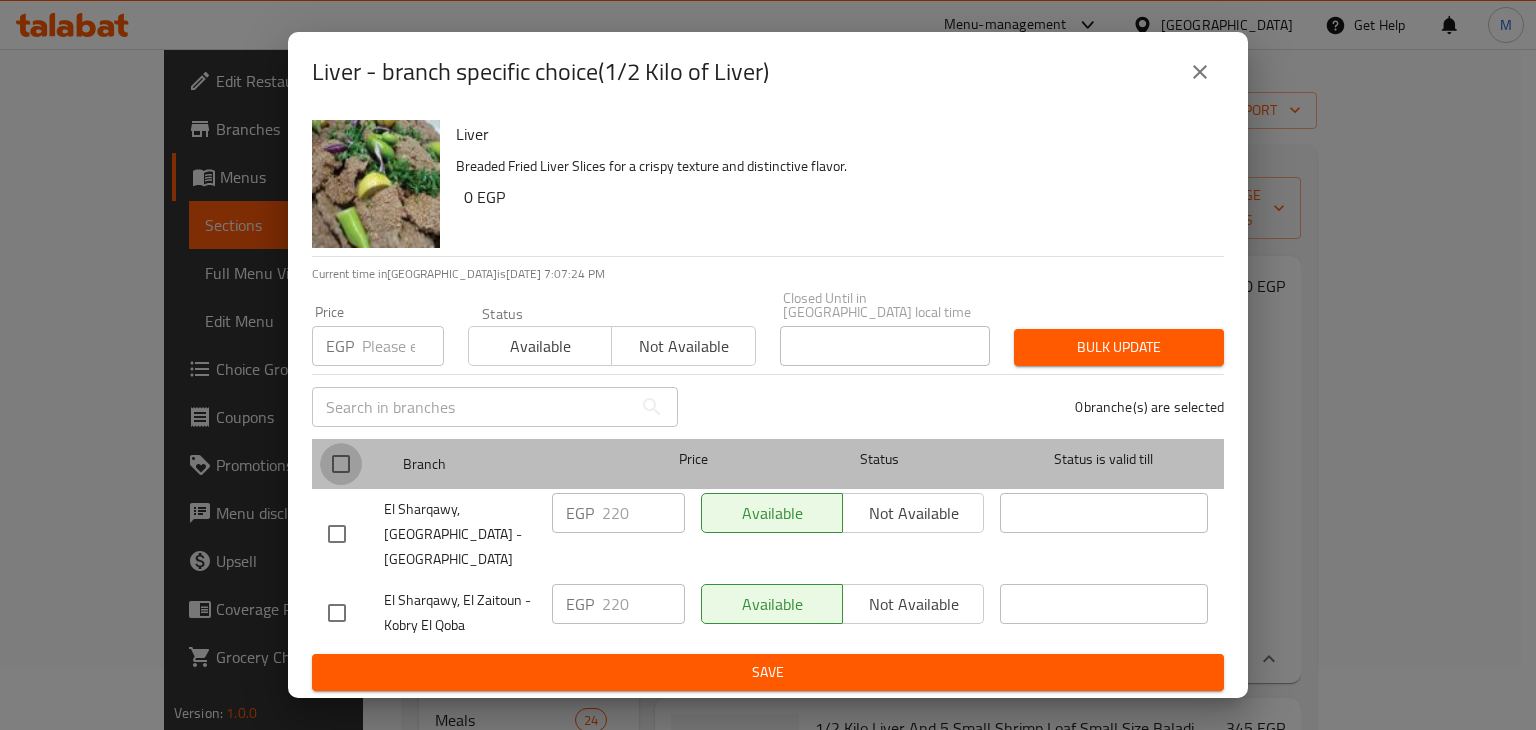 click at bounding box center (341, 464) 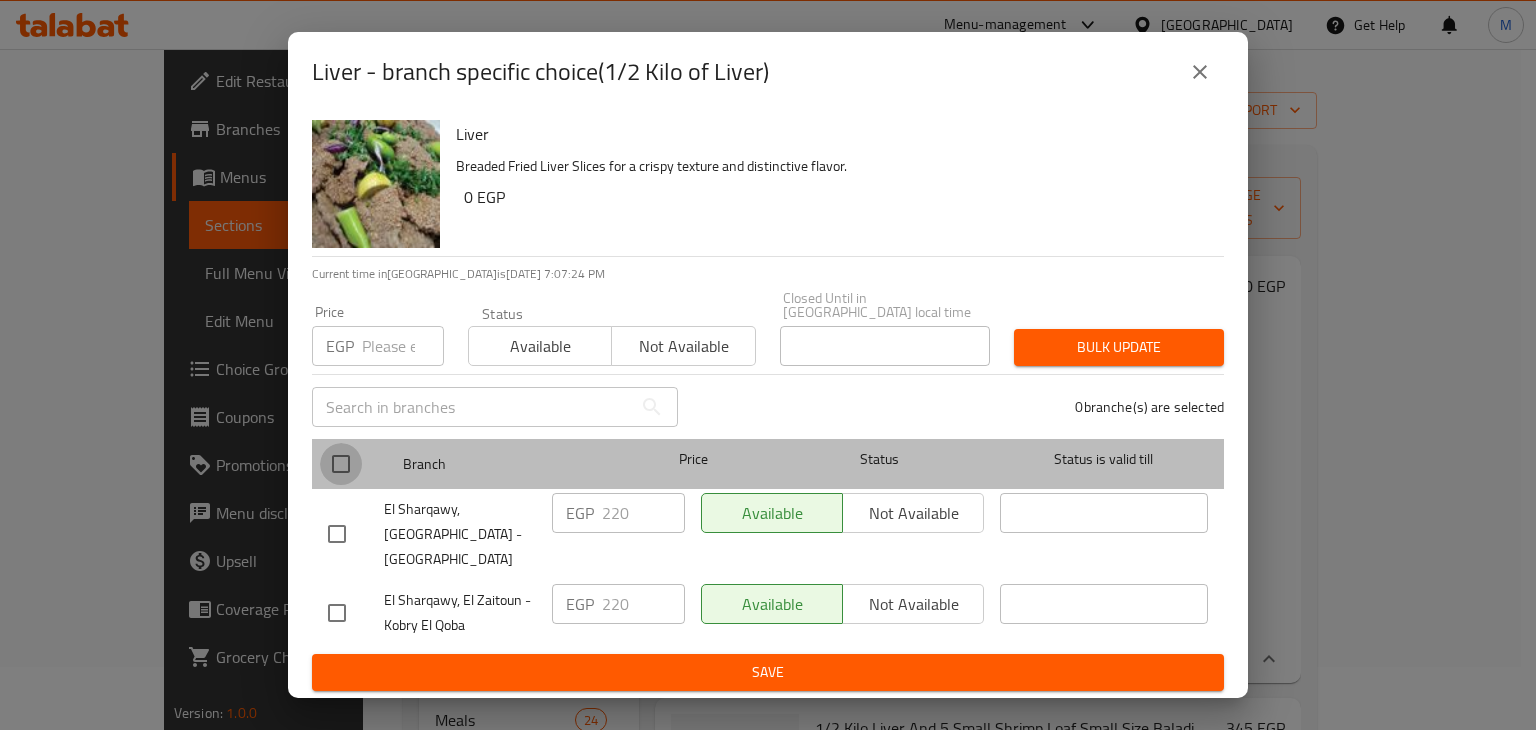 checkbox on "true" 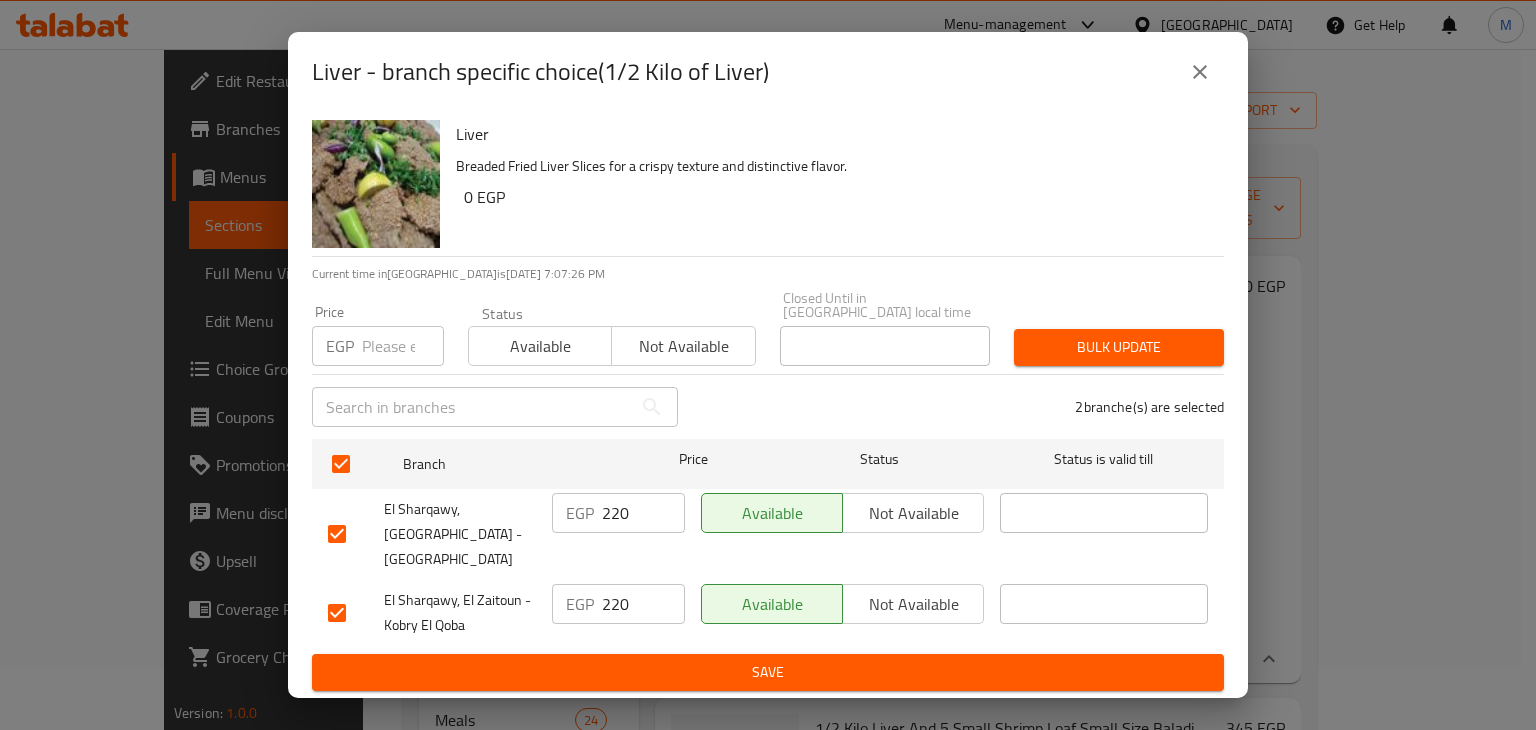 click at bounding box center (403, 346) 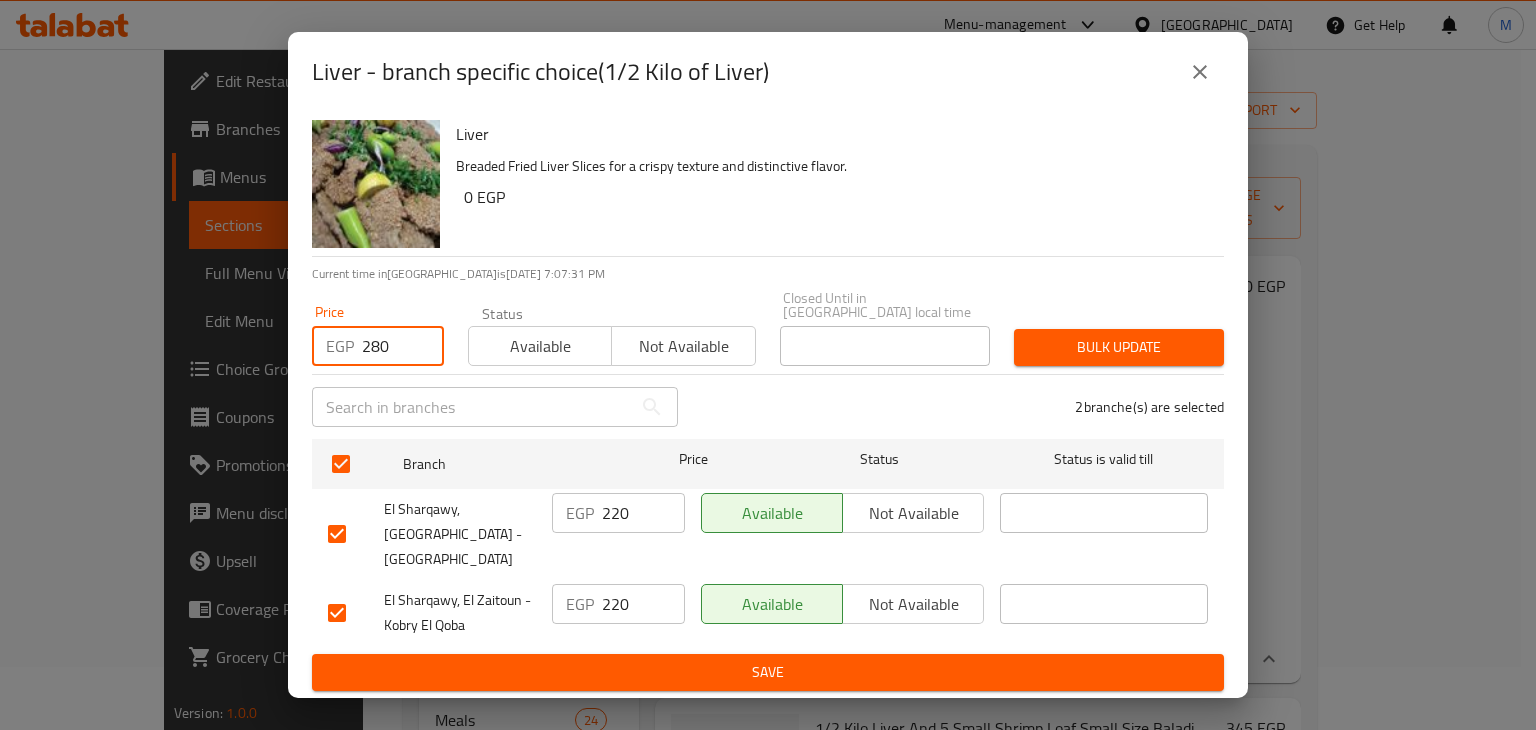 type on "280" 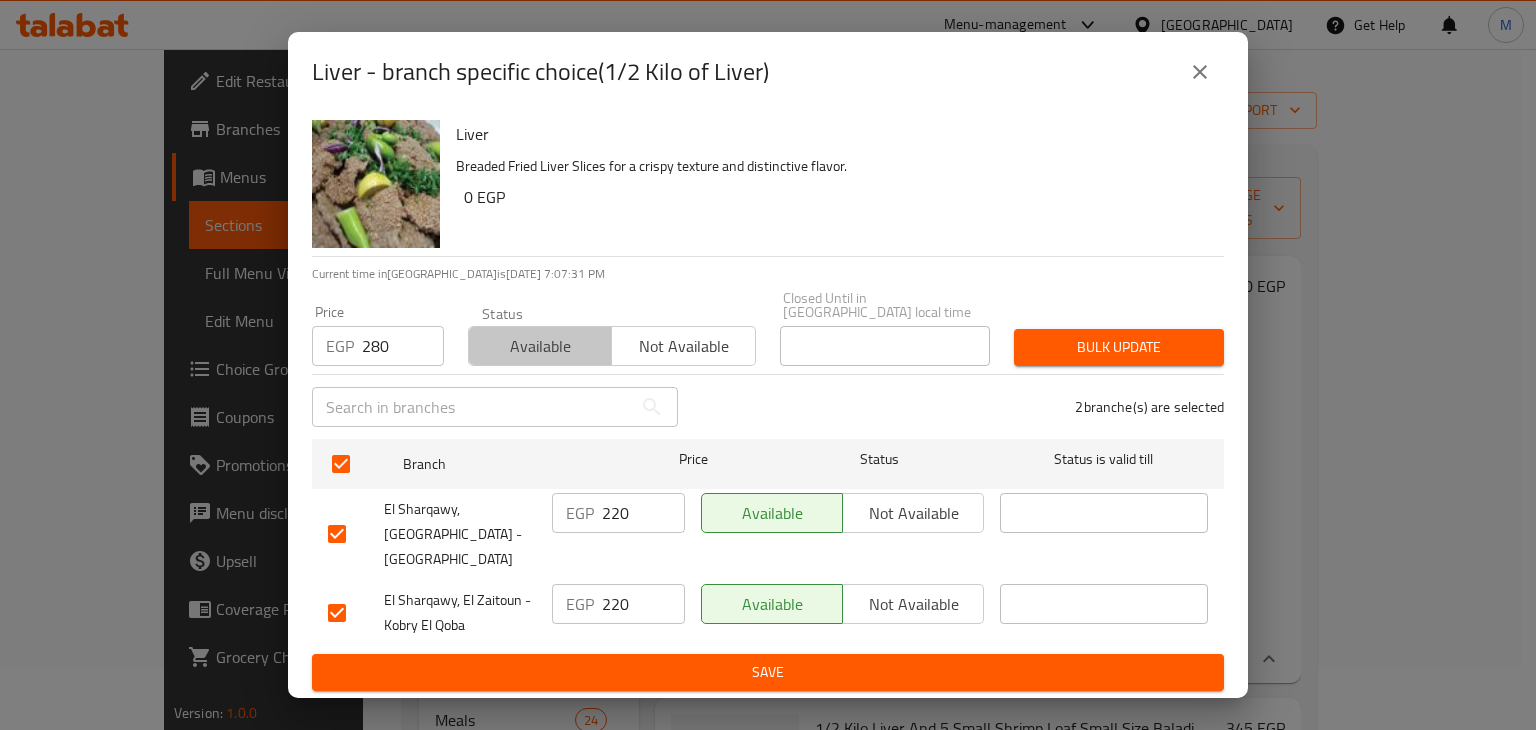 click on "Available" at bounding box center (540, 346) 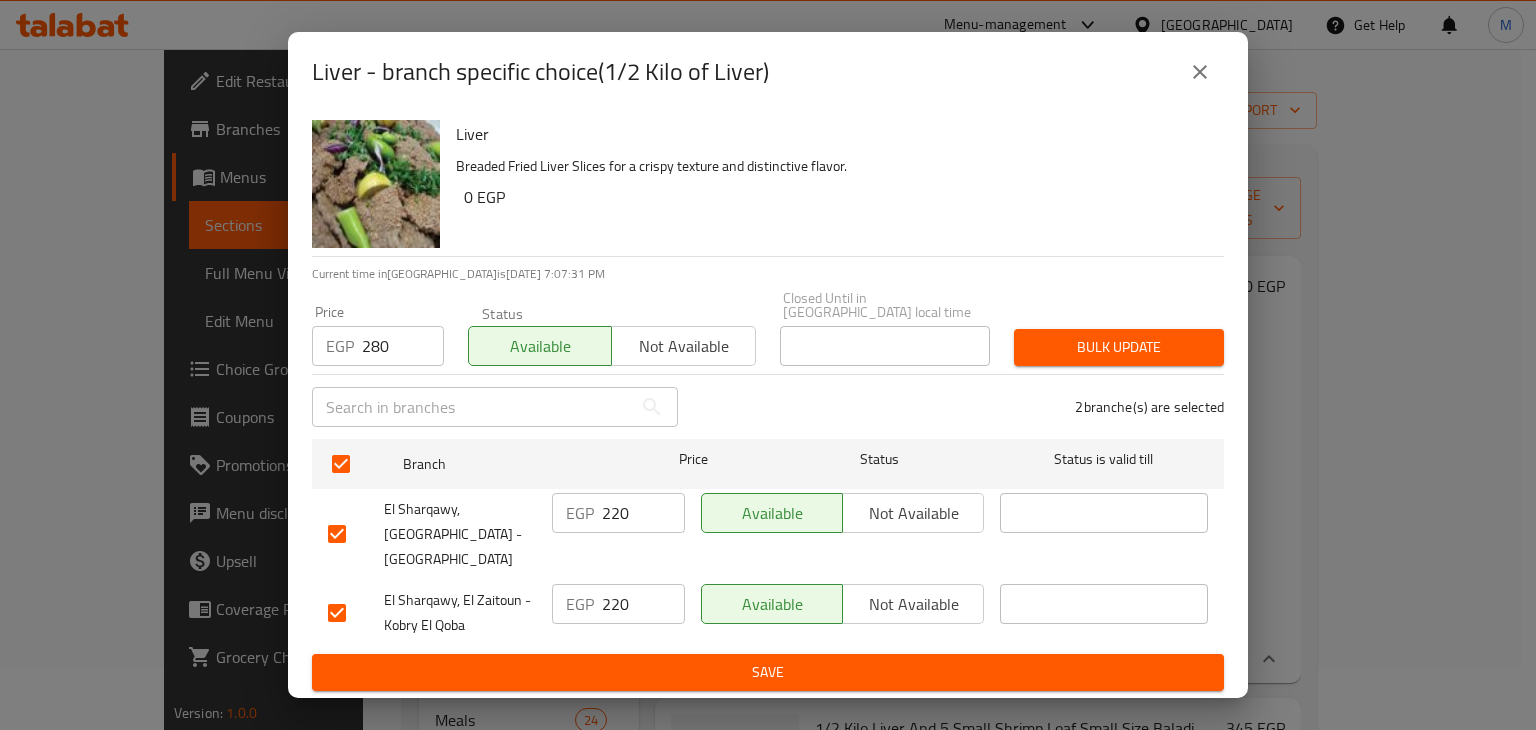 click on "Bulk update" at bounding box center [1119, 347] 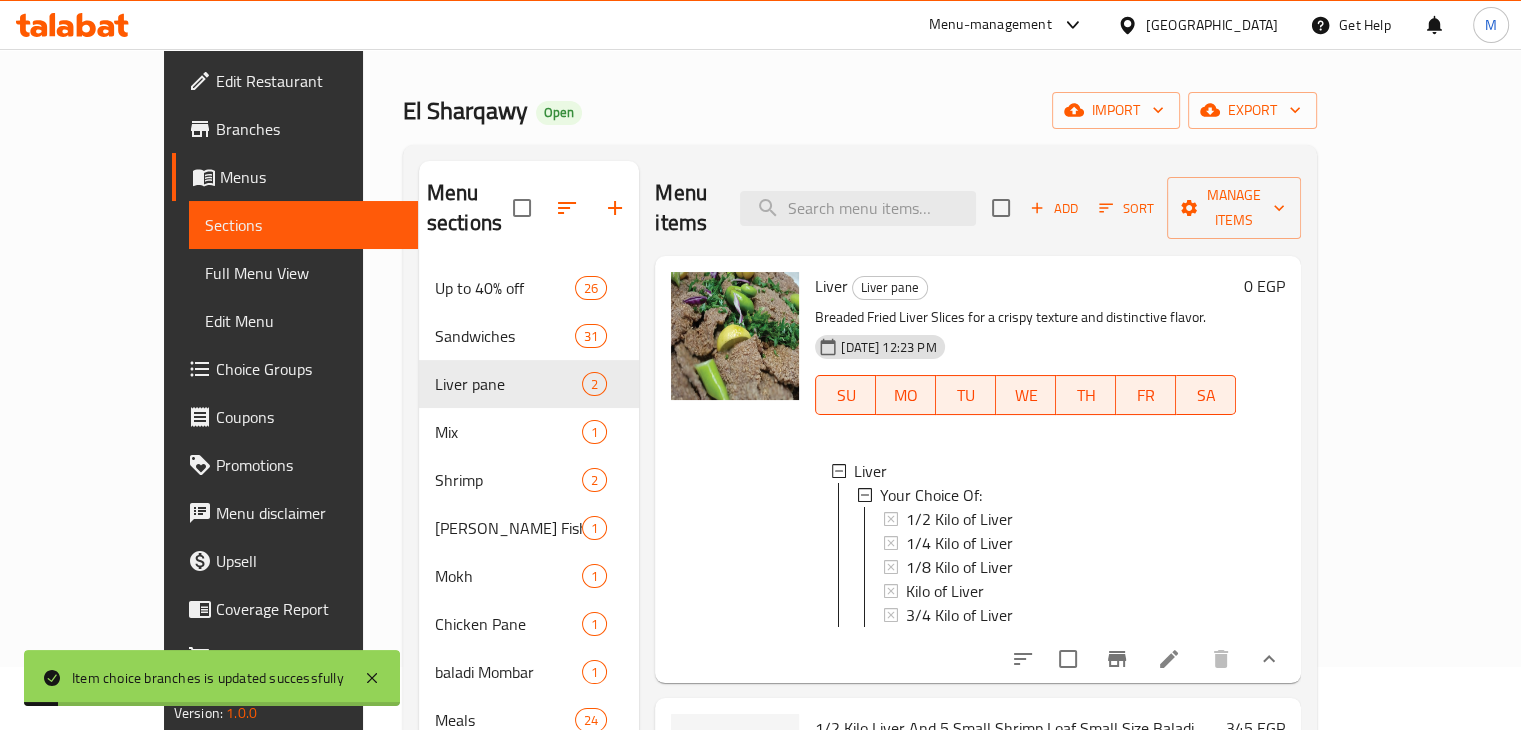 click on "1/2 Kilo of Liver" at bounding box center (959, 519) 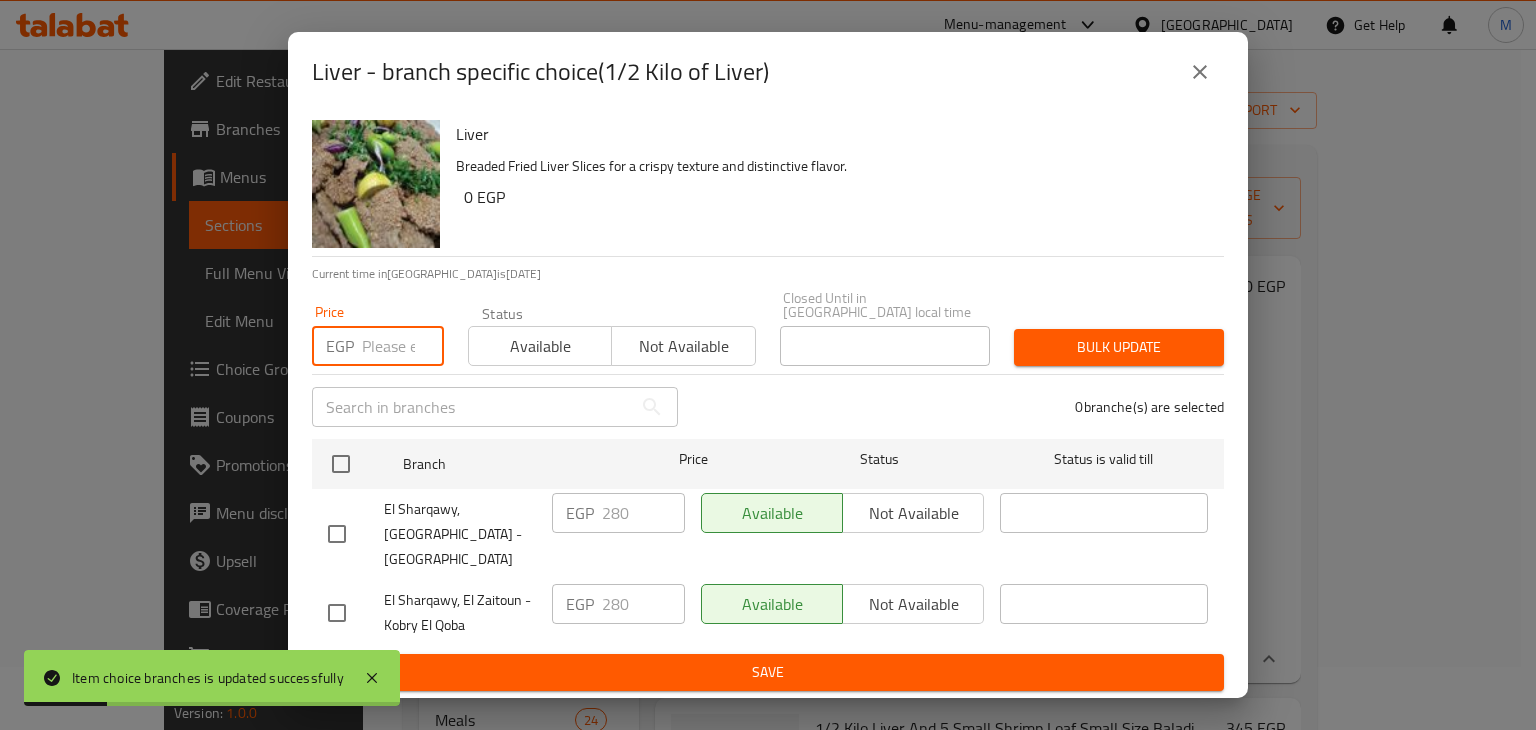 click at bounding box center (403, 346) 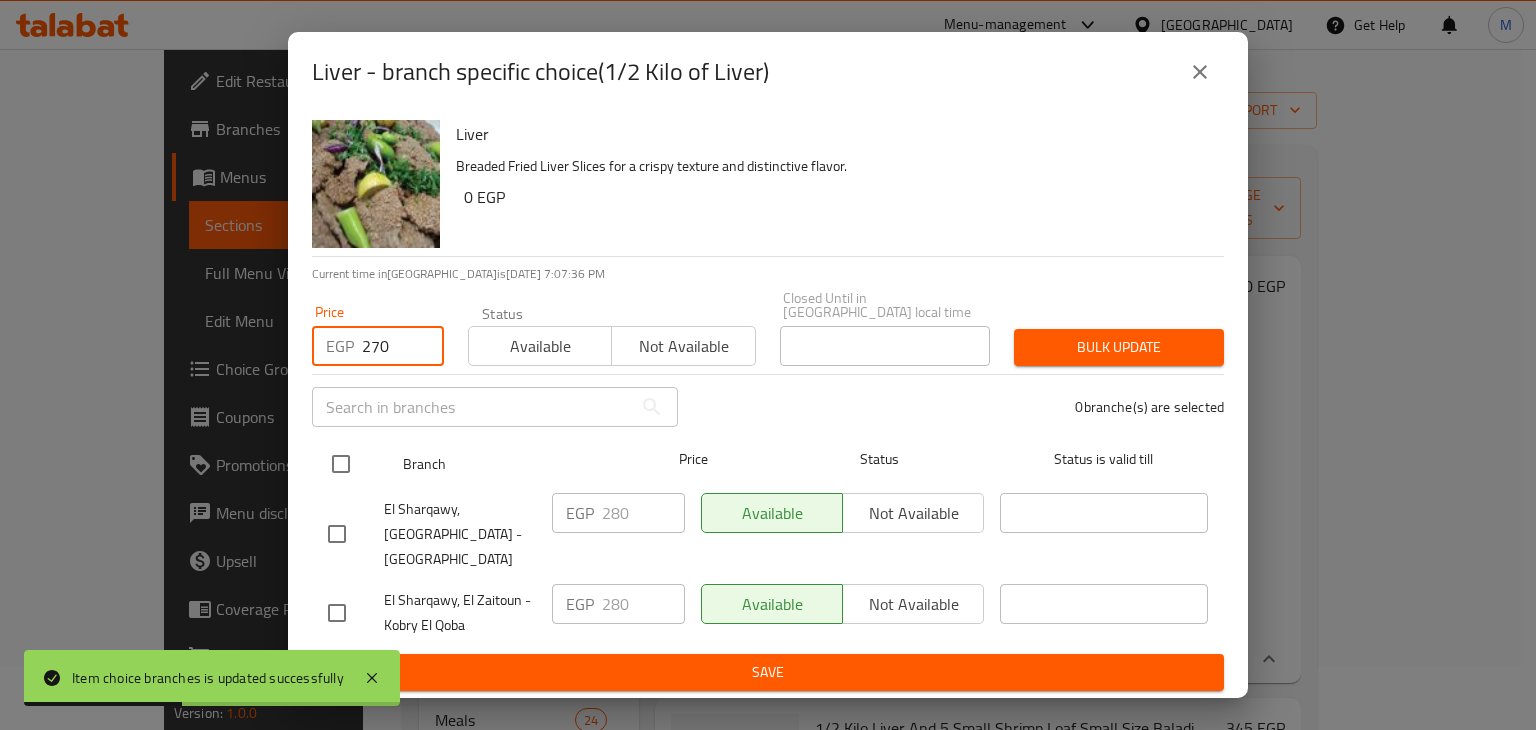 type on "270" 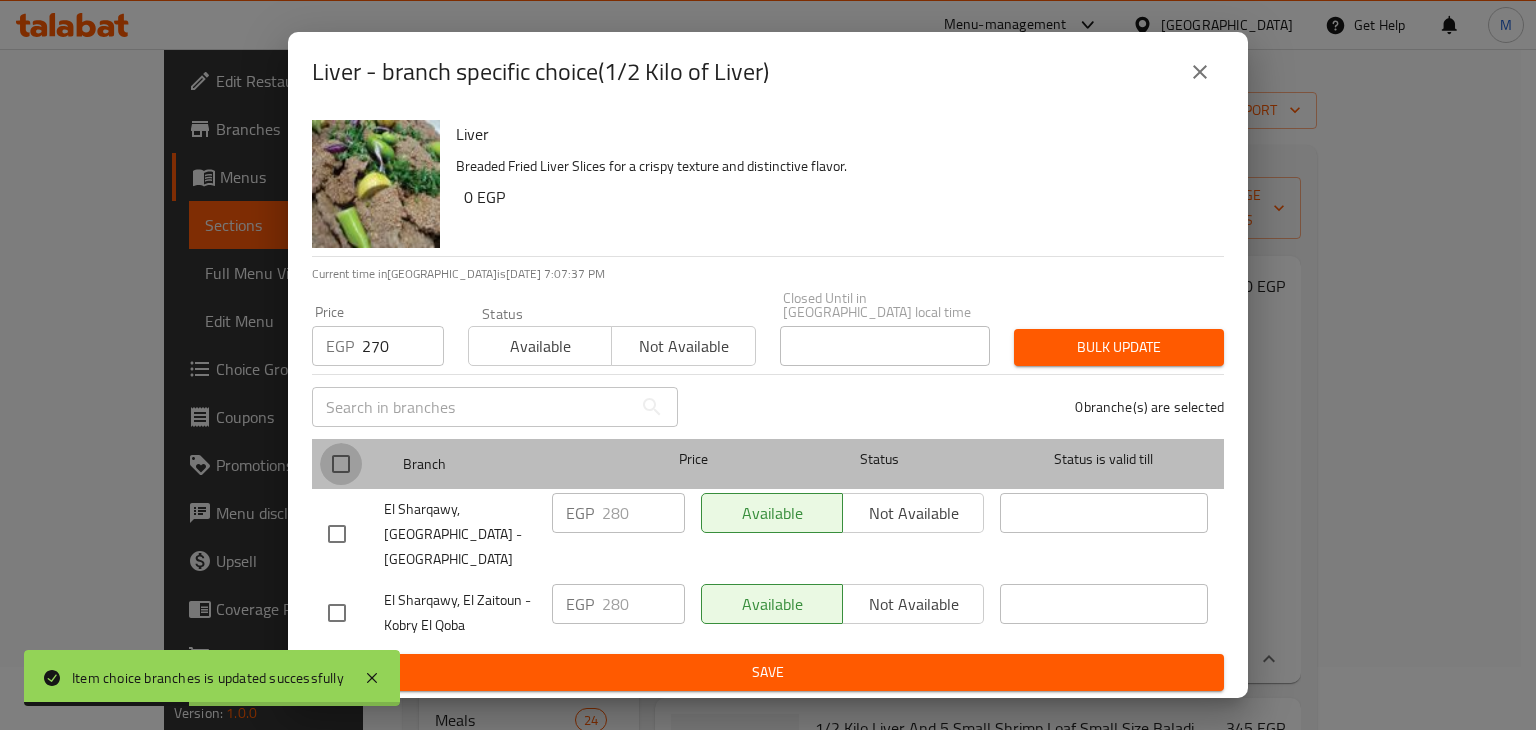 click at bounding box center (341, 464) 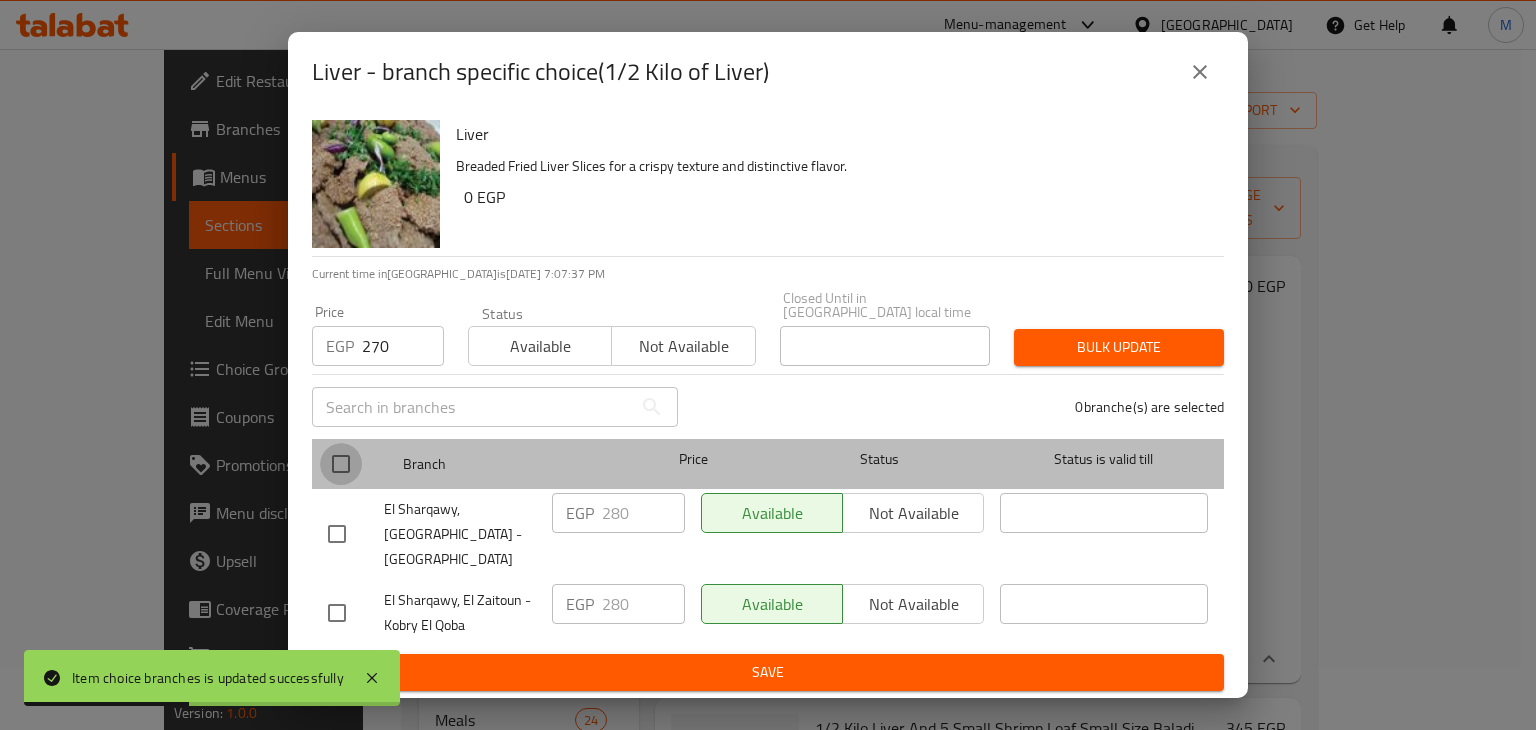 checkbox on "true" 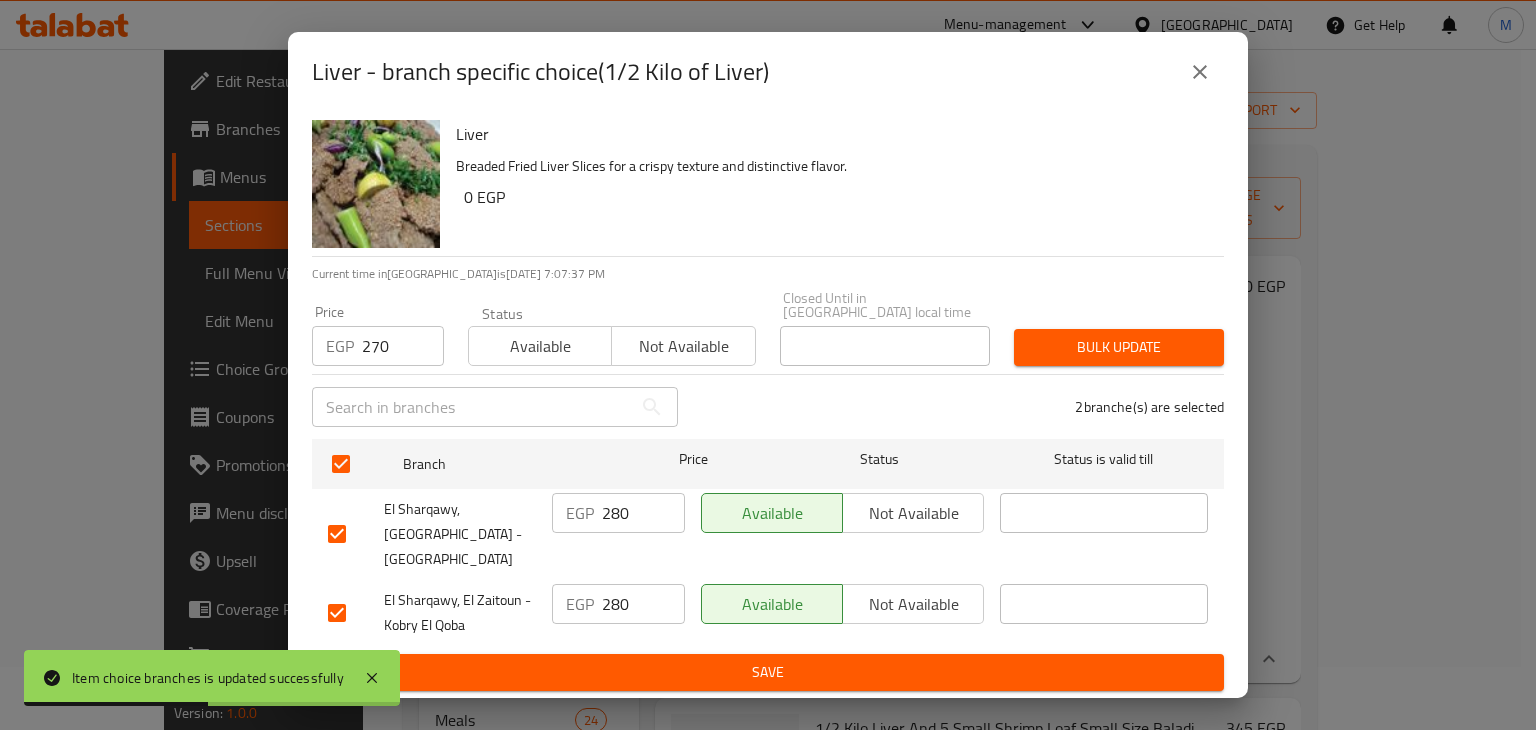 click on "Available" at bounding box center [540, 346] 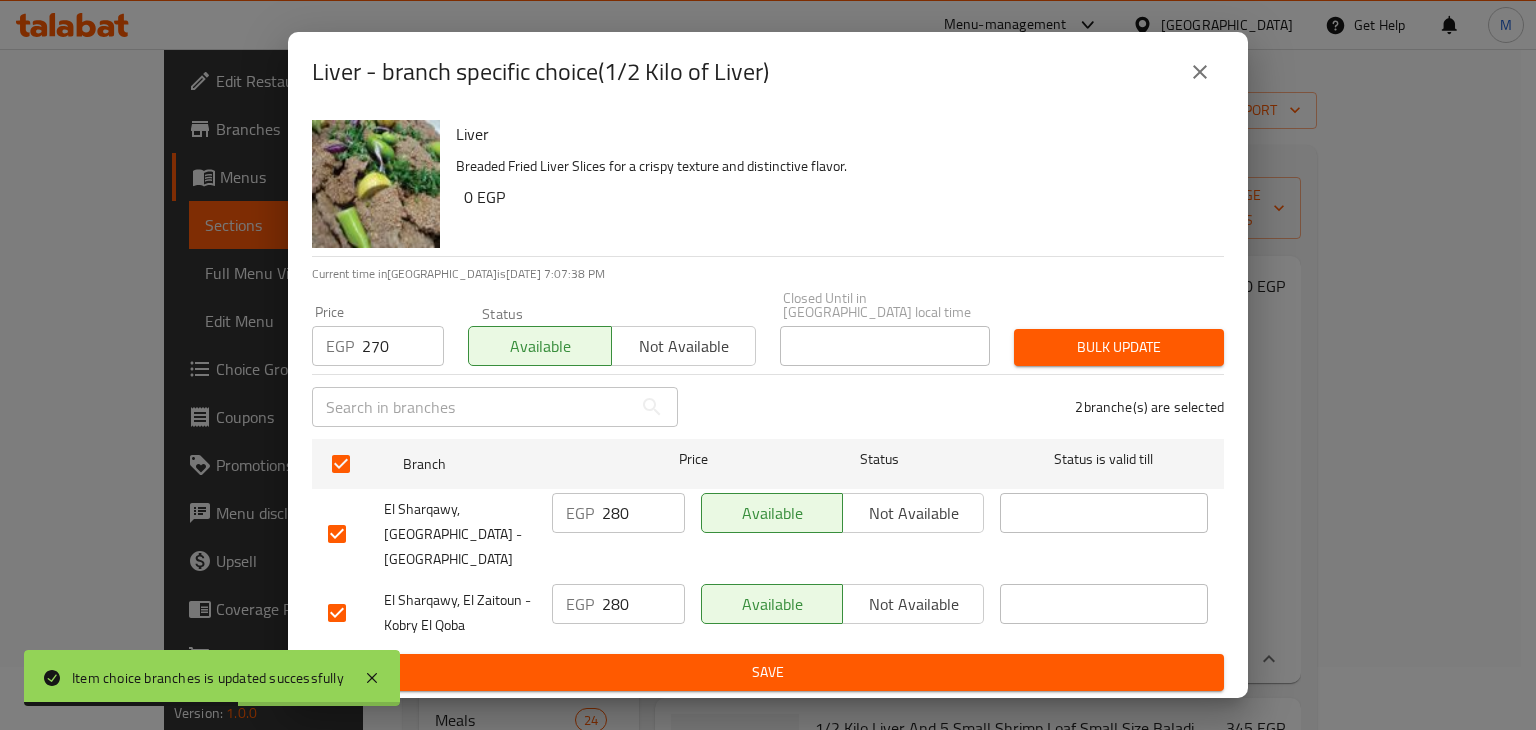 click on "Bulk update" at bounding box center [1119, 347] 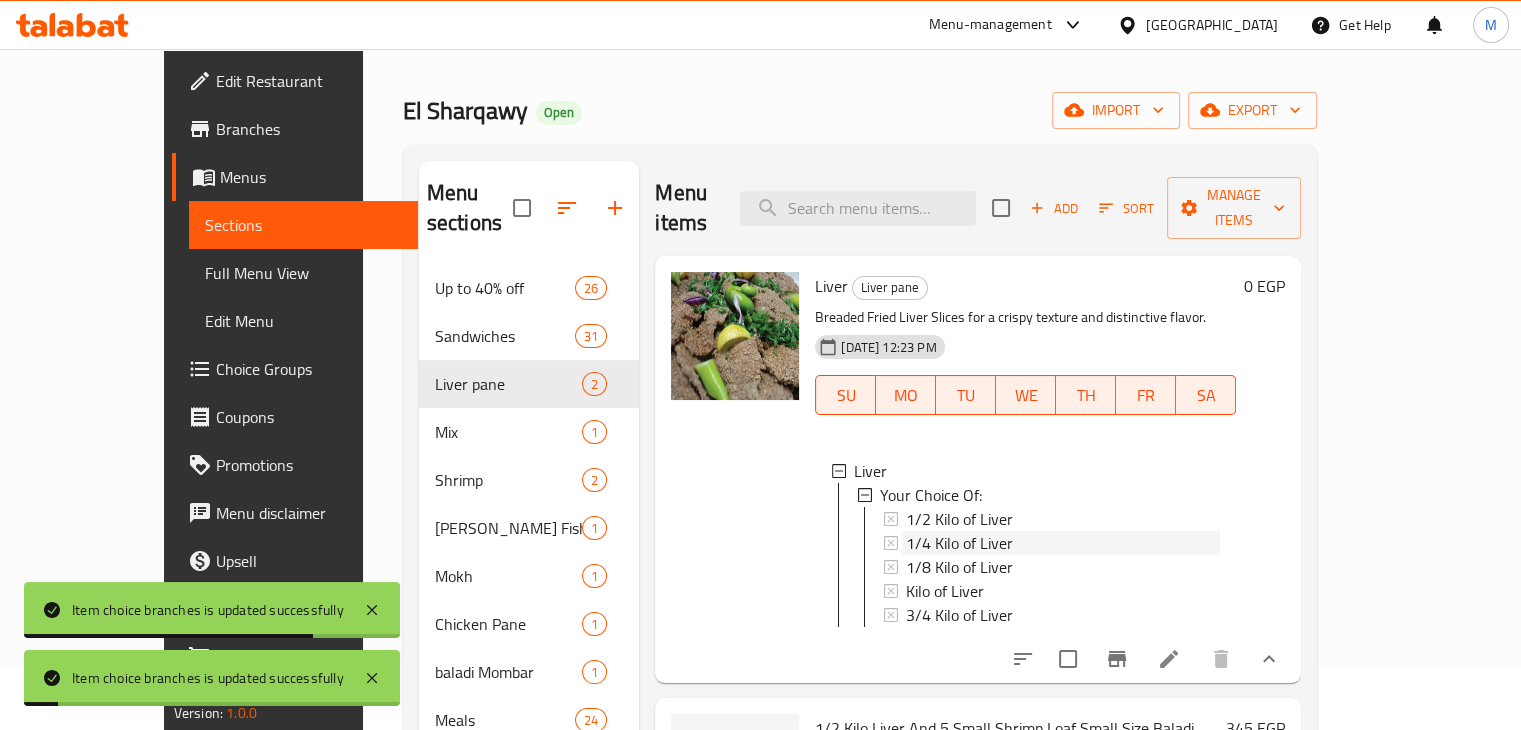 click on "1/4 Kilo of Liver" at bounding box center (959, 543) 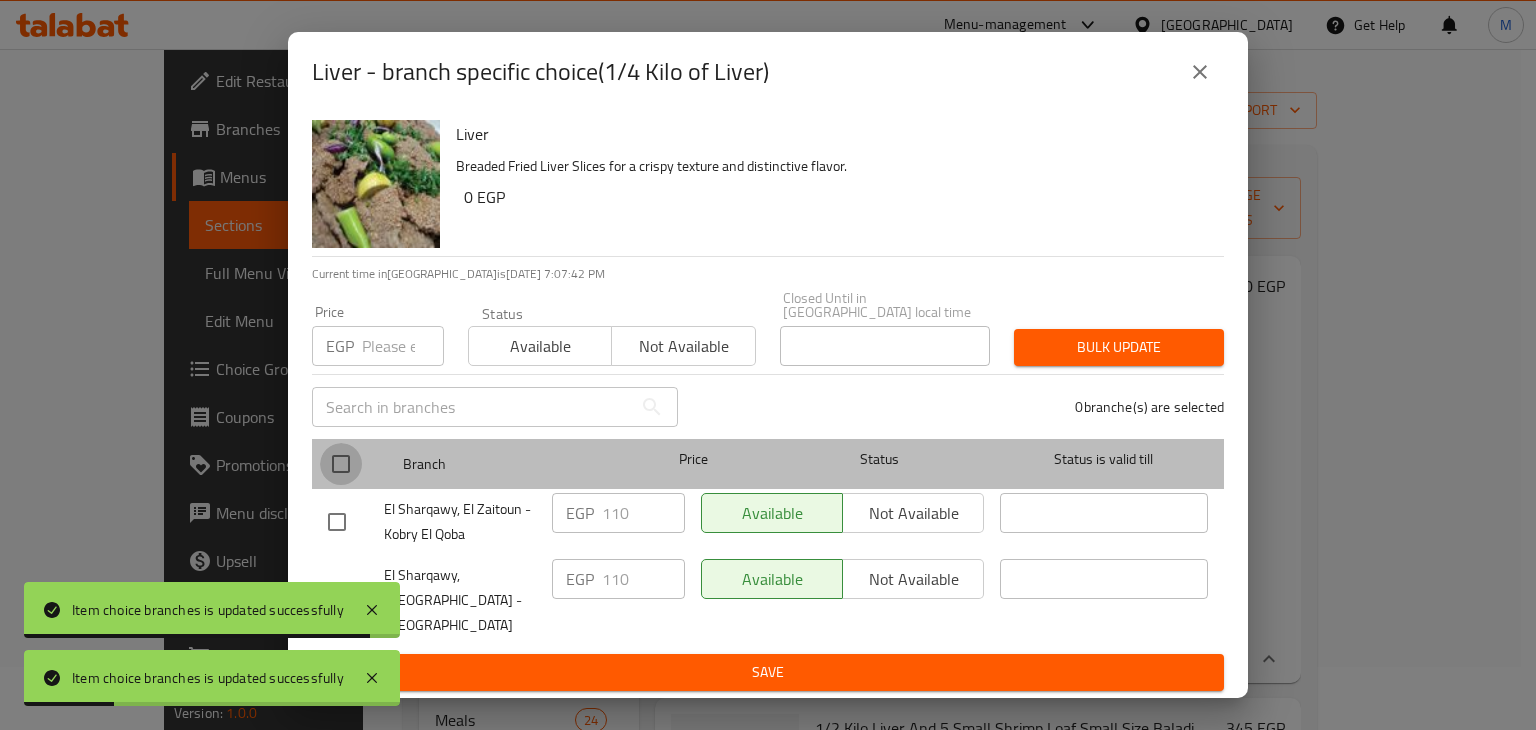 click at bounding box center (341, 464) 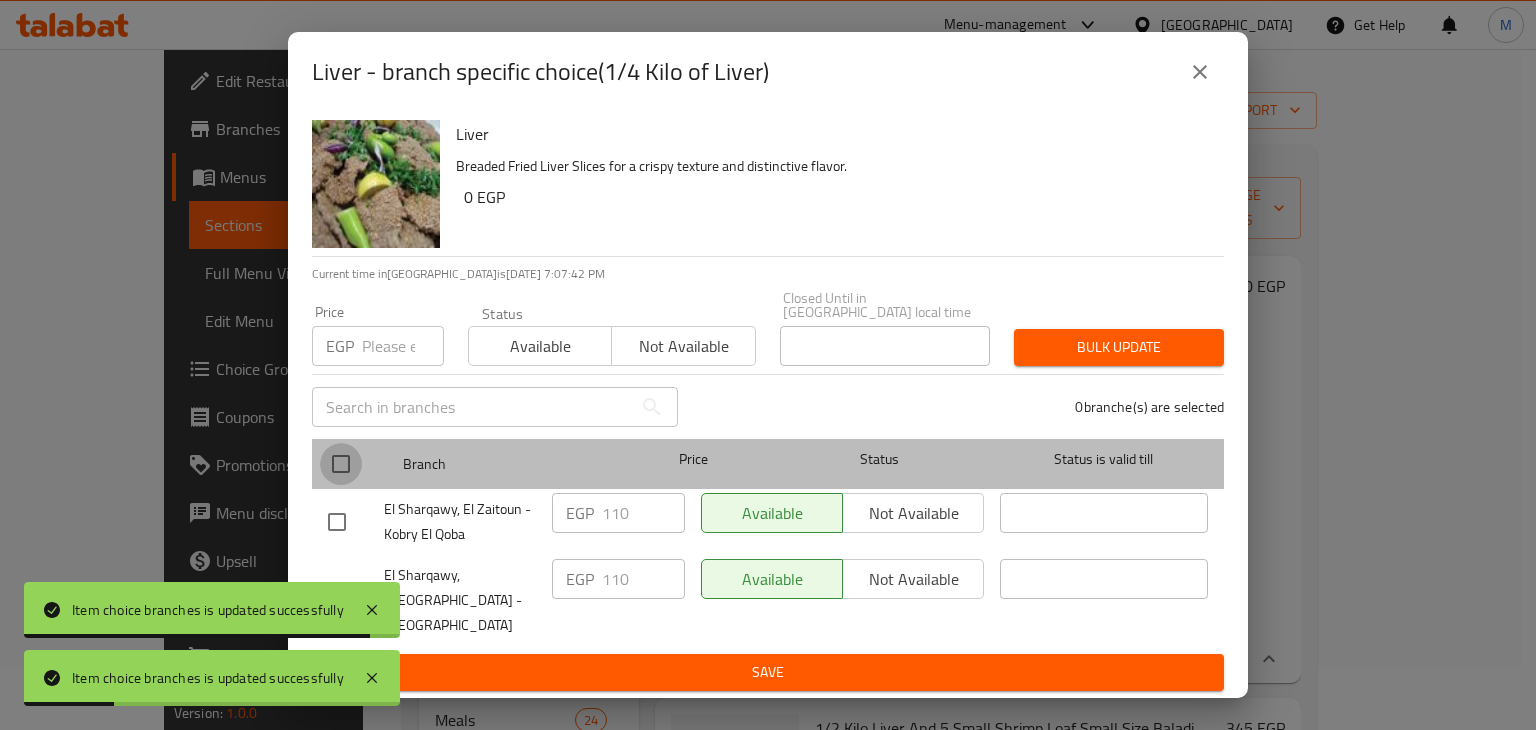 checkbox on "true" 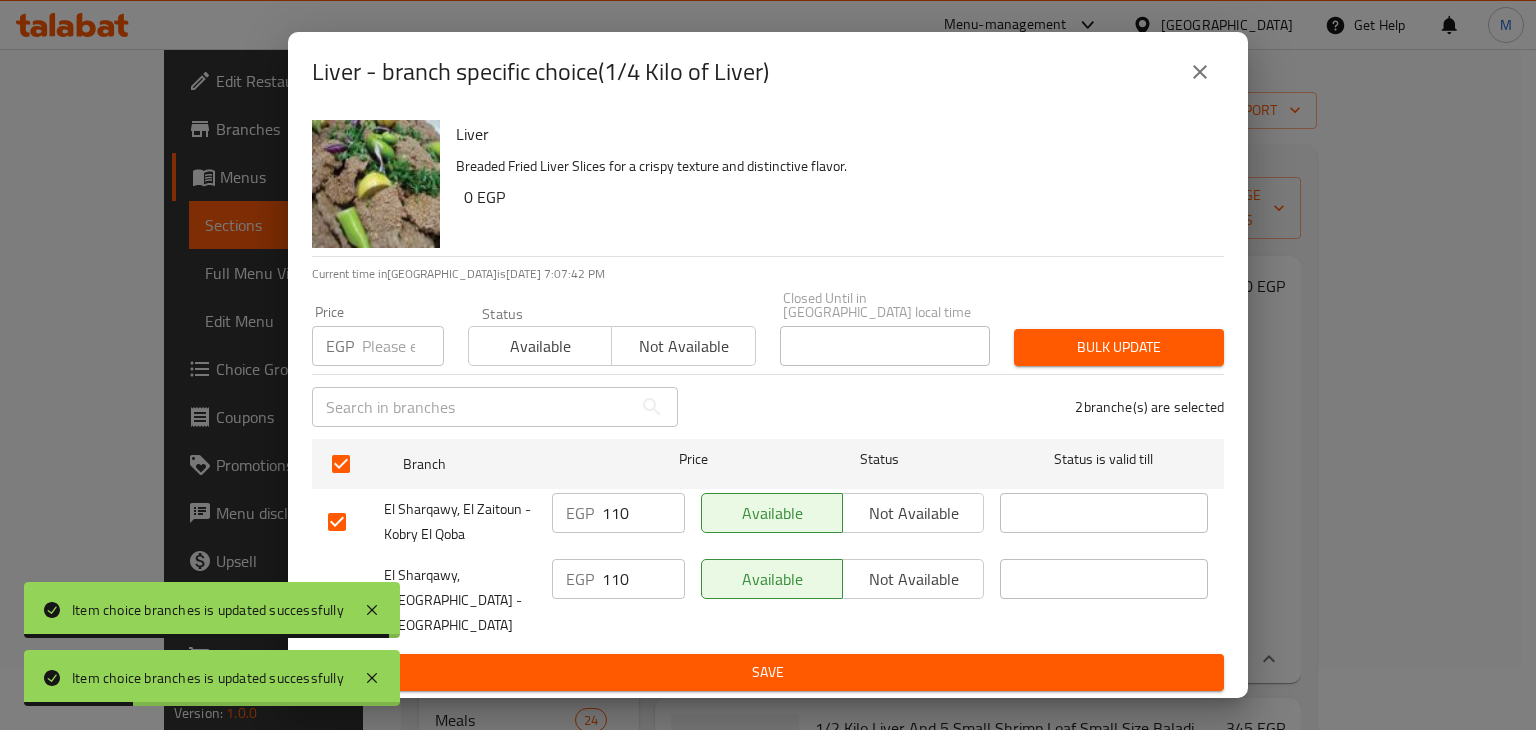 click at bounding box center [403, 346] 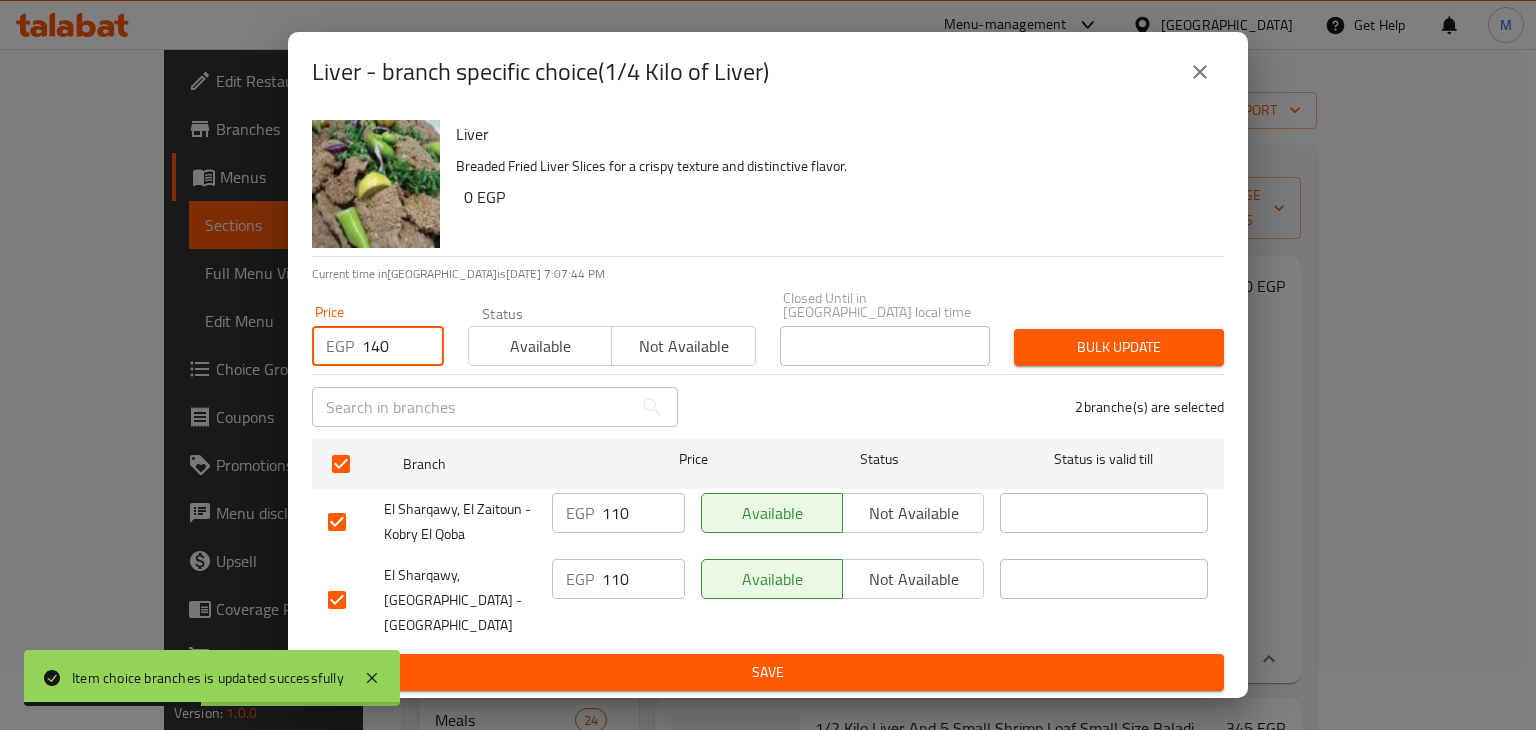 type on "140" 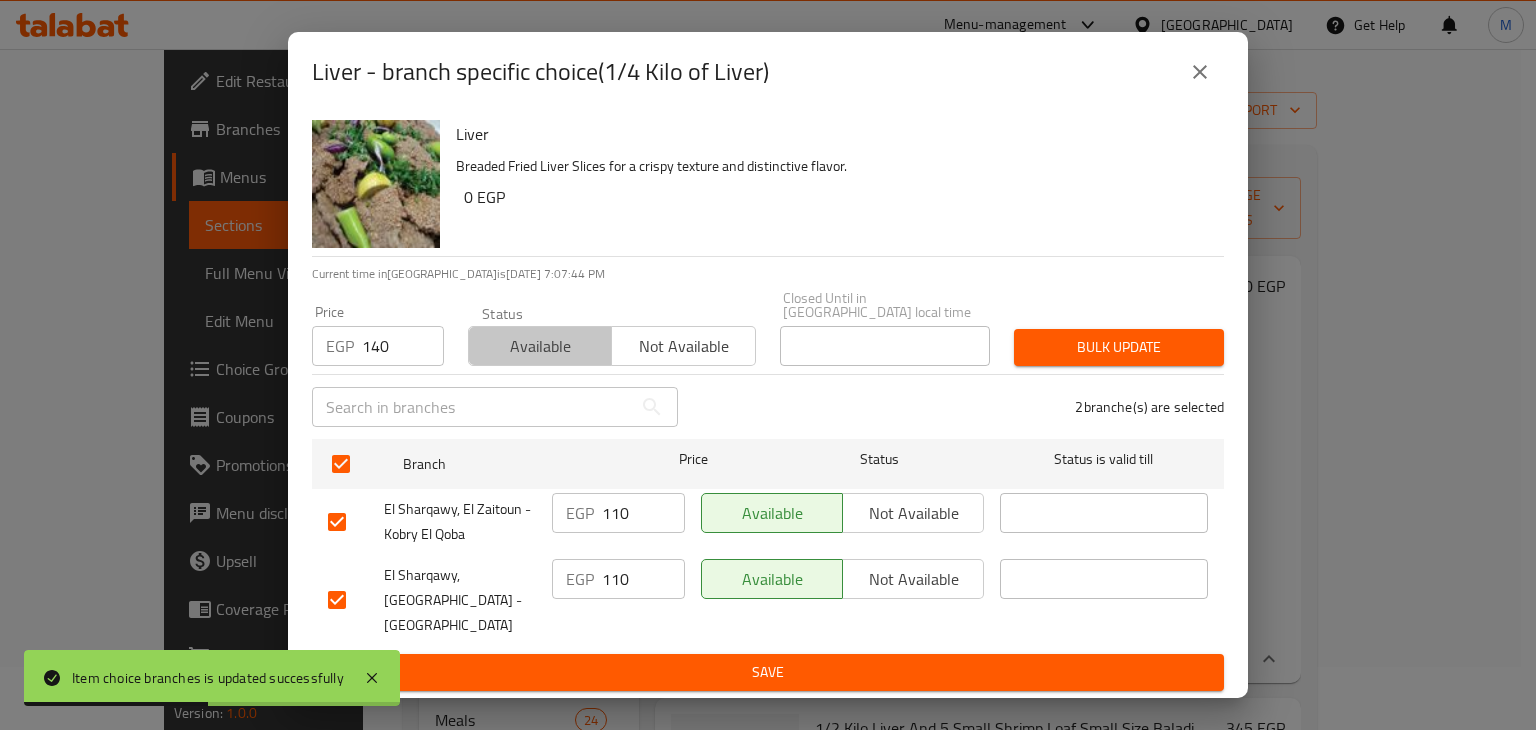 click on "Available" at bounding box center (540, 346) 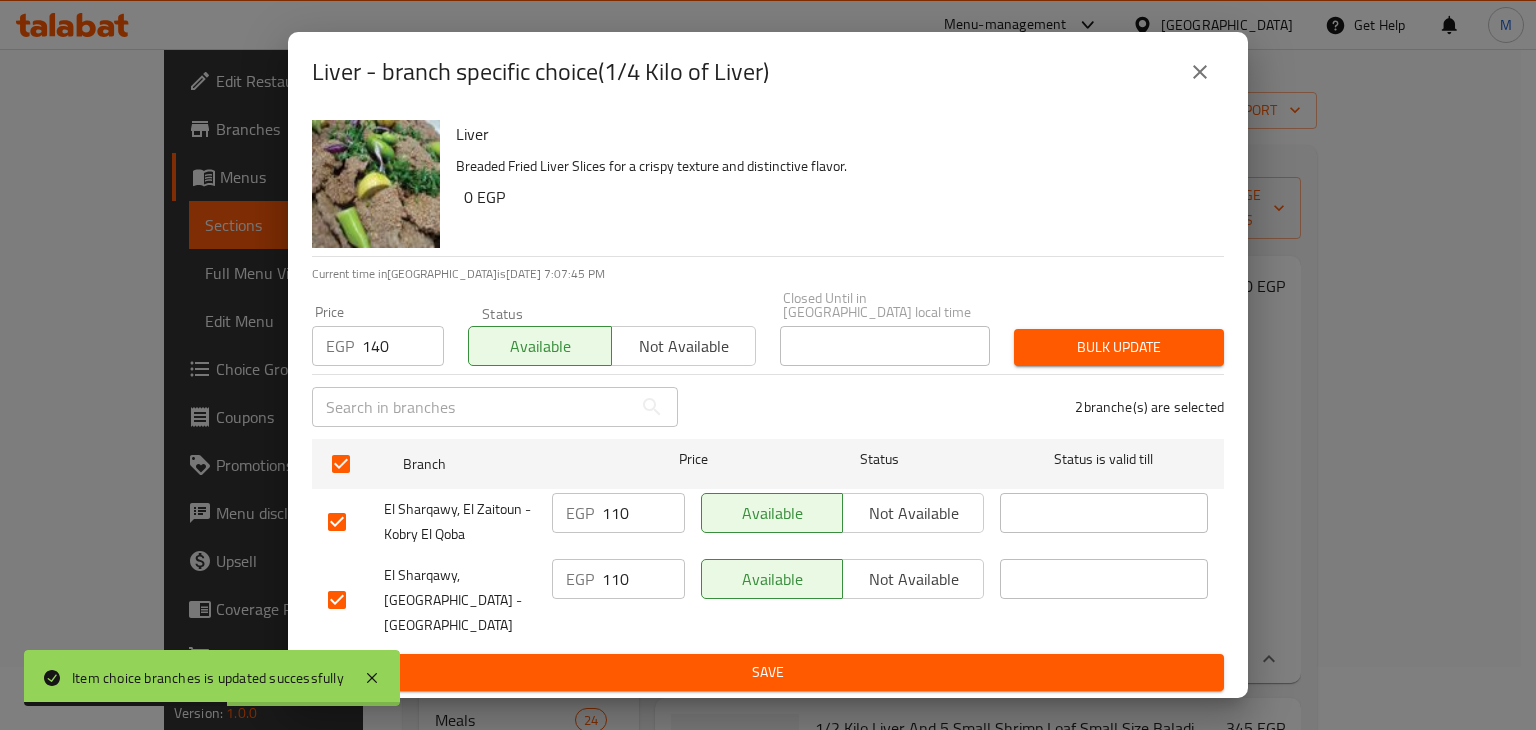 click on "Bulk update" at bounding box center [1119, 347] 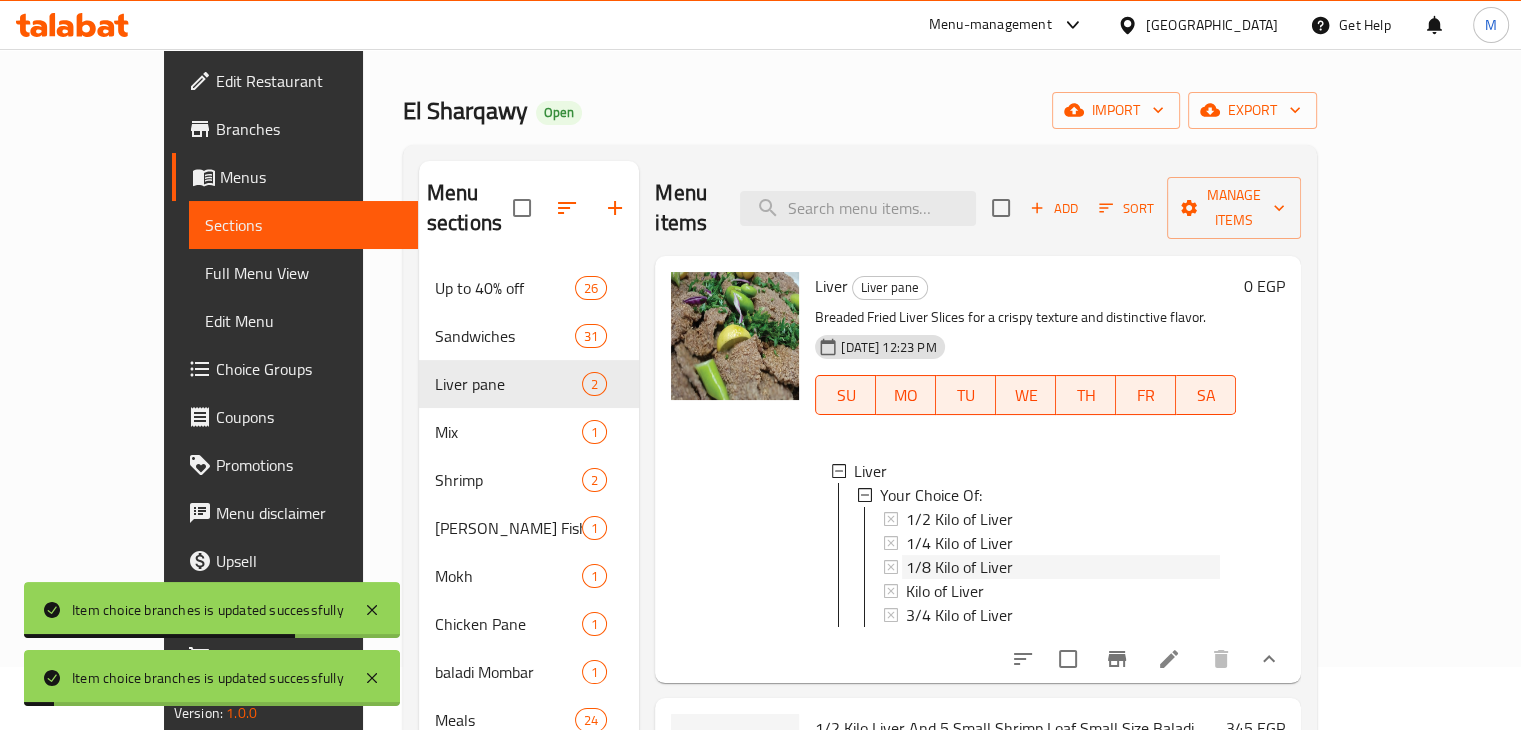 click on "1/8 Kilo of Liver" at bounding box center (959, 567) 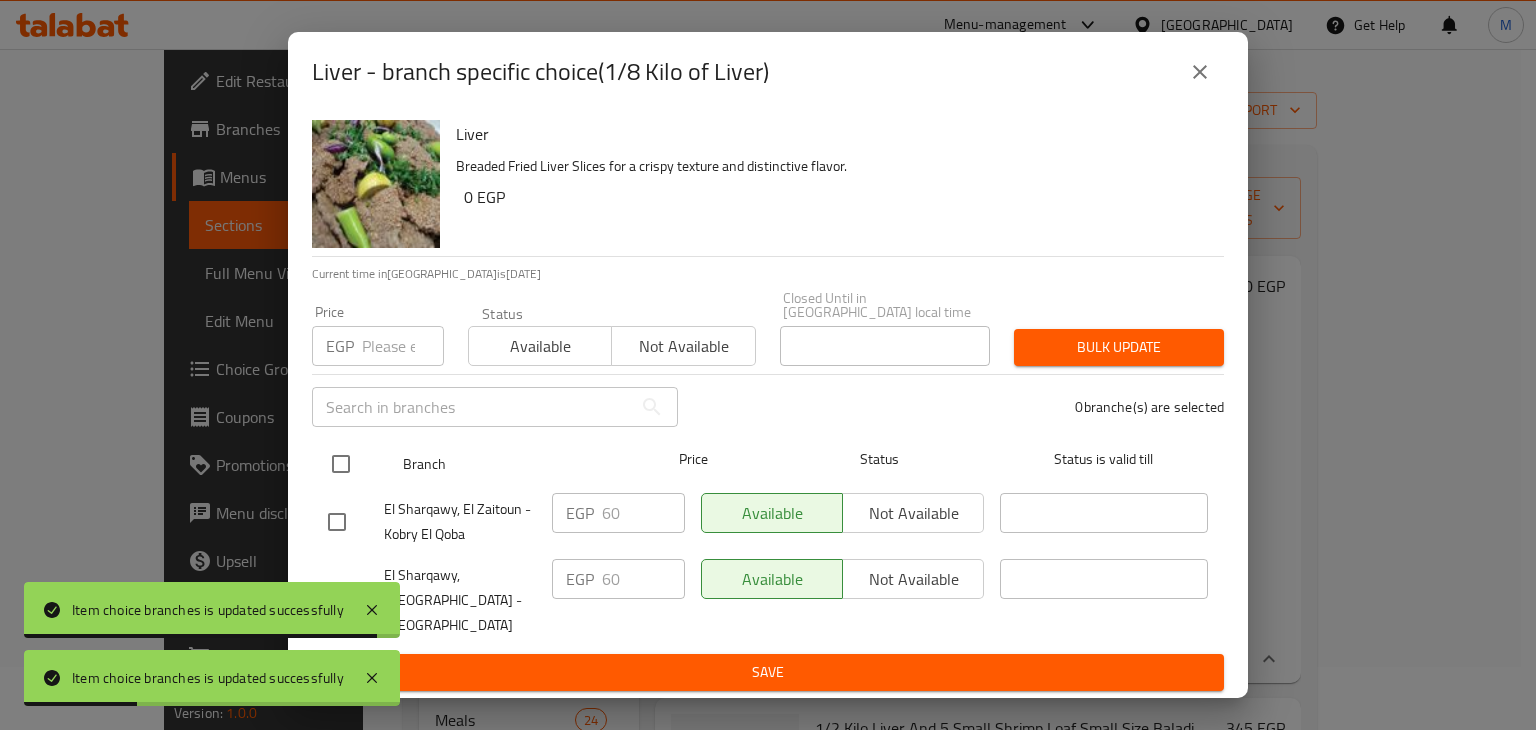 click at bounding box center (341, 464) 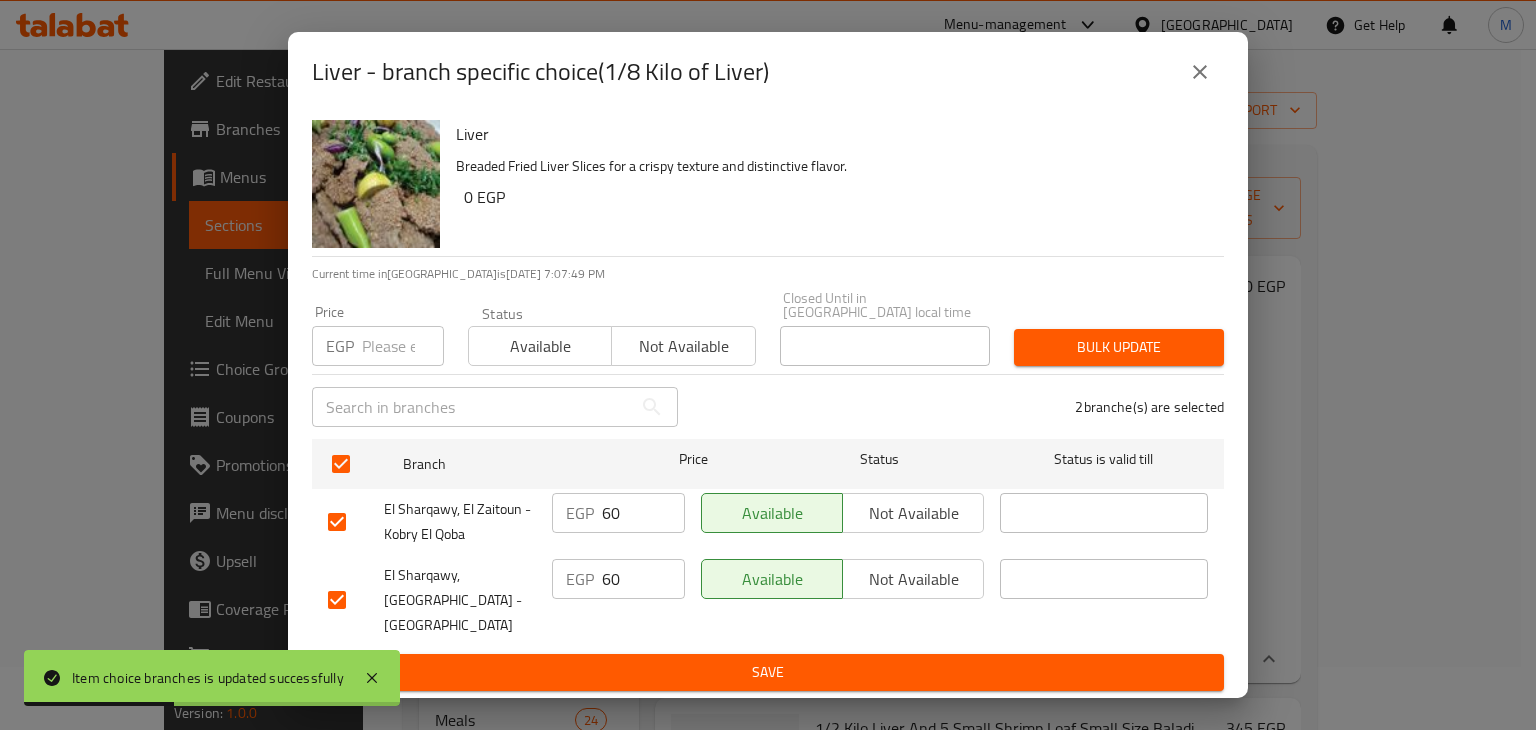 click at bounding box center [403, 346] 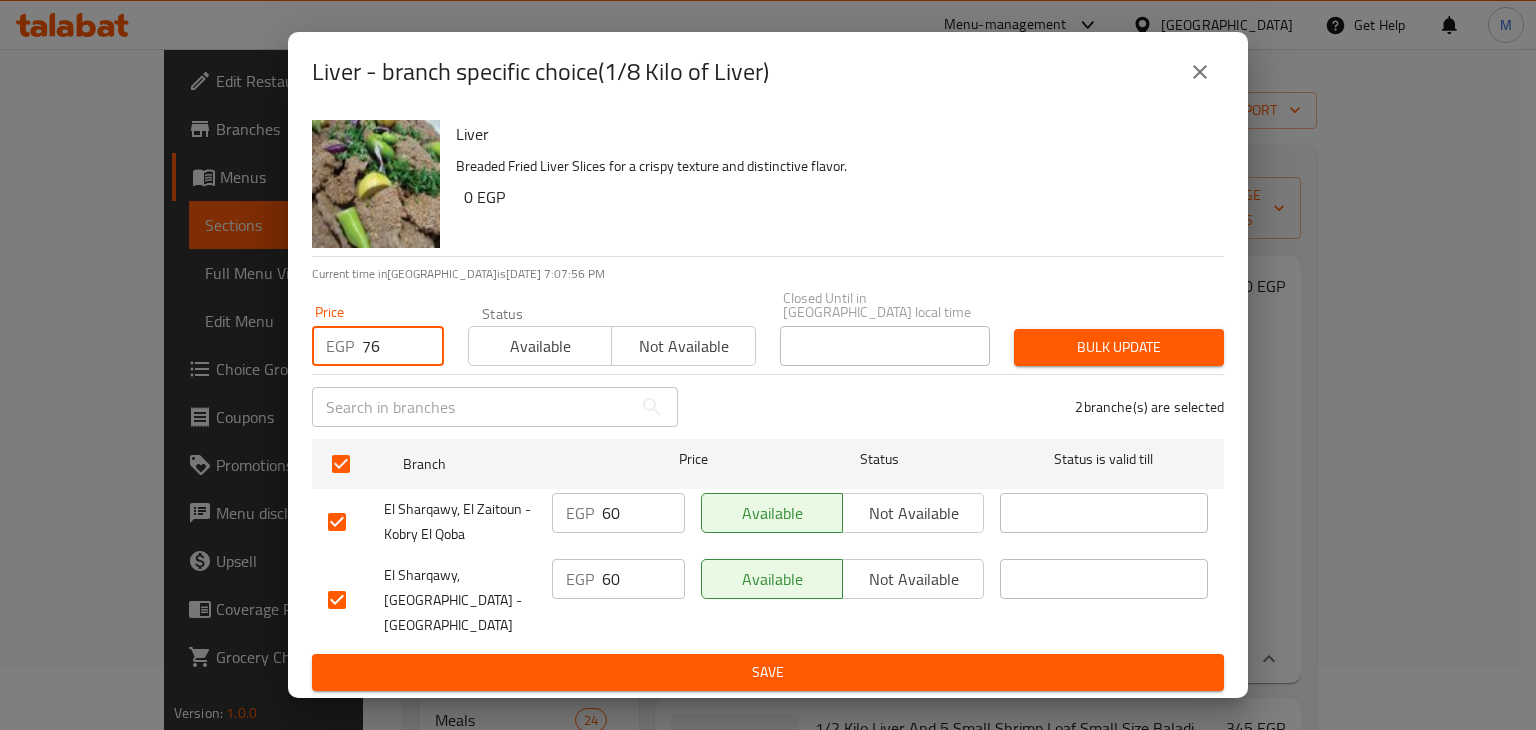 type on "76" 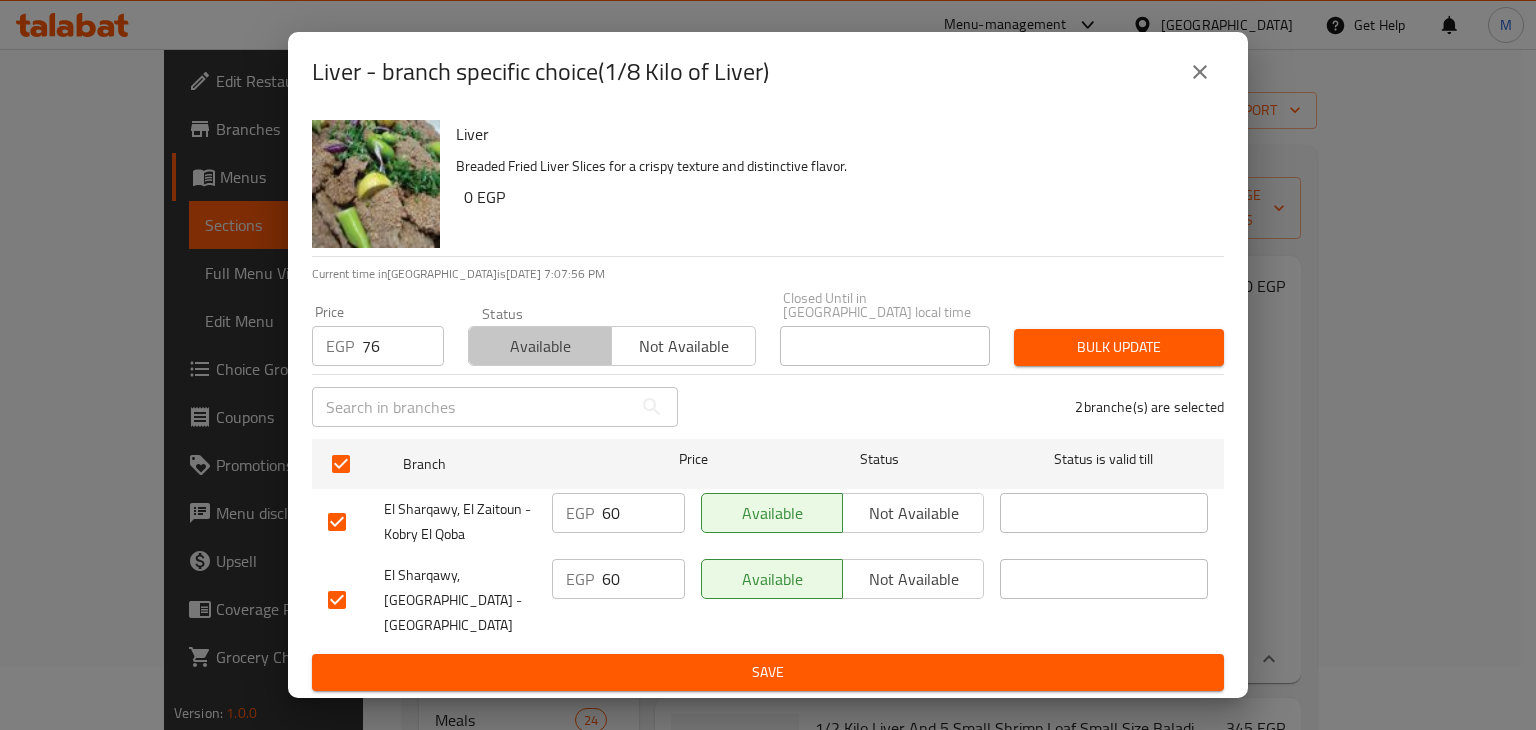 click on "Available" at bounding box center [540, 346] 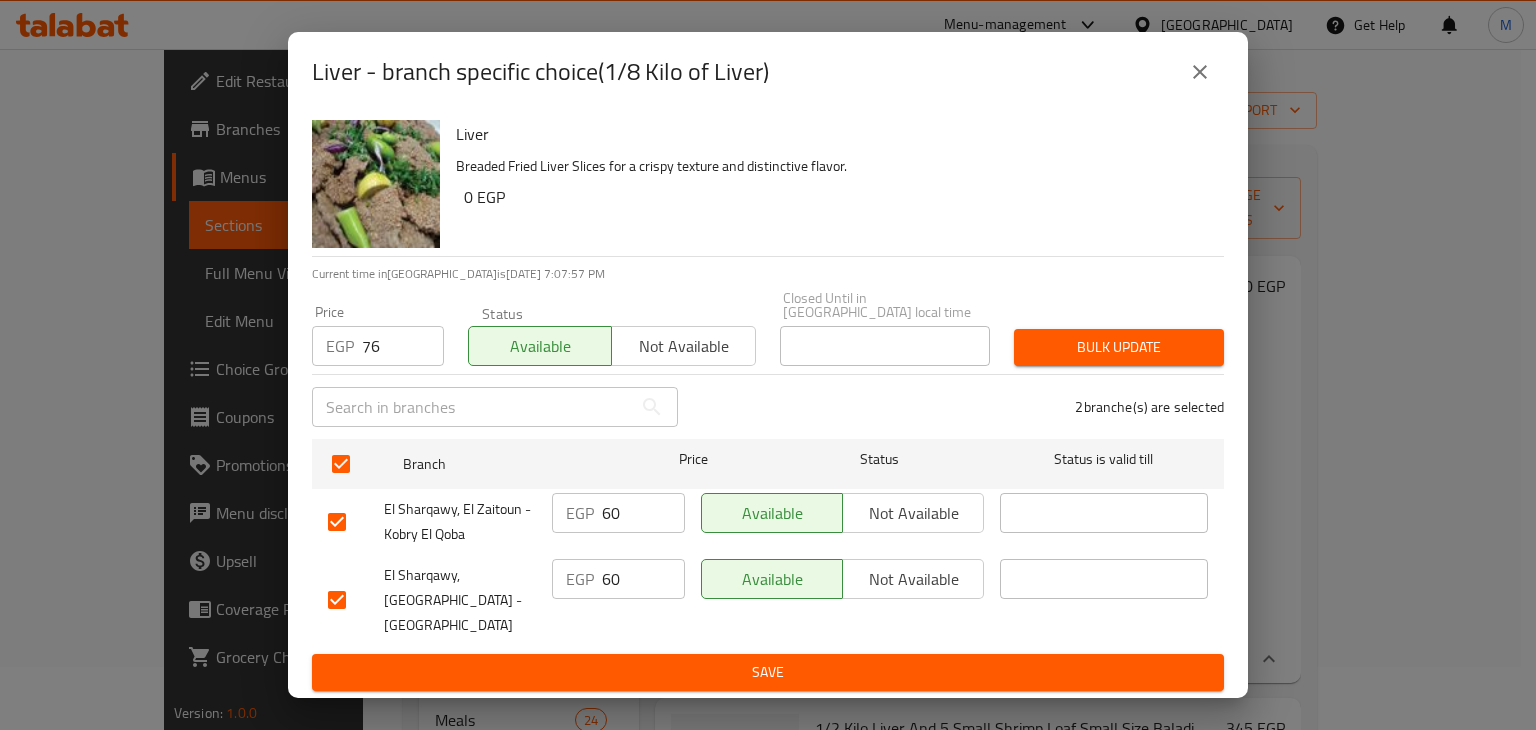 click on "2  branche(s) are selected" at bounding box center [963, 407] 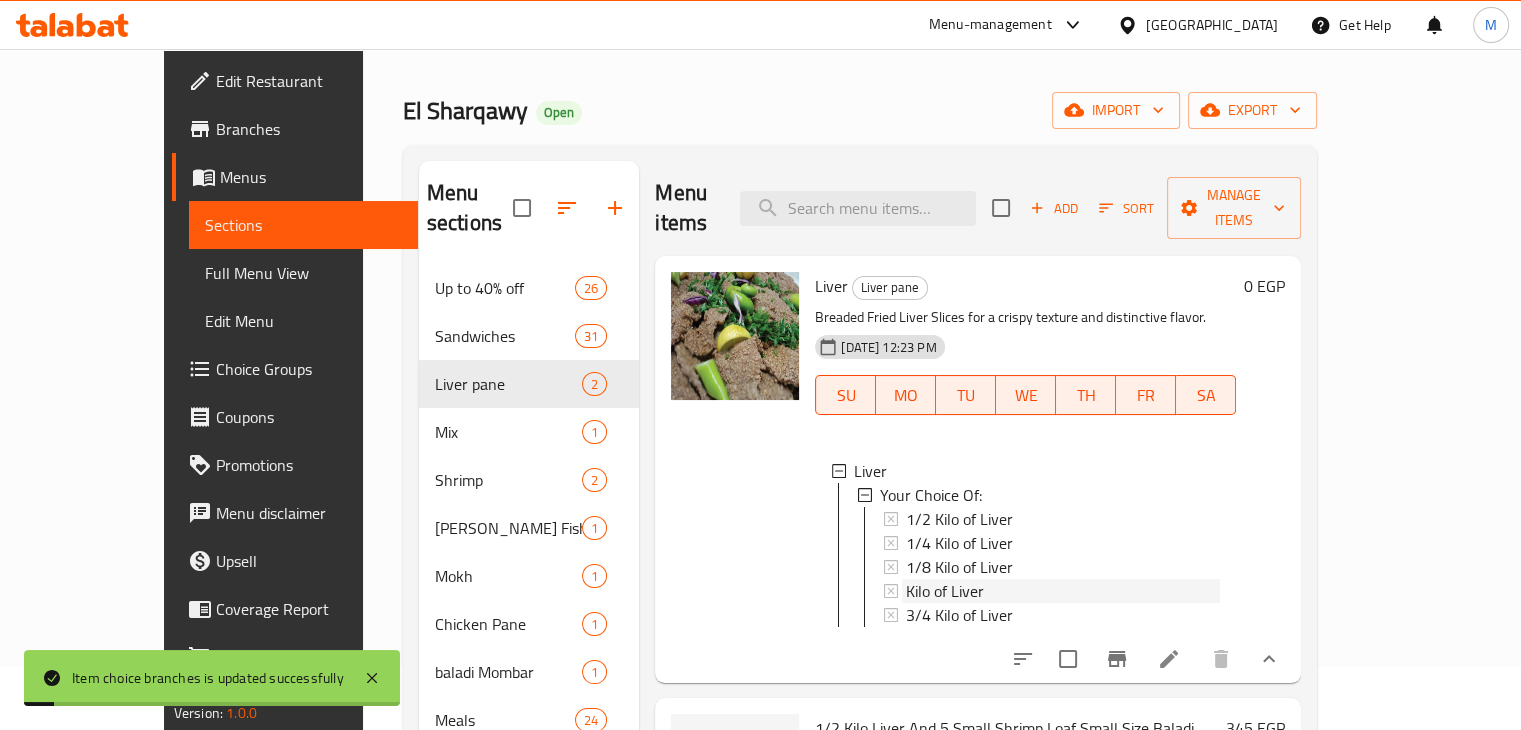 click on "Kilo of Liver" at bounding box center (945, 591) 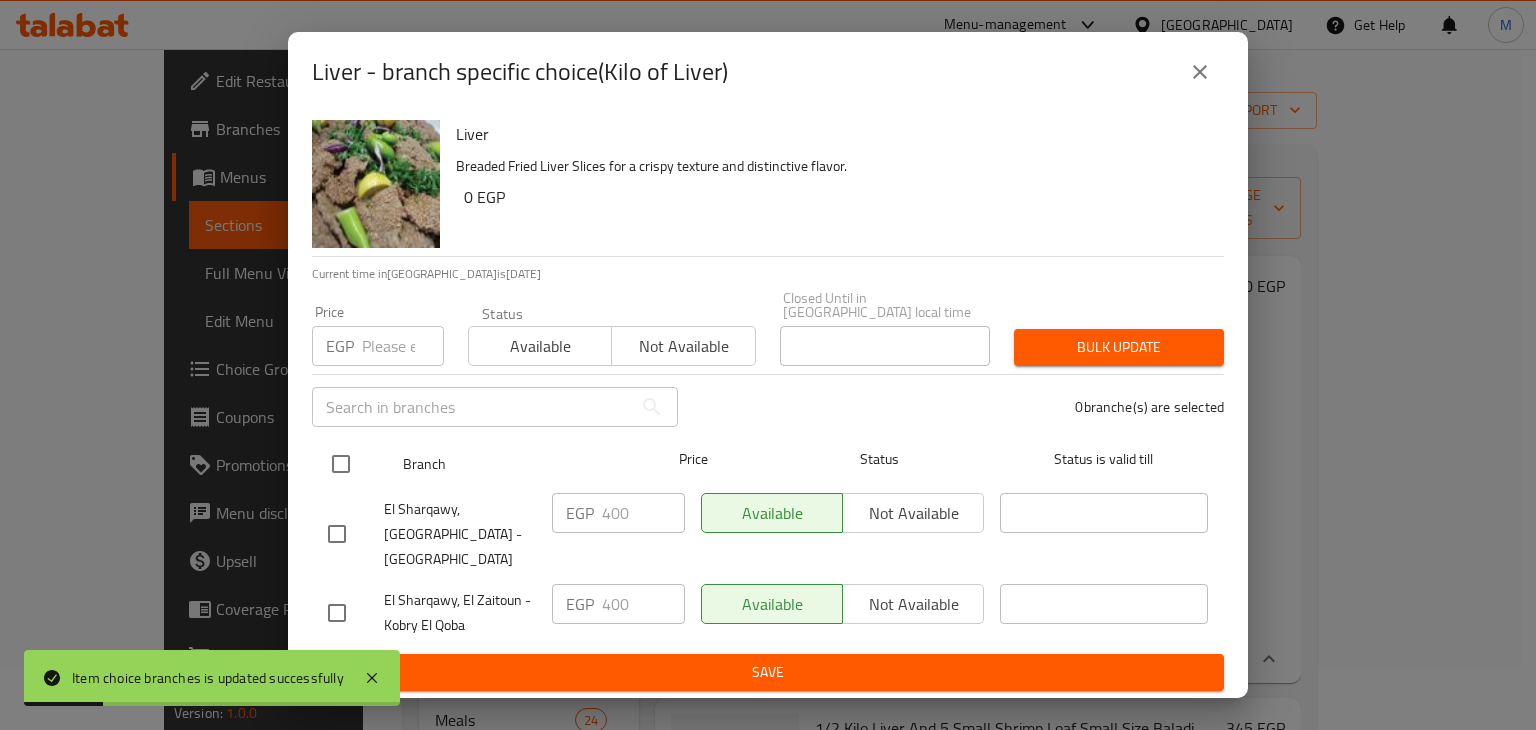 click at bounding box center [341, 464] 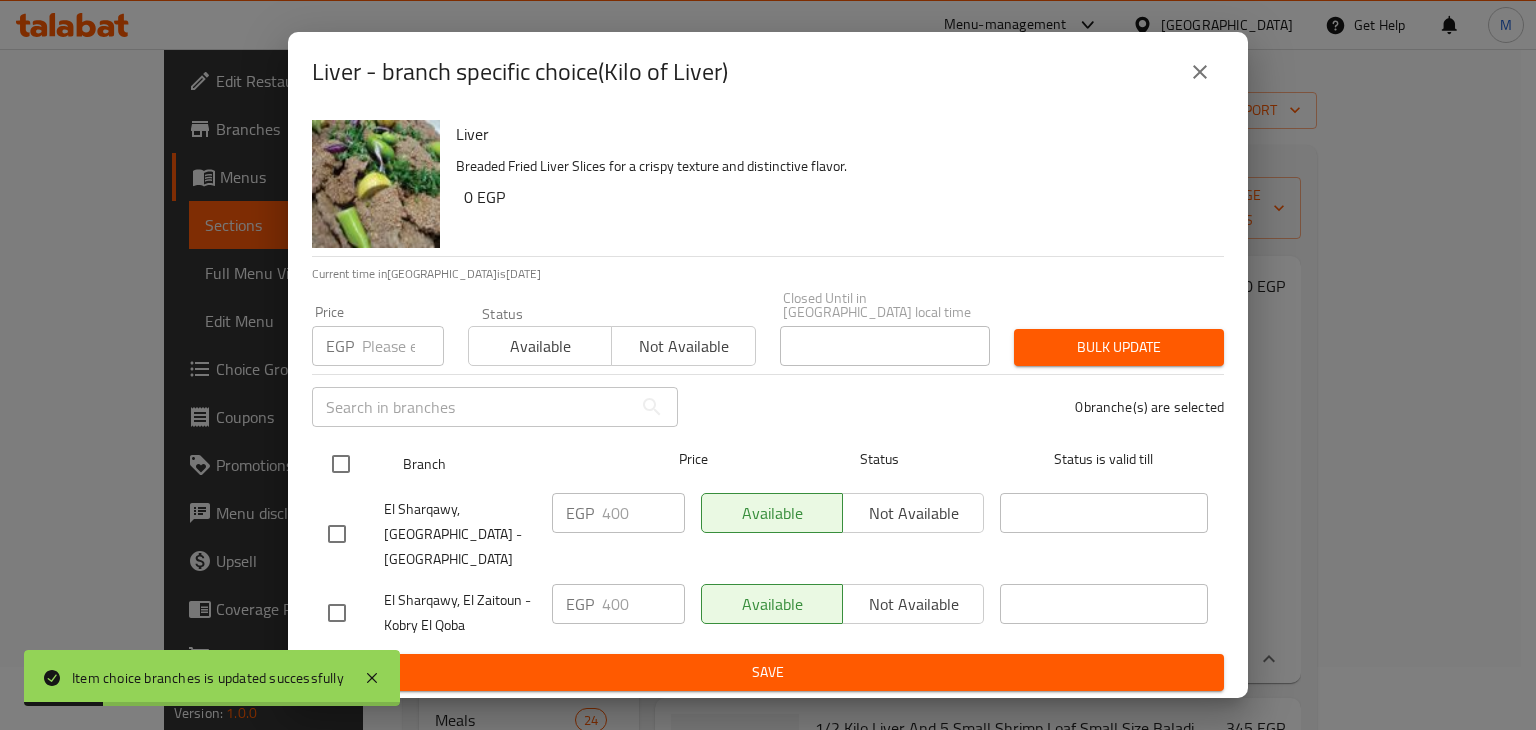 checkbox on "true" 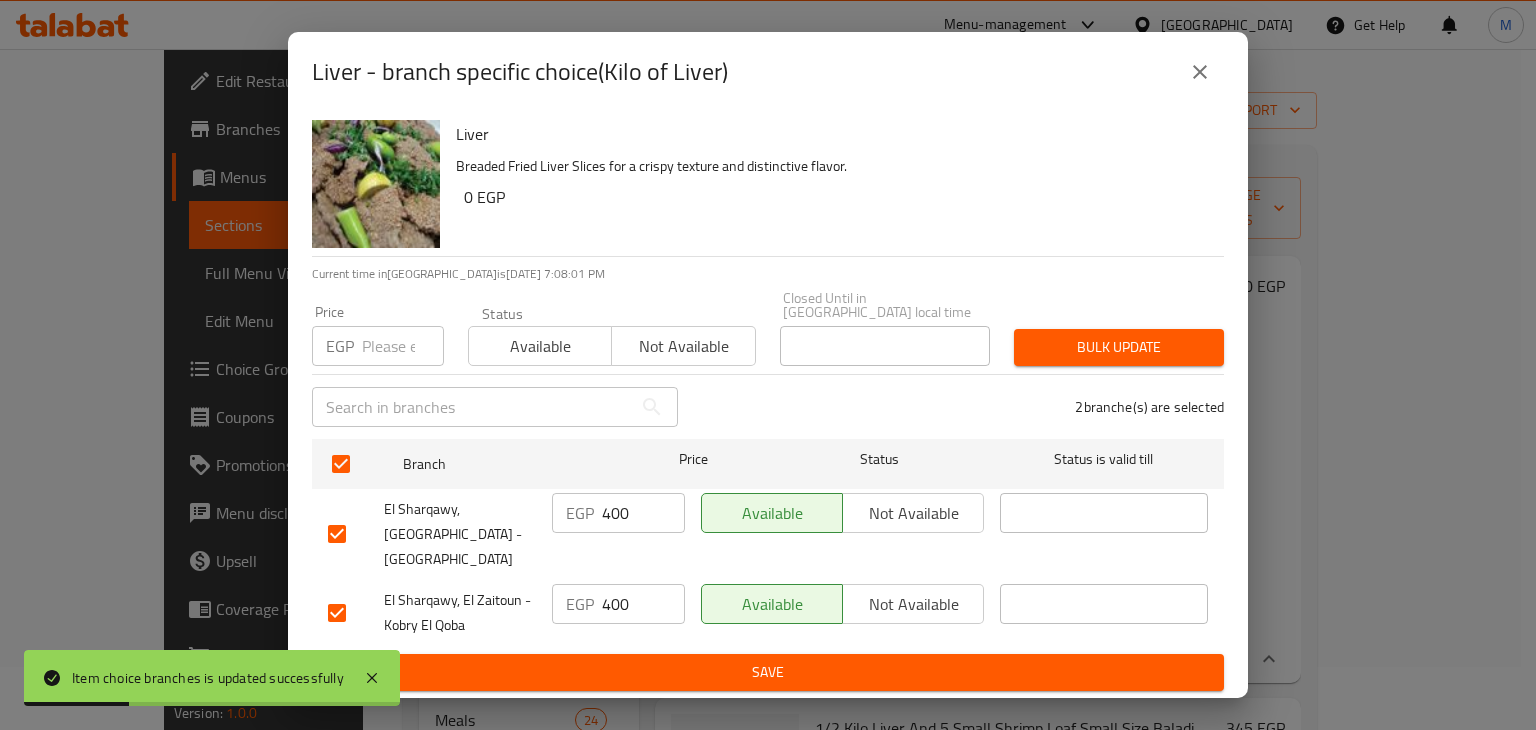 click at bounding box center [403, 346] 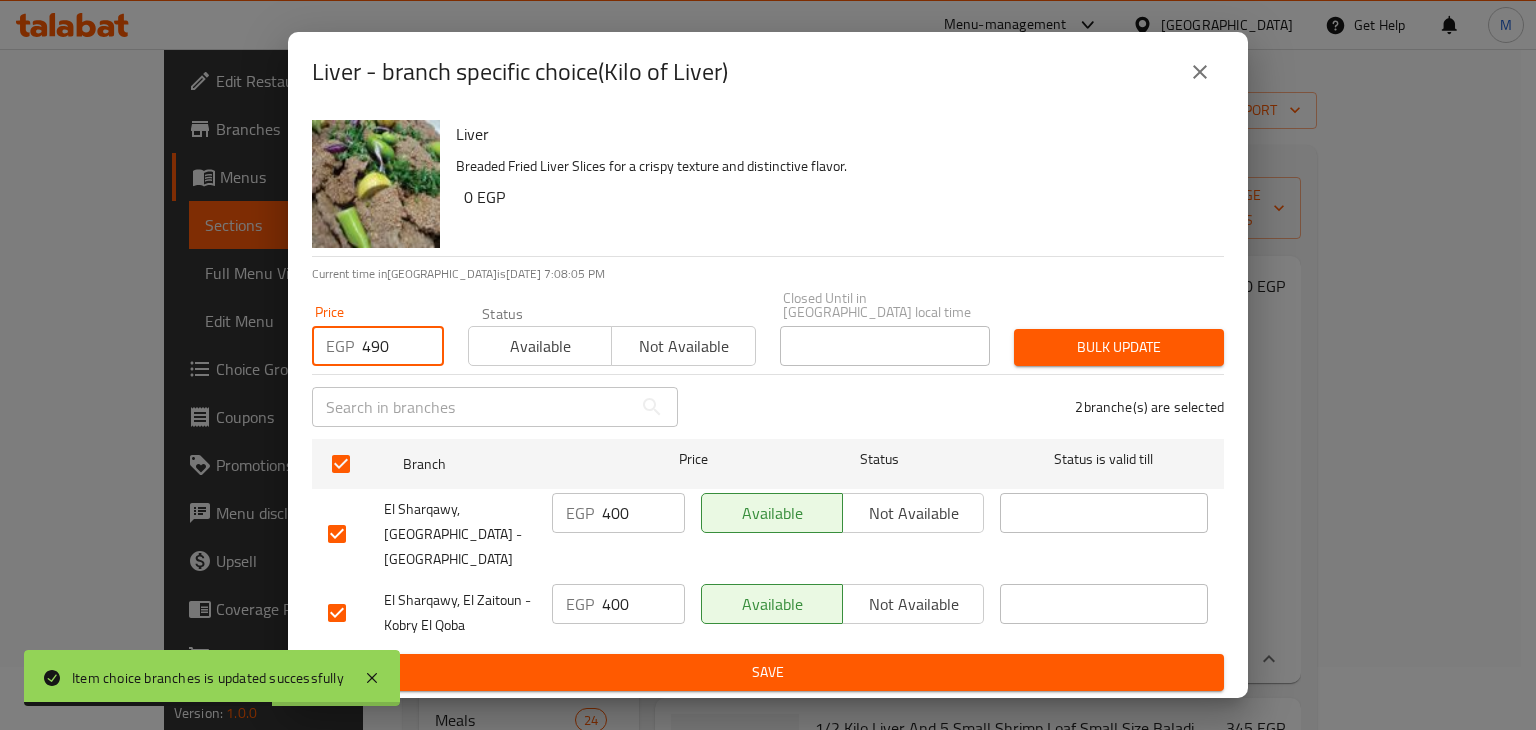 type on "490" 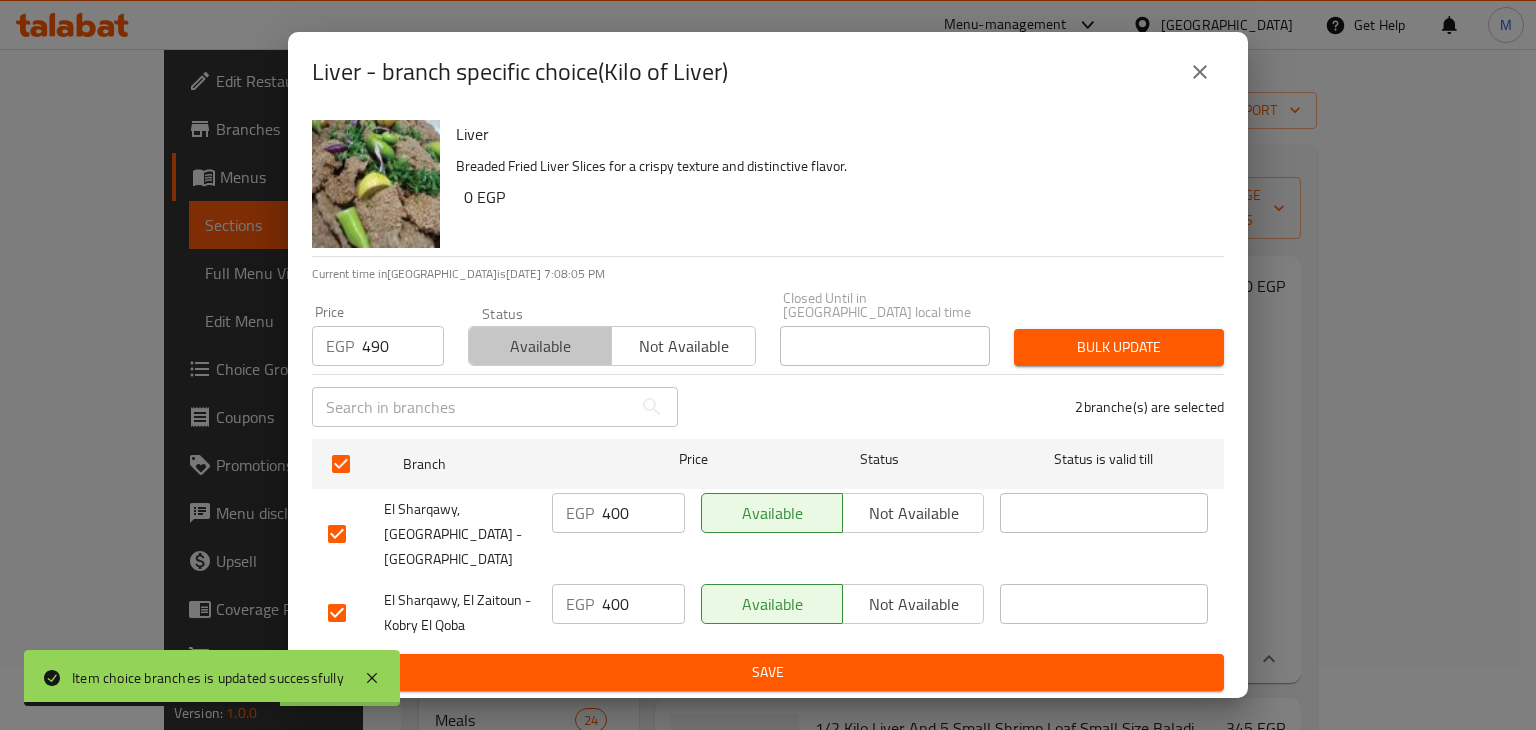 click on "Available" at bounding box center [540, 346] 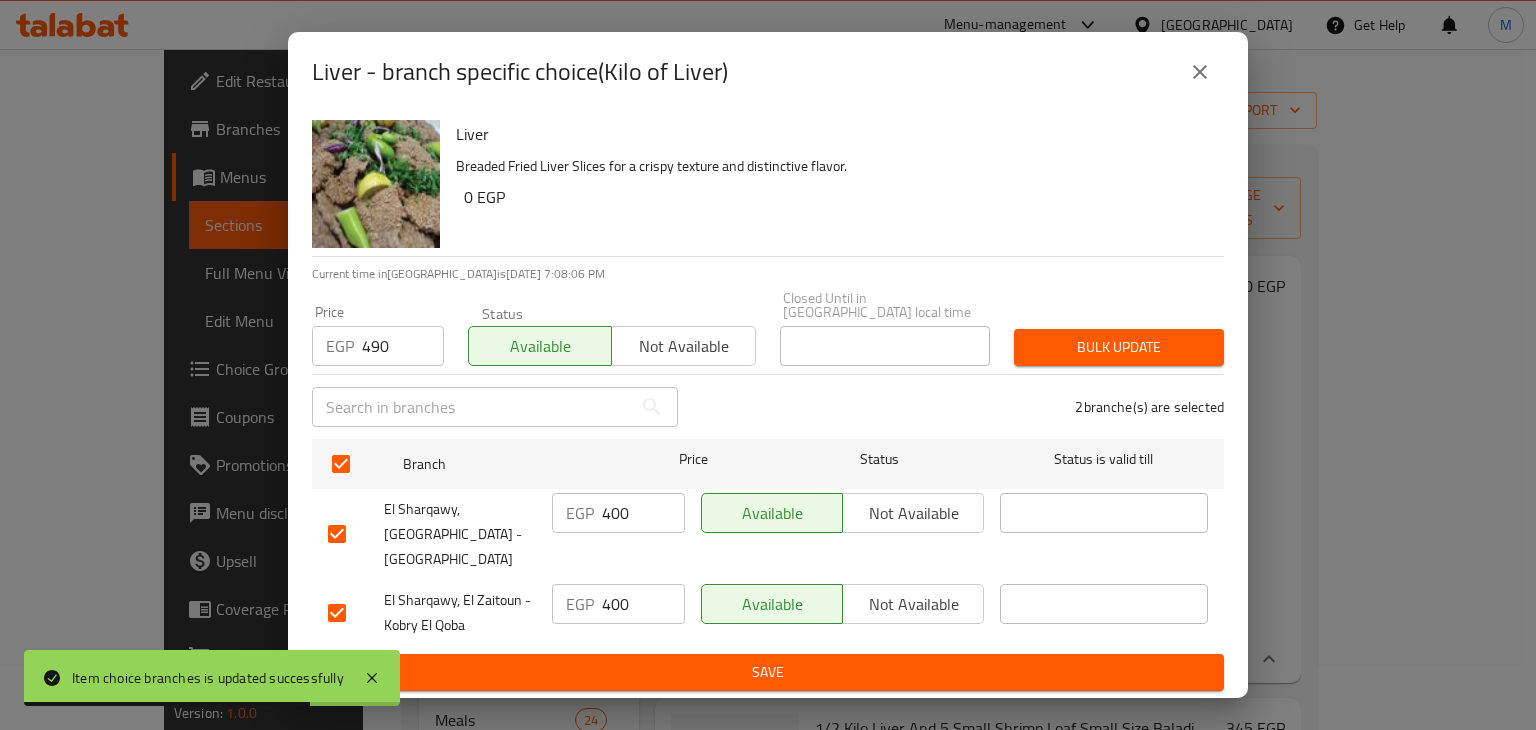 click on "Bulk update" at bounding box center (1119, 347) 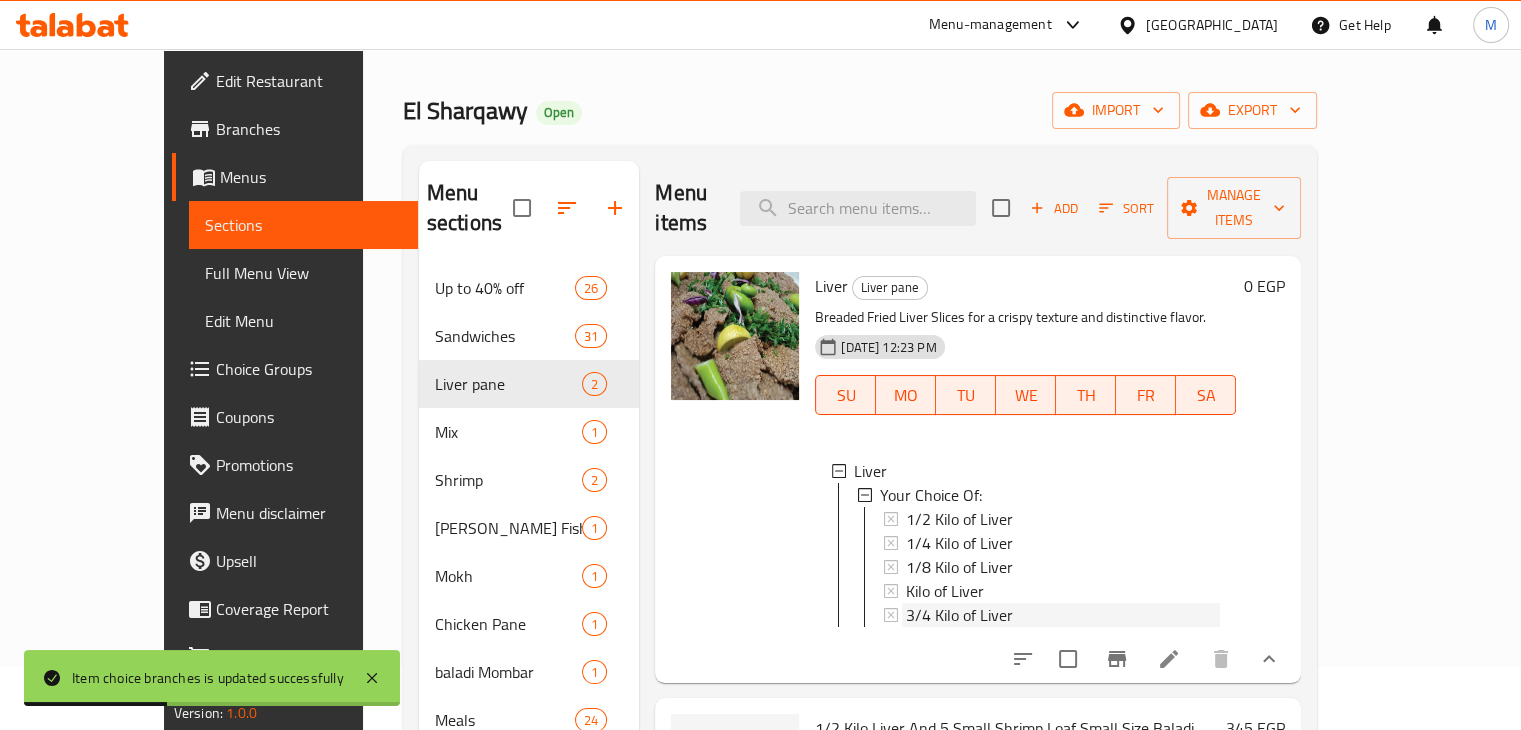 click on "3/4 Kilo of Liver" at bounding box center (959, 615) 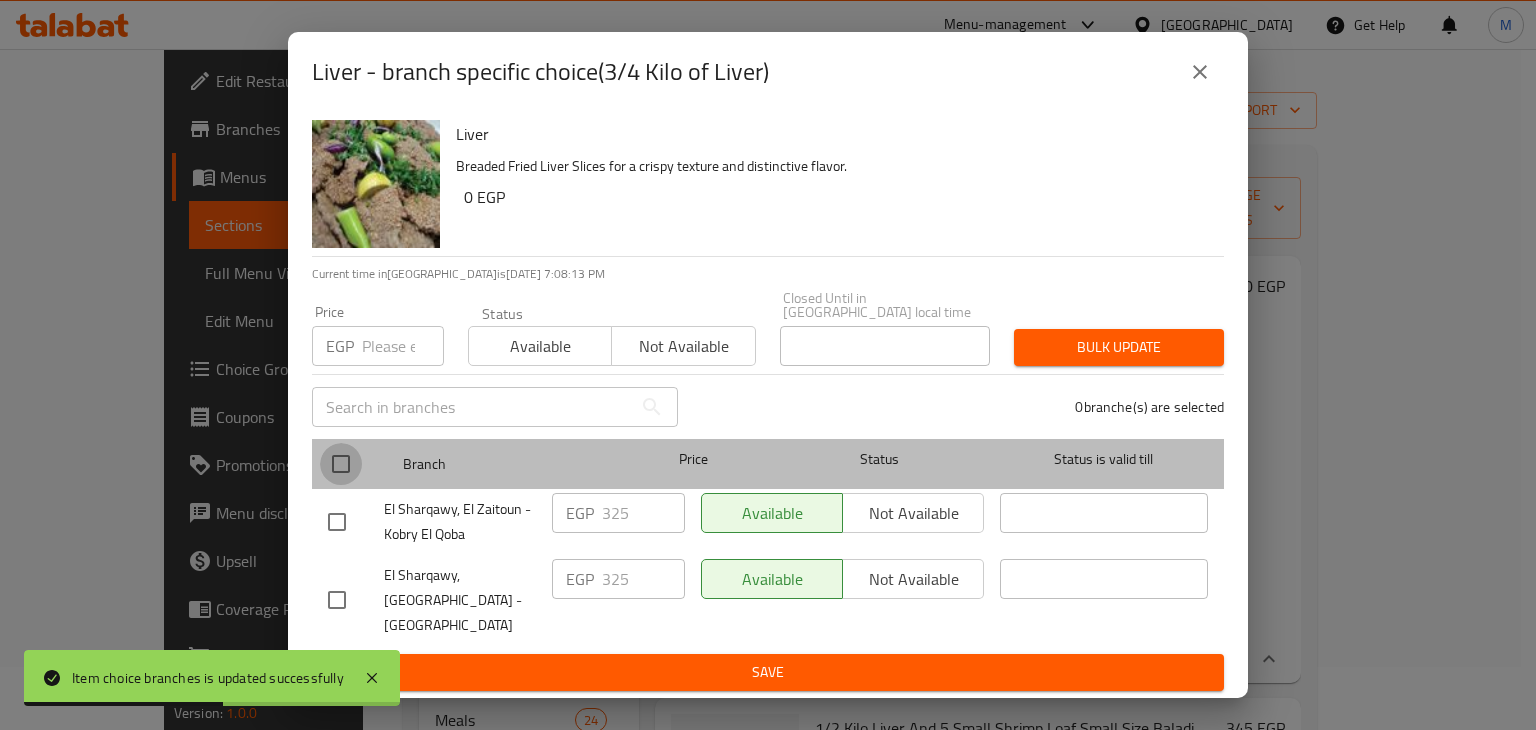 click at bounding box center [341, 464] 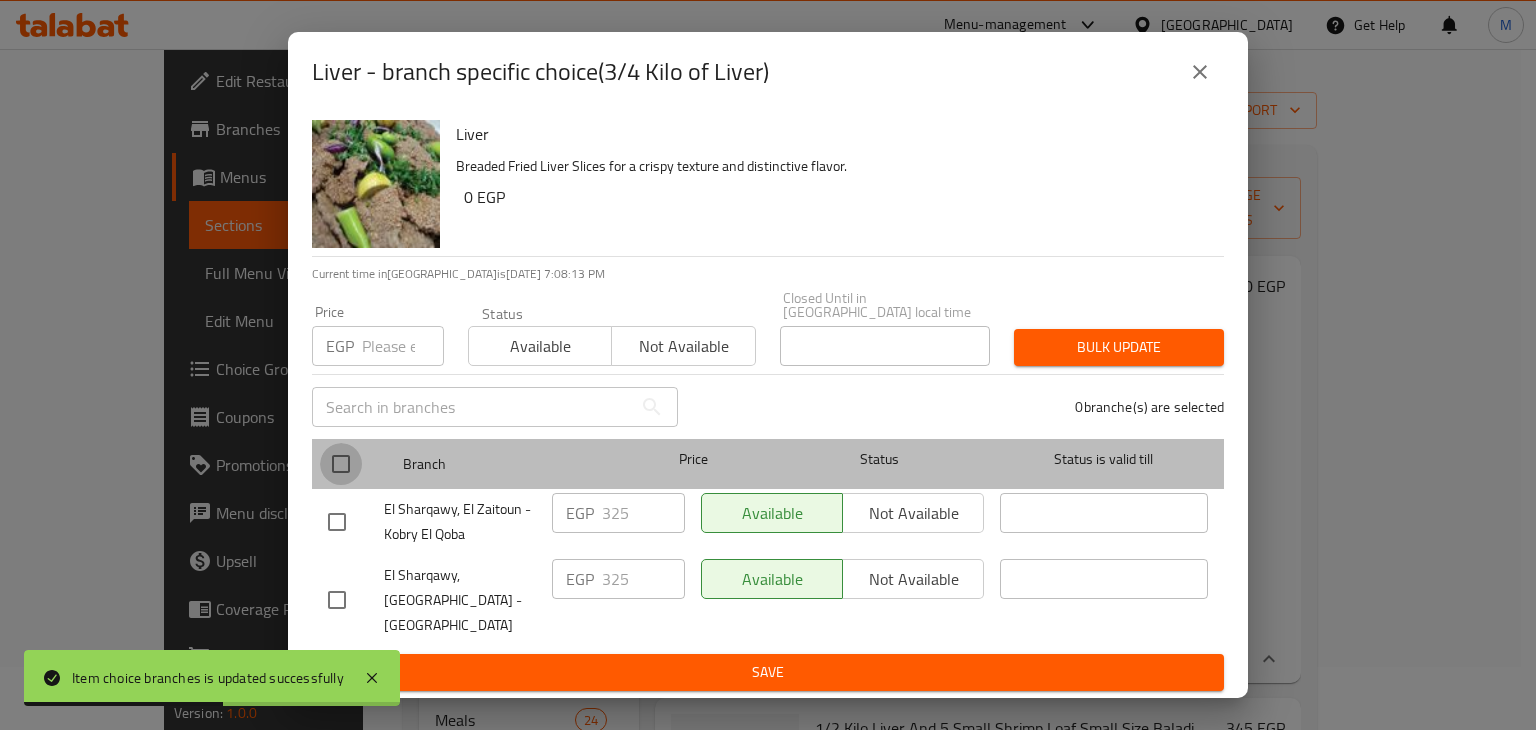 checkbox on "true" 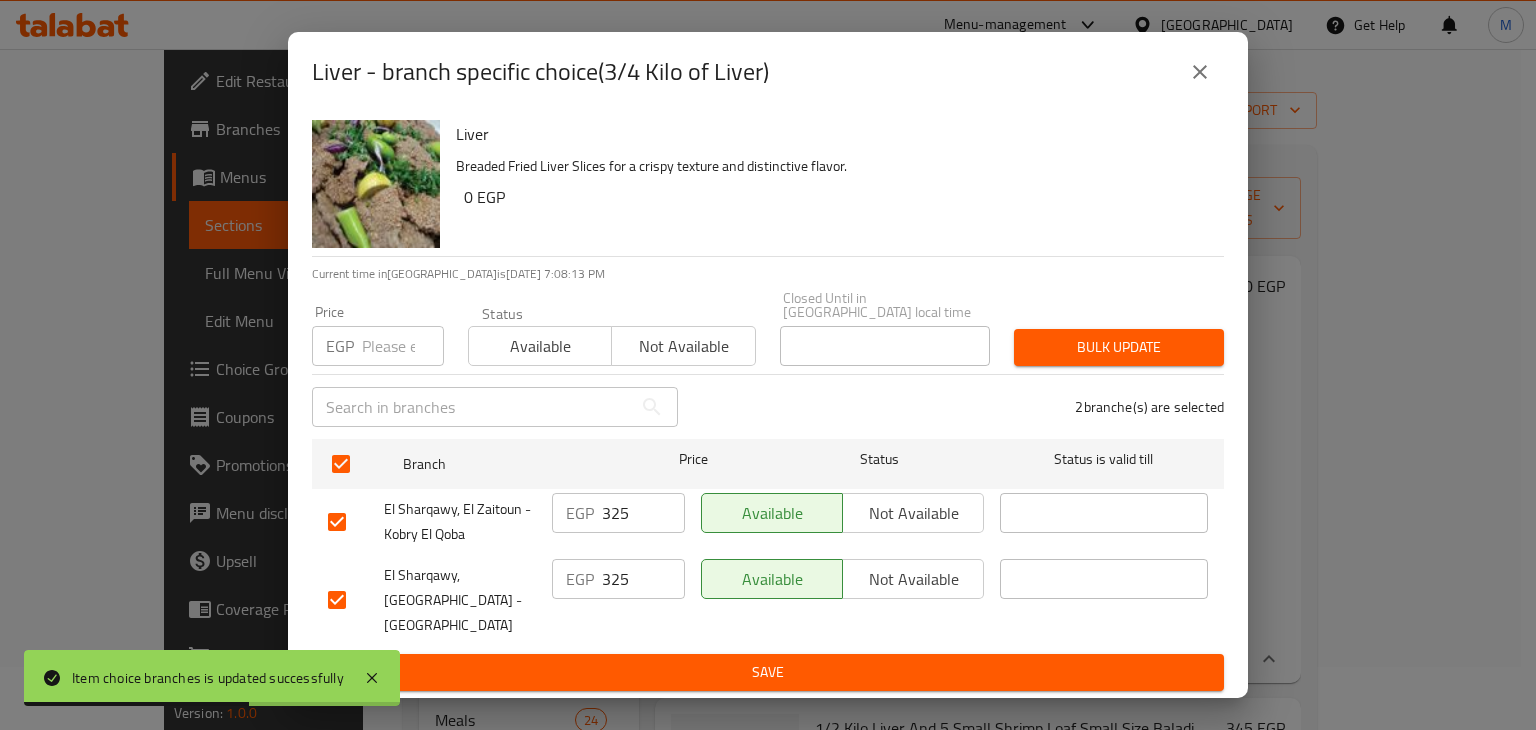 click on "Price EGP Price" at bounding box center (378, 335) 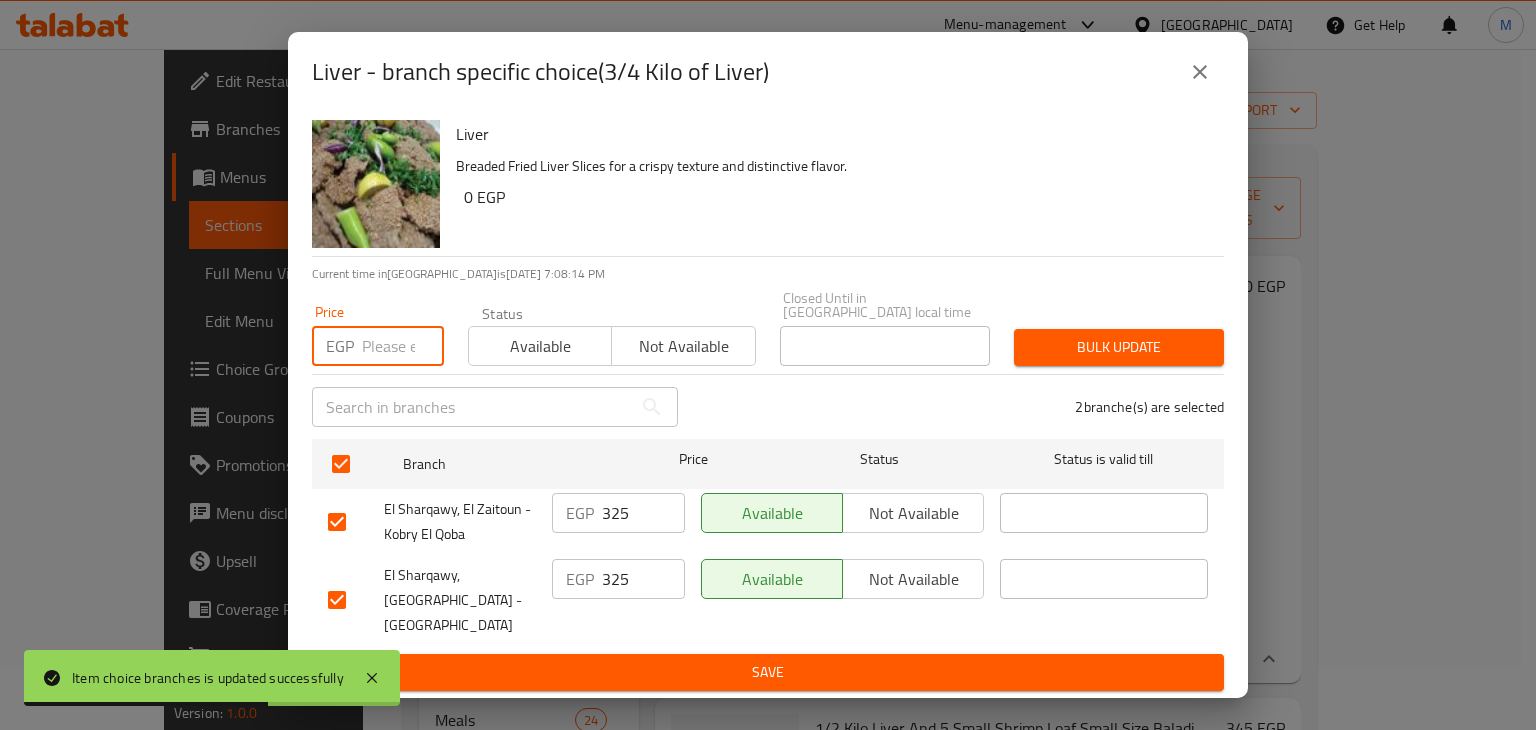 click at bounding box center (403, 346) 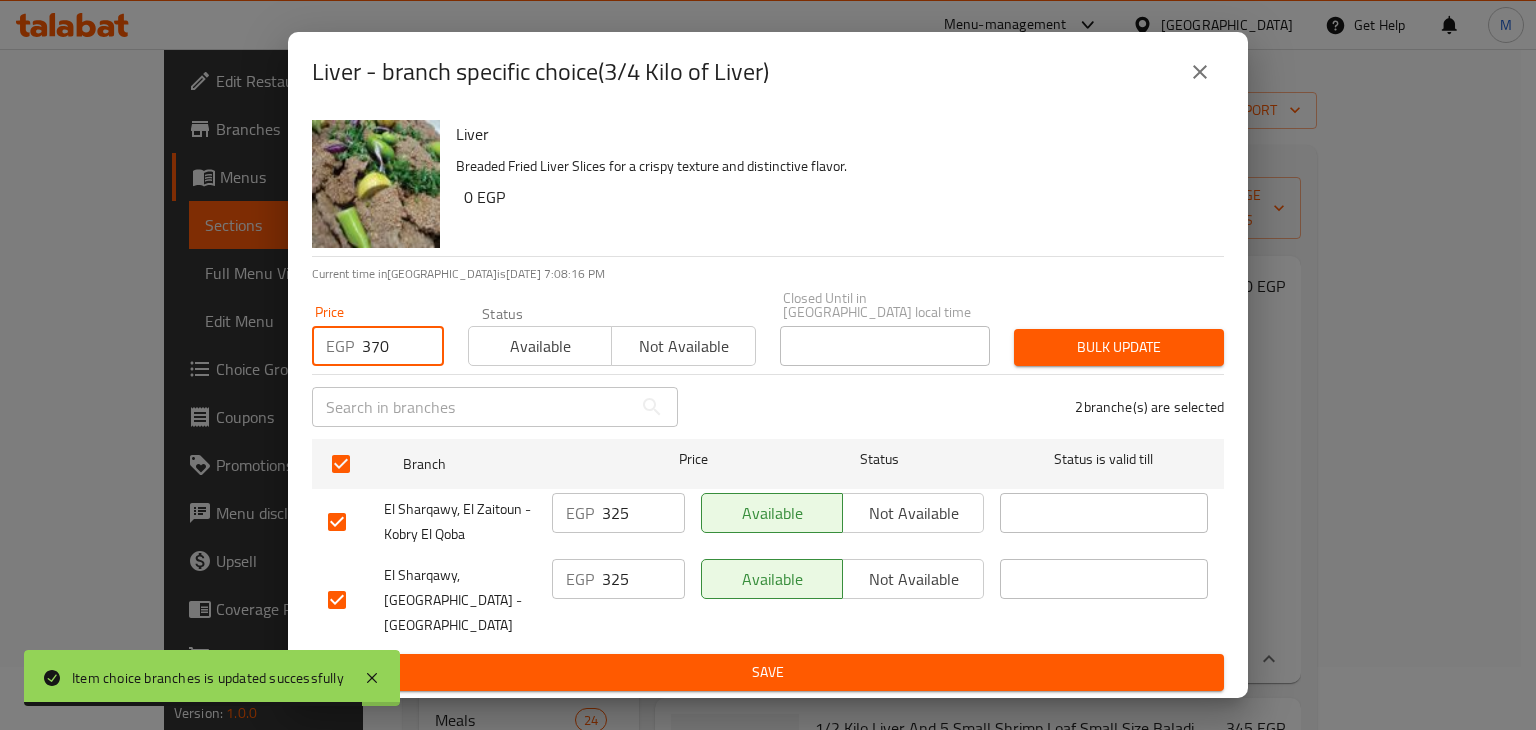 type on "370" 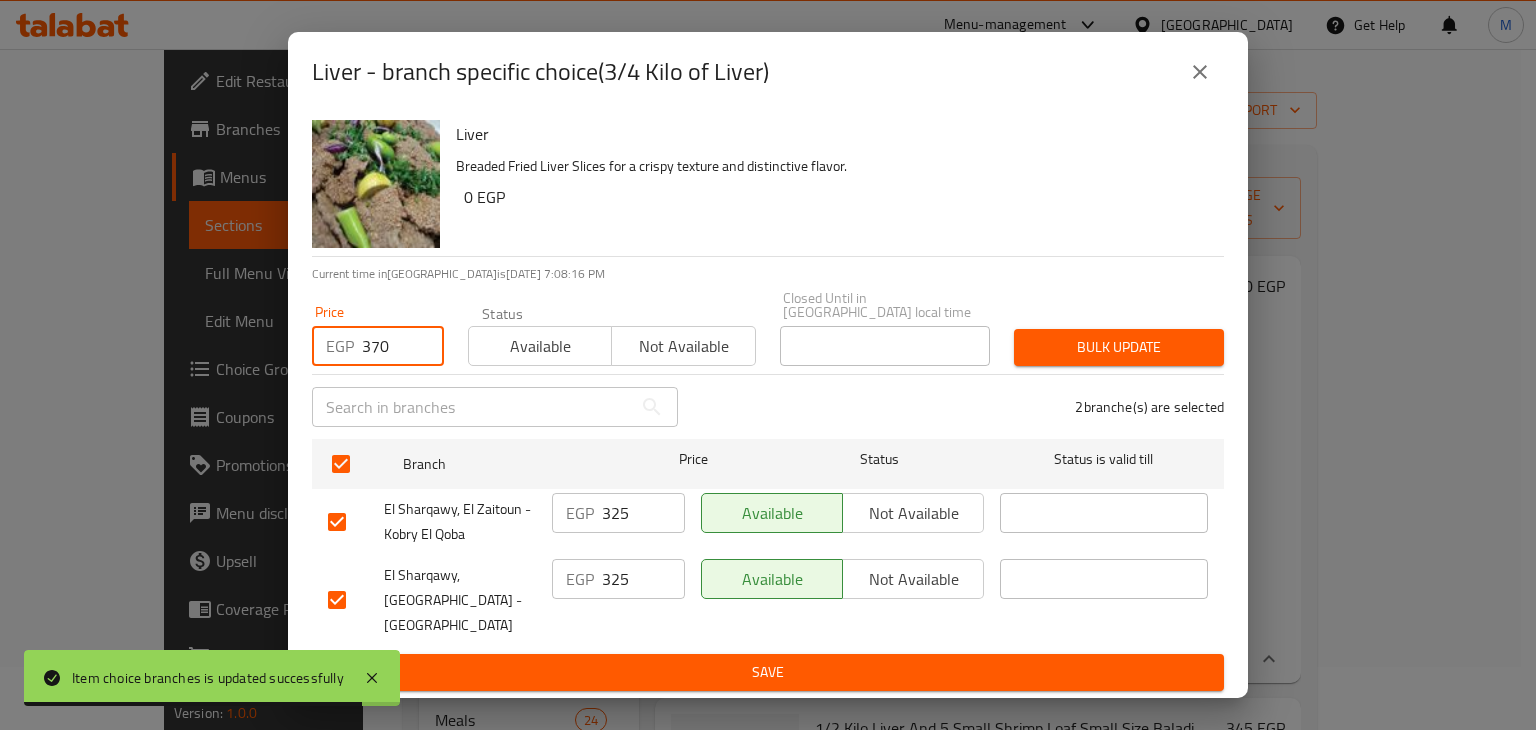 click on "Available" at bounding box center [540, 346] 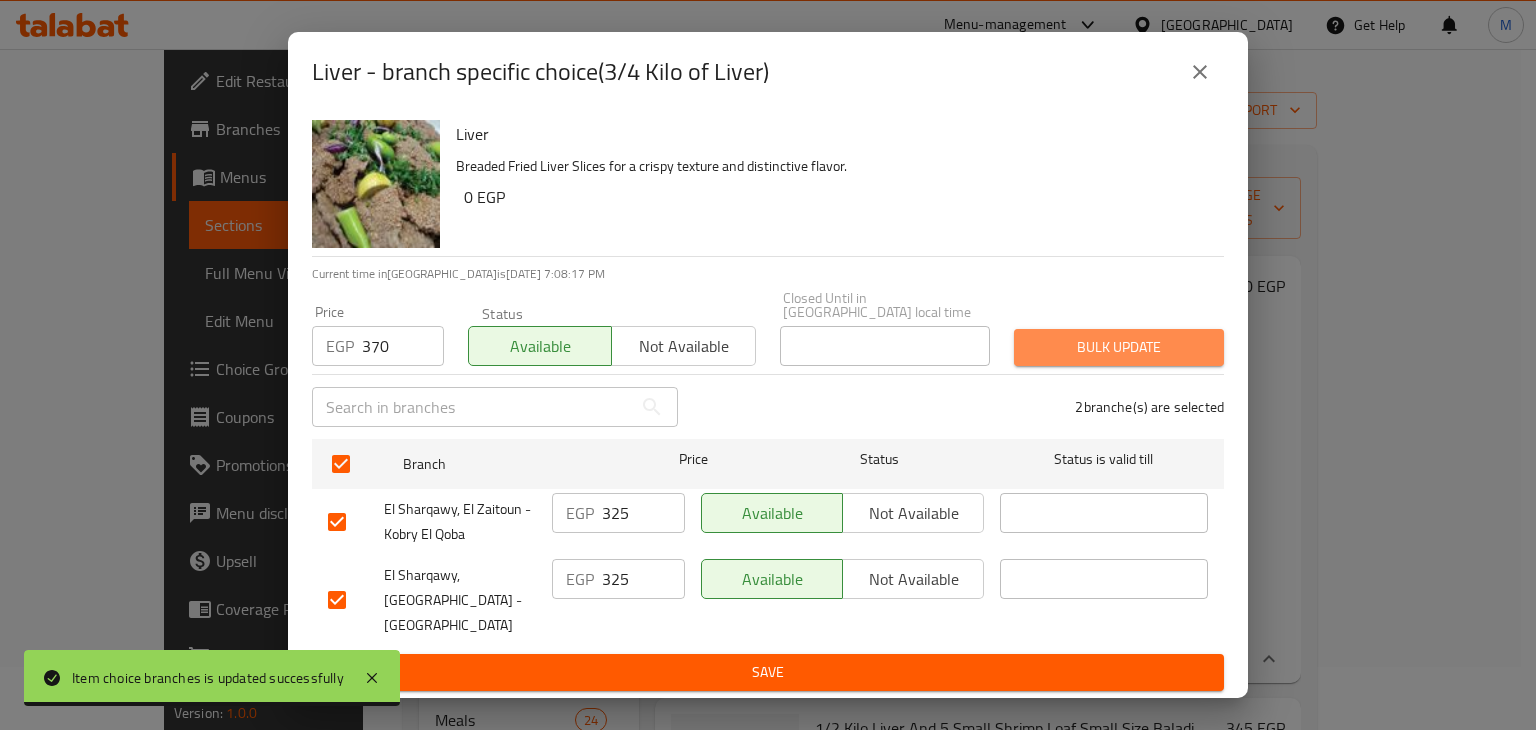 click on "Bulk update" at bounding box center [1119, 347] 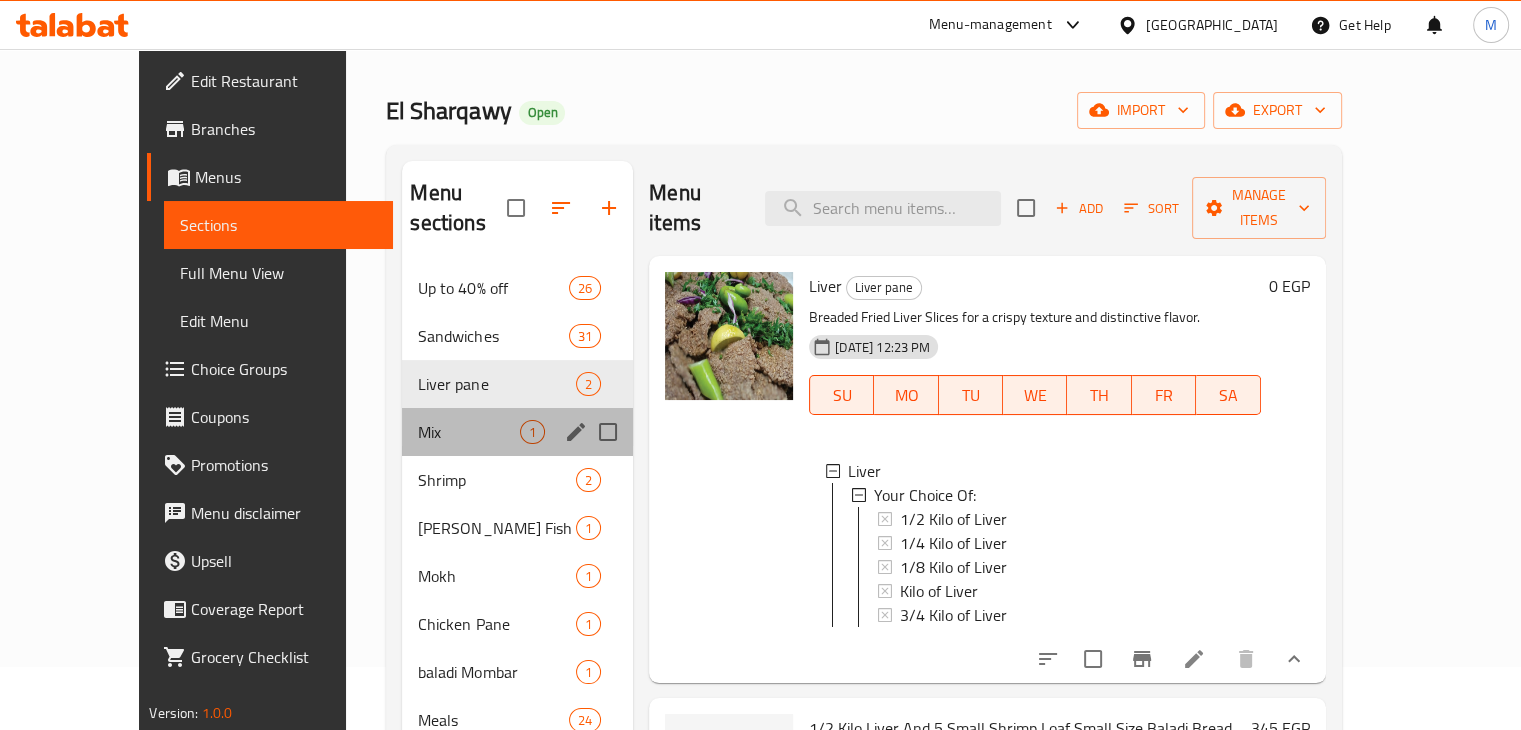 click on "Mix  1" at bounding box center (517, 432) 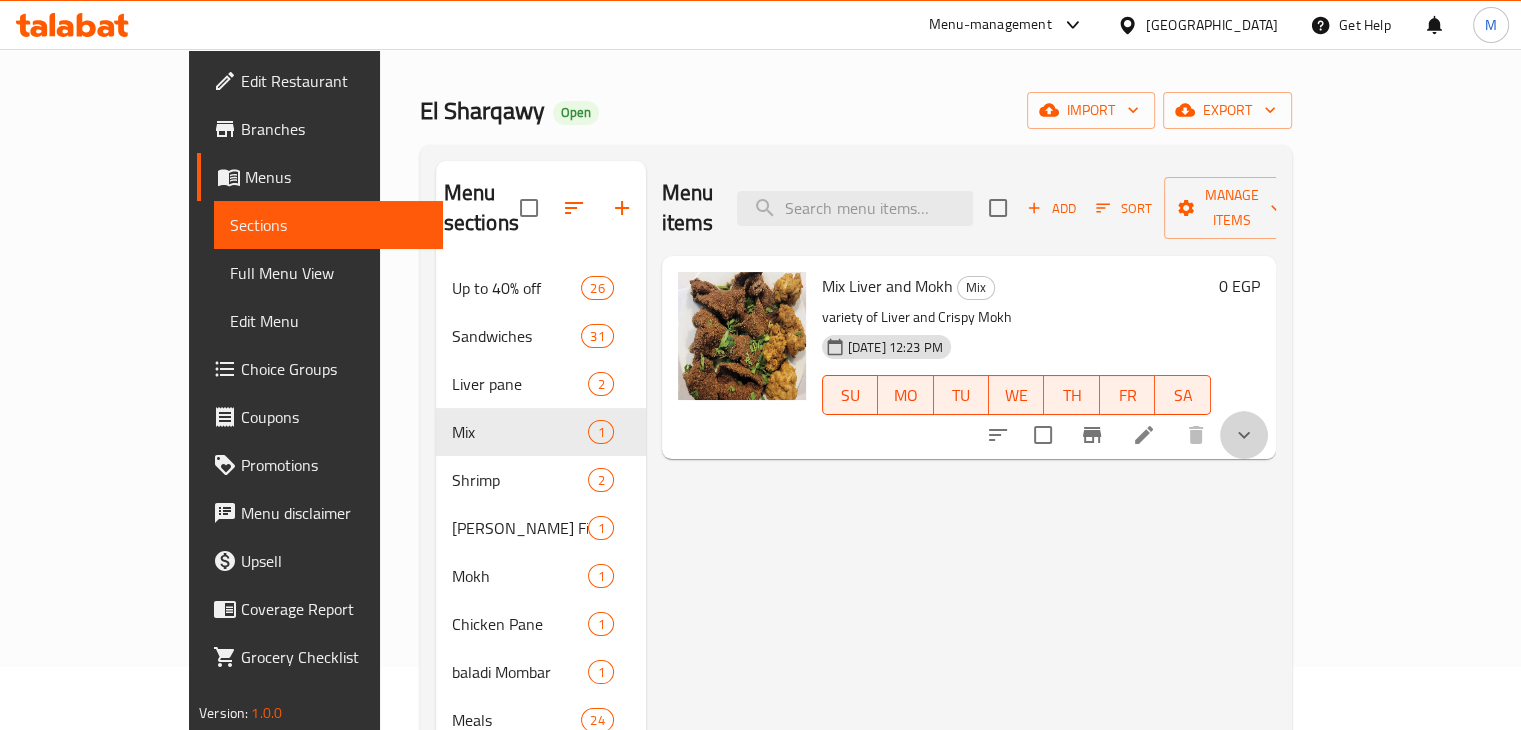 click at bounding box center (1244, 435) 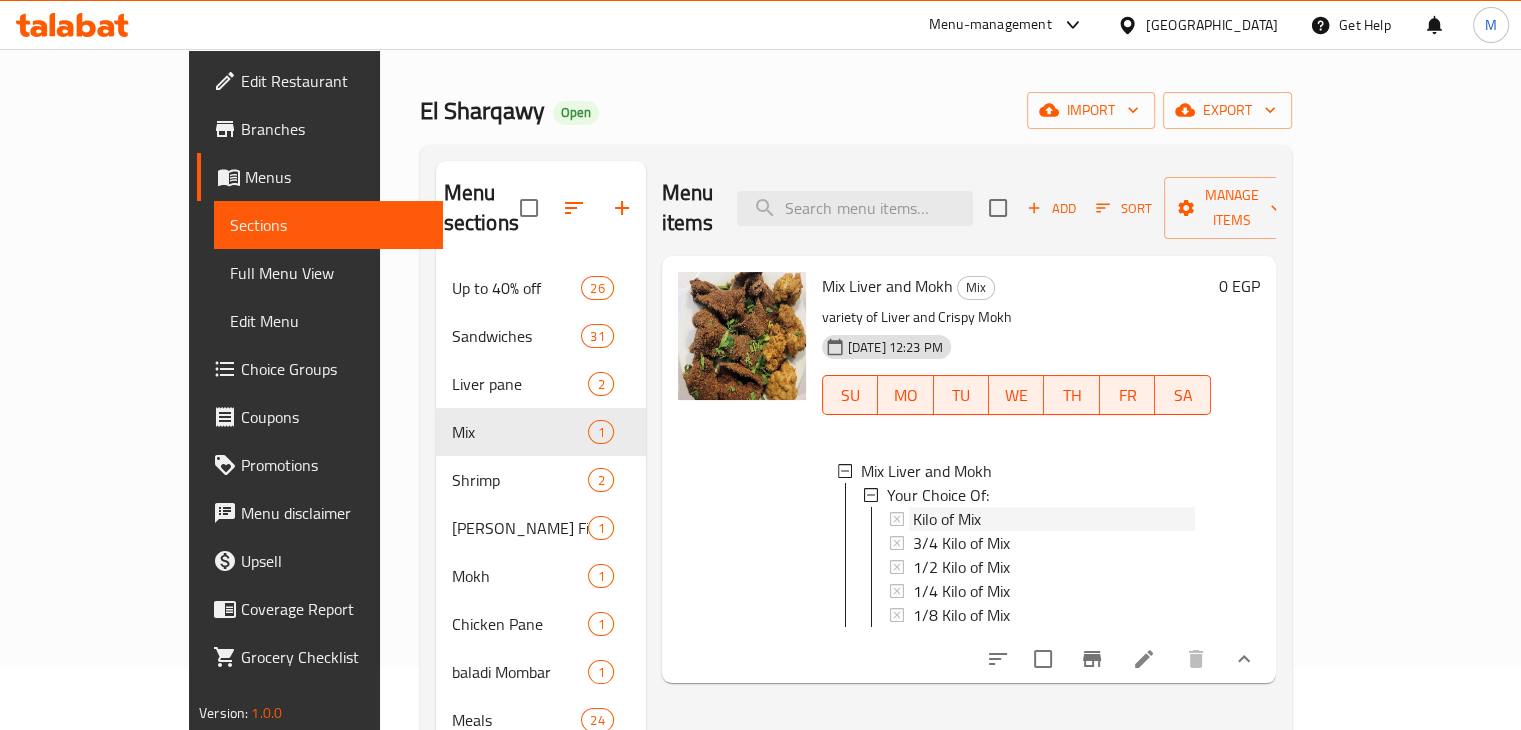 click on "Kilo of Mix" at bounding box center [947, 519] 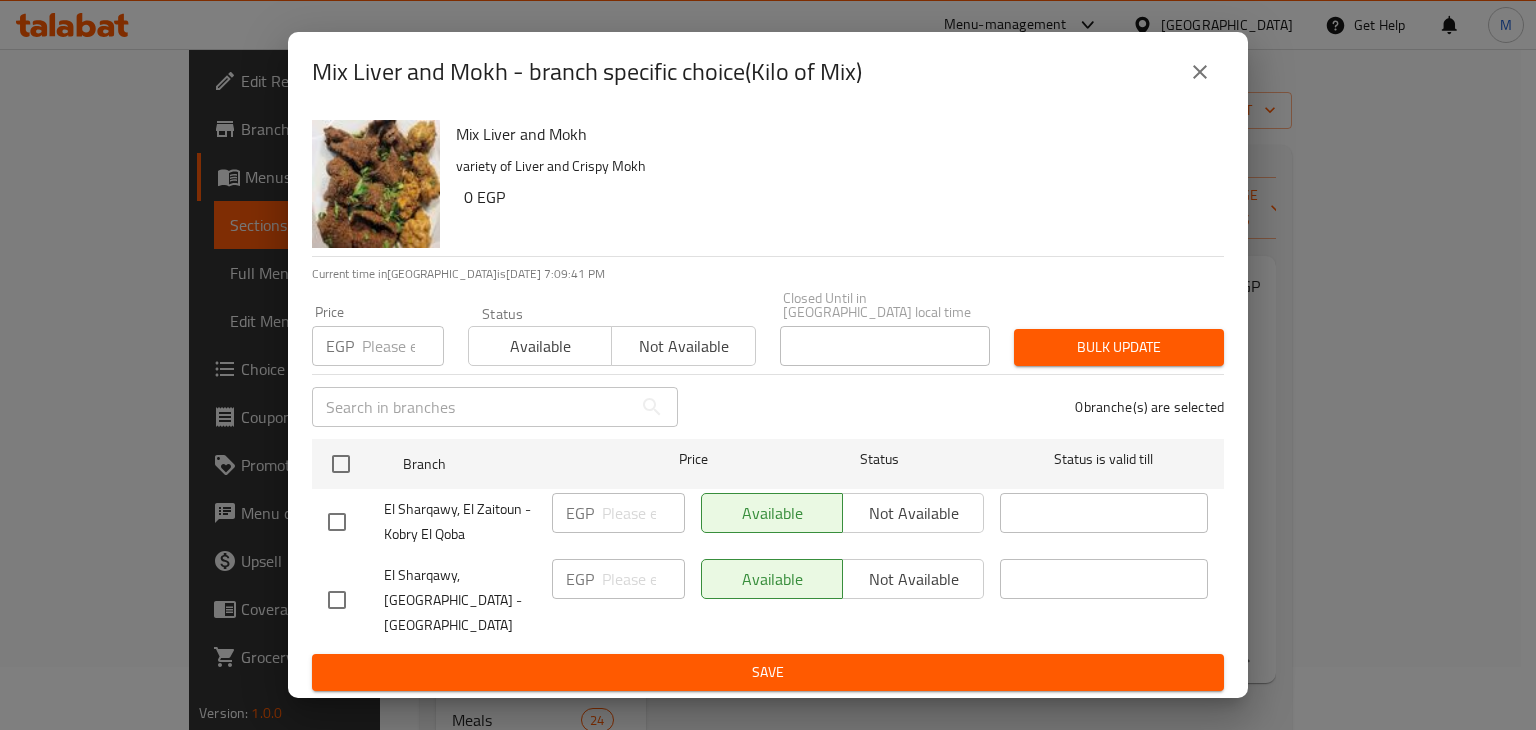 click at bounding box center (1200, 72) 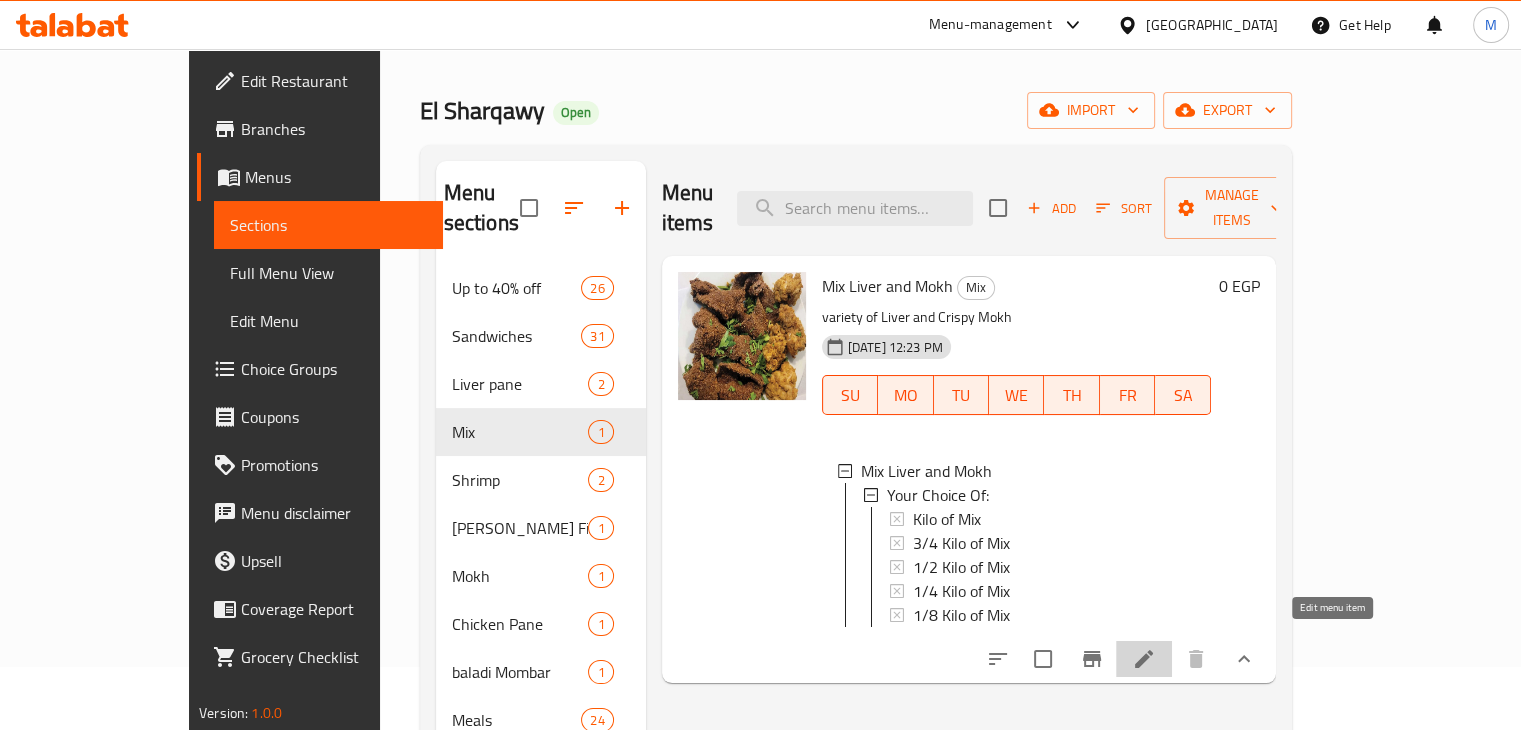 click 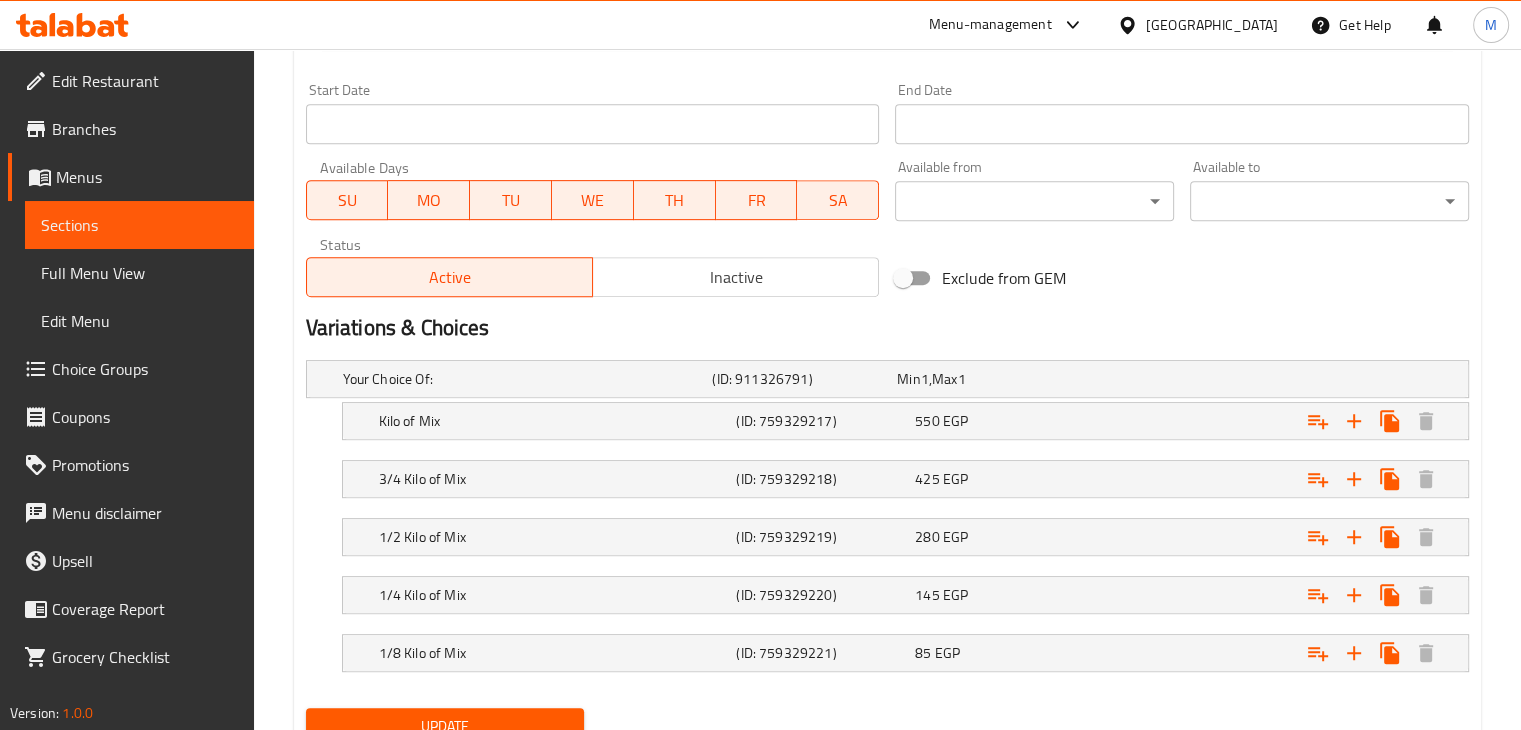 scroll, scrollTop: 928, scrollLeft: 0, axis: vertical 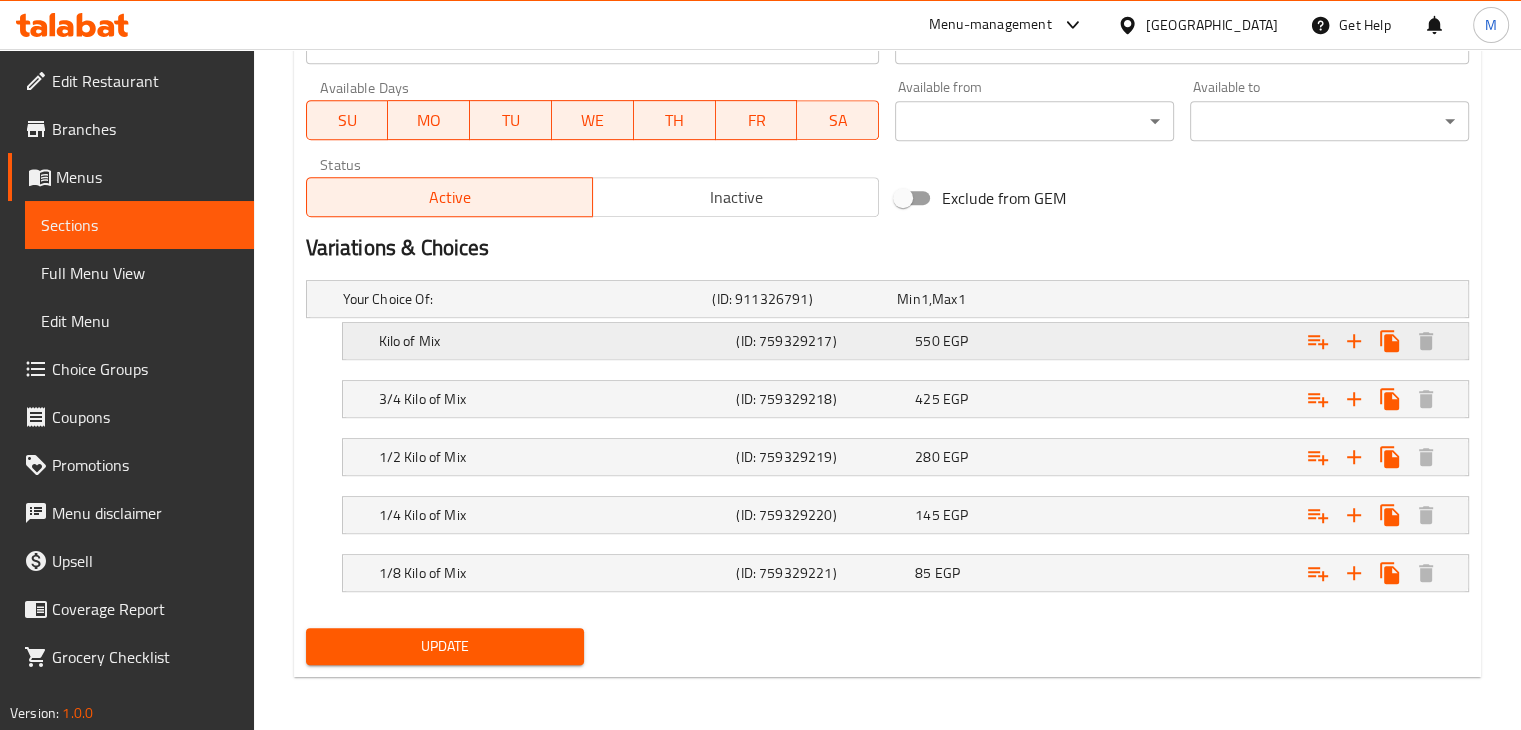 click on "EGP" at bounding box center (925, 299) 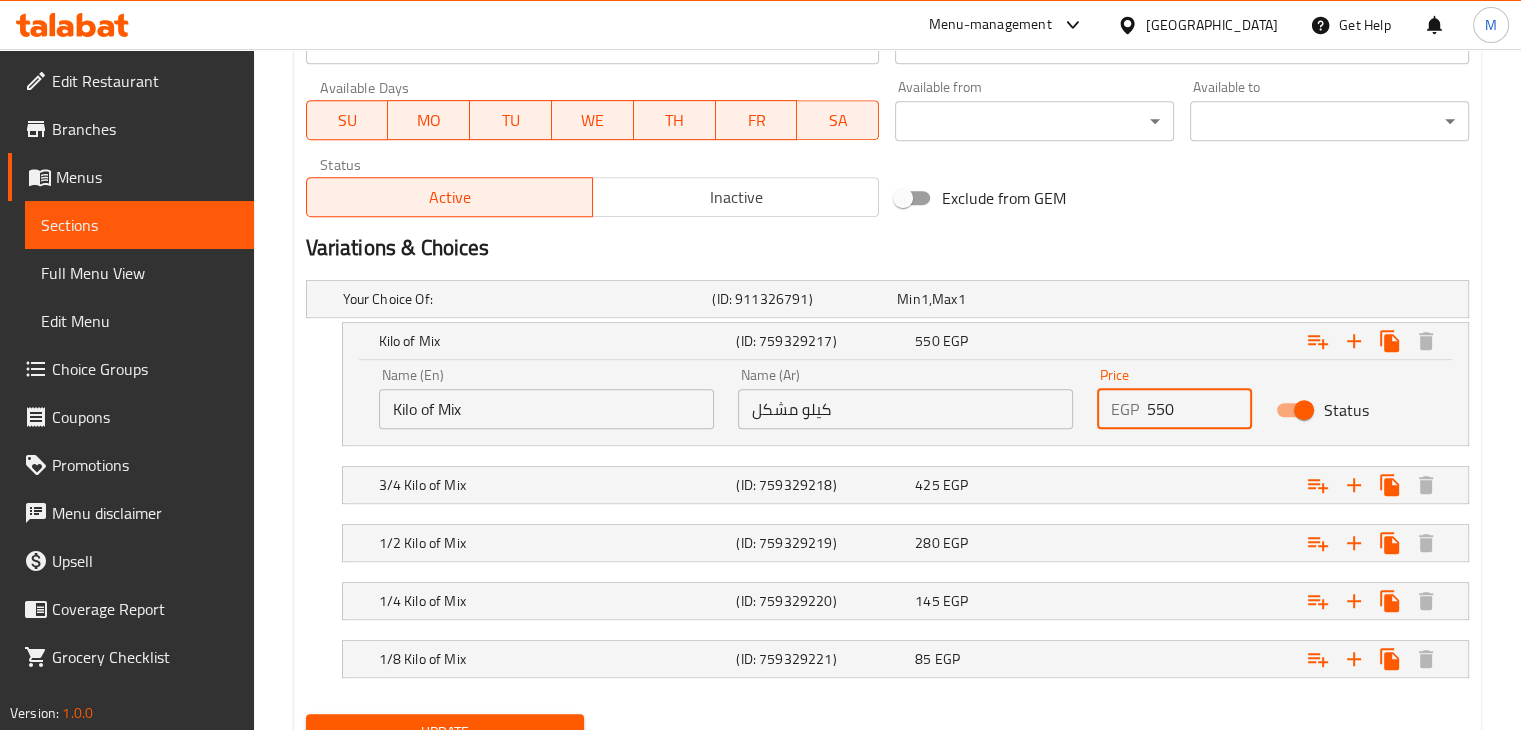 drag, startPoint x: 1170, startPoint y: 413, endPoint x: 1093, endPoint y: 419, distance: 77.23341 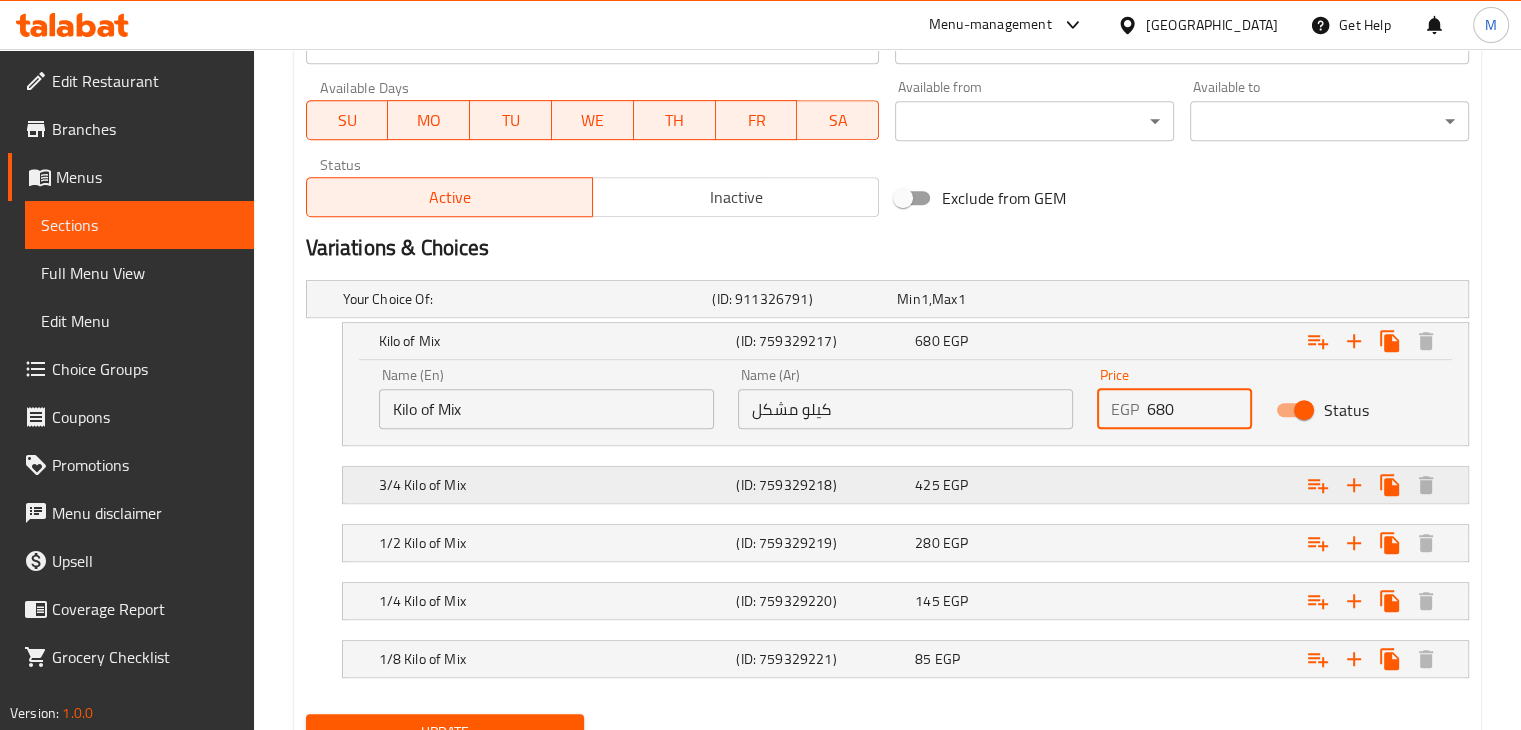 type on "680" 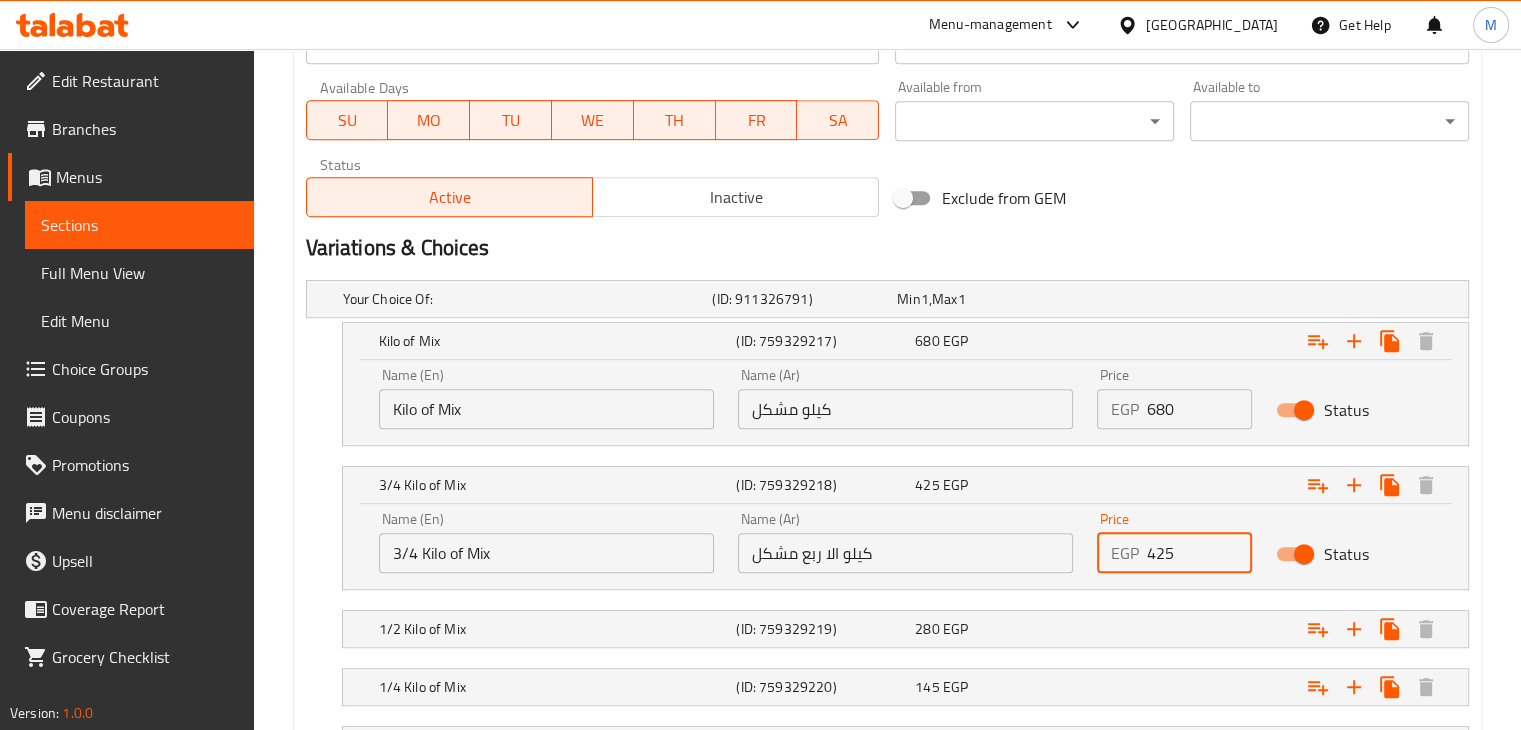 drag, startPoint x: 1174, startPoint y: 545, endPoint x: 1156, endPoint y: 553, distance: 19.697716 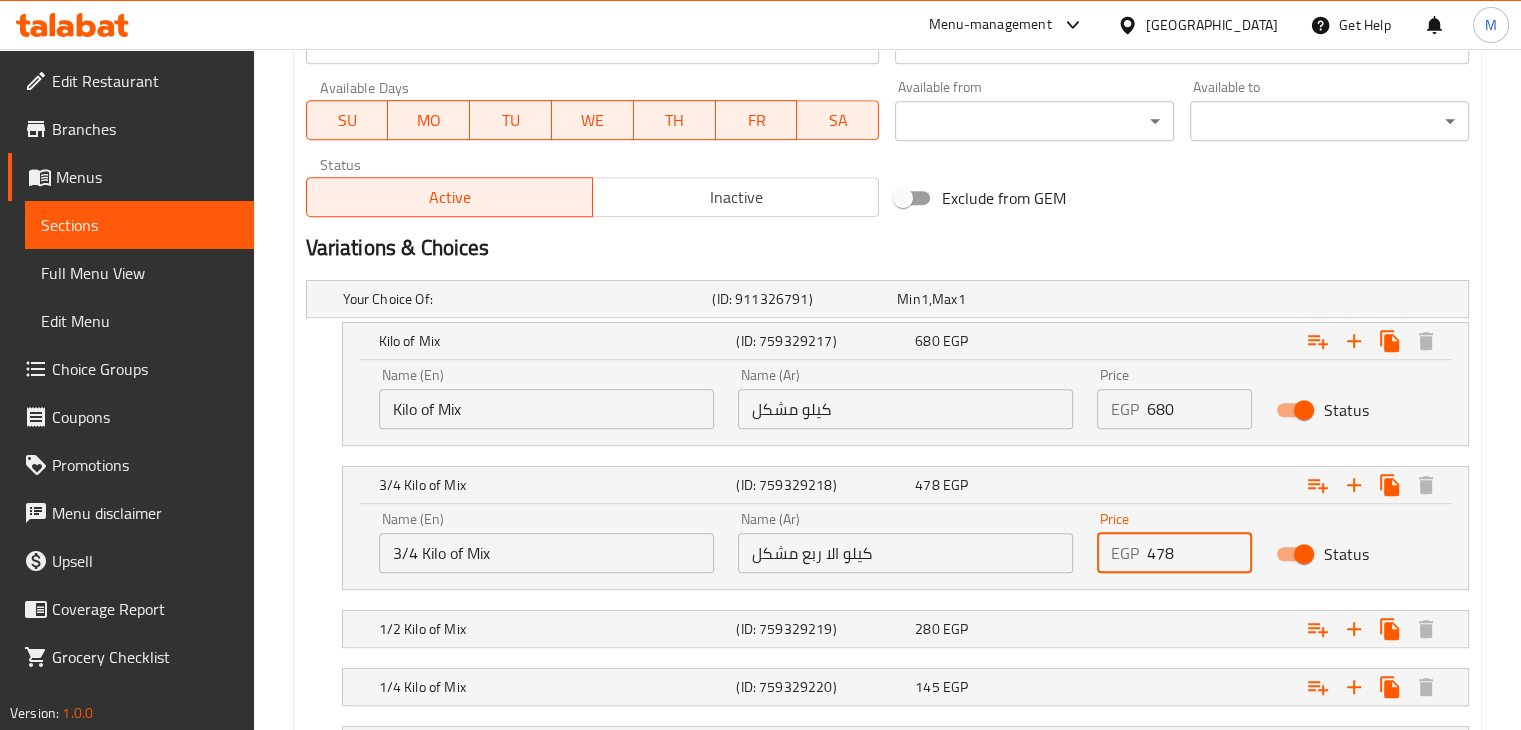 type on "478" 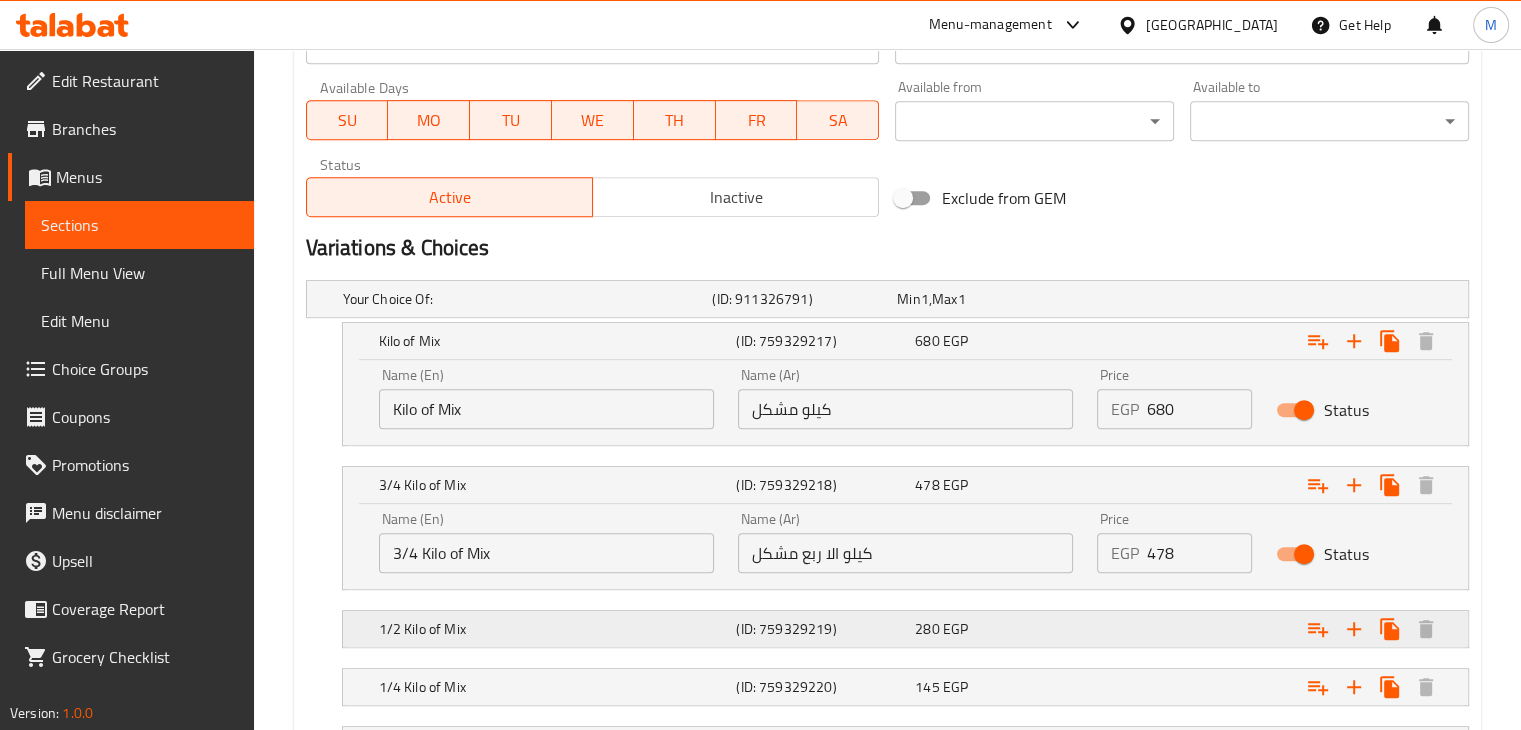 click on "1/2 Kilo of Mix (ID: 759329219) 280   EGP" at bounding box center [893, 299] 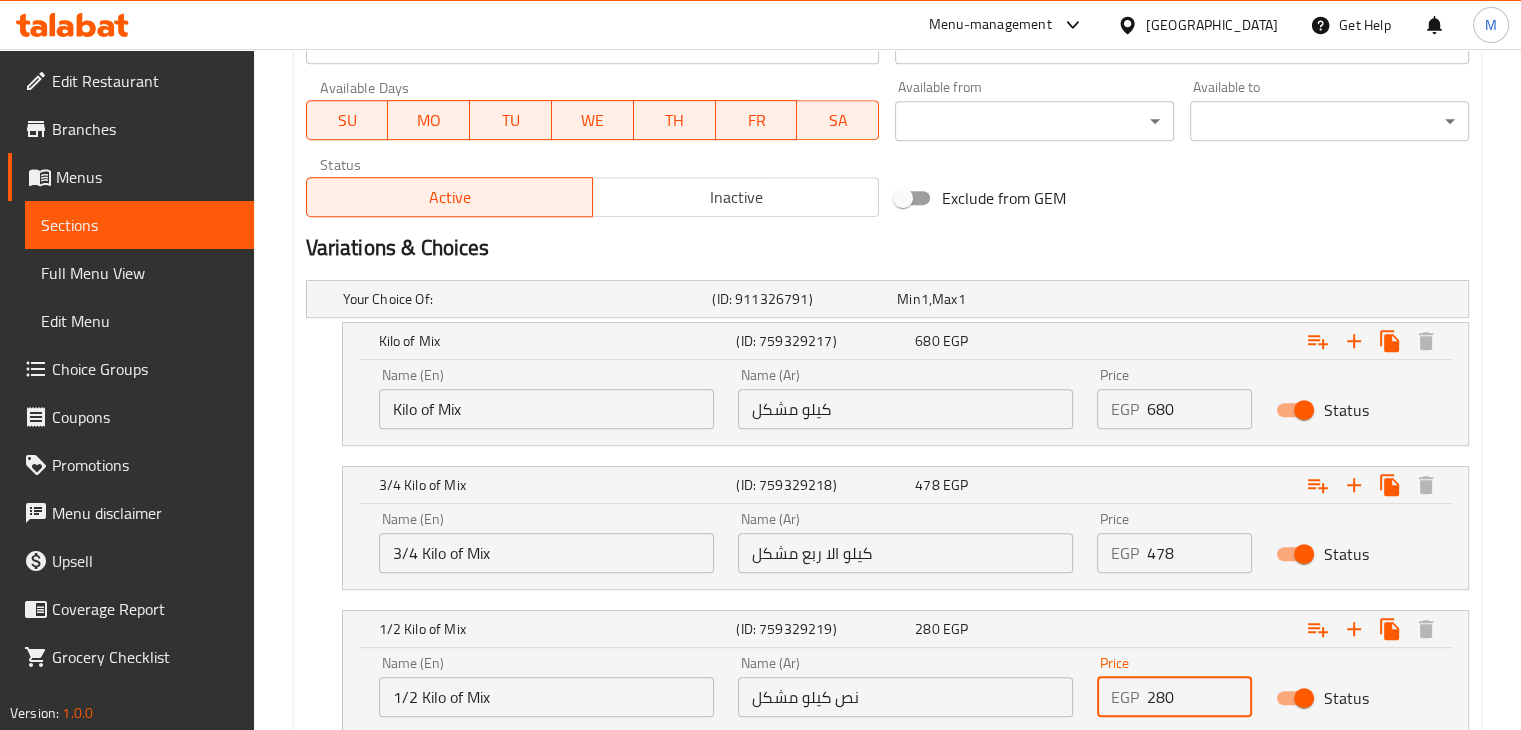 drag, startPoint x: 1176, startPoint y: 699, endPoint x: 1109, endPoint y: 708, distance: 67.601776 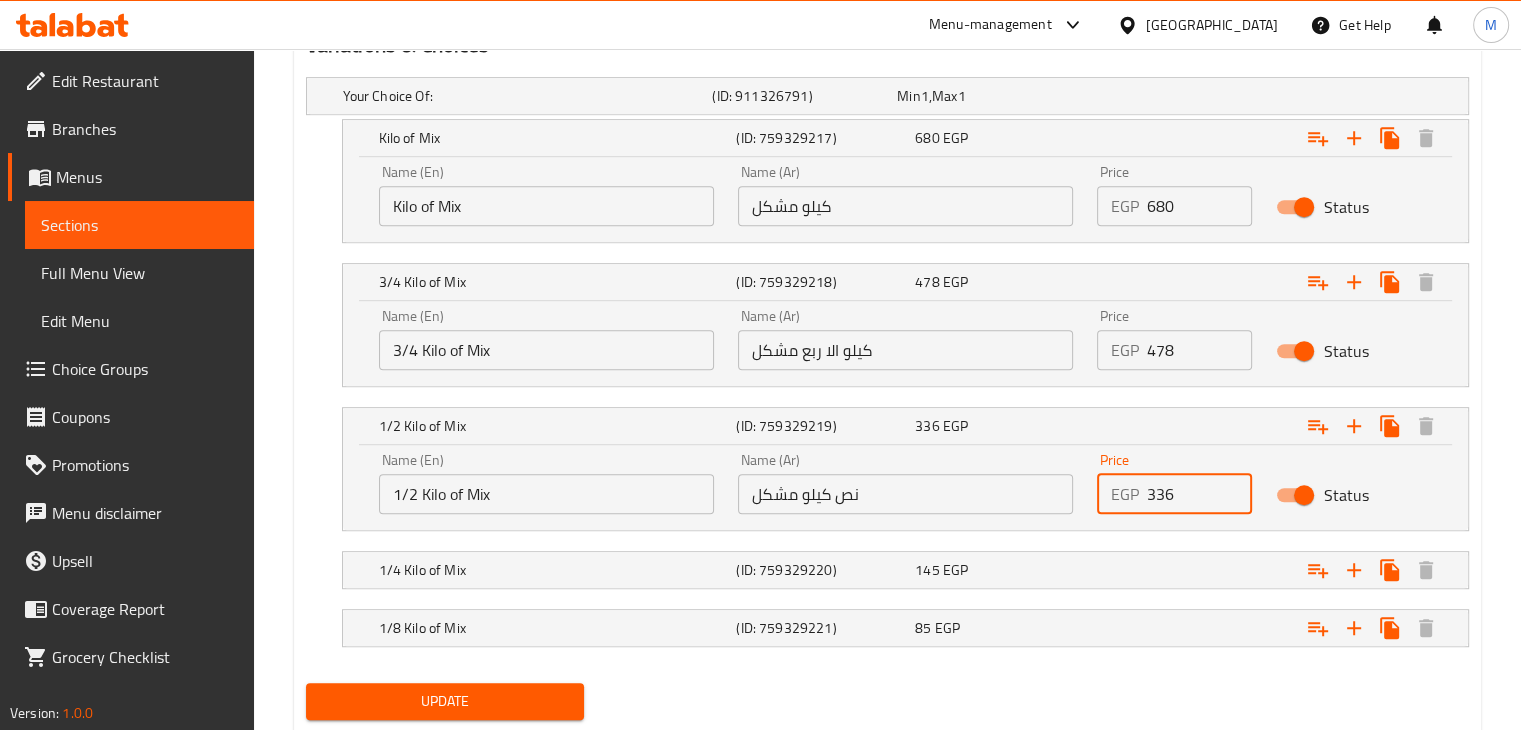 scroll, scrollTop: 1132, scrollLeft: 0, axis: vertical 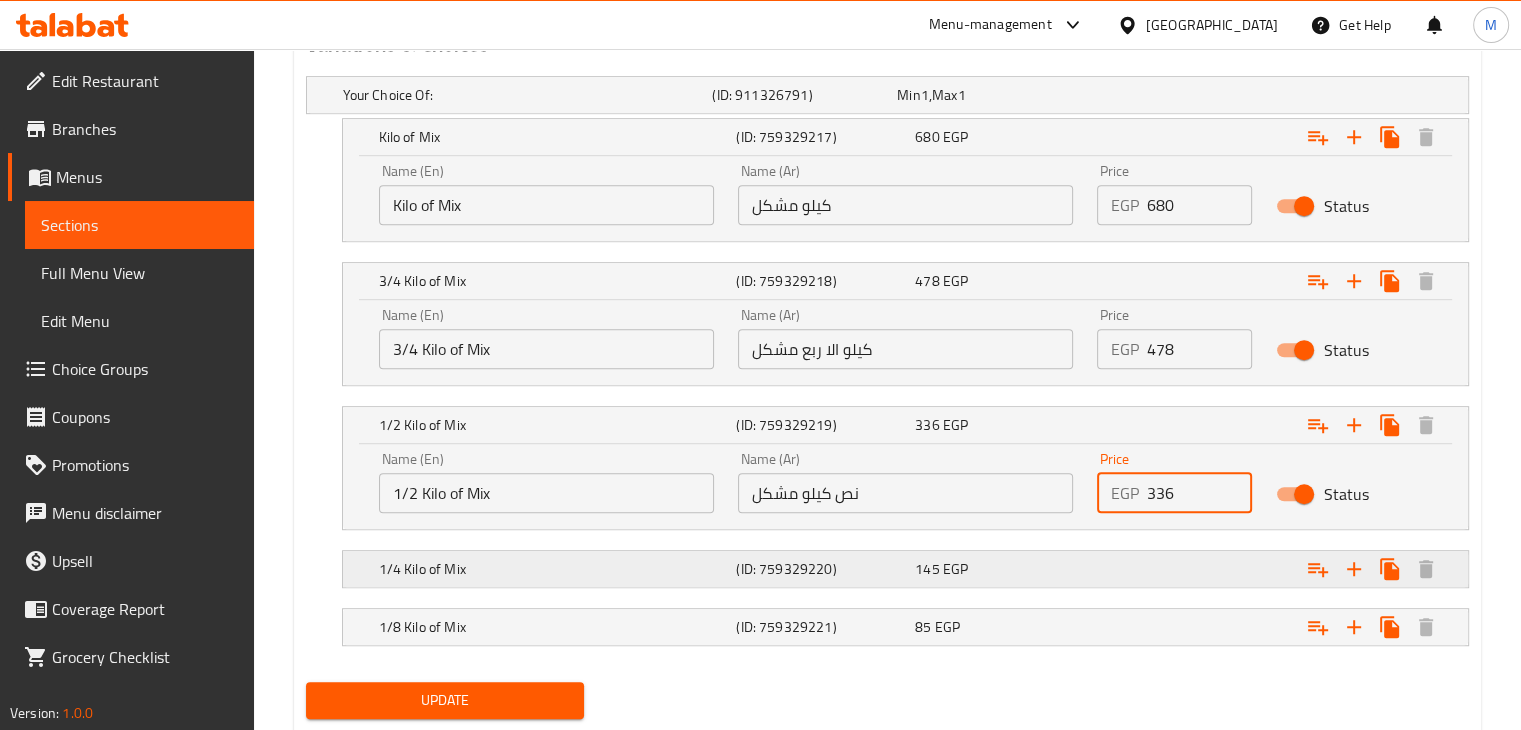 type on "336" 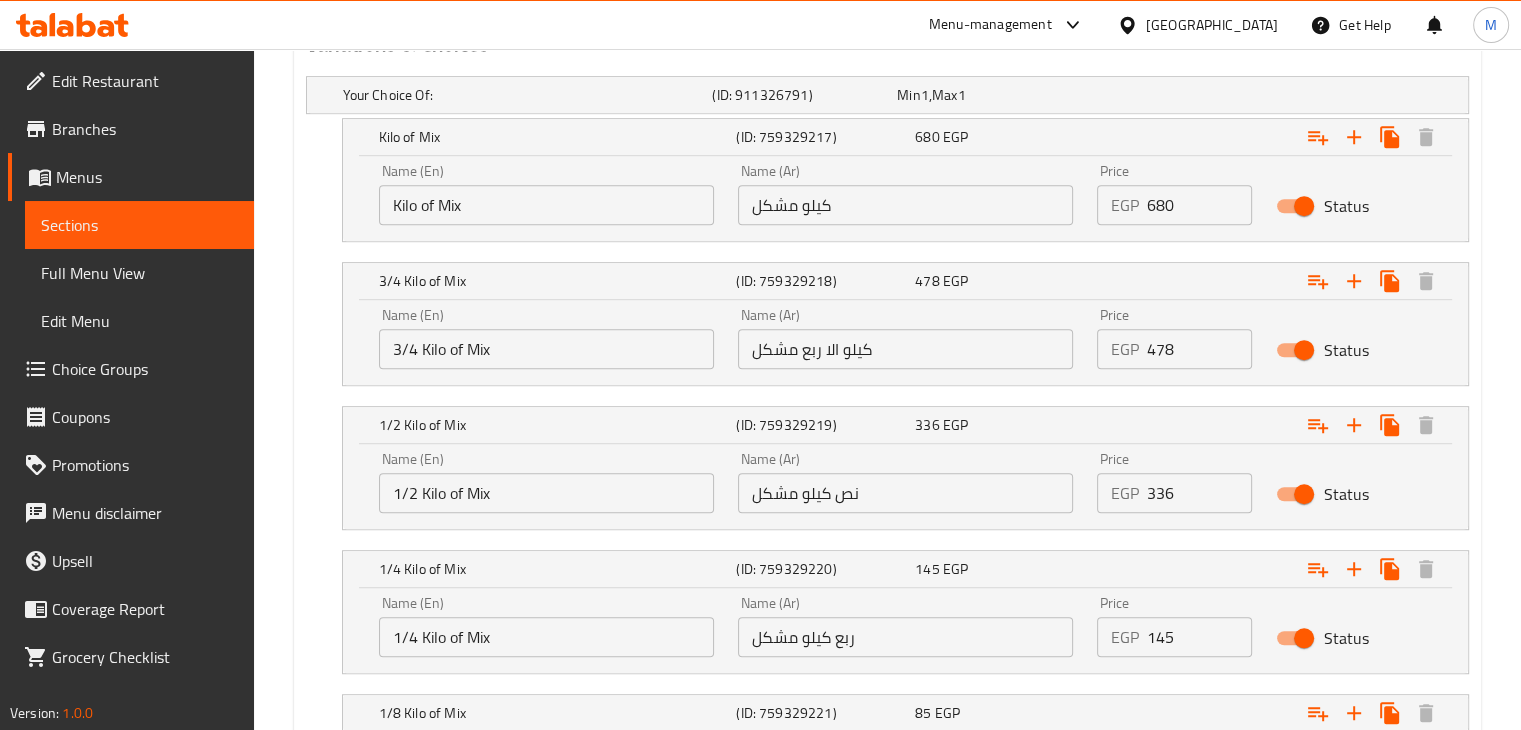 drag, startPoint x: 1184, startPoint y: 640, endPoint x: 1084, endPoint y: 645, distance: 100.12492 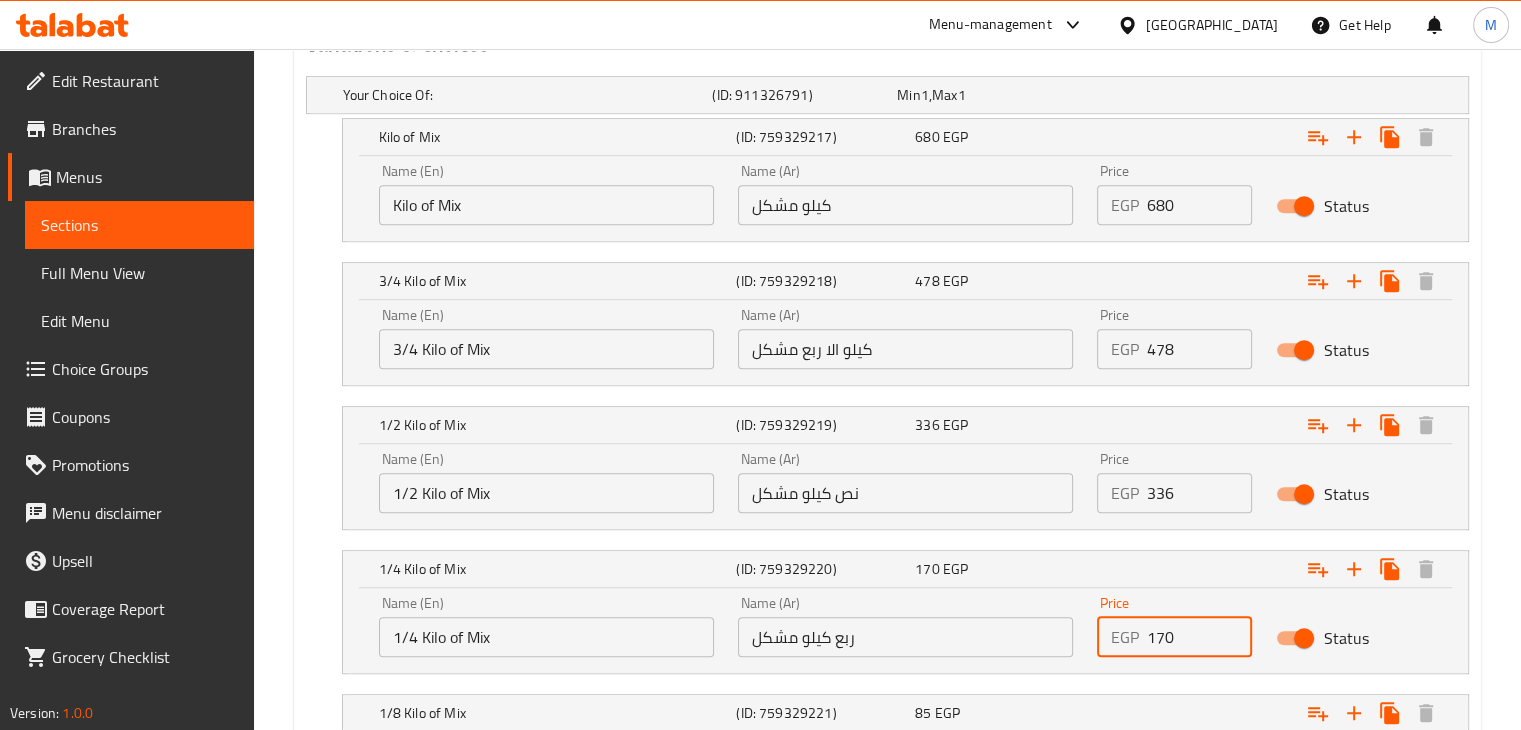 scroll, scrollTop: 1272, scrollLeft: 0, axis: vertical 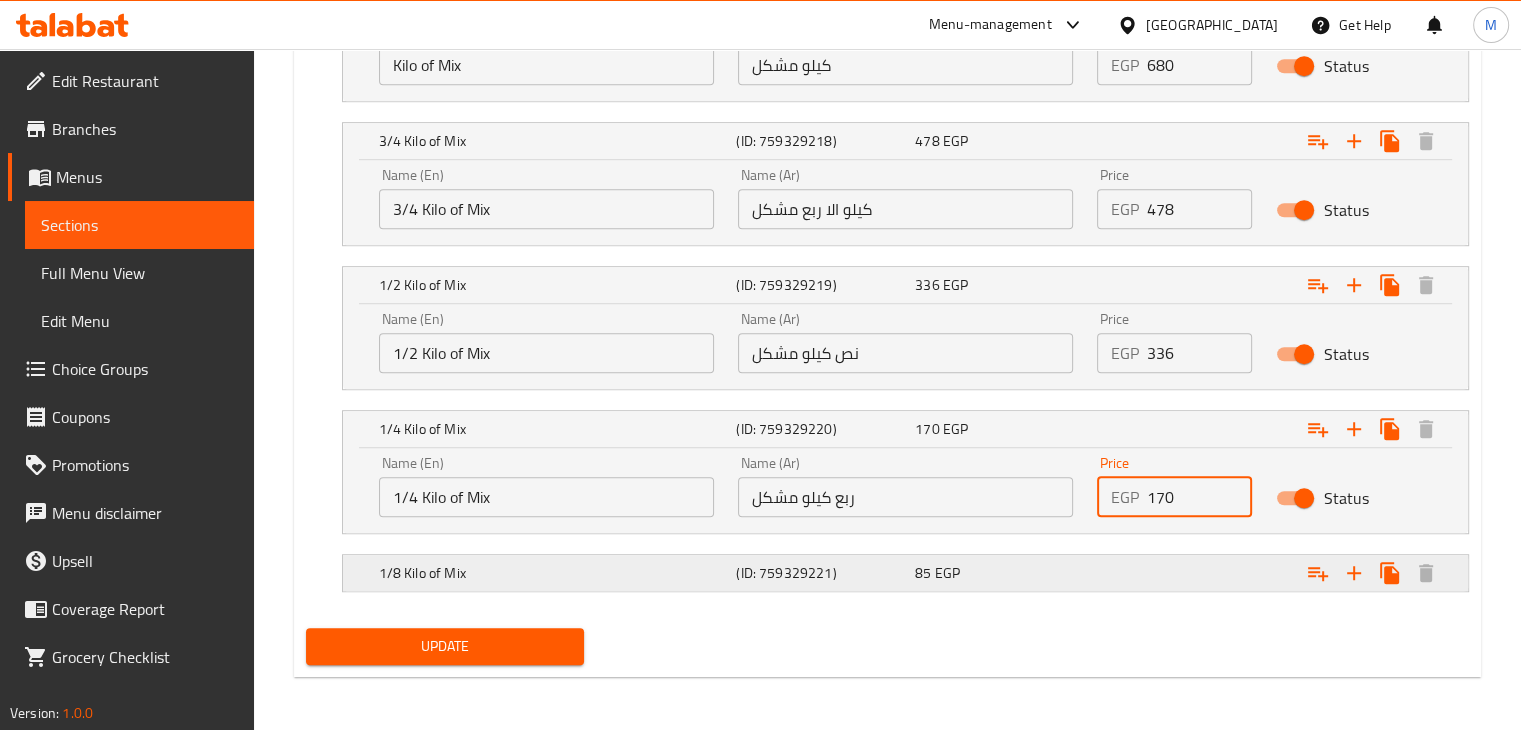 type on "170" 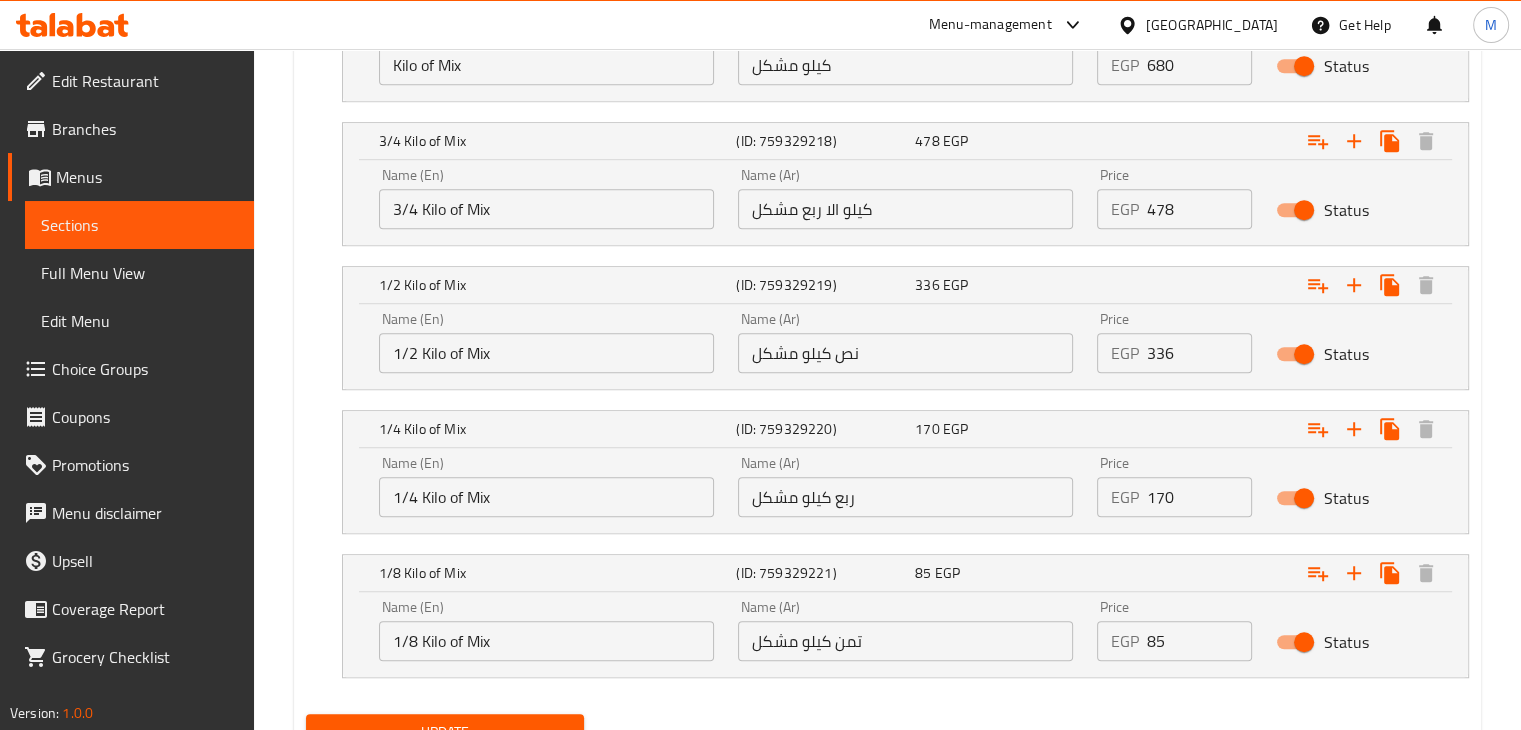 drag, startPoint x: 1196, startPoint y: 639, endPoint x: 1097, endPoint y: 653, distance: 99.985 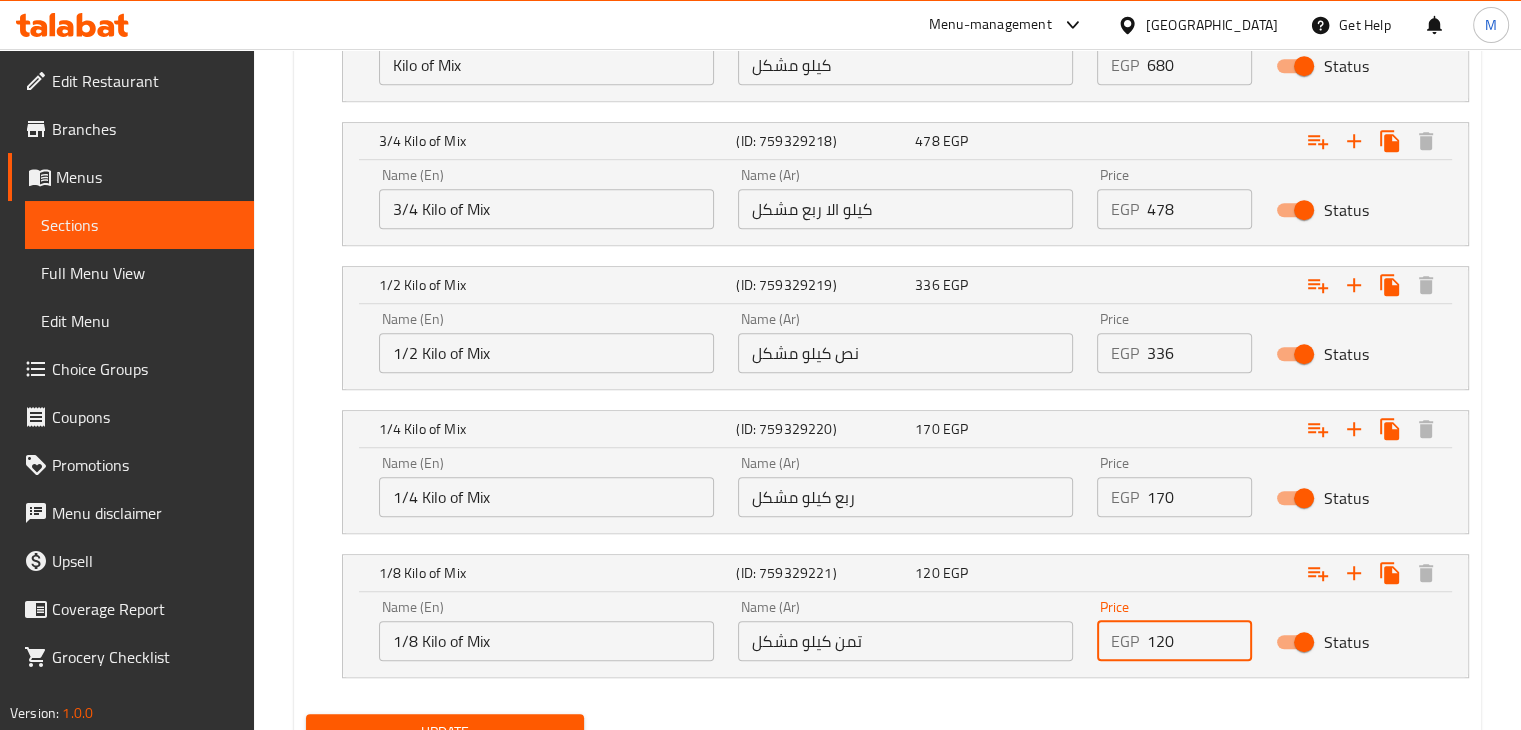 type on "120" 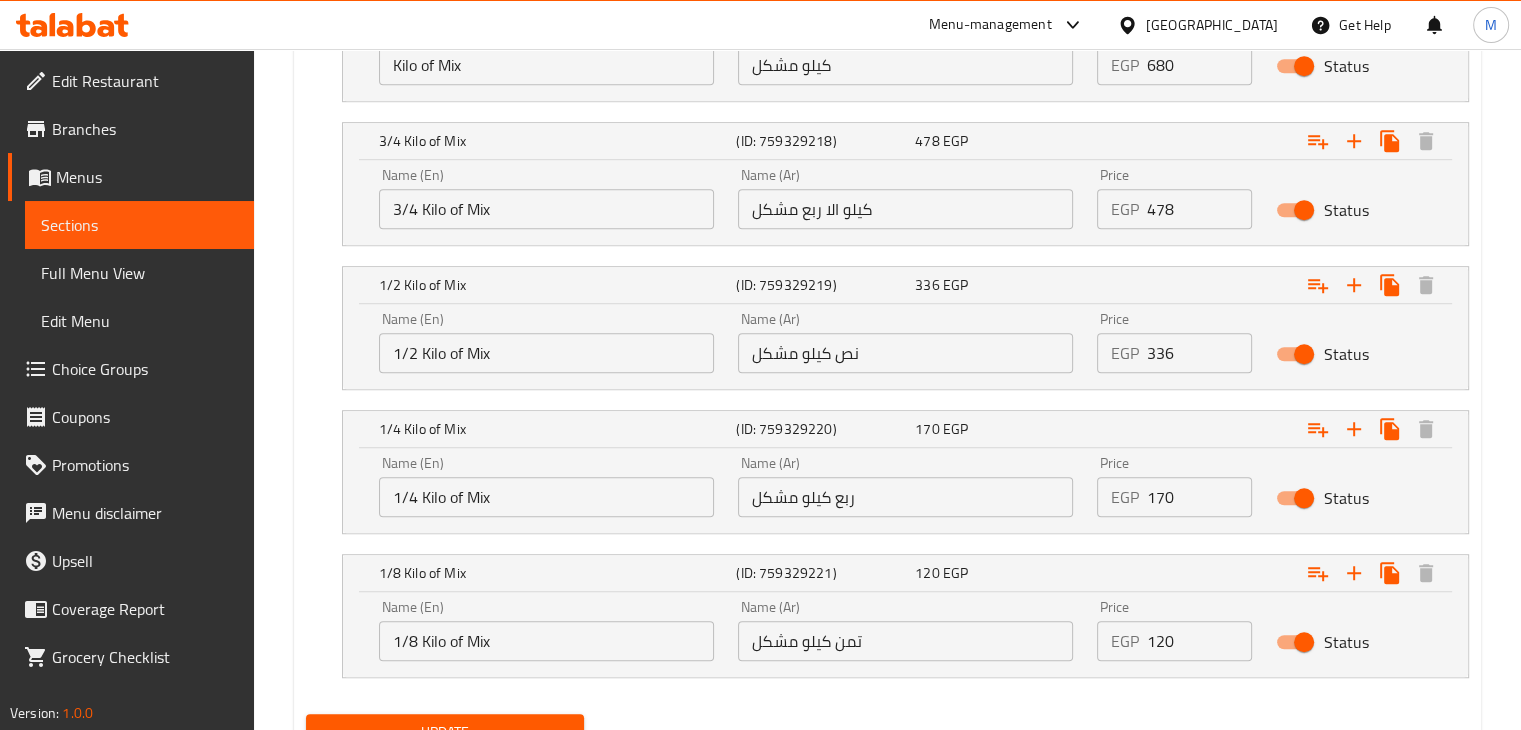 click on "Update" at bounding box center [445, 732] 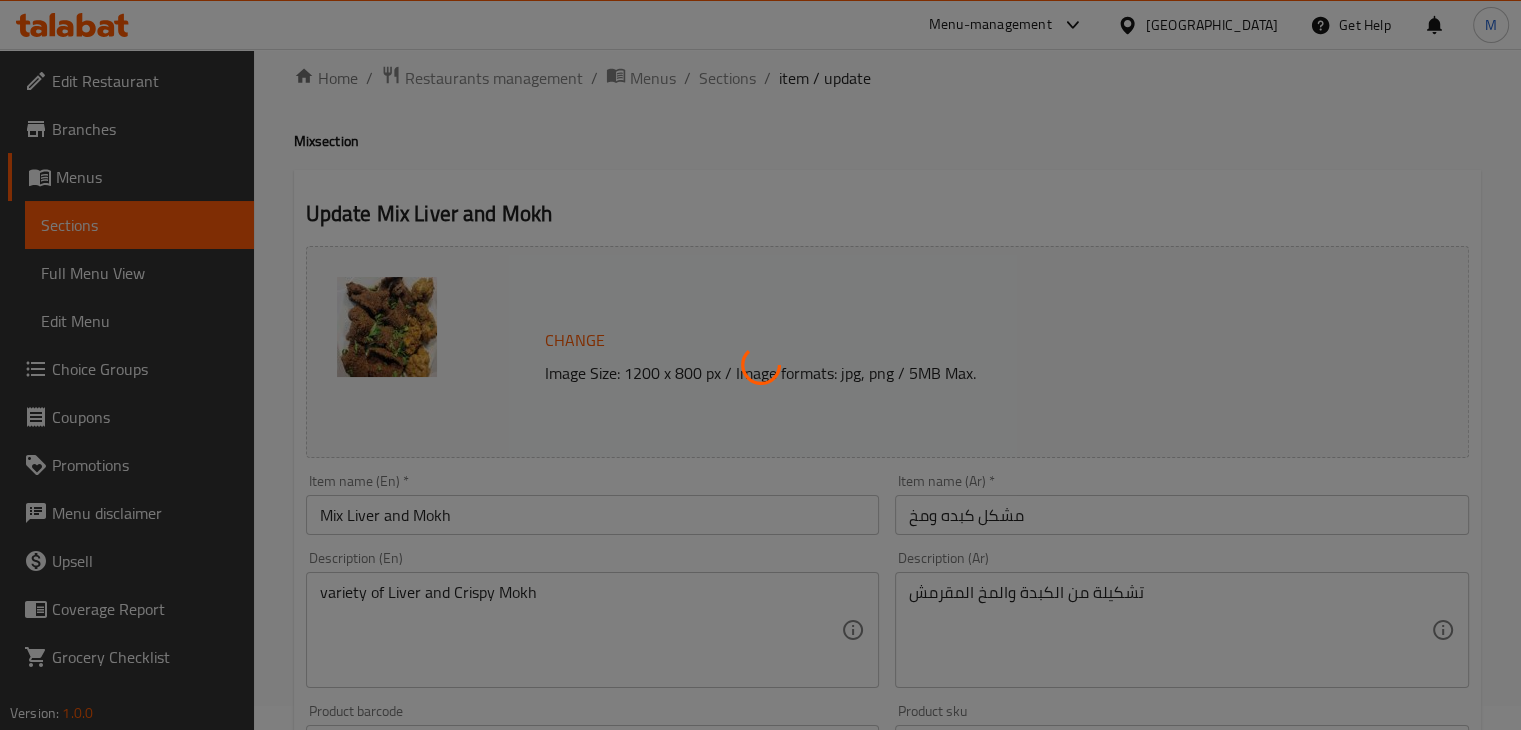scroll, scrollTop: 0, scrollLeft: 0, axis: both 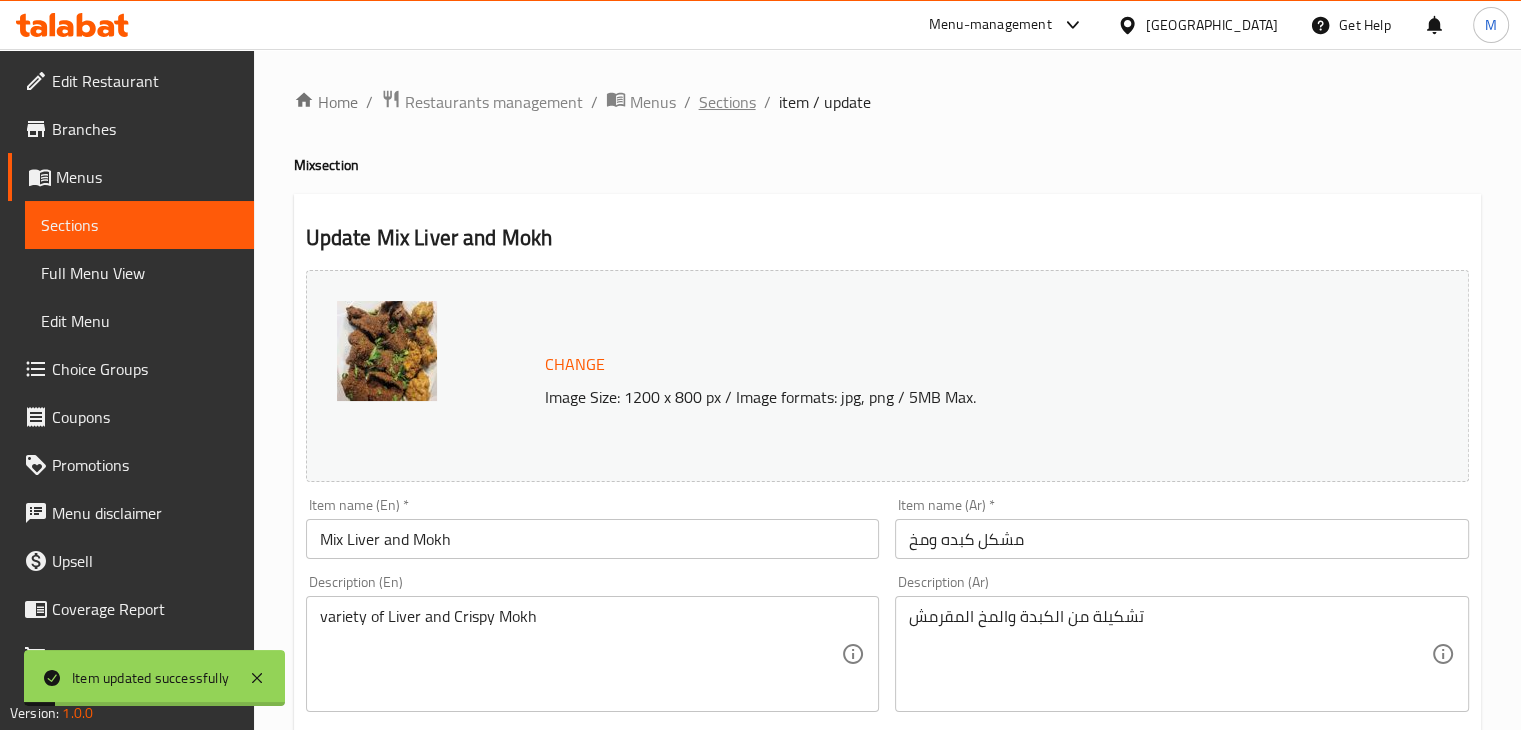 click on "Sections" at bounding box center [727, 102] 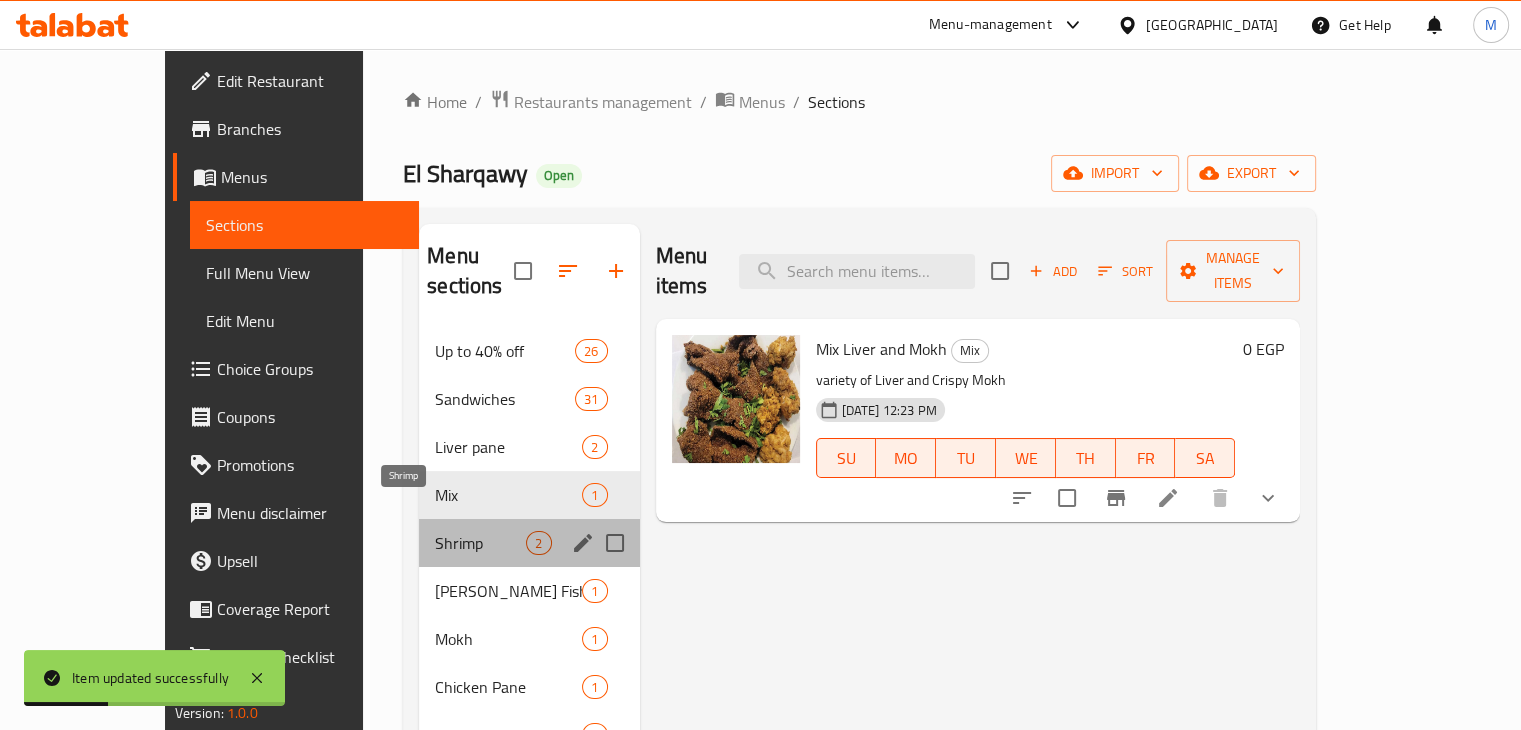 click on "Shrimp" at bounding box center [480, 543] 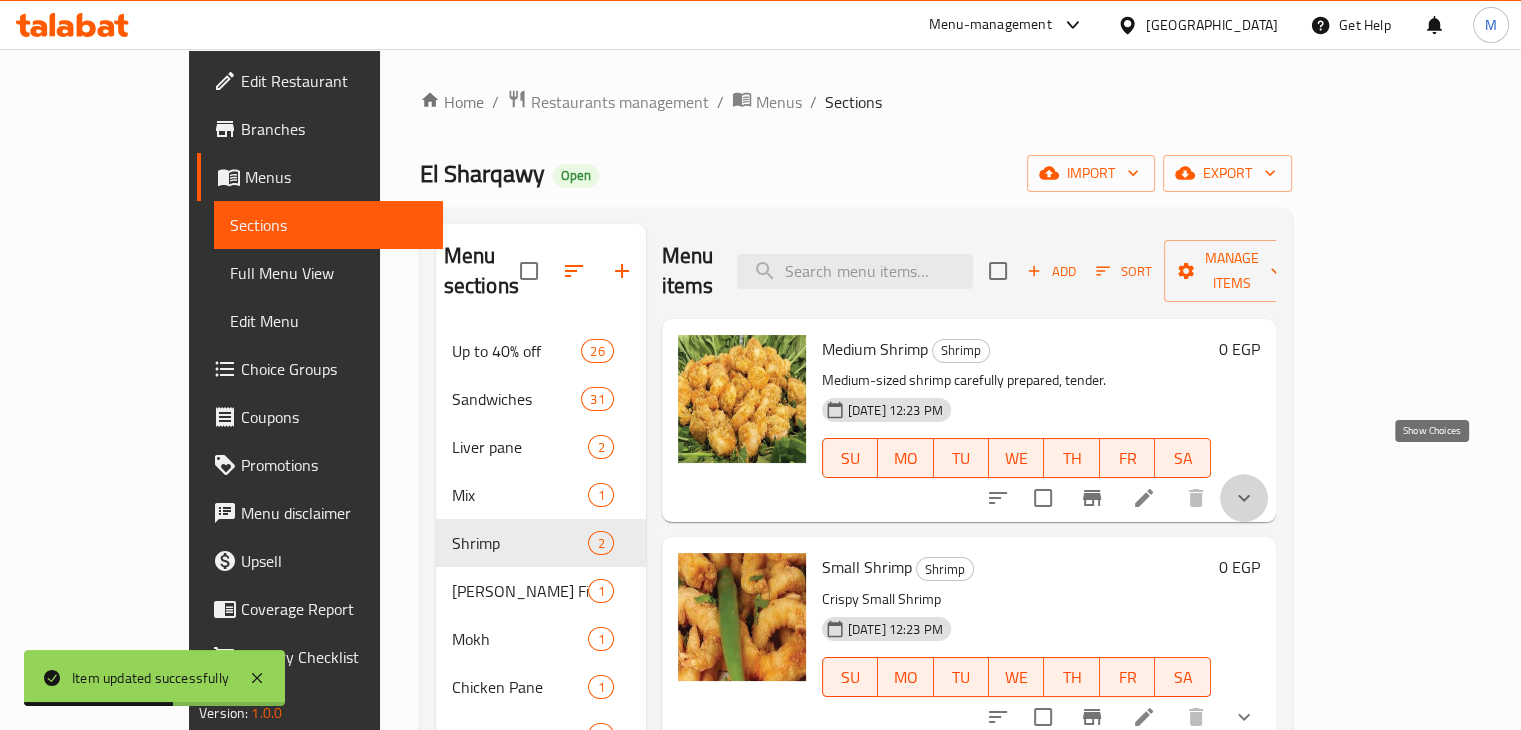 click 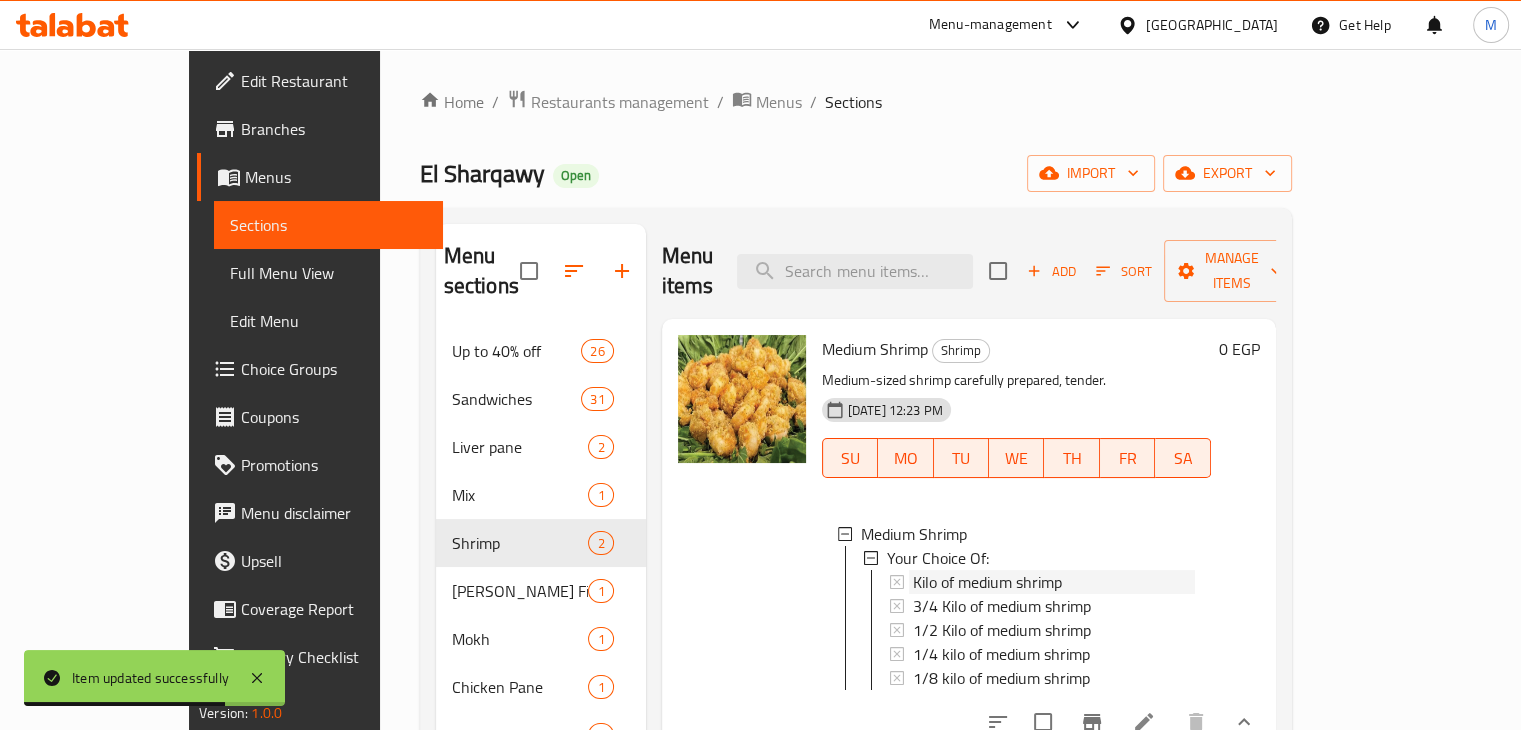 click on "Kilo of medium shrimp" at bounding box center [987, 582] 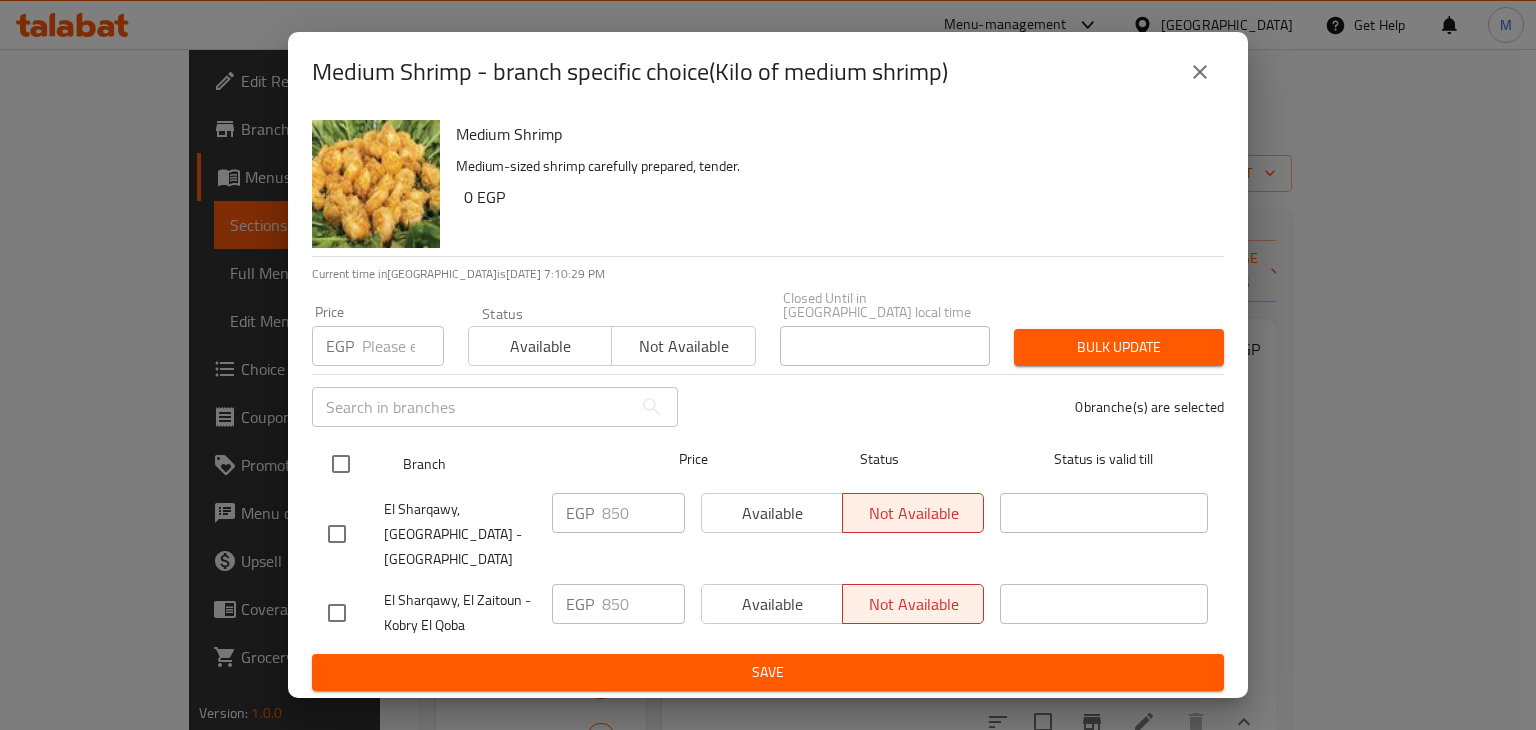 click at bounding box center [341, 464] 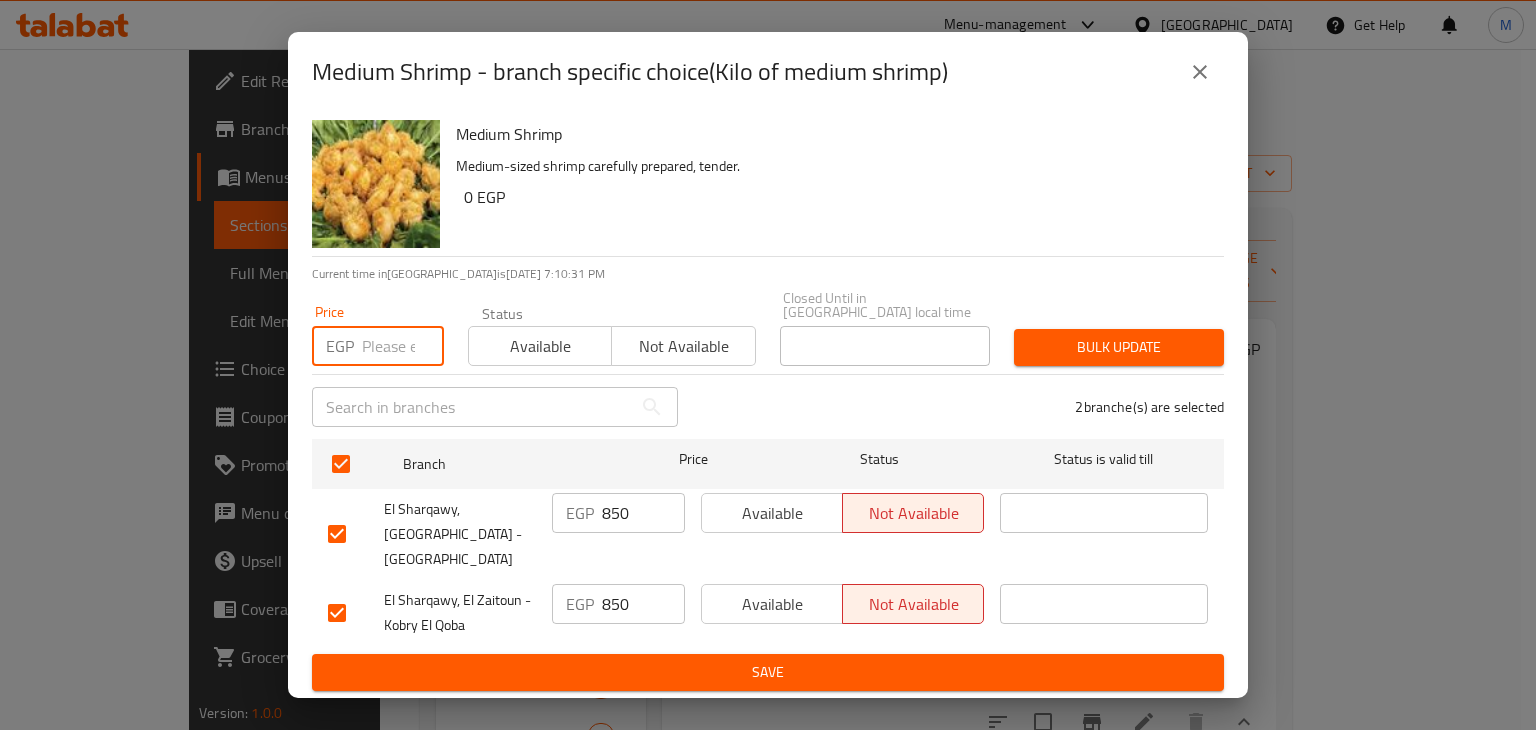 click at bounding box center (403, 346) 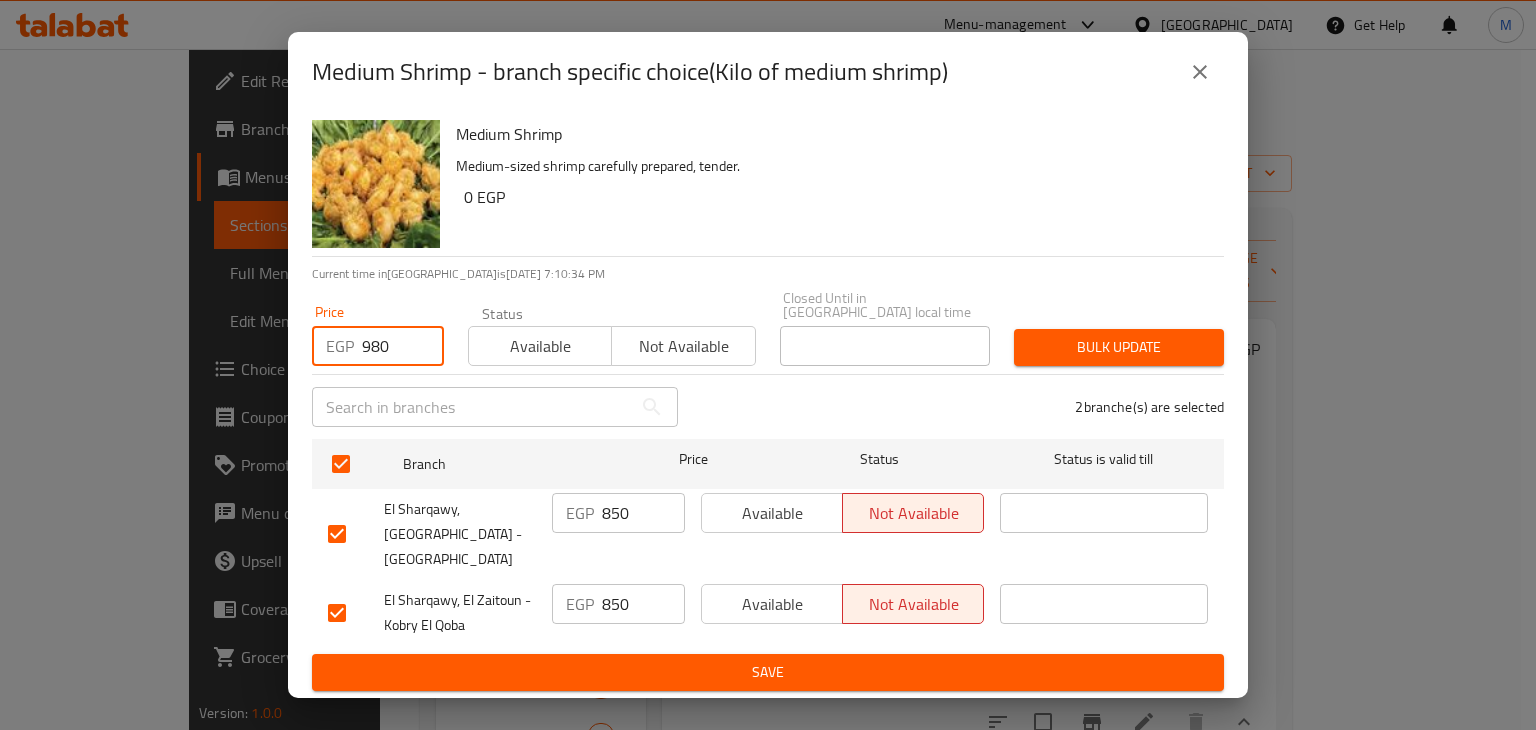 type on "980" 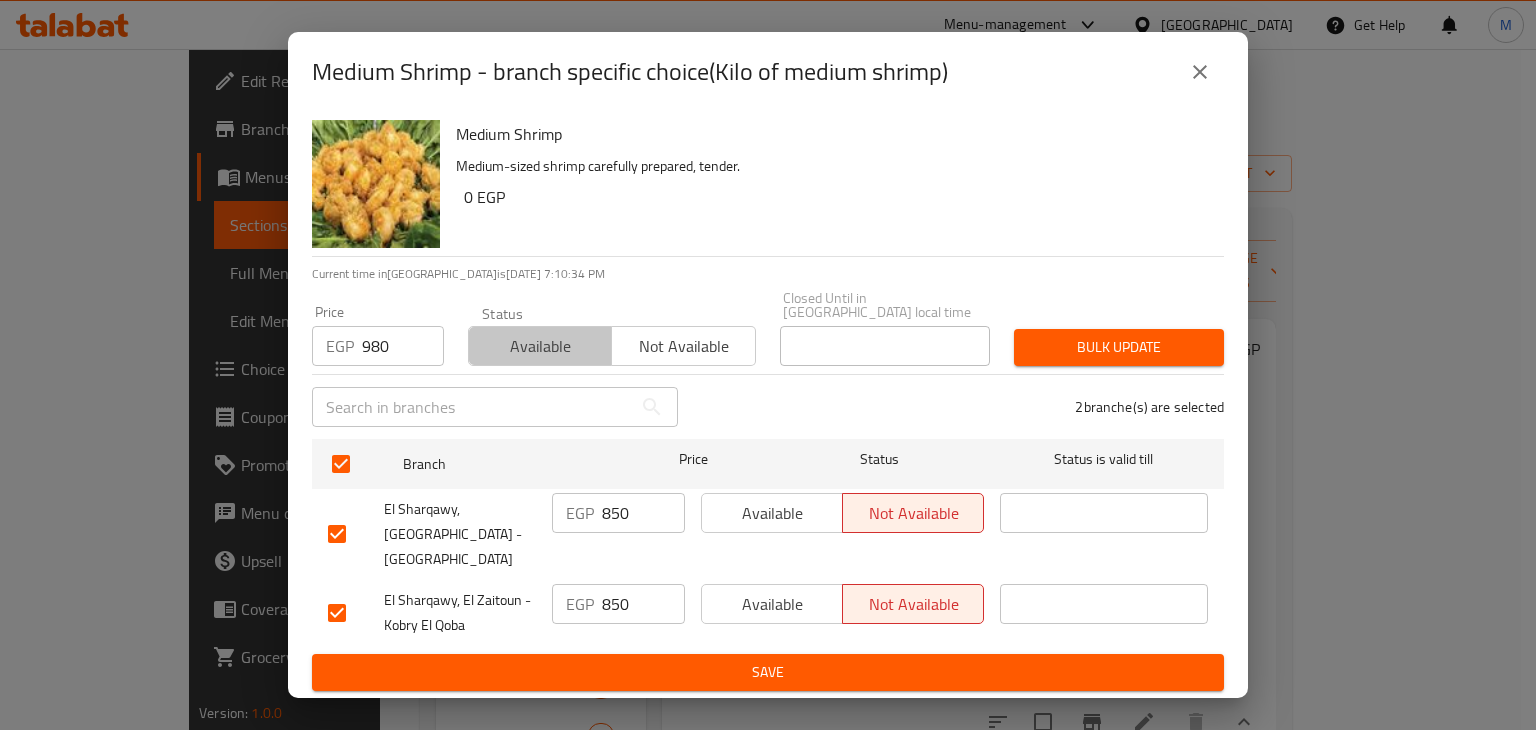 click on "Available" at bounding box center [540, 346] 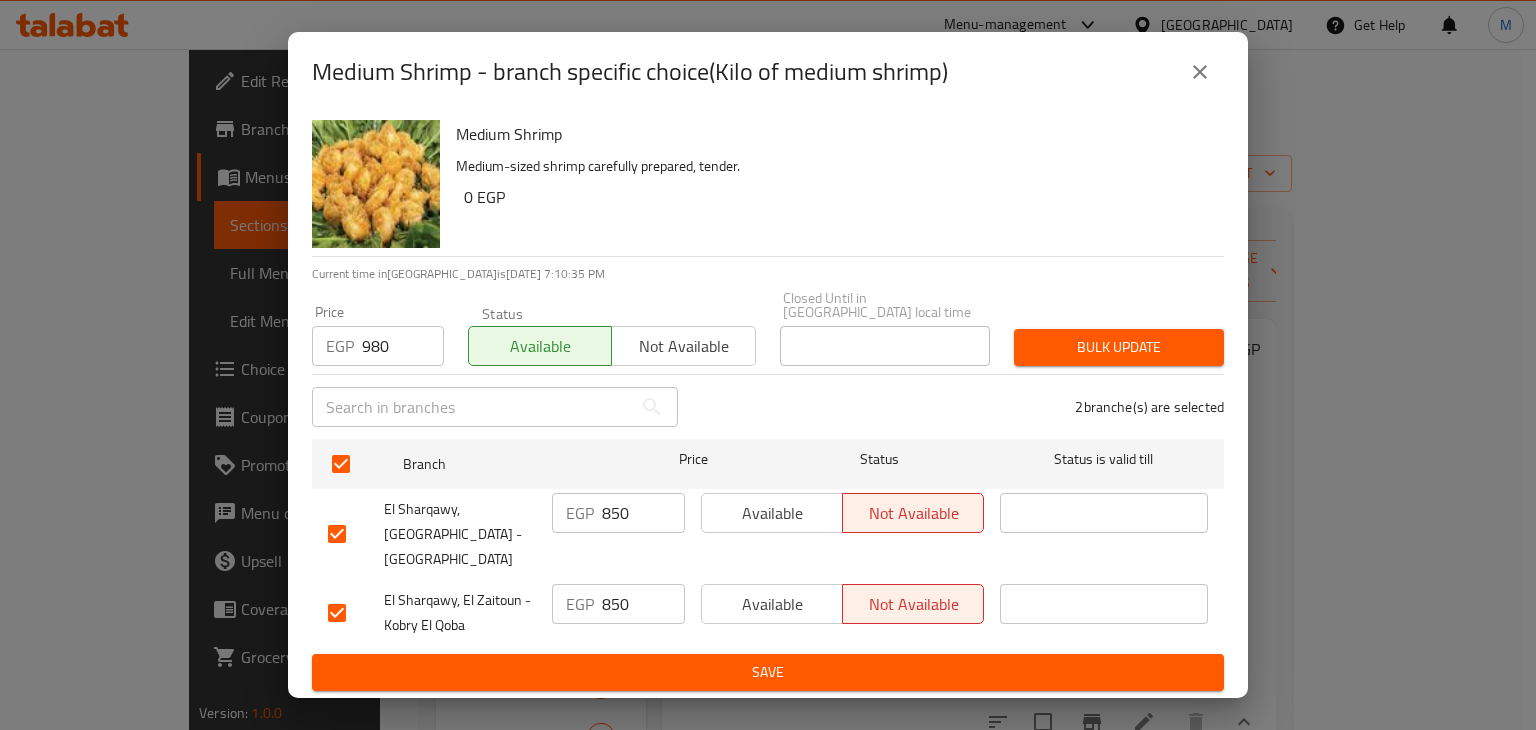 click on "Bulk update" at bounding box center (1119, 347) 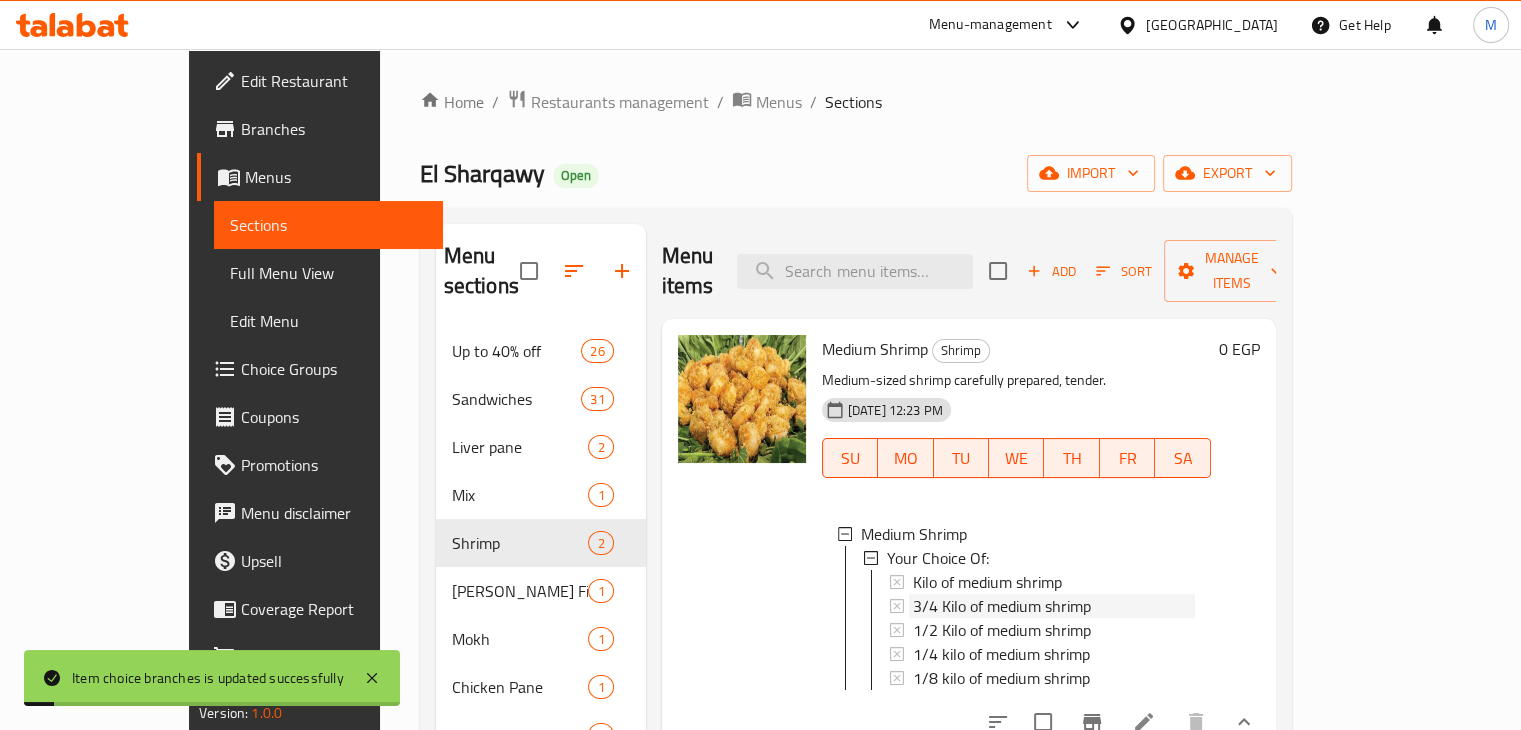 click on "3/4 Kilo of medium shrimp" at bounding box center (1002, 606) 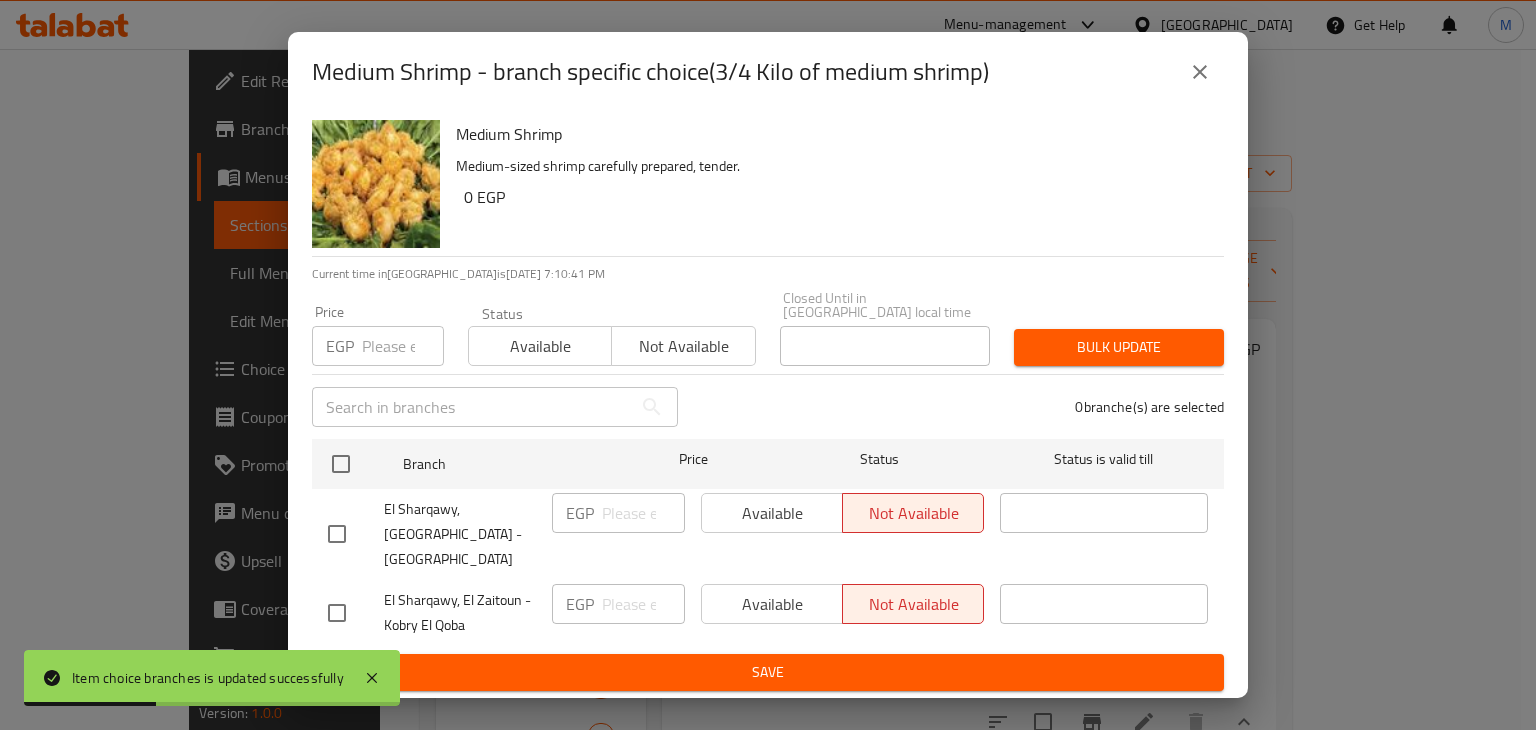 click at bounding box center (1200, 72) 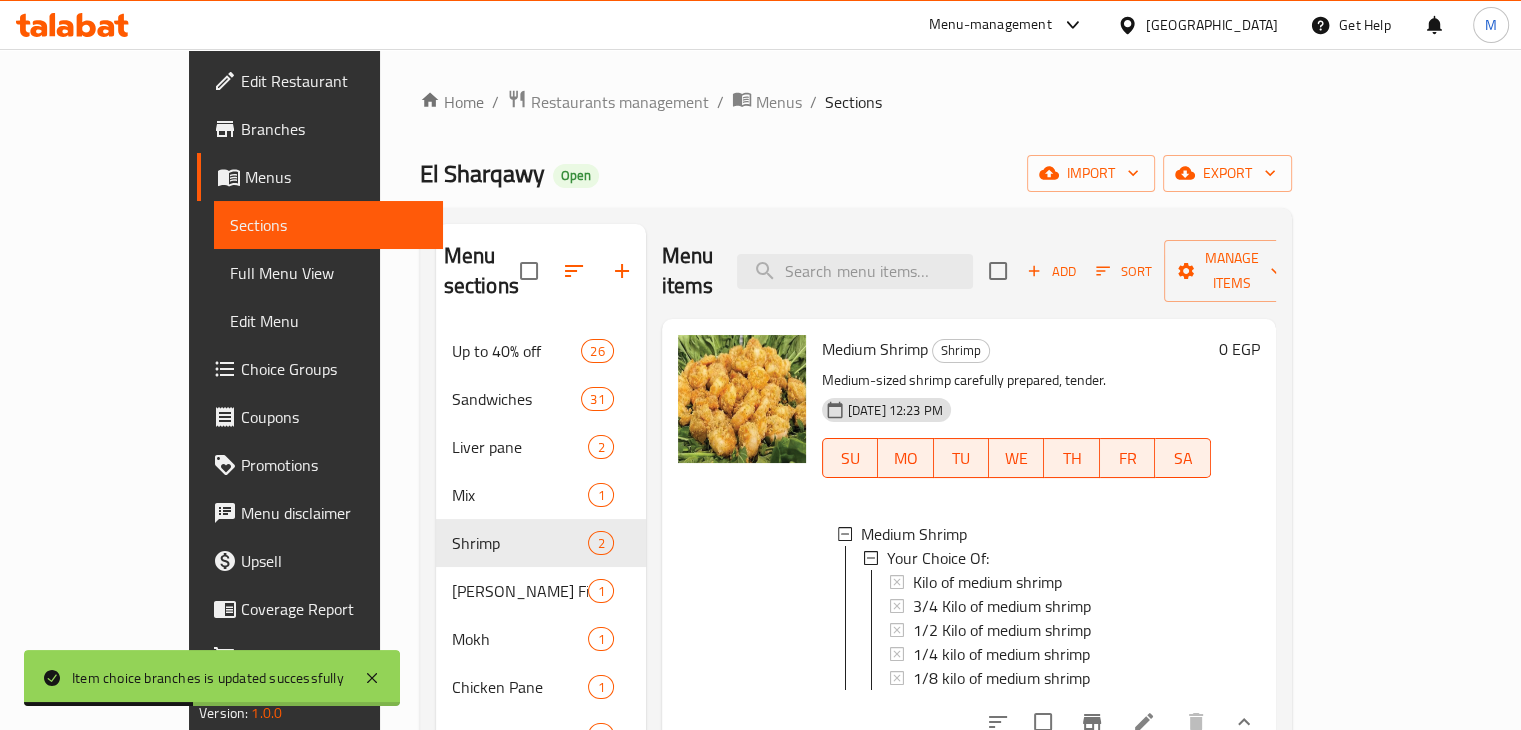 click on "3/4 Kilo of medium shrimp" at bounding box center [1002, 606] 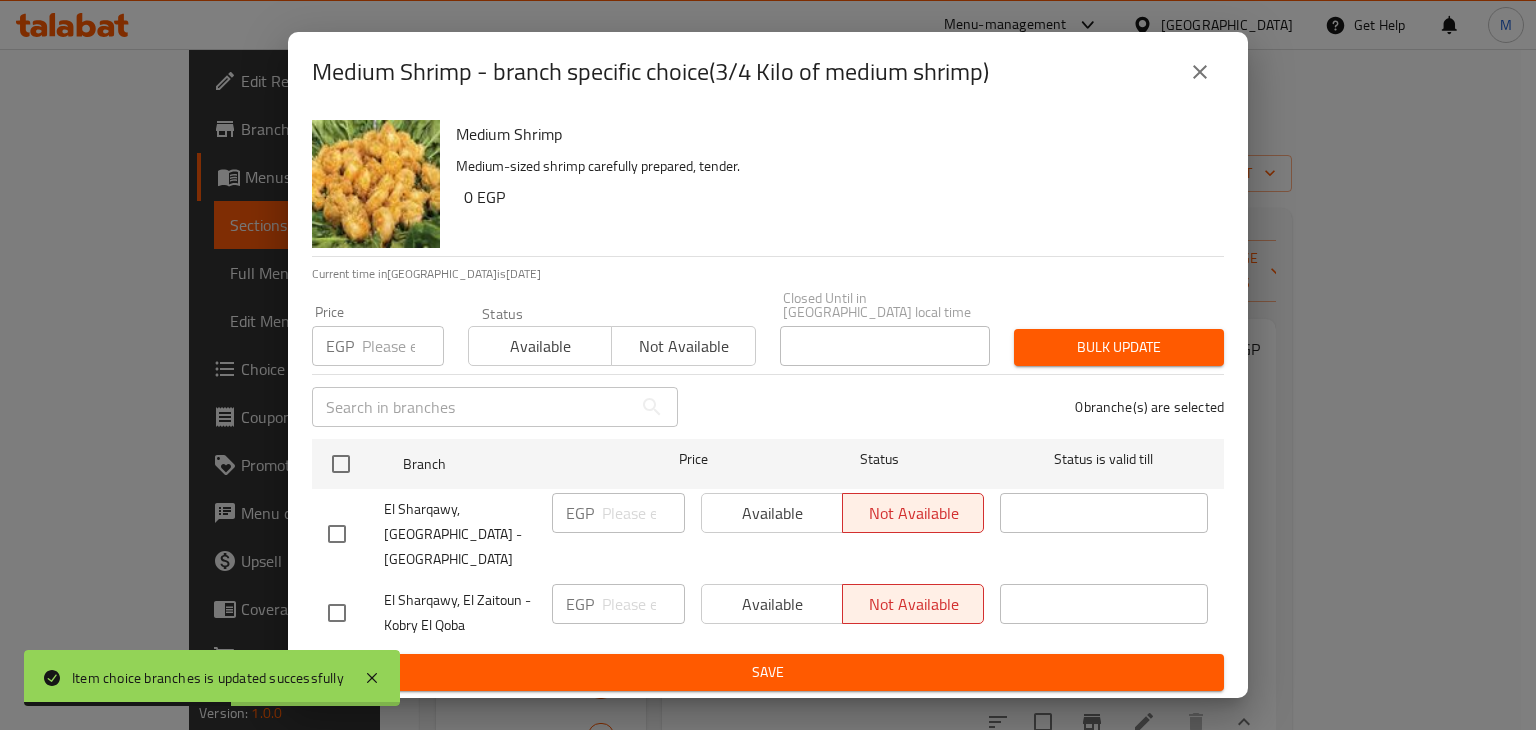 click on "Medium Shrimp - branch specific choice(3/4 Kilo of medium shrimp) Medium Shrimp Medium-sized shrimp carefully prepared, tender. 0   EGP Current time in  [GEOGRAPHIC_DATA]  is  [DATE]   Price EGP Price Status Available Not available Closed Until in [GEOGRAPHIC_DATA] local time Closed Until in [GEOGRAPHIC_DATA] local time Bulk update ​ 0  branche(s) are selected Branch Price Status Status is valid till [GEOGRAPHIC_DATA], [GEOGRAPHIC_DATA] - [GEOGRAPHIC_DATA] EGP ​ Available Not available ​ El Sharqawy, [GEOGRAPHIC_DATA] - Kobry El Qoba EGP ​ Available Not available ​ Save" at bounding box center [768, 365] 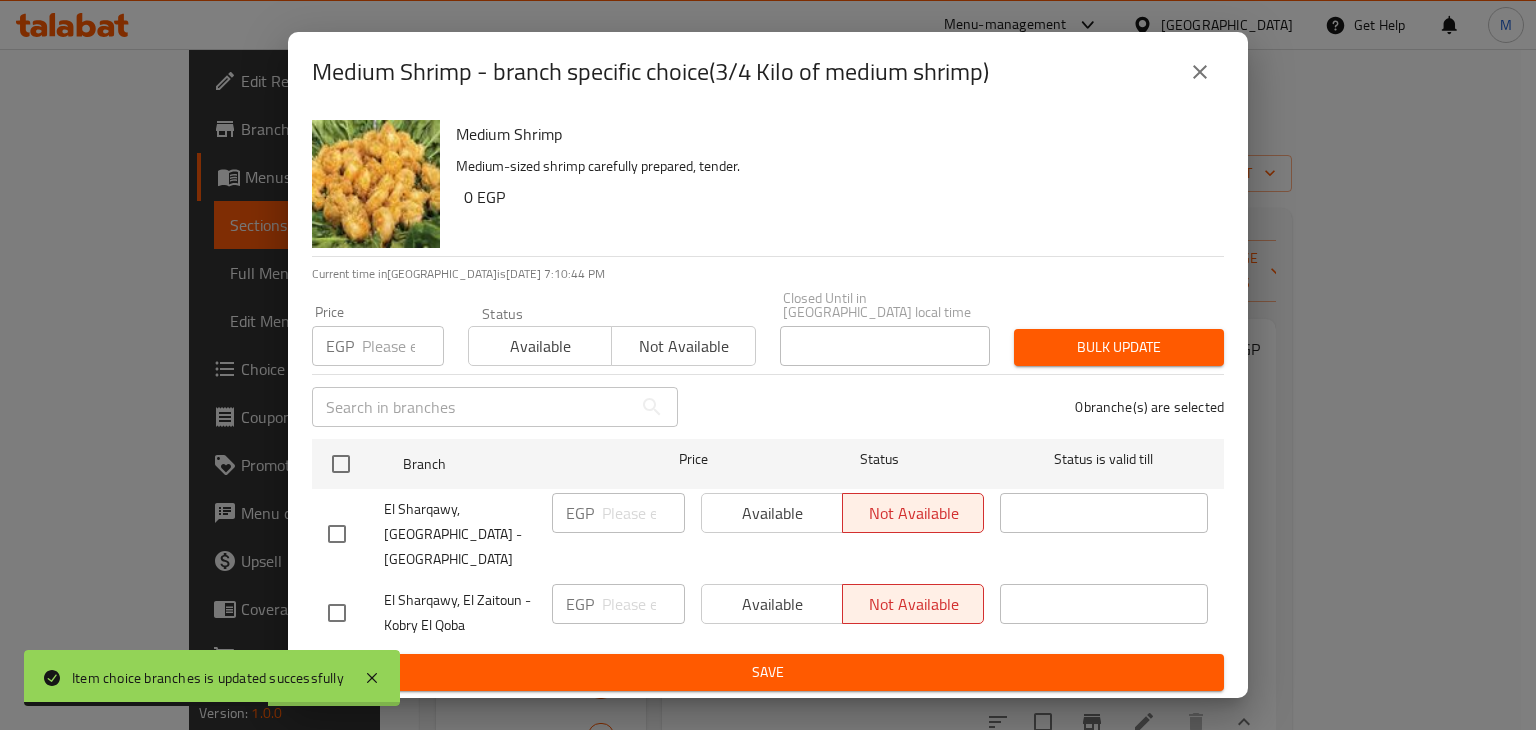 click at bounding box center (1200, 72) 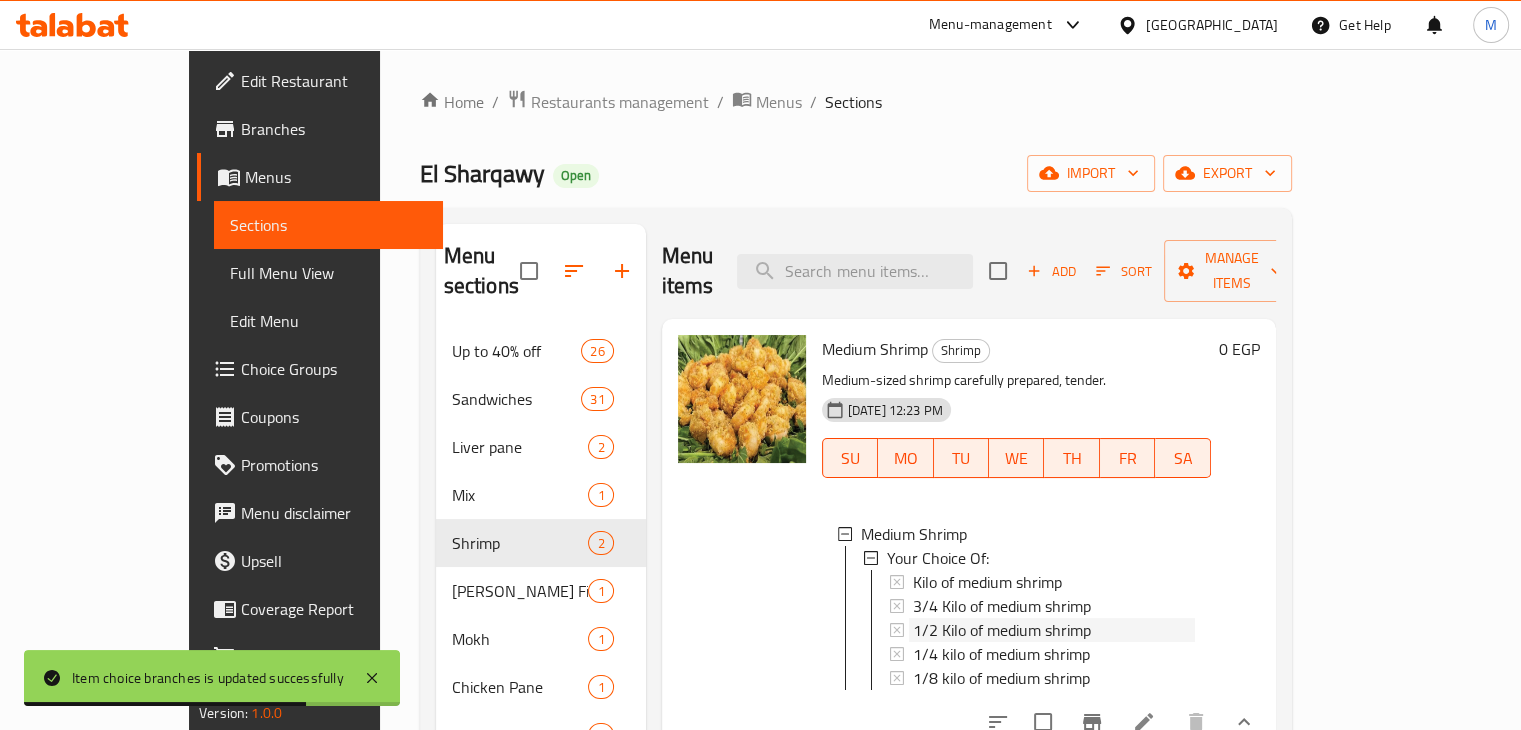 click on "1/2 Kilo of medium shrimp" at bounding box center (1002, 630) 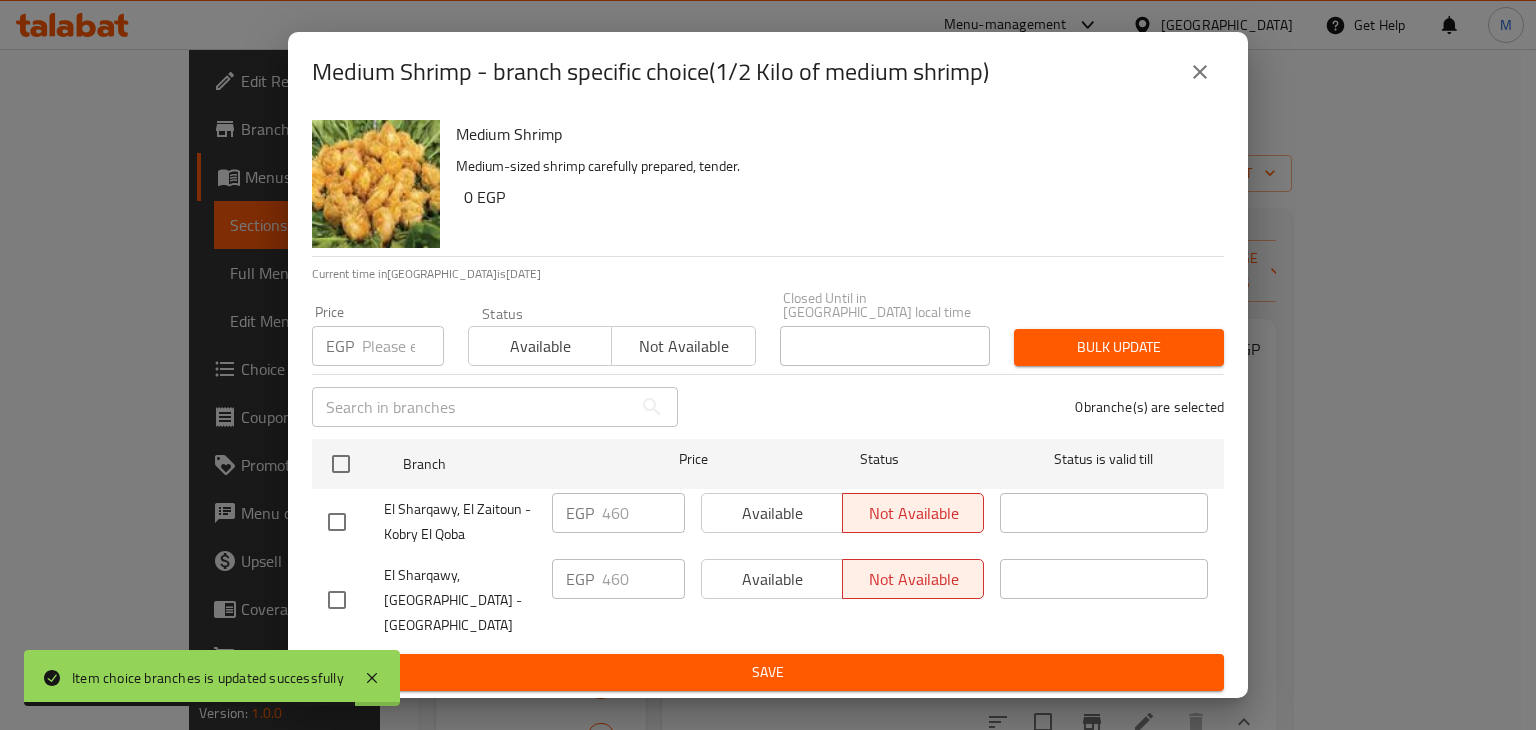 click on "Medium Shrimp - branch specific choice(1/2 Kilo of medium shrimp) Medium Shrimp Medium-sized shrimp carefully prepared, tender. 0   EGP Current time in  [GEOGRAPHIC_DATA]  is  [DATE]   Price EGP Price Status Available Not available Closed Until in [GEOGRAPHIC_DATA] local time Closed Until in [GEOGRAPHIC_DATA] local time Bulk update ​ 0  branche(s) are selected Branch Price Status Status is valid till [GEOGRAPHIC_DATA], [GEOGRAPHIC_DATA] - Kobry El Qoba EGP 460 ​ Available Not available ​ [GEOGRAPHIC_DATA], [GEOGRAPHIC_DATA] - [GEOGRAPHIC_DATA] EGP 460 ​ Available Not available ​ Save" at bounding box center (768, 365) 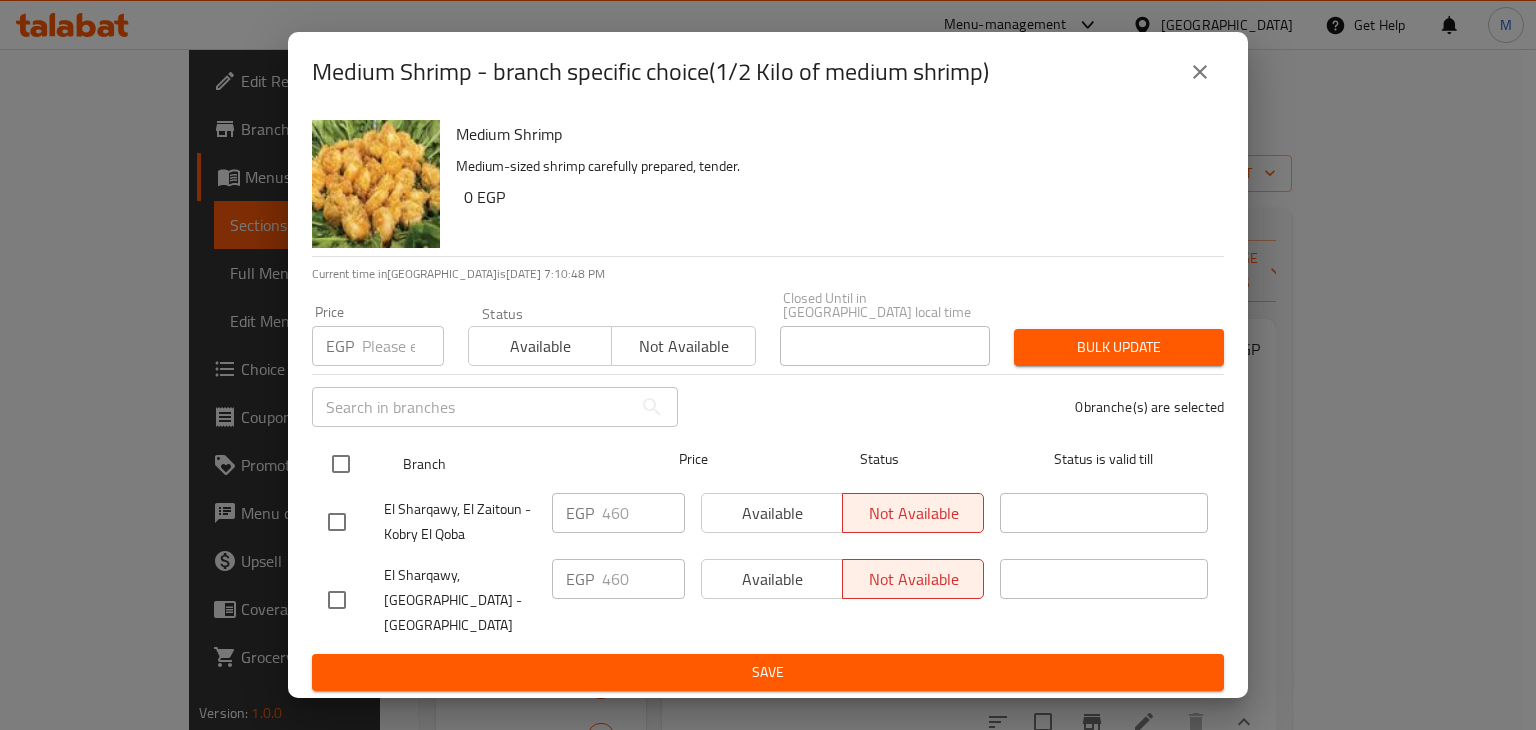 click at bounding box center (341, 464) 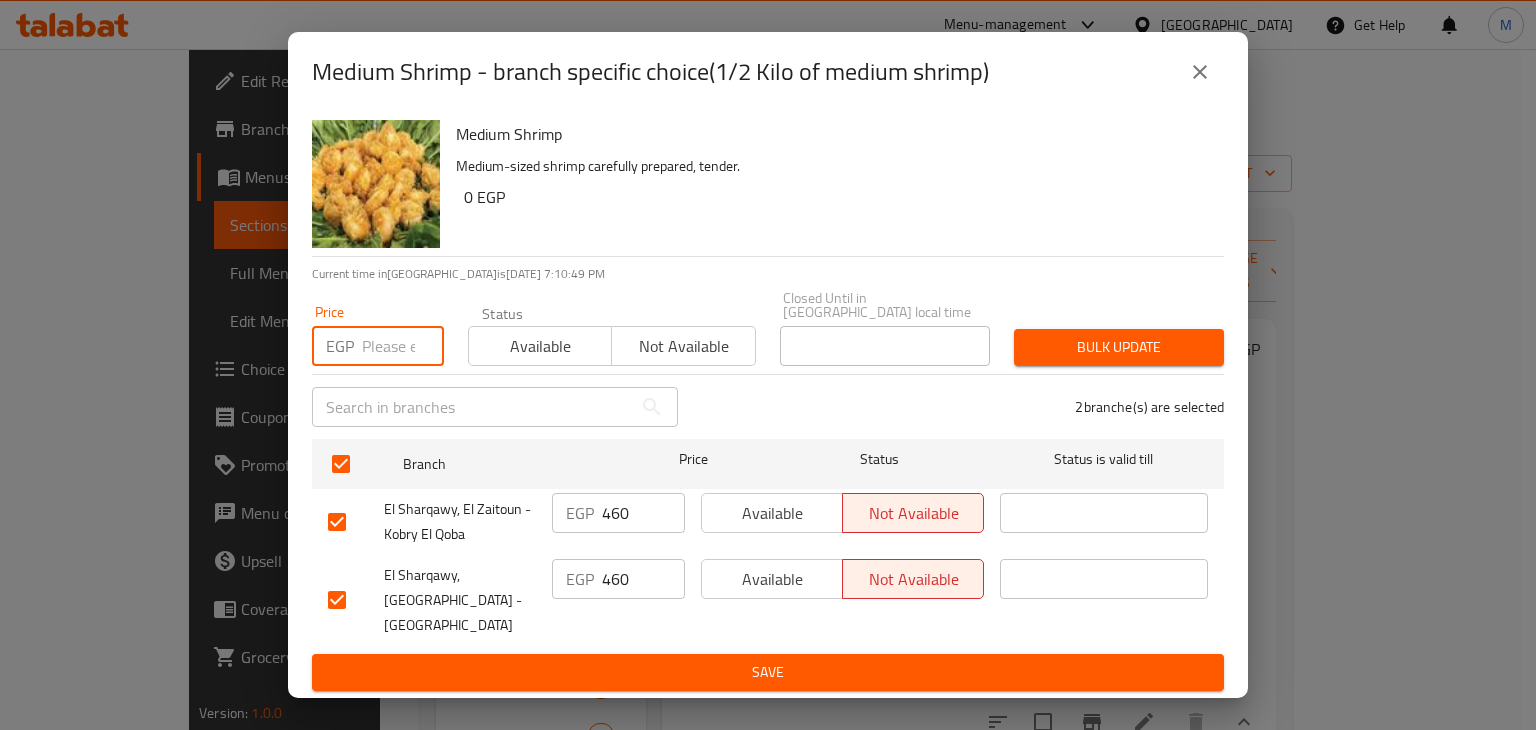 click at bounding box center (403, 346) 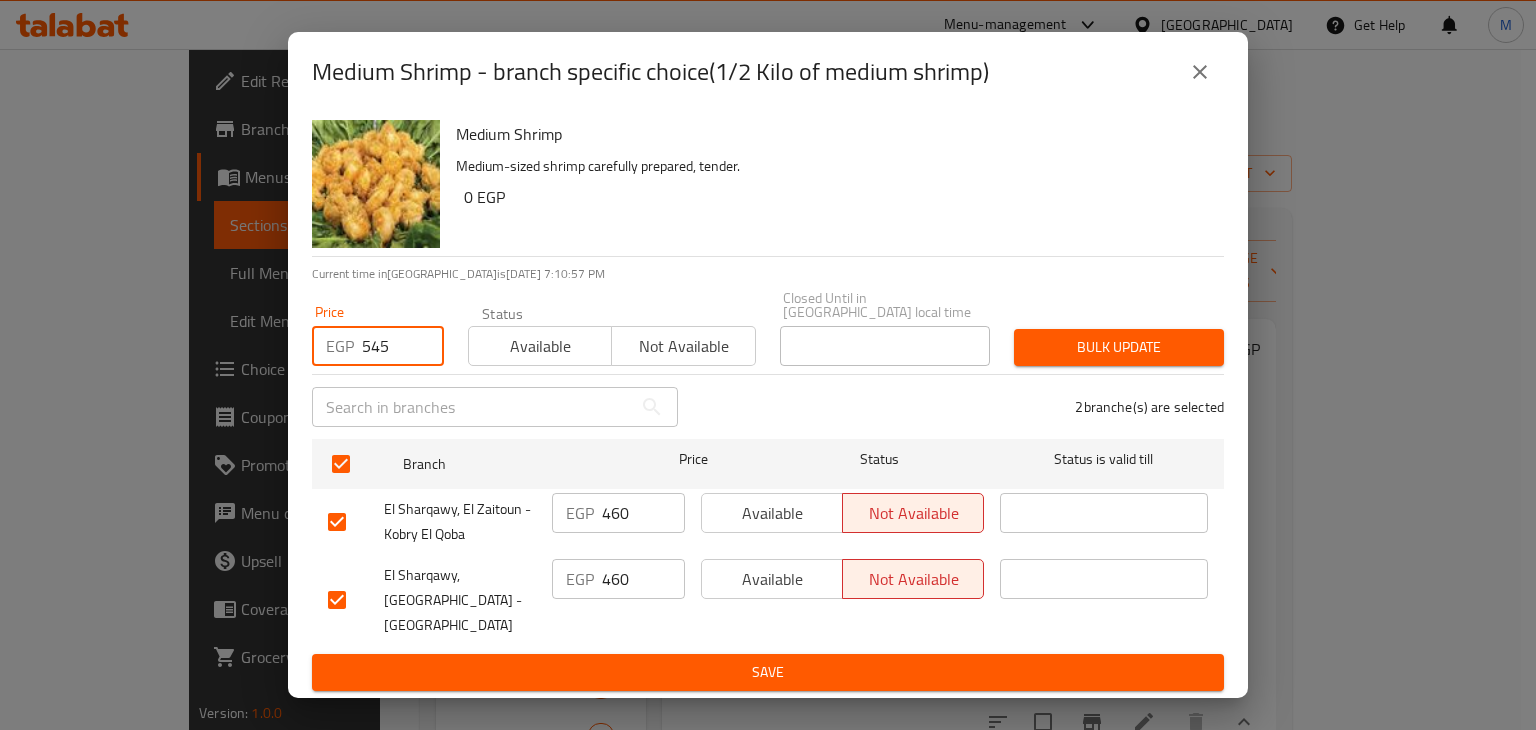 type on "545" 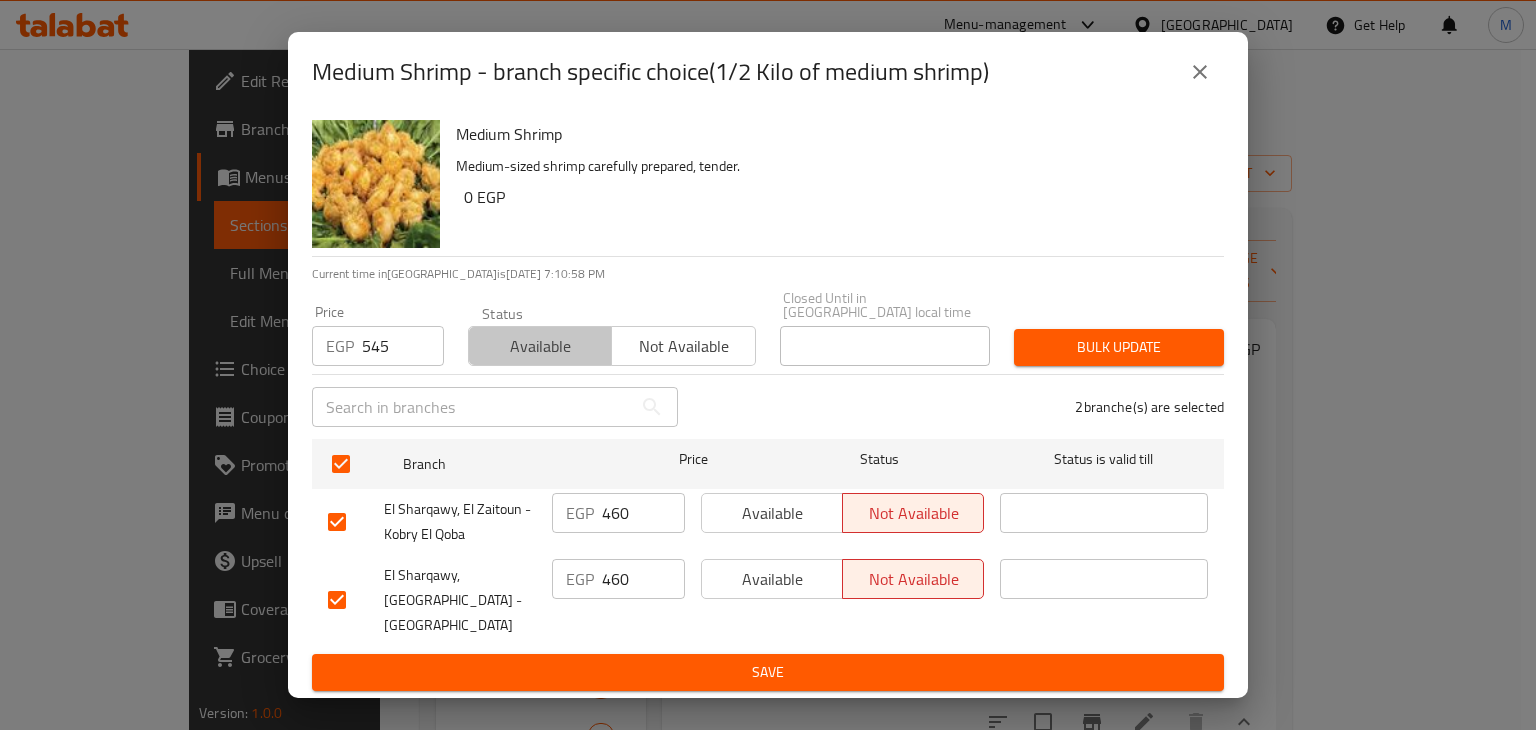 click on "Available" at bounding box center [540, 346] 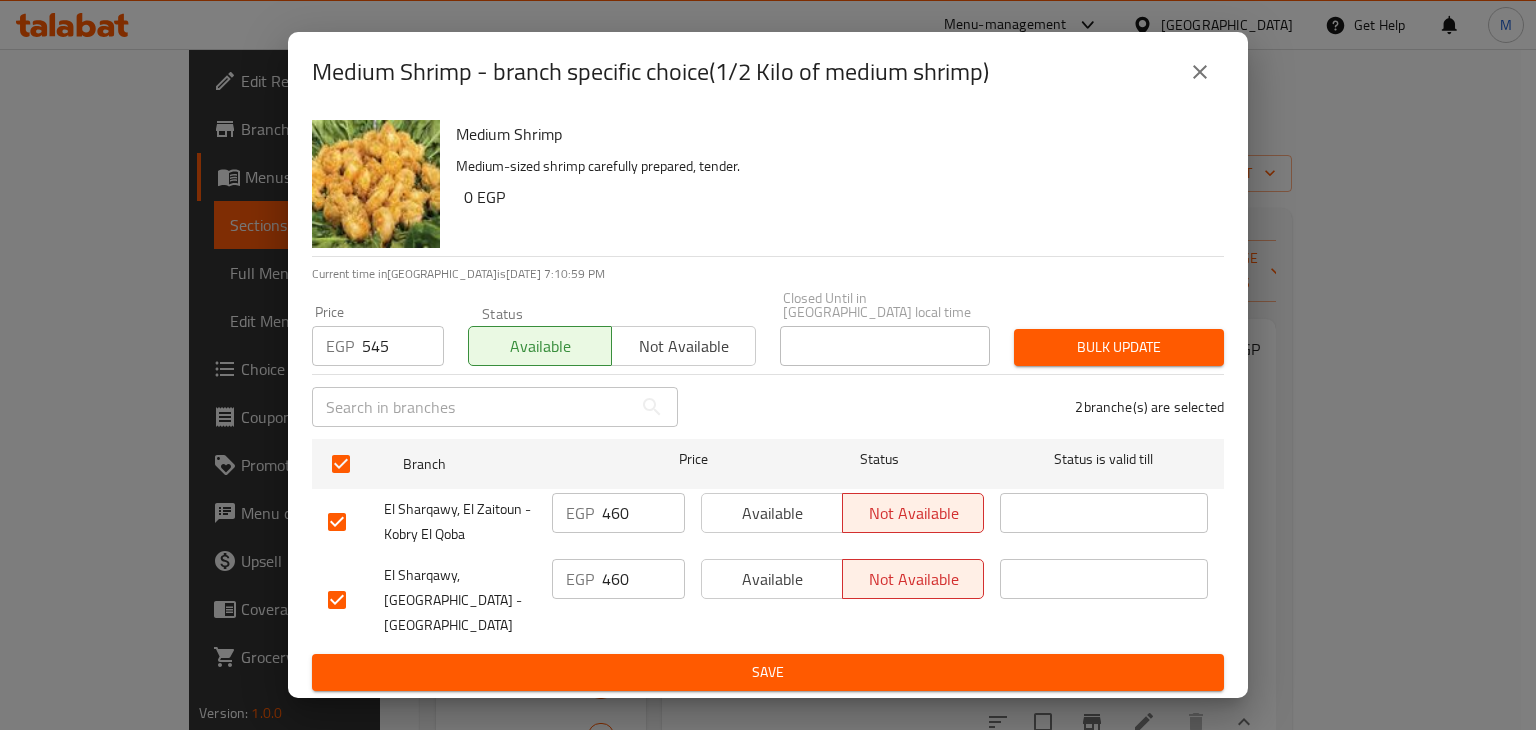 click on "Not available" at bounding box center (683, 346) 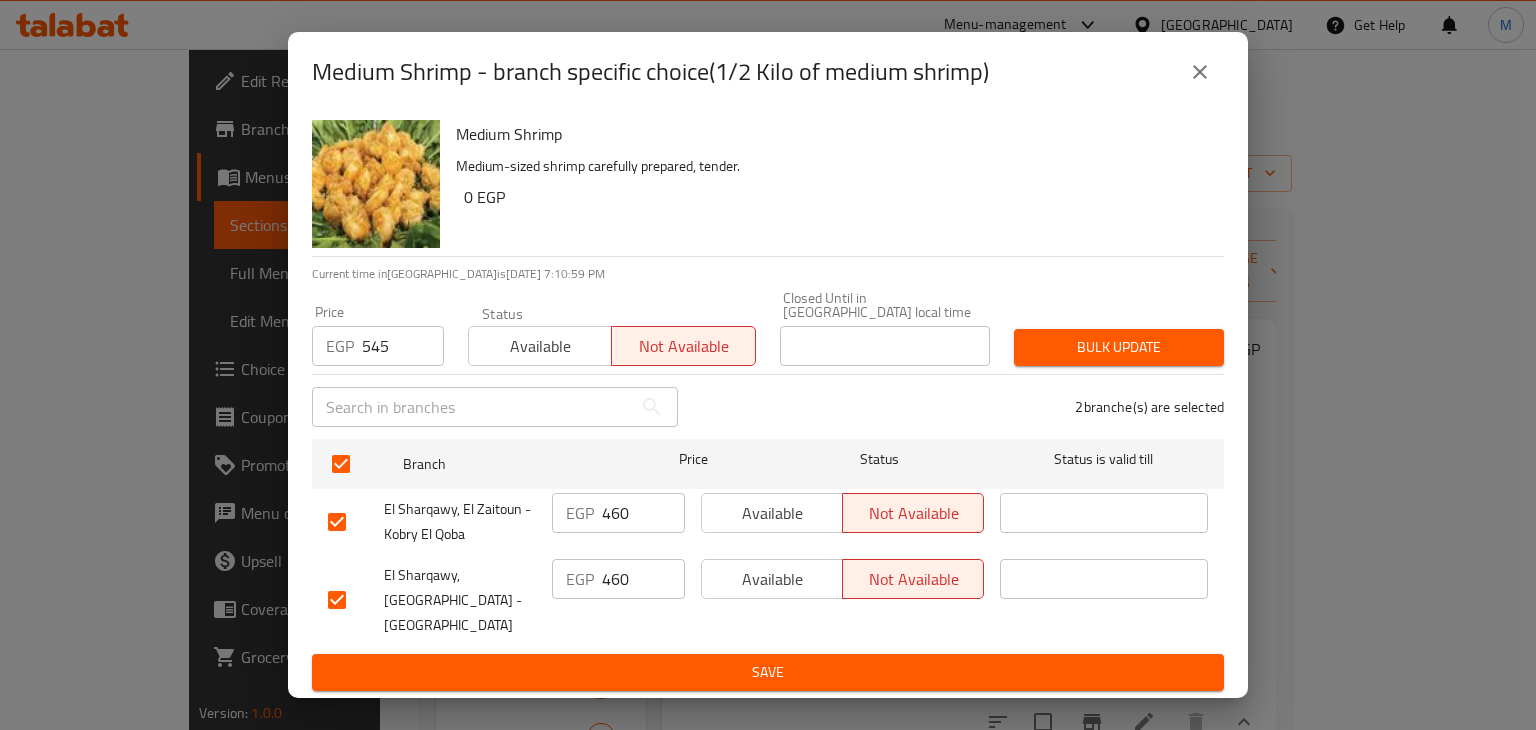 click on "Bulk update" at bounding box center [1119, 347] 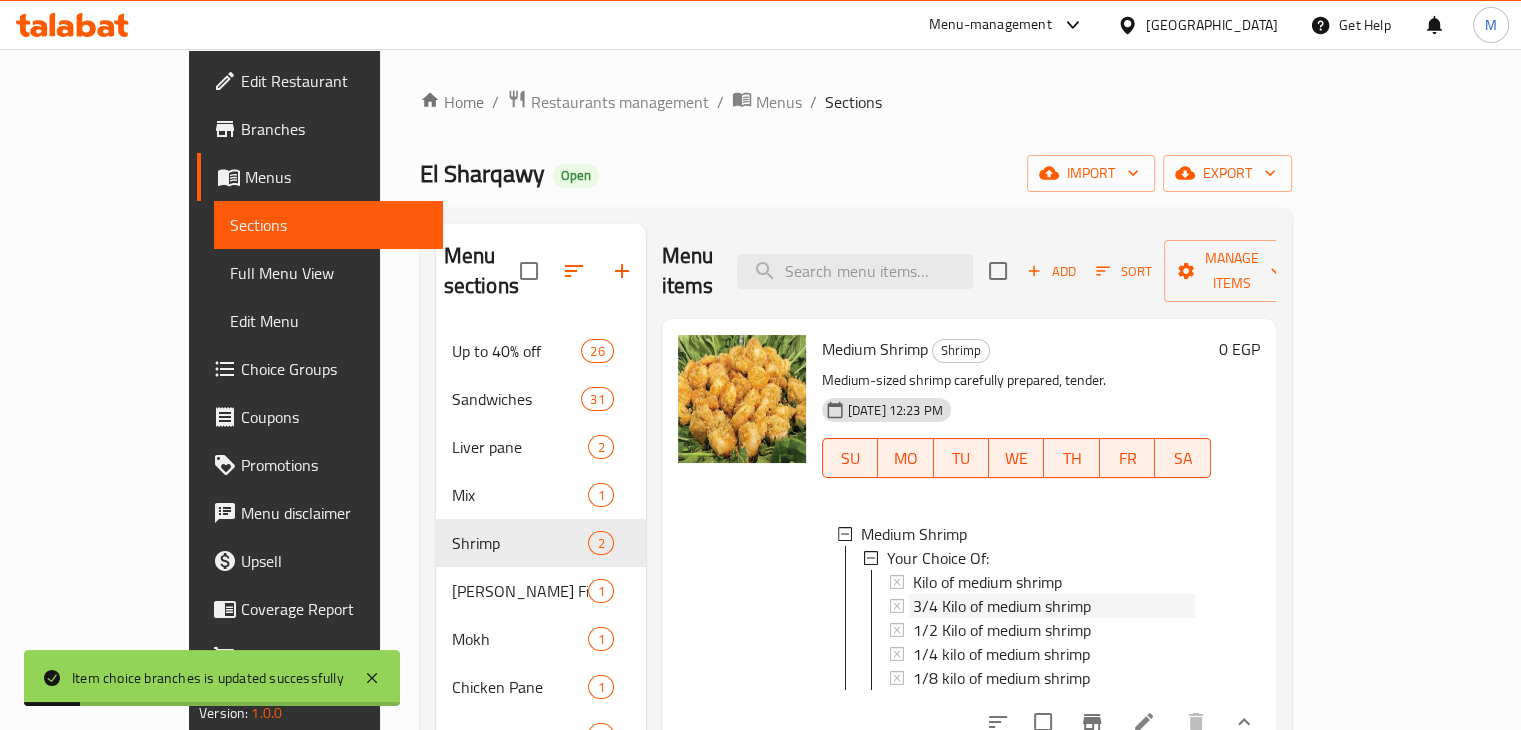 click on "3/4 Kilo of medium shrimp" at bounding box center [1002, 606] 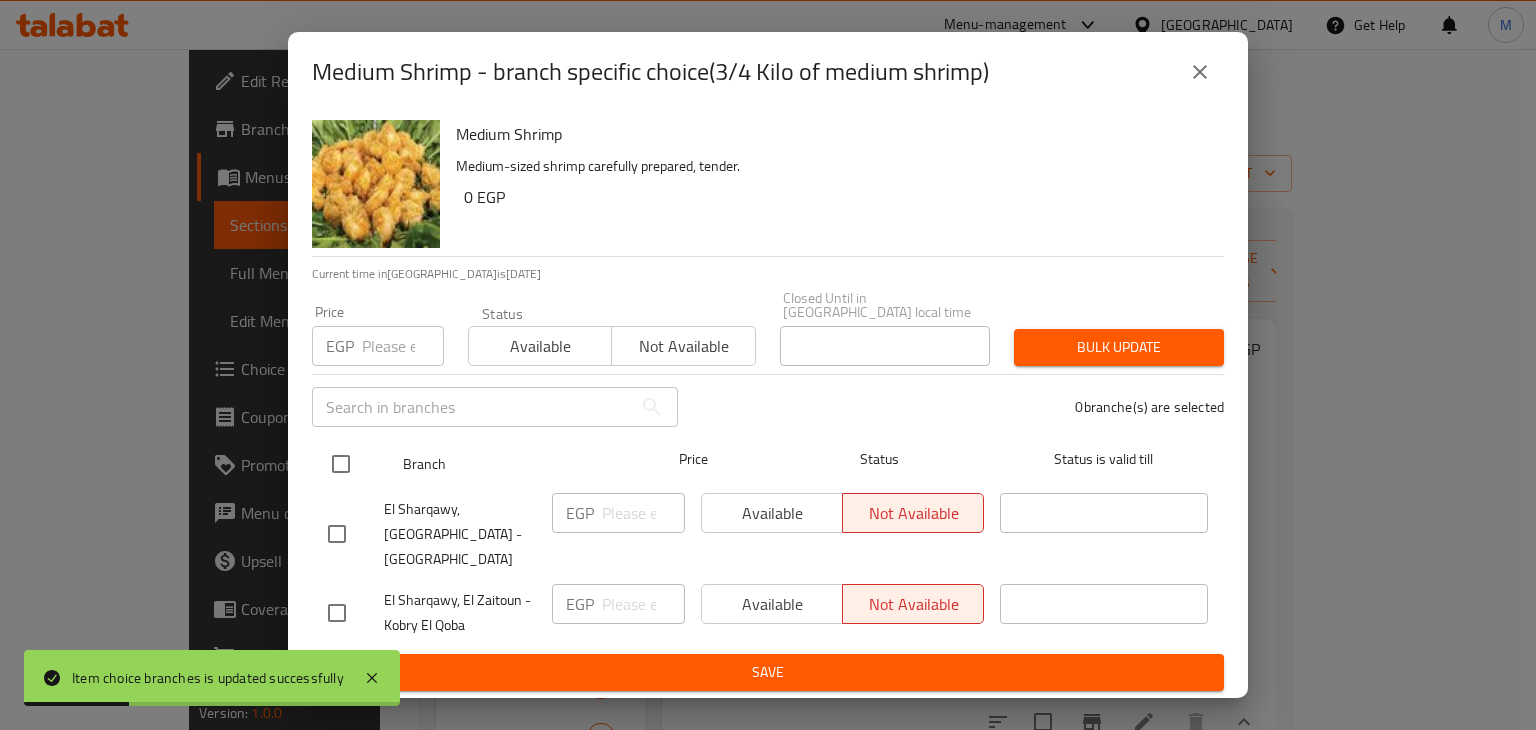 click at bounding box center (341, 464) 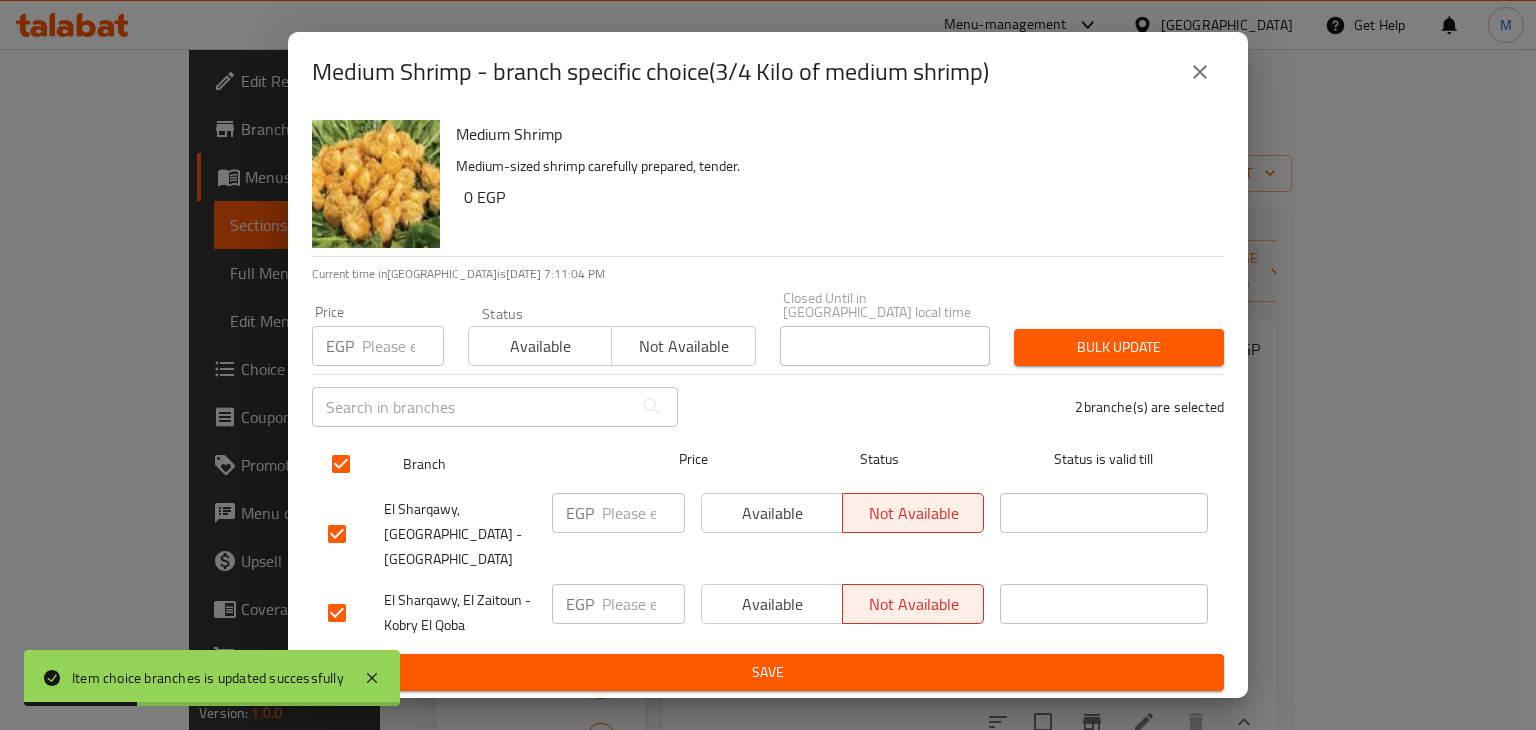 checkbox on "true" 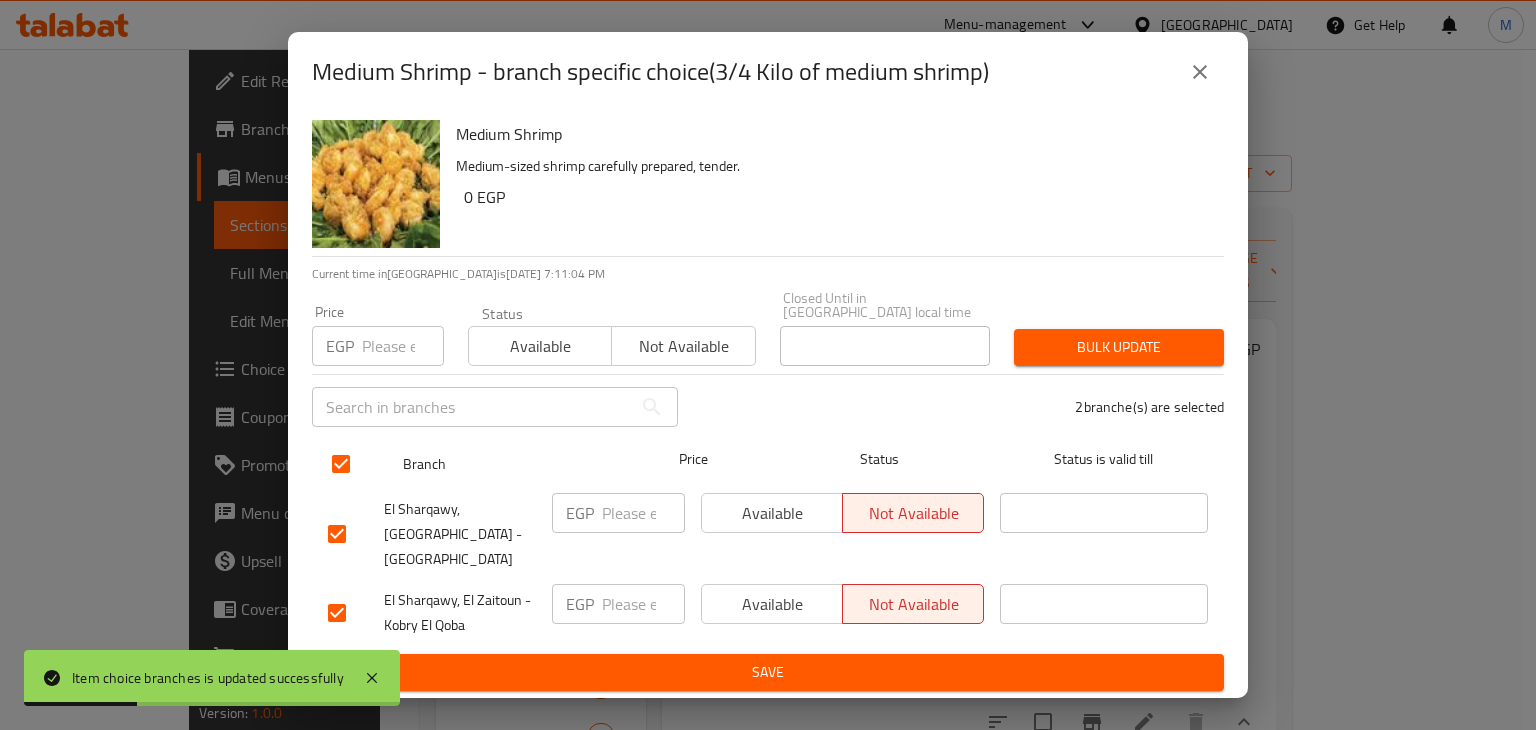 checkbox on "true" 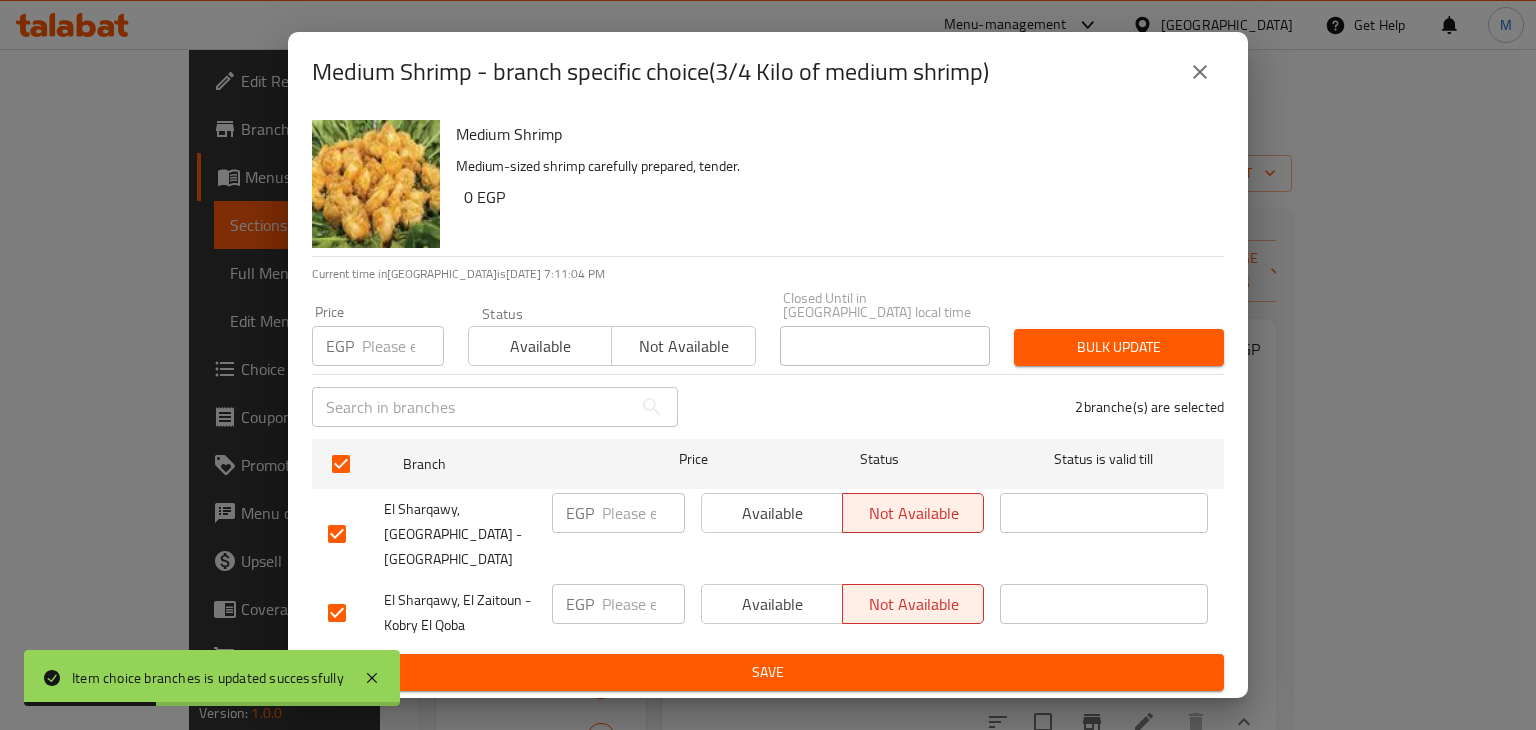 click at bounding box center [403, 346] 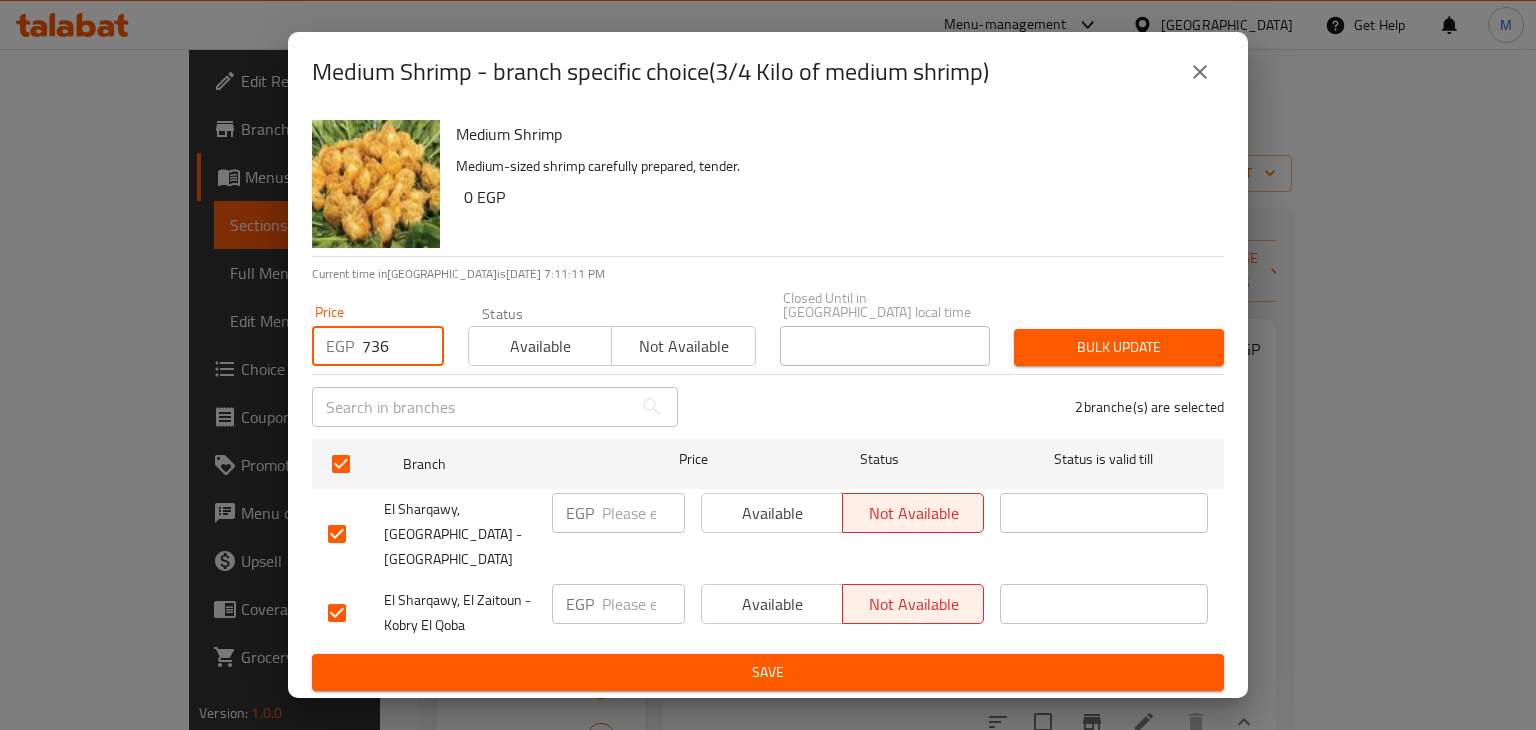 type on "736" 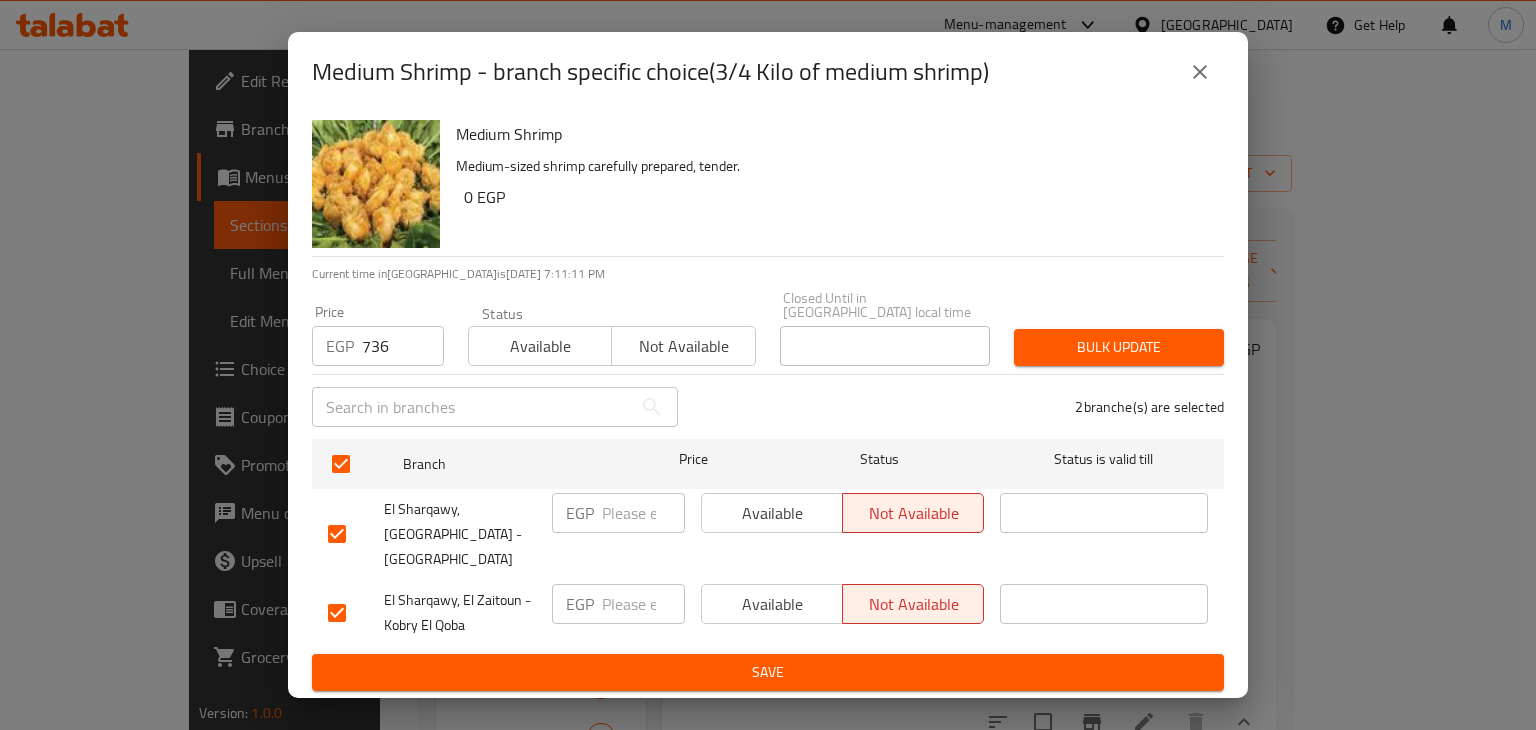 click on "Bulk update" at bounding box center (1119, 347) 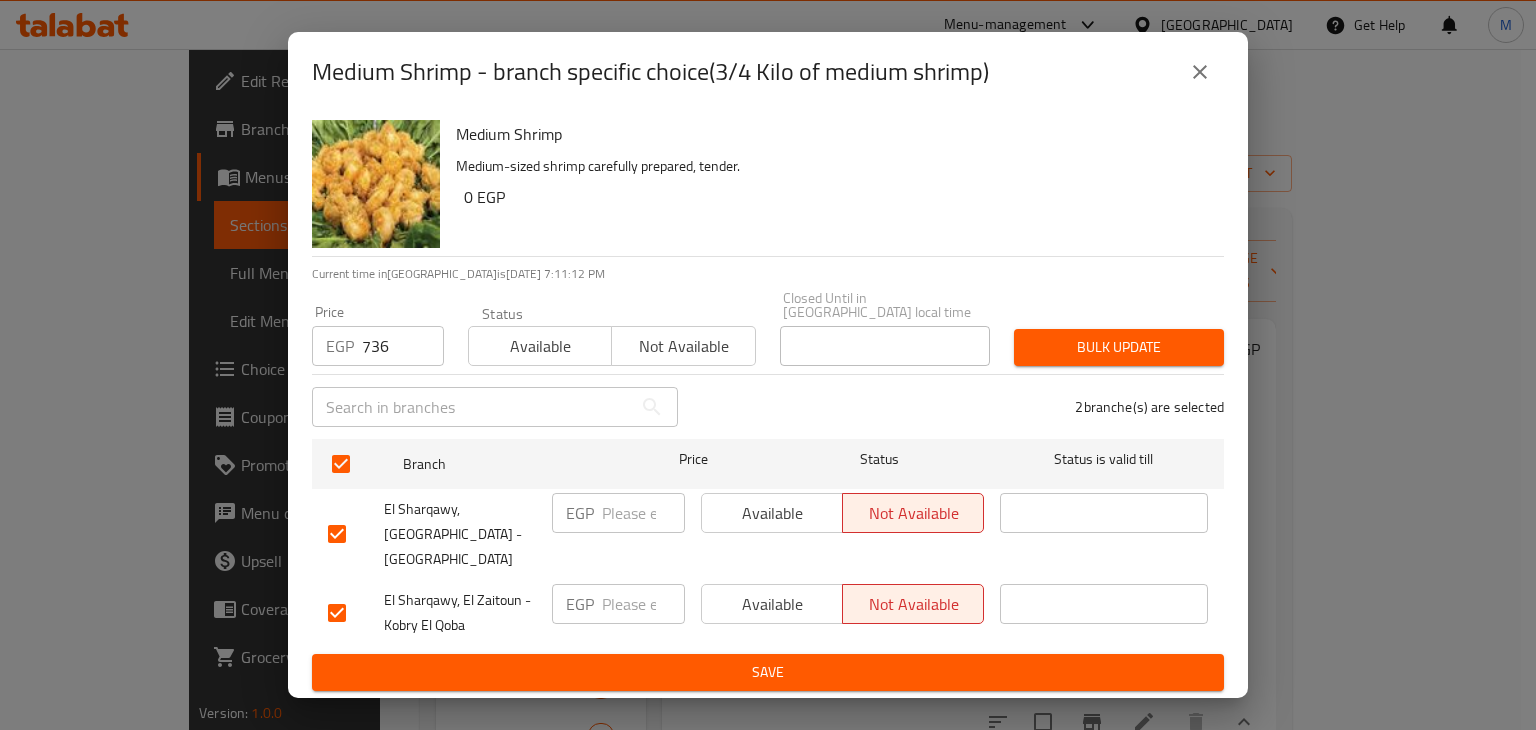 click on "Bulk update" at bounding box center (1119, 347) 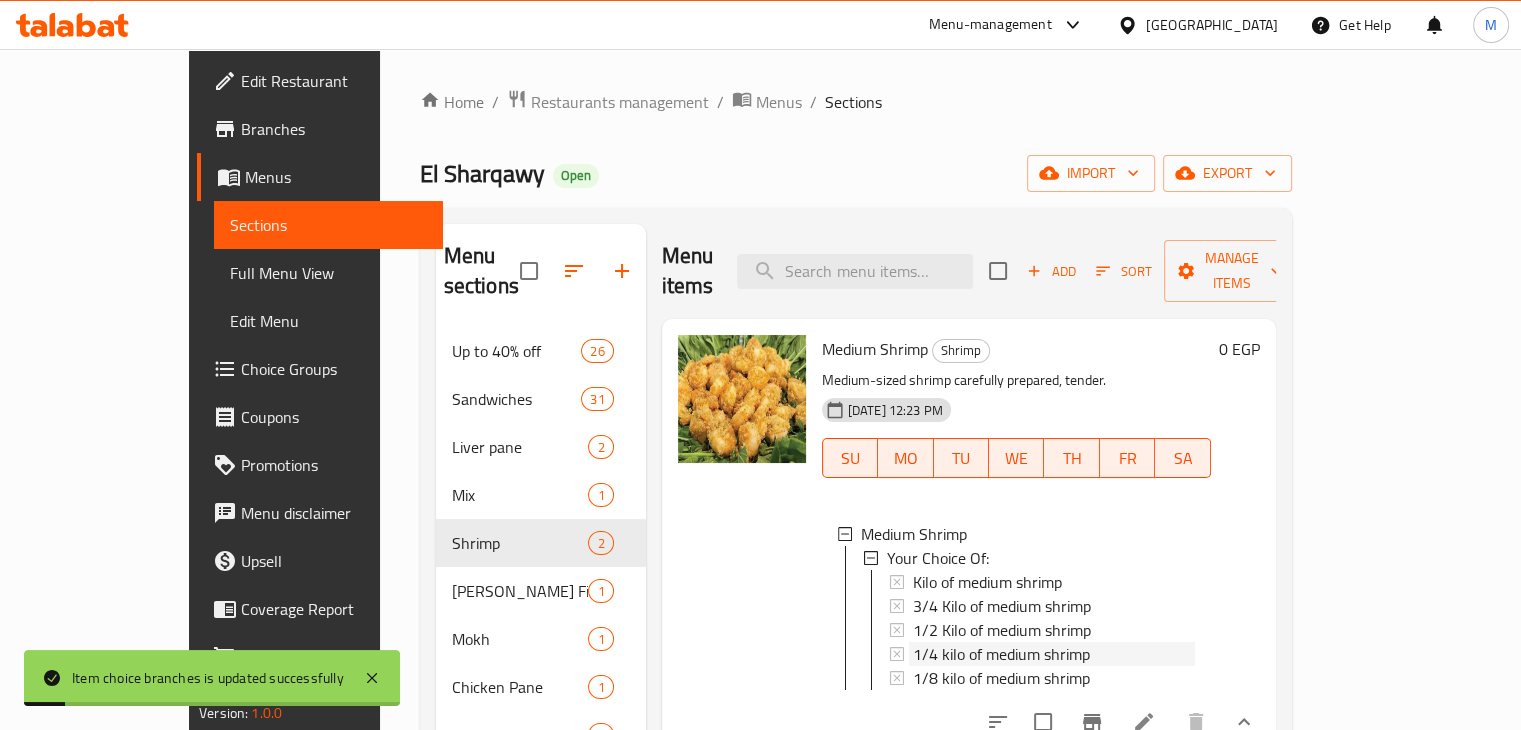 click on "1/4 kilo of medium shrimp" at bounding box center (1001, 654) 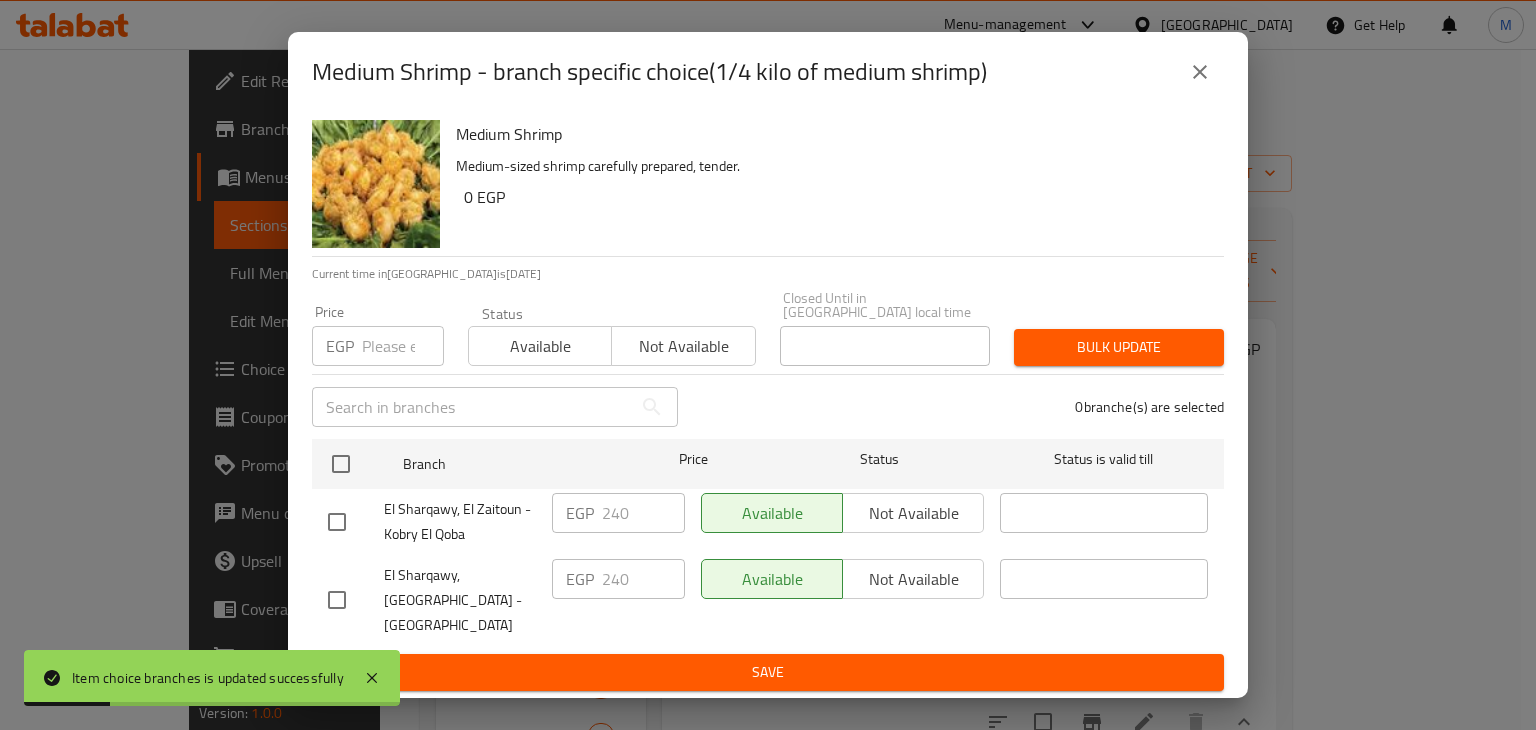 click on "Medium Shrimp Medium-sized shrimp carefully prepared, tender. 0   EGP Current time in  [GEOGRAPHIC_DATA]  is  [DATE]   Price EGP Price Status Available Not available Closed Until in [GEOGRAPHIC_DATA] local time Closed Until in [GEOGRAPHIC_DATA] local time Bulk update ​ 0  branche(s) are selected Branch Price Status Status is valid till [GEOGRAPHIC_DATA], [GEOGRAPHIC_DATA] - Kobry El Qoba EGP 240 ​ Available Not available ​ [GEOGRAPHIC_DATA], [GEOGRAPHIC_DATA] - [GEOGRAPHIC_DATA] EGP 240 ​ Available Not available ​ Save" at bounding box center (768, 405) 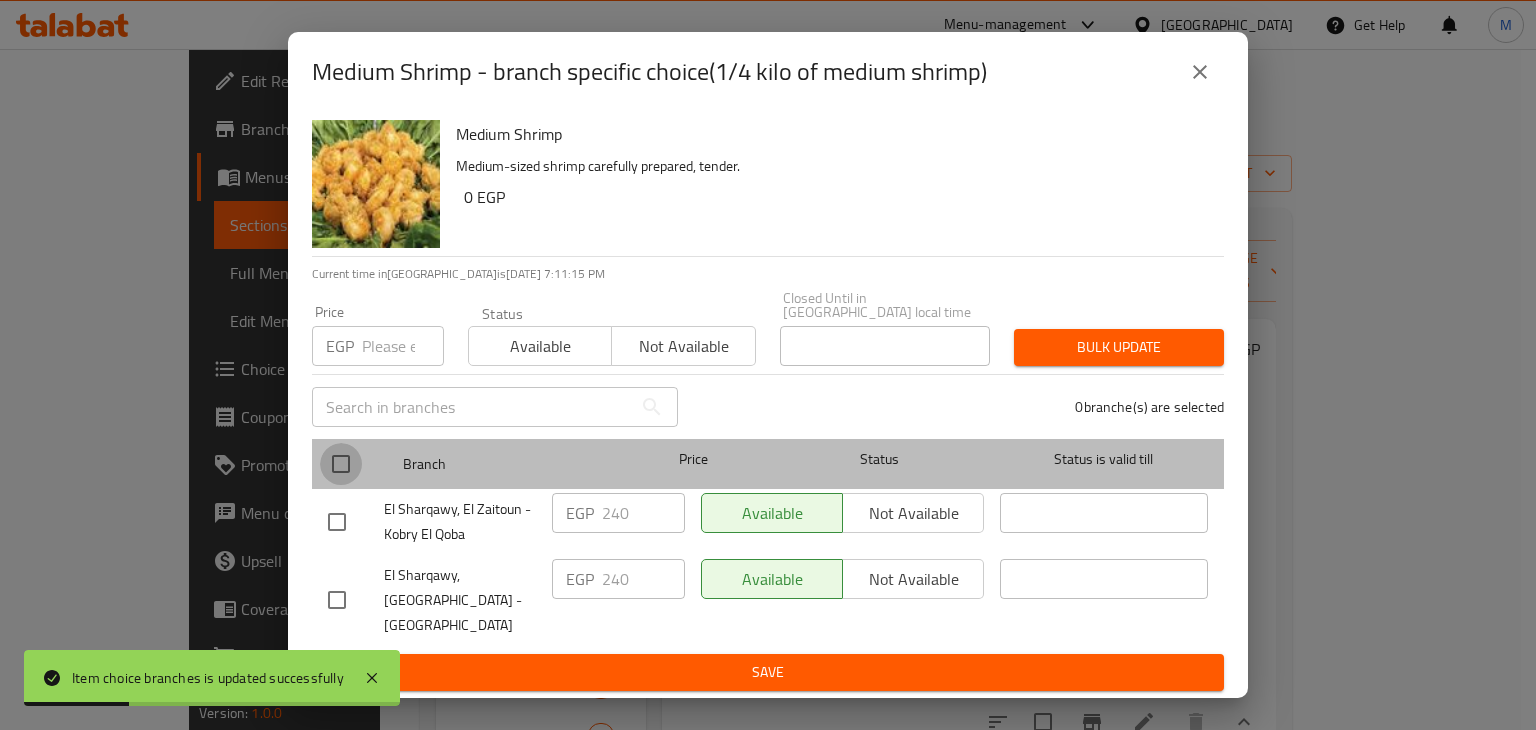click at bounding box center [341, 464] 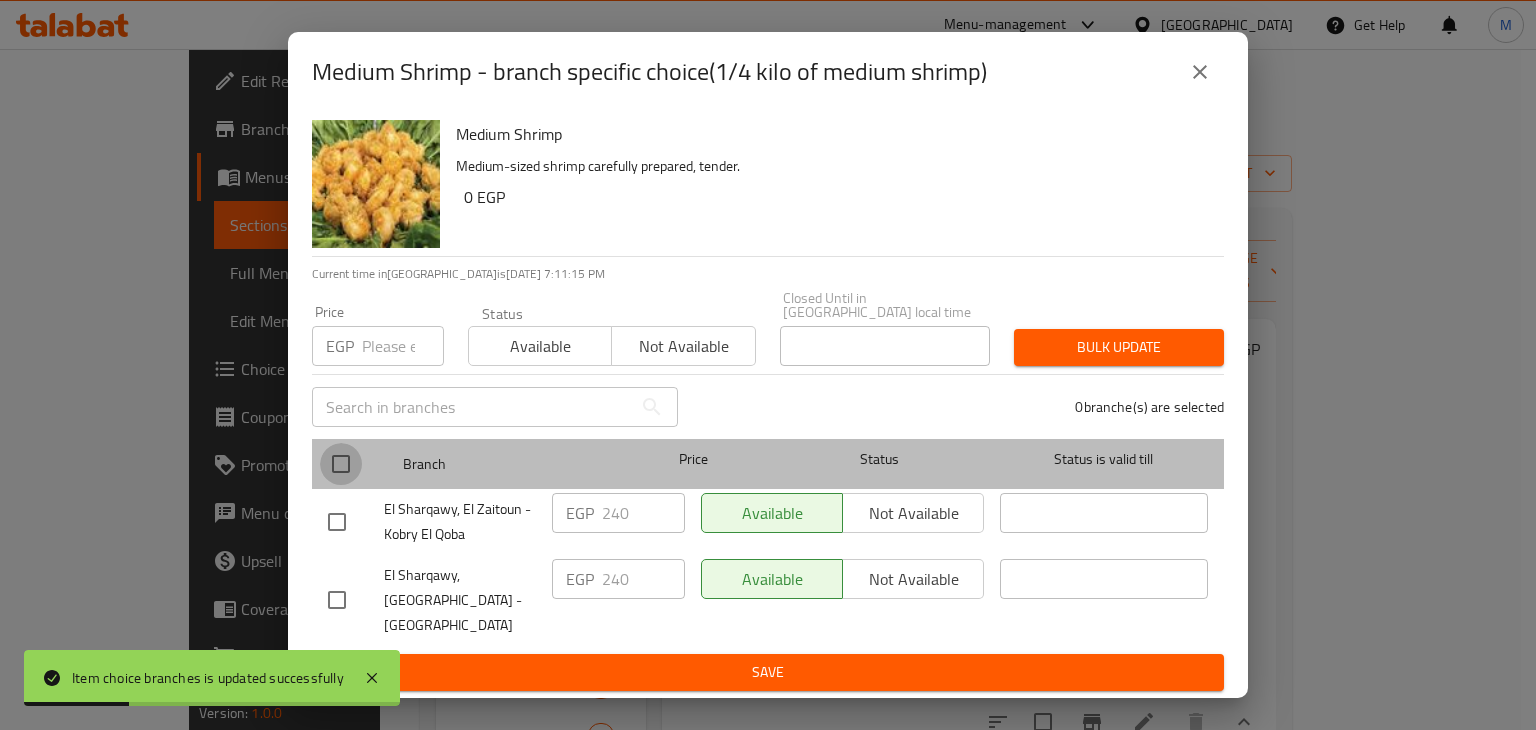 checkbox on "true" 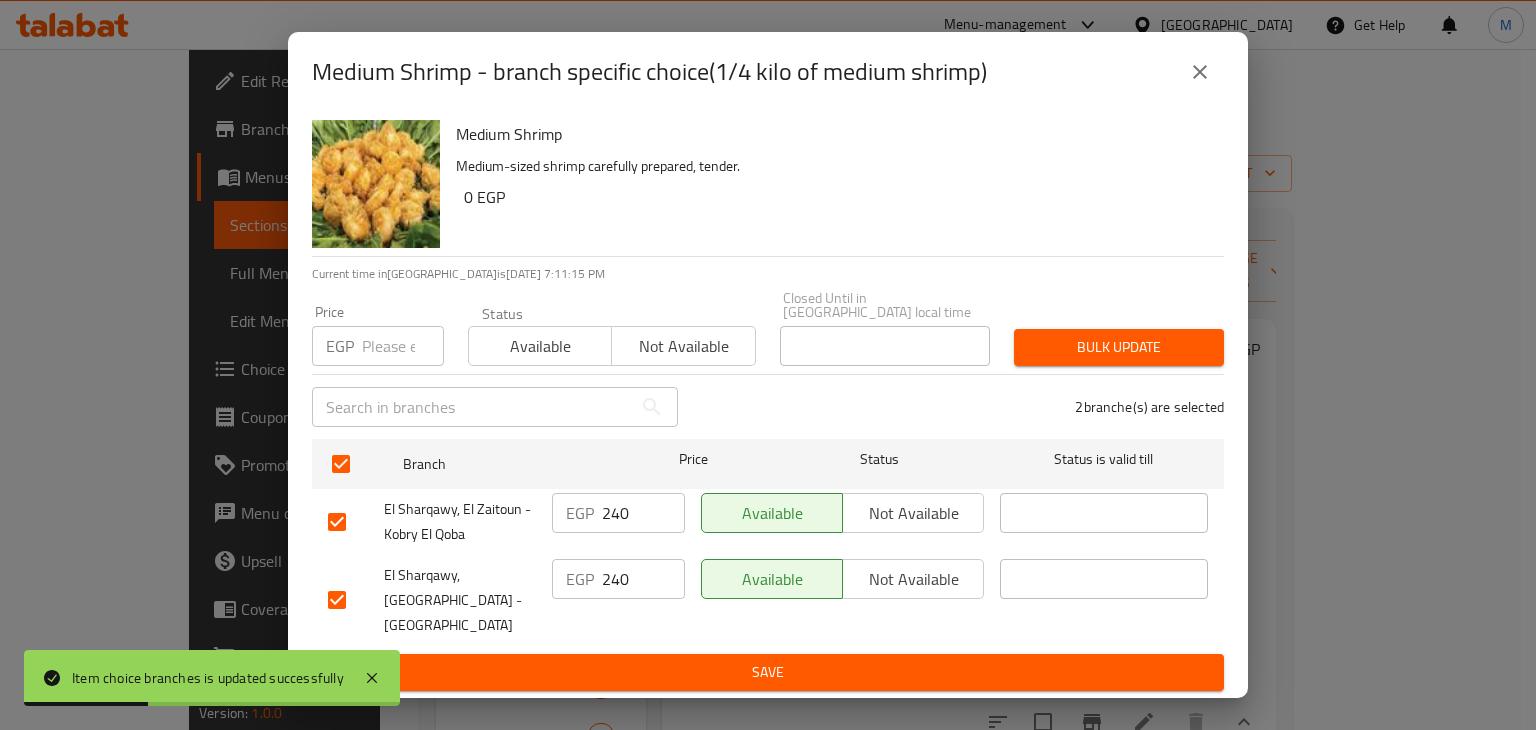 click at bounding box center [403, 346] 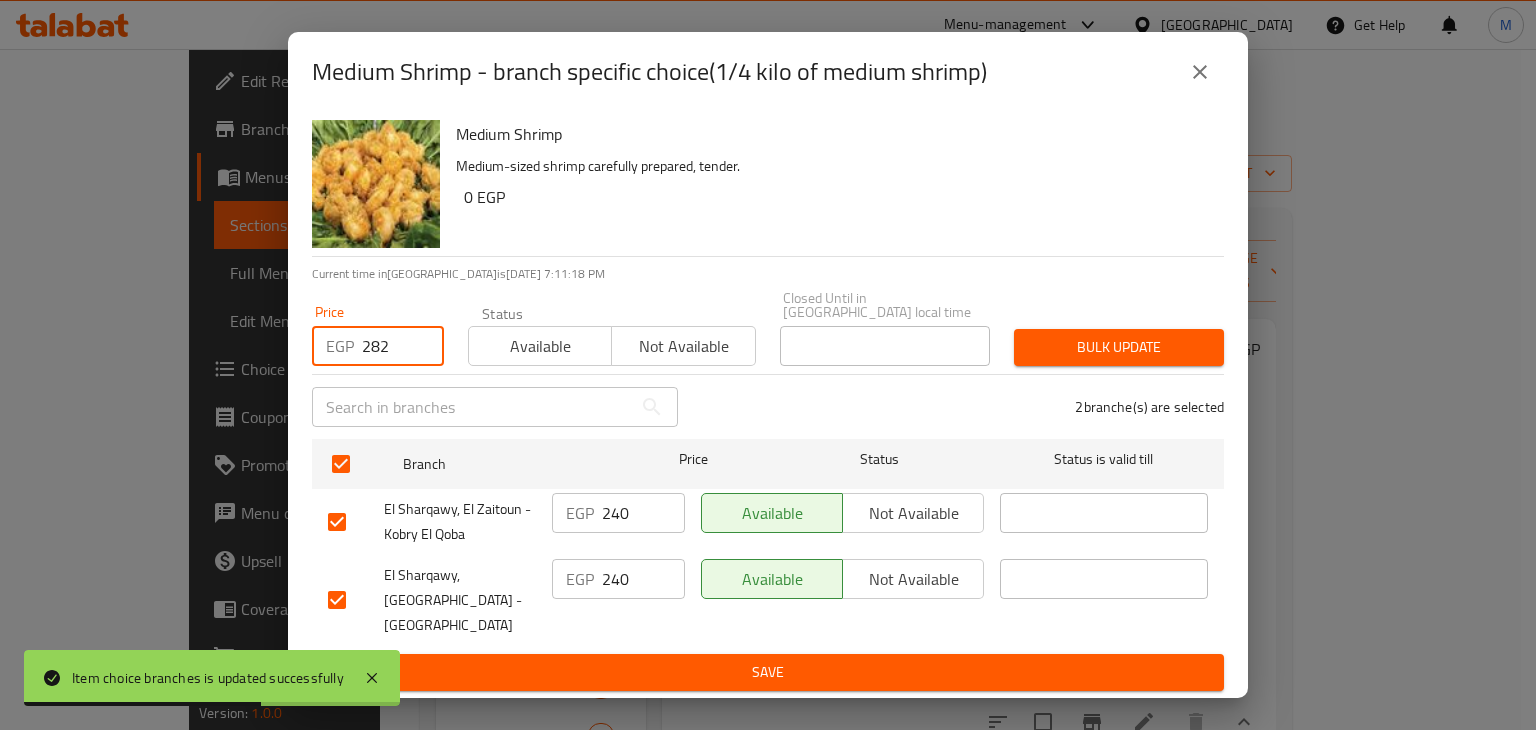 type on "282" 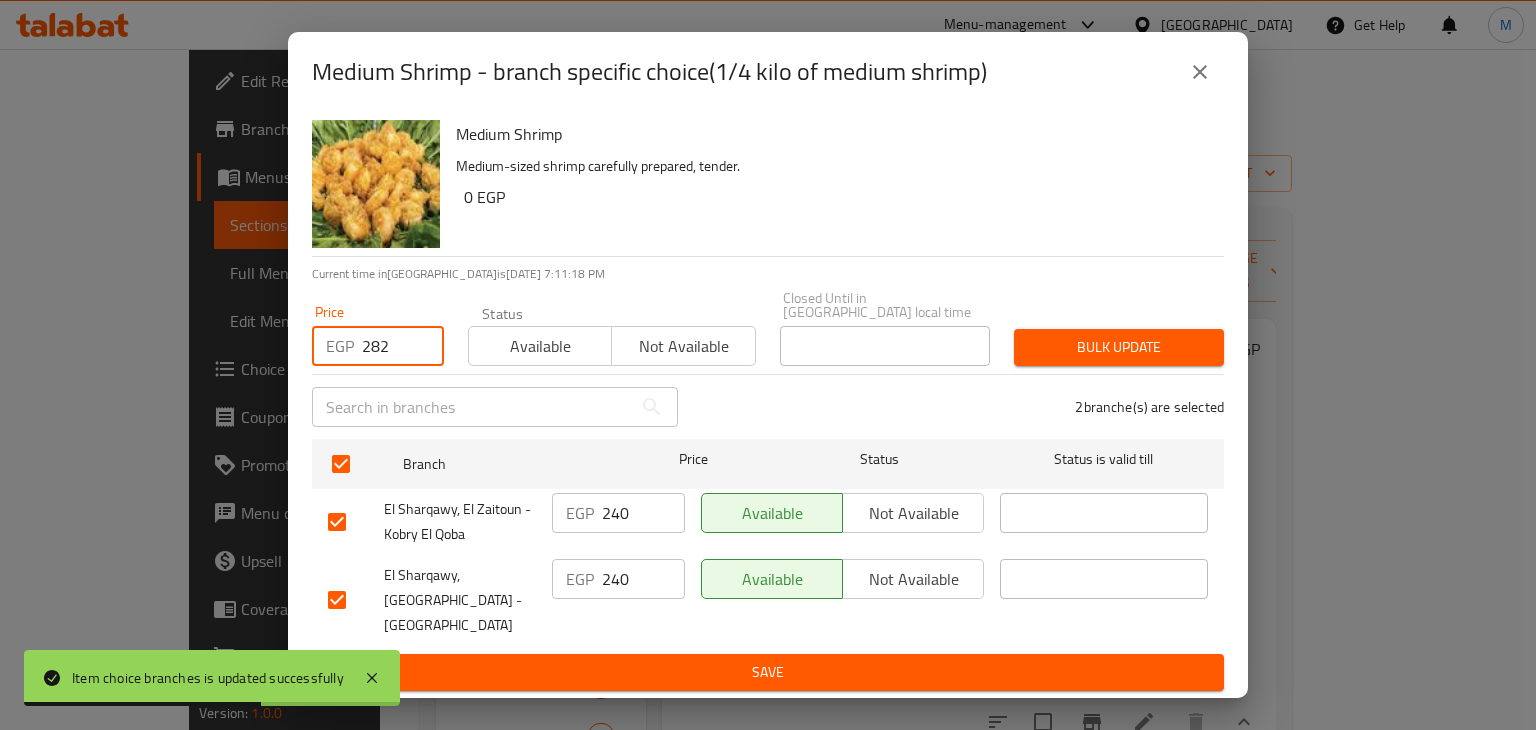 click on "Available" at bounding box center (540, 346) 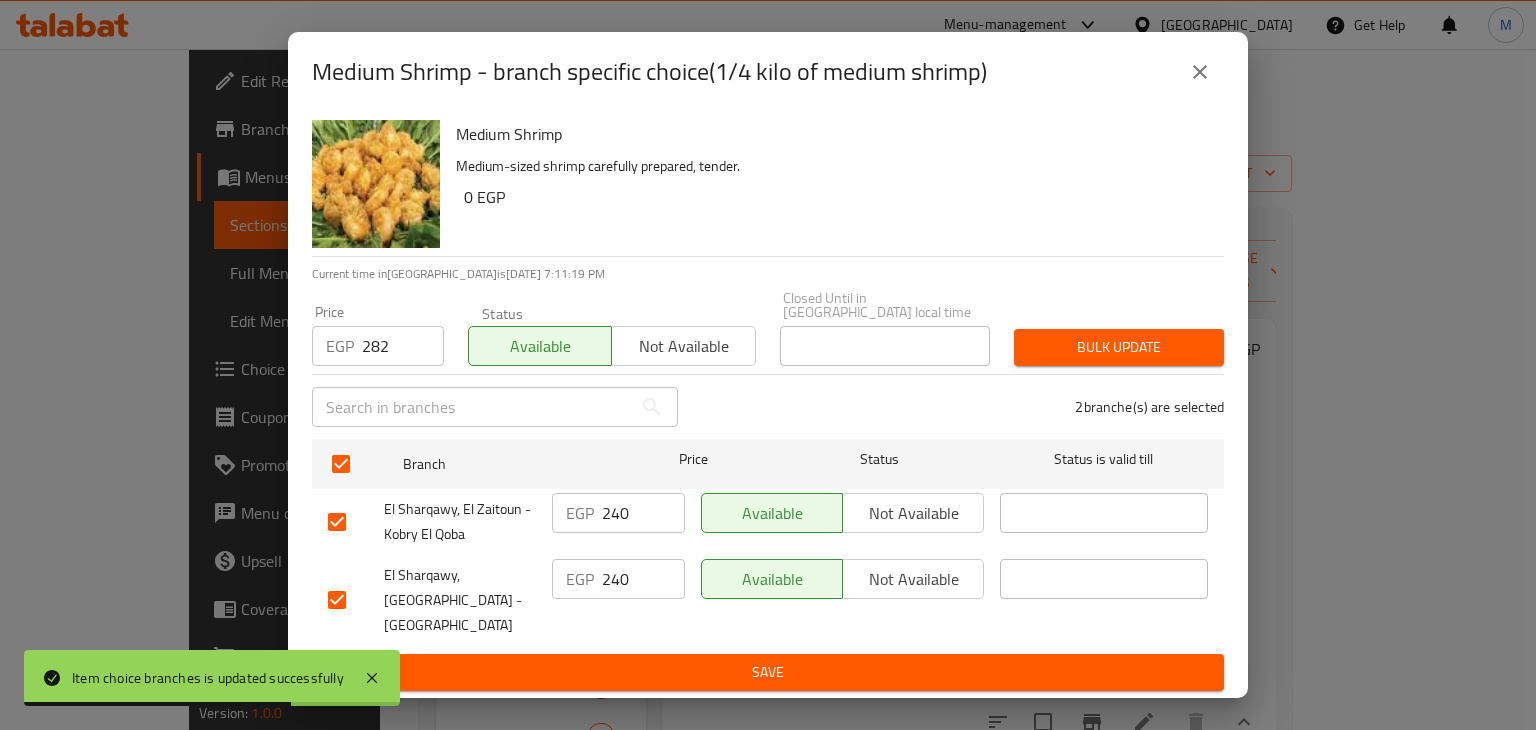 click on "Bulk update" at bounding box center (1119, 347) 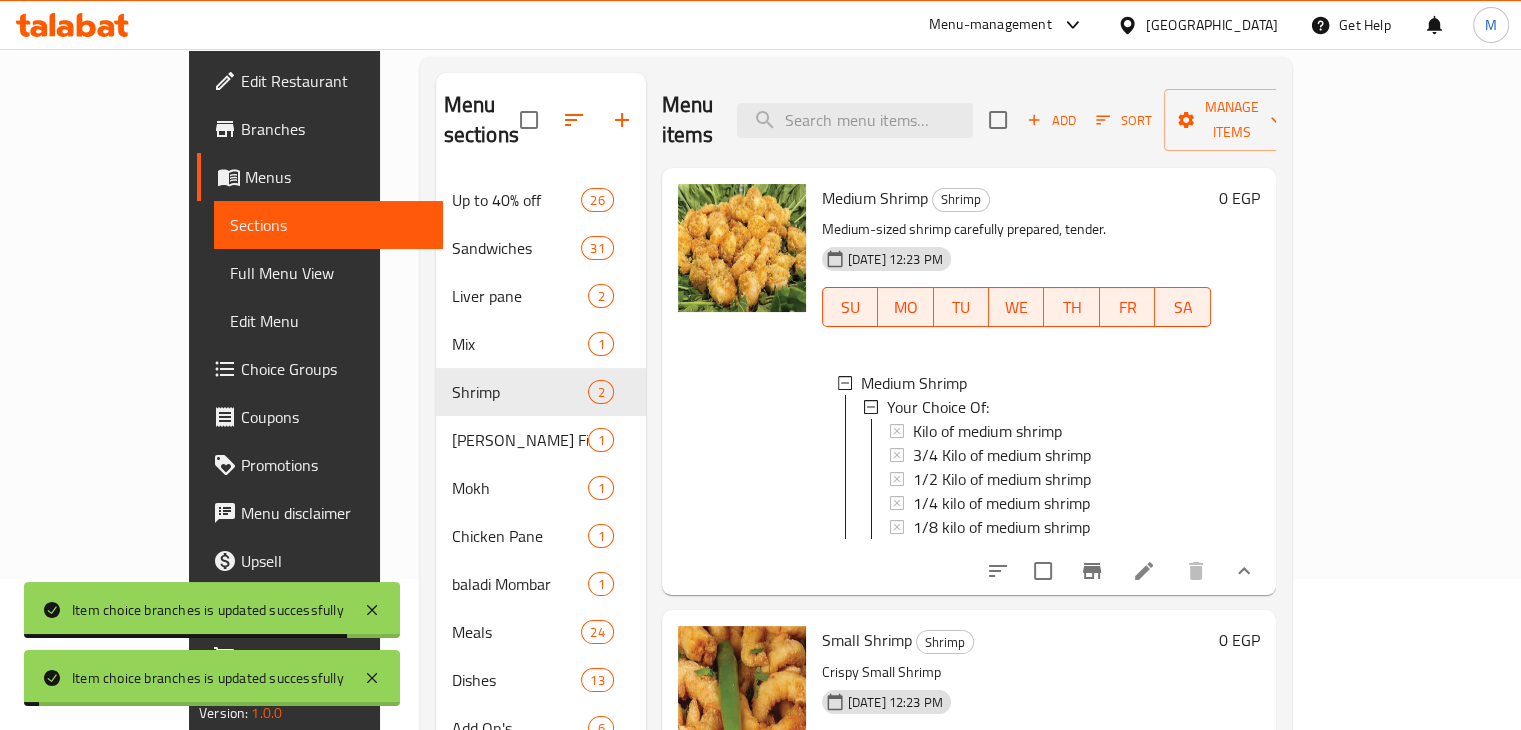 scroll, scrollTop: 158, scrollLeft: 0, axis: vertical 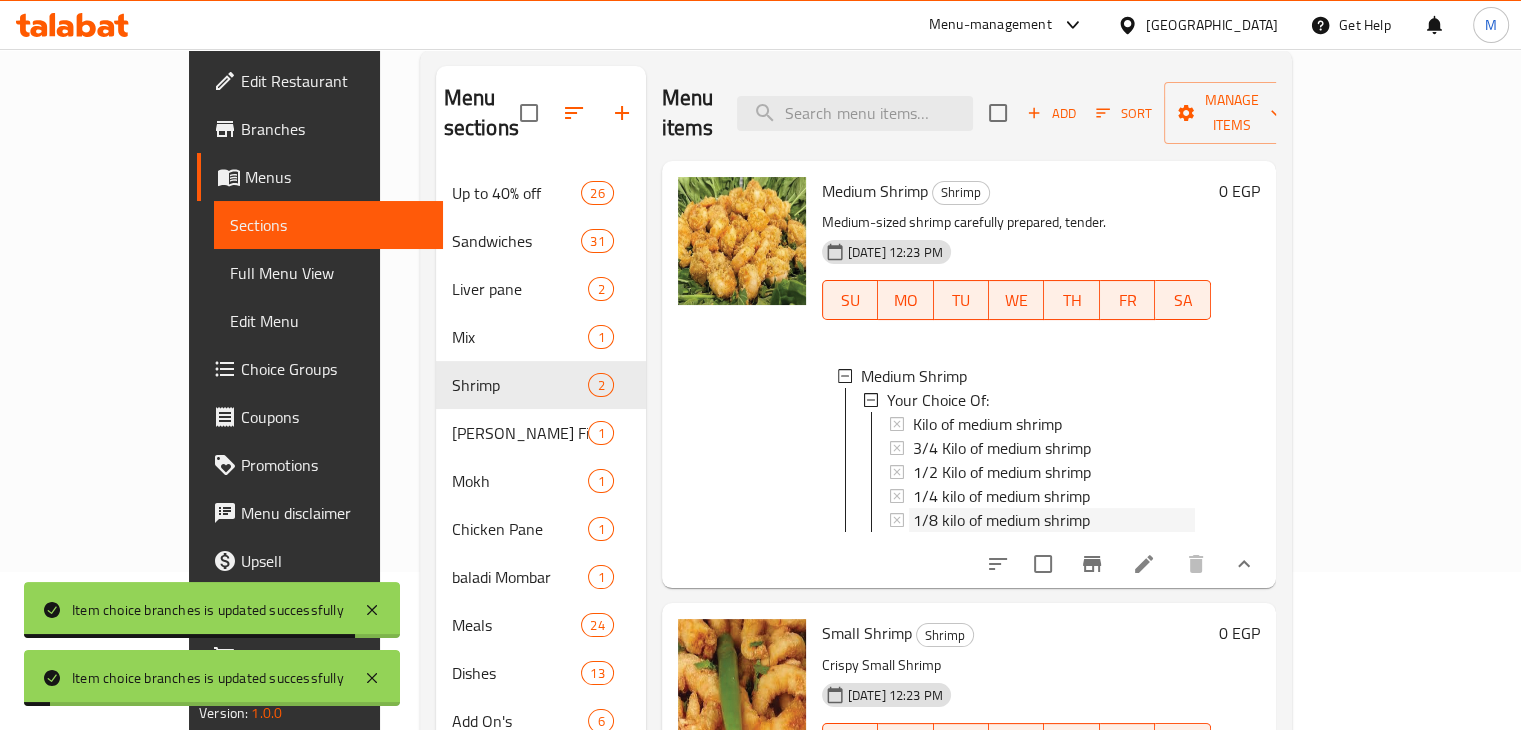 click on "1/8  kilo of medium shrimp" at bounding box center [1001, 520] 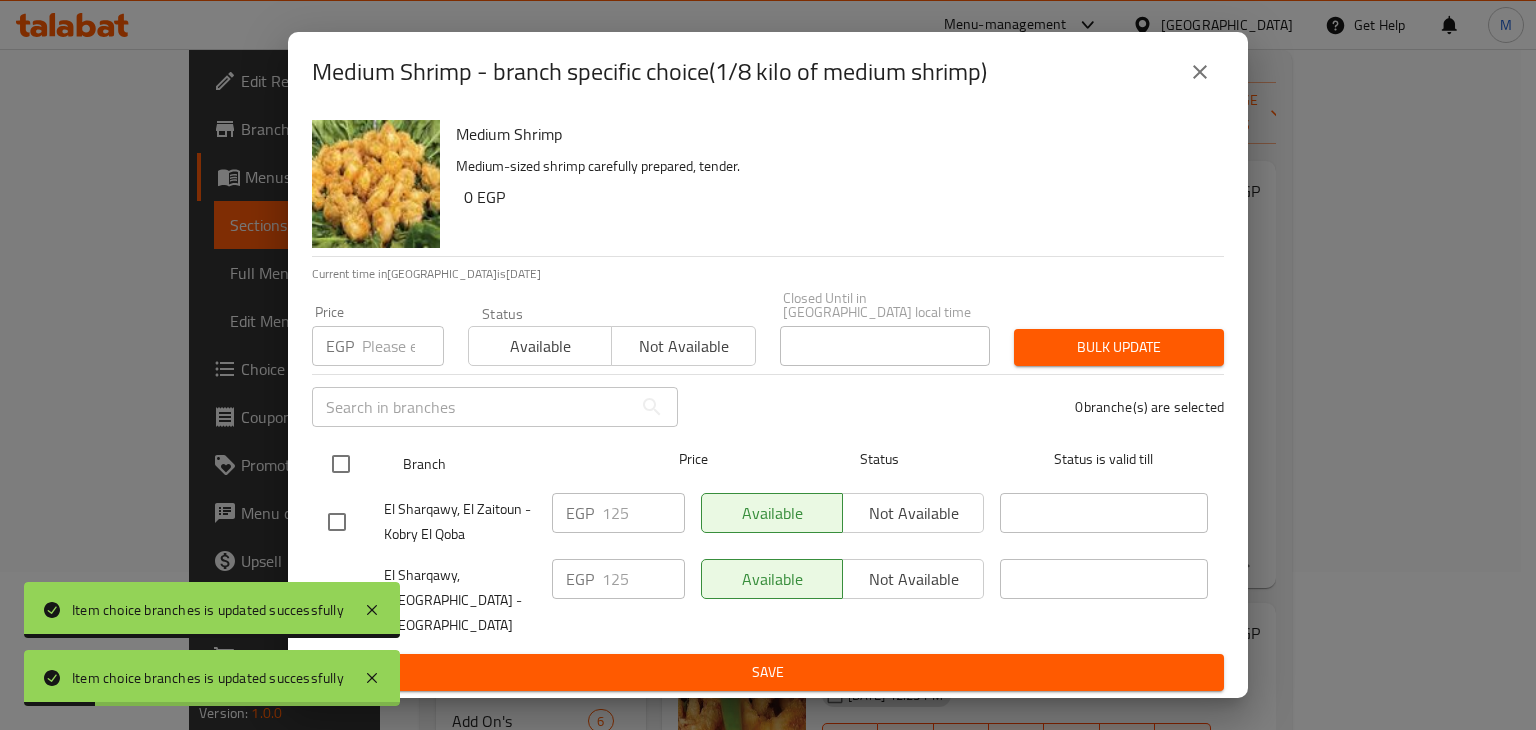 click at bounding box center [341, 464] 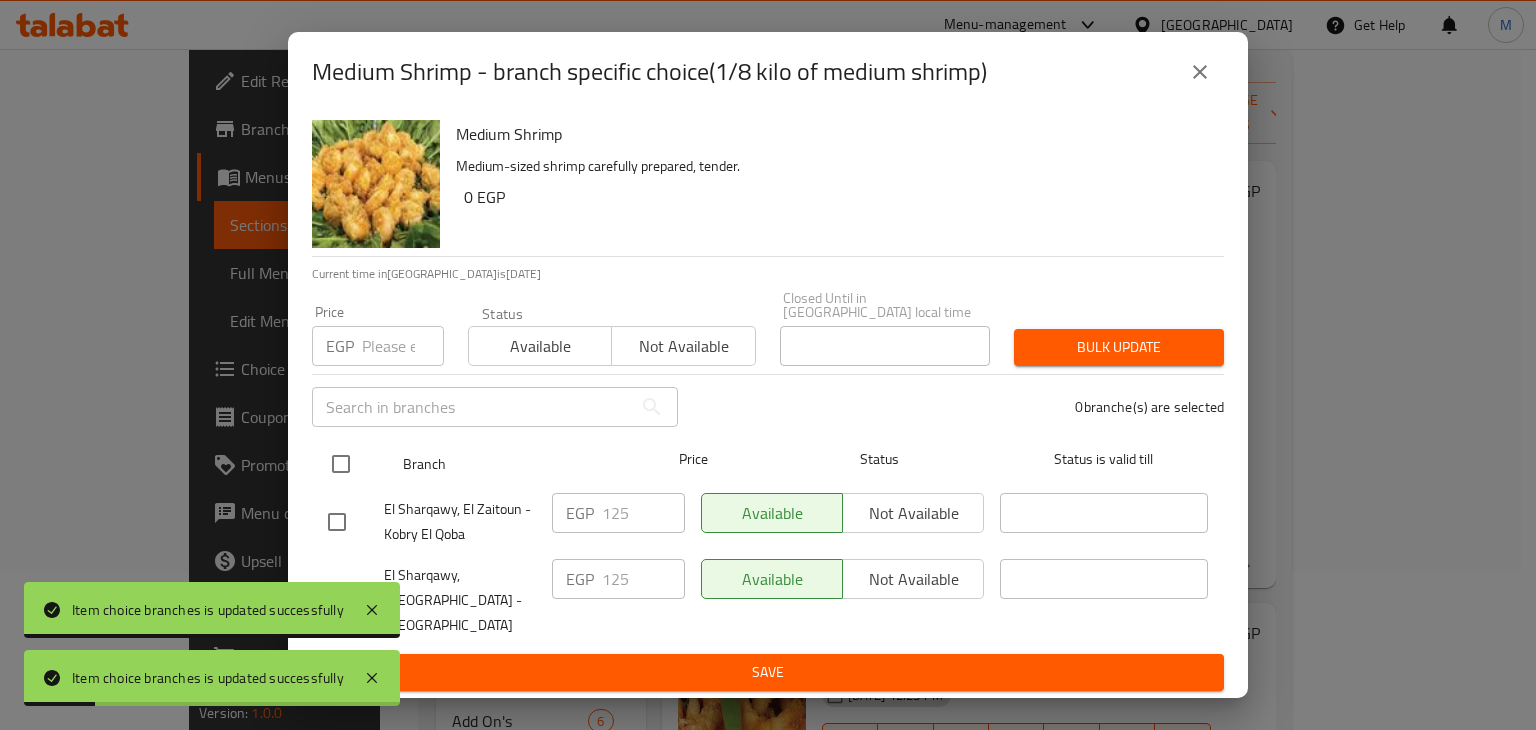 checkbox on "true" 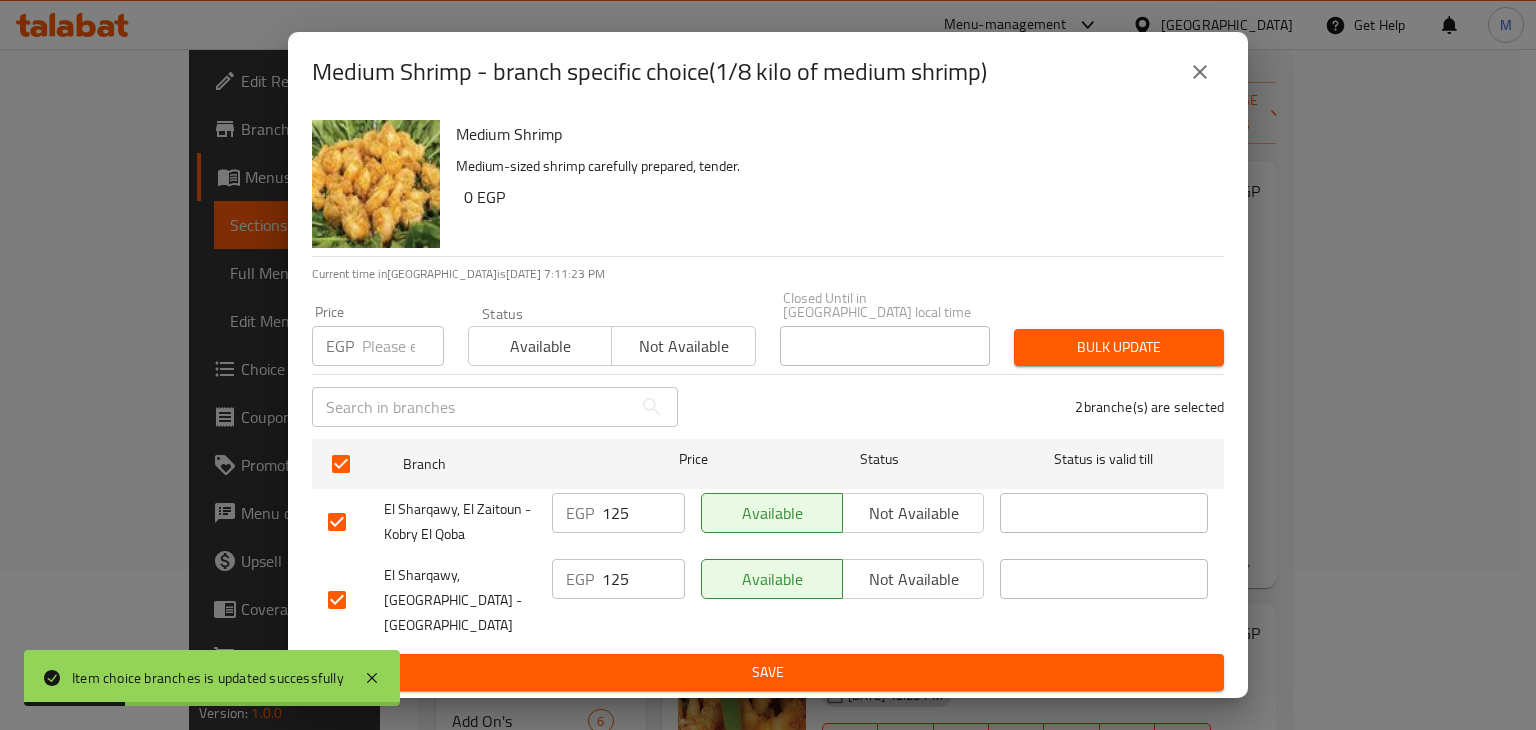 click at bounding box center [403, 346] 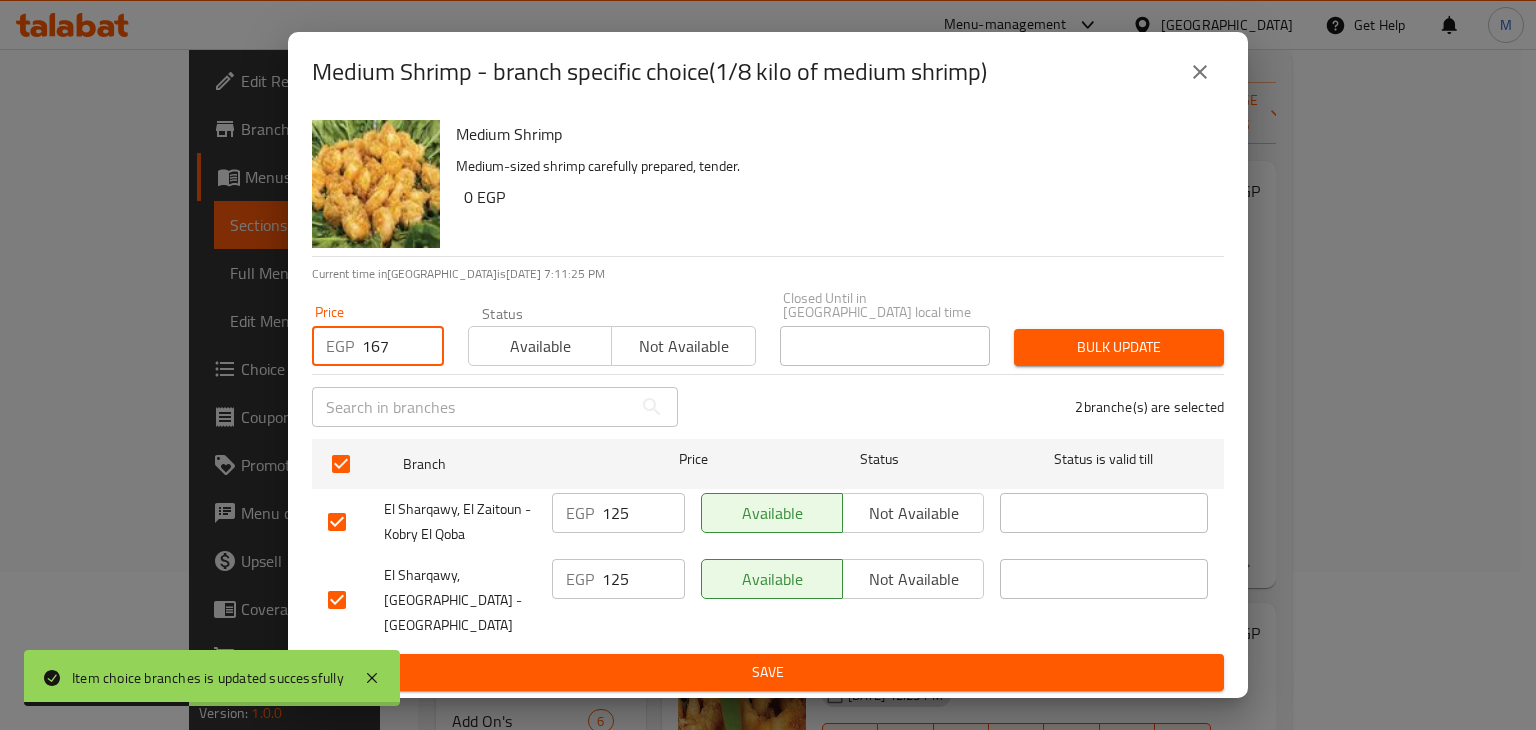 type on "167" 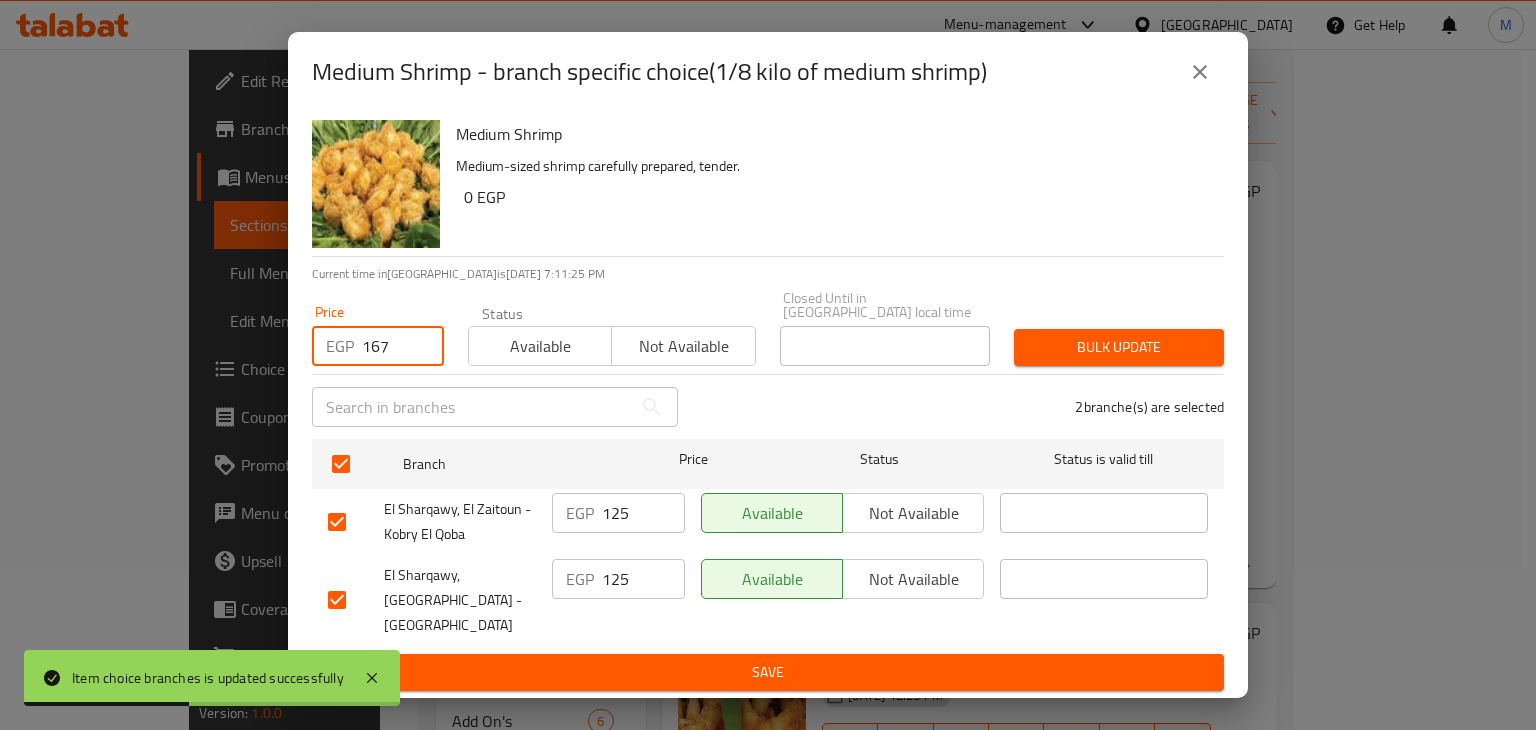 click on "Available" at bounding box center (540, 346) 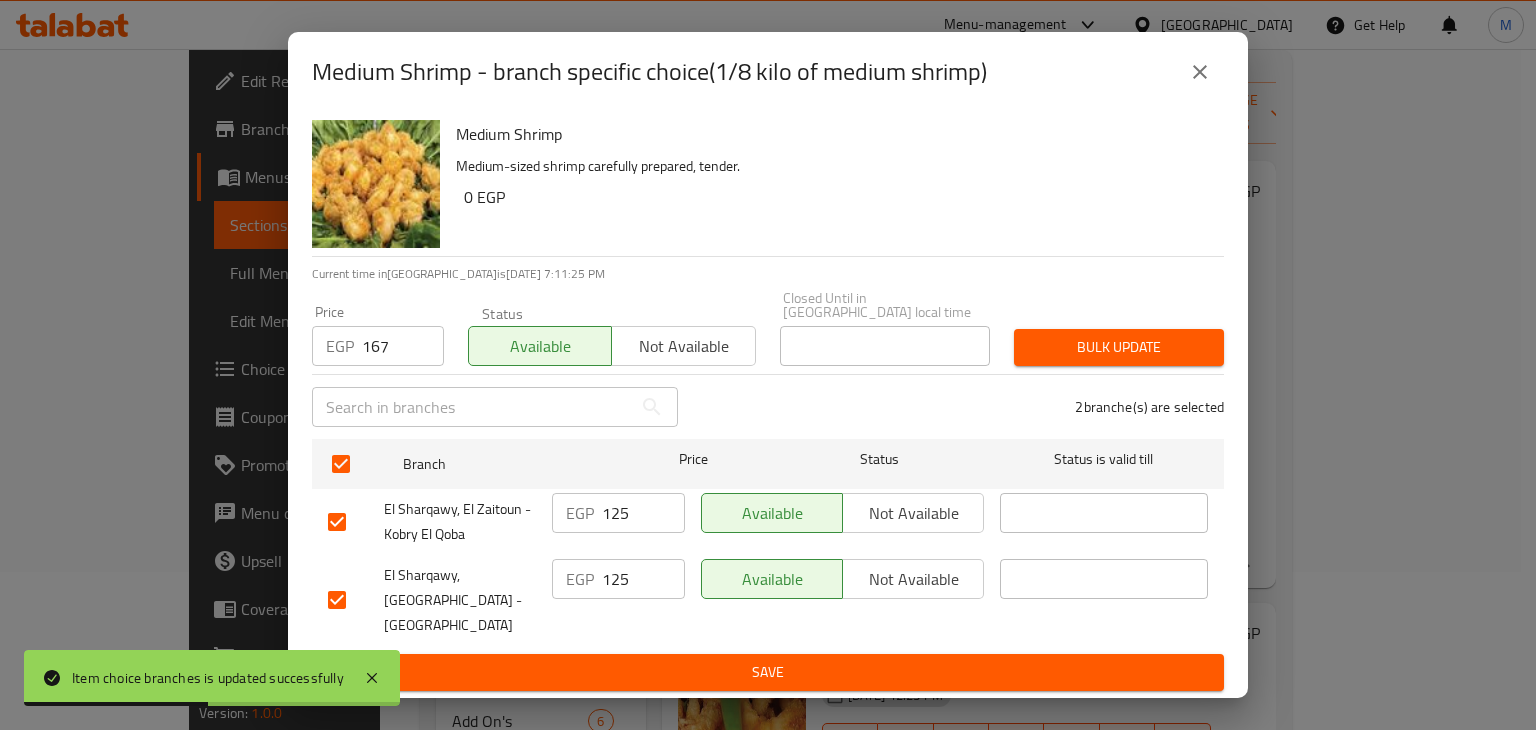 click on "Bulk update" at bounding box center (1119, 347) 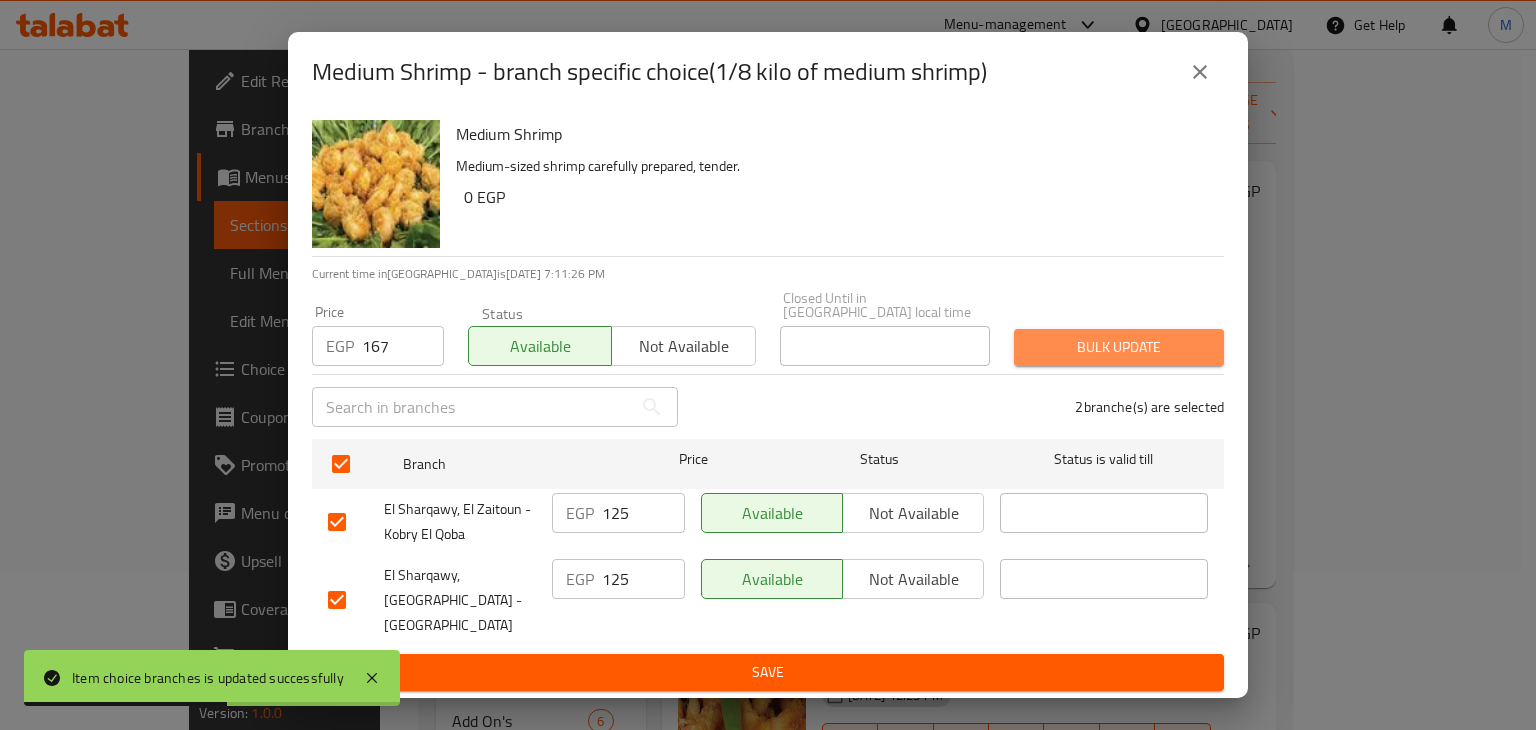 click on "Bulk update" at bounding box center (1119, 347) 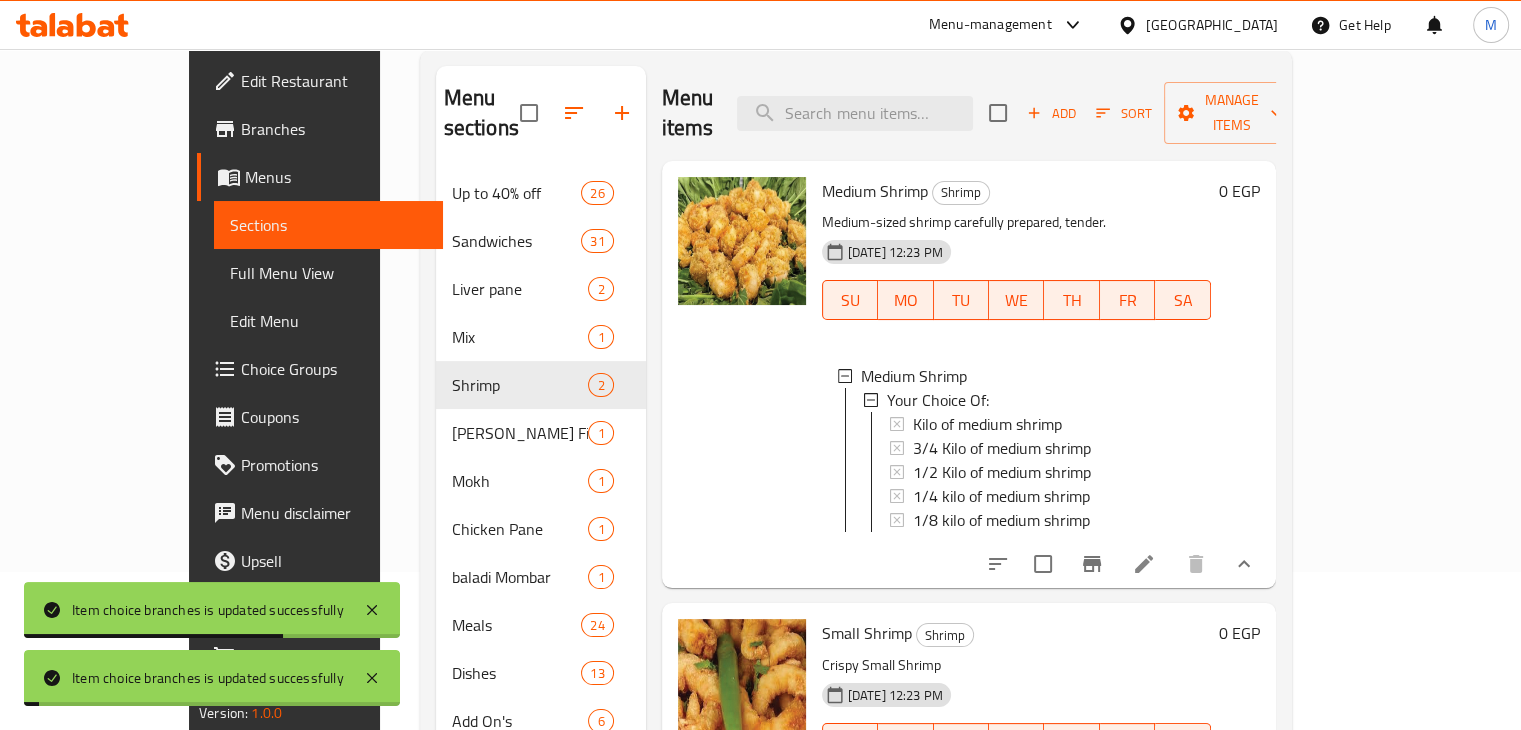 scroll, scrollTop: 2, scrollLeft: 0, axis: vertical 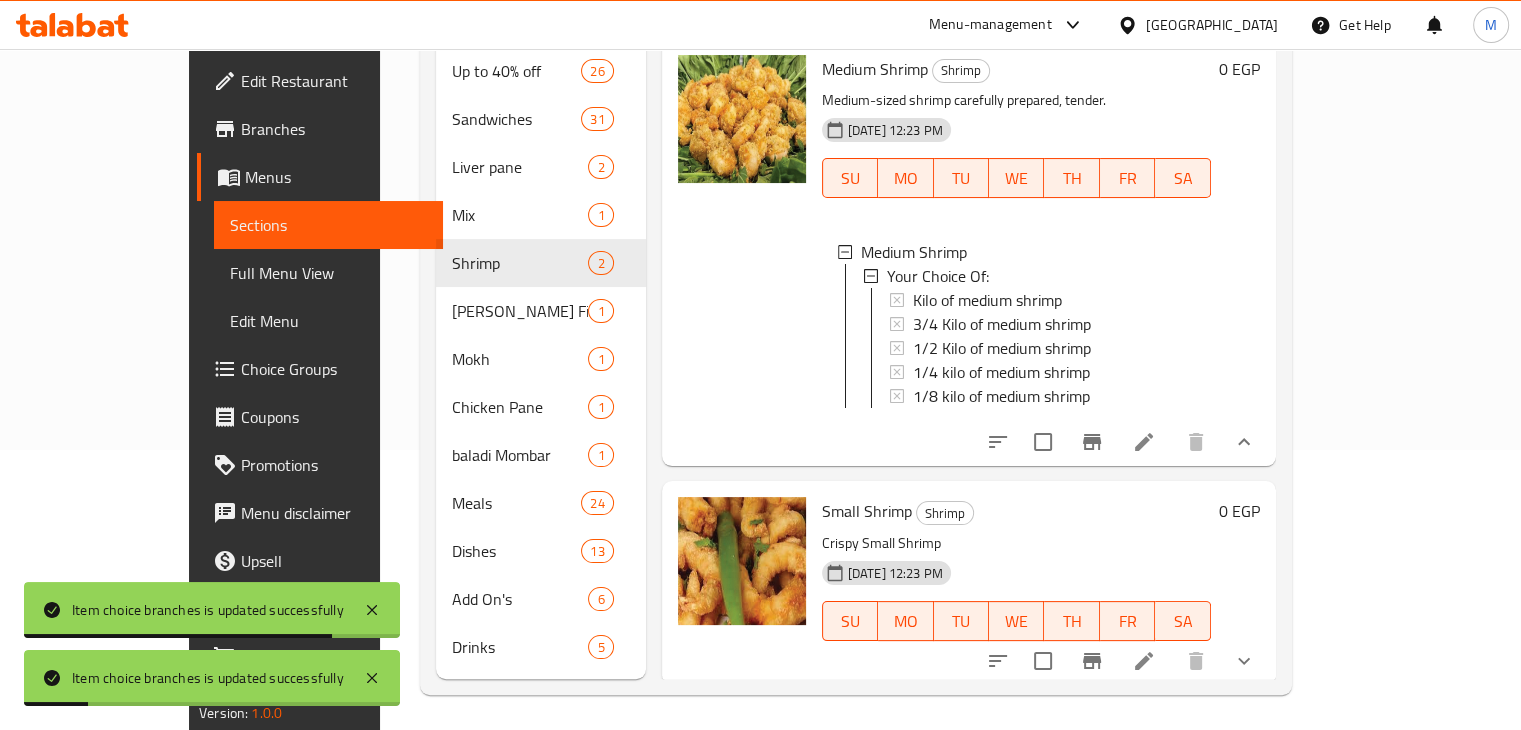 click on "Home / Restaurants management / Menus / Sections El Sharqawy Open import export Menu sections Up to 40% off 26 Sandwiches 31 Liver pane 2 Mix  1 Shrimp  2 [PERSON_NAME] Fish Fillet  1 Mokh 1 Chicken Pane  1 baladi Mombar  1 Meals 24 Dishes 13 Add On's 6 Drinks 5 Menu items Add Sort Manage items Medium Shrimp   Shrimp  Medium-sized shrimp carefully prepared, tender. [DATE] 12:23 PM SU MO TU WE TH FR SA Medium Shrimp Your Choice Of: Kilo of medium shrimp 3/4 Kilo of medium shrimp 1/2 Kilo of medium shrimp 1/4 kilo of medium shrimp 1/8  kilo of medium shrimp 0   EGP Small Shrimp   Shrimp  Crispy Small Shrimp [DATE] 12:23 PM SU MO TU WE TH FR SA 0   EGP" at bounding box center (856, 252) 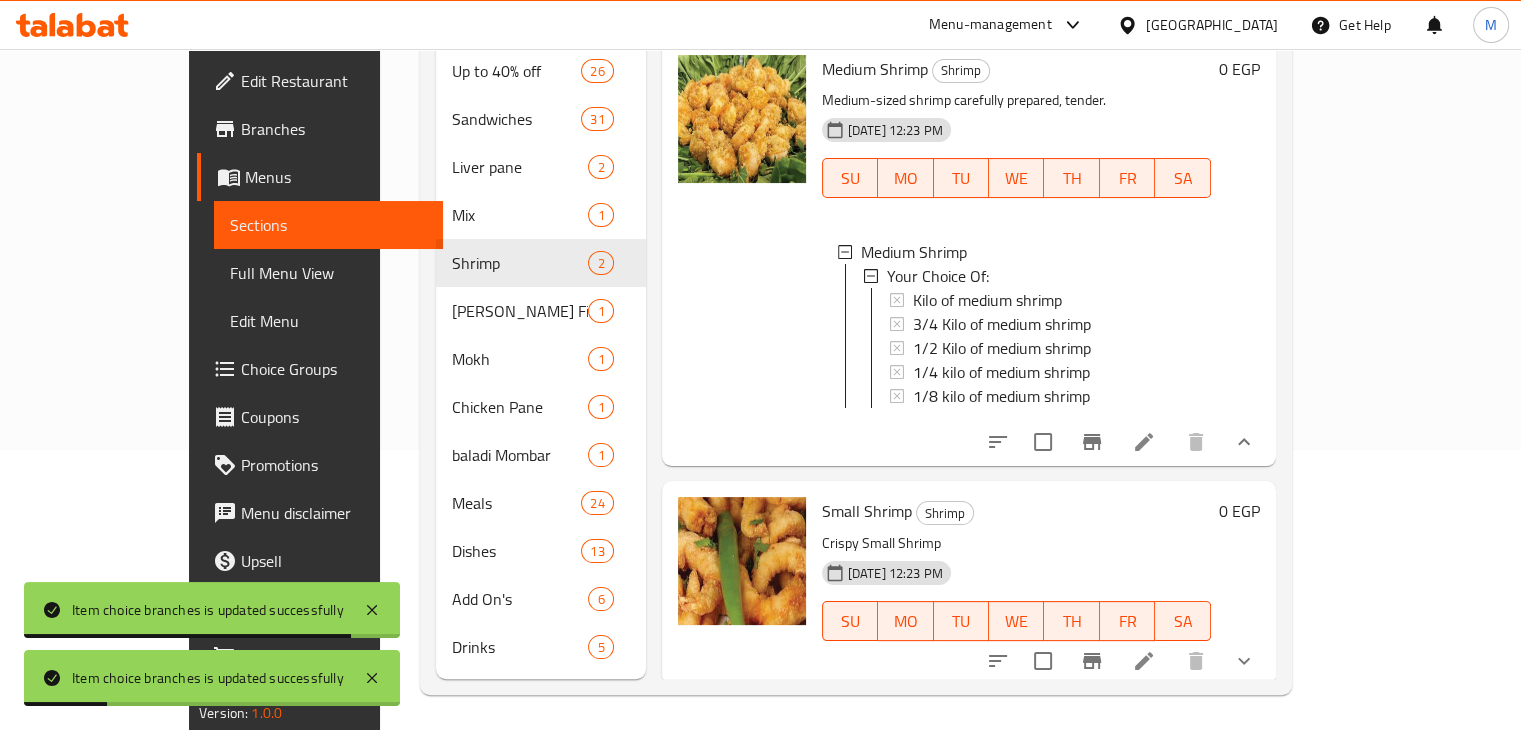 click 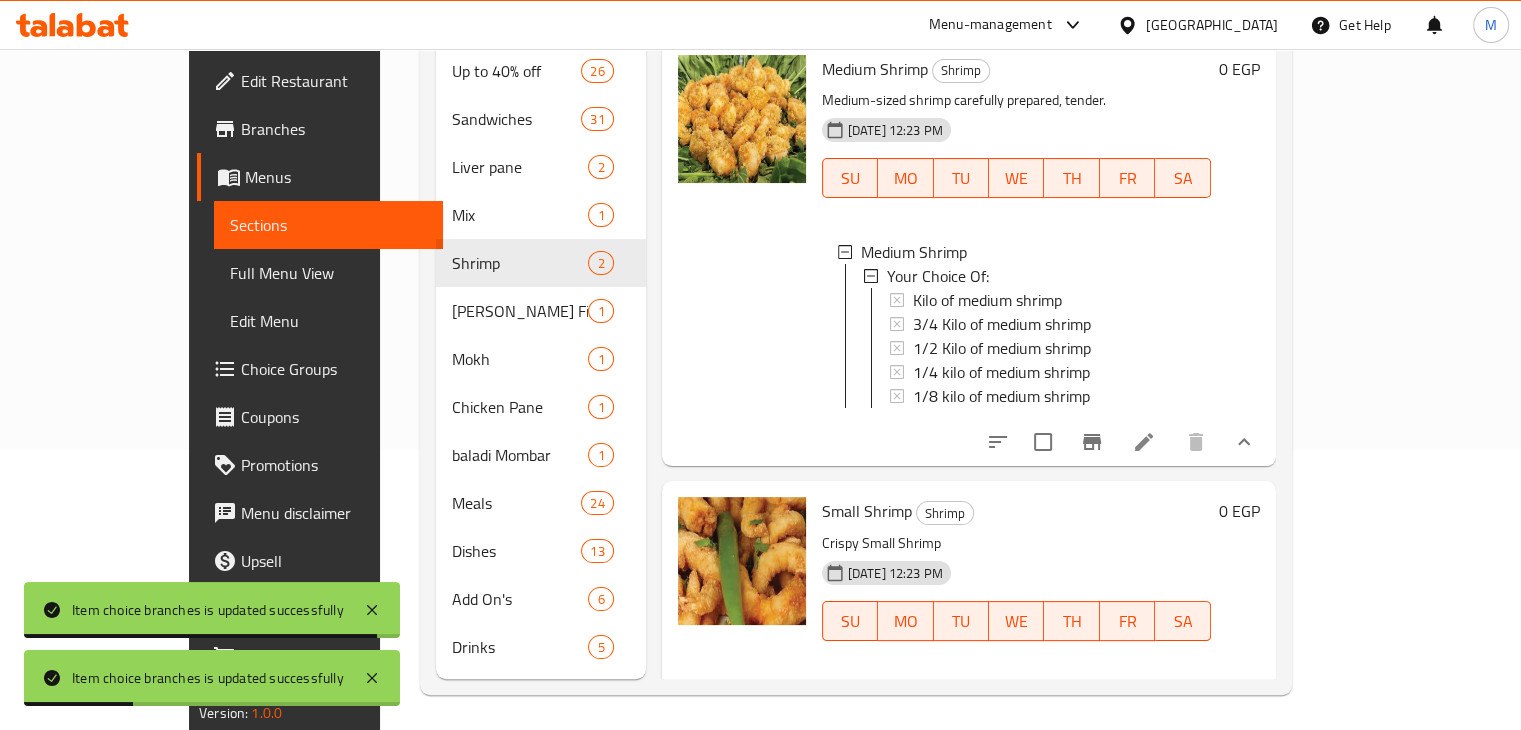 scroll, scrollTop: 236, scrollLeft: 0, axis: vertical 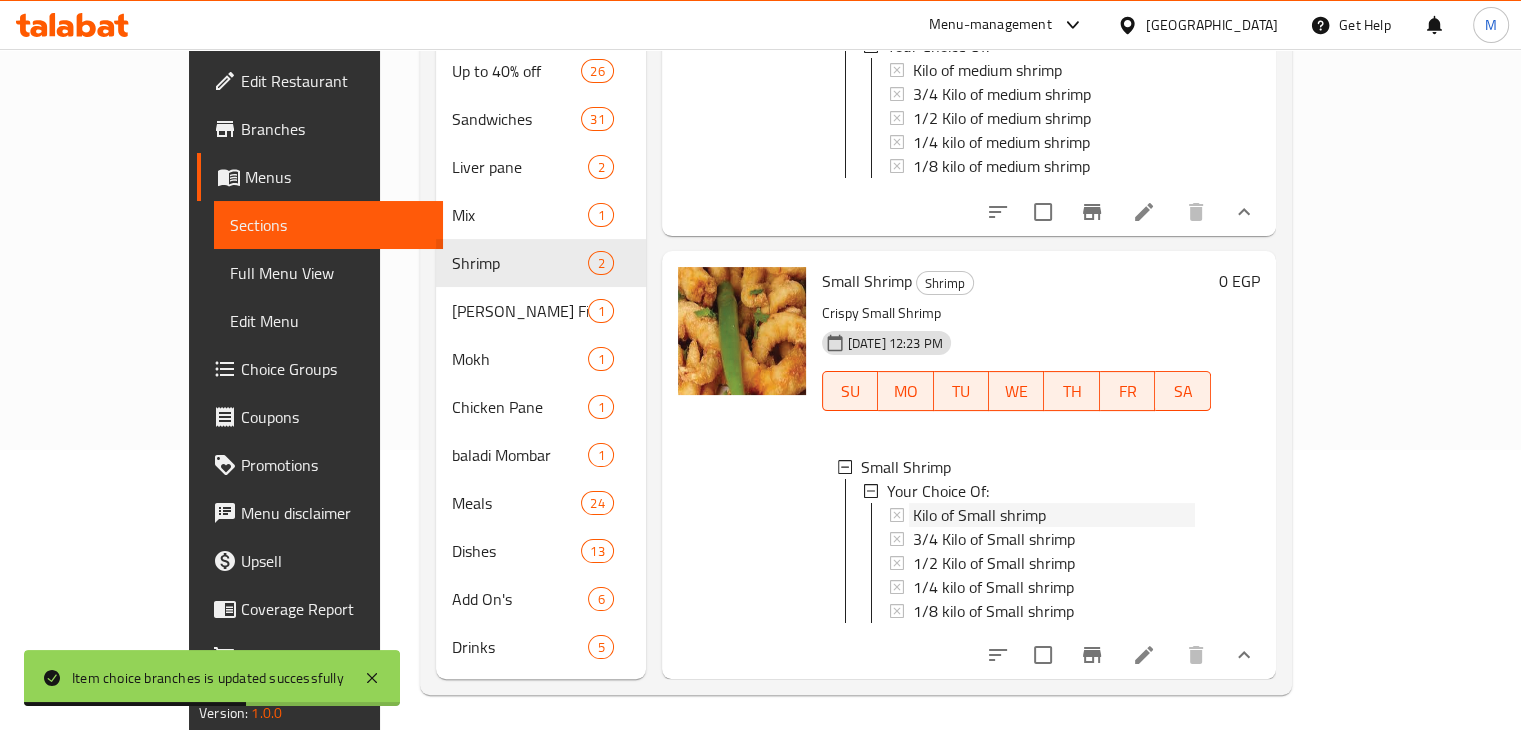 click on "Kilo of Small shrimp" at bounding box center [979, 515] 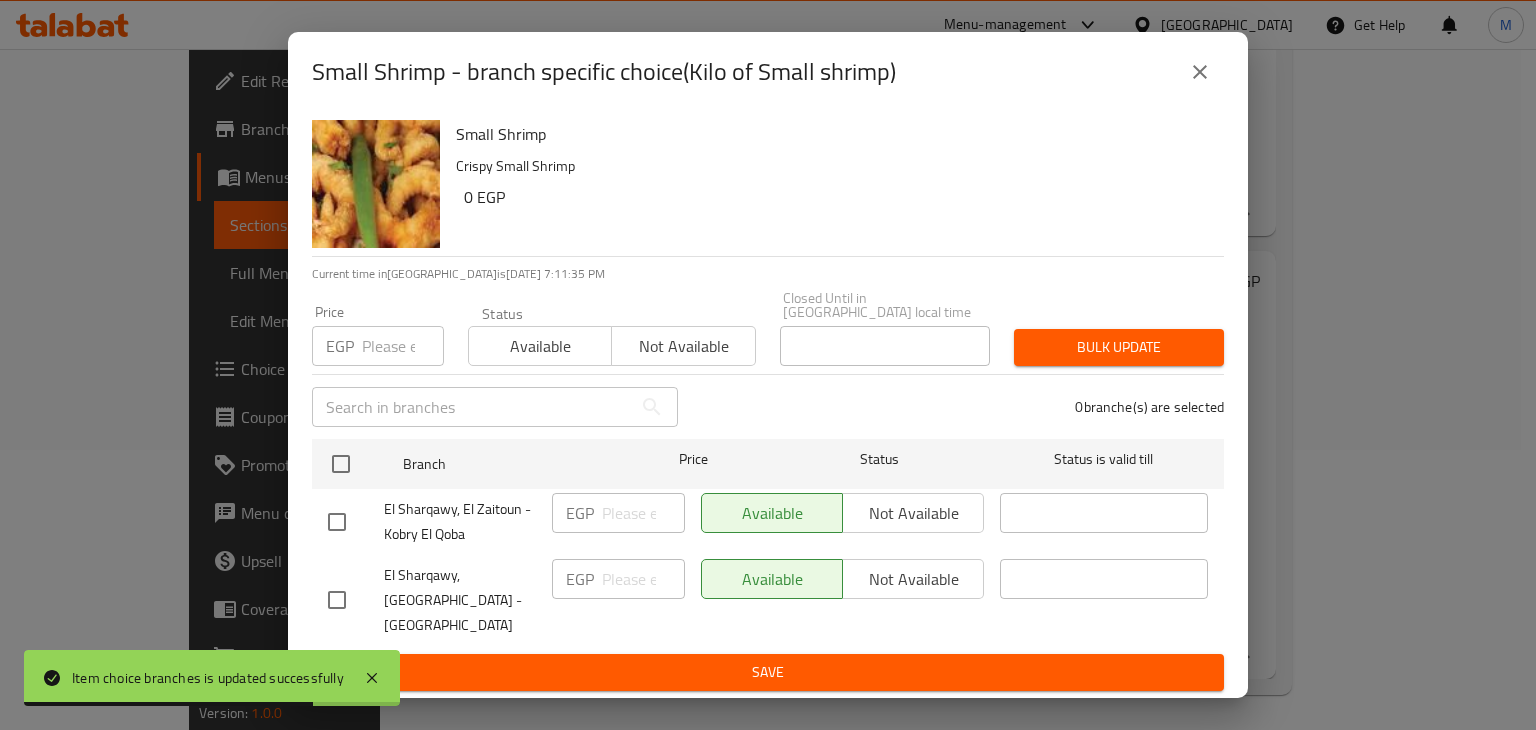 click at bounding box center [1200, 72] 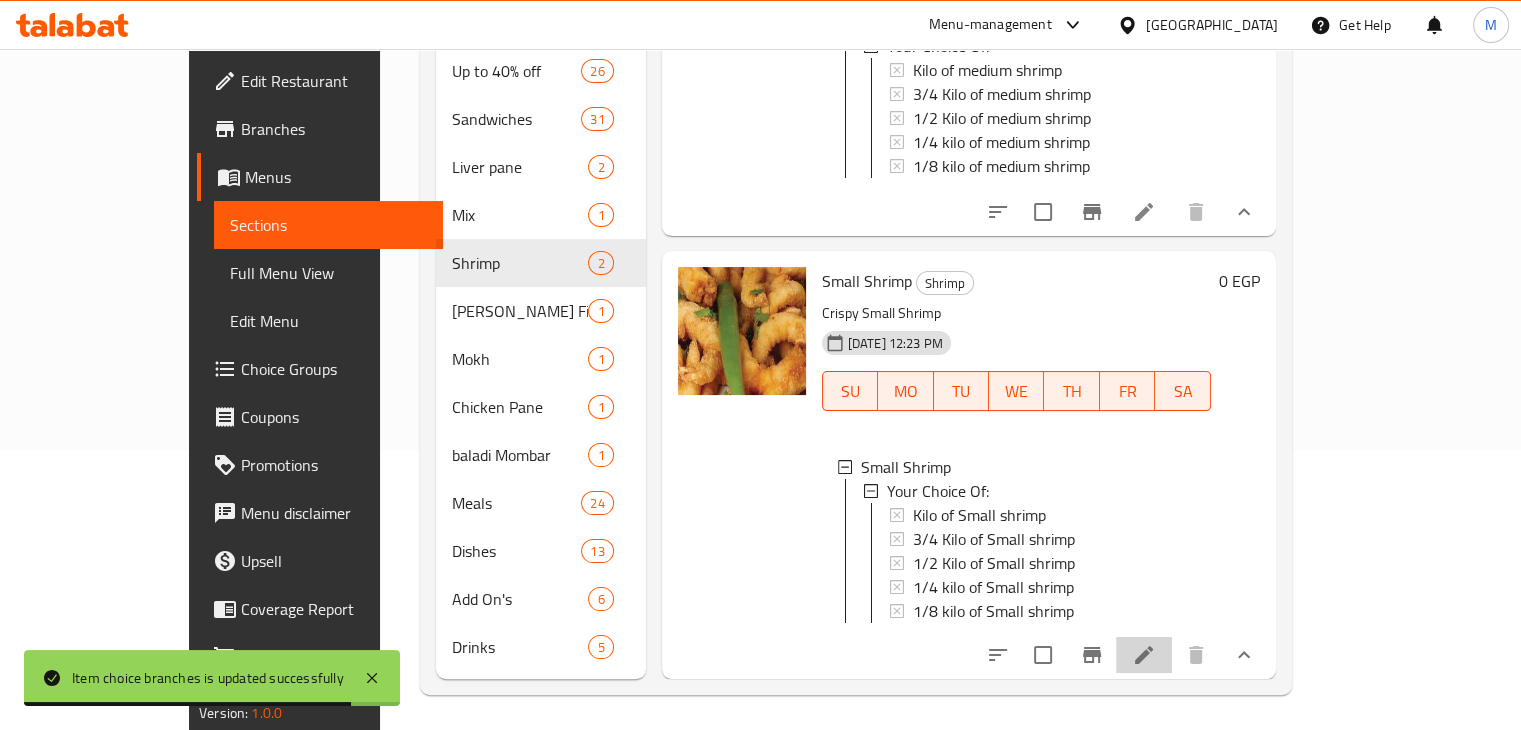 click 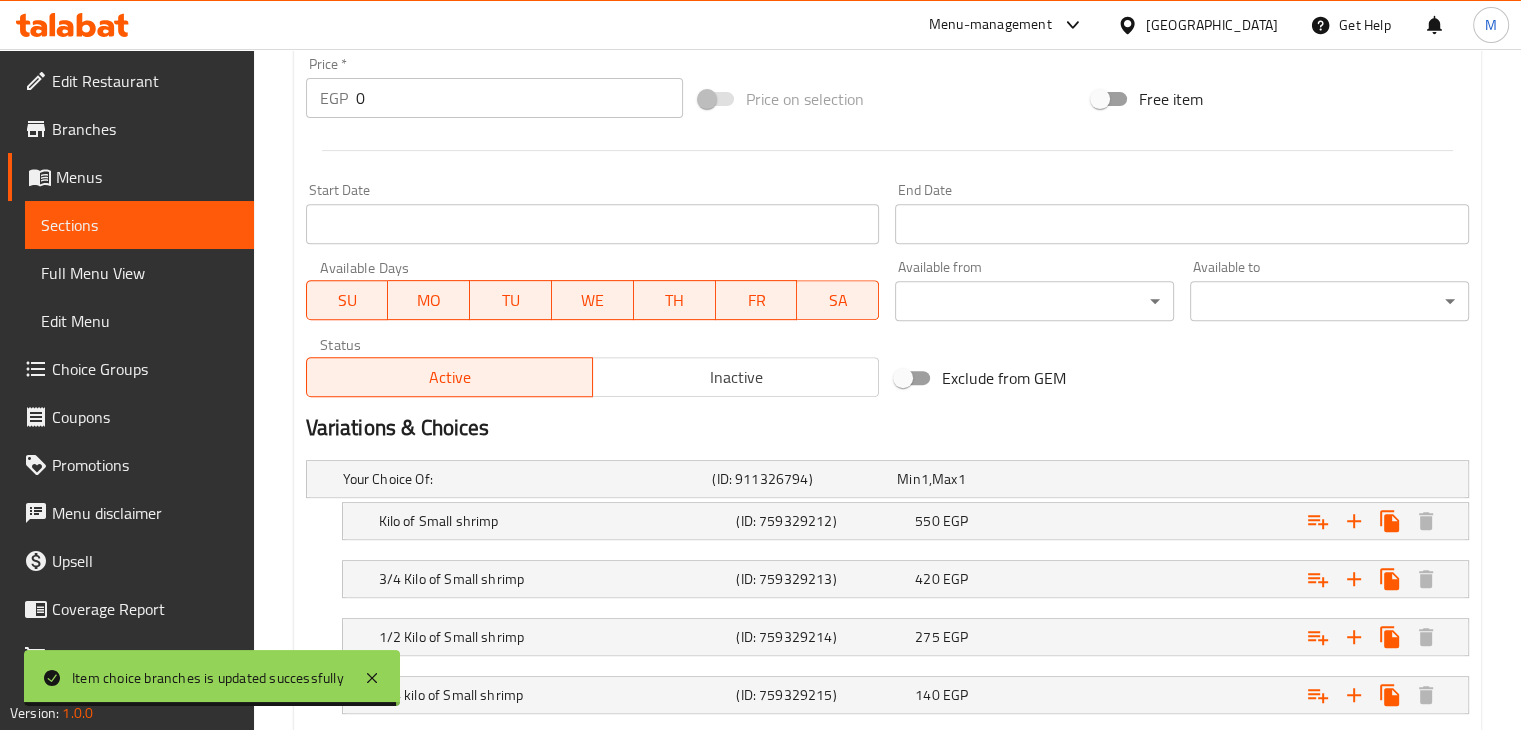 scroll, scrollTop: 928, scrollLeft: 0, axis: vertical 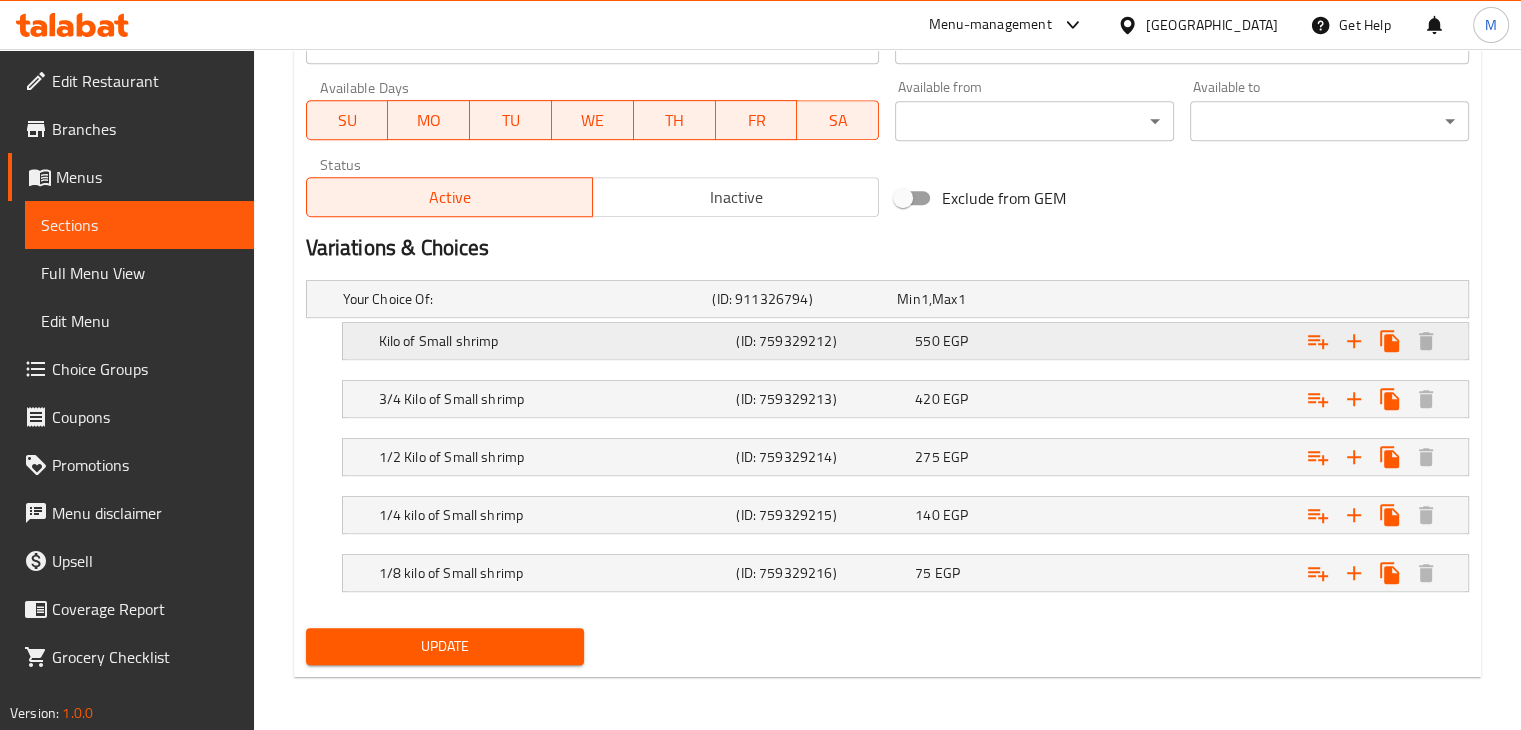 click on "550   EGP" at bounding box center (985, 299) 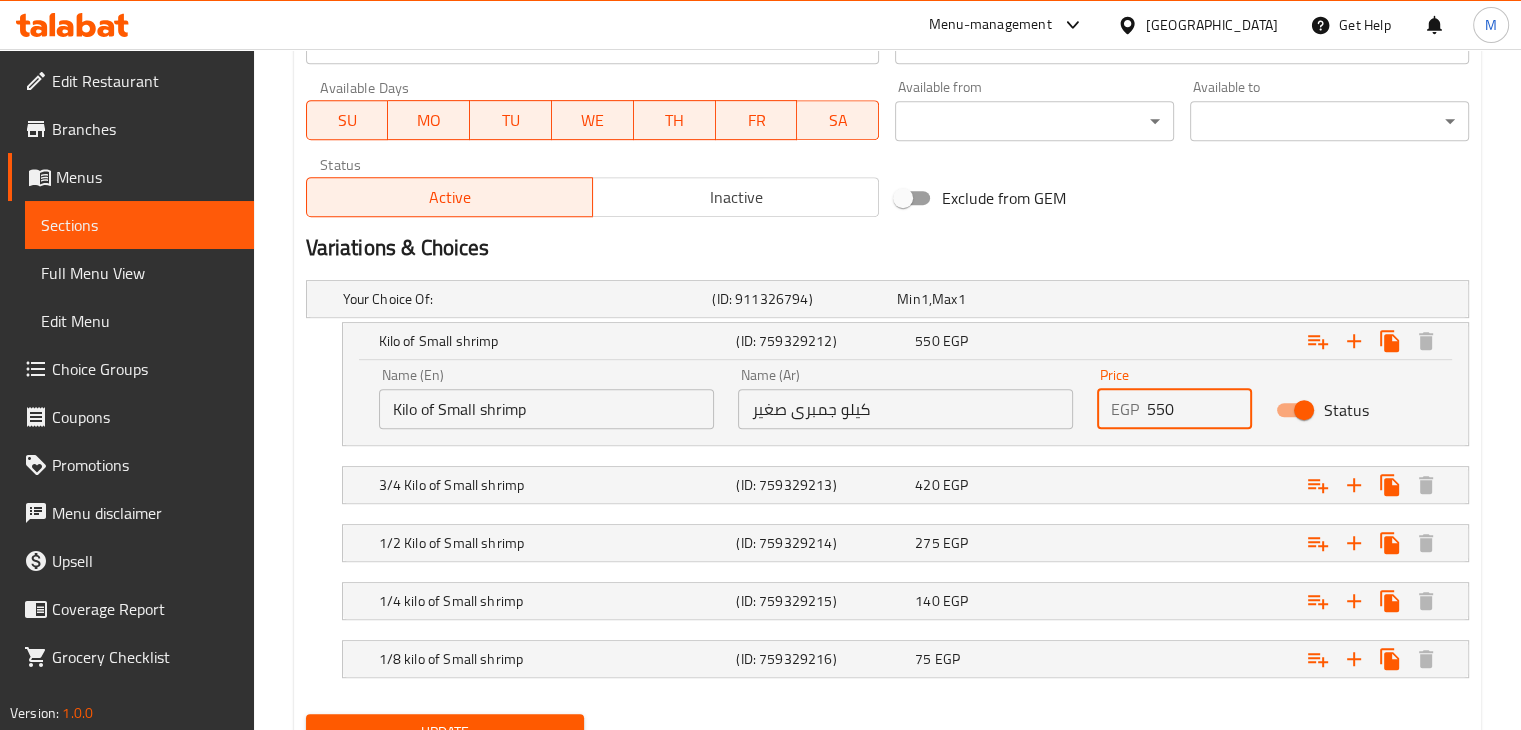 drag, startPoint x: 1175, startPoint y: 412, endPoint x: 1086, endPoint y: 422, distance: 89.560036 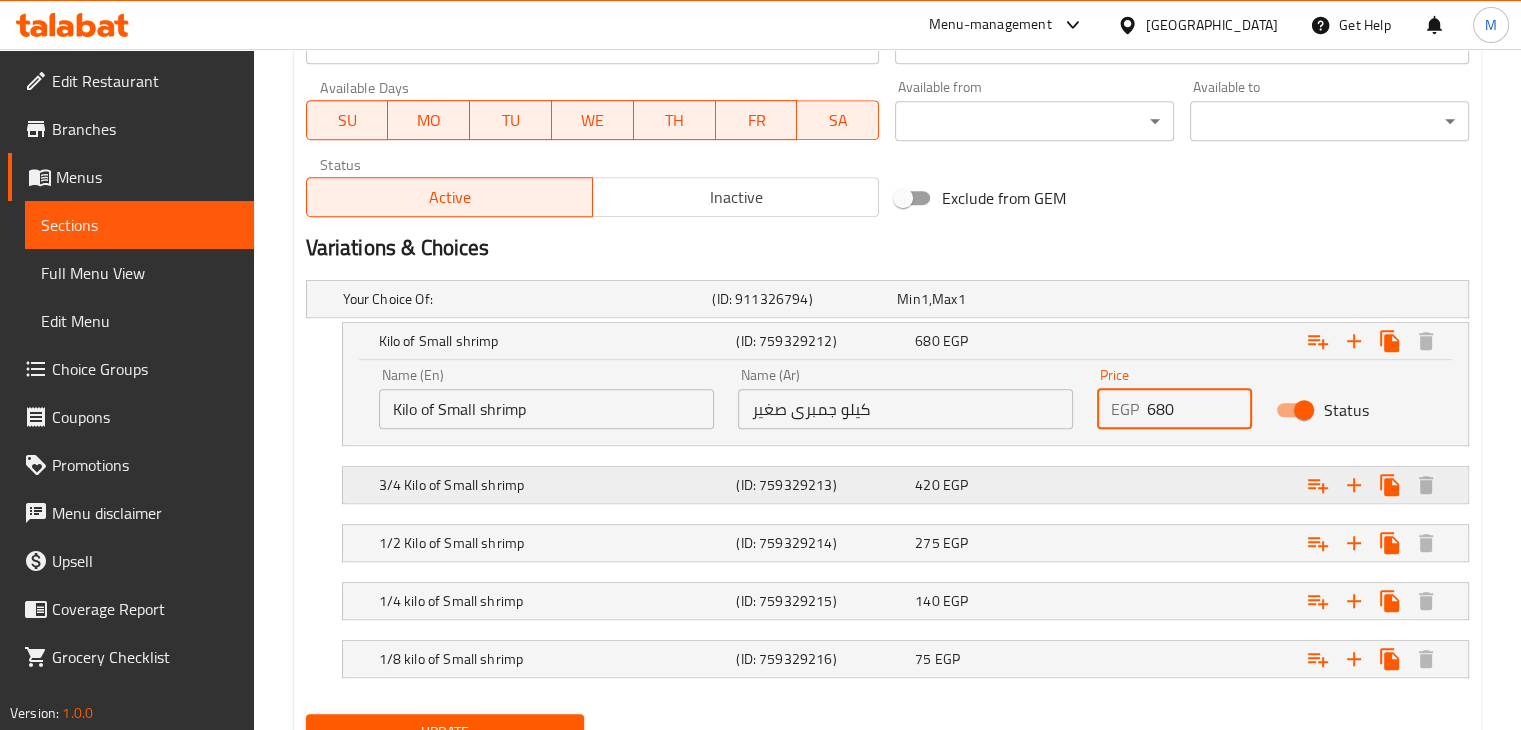 type on "680" 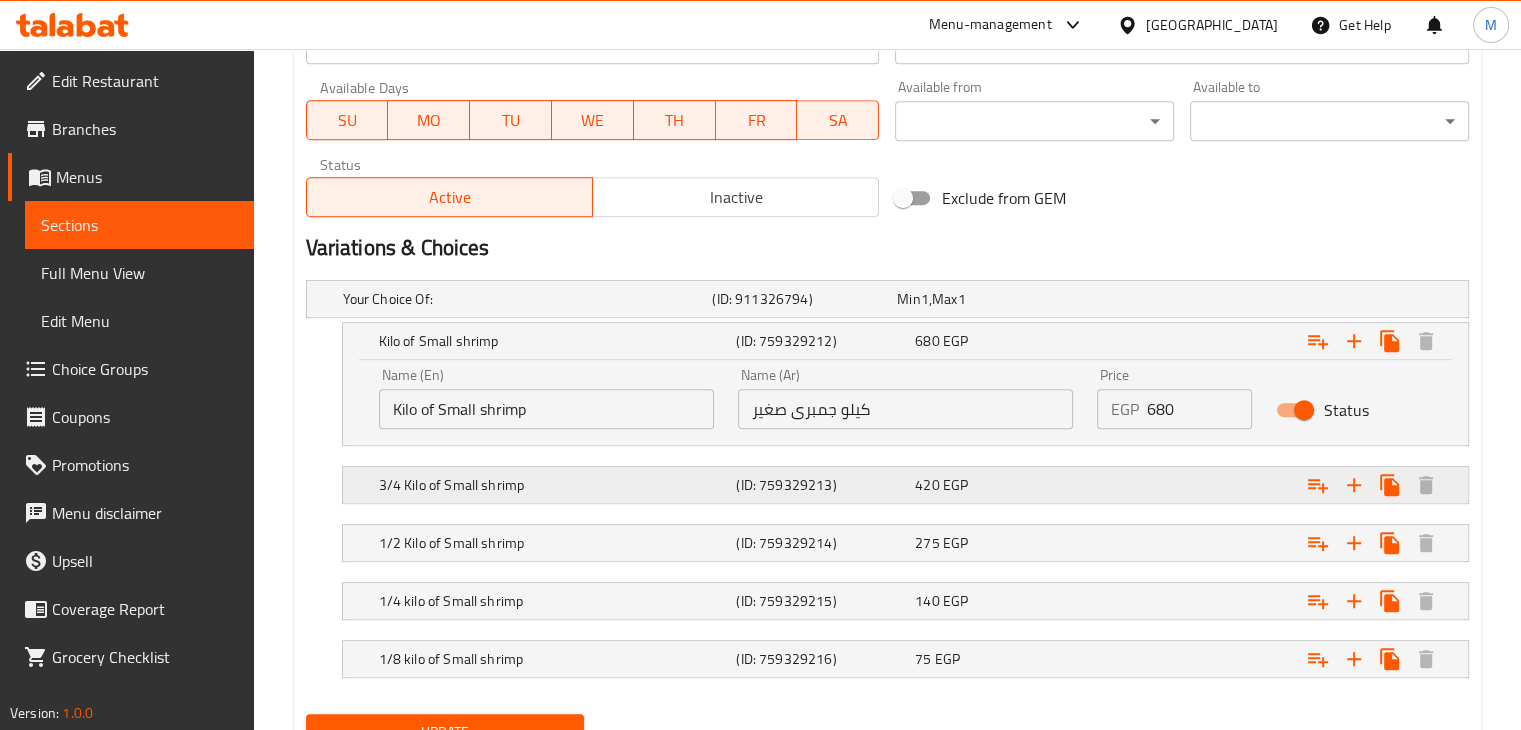 click on "3/4 Kilo of Small shrimp (ID: 759329213) 420   EGP" at bounding box center [893, 299] 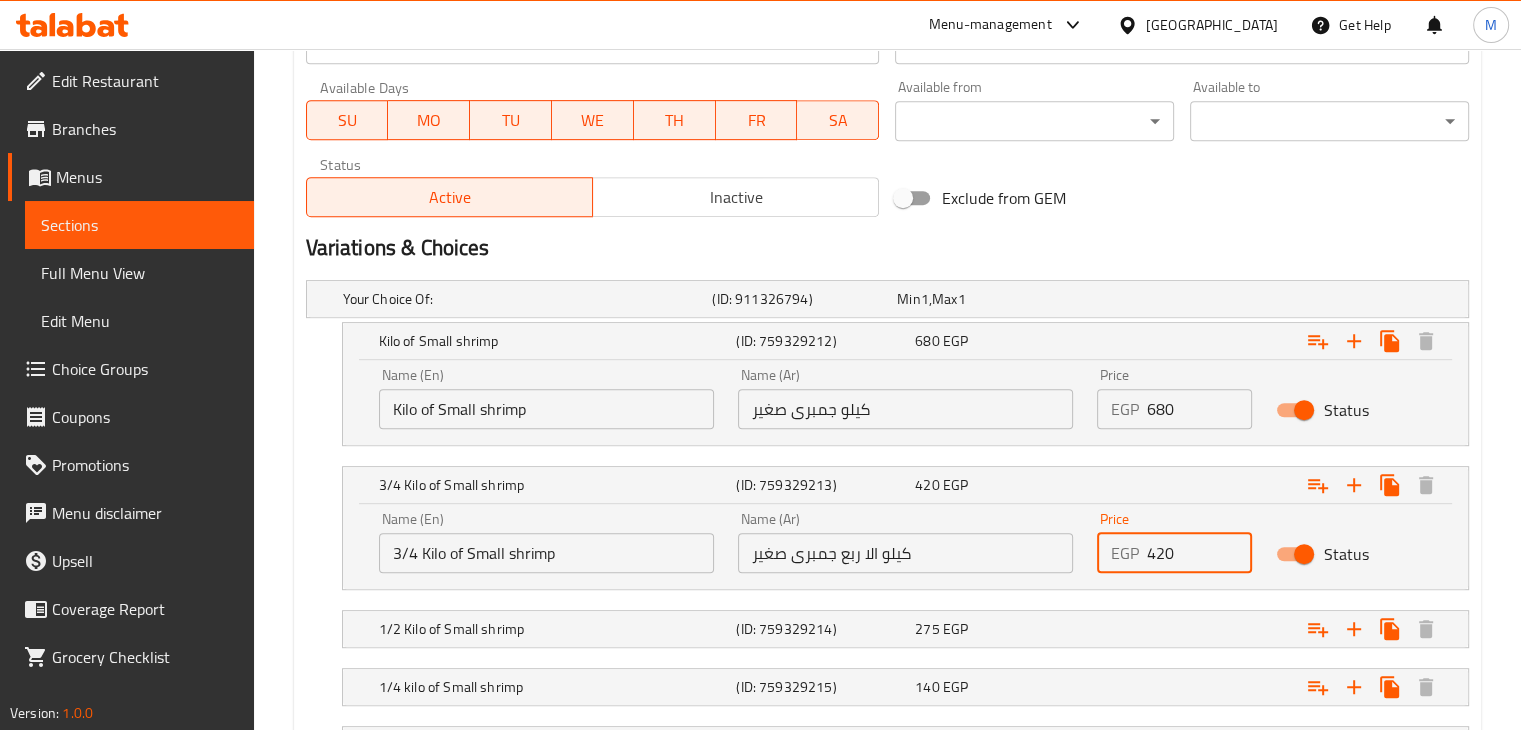 drag, startPoint x: 1174, startPoint y: 544, endPoint x: 1091, endPoint y: 550, distance: 83.21658 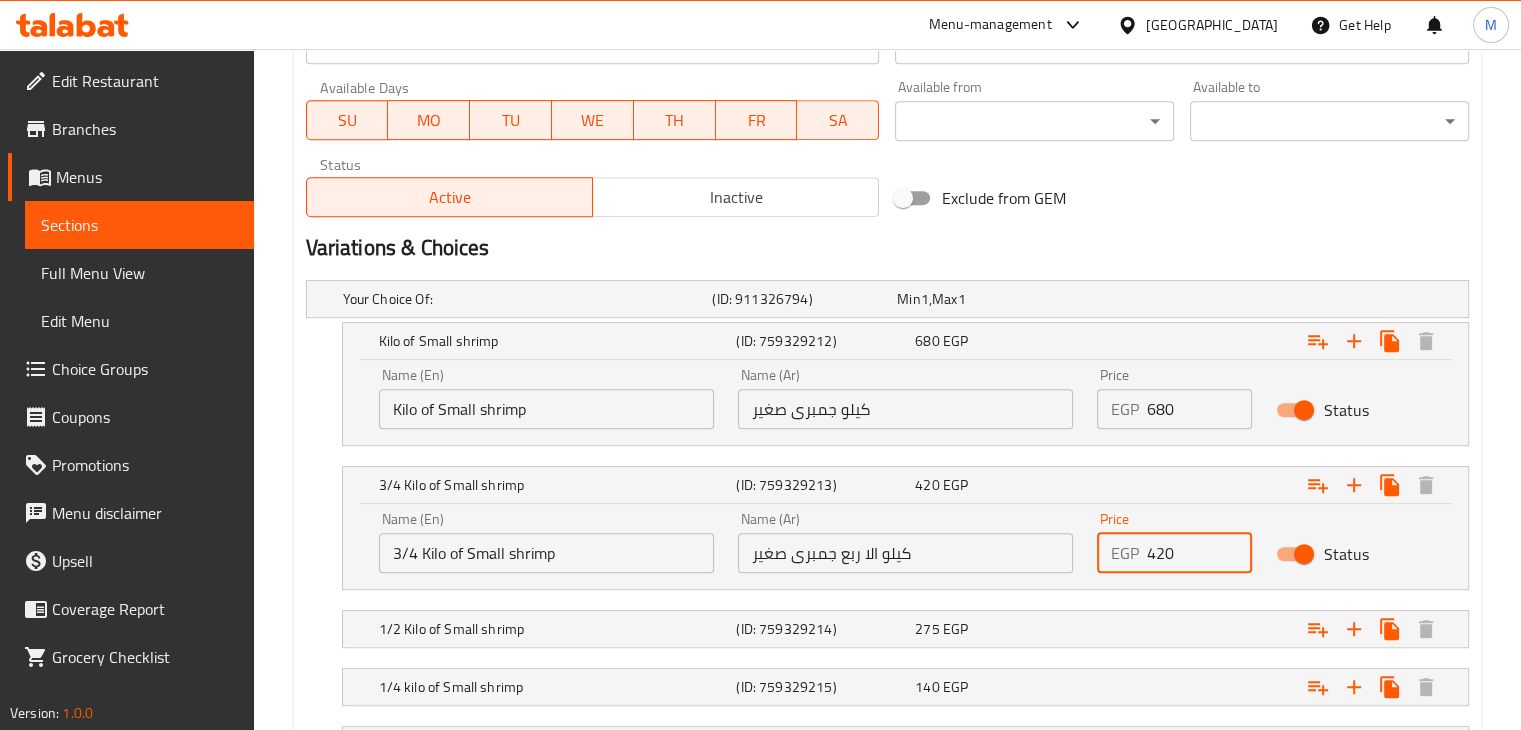 click on "Price EGP 420 Price" at bounding box center [1175, 542] 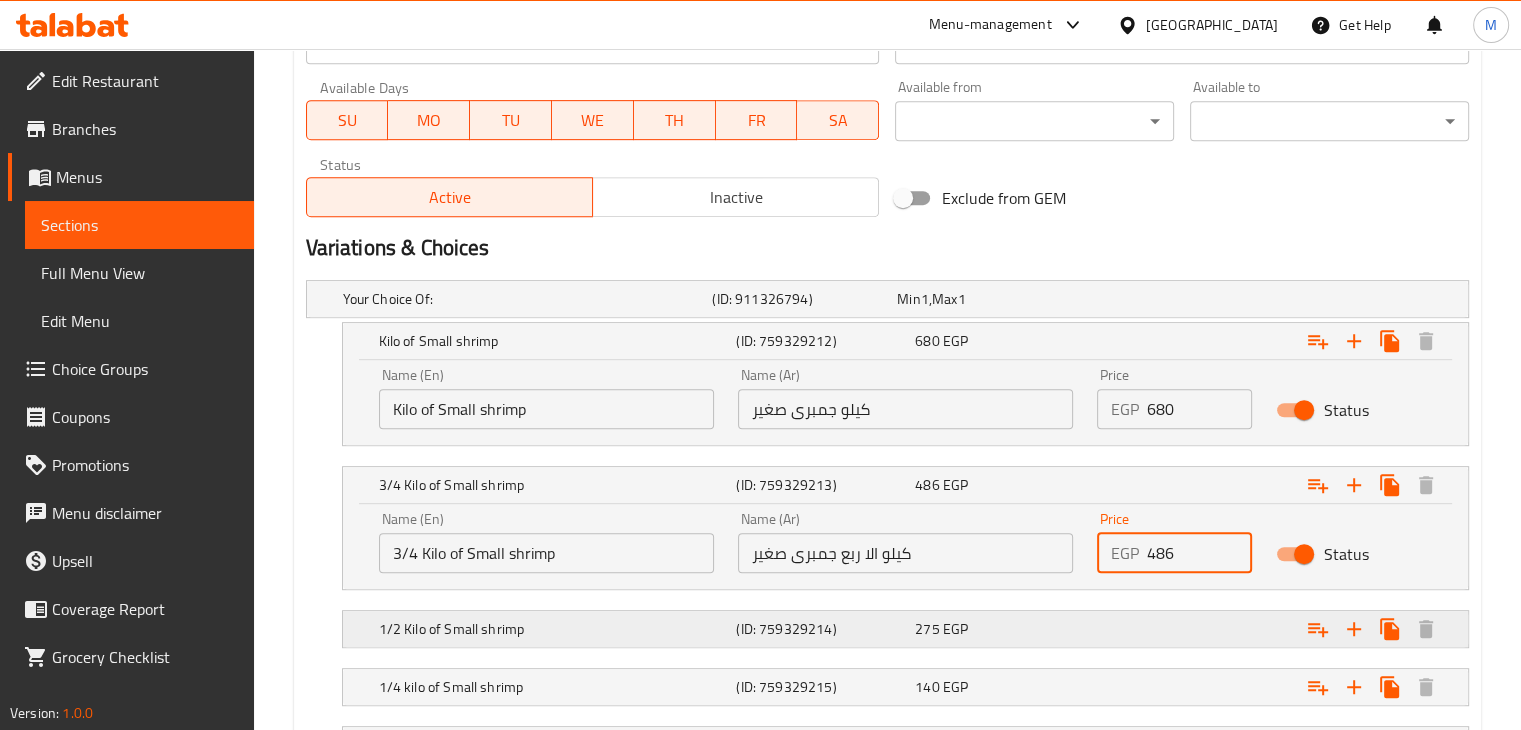 type on "486" 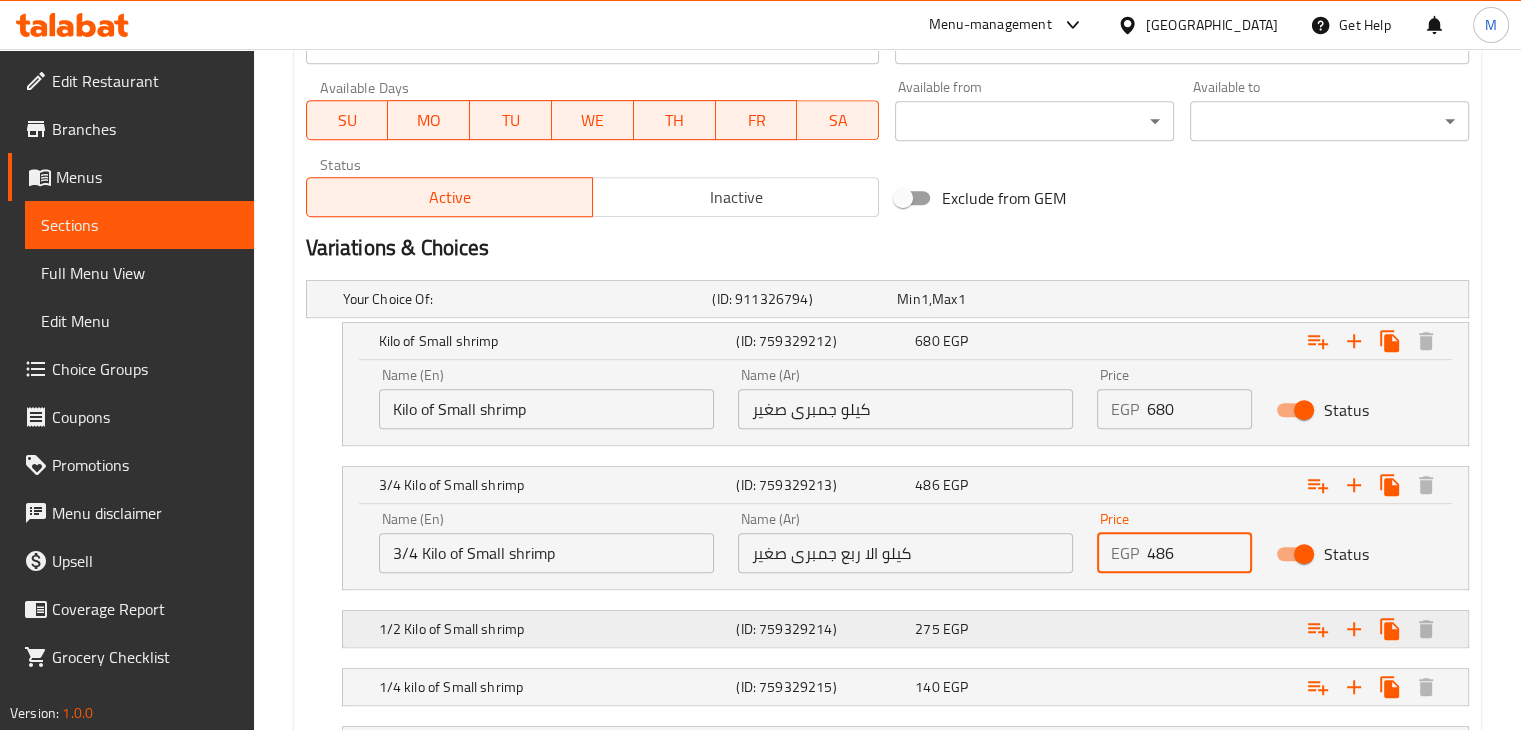 click on "275   EGP" at bounding box center [985, 299] 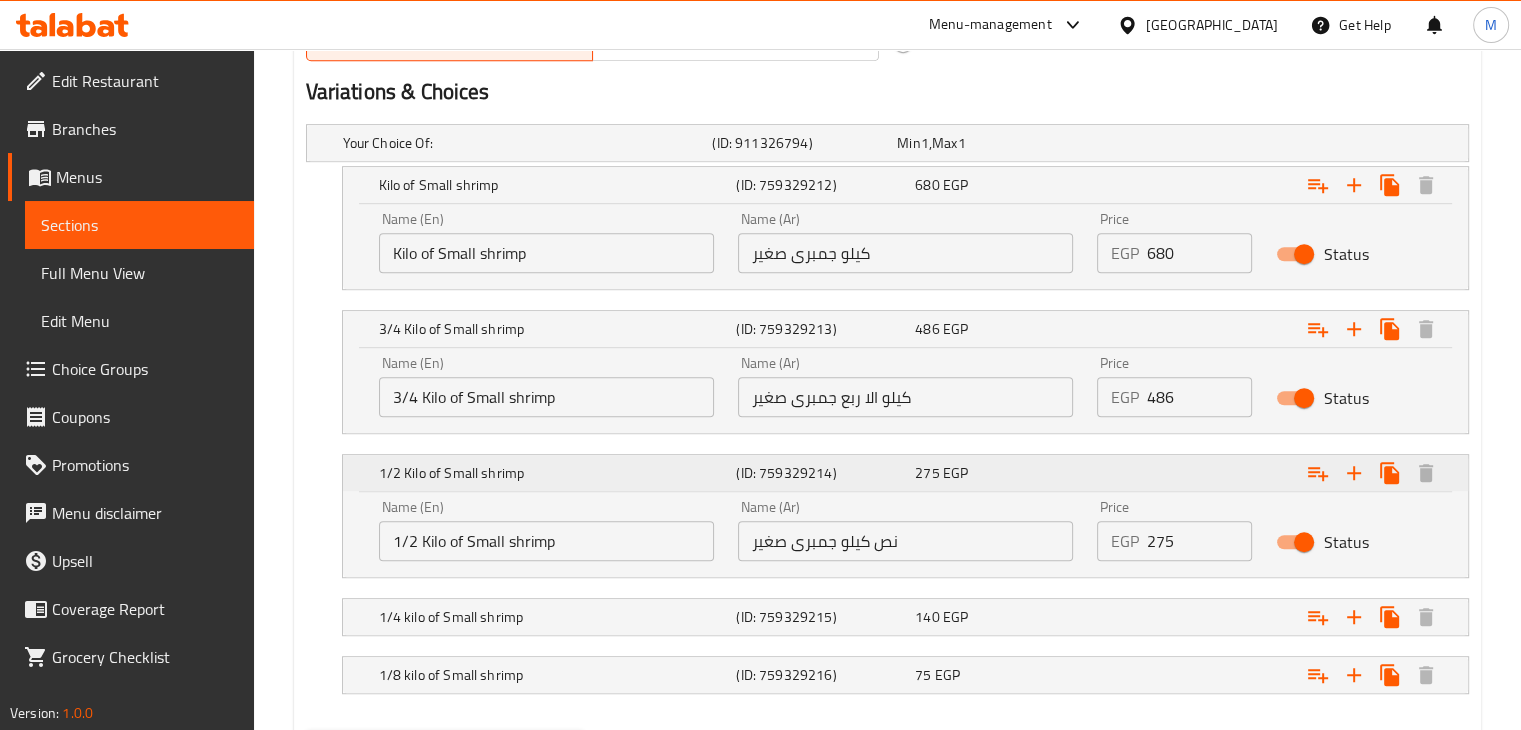 scroll, scrollTop: 1084, scrollLeft: 0, axis: vertical 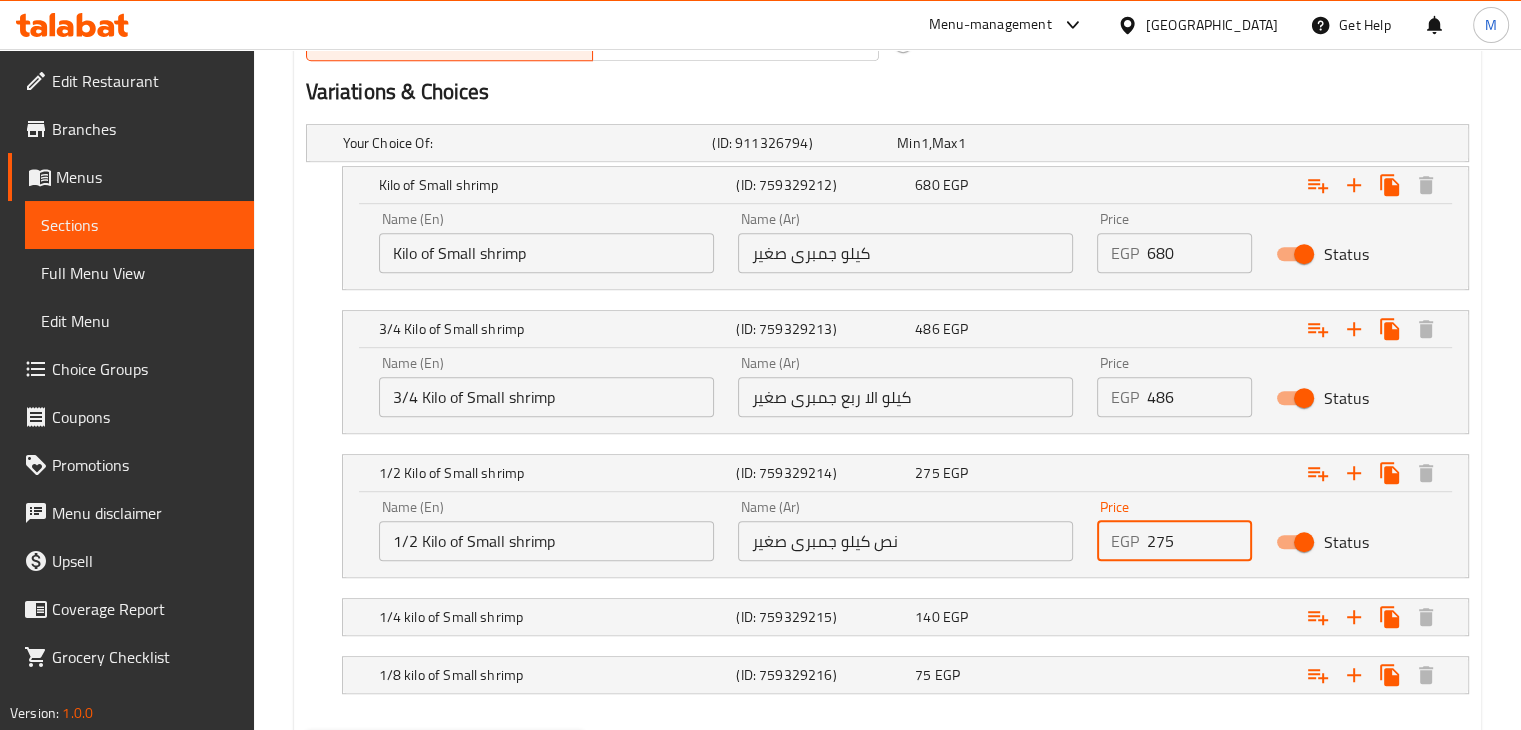 drag, startPoint x: 1188, startPoint y: 548, endPoint x: 1116, endPoint y: 548, distance: 72 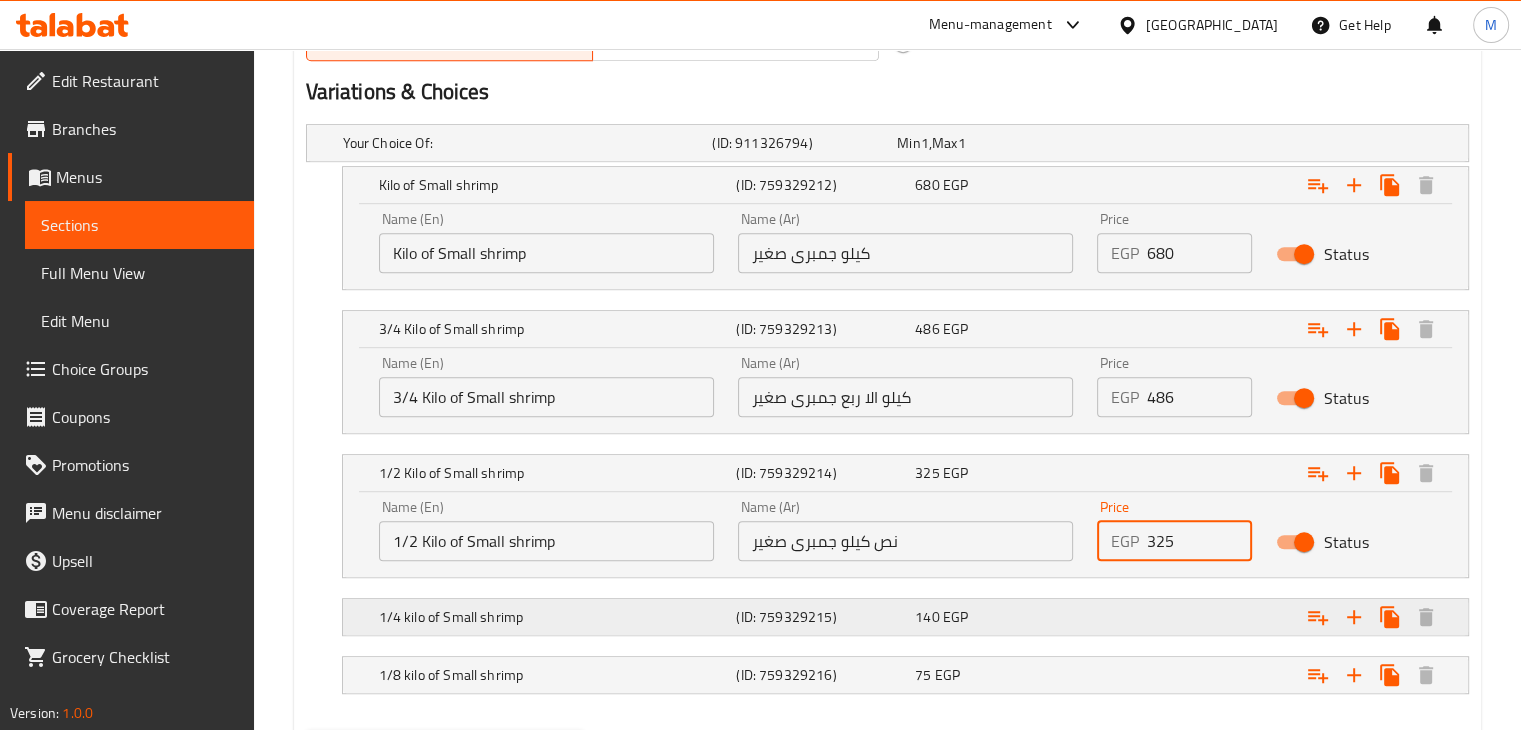 type on "325" 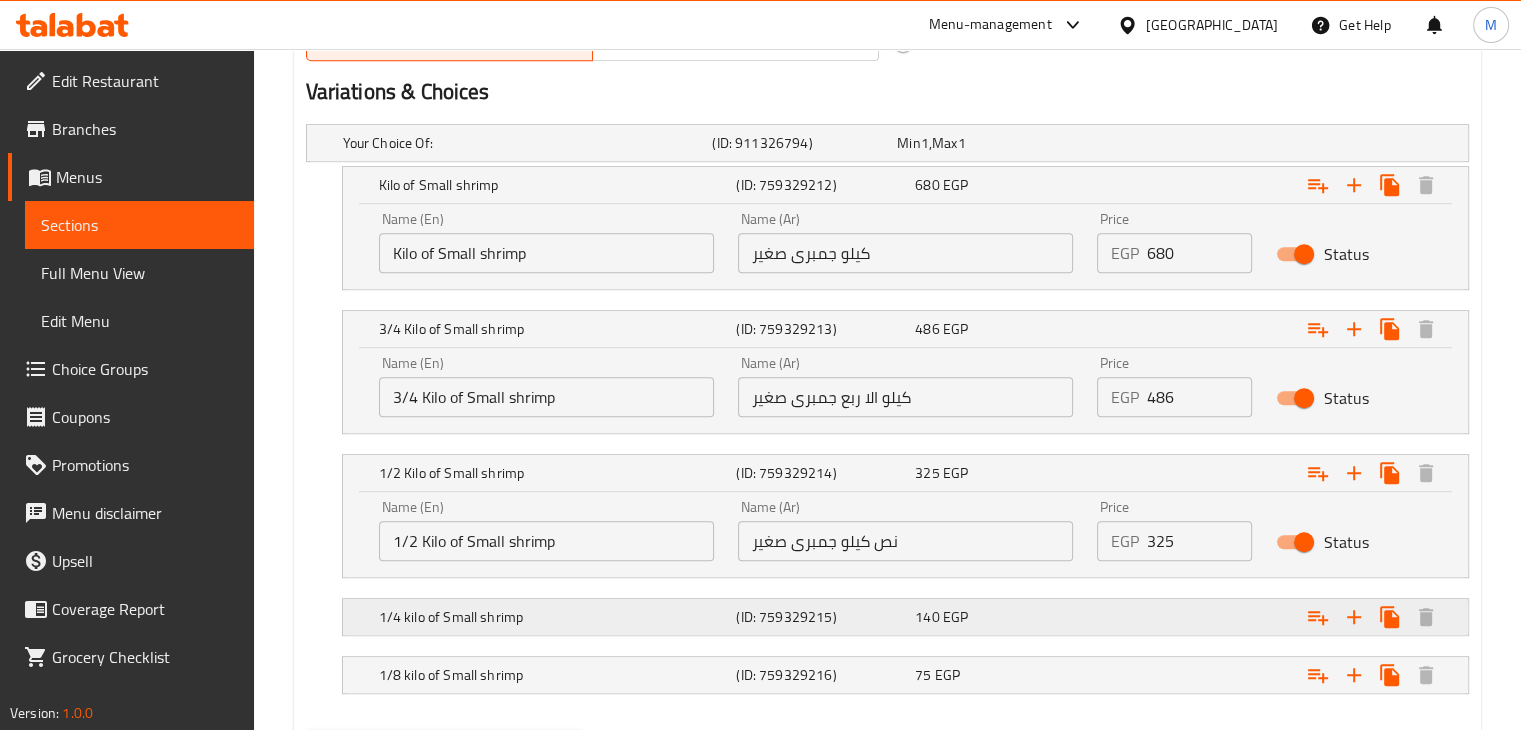 click on "140   EGP" at bounding box center [985, 143] 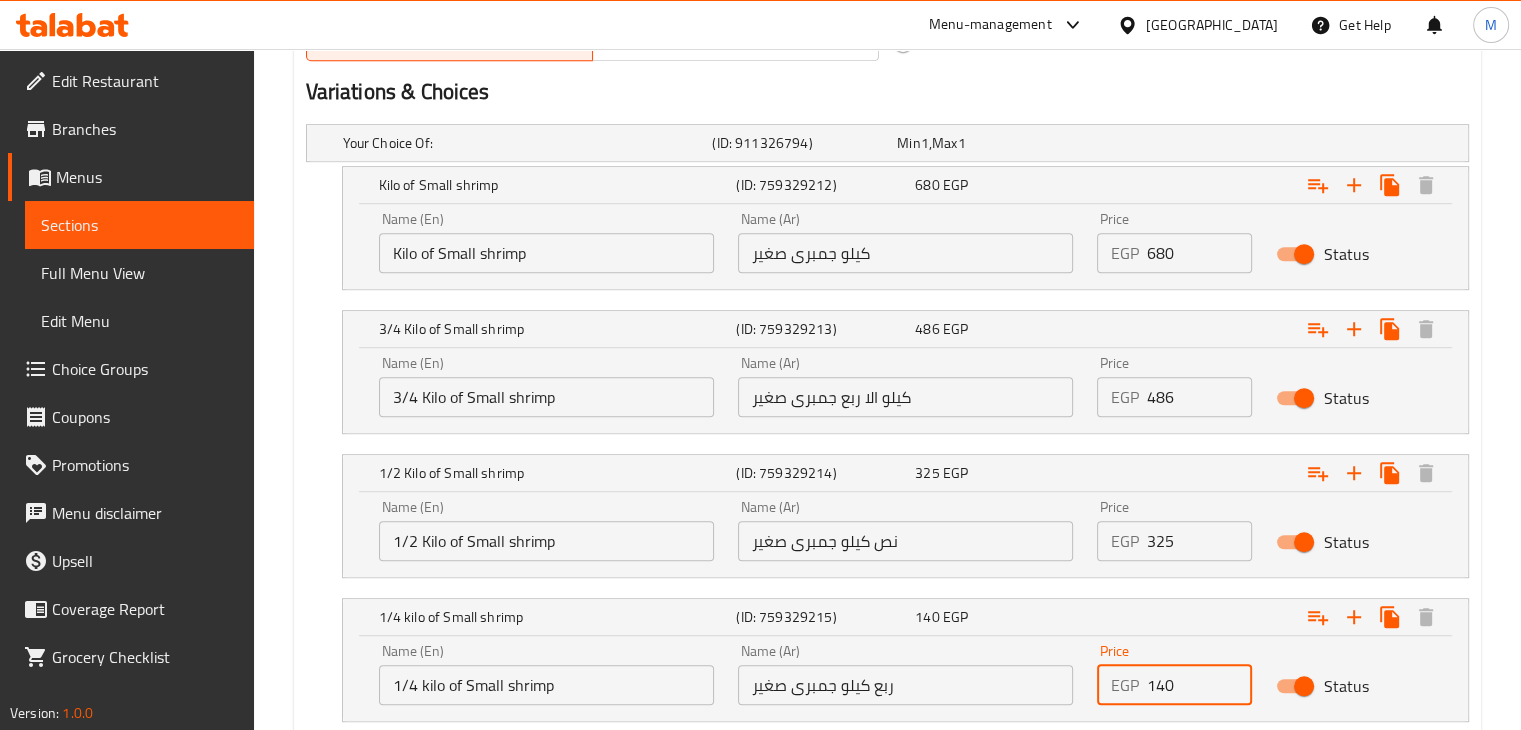 drag, startPoint x: 1180, startPoint y: 673, endPoint x: 1091, endPoint y: 677, distance: 89.08984 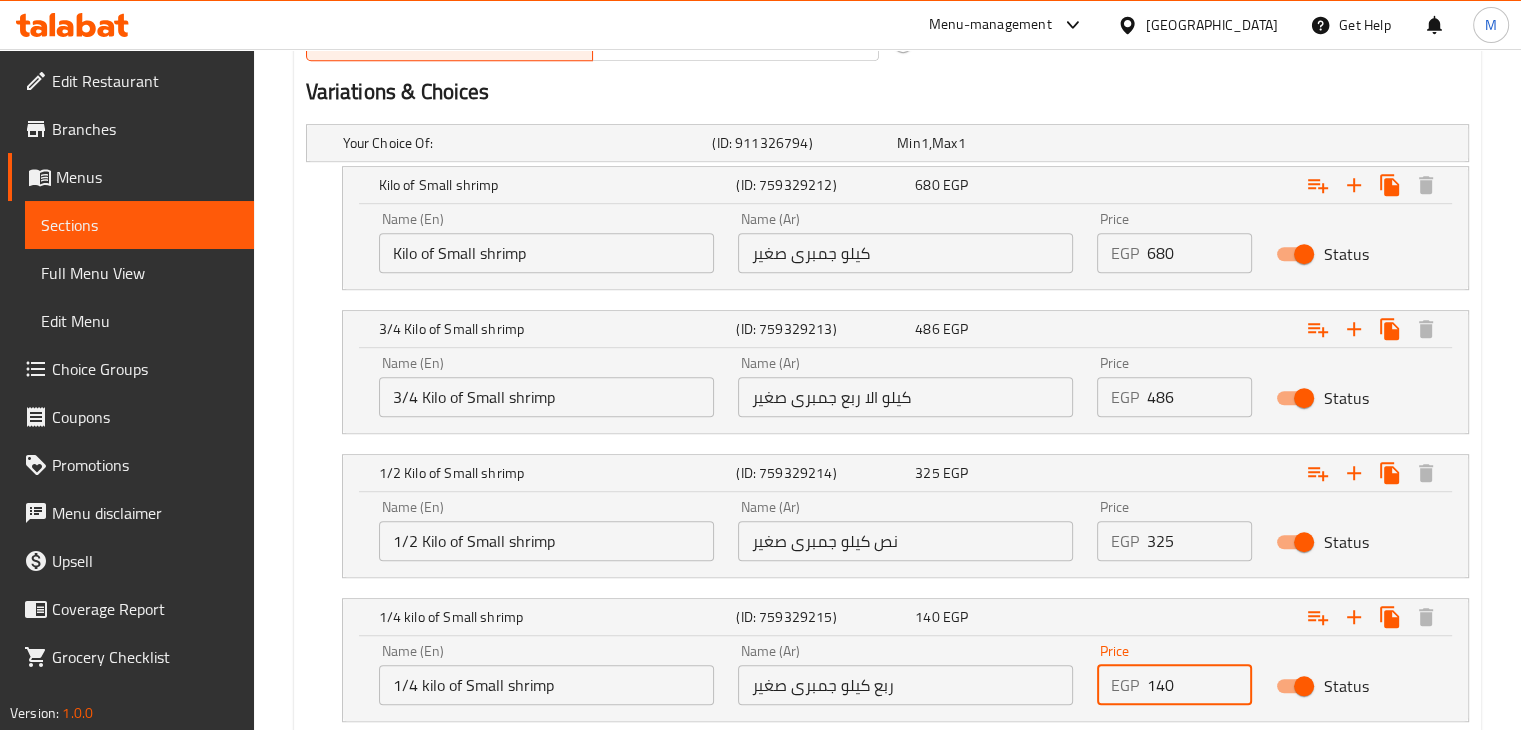 click on "Price EGP 140 Price" at bounding box center [1175, 674] 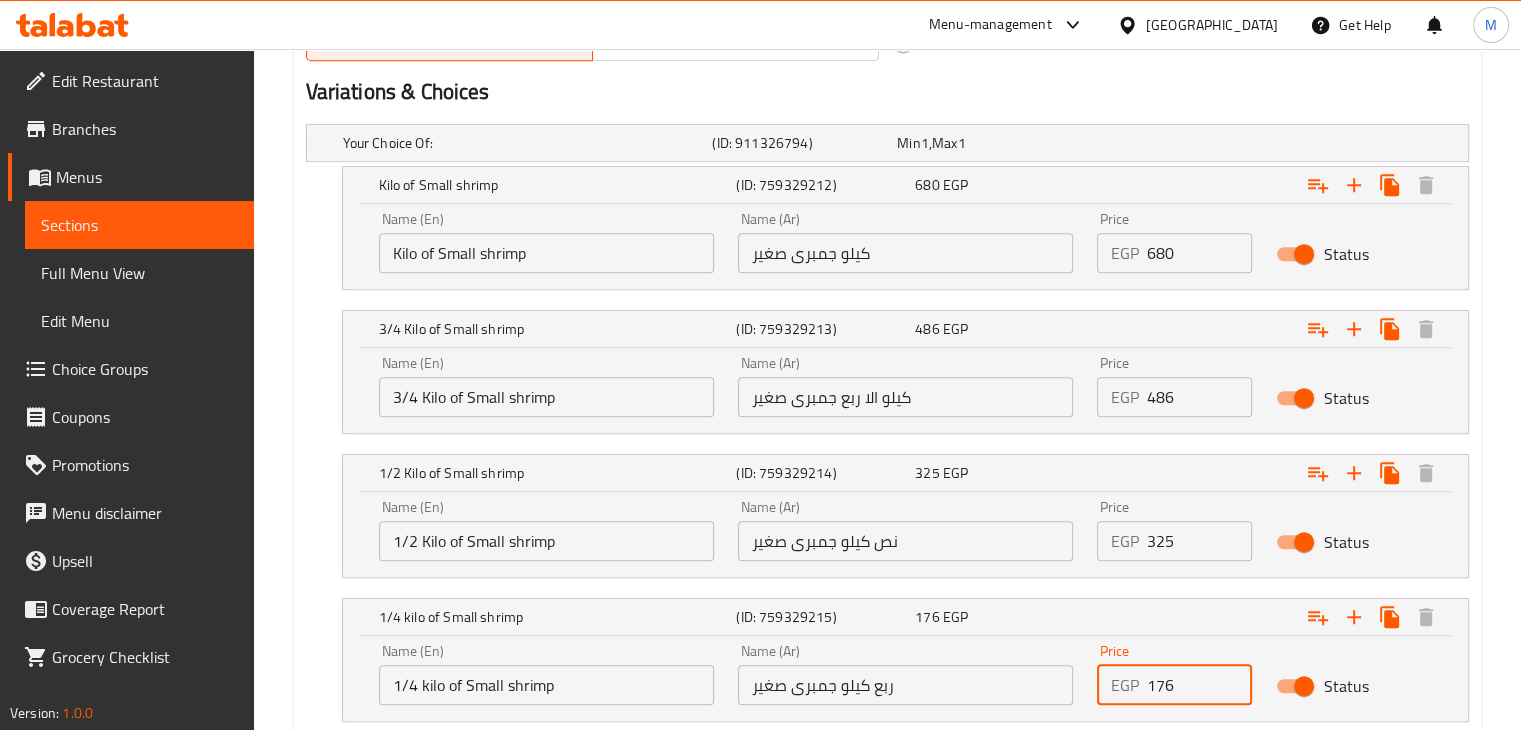 scroll, scrollTop: 1272, scrollLeft: 0, axis: vertical 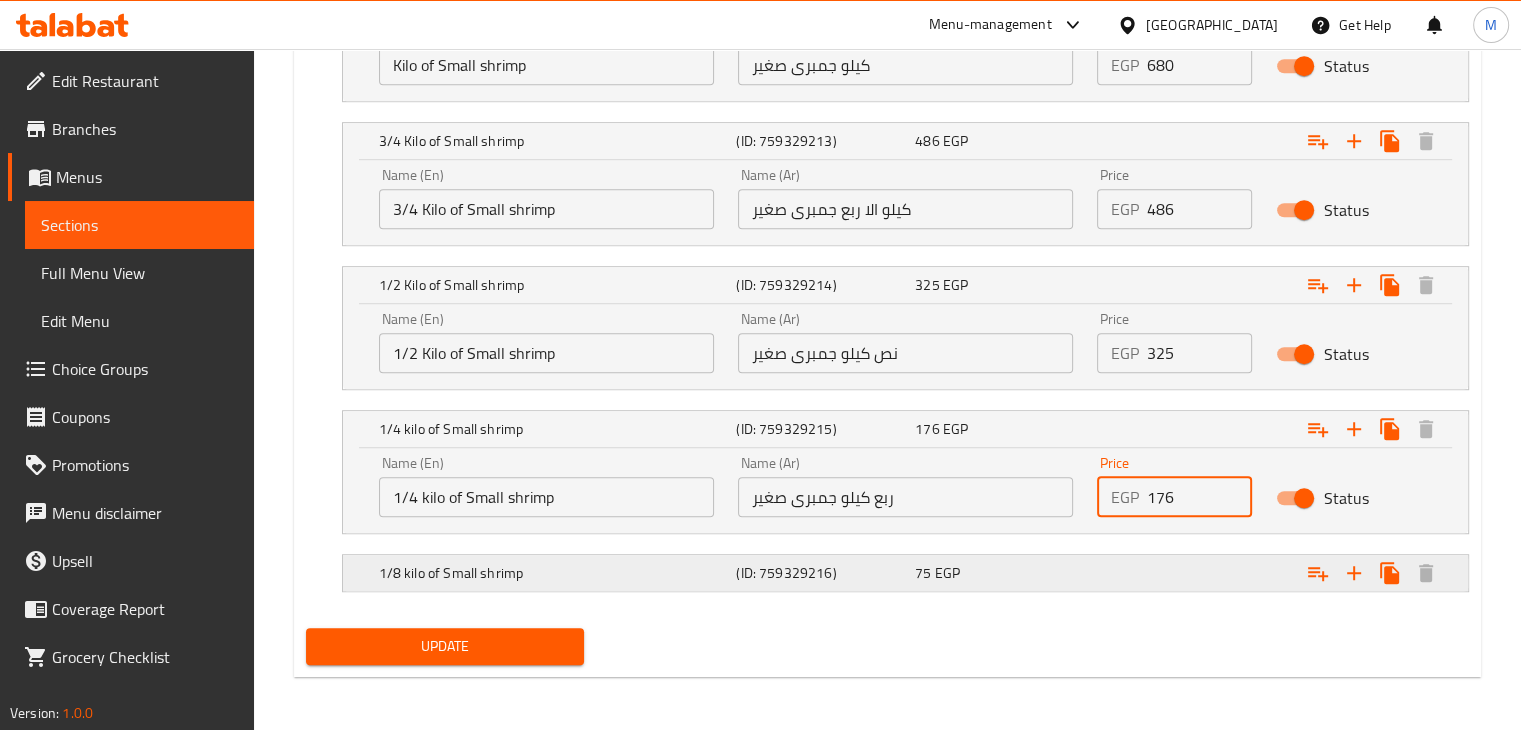 type on "176" 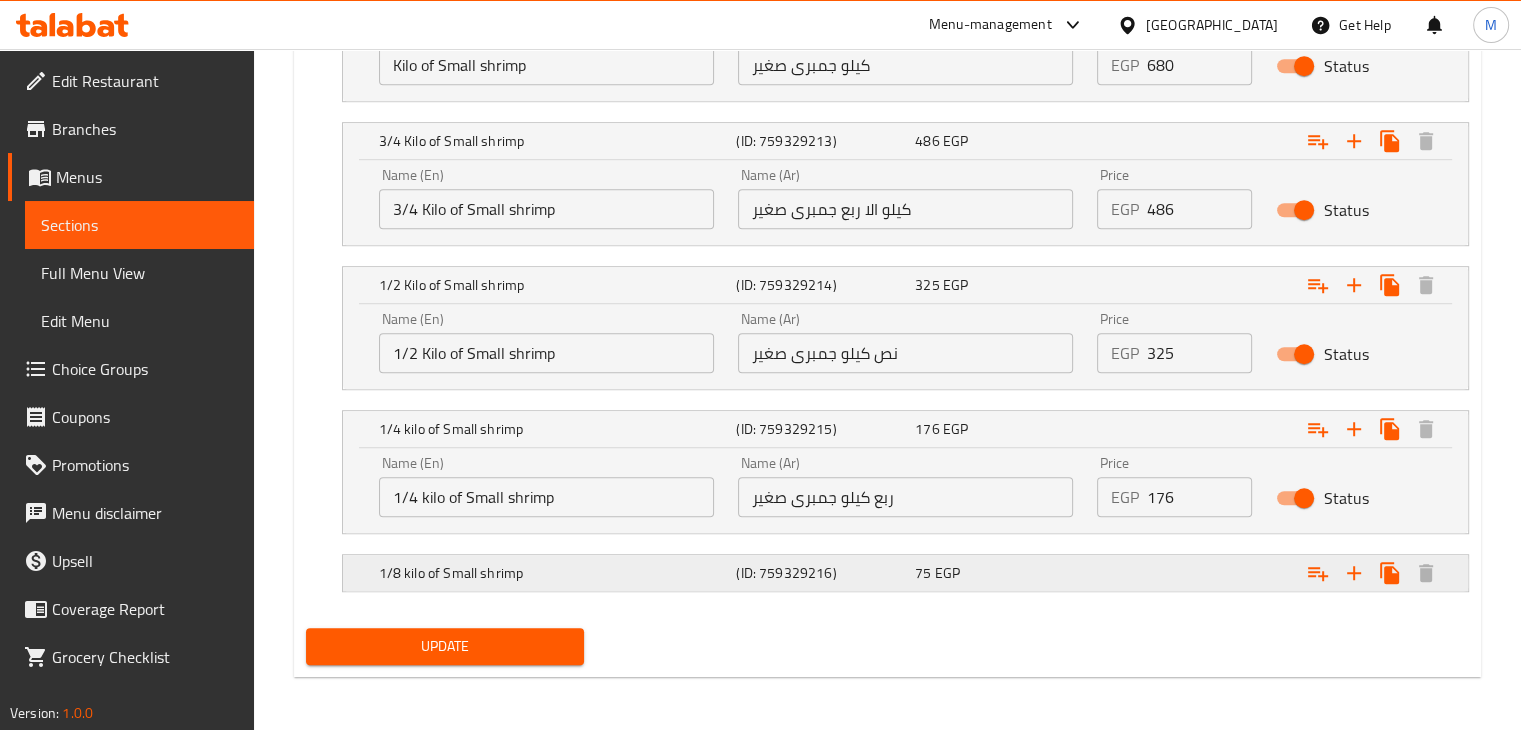 click at bounding box center [1263, -45] 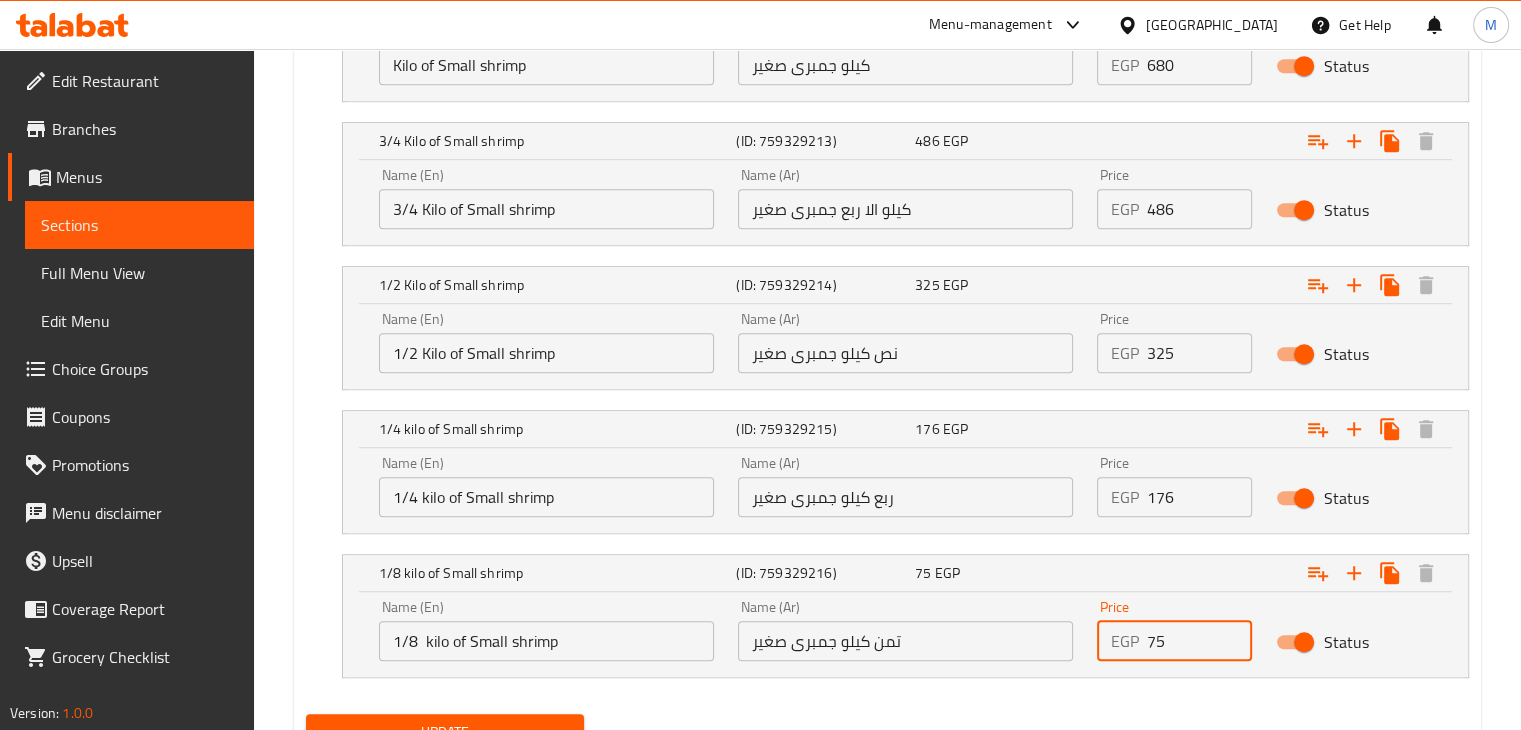 drag, startPoint x: 1167, startPoint y: 626, endPoint x: 1008, endPoint y: 660, distance: 162.59459 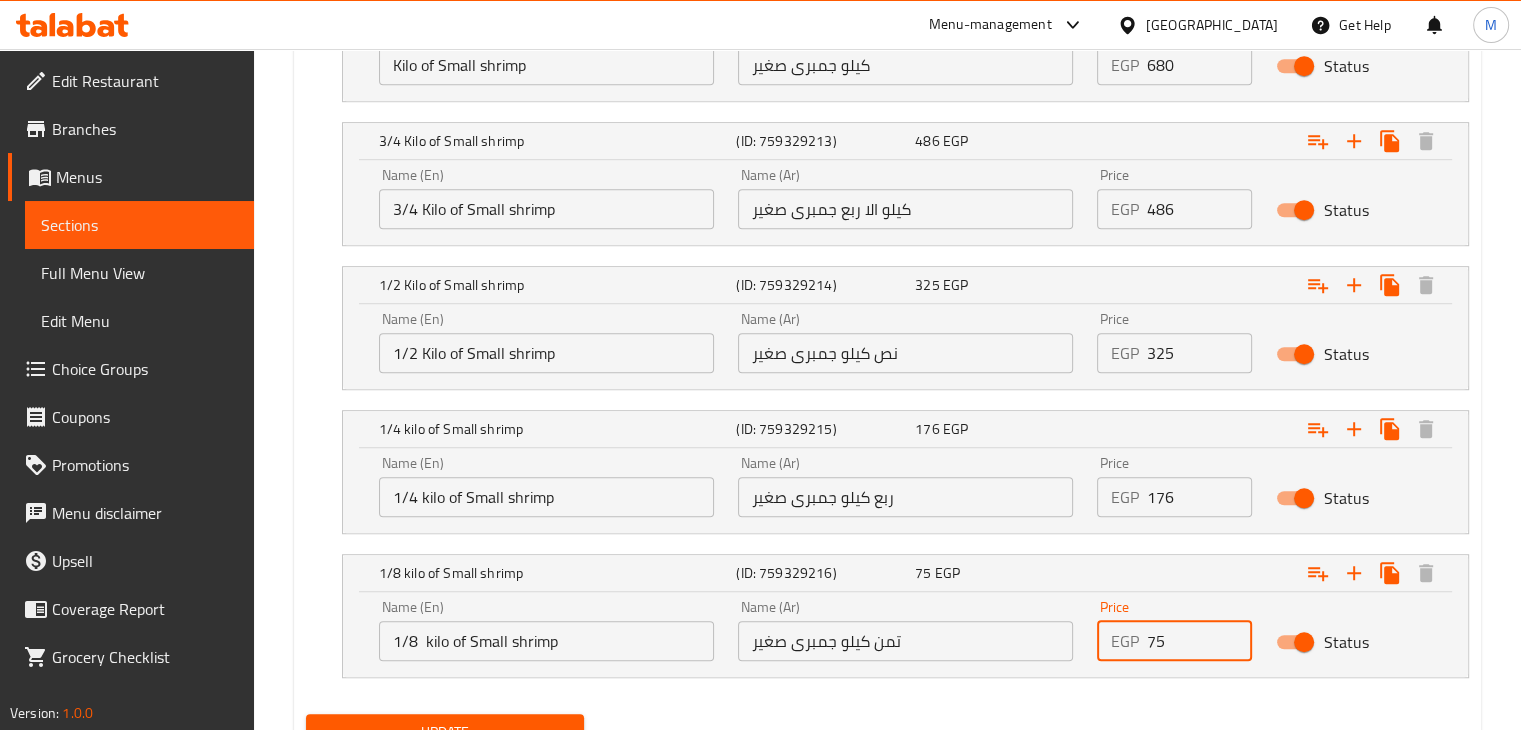 click on "Name (En) 1/8  kilo of Small shrimp Name (En) Name (Ar) تمن كيلو جمبرى صغير Name (Ar) Price EGP 75 Price Status" at bounding box center (905, 630) 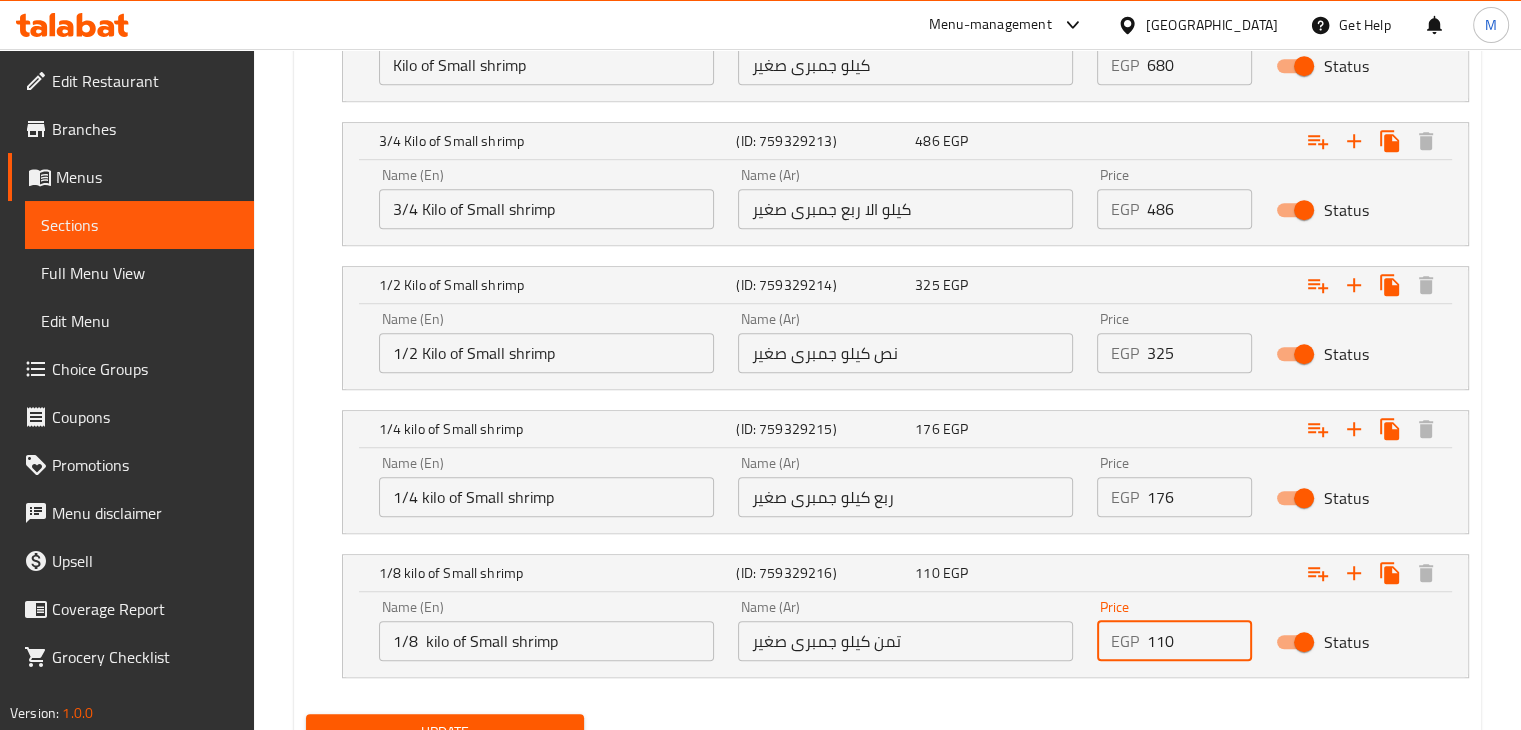 scroll, scrollTop: 1358, scrollLeft: 0, axis: vertical 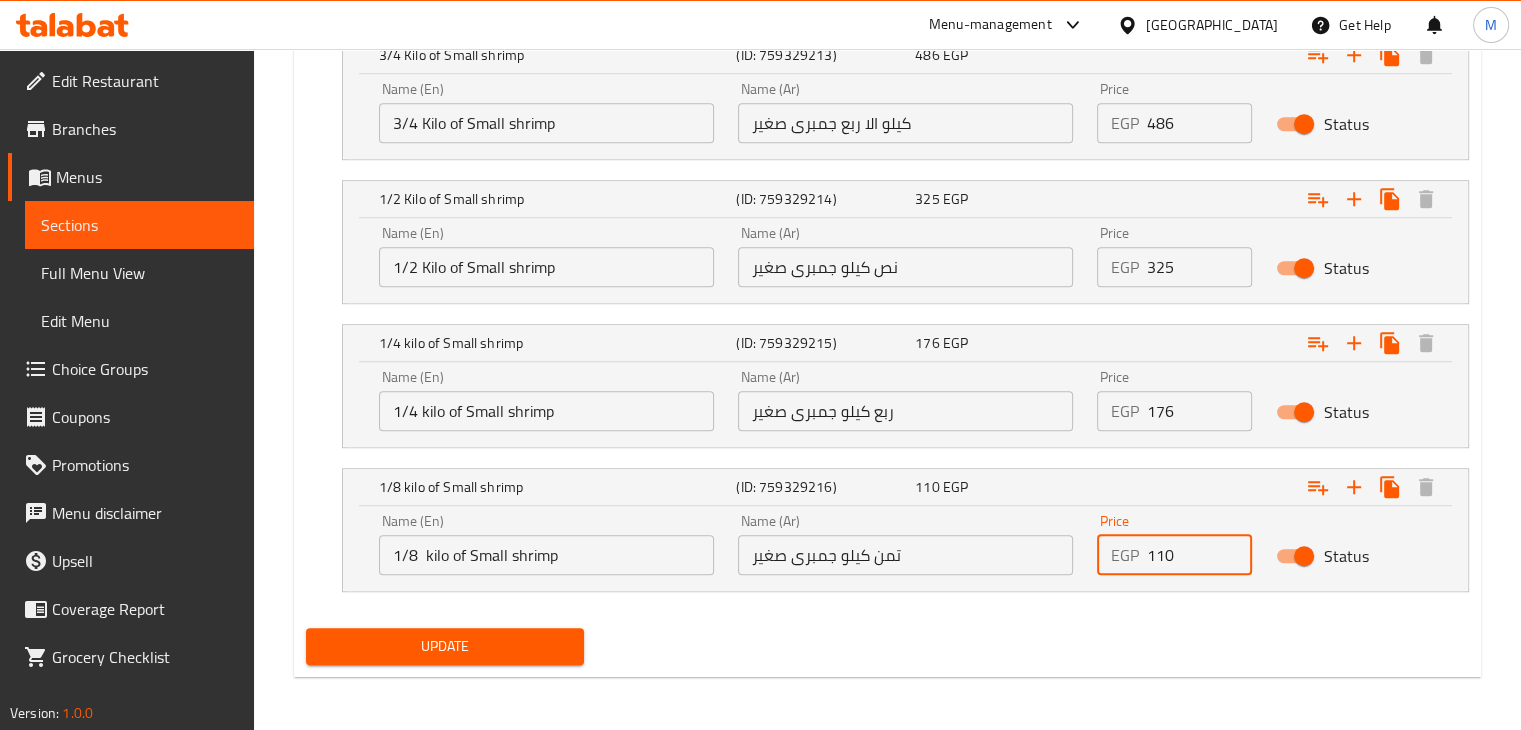 type on "110" 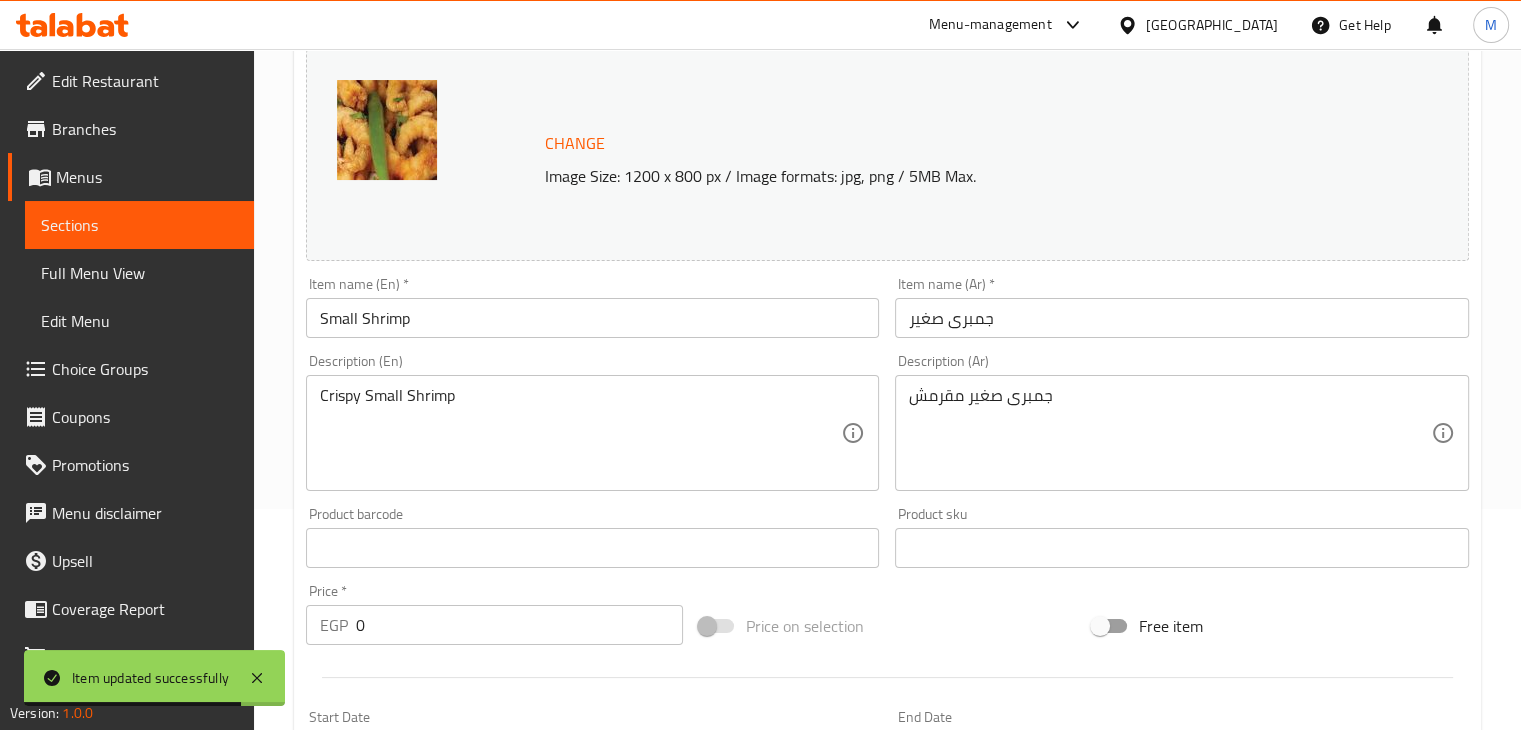 scroll, scrollTop: 0, scrollLeft: 0, axis: both 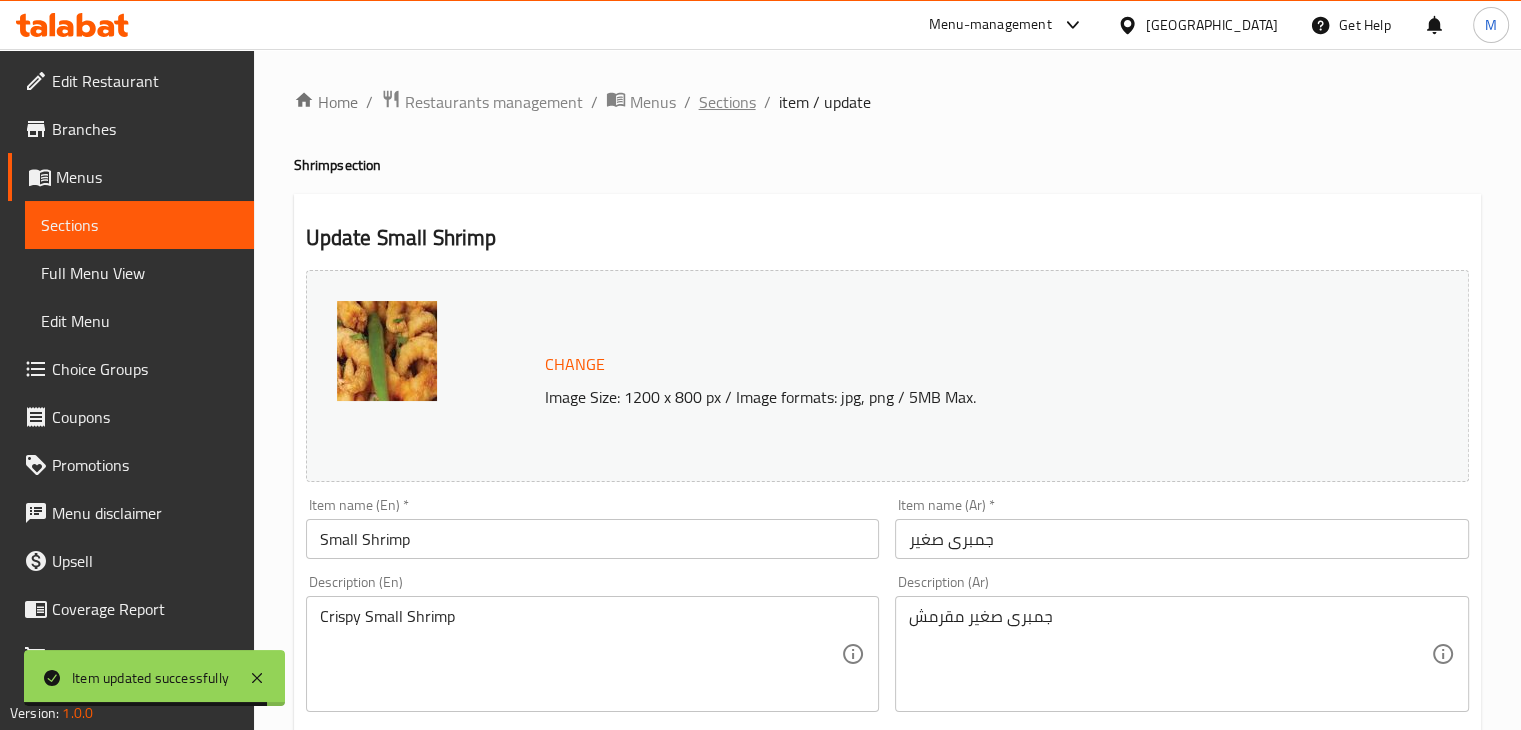 click on "Sections" at bounding box center (727, 102) 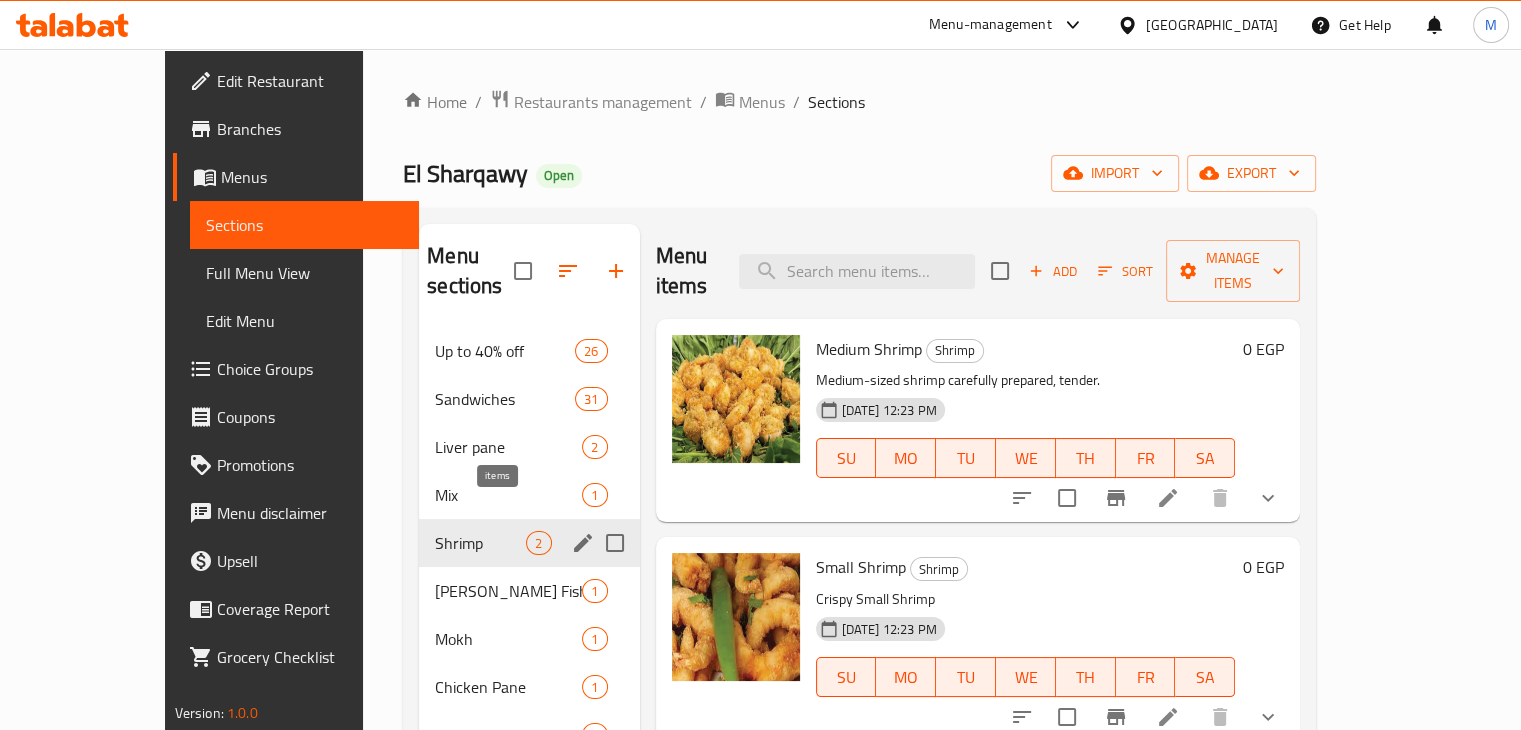 click on "[PERSON_NAME] Fish Fillet" at bounding box center (508, 591) 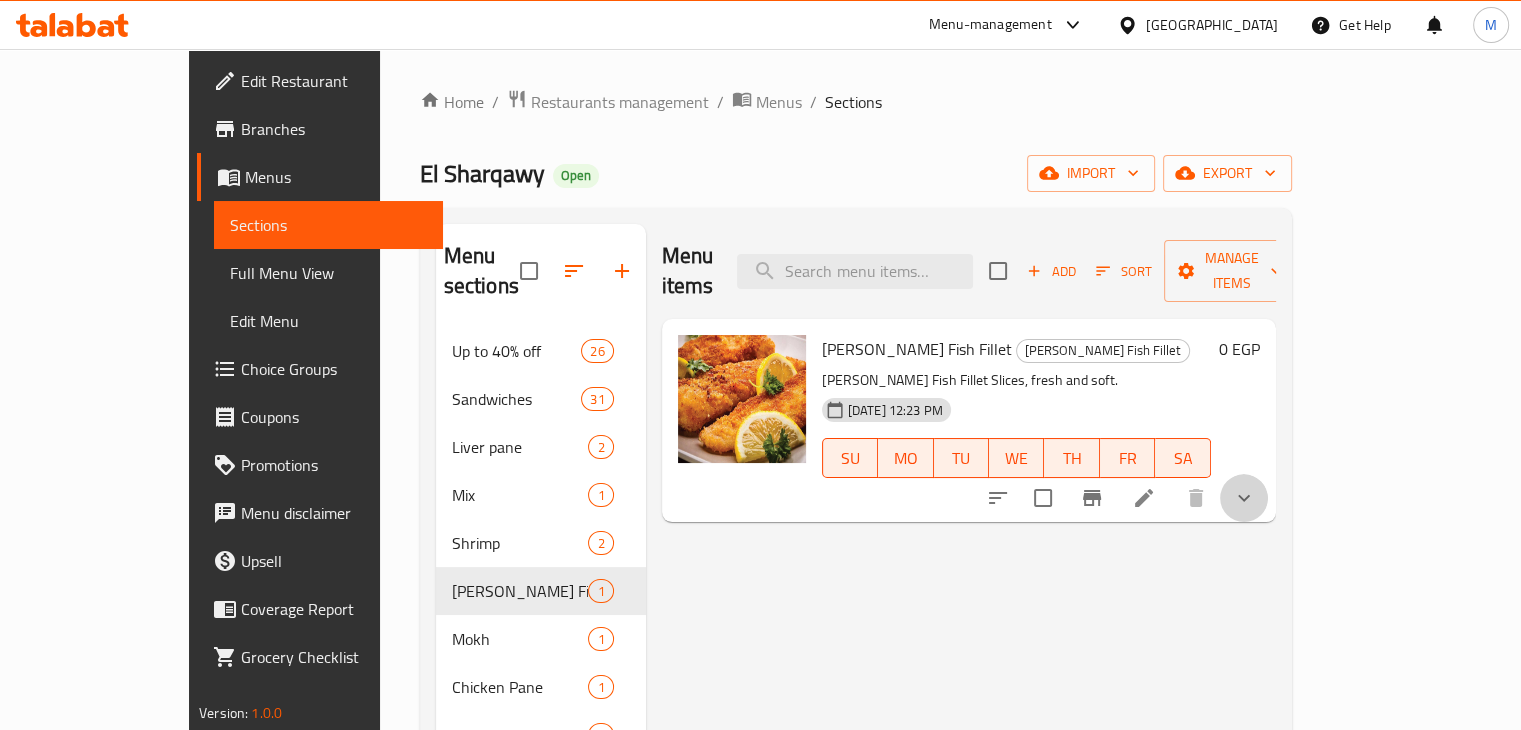 click at bounding box center [1244, 498] 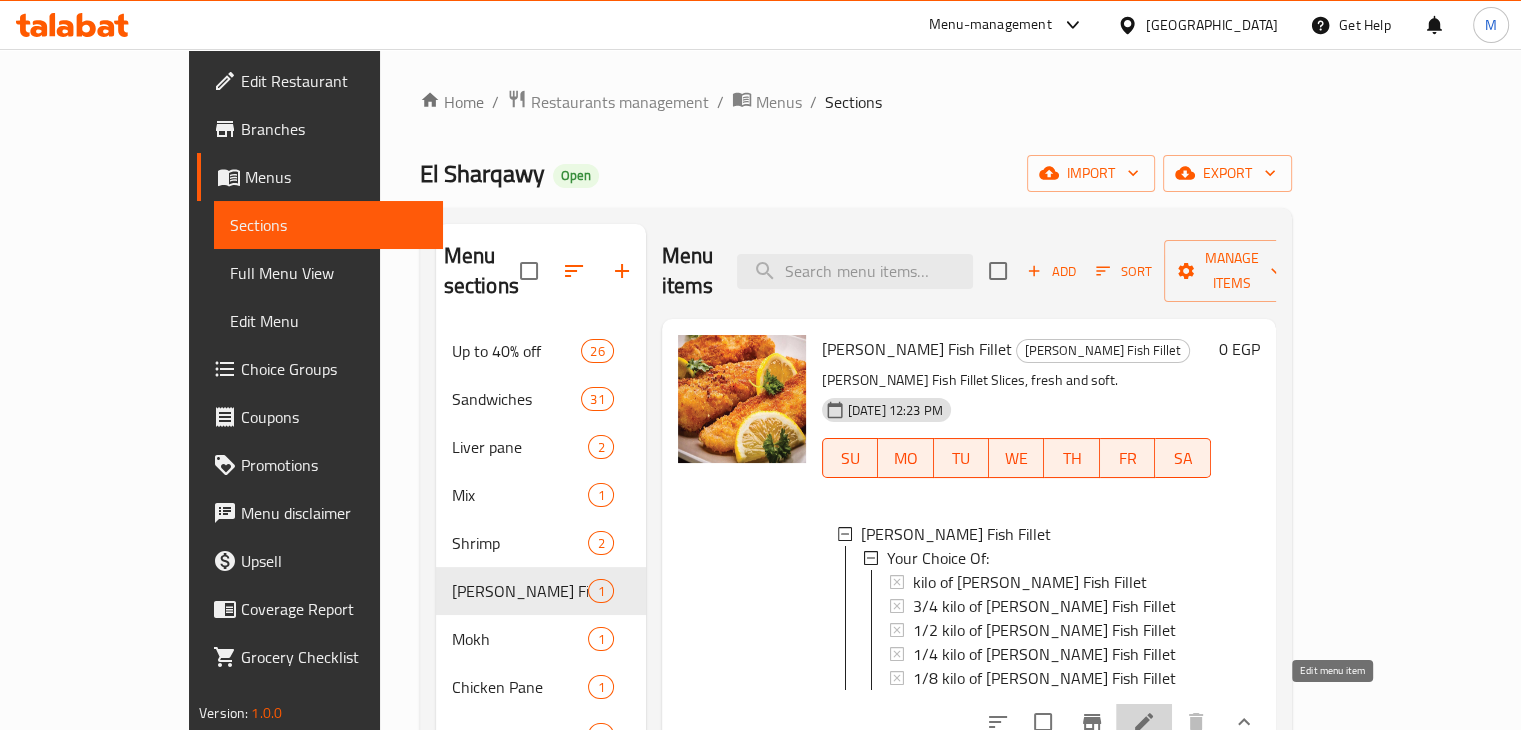 click 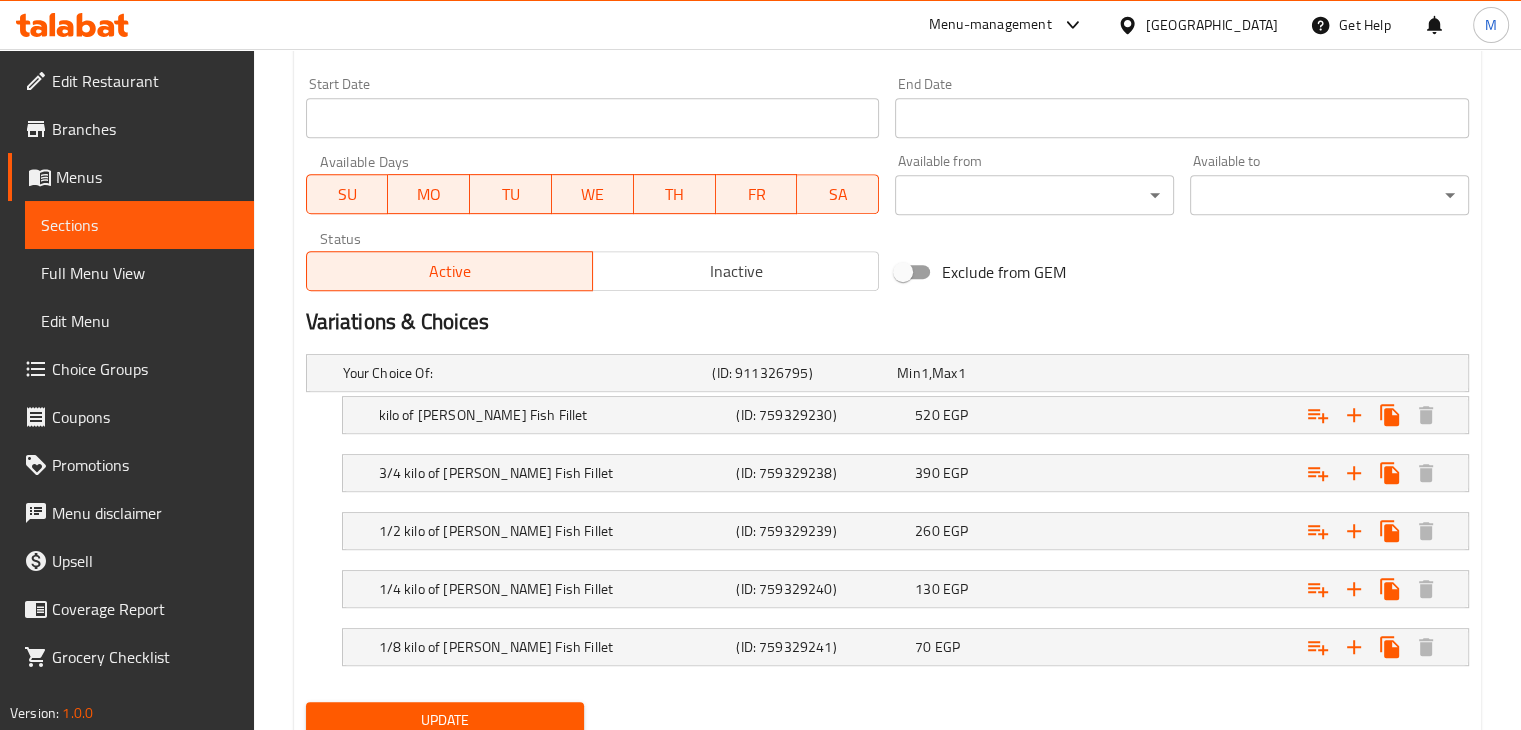 scroll, scrollTop: 928, scrollLeft: 0, axis: vertical 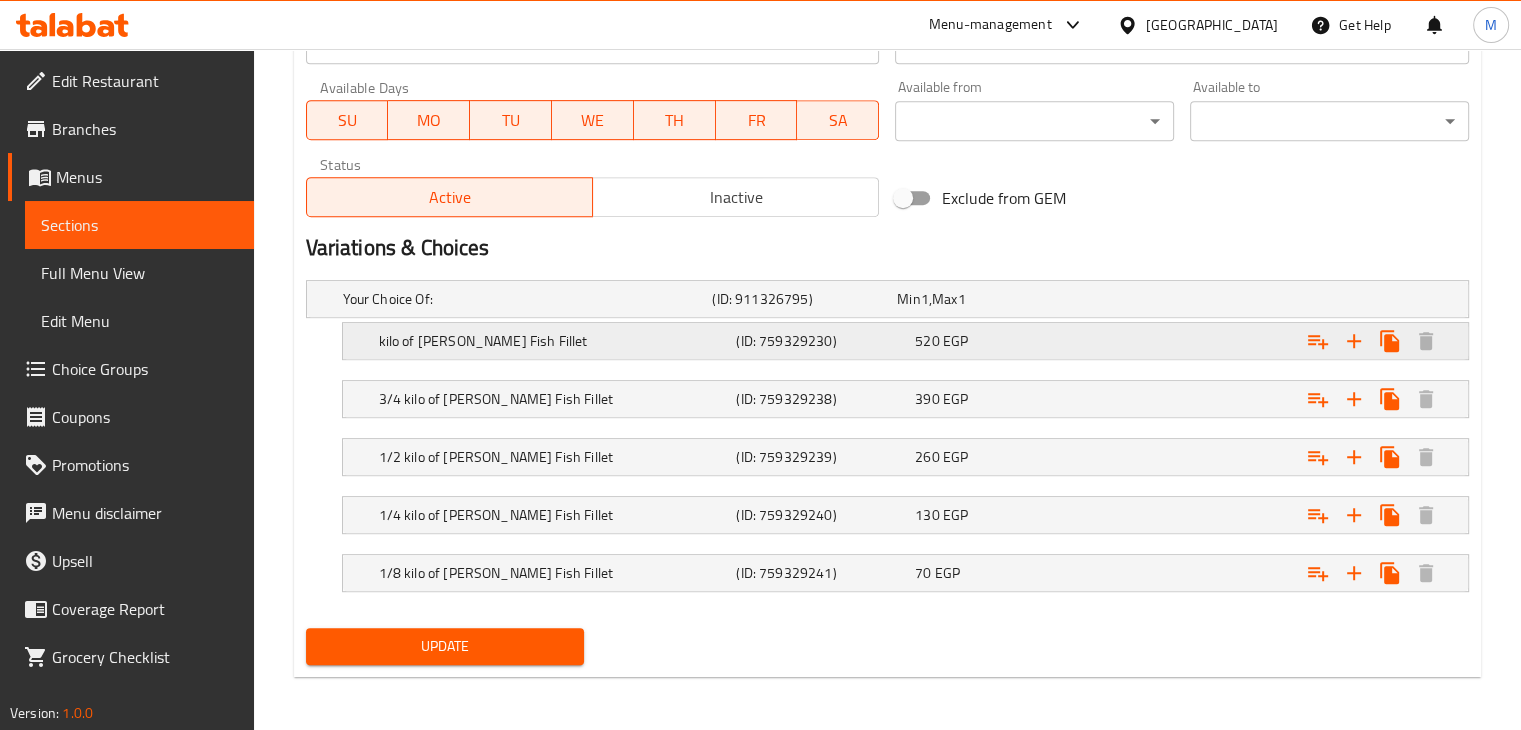 click at bounding box center [1263, 299] 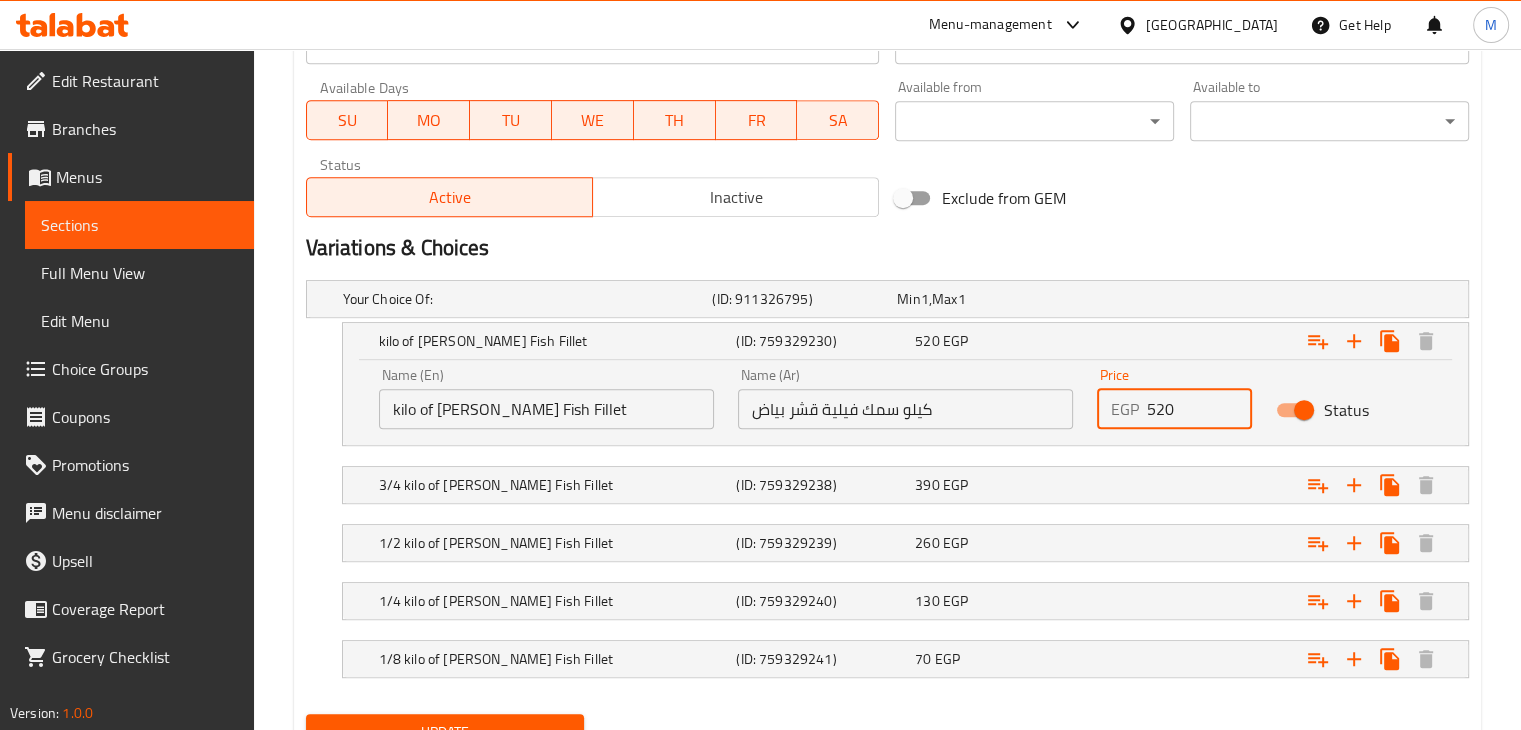 drag, startPoint x: 1180, startPoint y: 413, endPoint x: 1092, endPoint y: 418, distance: 88.14193 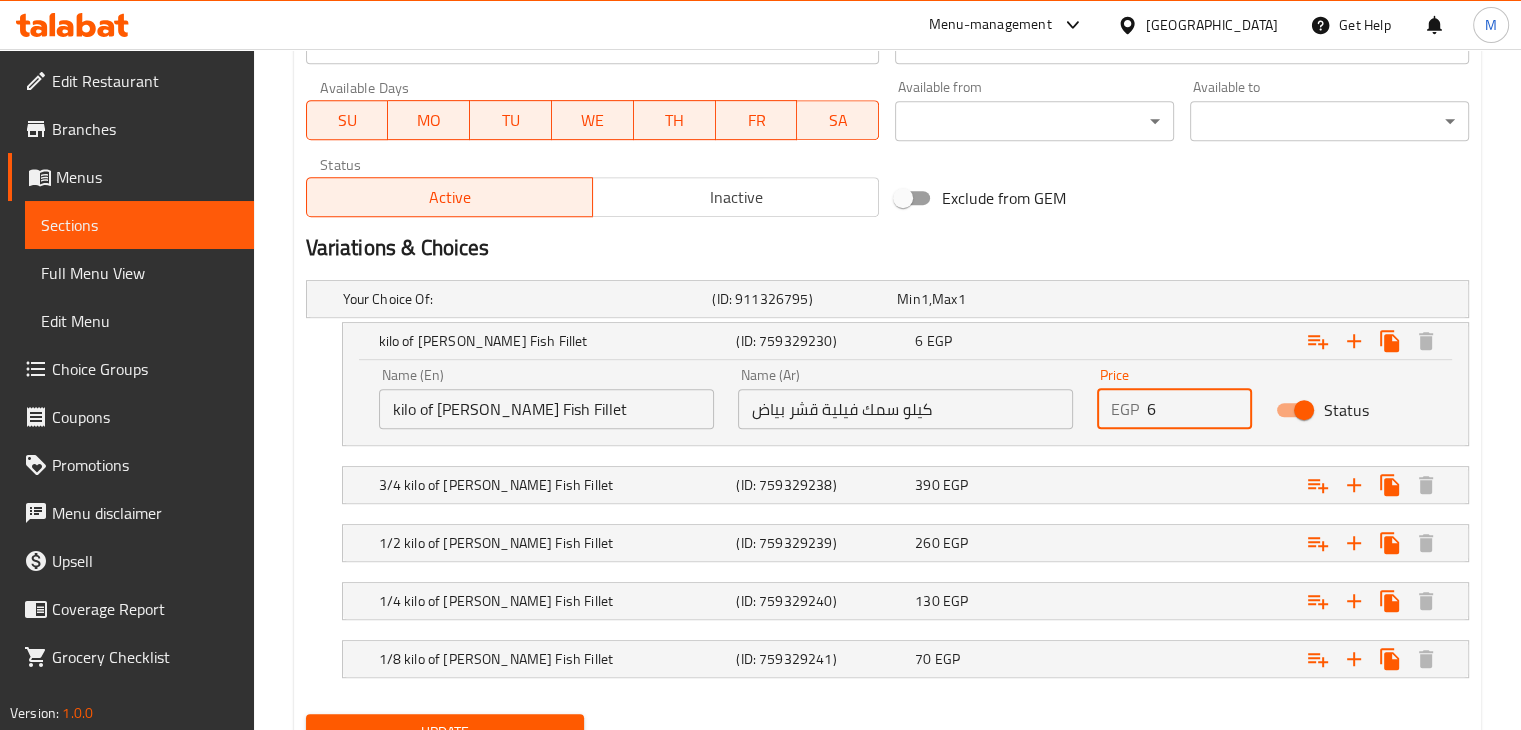 type on "63" 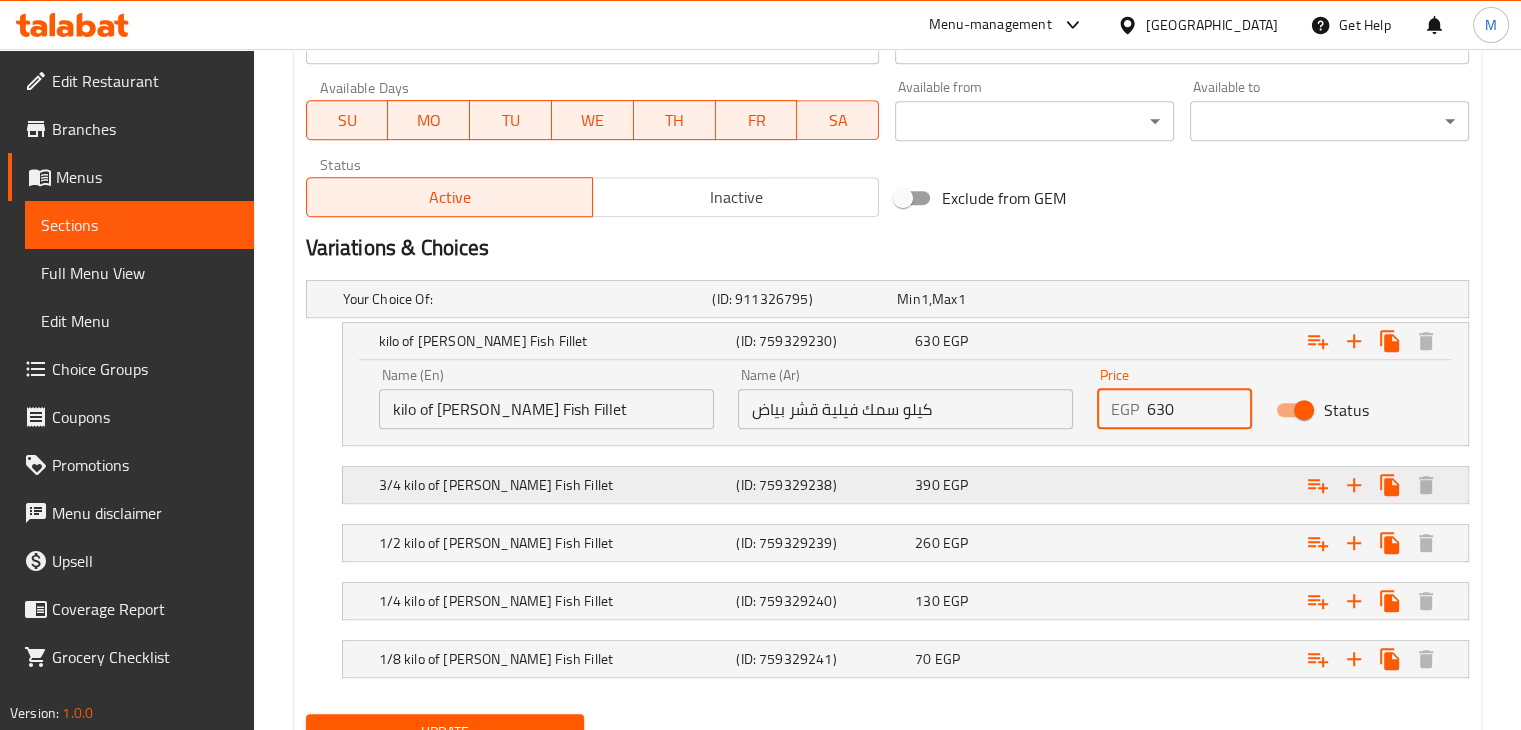 type on "630" 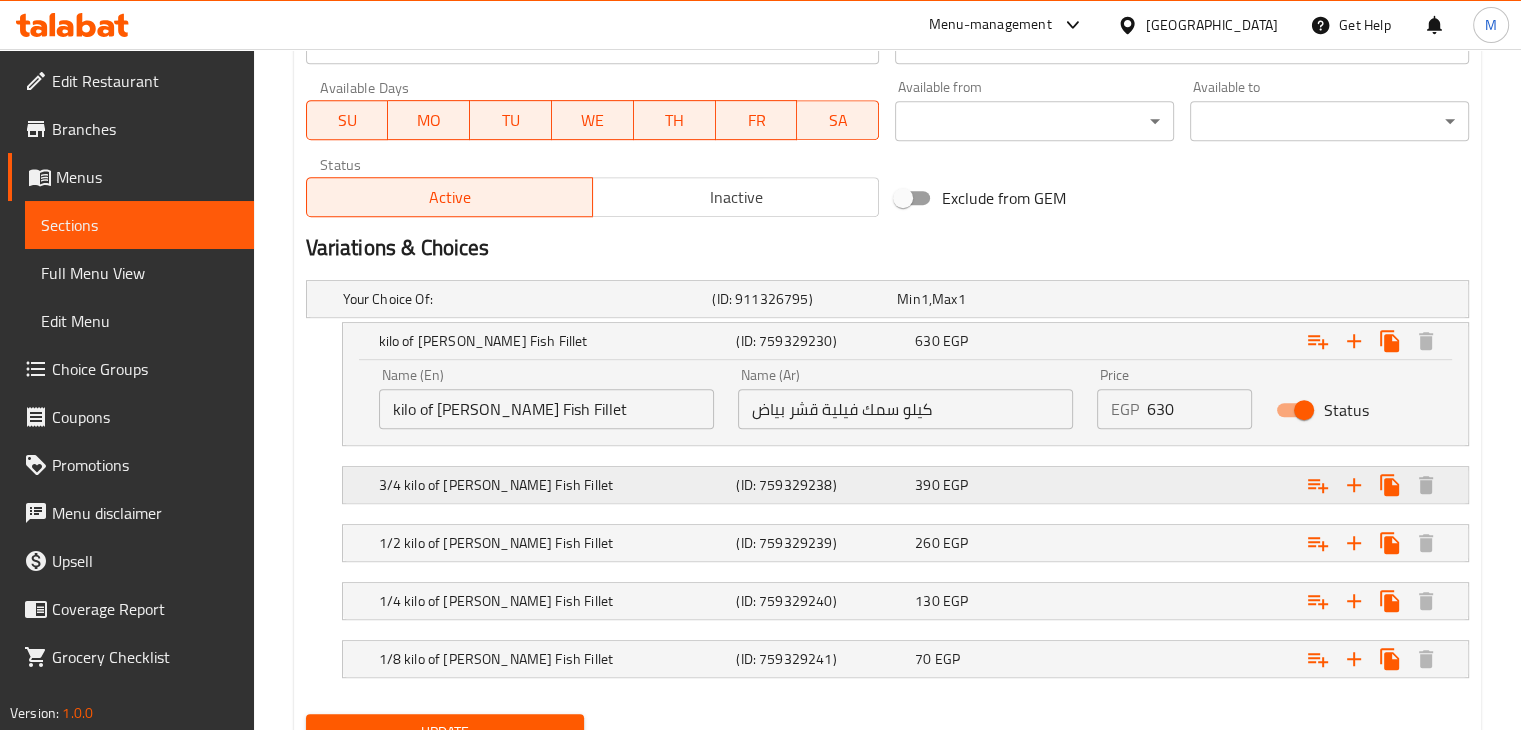 click at bounding box center [1263, 299] 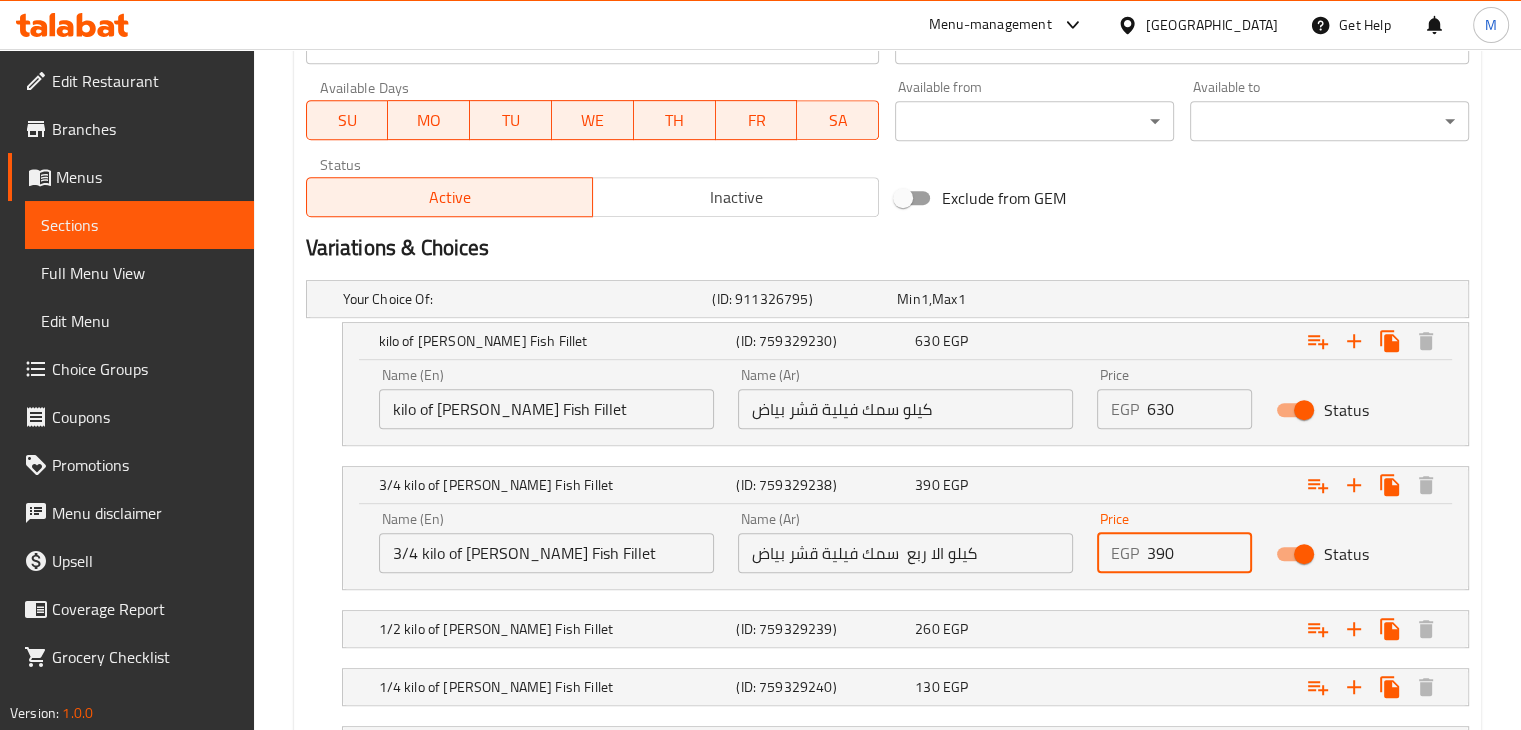 drag, startPoint x: 1176, startPoint y: 552, endPoint x: 1046, endPoint y: 550, distance: 130.01538 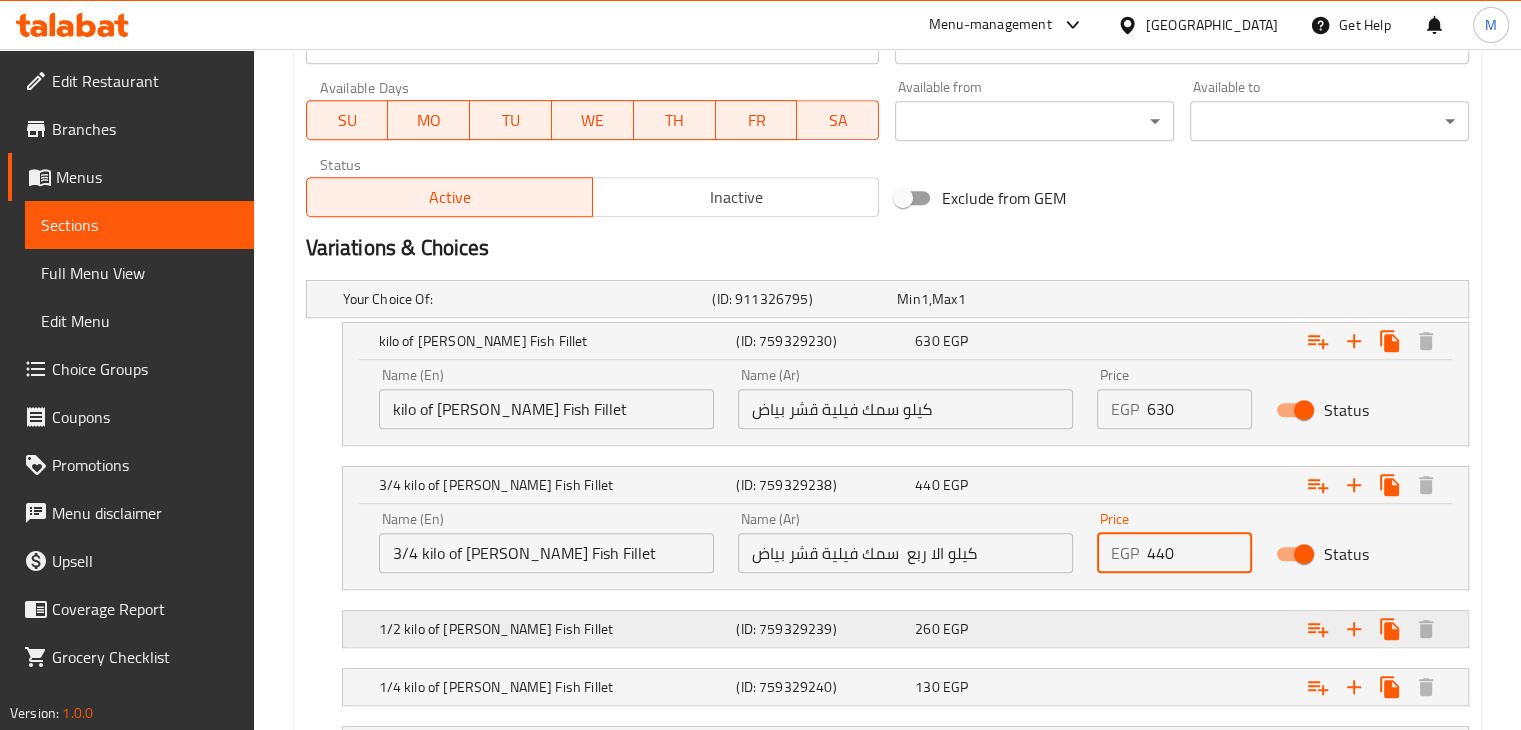 type on "440" 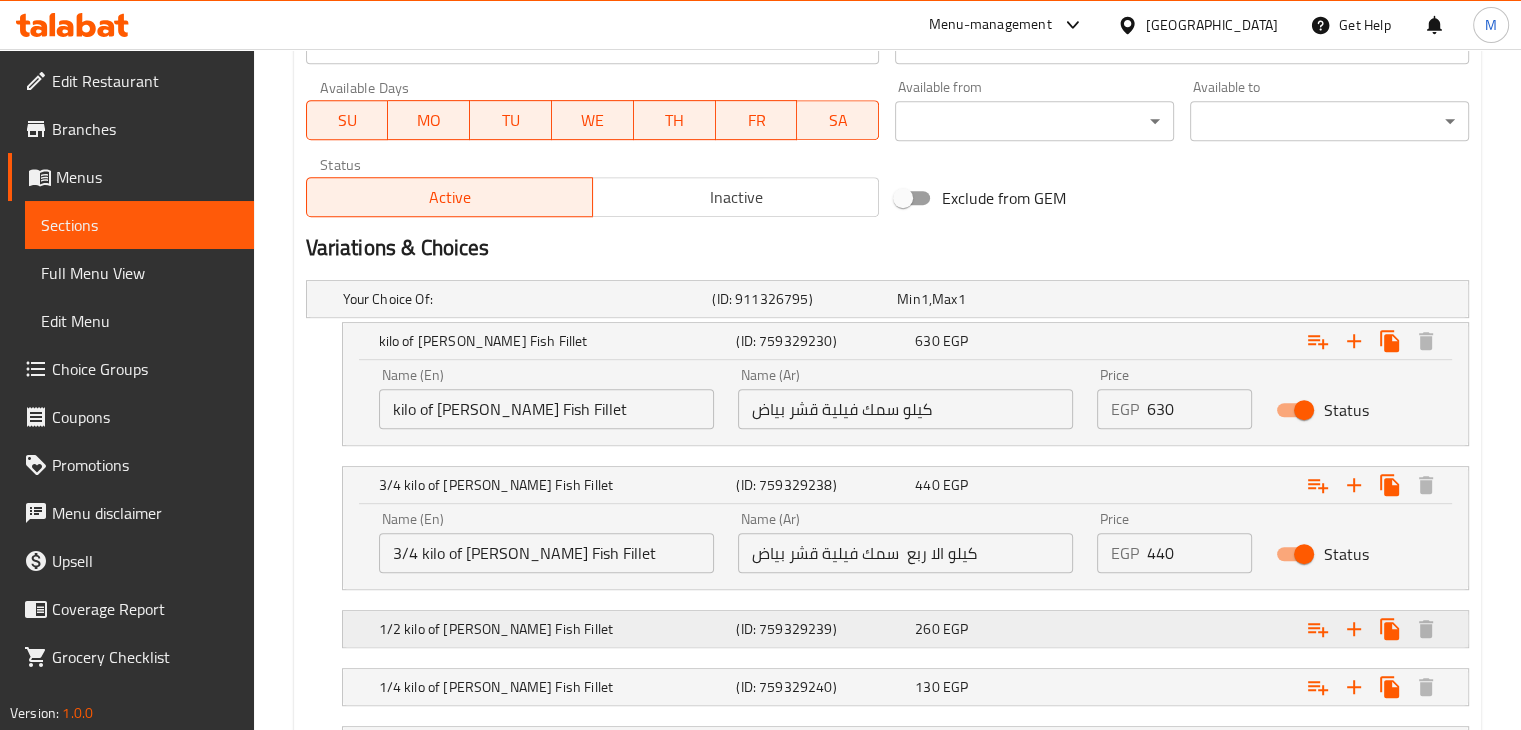 click on "1/2 kilo of [PERSON_NAME] Fish Fillet (ID: 759329239) 260   EGP" at bounding box center [893, 299] 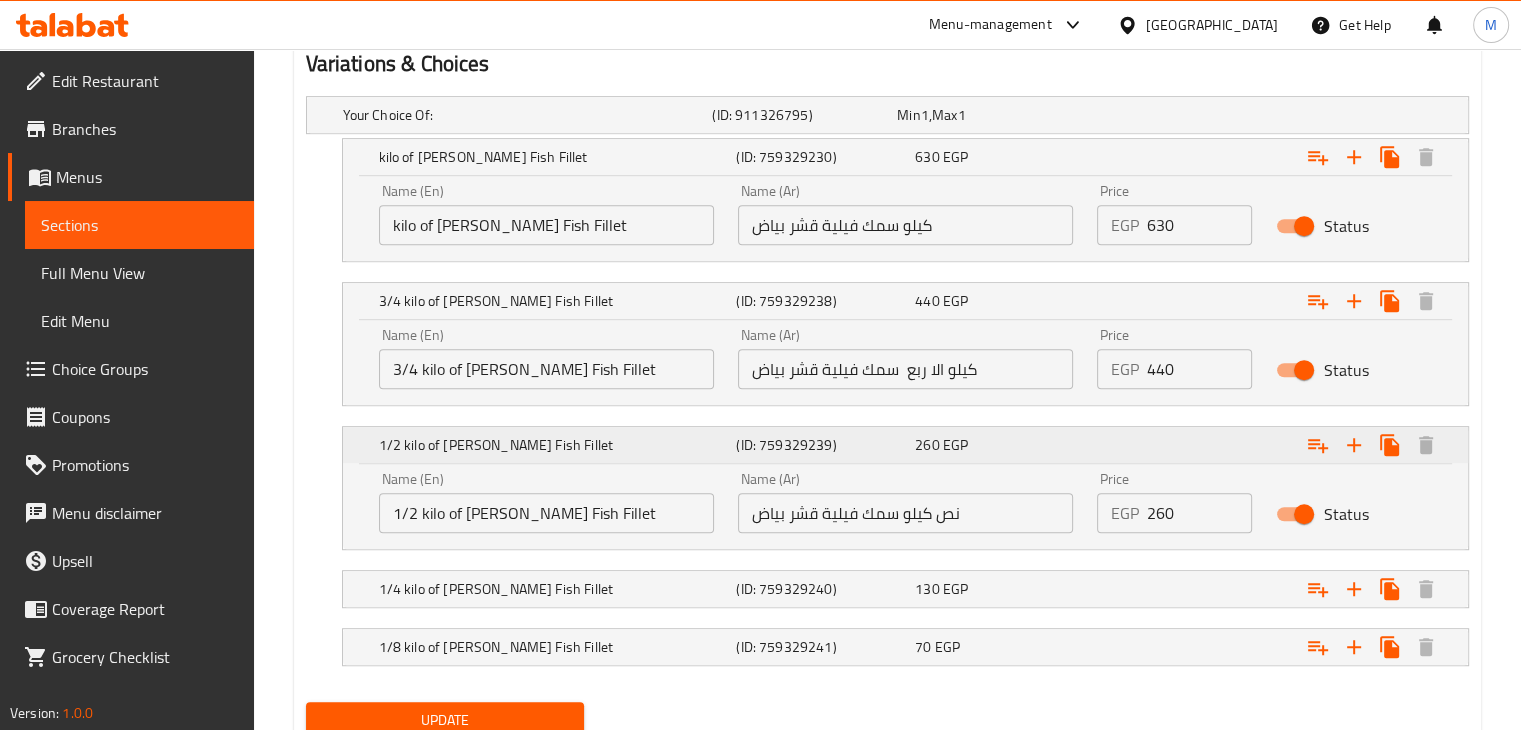 scroll, scrollTop: 1116, scrollLeft: 0, axis: vertical 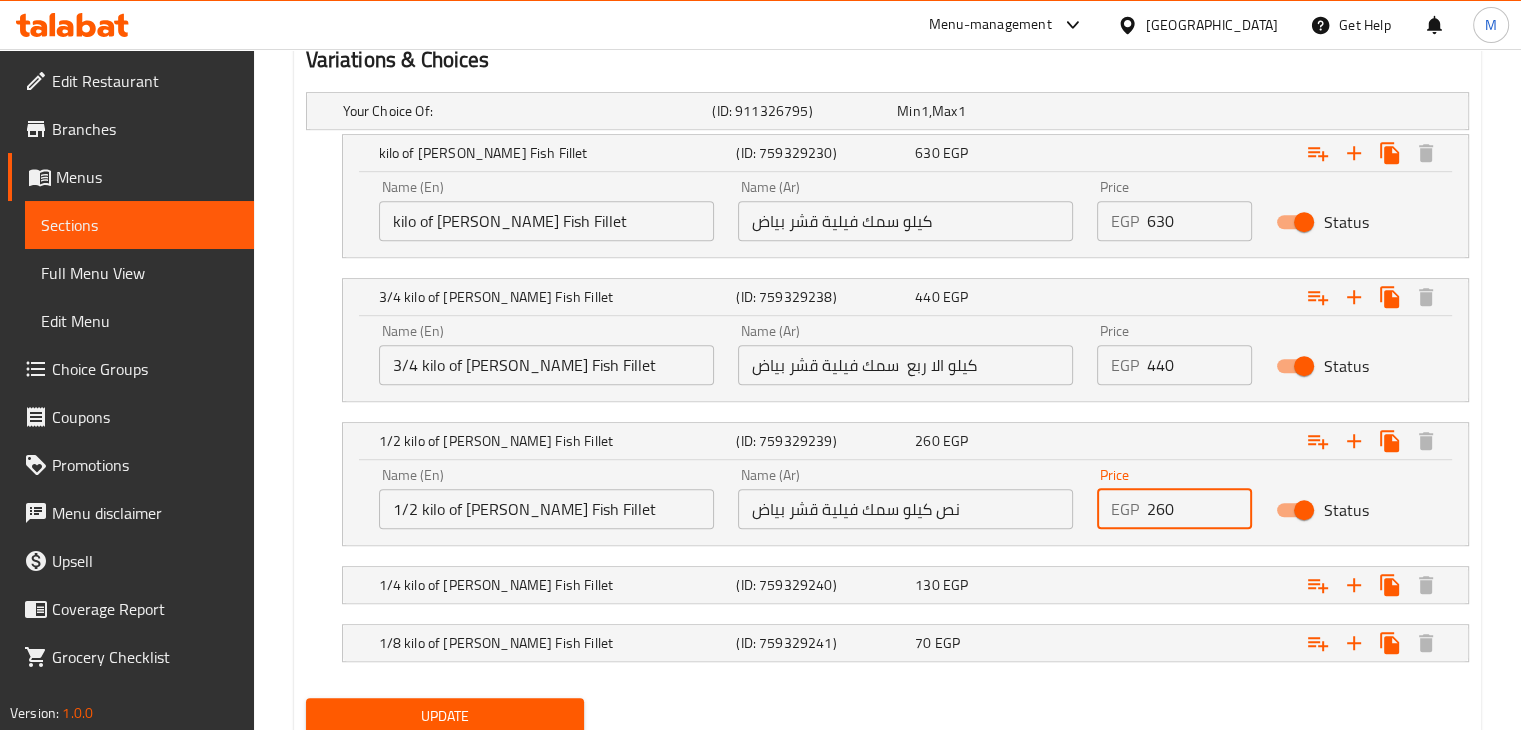 drag, startPoint x: 1190, startPoint y: 514, endPoint x: 1119, endPoint y: 518, distance: 71.11259 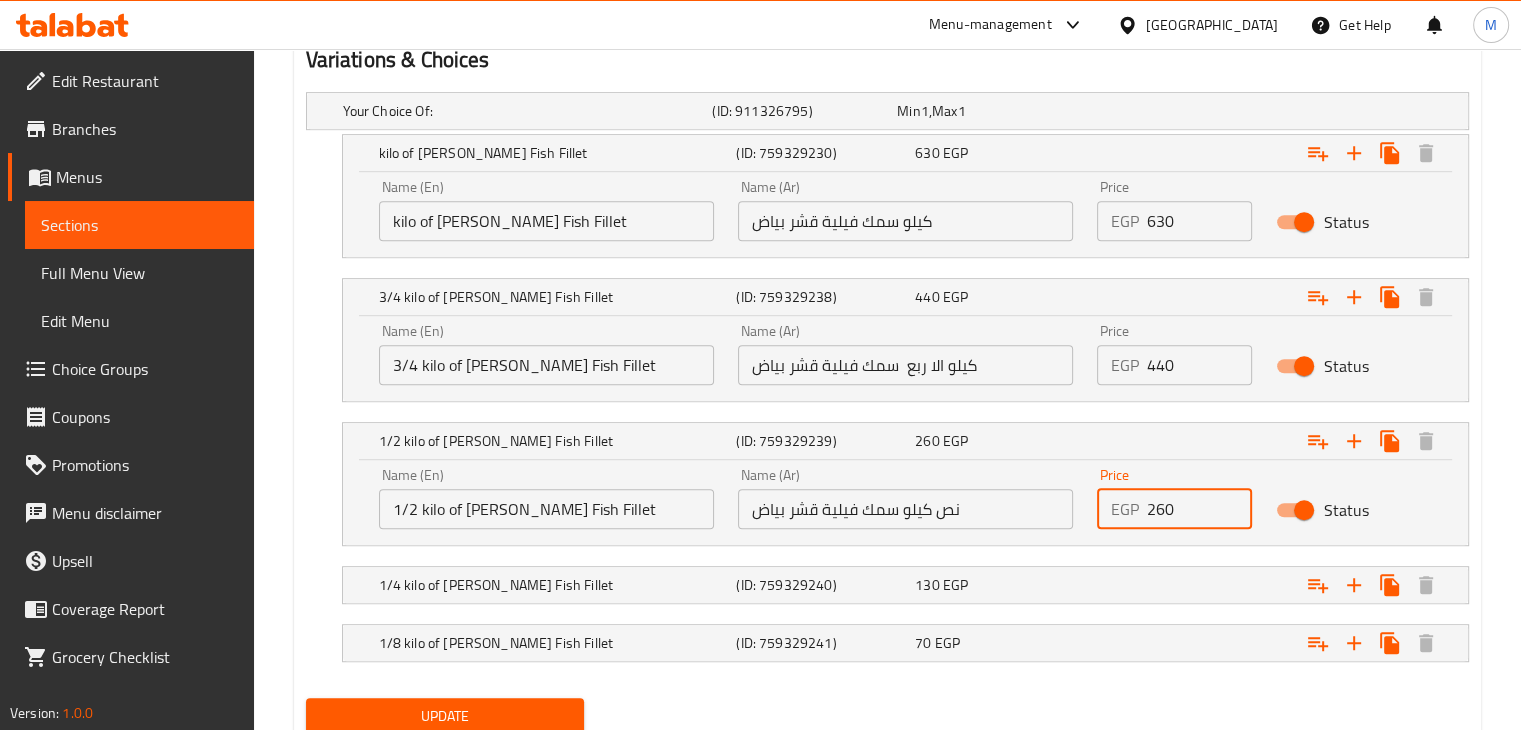 type on "5" 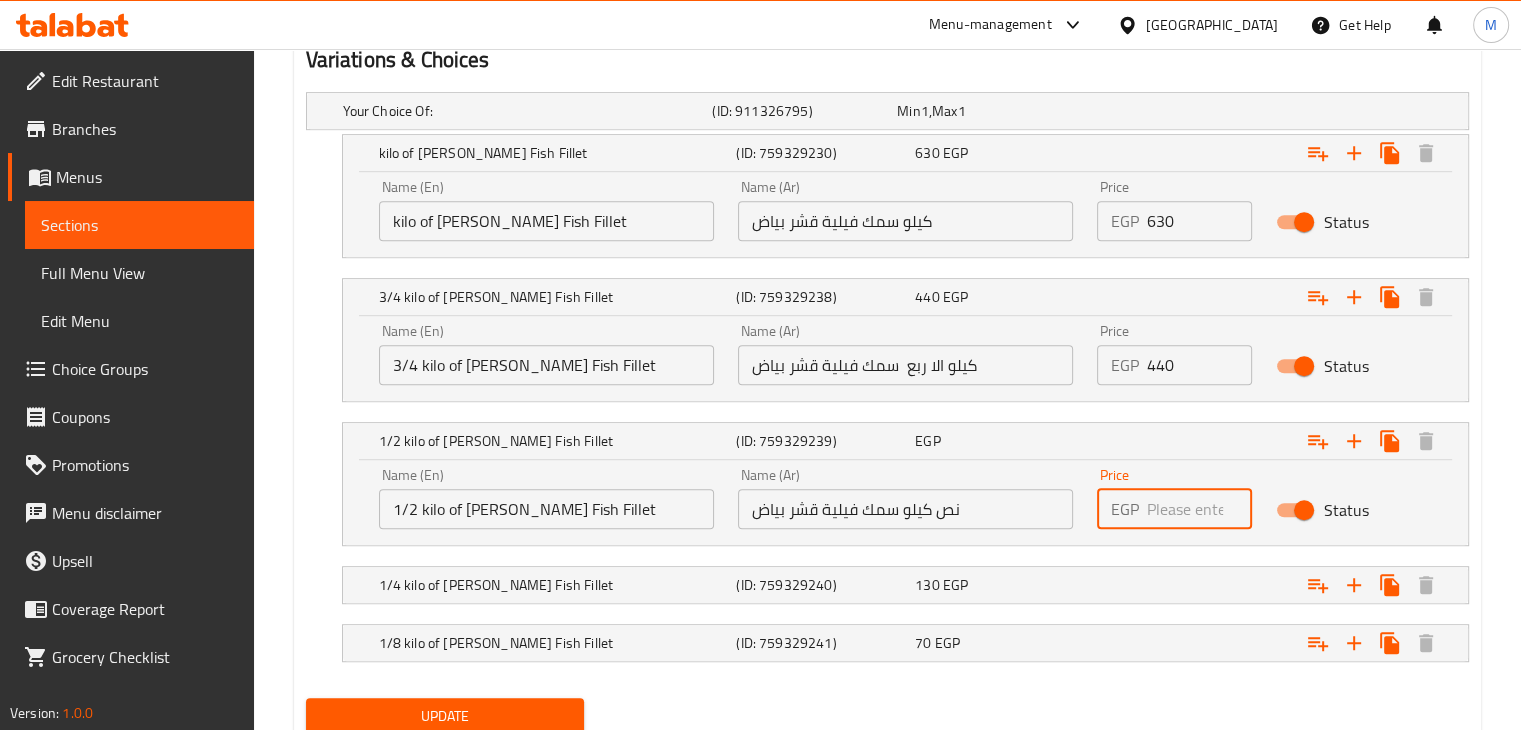 click at bounding box center (887, 414) 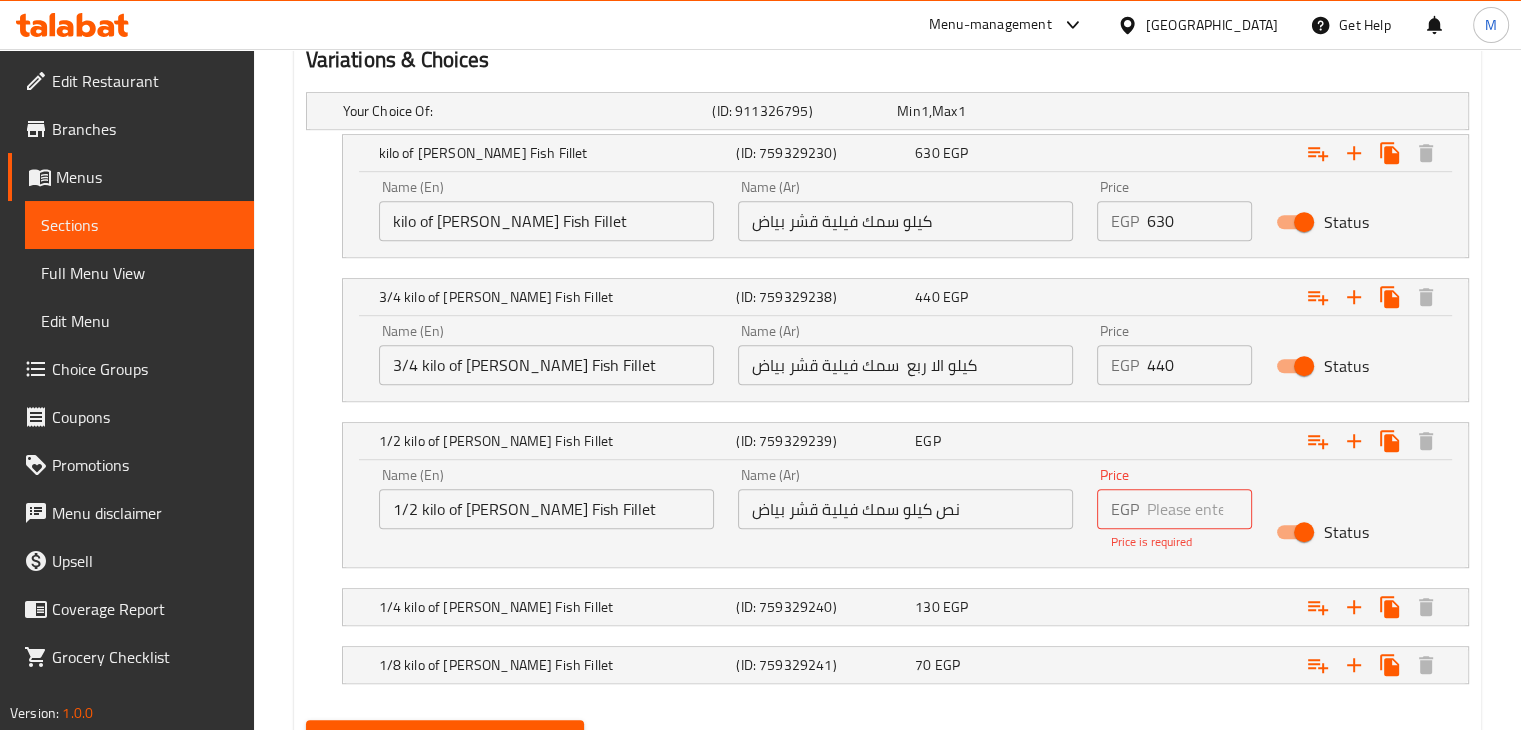 click at bounding box center [1200, 509] 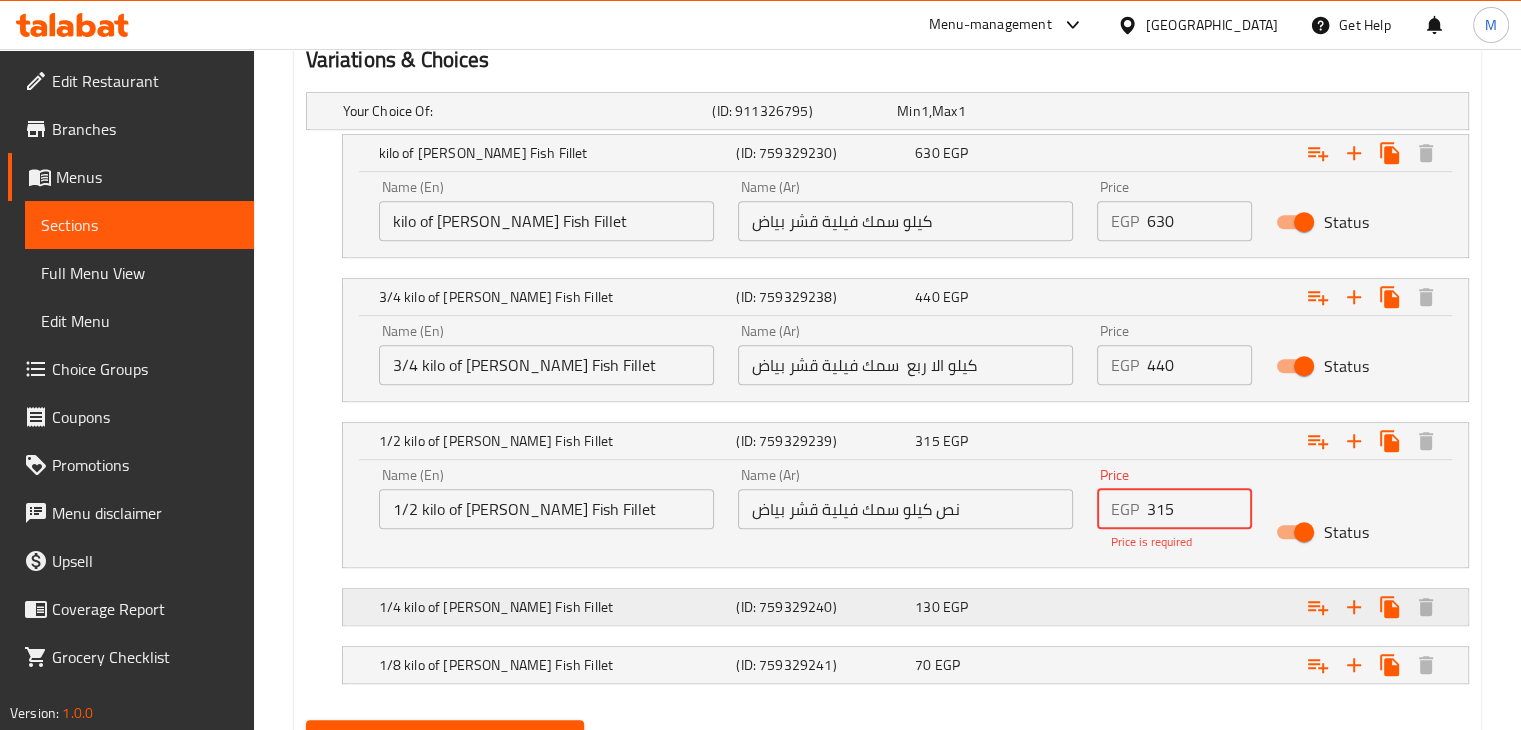 type on "315" 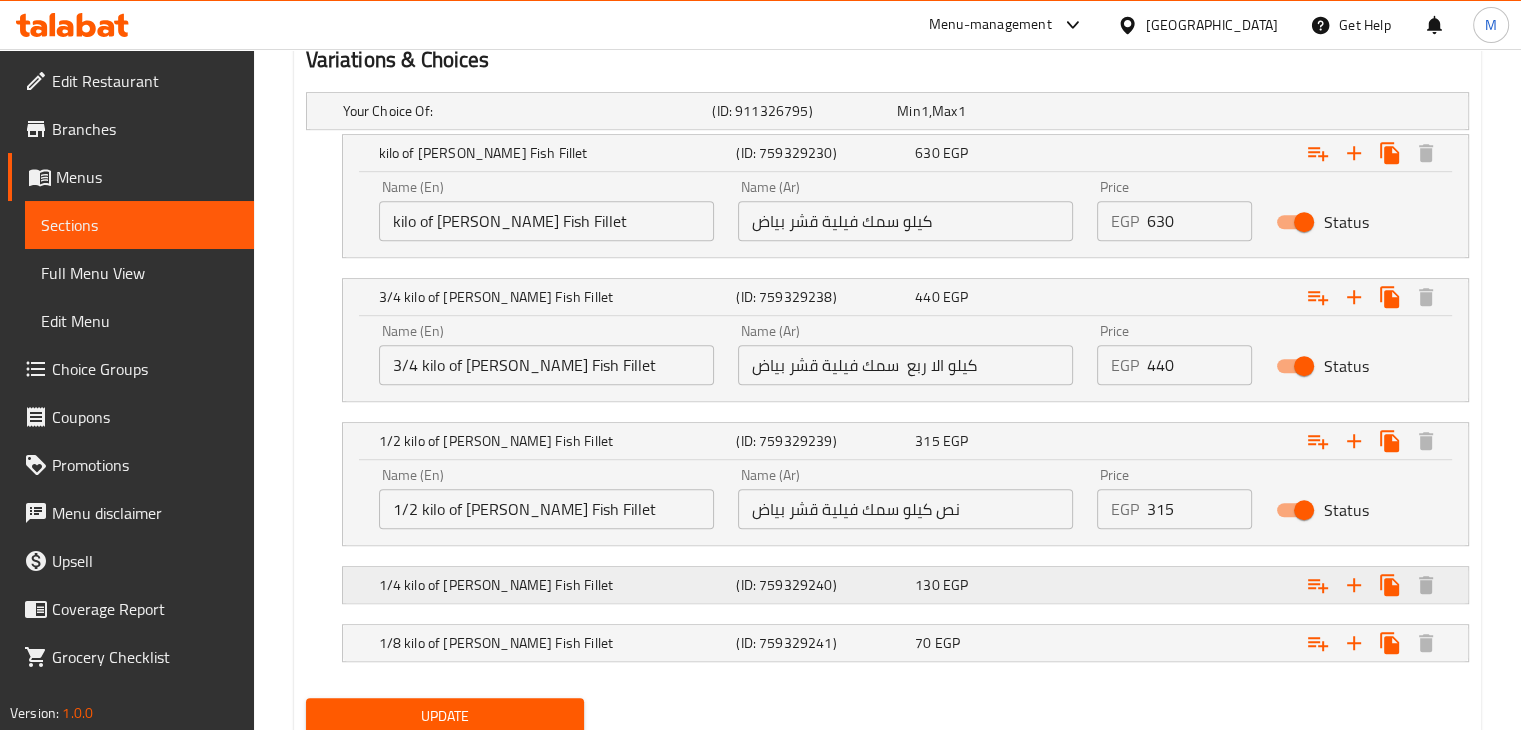 click on "1/4 kilo of [PERSON_NAME] Fish Fillet (ID: 759329240) 130   EGP" at bounding box center (893, 111) 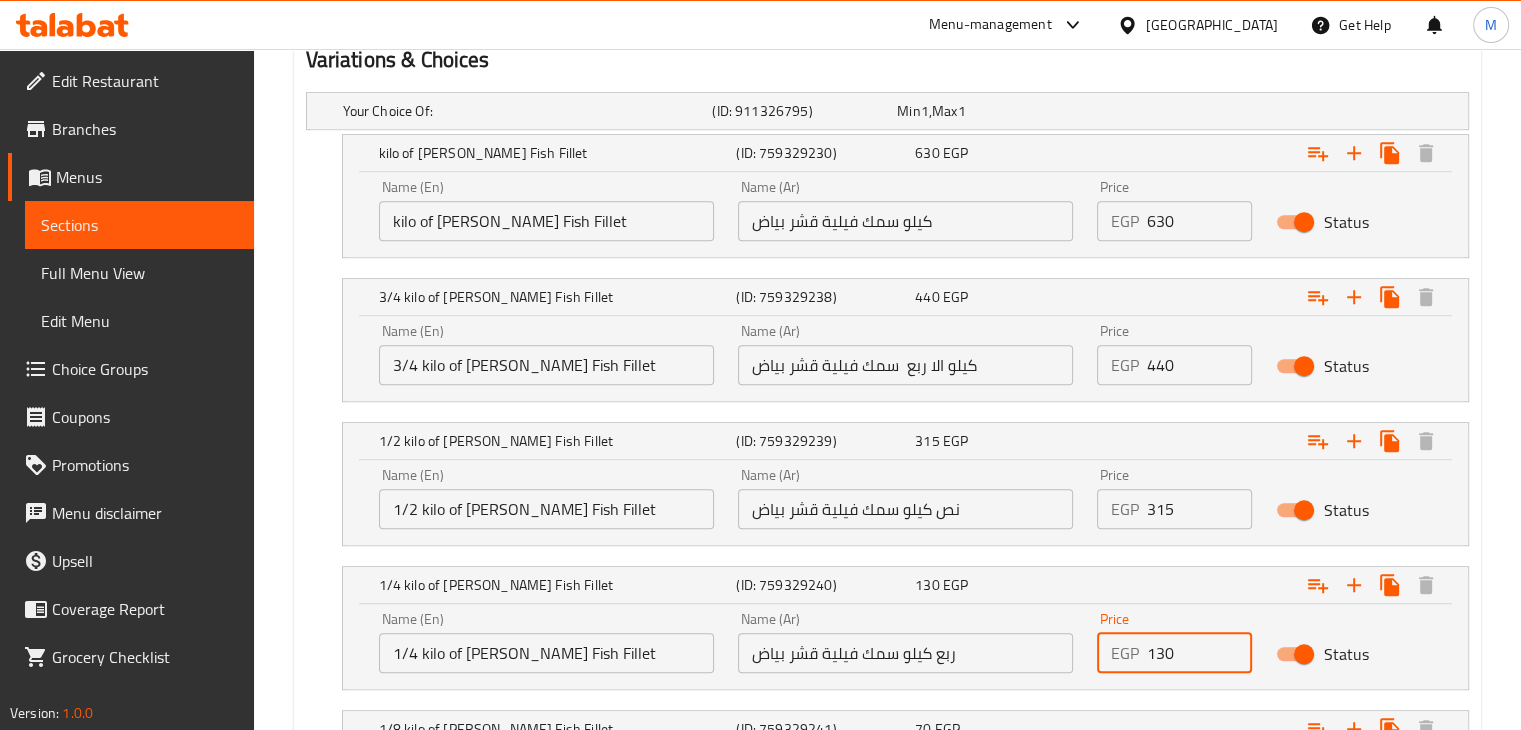 click on "130" at bounding box center (1200, 653) 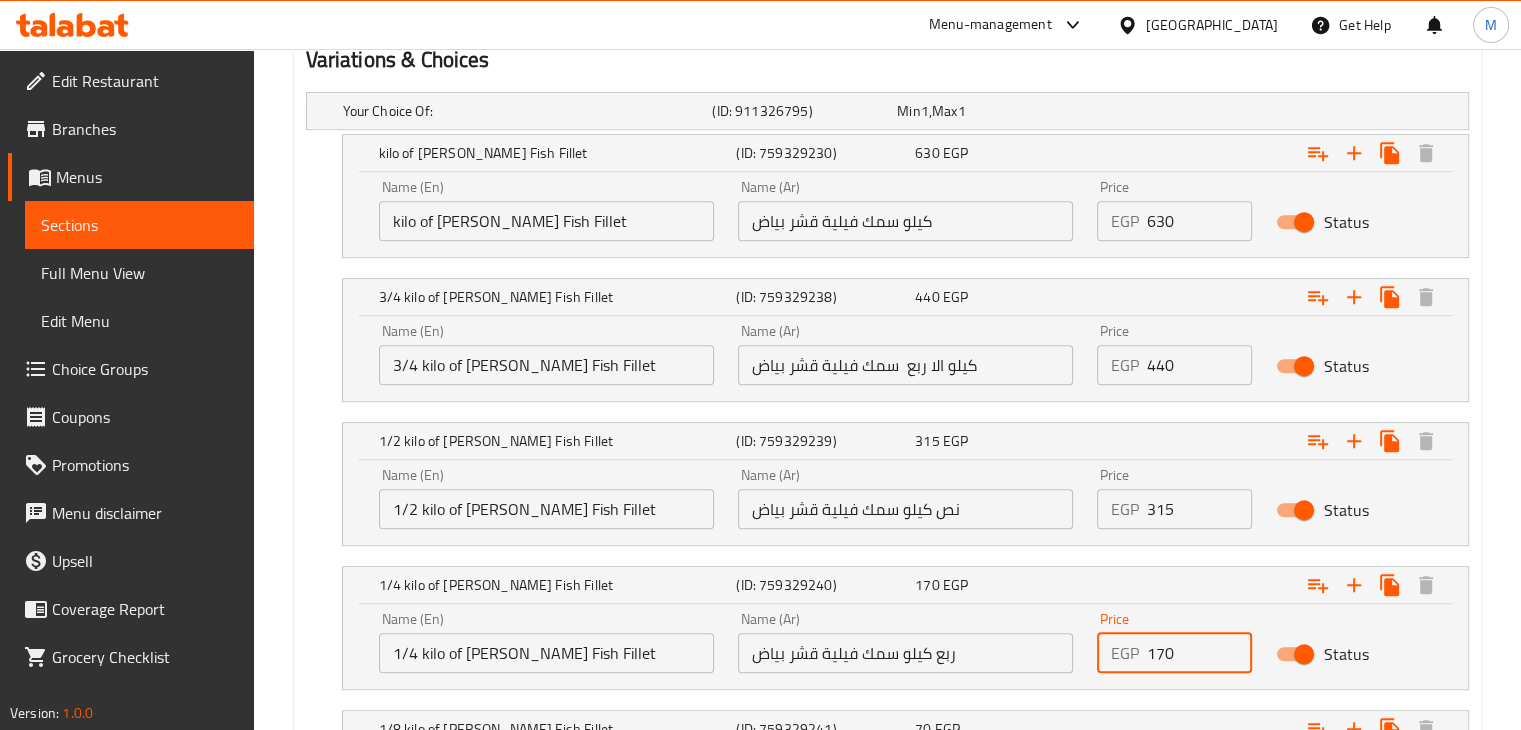 scroll, scrollTop: 1272, scrollLeft: 0, axis: vertical 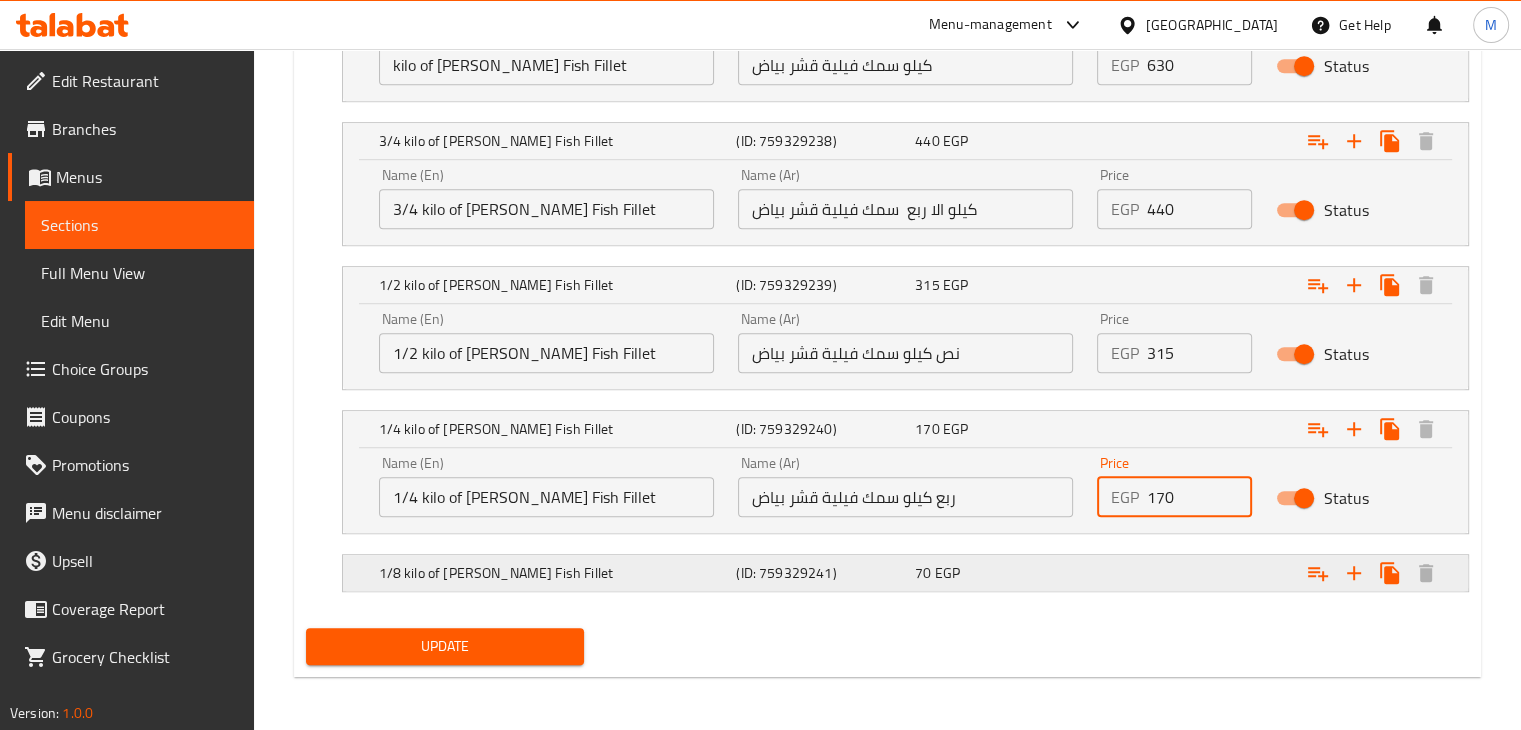 type on "170" 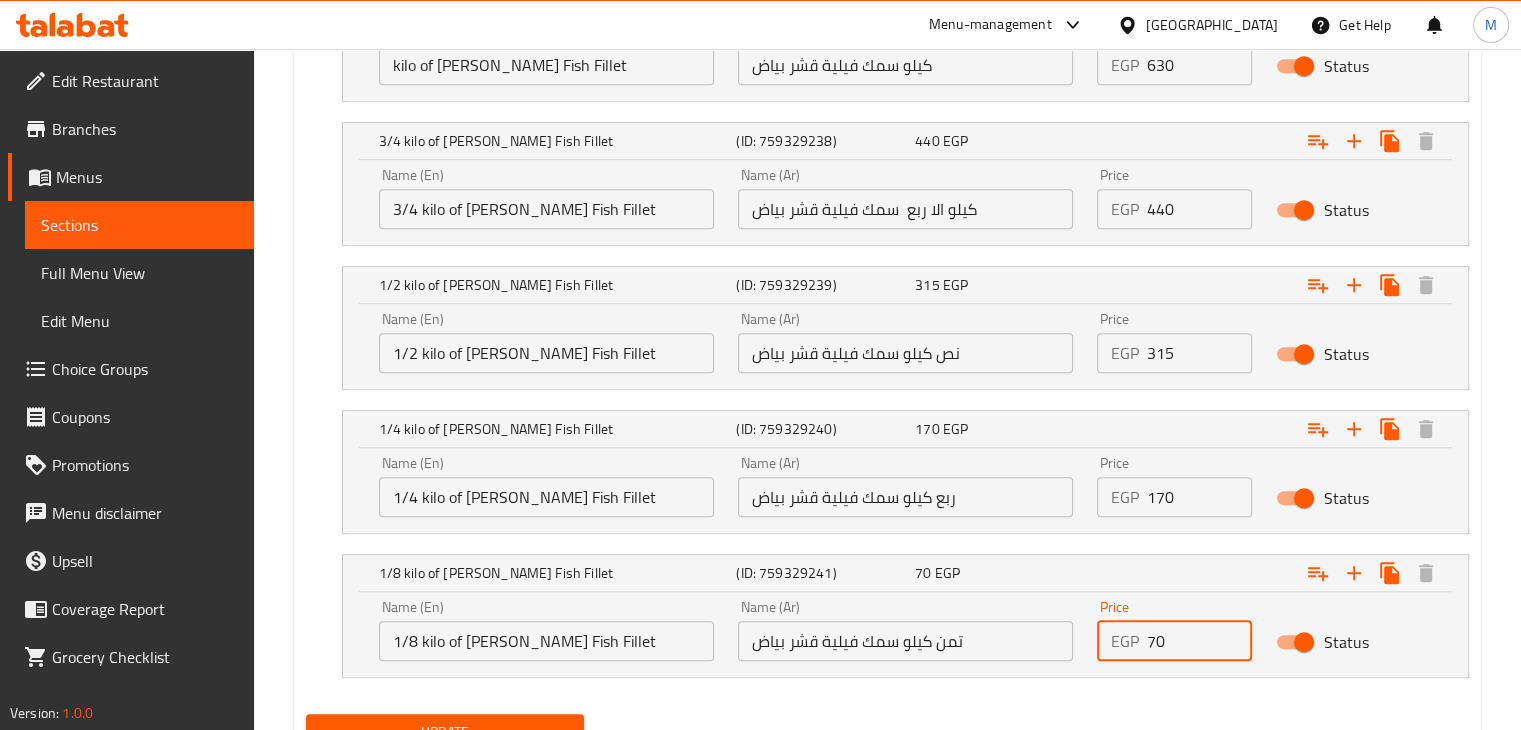 drag, startPoint x: 1193, startPoint y: 637, endPoint x: 1109, endPoint y: 650, distance: 85 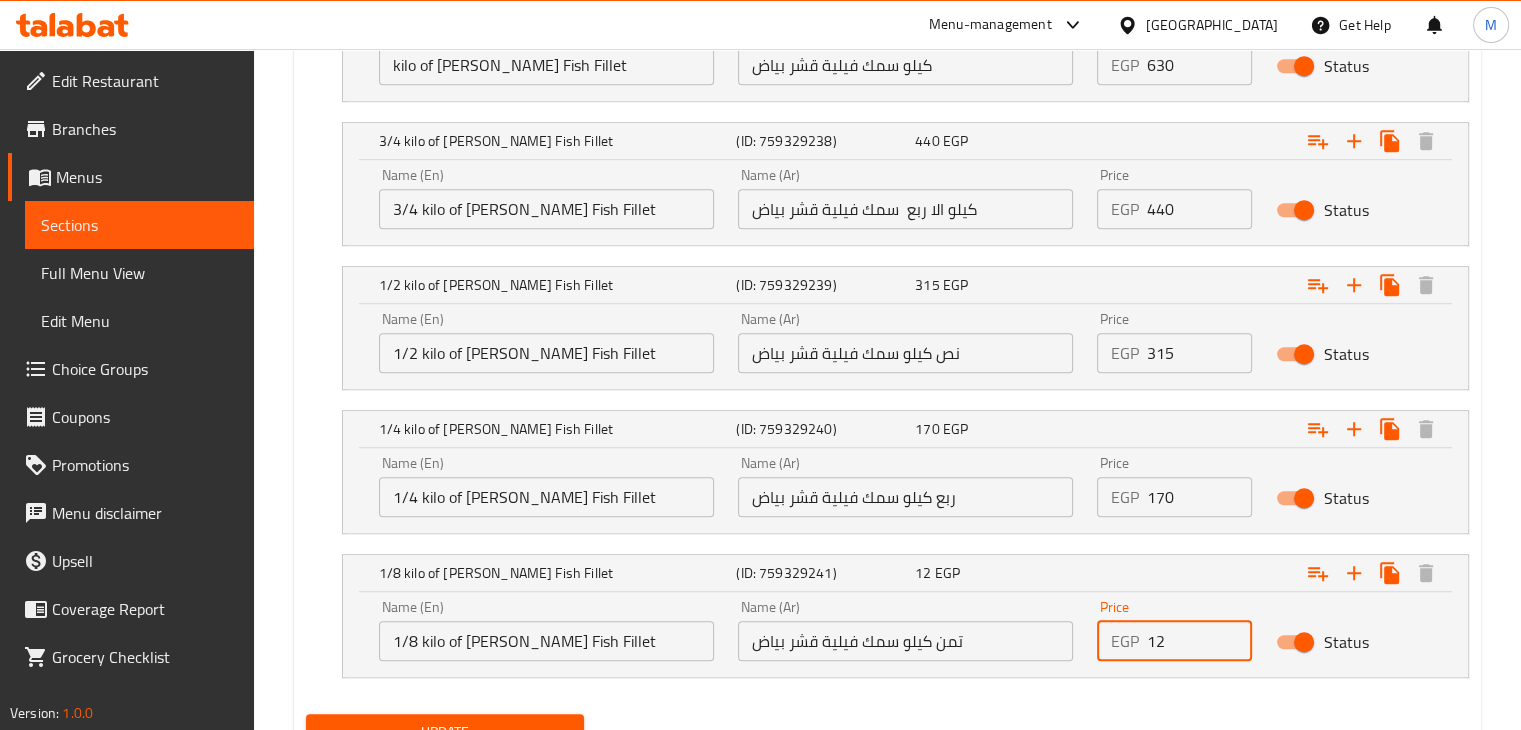 type on "1" 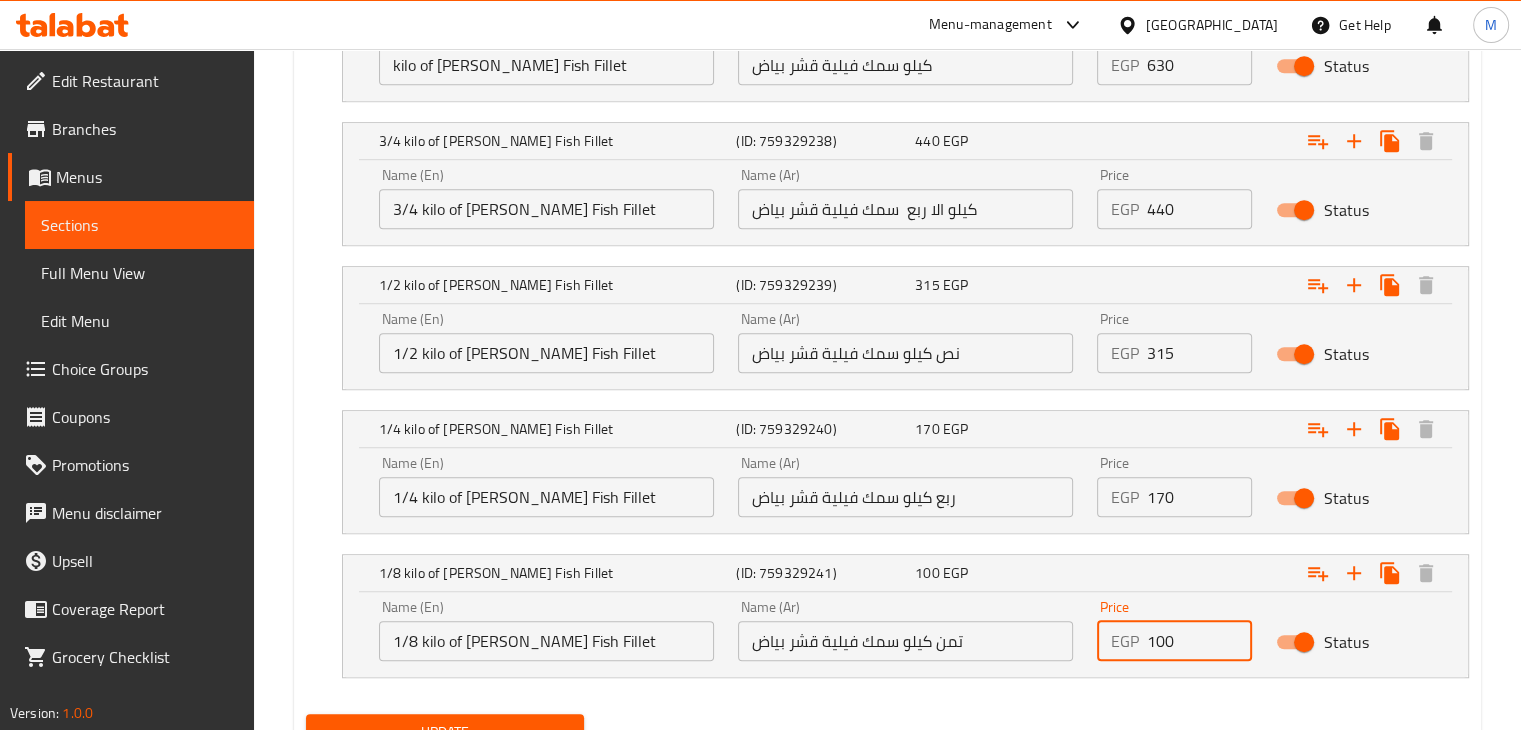 scroll, scrollTop: 1358, scrollLeft: 0, axis: vertical 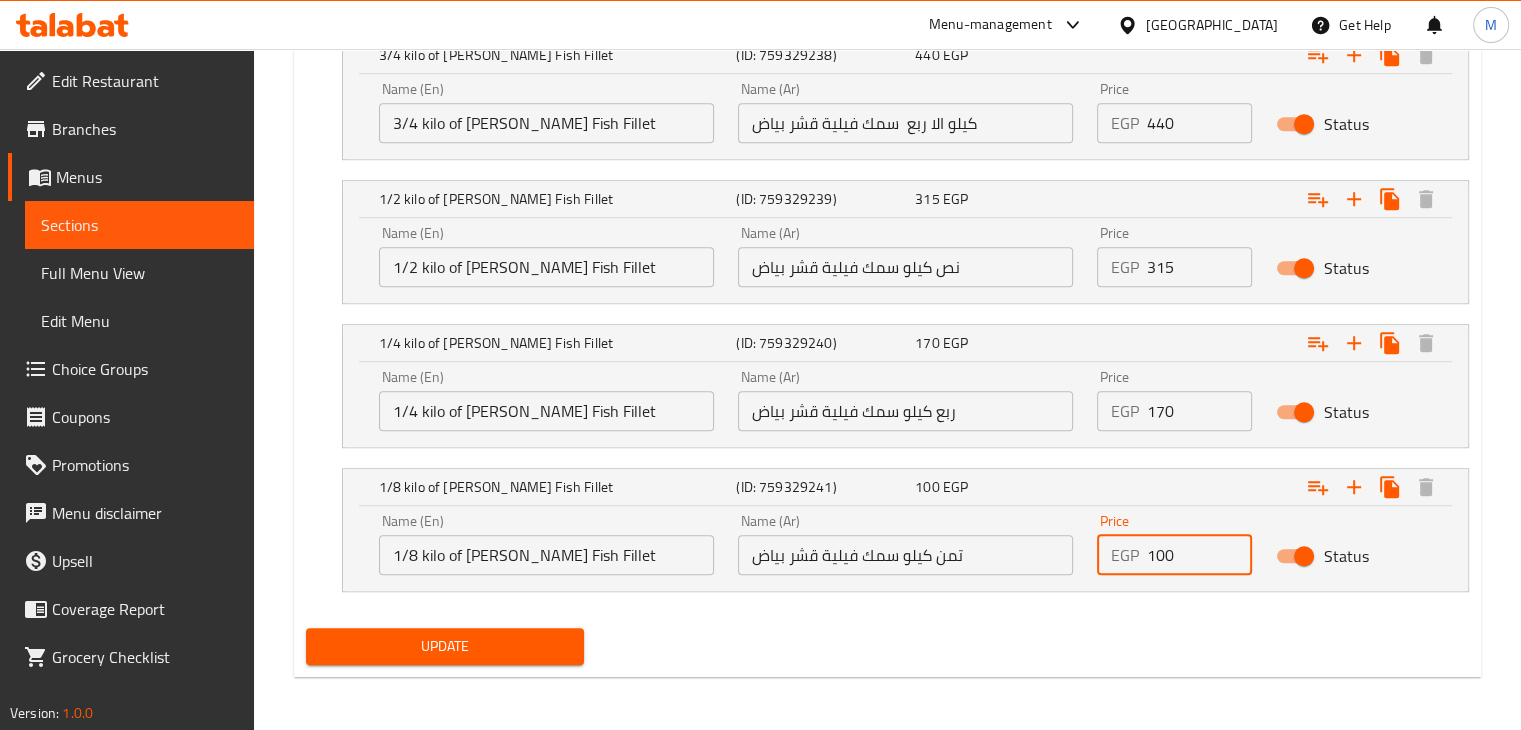 type on "100" 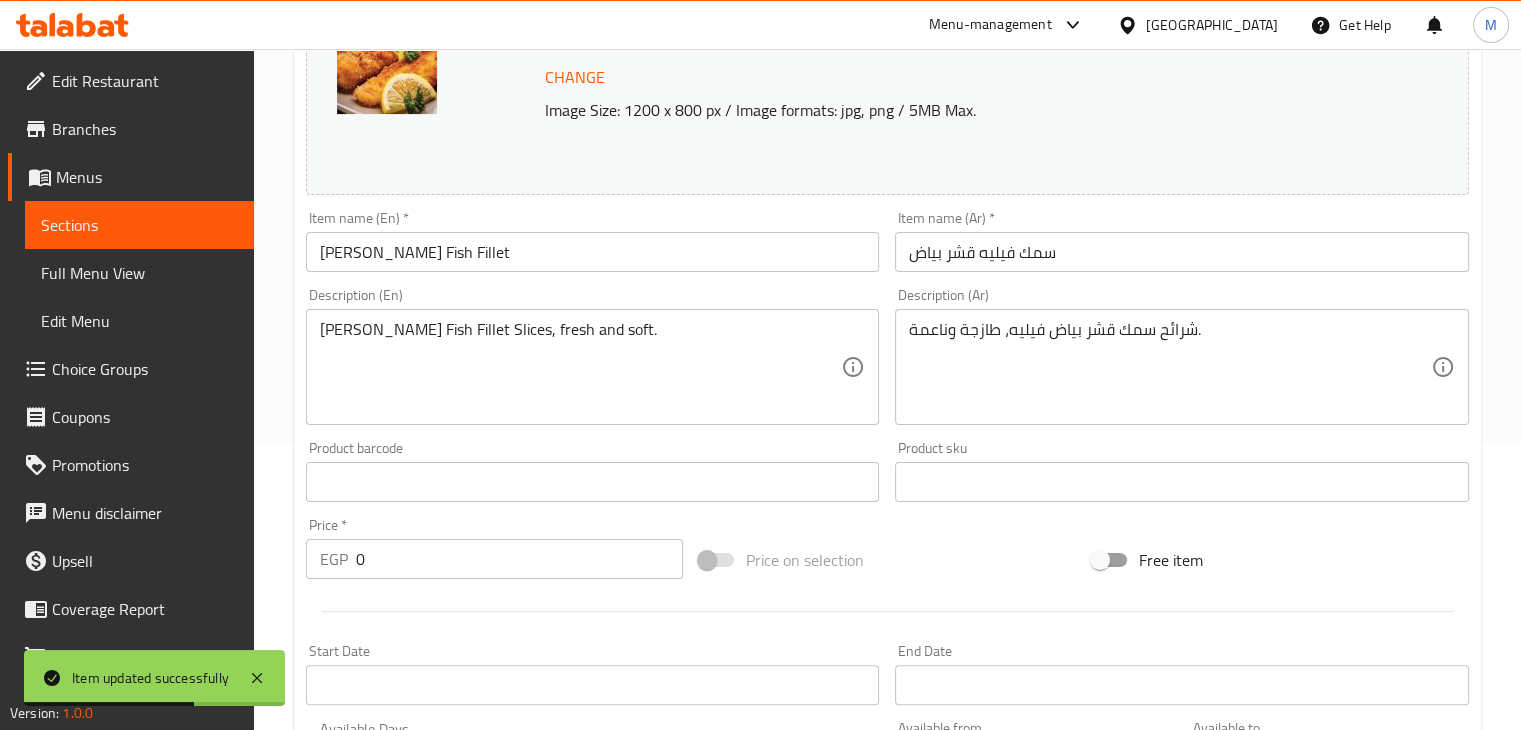 scroll, scrollTop: 0, scrollLeft: 0, axis: both 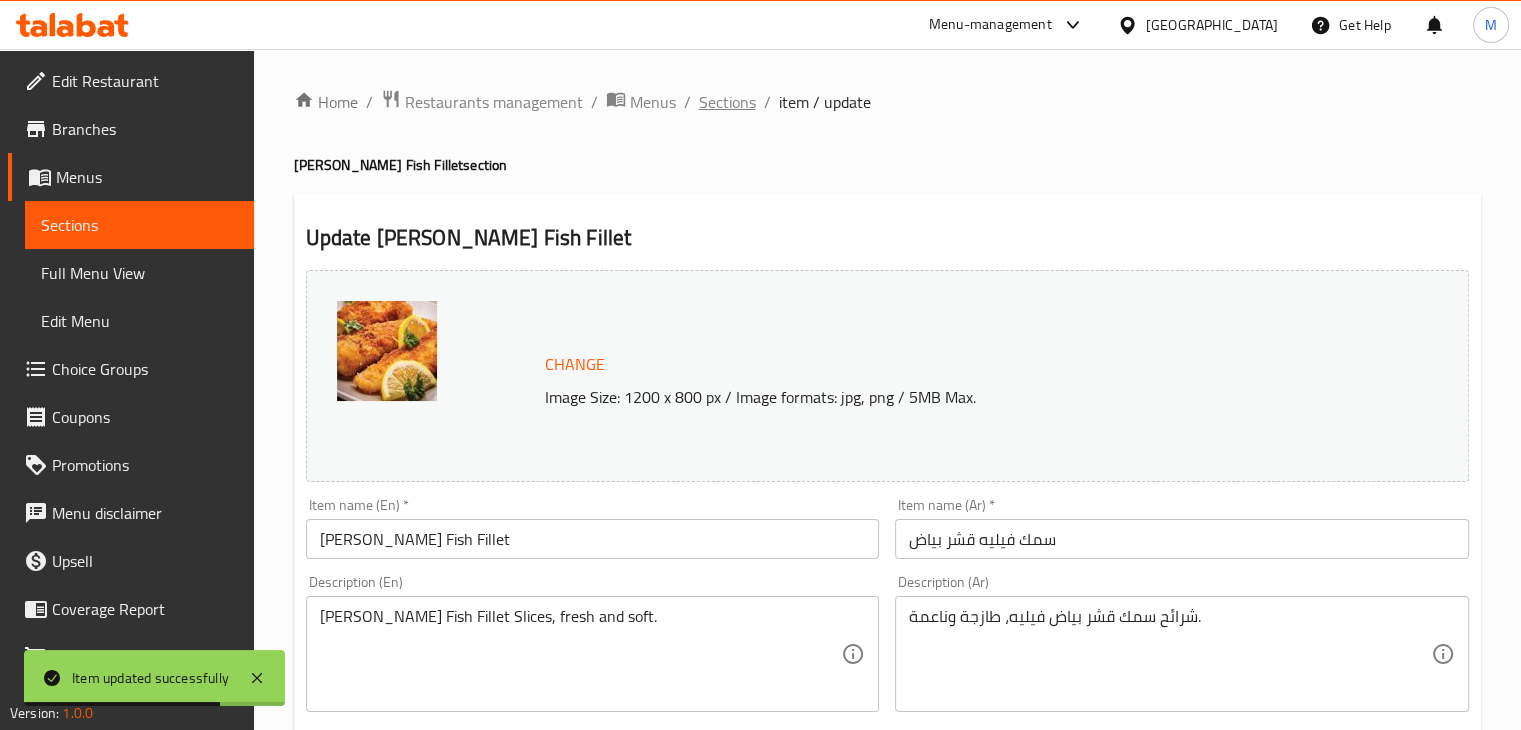 click on "Sections" at bounding box center (727, 102) 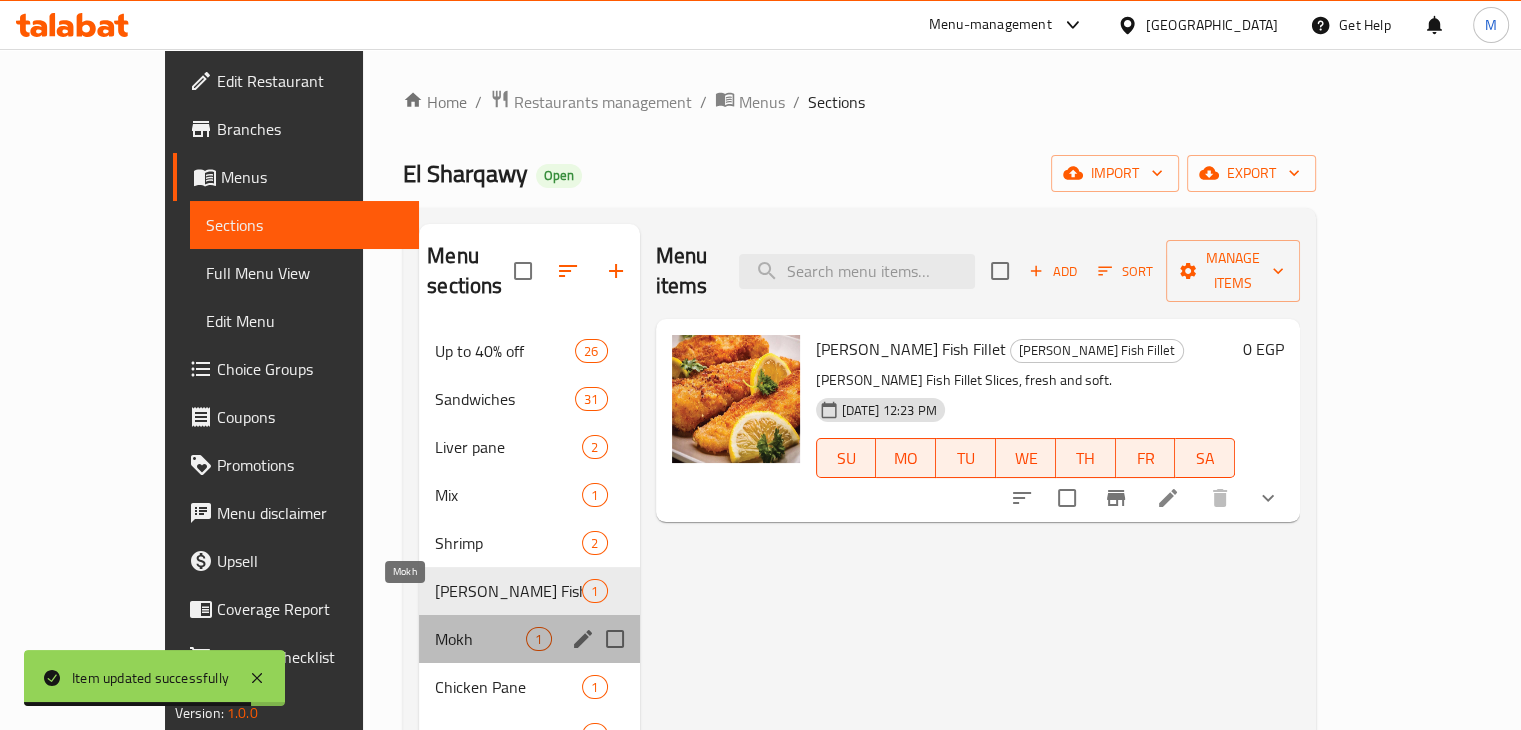 click on "Mokh" at bounding box center [480, 639] 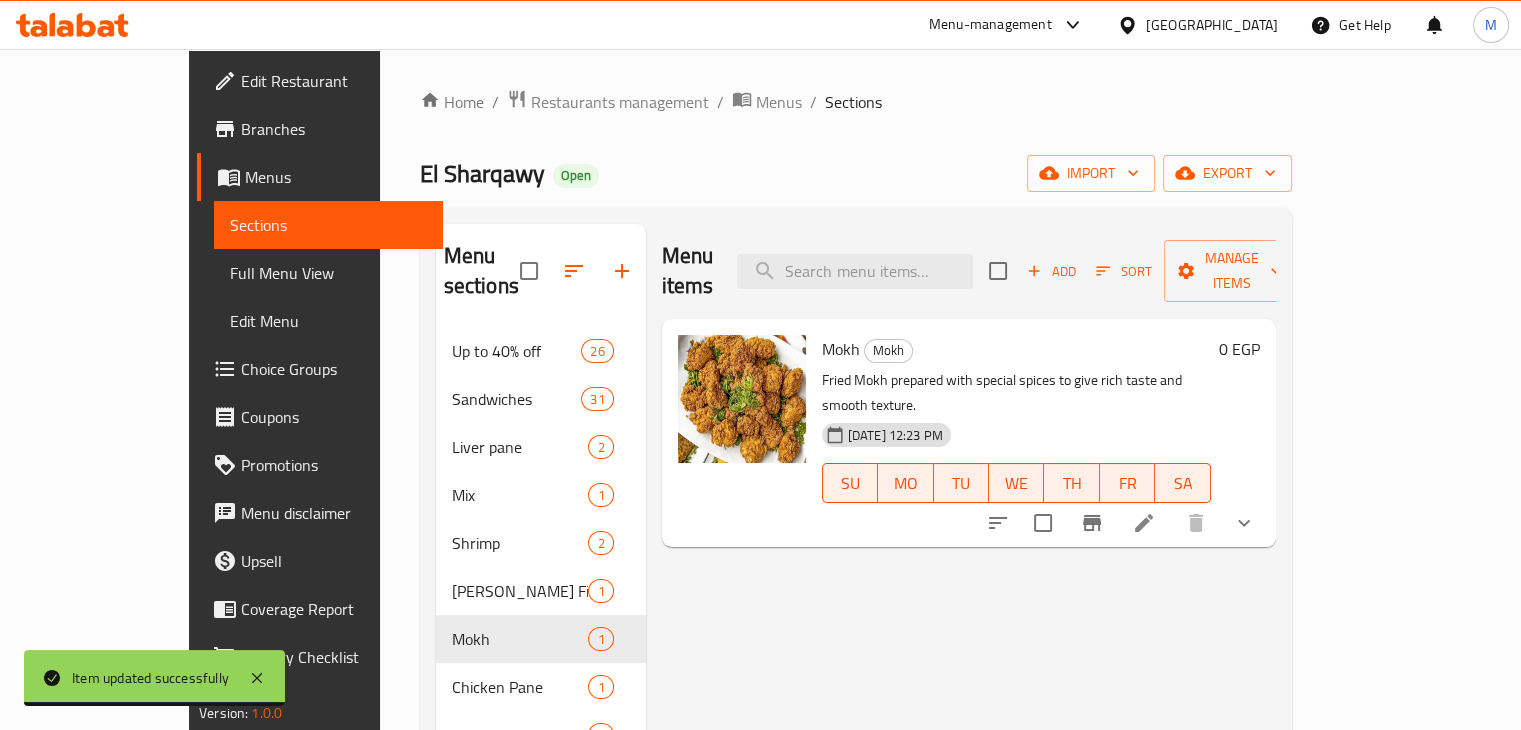 scroll, scrollTop: 56, scrollLeft: 0, axis: vertical 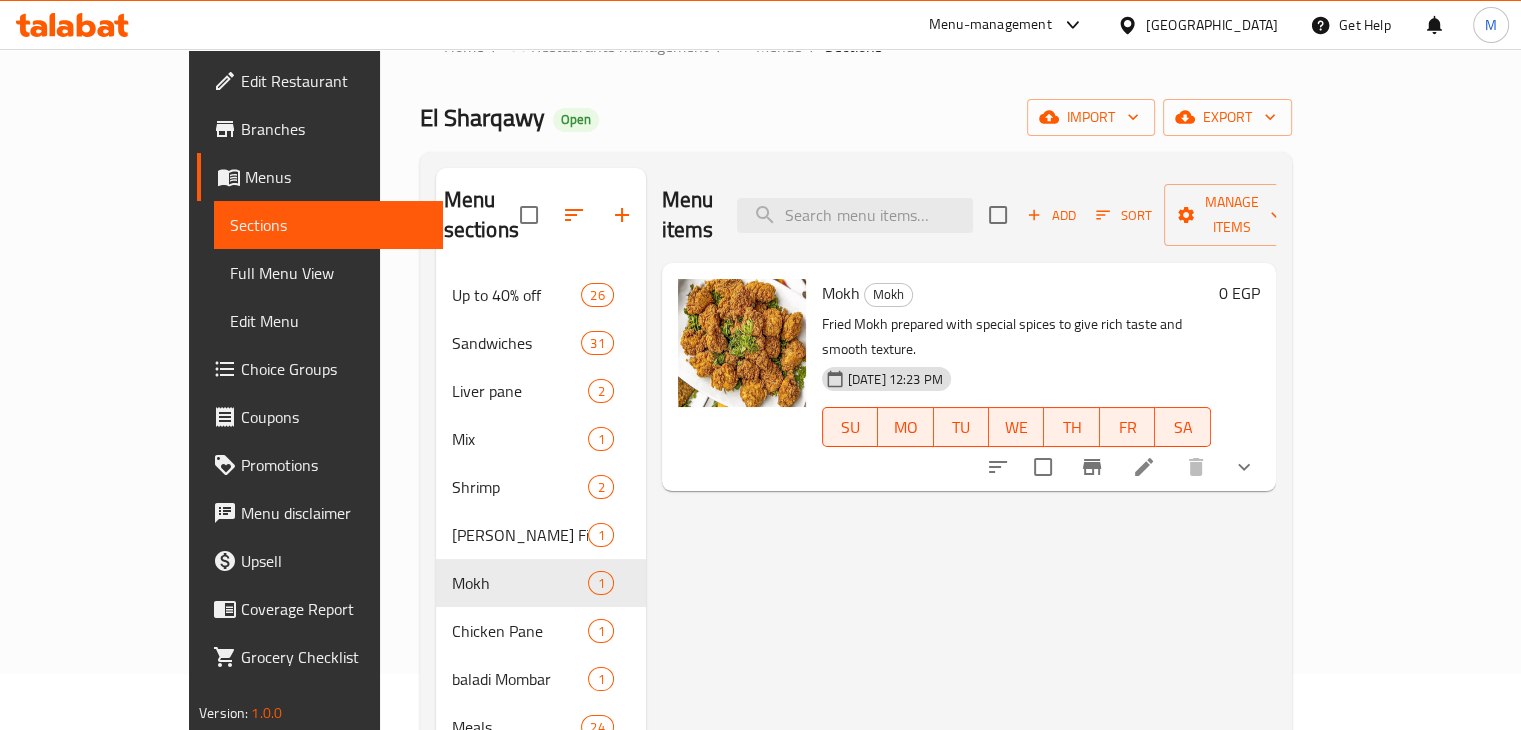 click at bounding box center [1144, 467] 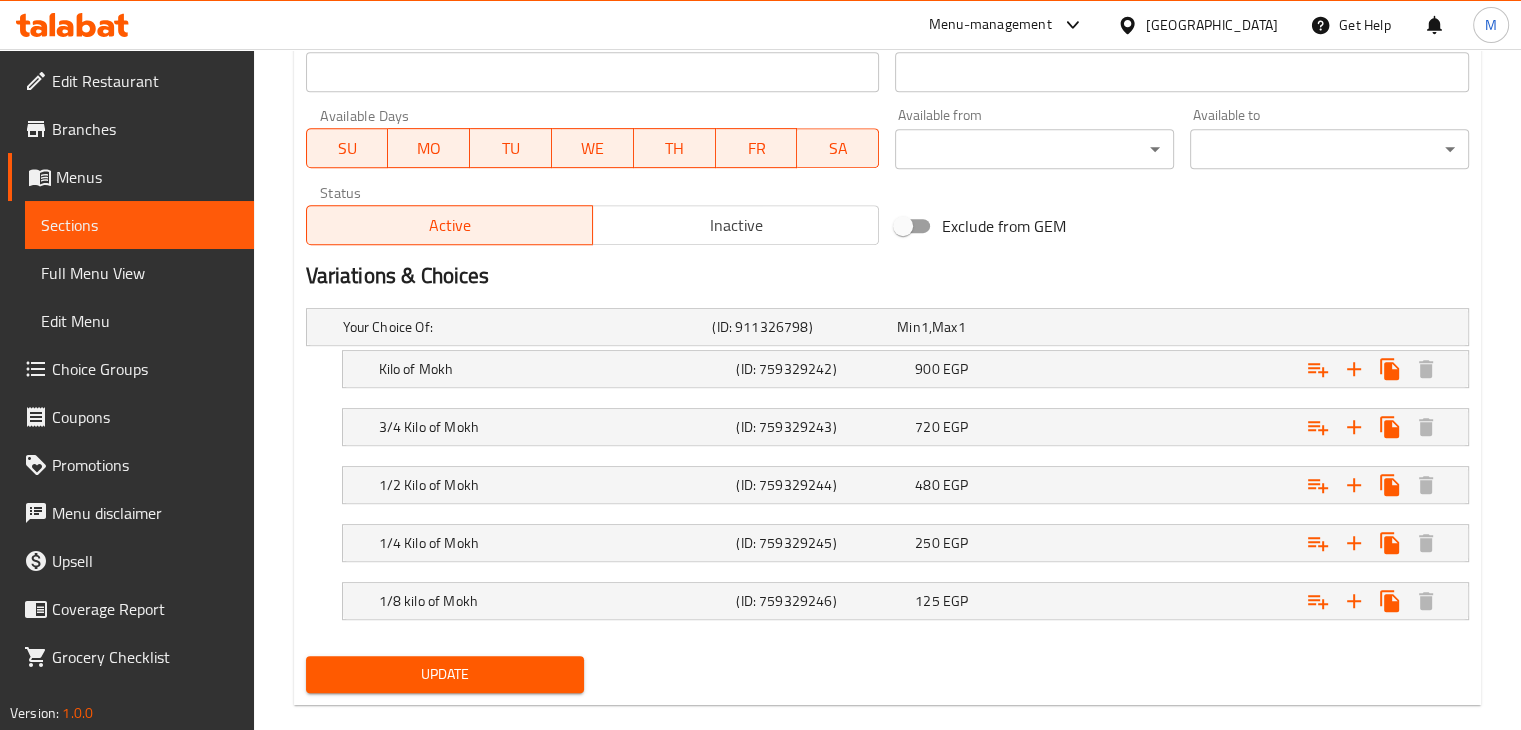 scroll, scrollTop: 928, scrollLeft: 0, axis: vertical 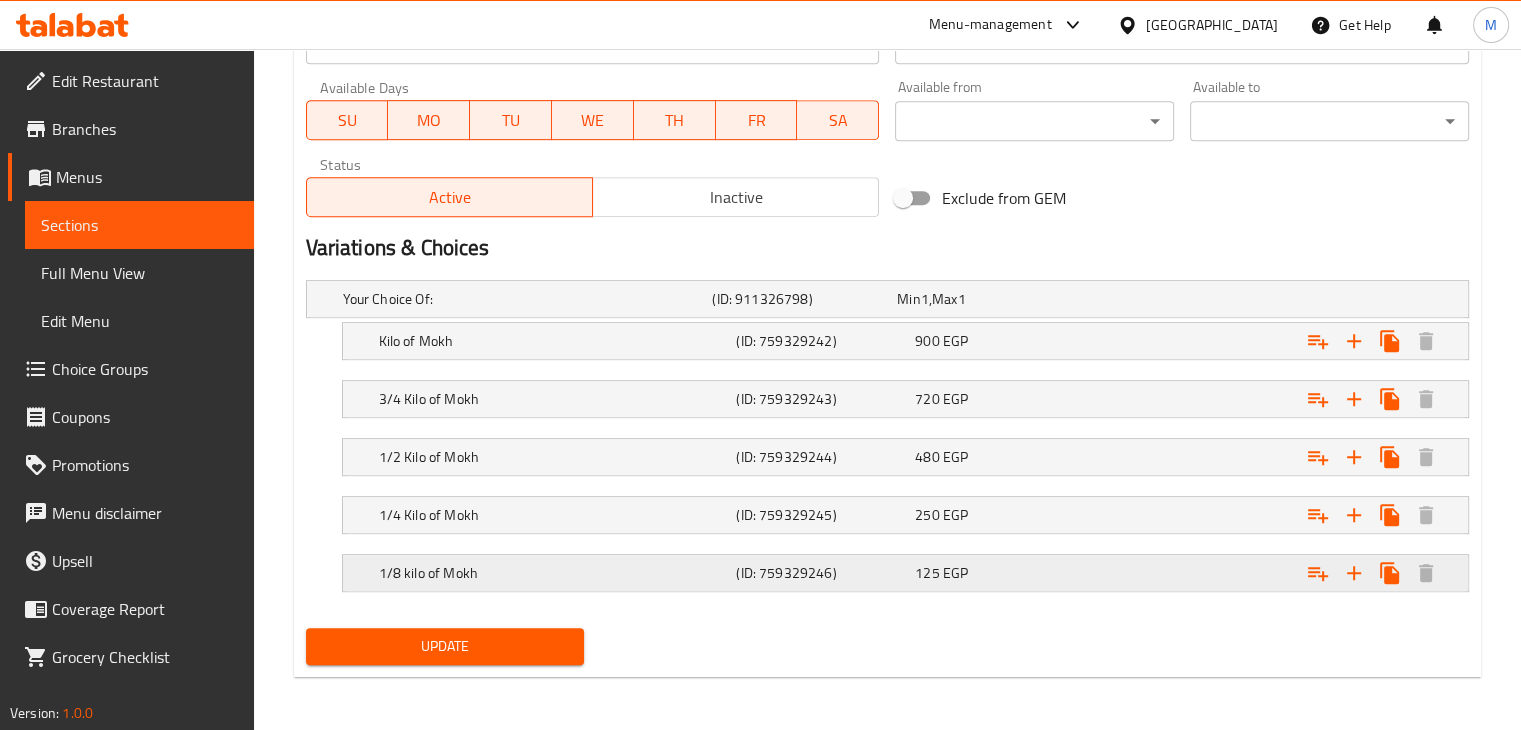 click on "1/8 kilo of Mokh (ID: 759329246) 125   EGP" at bounding box center (893, 299) 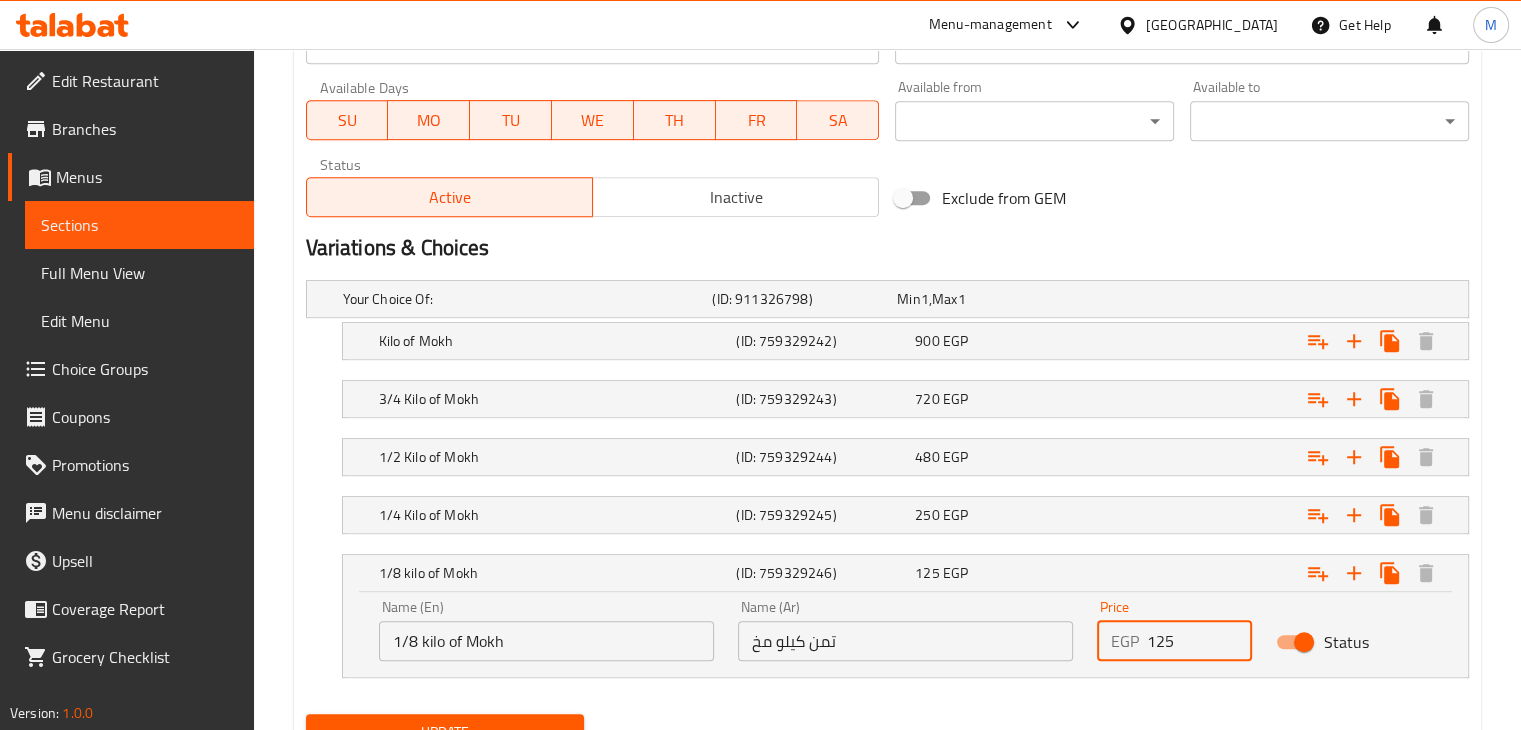 drag, startPoint x: 1185, startPoint y: 641, endPoint x: 1155, endPoint y: 649, distance: 31.04835 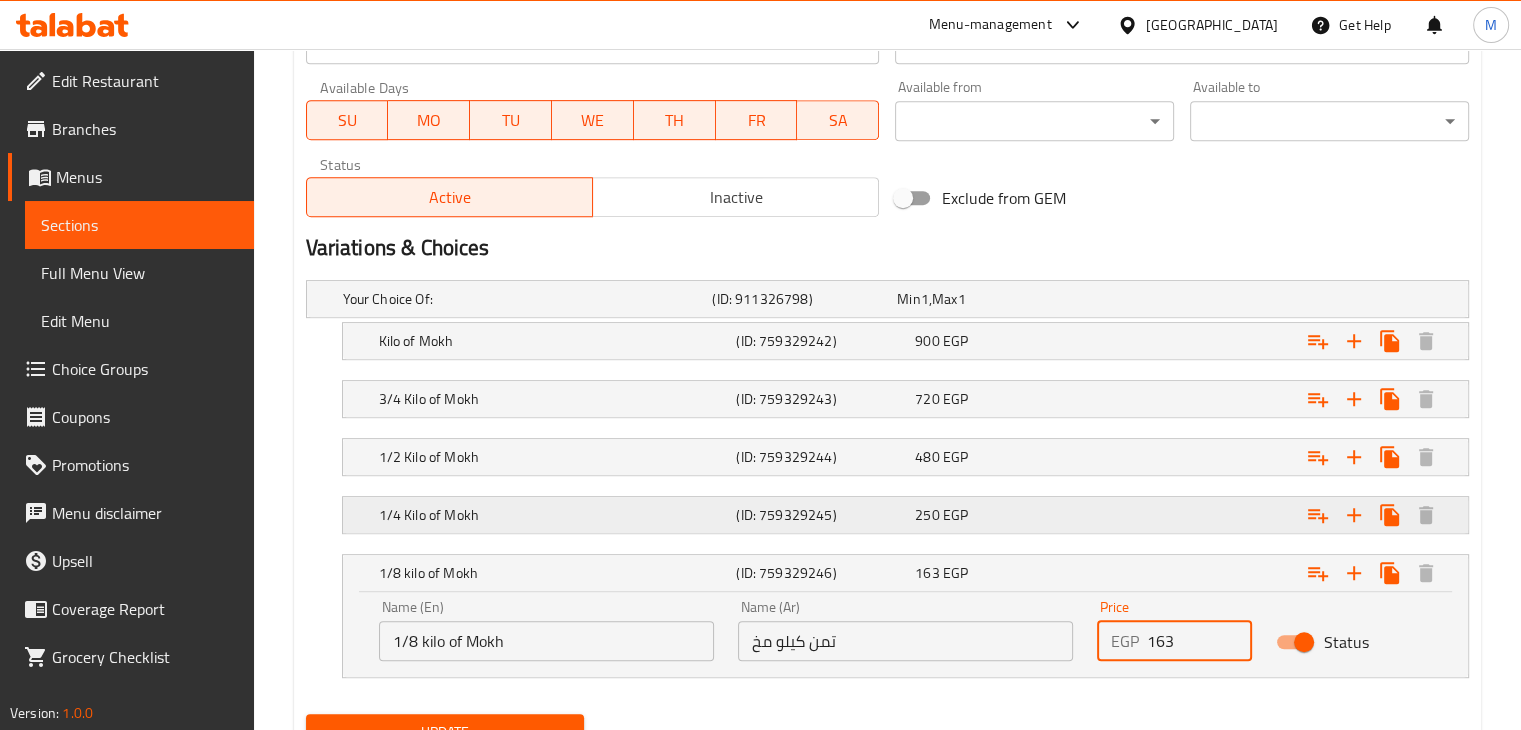 type on "163" 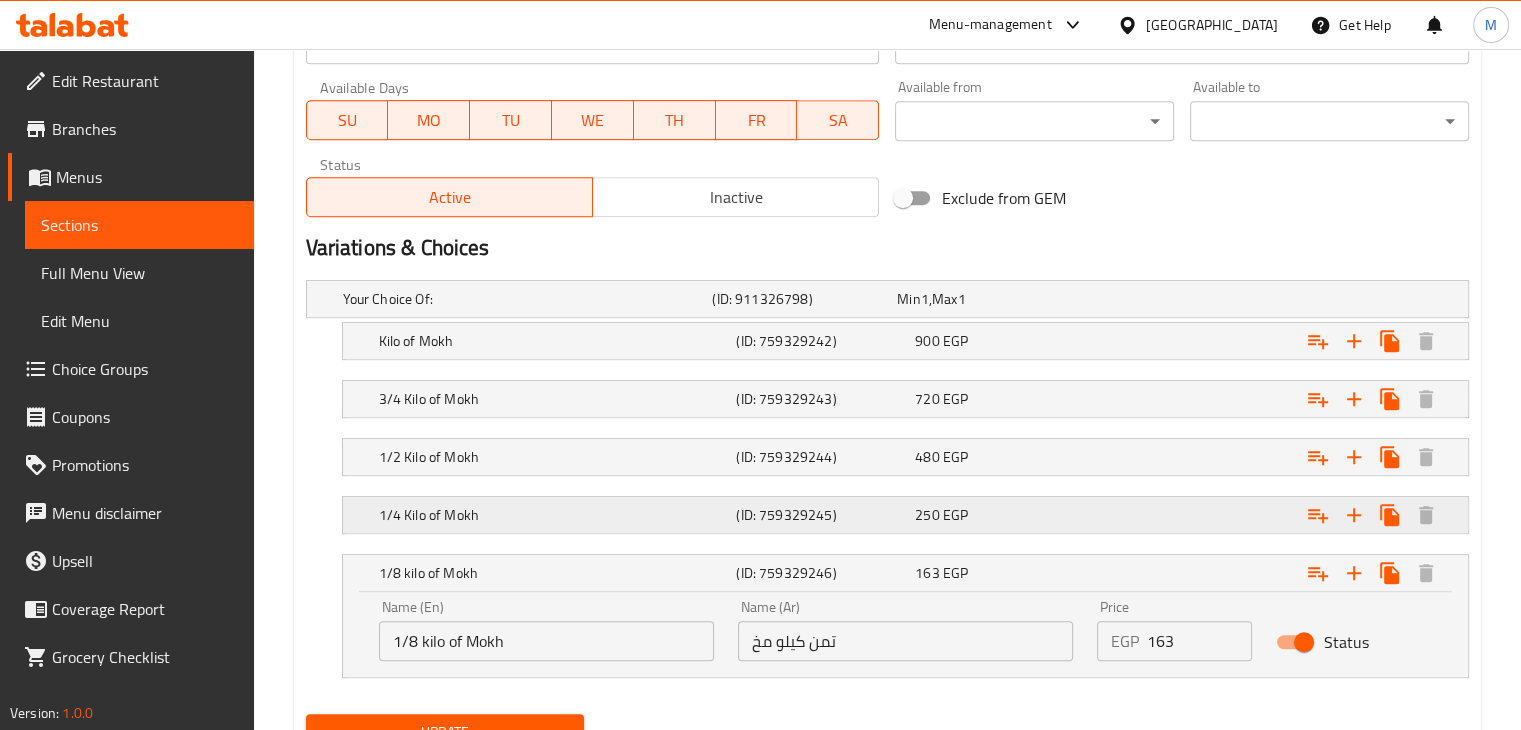click at bounding box center [1263, 299] 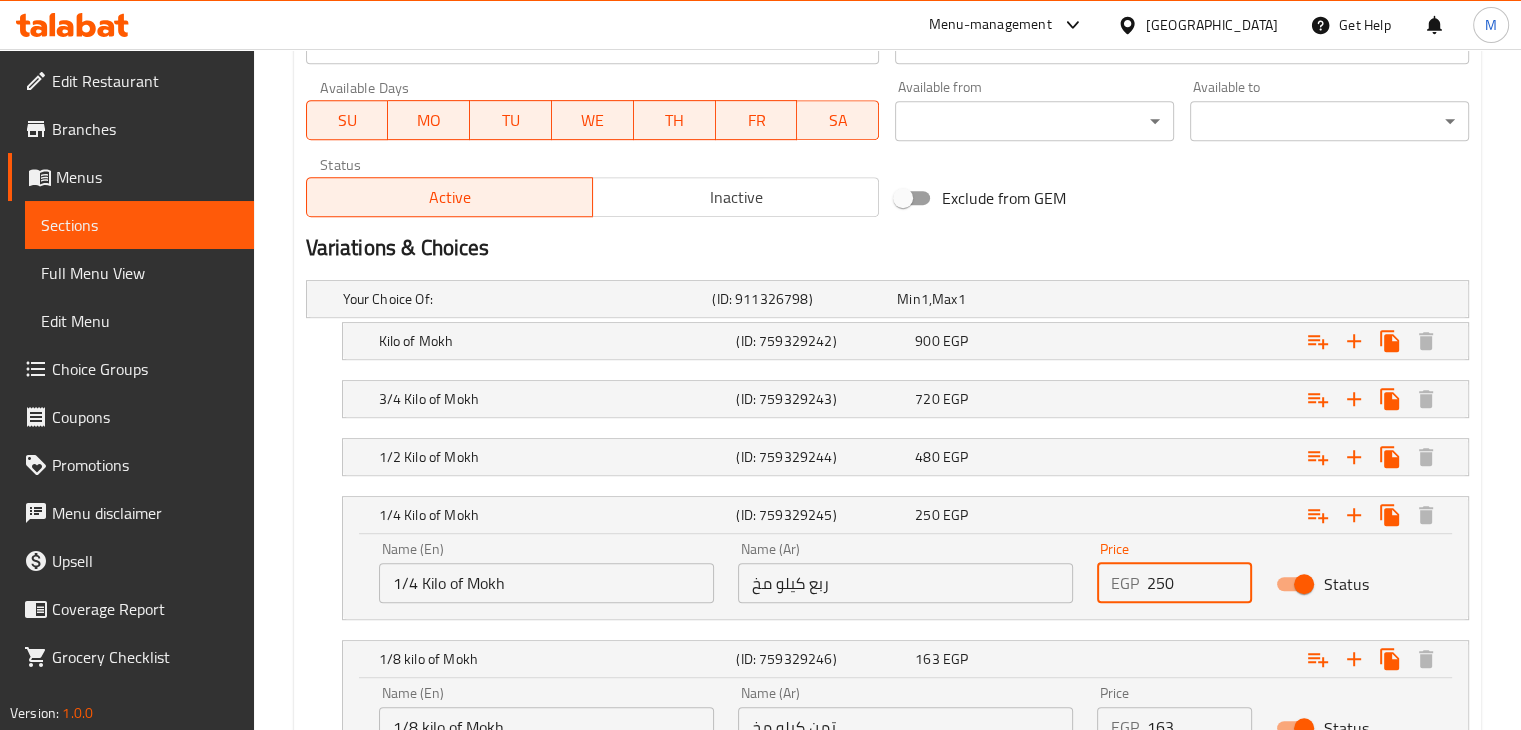 drag, startPoint x: 1192, startPoint y: 587, endPoint x: 1159, endPoint y: 593, distance: 33.54102 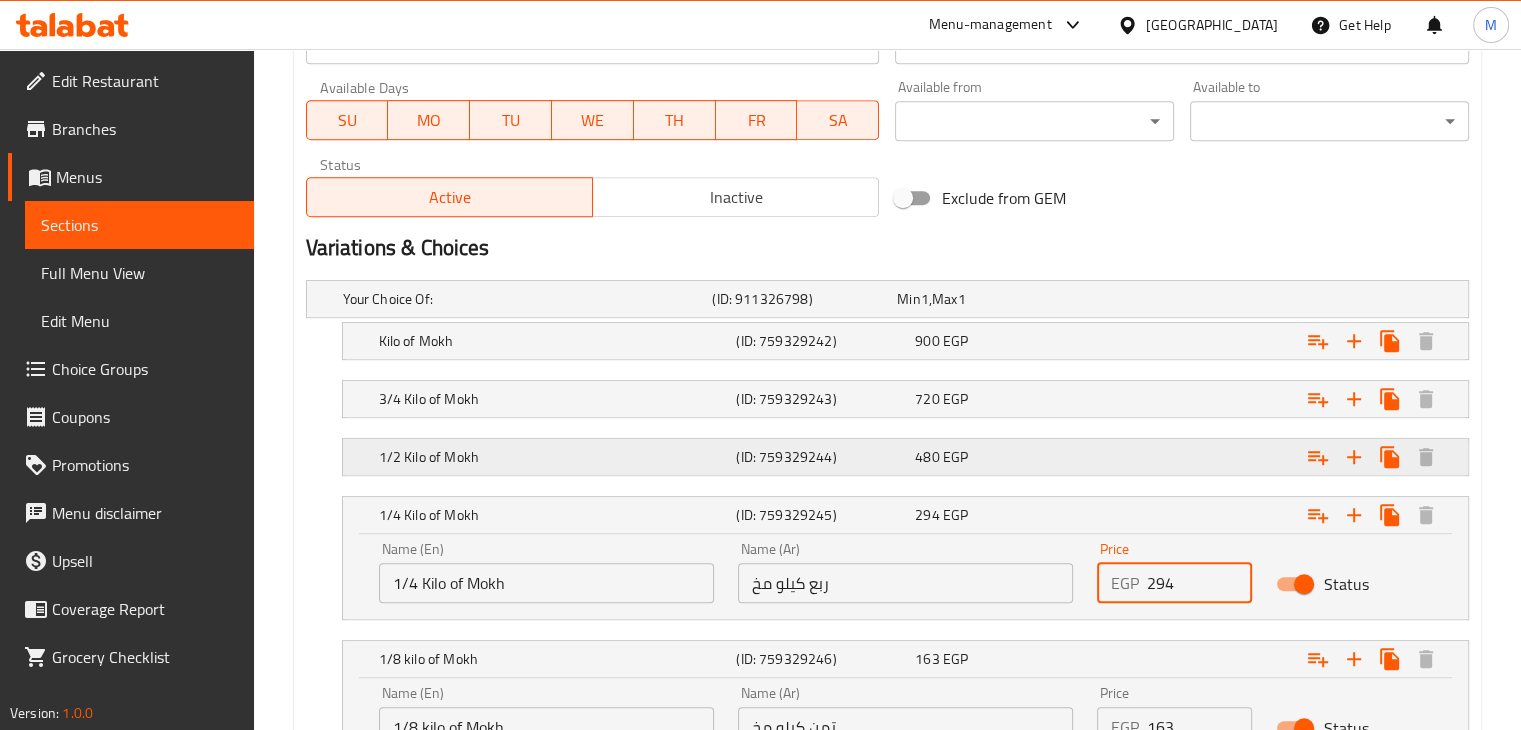 type on "294" 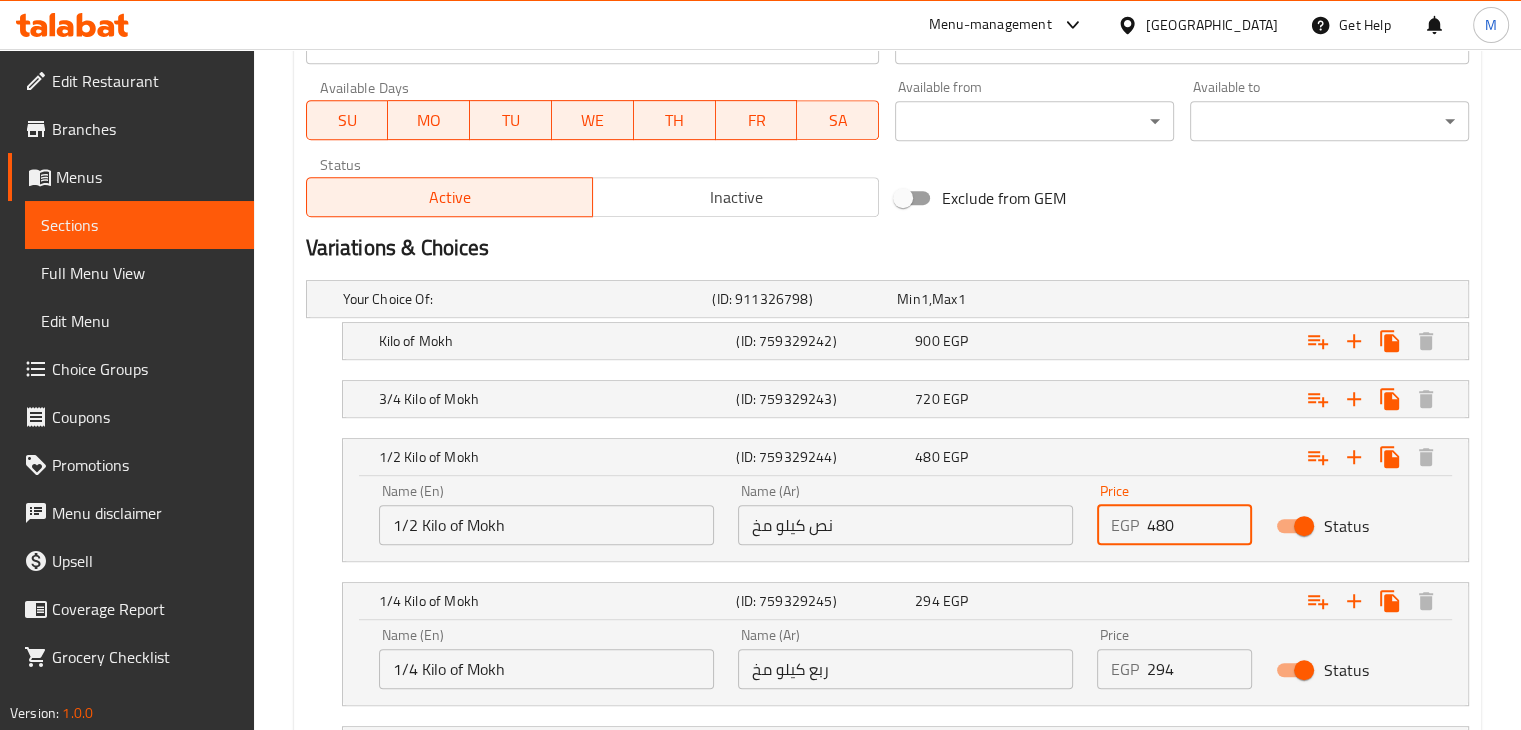 drag, startPoint x: 1207, startPoint y: 521, endPoint x: 1151, endPoint y: 533, distance: 57.271286 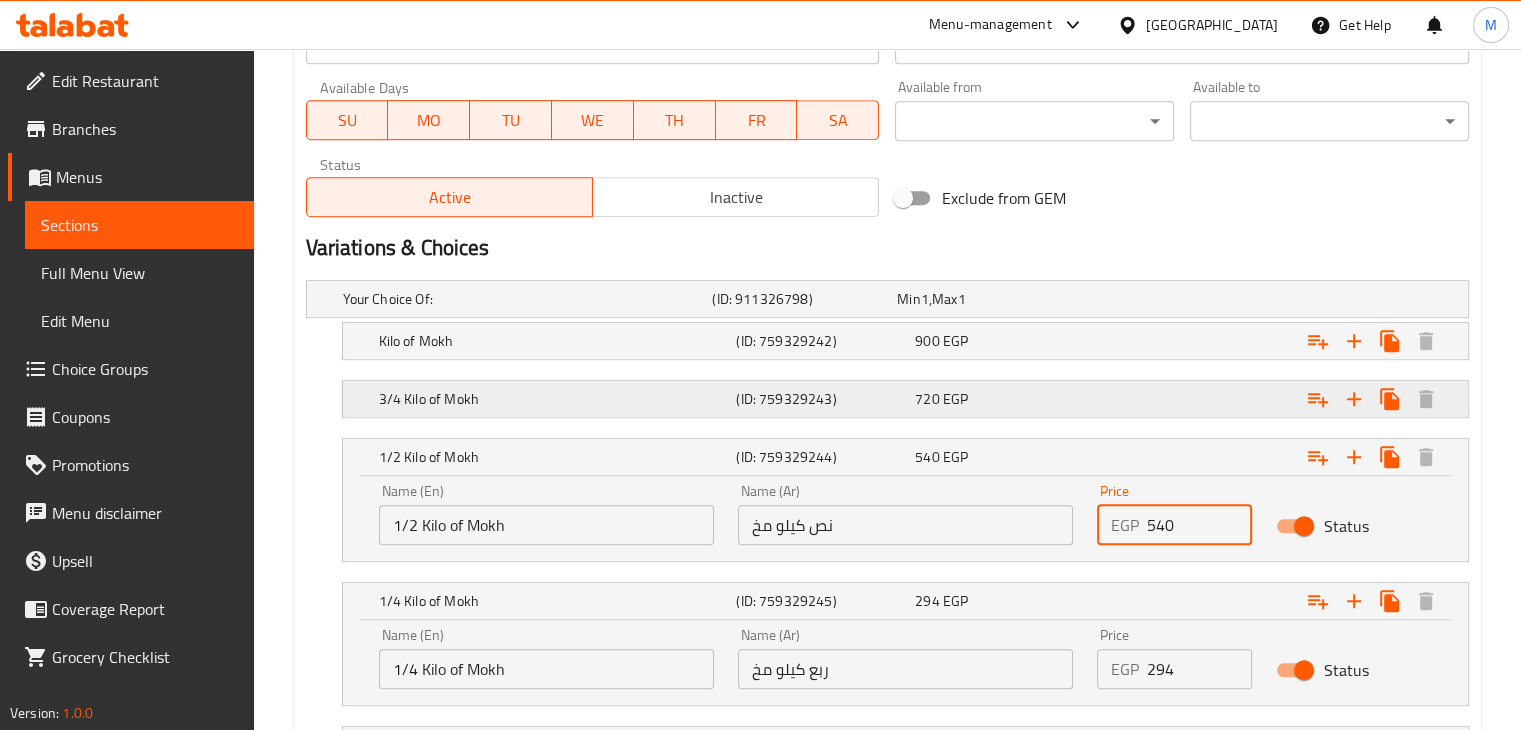 type on "540" 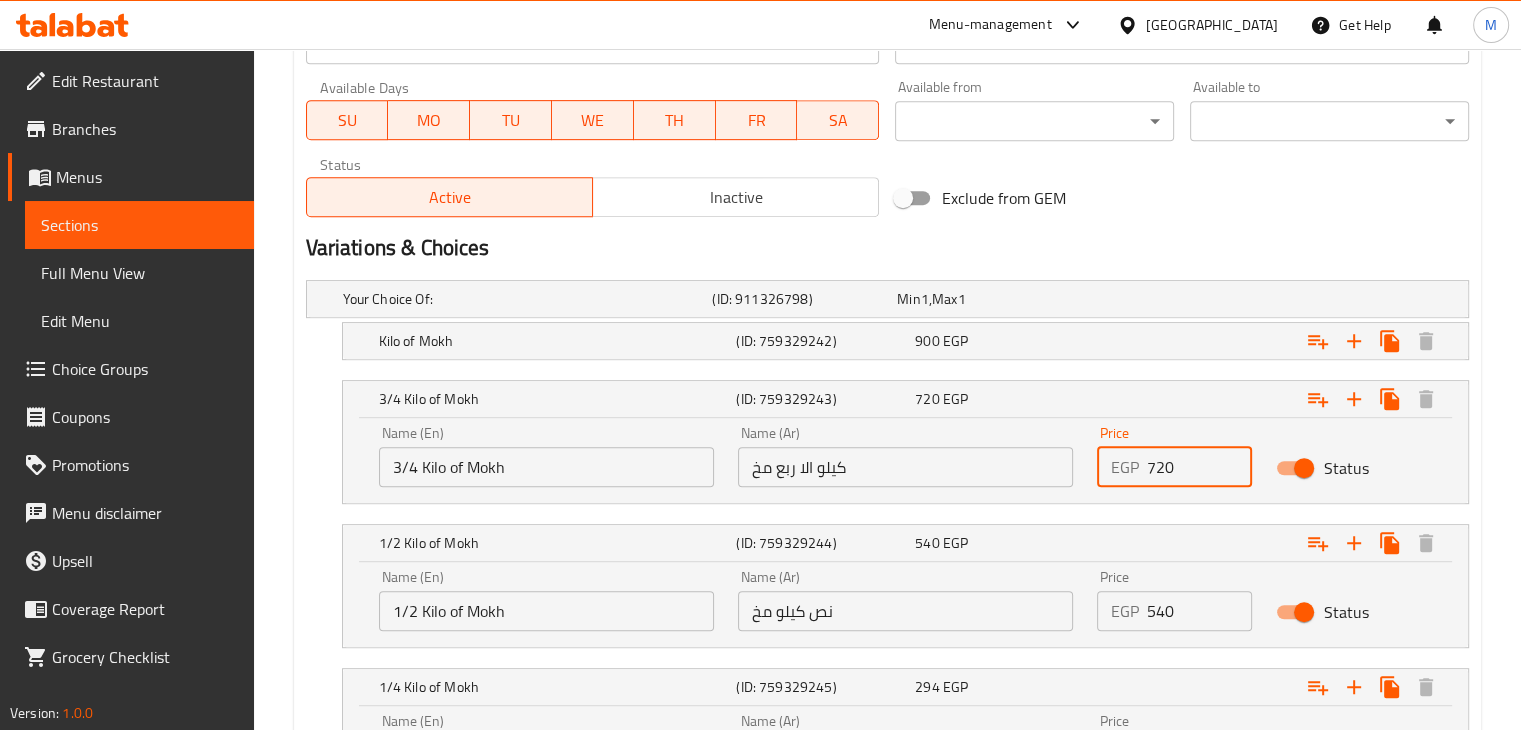 drag, startPoint x: 1174, startPoint y: 459, endPoint x: 1122, endPoint y: 468, distance: 52.773098 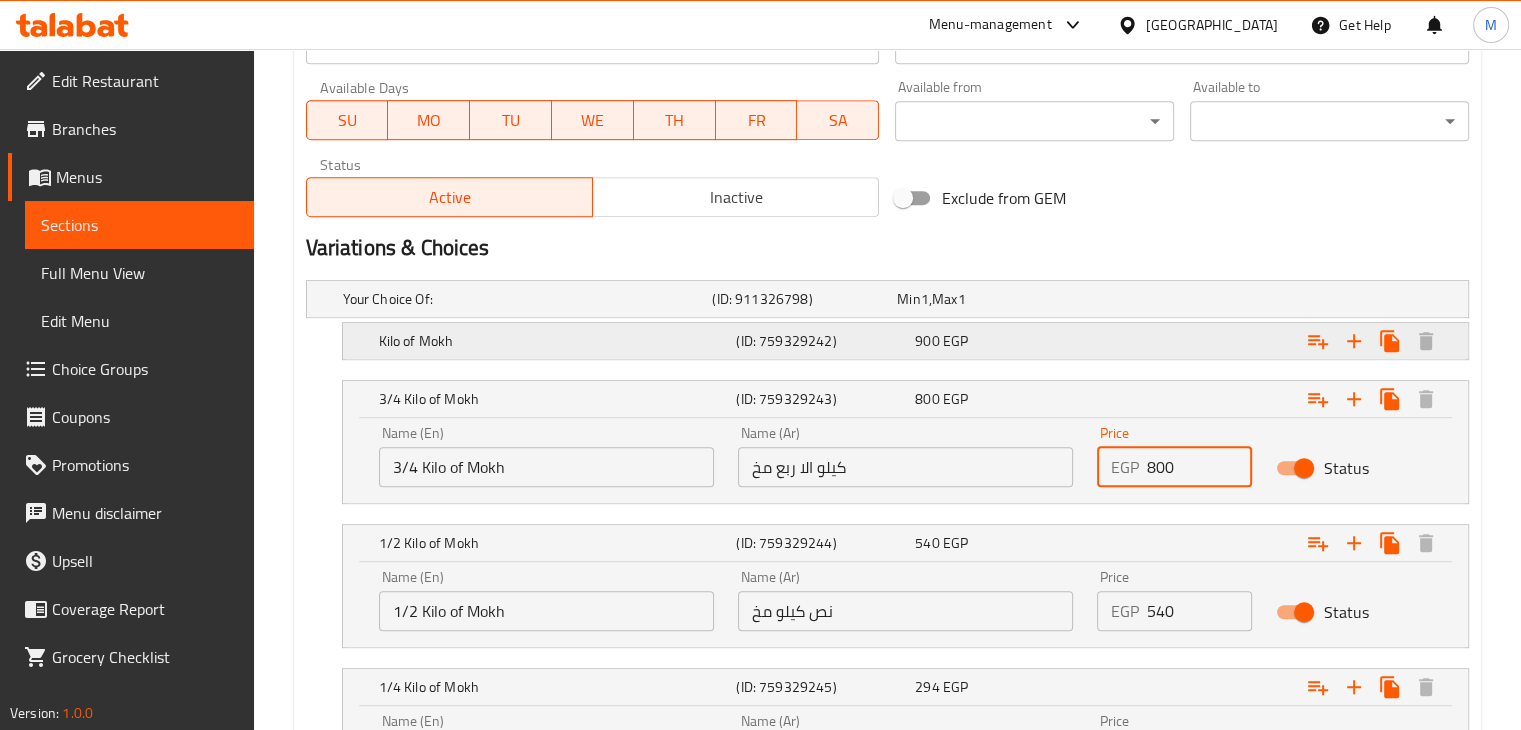 type on "800" 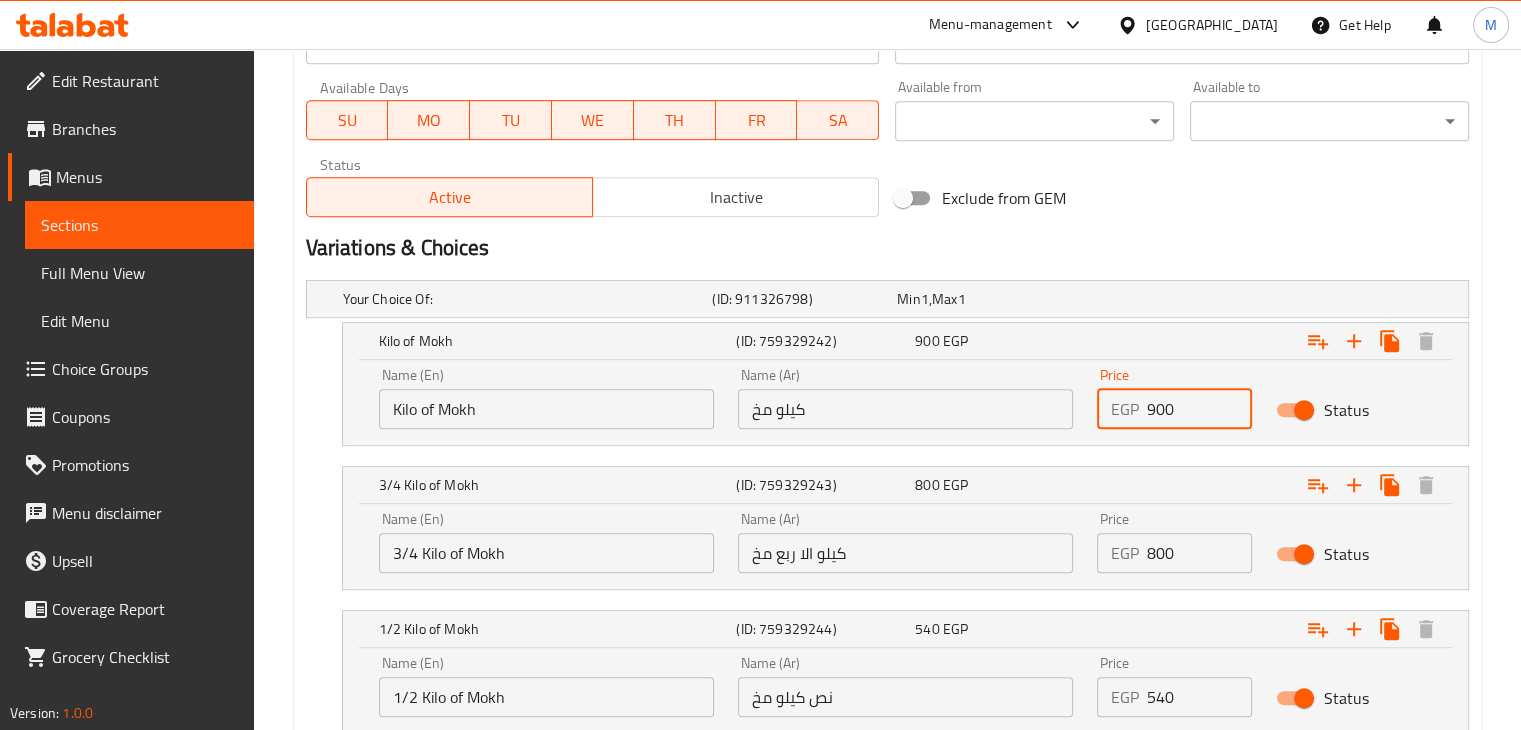 drag, startPoint x: 1172, startPoint y: 406, endPoint x: 1124, endPoint y: 410, distance: 48.166378 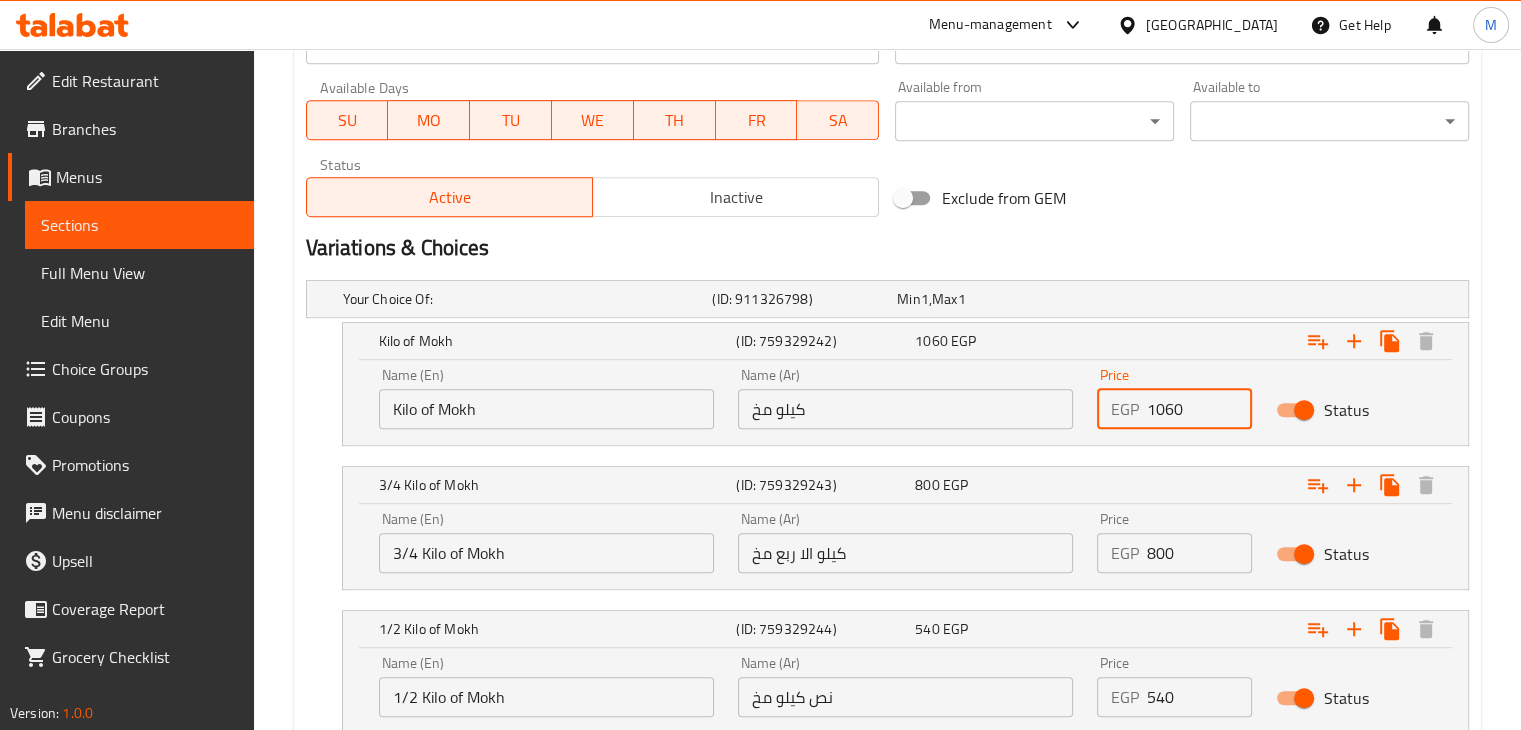 scroll, scrollTop: 1358, scrollLeft: 0, axis: vertical 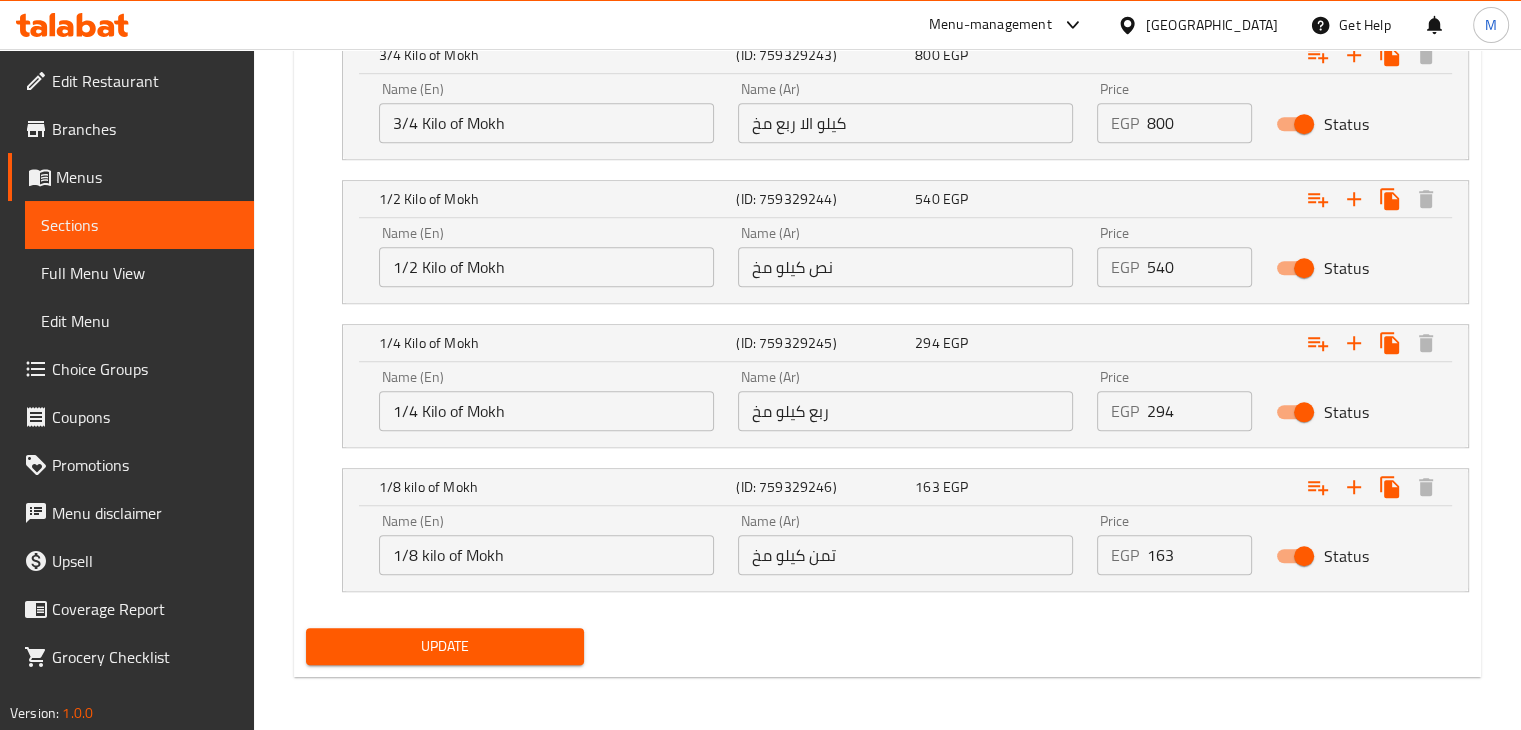 type on "1060" 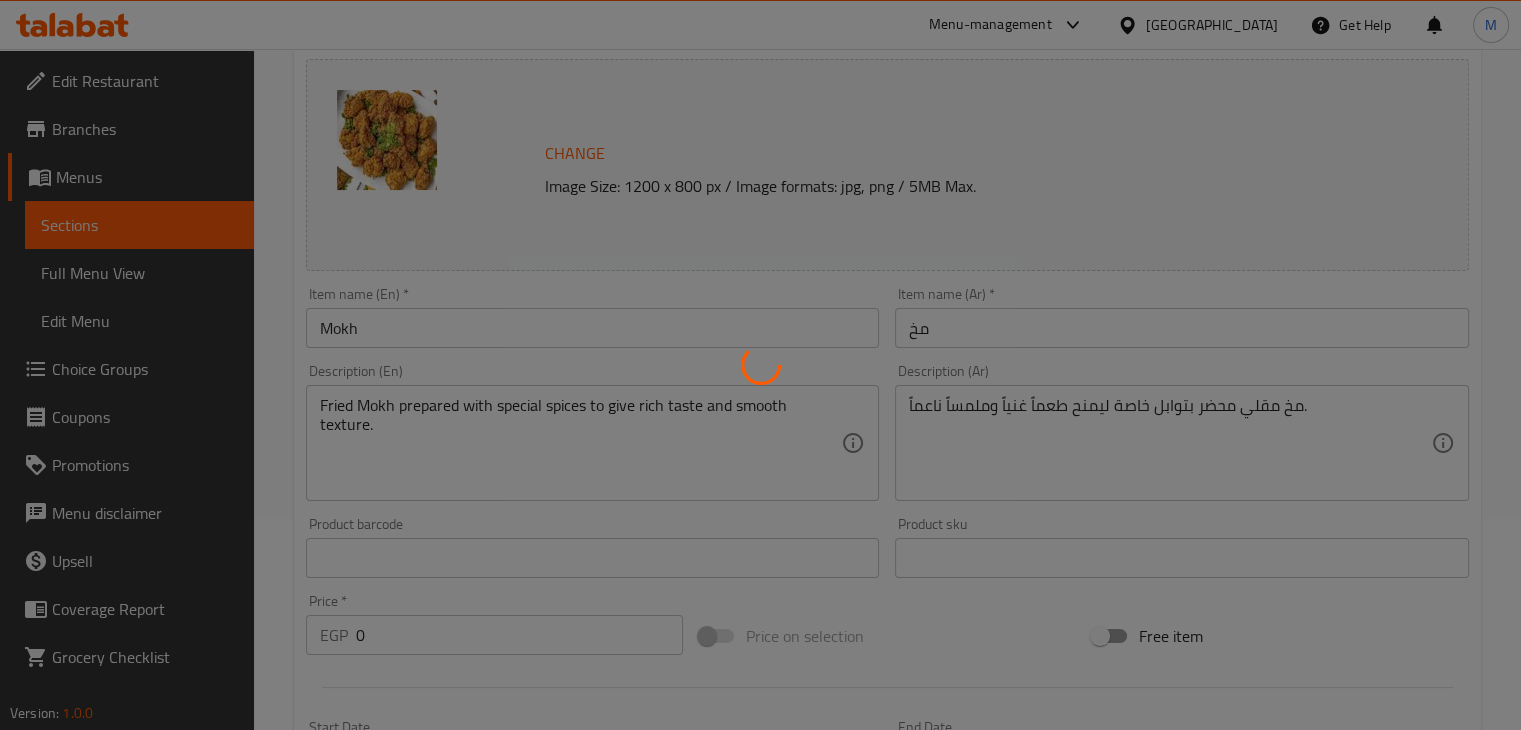 scroll, scrollTop: 0, scrollLeft: 0, axis: both 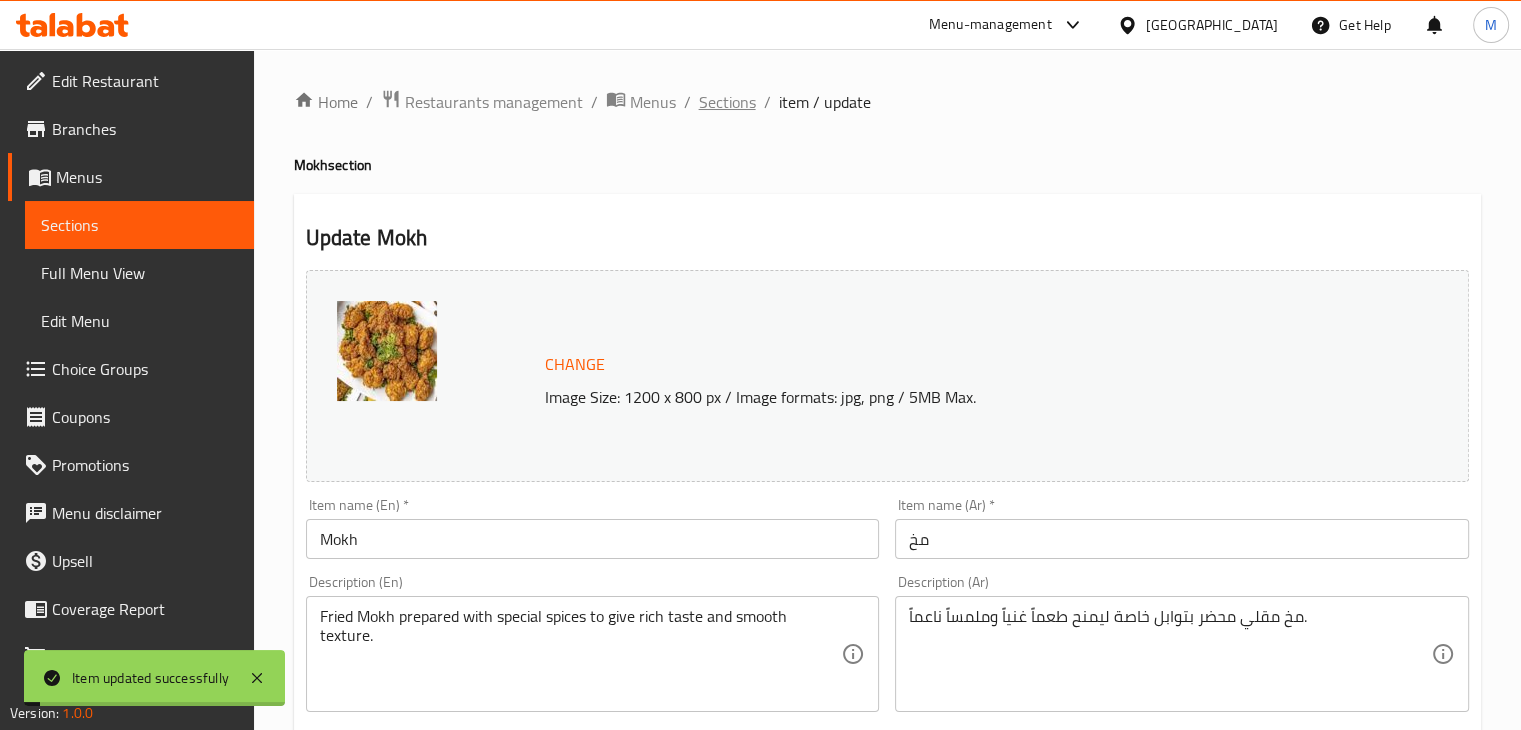 click on "Sections" at bounding box center (727, 102) 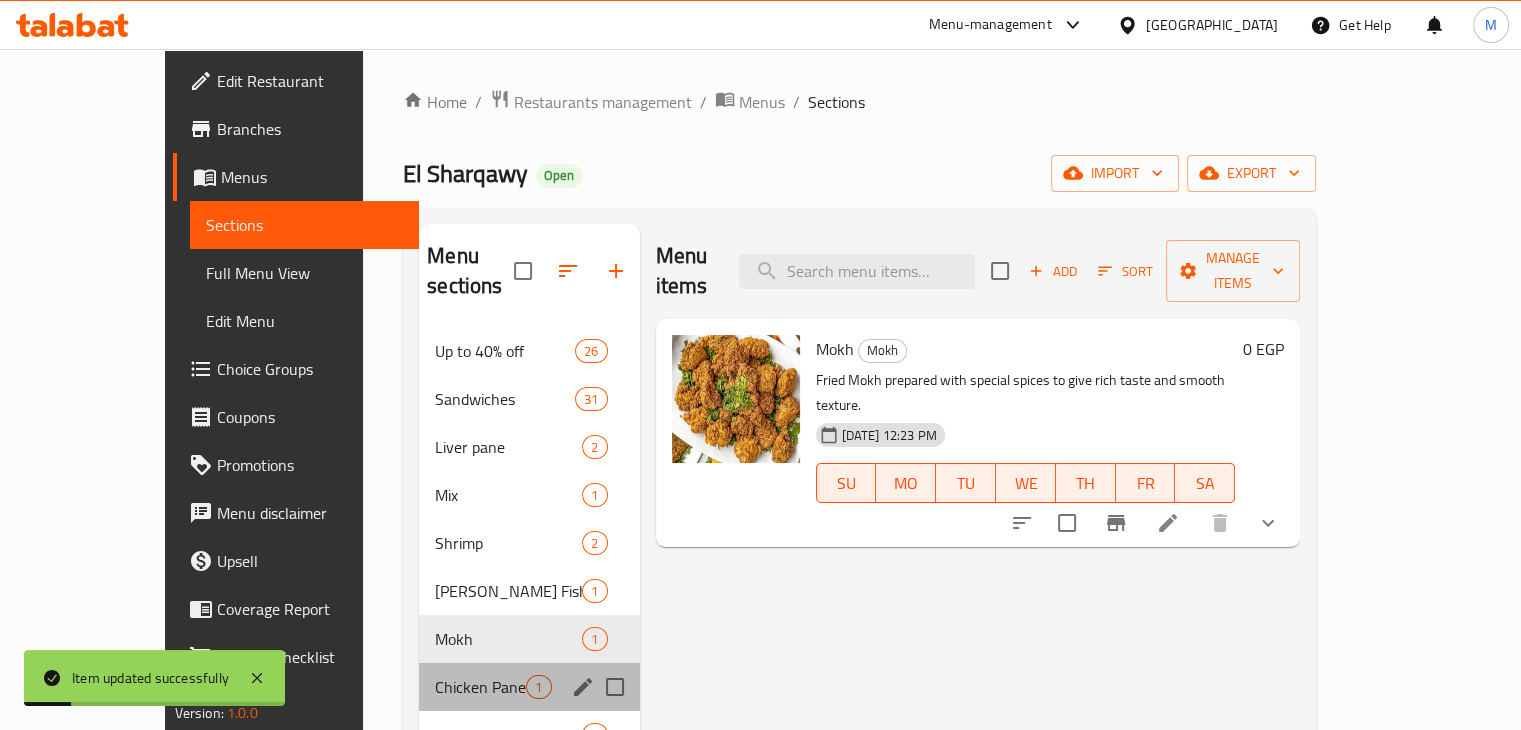click on "Chicken Pane  1" at bounding box center [529, 687] 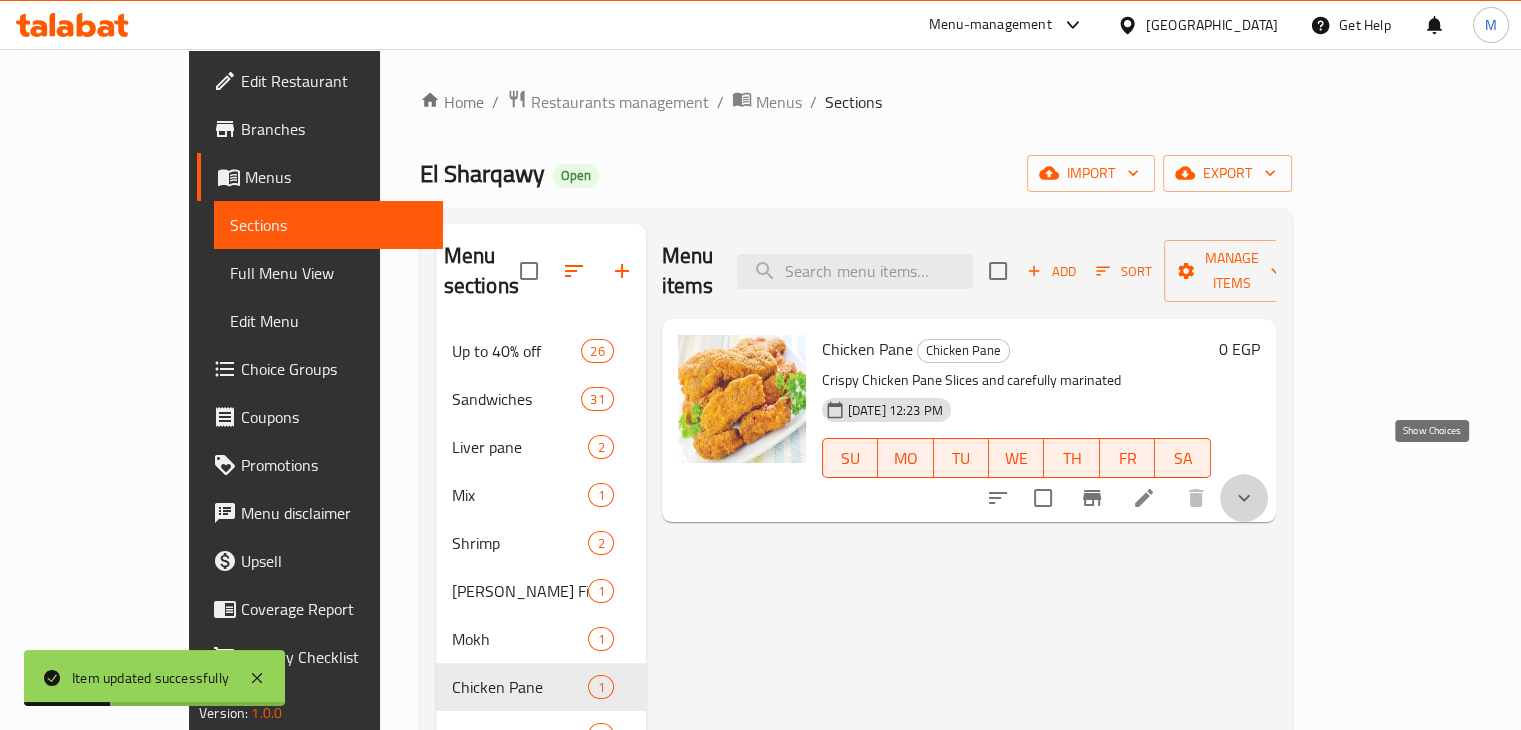 click 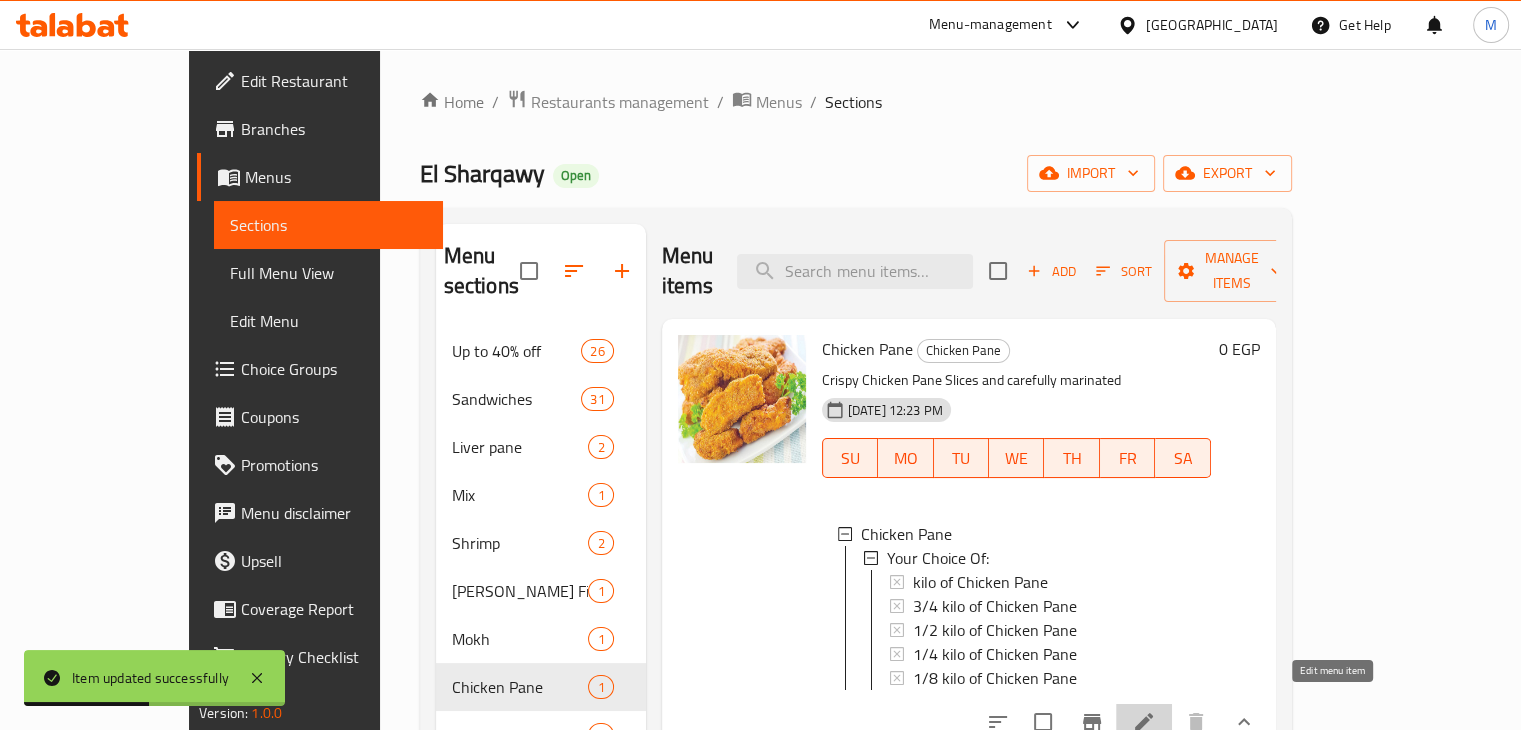 click 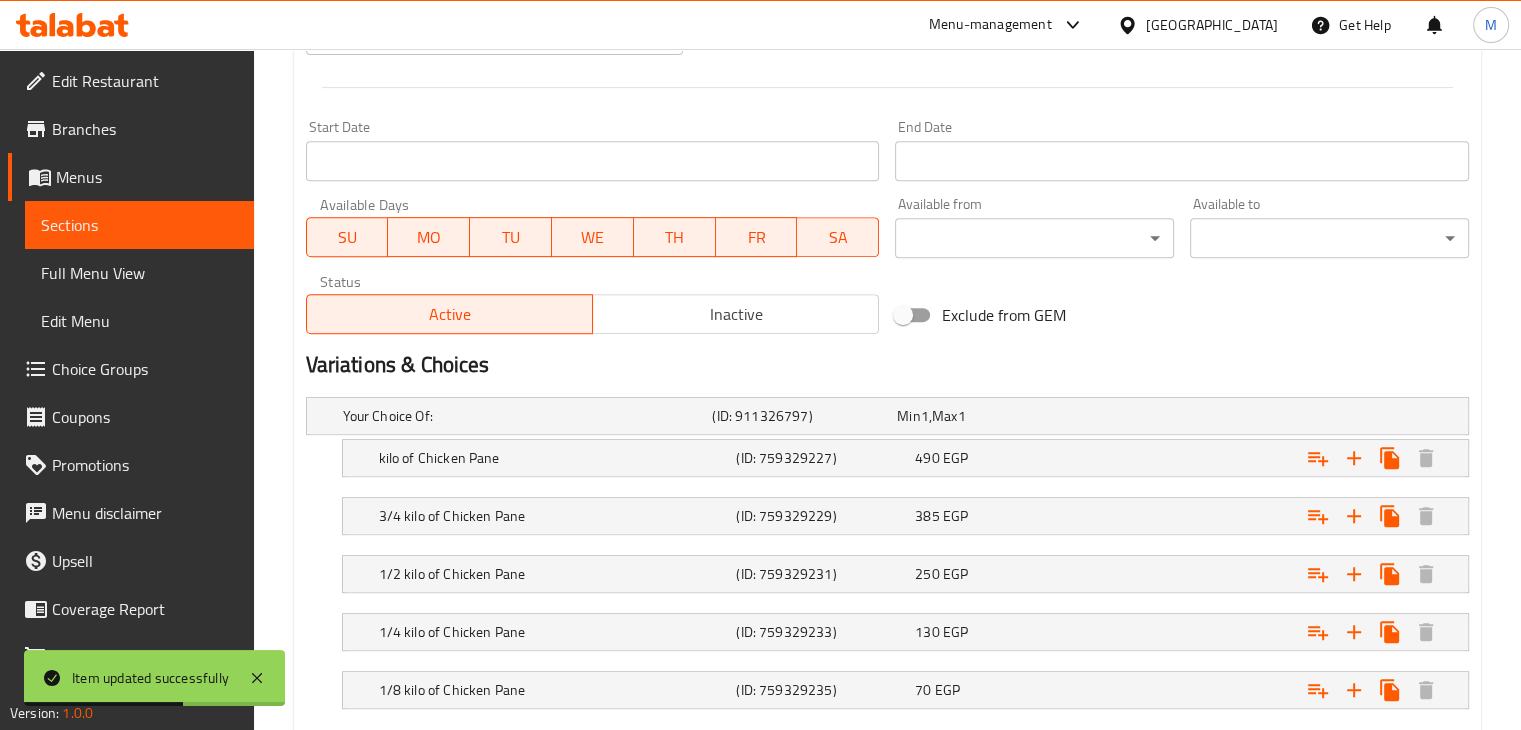scroll, scrollTop: 928, scrollLeft: 0, axis: vertical 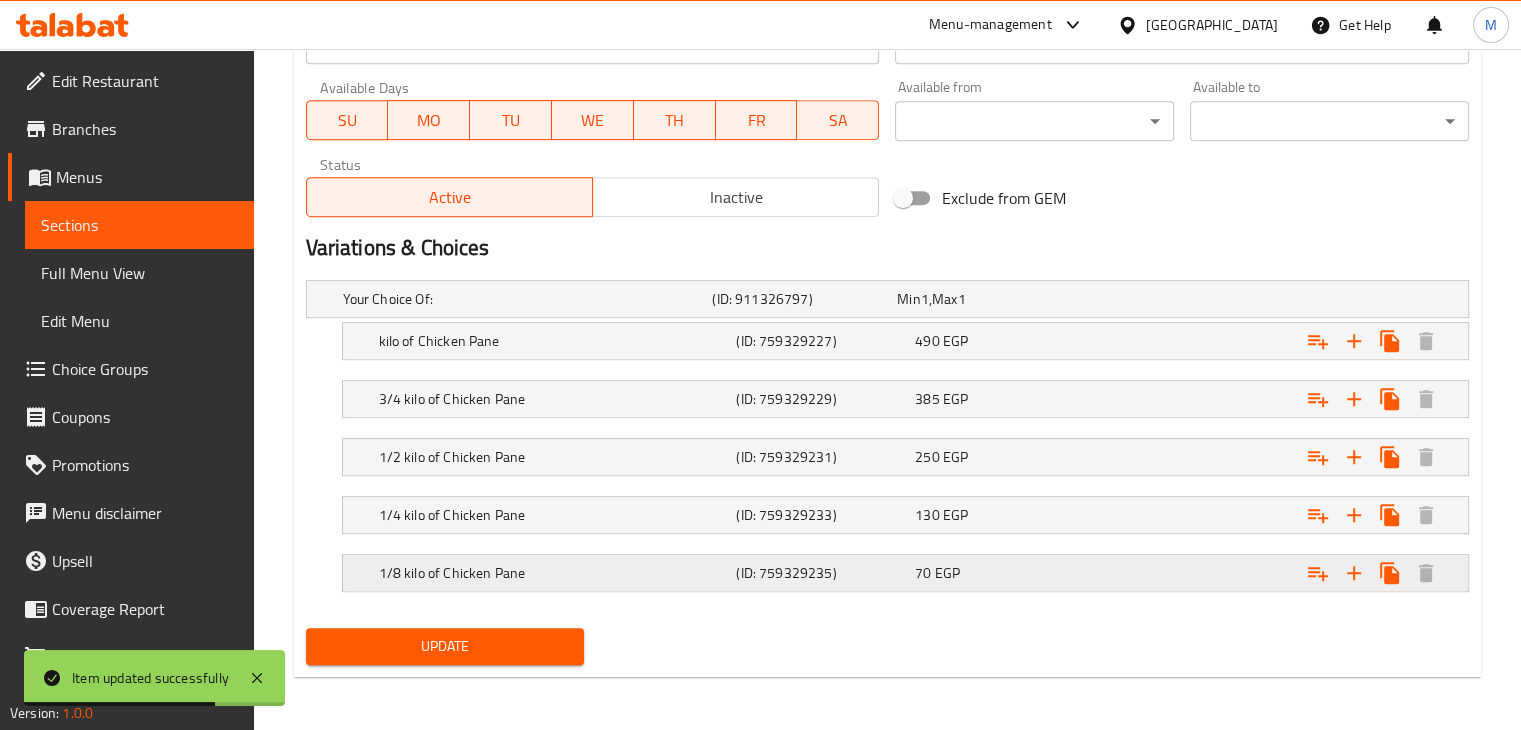 click on "1/8 kilo of Chicken Pane (ID: 759329235) 70   EGP" at bounding box center [893, 299] 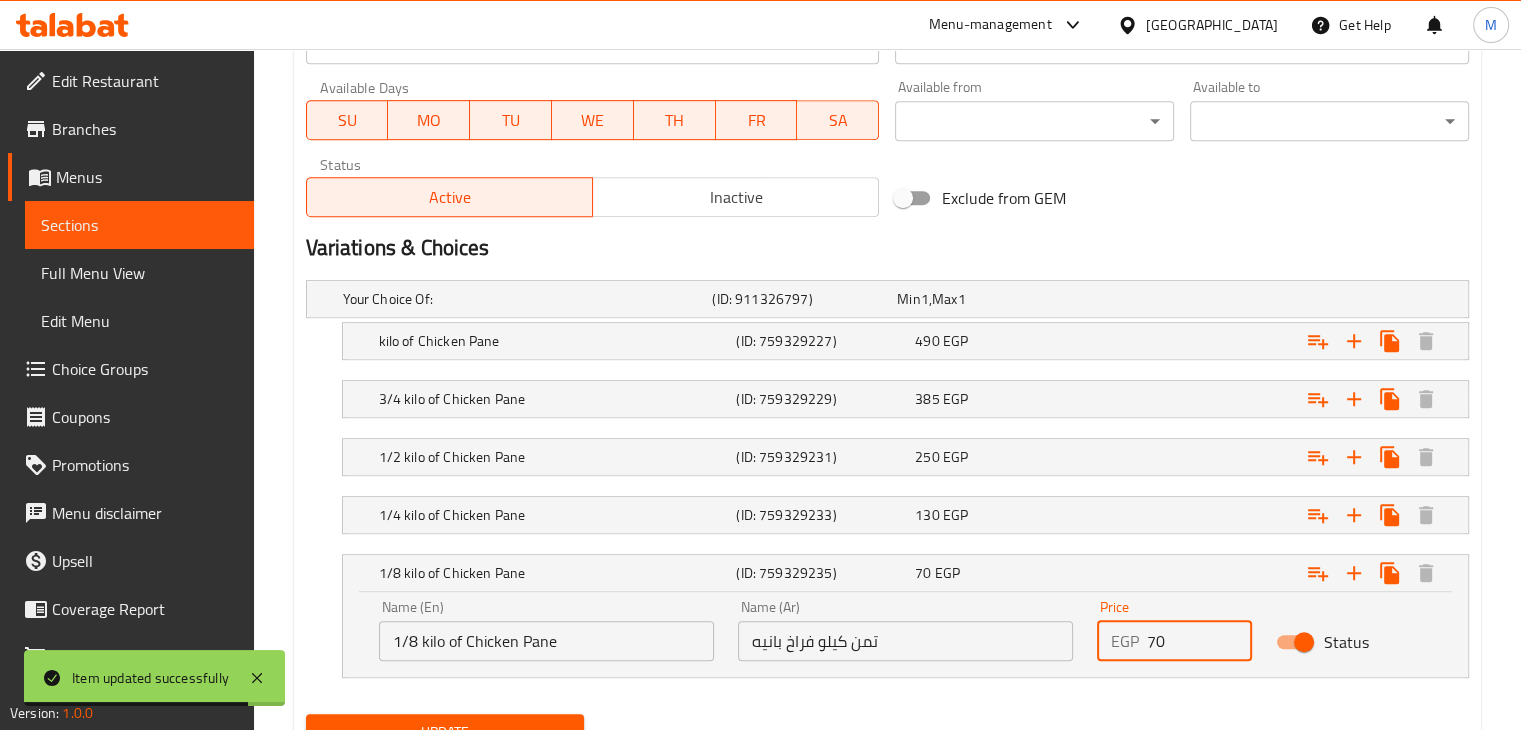 drag, startPoint x: 1172, startPoint y: 632, endPoint x: 1063, endPoint y: 653, distance: 111.0045 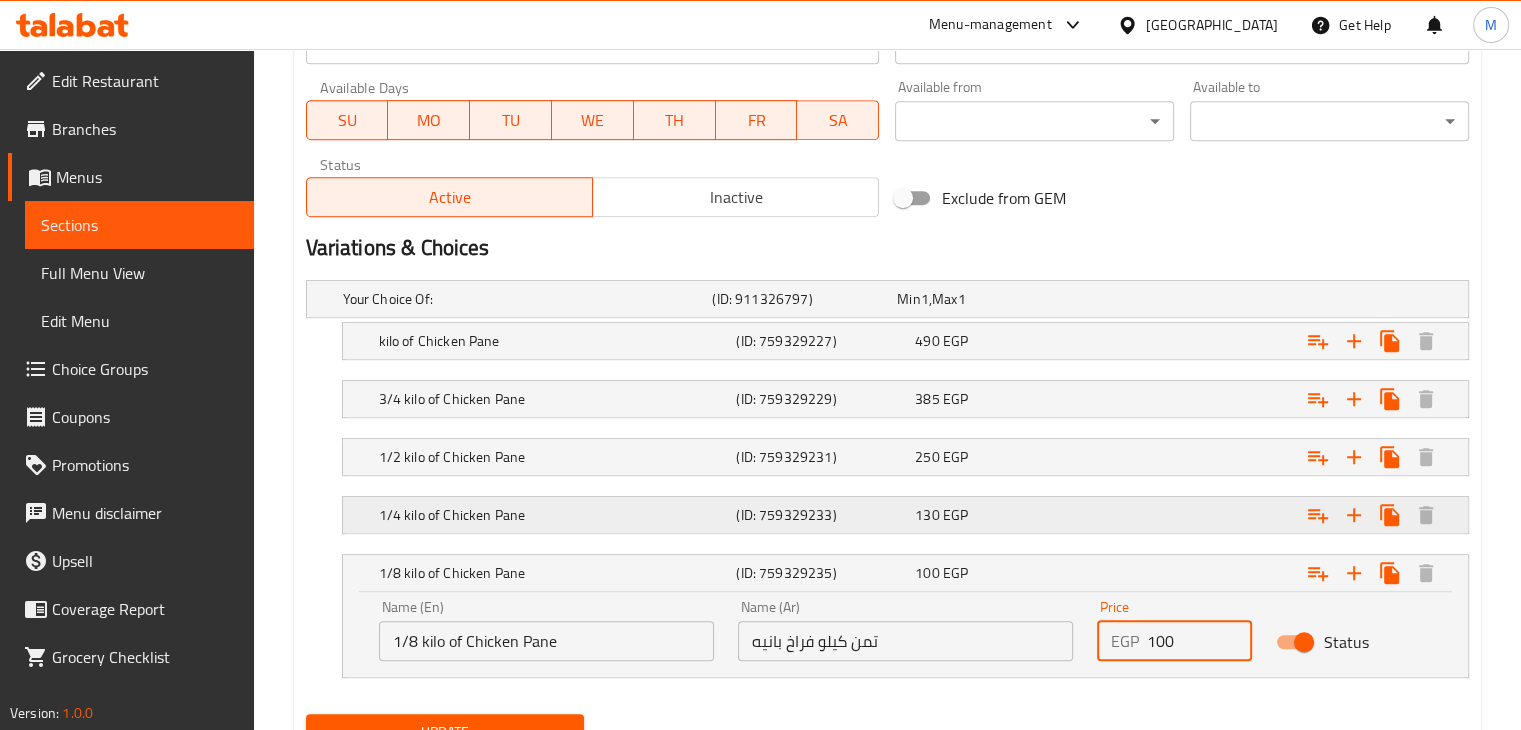type on "100" 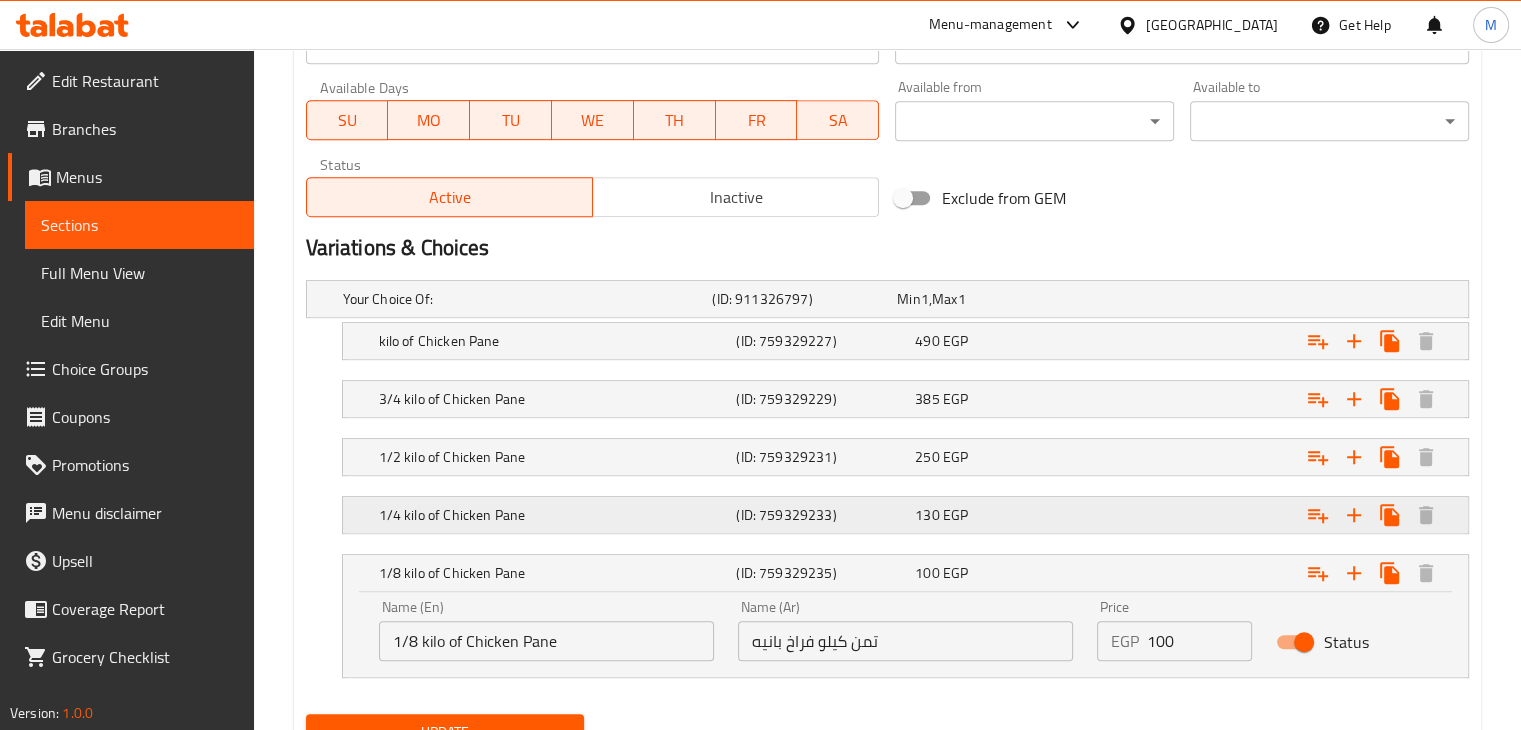 click at bounding box center (1263, 299) 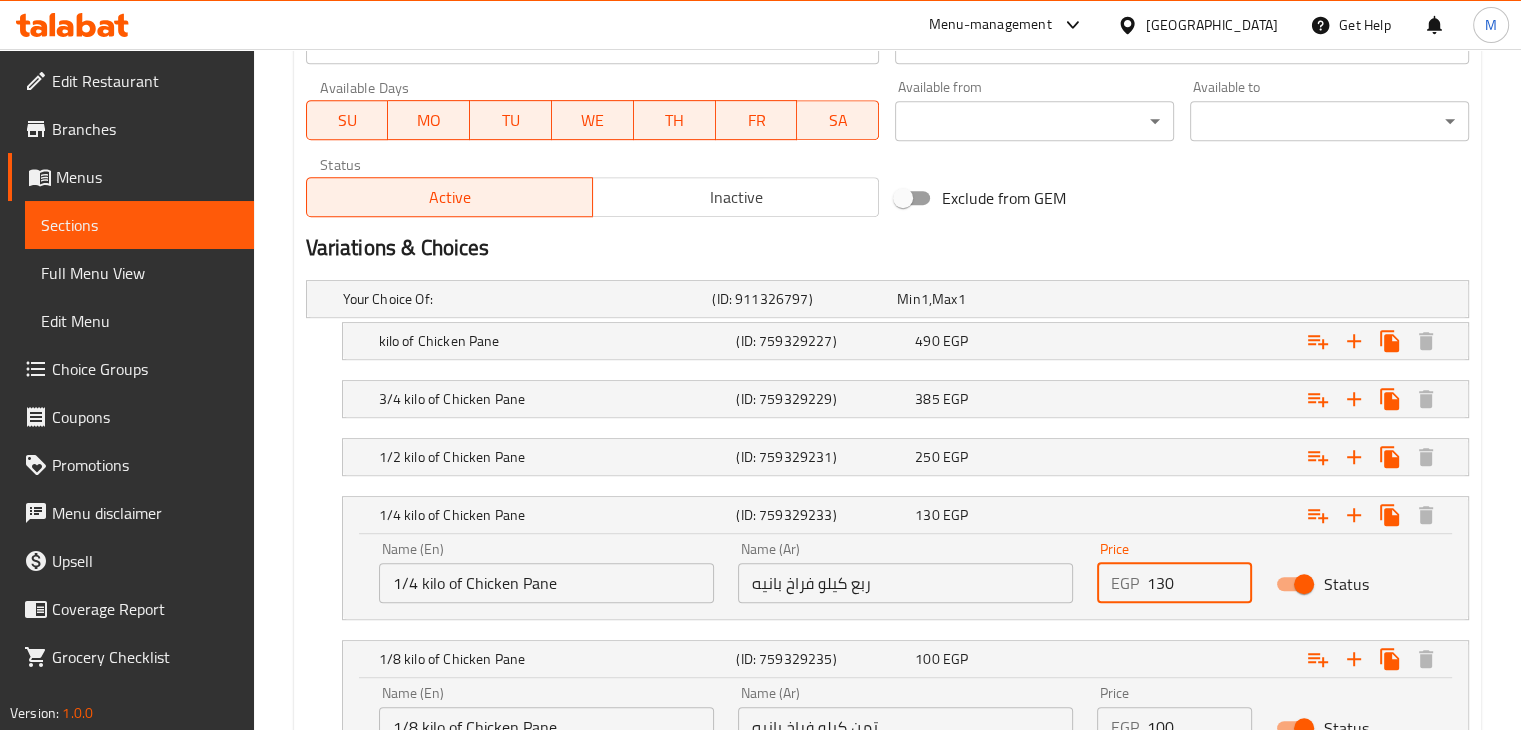 drag, startPoint x: 1187, startPoint y: 578, endPoint x: 1156, endPoint y: 582, distance: 31.257 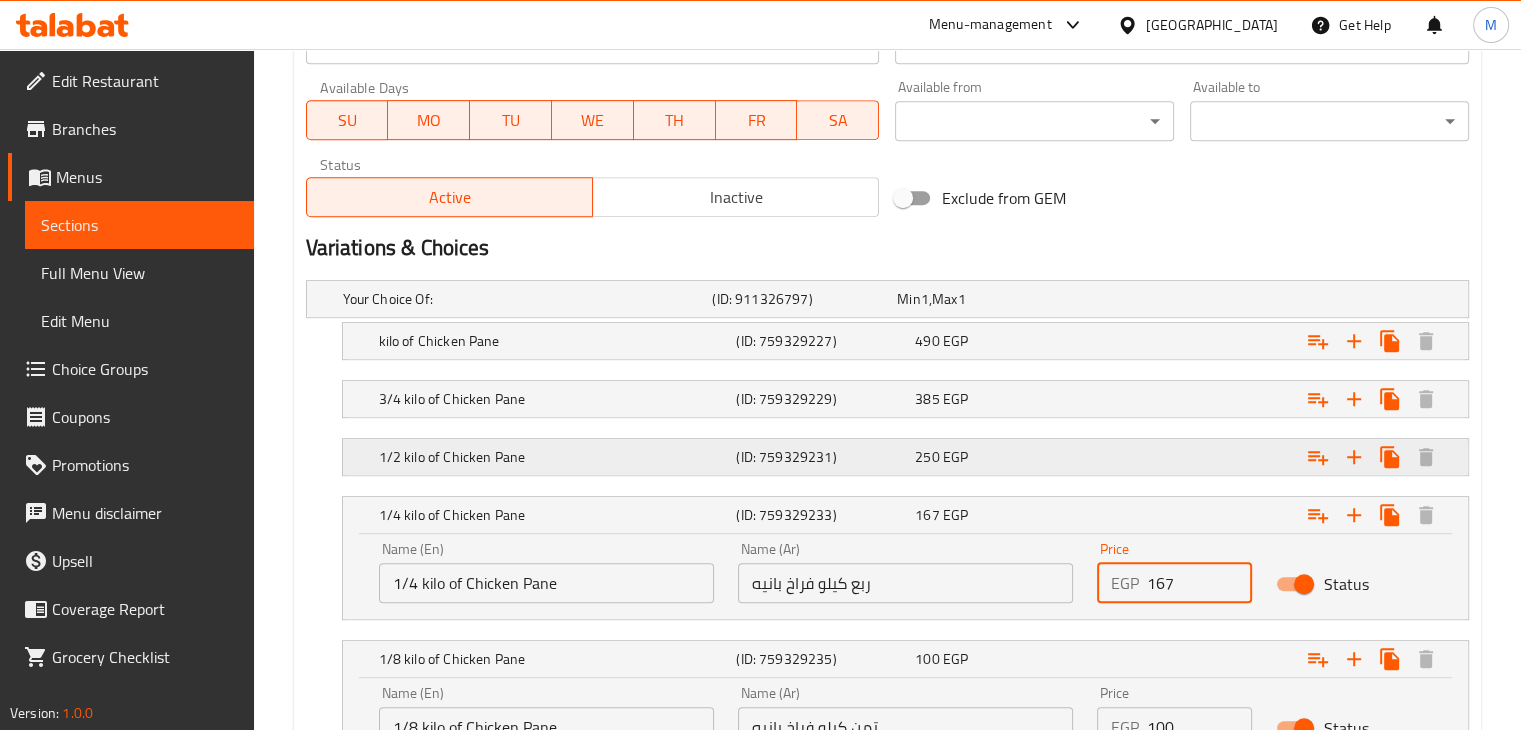 type on "167" 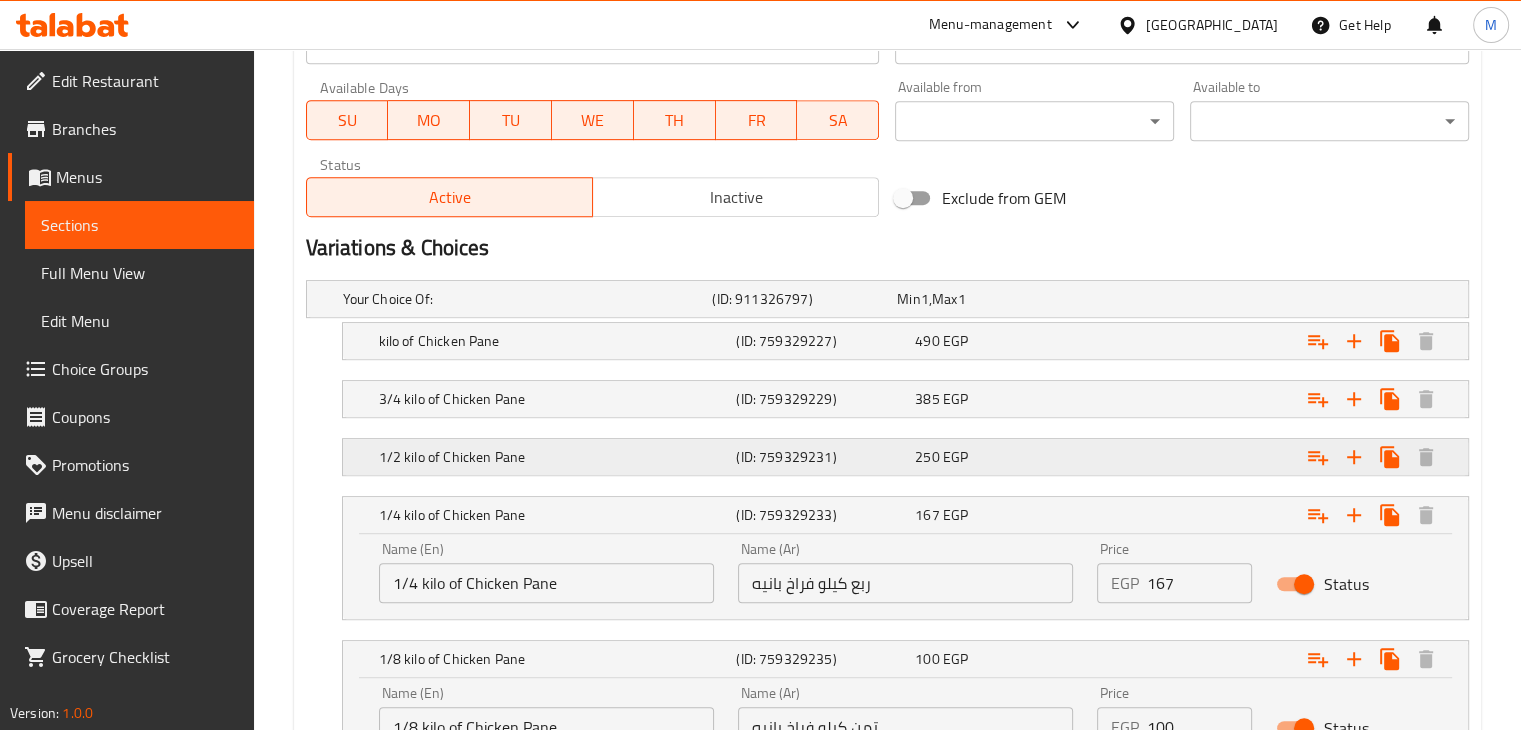 click at bounding box center [1263, 299] 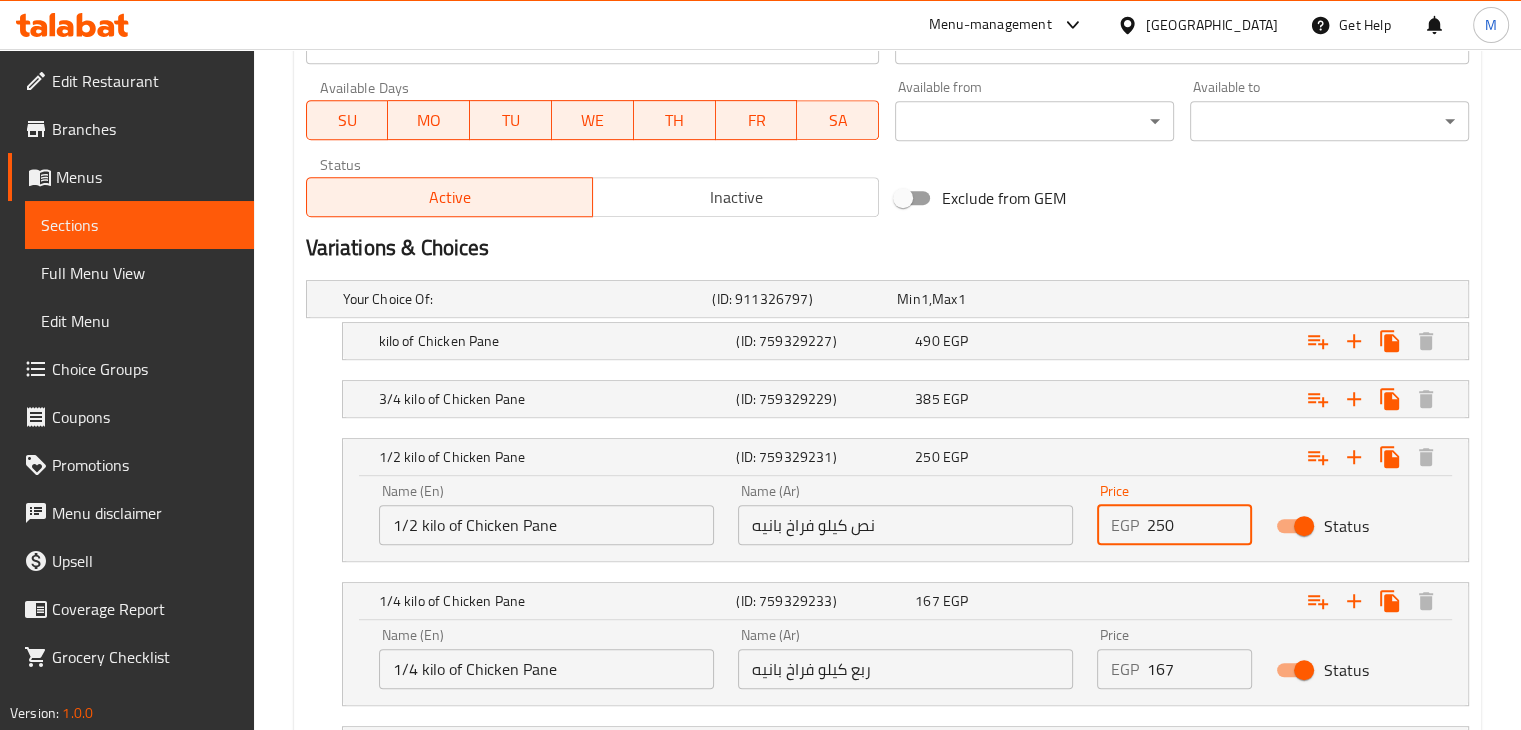 drag, startPoint x: 1175, startPoint y: 504, endPoint x: 1125, endPoint y: 517, distance: 51.662365 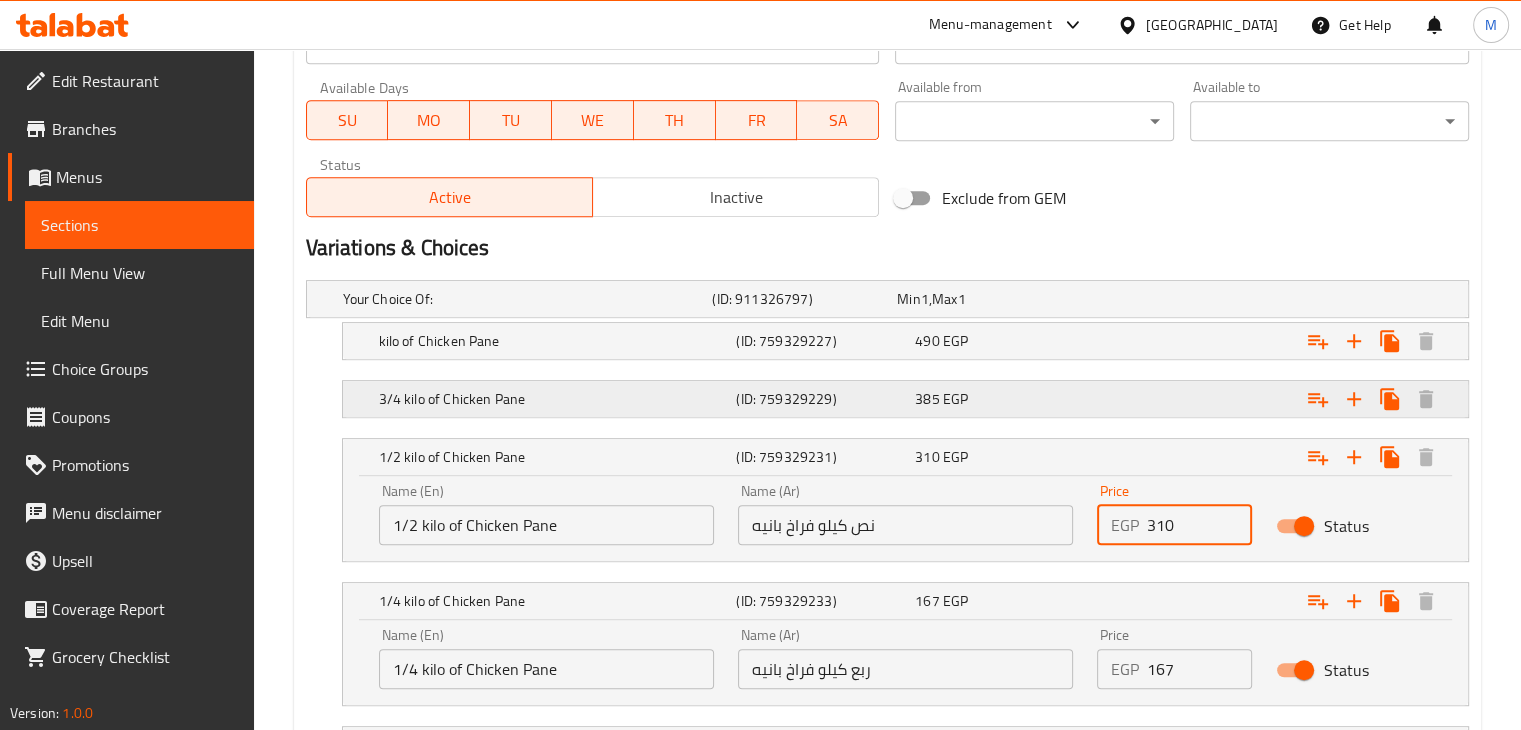 type on "310" 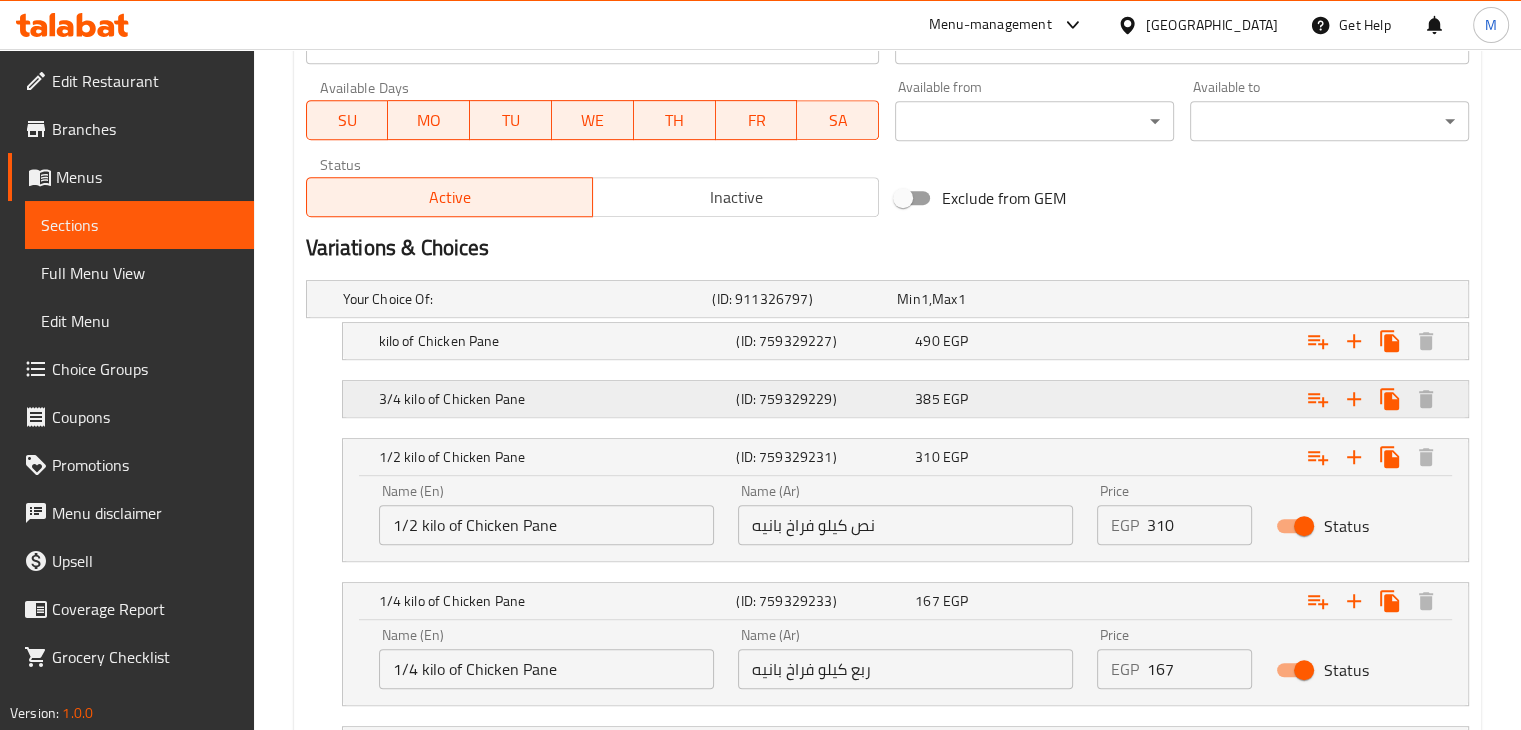 click at bounding box center [1263, 299] 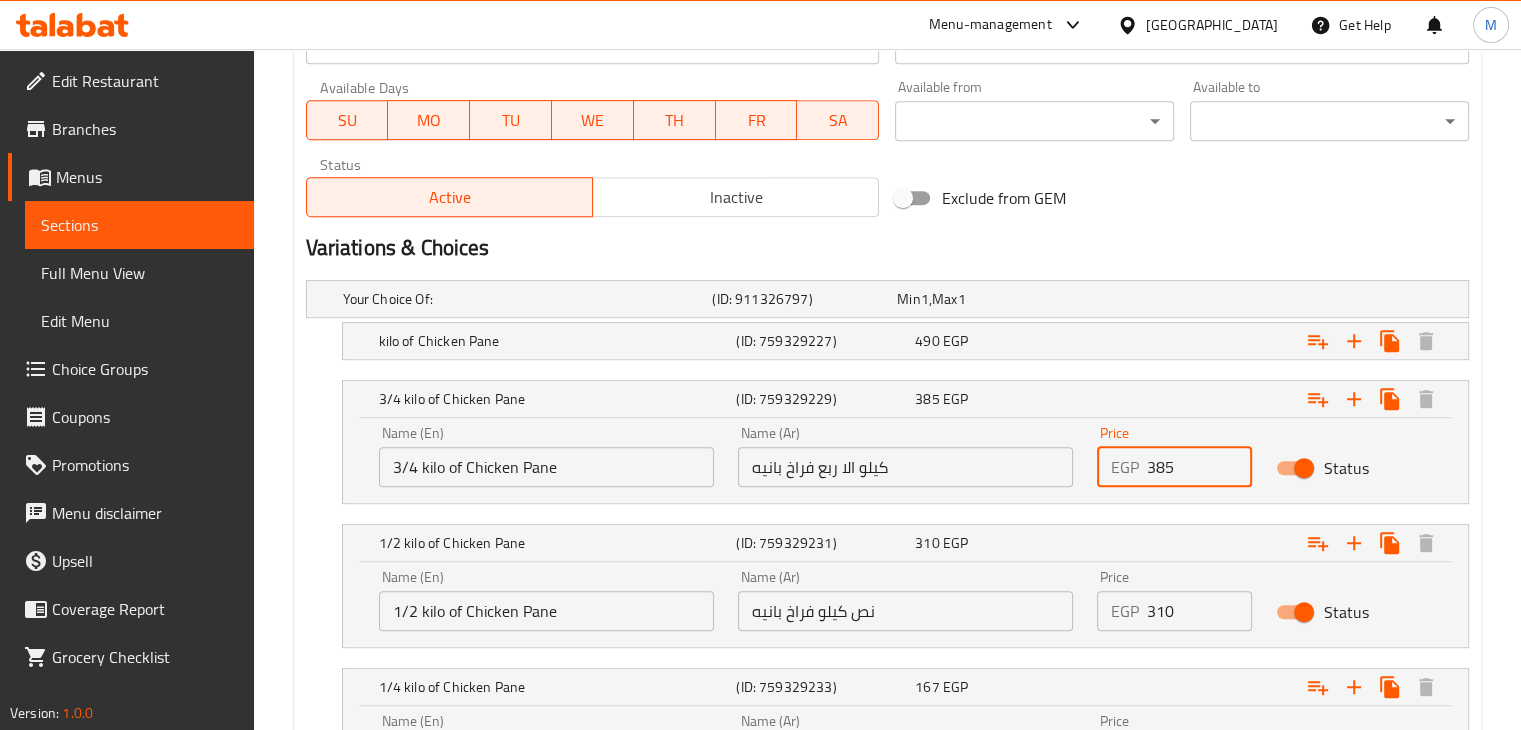 drag, startPoint x: 1174, startPoint y: 462, endPoint x: 1112, endPoint y: 481, distance: 64.84597 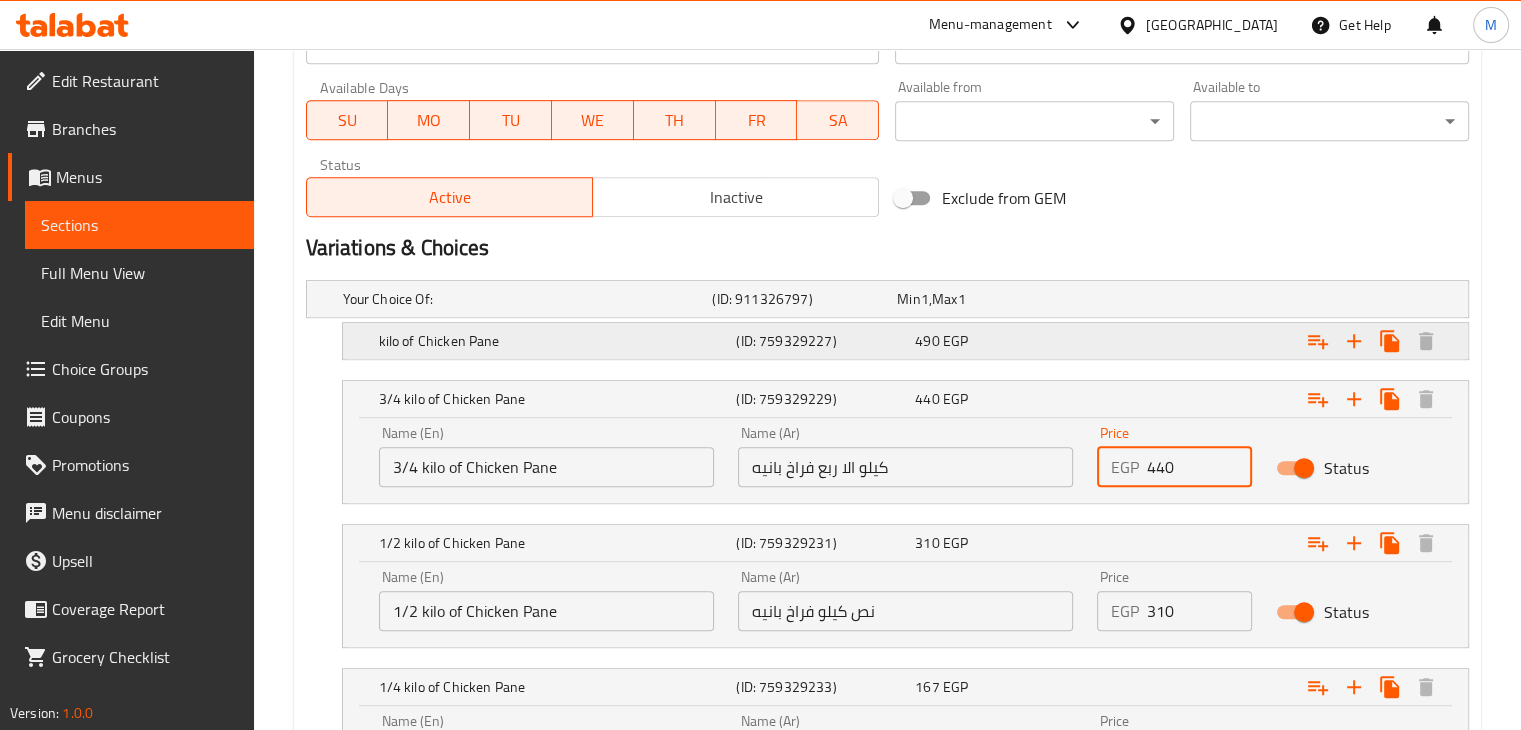 type on "440" 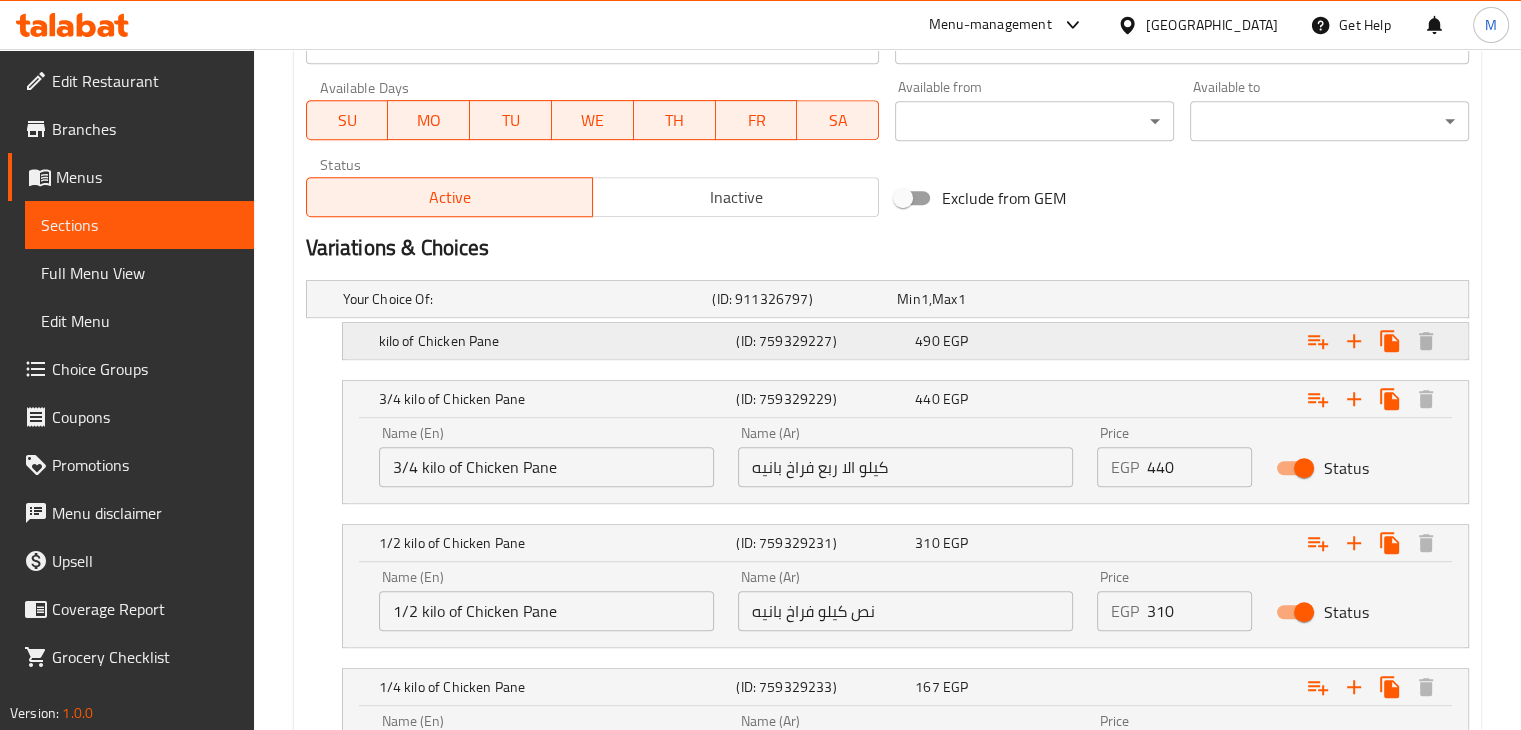 click on "490   EGP" at bounding box center (985, 299) 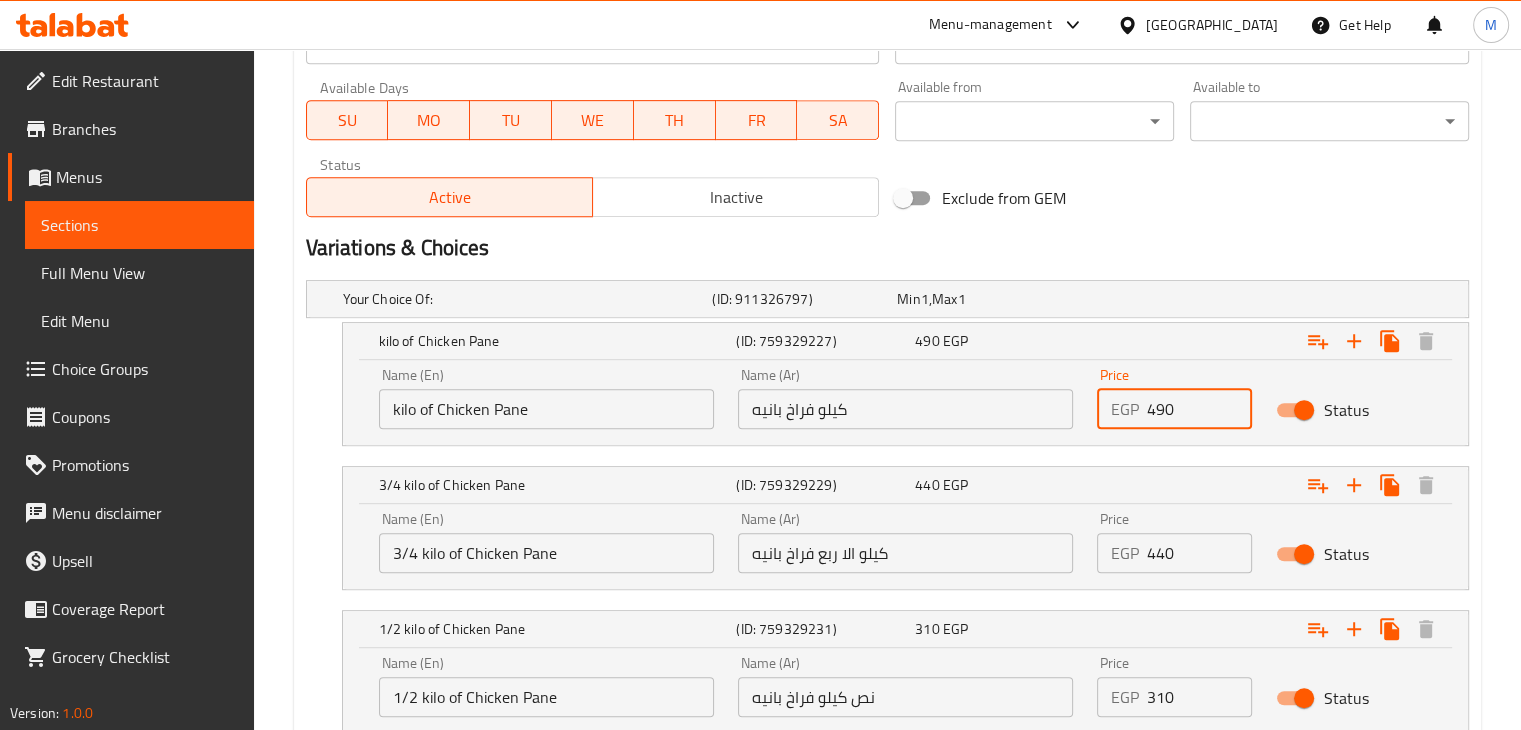drag, startPoint x: 1184, startPoint y: 419, endPoint x: 1089, endPoint y: 433, distance: 96.02604 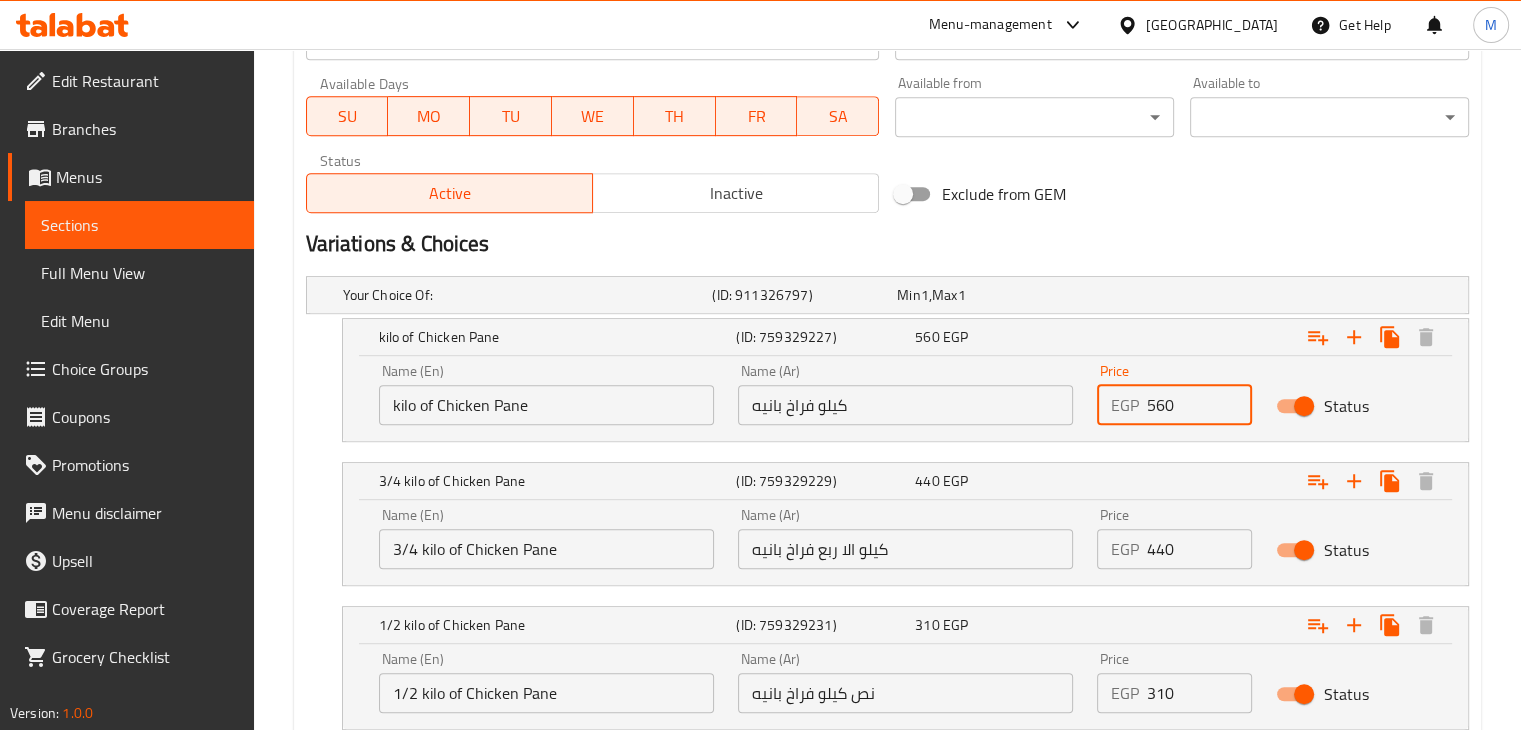 scroll, scrollTop: 1358, scrollLeft: 0, axis: vertical 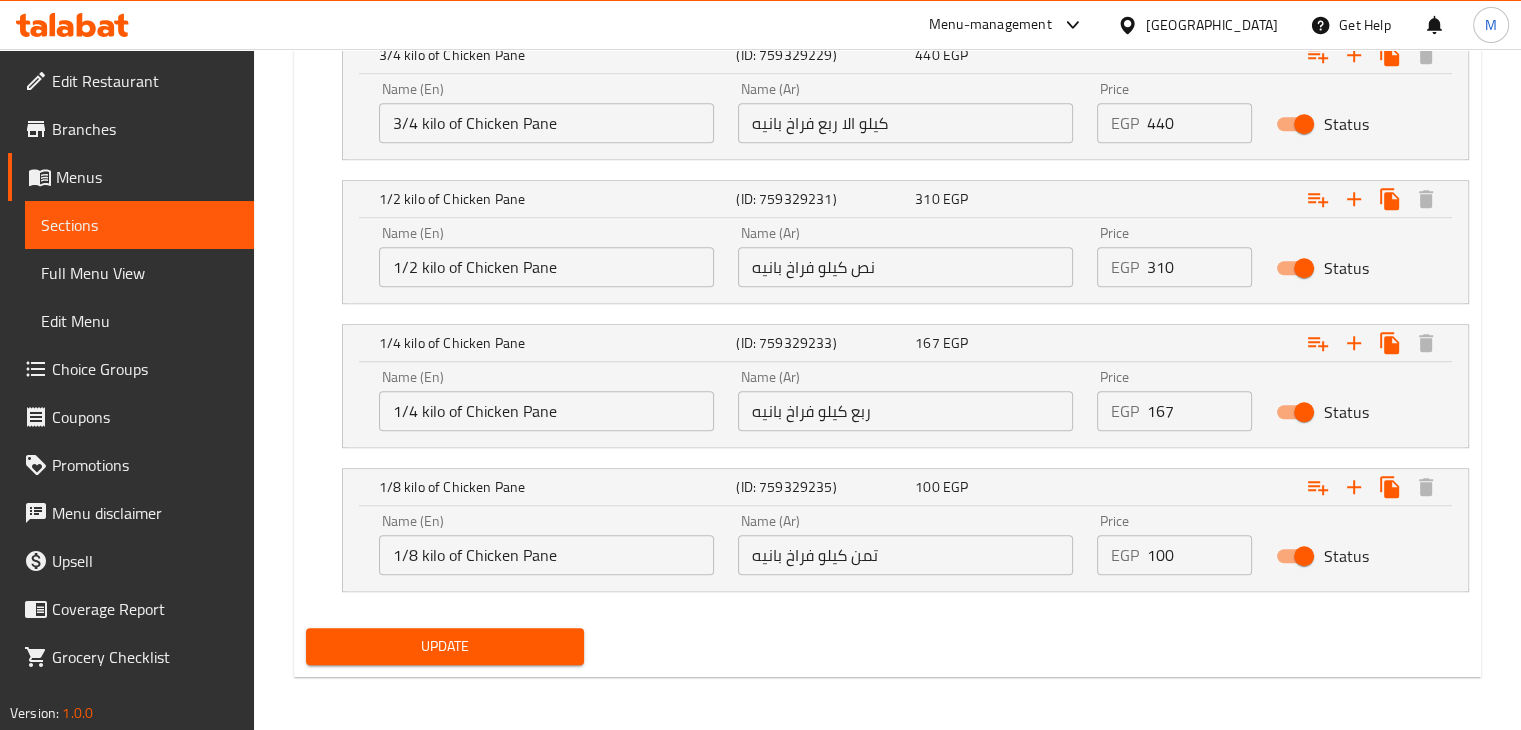 type on "560" 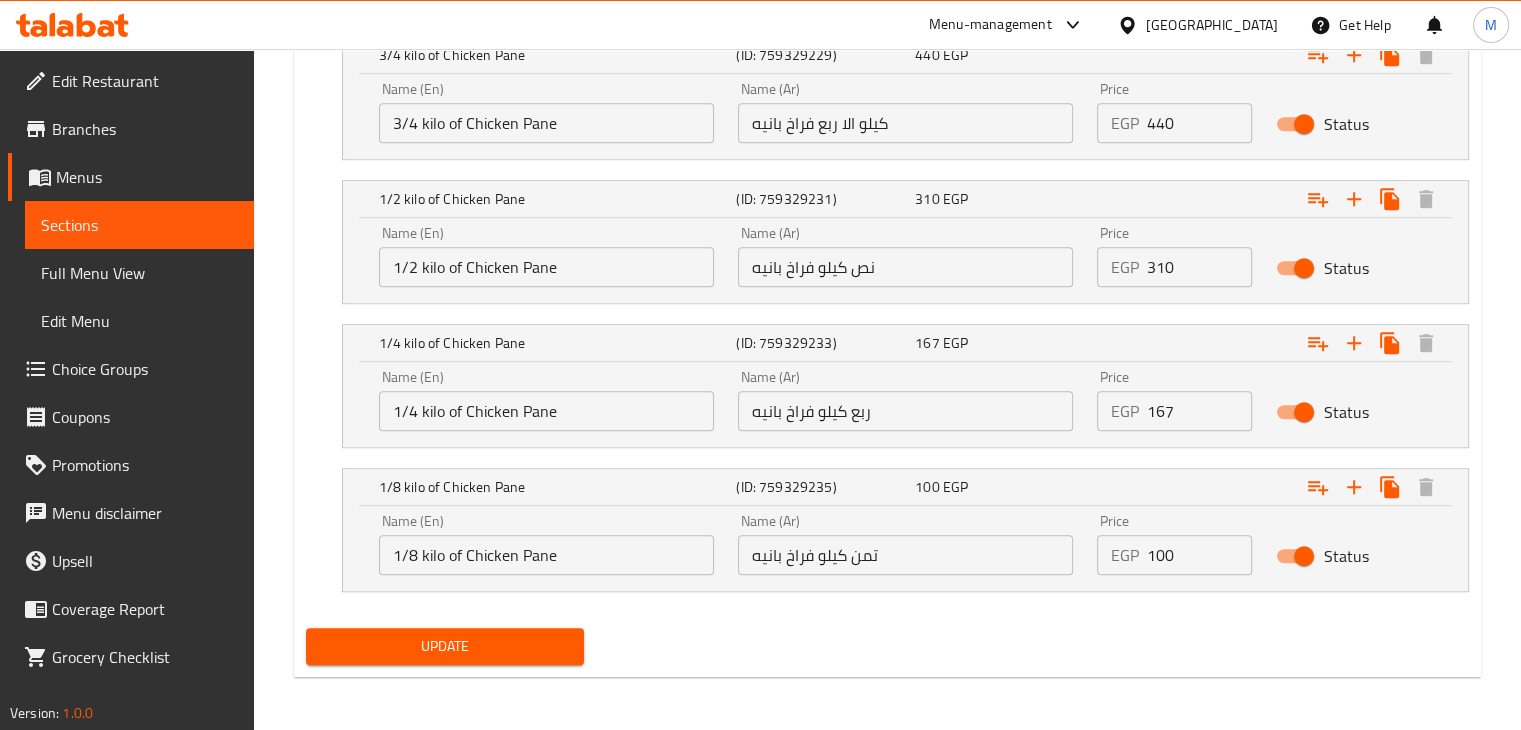 click on "Update" at bounding box center [445, 646] 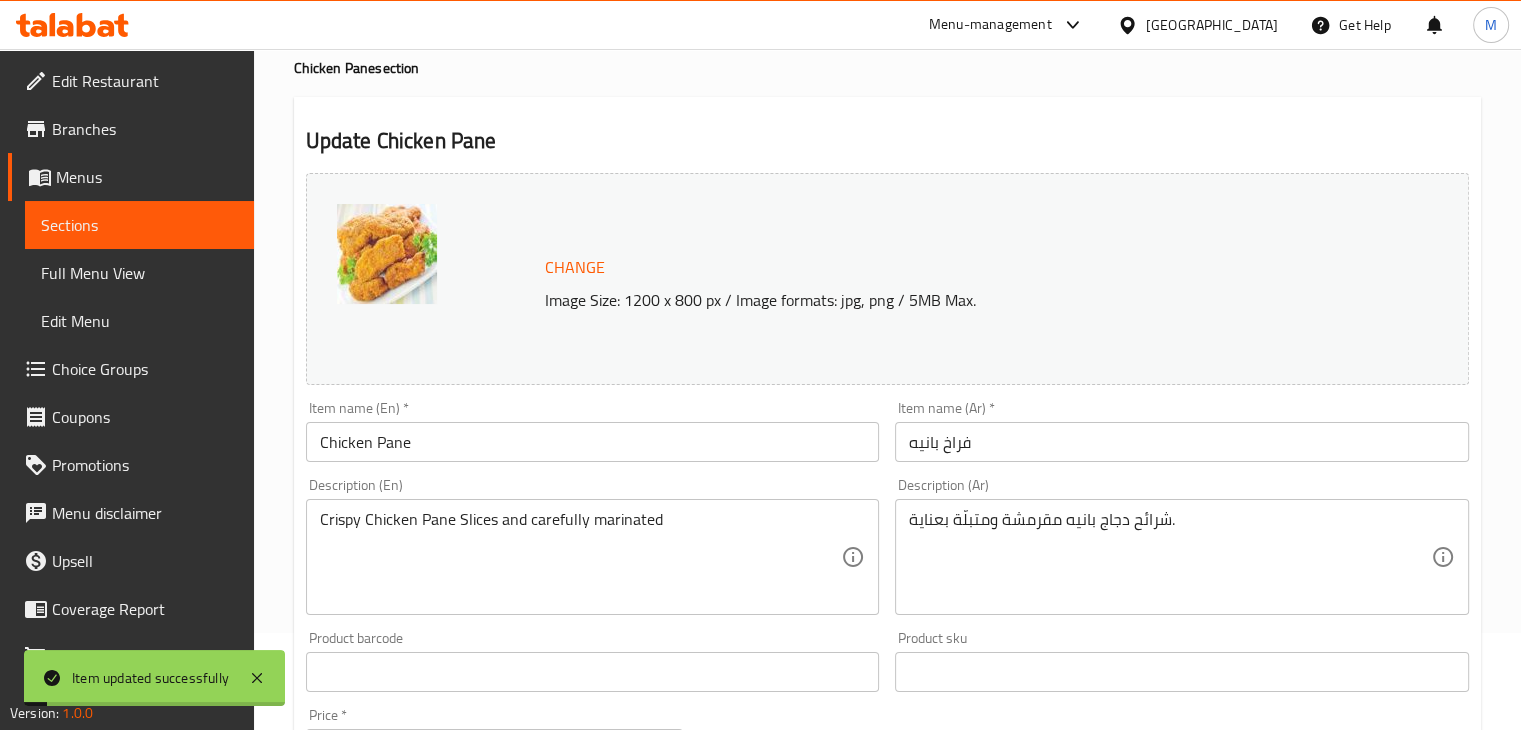scroll, scrollTop: 0, scrollLeft: 0, axis: both 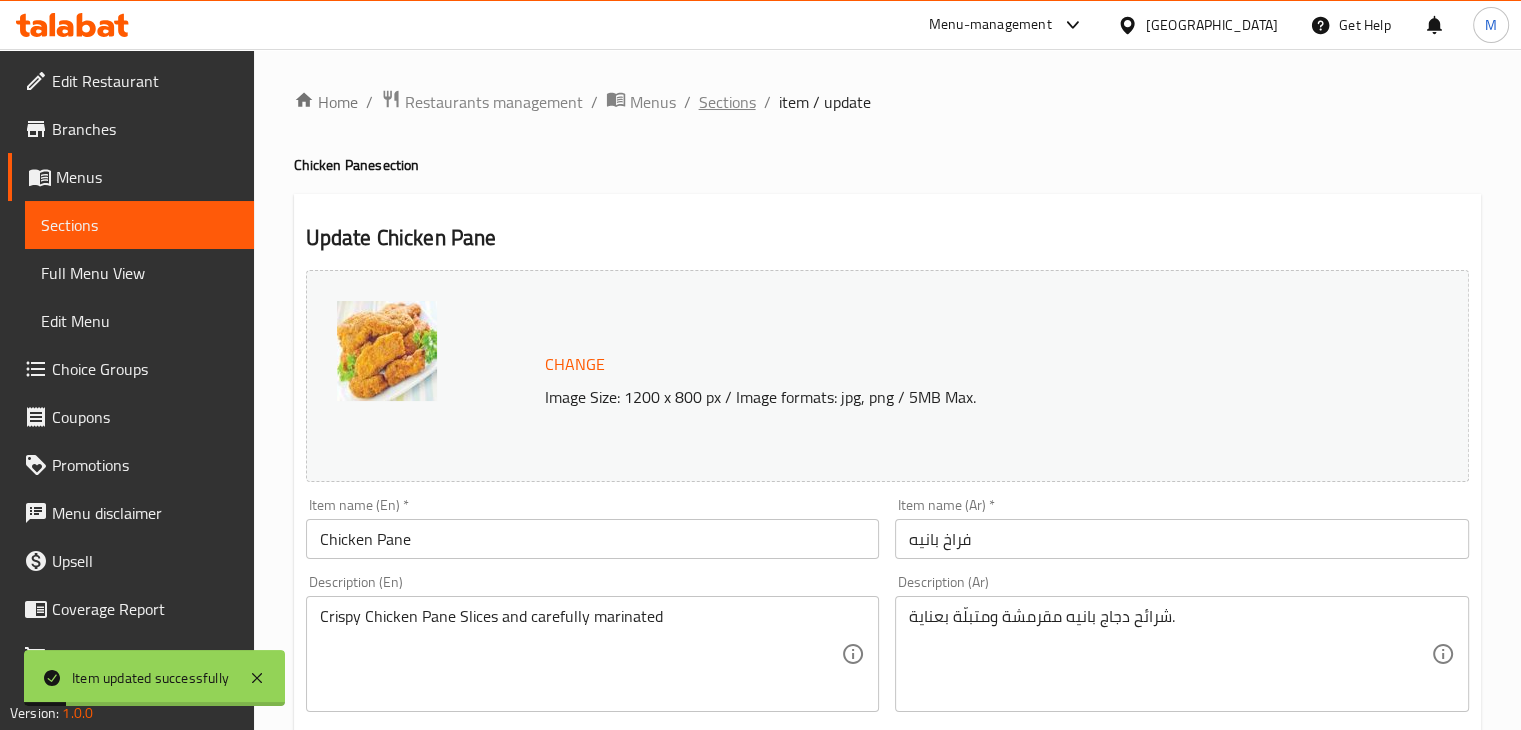 click on "Sections" at bounding box center [727, 102] 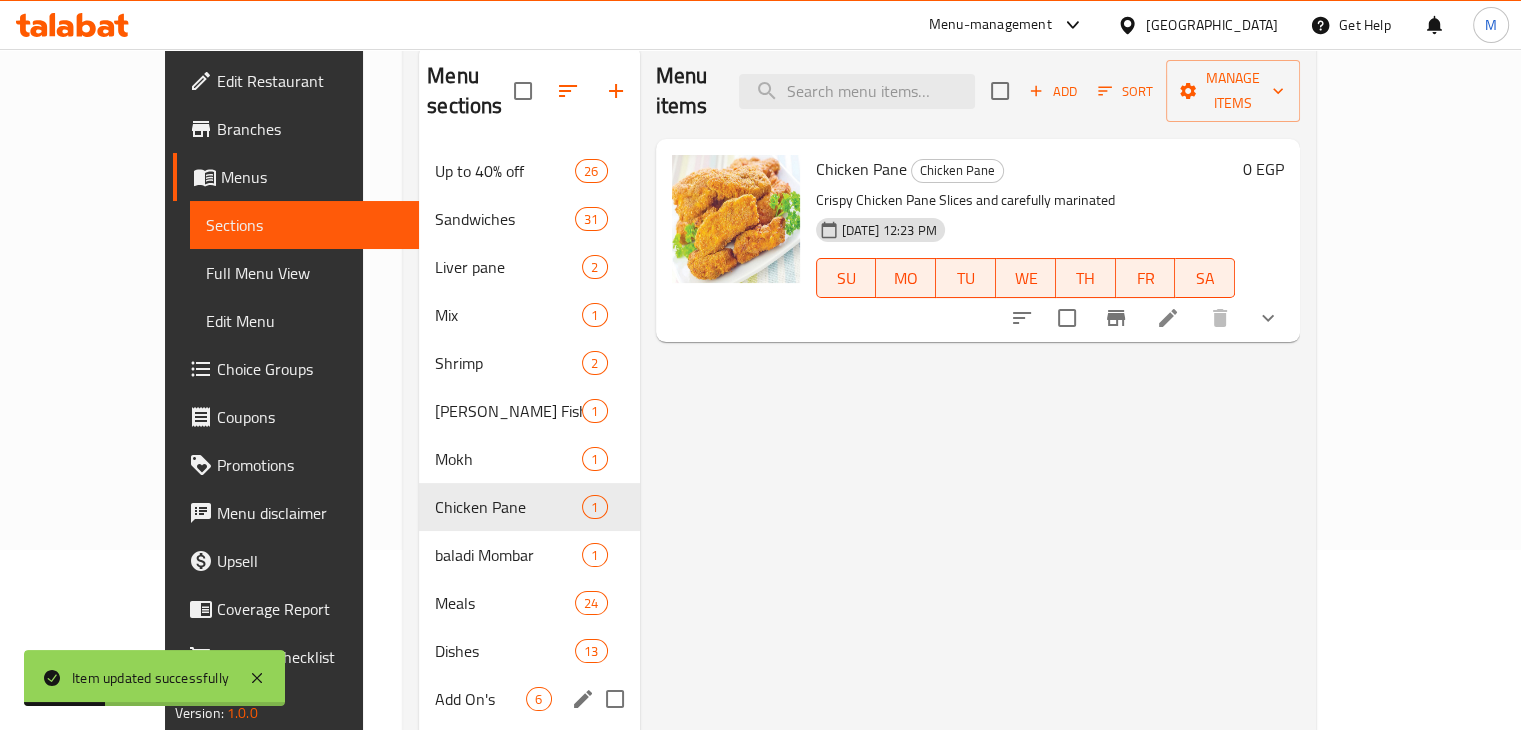 scroll, scrollTop: 280, scrollLeft: 0, axis: vertical 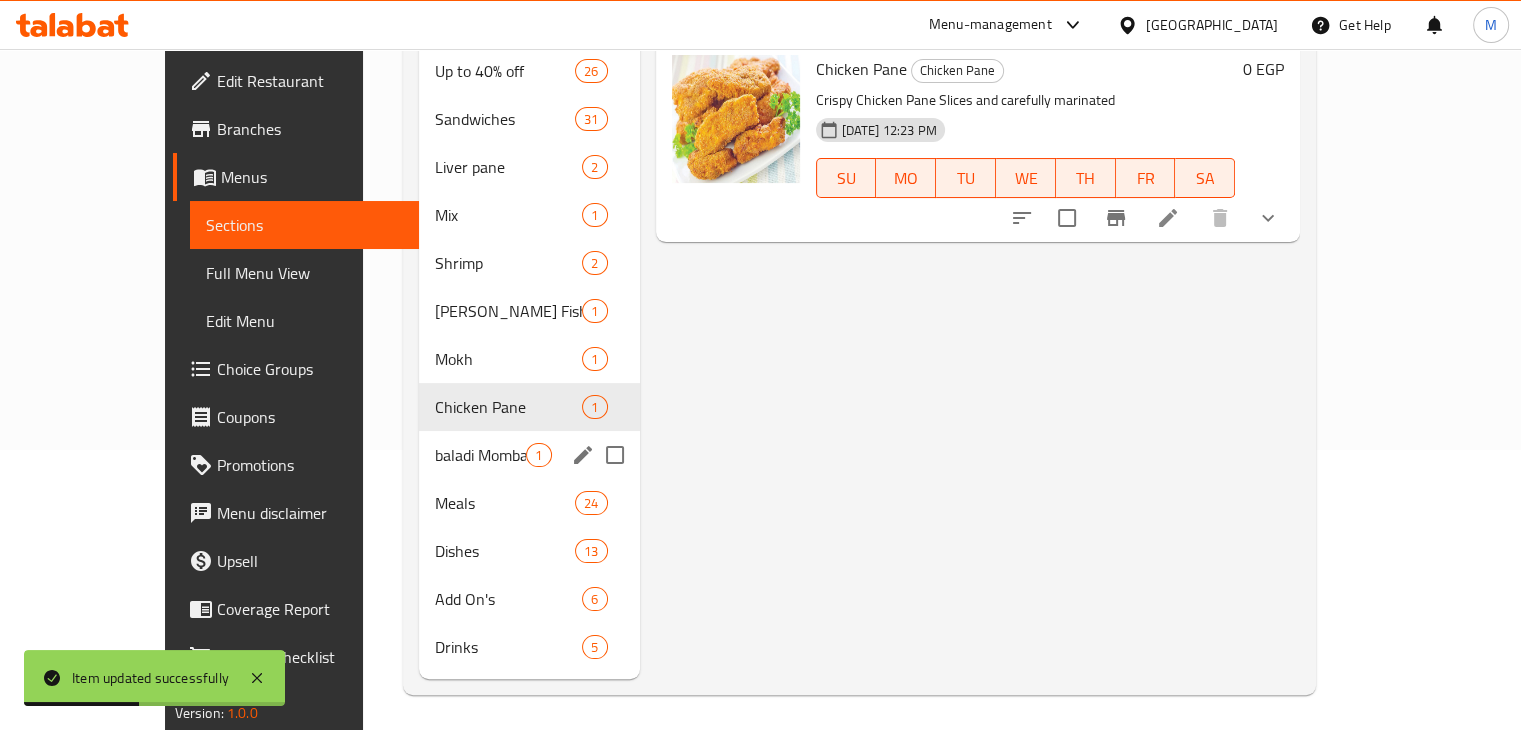 click on "baladi Mombar  1" at bounding box center (529, 455) 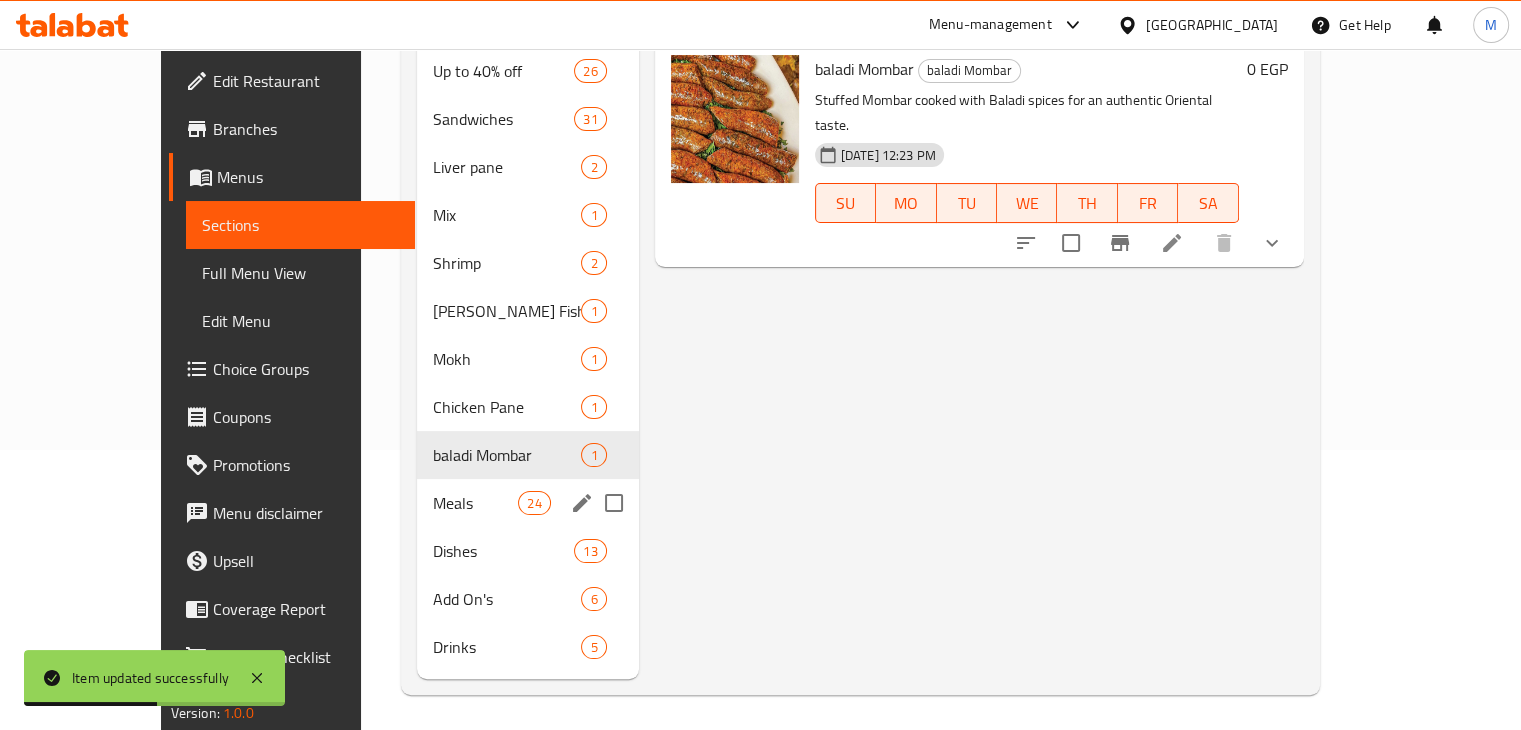 click on "Meals" at bounding box center (475, 503) 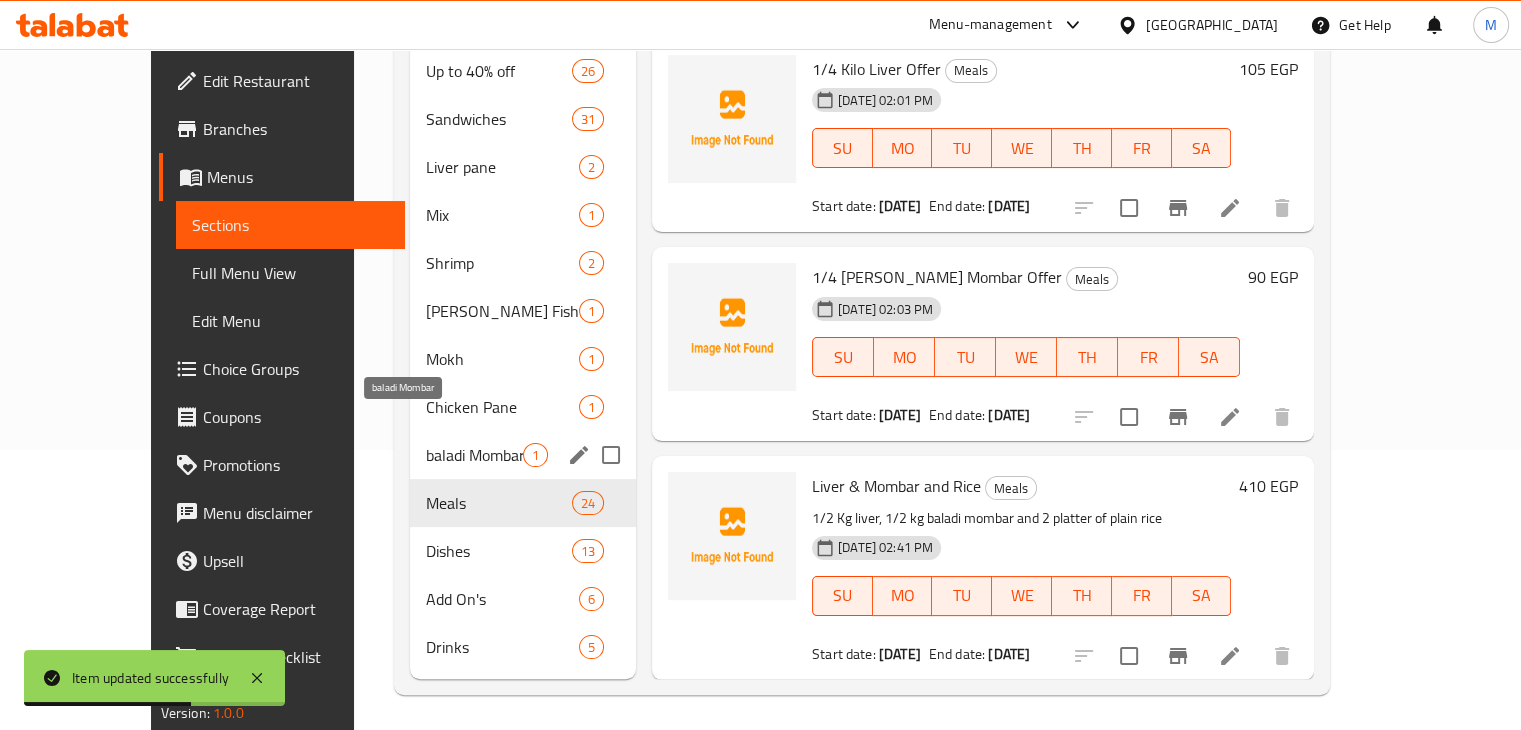 click on "baladi Mombar" at bounding box center (474, 455) 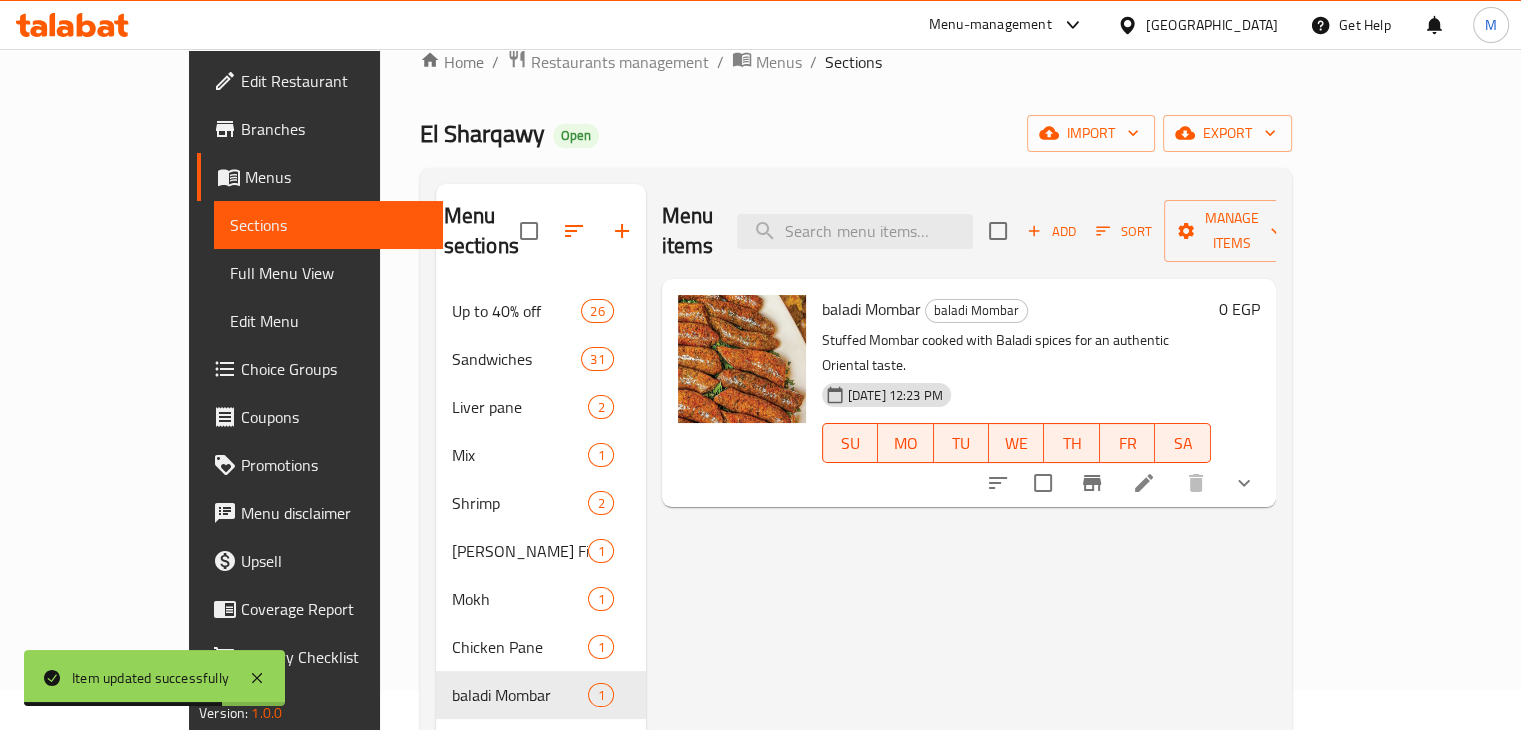 scroll, scrollTop: 20, scrollLeft: 0, axis: vertical 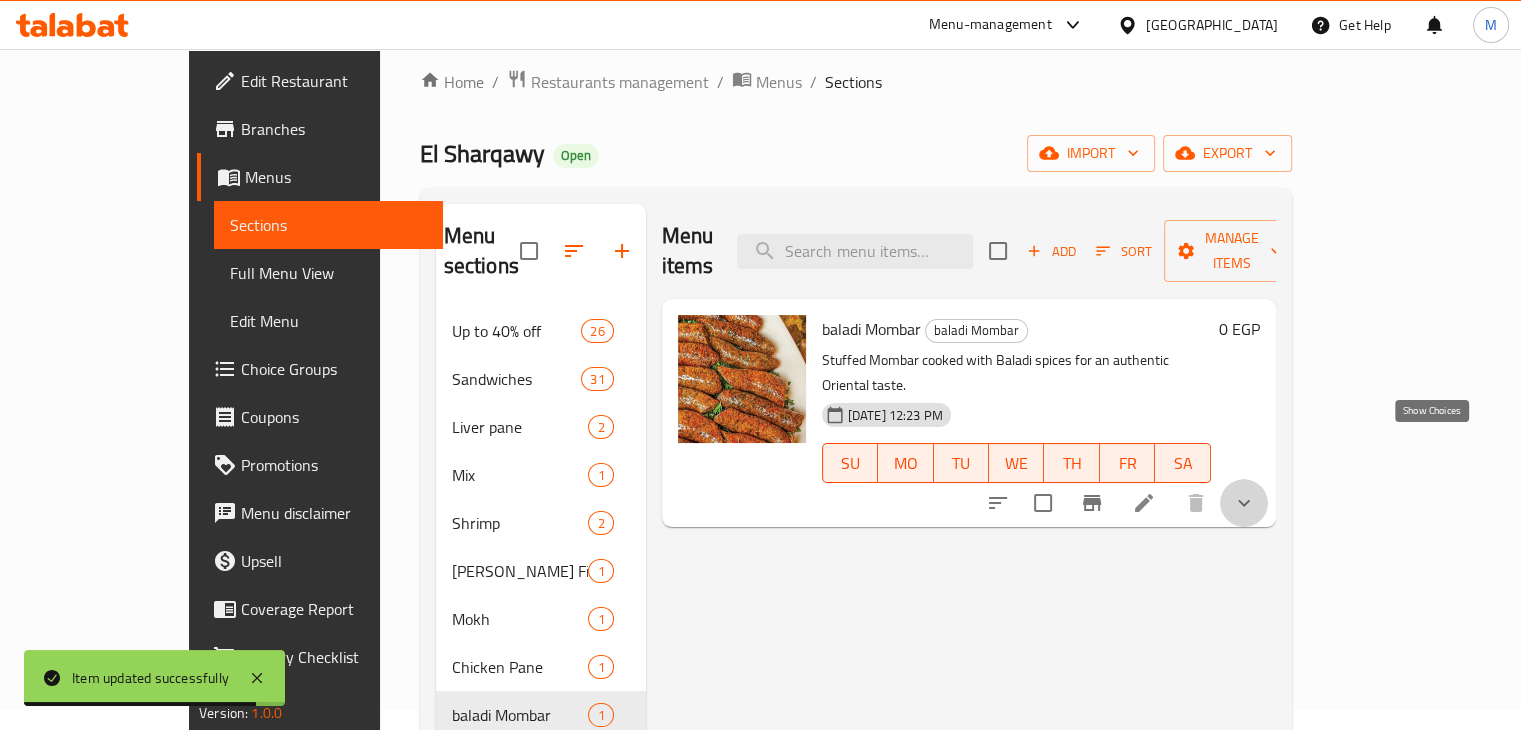 click 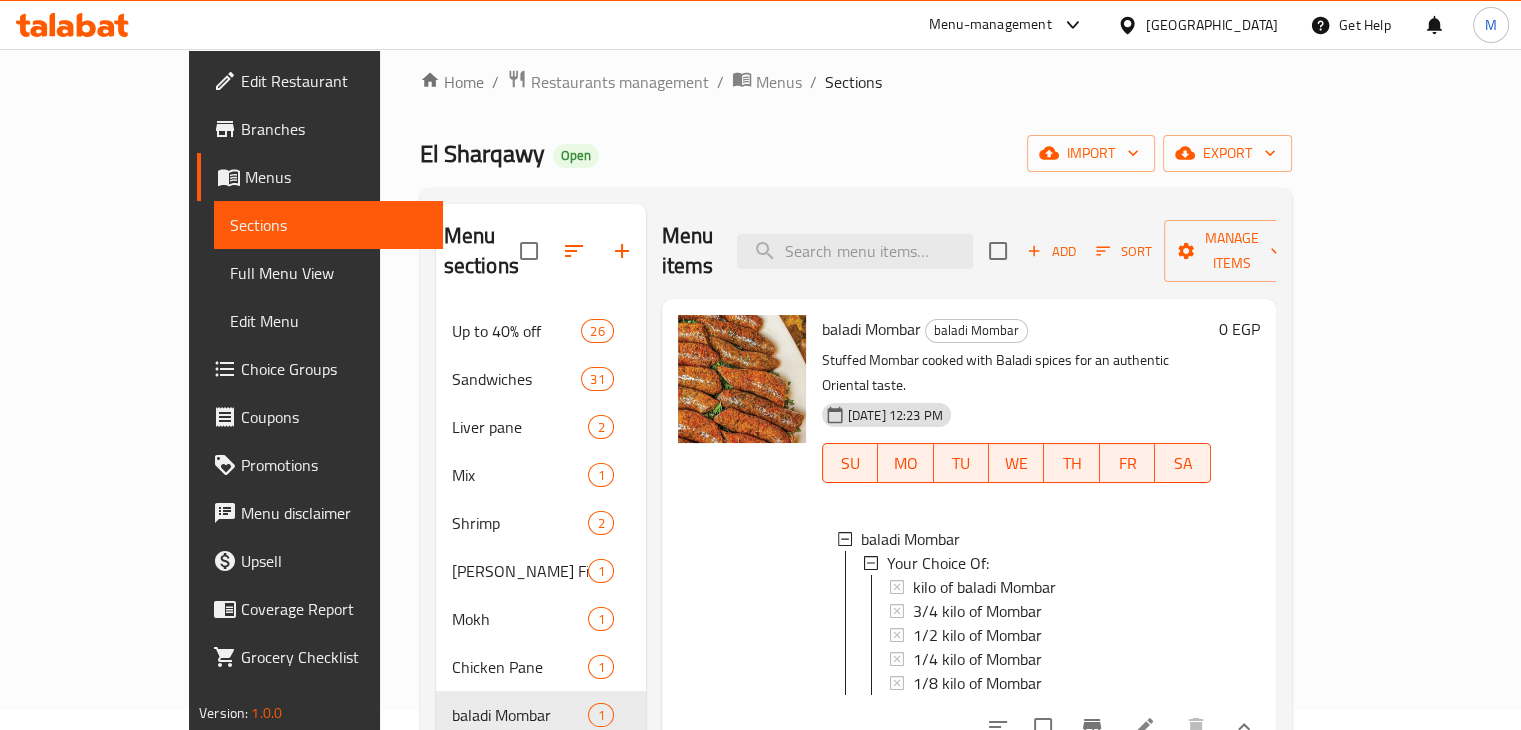 click 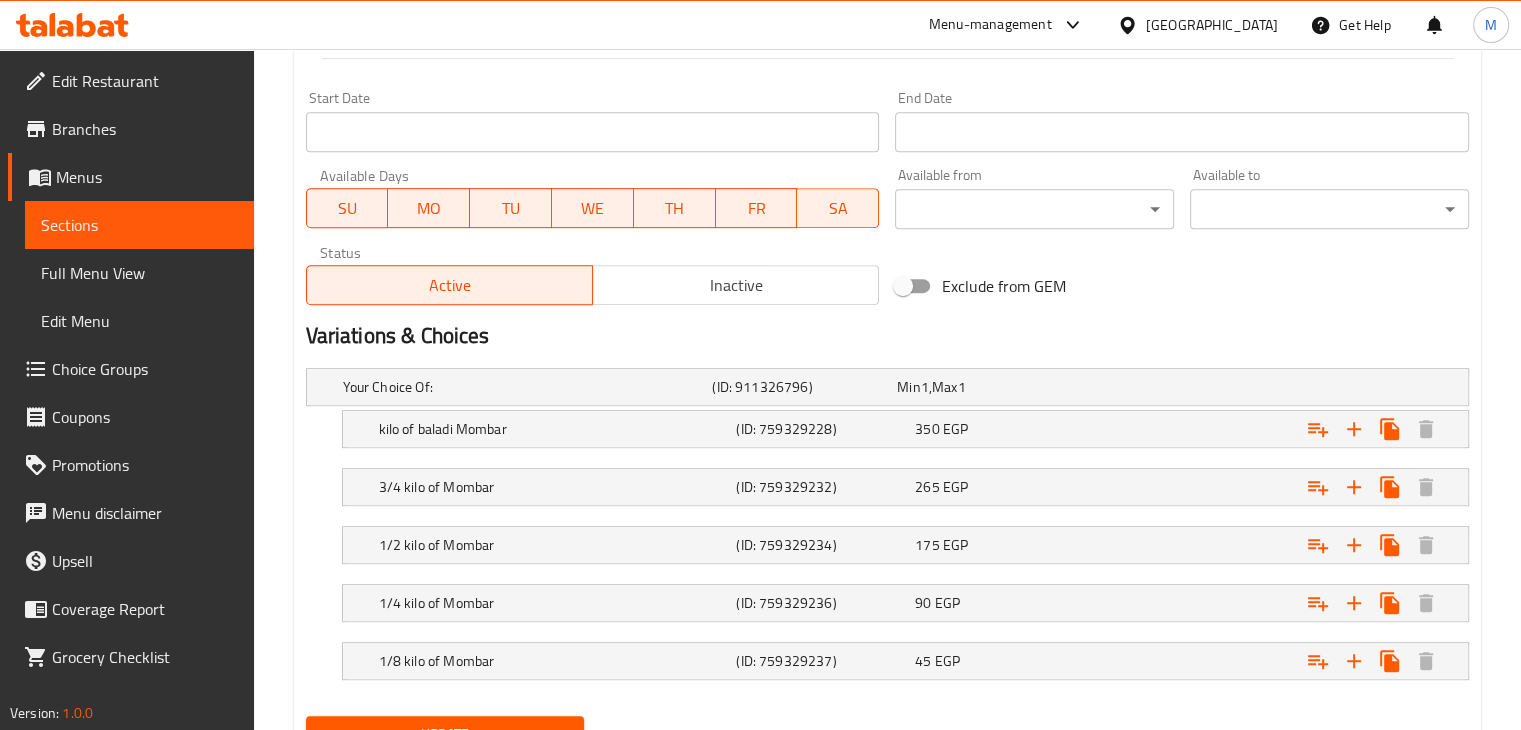 scroll, scrollTop: 847, scrollLeft: 0, axis: vertical 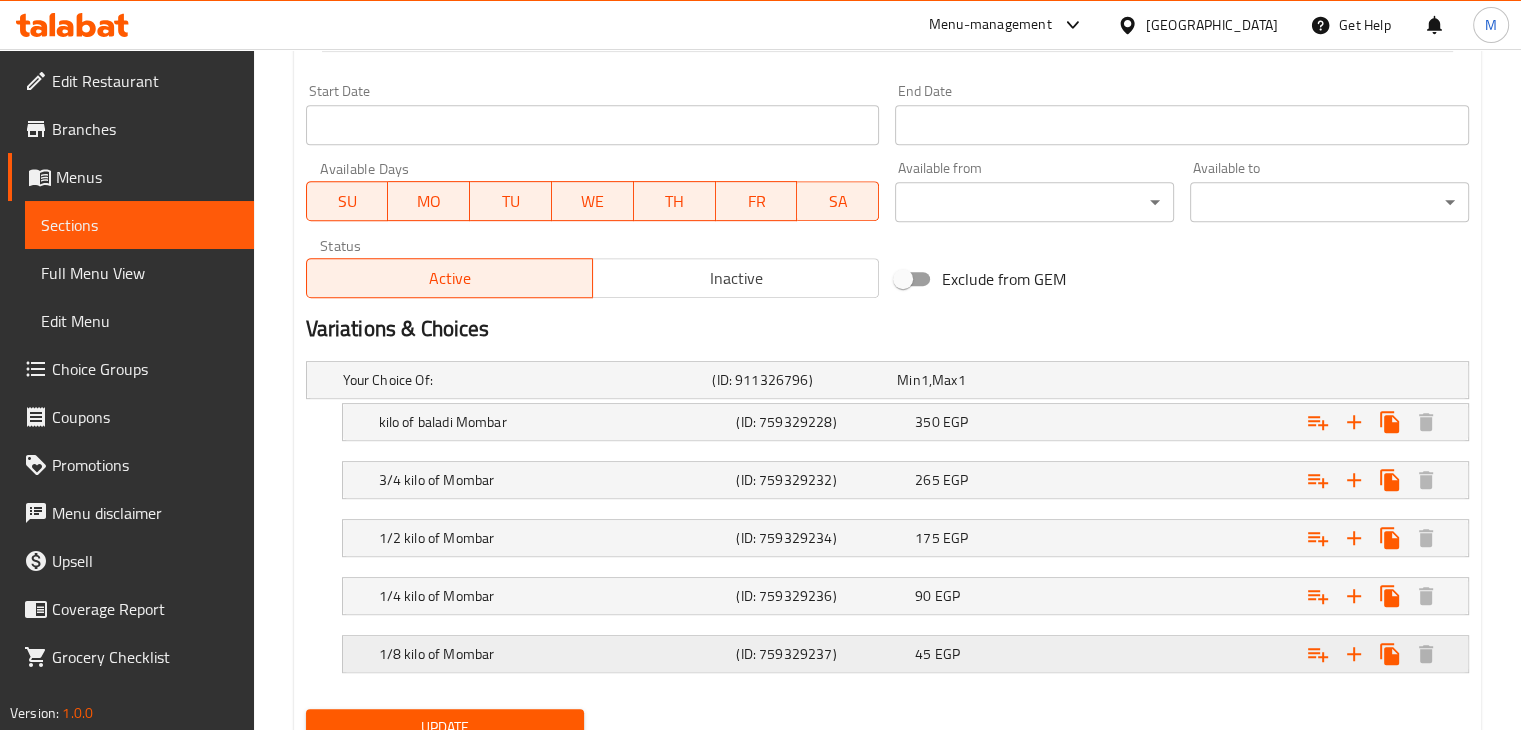 click on "45   EGP" at bounding box center [985, 380] 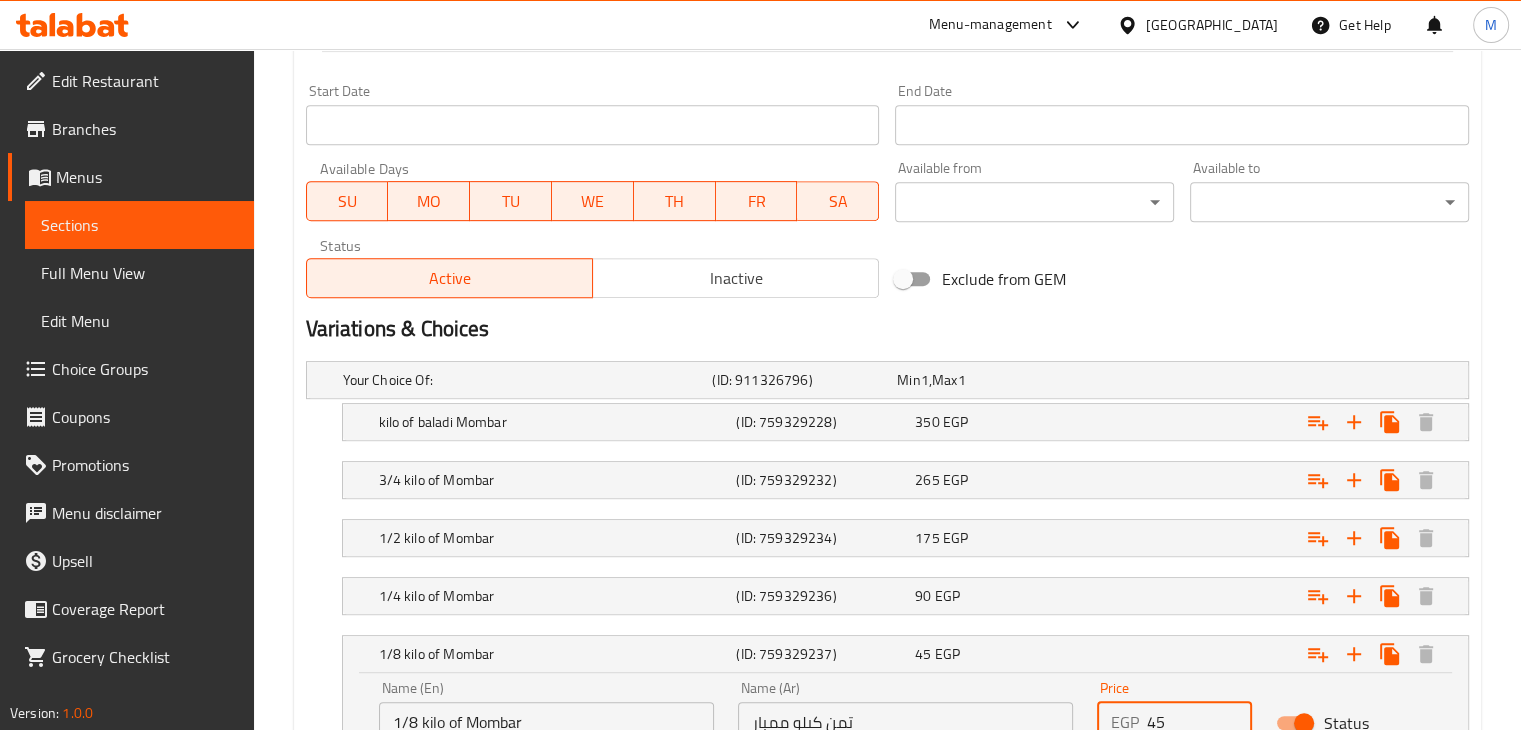 drag, startPoint x: 1164, startPoint y: 702, endPoint x: 1130, endPoint y: 707, distance: 34.36568 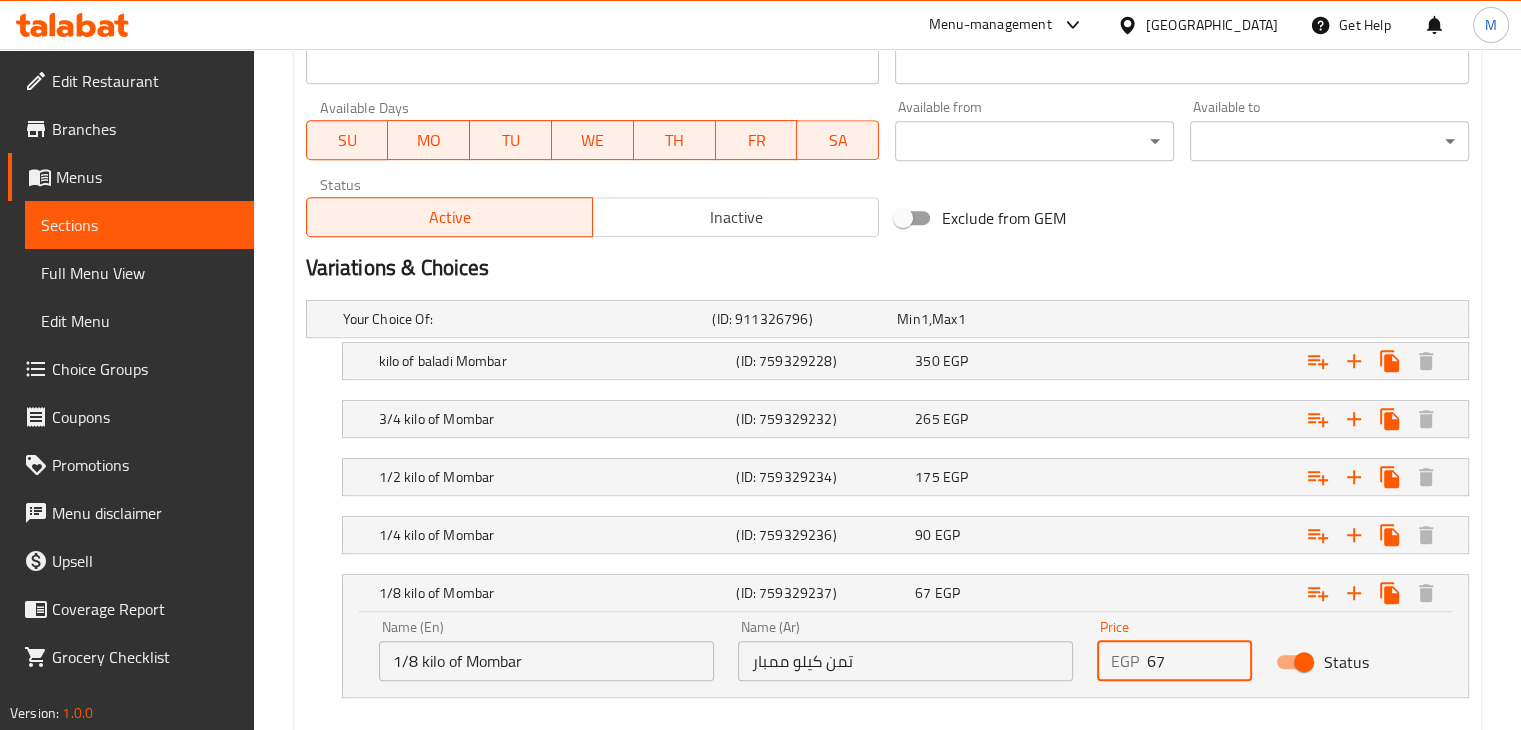 scroll, scrollTop: 924, scrollLeft: 0, axis: vertical 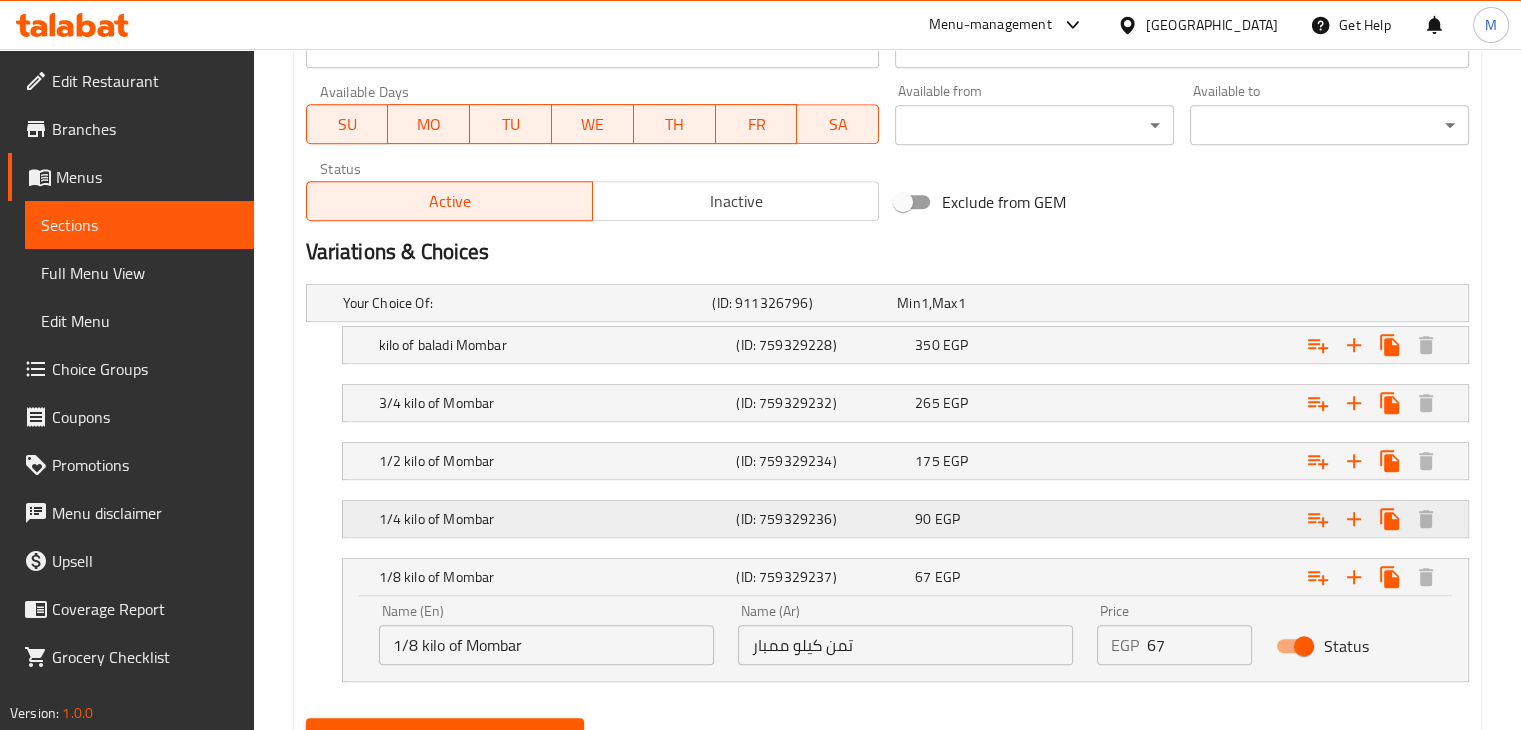click at bounding box center (1263, 303) 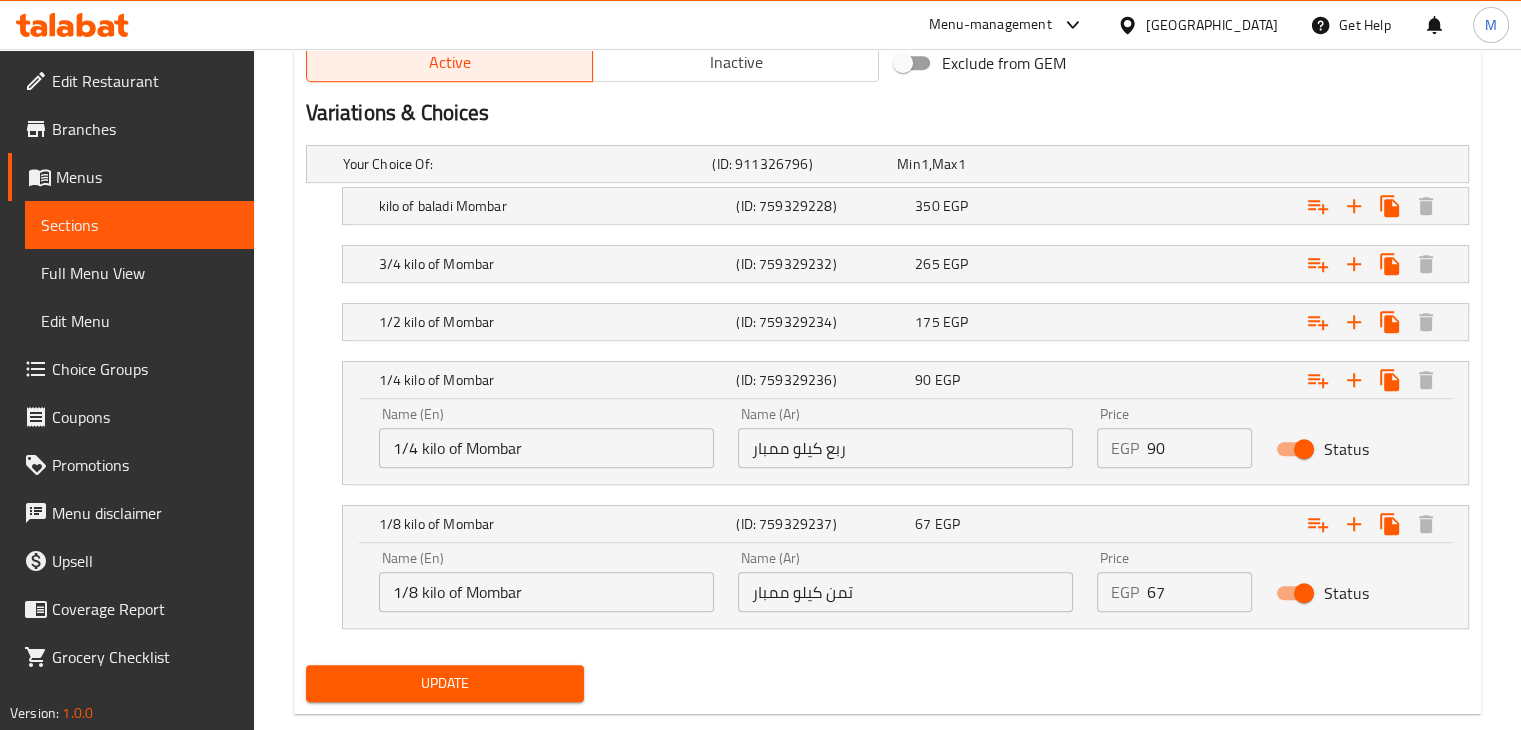 scroll, scrollTop: 1064, scrollLeft: 0, axis: vertical 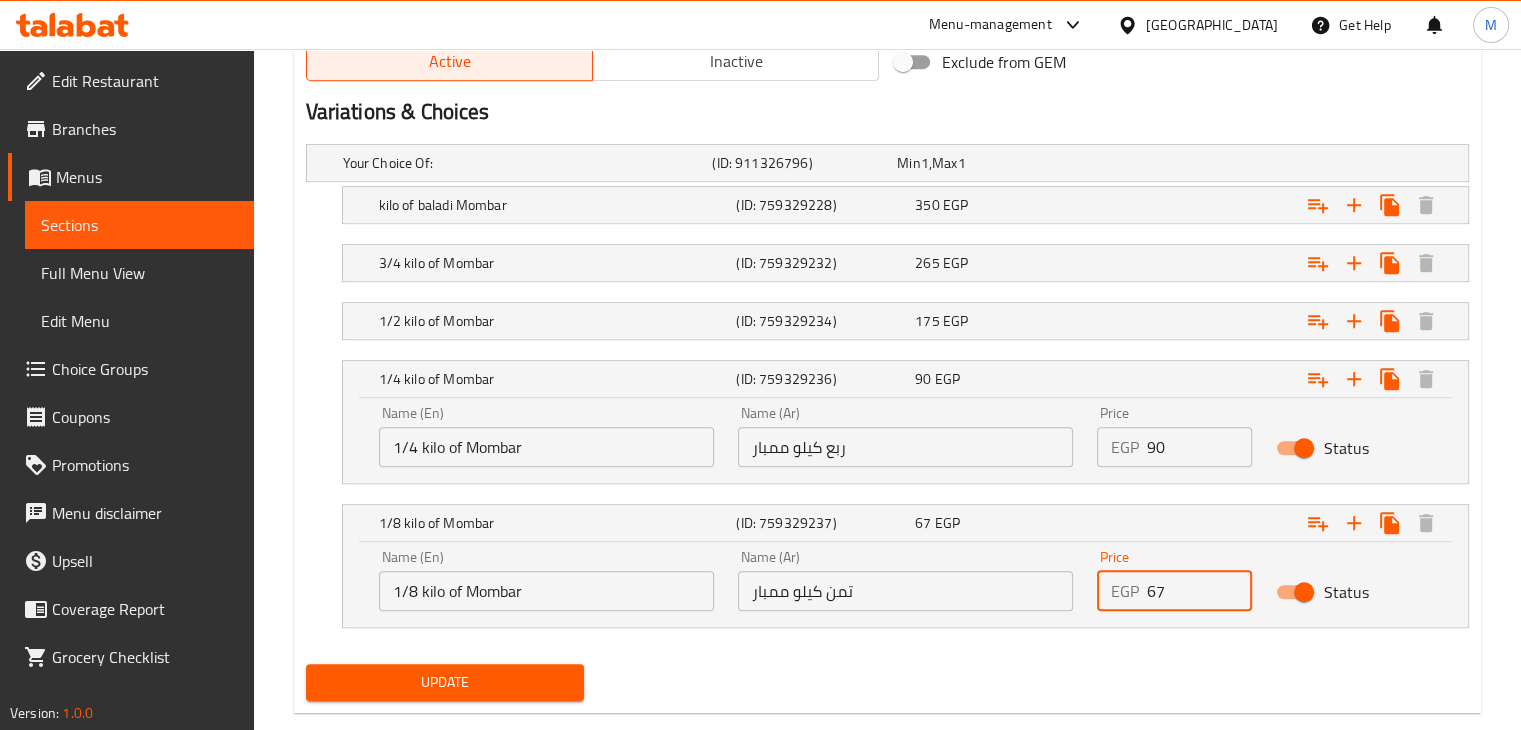 drag, startPoint x: 1166, startPoint y: 589, endPoint x: 1137, endPoint y: 594, distance: 29.427877 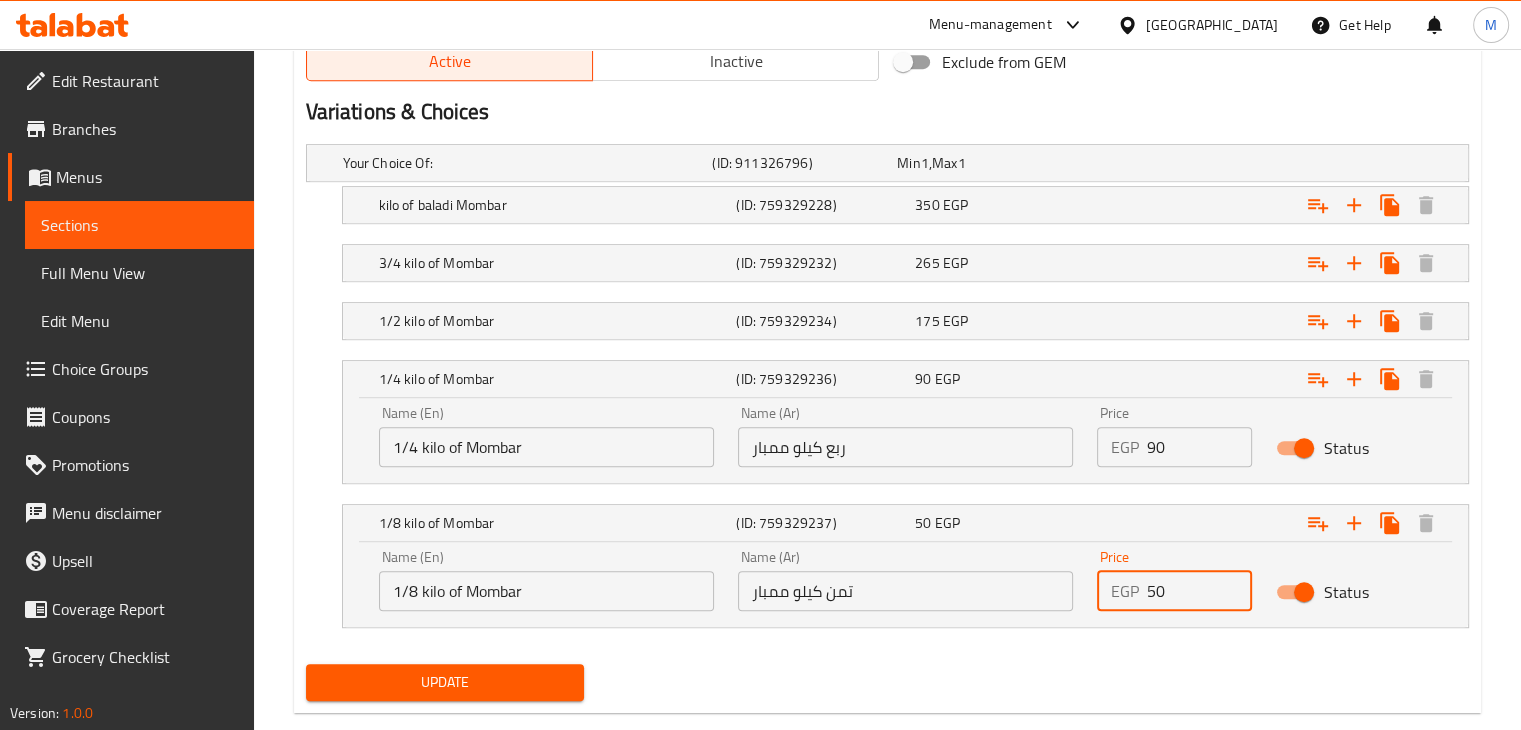 type on "50" 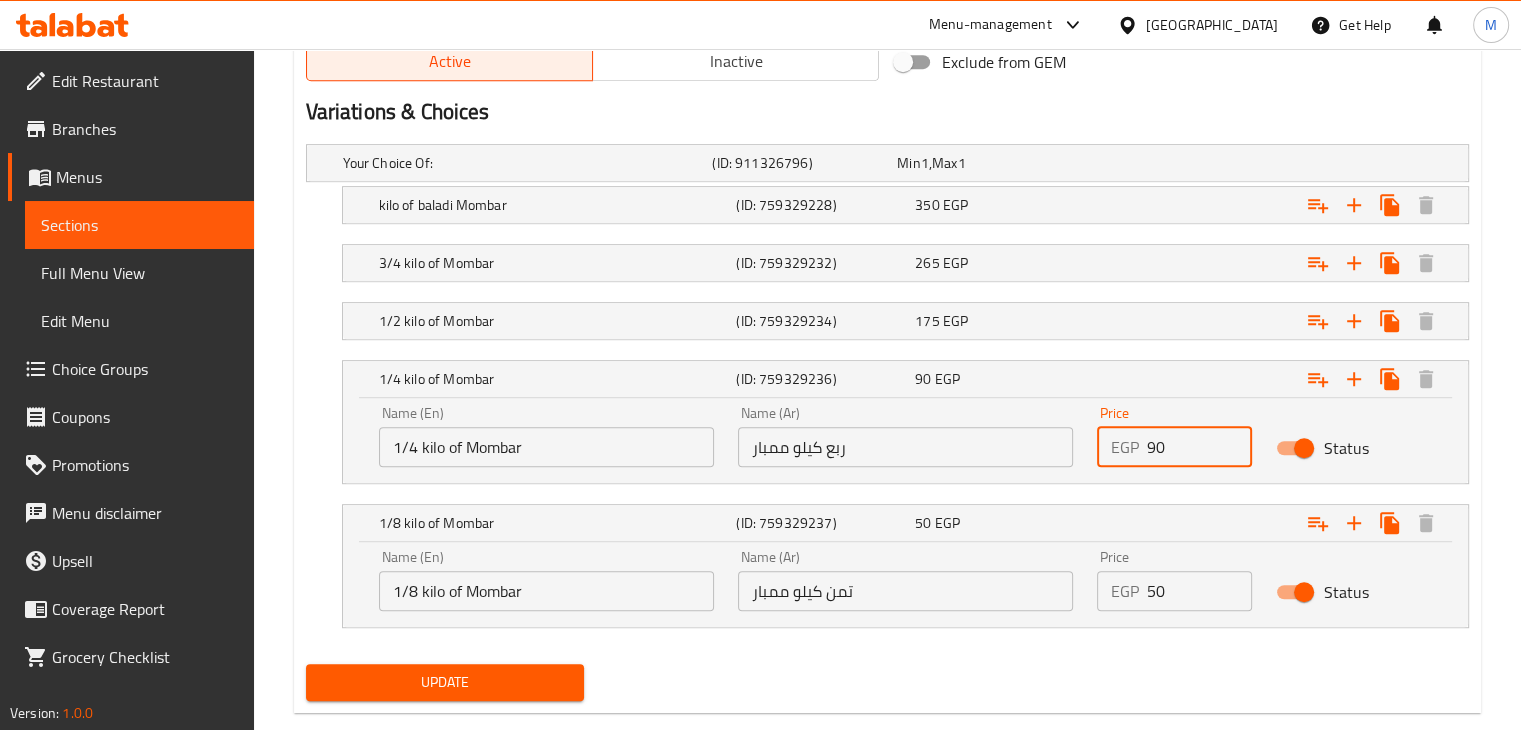 drag, startPoint x: 1178, startPoint y: 435, endPoint x: 1136, endPoint y: 445, distance: 43.174065 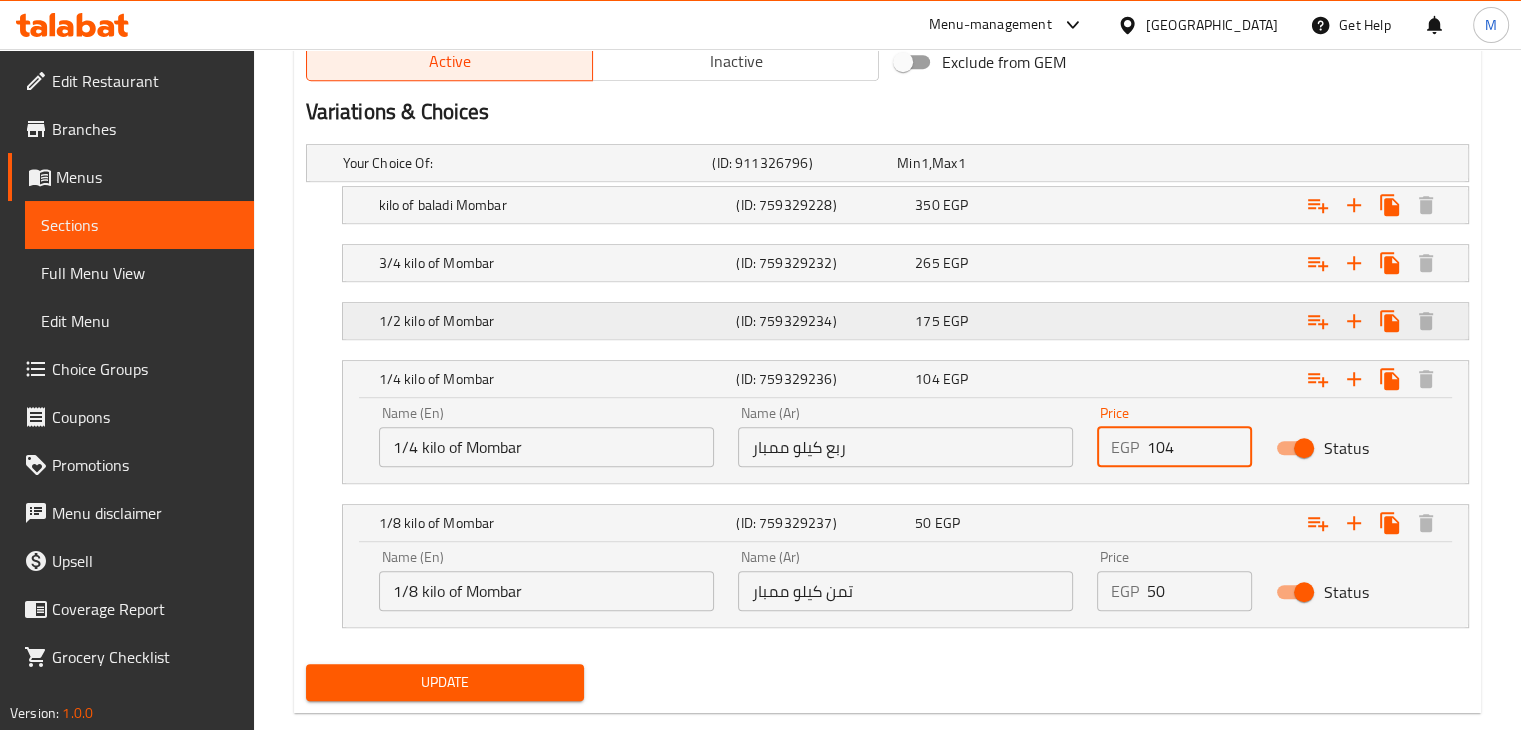 type on "104" 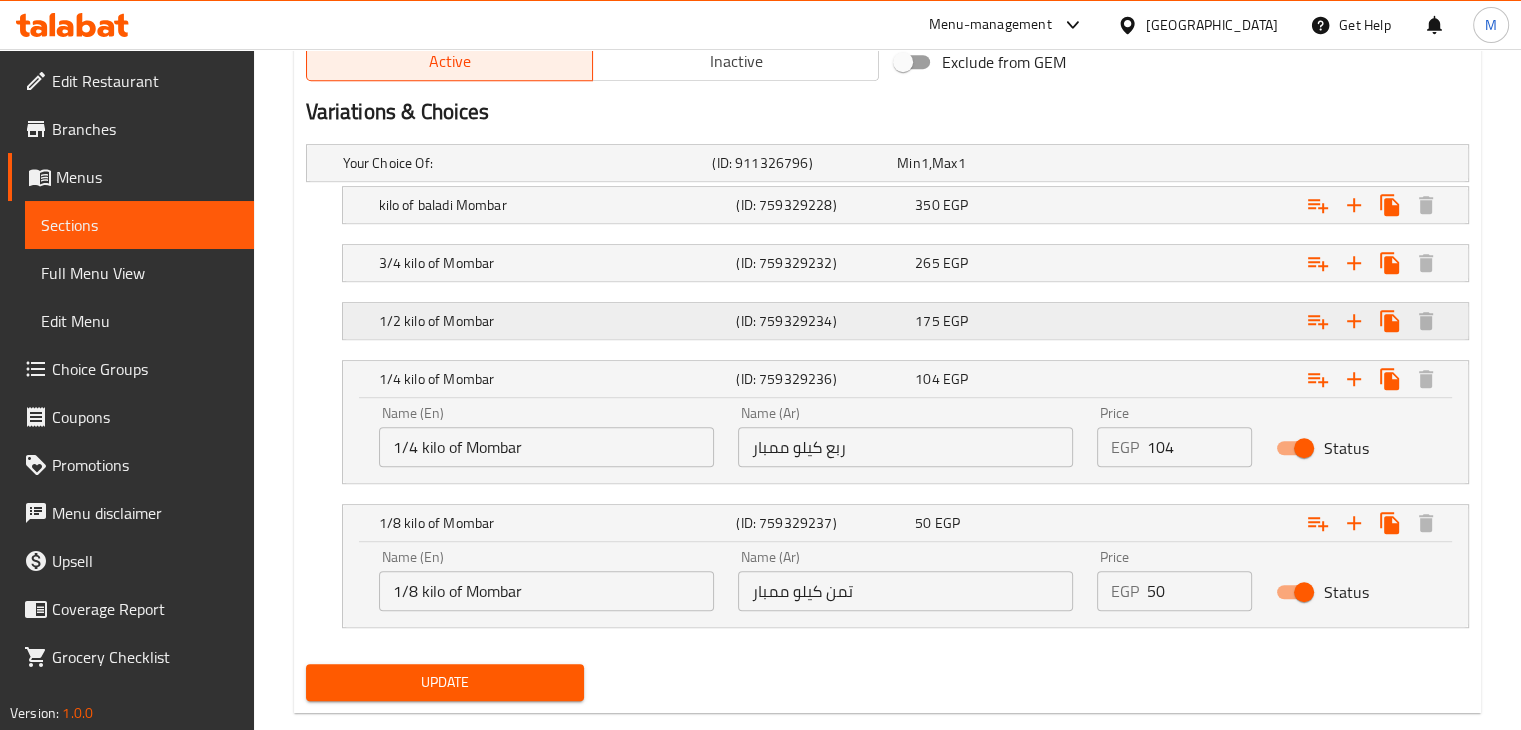 click at bounding box center [1263, 163] 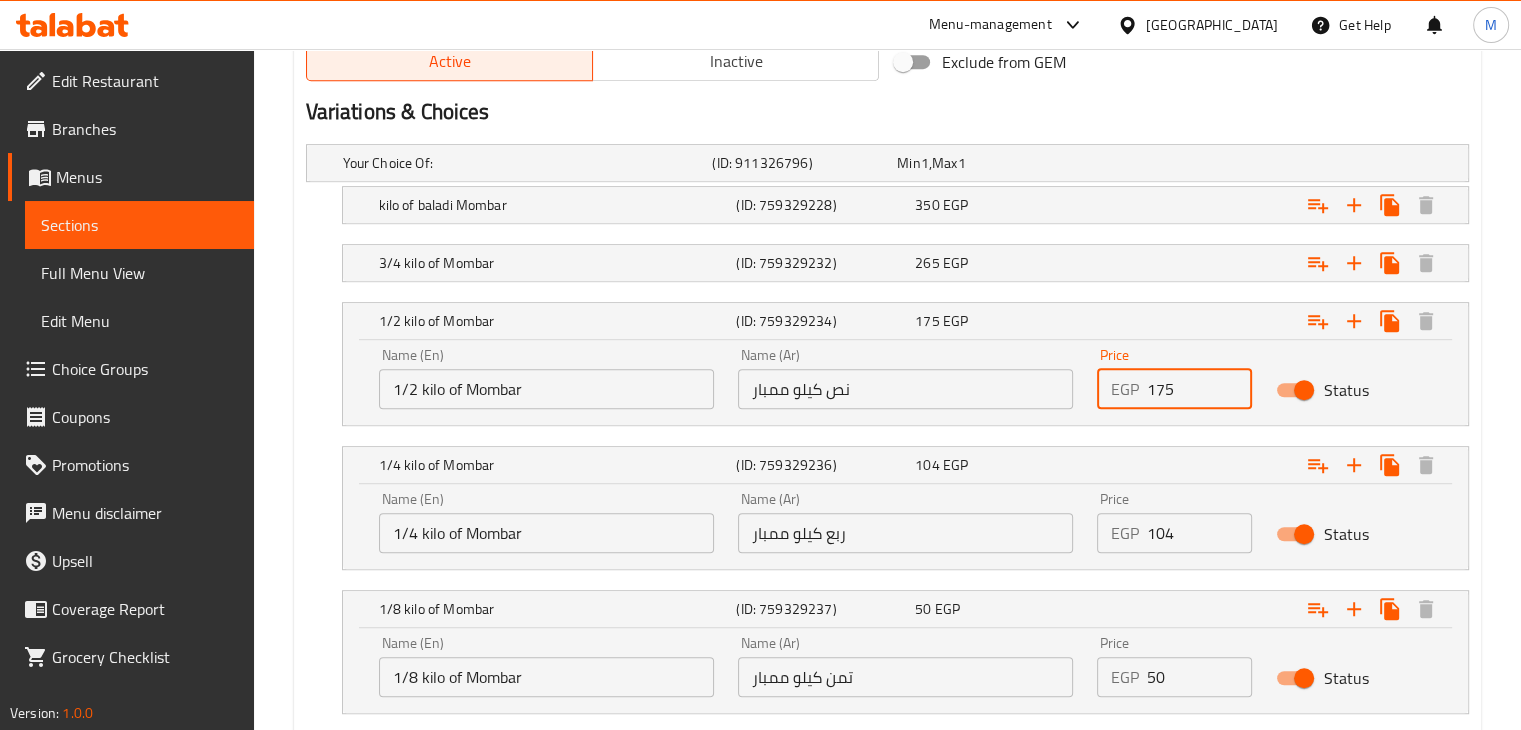 drag, startPoint x: 1179, startPoint y: 393, endPoint x: 1144, endPoint y: 397, distance: 35.22783 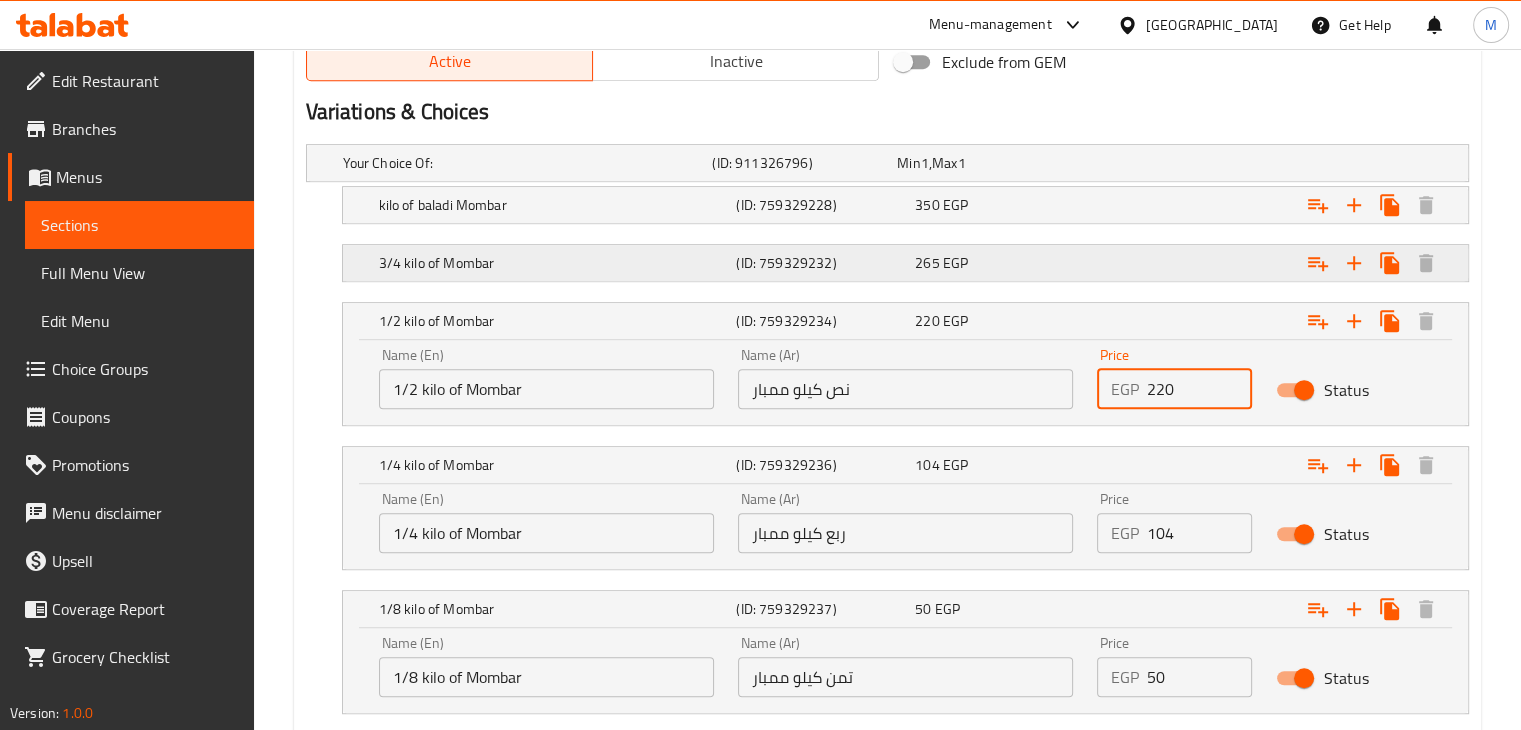 type on "220" 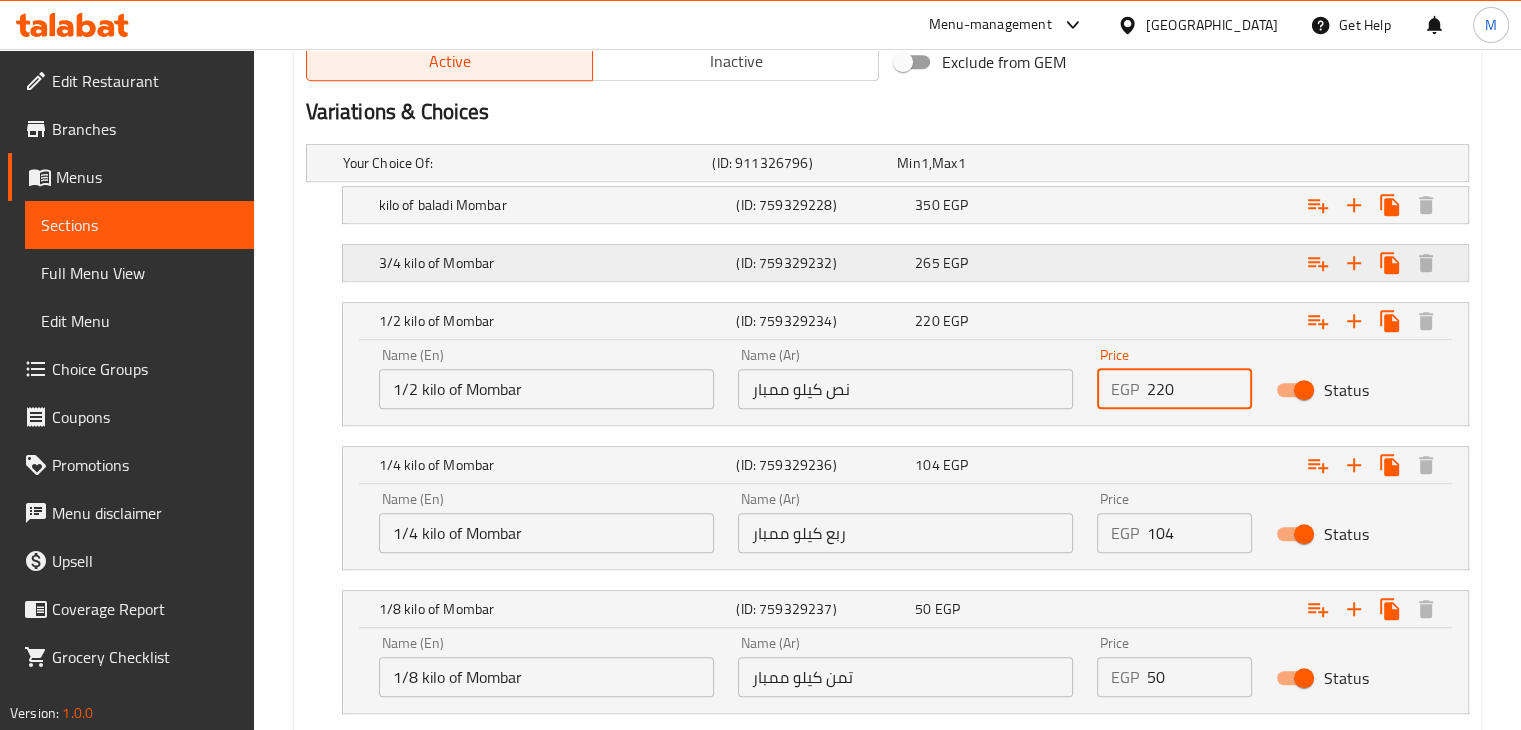 click at bounding box center (1263, 163) 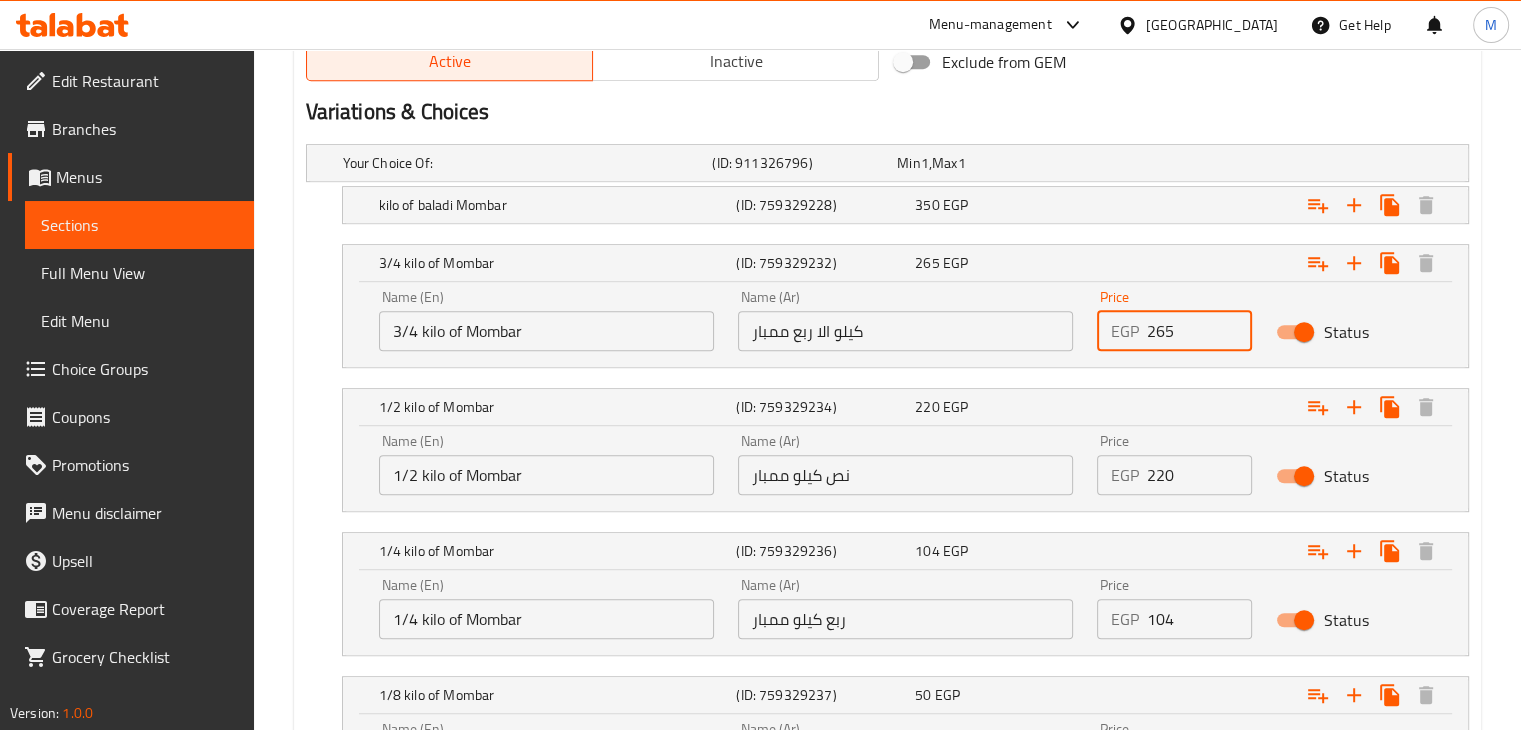drag, startPoint x: 1185, startPoint y: 330, endPoint x: 998, endPoint y: 373, distance: 191.88017 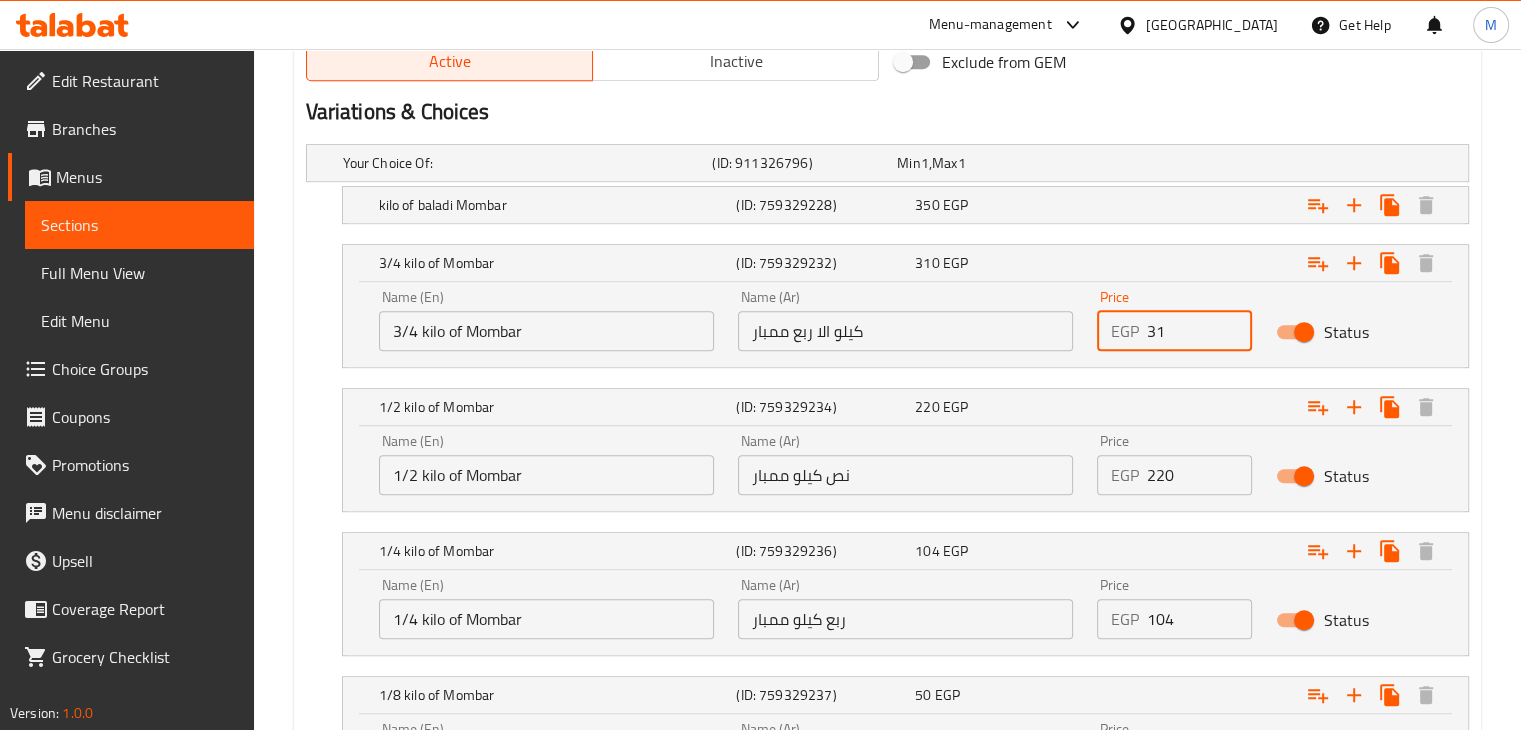 type on "3" 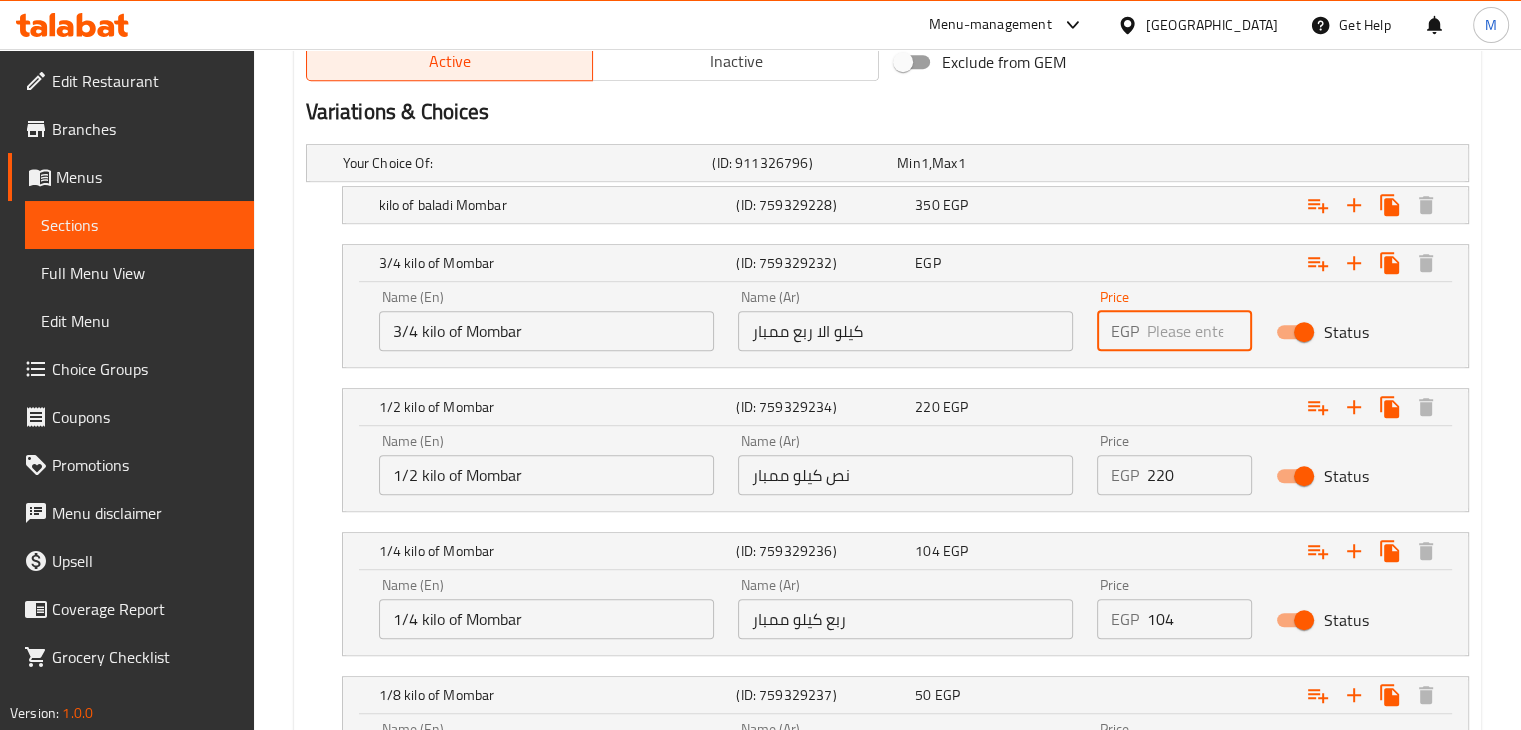 type on "0" 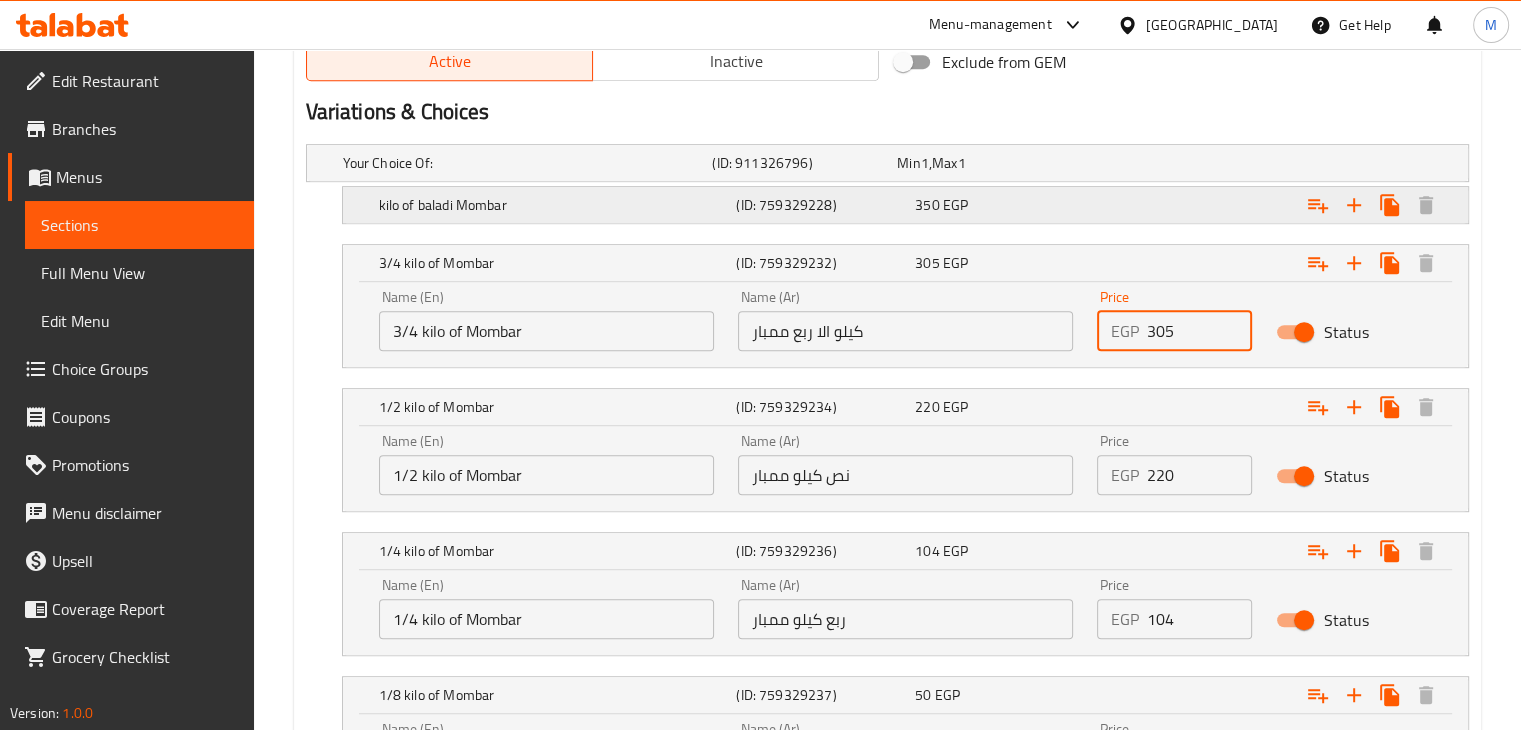 type on "305" 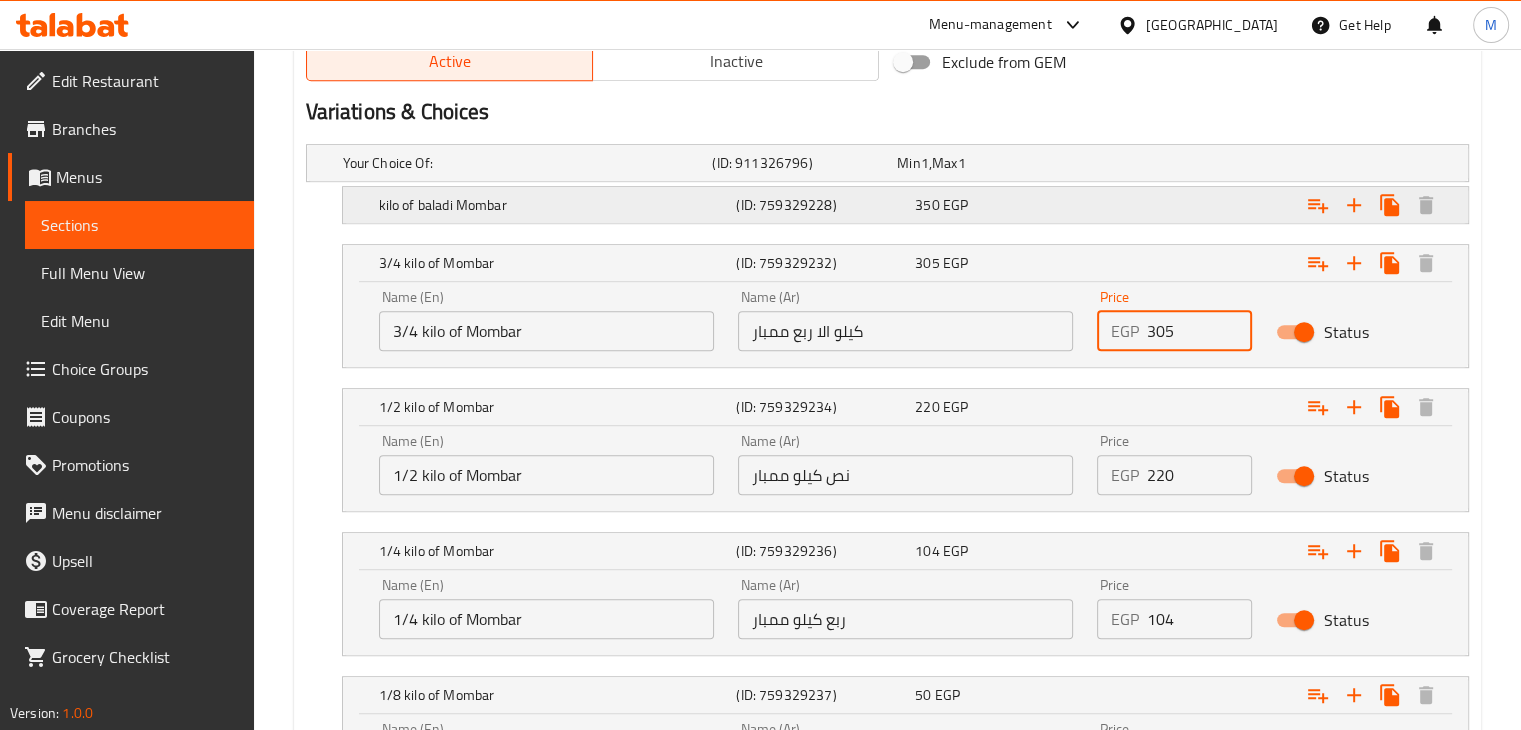 click on "350   EGP" at bounding box center [985, 163] 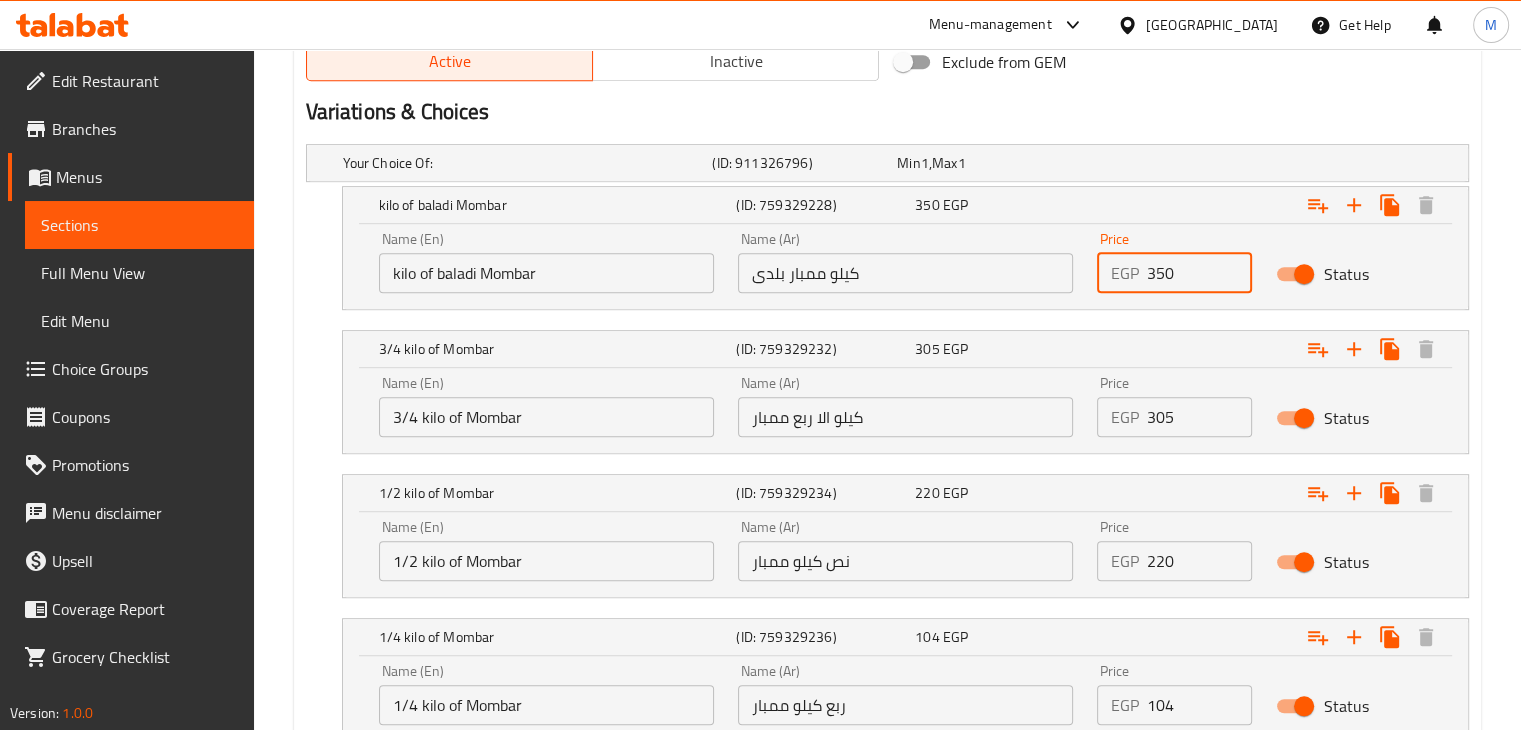 drag, startPoint x: 1193, startPoint y: 261, endPoint x: 1032, endPoint y: 291, distance: 163.77118 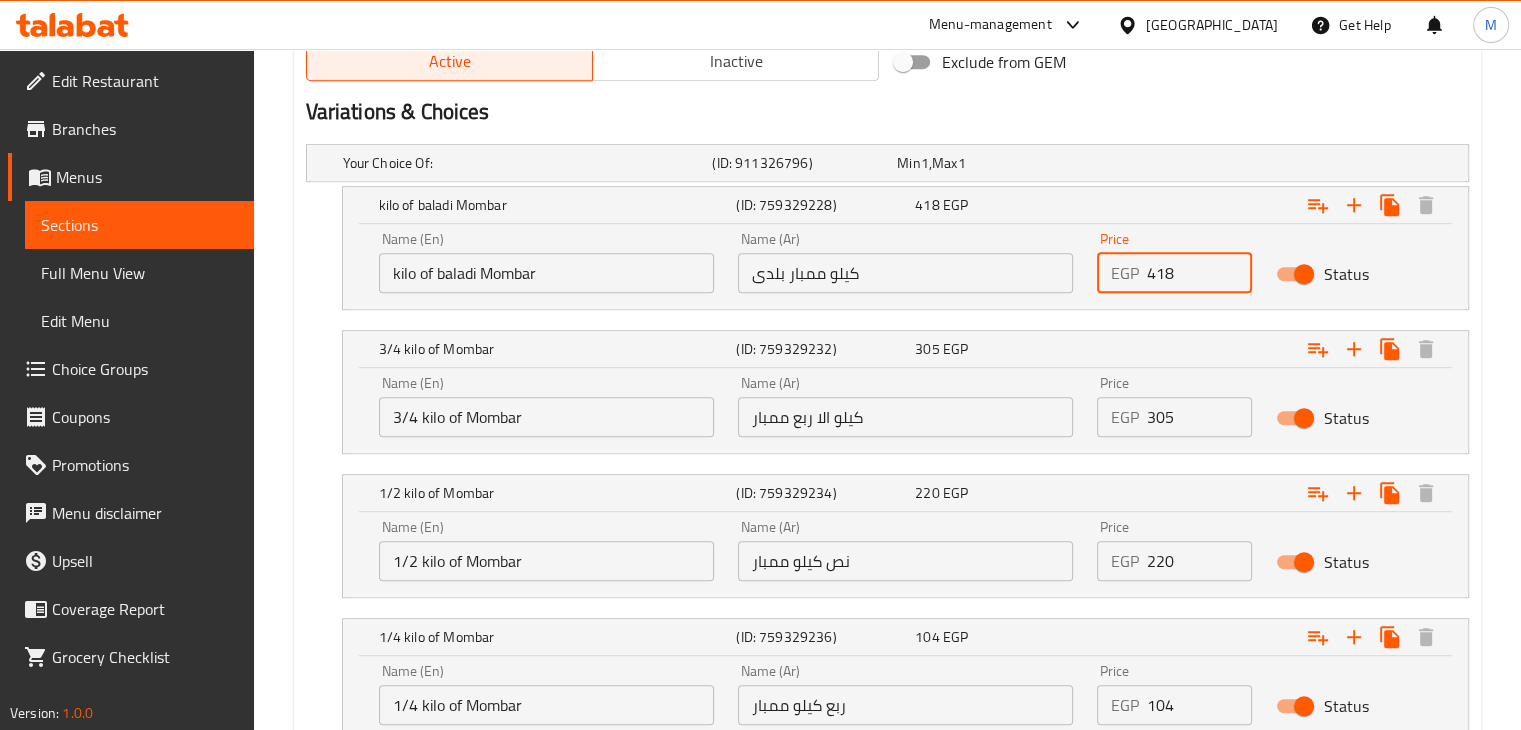 scroll, scrollTop: 1358, scrollLeft: 0, axis: vertical 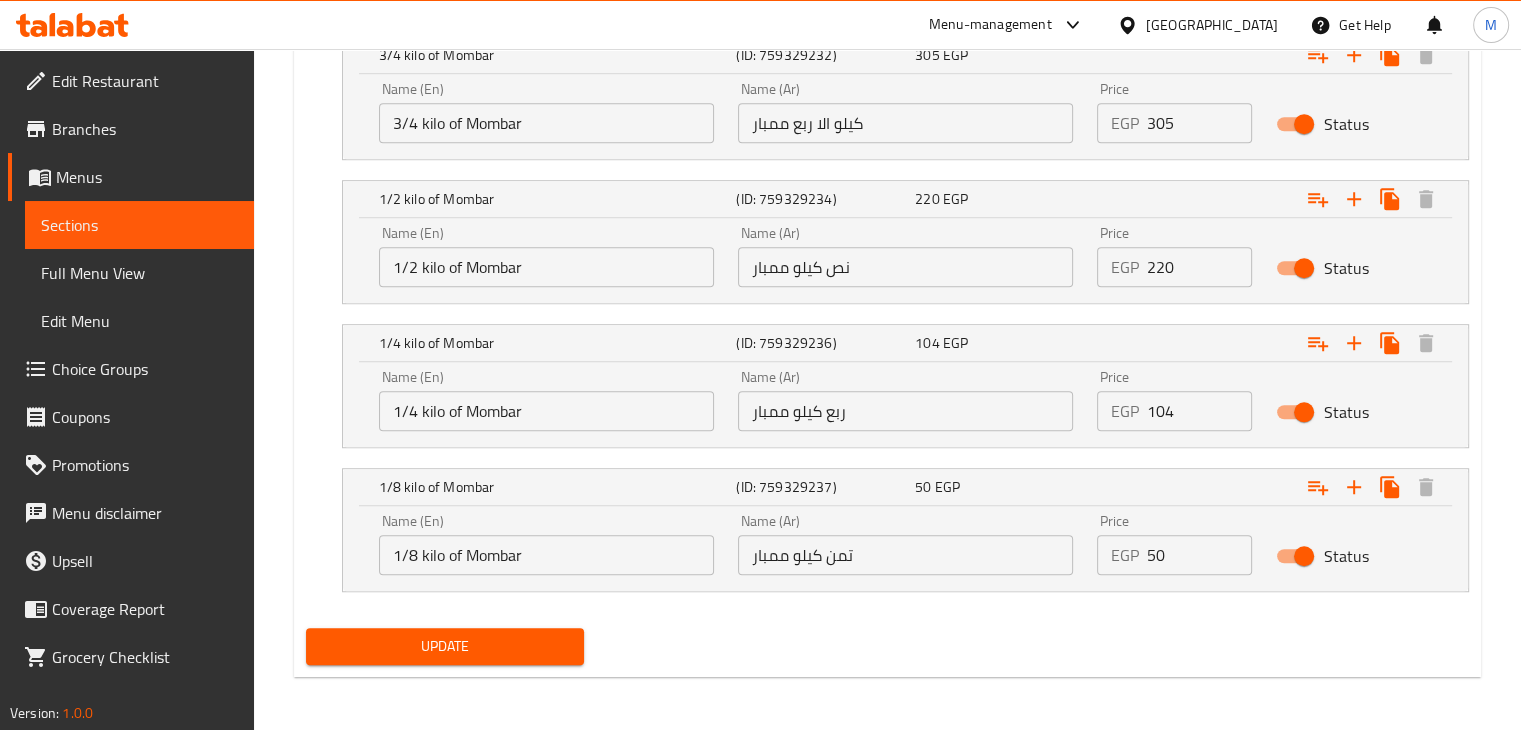 type on "418" 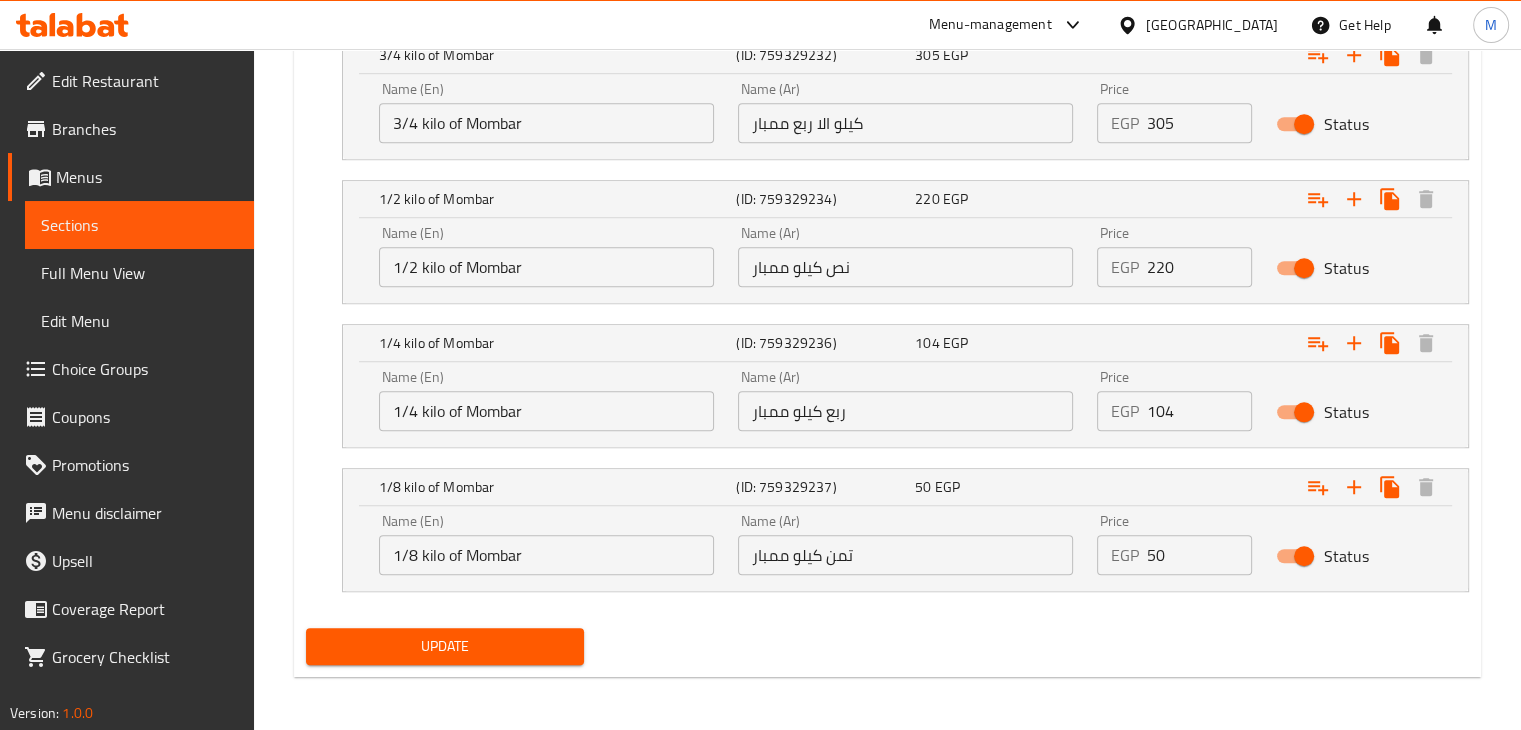 click on "Update" at bounding box center (445, 646) 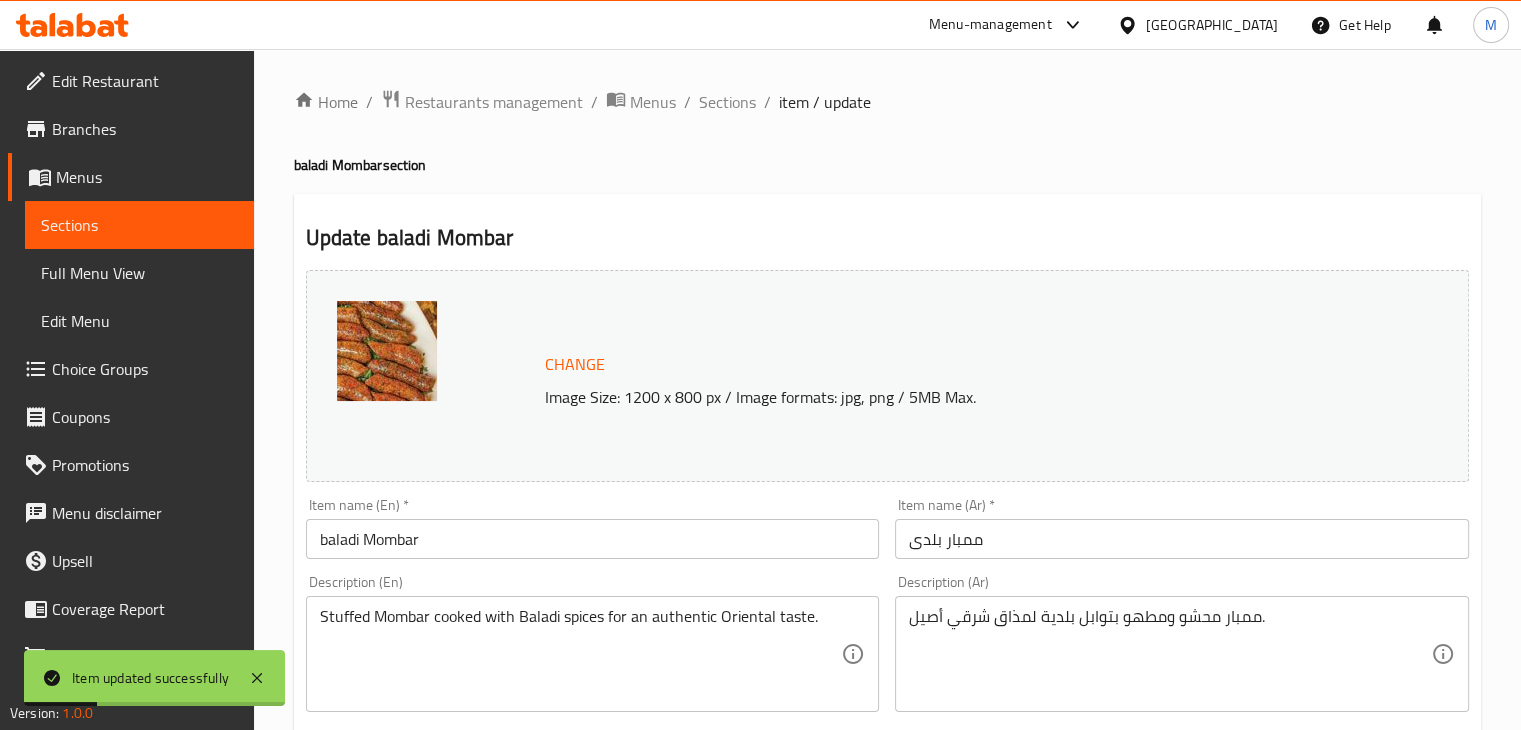 scroll, scrollTop: 0, scrollLeft: 0, axis: both 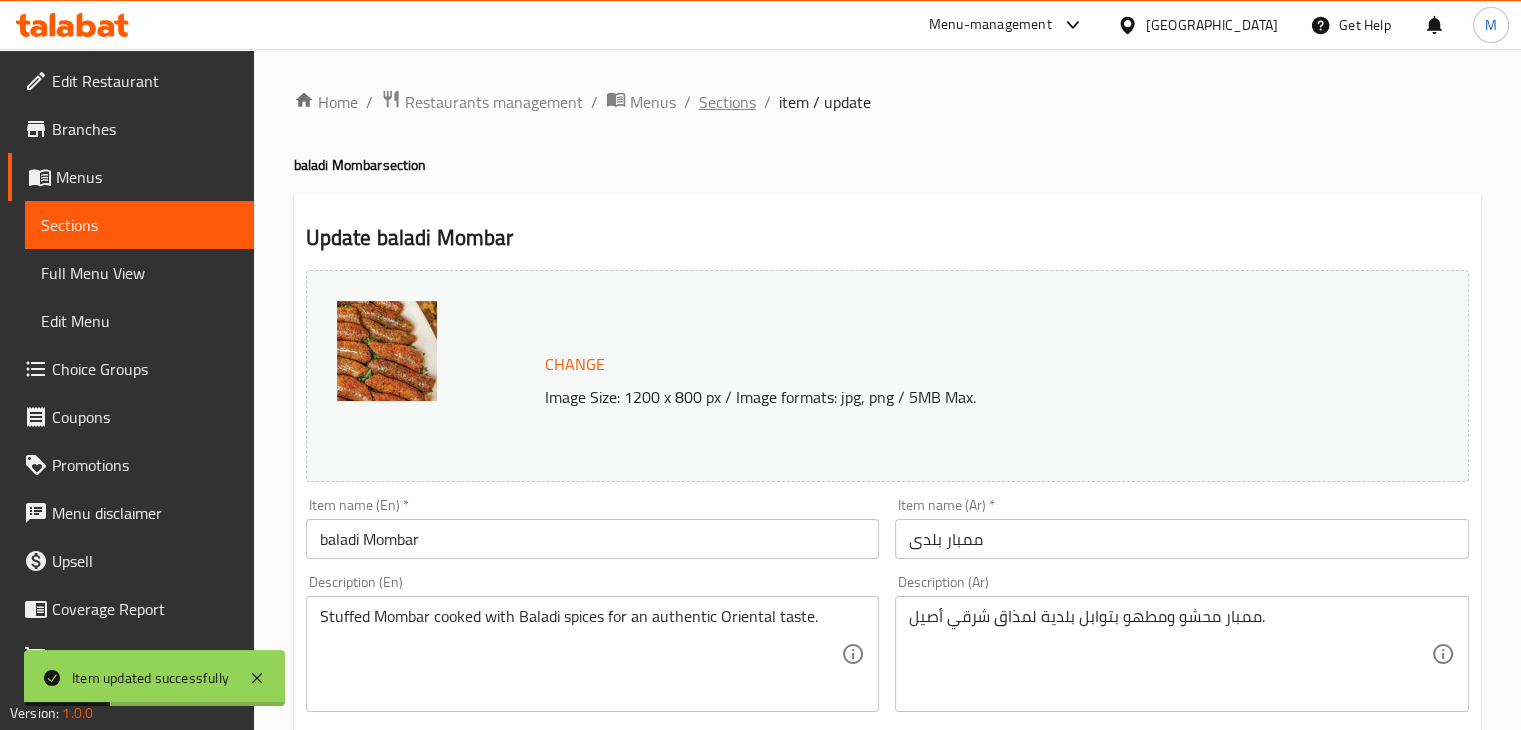 click on "Sections" at bounding box center [727, 102] 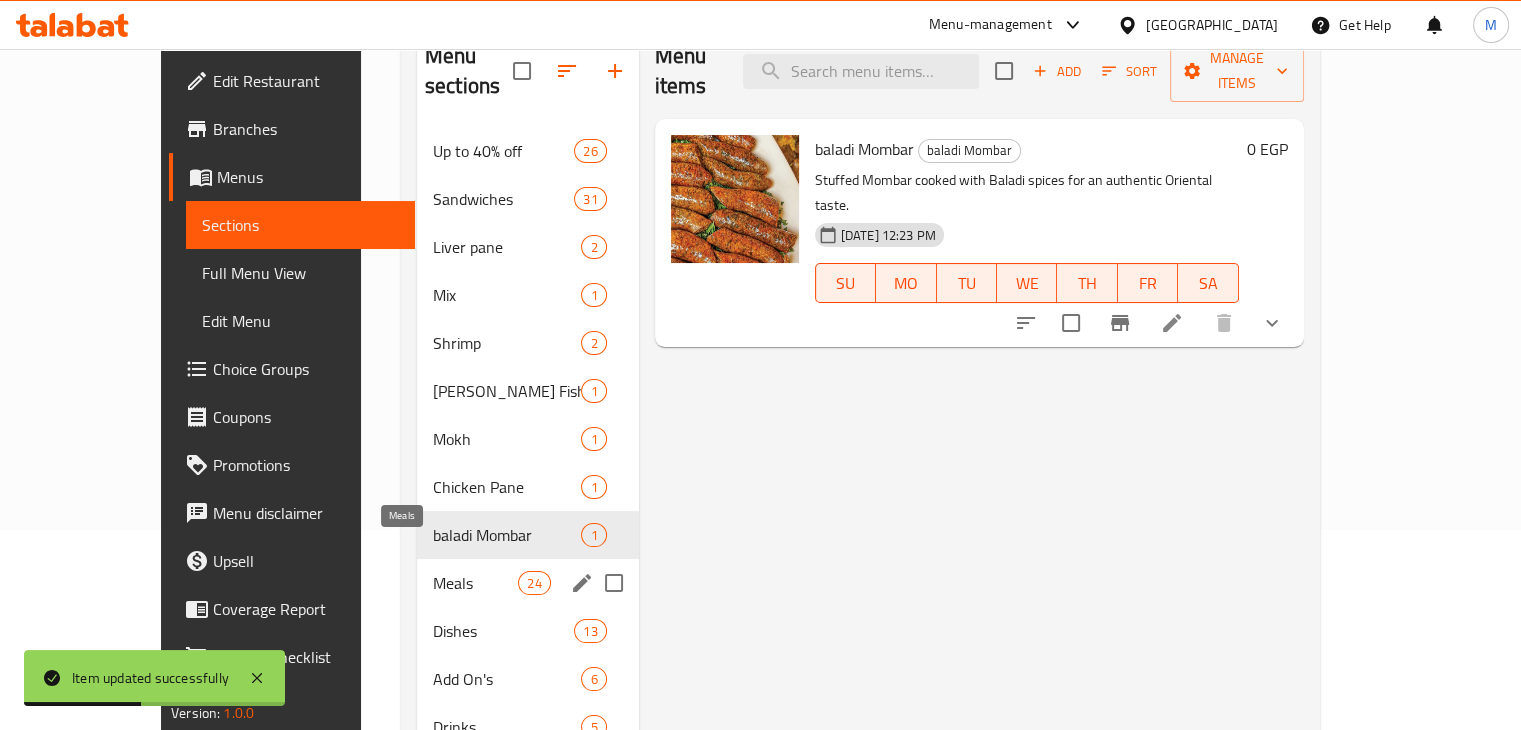 scroll, scrollTop: 280, scrollLeft: 0, axis: vertical 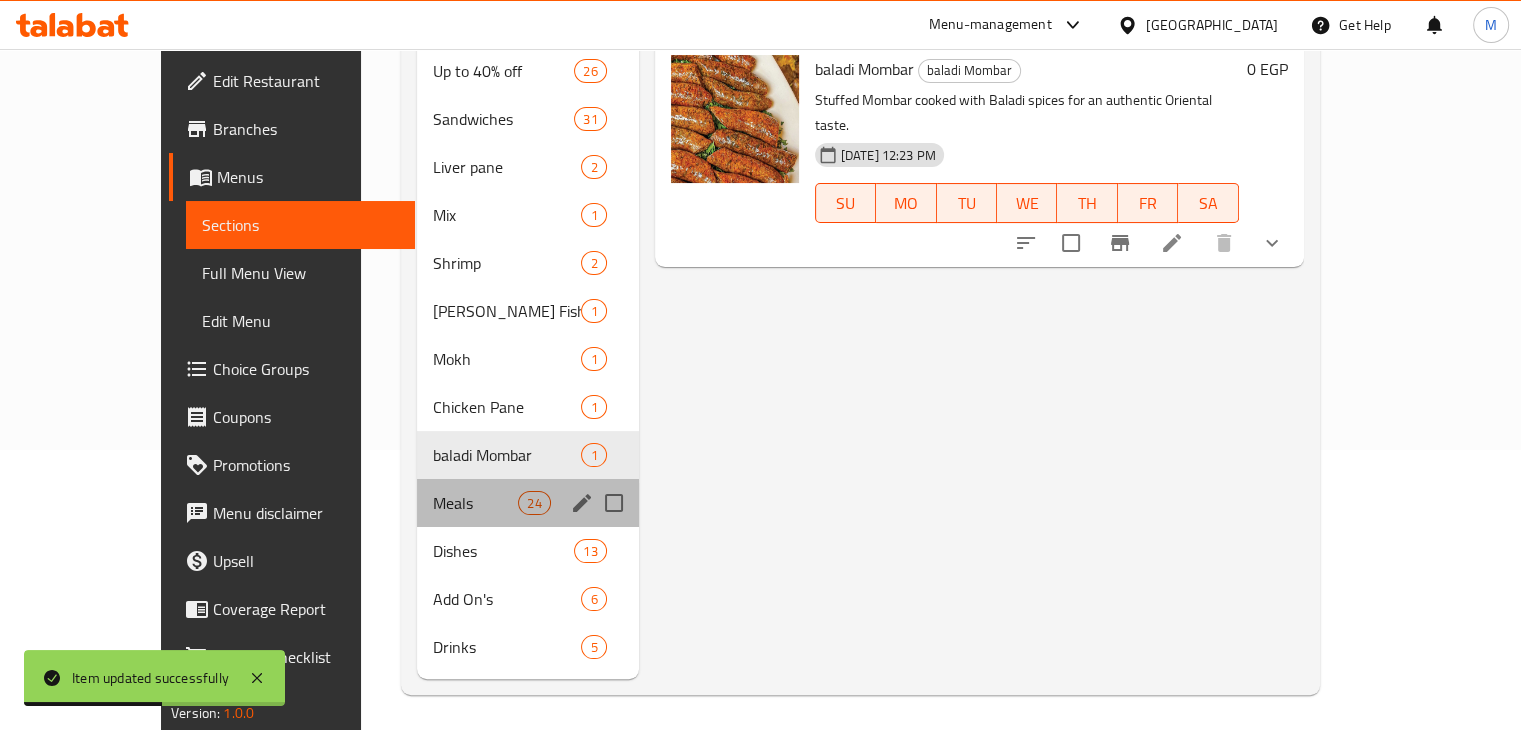 click on "Meals 24" at bounding box center (528, 503) 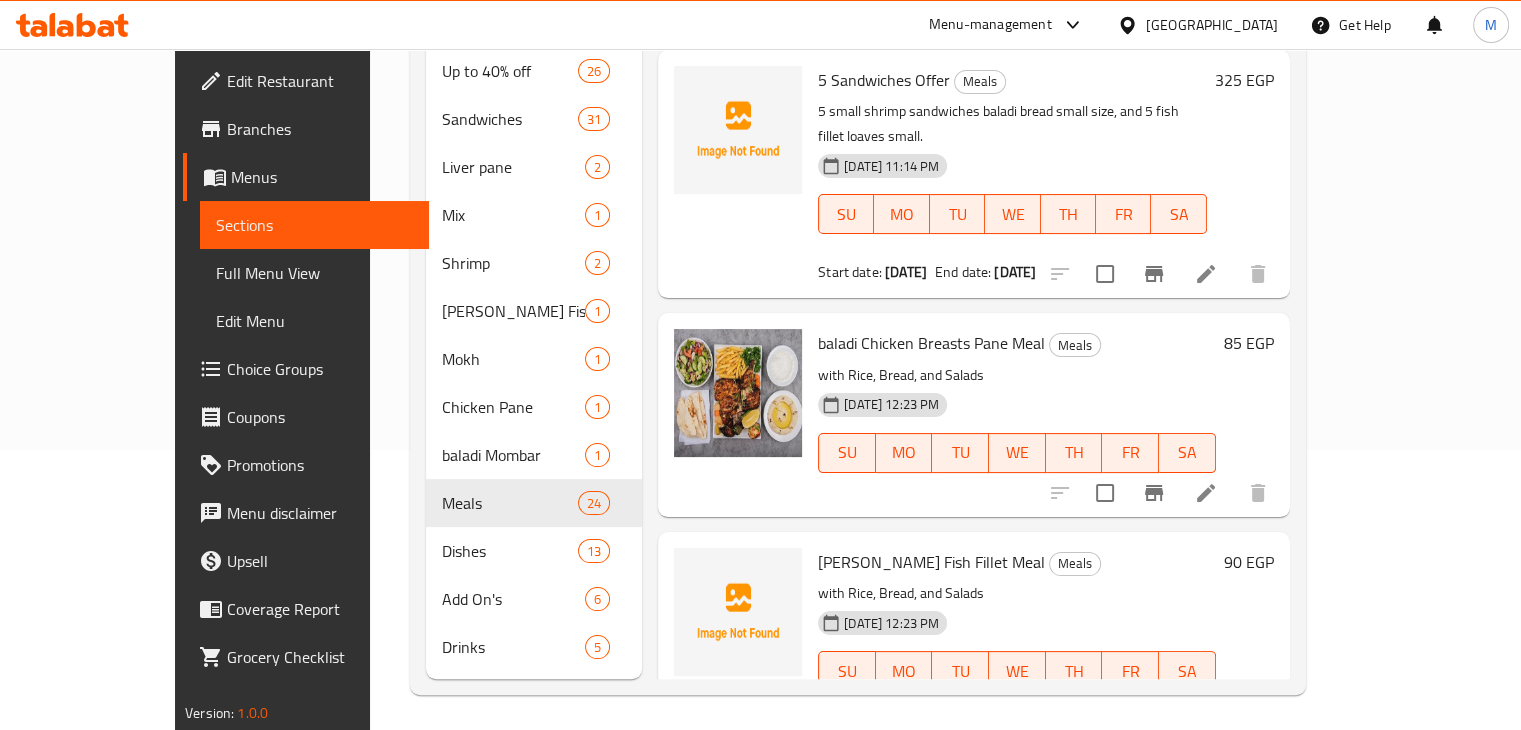 scroll, scrollTop: 3810, scrollLeft: 0, axis: vertical 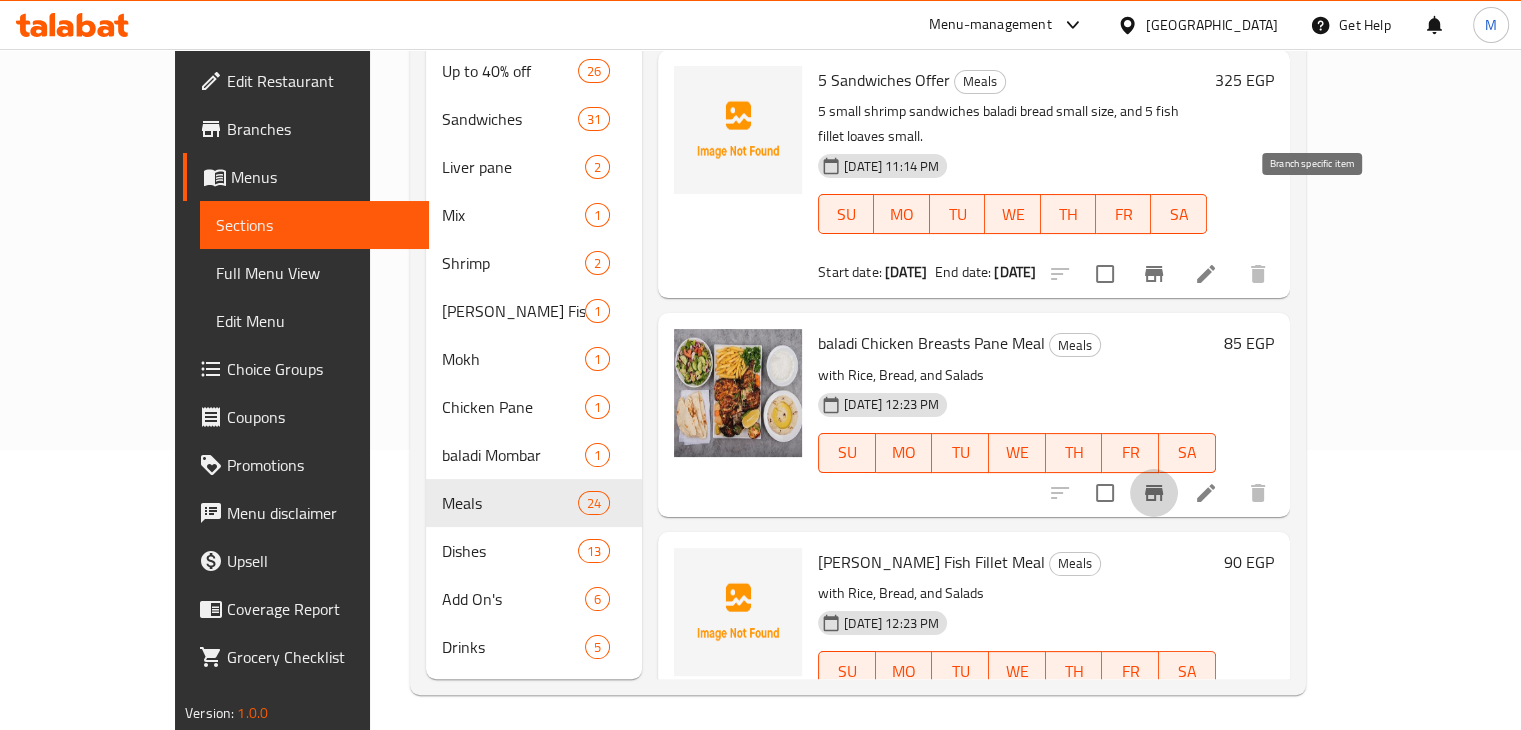 click 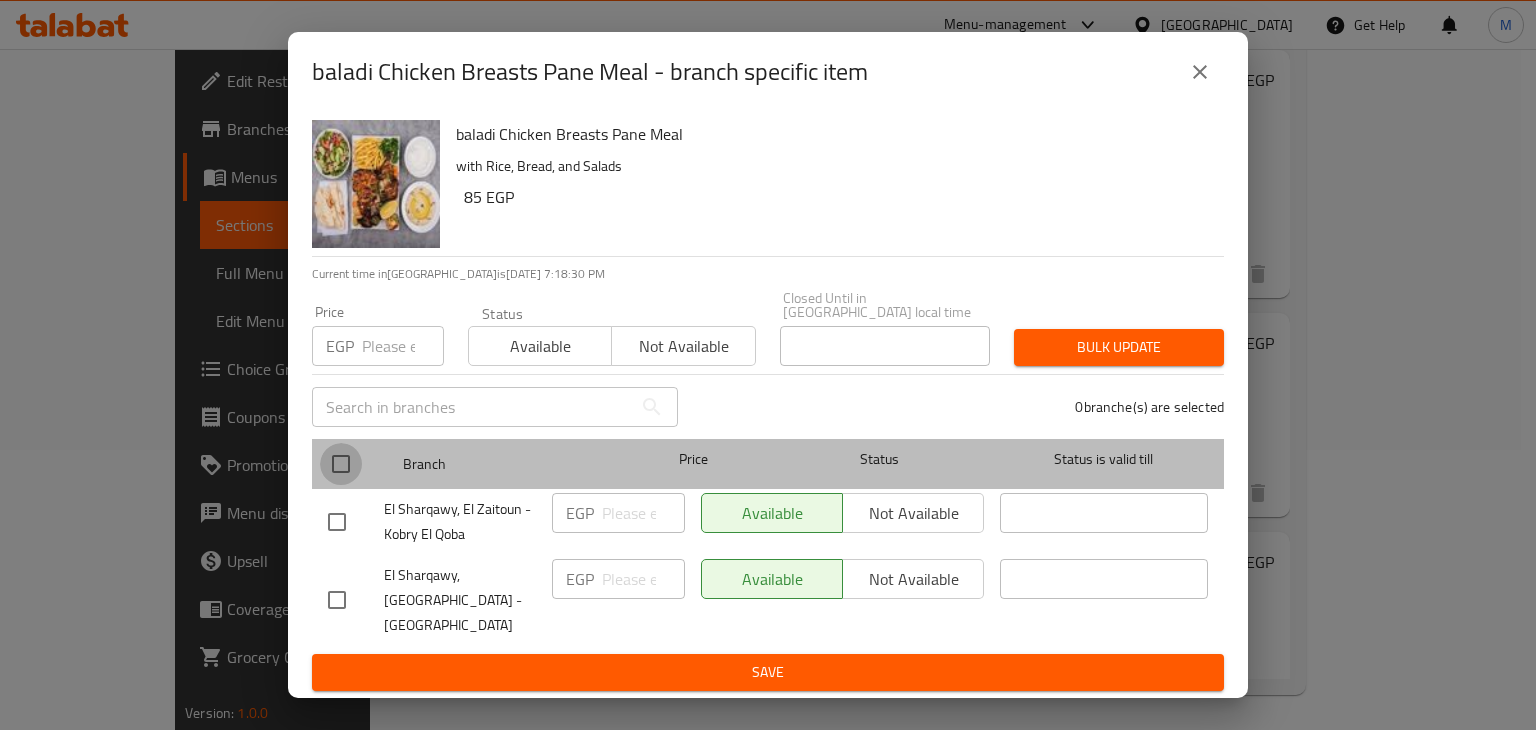 click at bounding box center (341, 464) 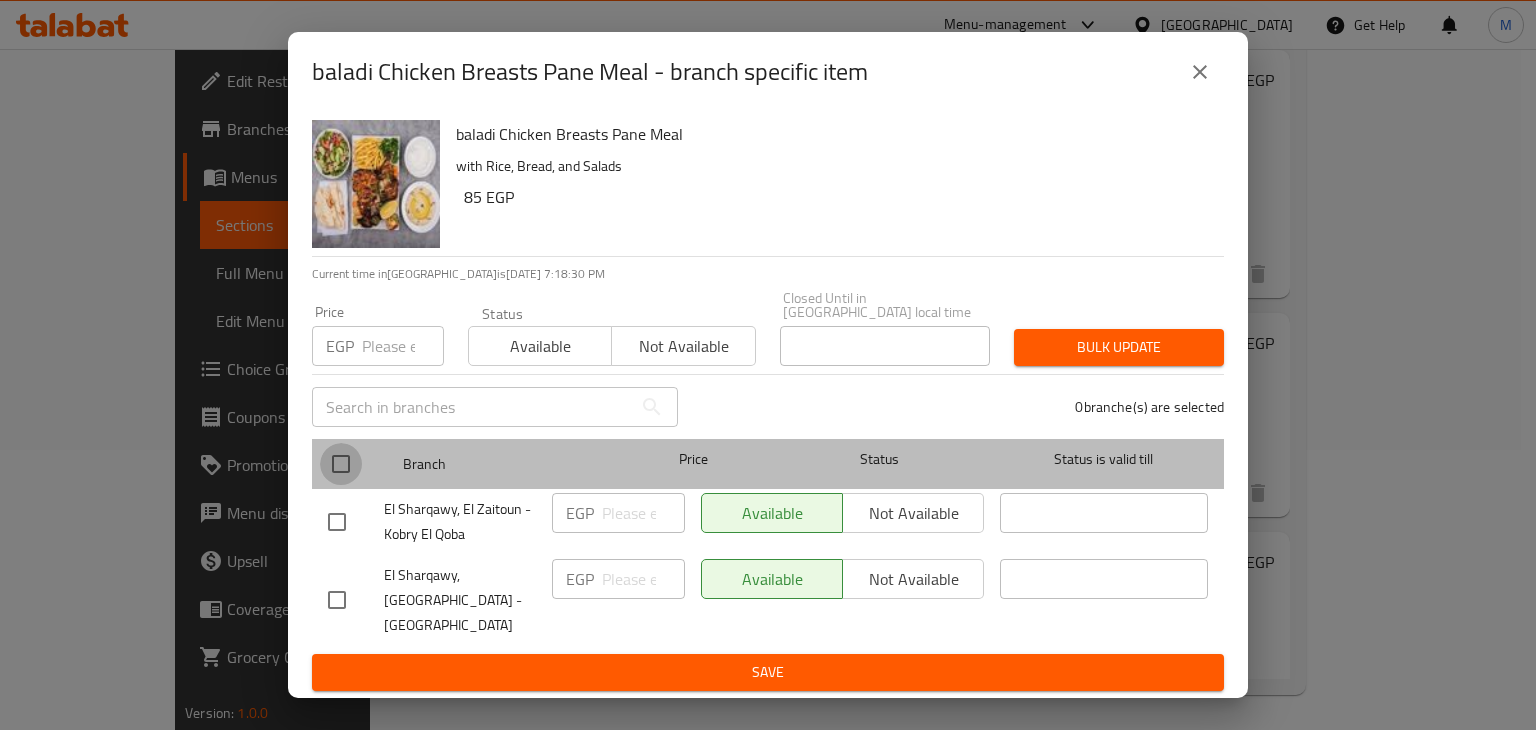 checkbox on "true" 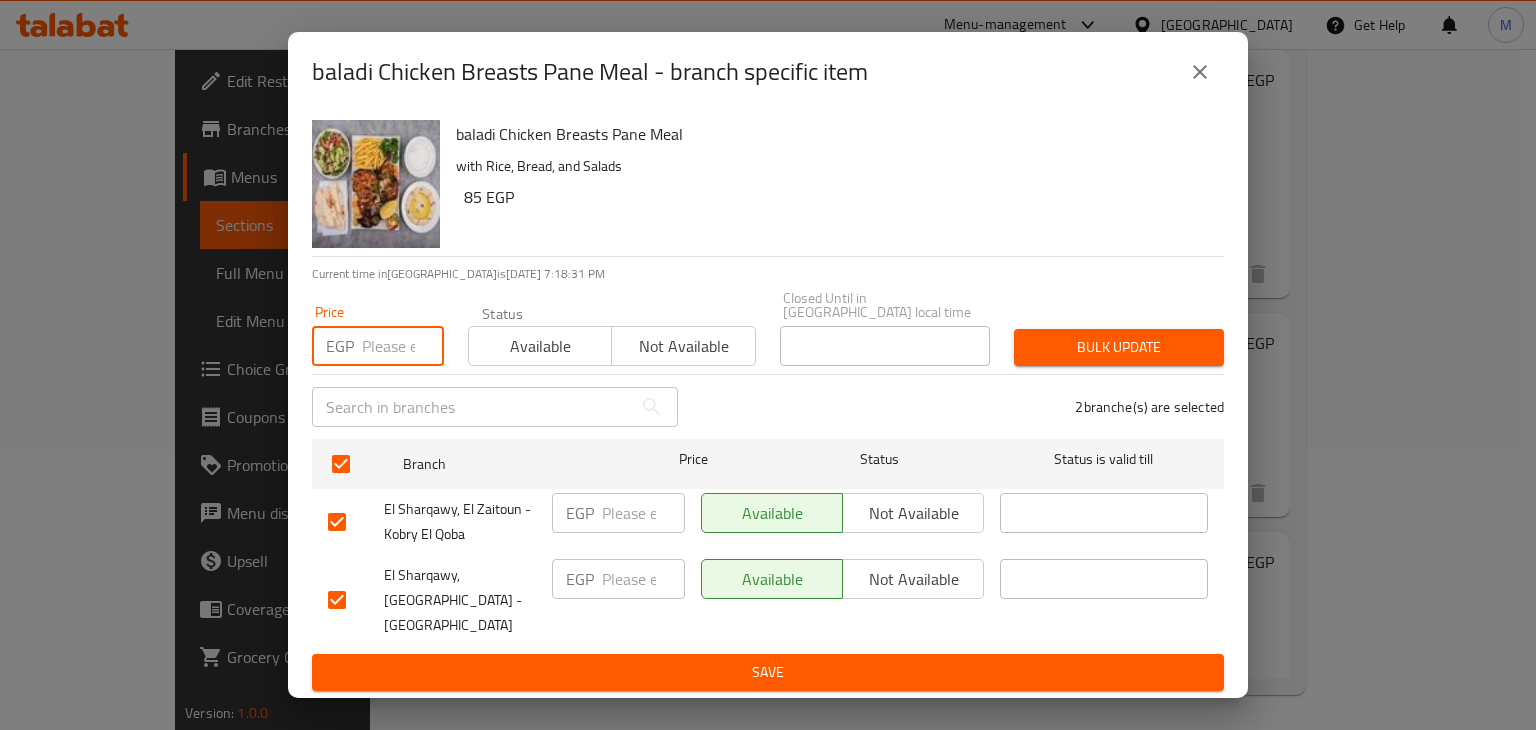 click at bounding box center (403, 346) 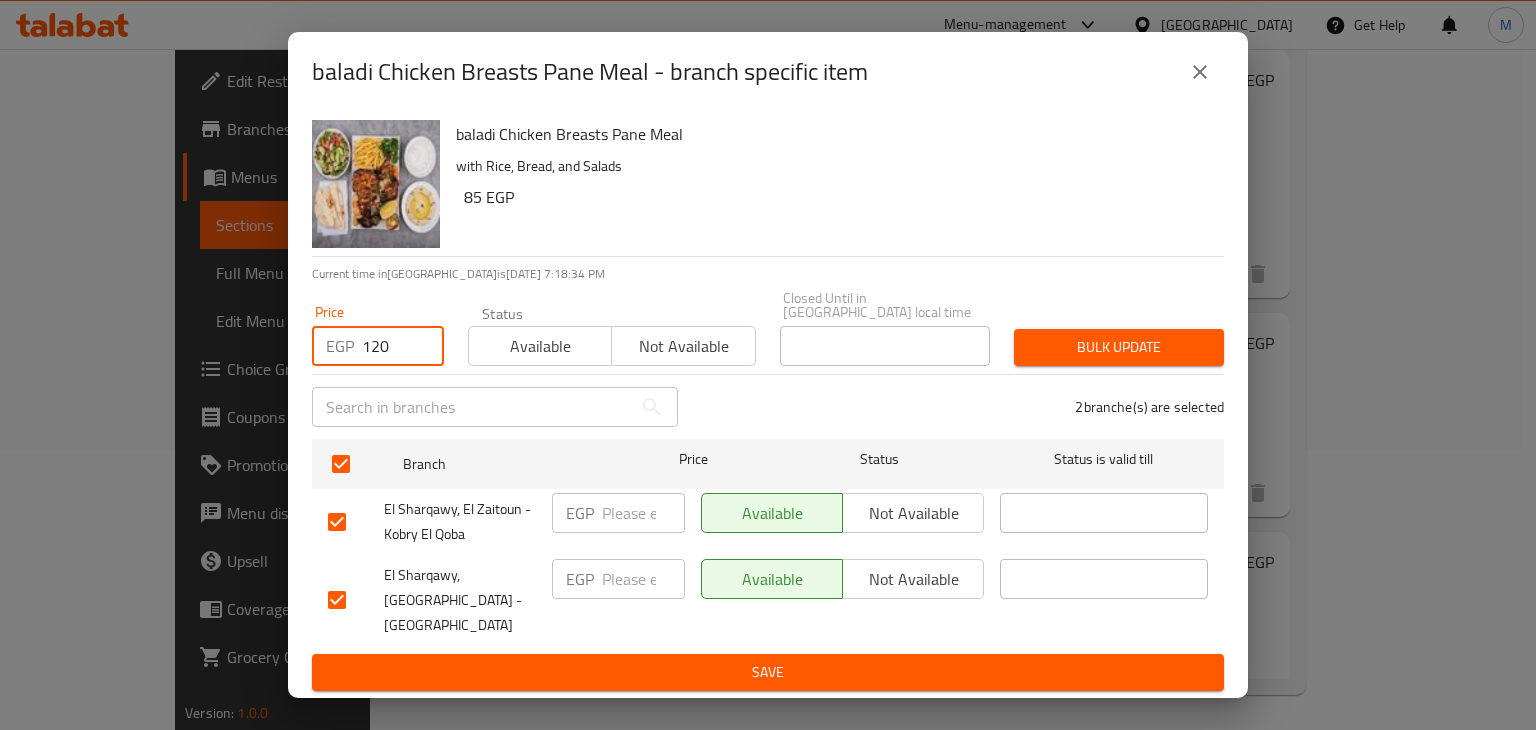 type on "120" 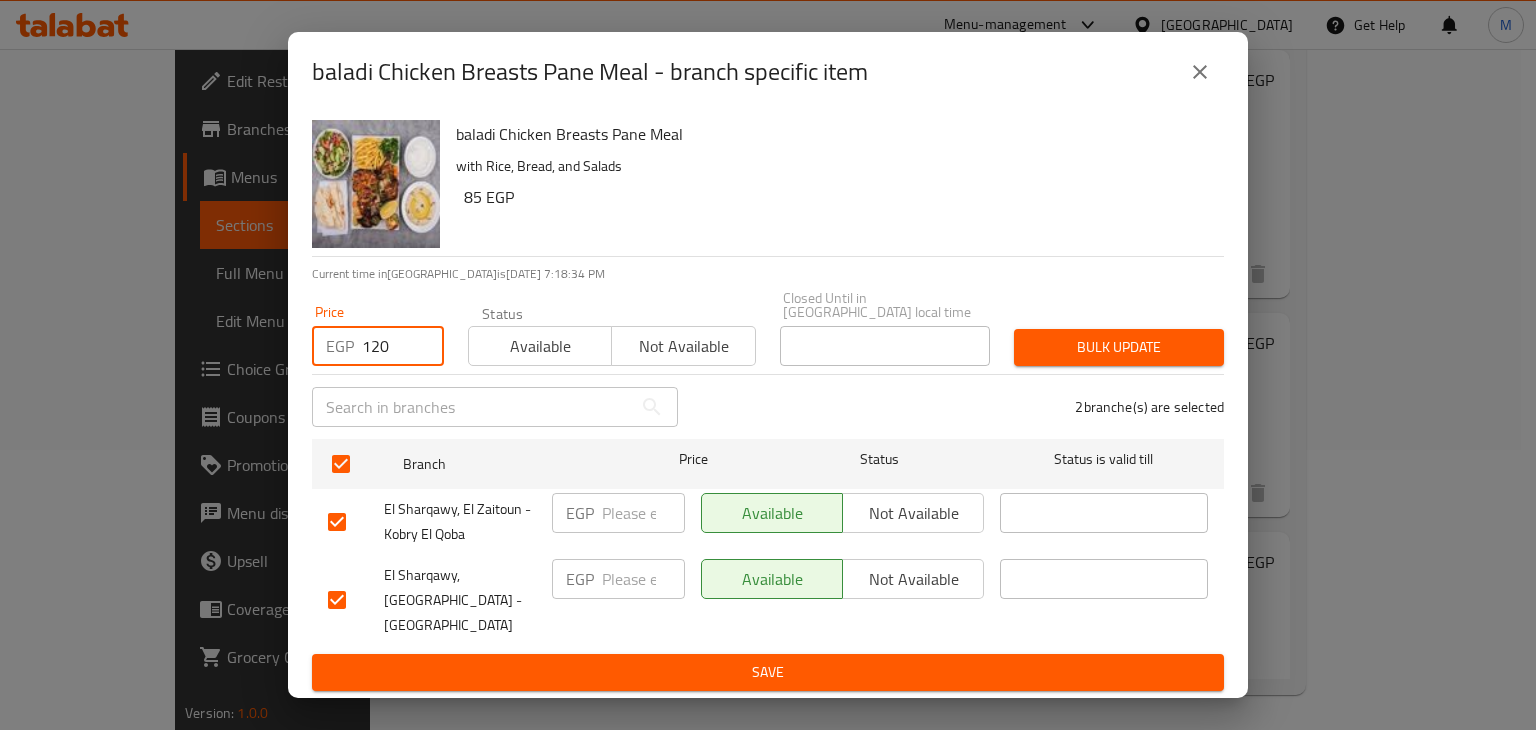 click on "Available" at bounding box center [540, 346] 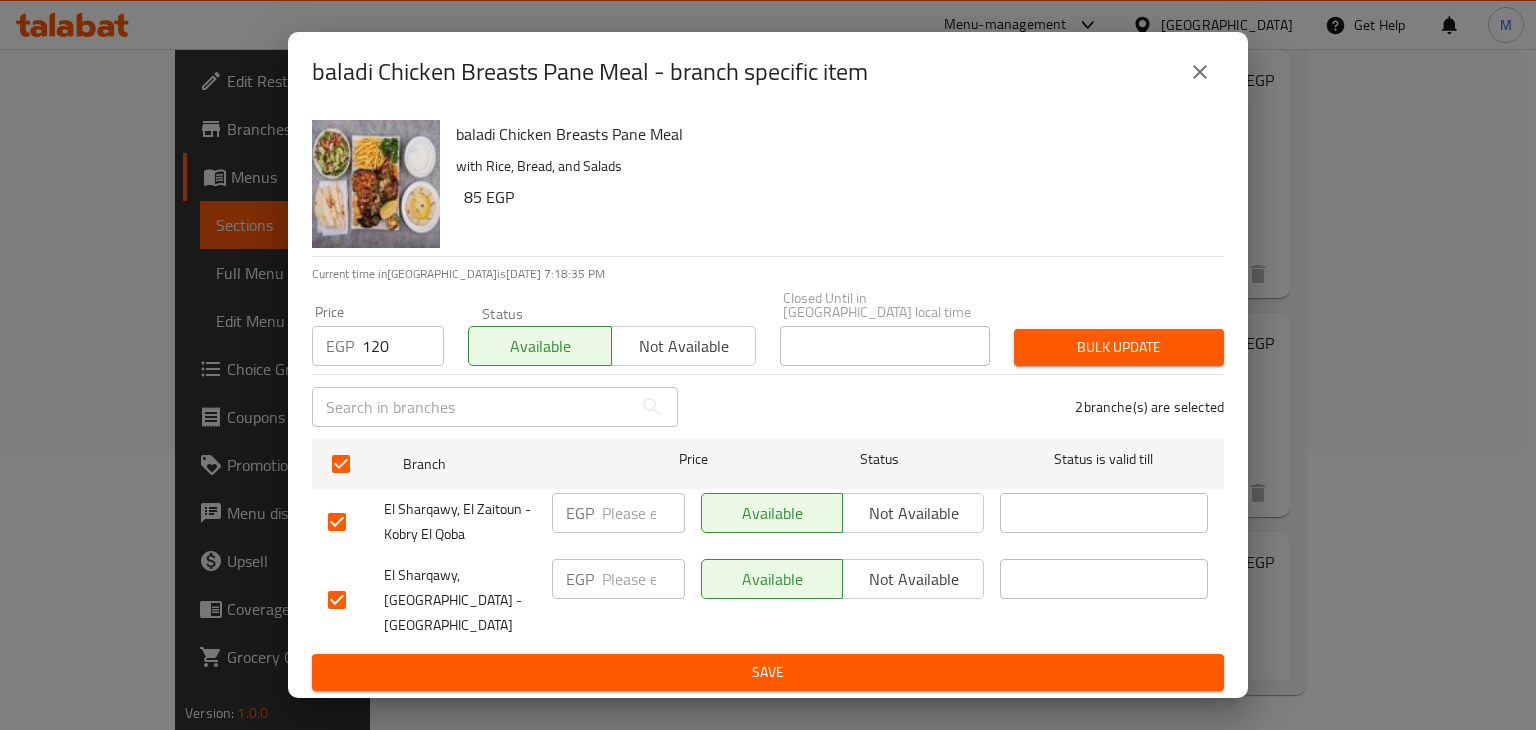 click on "Bulk update" at bounding box center (1119, 347) 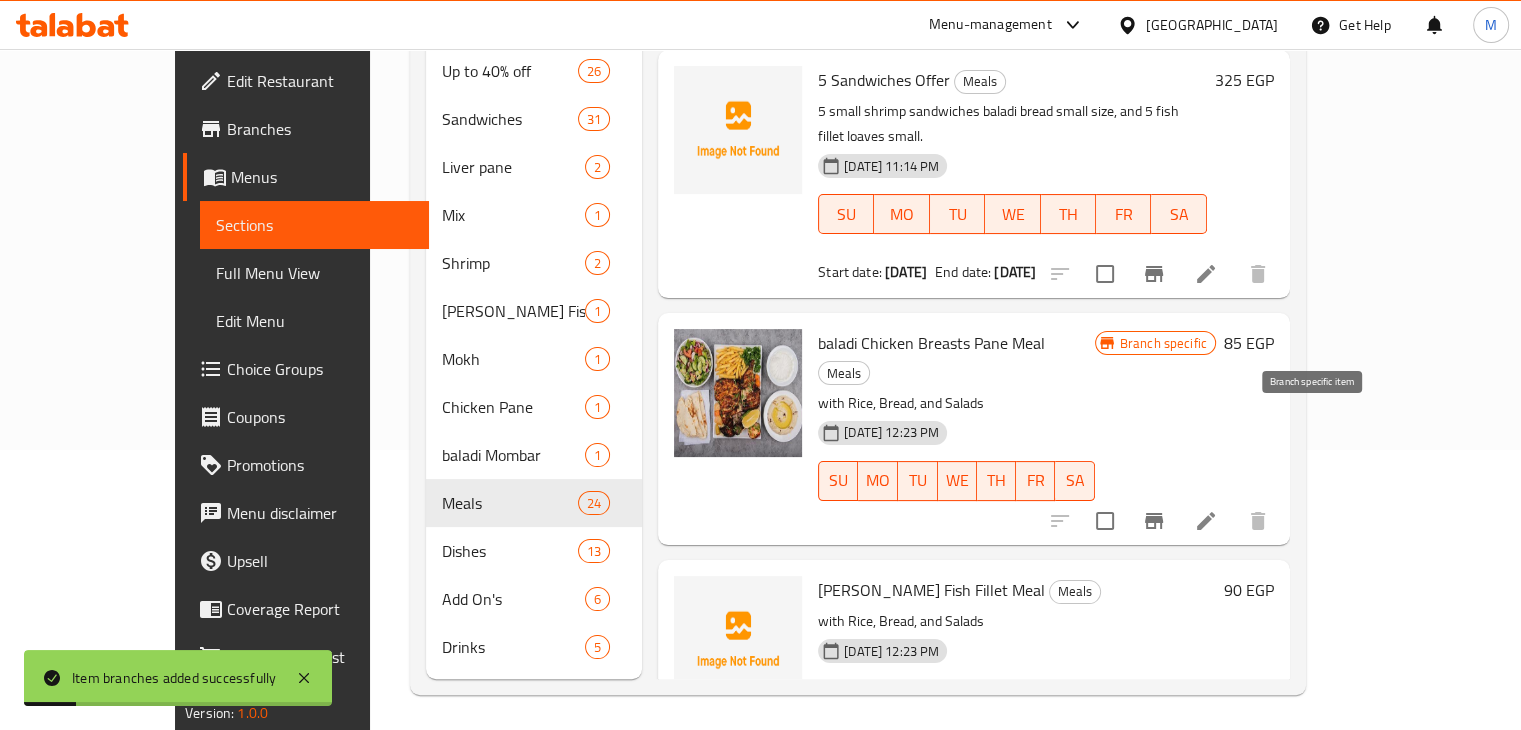 click 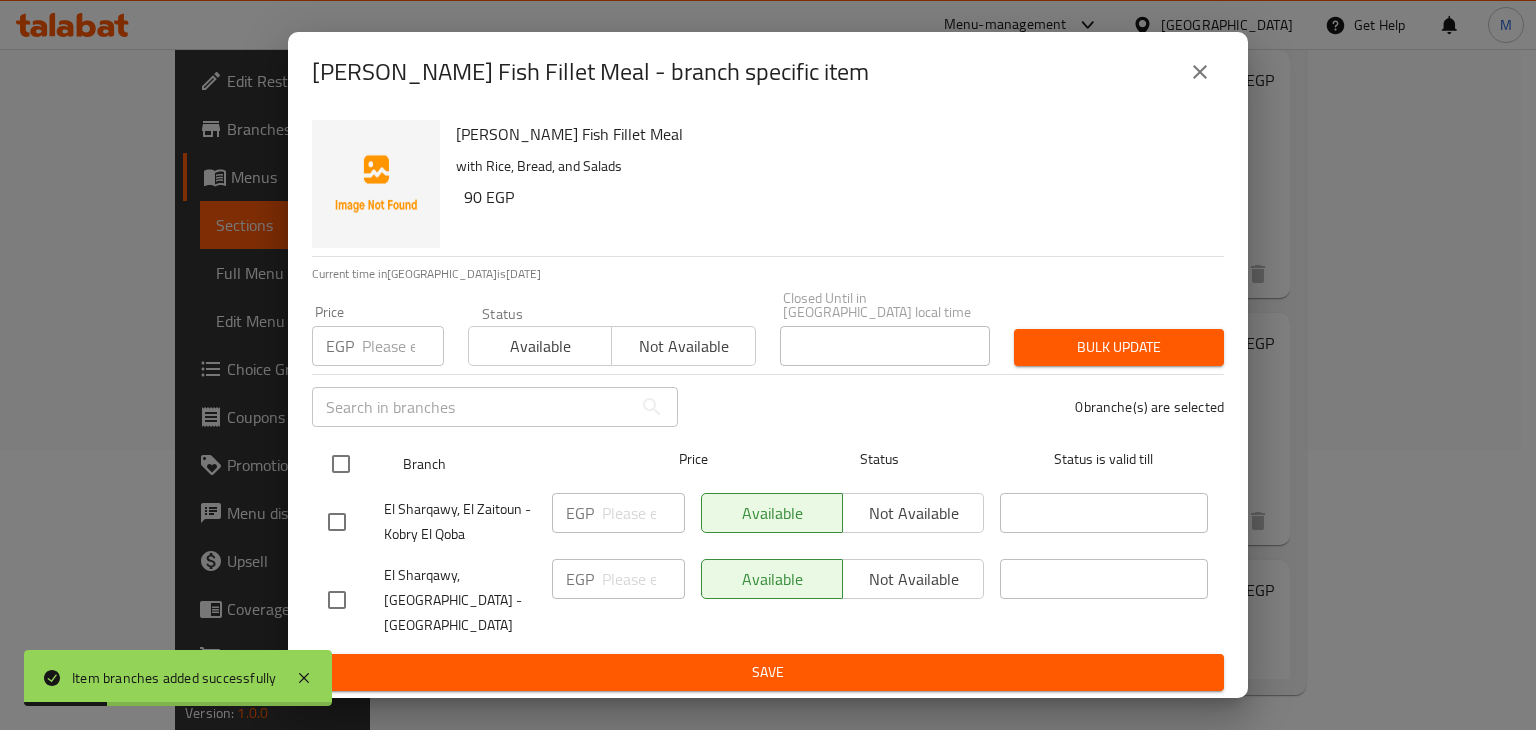 click on "Branch Price Status Status is valid till" at bounding box center (768, 464) 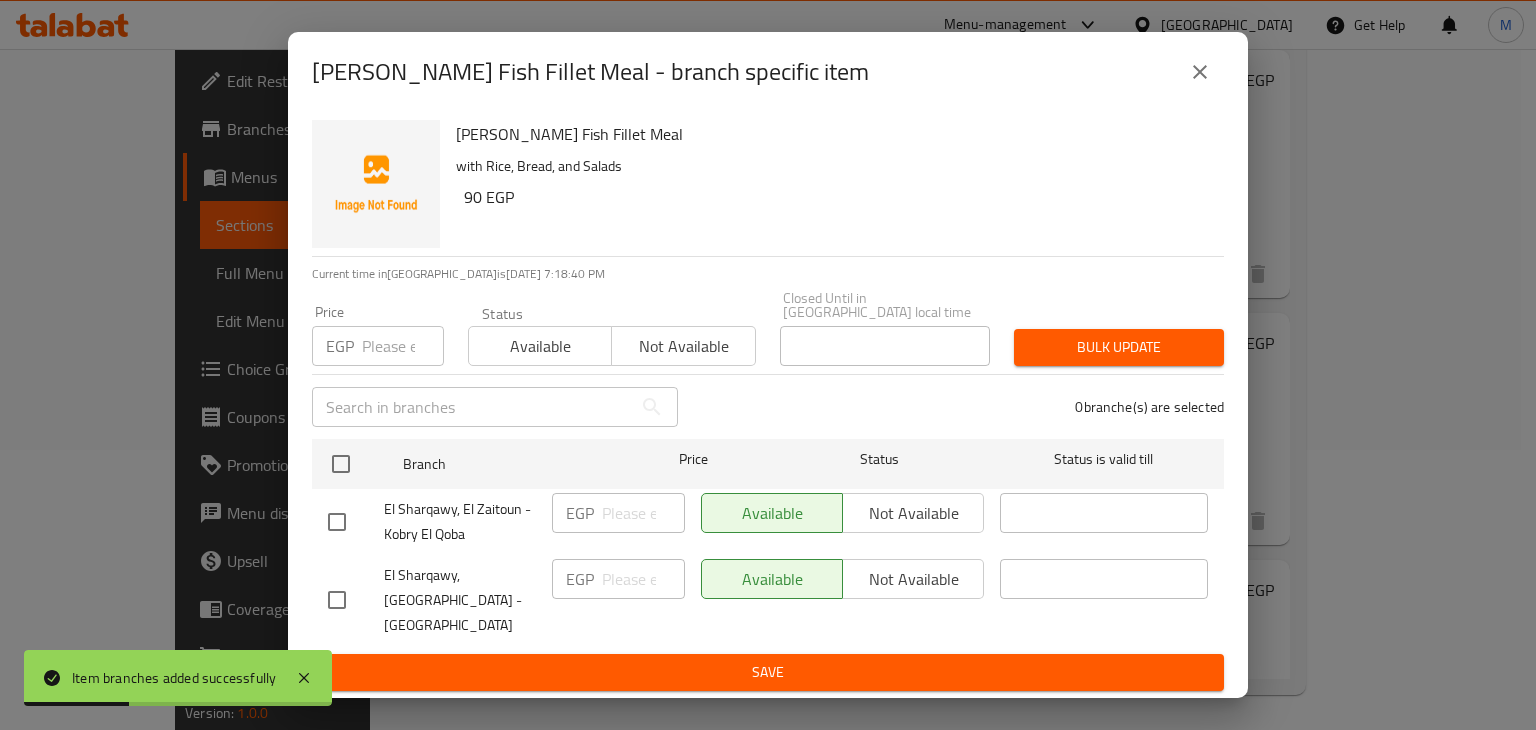 click at bounding box center [403, 346] 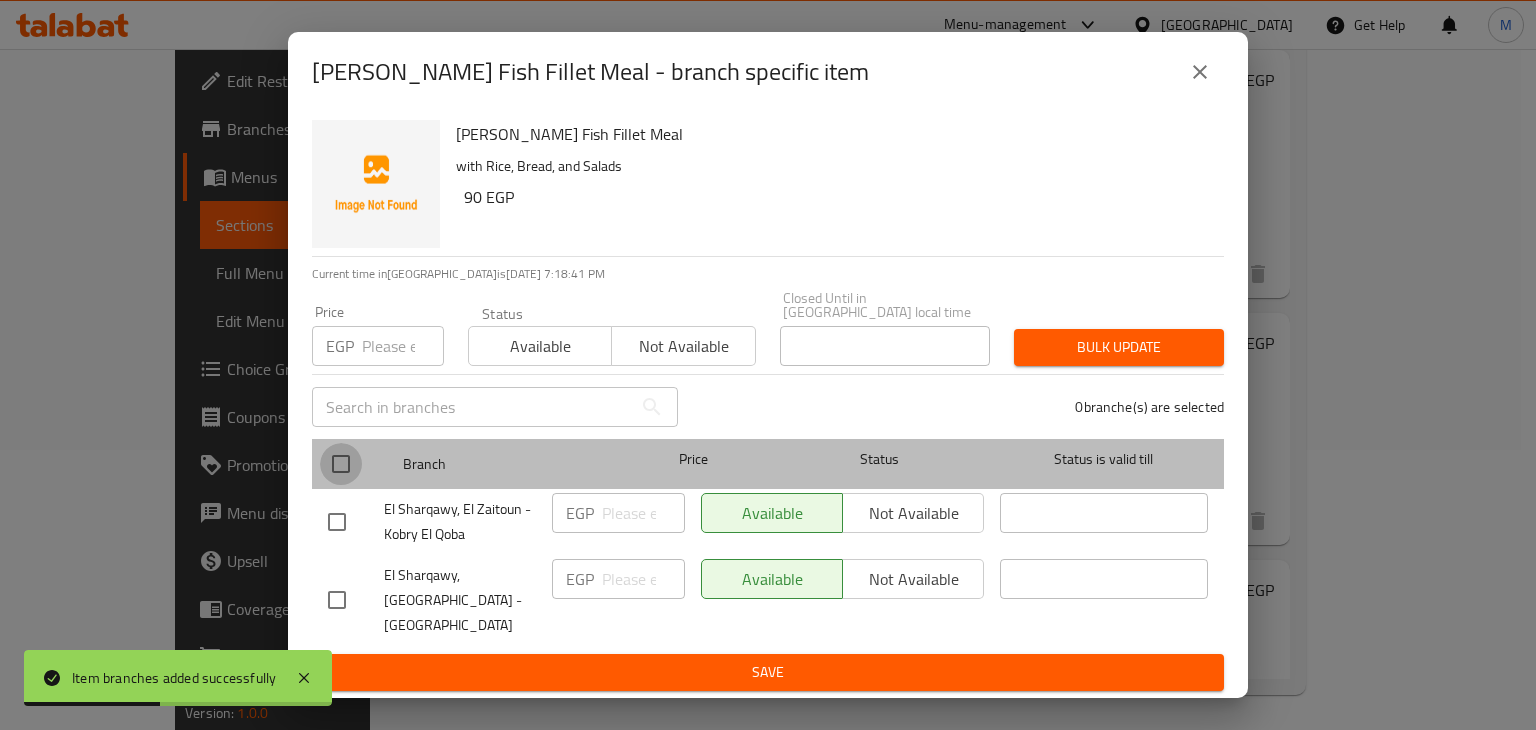 click at bounding box center [341, 464] 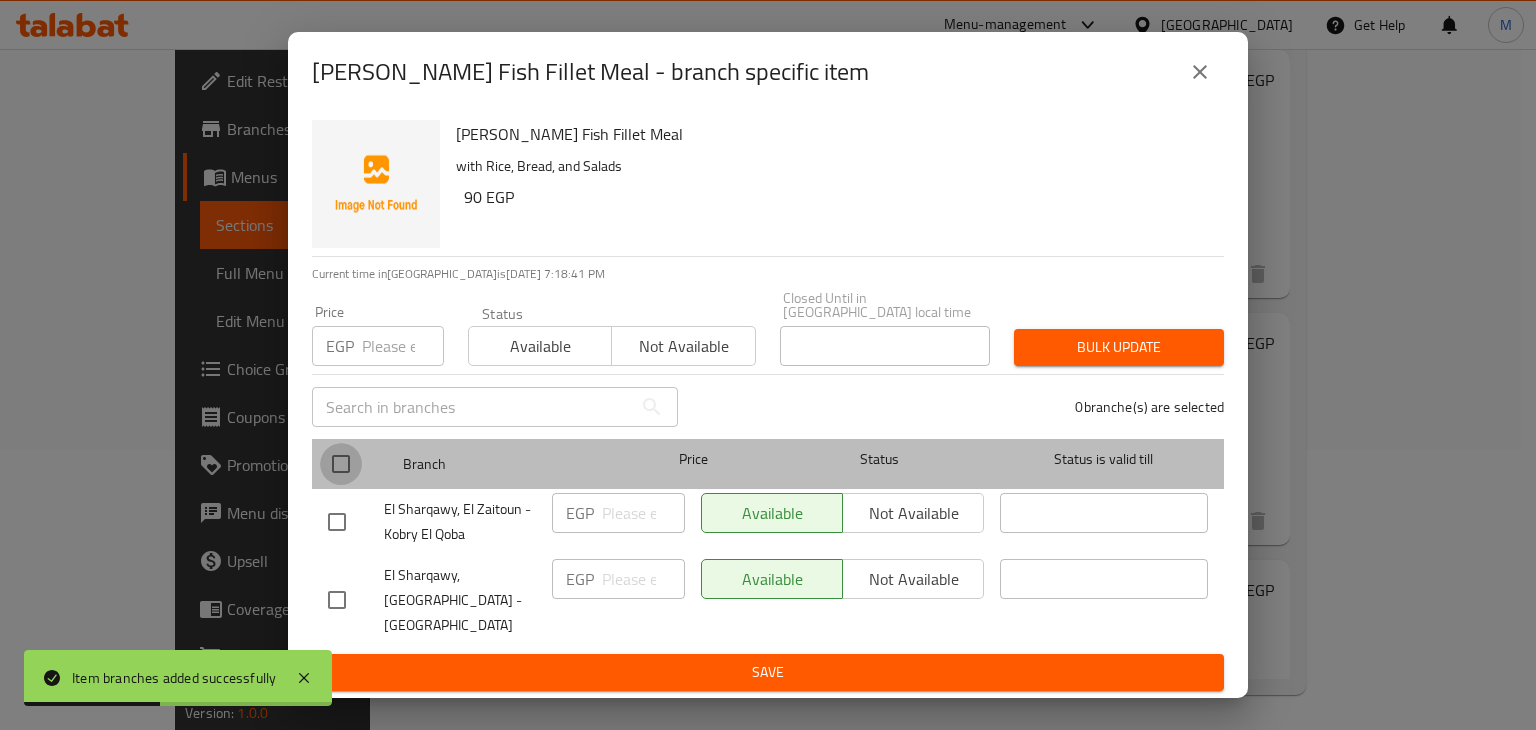 checkbox on "true" 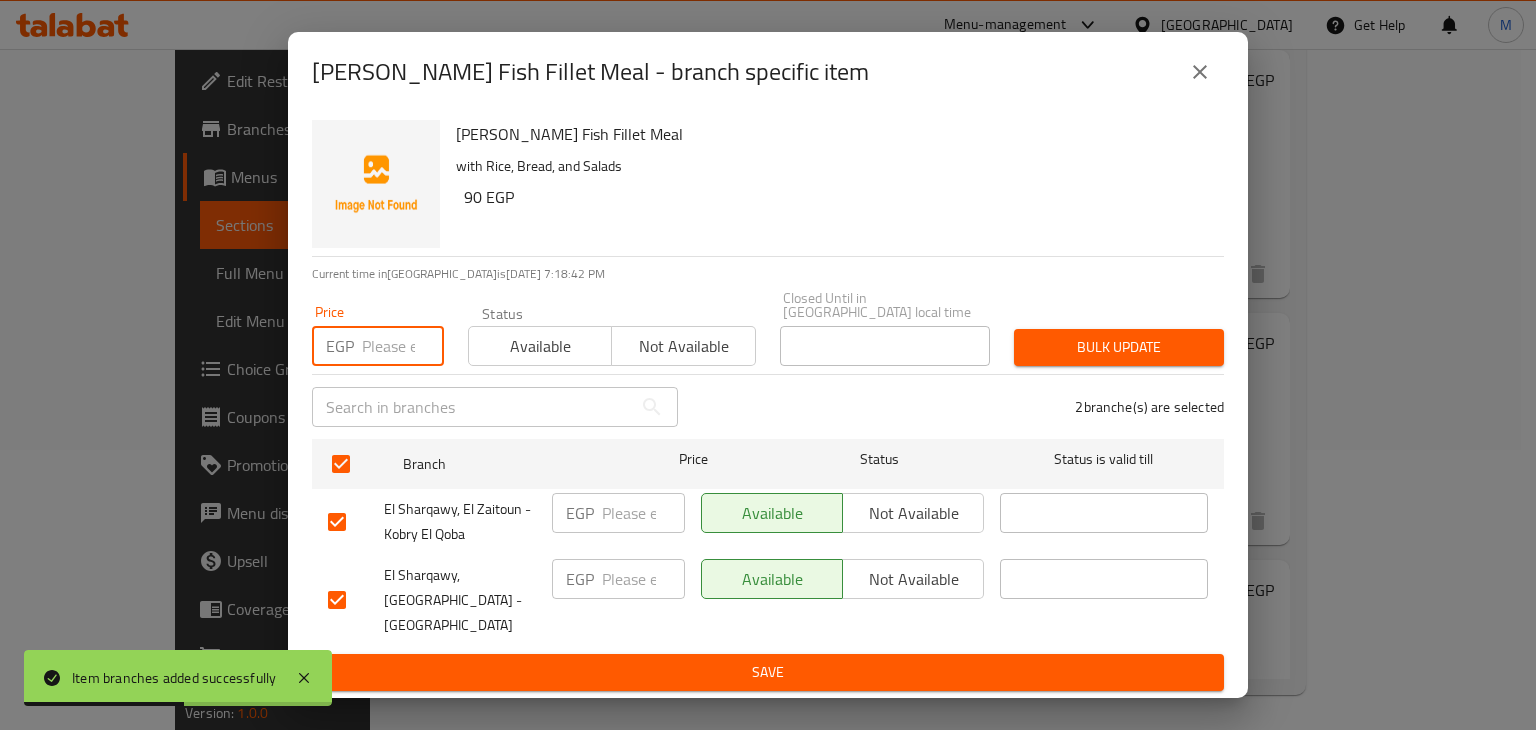 click at bounding box center (403, 346) 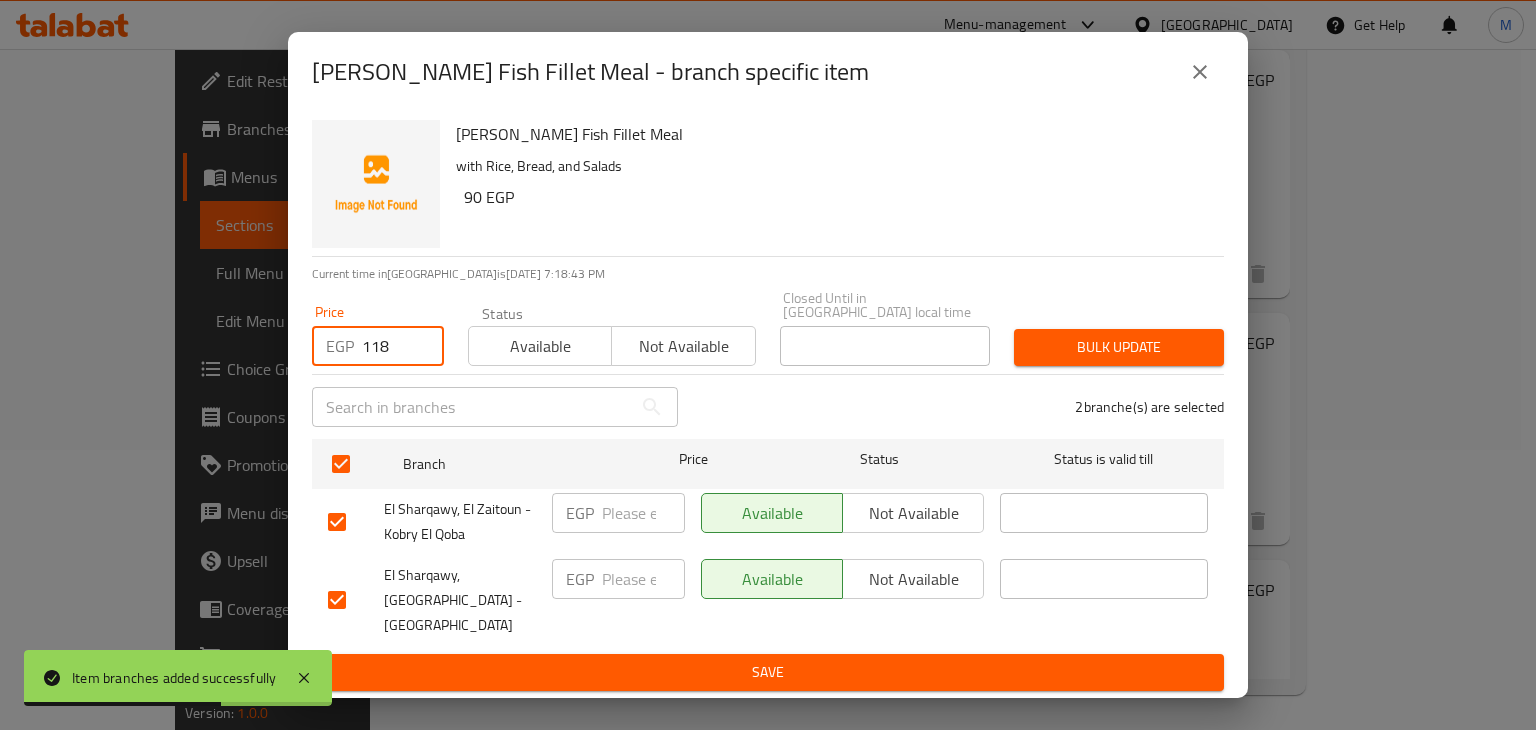 type on "118" 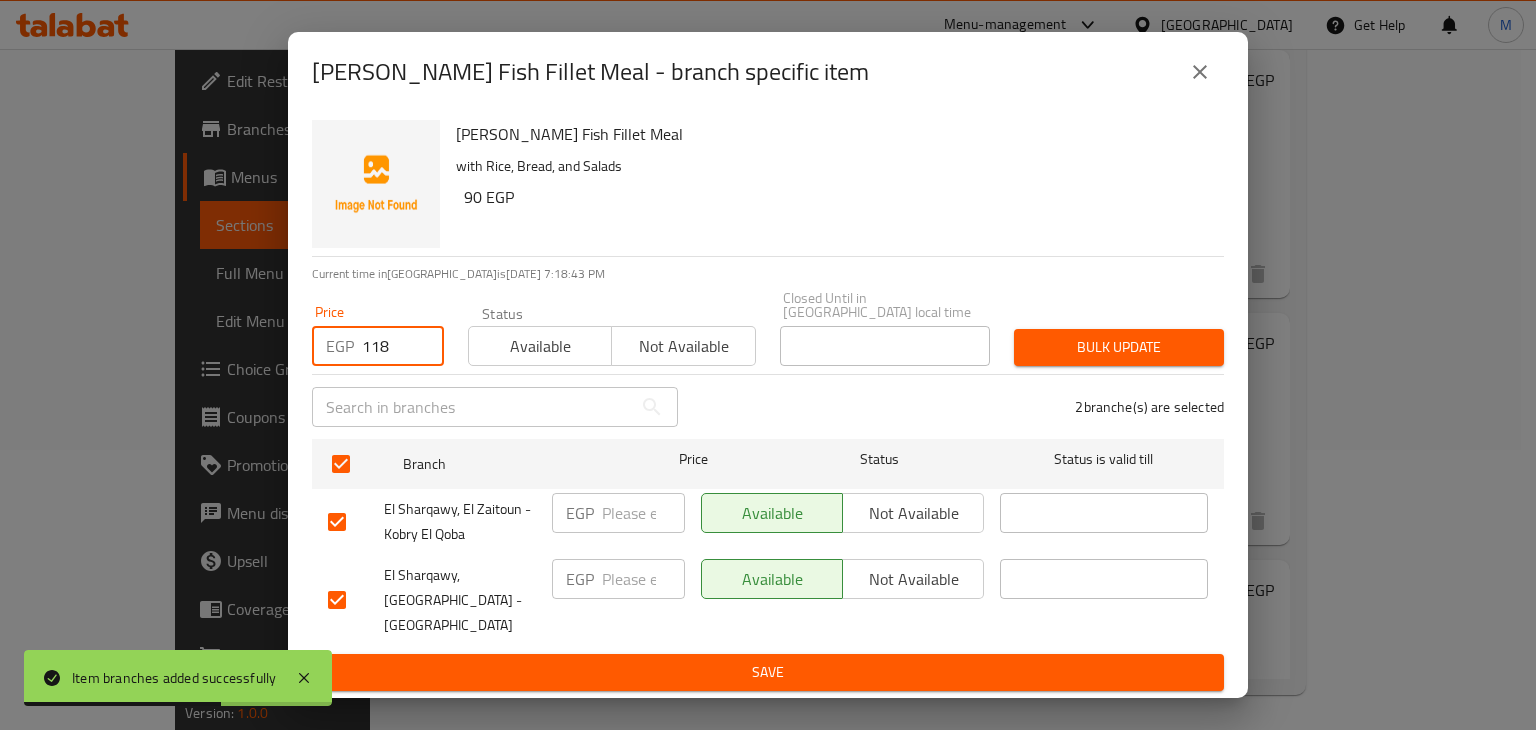 click on "Available" at bounding box center [540, 346] 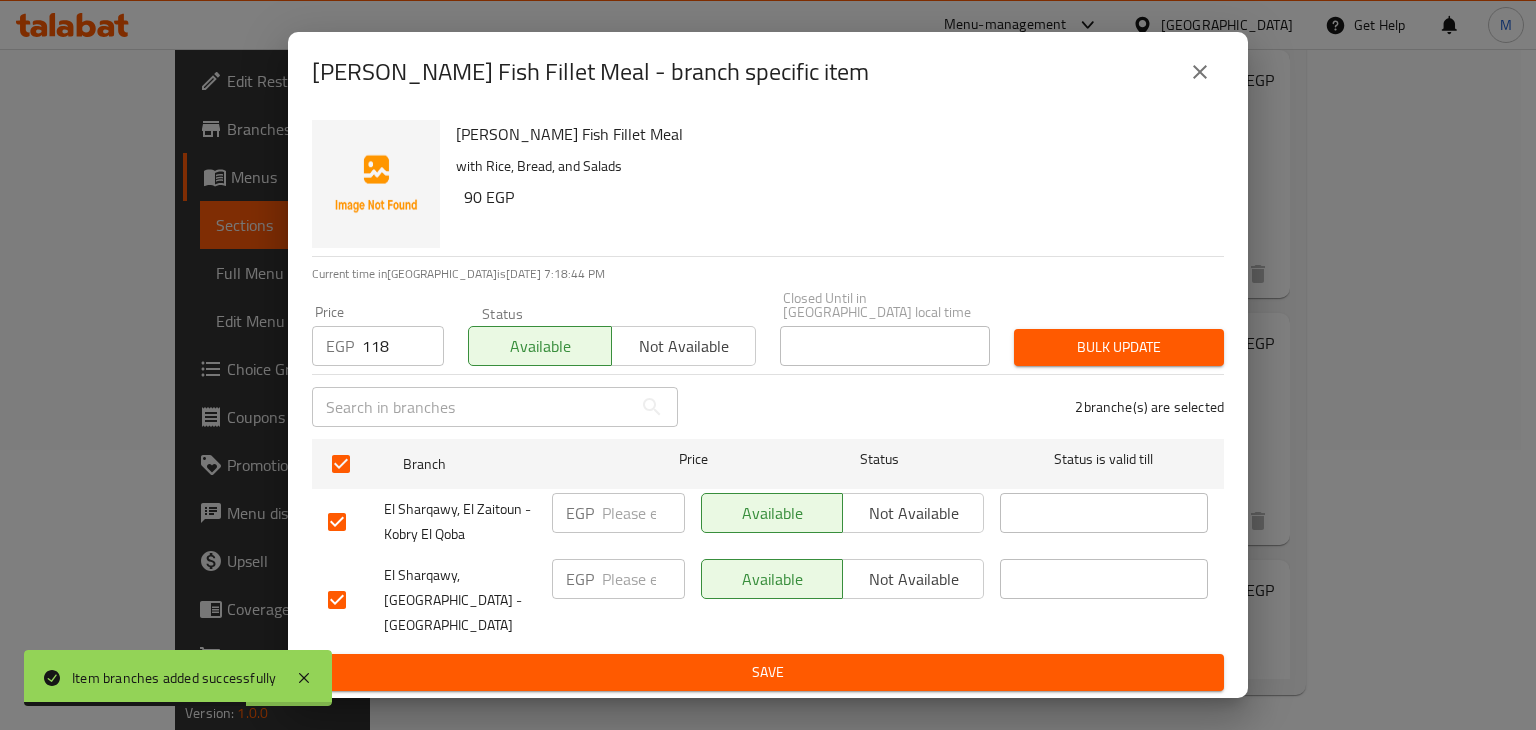 click on "Price EGP 118 Price Status Available Not available Closed Until in [GEOGRAPHIC_DATA] local time Closed Until in [GEOGRAPHIC_DATA] local time Bulk update" at bounding box center (768, 328) 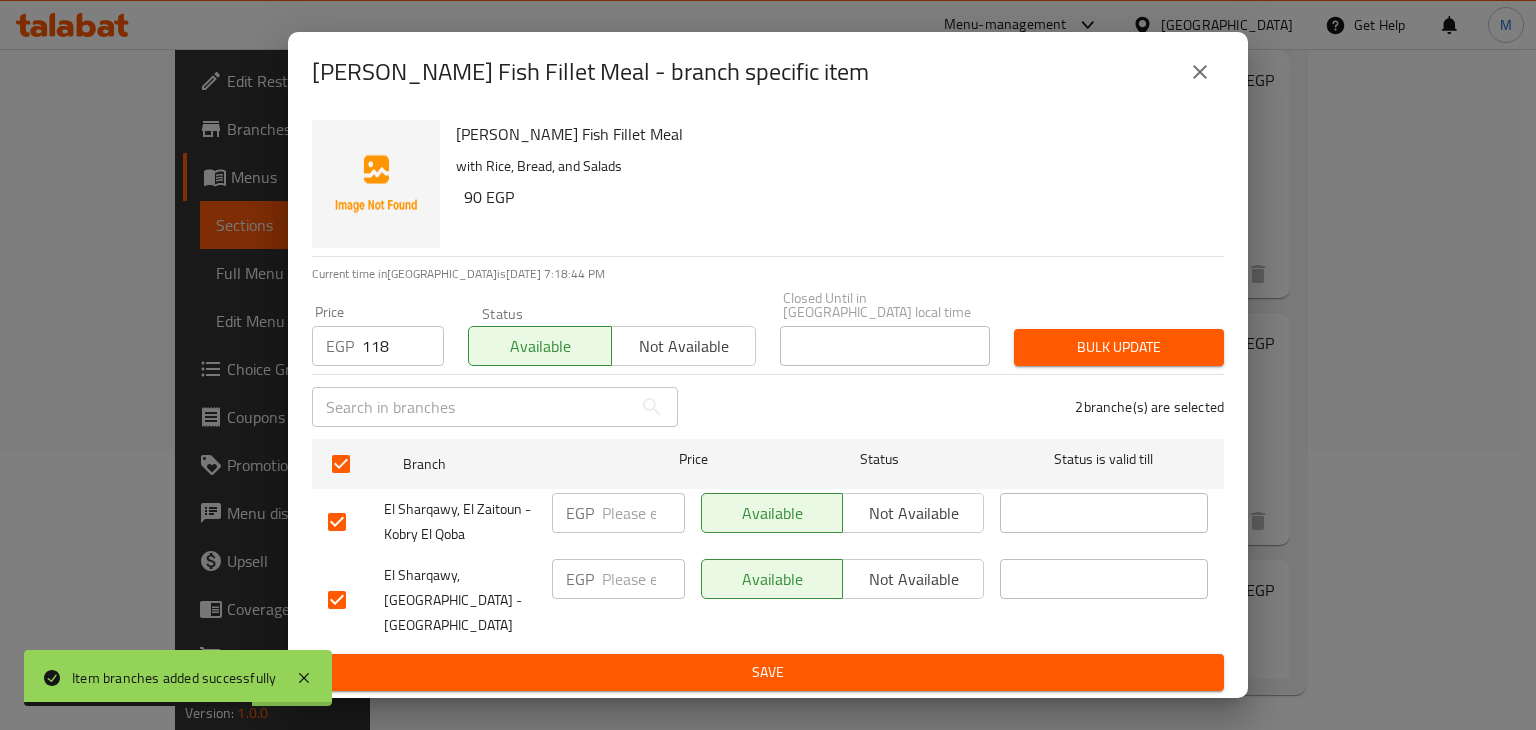 click on "Bulk update" at bounding box center (1119, 347) 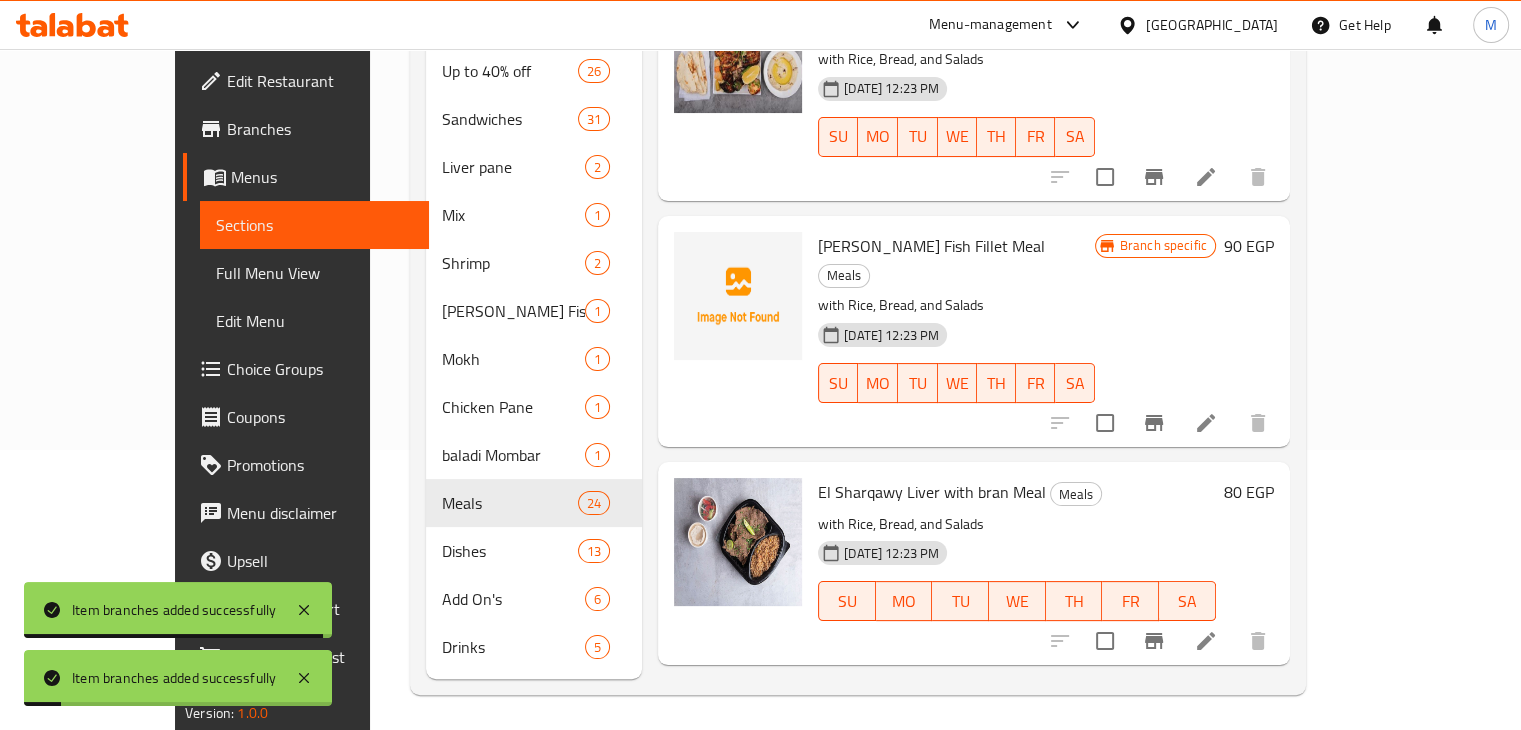 scroll, scrollTop: 4164, scrollLeft: 0, axis: vertical 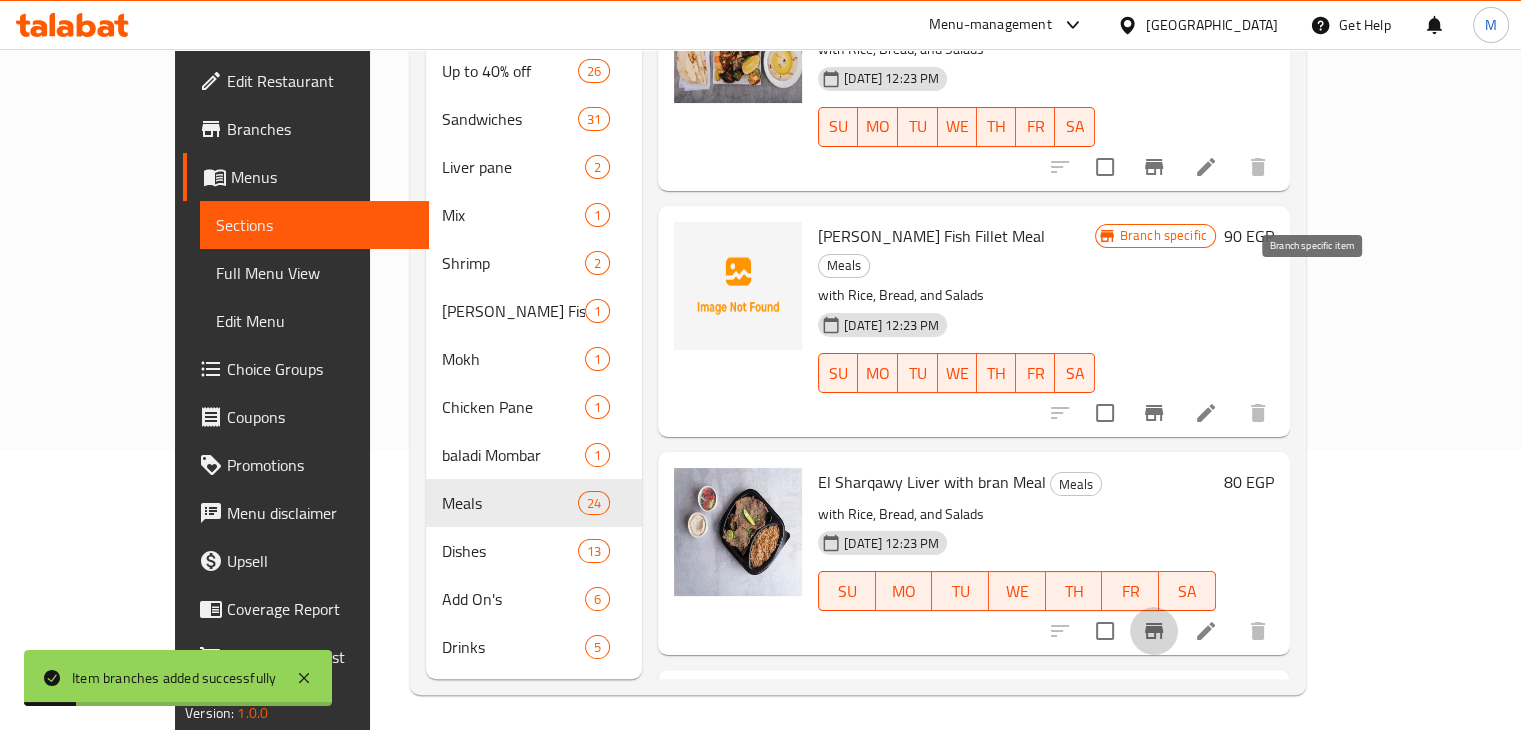 click 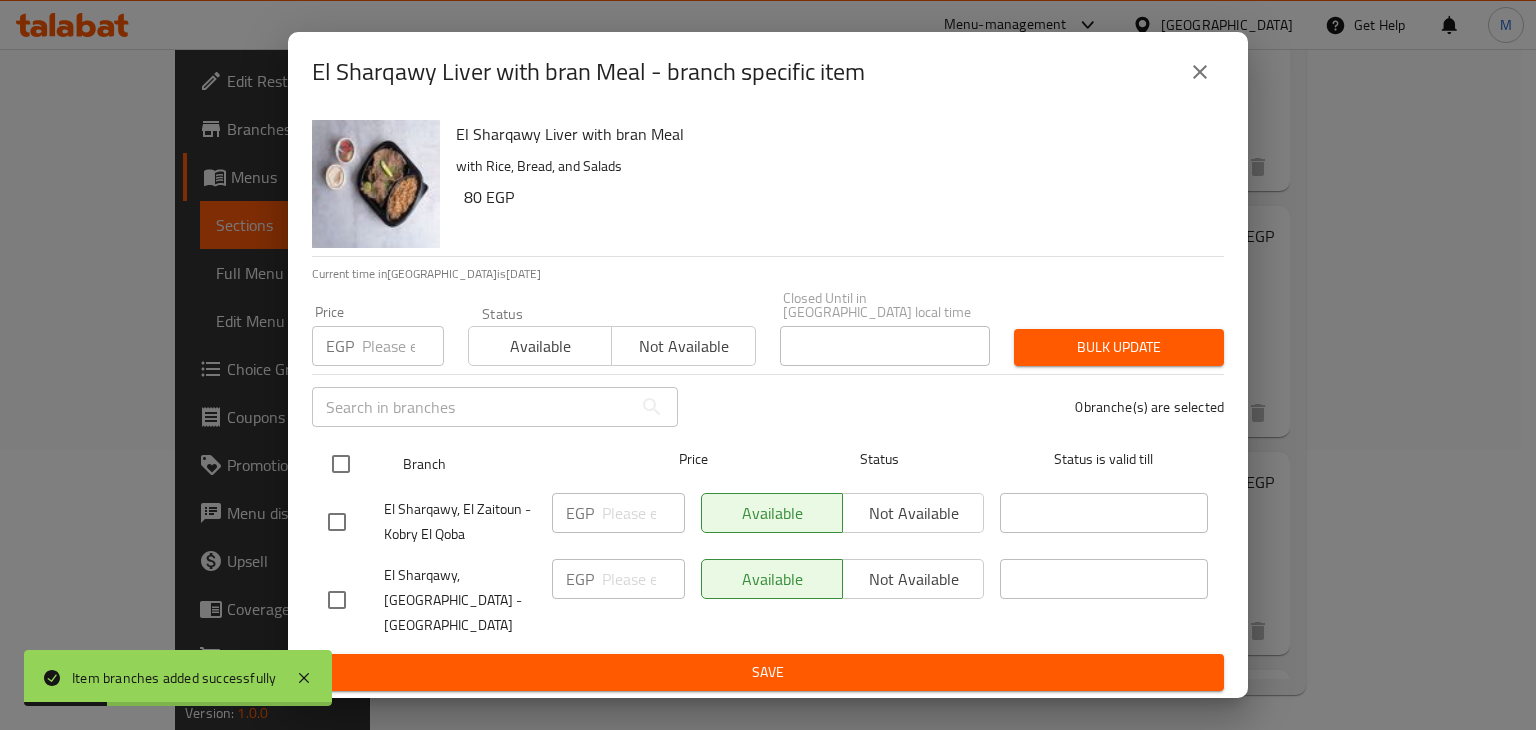 click at bounding box center (341, 464) 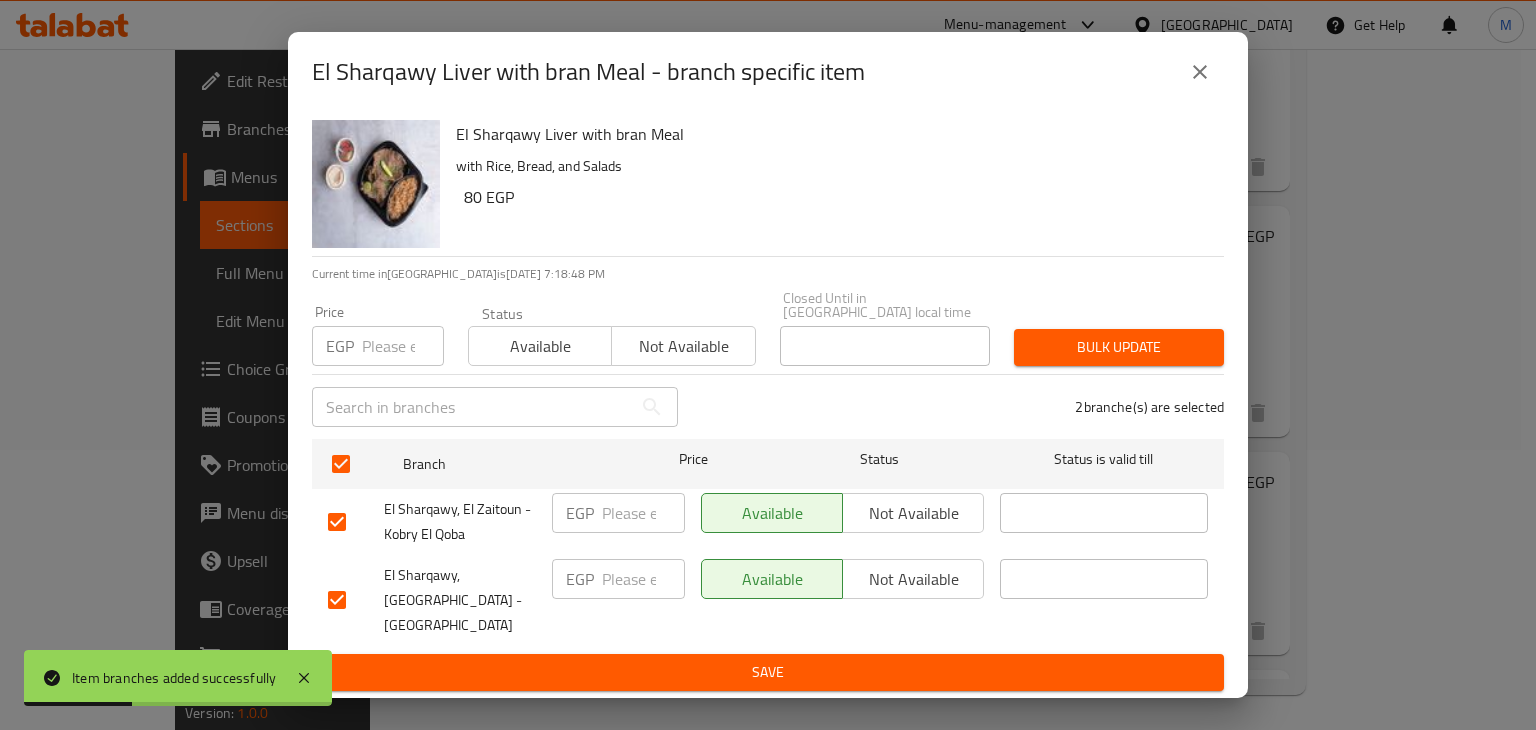 click at bounding box center (403, 346) 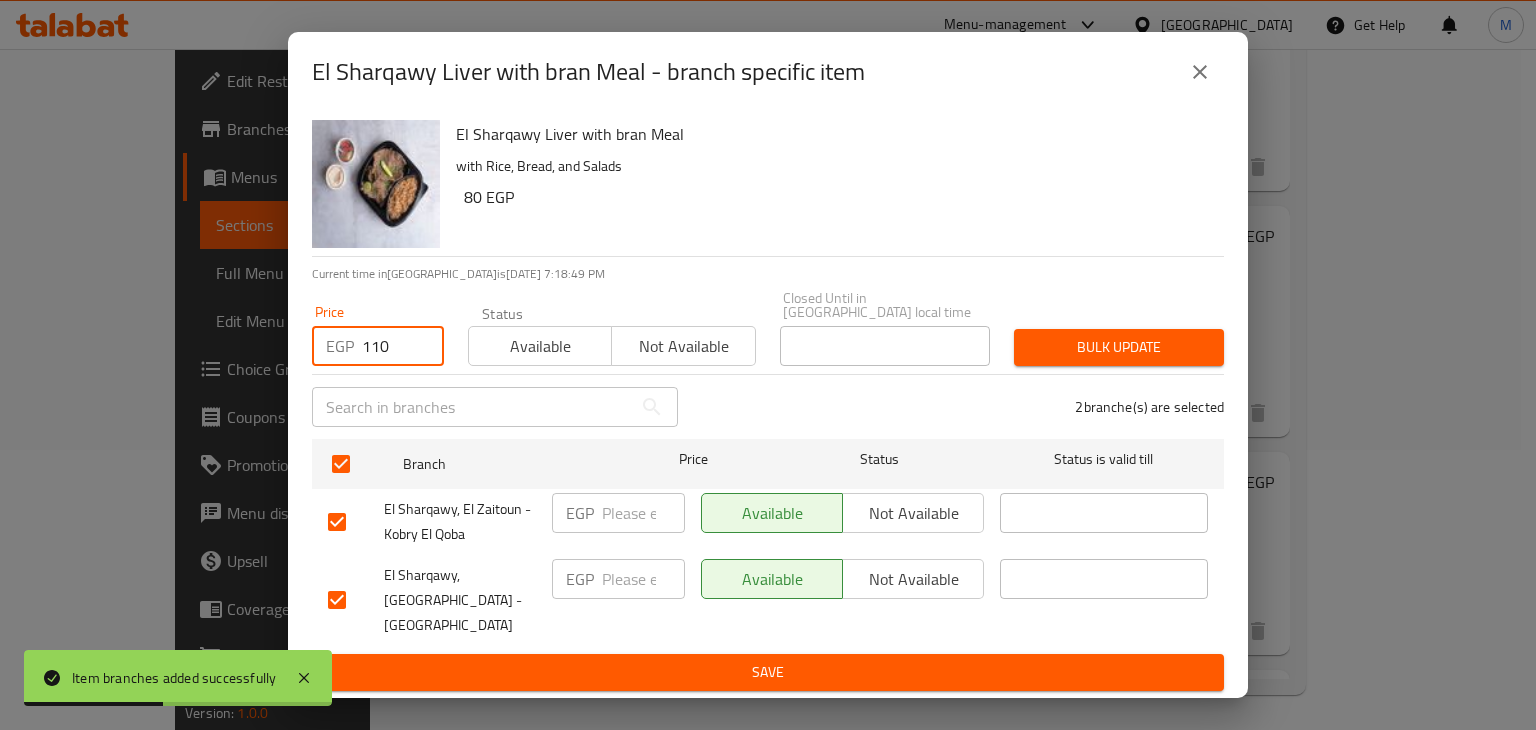 type on "110" 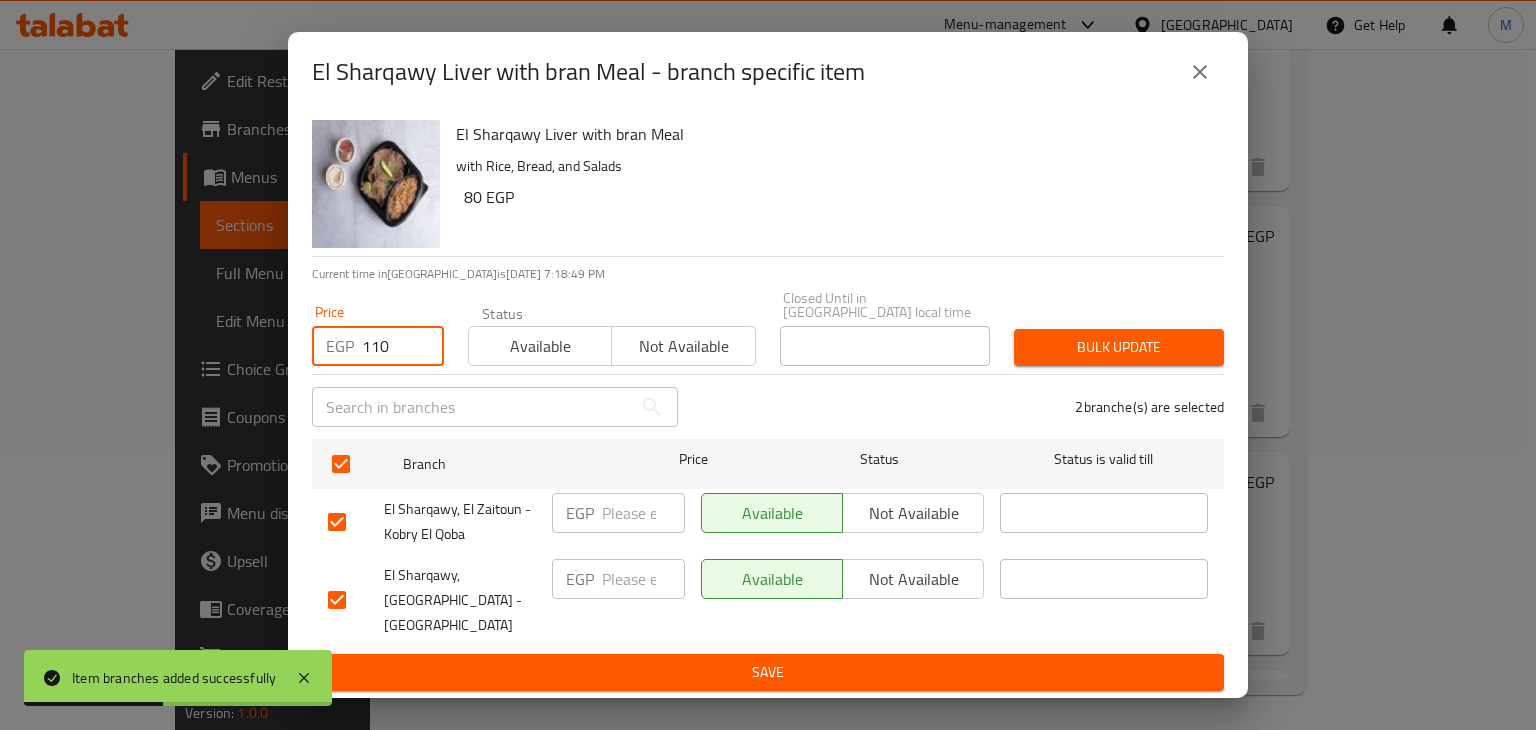 click on "Available" at bounding box center (540, 346) 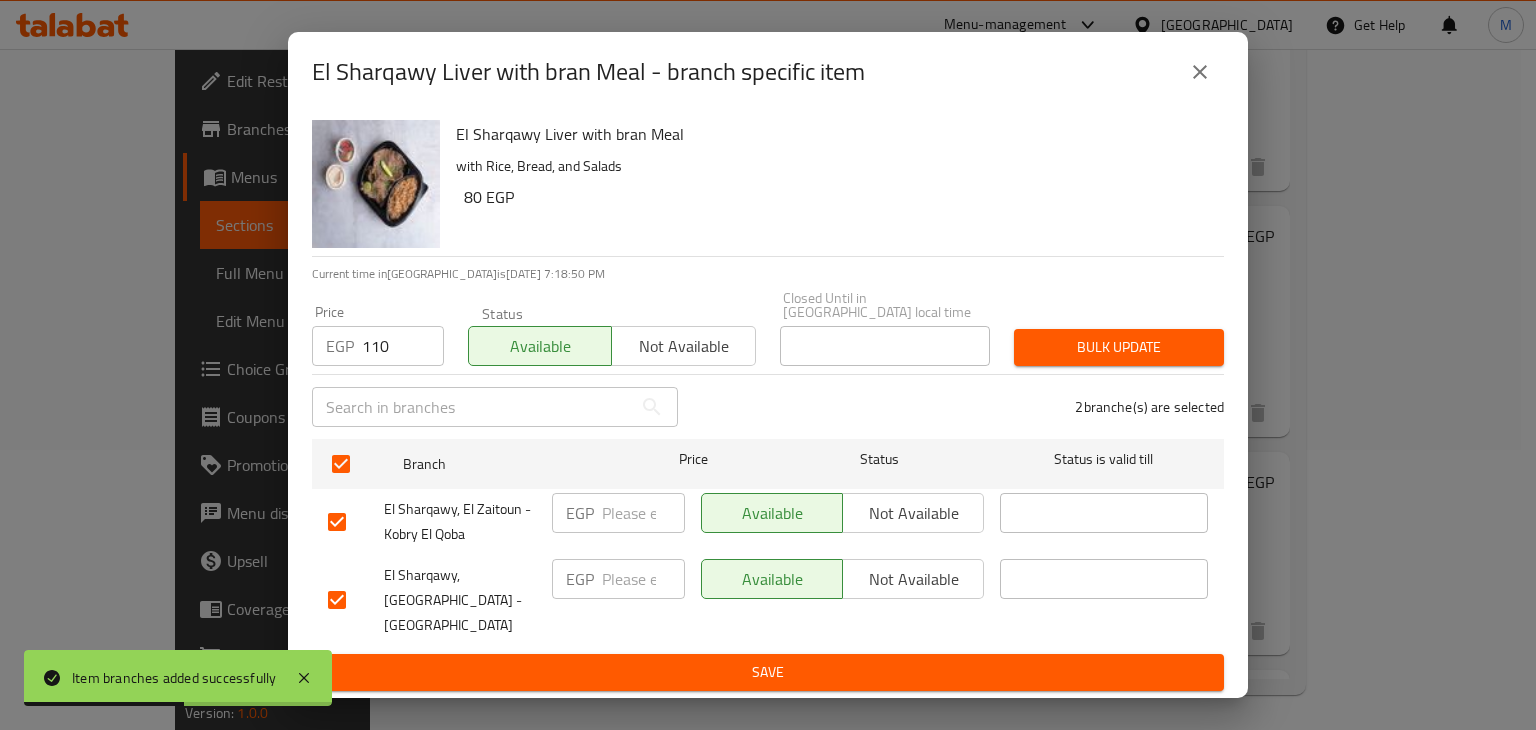 click on "Bulk update" at bounding box center [1119, 347] 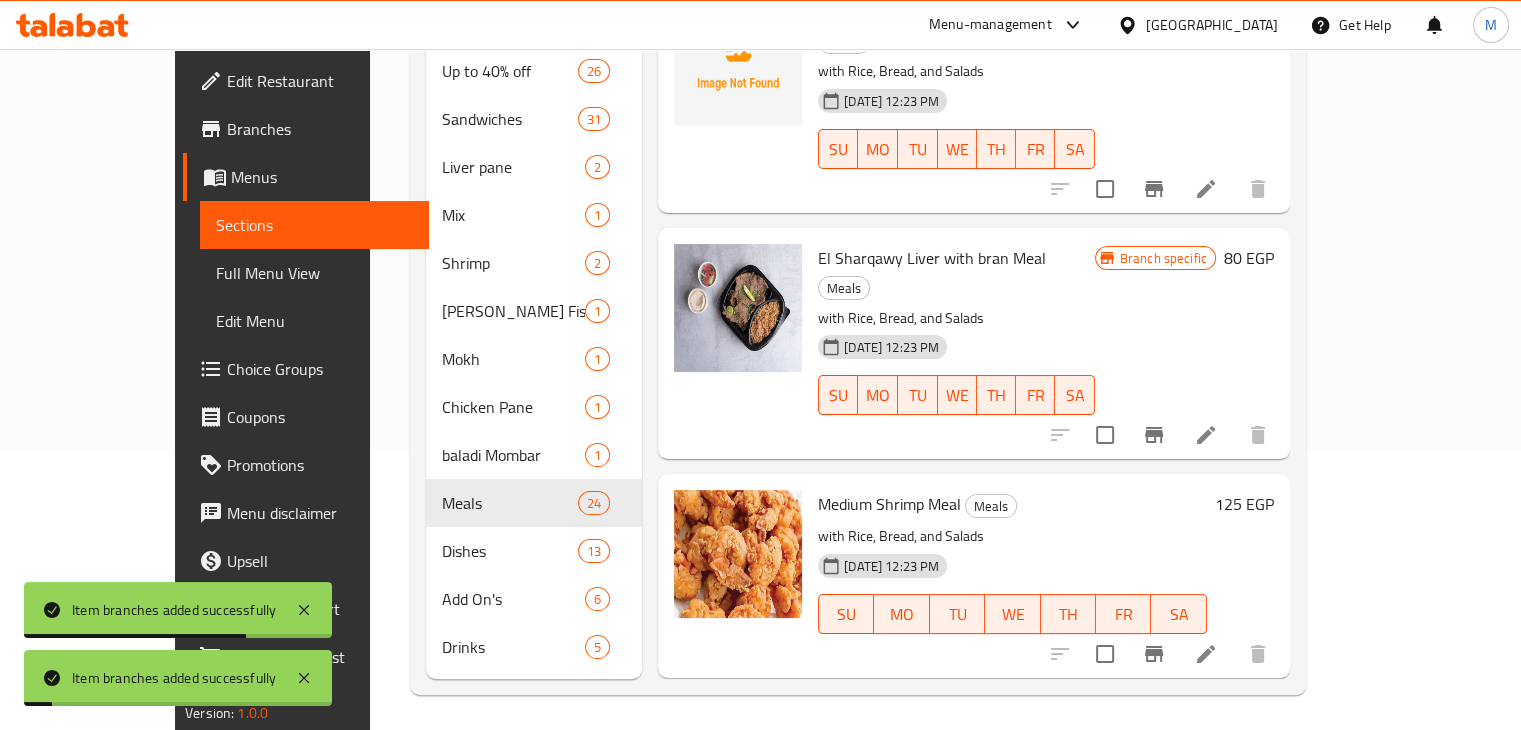 scroll, scrollTop: 4391, scrollLeft: 0, axis: vertical 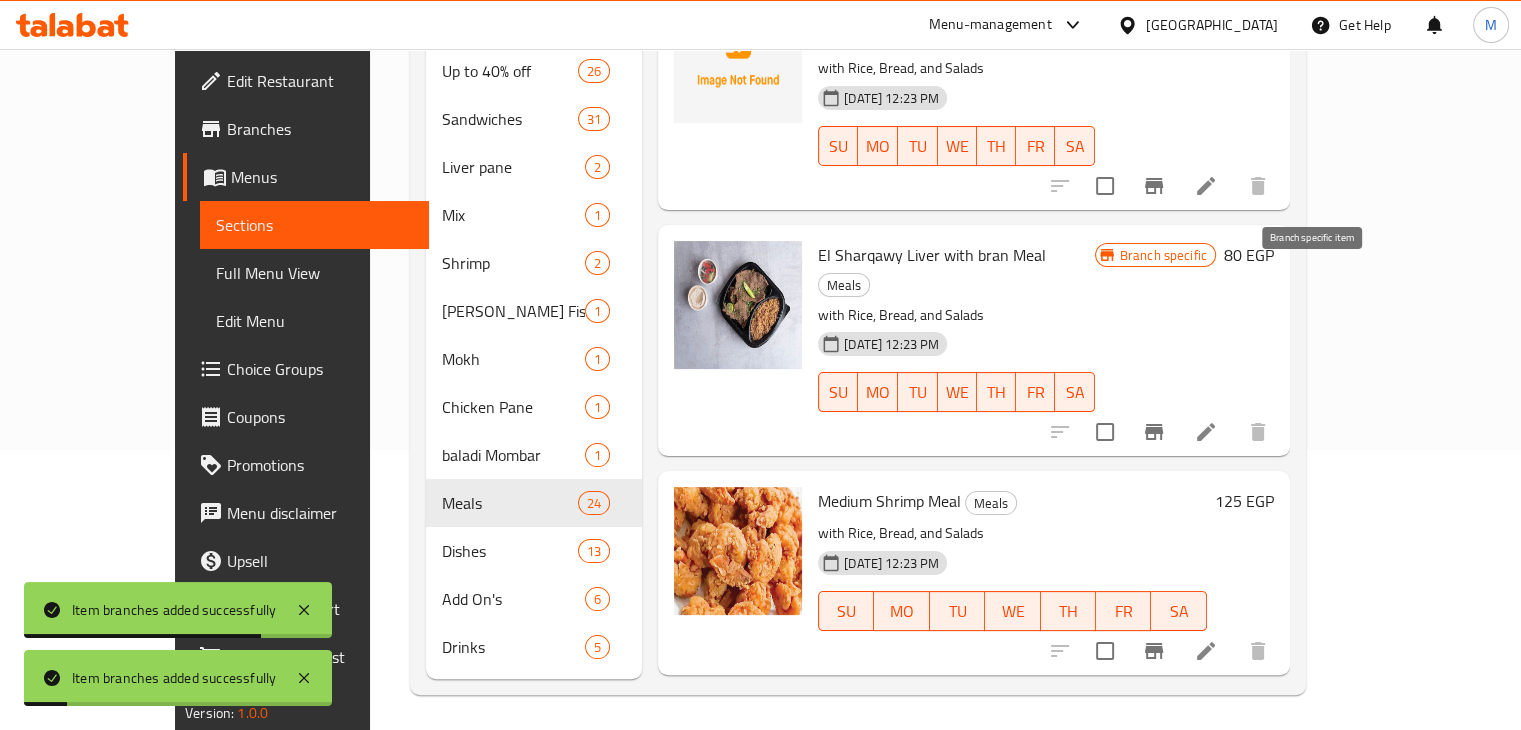 click 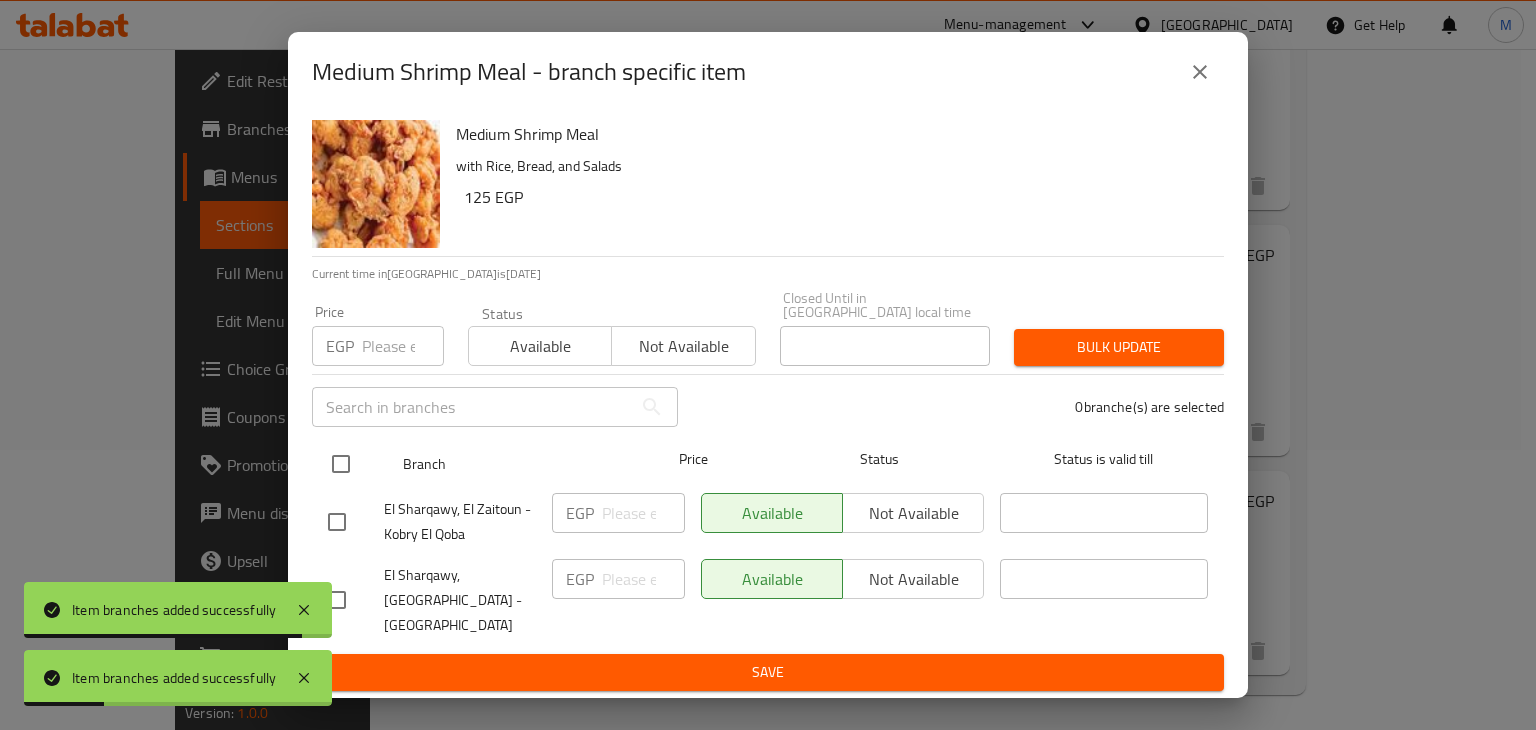 click at bounding box center (341, 464) 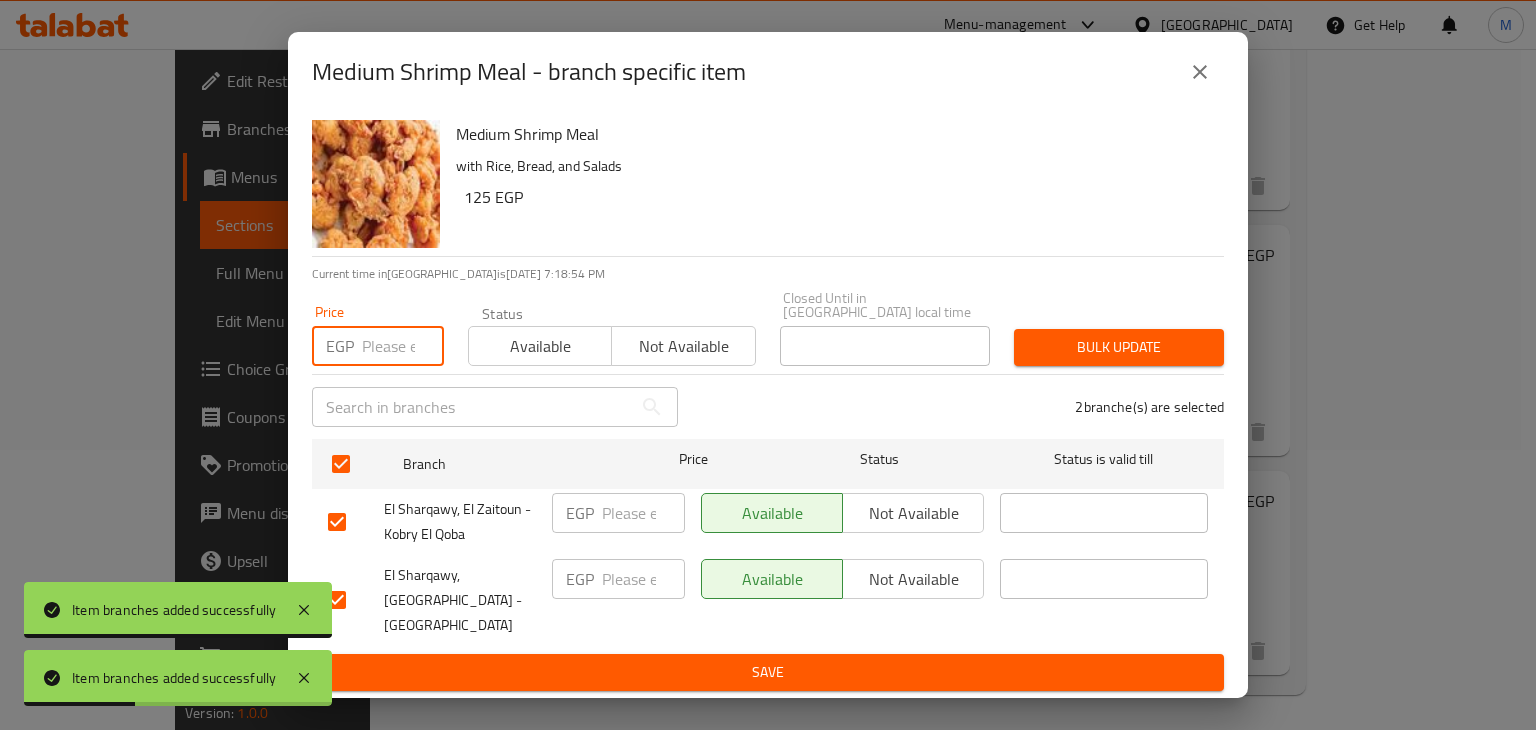 click at bounding box center (403, 346) 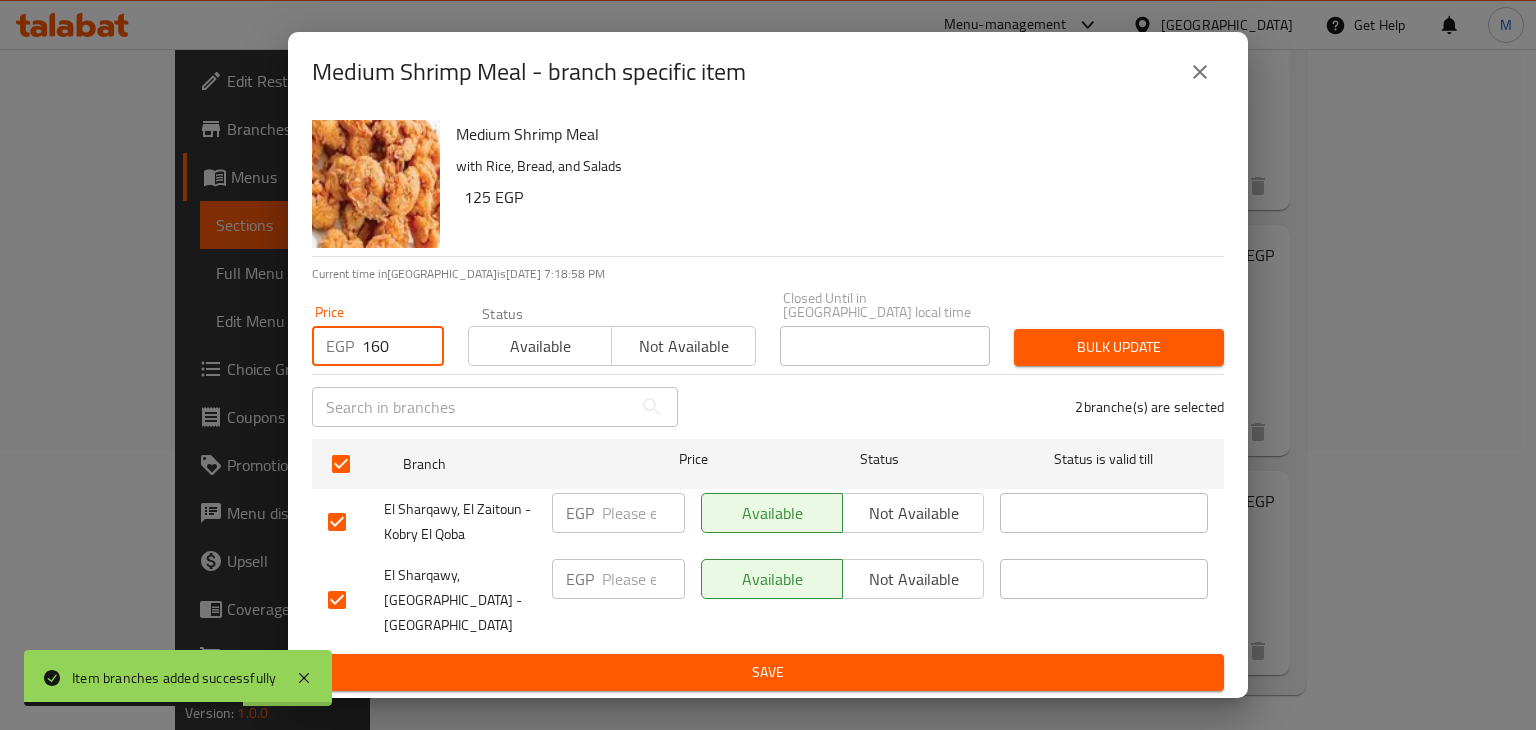 type on "160" 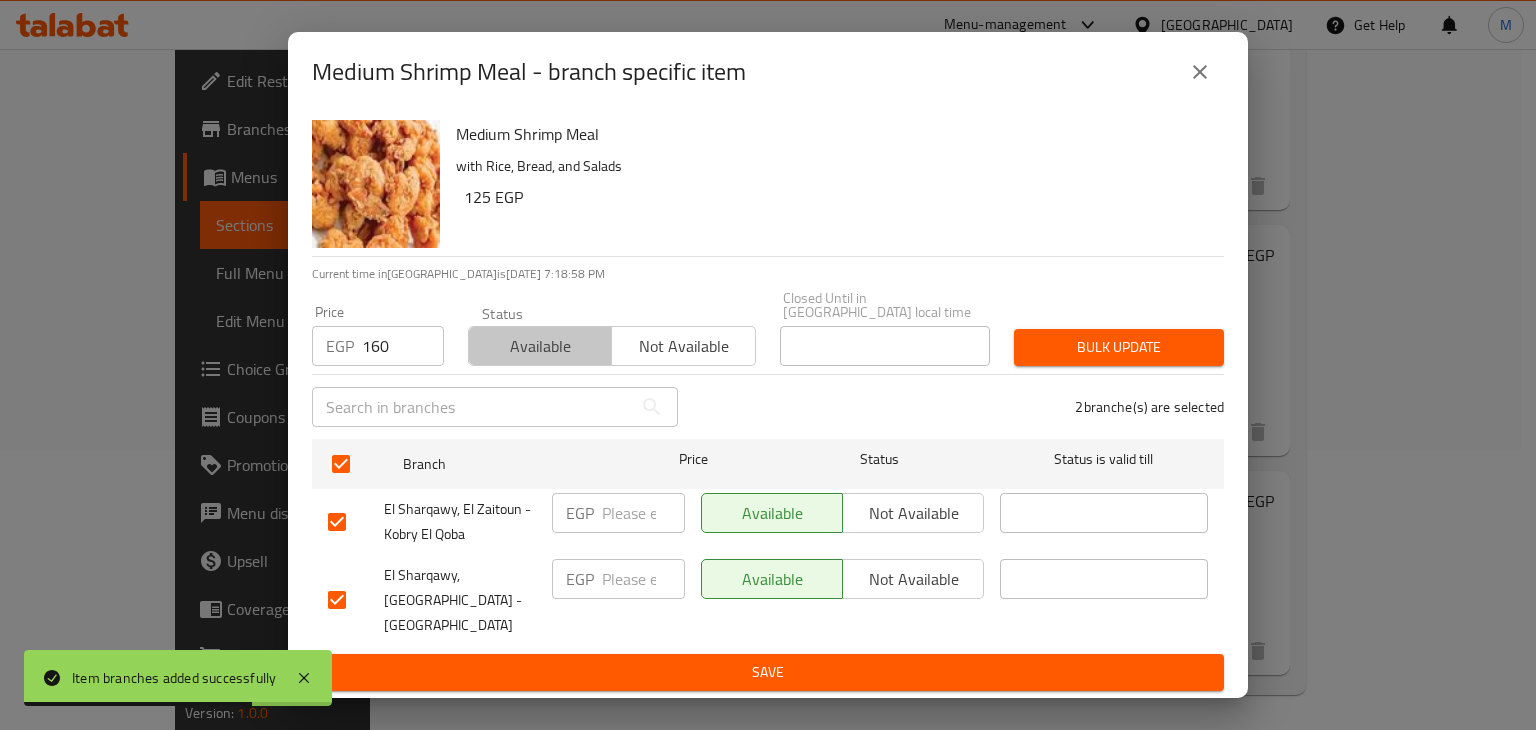 click on "Available" at bounding box center [540, 346] 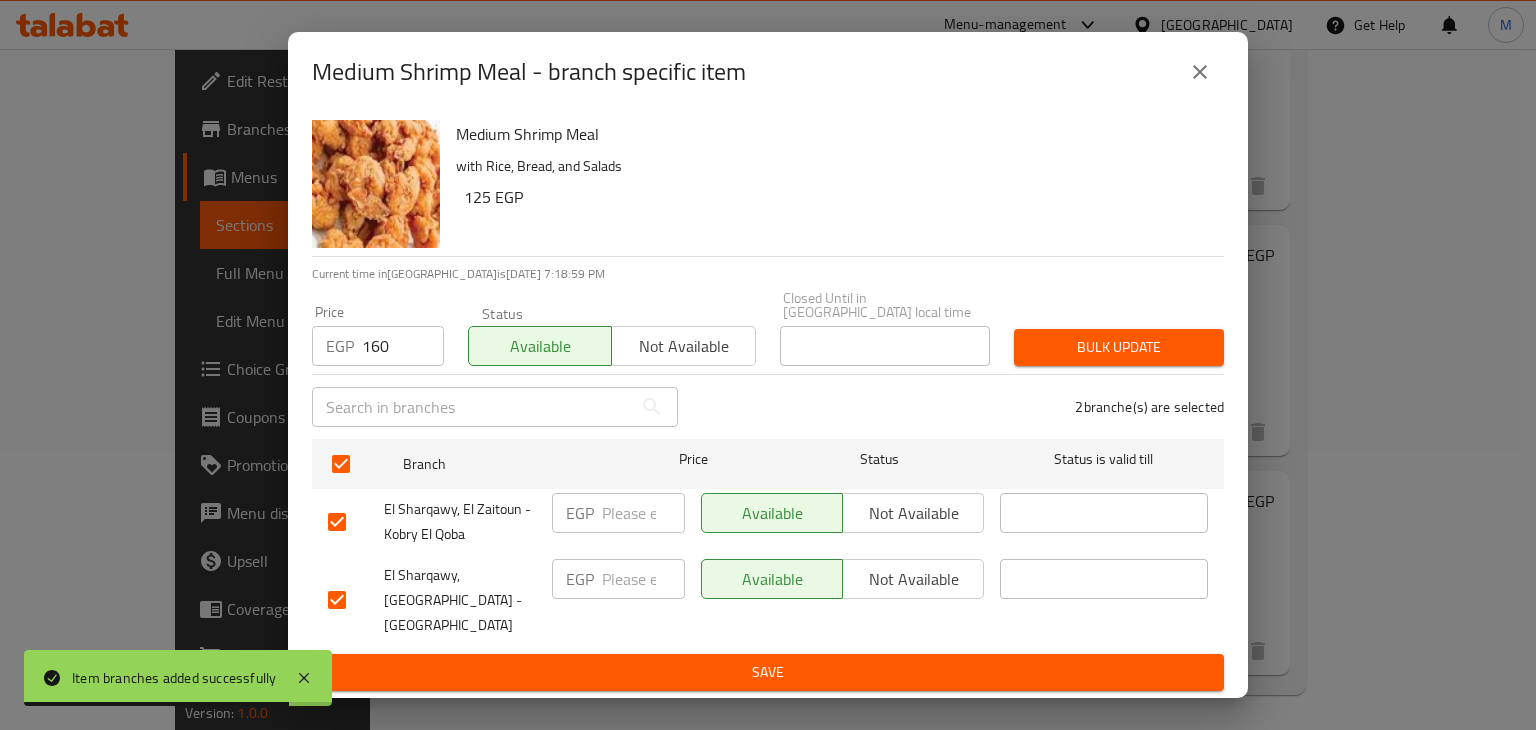 click on "Bulk update" at bounding box center (1119, 347) 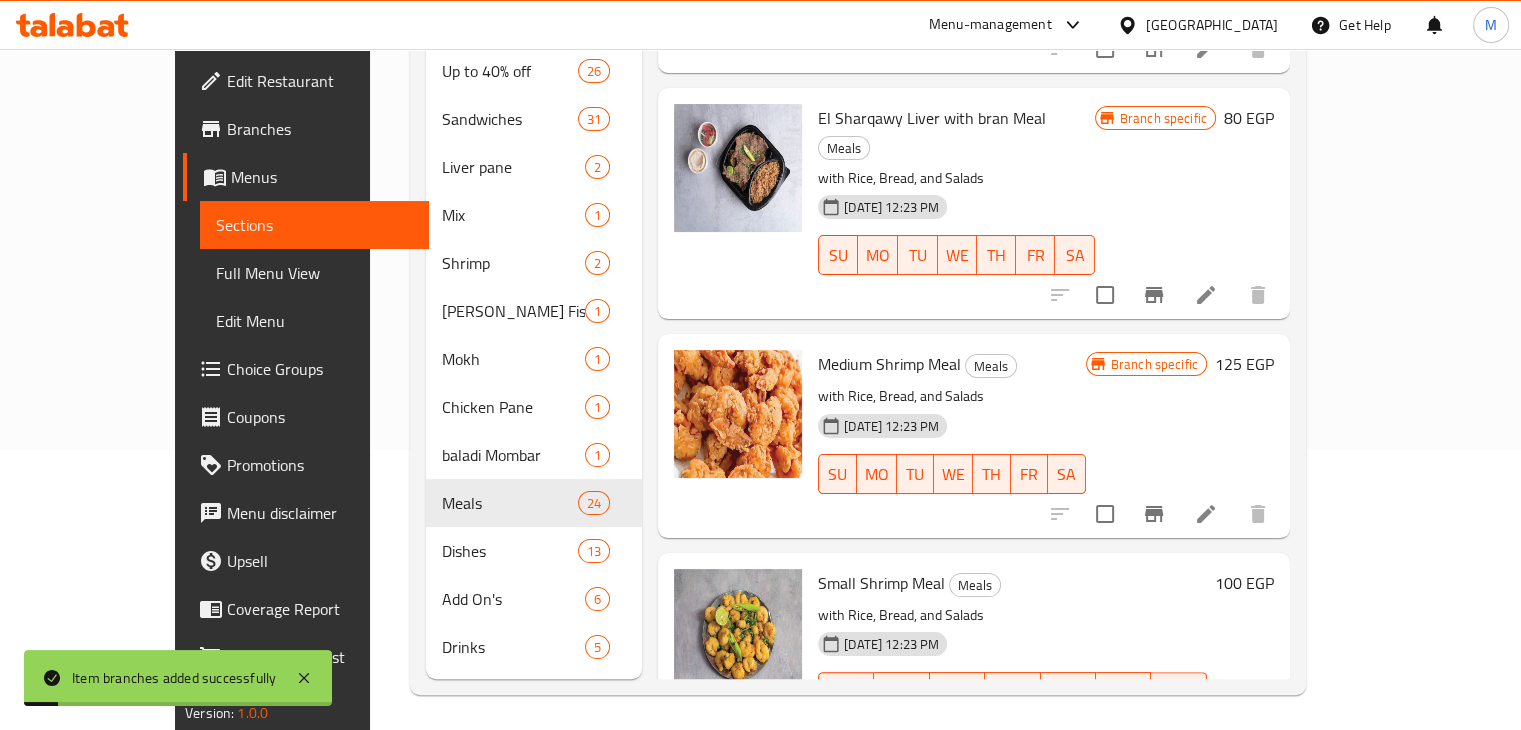 scroll, scrollTop: 4530, scrollLeft: 0, axis: vertical 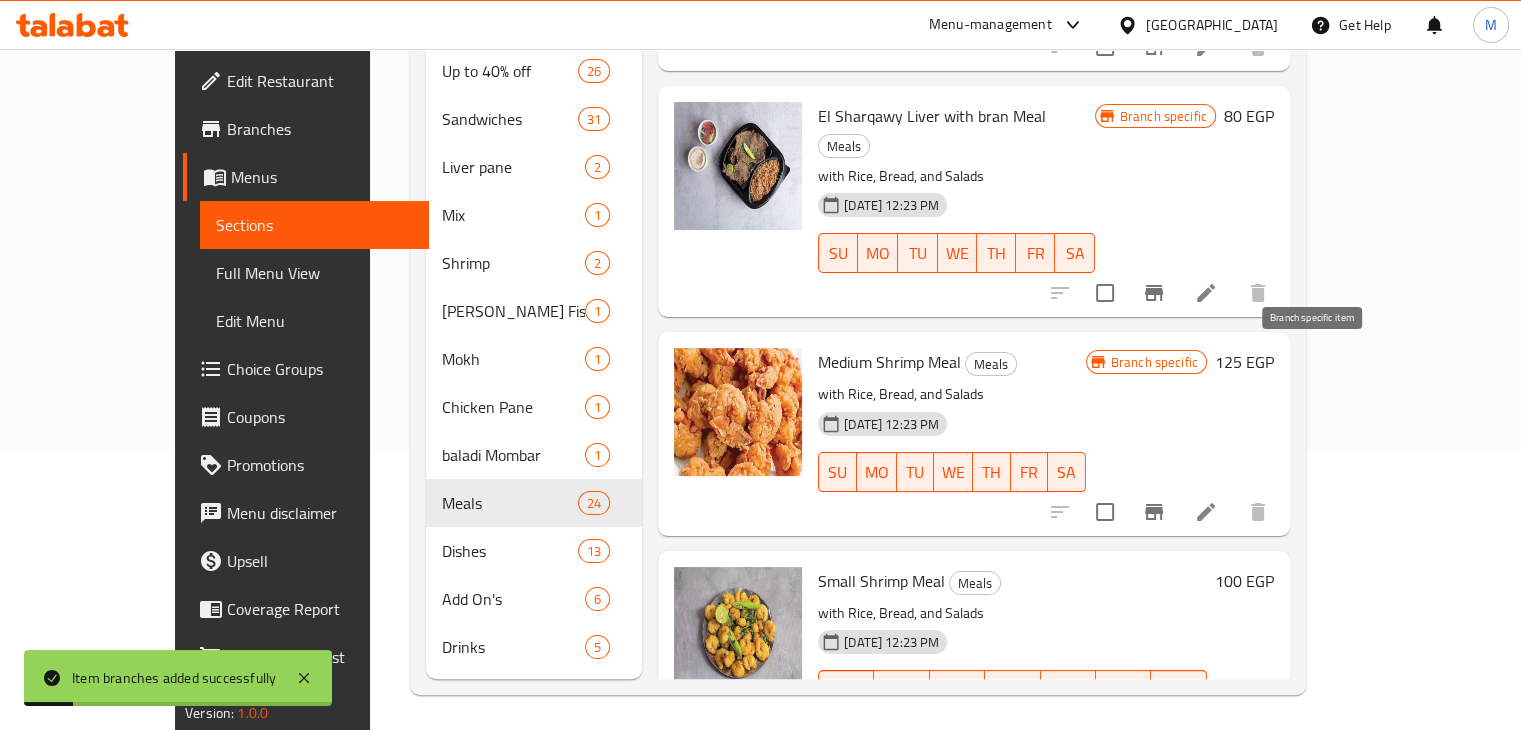 click at bounding box center [1154, 730] 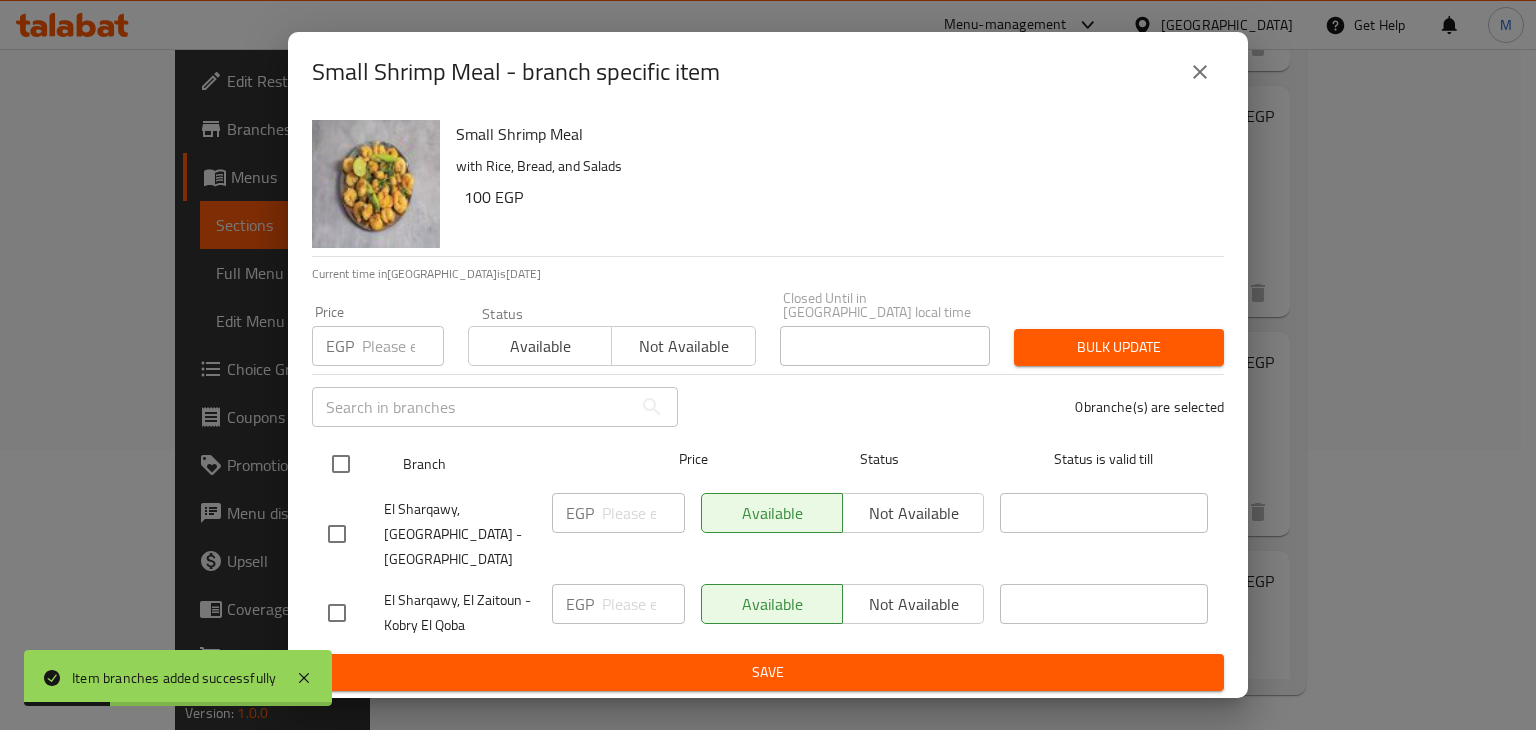 click at bounding box center (341, 464) 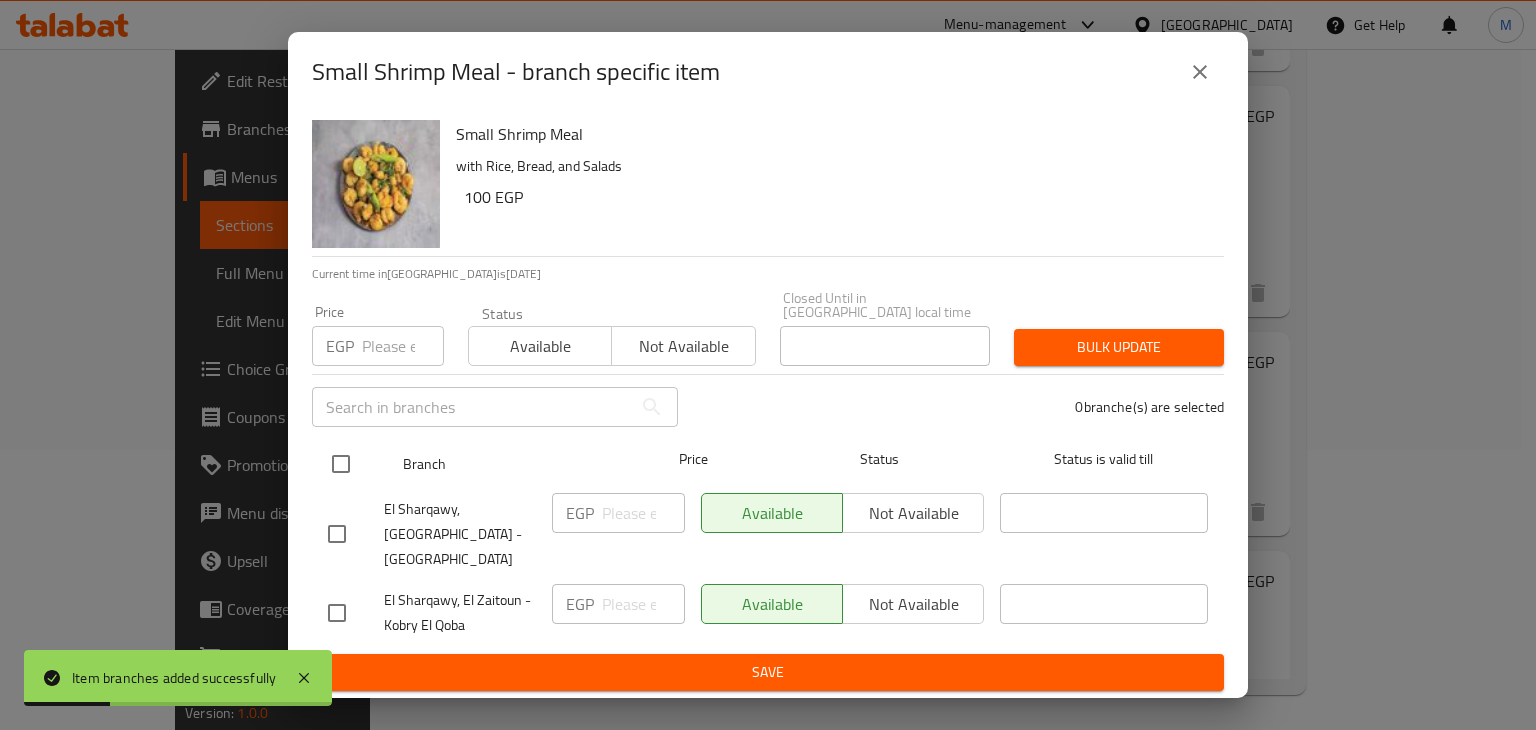 checkbox on "true" 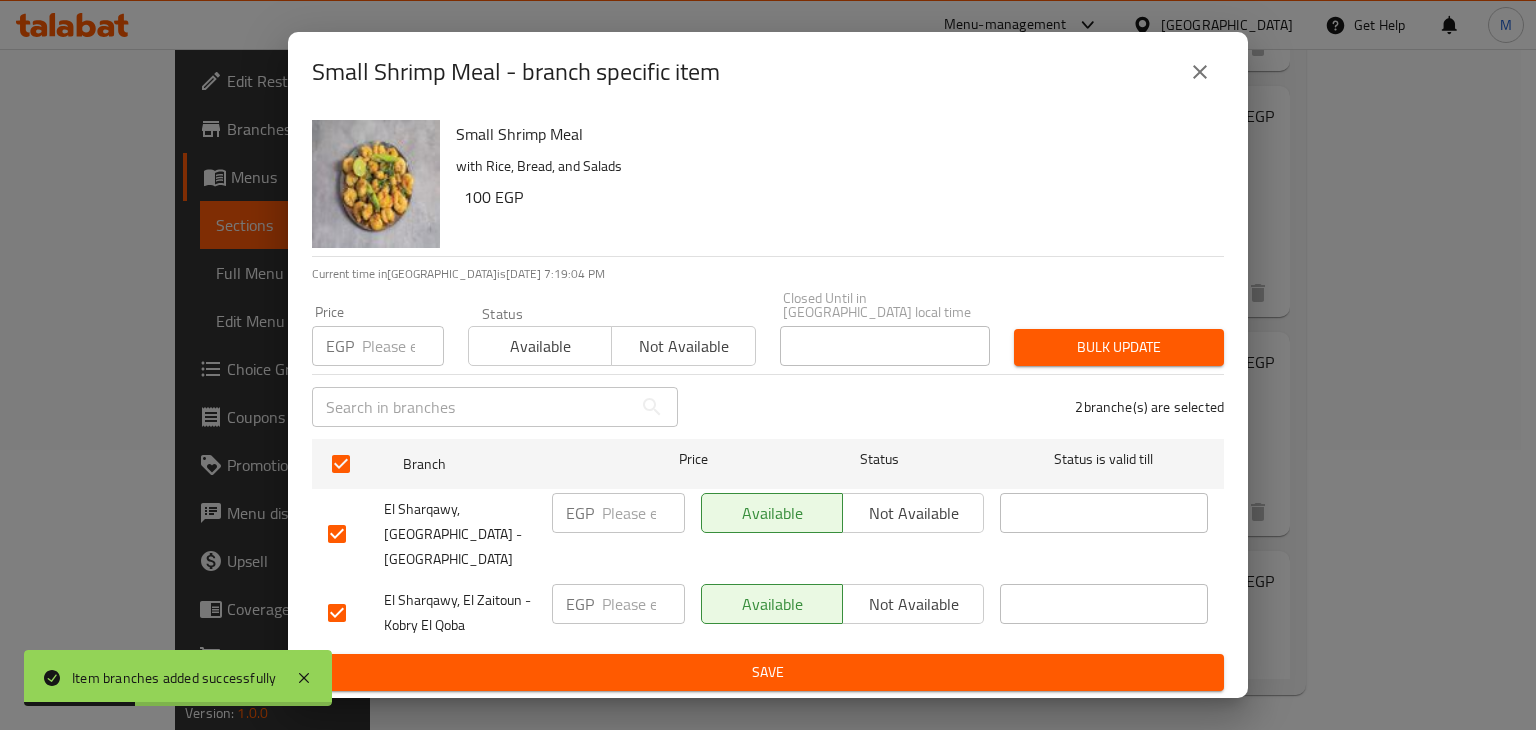 click at bounding box center (403, 346) 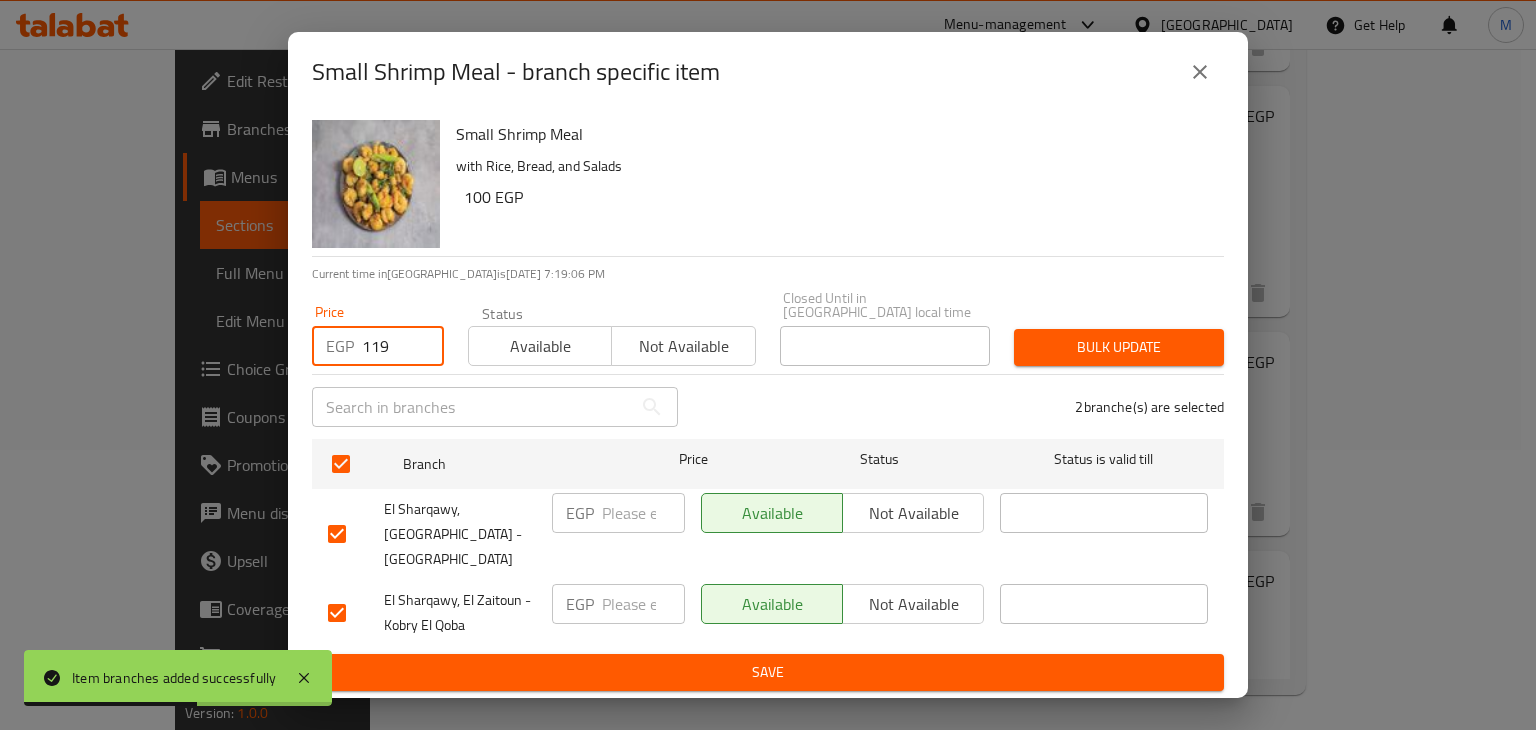 type on "119" 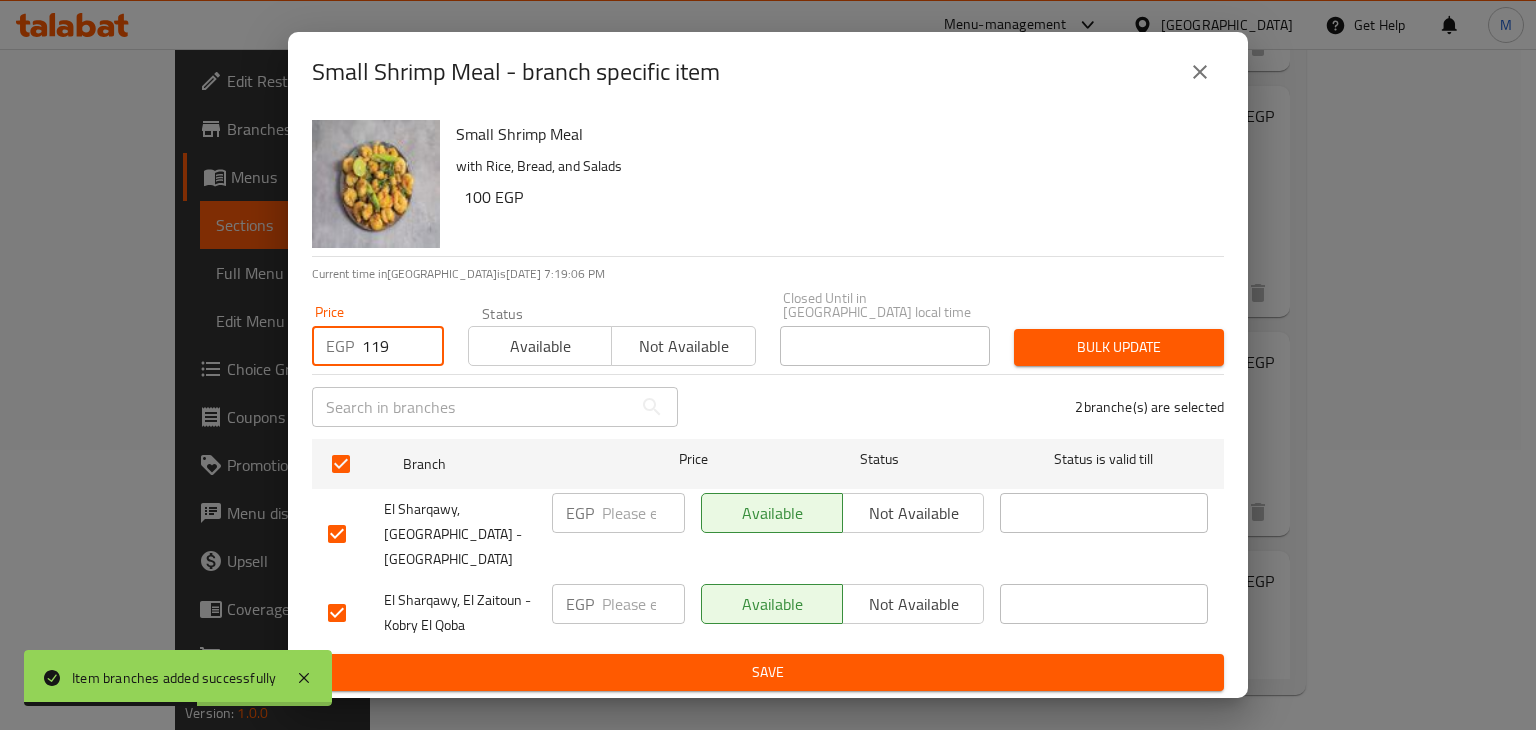 click on "Available" at bounding box center [540, 346] 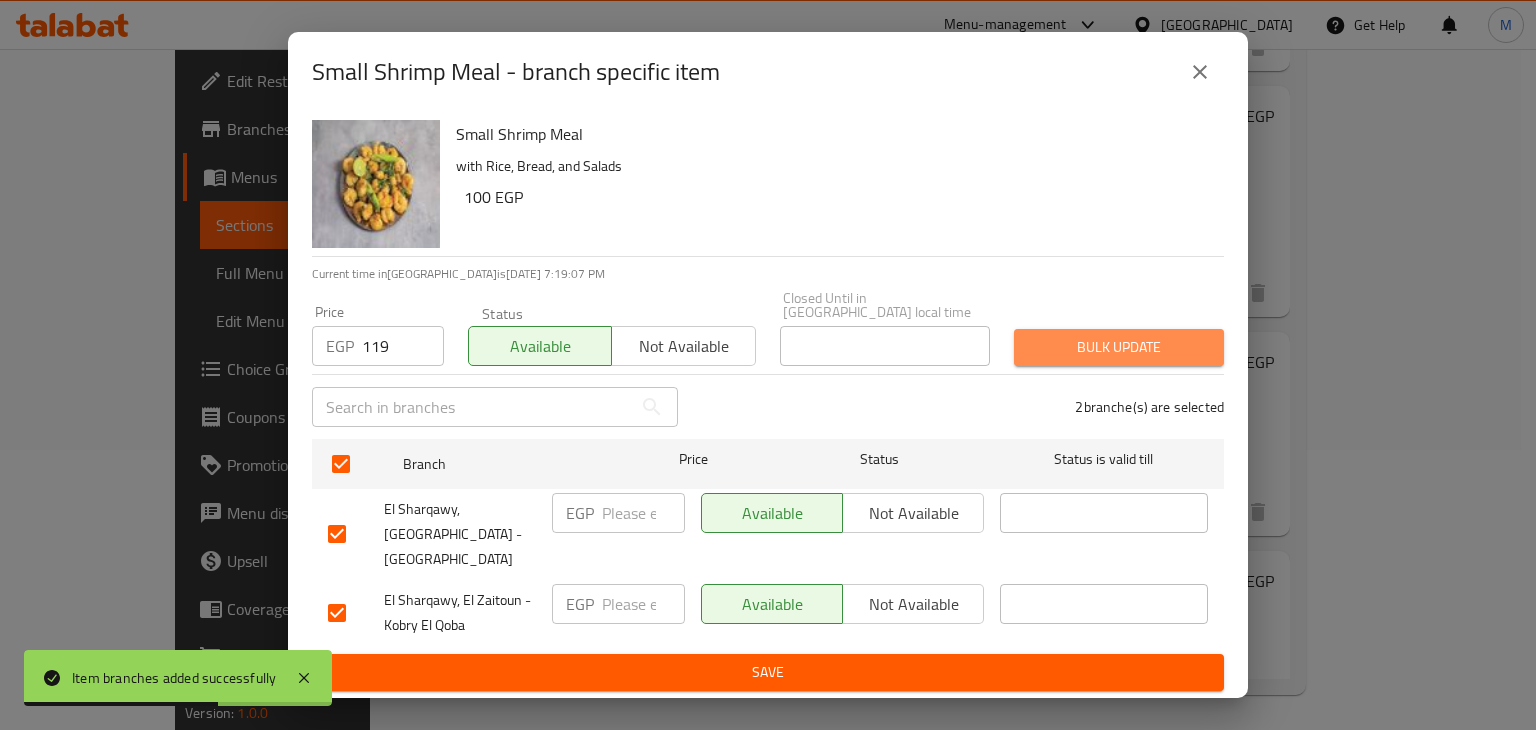 click on "Bulk update" at bounding box center [1119, 347] 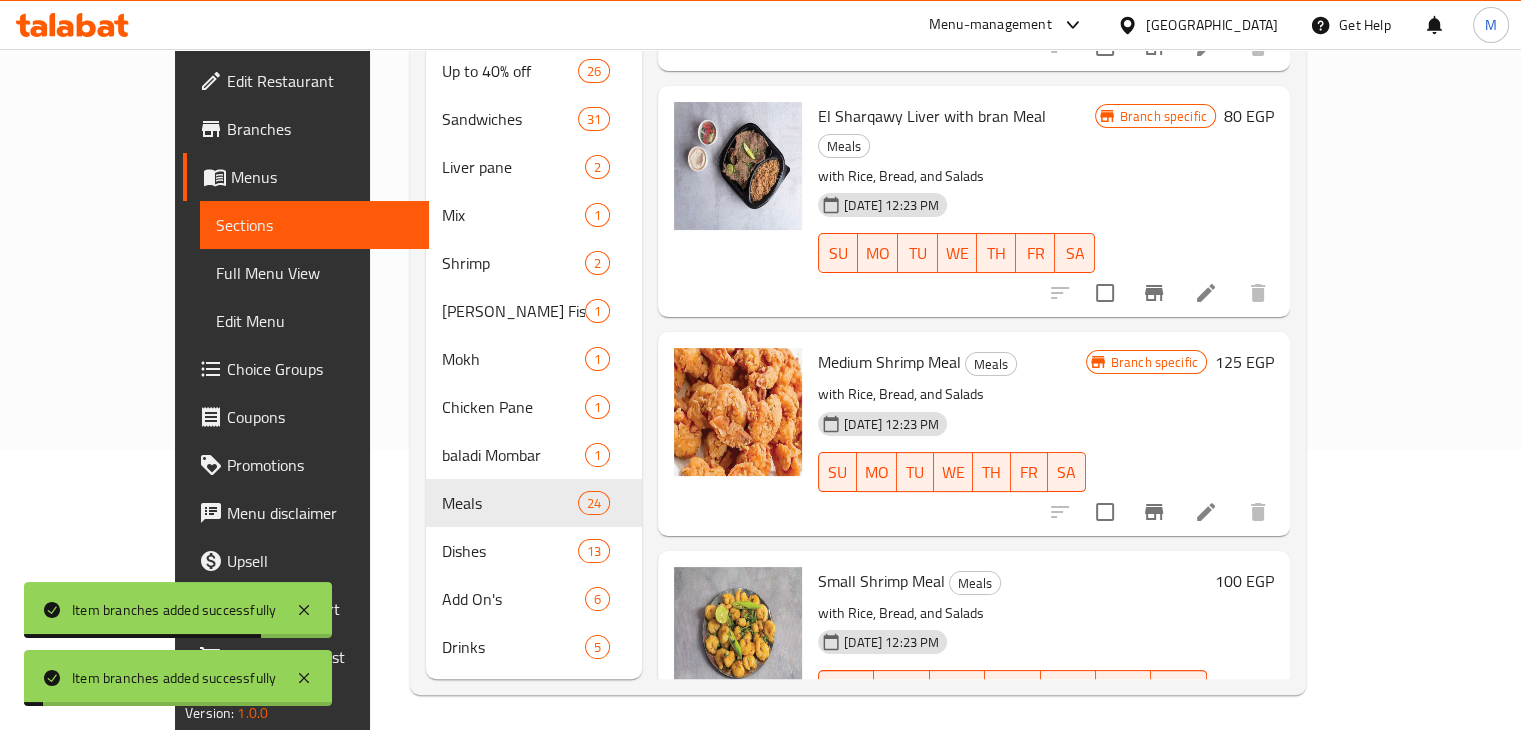 scroll, scrollTop: 4684, scrollLeft: 0, axis: vertical 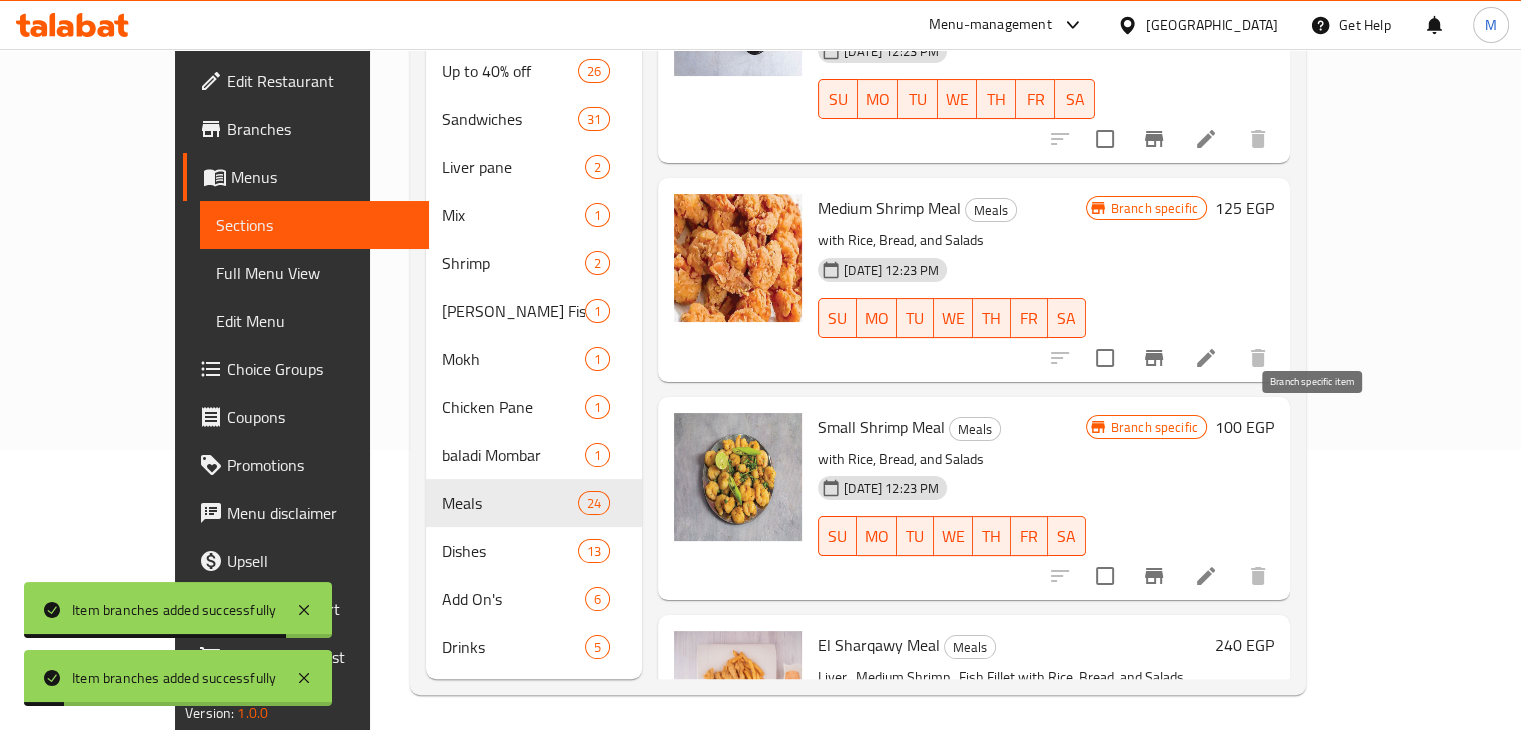 click at bounding box center [1154, 795] 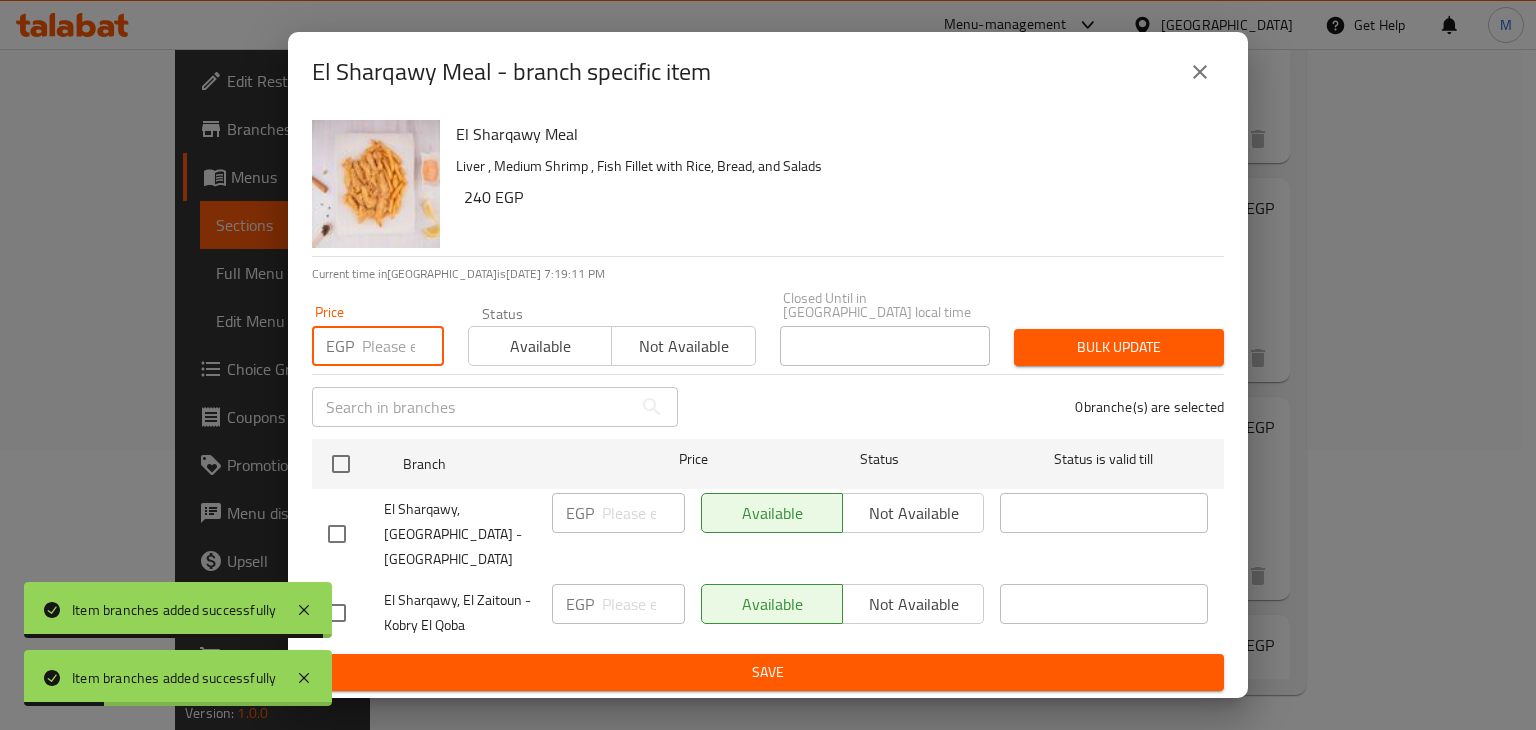 click at bounding box center (403, 346) 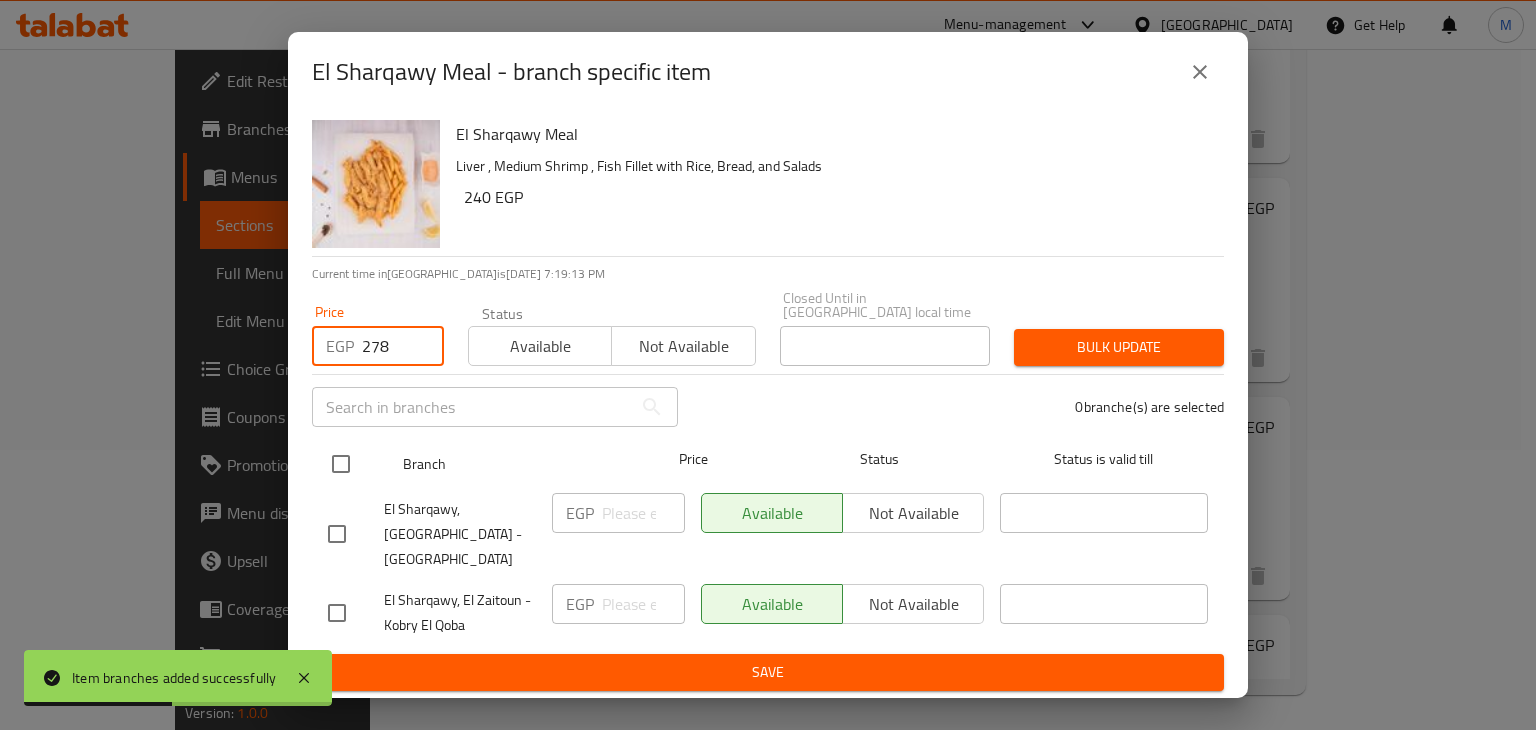 type on "278" 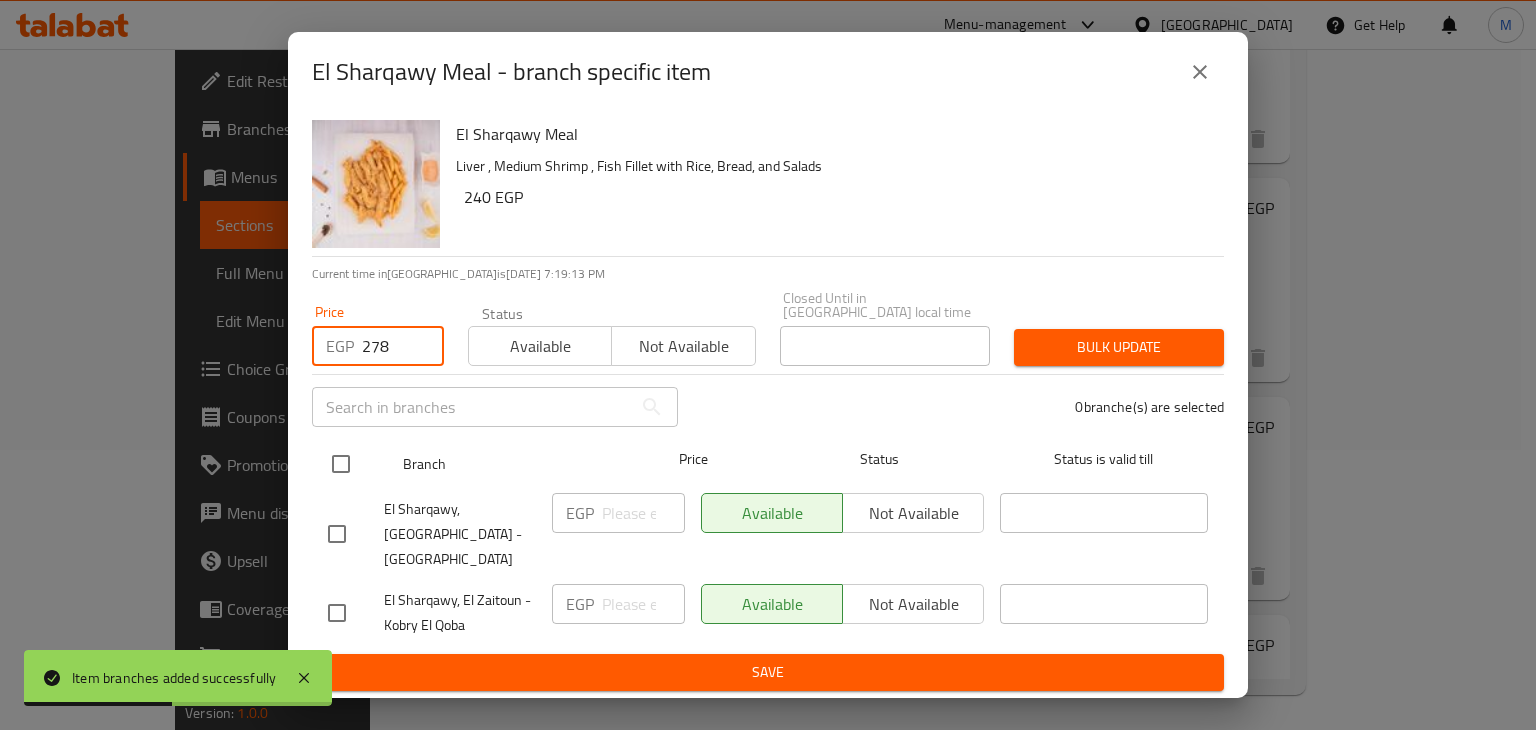 click at bounding box center [341, 464] 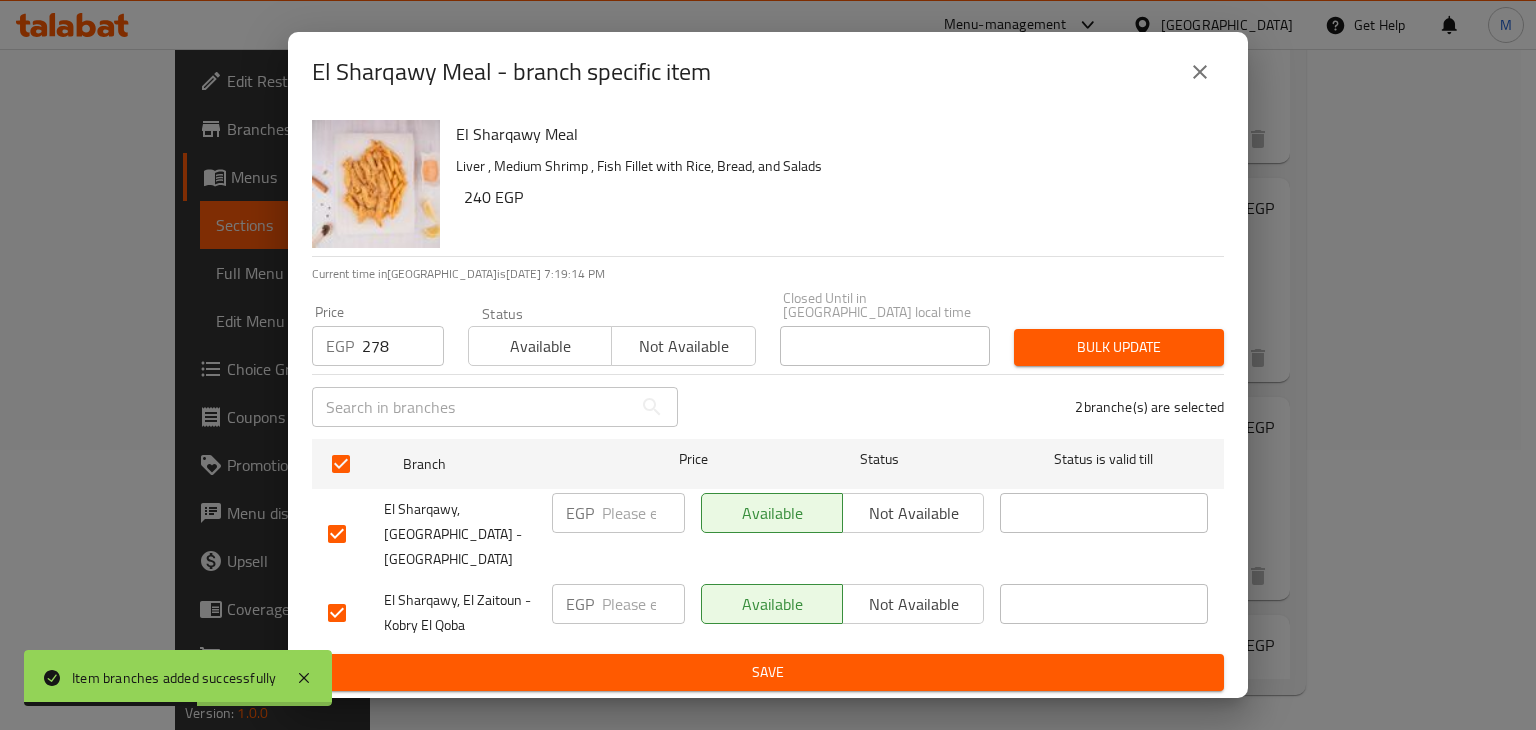click on "​" at bounding box center (495, 407) 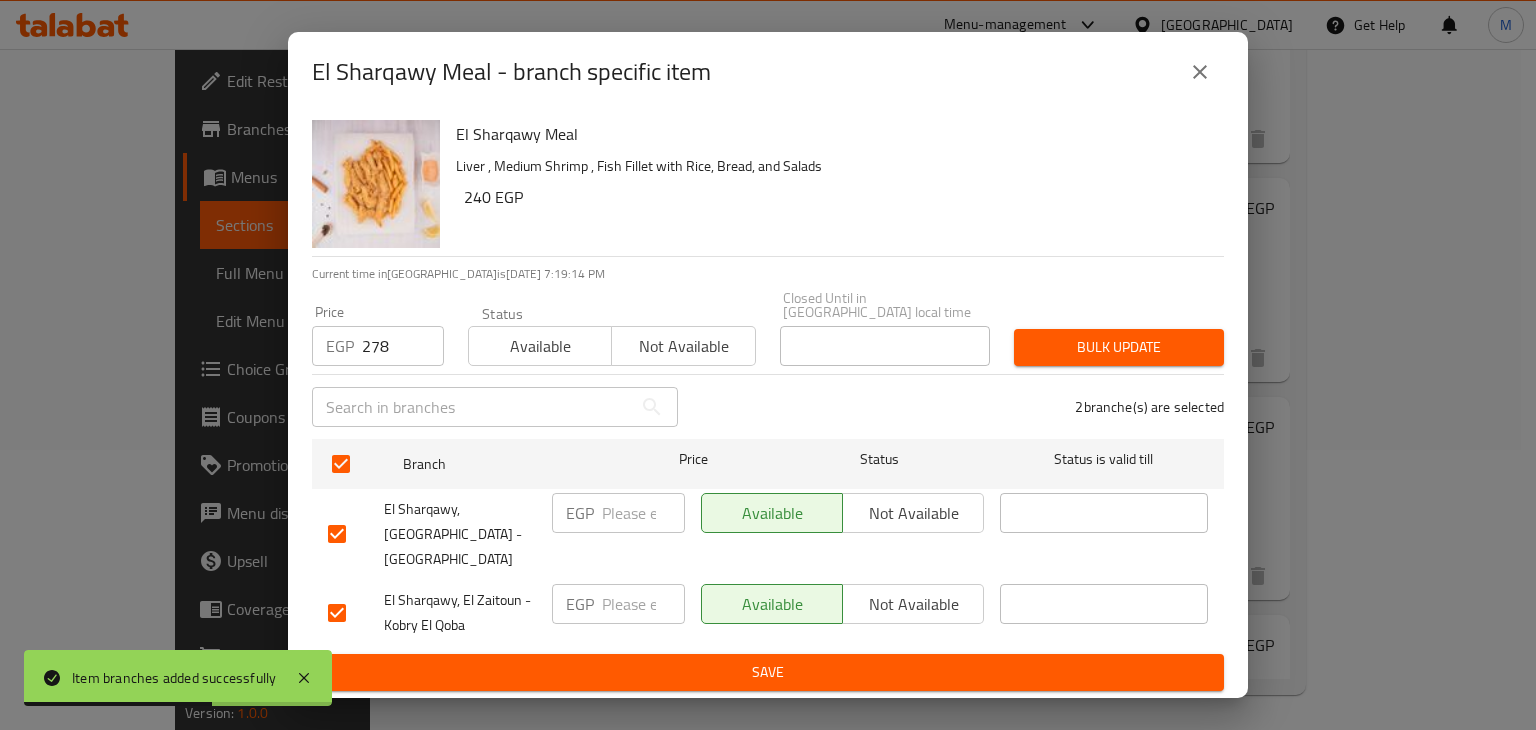 click on "Available" at bounding box center [540, 346] 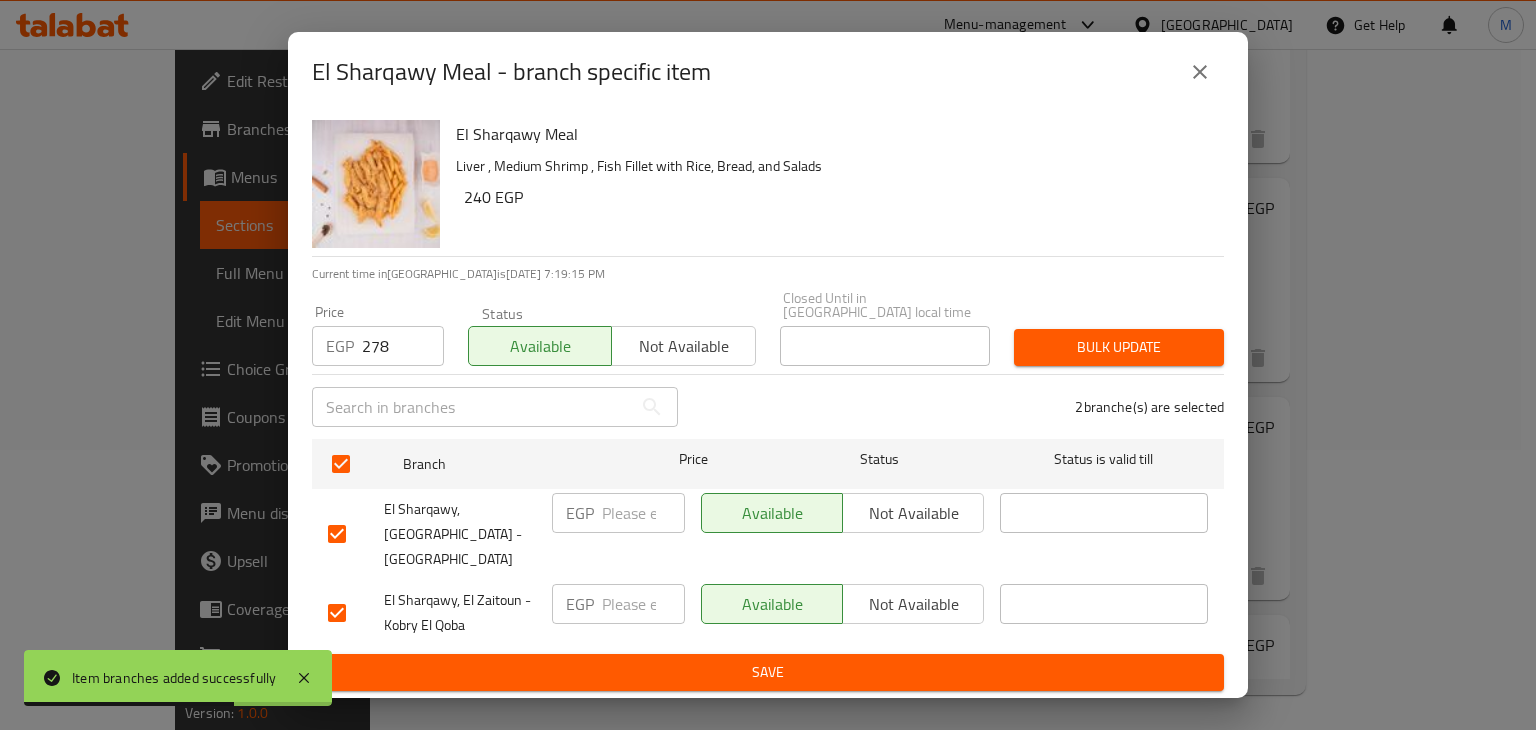 click on "Bulk update" at bounding box center [1119, 347] 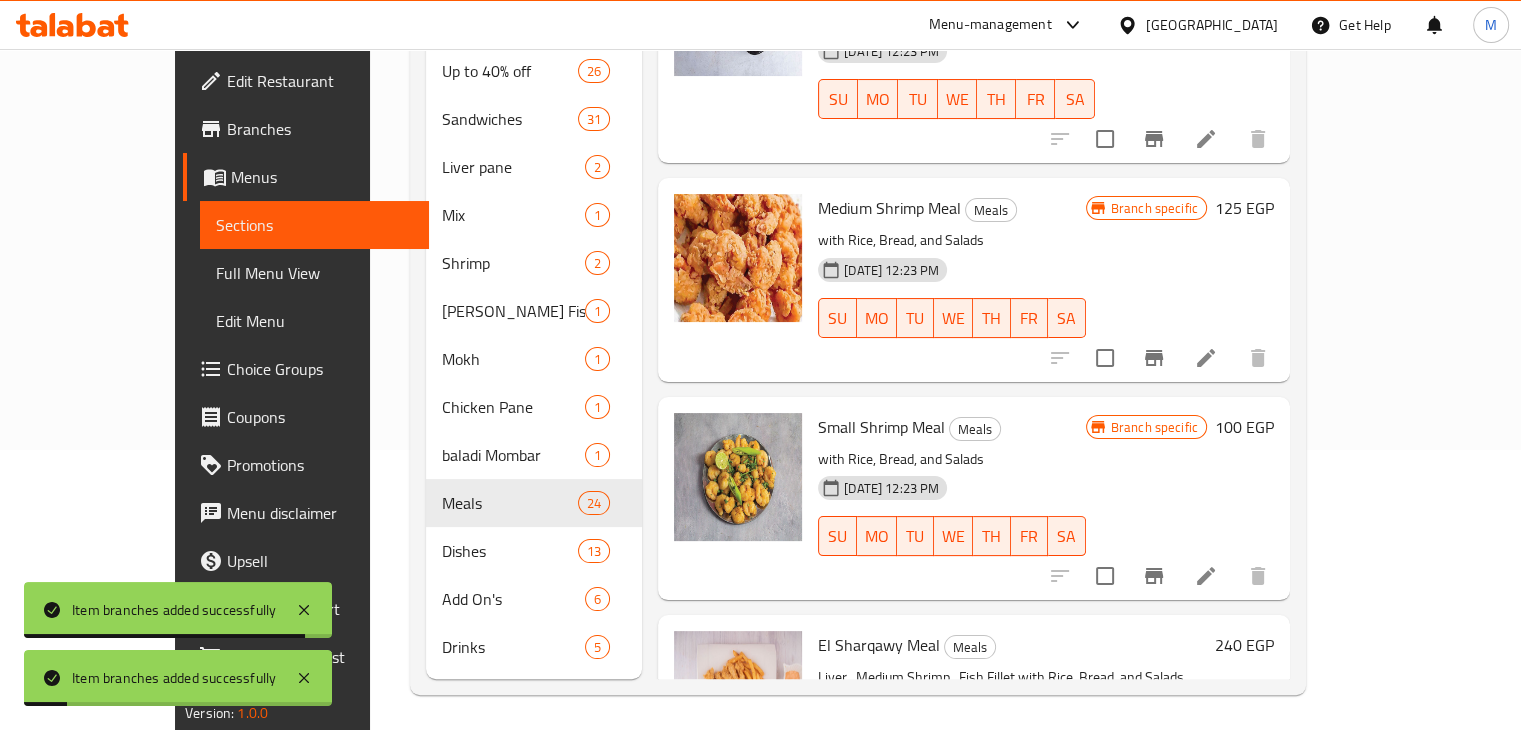 click 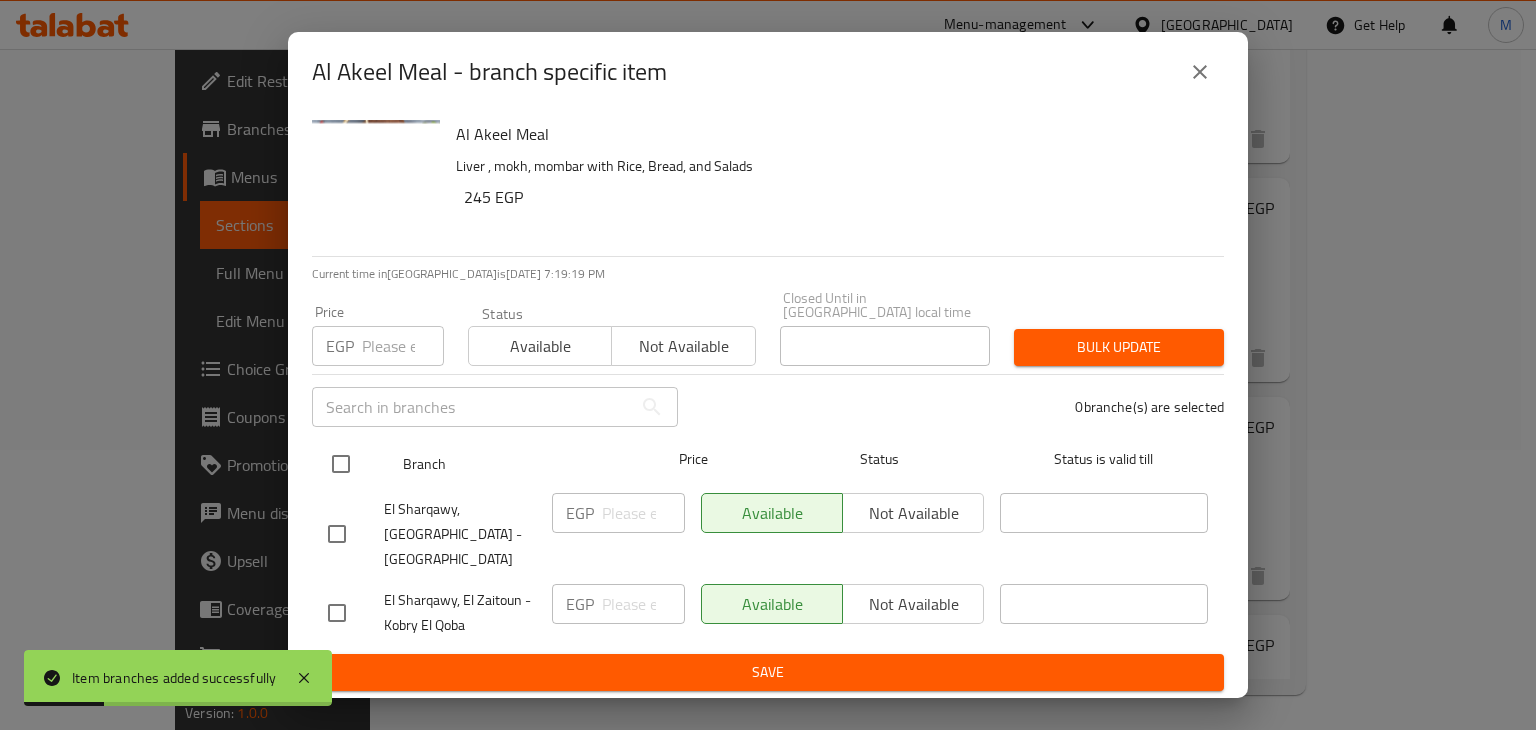 click at bounding box center [341, 464] 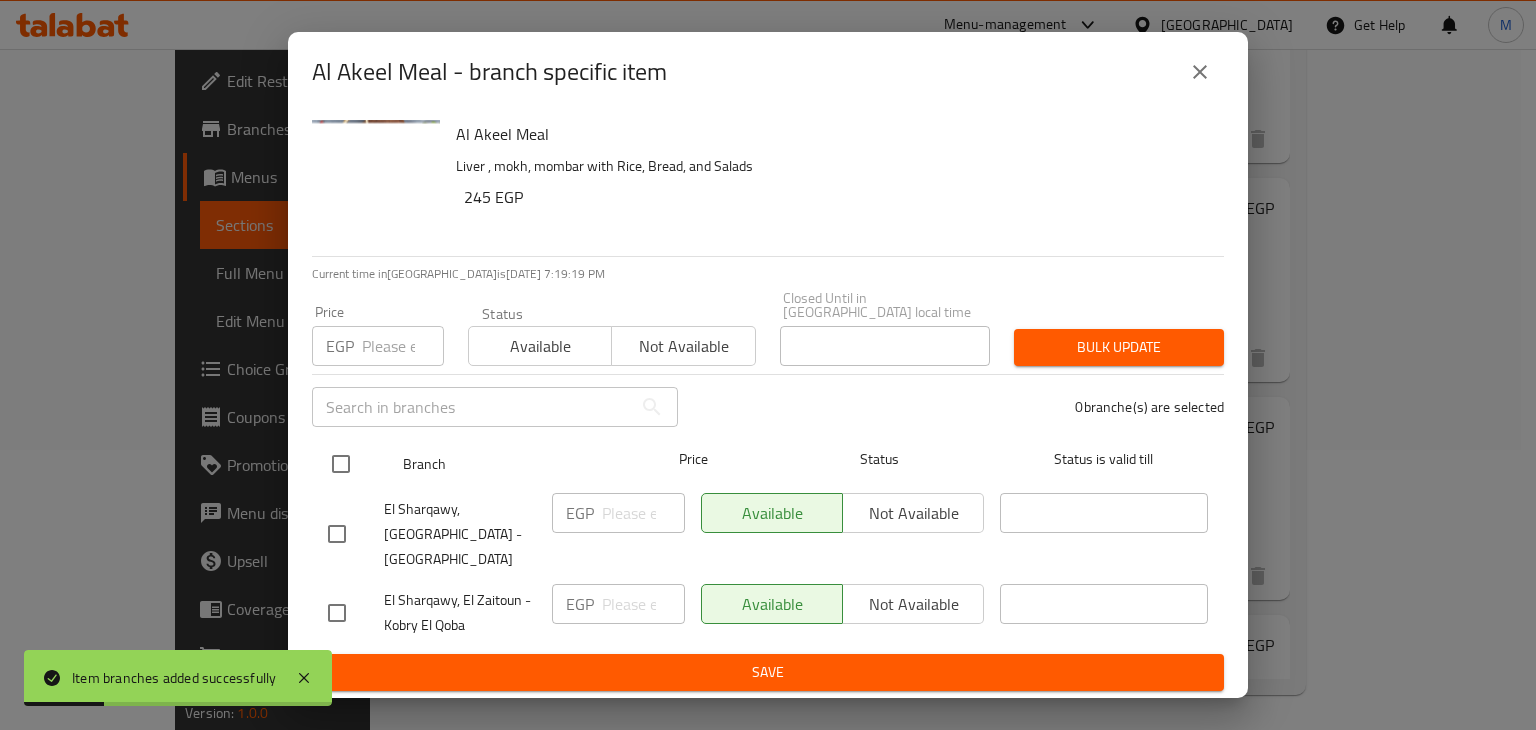 checkbox on "true" 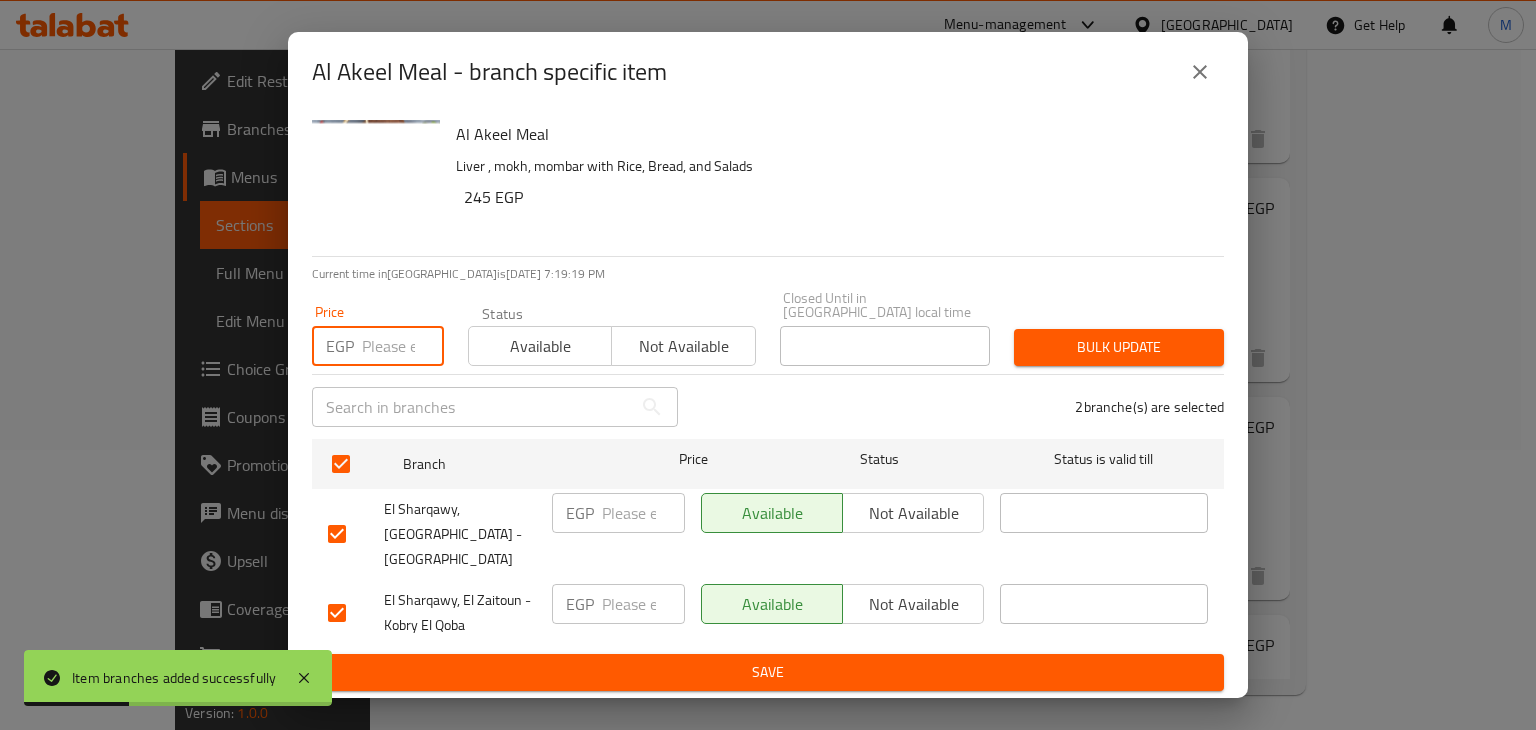click at bounding box center (403, 346) 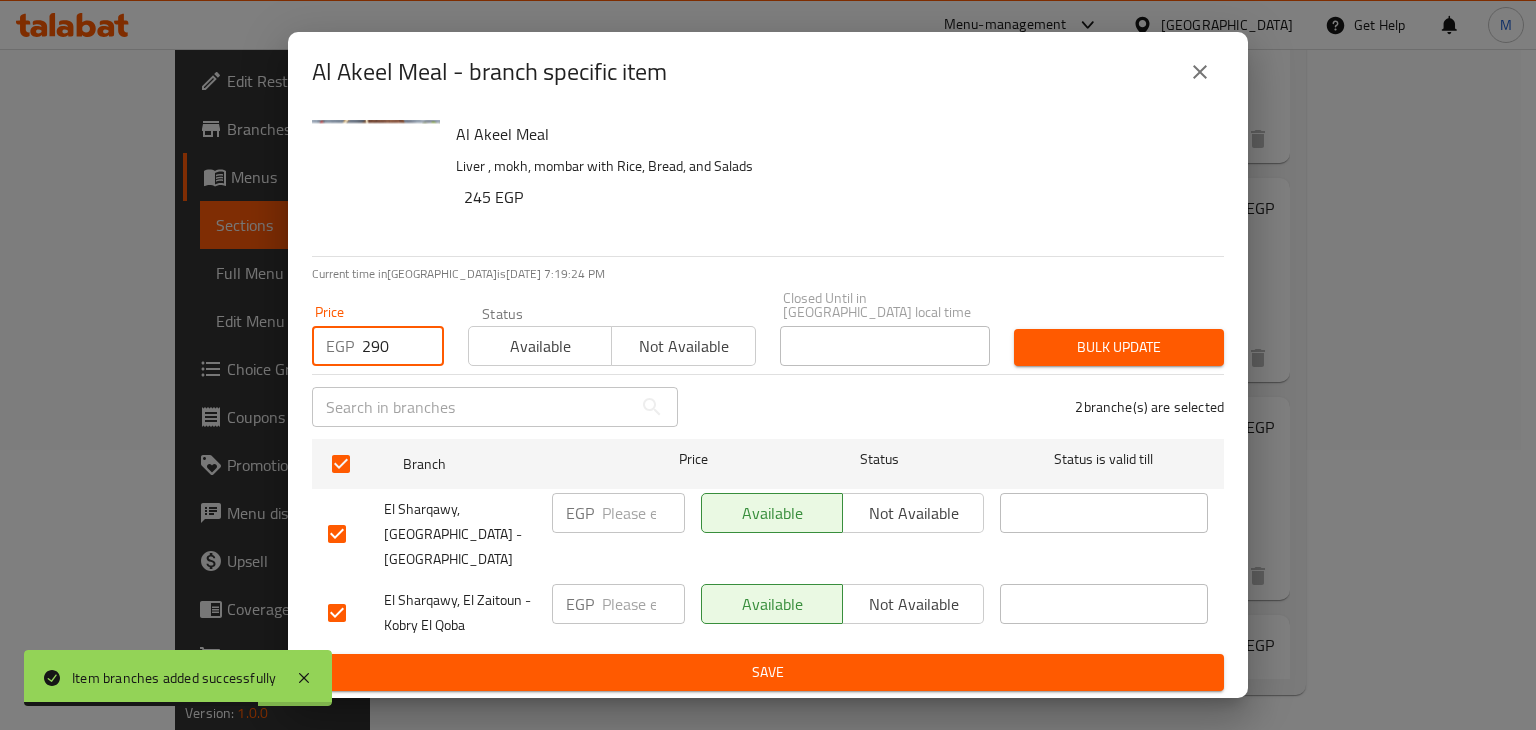 type on "290" 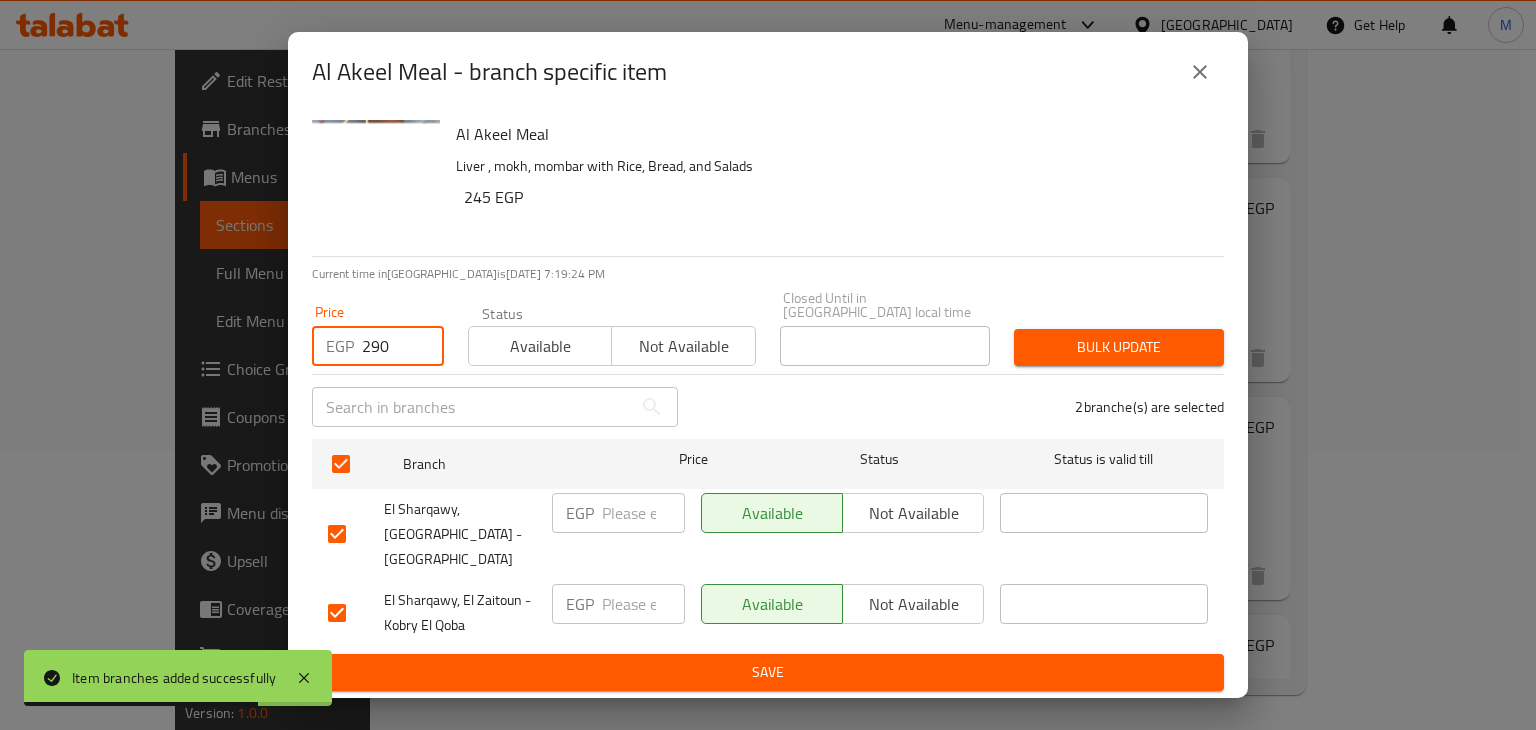 click on "Available" at bounding box center [540, 346] 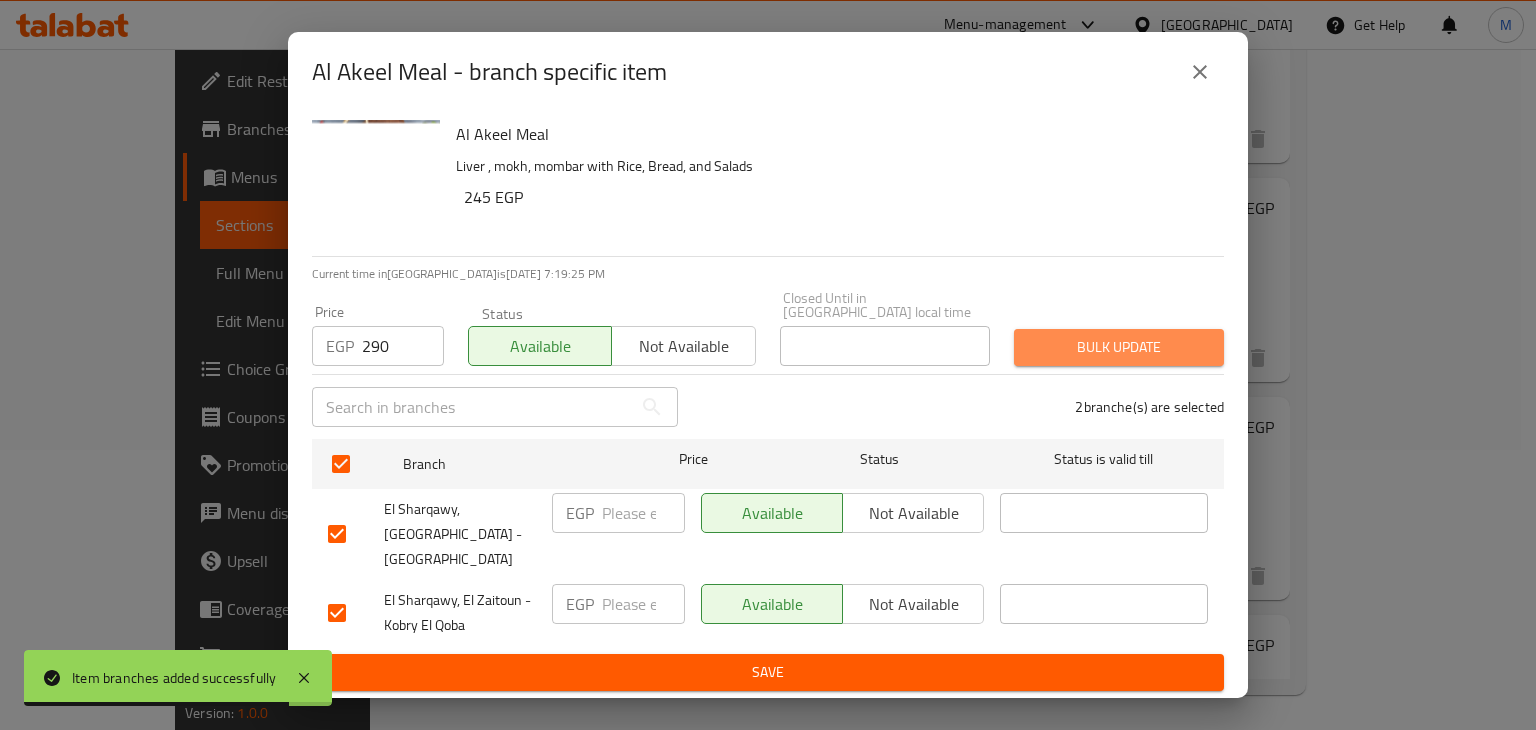 click on "Bulk update" at bounding box center (1119, 347) 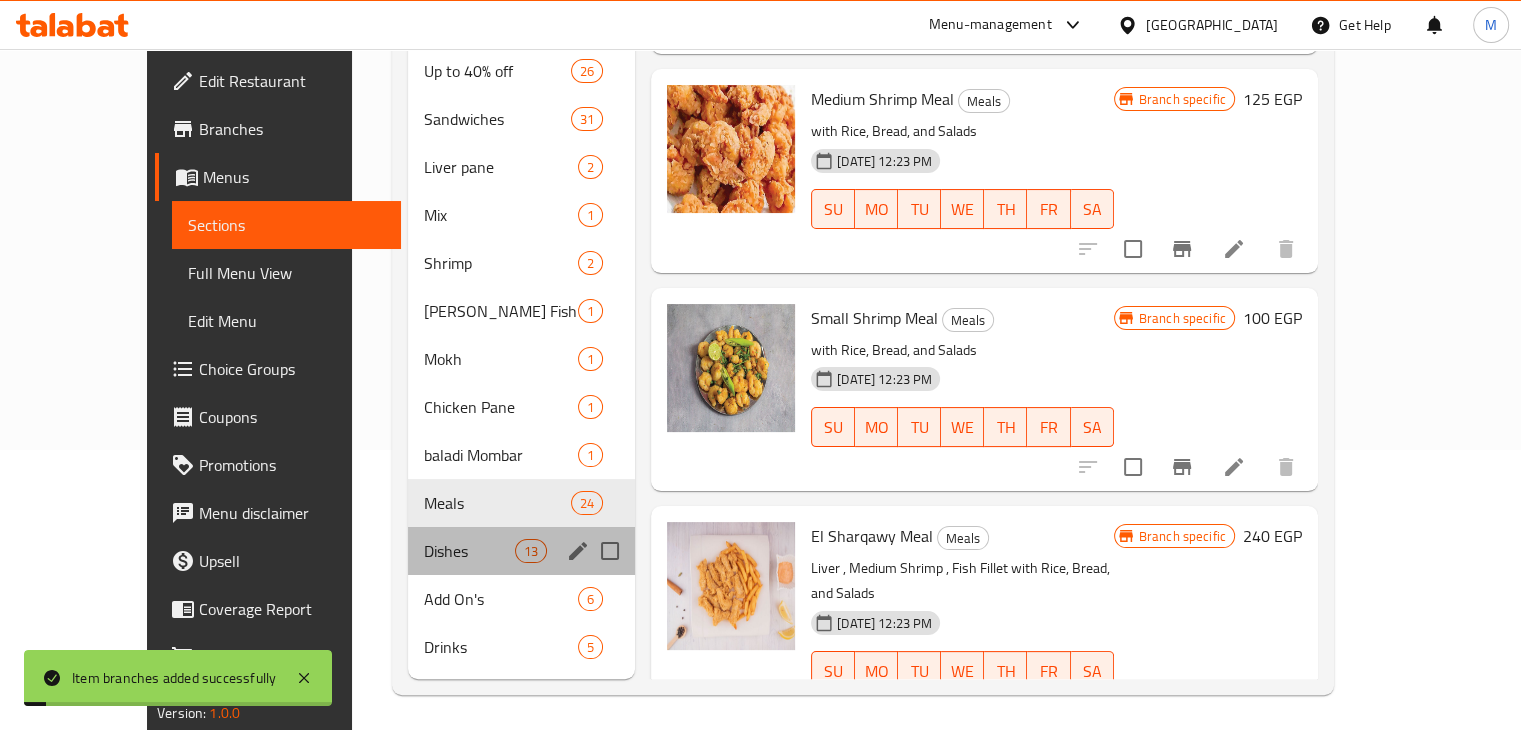 click on "Dishes 13" at bounding box center [522, 551] 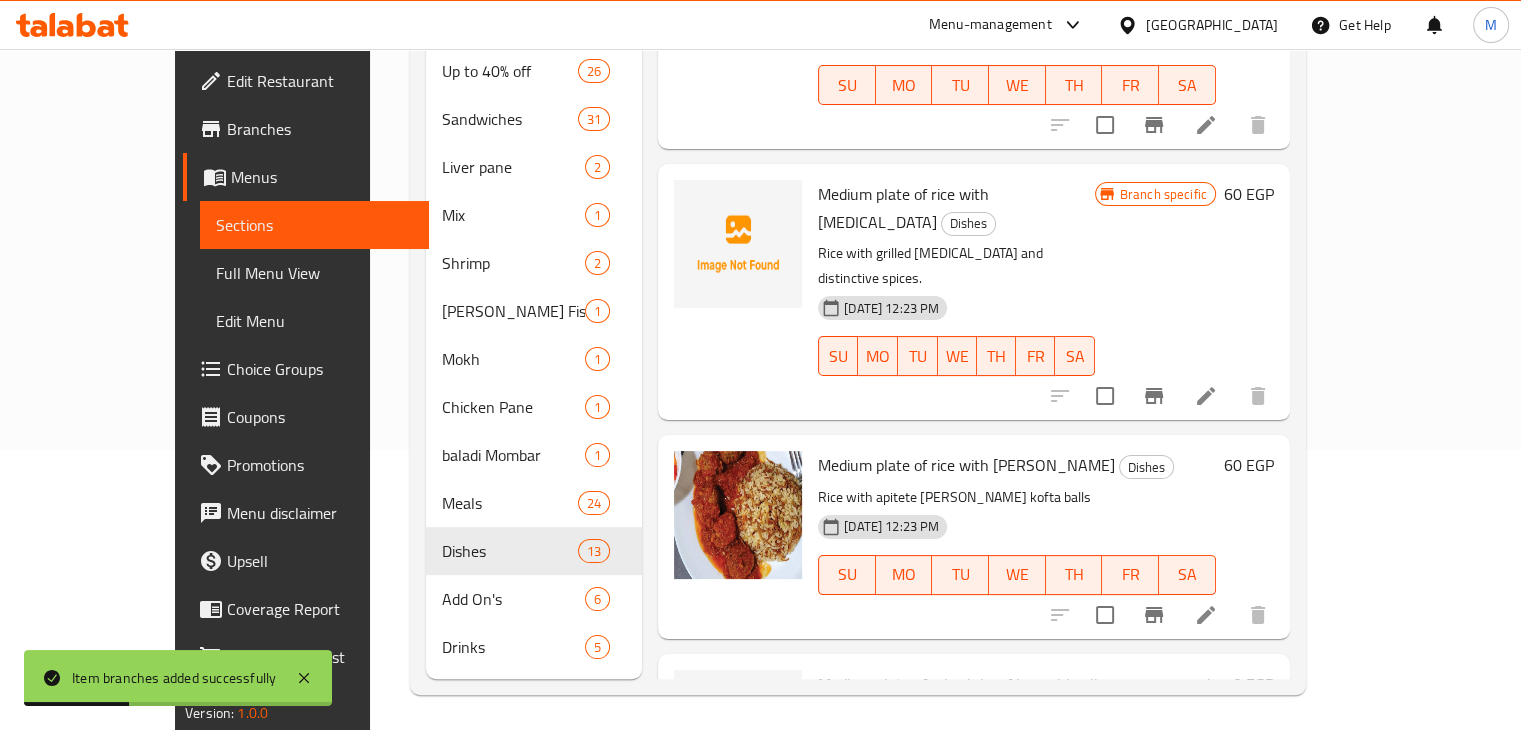 scroll, scrollTop: 0, scrollLeft: 0, axis: both 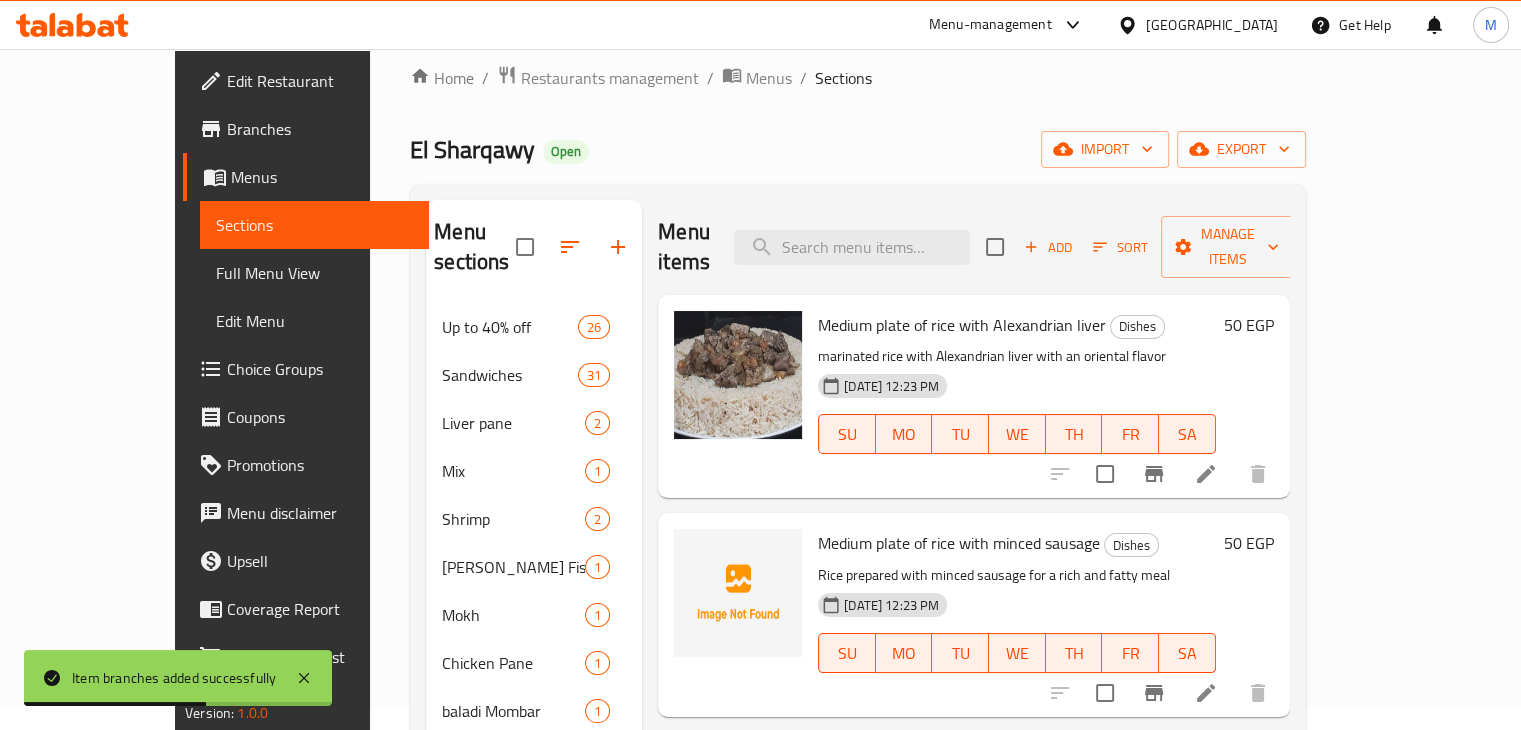 click 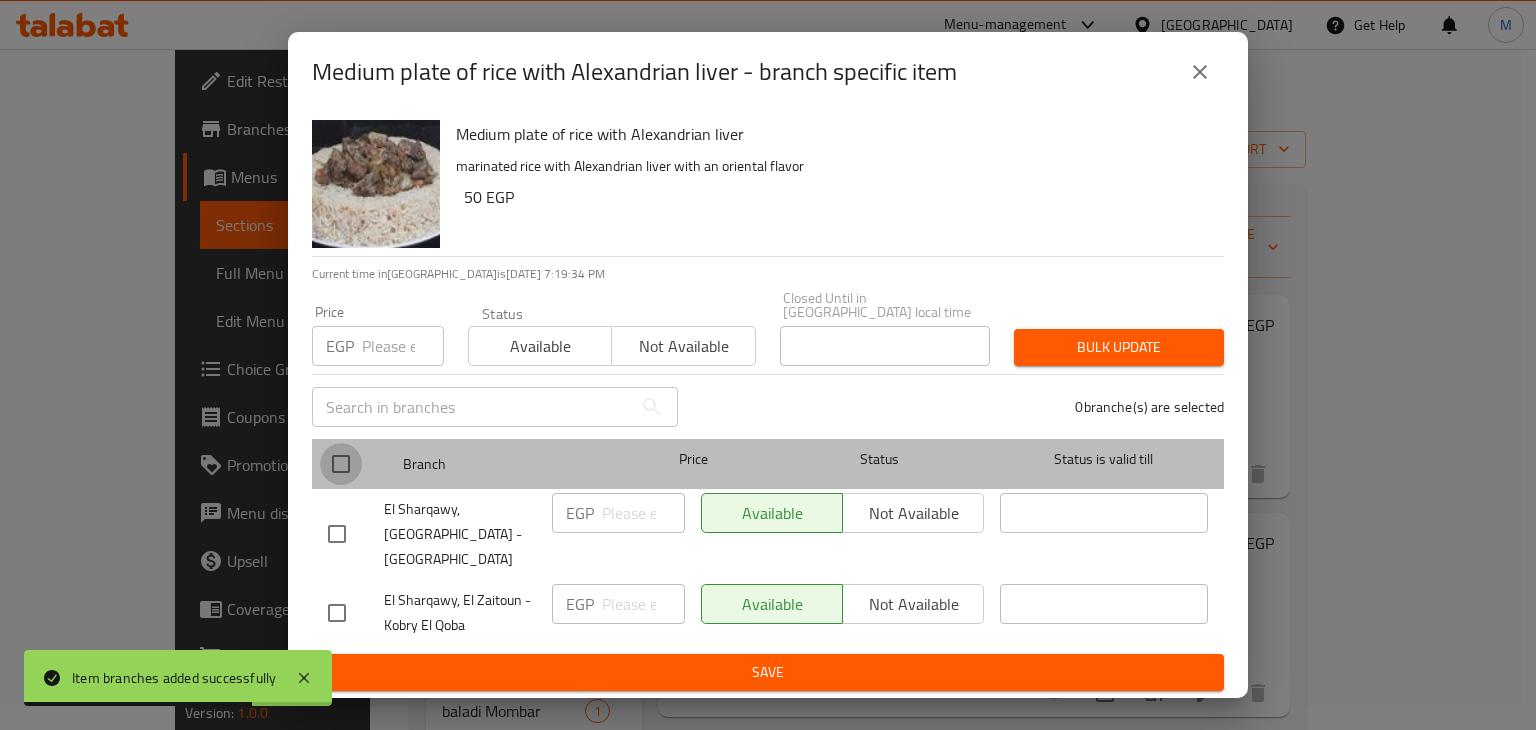 click at bounding box center (341, 464) 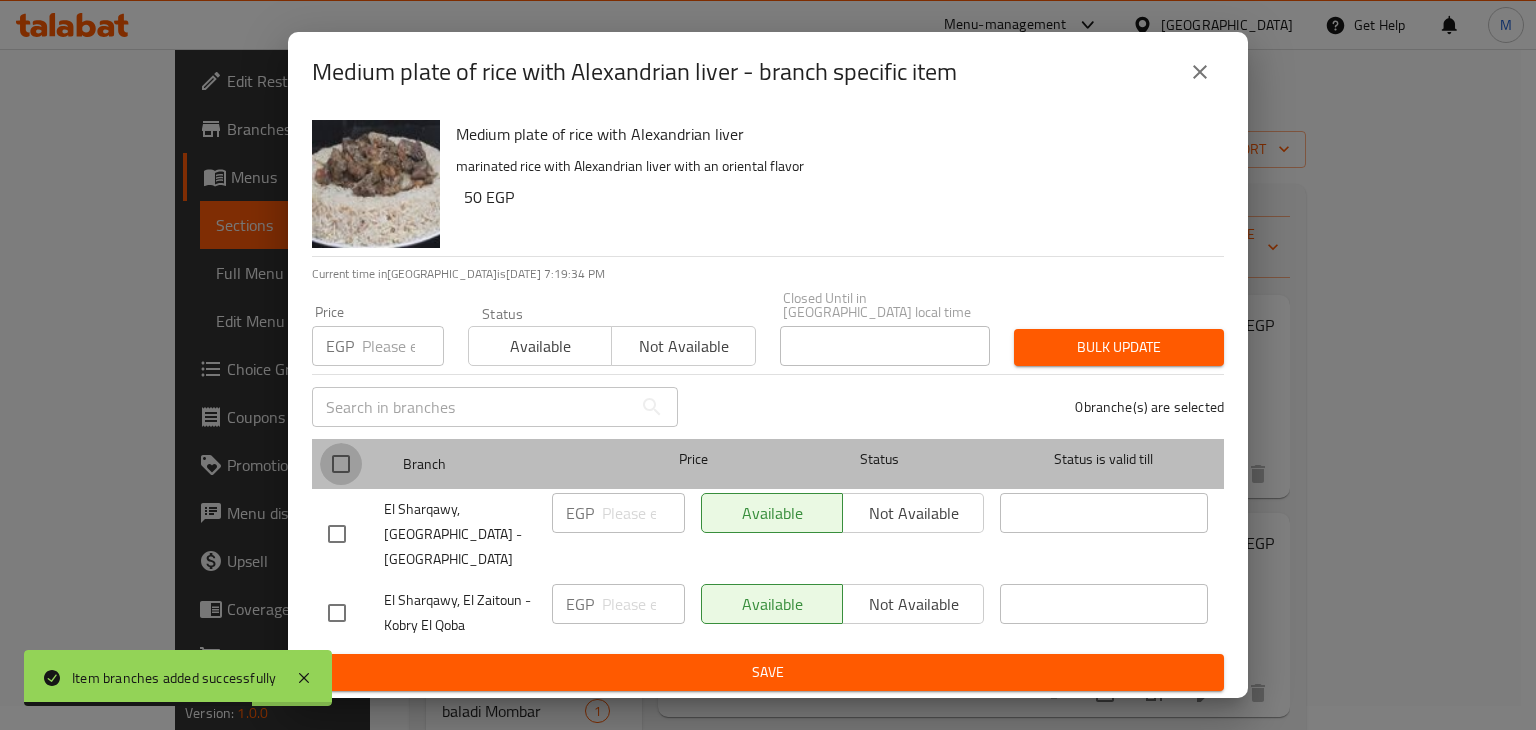 checkbox on "true" 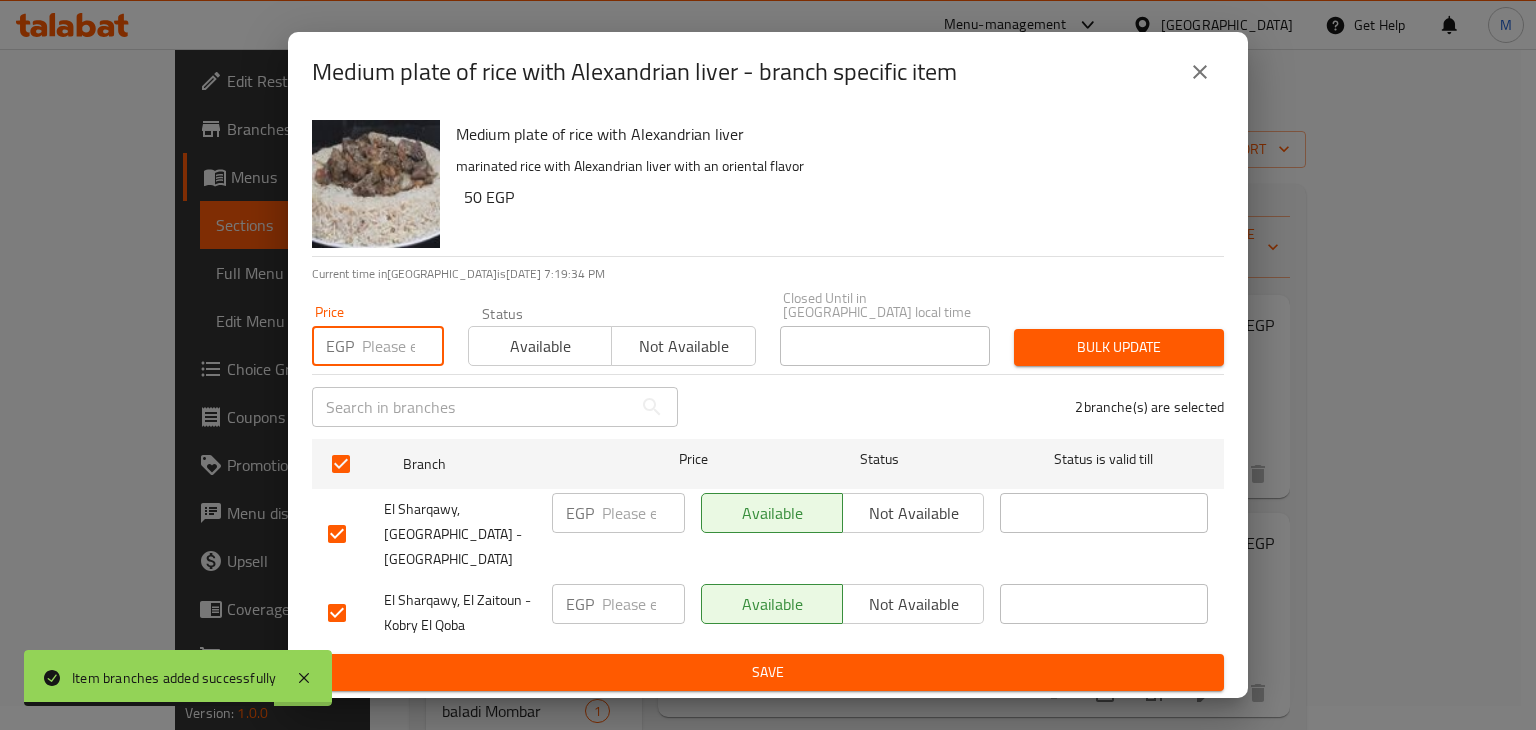 click at bounding box center [403, 346] 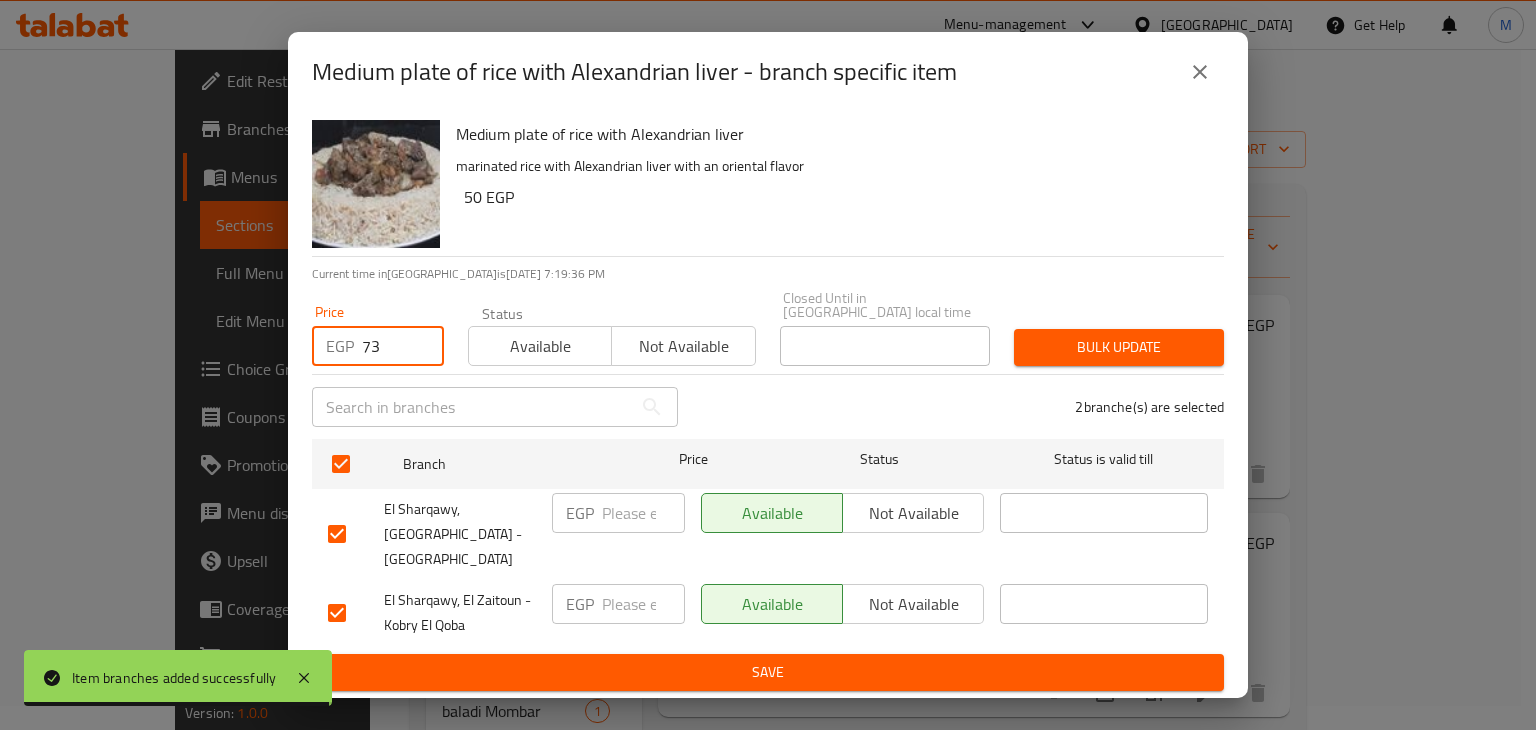 type on "73" 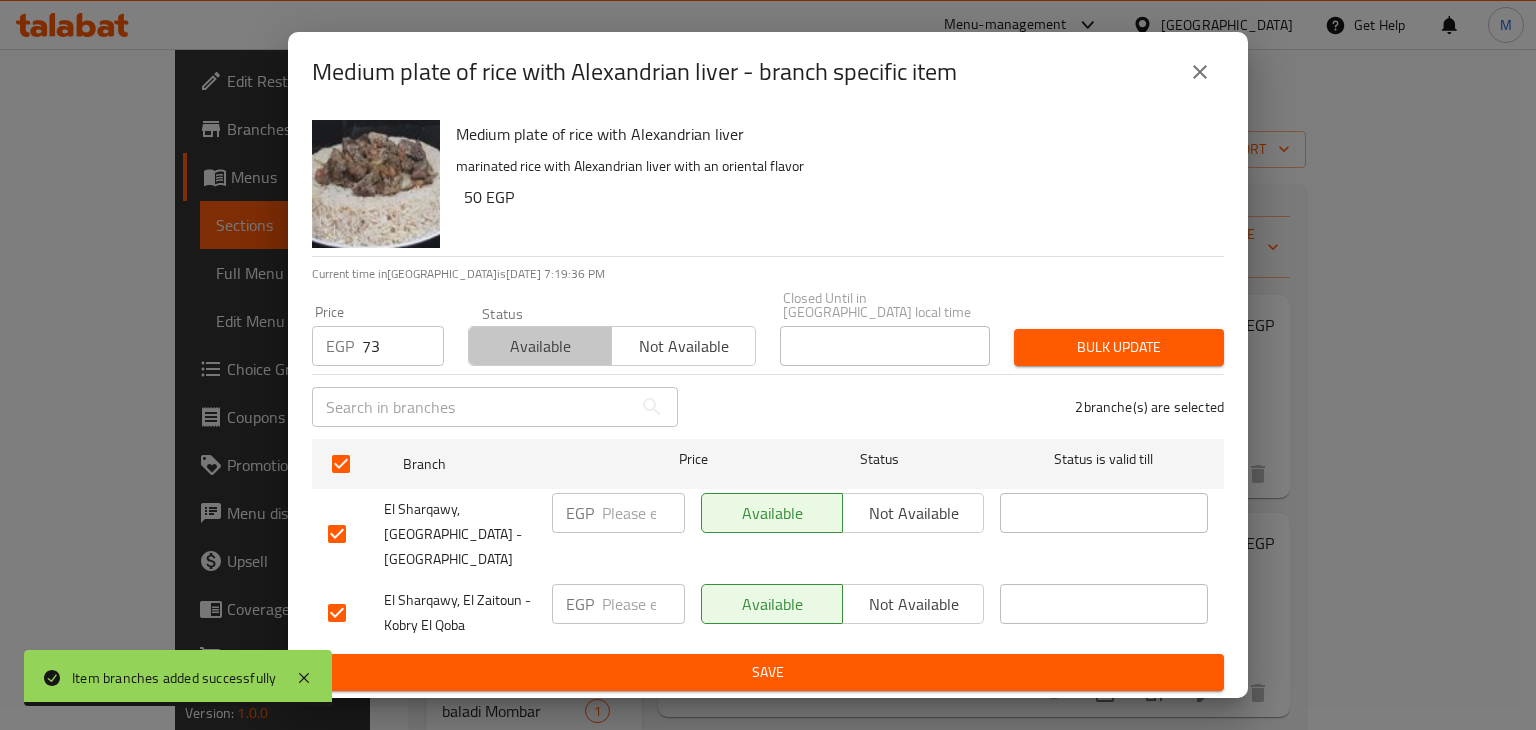 click on "Available" at bounding box center [540, 346] 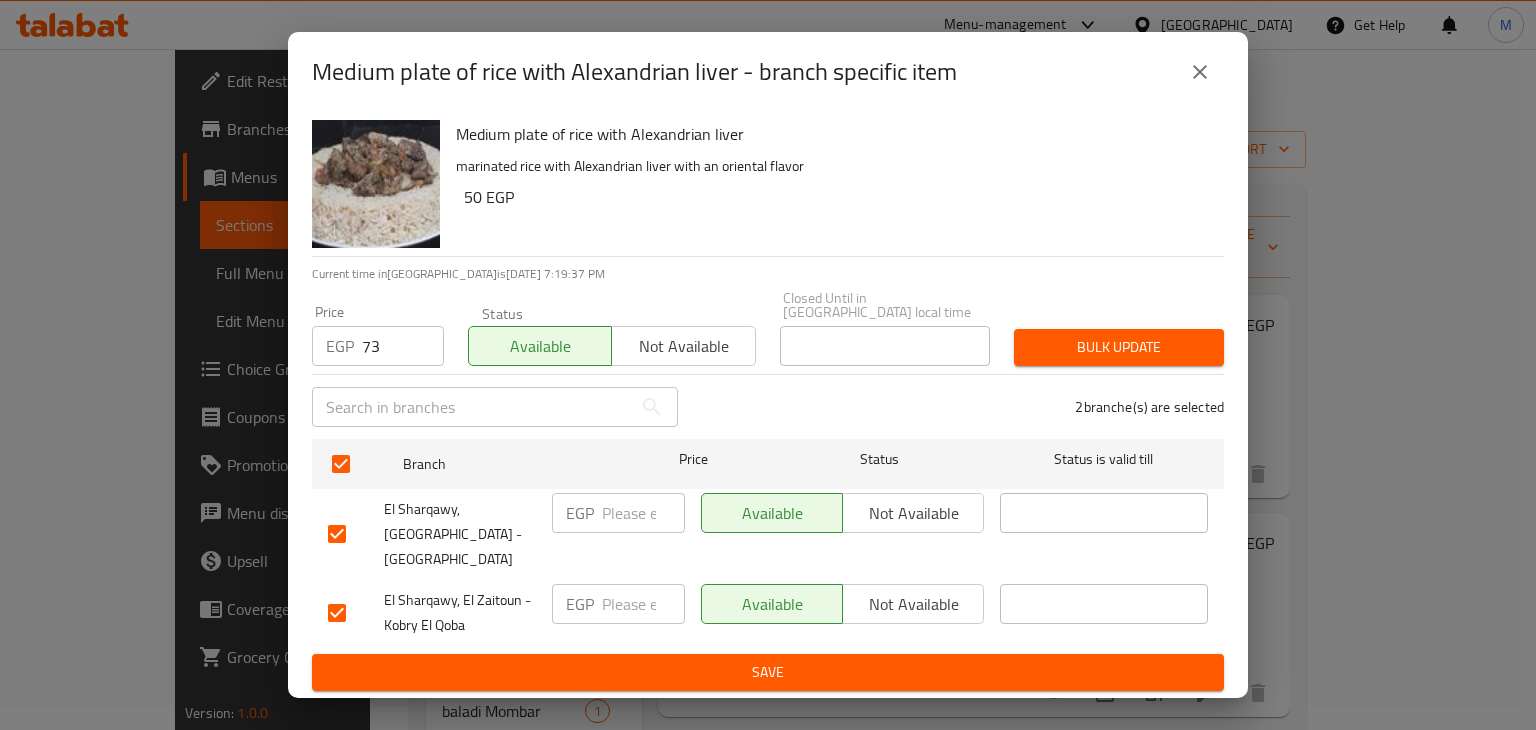 click on "Bulk update" at bounding box center [1119, 347] 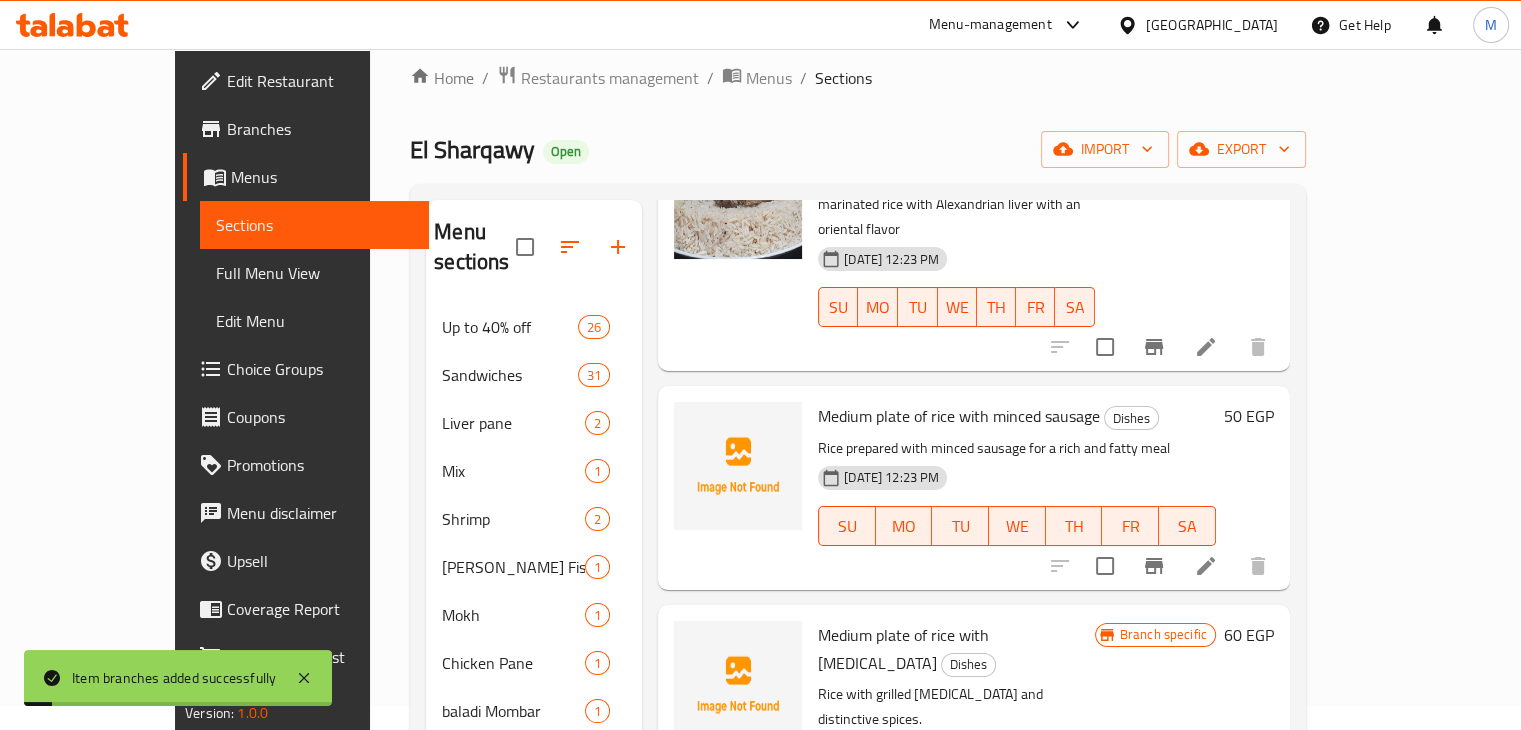 scroll, scrollTop: 182, scrollLeft: 0, axis: vertical 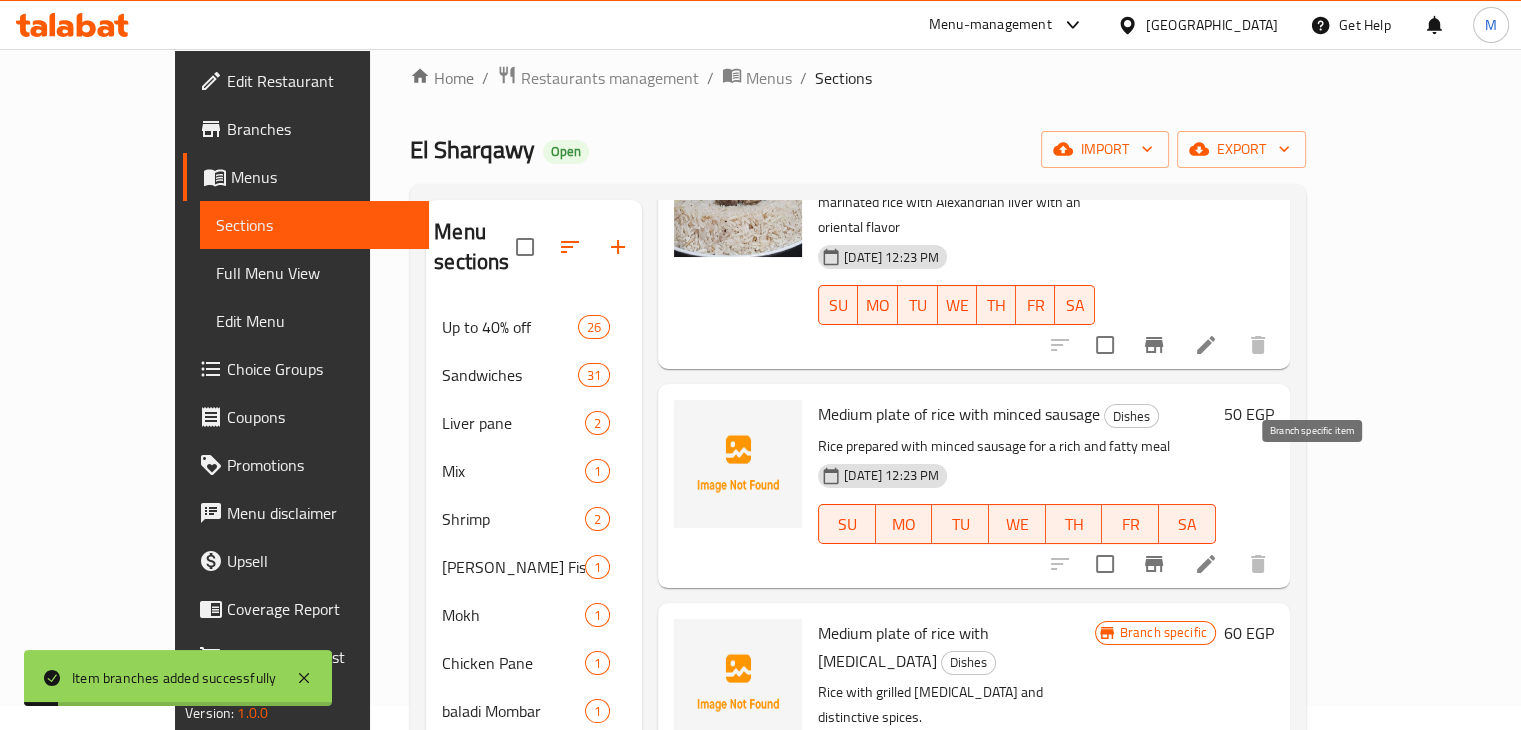 click at bounding box center (1154, 564) 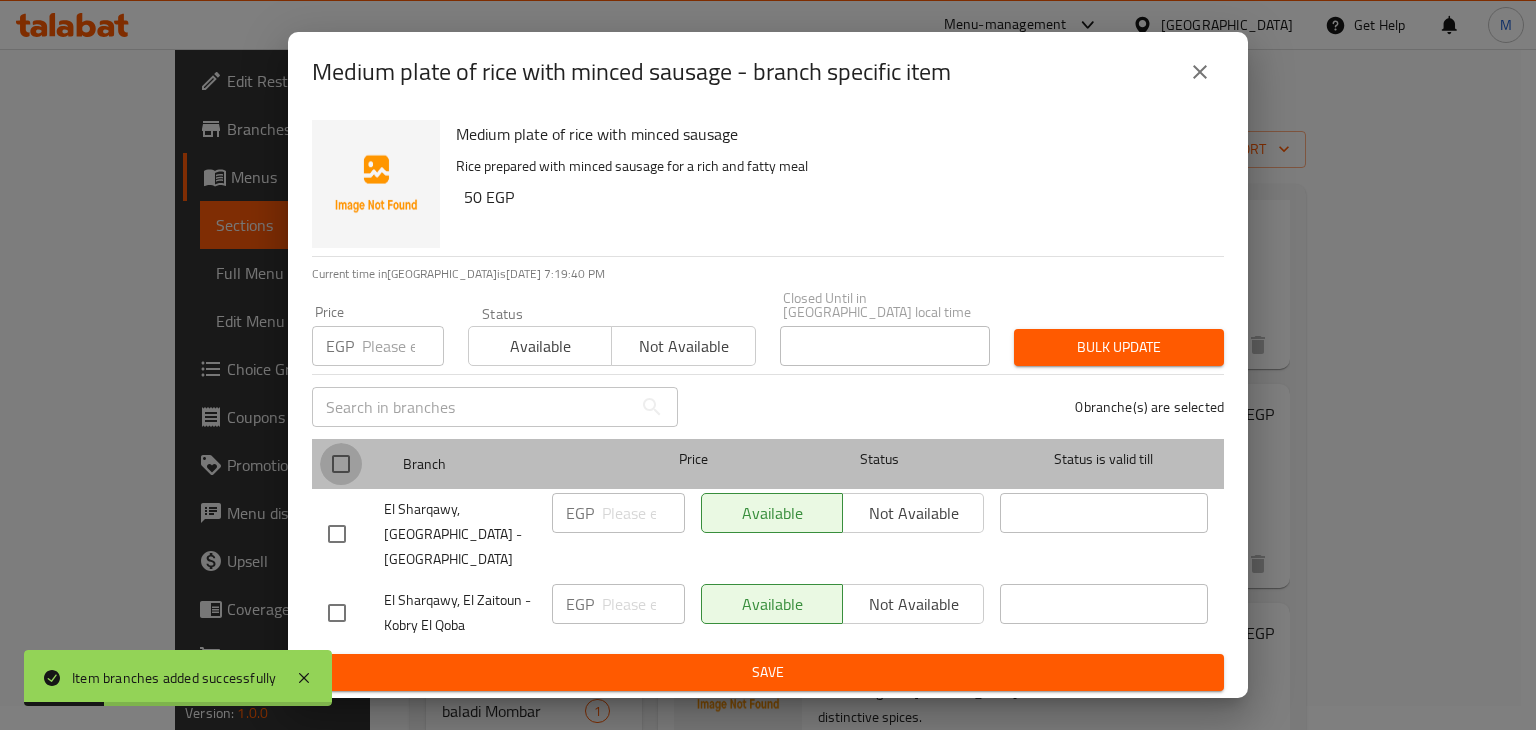 click at bounding box center [341, 464] 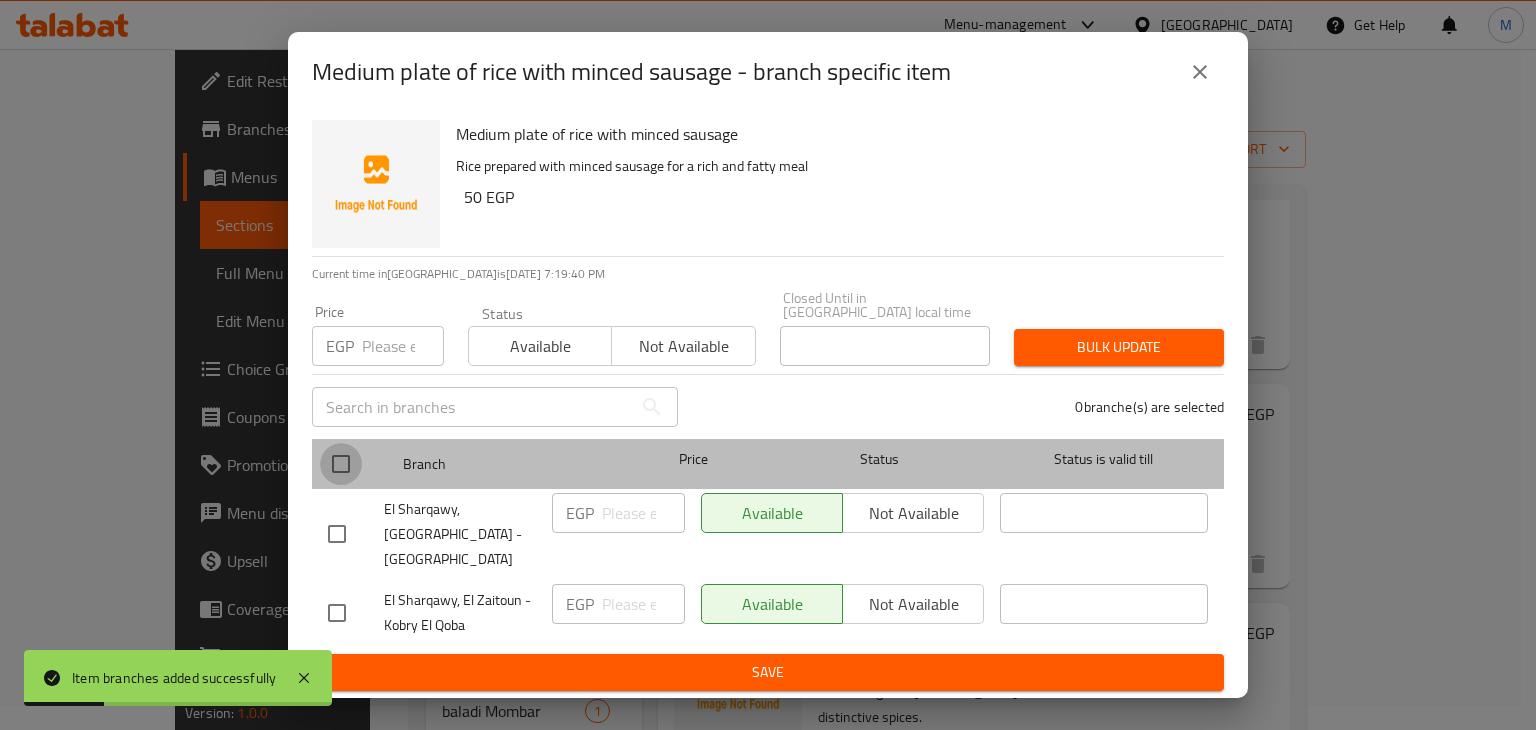 checkbox on "true" 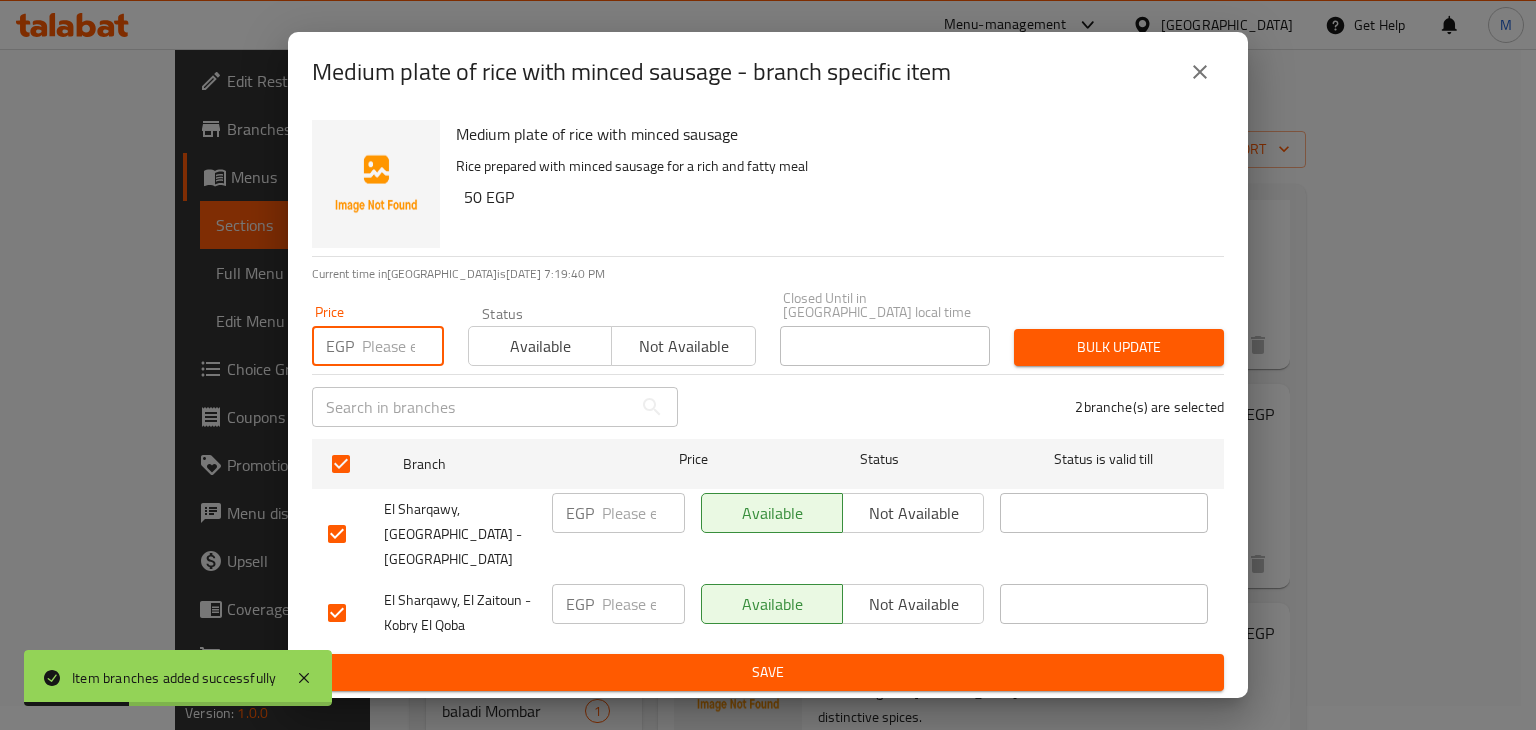 click at bounding box center (403, 346) 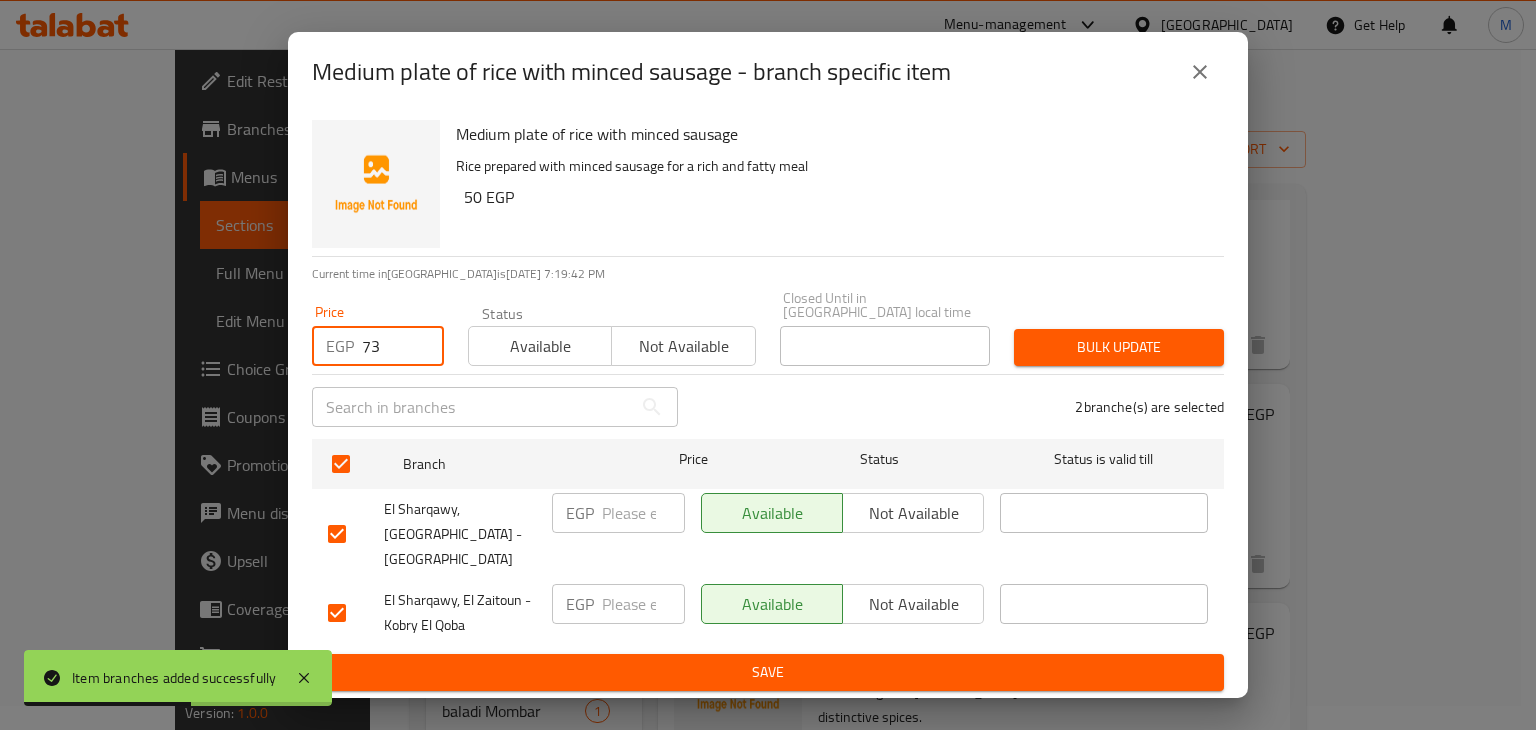 type on "73" 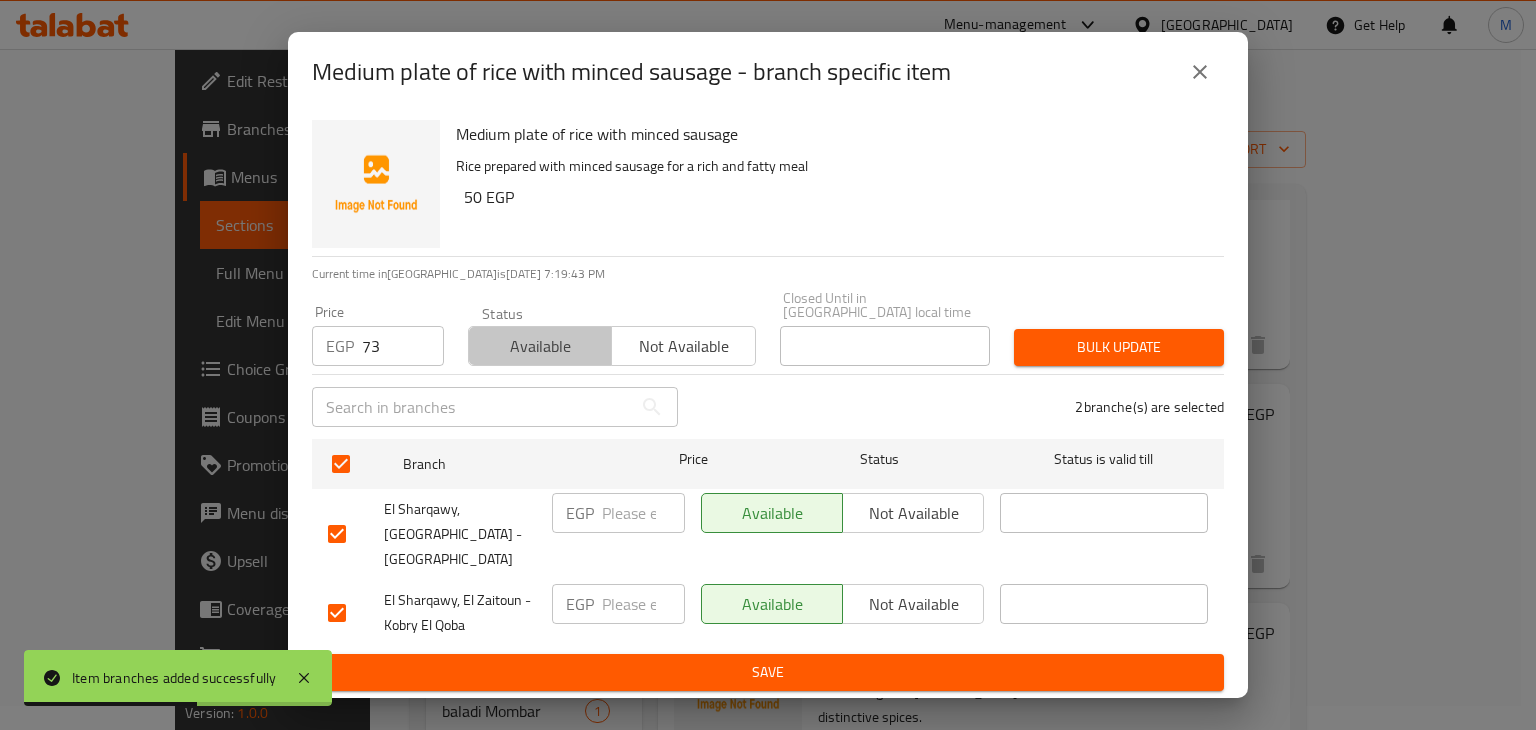 click on "Available" at bounding box center (540, 346) 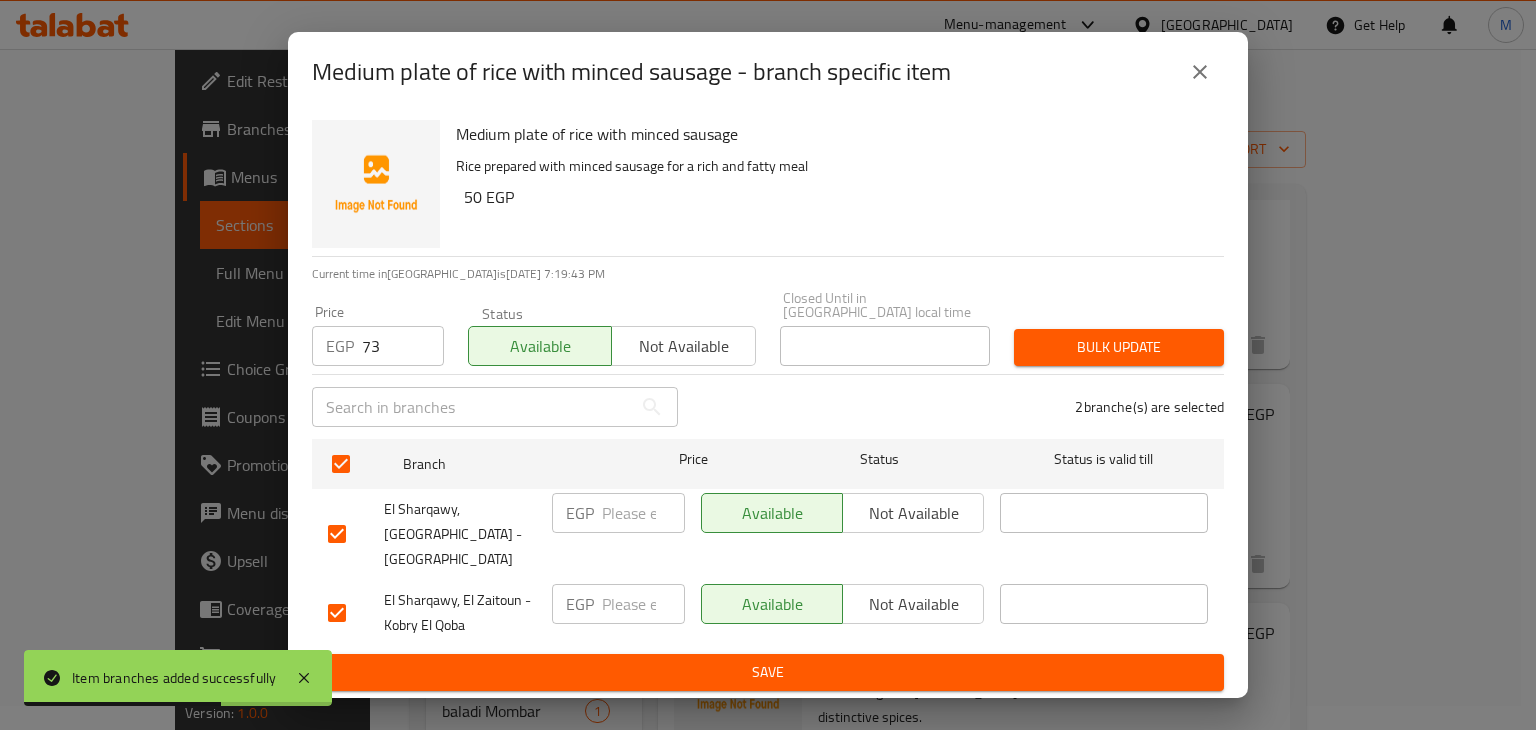 click on "Bulk update" at bounding box center [1119, 347] 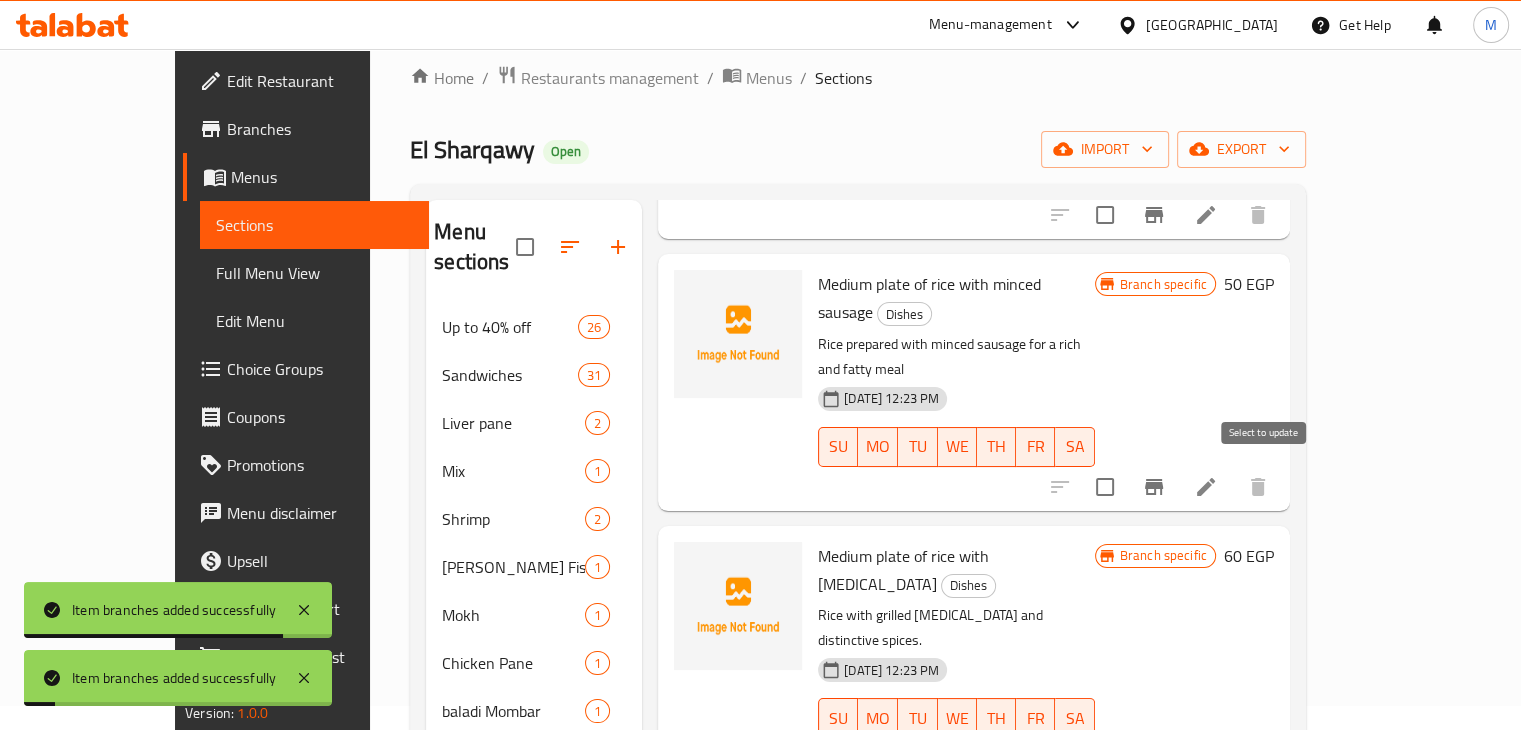 scroll, scrollTop: 415, scrollLeft: 0, axis: vertical 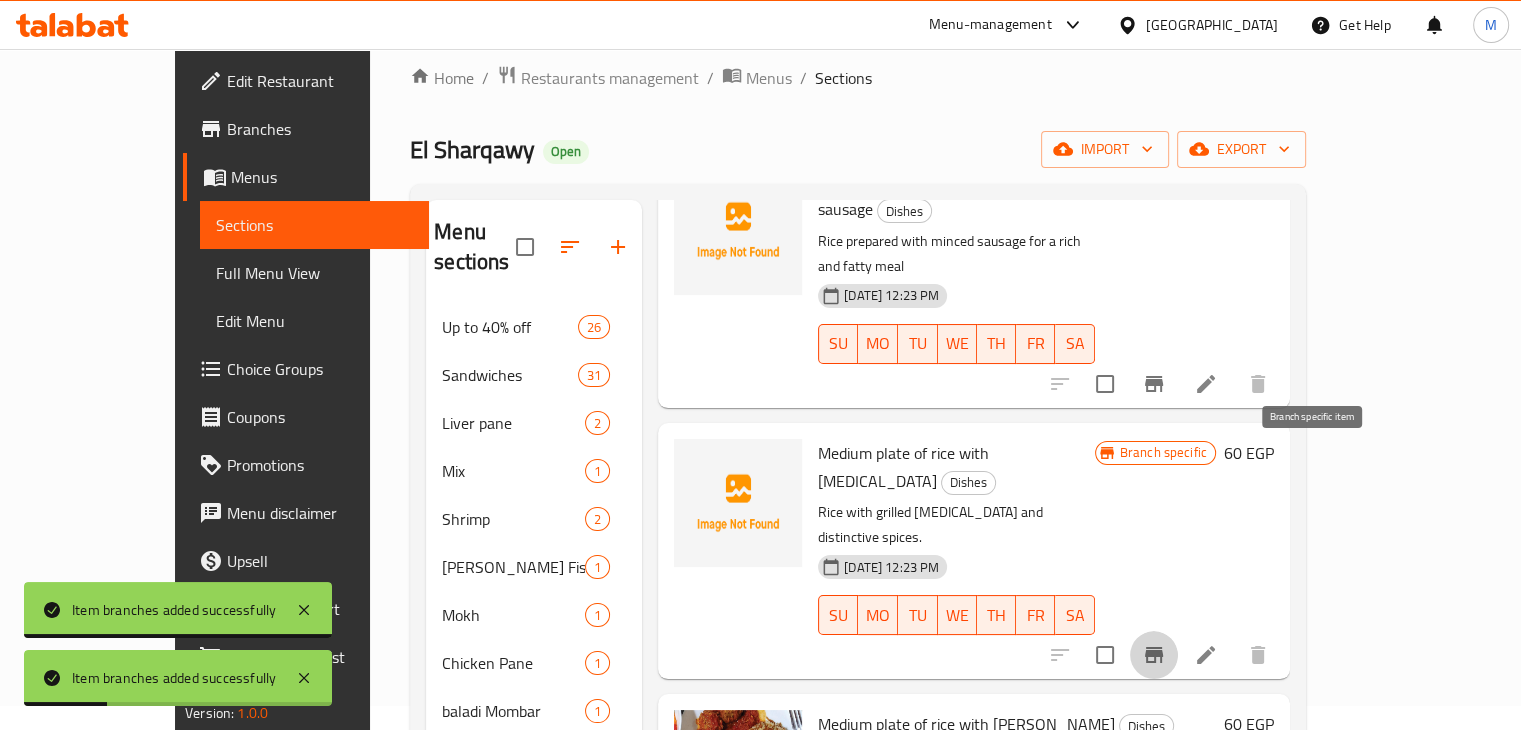 click 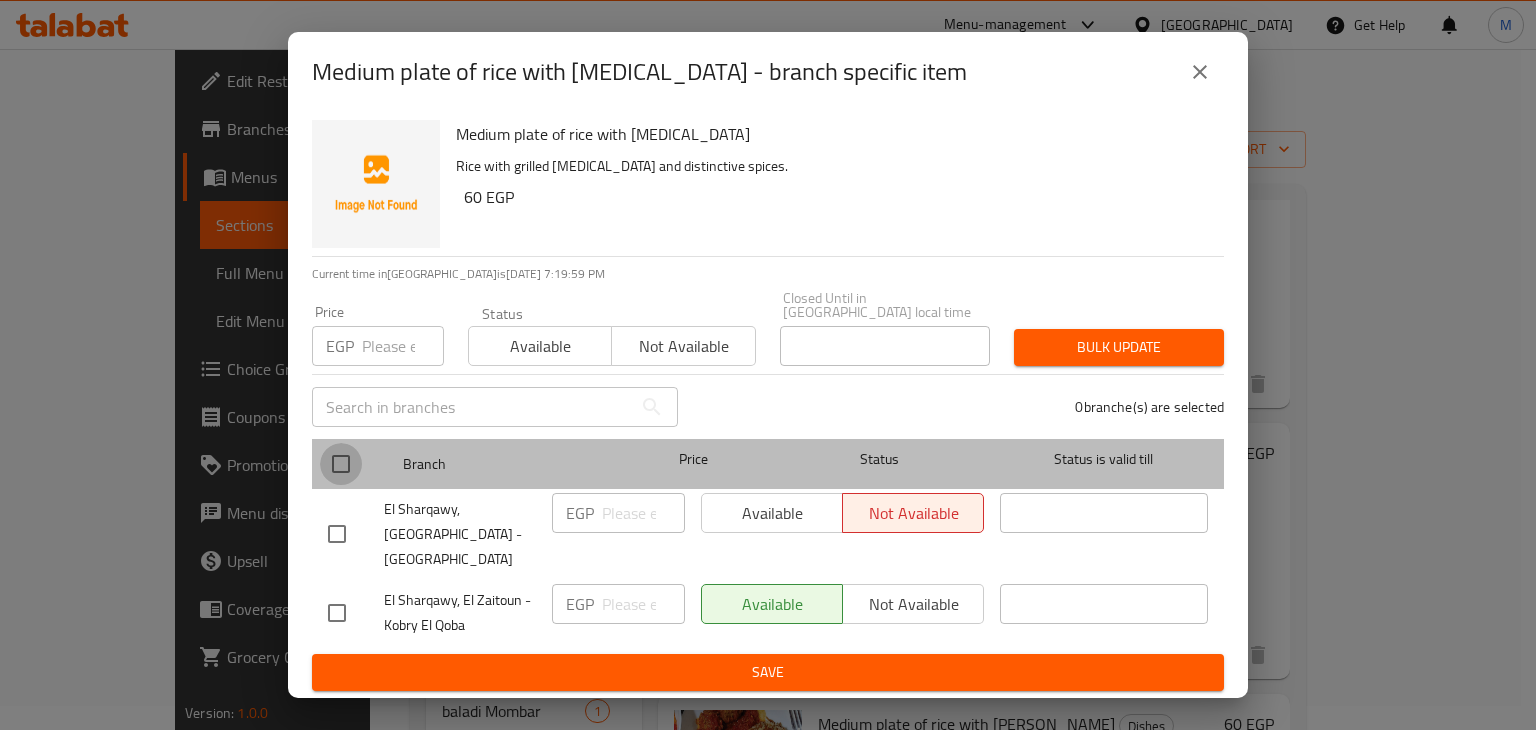 click at bounding box center (341, 464) 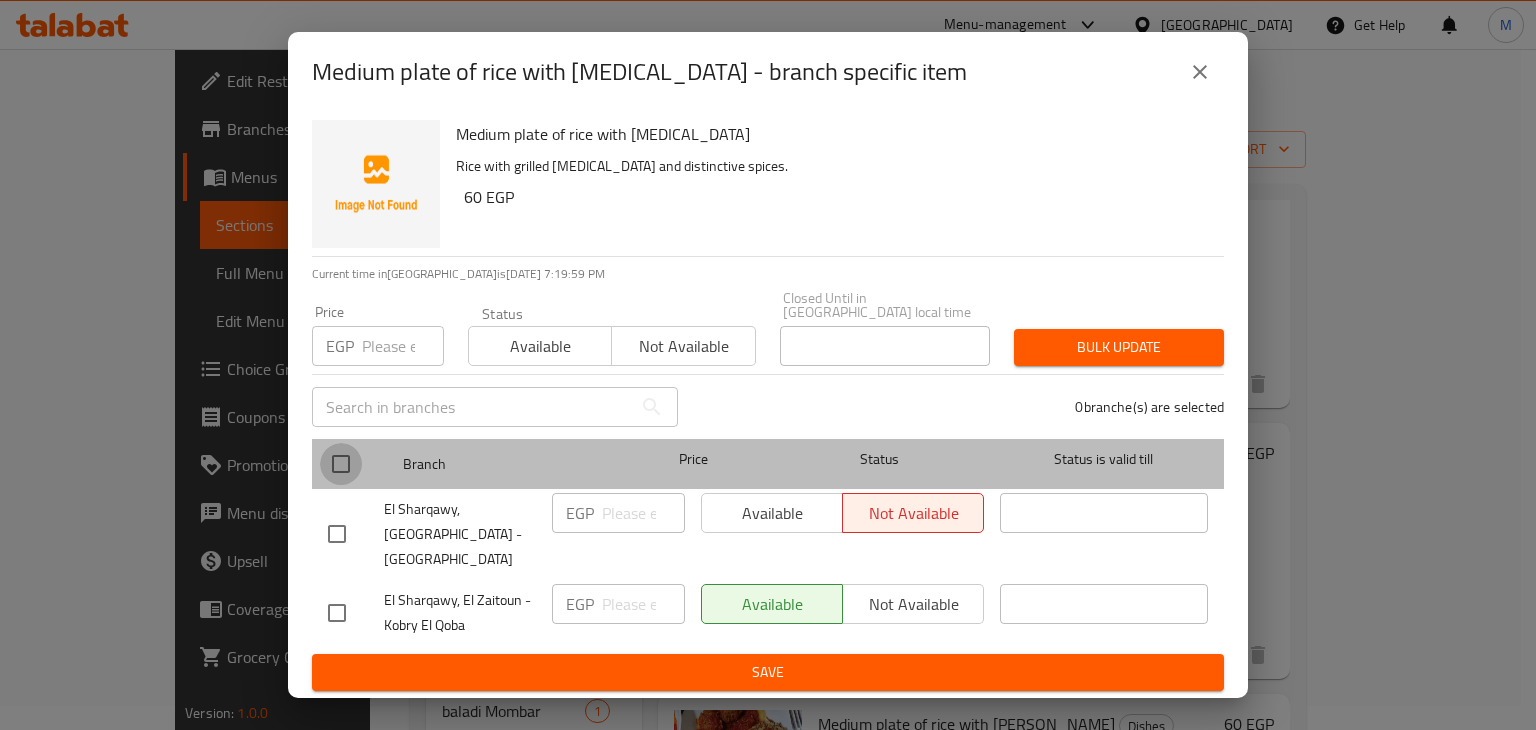 checkbox on "true" 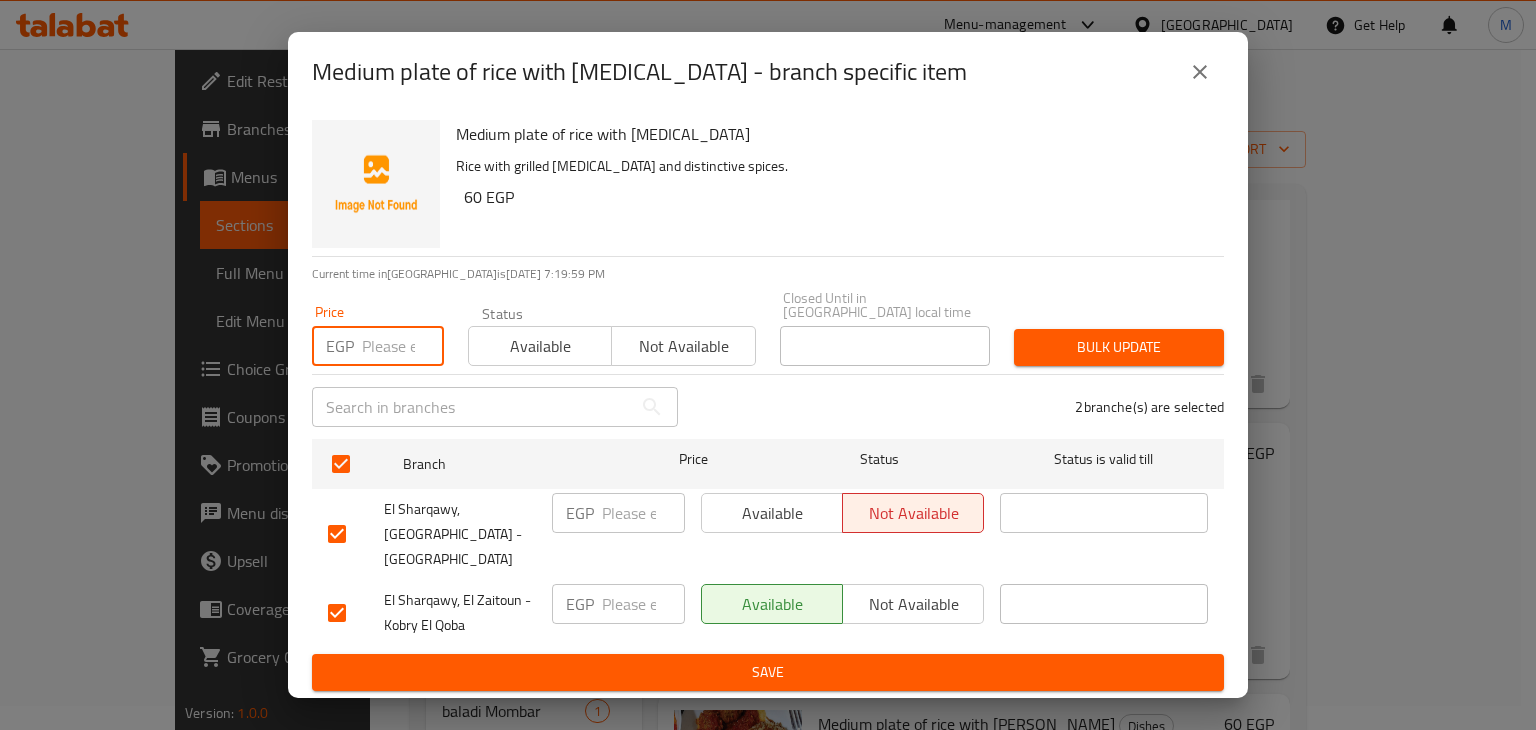click at bounding box center [403, 346] 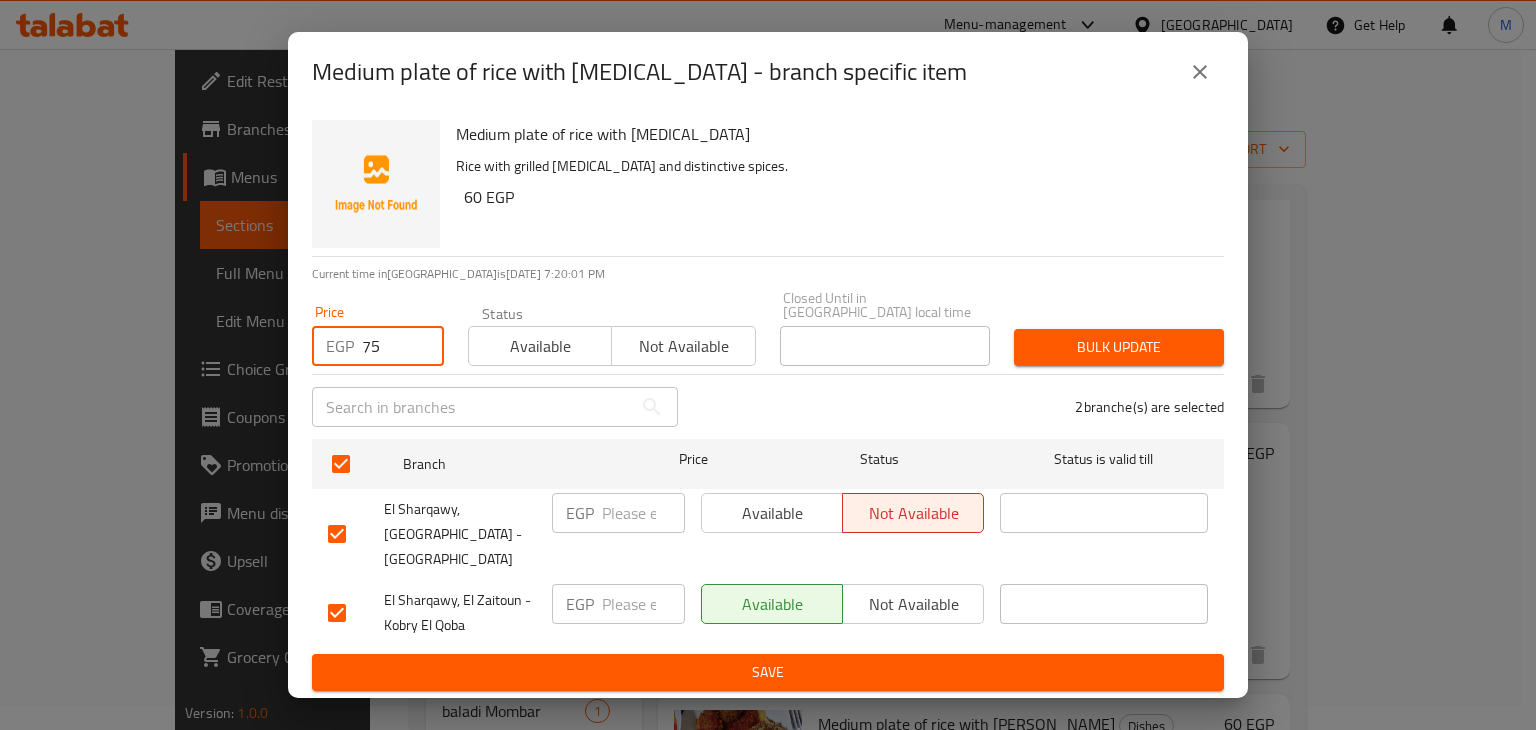 type on "75" 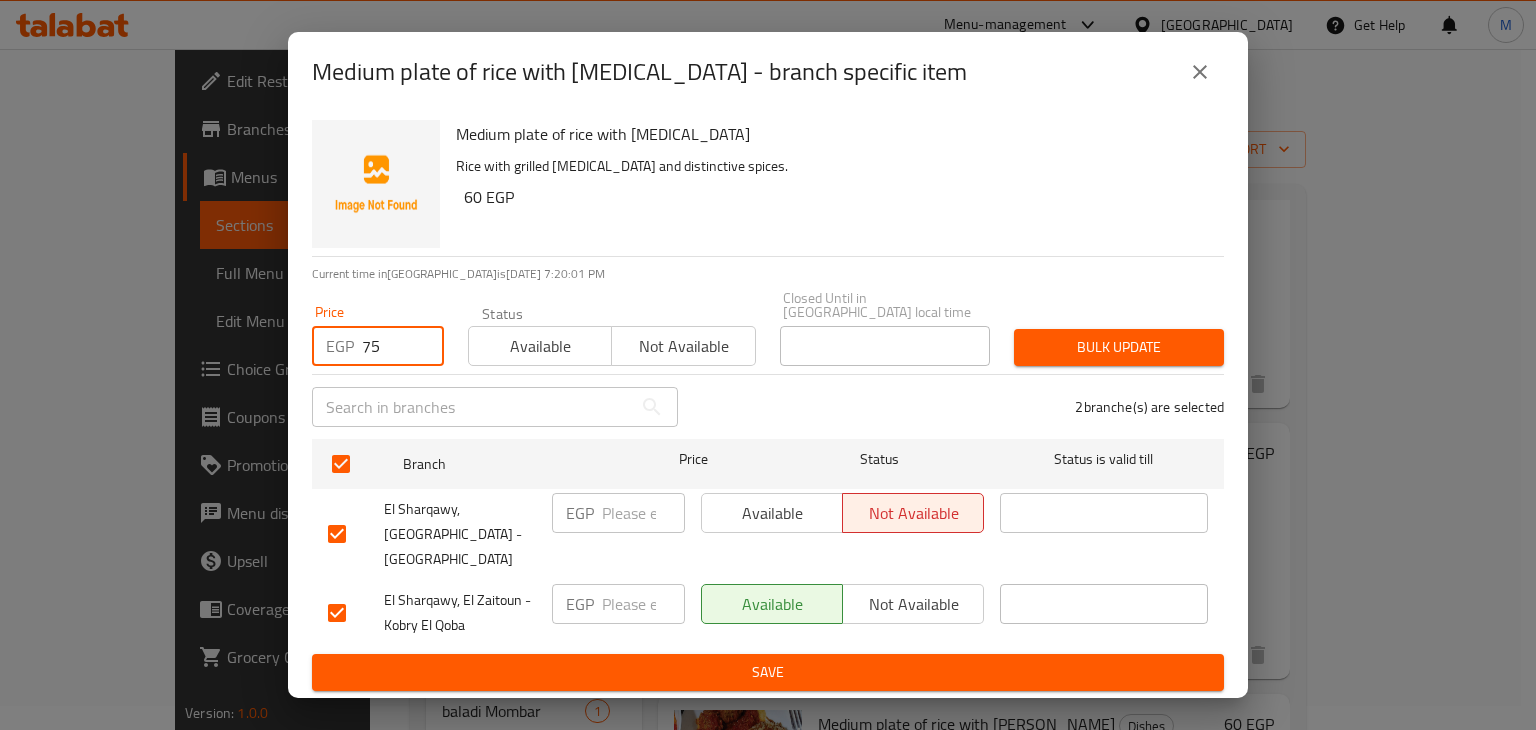 click on "Available" at bounding box center (540, 346) 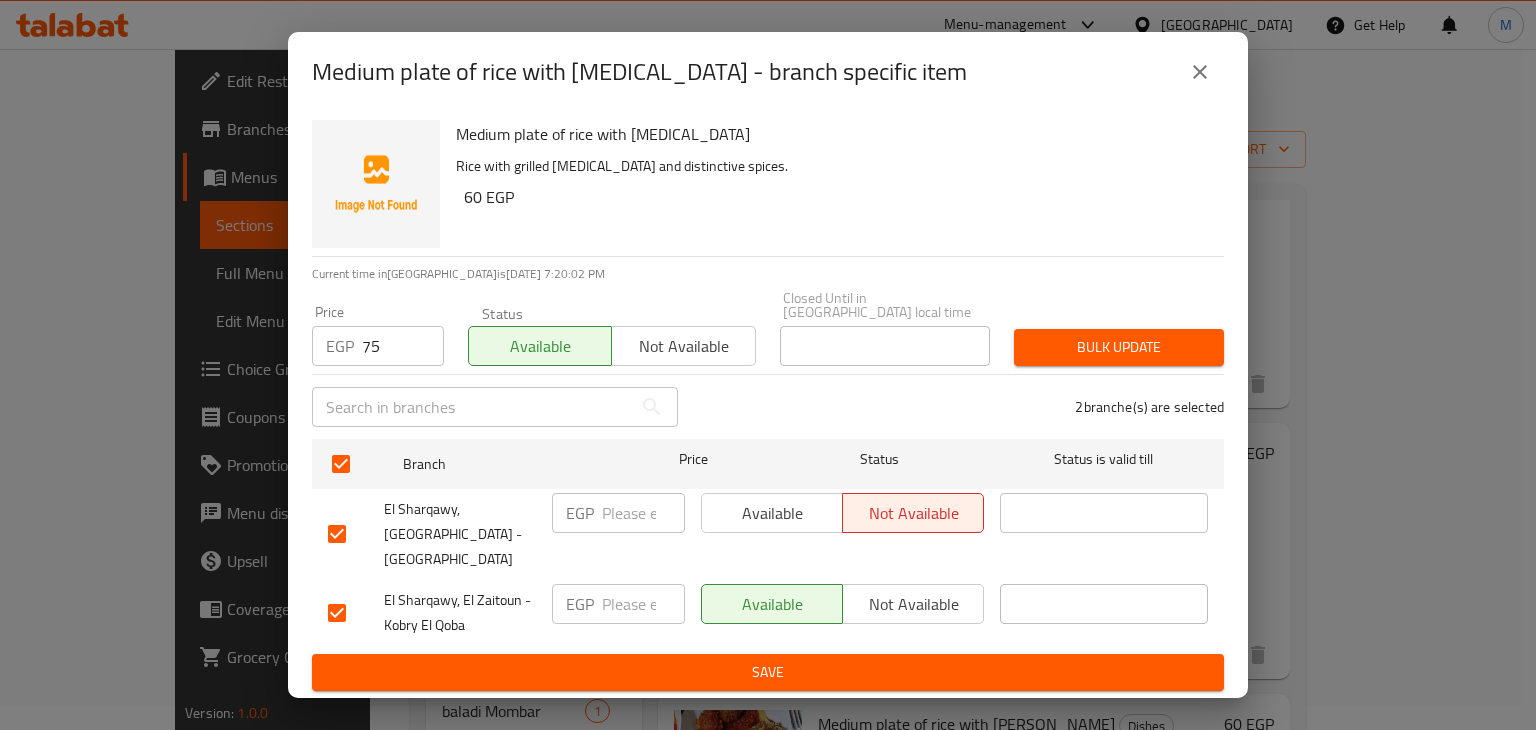 click on "Bulk update" at bounding box center (1119, 347) 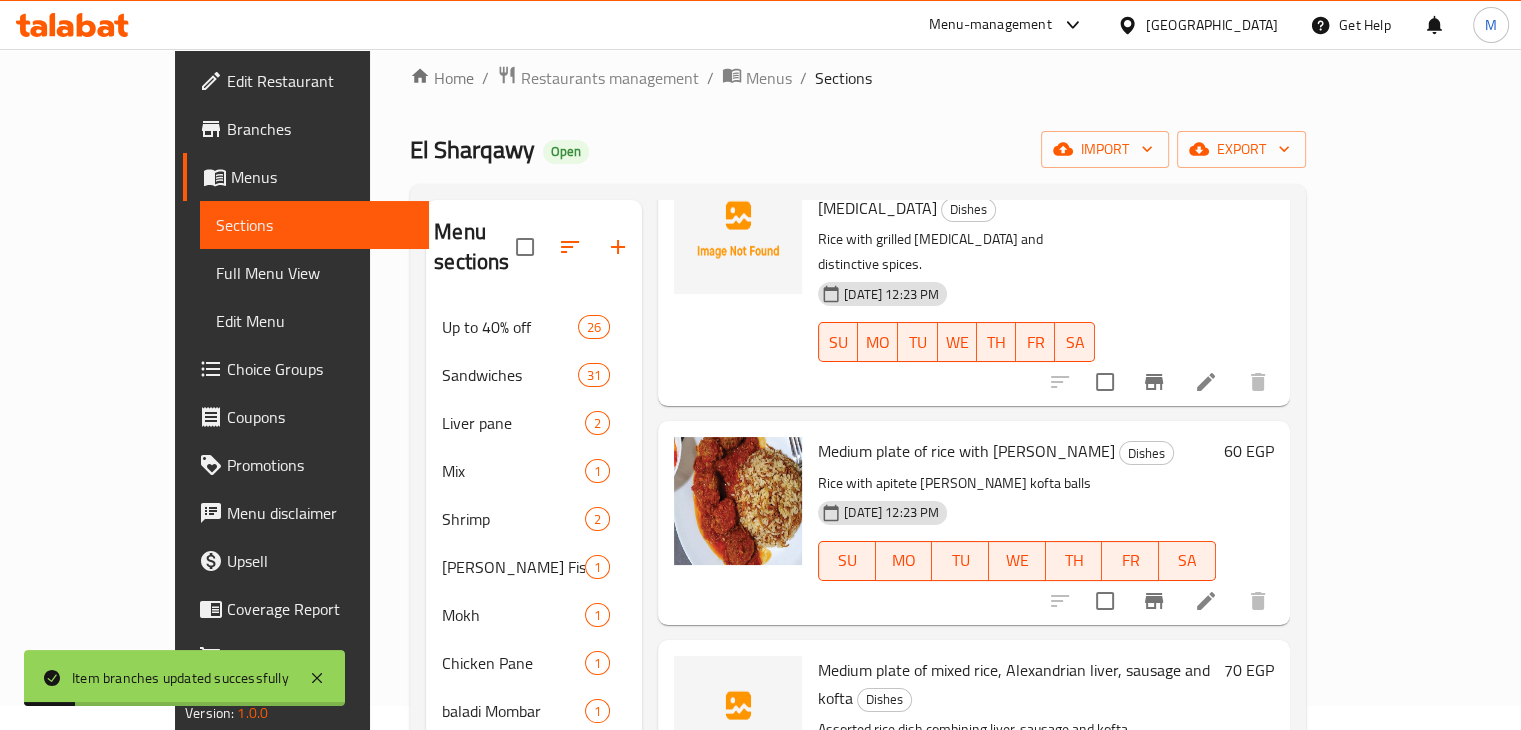 scroll, scrollTop: 690, scrollLeft: 0, axis: vertical 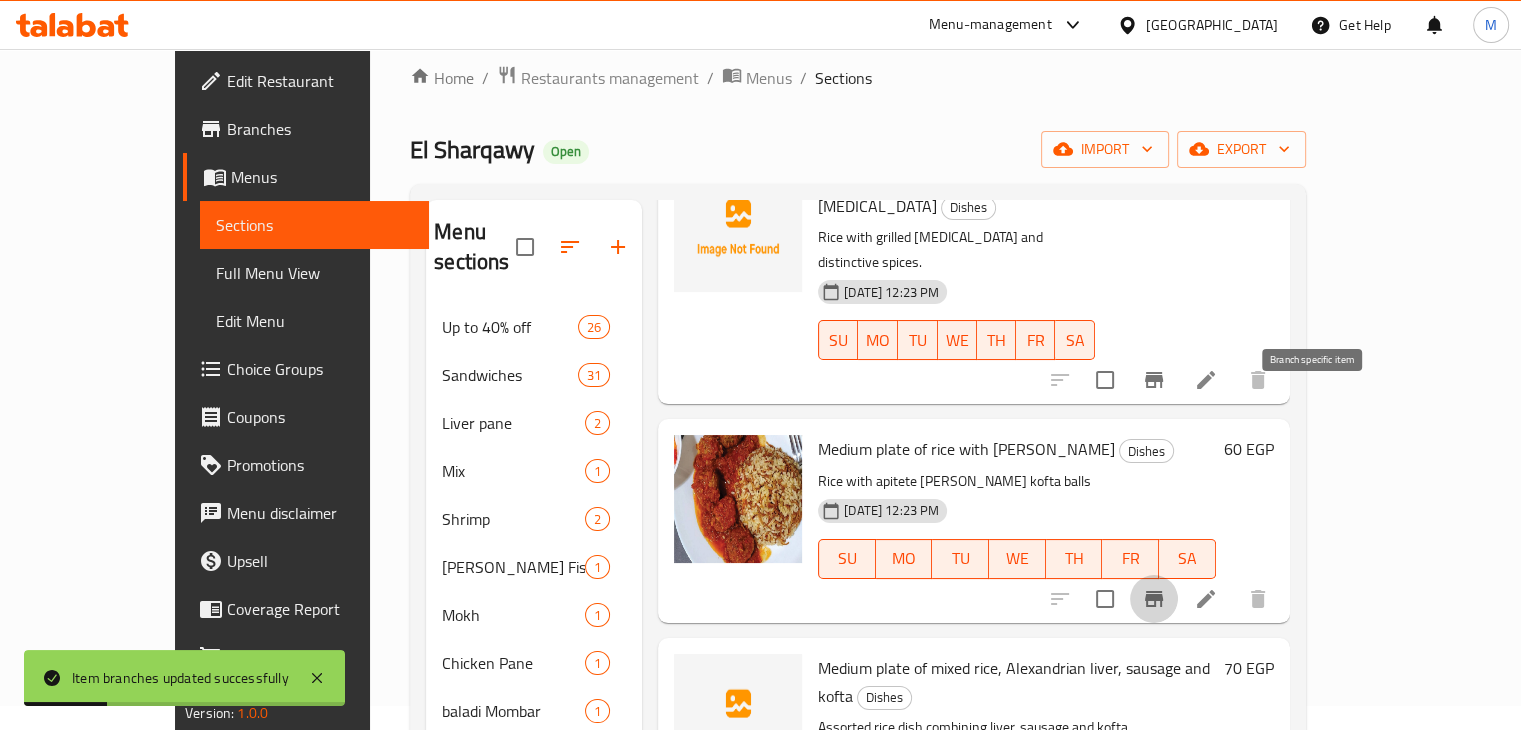 click at bounding box center (1154, 599) 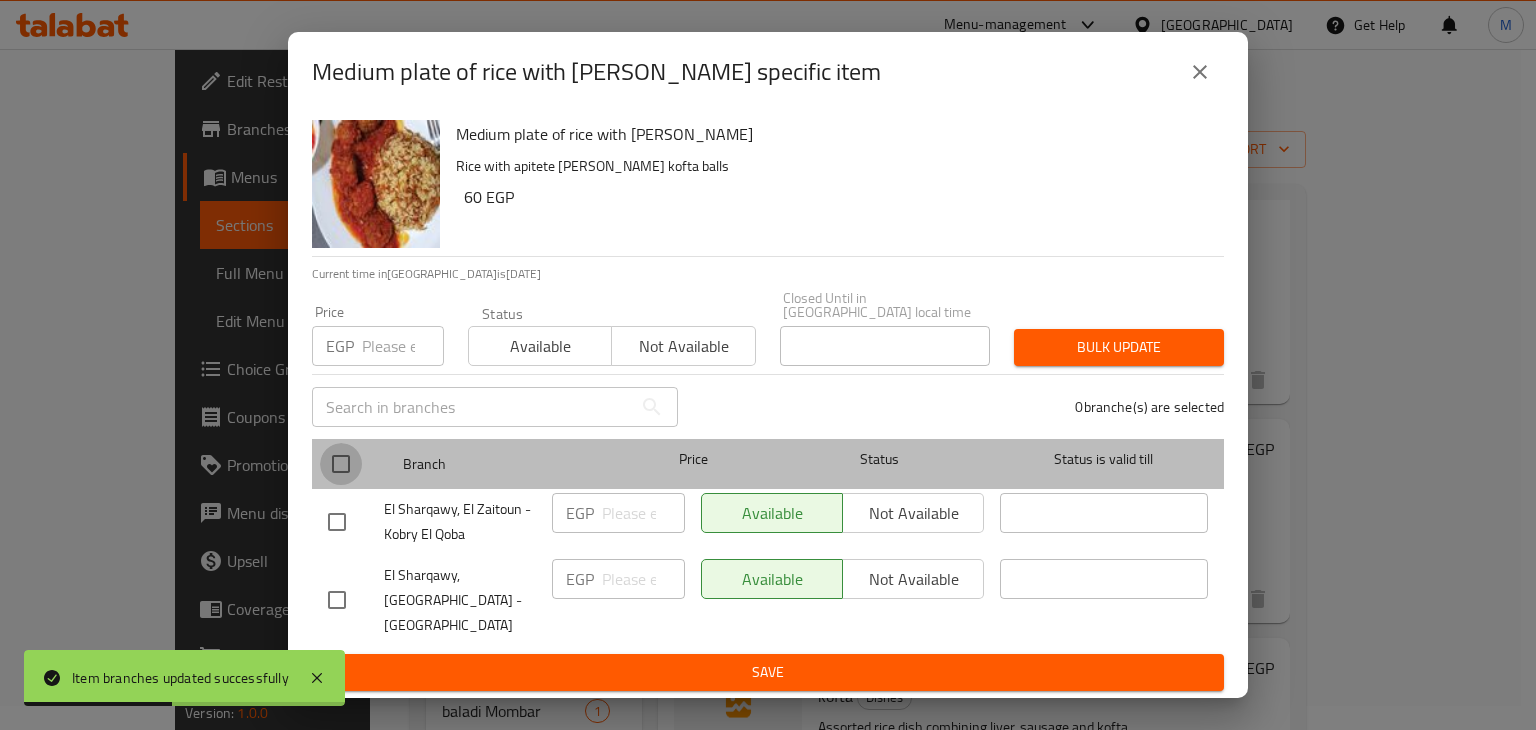 click at bounding box center (341, 464) 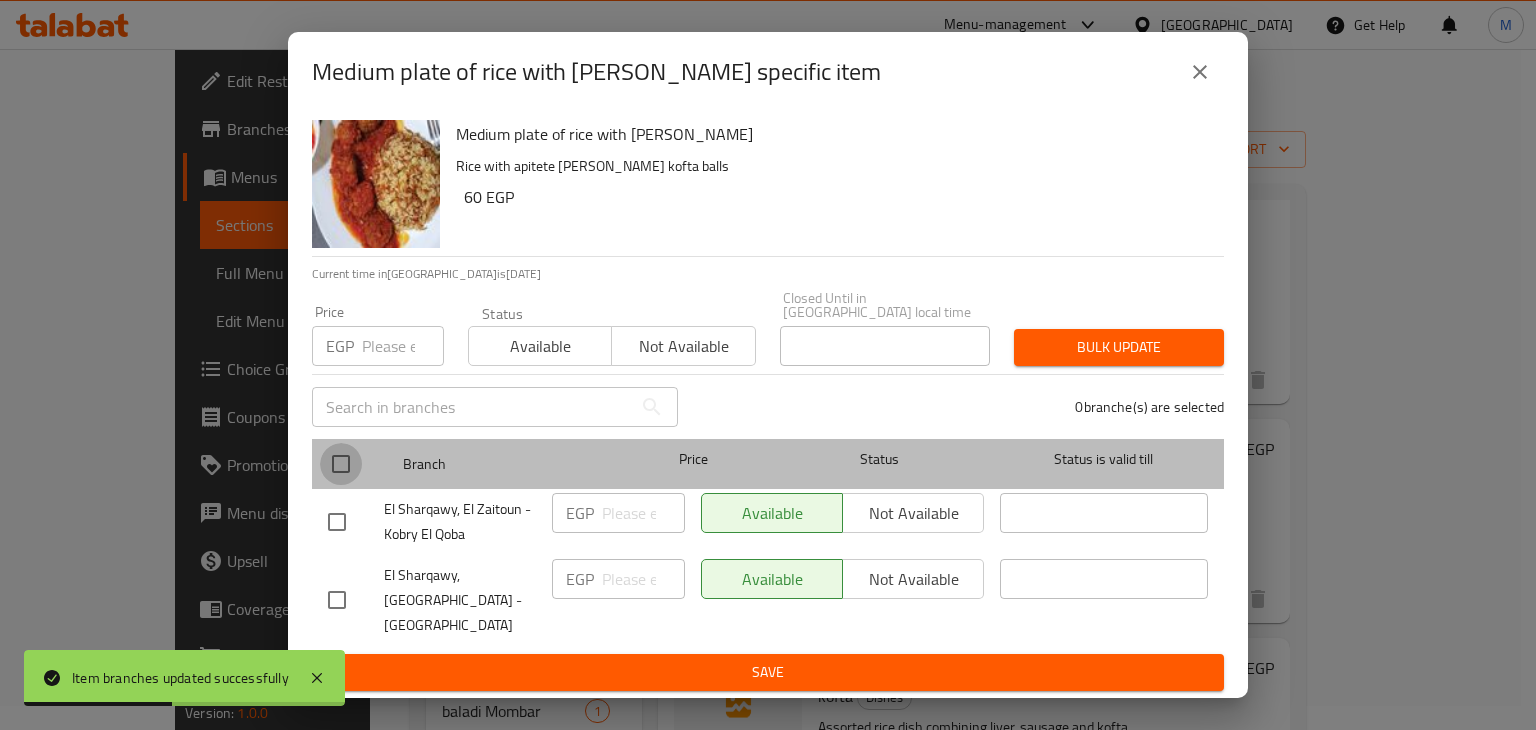 checkbox on "true" 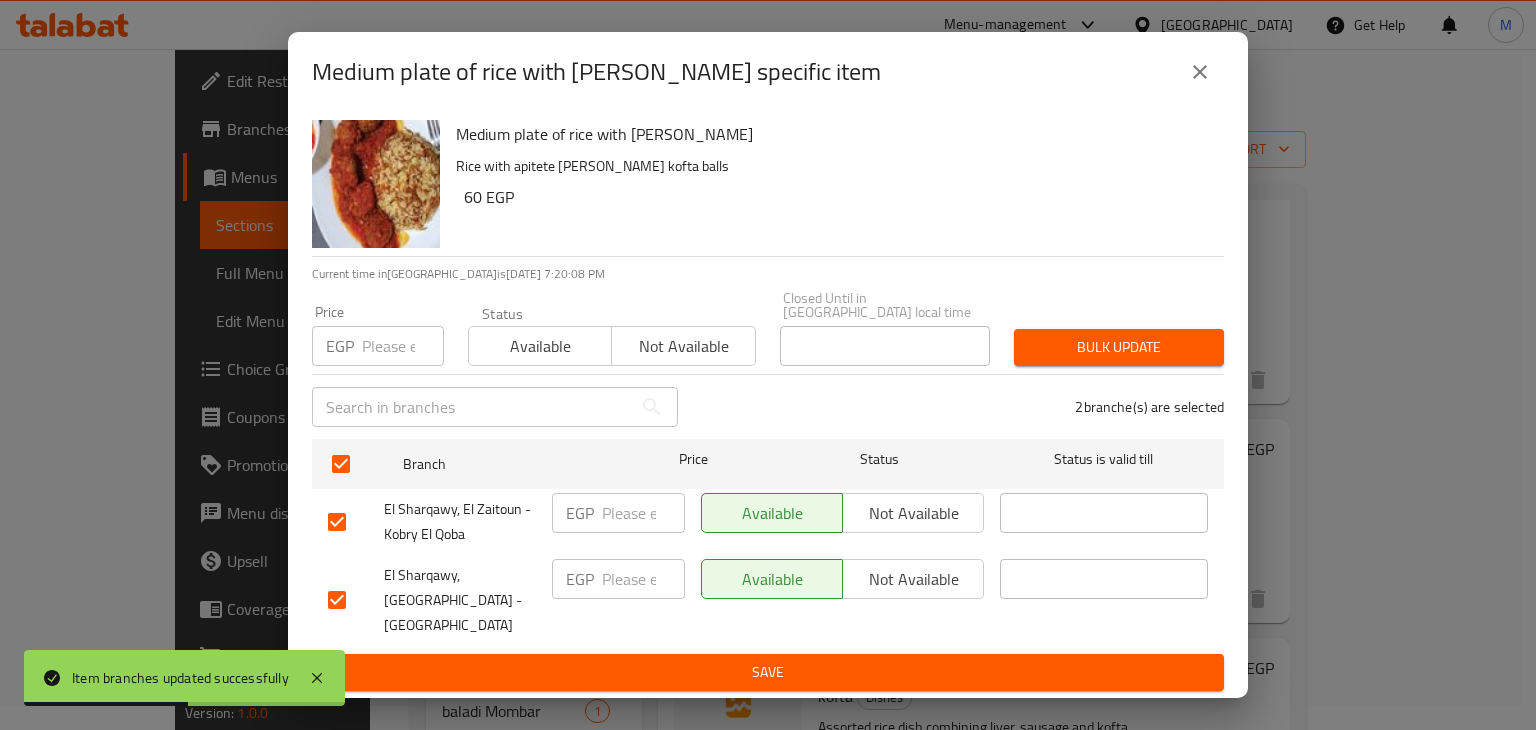click at bounding box center (403, 346) 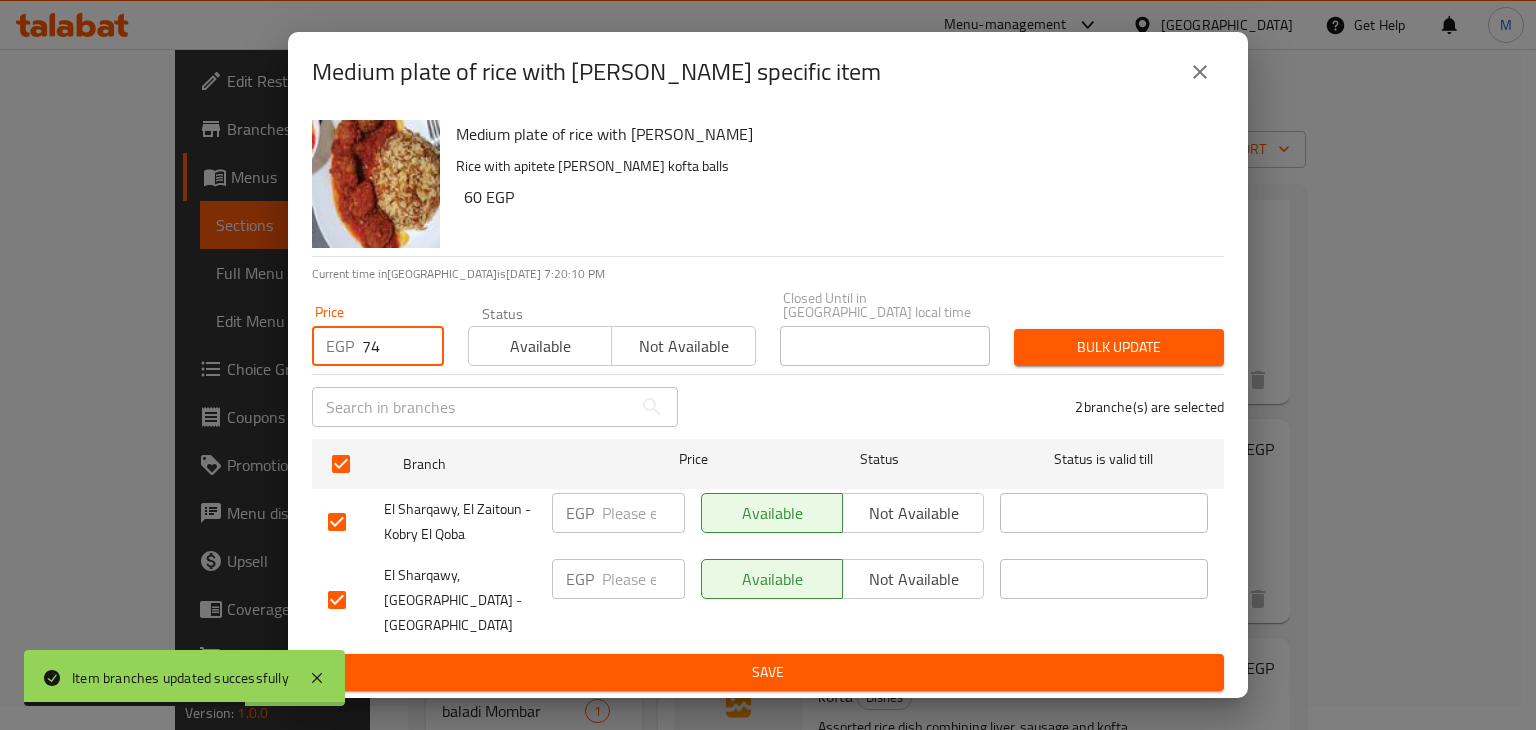 type 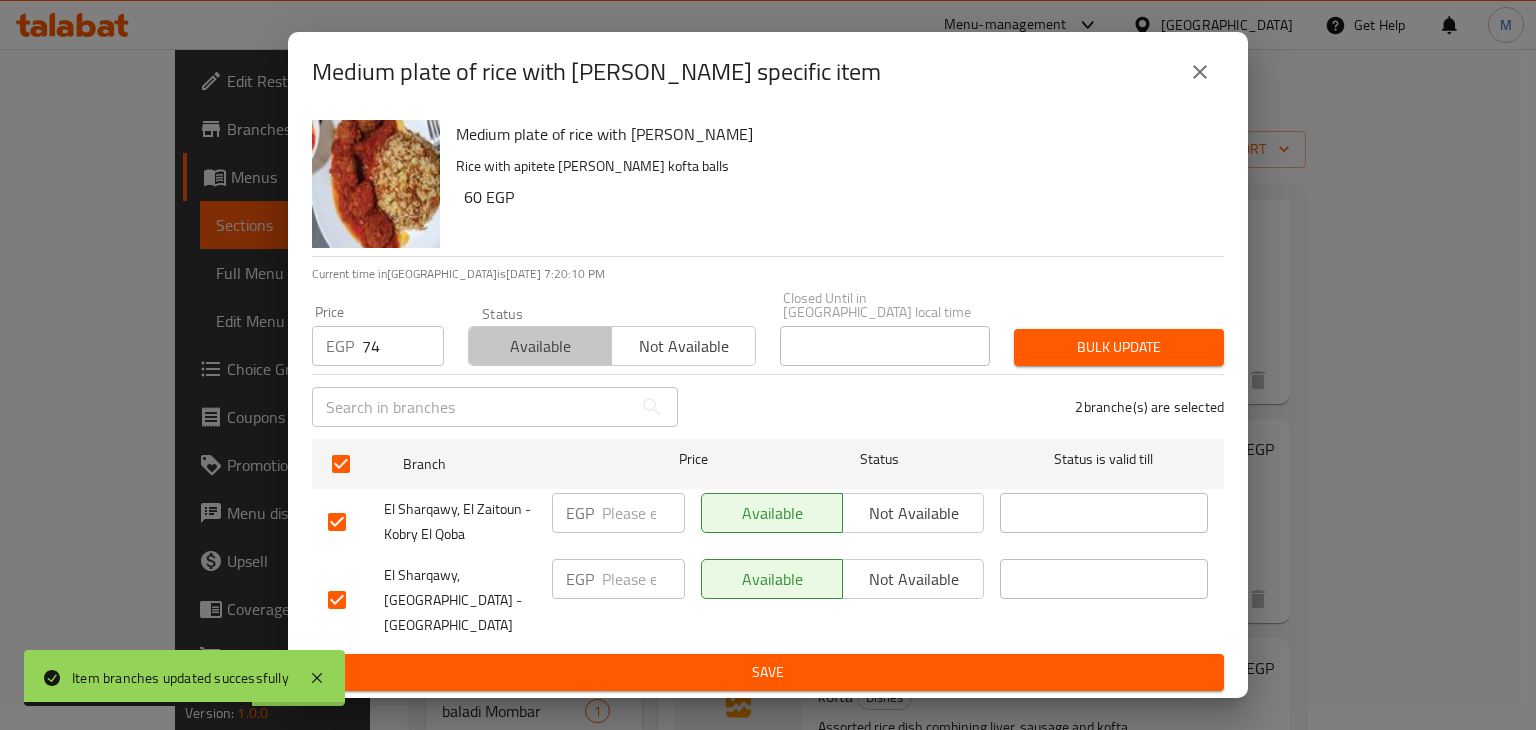 click on "Available" at bounding box center (540, 346) 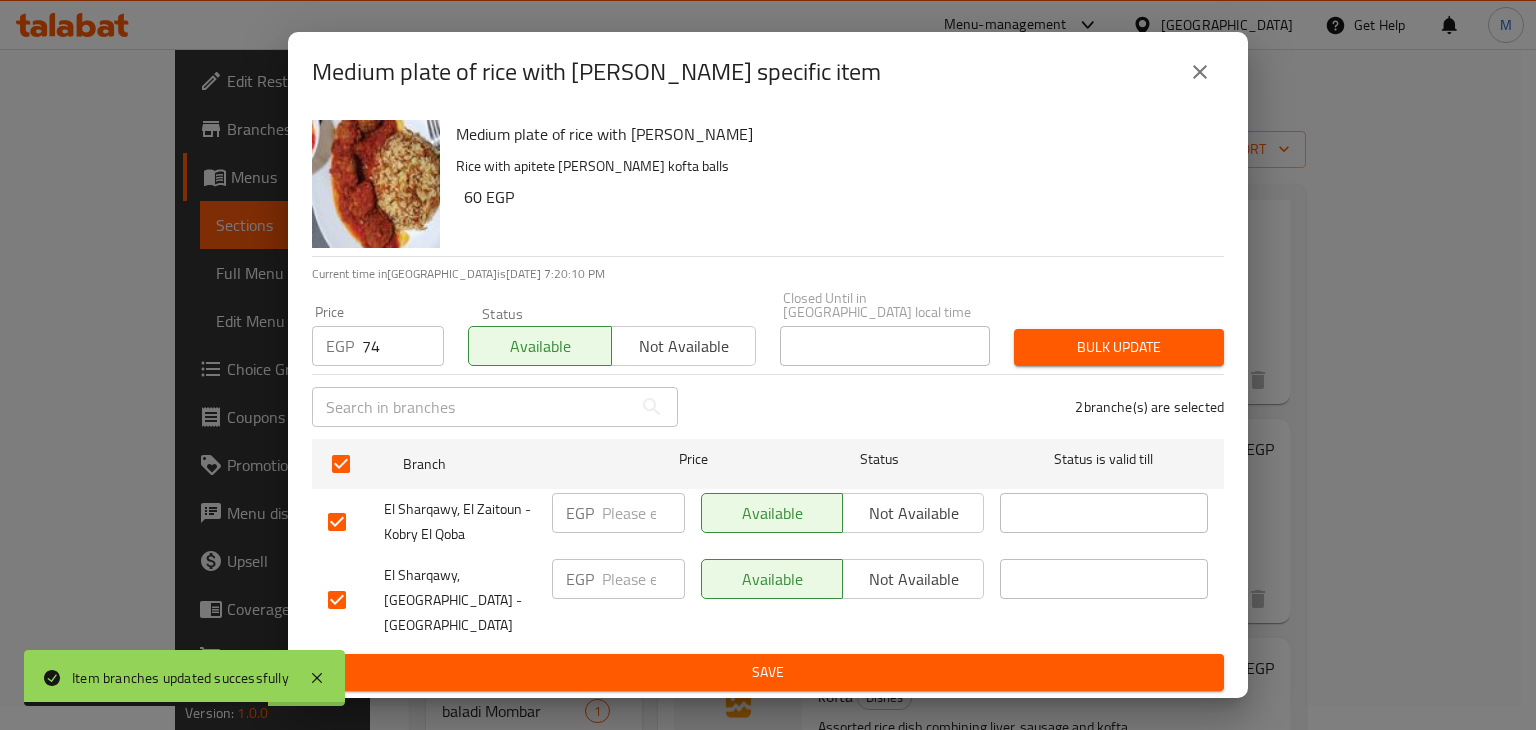 click on "Bulk update" at bounding box center (1119, 347) 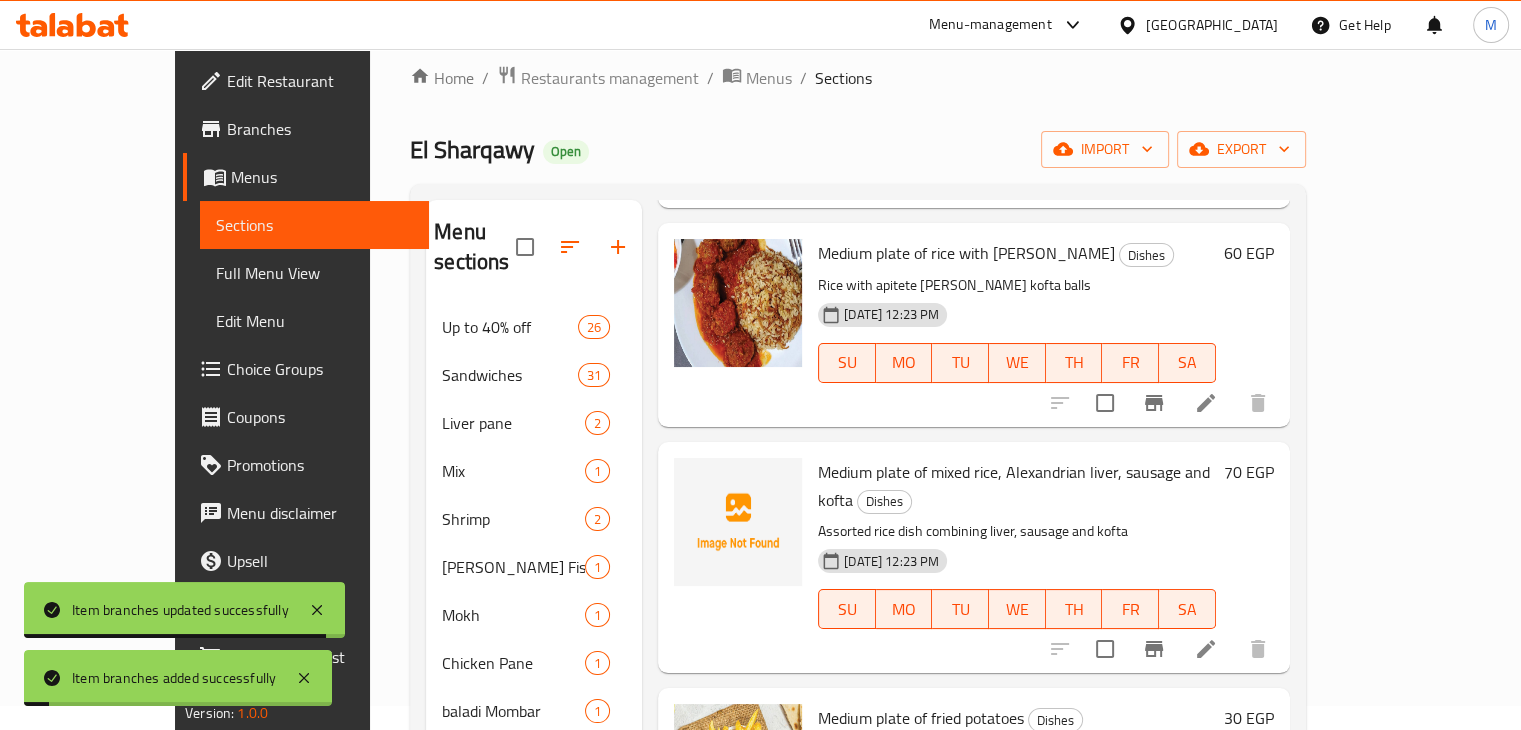scroll, scrollTop: 896, scrollLeft: 0, axis: vertical 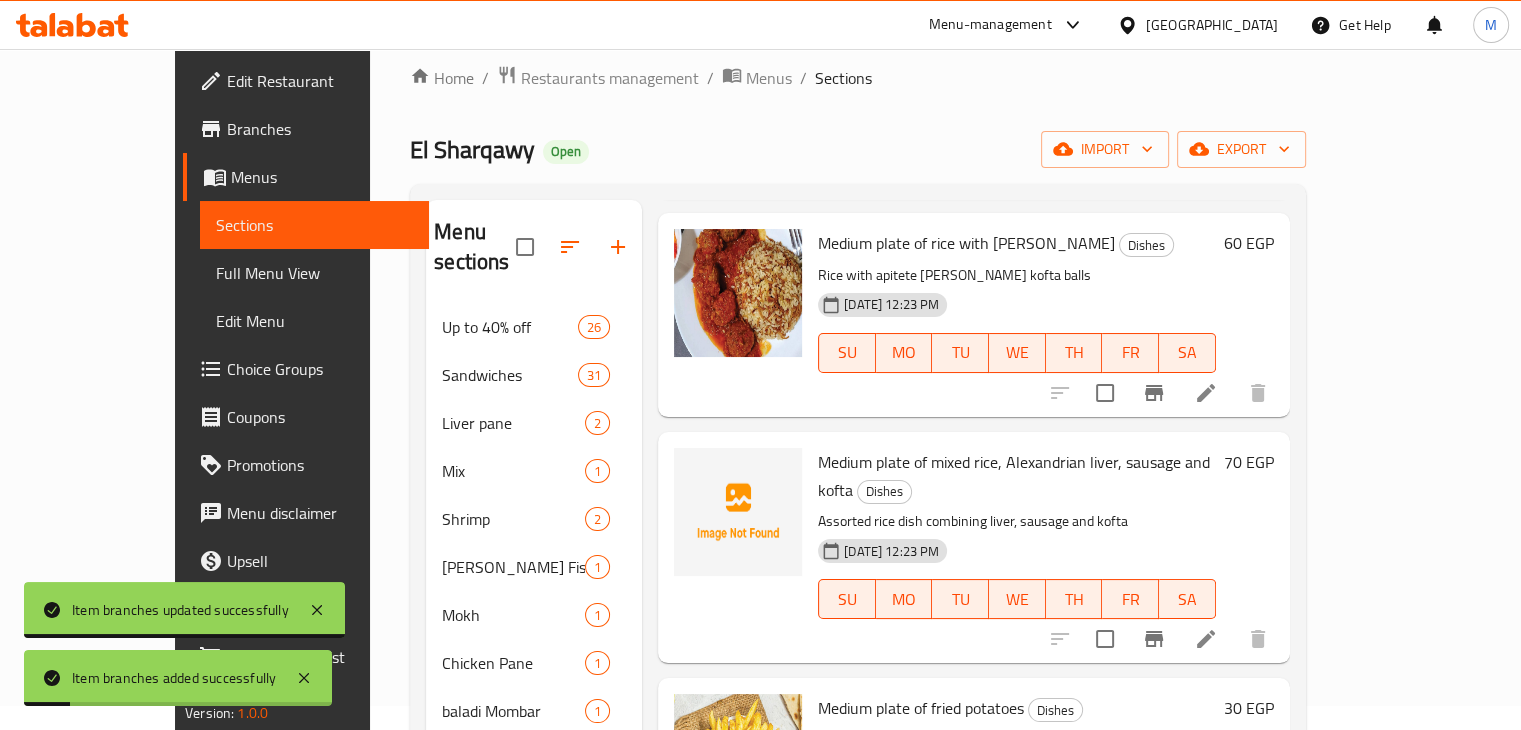 click 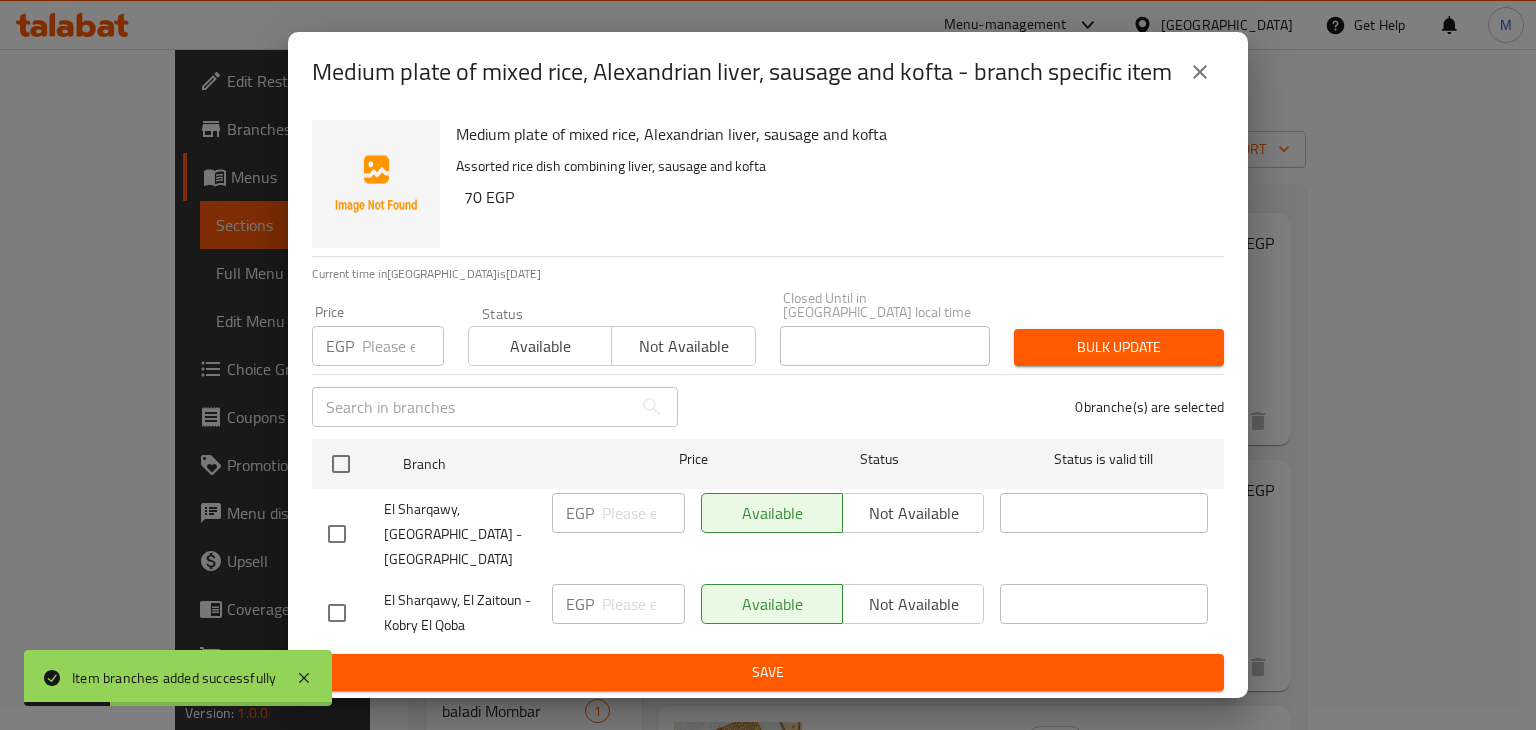 click on "Price EGP Price" at bounding box center (378, 335) 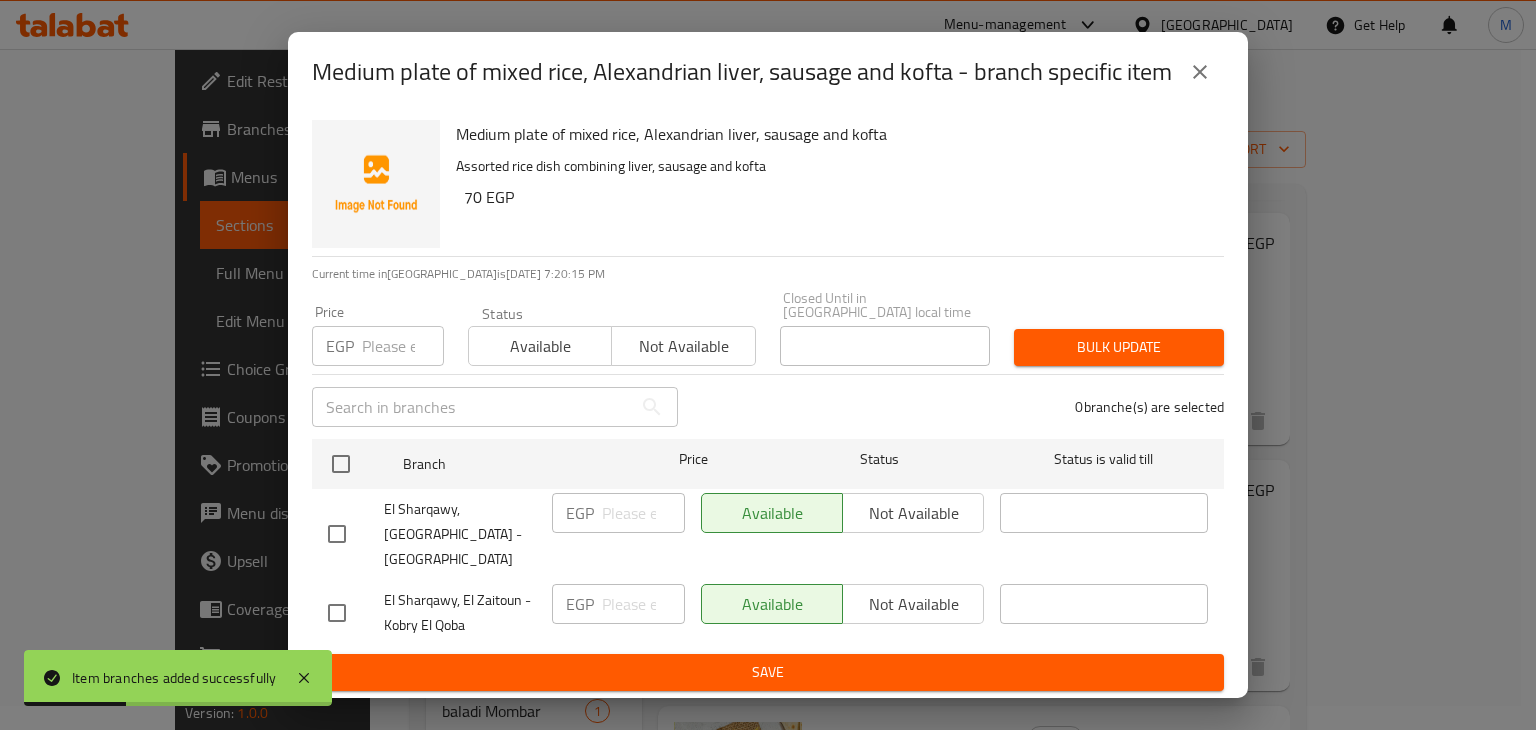 click at bounding box center (403, 346) 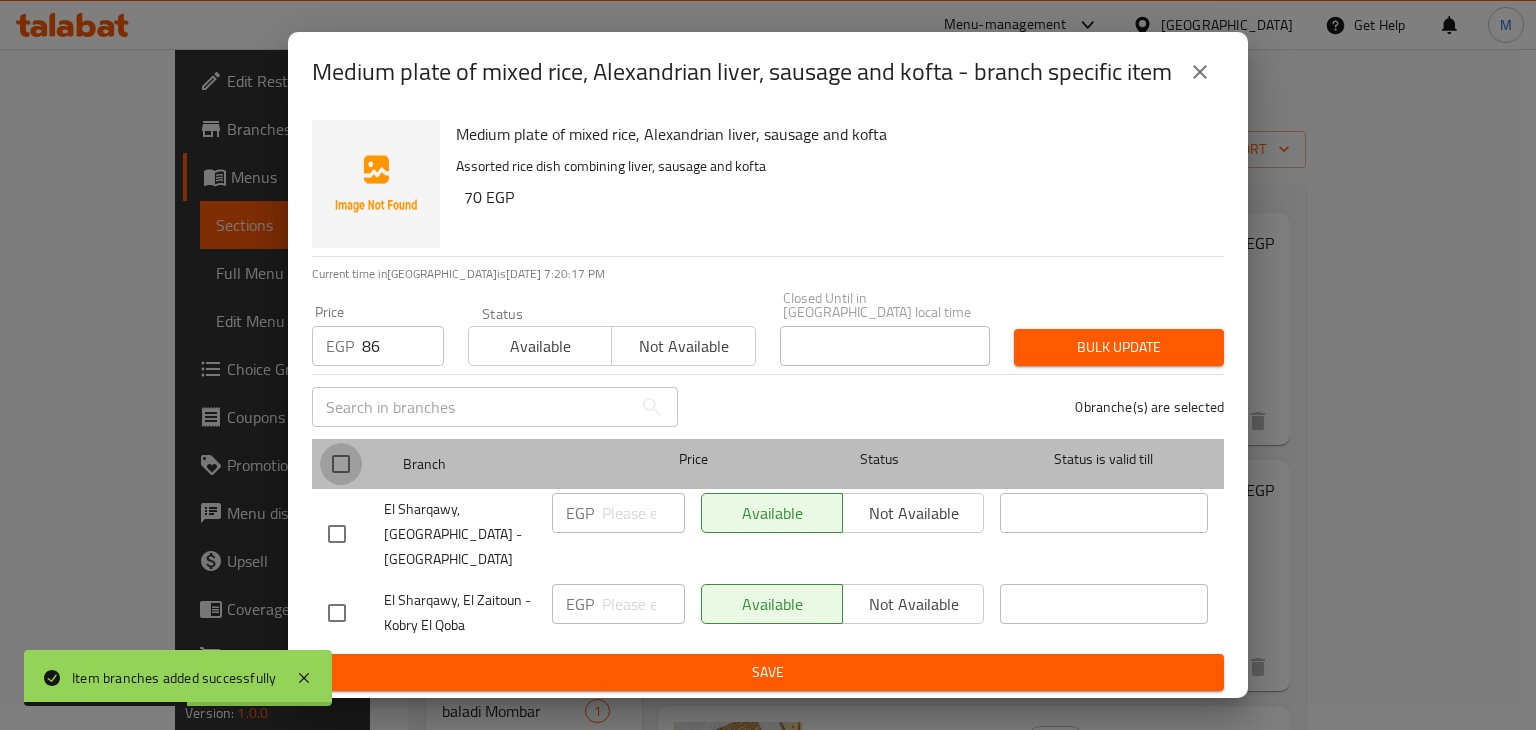 click at bounding box center (341, 464) 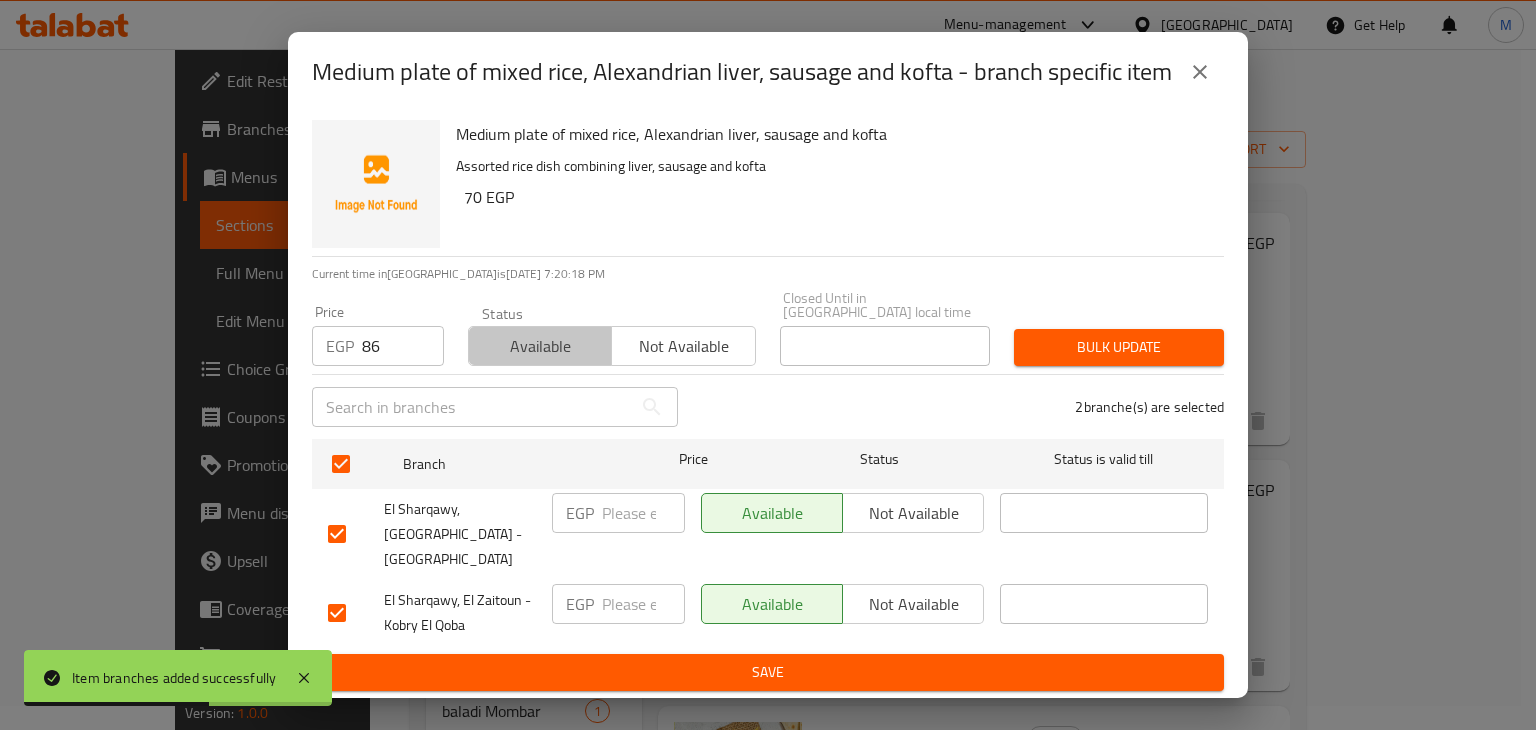 click on "Available" at bounding box center [540, 346] 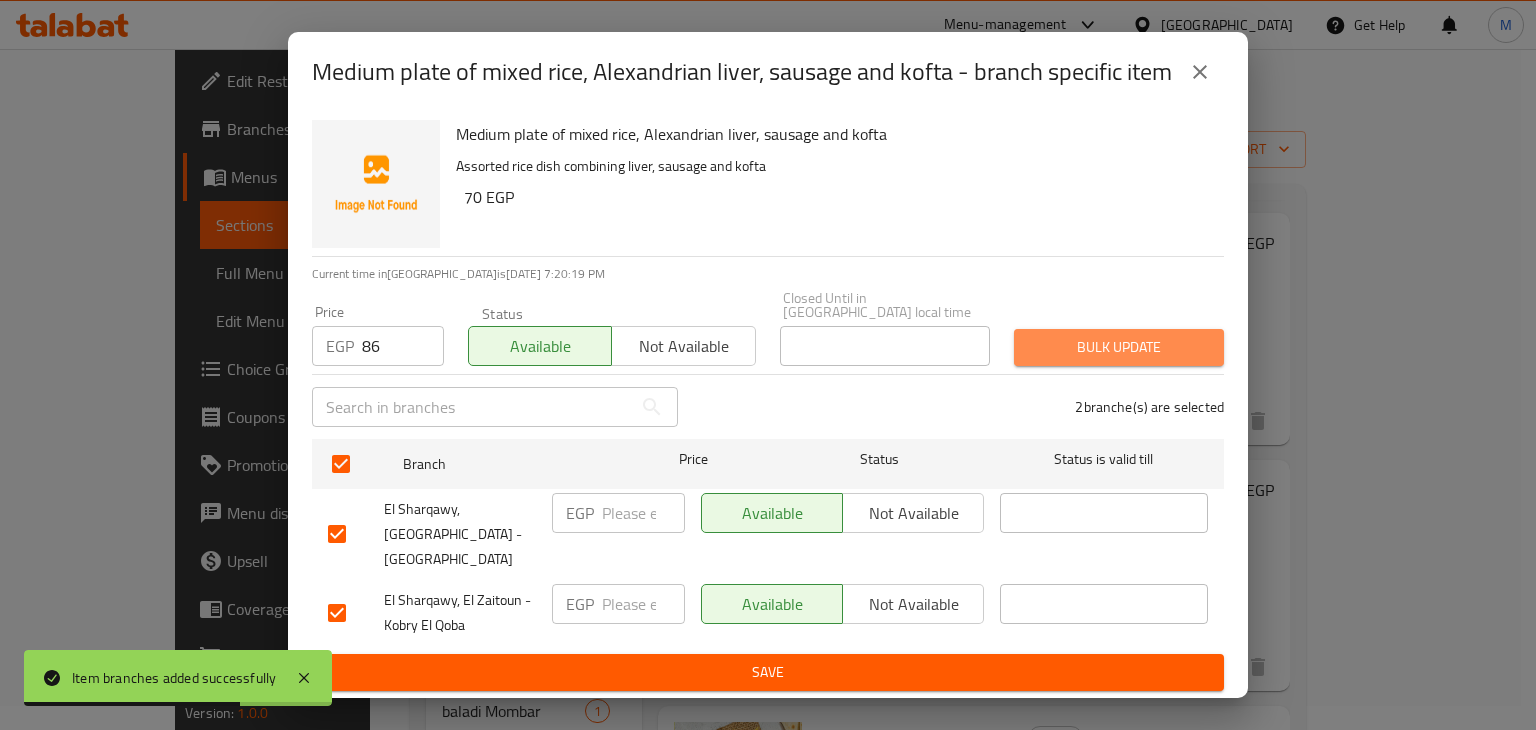 click on "Bulk update" at bounding box center (1119, 347) 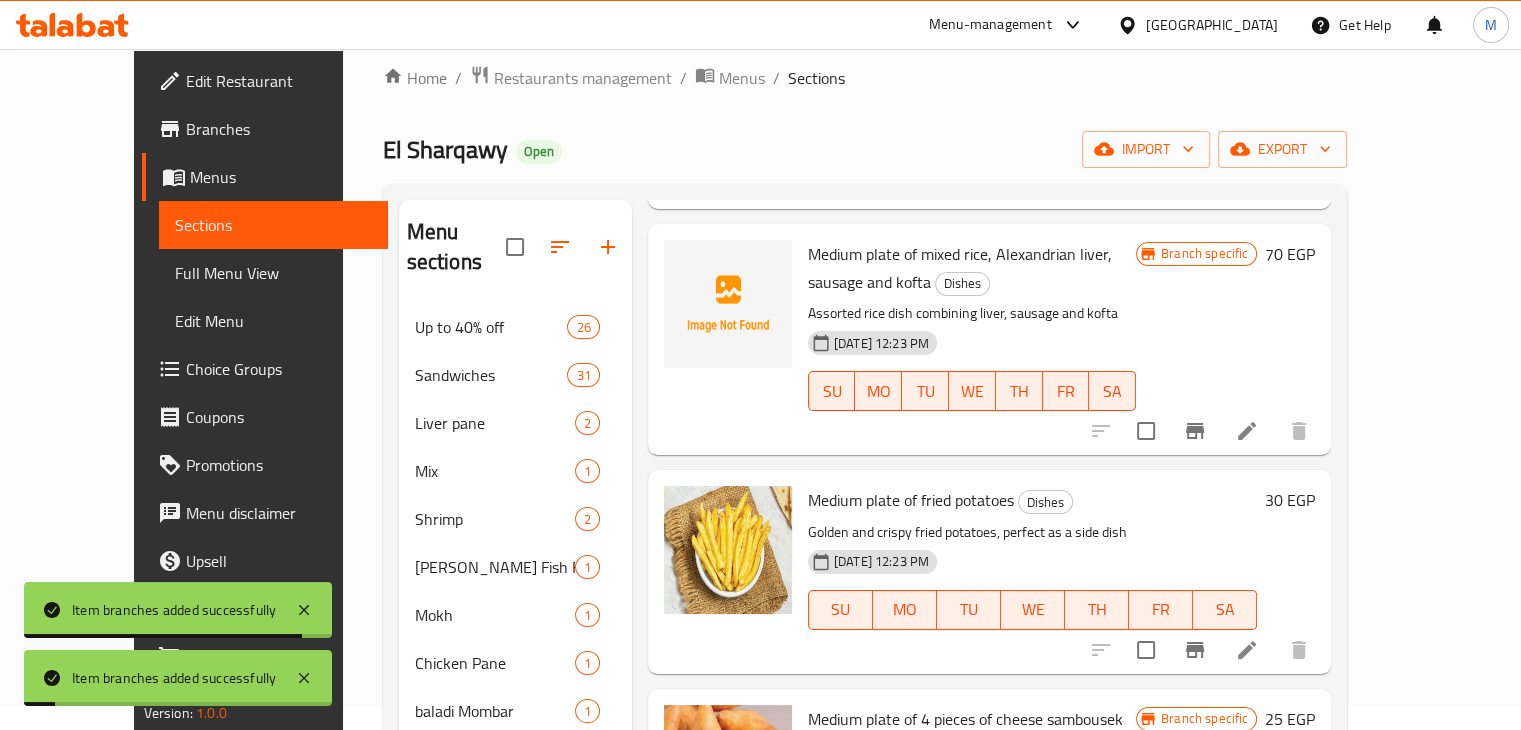 scroll, scrollTop: 1135, scrollLeft: 0, axis: vertical 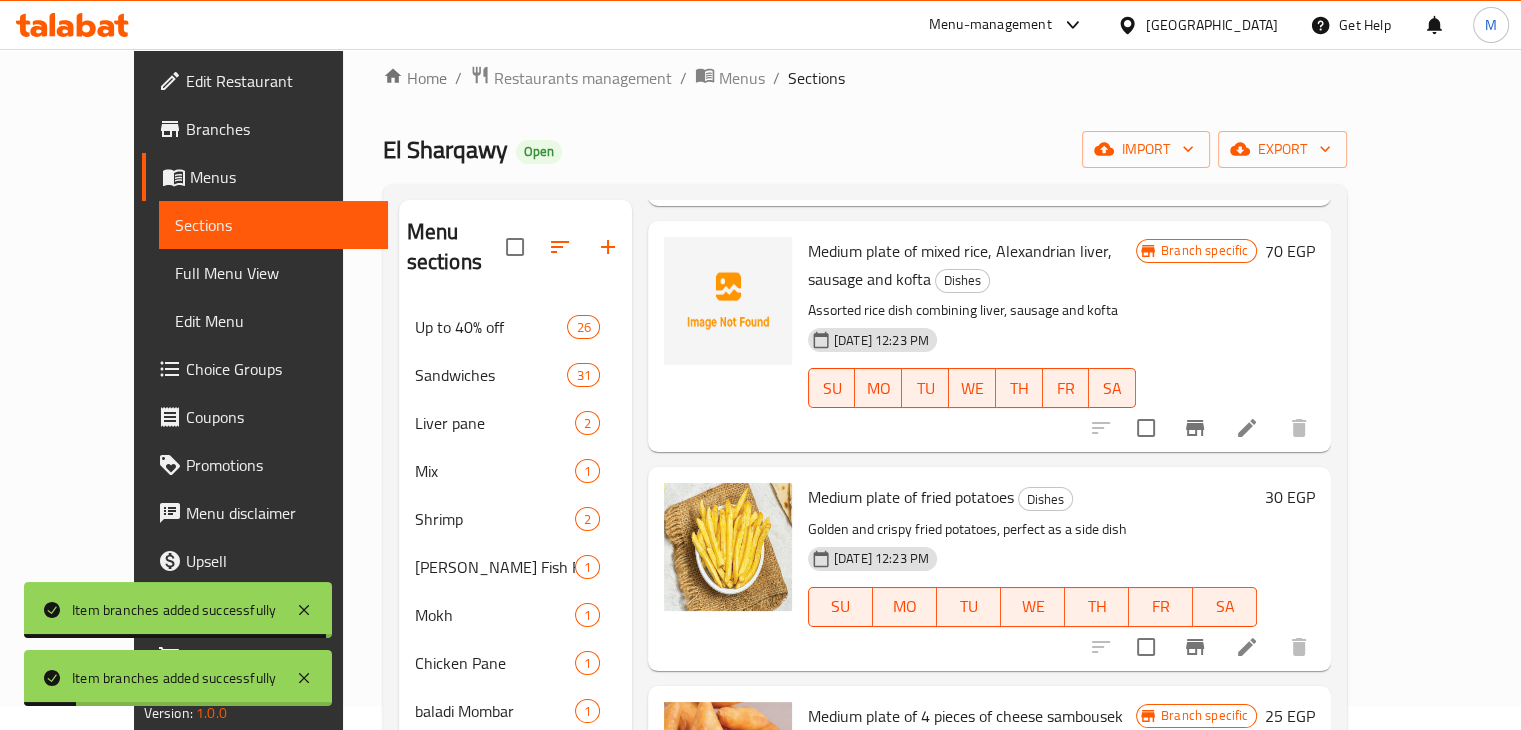 click at bounding box center (1195, 647) 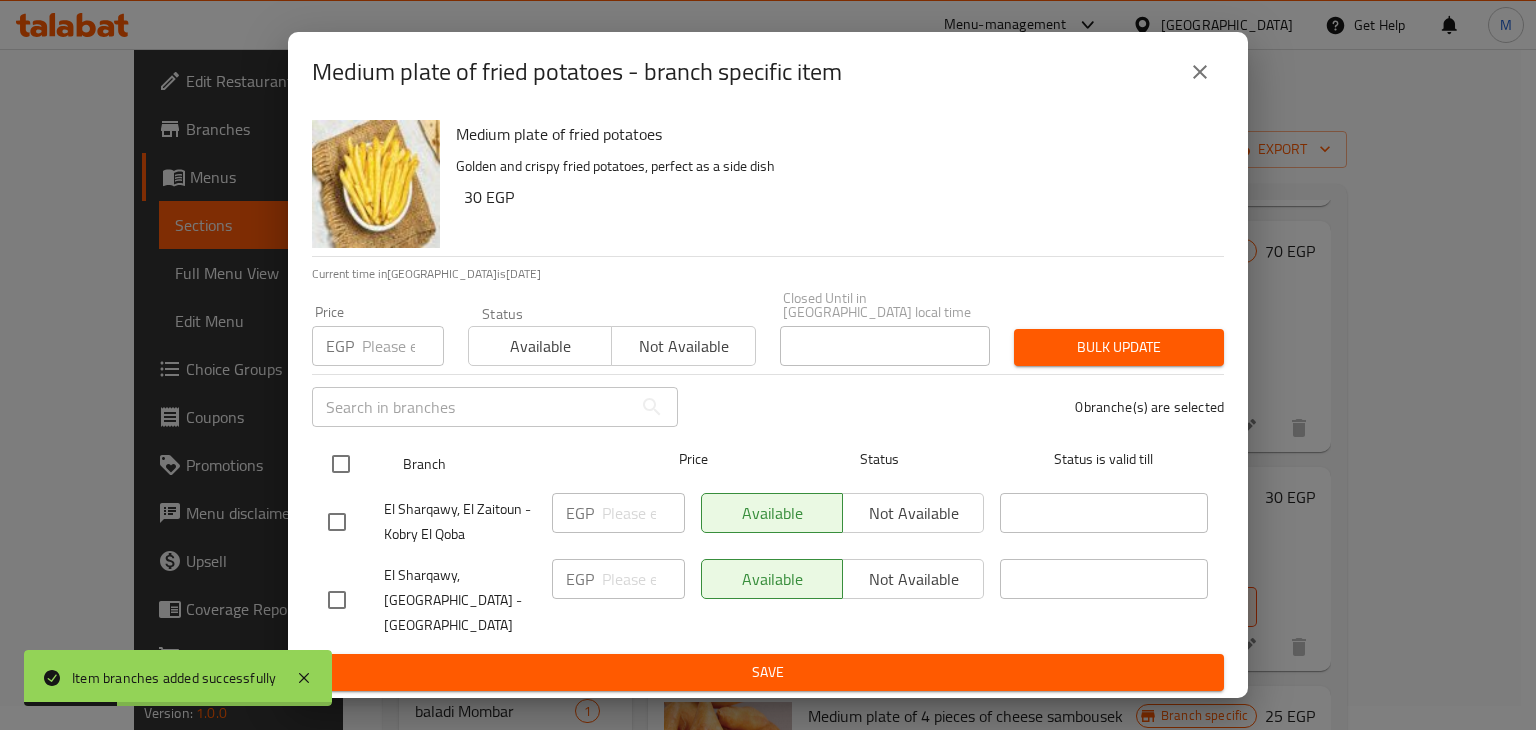 click at bounding box center [341, 464] 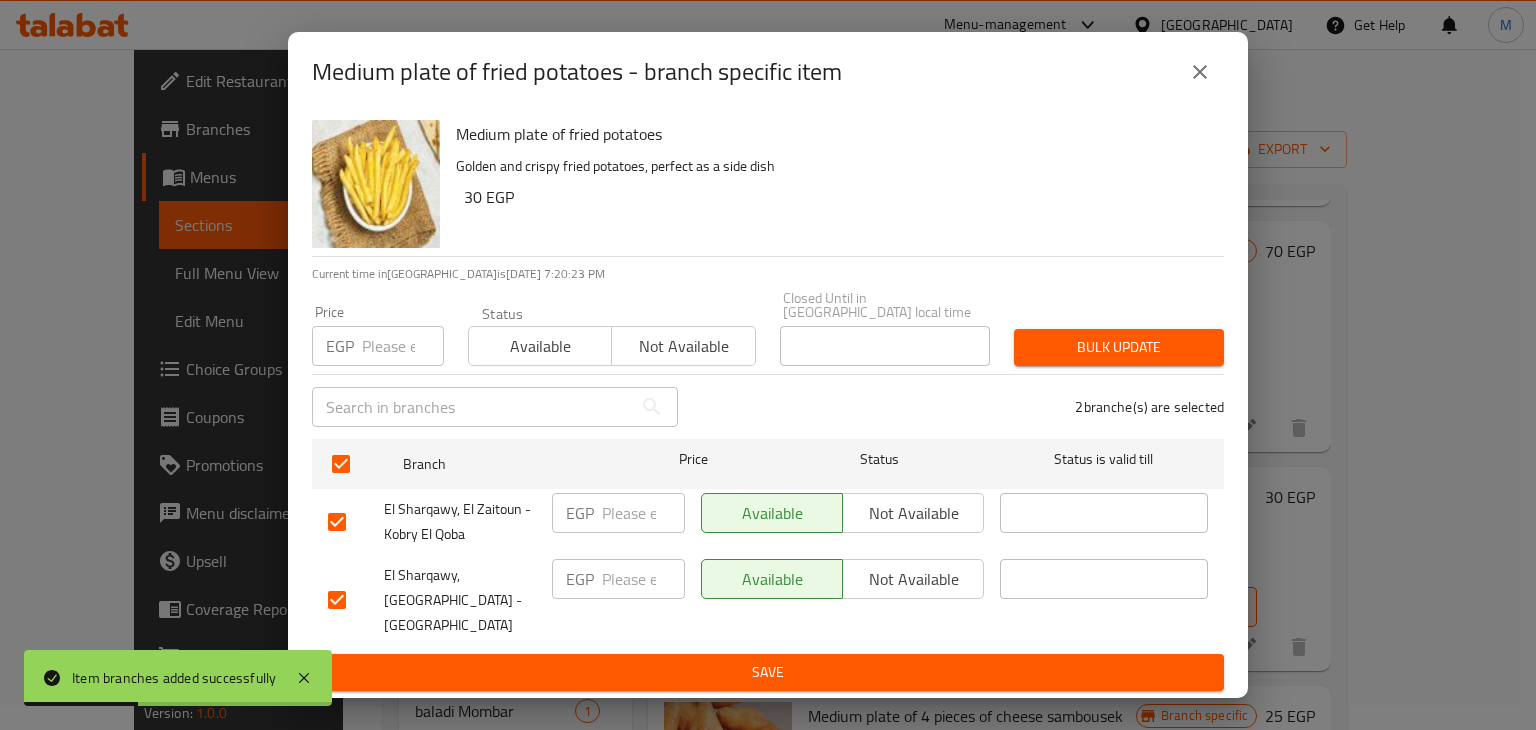 click at bounding box center [403, 346] 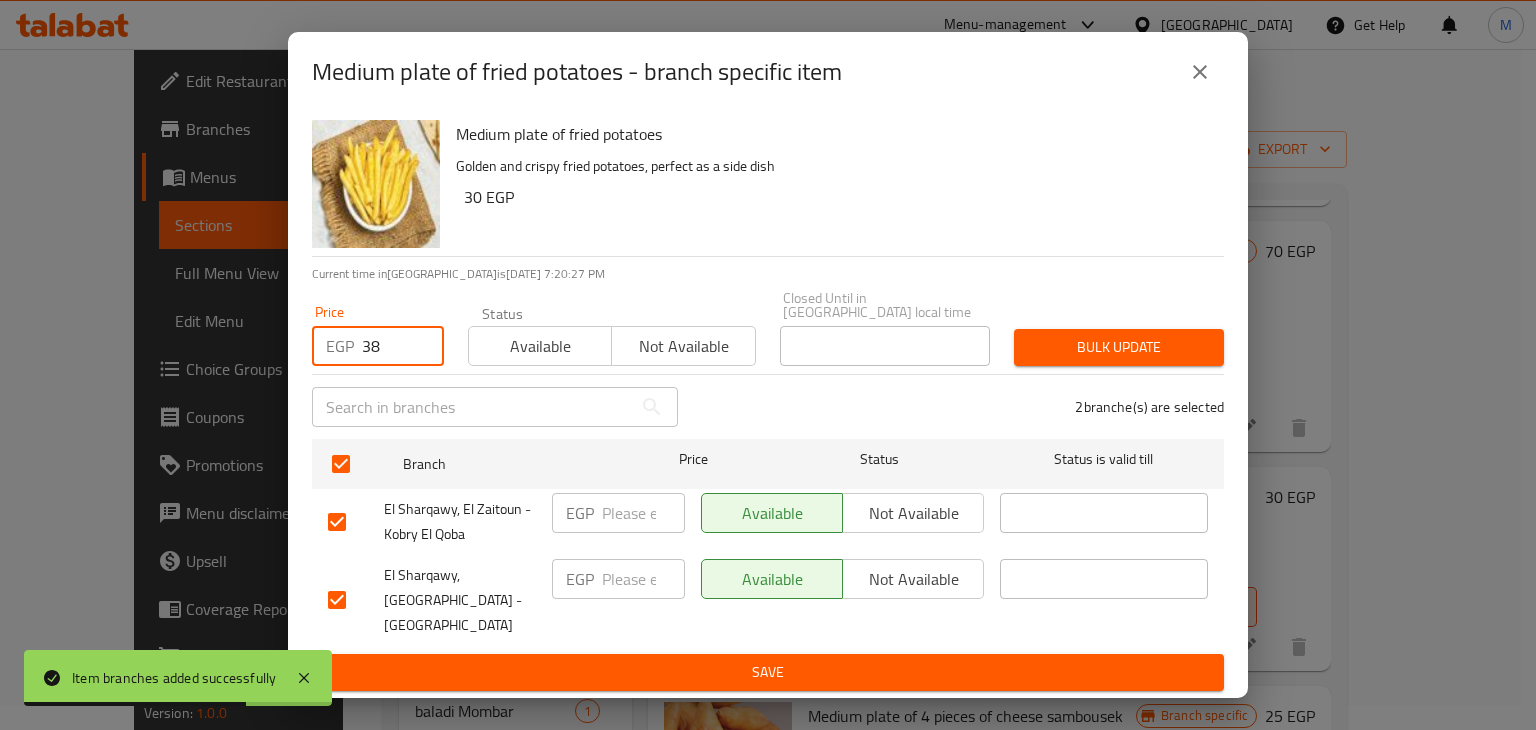 click on "Available" at bounding box center (540, 346) 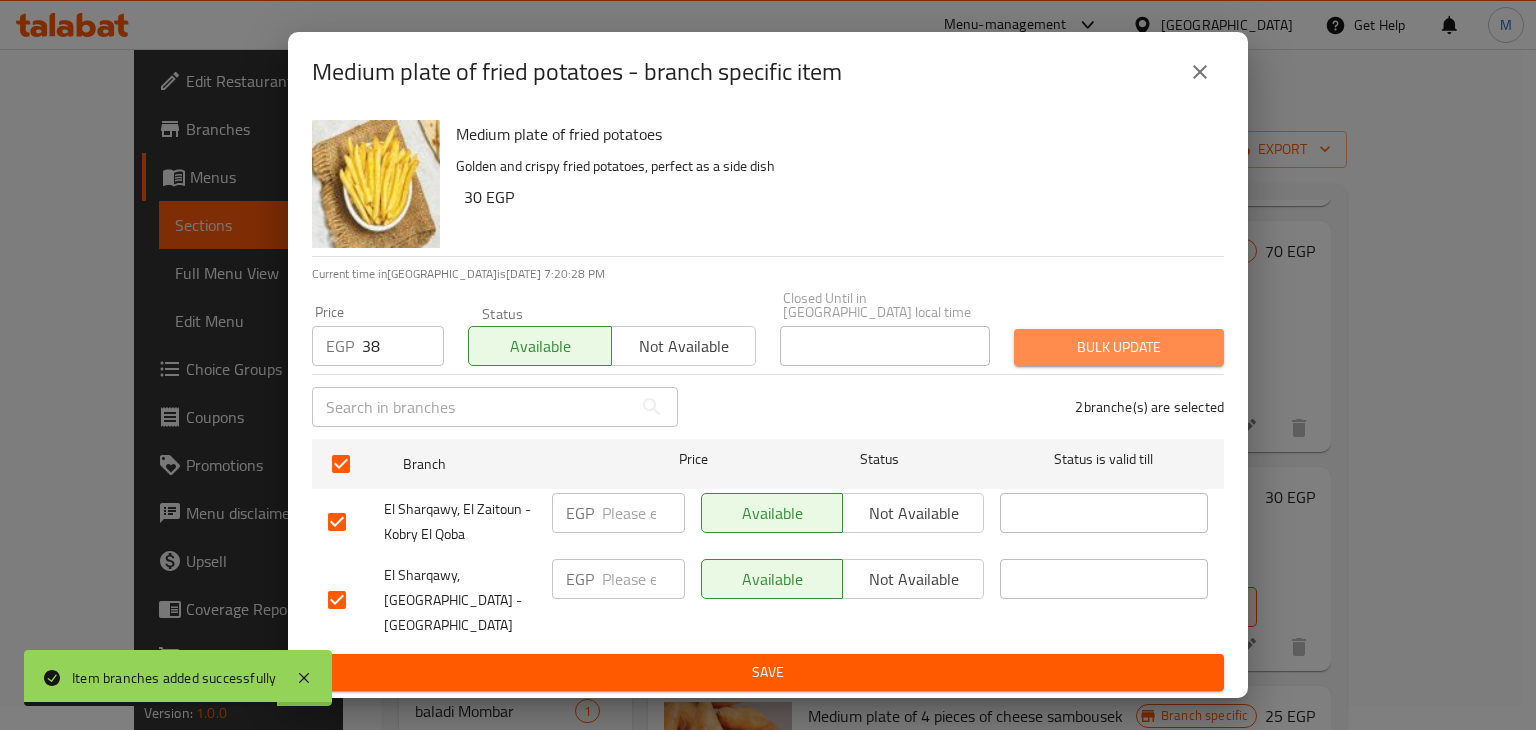 click on "Bulk update" at bounding box center [1119, 347] 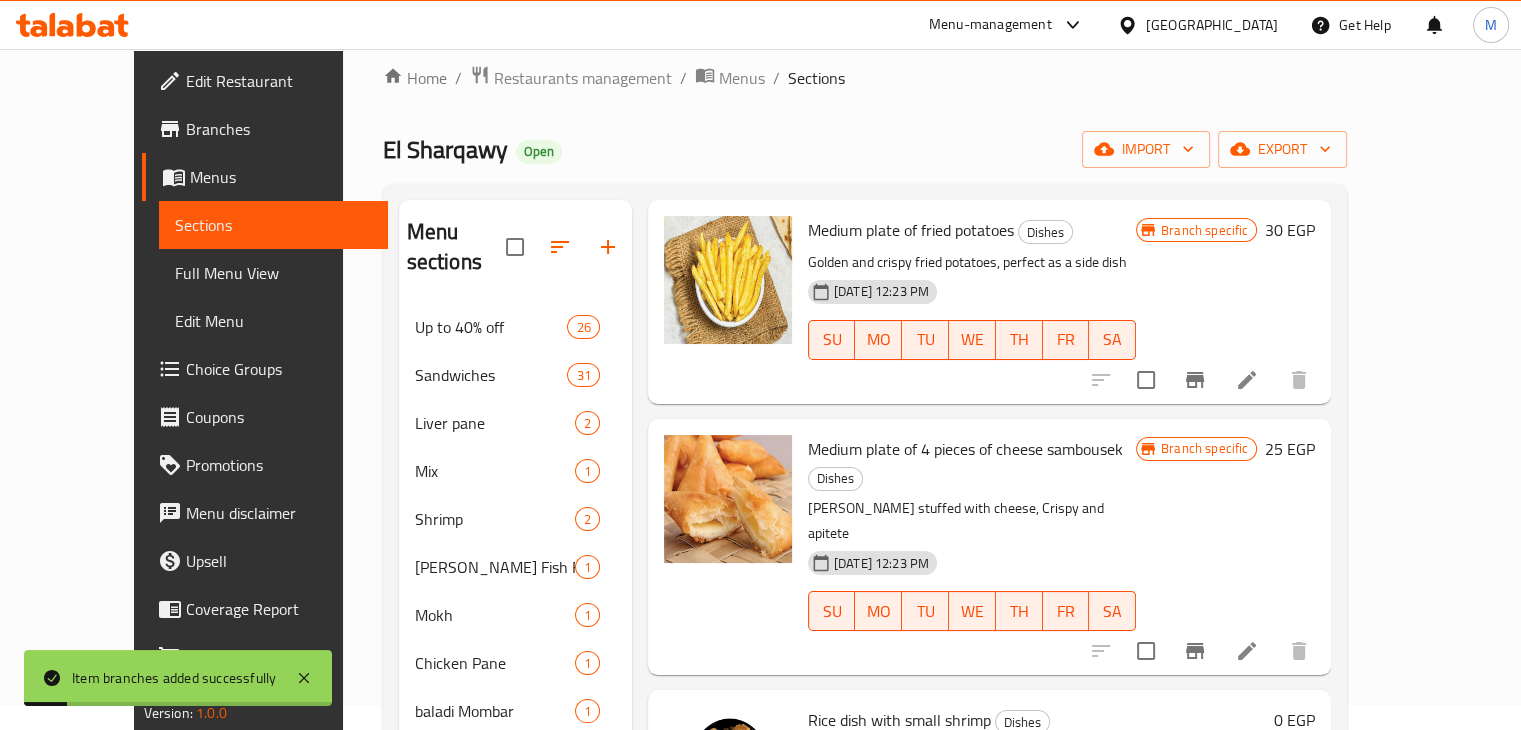 scroll, scrollTop: 1403, scrollLeft: 0, axis: vertical 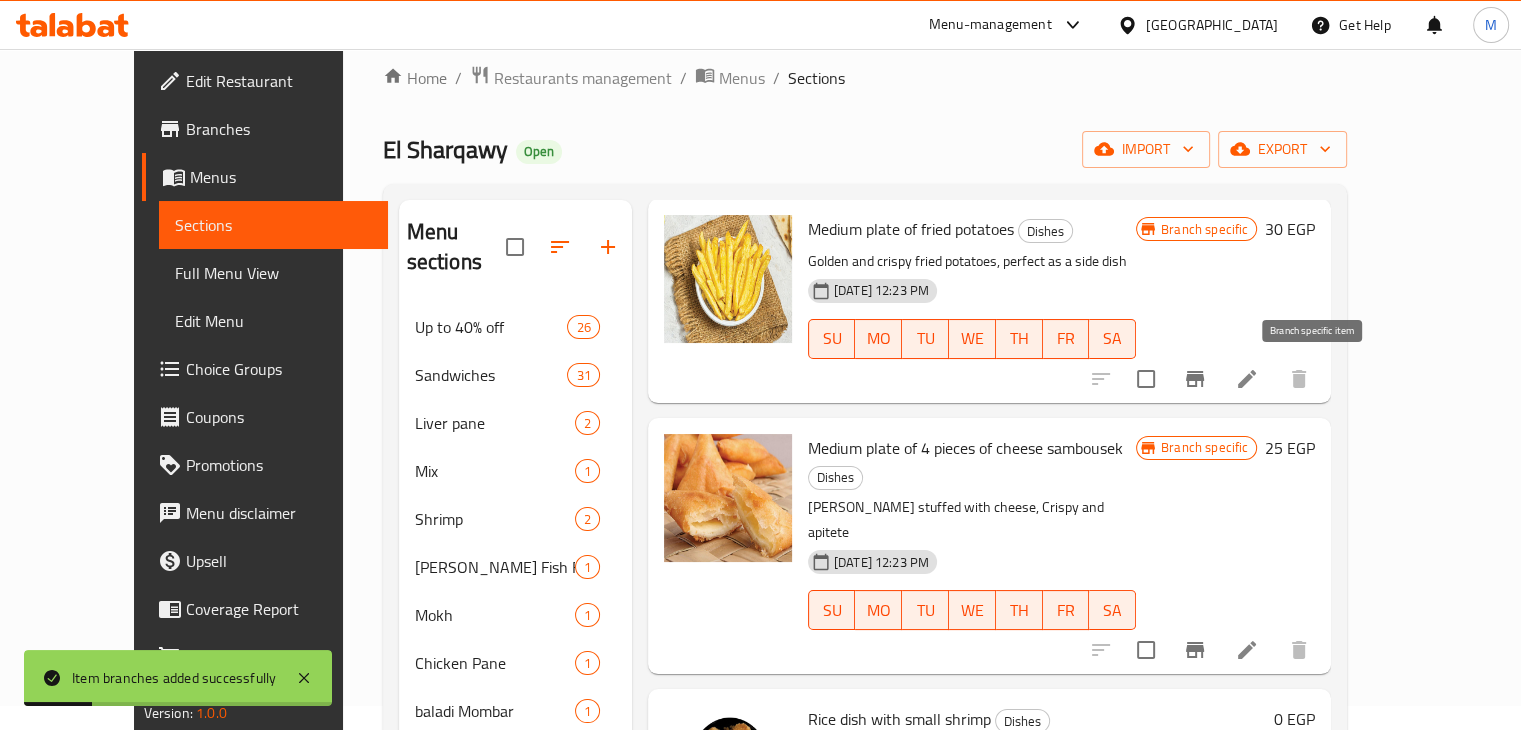 click at bounding box center [1195, 650] 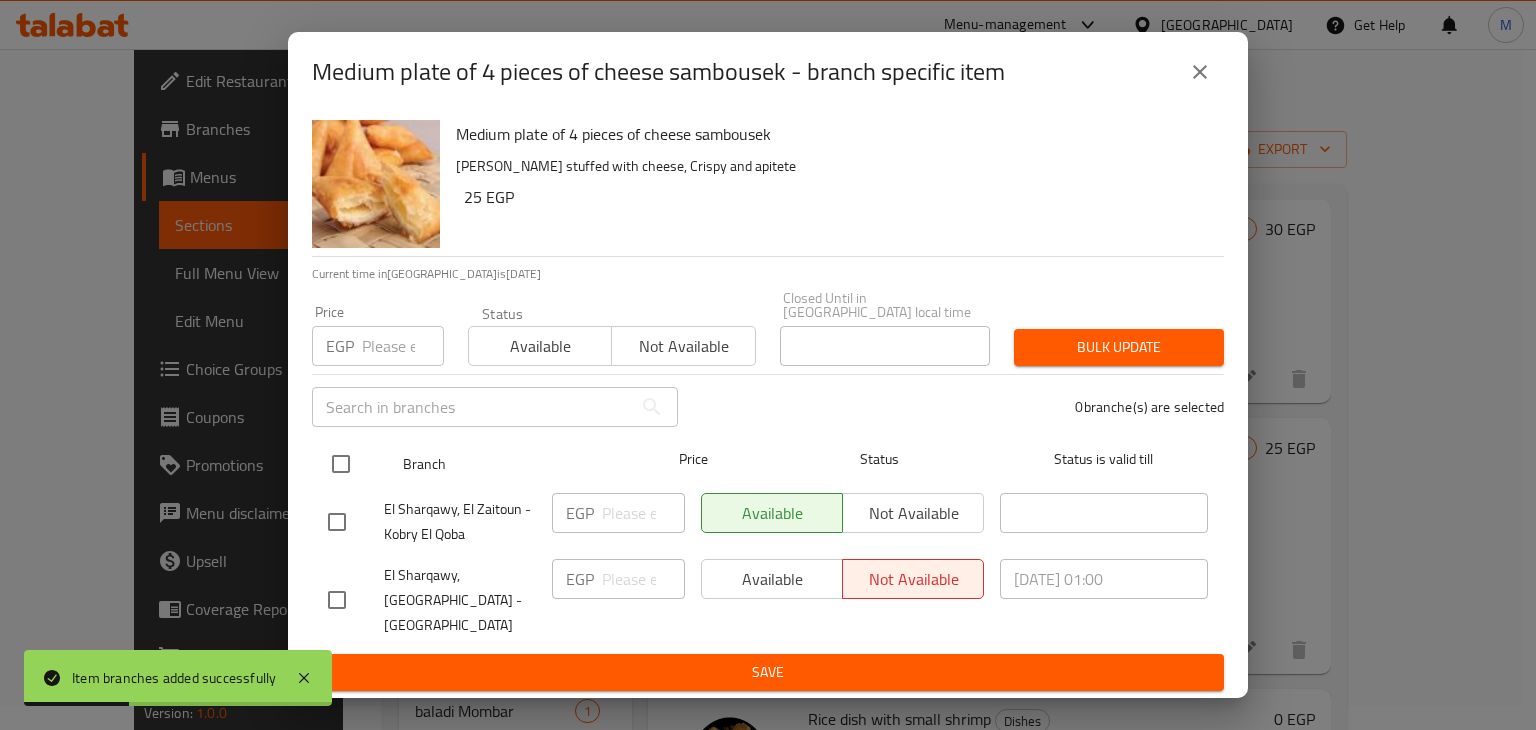 click at bounding box center (341, 464) 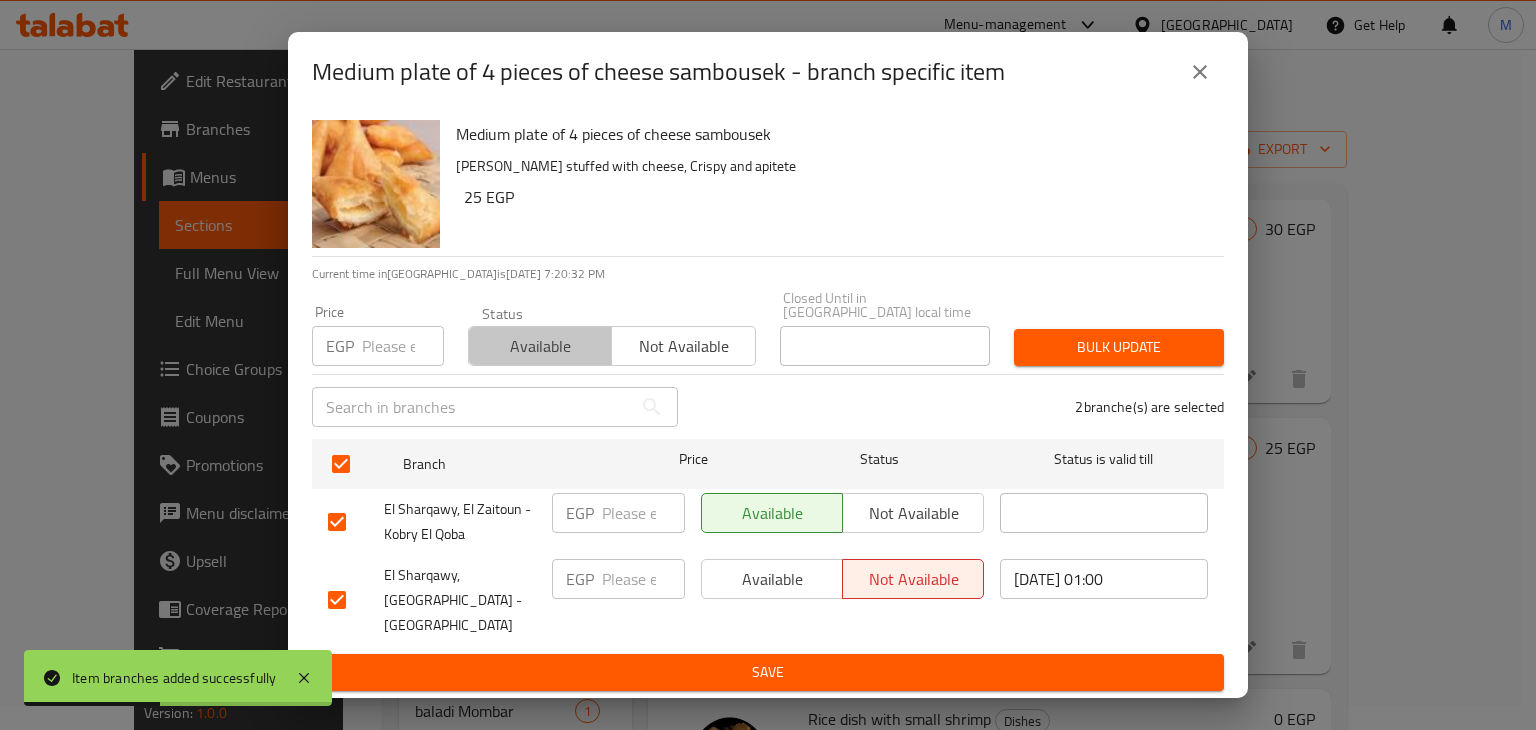 click on "Available" at bounding box center [540, 346] 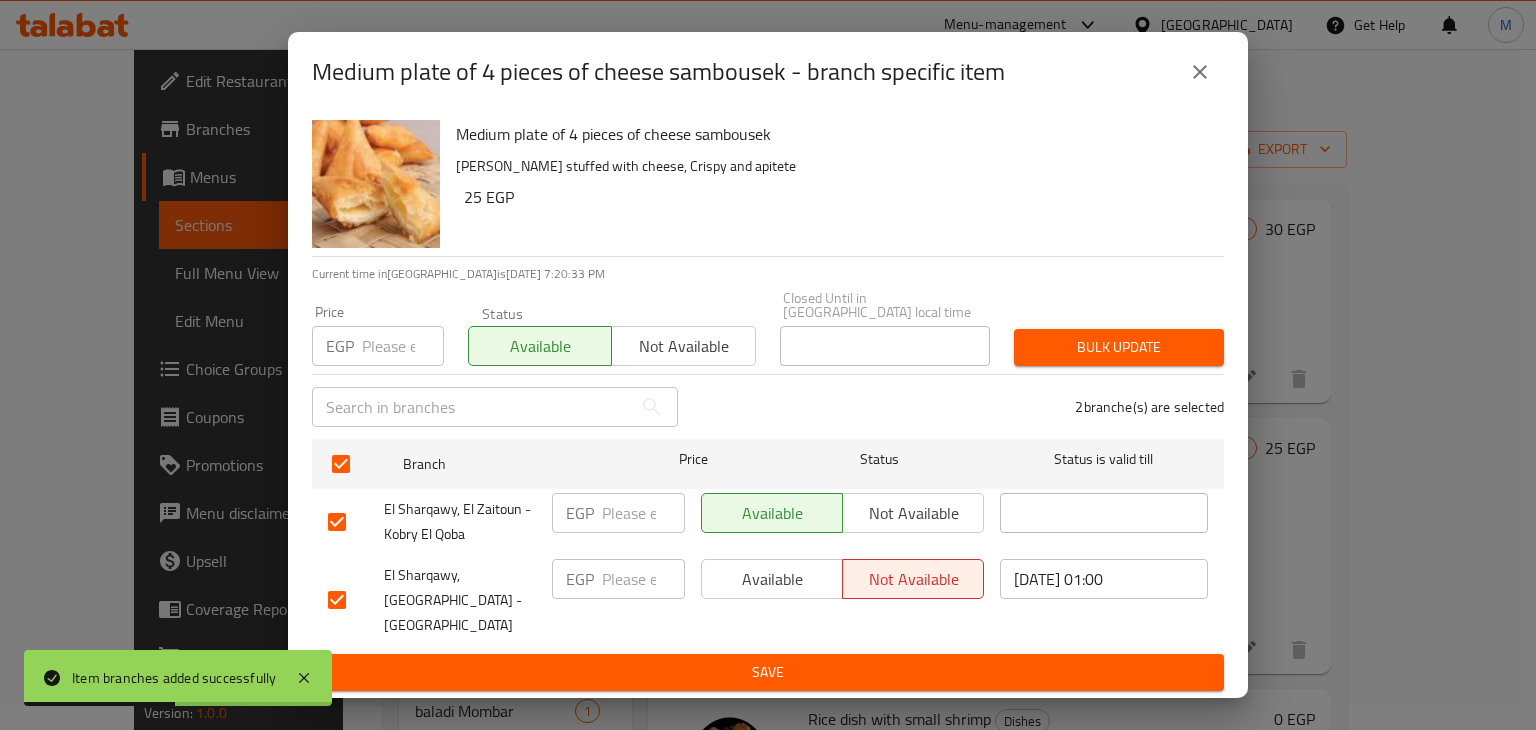 click at bounding box center (403, 346) 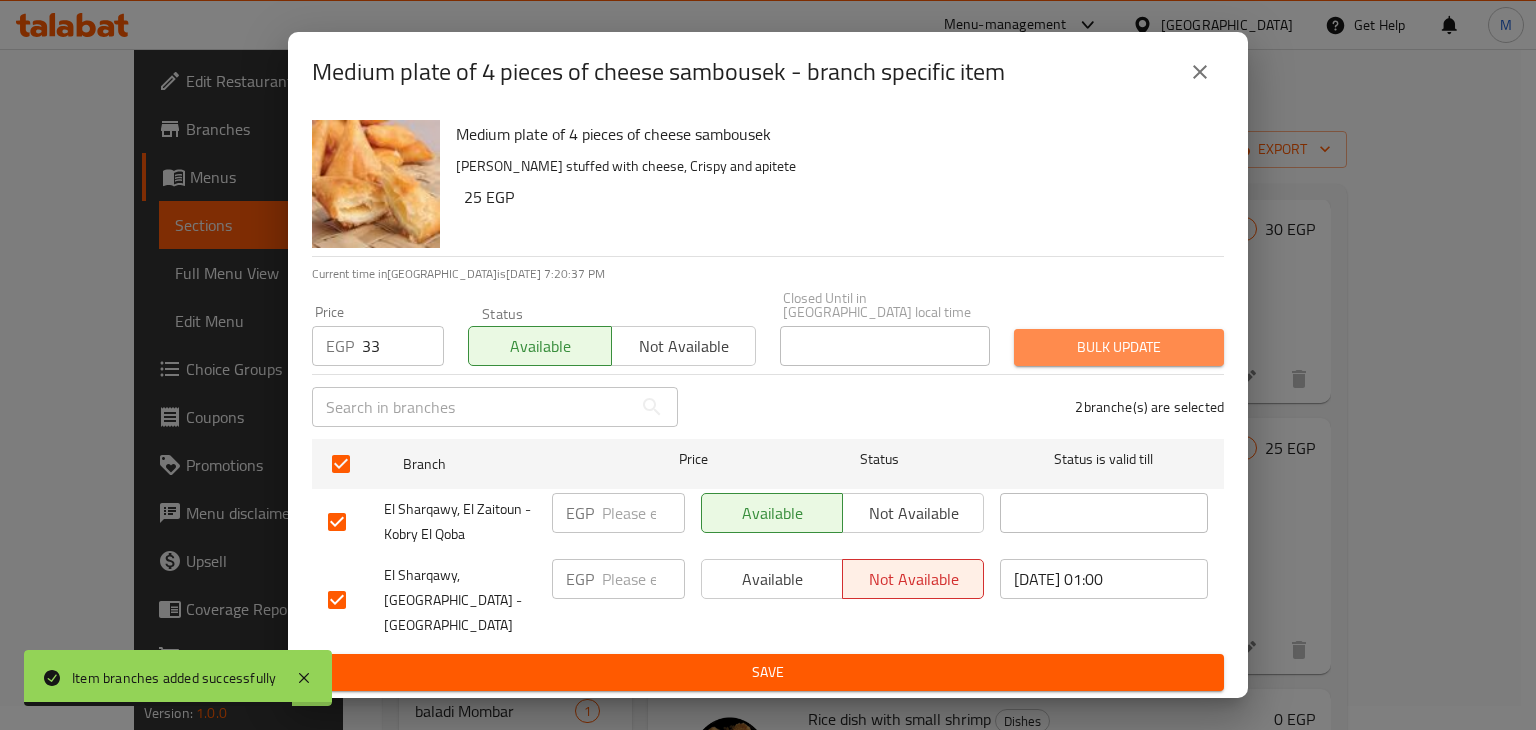 click on "Bulk update" at bounding box center [1119, 347] 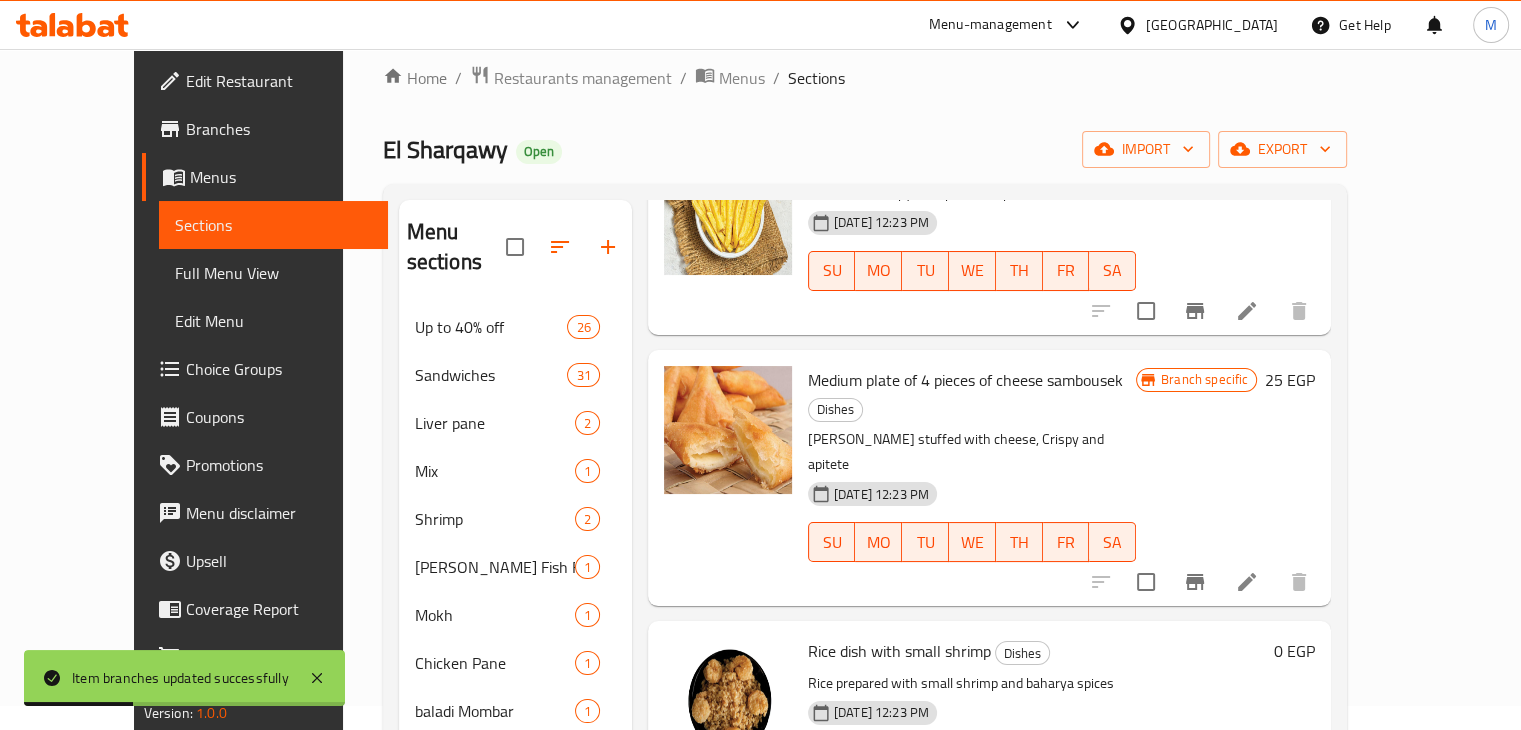 scroll, scrollTop: 1475, scrollLeft: 0, axis: vertical 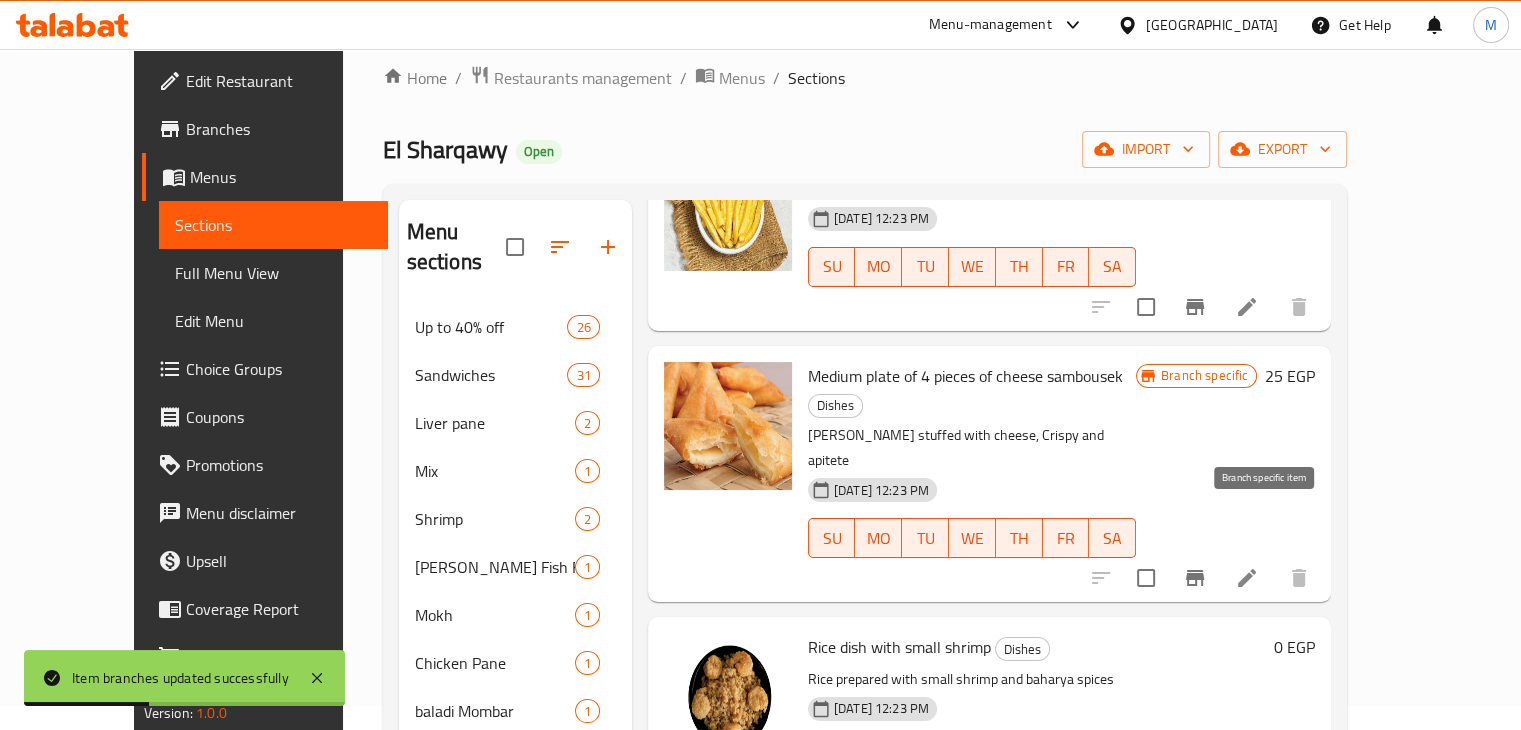 click 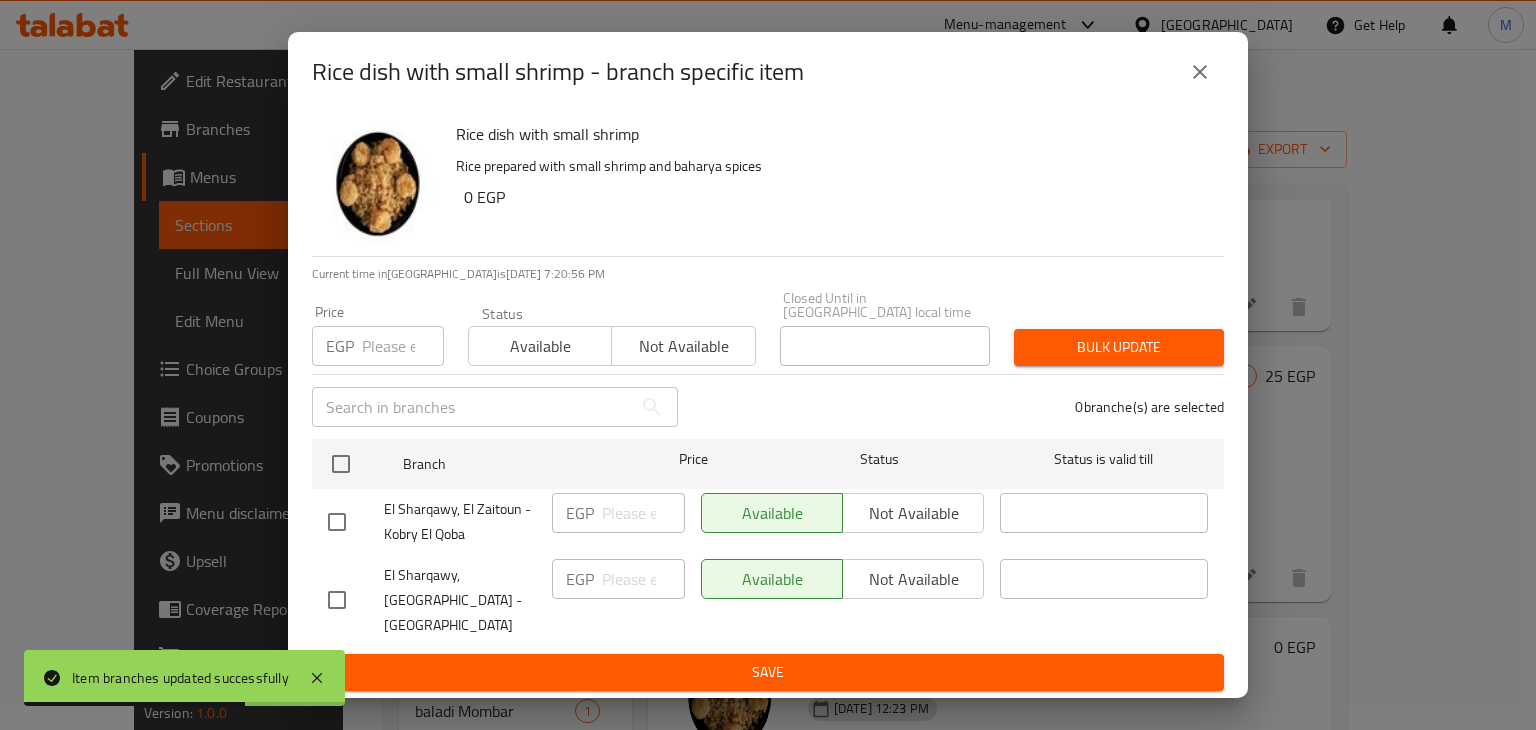 click 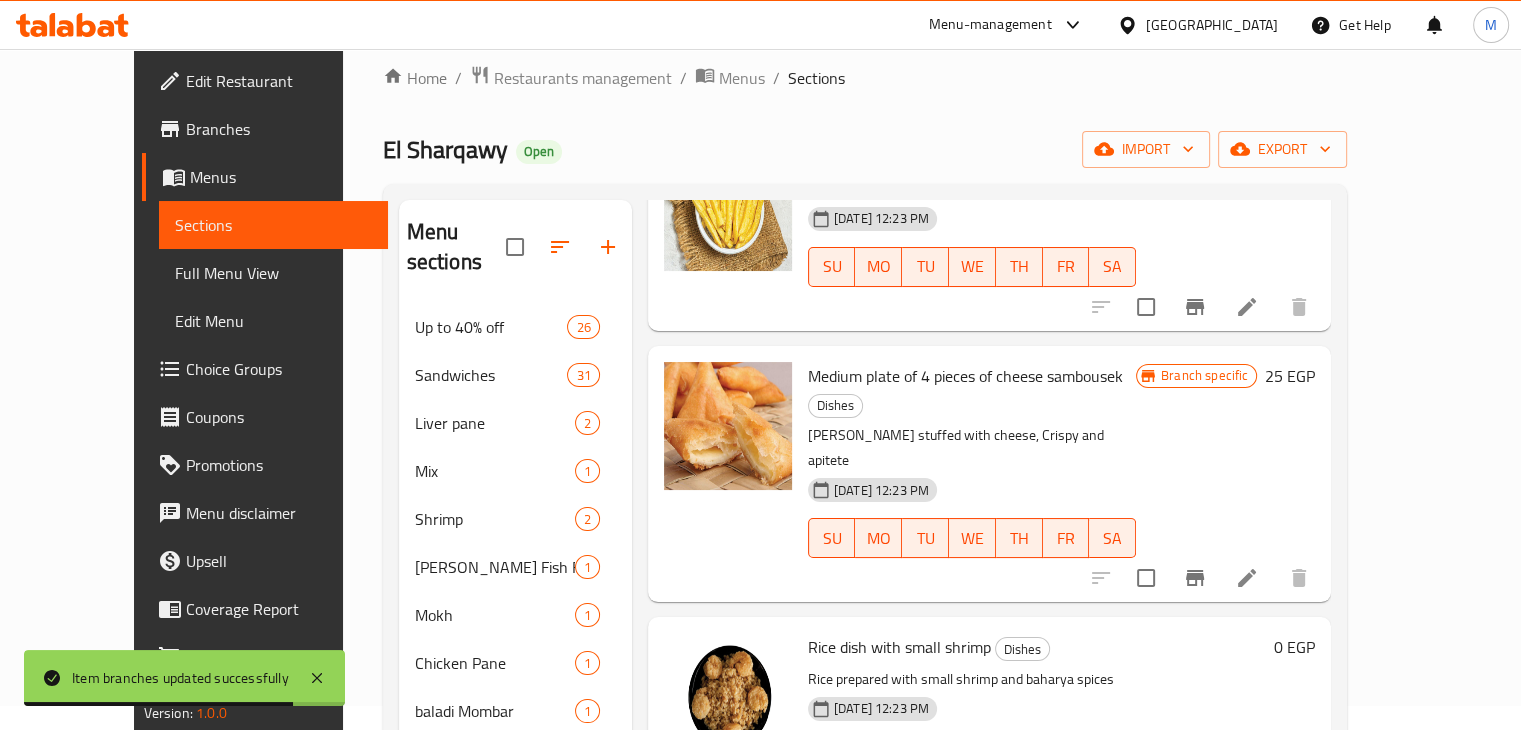 click at bounding box center [1299, 797] 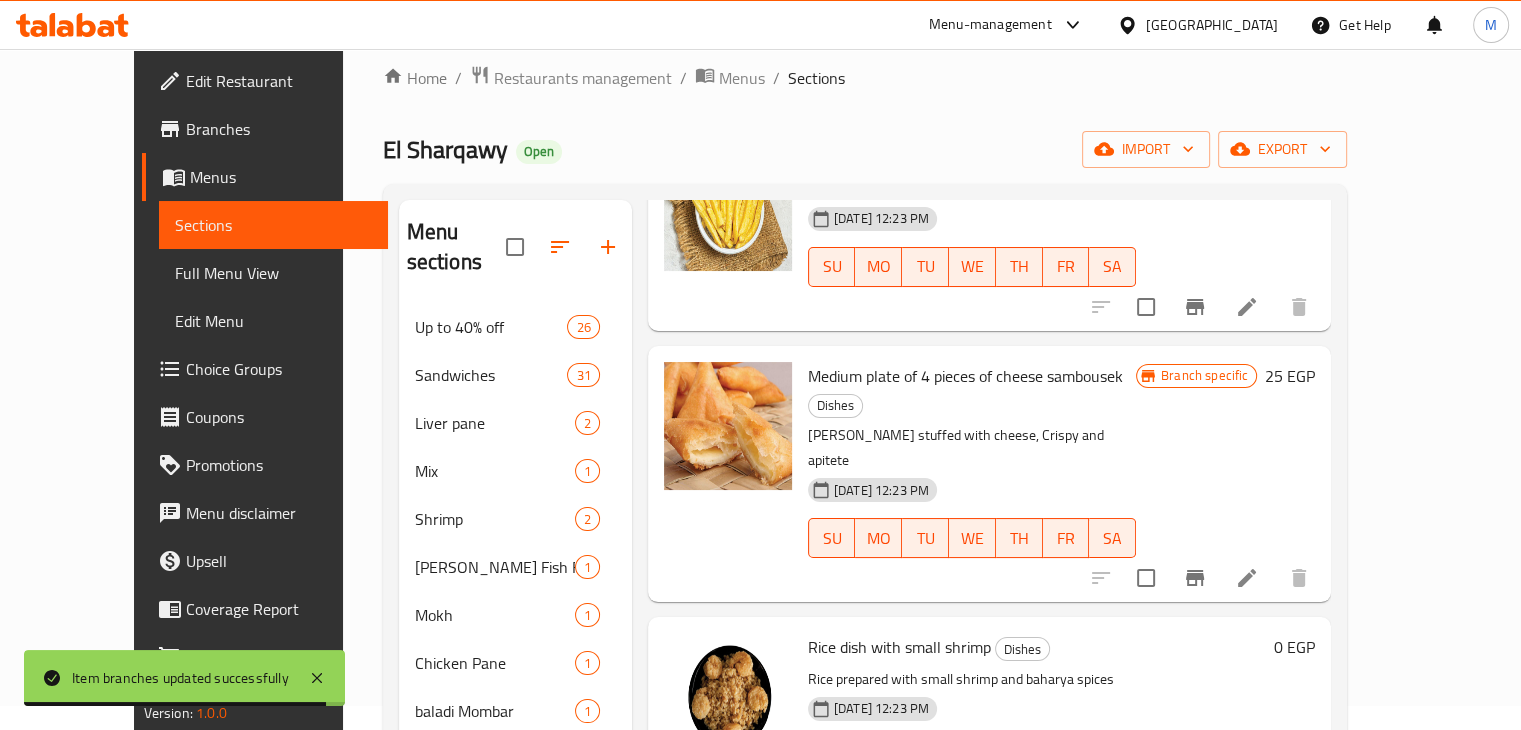click on "Small" at bounding box center (1074, 881) 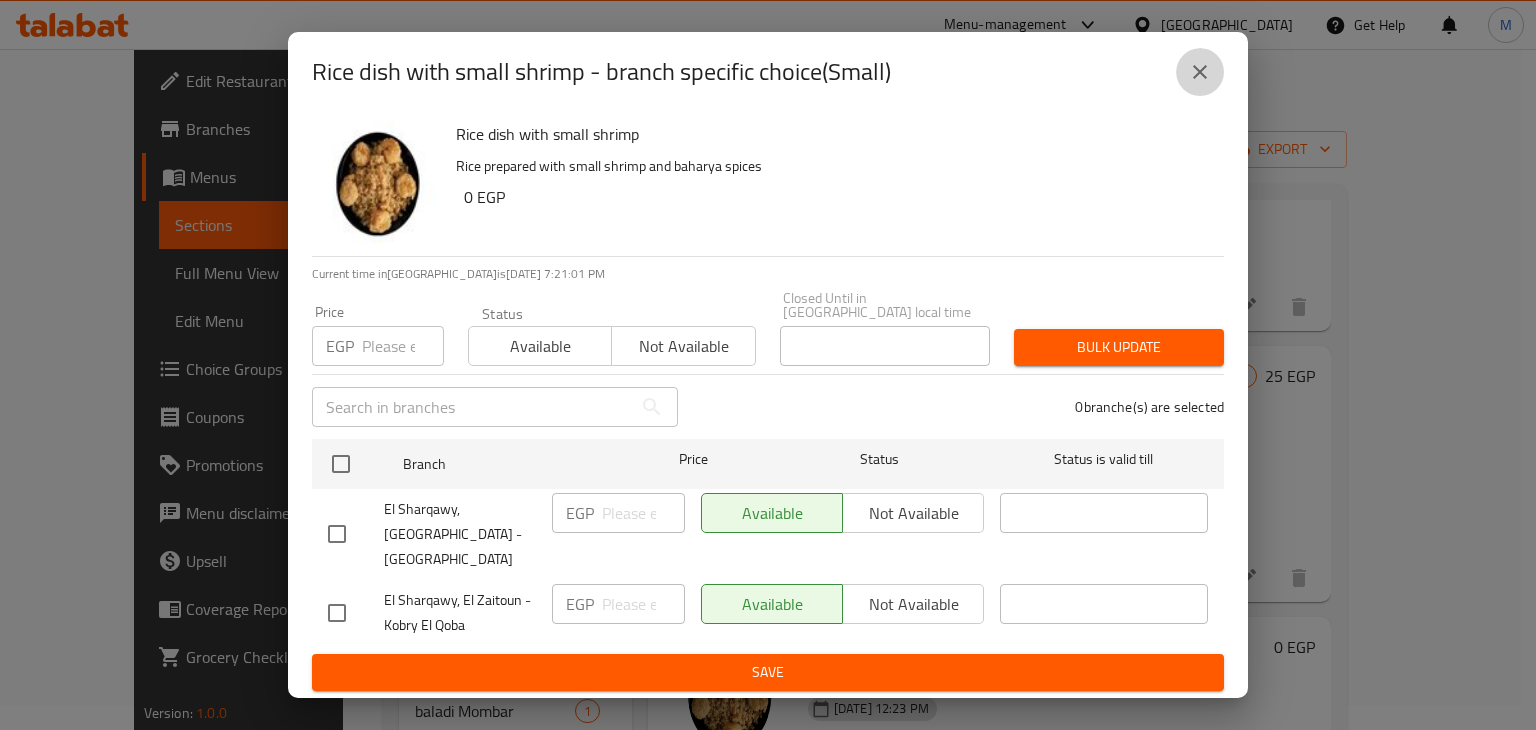 click 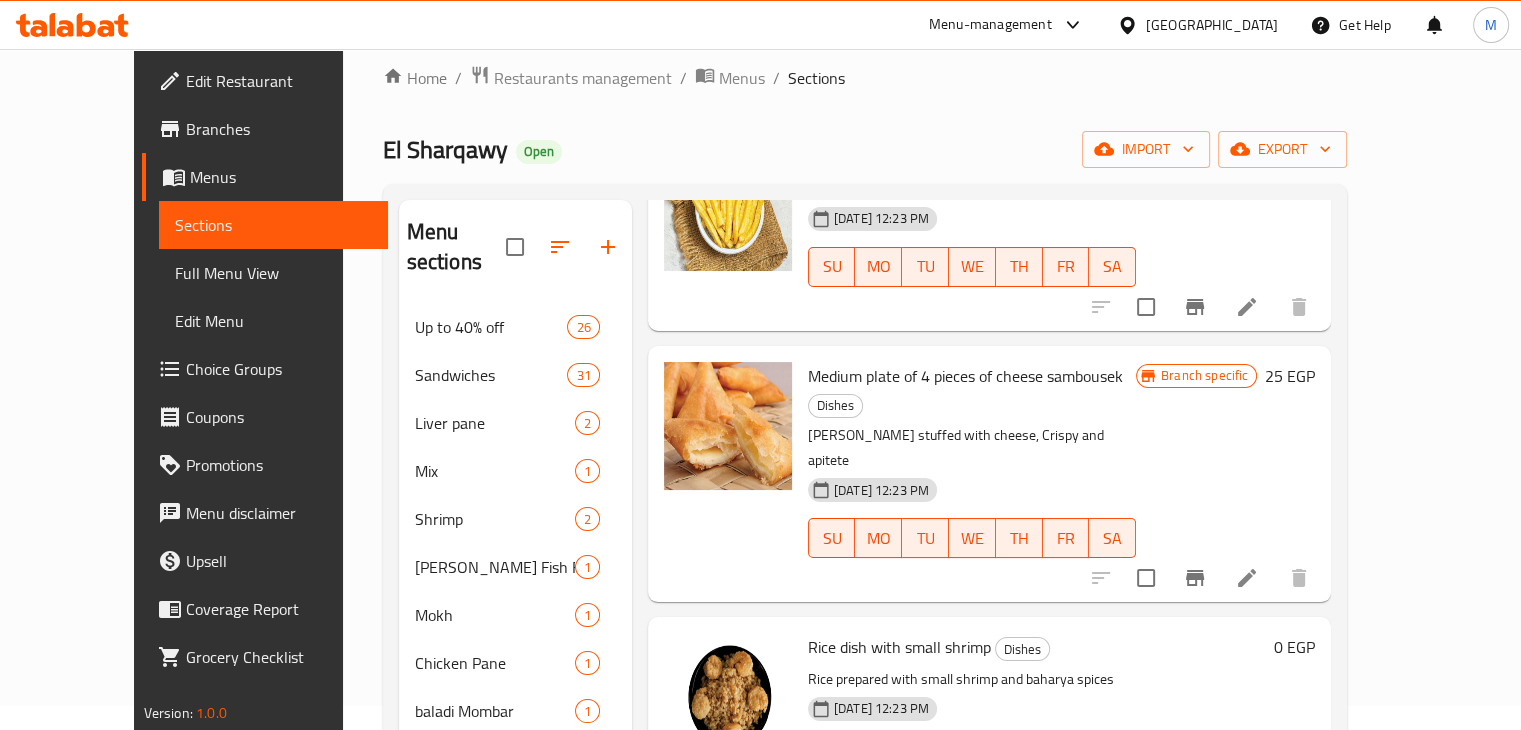scroll, scrollTop: 2, scrollLeft: 0, axis: vertical 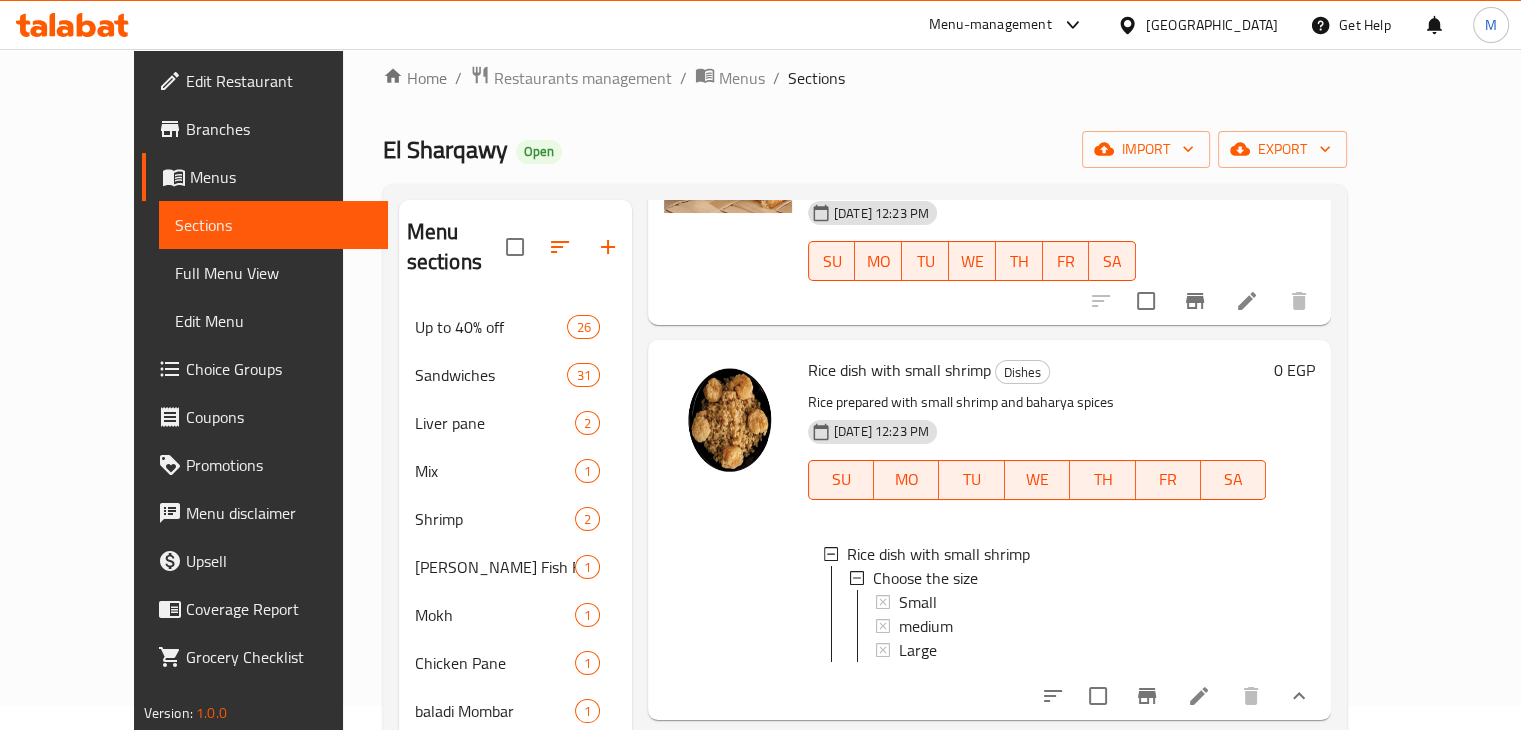 click at bounding box center [1176, 696] 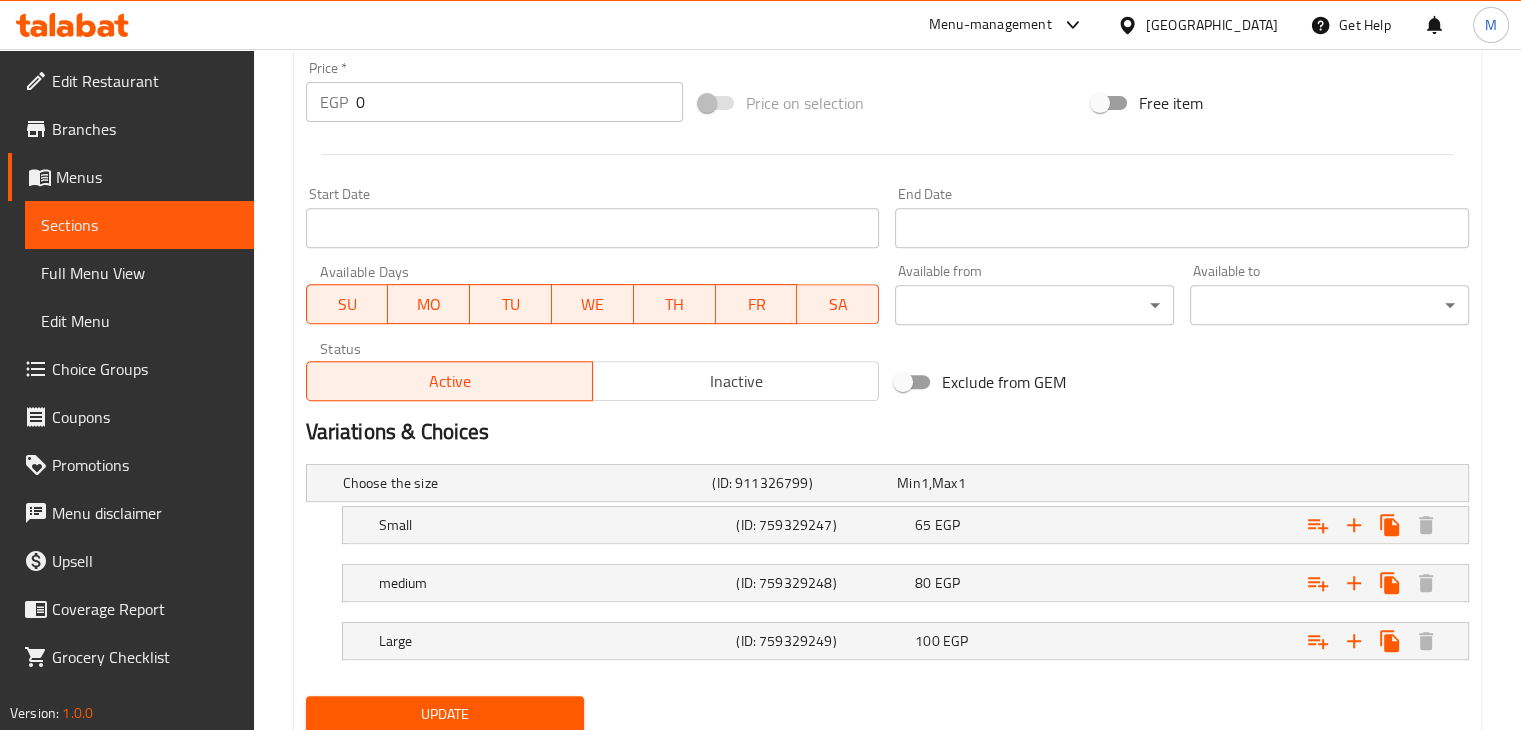 scroll, scrollTop: 813, scrollLeft: 0, axis: vertical 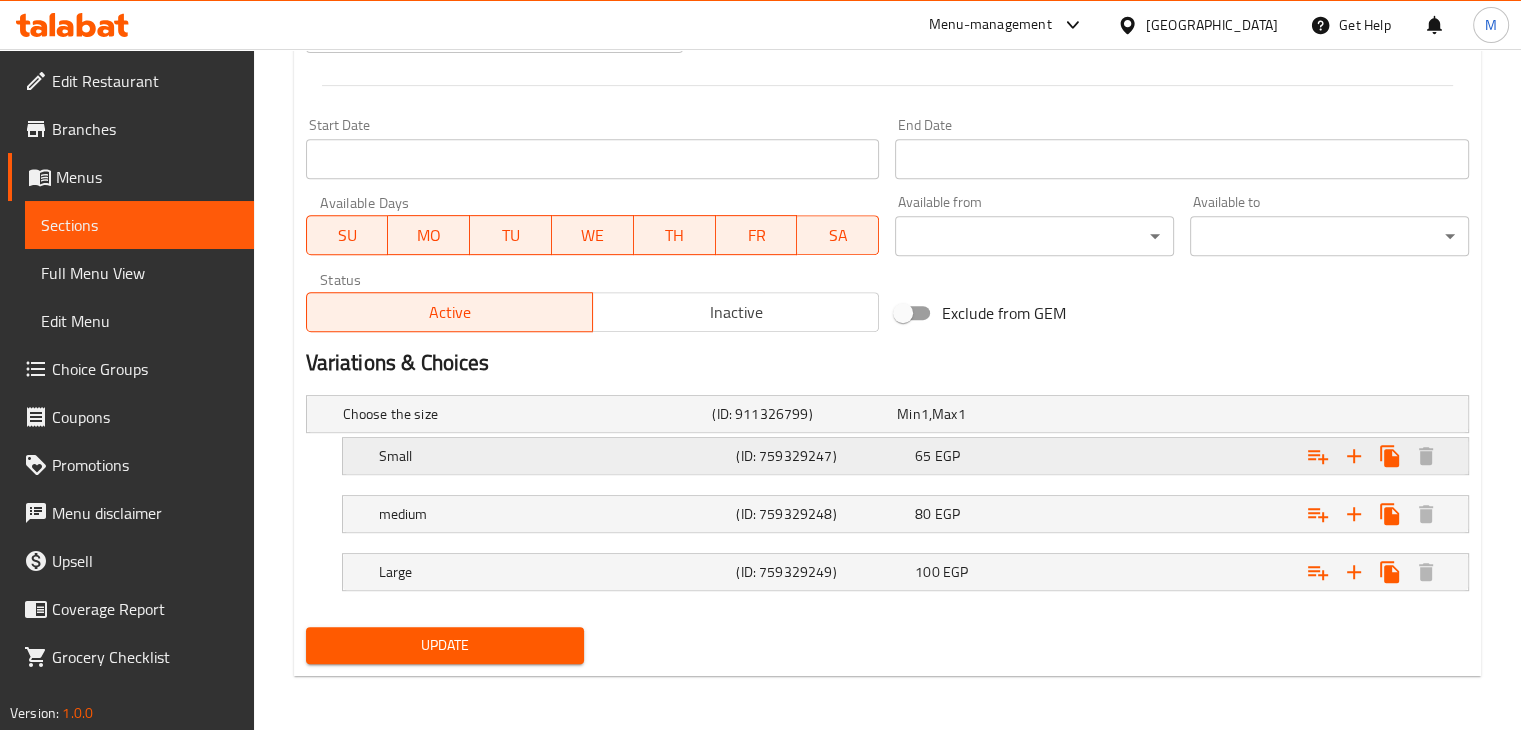 click on "65   EGP" at bounding box center (985, 414) 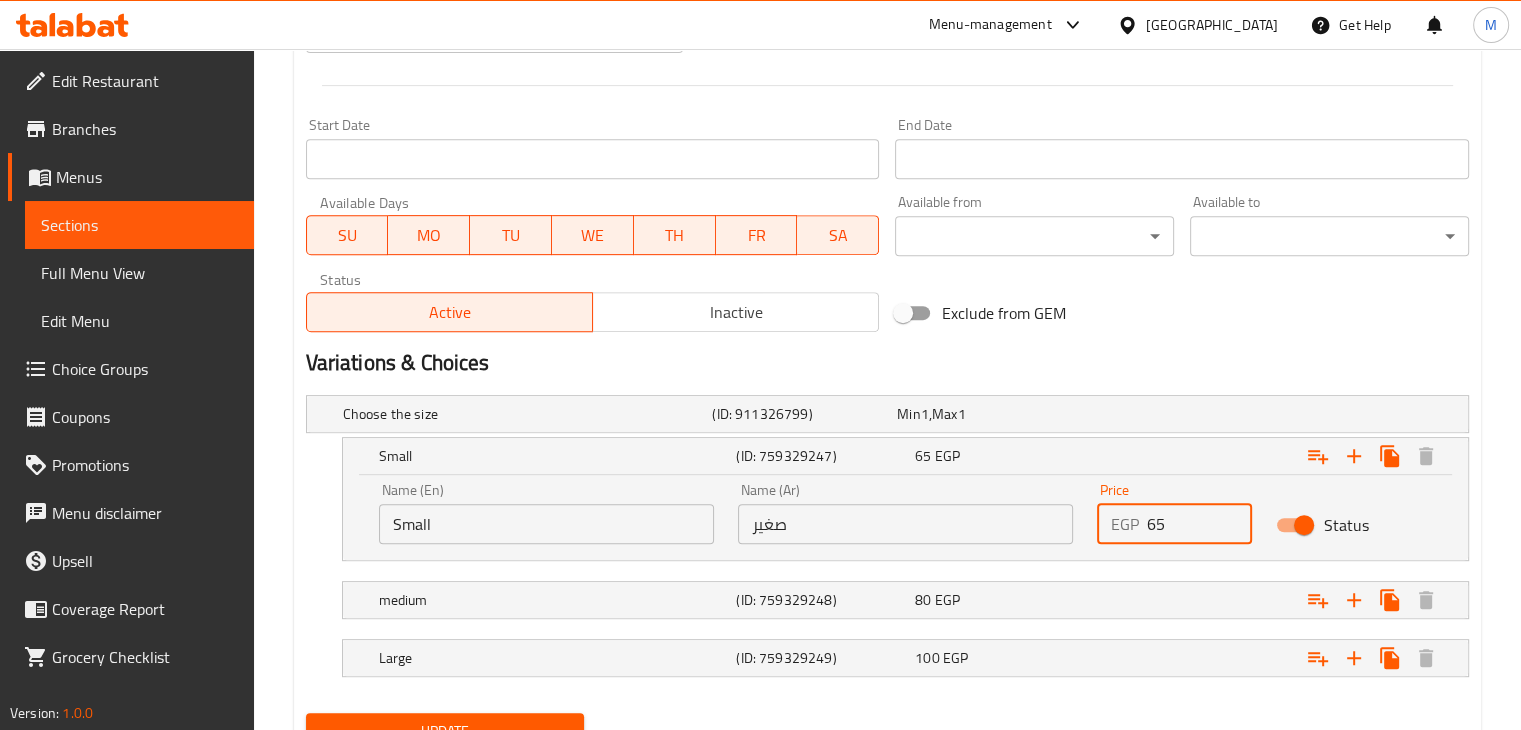 drag, startPoint x: 1159, startPoint y: 523, endPoint x: 1124, endPoint y: 527, distance: 35.22783 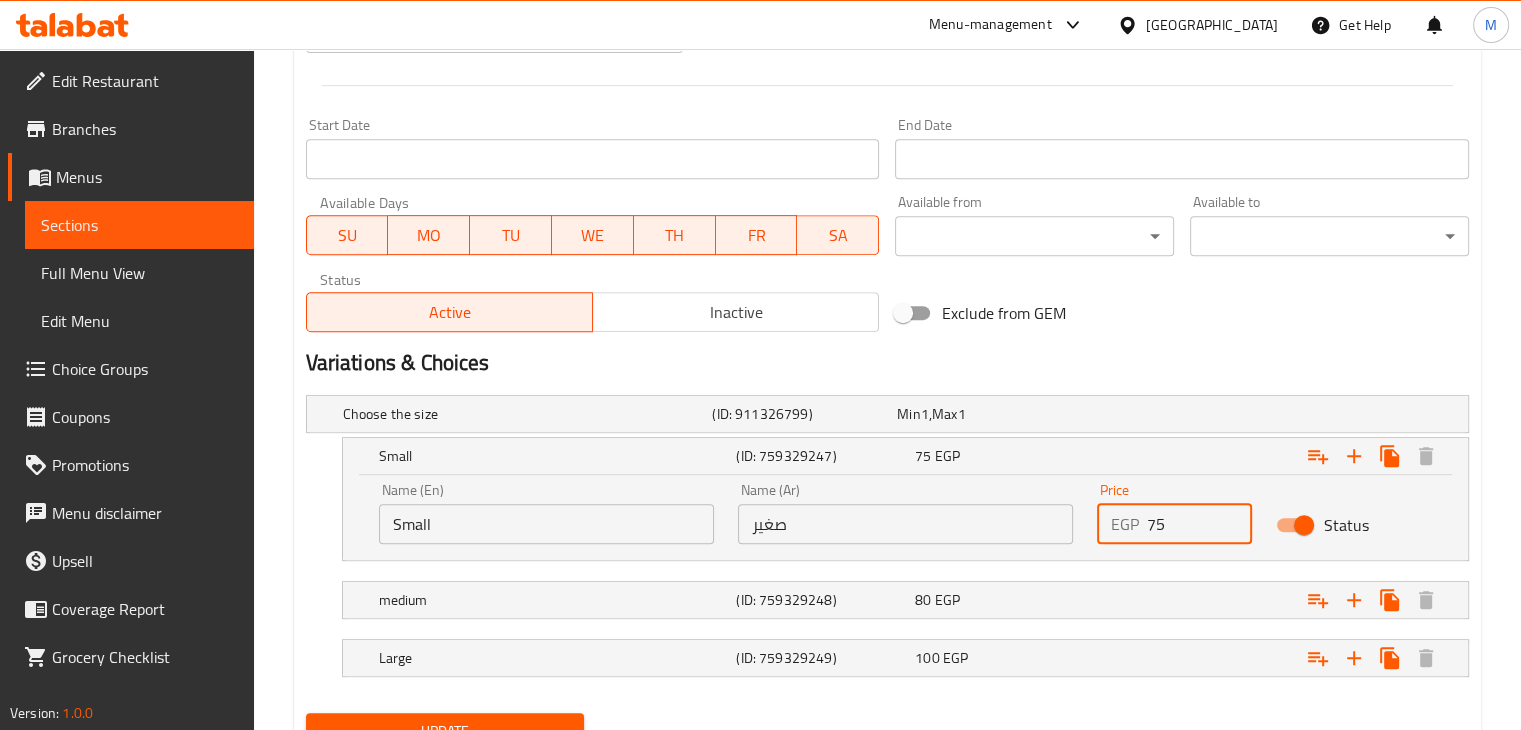 click at bounding box center [887, 573] 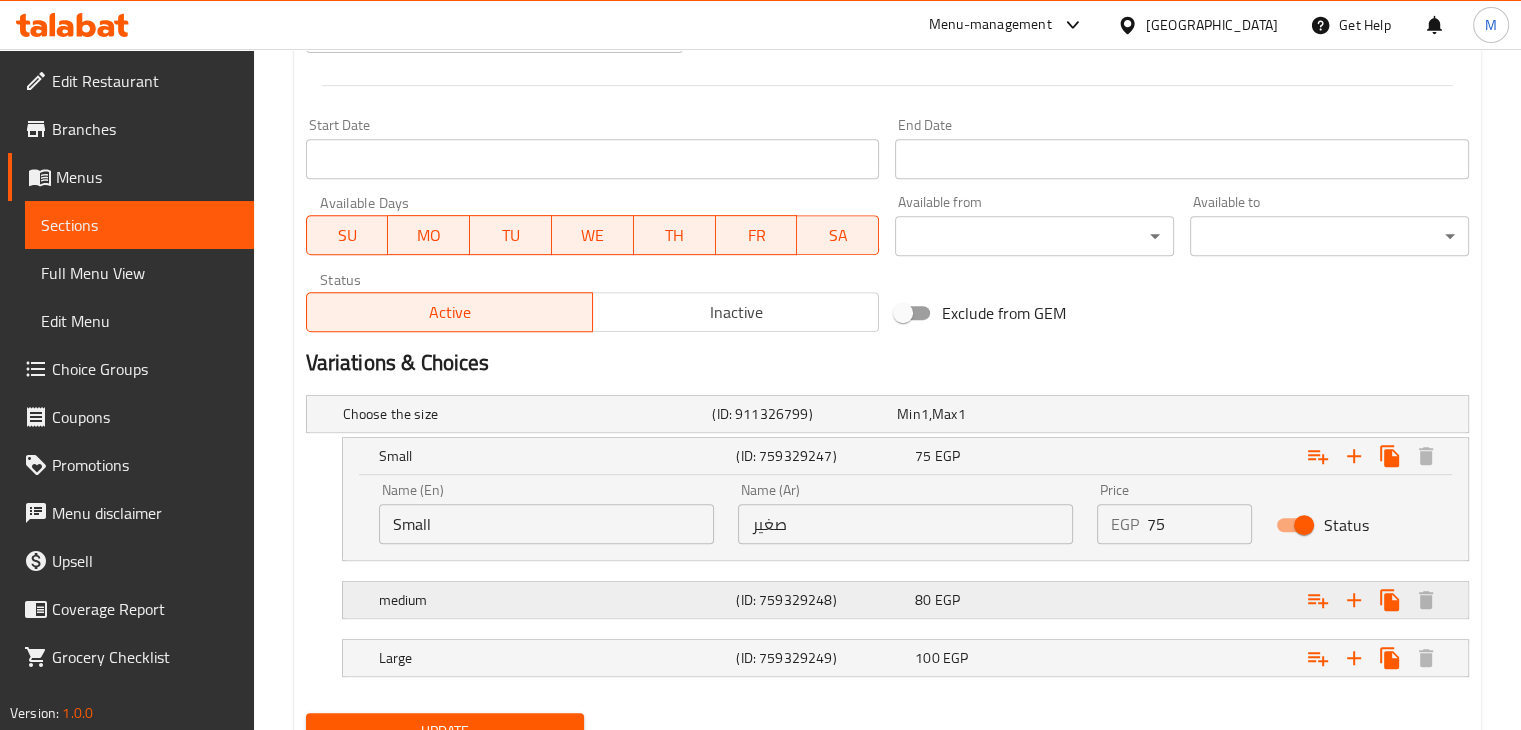 click on "80   EGP" at bounding box center (985, 414) 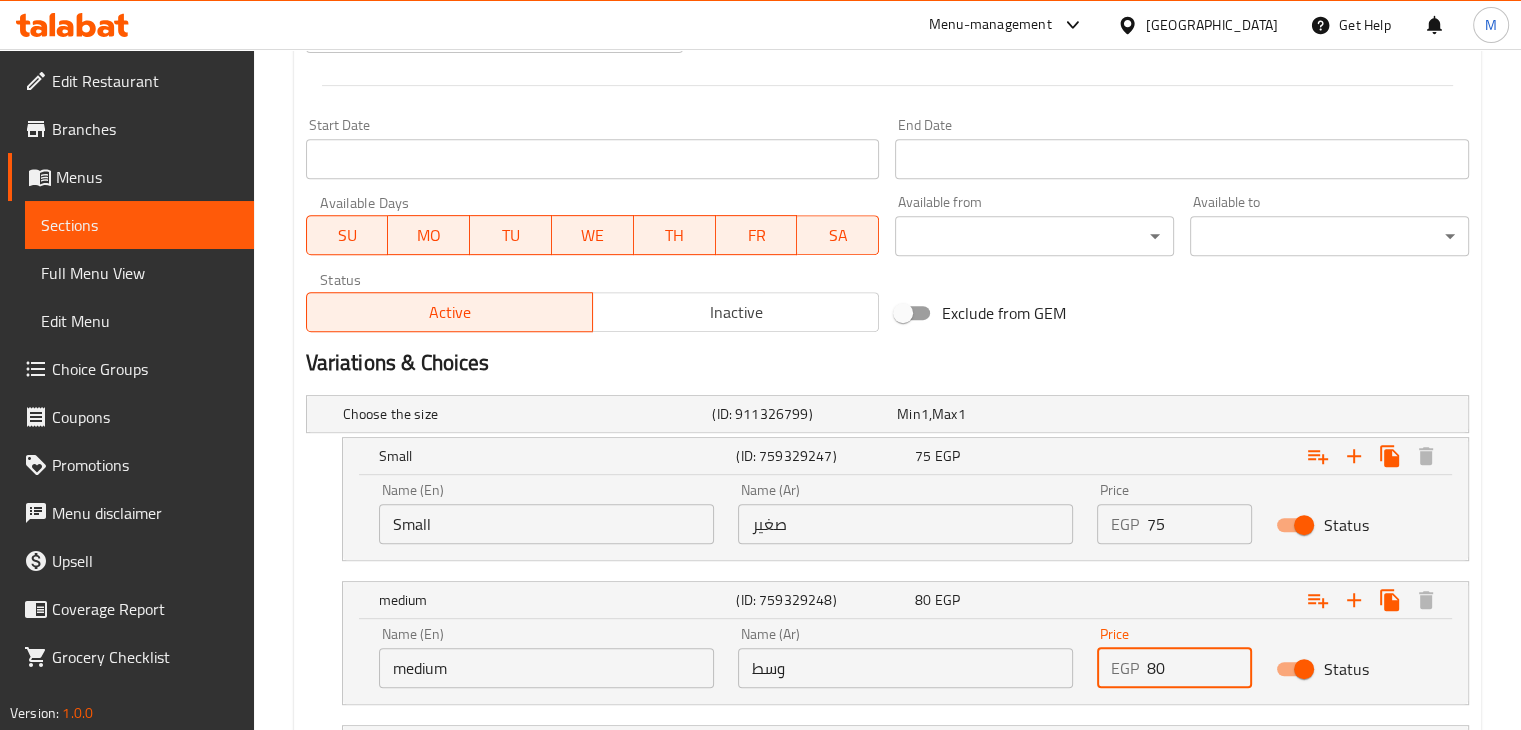 drag, startPoint x: 1176, startPoint y: 667, endPoint x: 1120, endPoint y: 679, distance: 57.271286 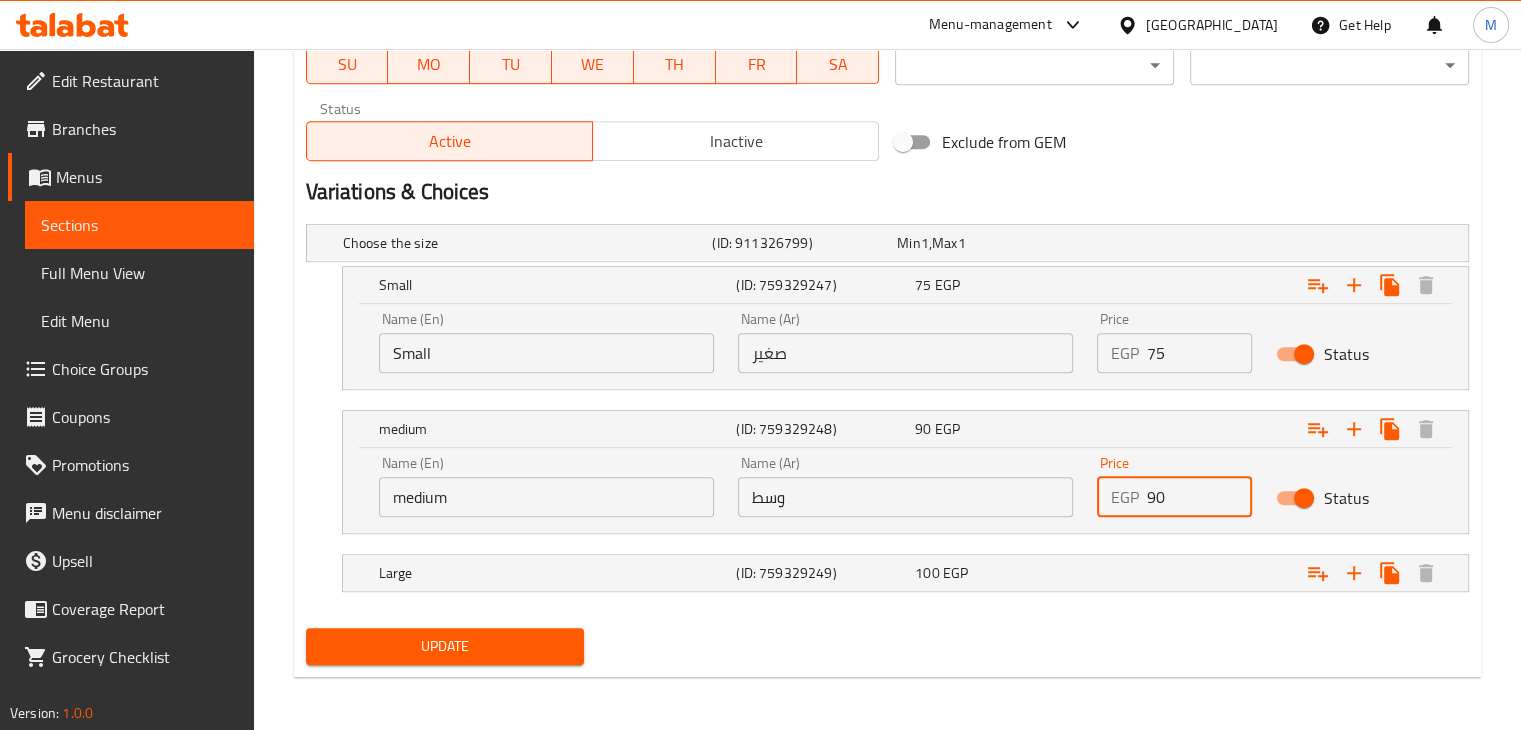 scroll, scrollTop: 984, scrollLeft: 0, axis: vertical 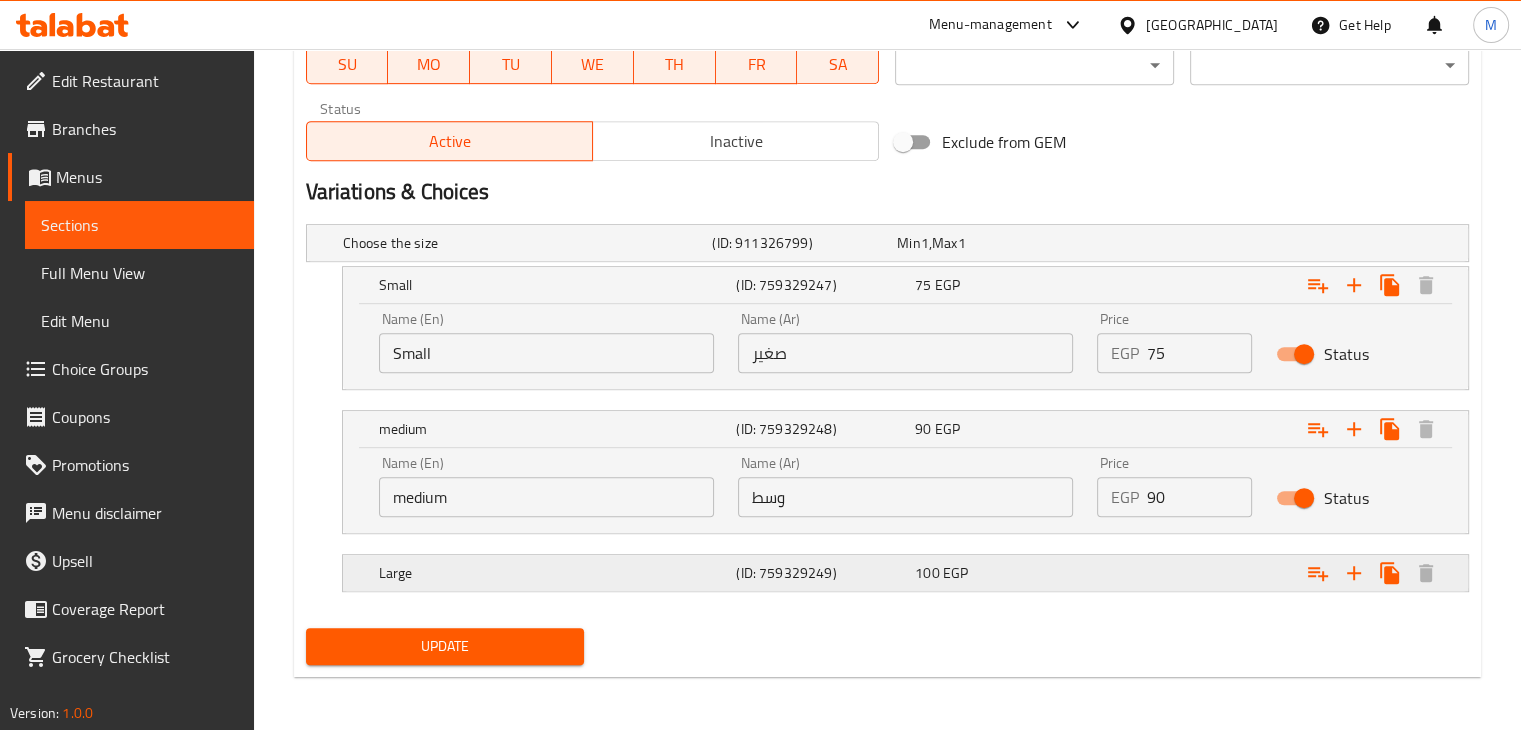 click on "100   EGP" at bounding box center [985, 243] 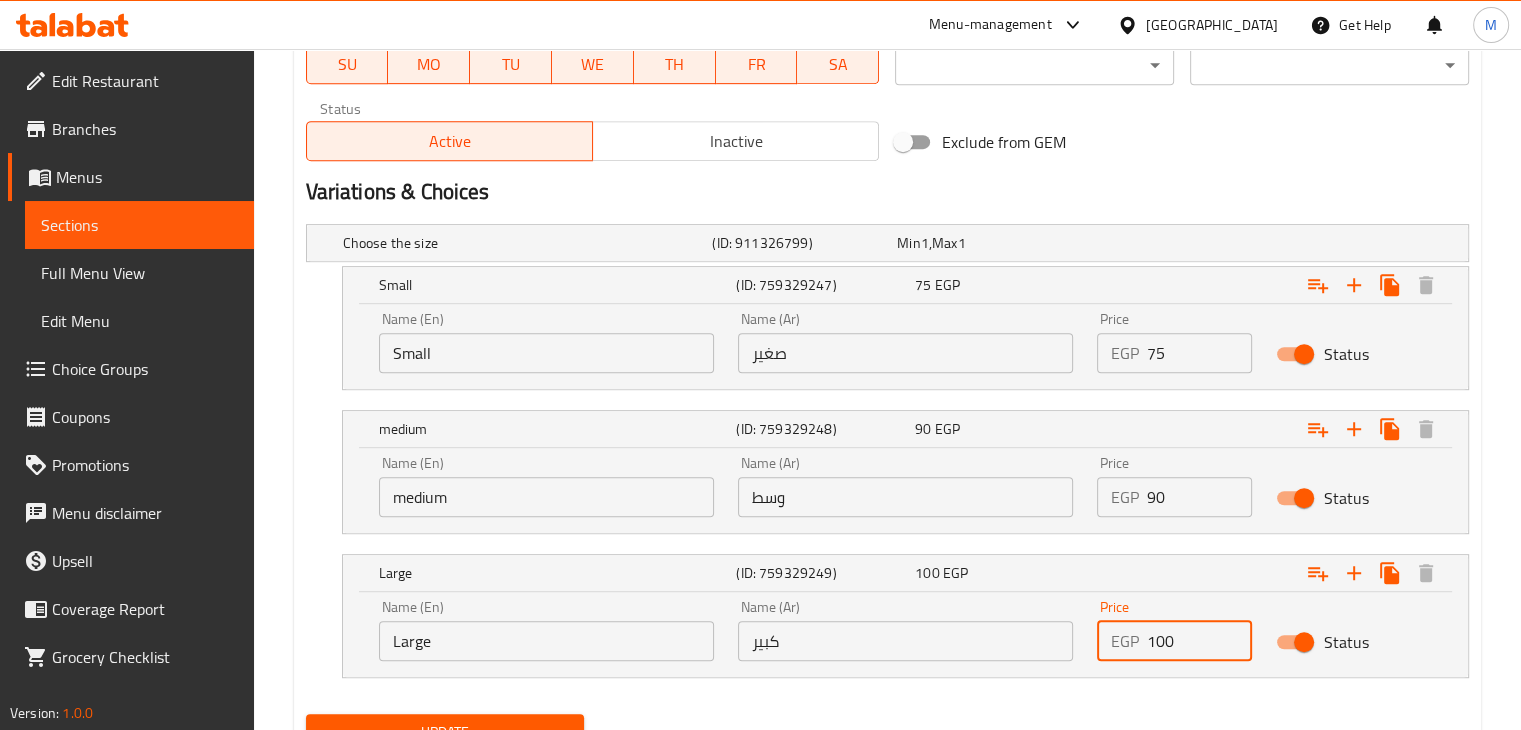 drag, startPoint x: 1178, startPoint y: 628, endPoint x: 1132, endPoint y: 641, distance: 47.801674 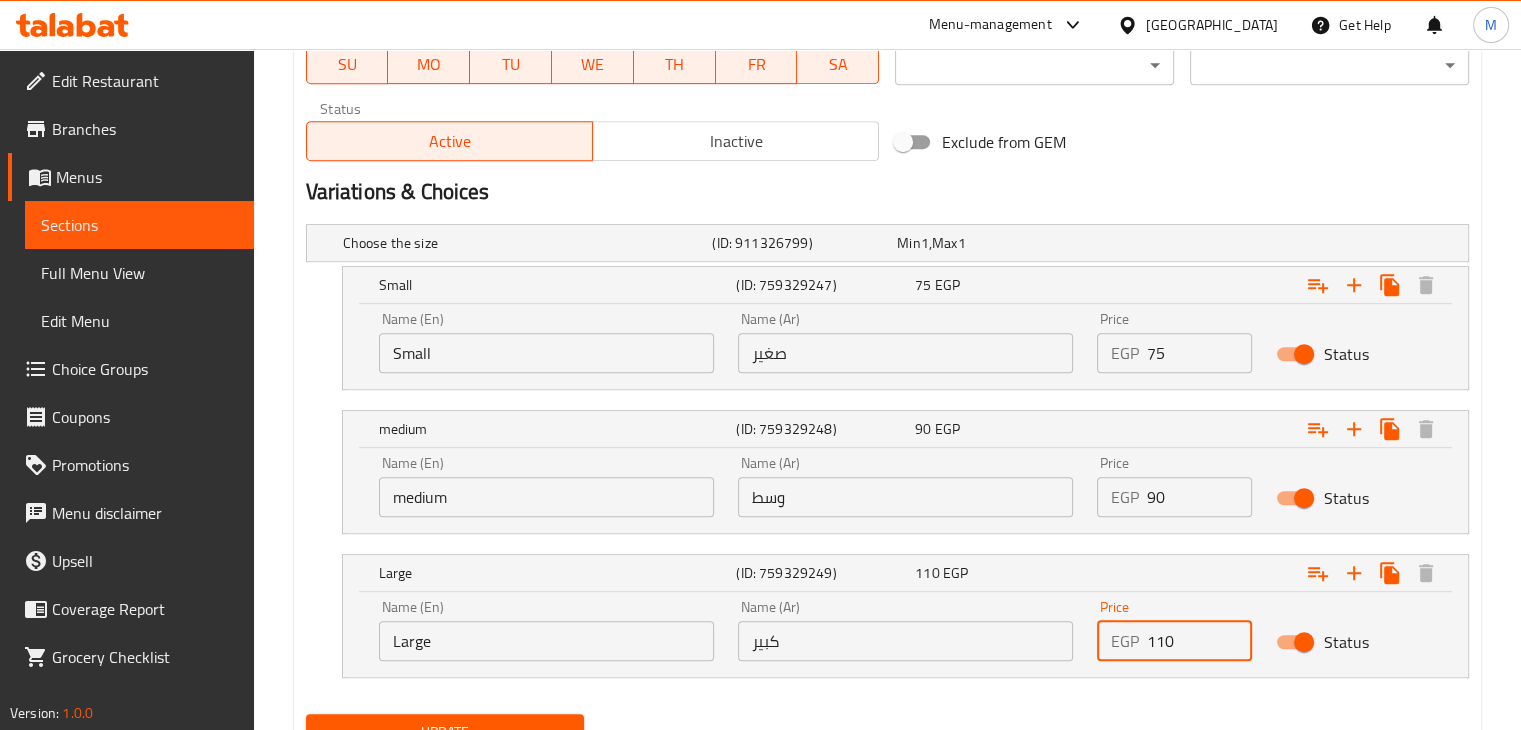 scroll, scrollTop: 1071, scrollLeft: 0, axis: vertical 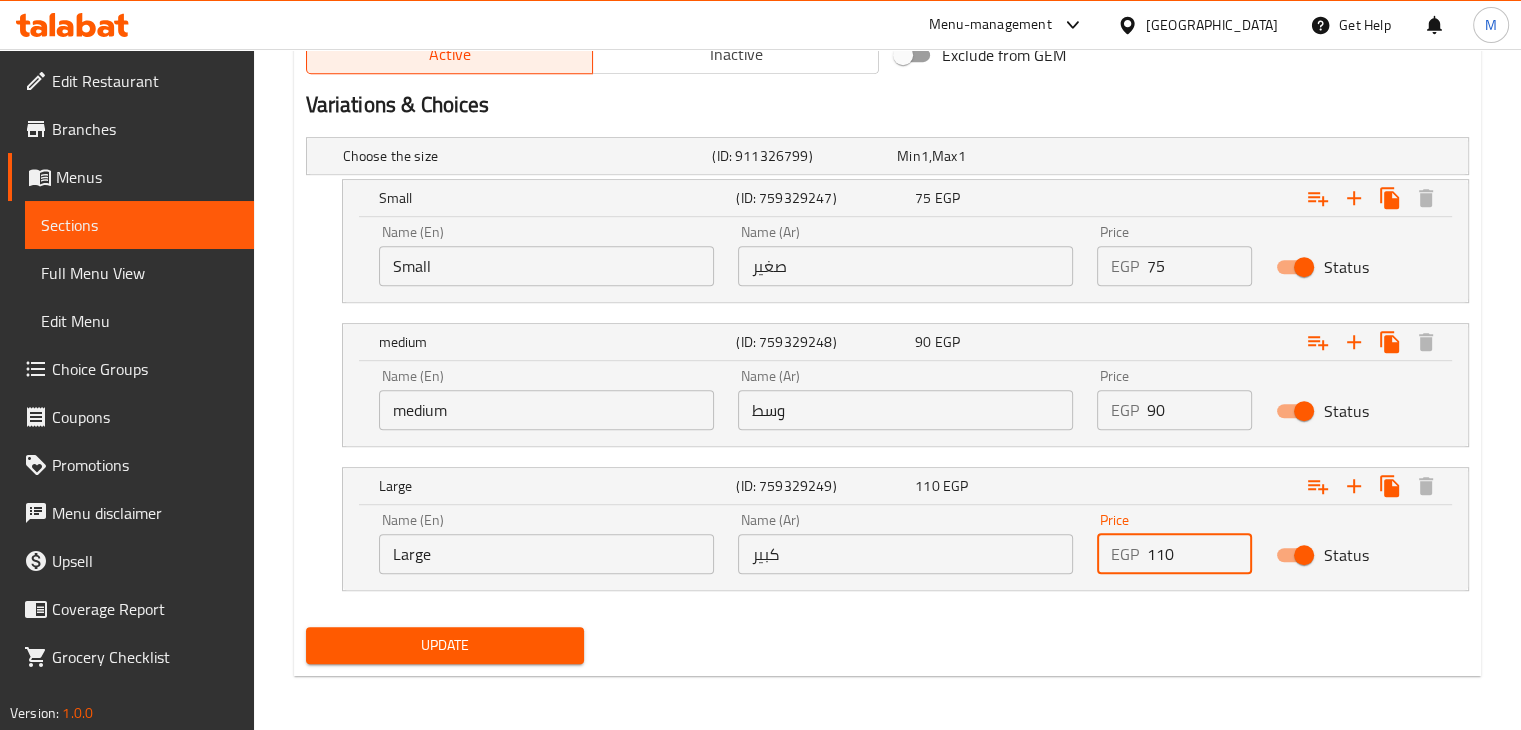 click on "Update" at bounding box center (445, 645) 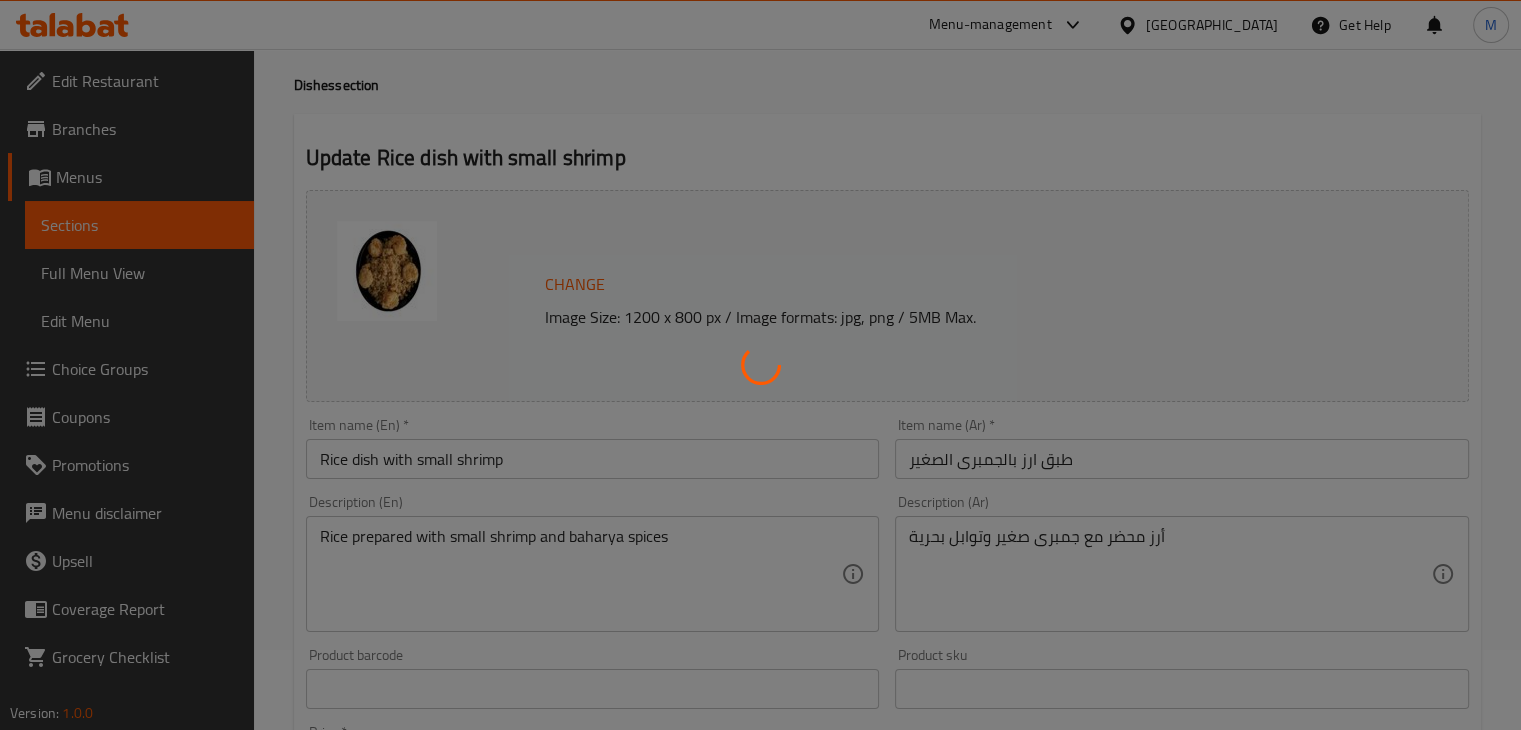 scroll, scrollTop: 0, scrollLeft: 0, axis: both 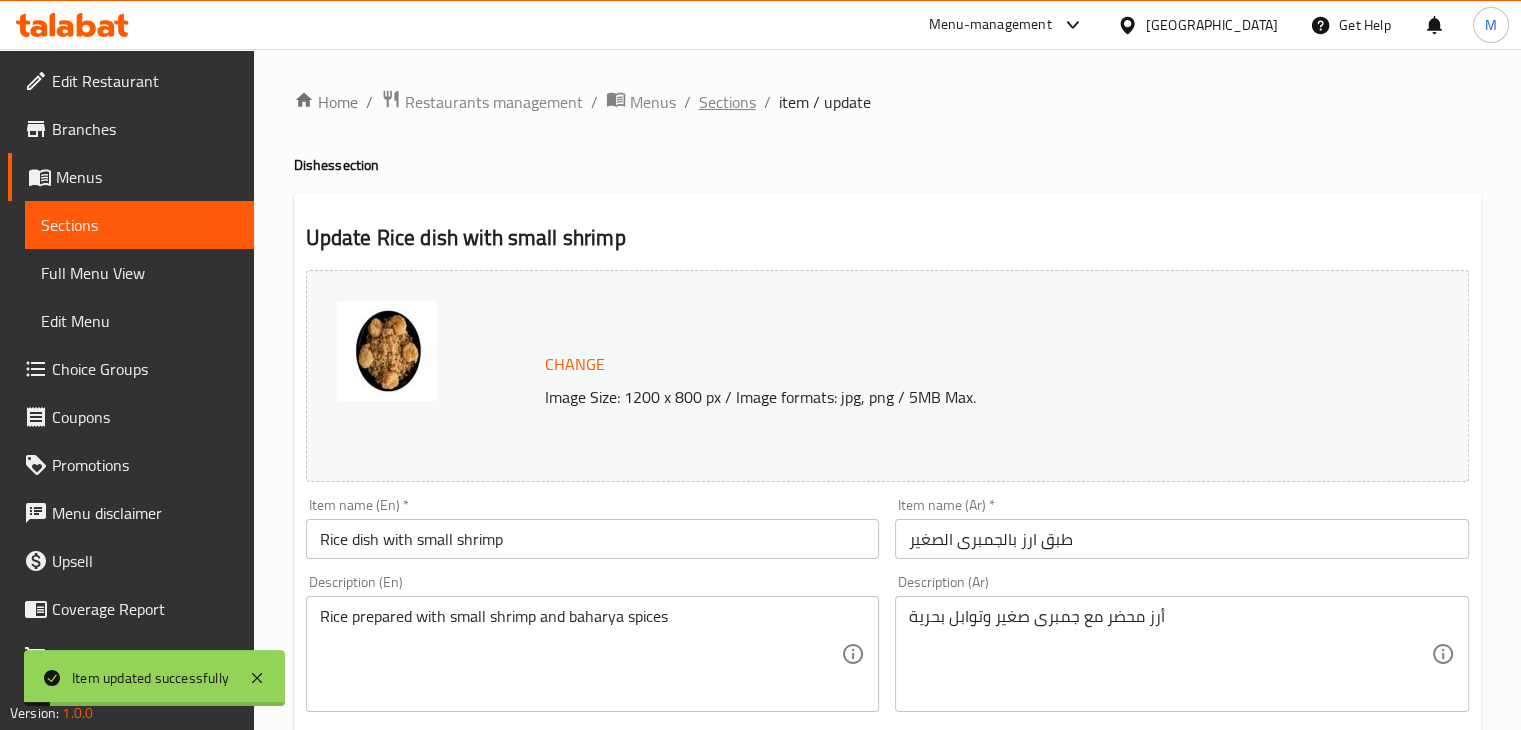 click on "Sections" at bounding box center [727, 102] 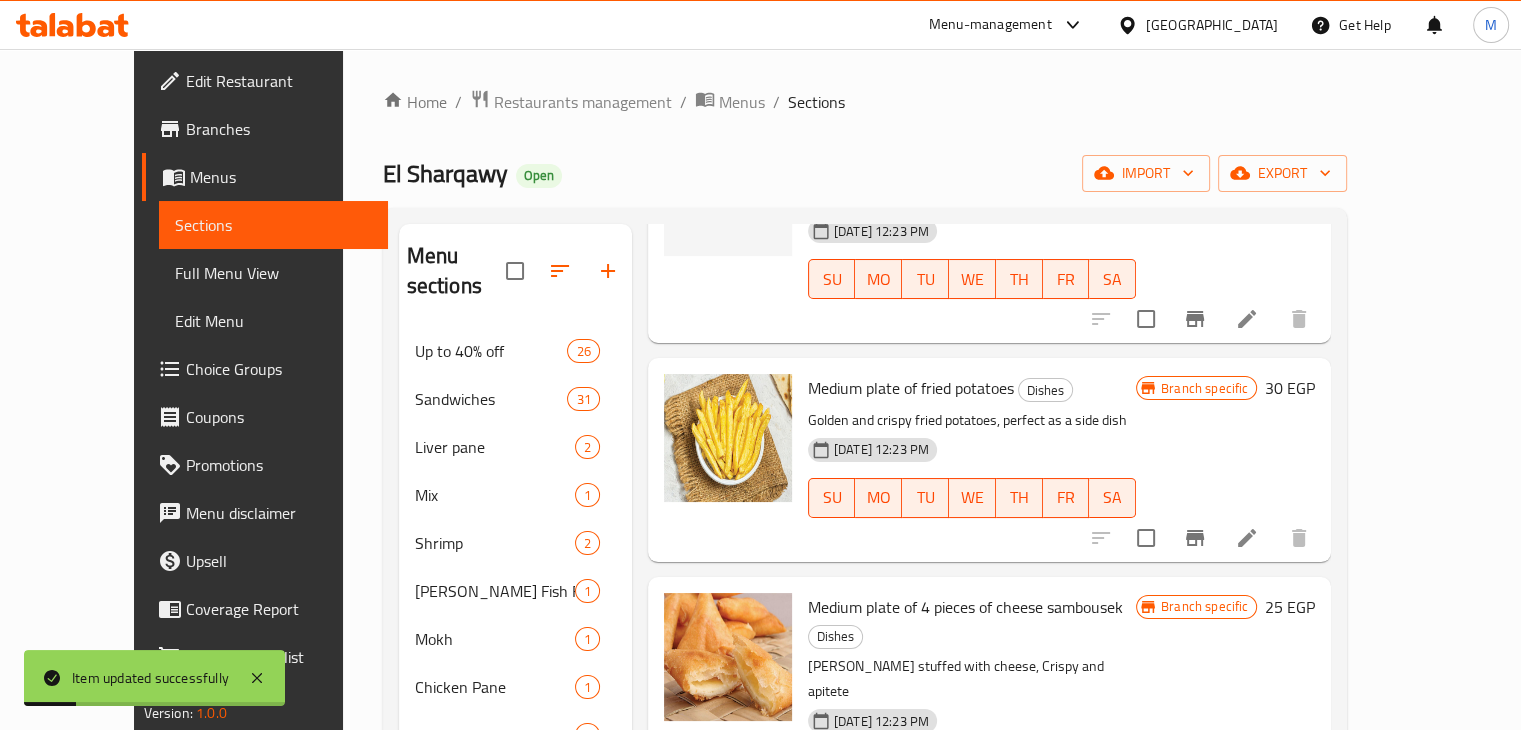 scroll, scrollTop: 1960, scrollLeft: 0, axis: vertical 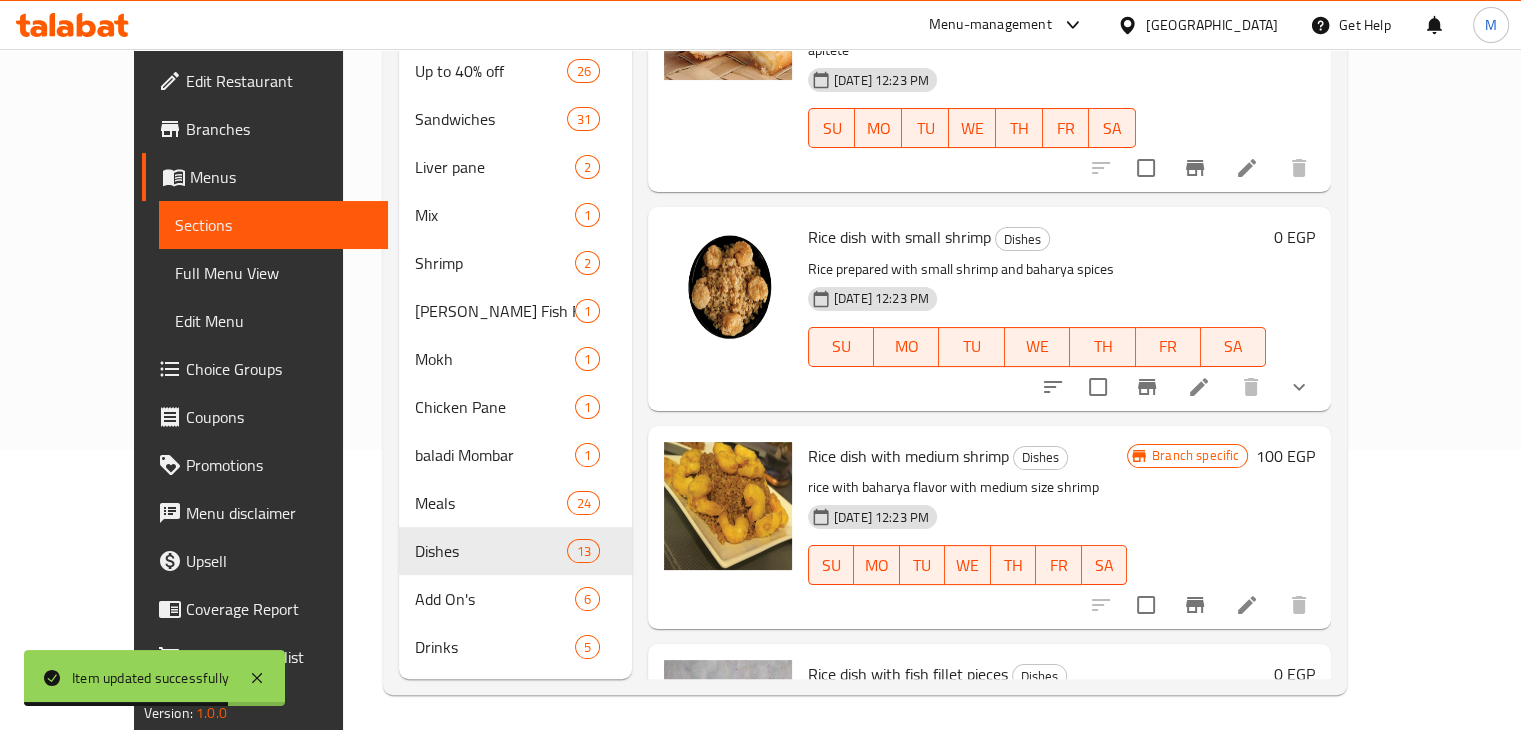 click at bounding box center [1200, 605] 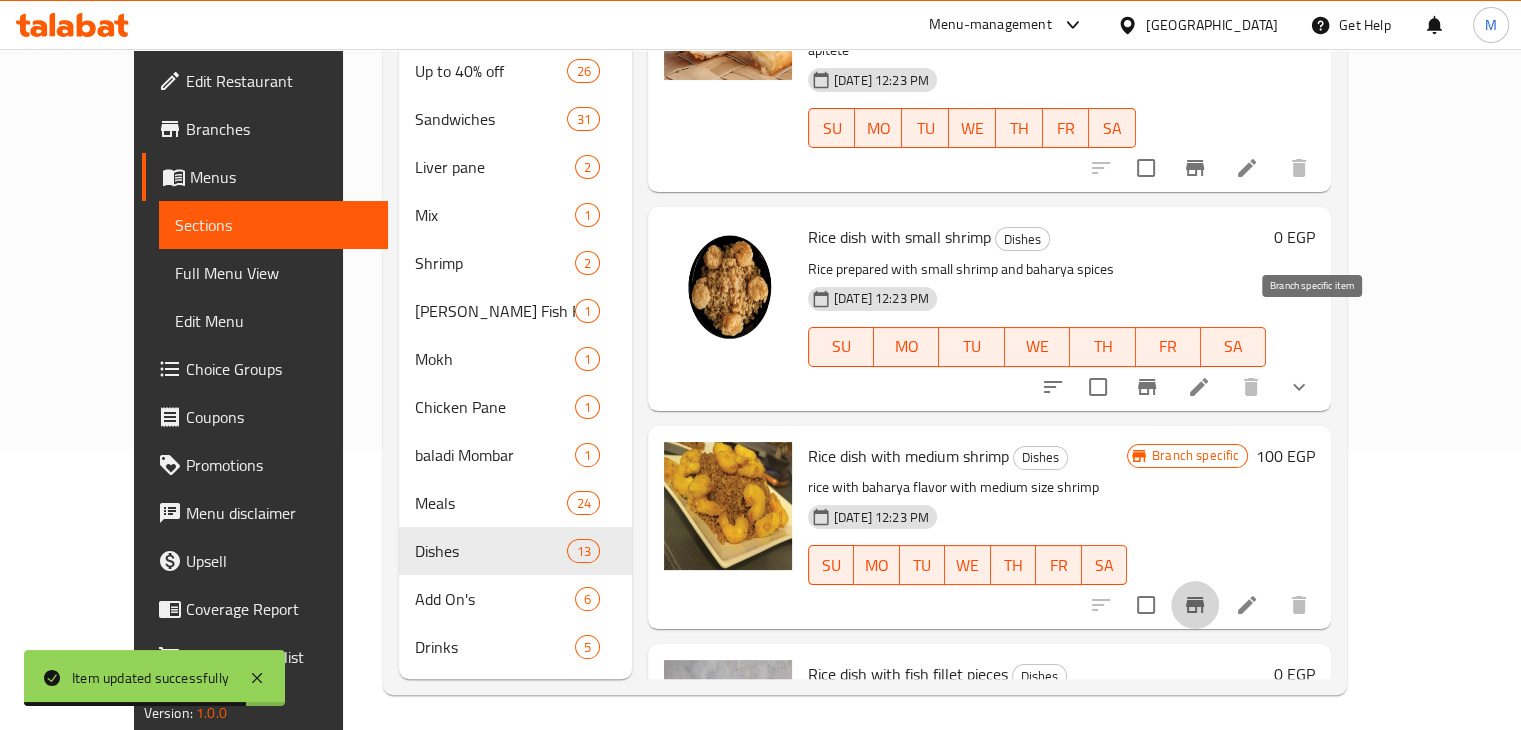 click at bounding box center [1195, 605] 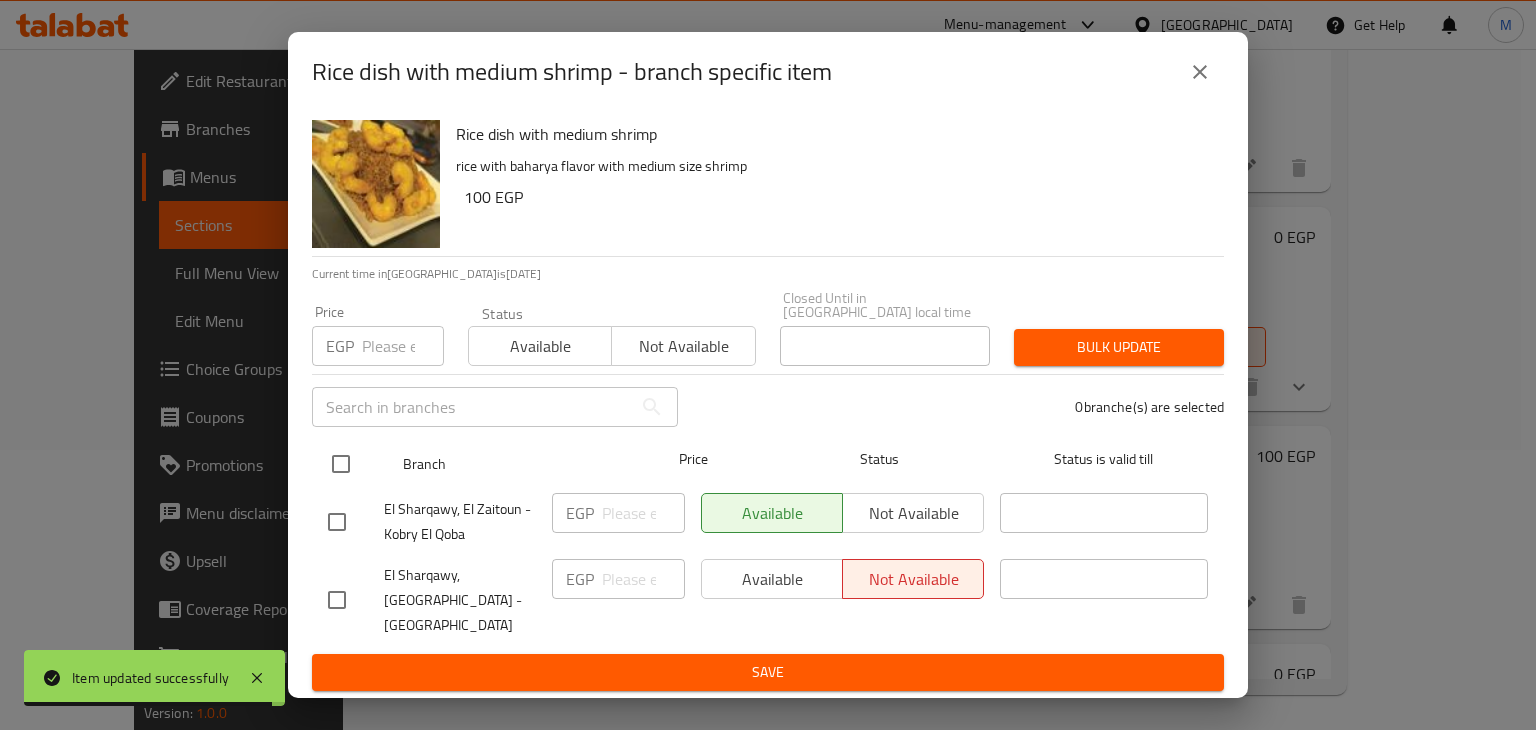 click at bounding box center [341, 464] 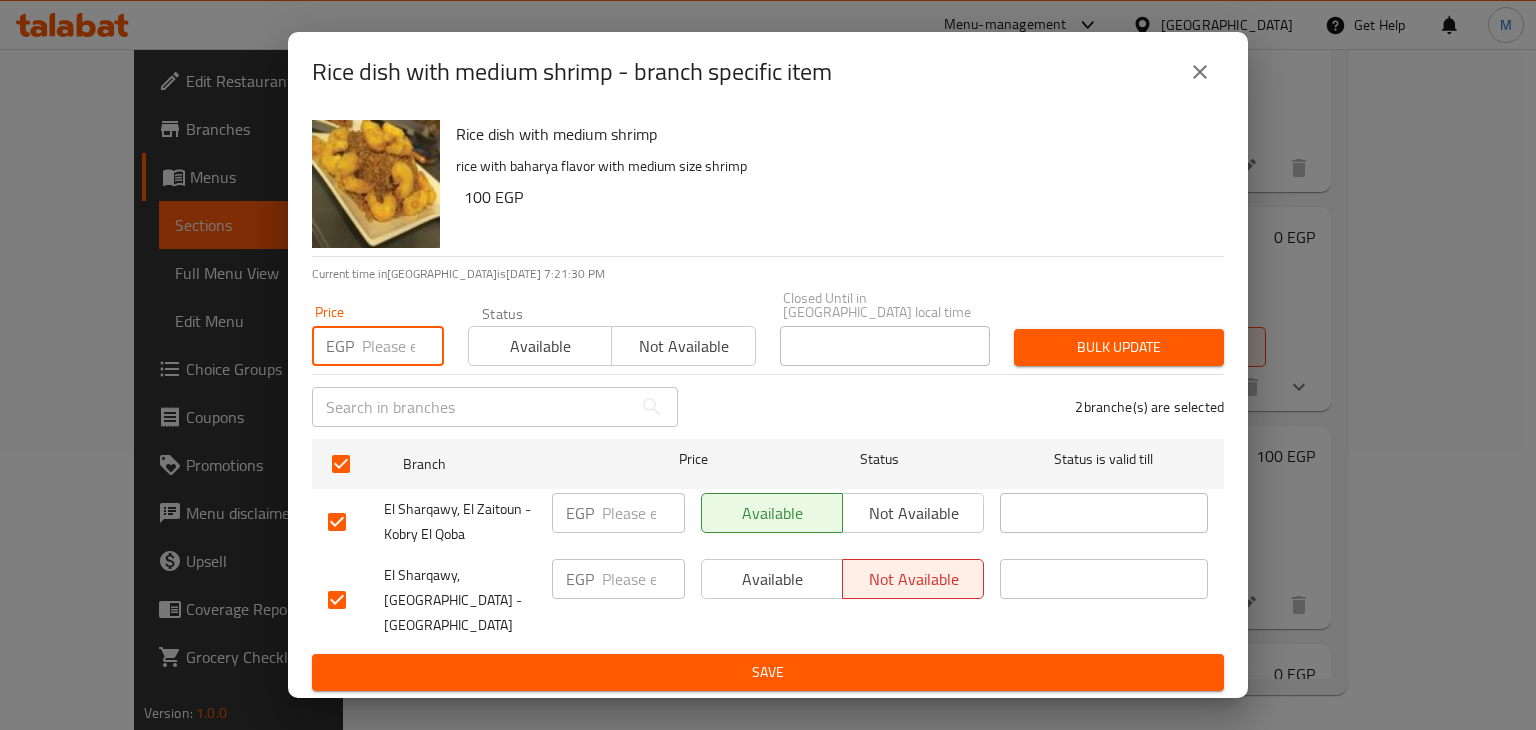 click at bounding box center (403, 346) 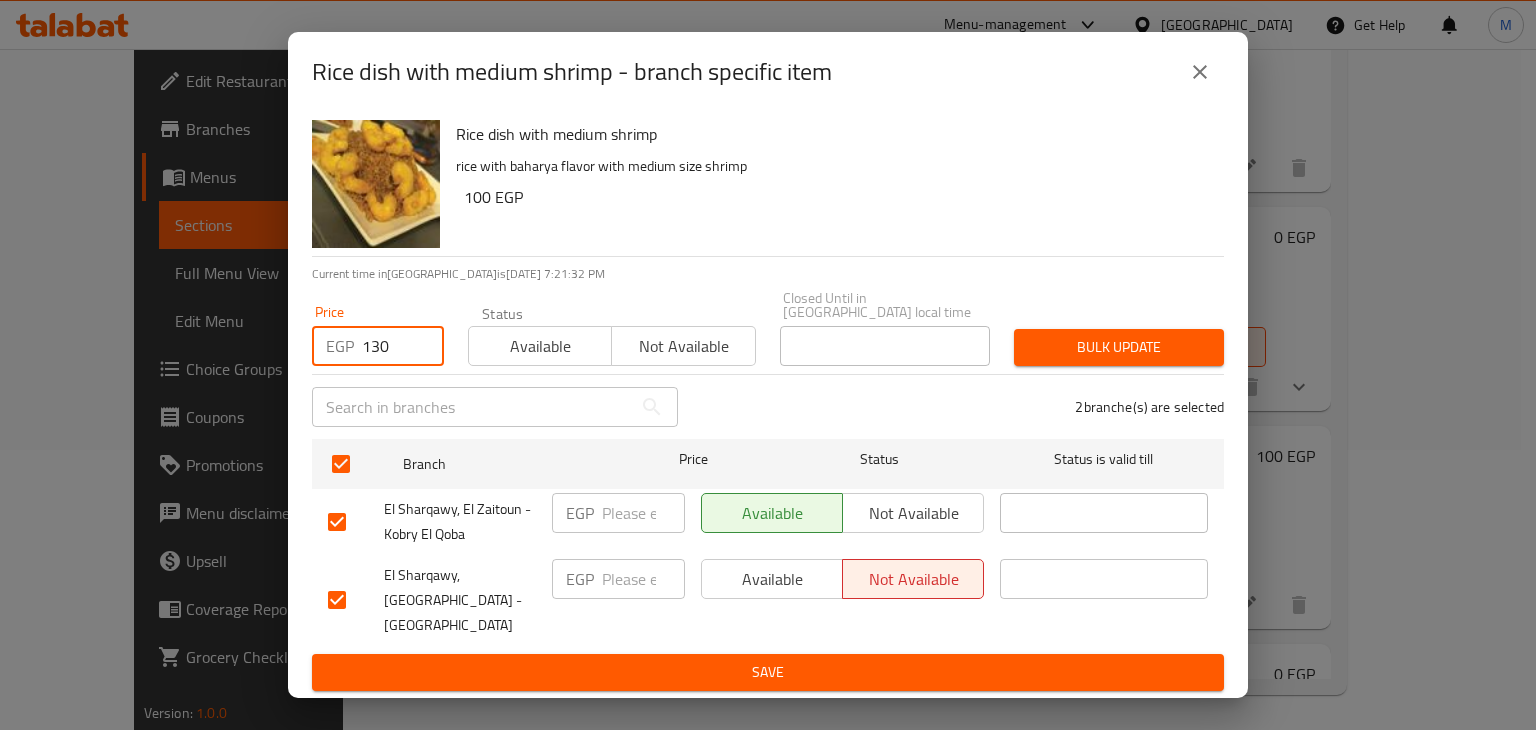 click on "Available" at bounding box center (540, 346) 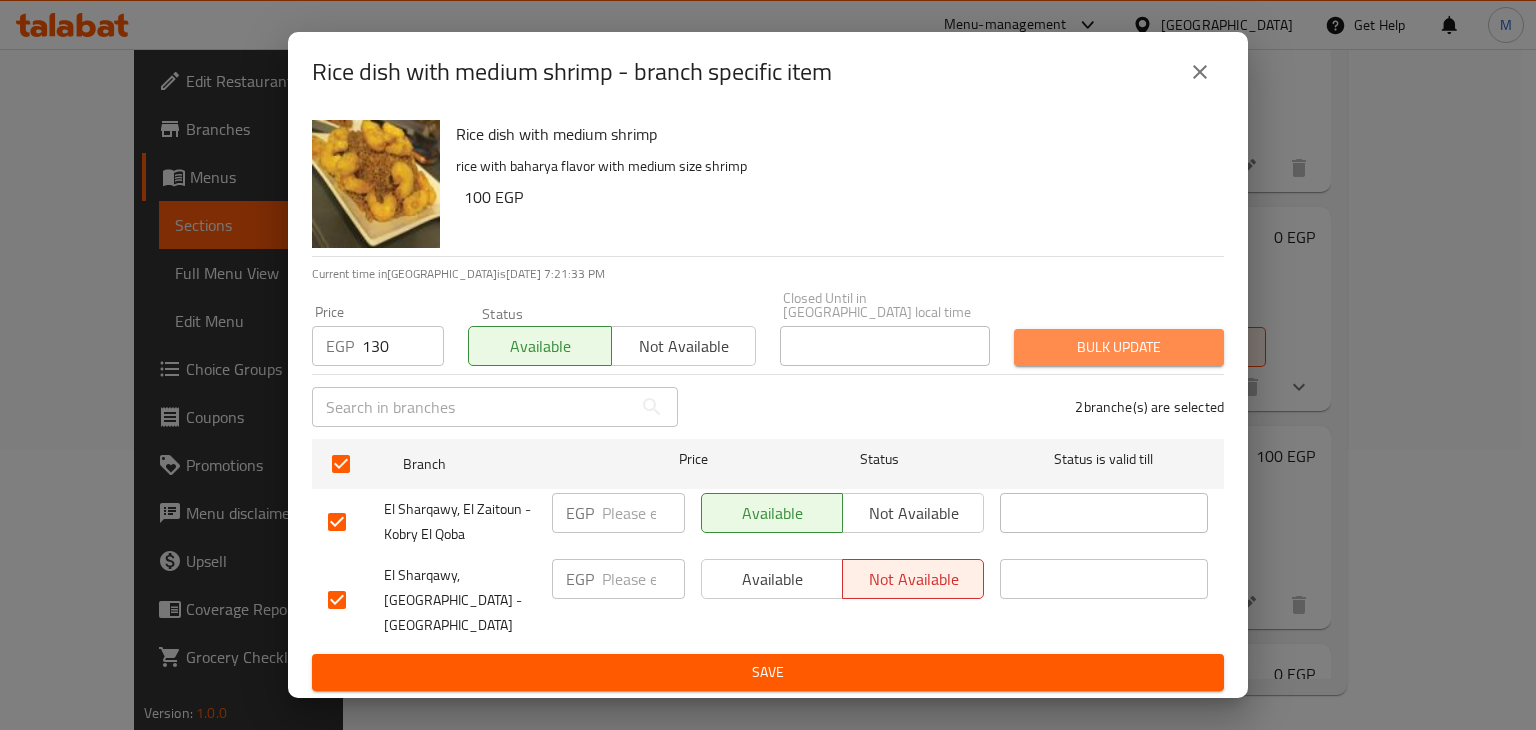 click on "Bulk update" at bounding box center (1119, 347) 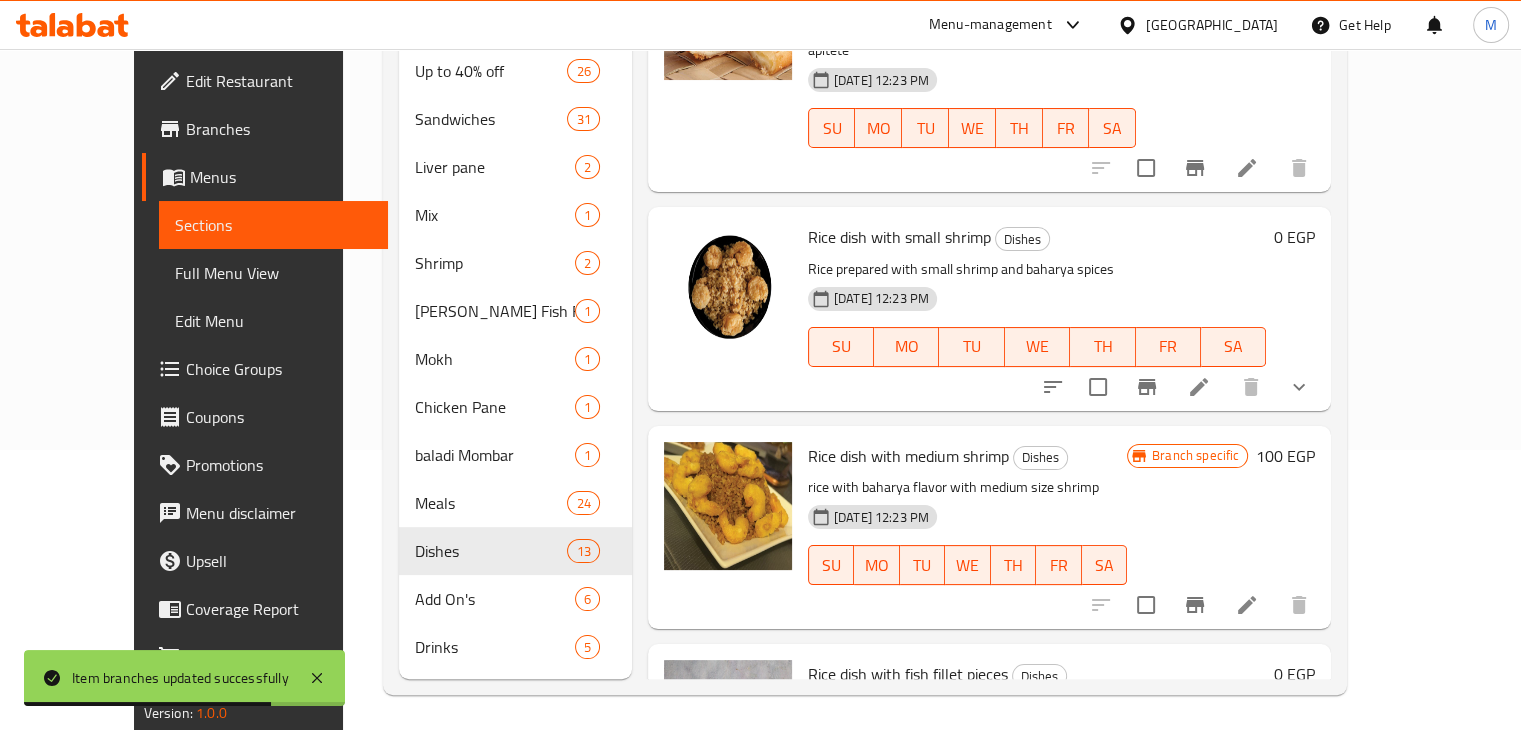 click 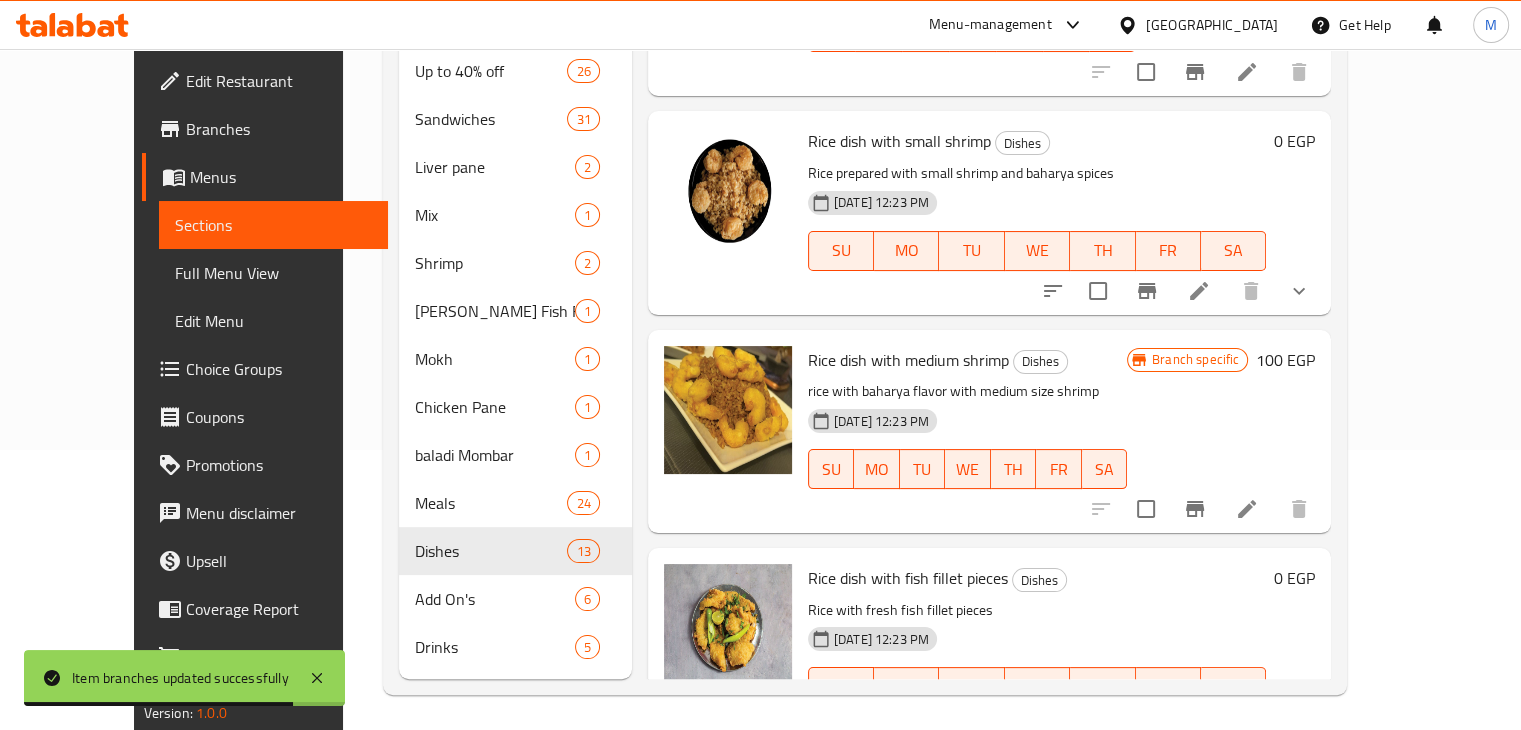 scroll, scrollTop: 1735, scrollLeft: 0, axis: vertical 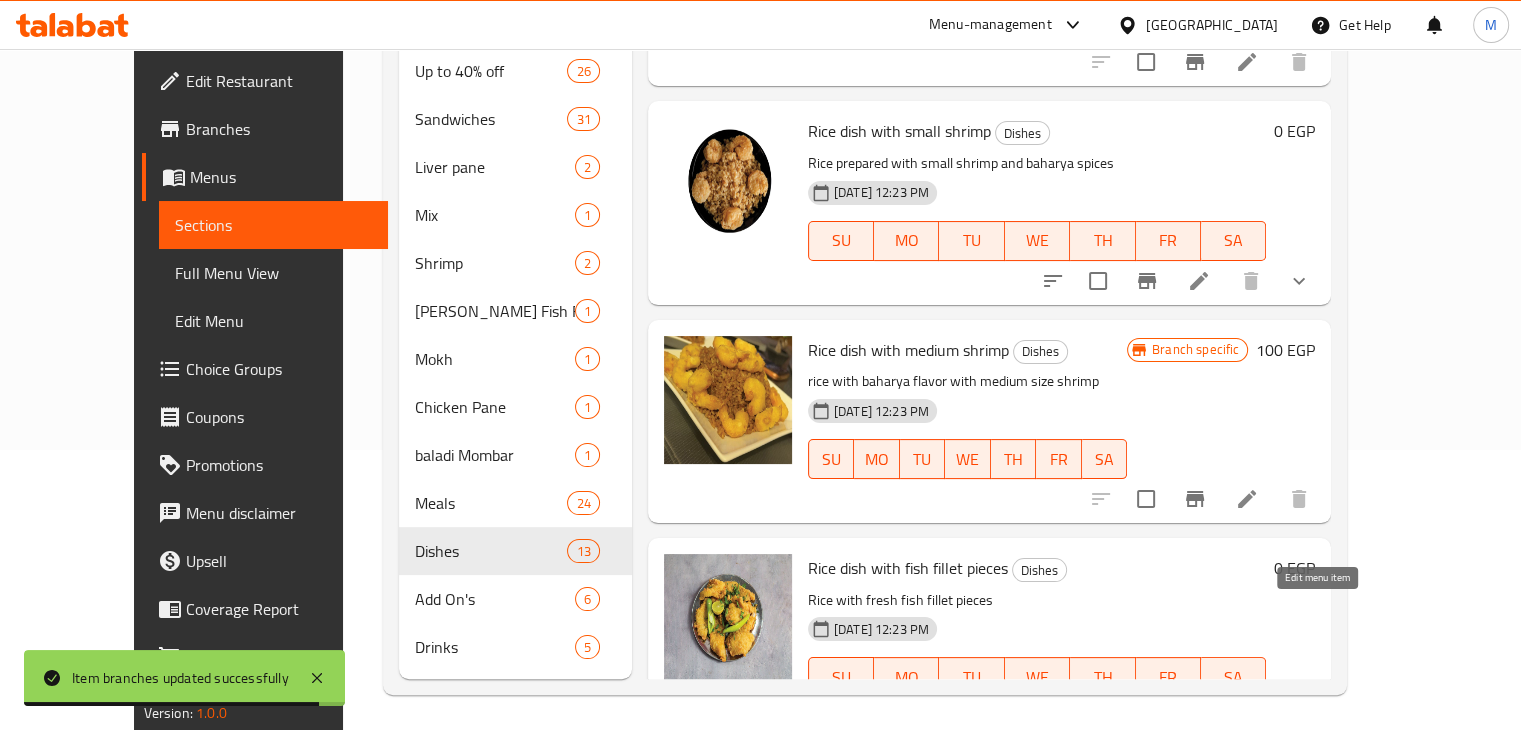 click 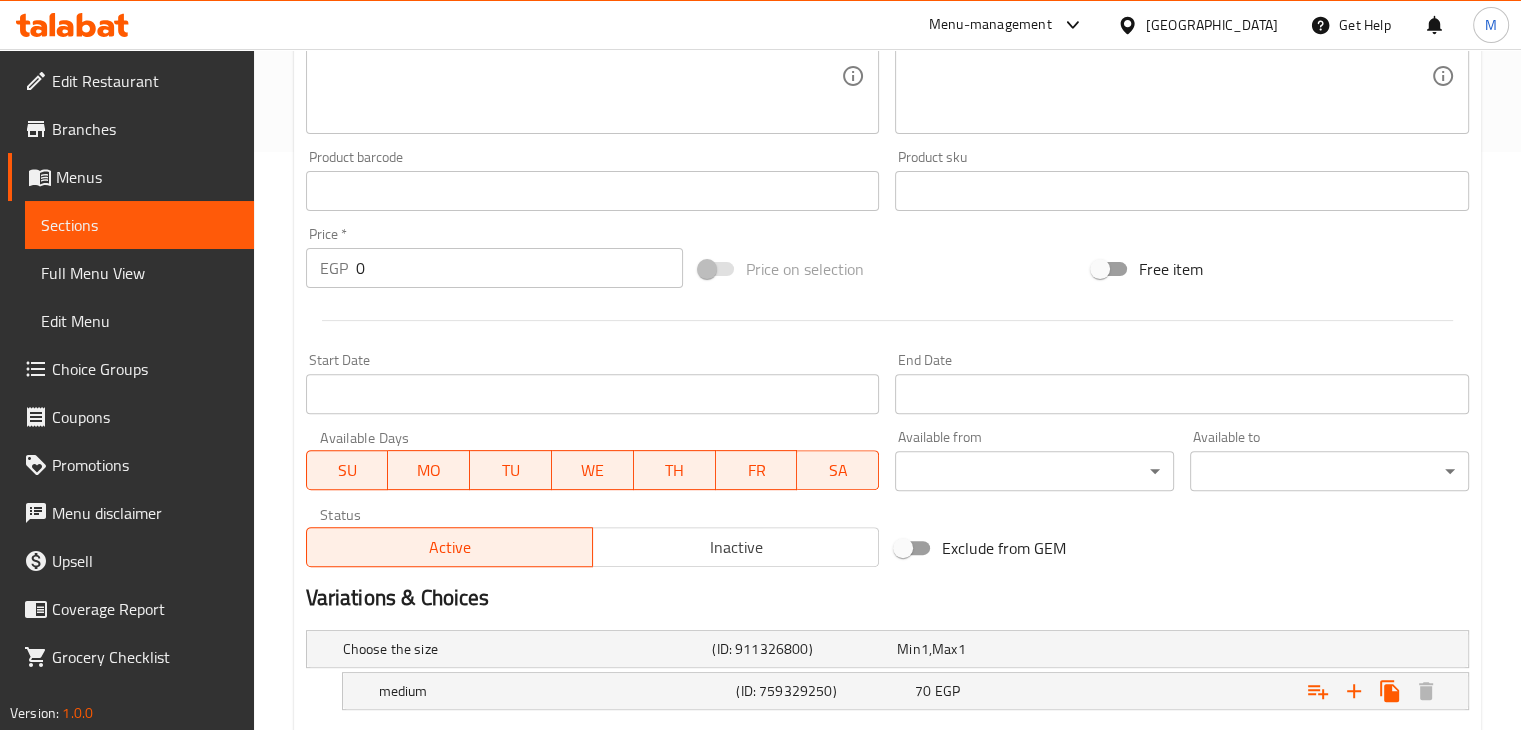 scroll, scrollTop: 756, scrollLeft: 0, axis: vertical 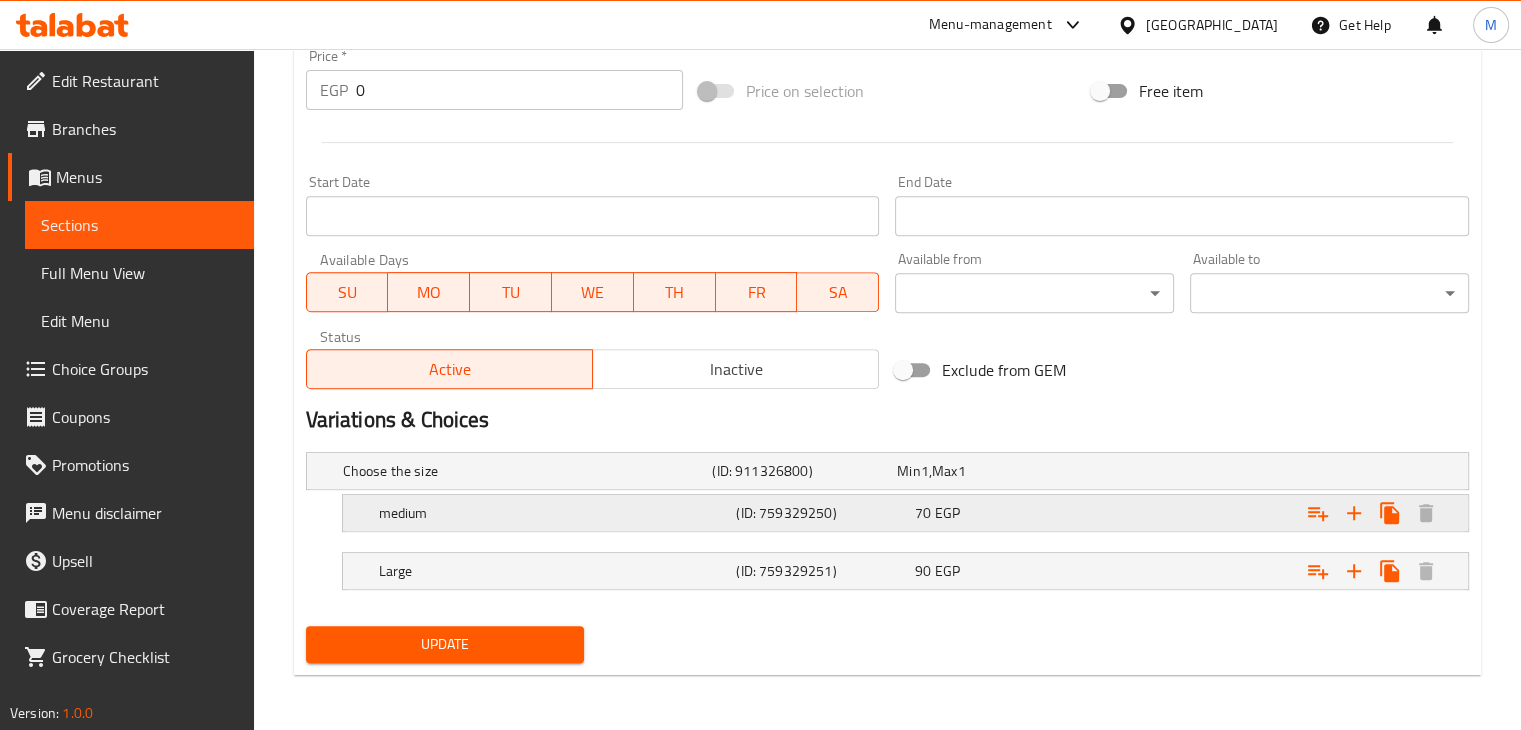 click on "medium (ID: 759329250) 70   EGP" at bounding box center (893, 471) 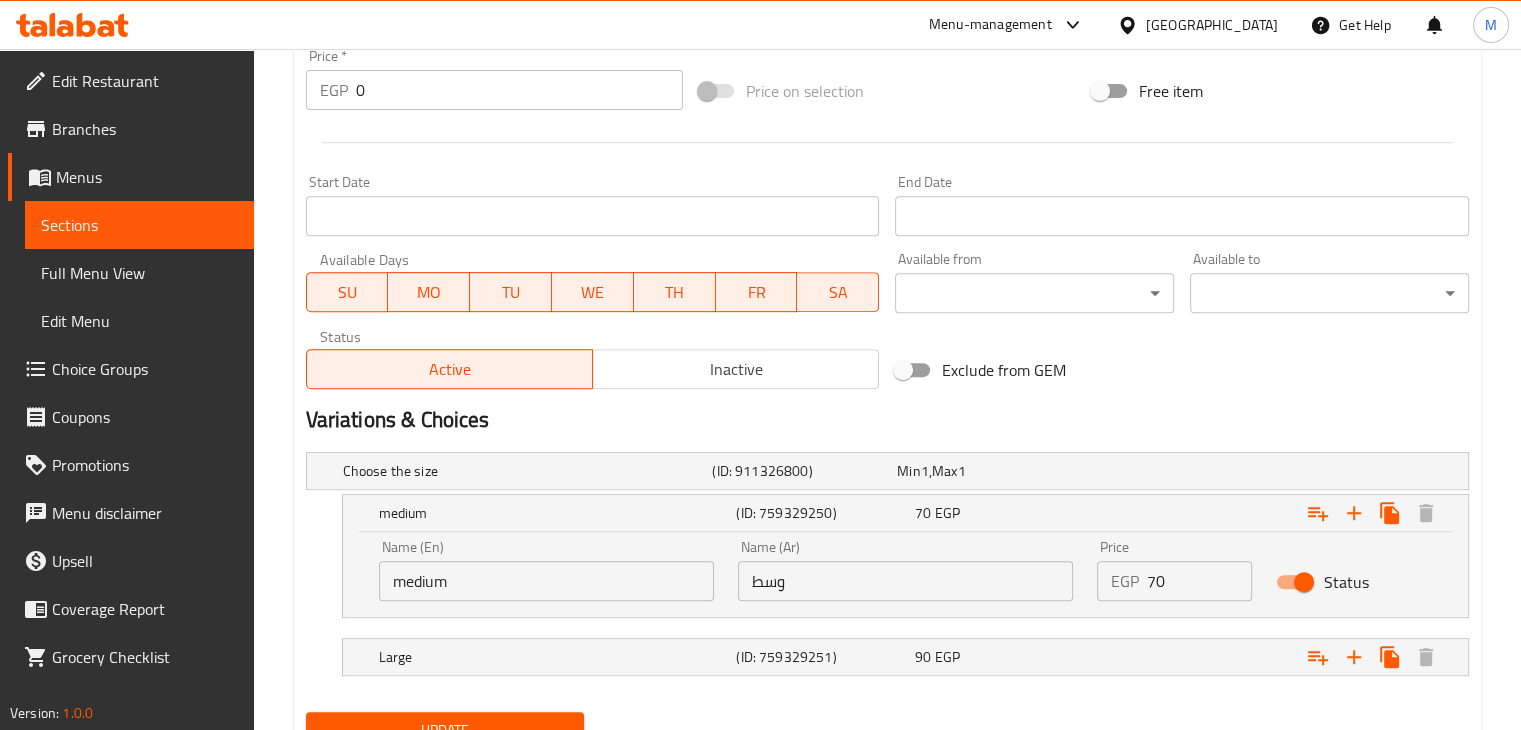 drag, startPoint x: 1176, startPoint y: 589, endPoint x: 1102, endPoint y: 598, distance: 74.54529 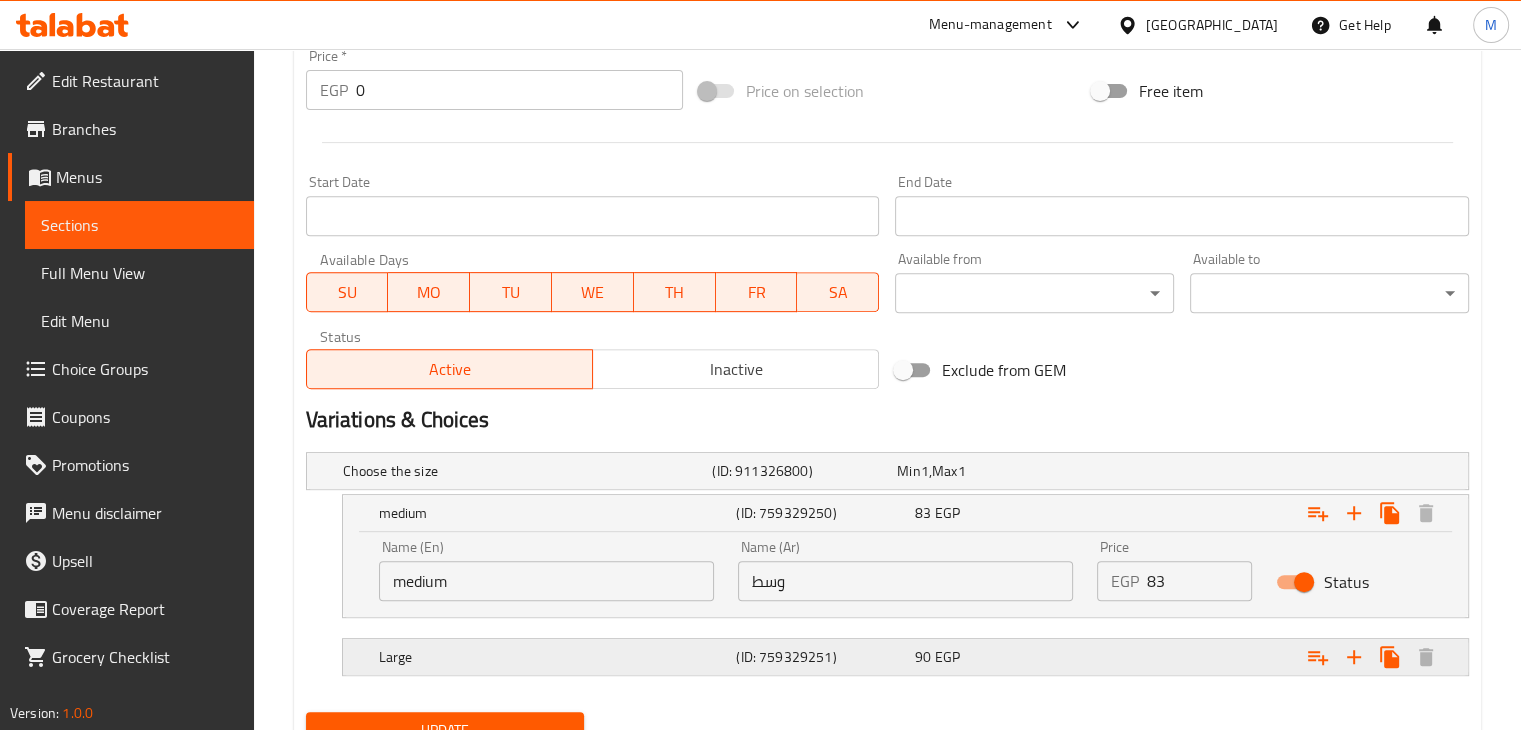 click on "90   EGP" at bounding box center [985, 471] 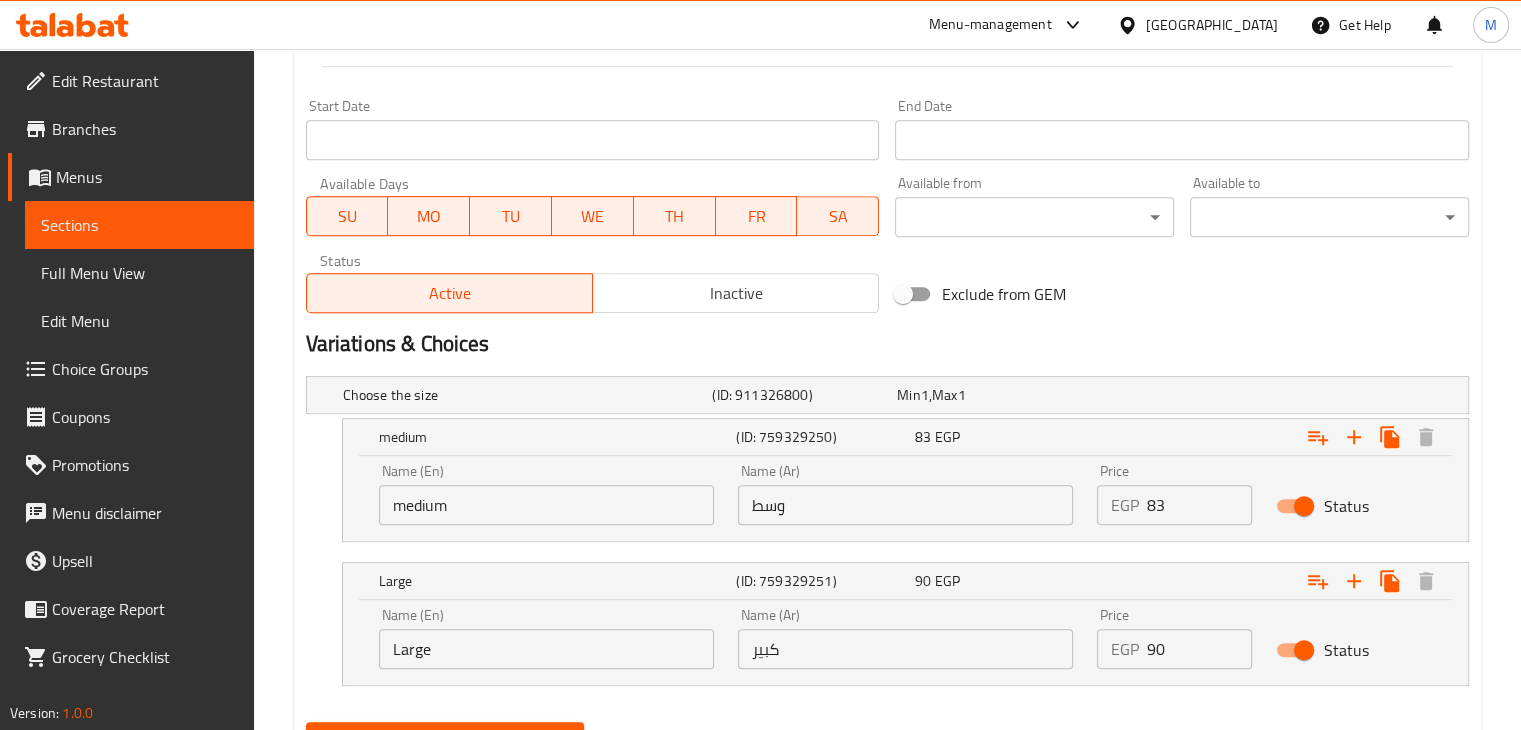 scroll, scrollTop: 834, scrollLeft: 0, axis: vertical 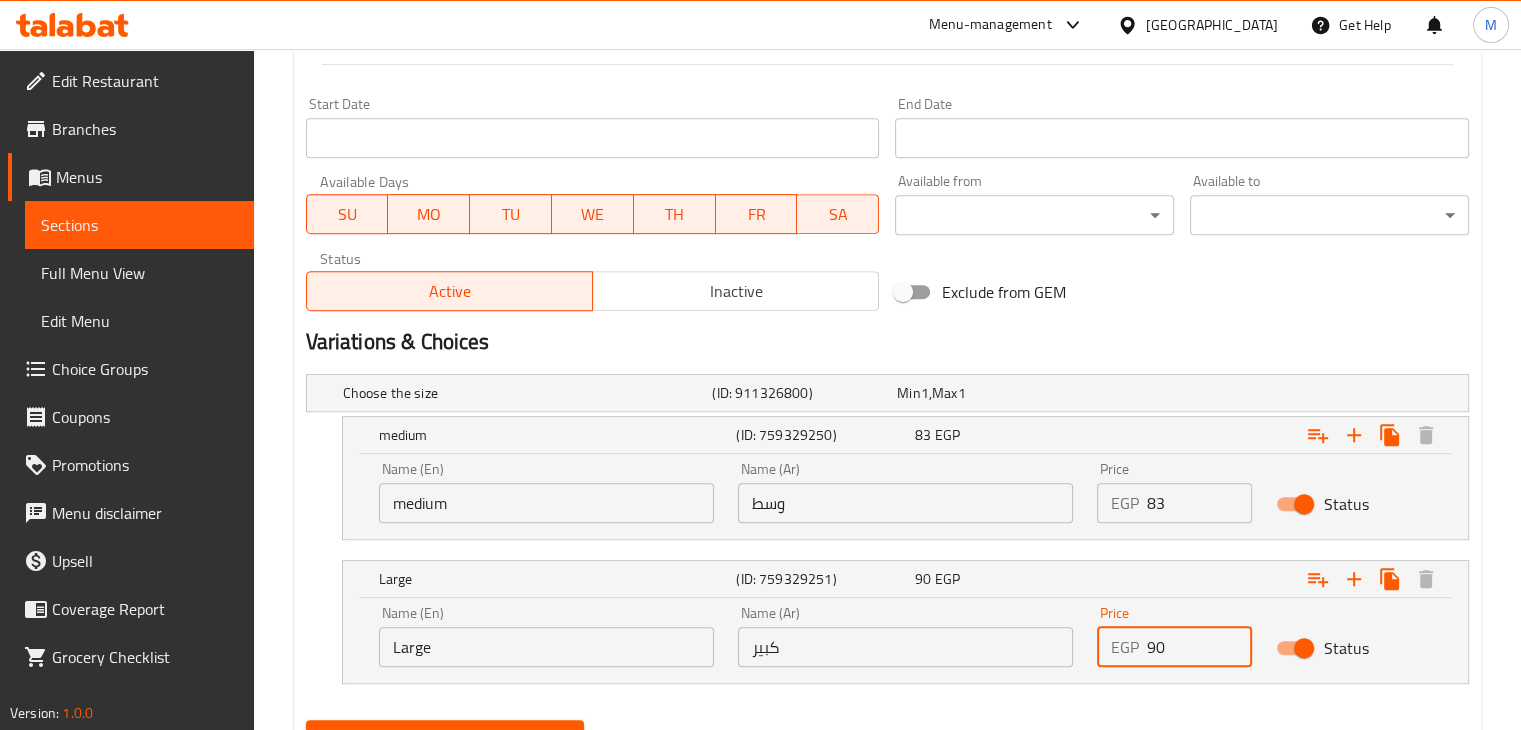drag, startPoint x: 1175, startPoint y: 657, endPoint x: 1041, endPoint y: 673, distance: 134.95184 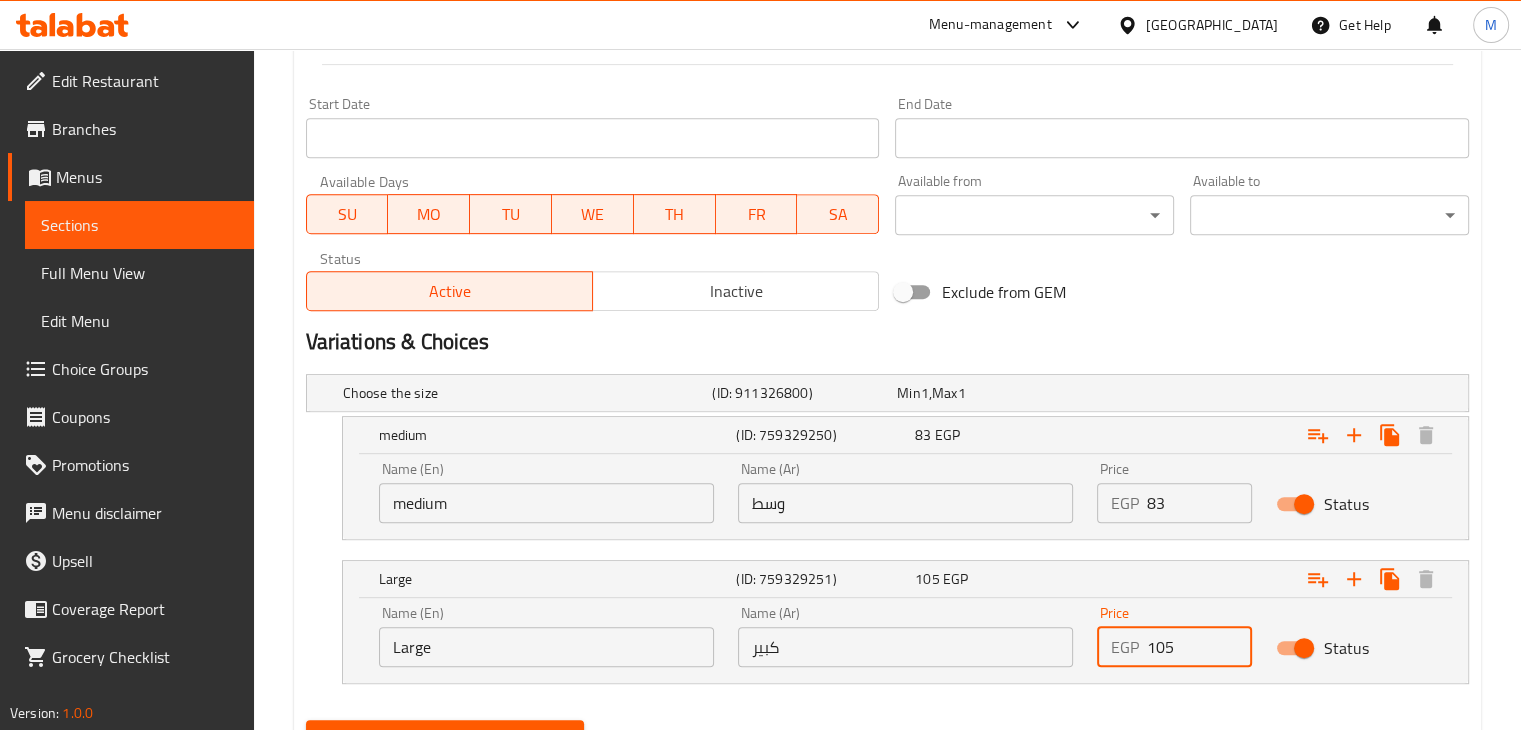scroll, scrollTop: 928, scrollLeft: 0, axis: vertical 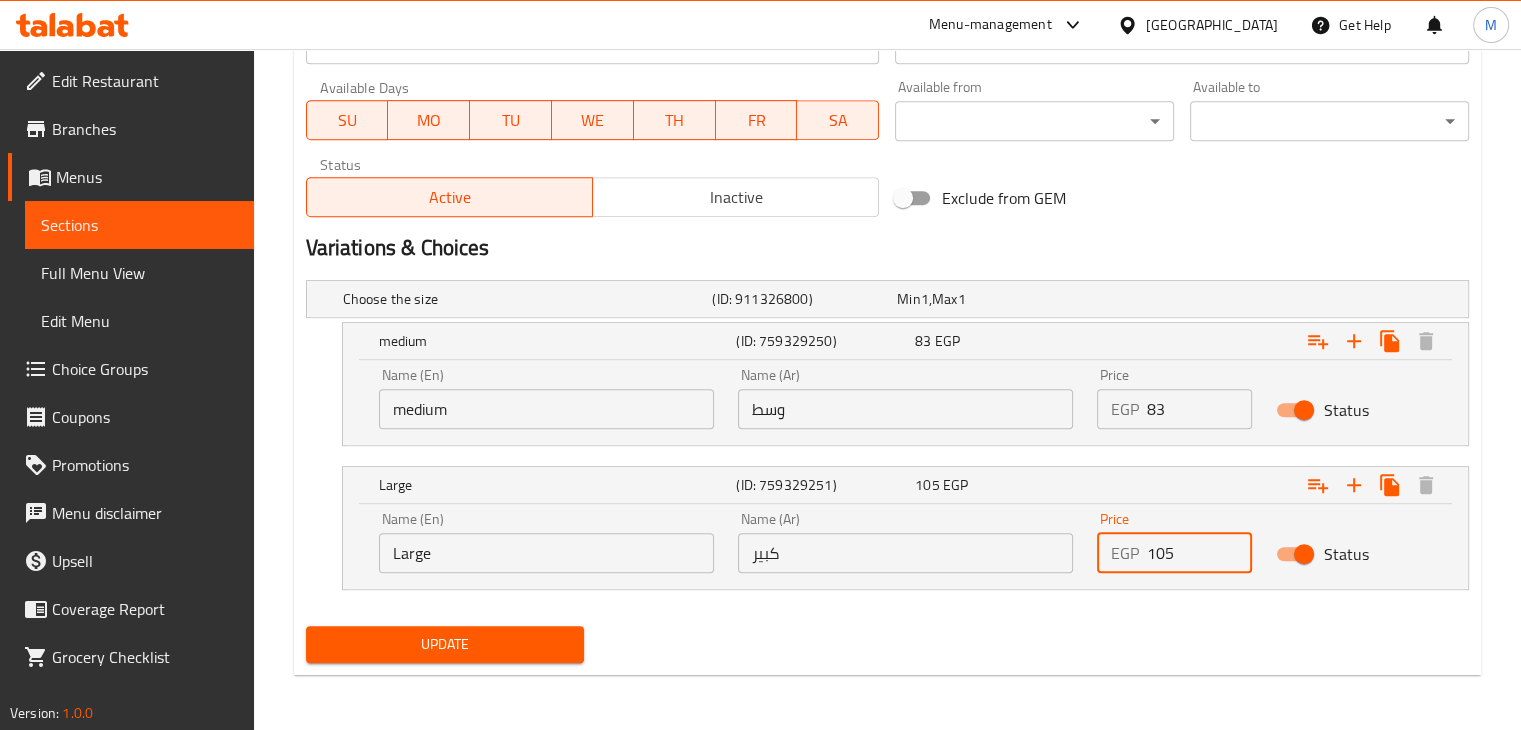 click on "Update" at bounding box center [445, 644] 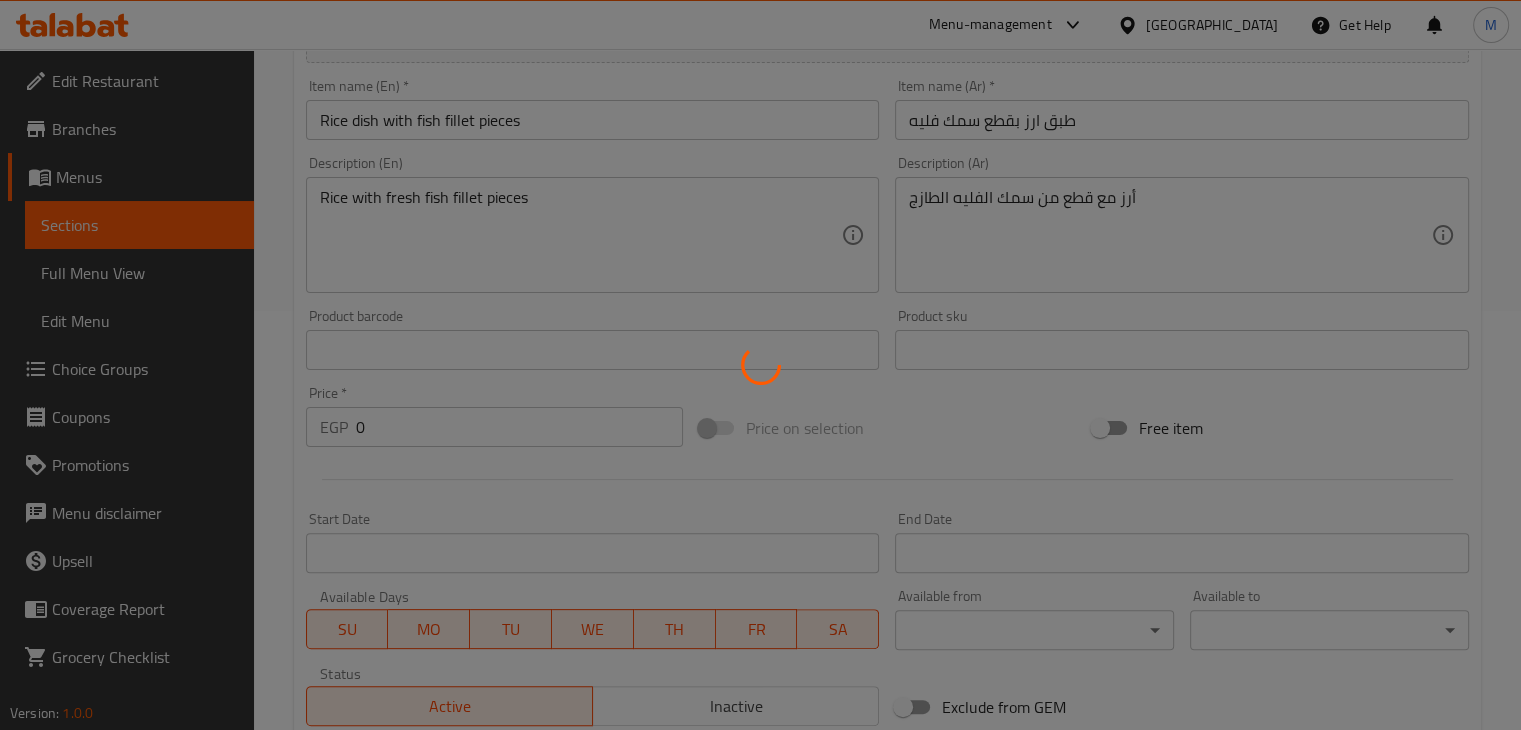 scroll, scrollTop: 0, scrollLeft: 0, axis: both 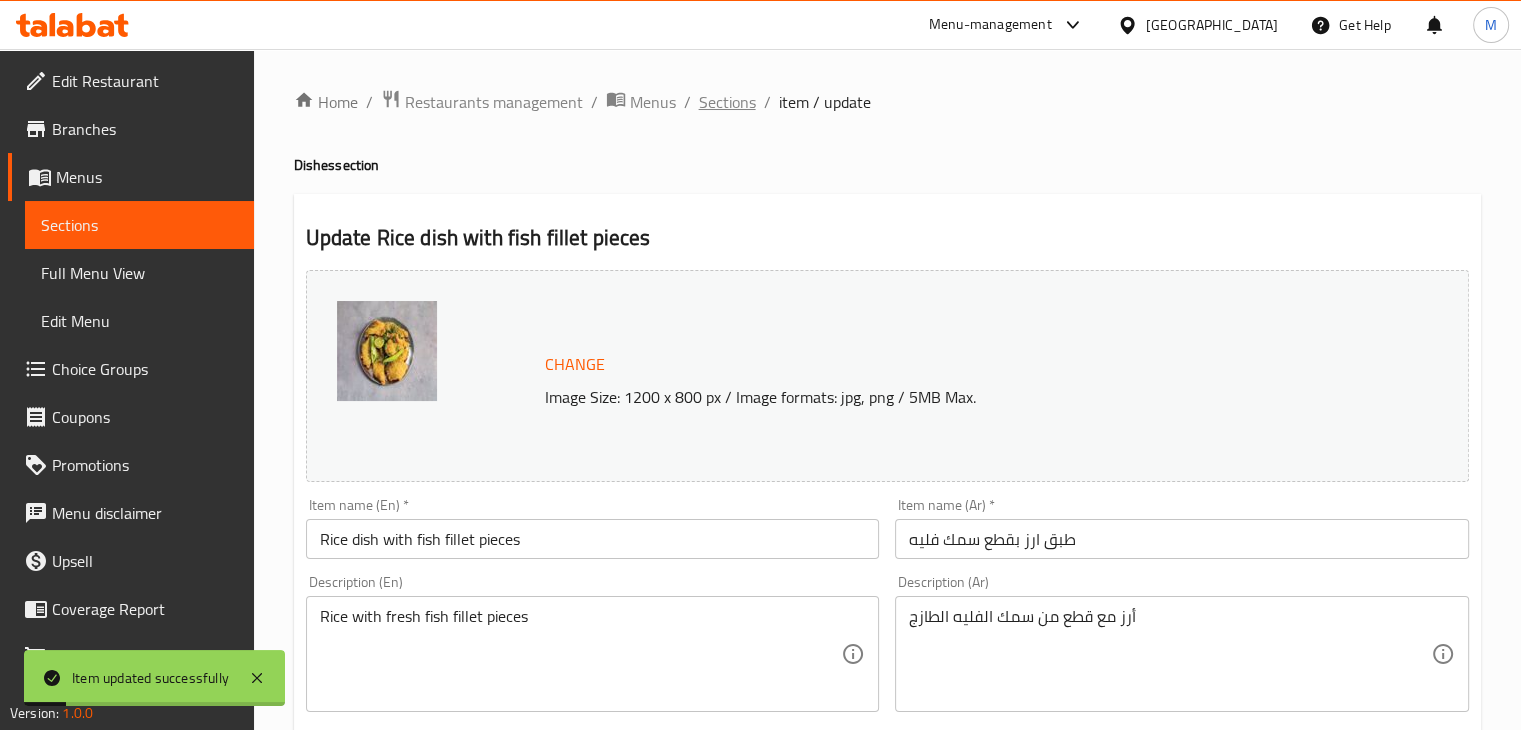 click on "Sections" at bounding box center (727, 102) 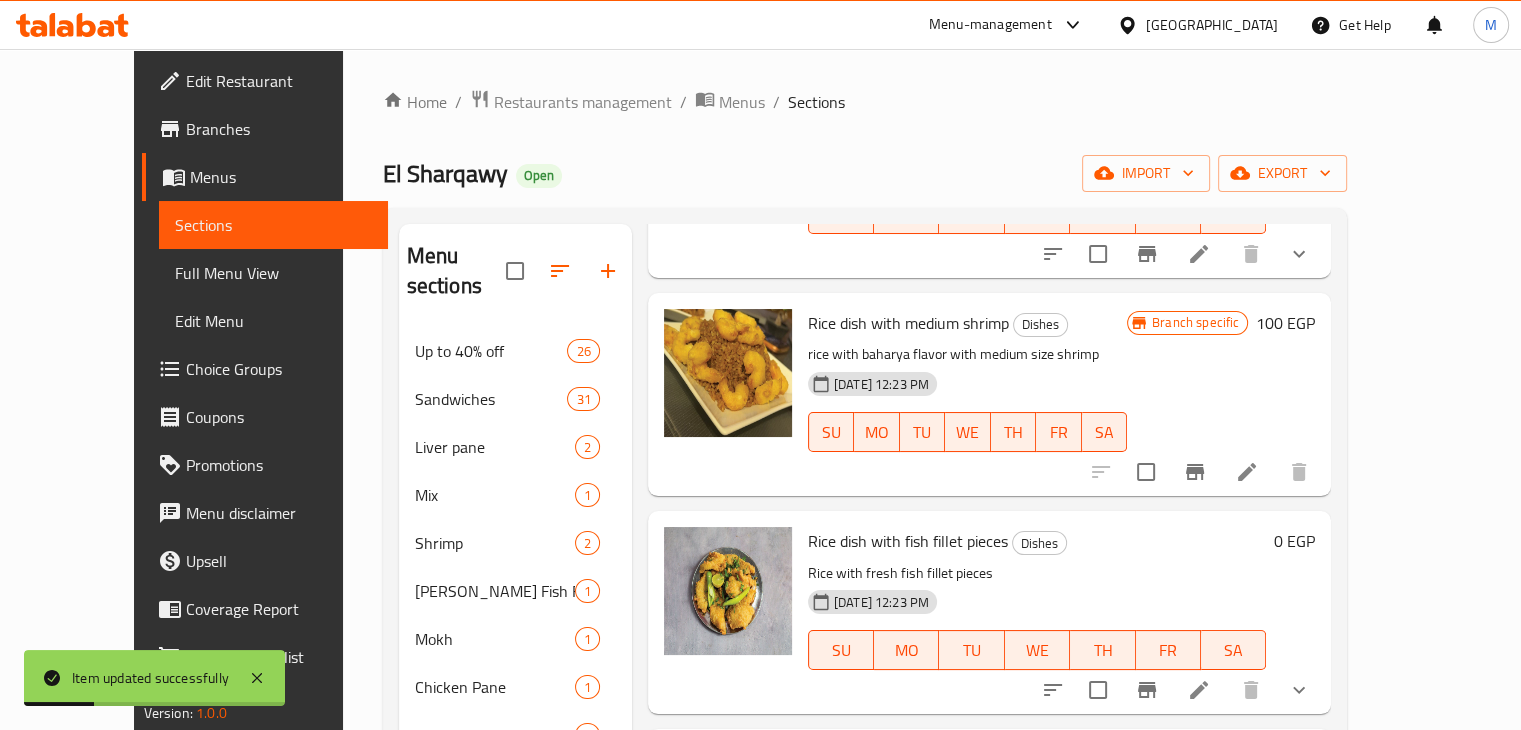 scroll, scrollTop: 2188, scrollLeft: 0, axis: vertical 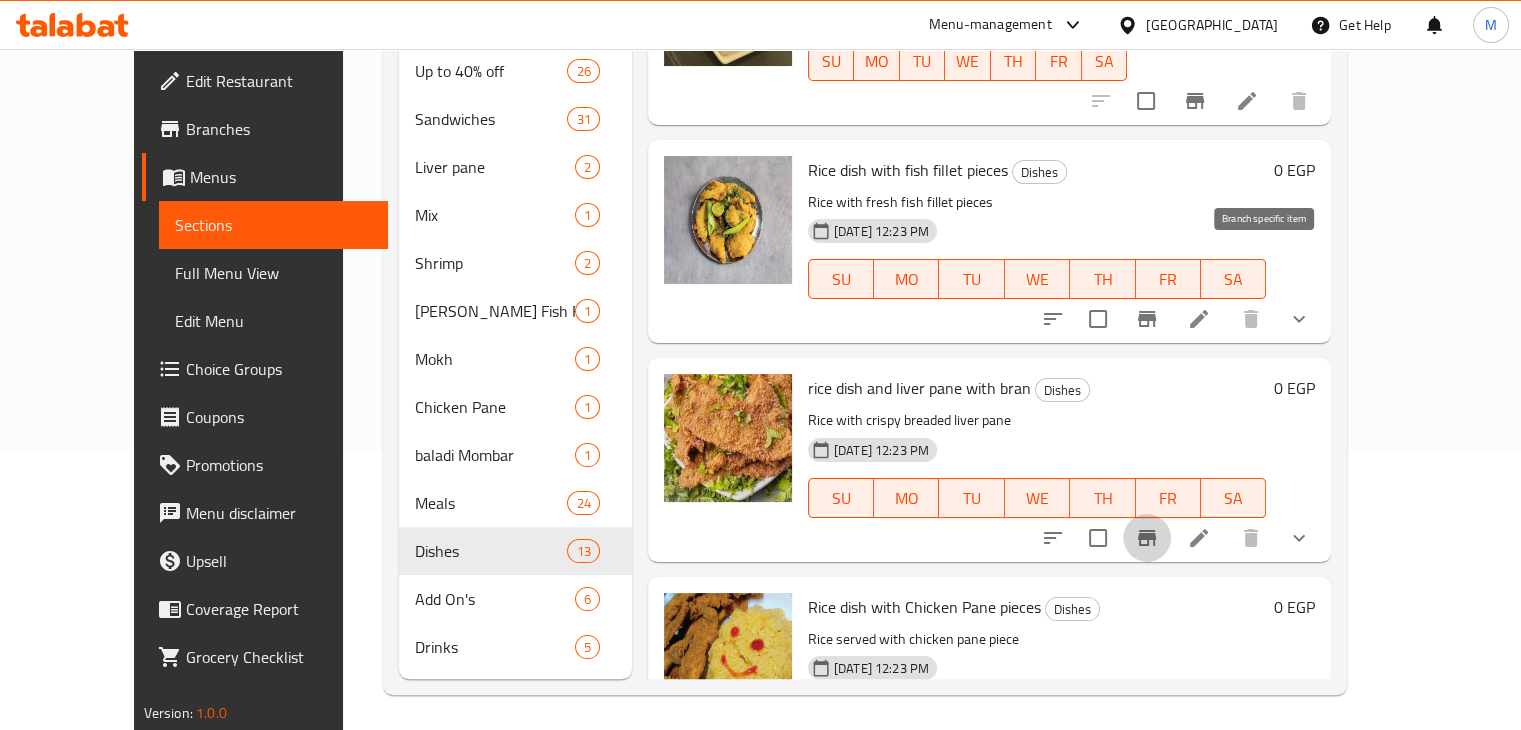 click 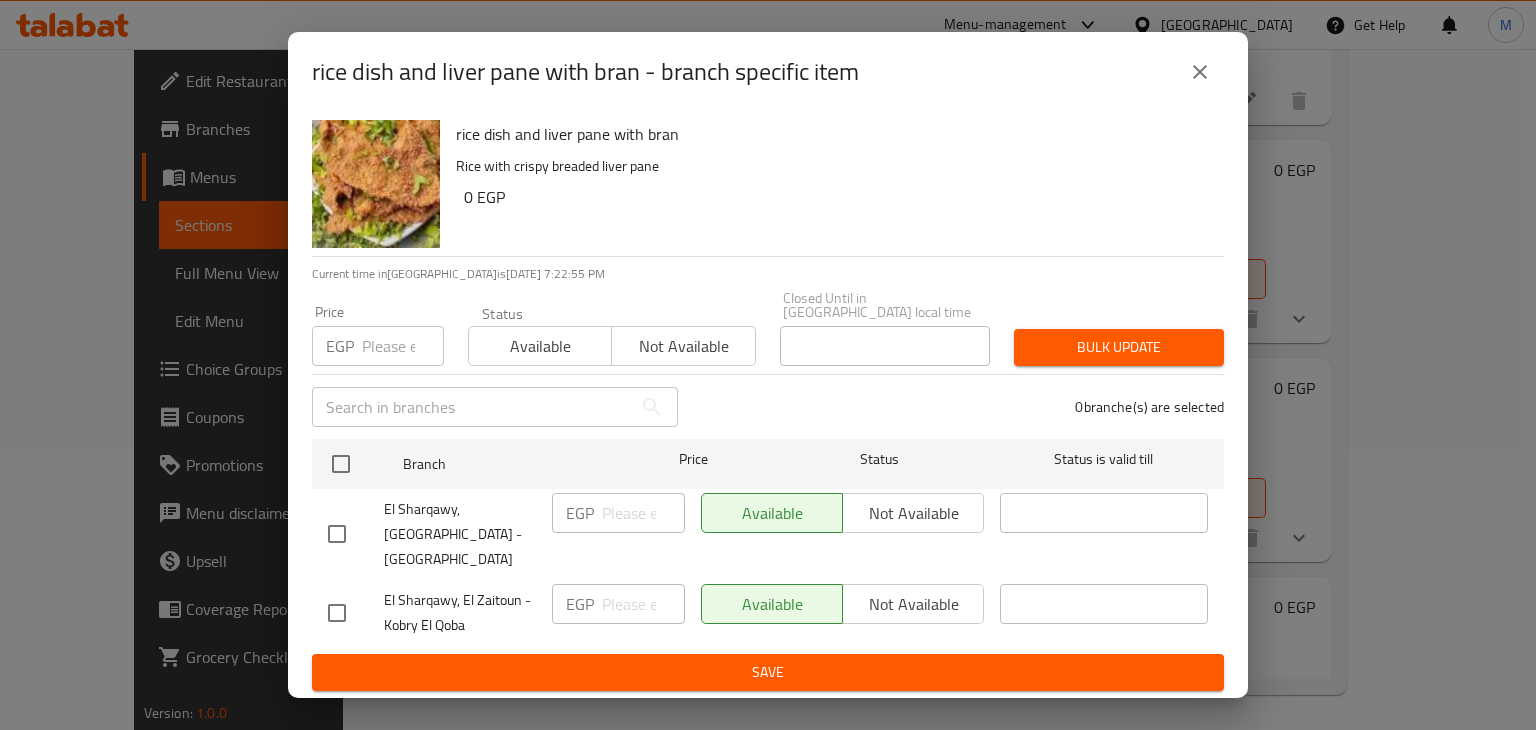 drag, startPoint x: 1210, startPoint y: 118, endPoint x: 1205, endPoint y: 99, distance: 19.646883 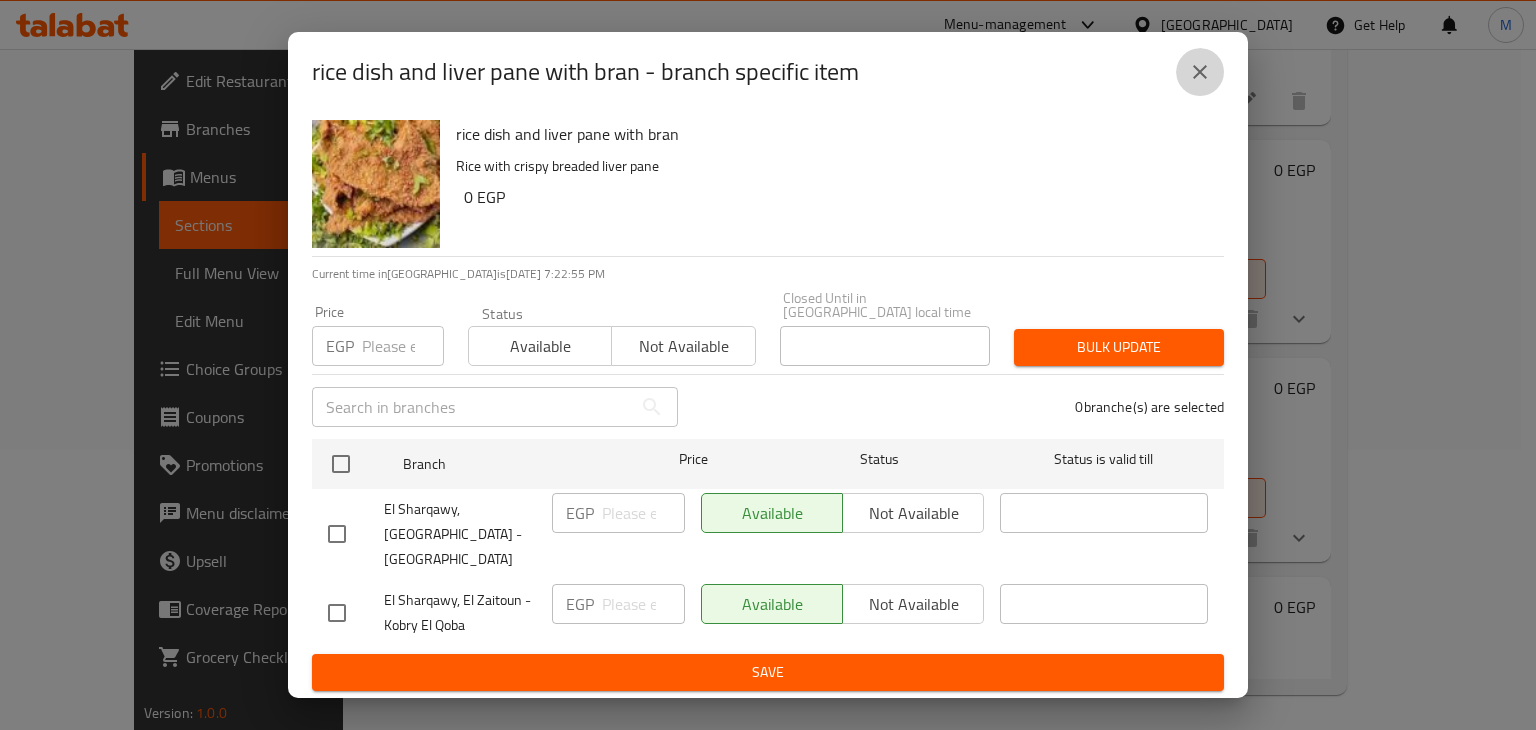 click 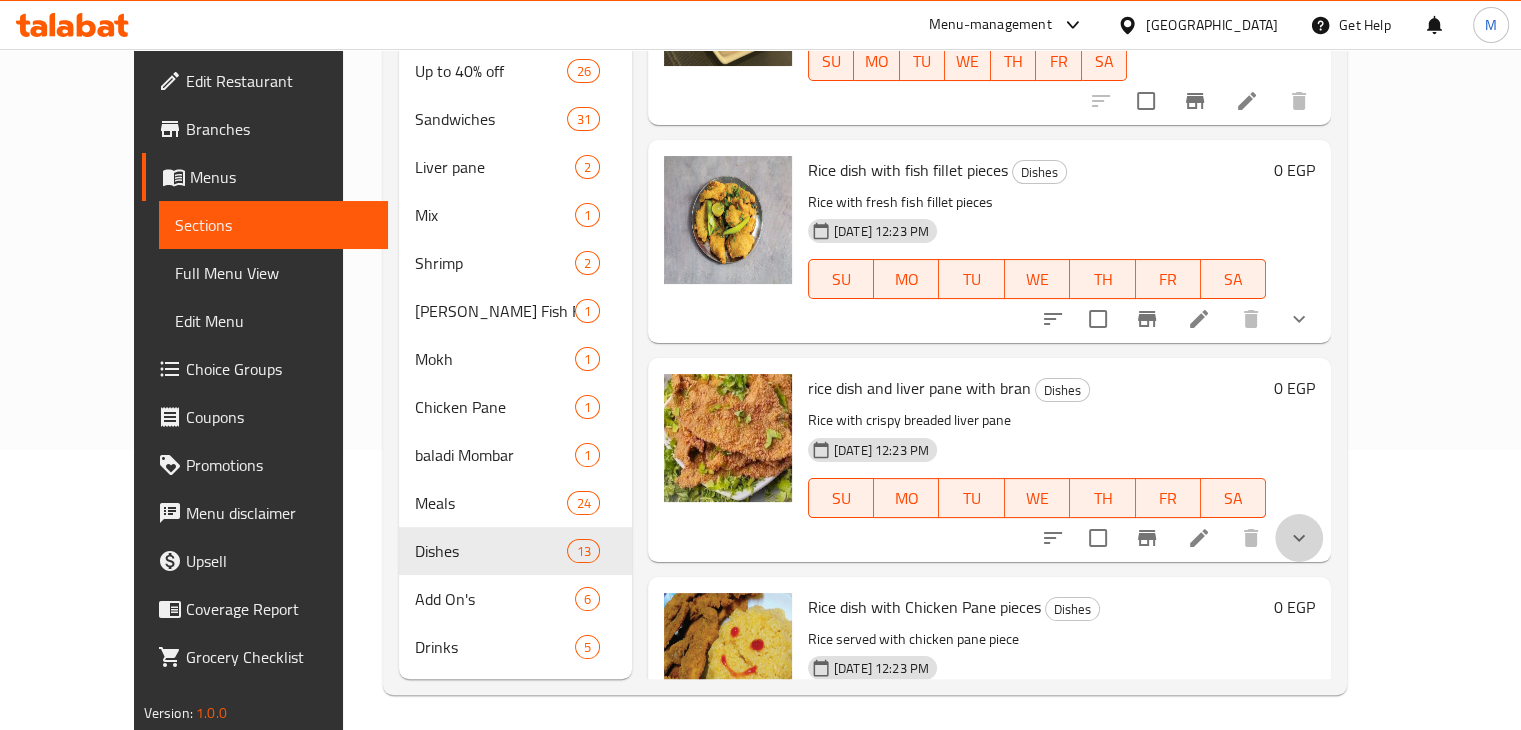 click at bounding box center [1299, 538] 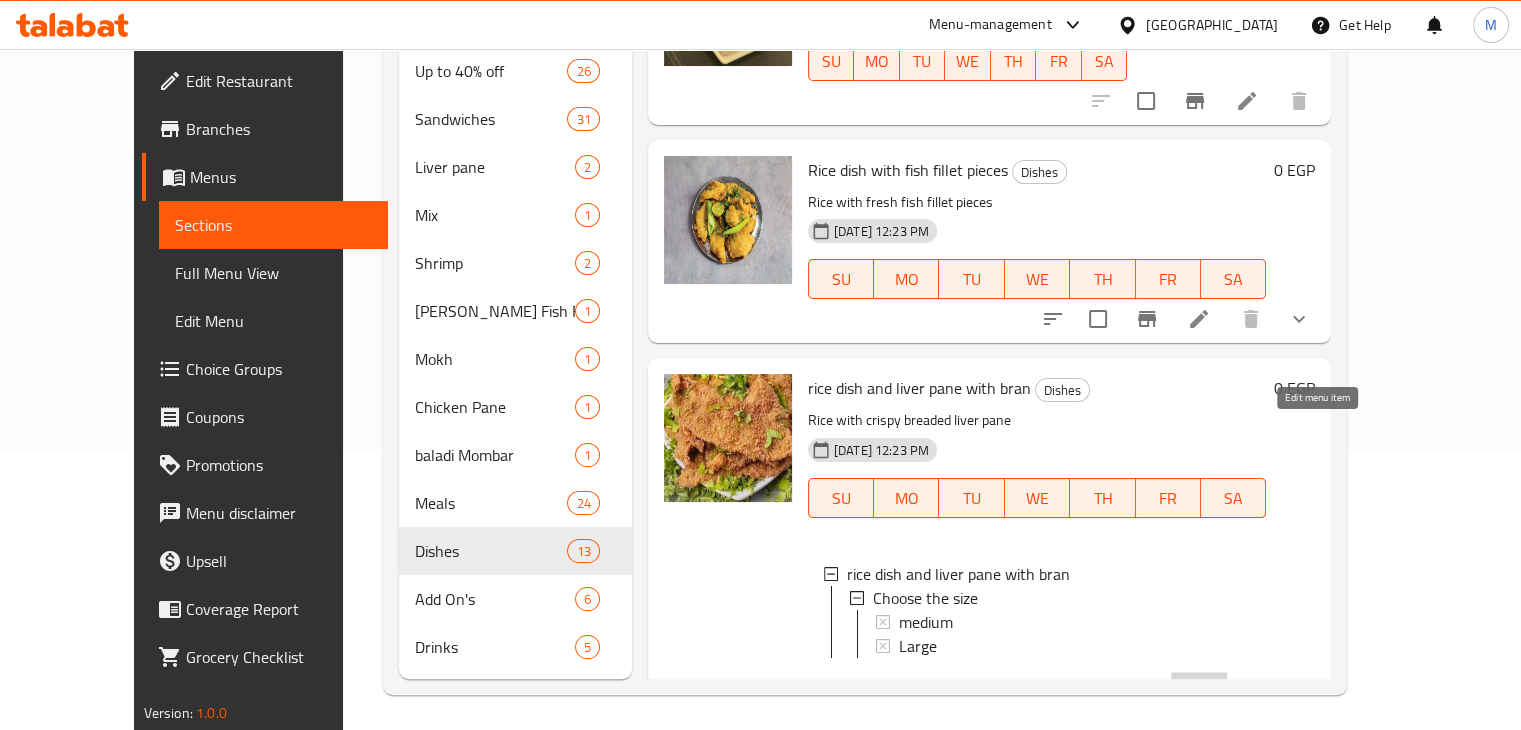 click 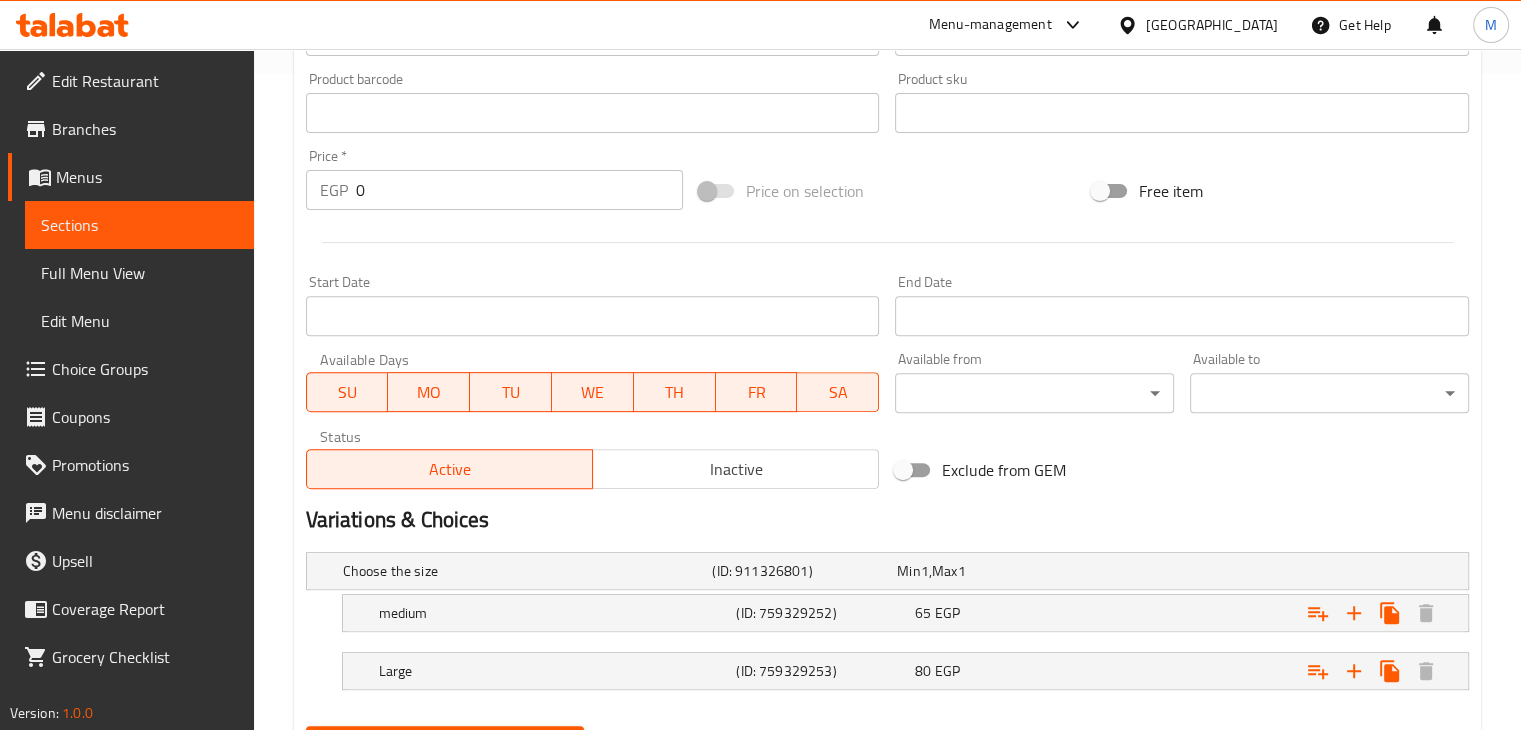 scroll, scrollTop: 756, scrollLeft: 0, axis: vertical 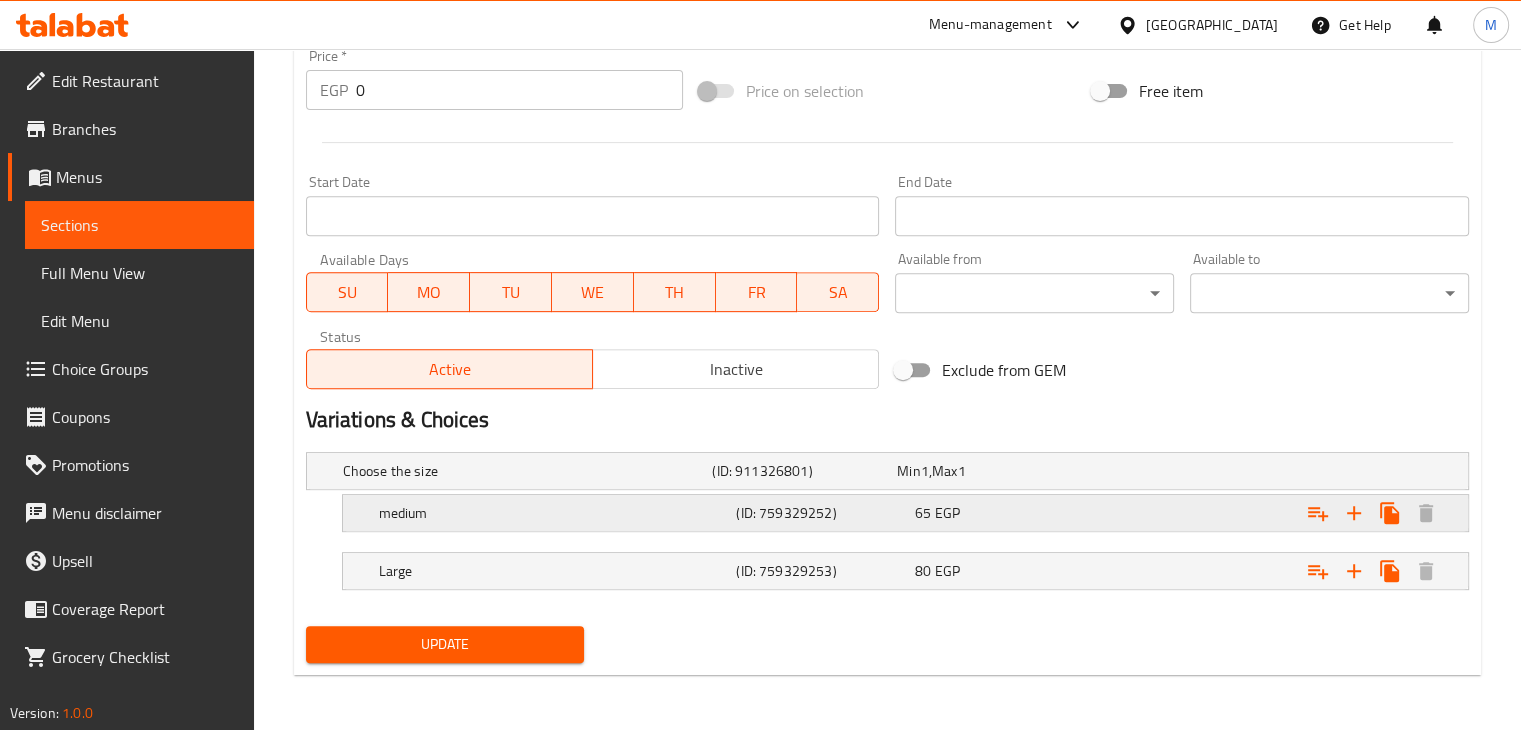click on "65   EGP" at bounding box center [985, 471] 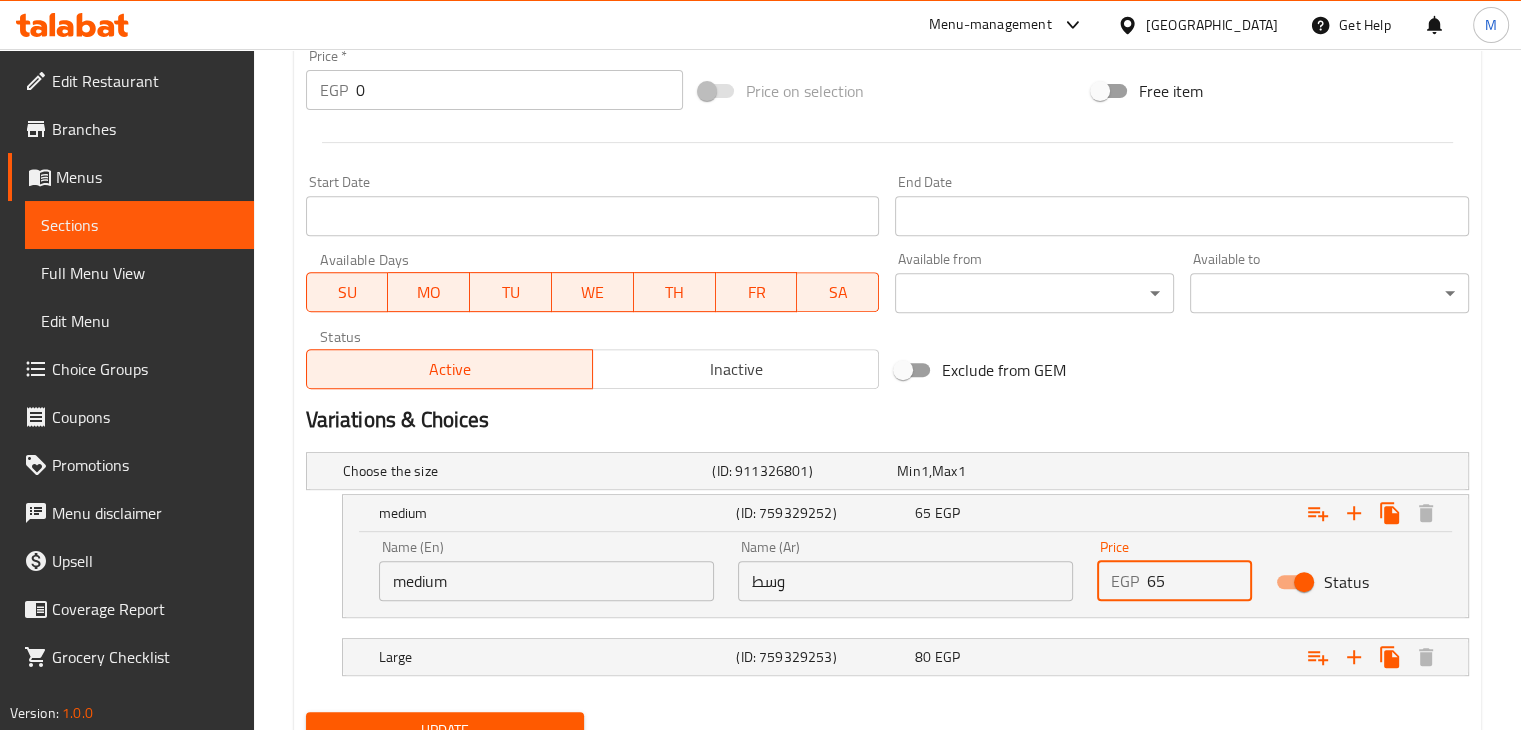 drag, startPoint x: 1167, startPoint y: 578, endPoint x: 1076, endPoint y: 585, distance: 91.26884 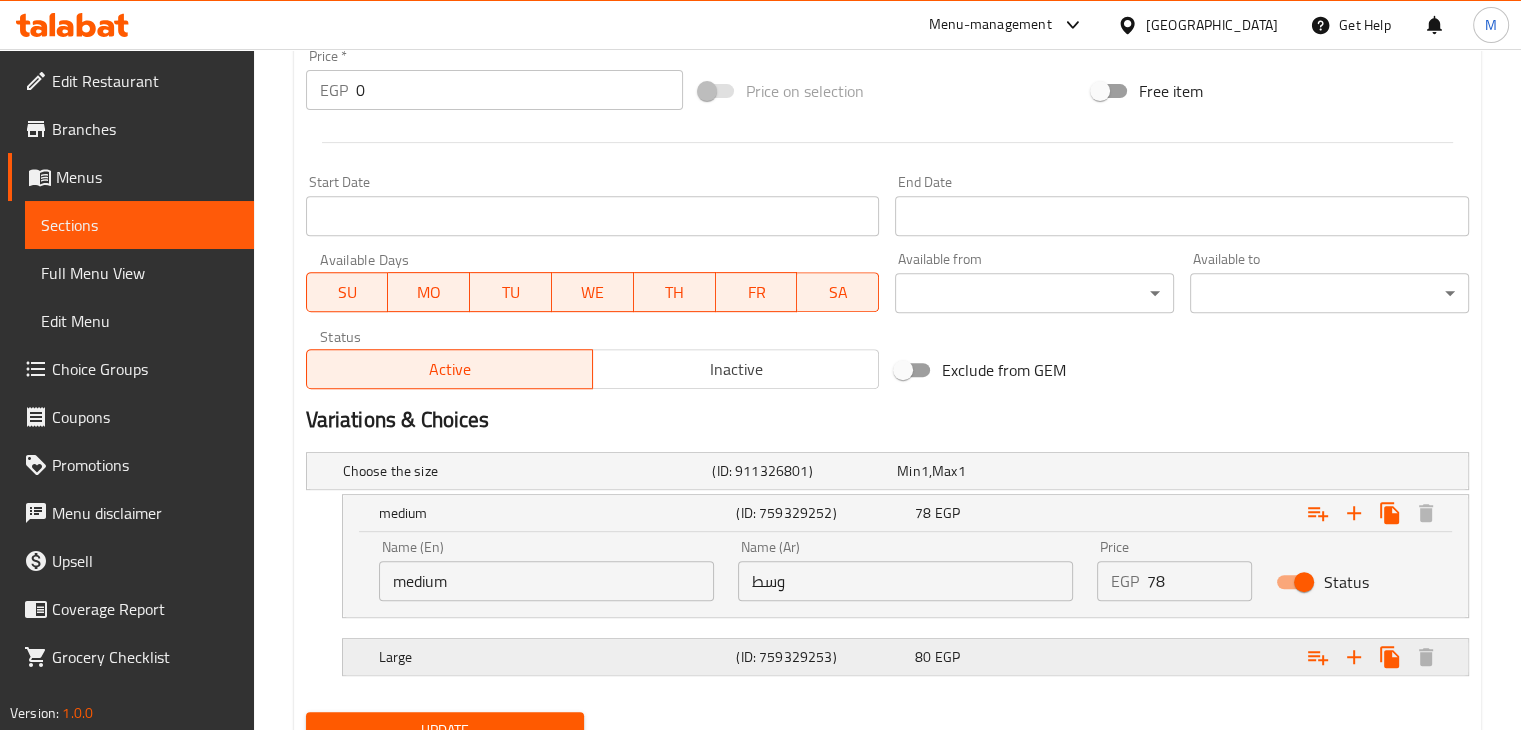 click on "80   EGP" at bounding box center [985, 471] 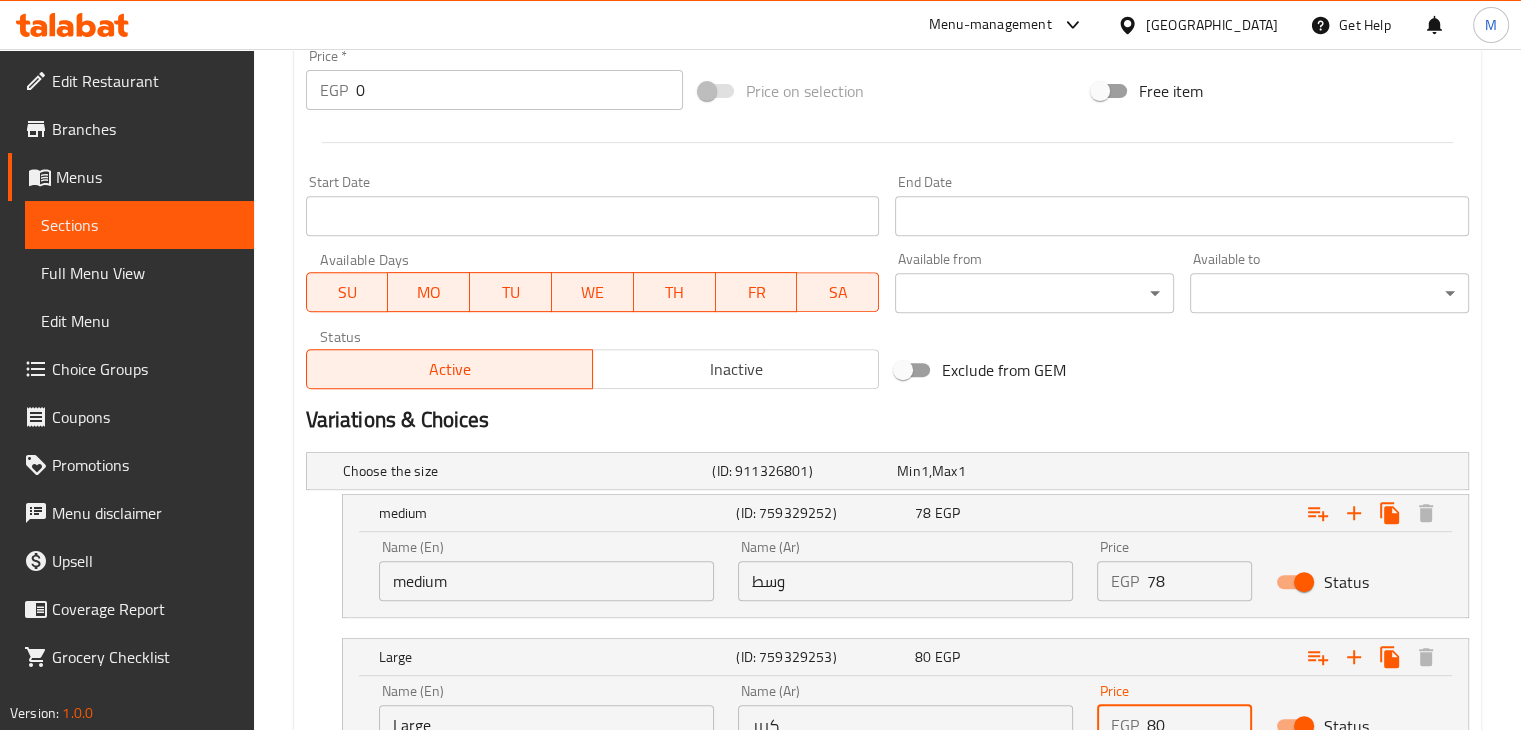scroll, scrollTop: 928, scrollLeft: 0, axis: vertical 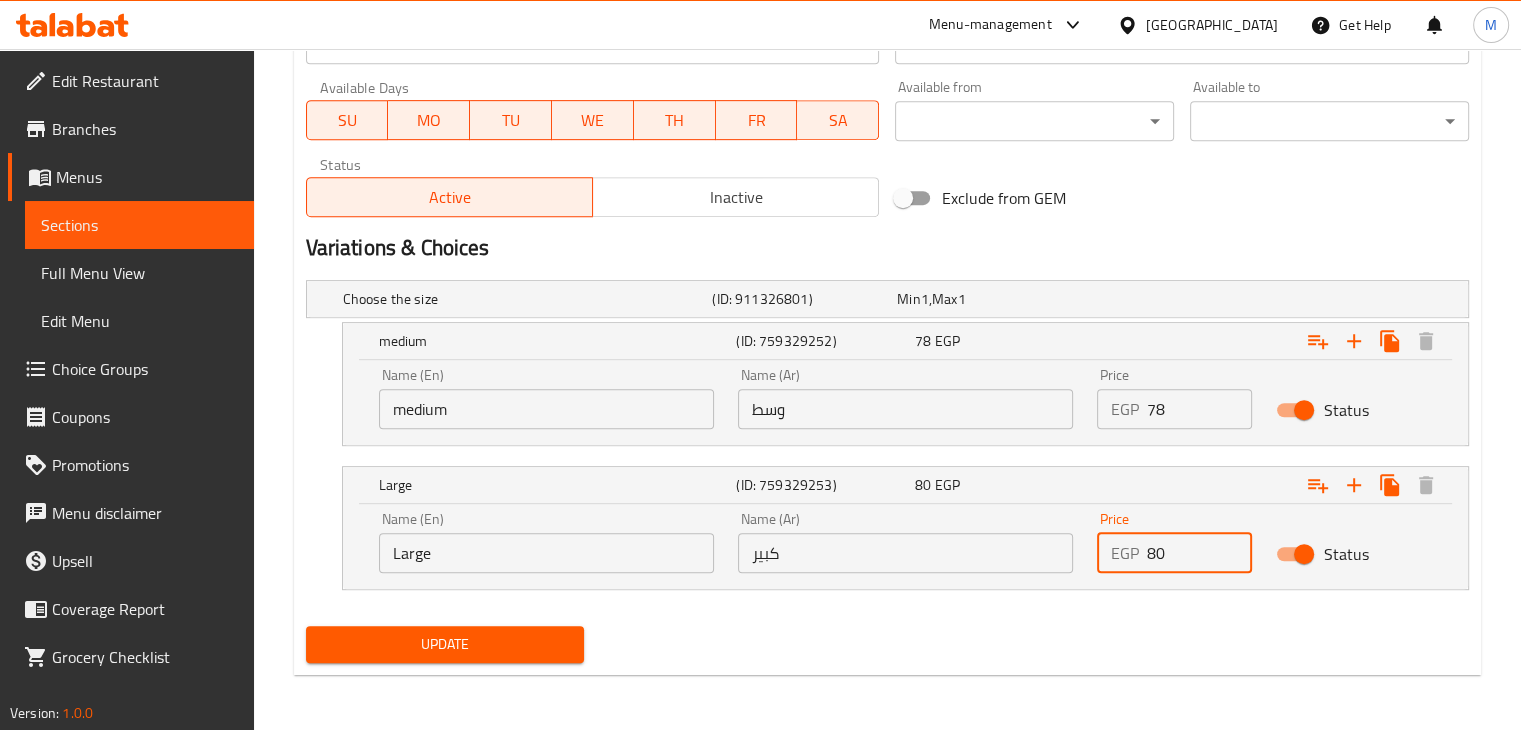 drag, startPoint x: 1190, startPoint y: 726, endPoint x: 1112, endPoint y: 752, distance: 82.219215 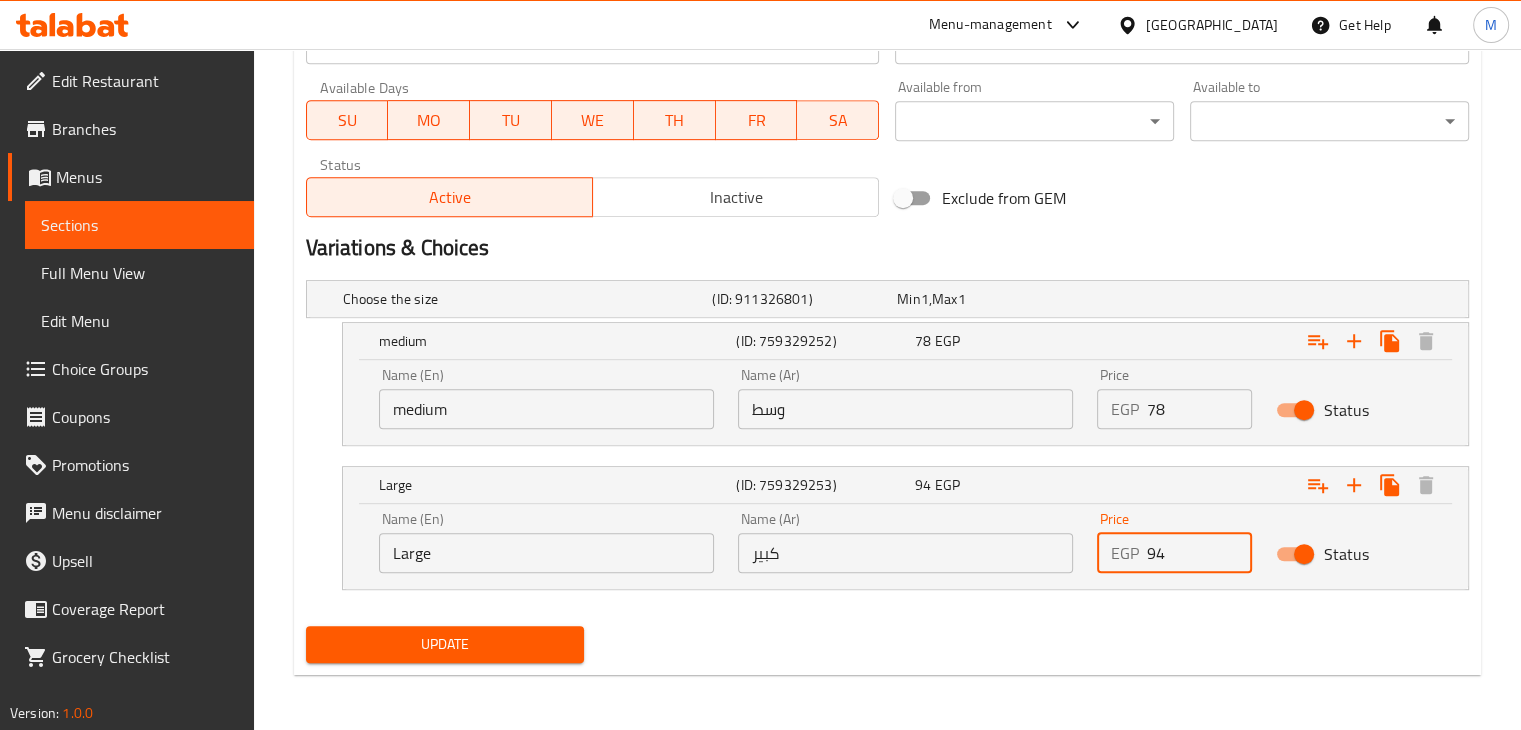 click on "Update" at bounding box center [445, 644] 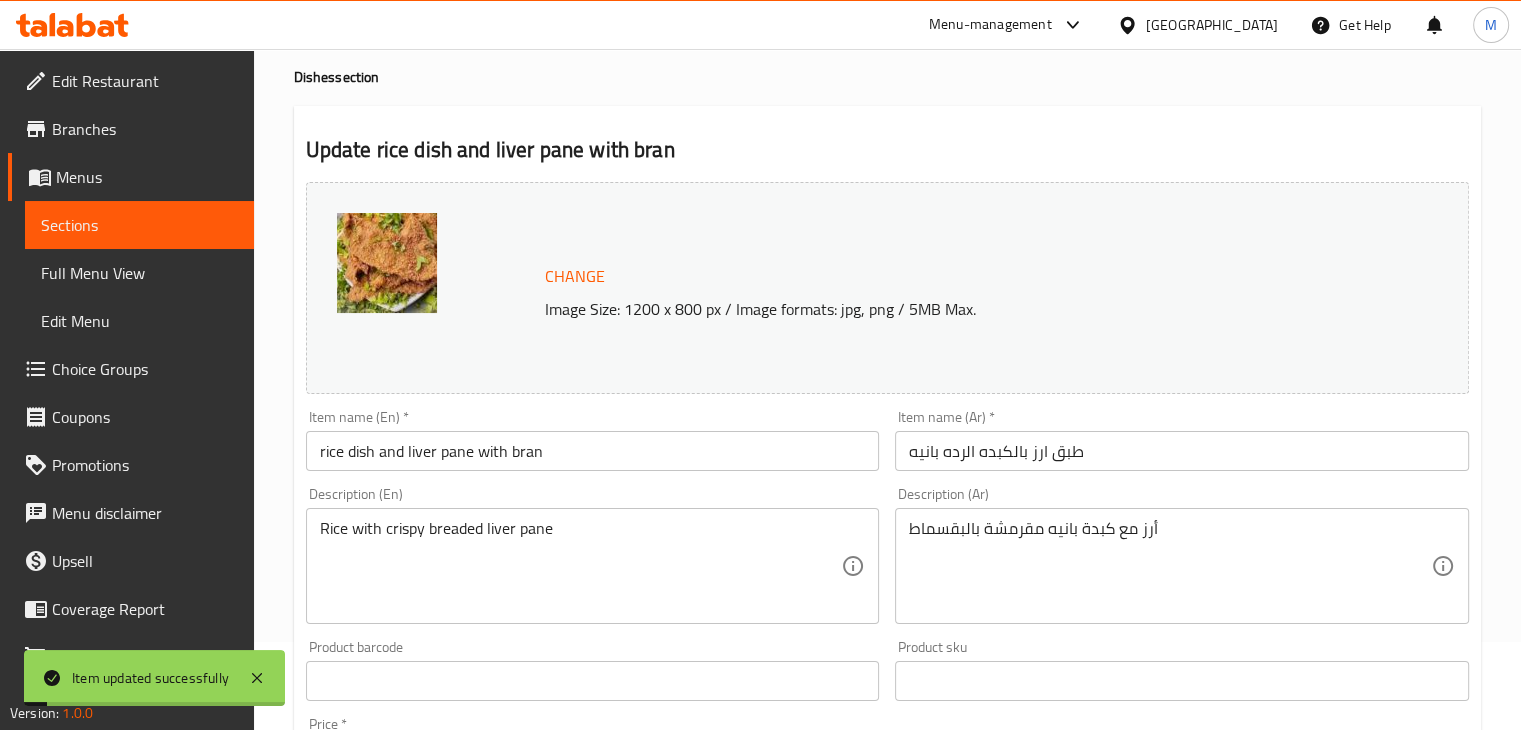 scroll, scrollTop: 0, scrollLeft: 0, axis: both 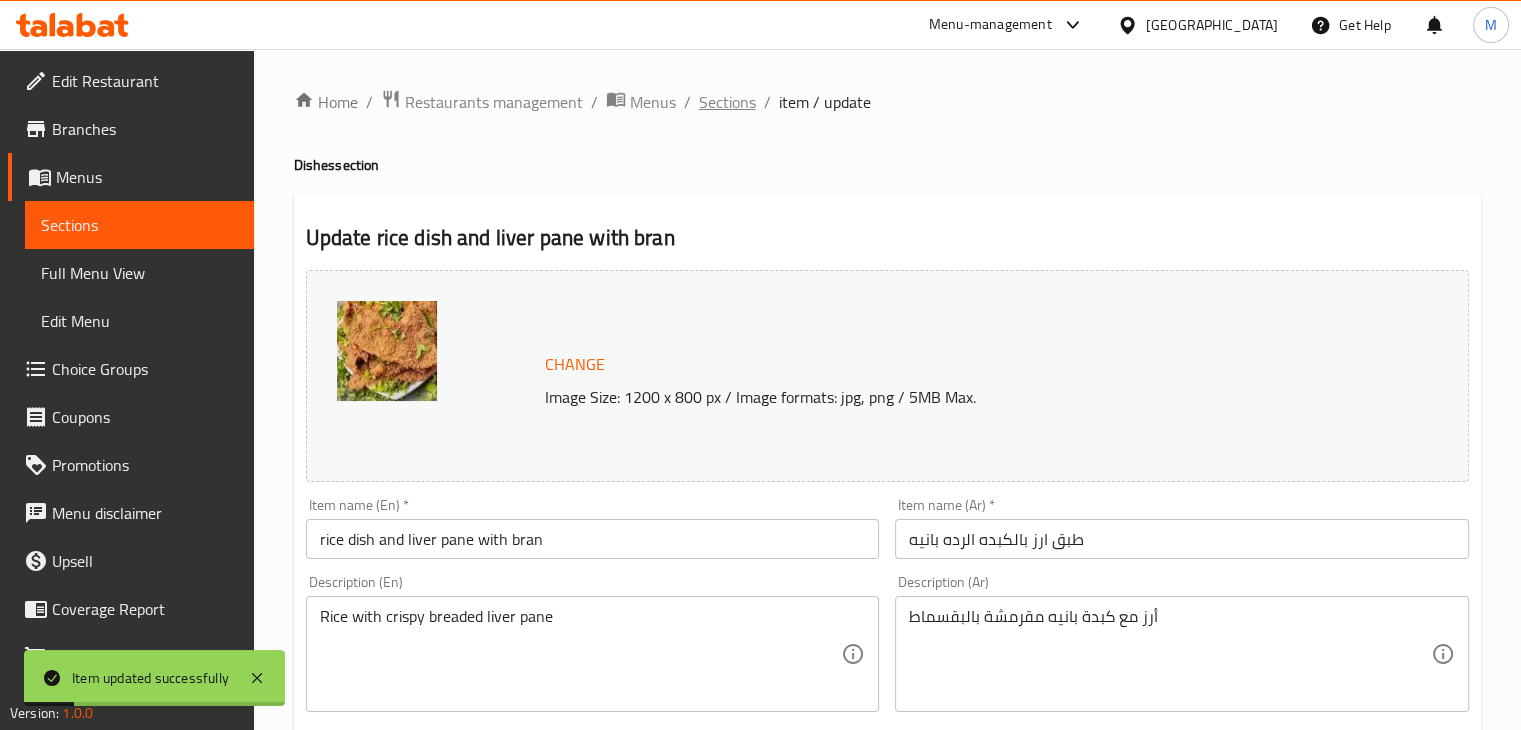 click on "Sections" at bounding box center (727, 102) 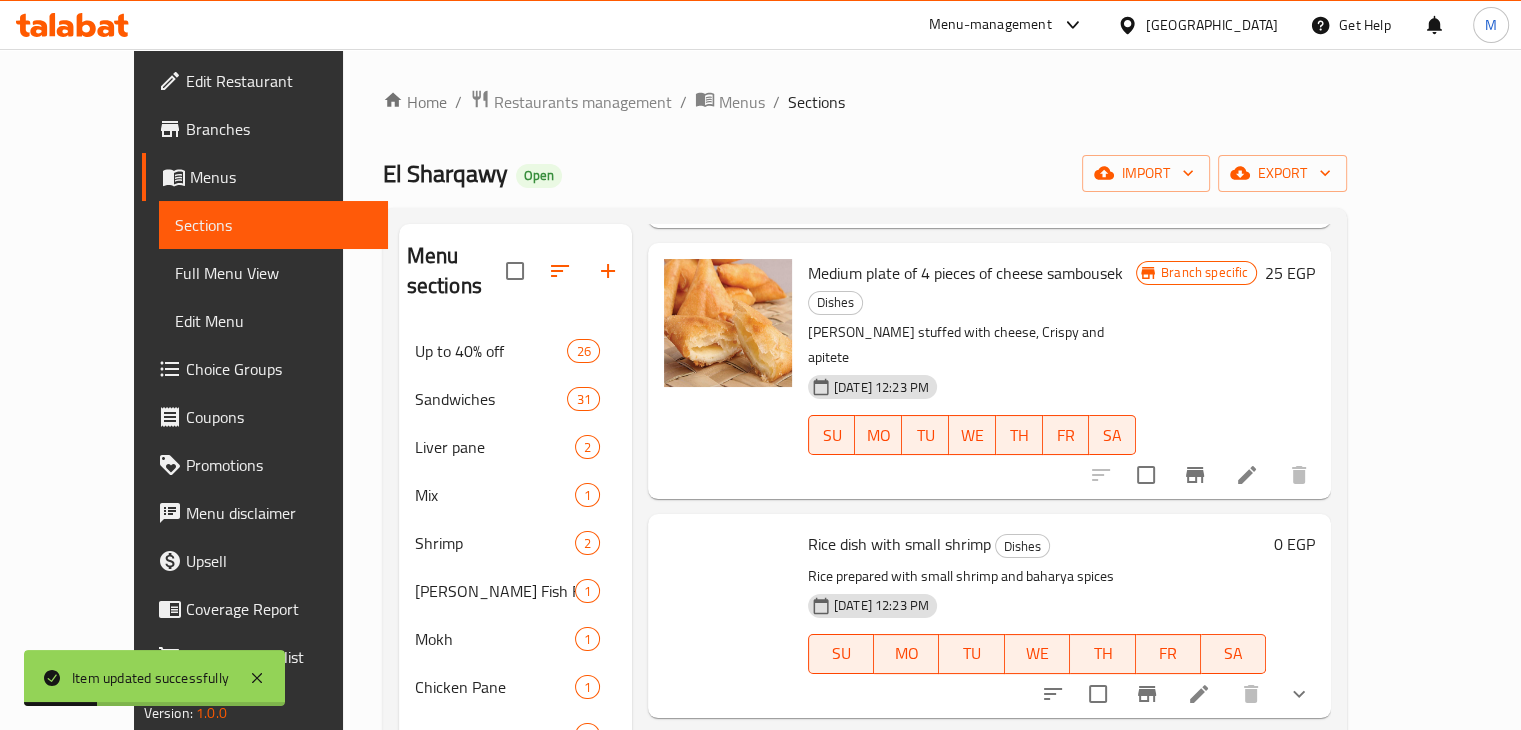 scroll, scrollTop: 2188, scrollLeft: 0, axis: vertical 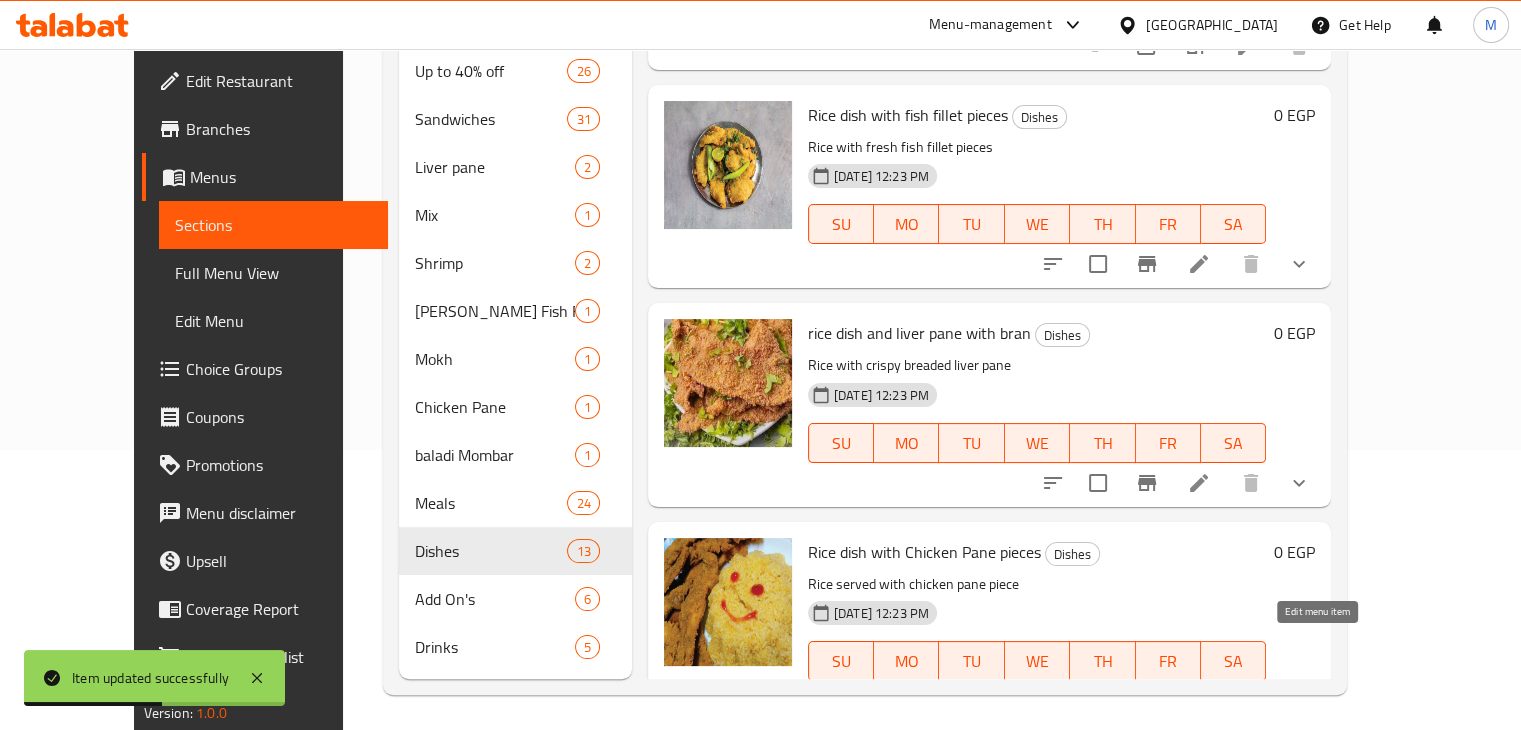 click 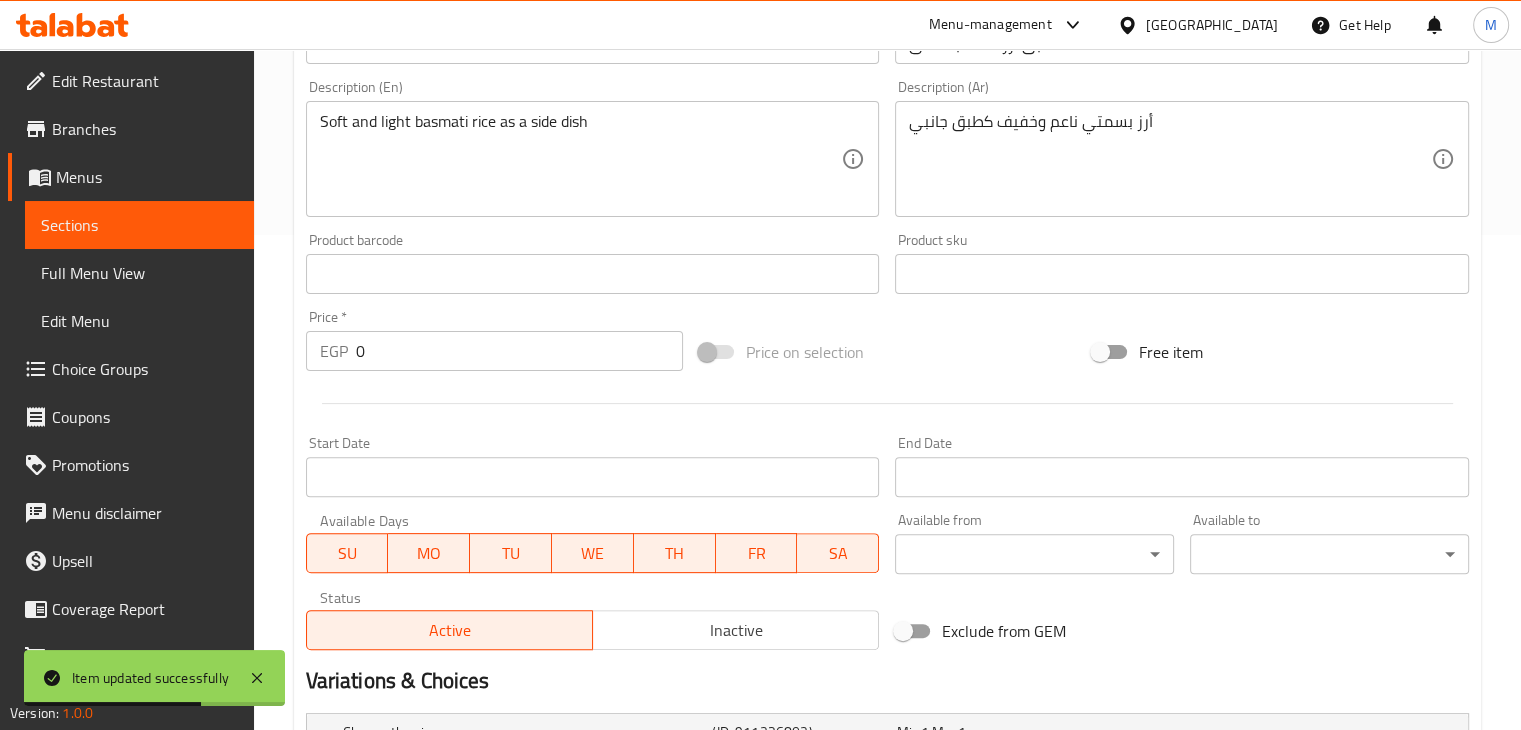 scroll, scrollTop: 756, scrollLeft: 0, axis: vertical 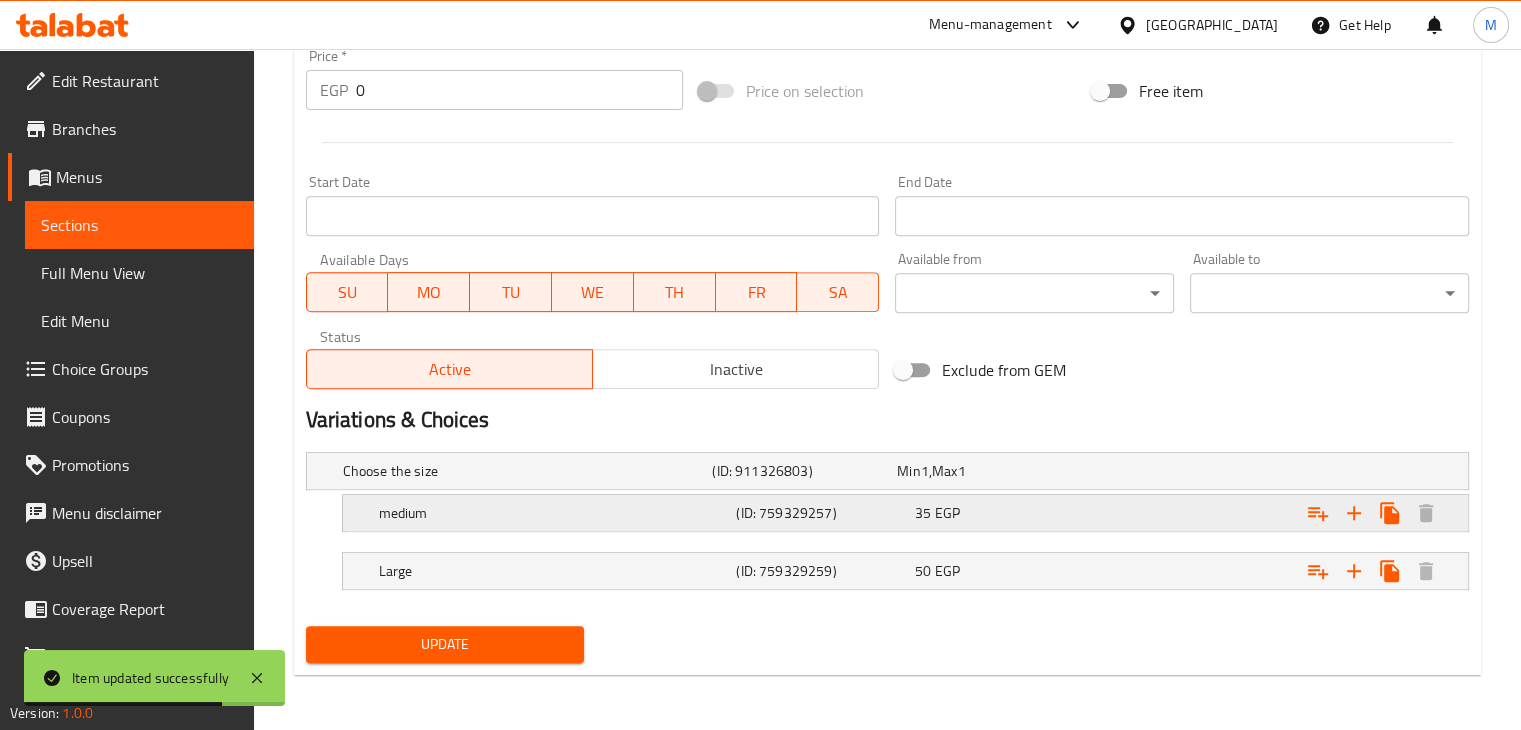 click on "35   EGP" at bounding box center [985, 471] 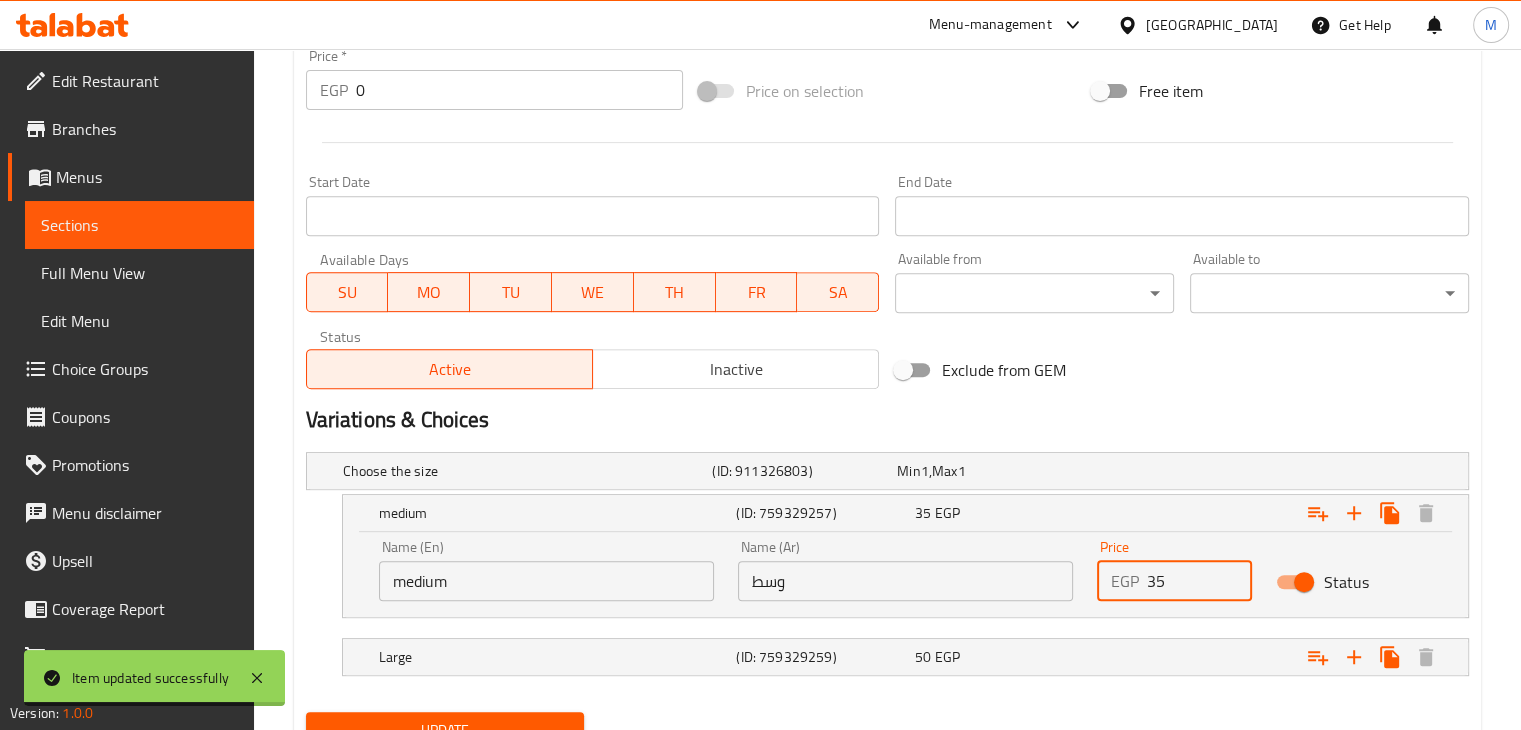 drag, startPoint x: 1161, startPoint y: 589, endPoint x: 1113, endPoint y: 595, distance: 48.373547 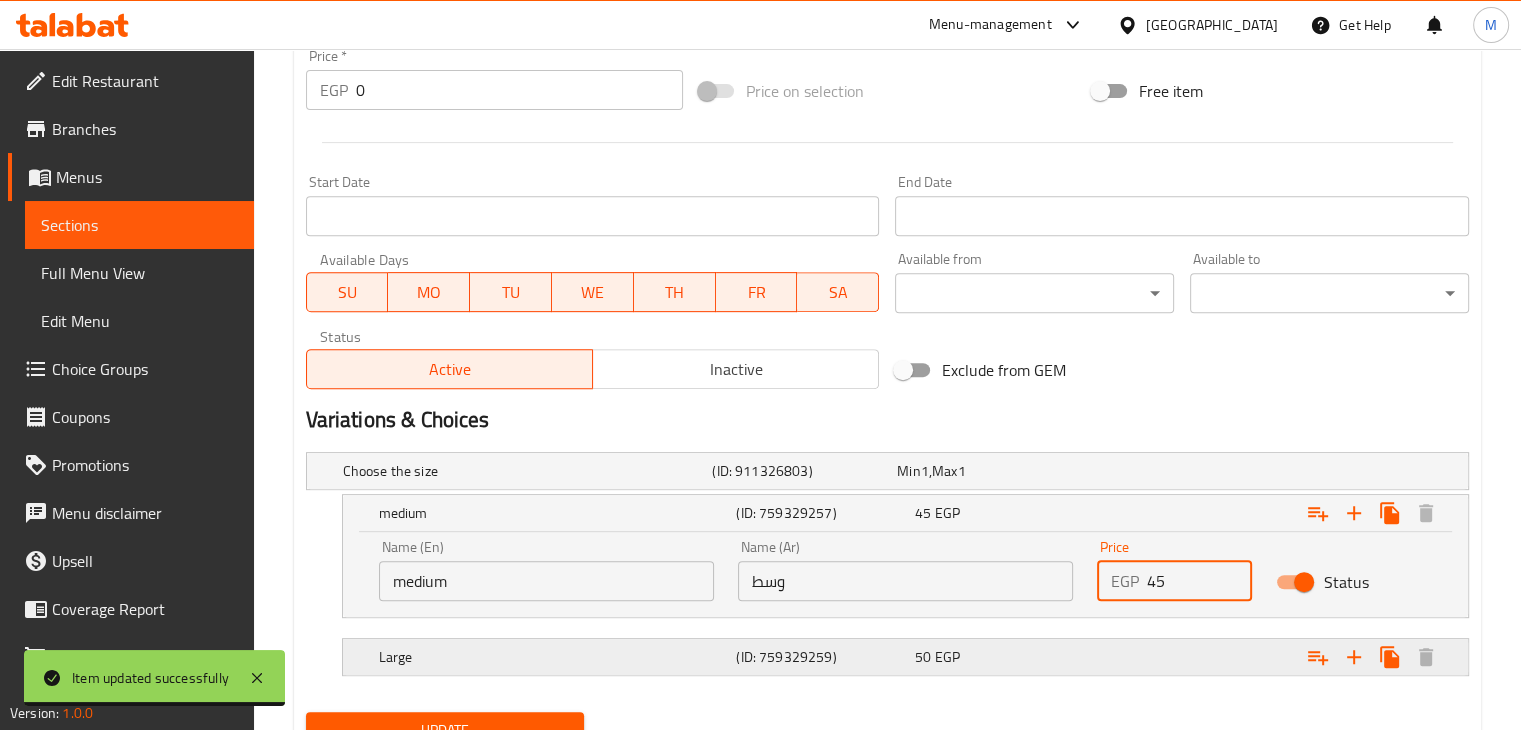 click on "50   EGP" at bounding box center (985, 471) 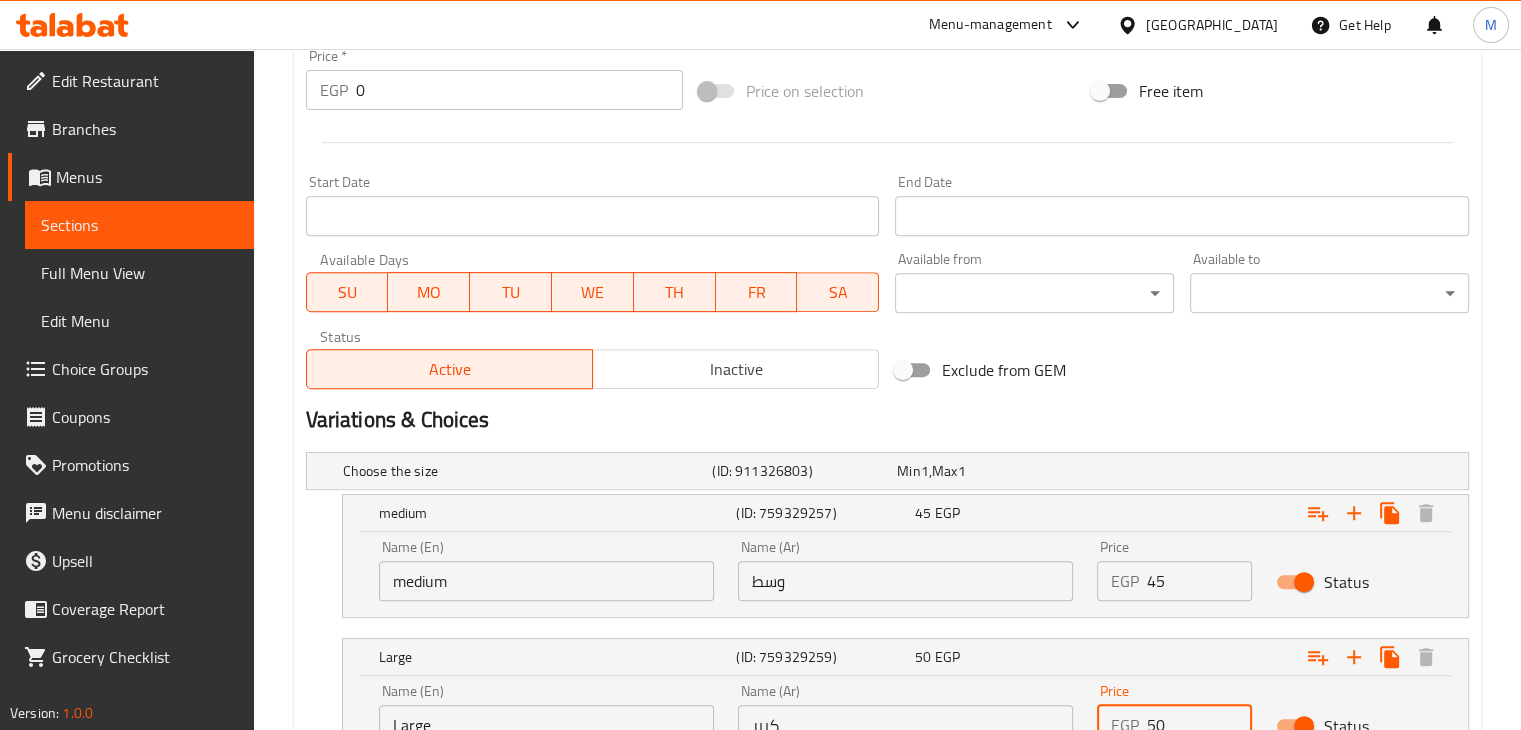 scroll, scrollTop: 898, scrollLeft: 0, axis: vertical 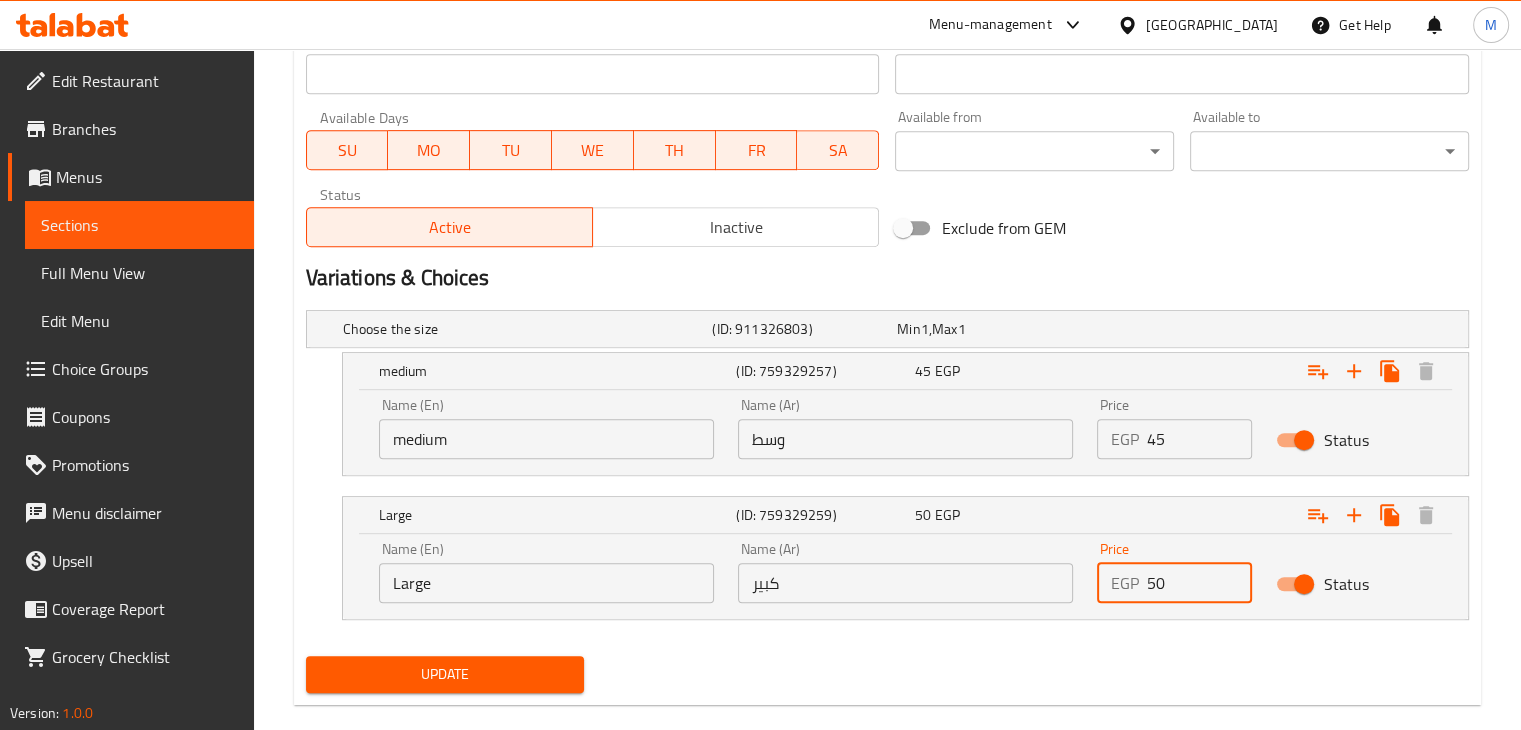 drag, startPoint x: 1172, startPoint y: 711, endPoint x: 1072, endPoint y: 737, distance: 103.32473 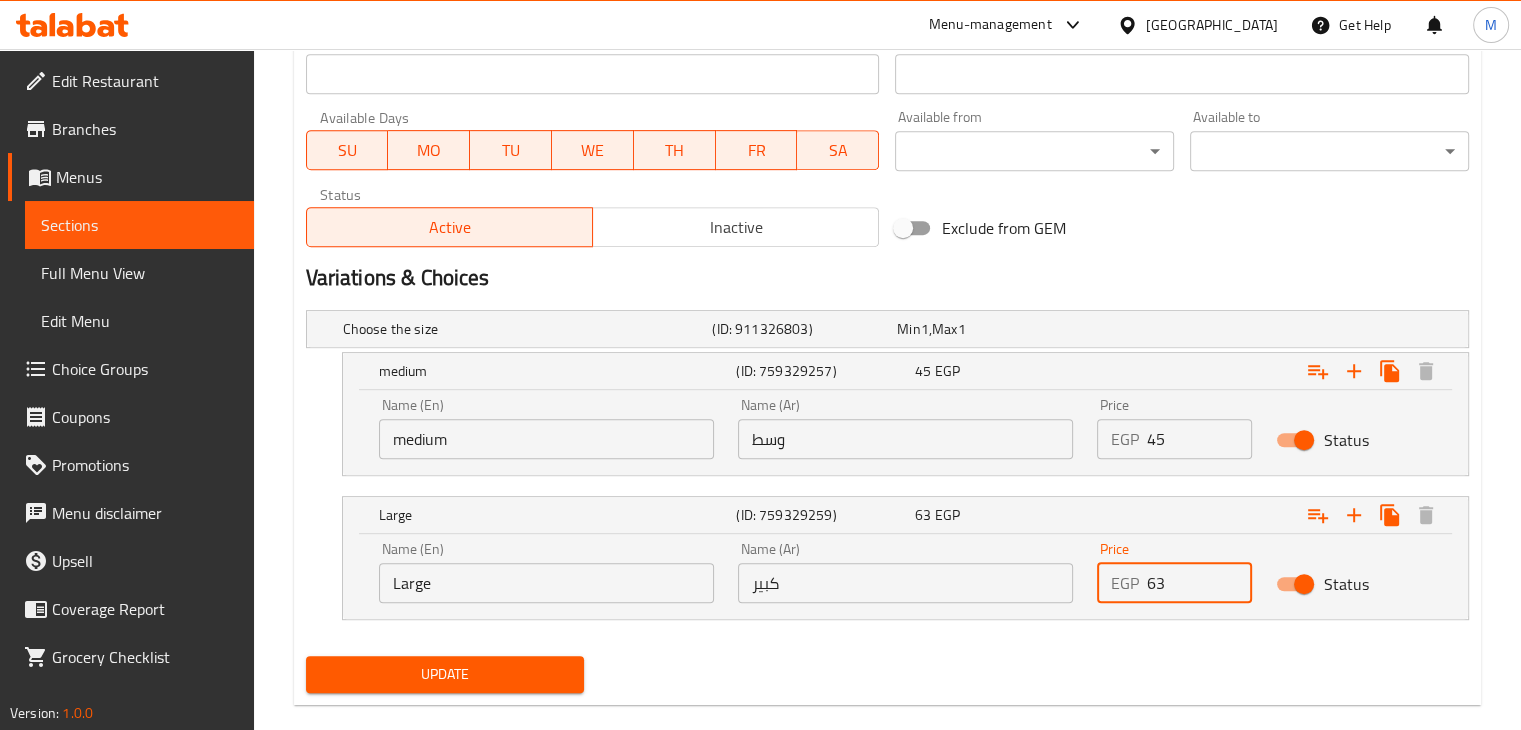 click on "Update" at bounding box center [445, 674] 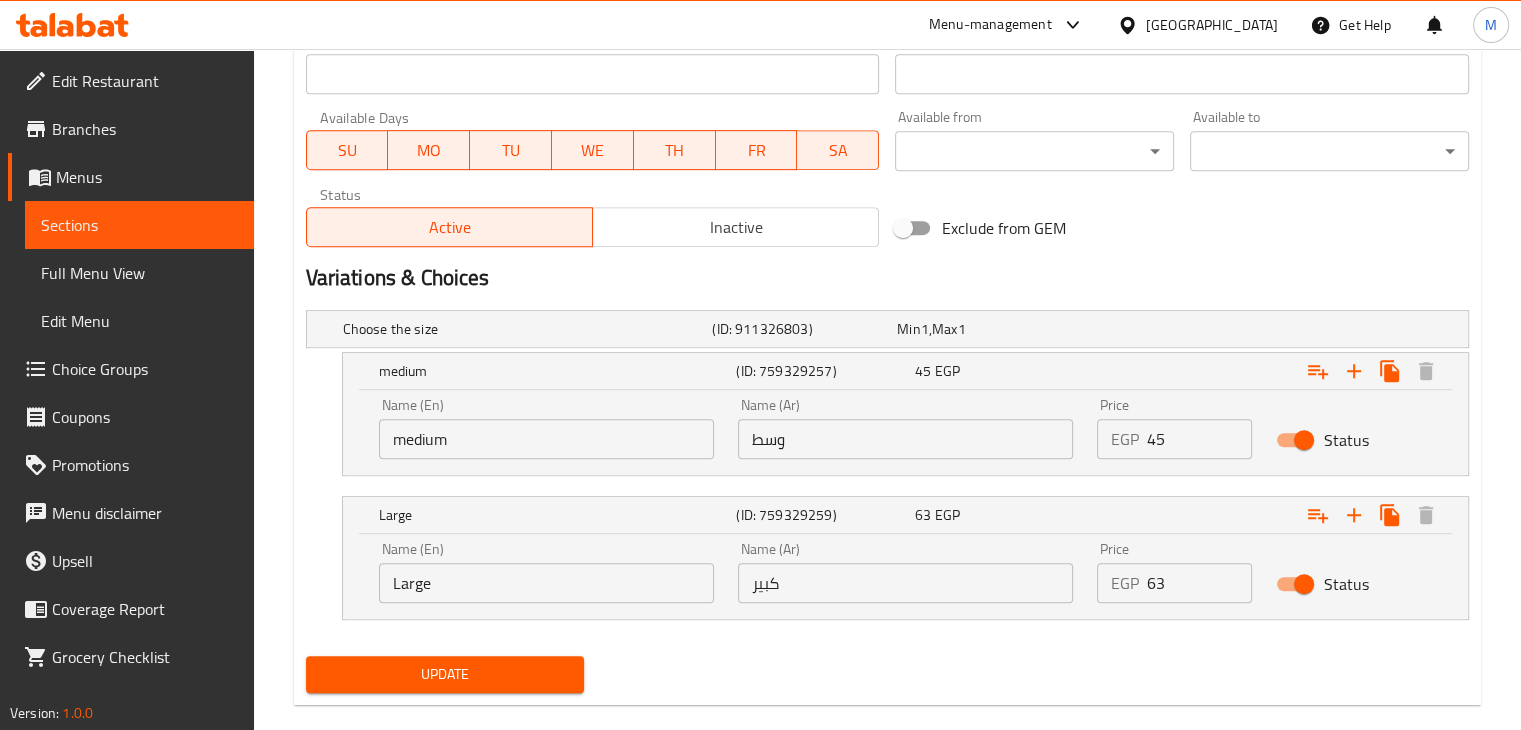 scroll, scrollTop: 0, scrollLeft: 0, axis: both 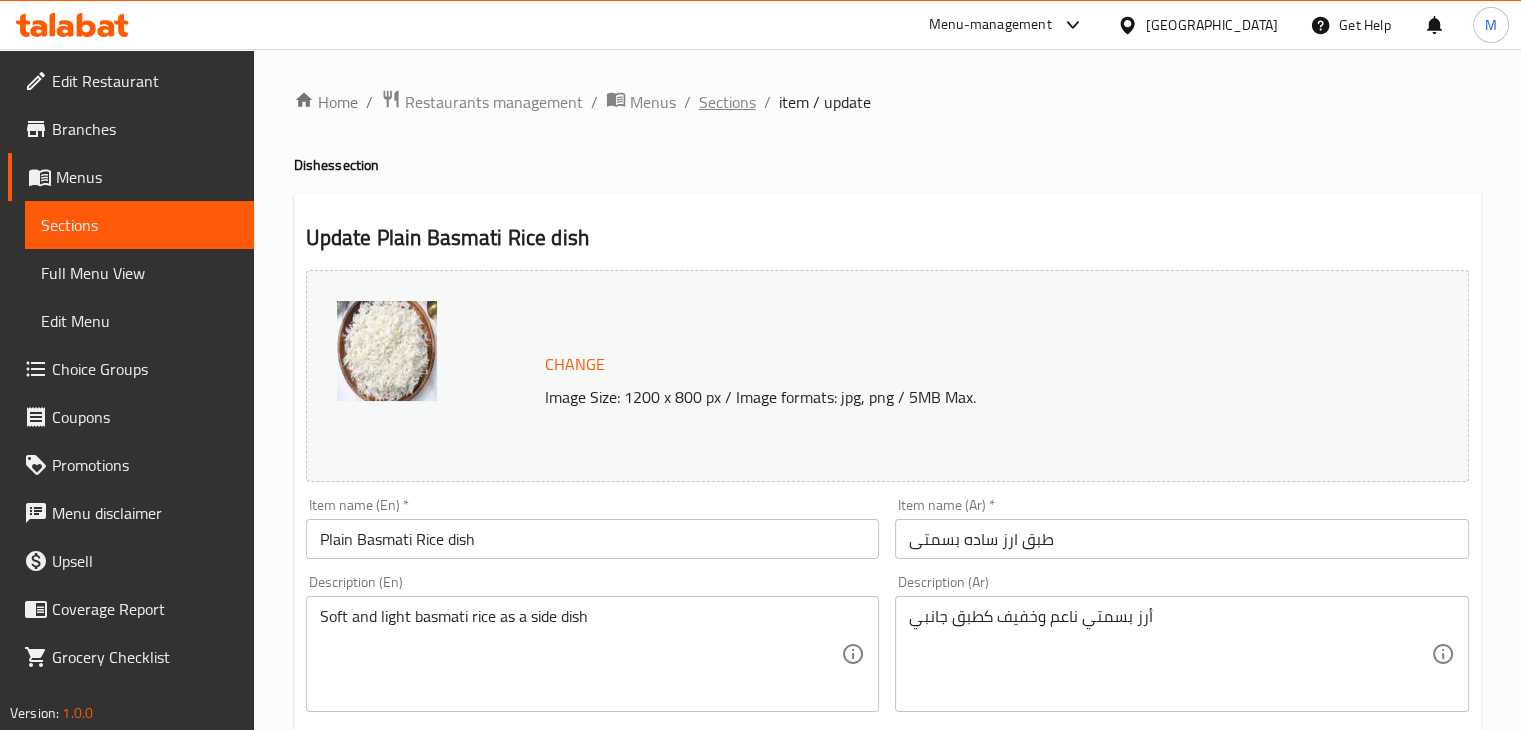 click on "Sections" at bounding box center [727, 102] 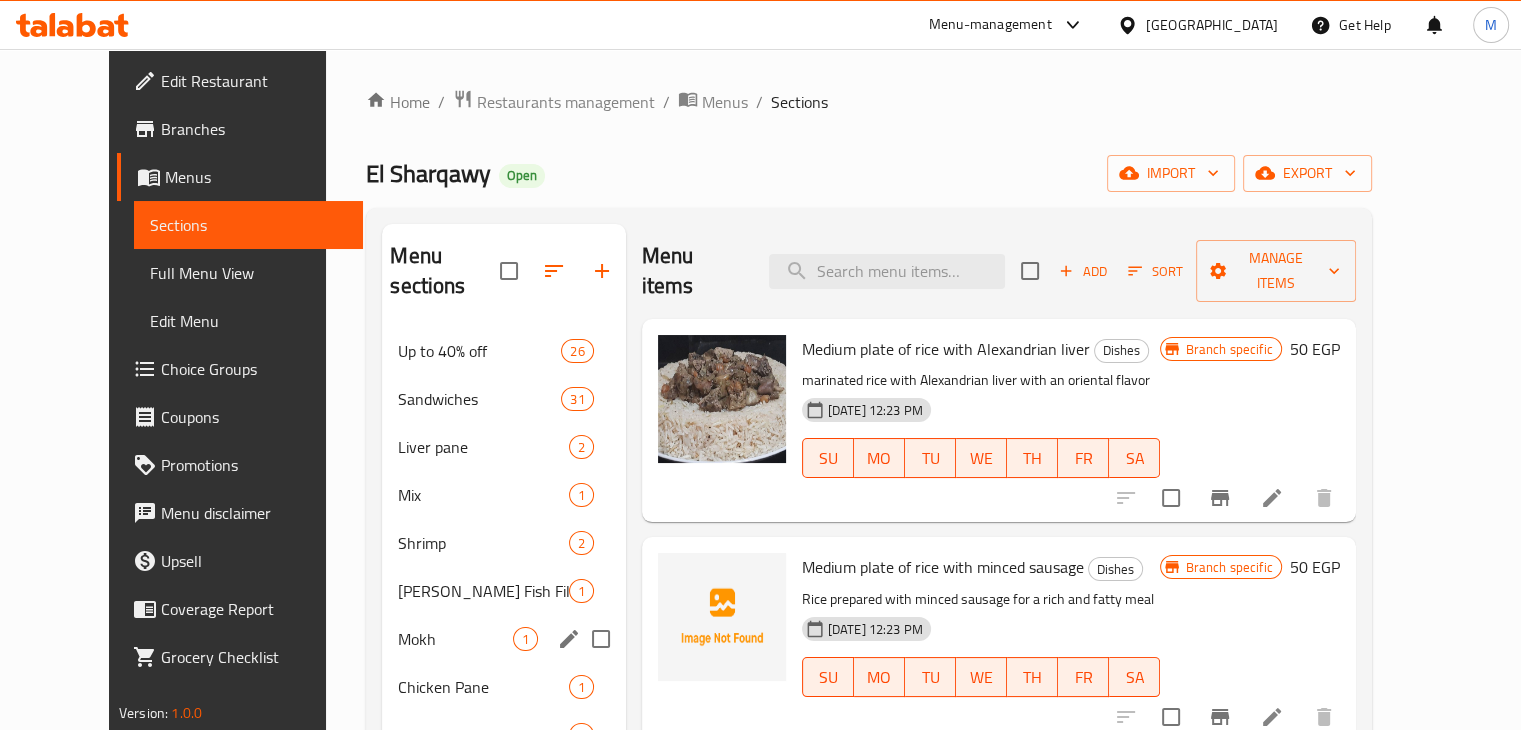 scroll, scrollTop: 280, scrollLeft: 0, axis: vertical 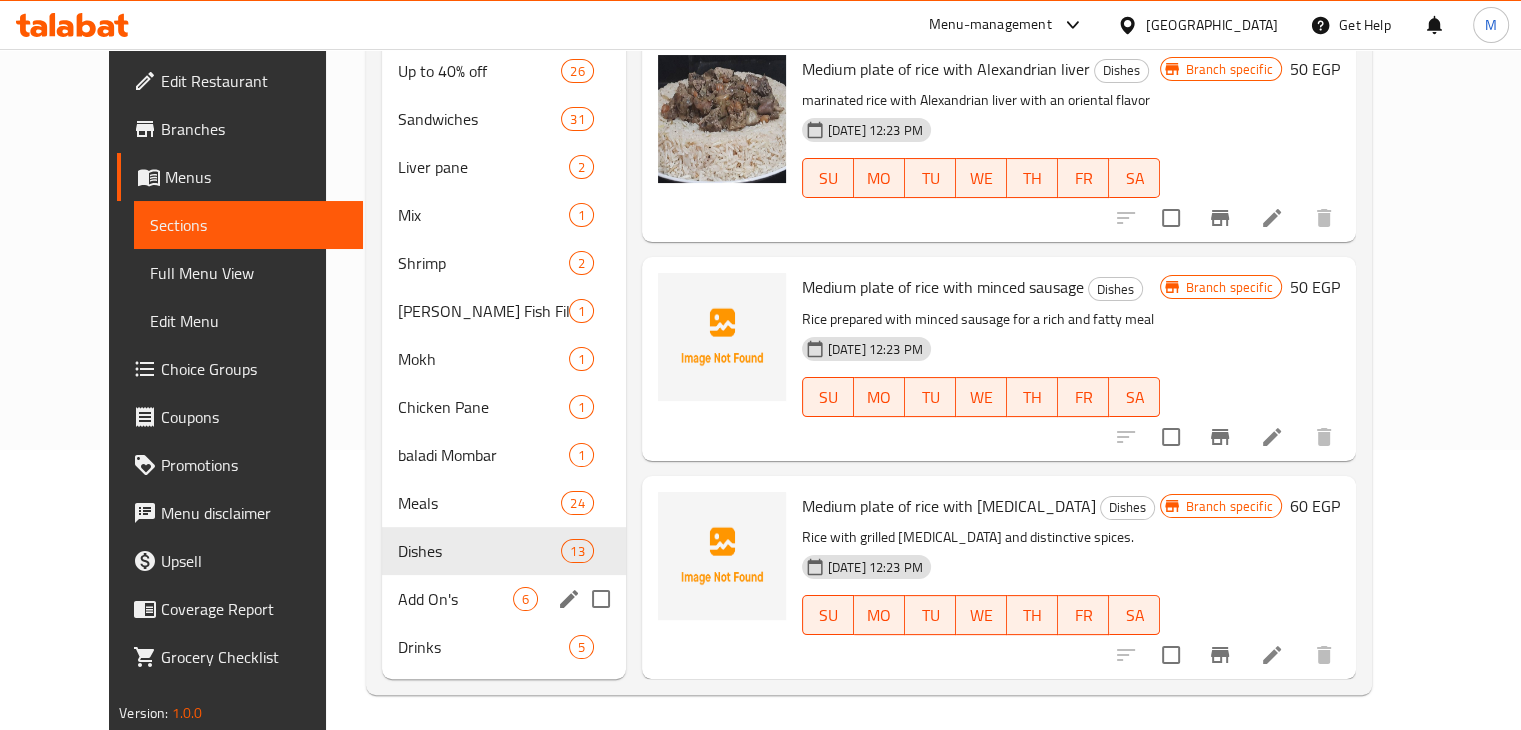 click on "6" at bounding box center [525, 599] 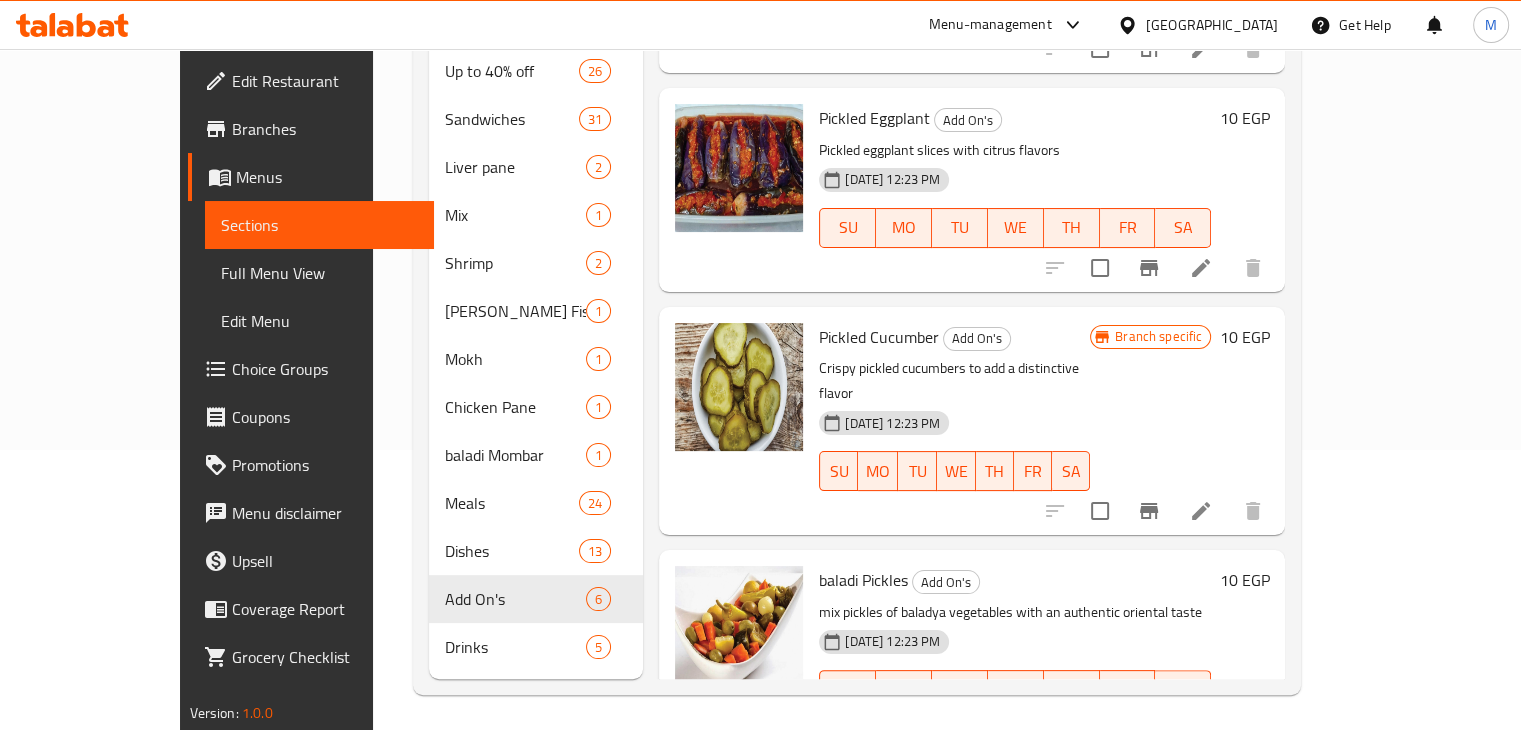 scroll, scrollTop: 0, scrollLeft: 0, axis: both 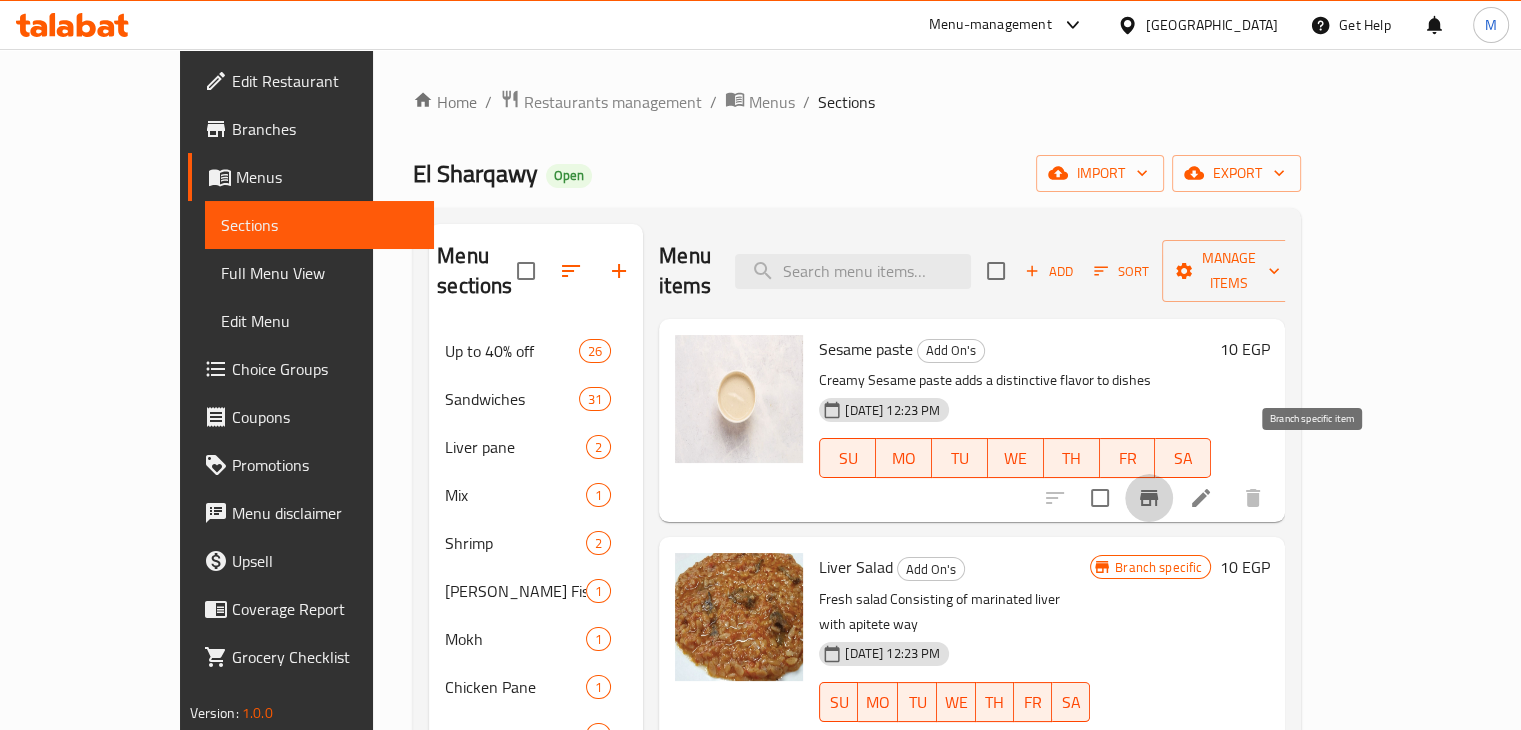 click 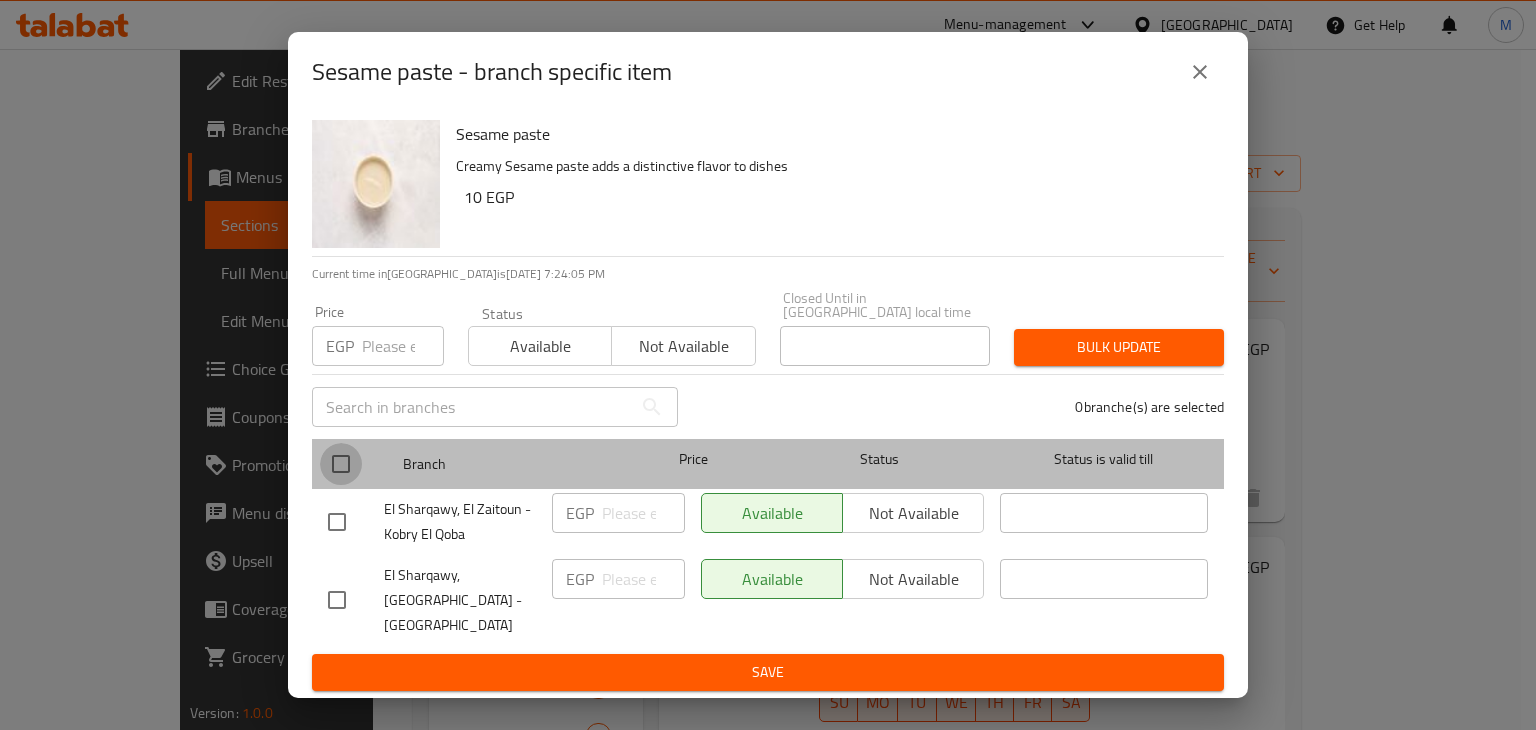 click at bounding box center [341, 464] 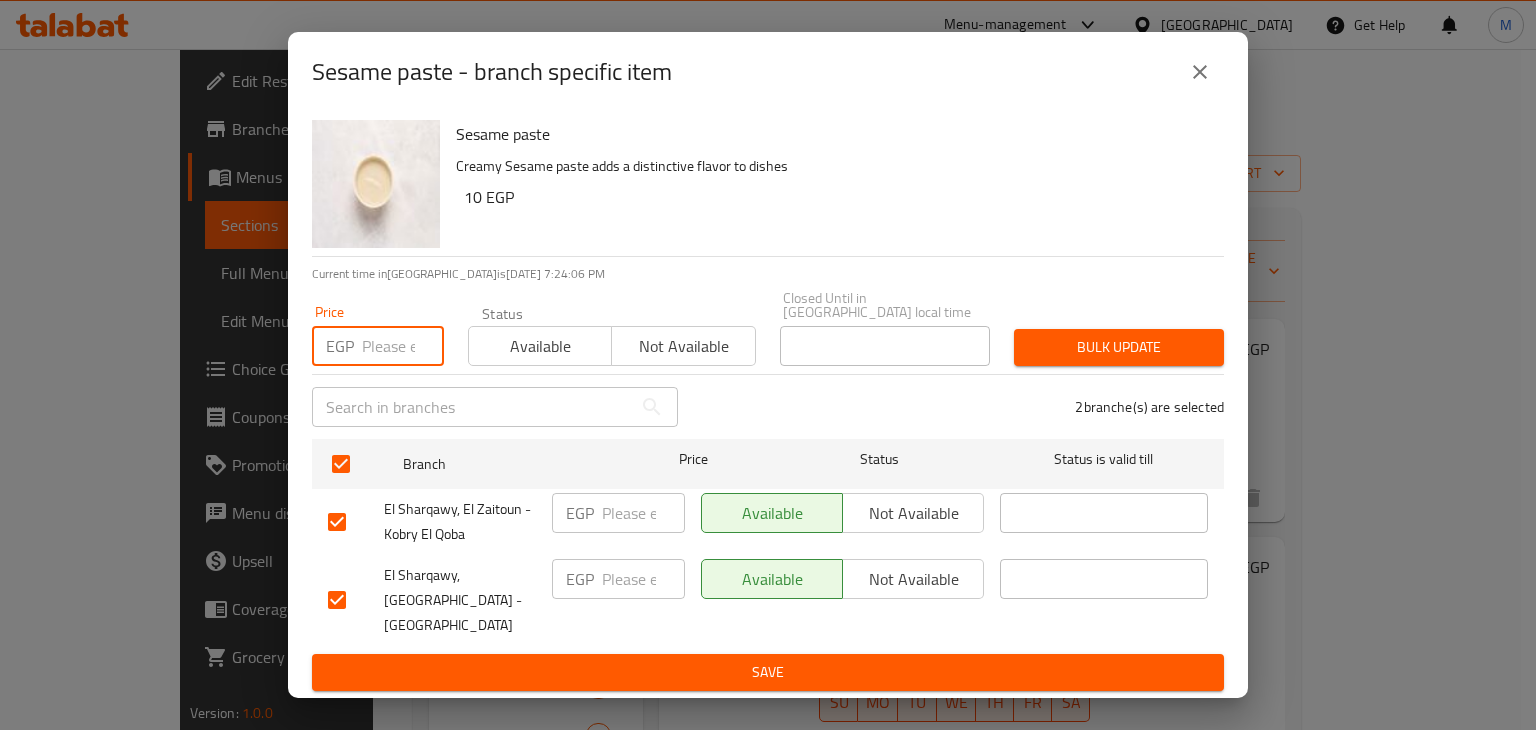 click at bounding box center [403, 346] 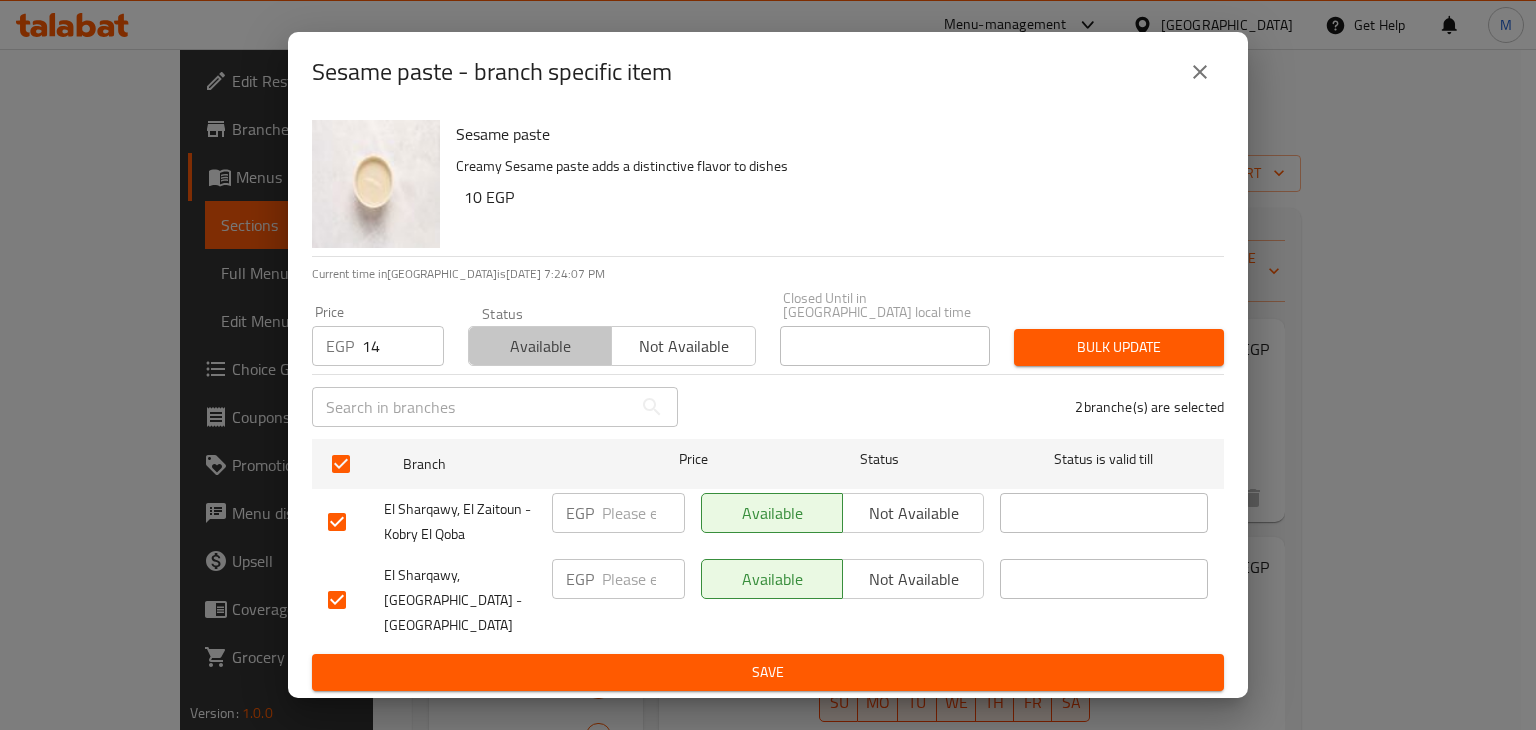 click on "Available" at bounding box center [540, 346] 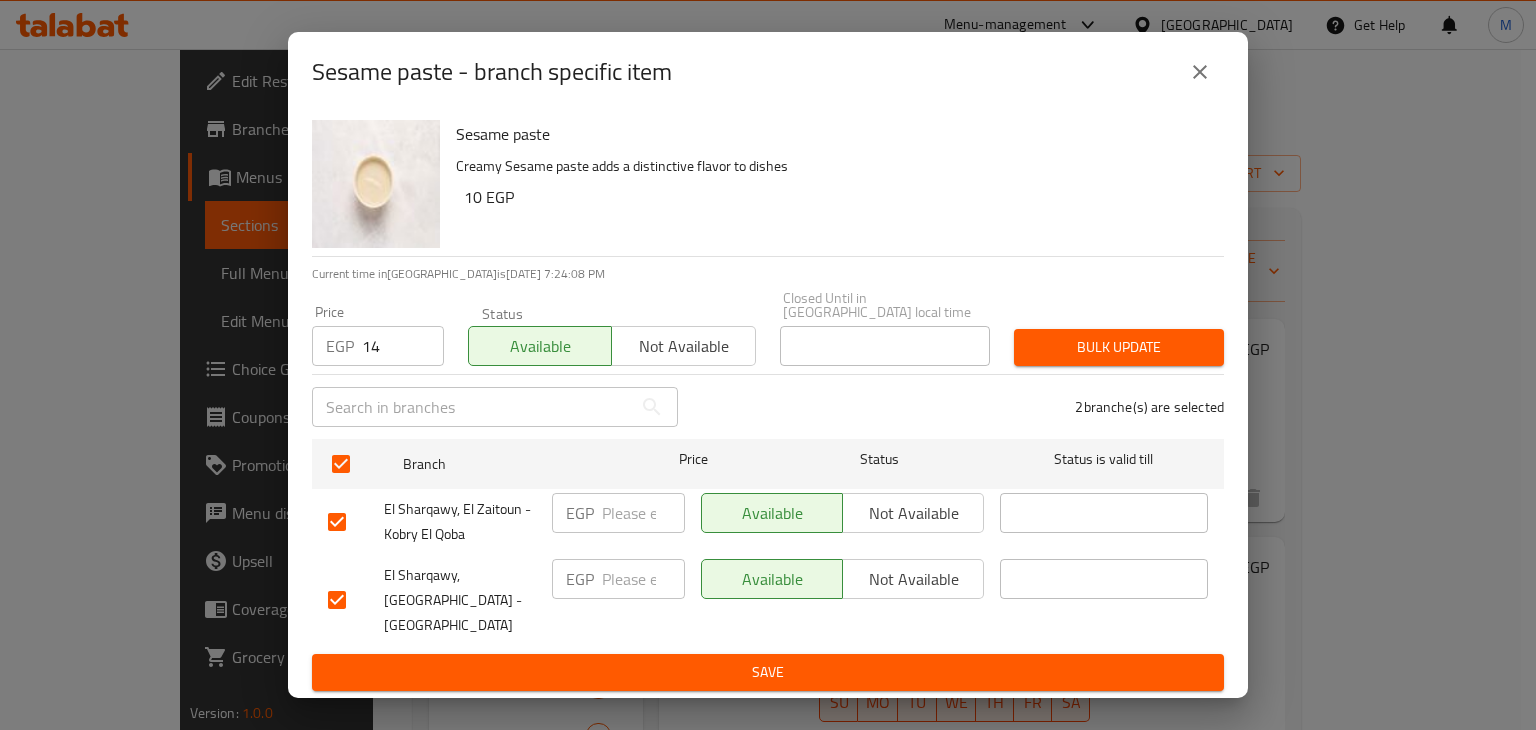 click on "Bulk update" at bounding box center [1119, 347] 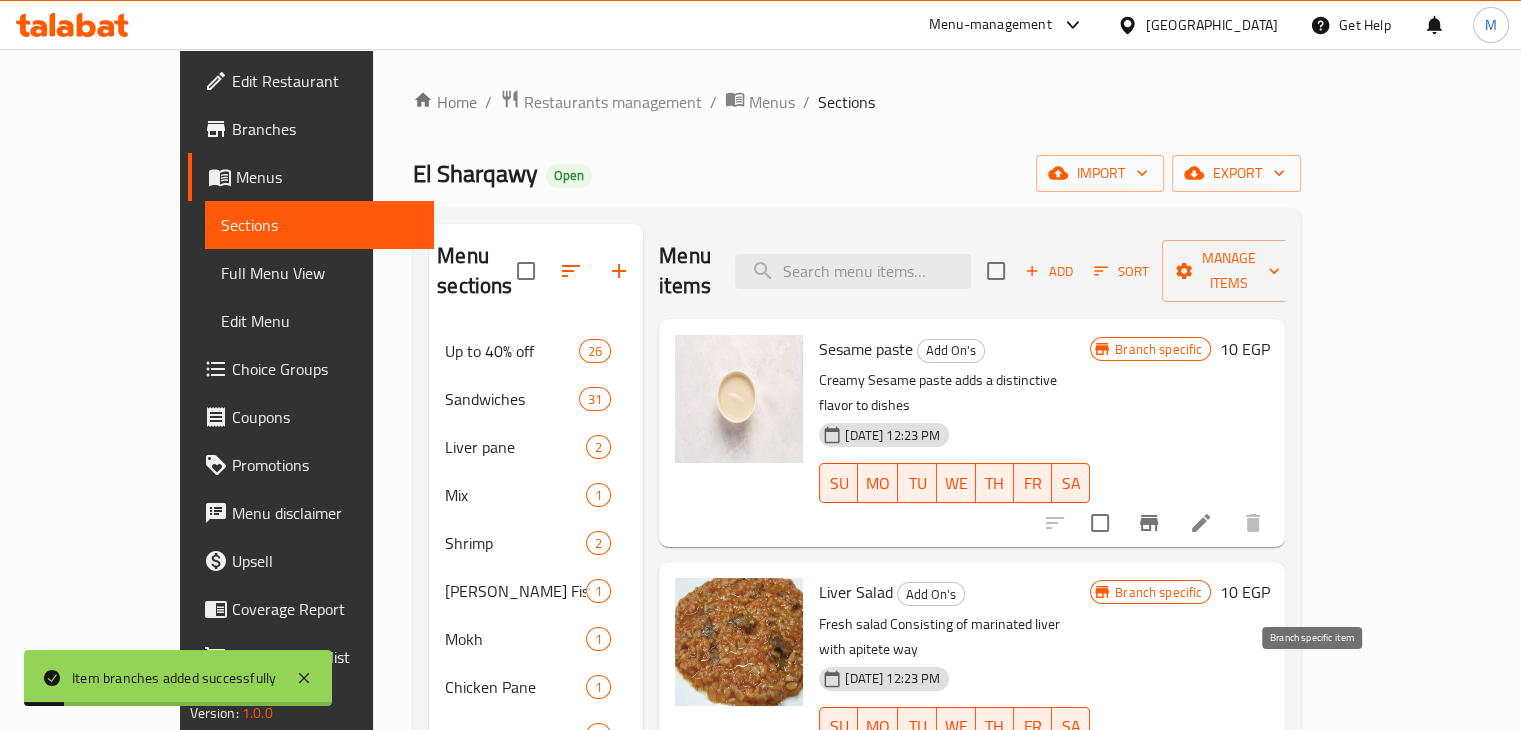 click 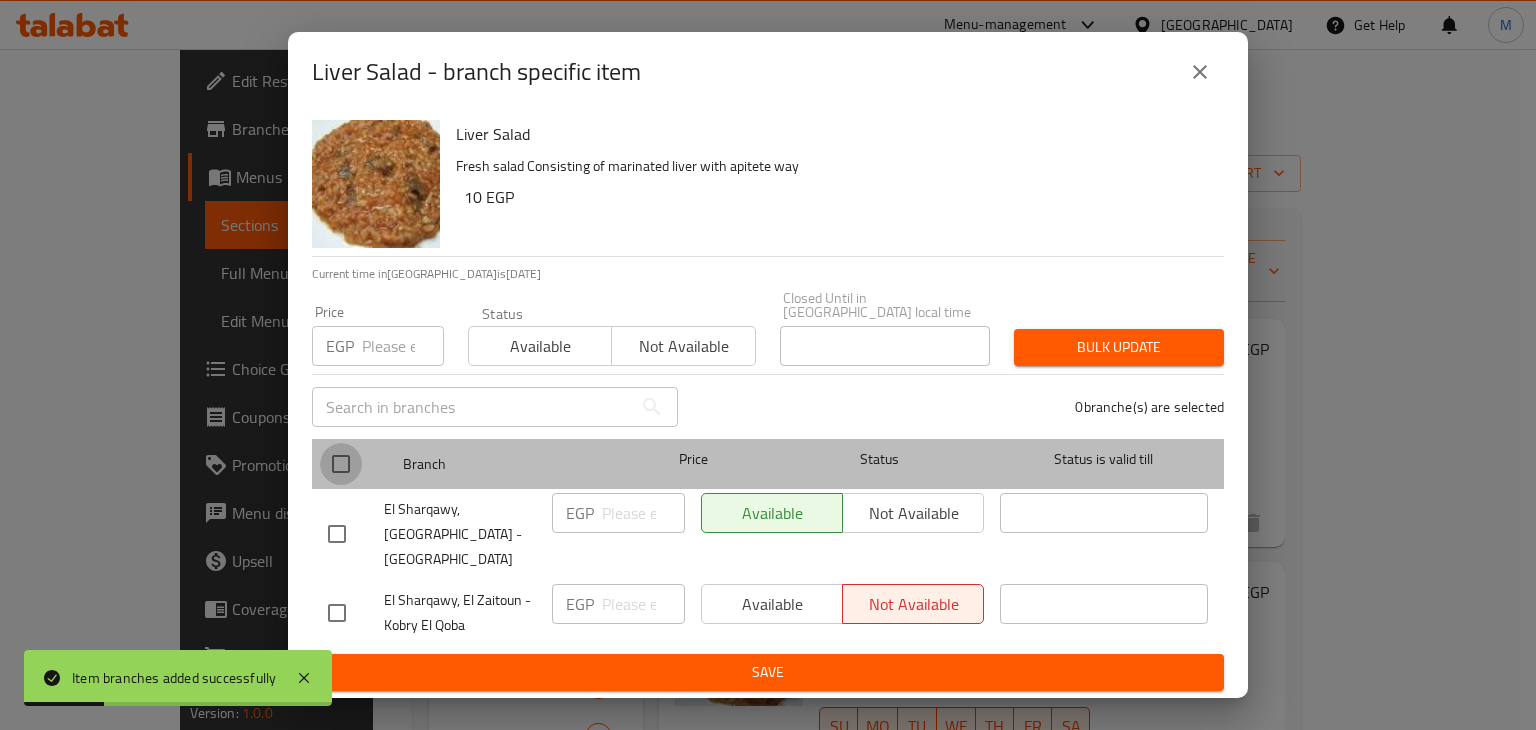 click at bounding box center (341, 464) 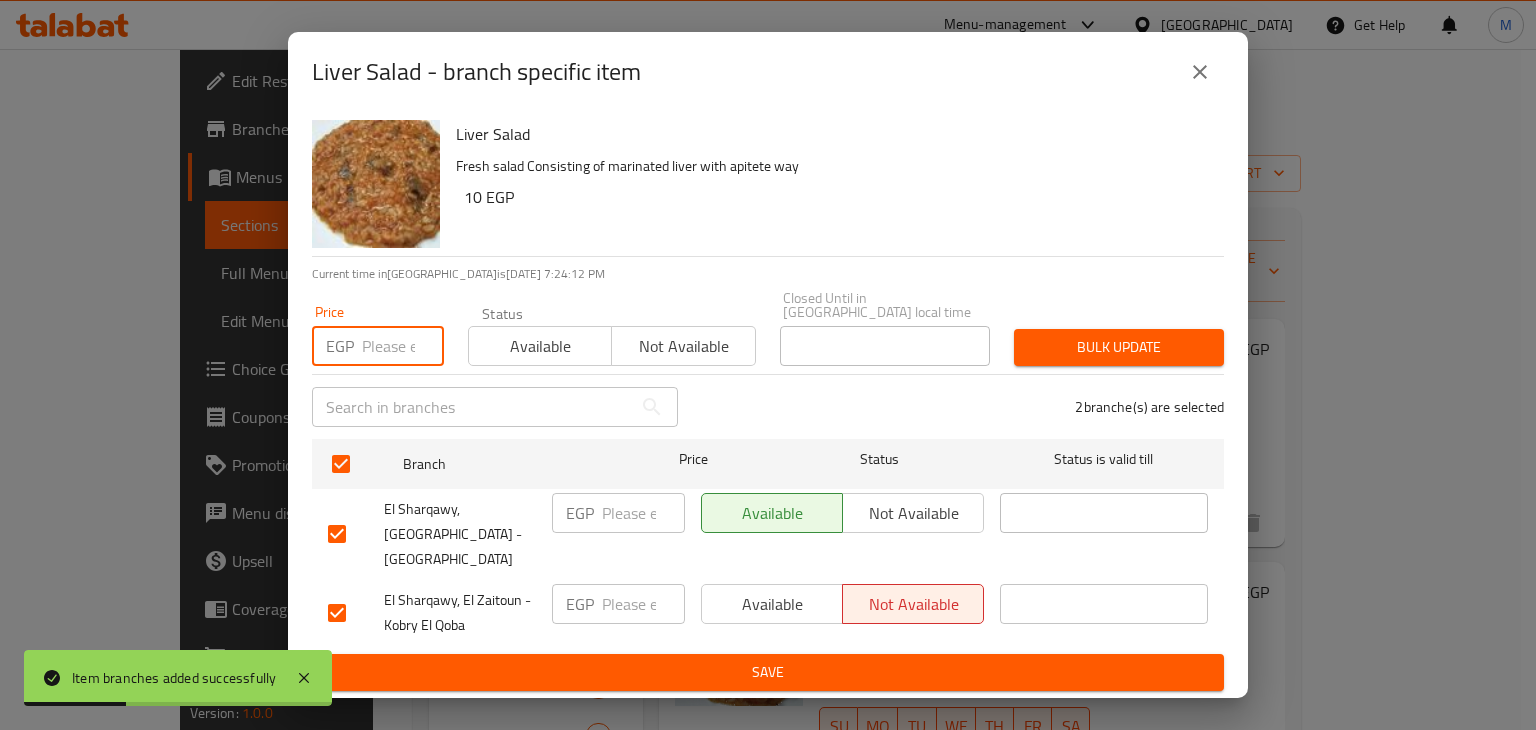 click at bounding box center [403, 346] 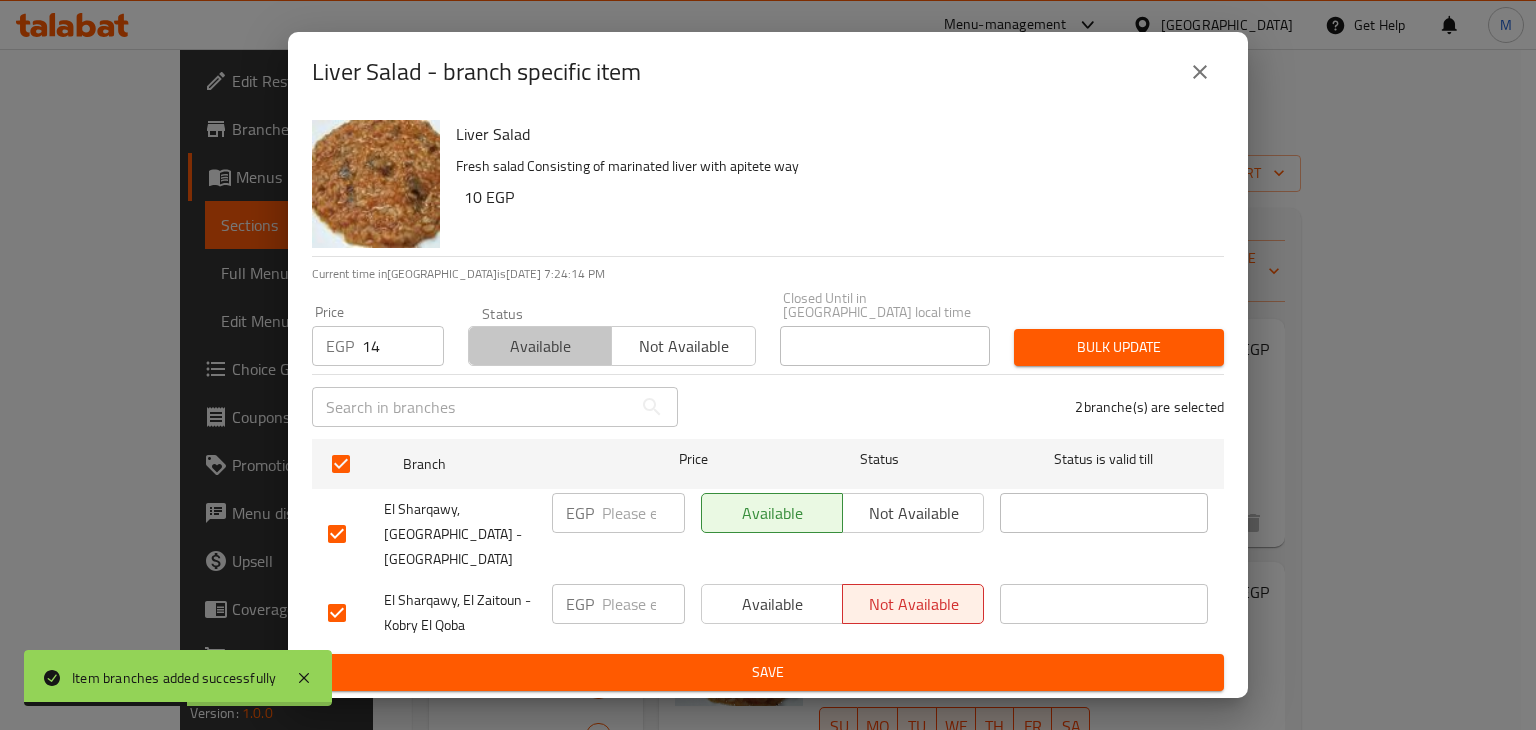 click on "Available" at bounding box center (540, 346) 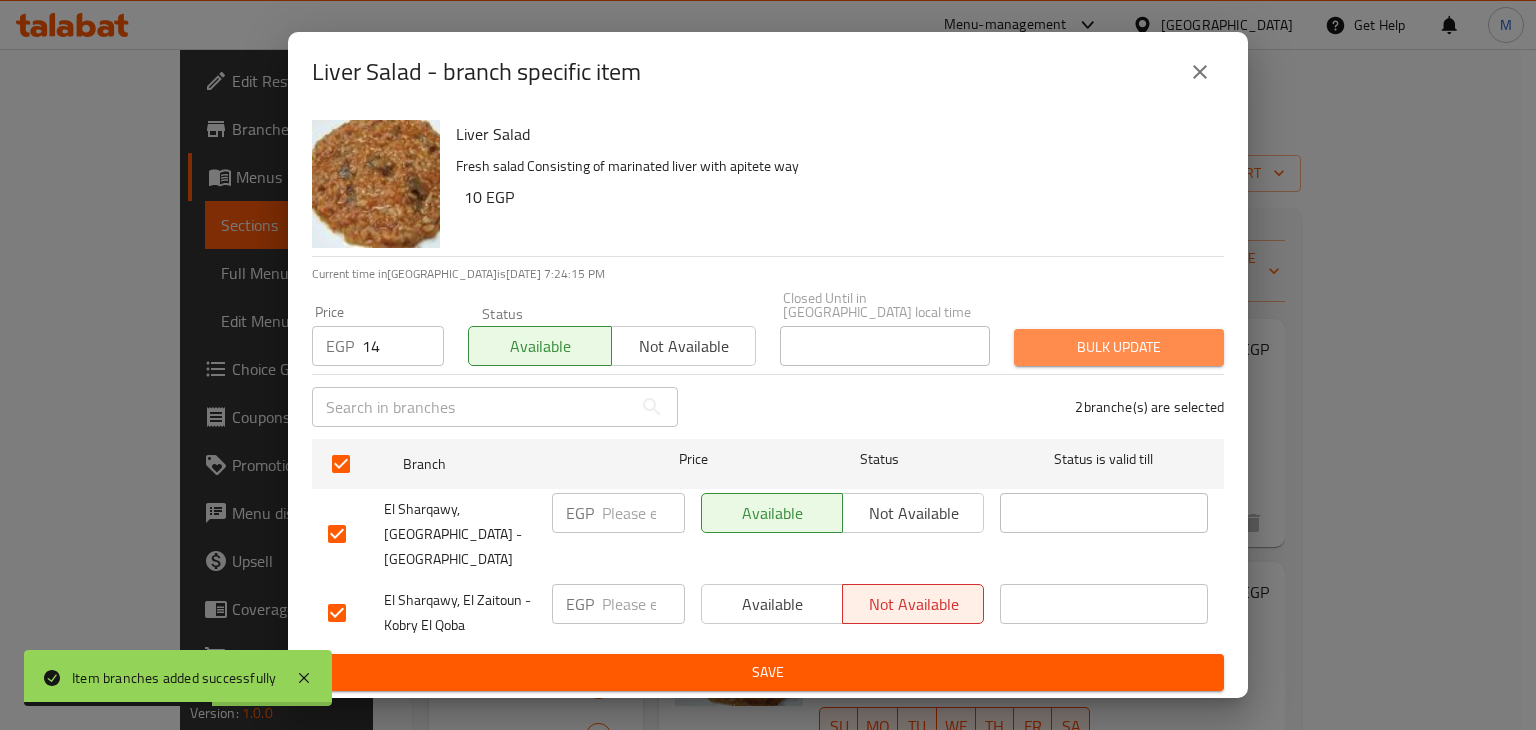 click on "Bulk update" at bounding box center [1119, 347] 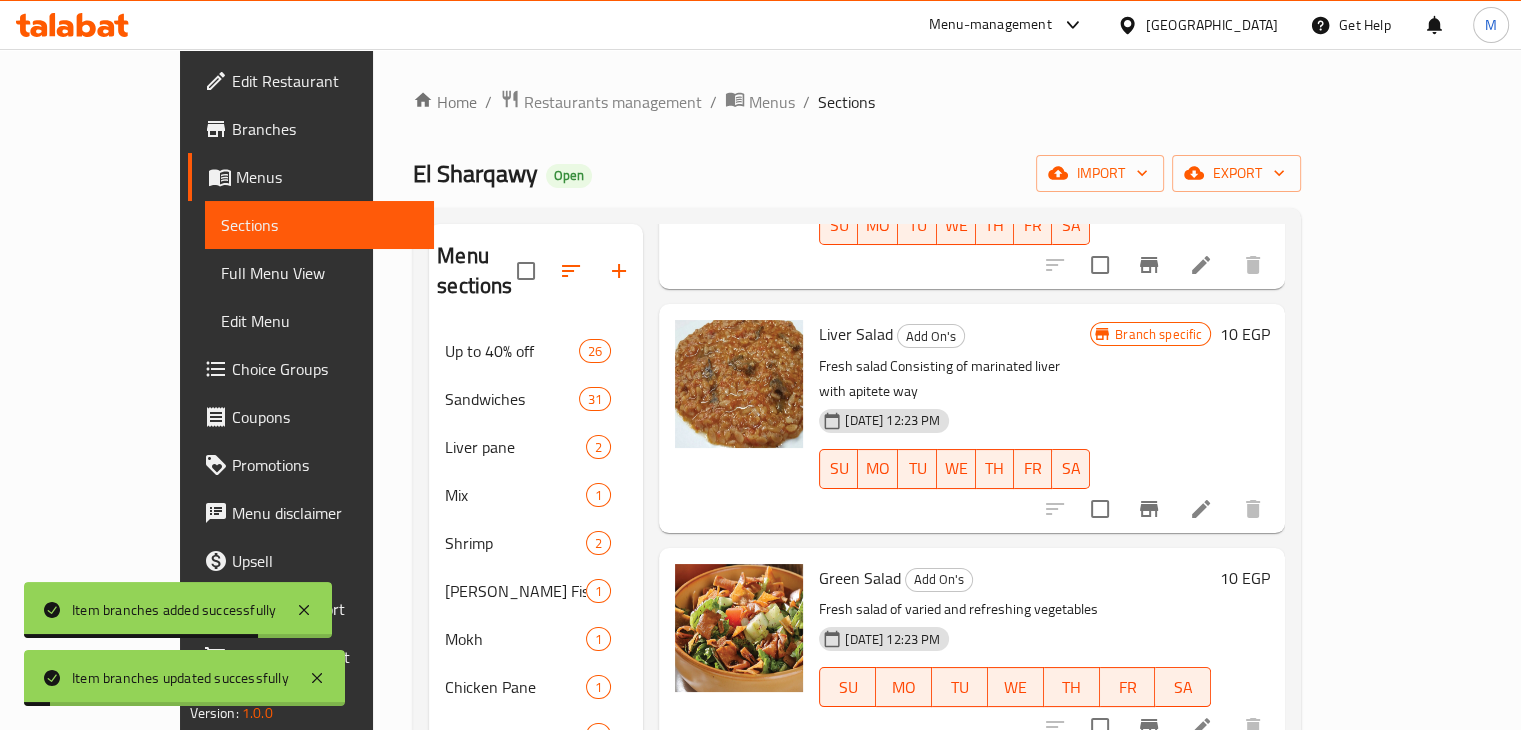 scroll, scrollTop: 436, scrollLeft: 0, axis: vertical 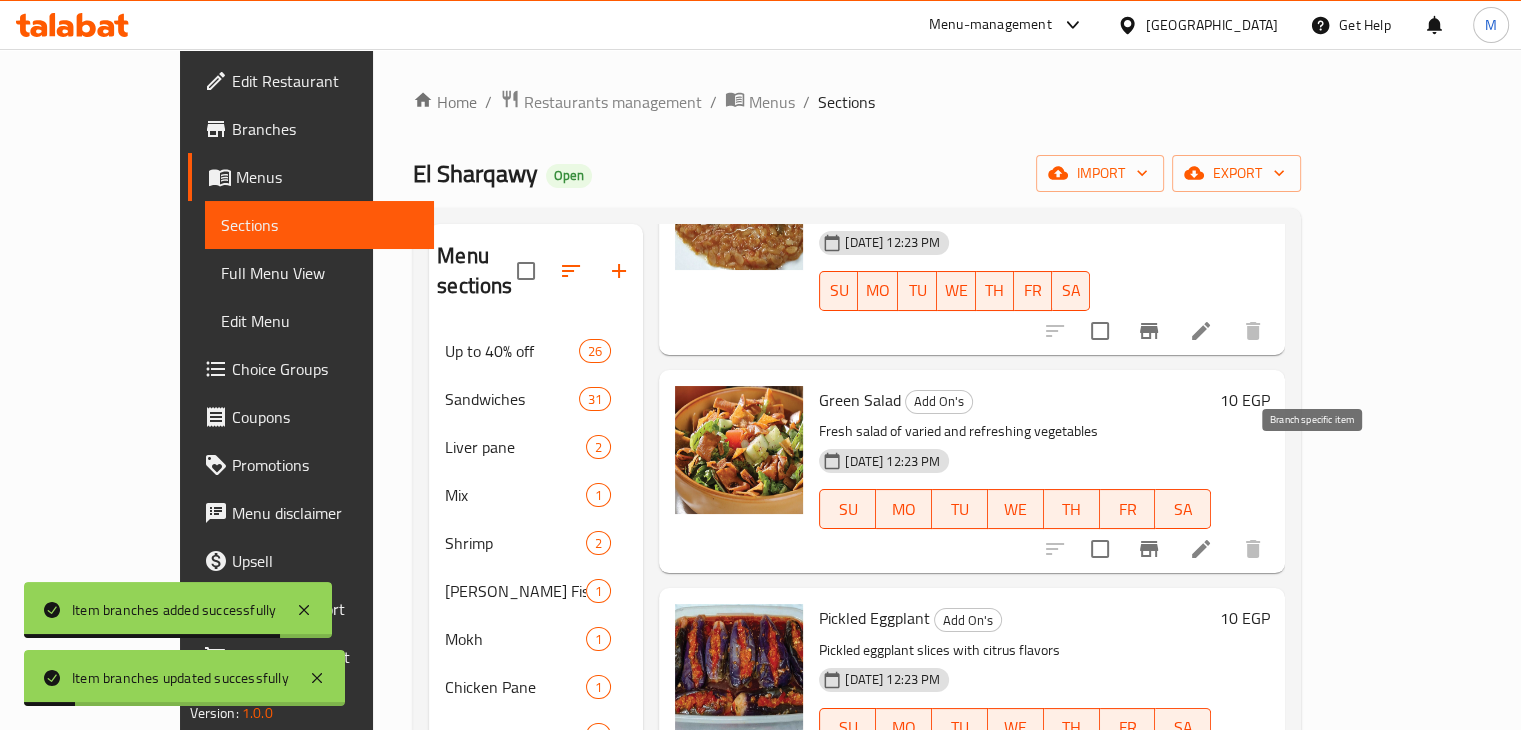 click 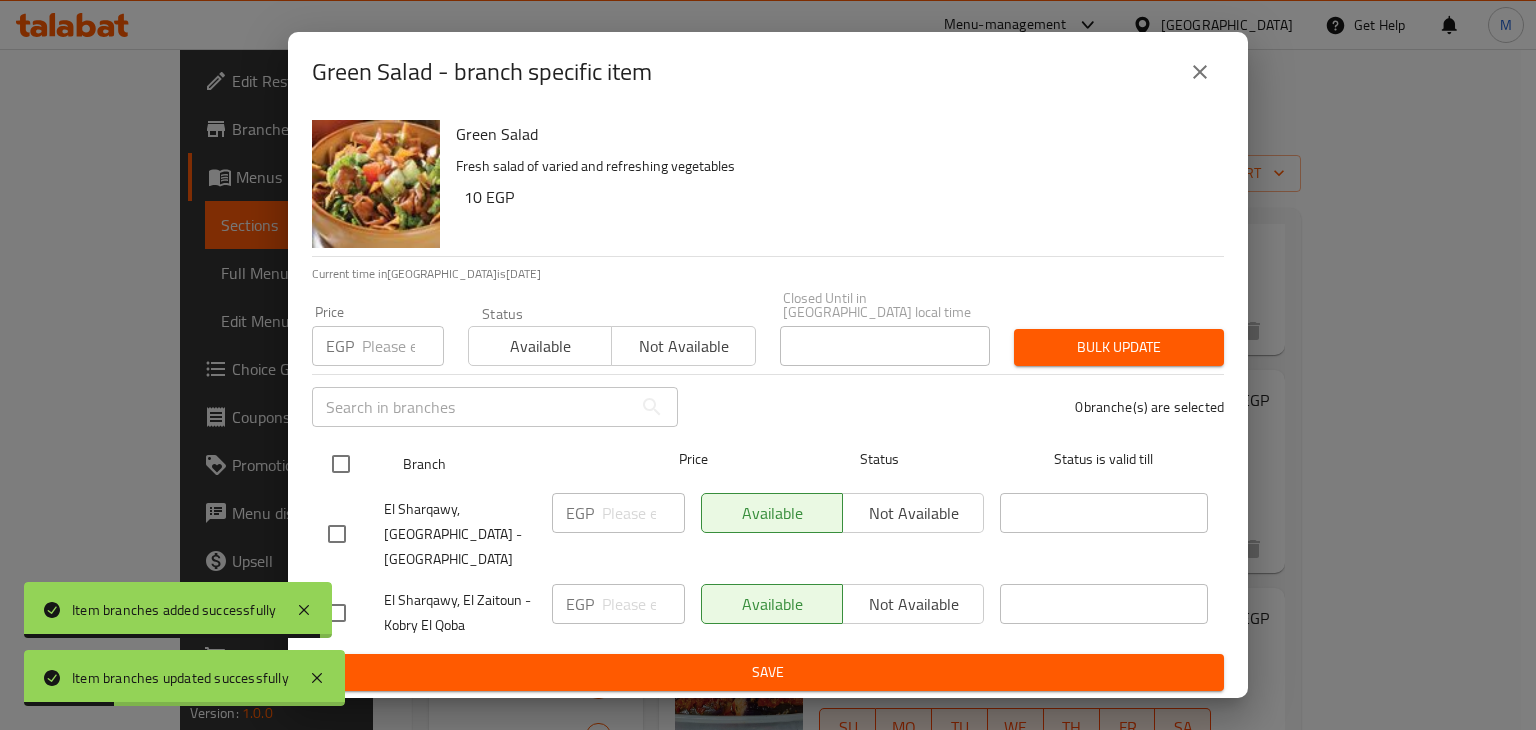 click at bounding box center [341, 464] 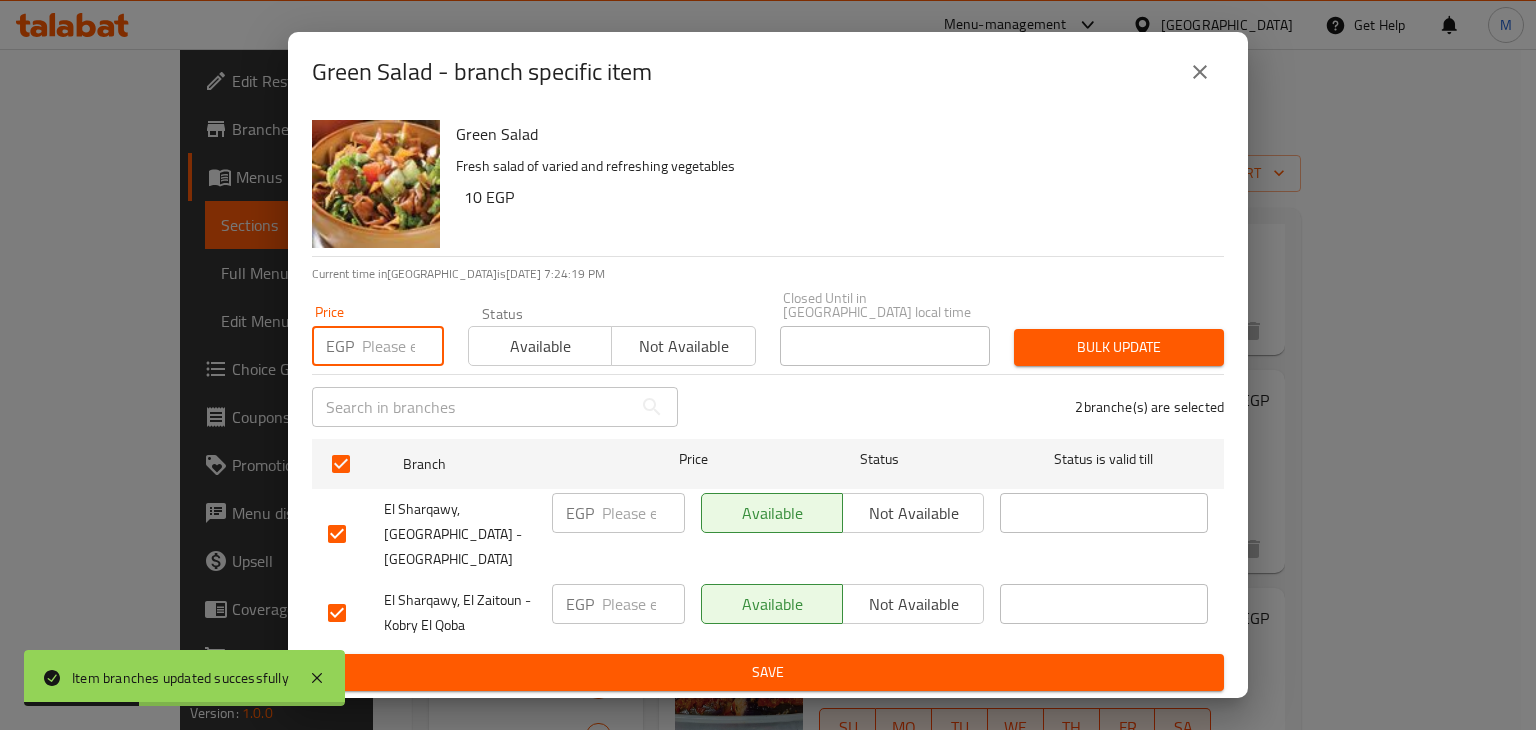 click at bounding box center (403, 346) 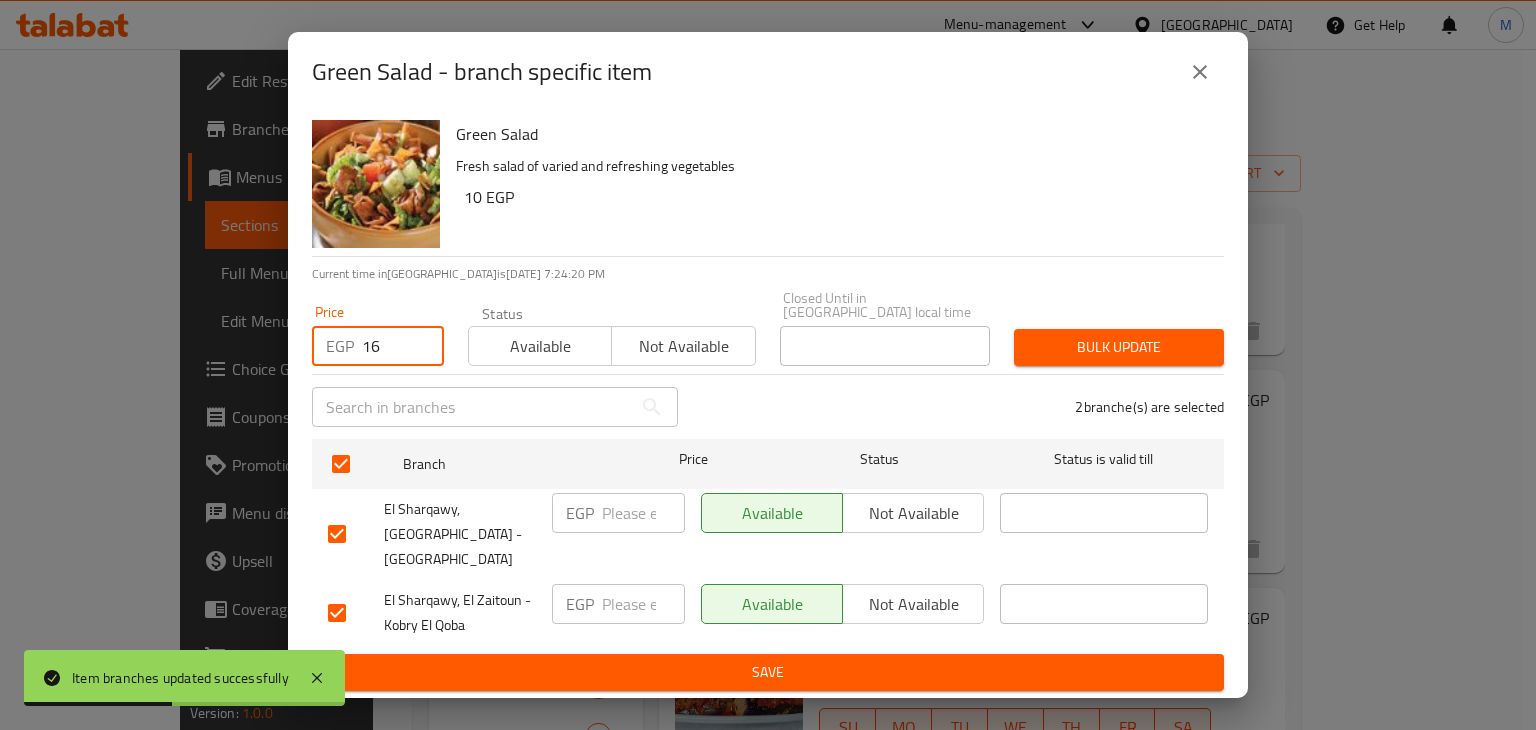 click on "Available" at bounding box center [540, 346] 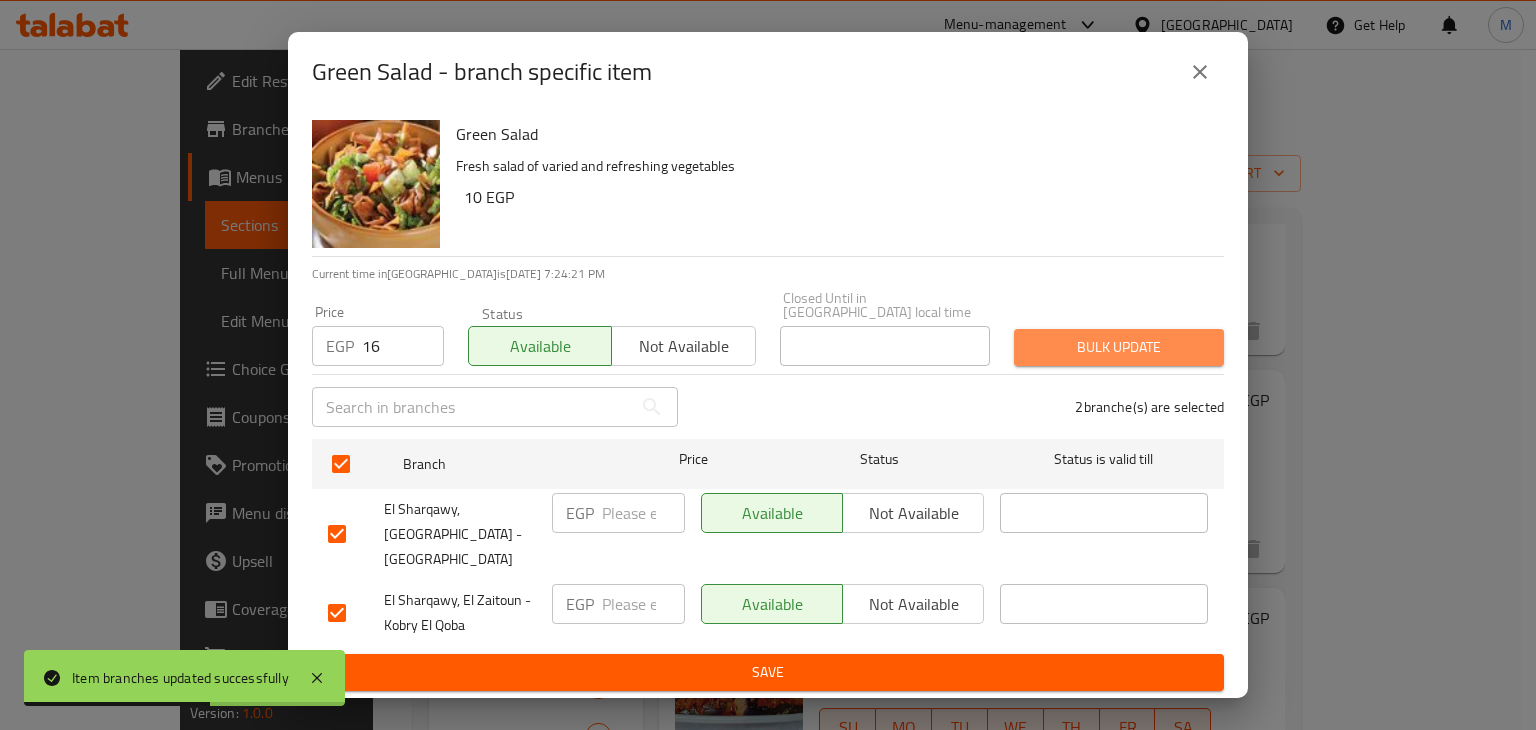 click on "Bulk update" at bounding box center (1119, 347) 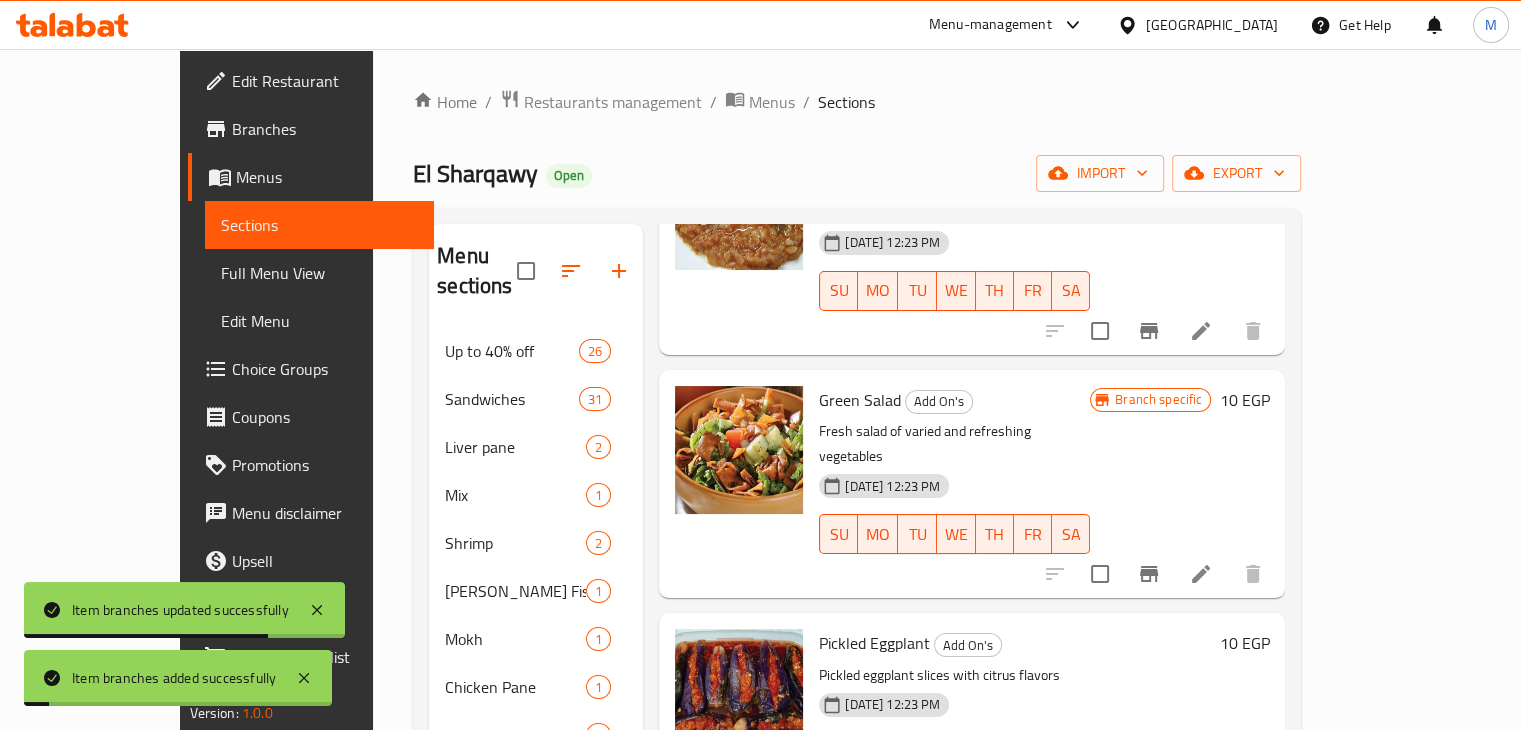 scroll, scrollTop: 631, scrollLeft: 0, axis: vertical 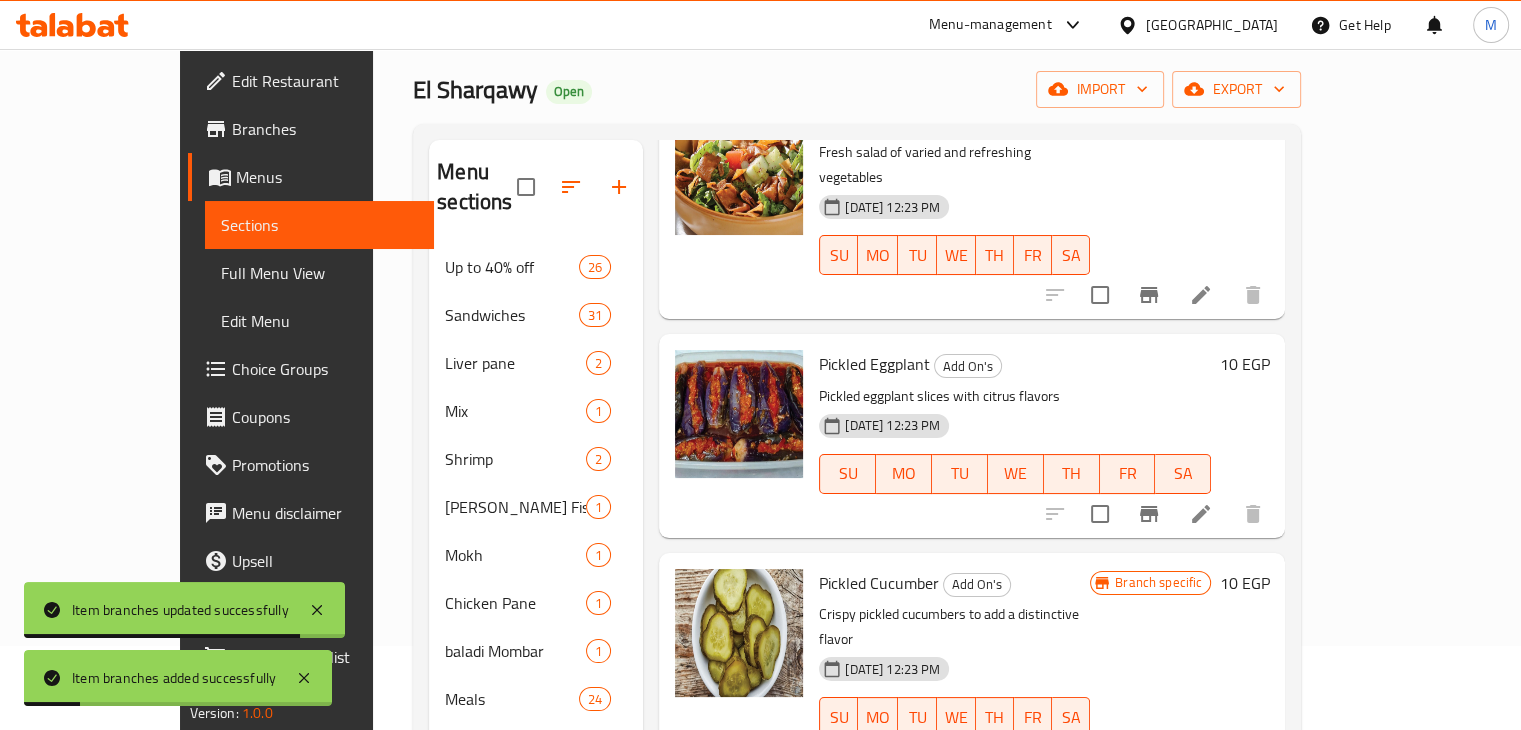 click 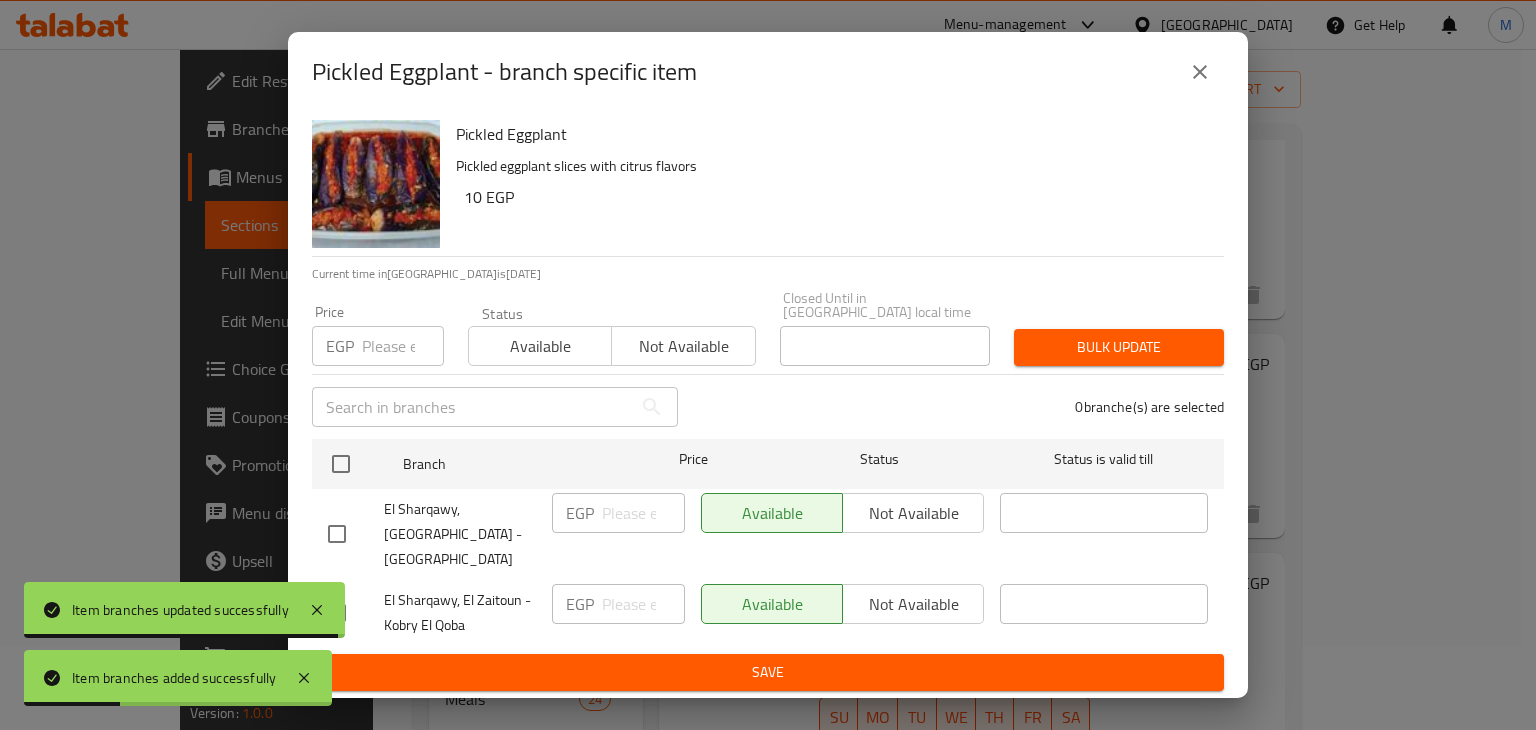 click at bounding box center (403, 346) 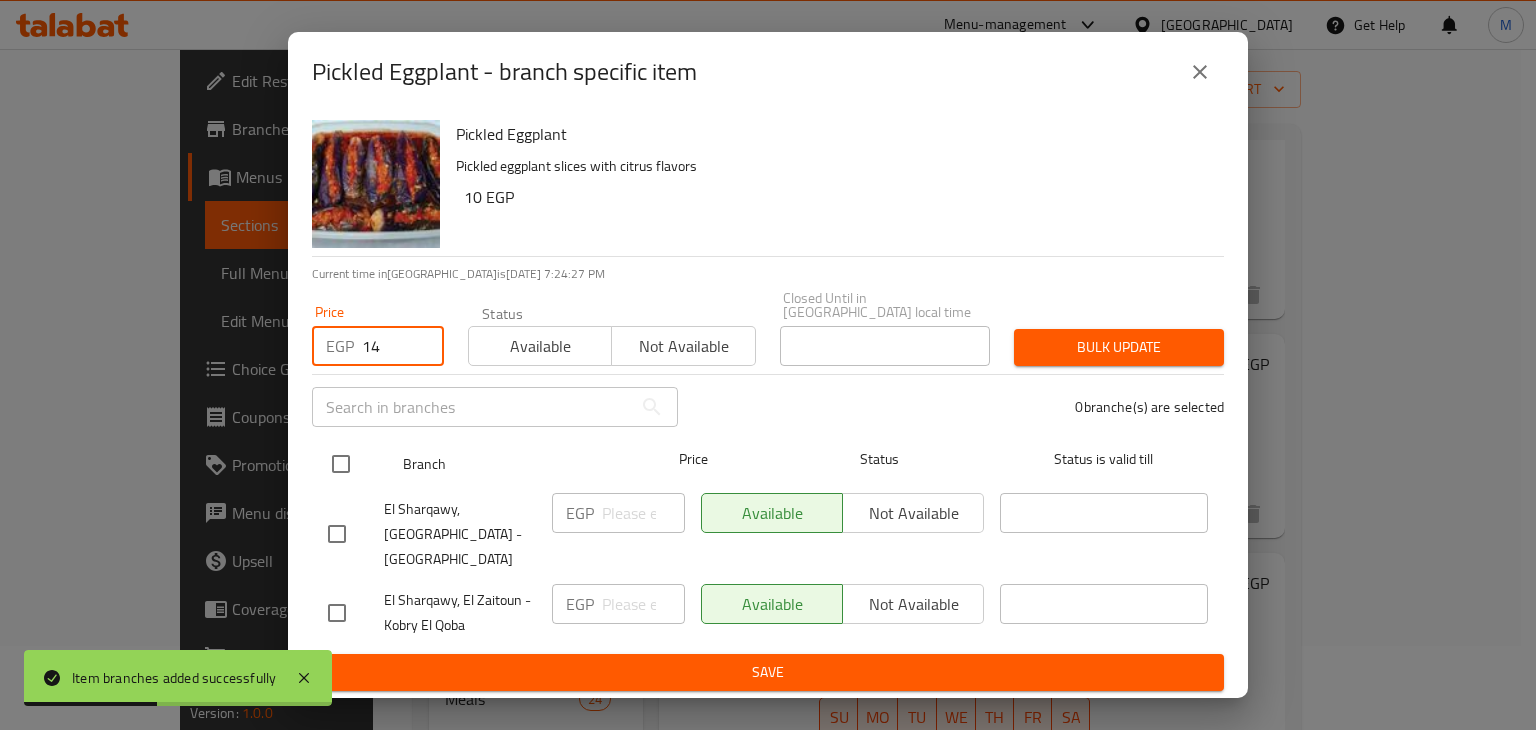 click at bounding box center (341, 464) 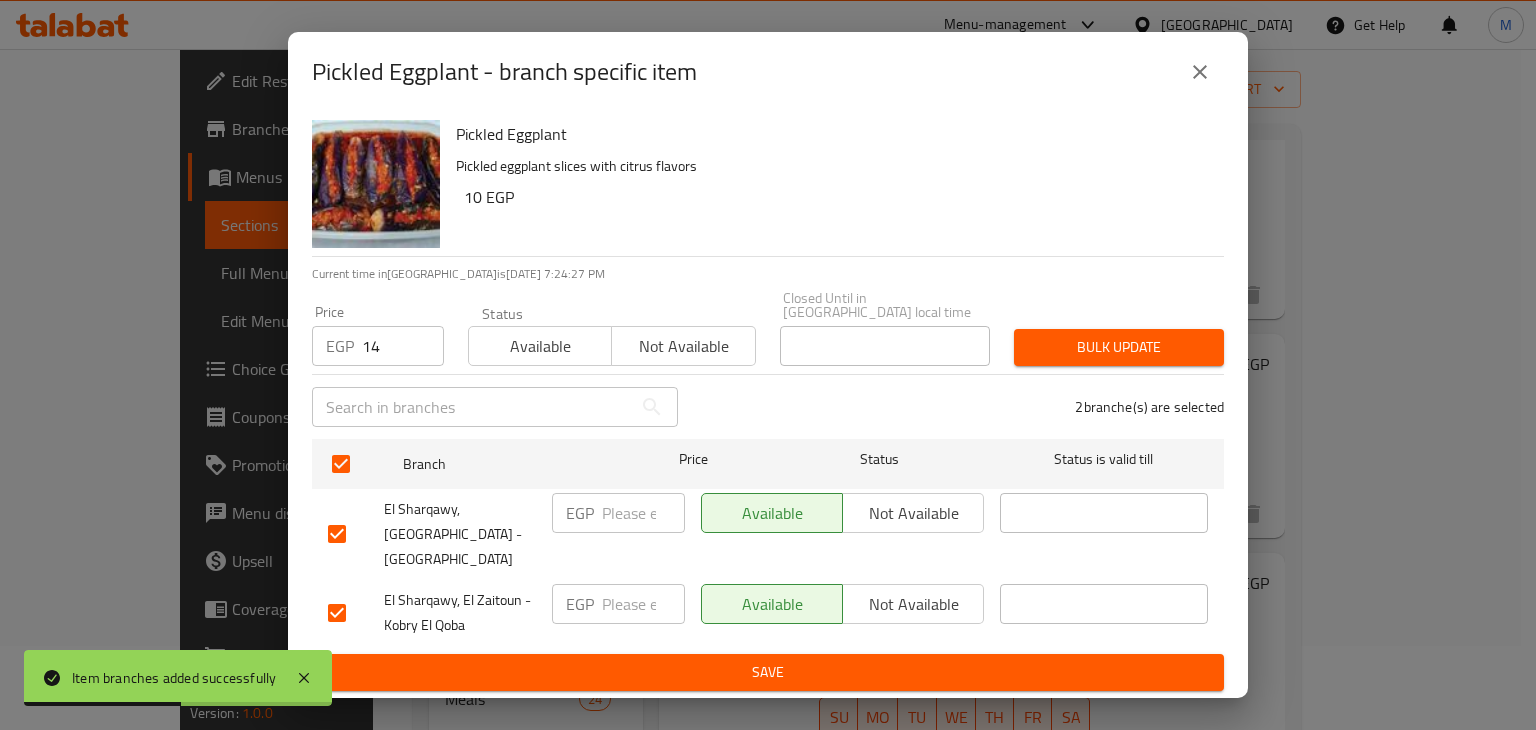click on "Available Not available" at bounding box center [612, 336] 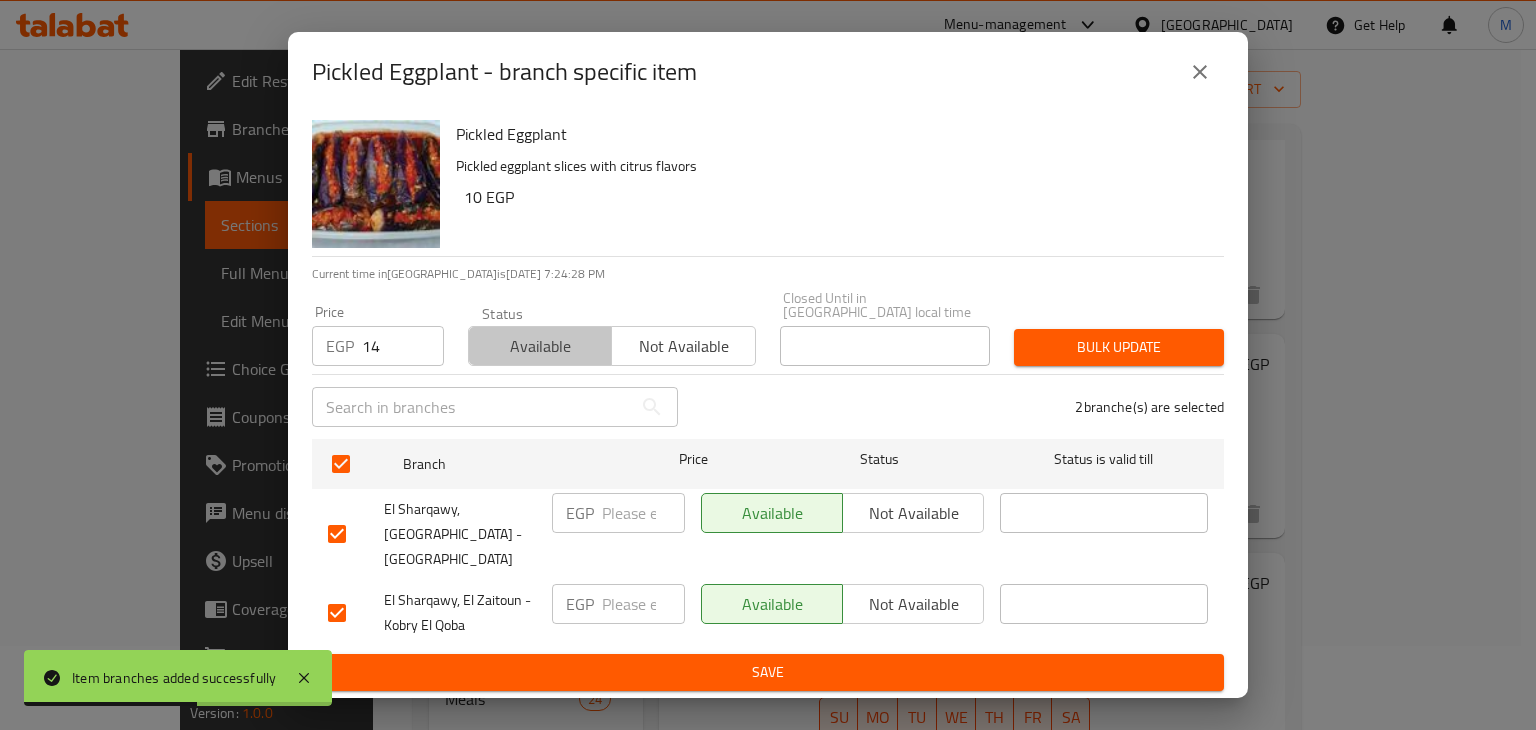 click on "Available" at bounding box center [540, 346] 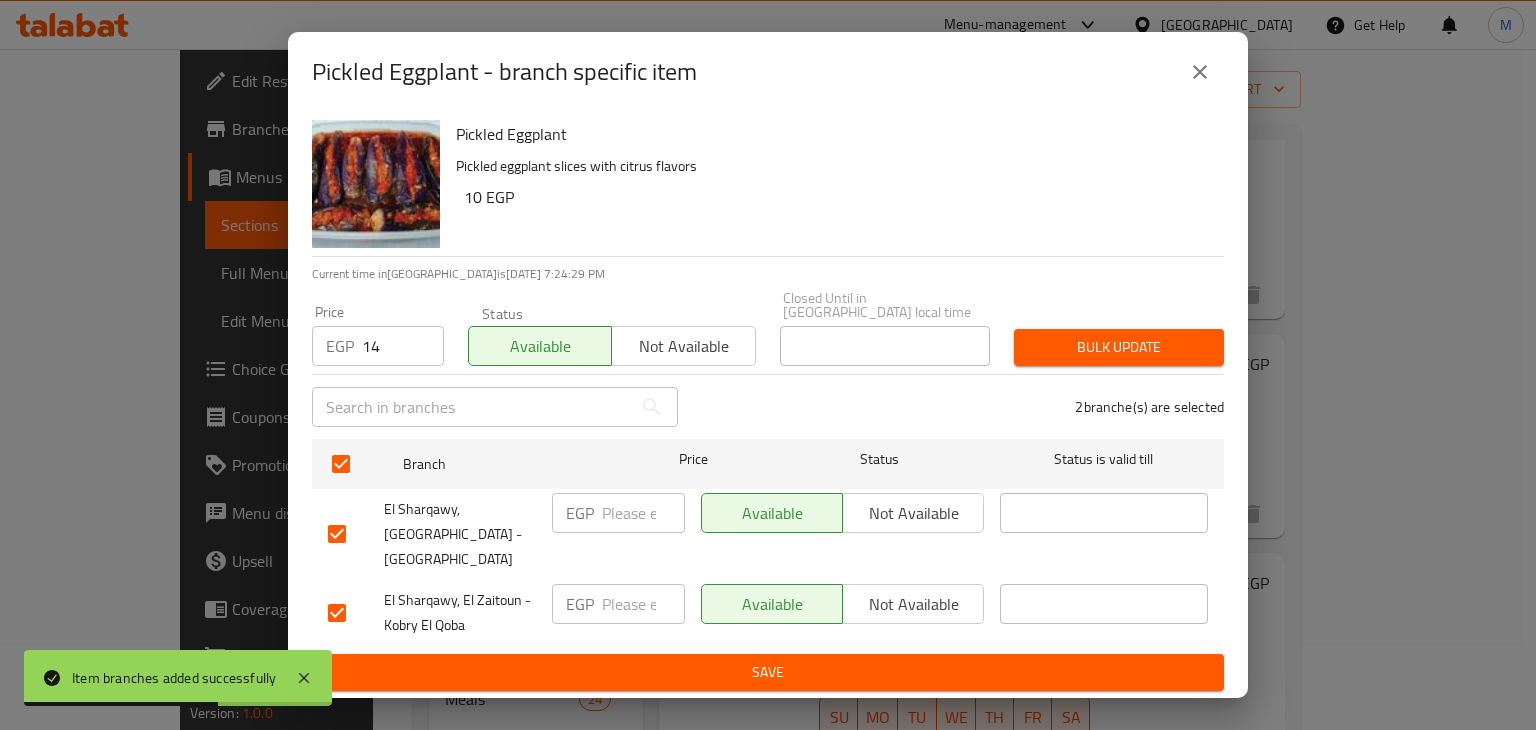 click on "Bulk update" at bounding box center (1119, 347) 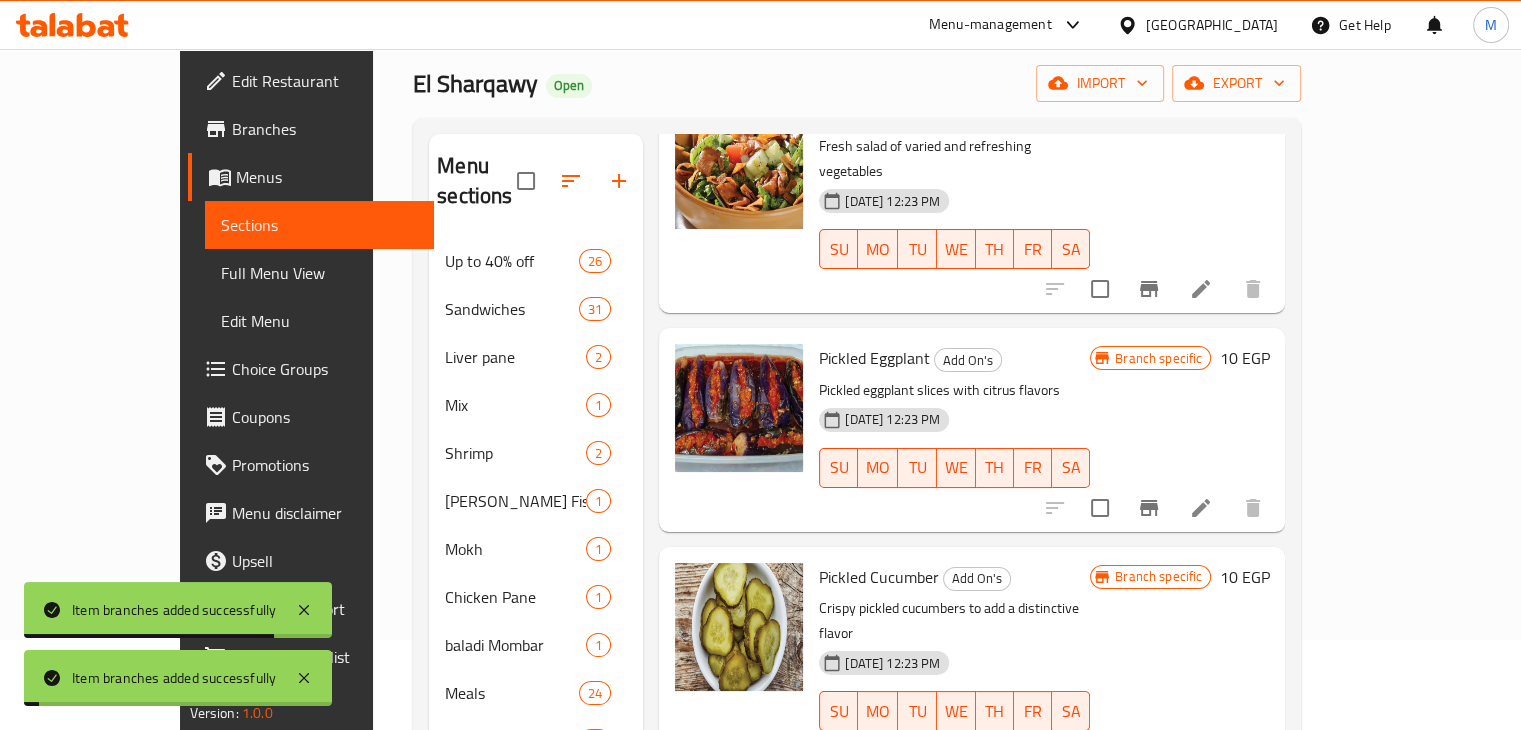 scroll, scrollTop: 280, scrollLeft: 0, axis: vertical 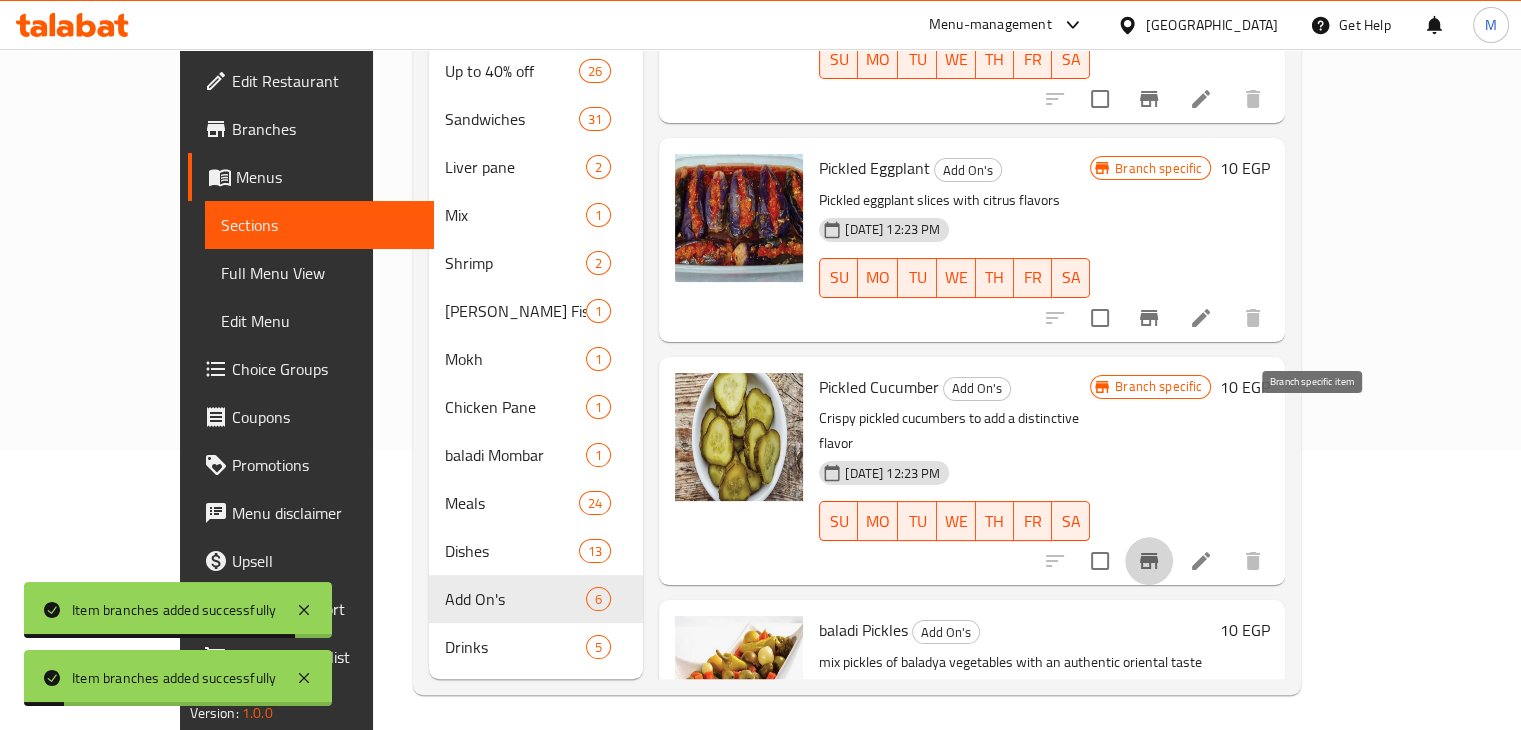 click 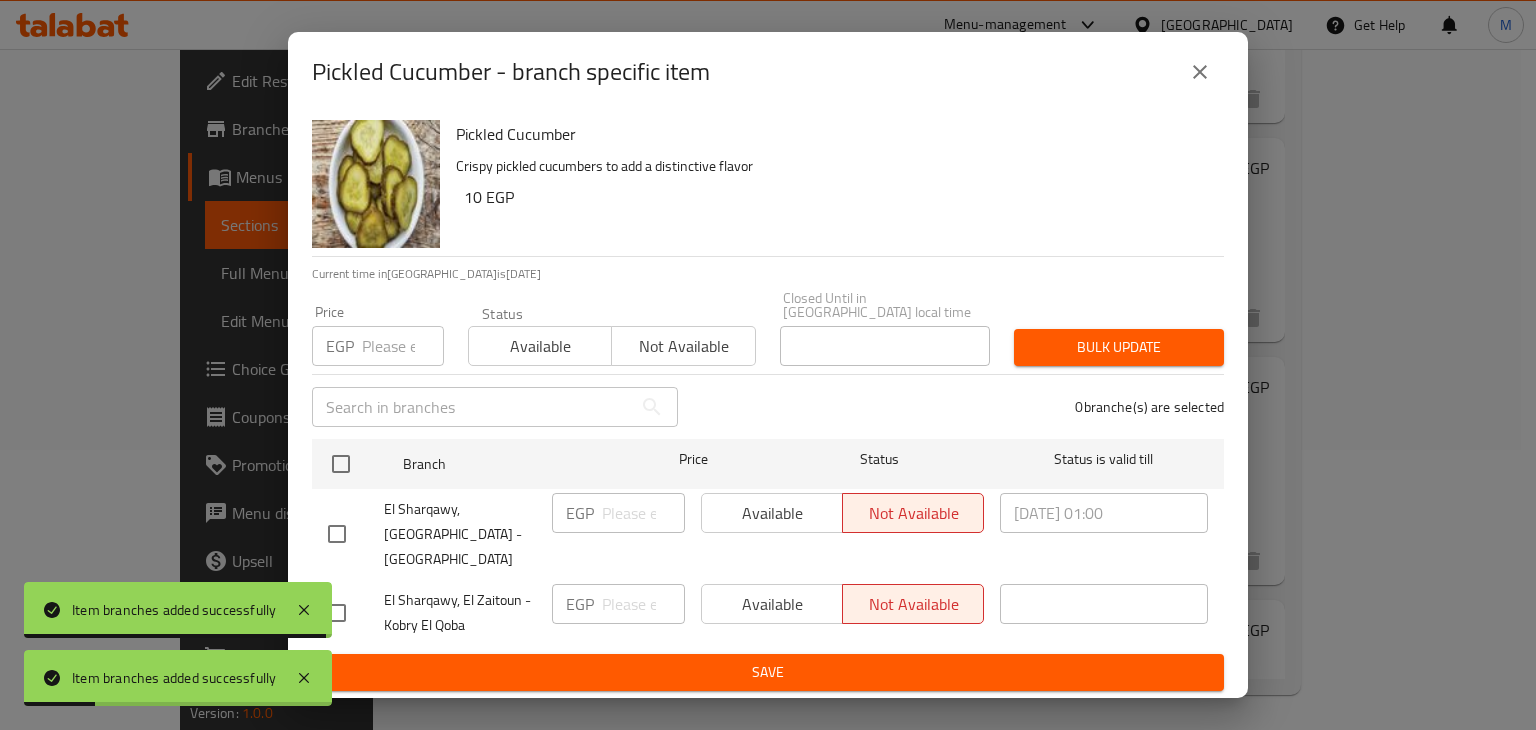 click at bounding box center [403, 346] 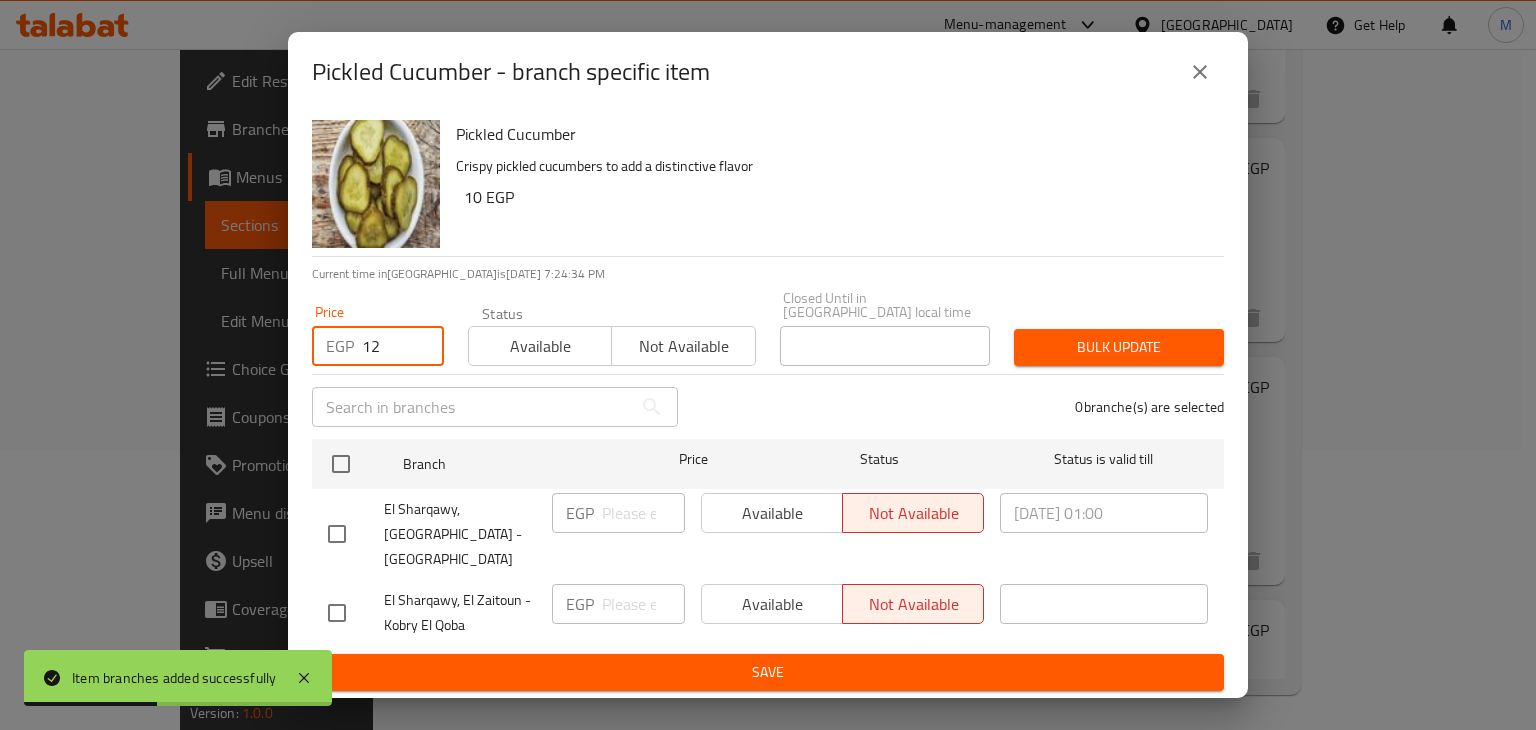 click on "Available" at bounding box center (540, 346) 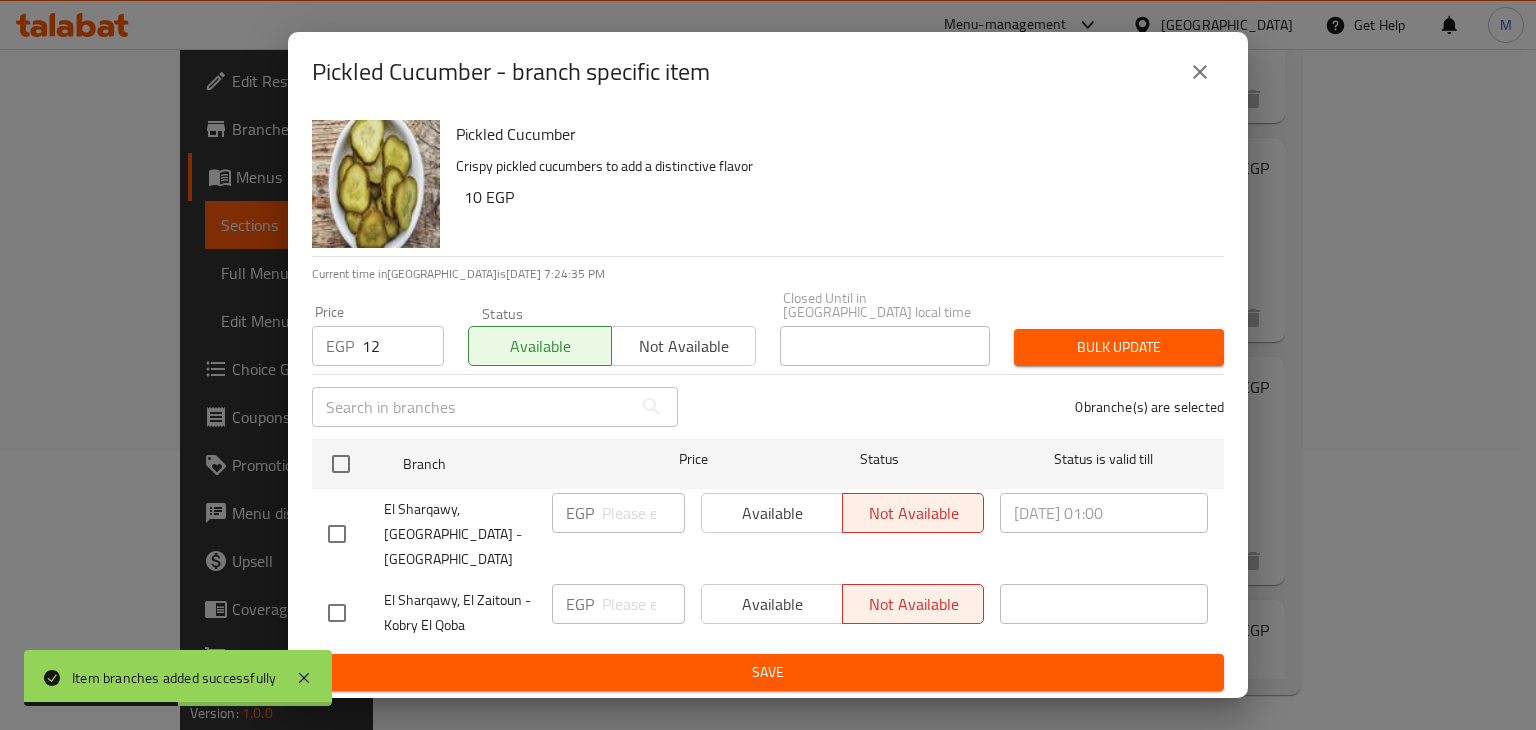 click on "Bulk update" at bounding box center [1119, 347] 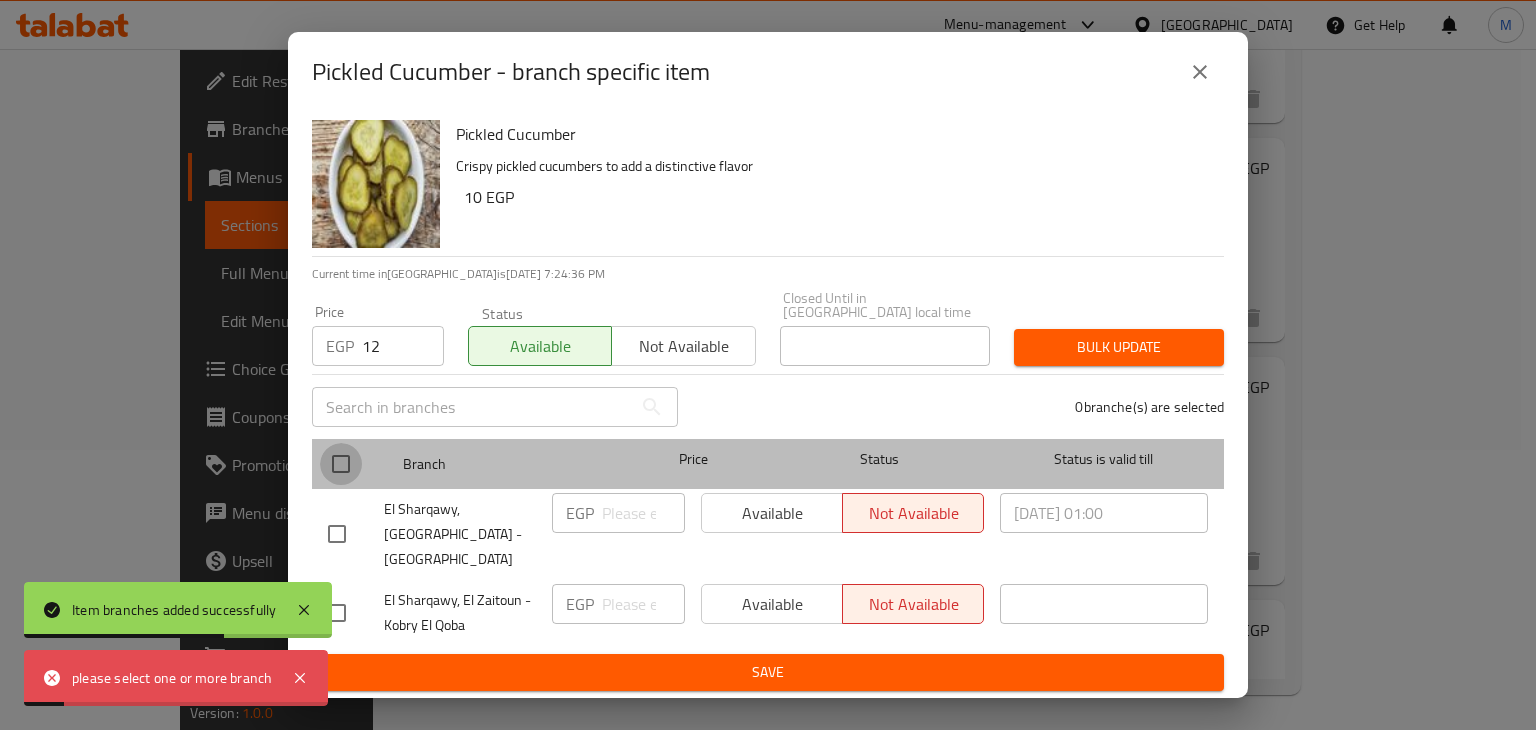 click at bounding box center [341, 464] 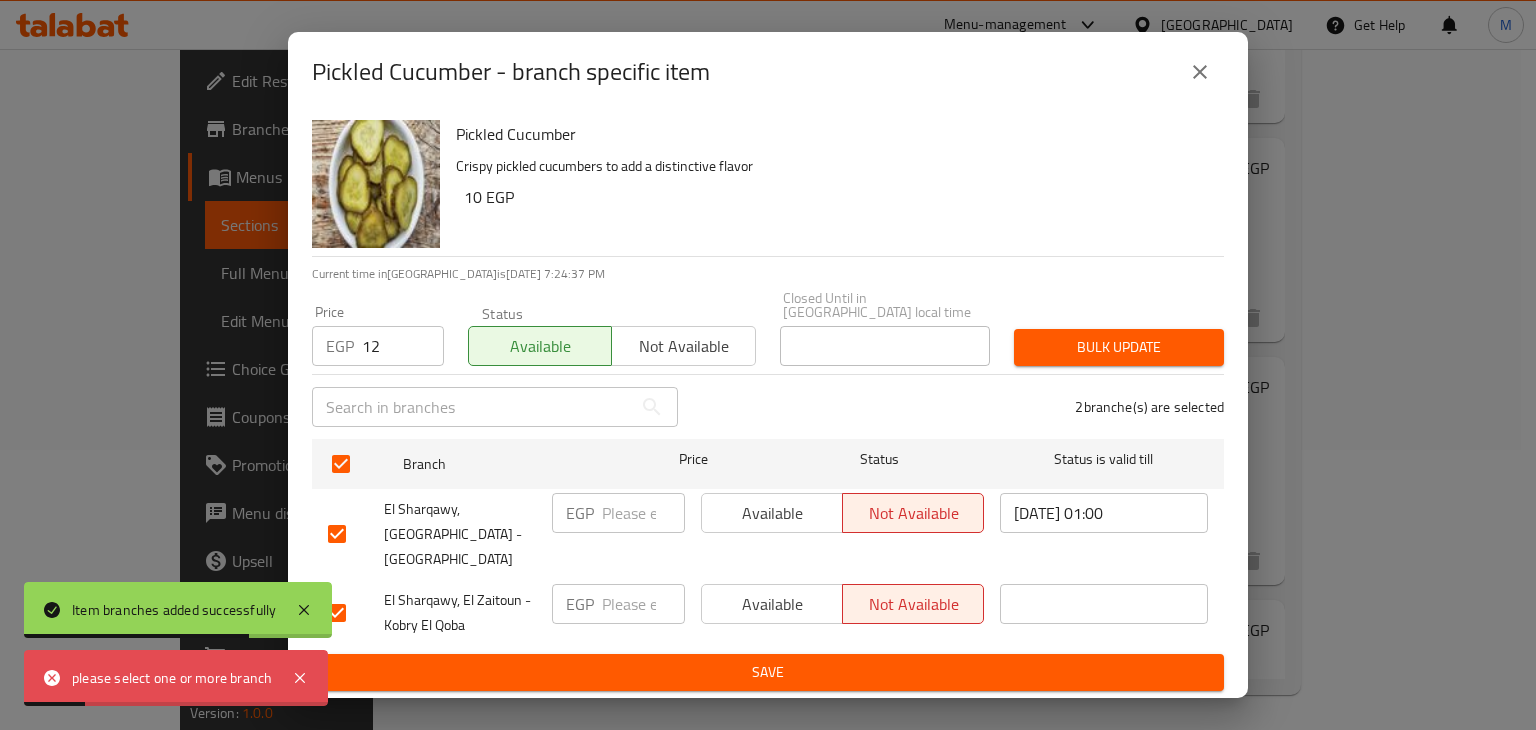 click on "Bulk update" at bounding box center (1119, 347) 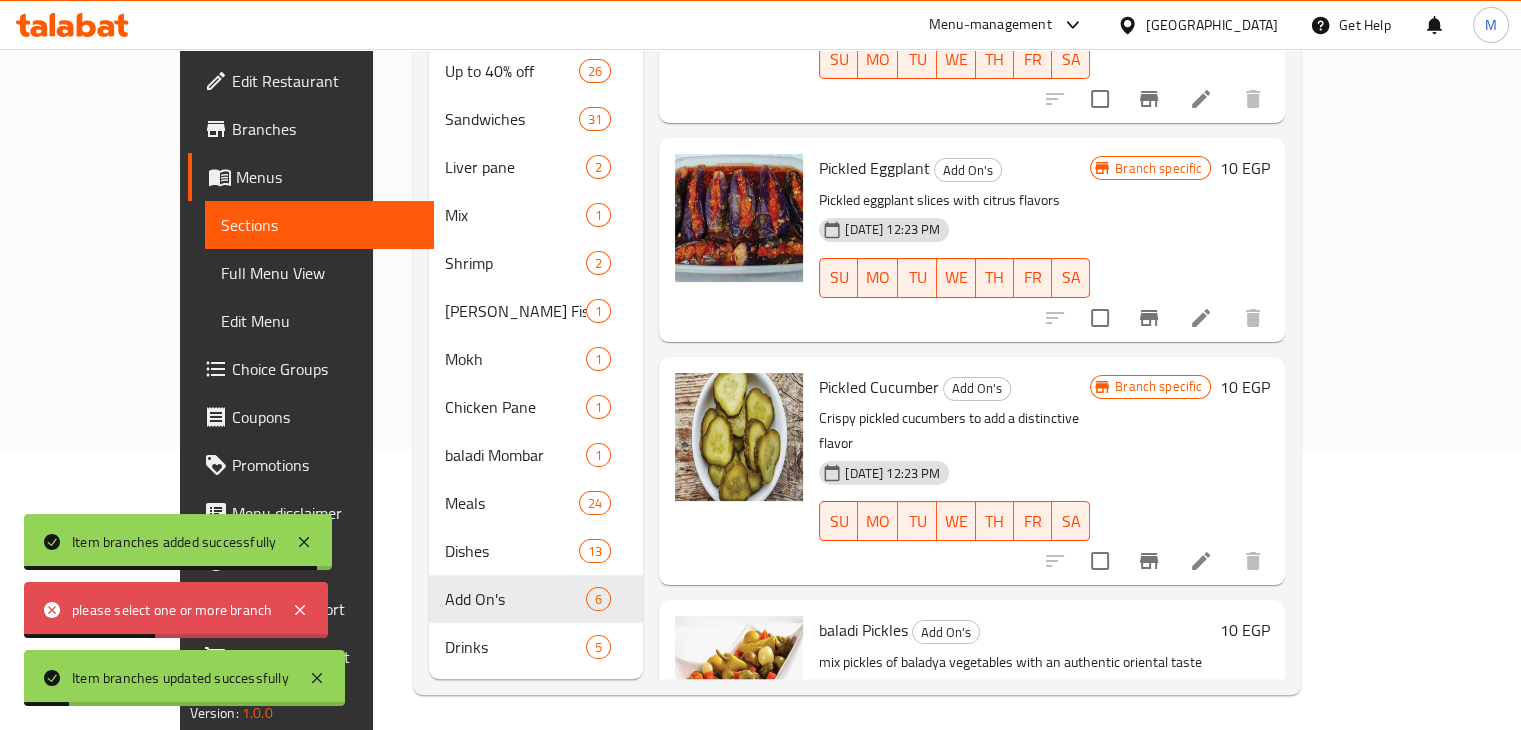 click 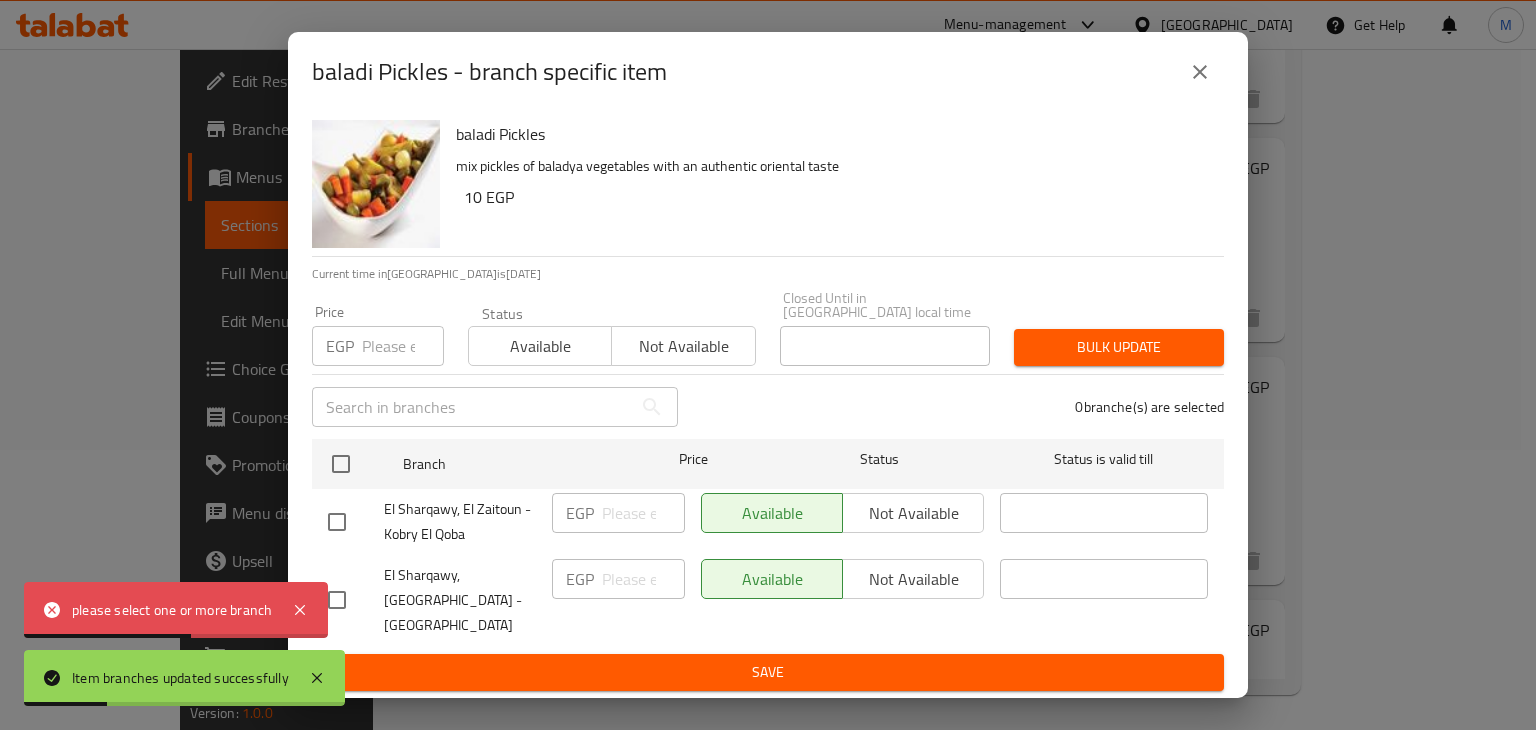 click at bounding box center (403, 346) 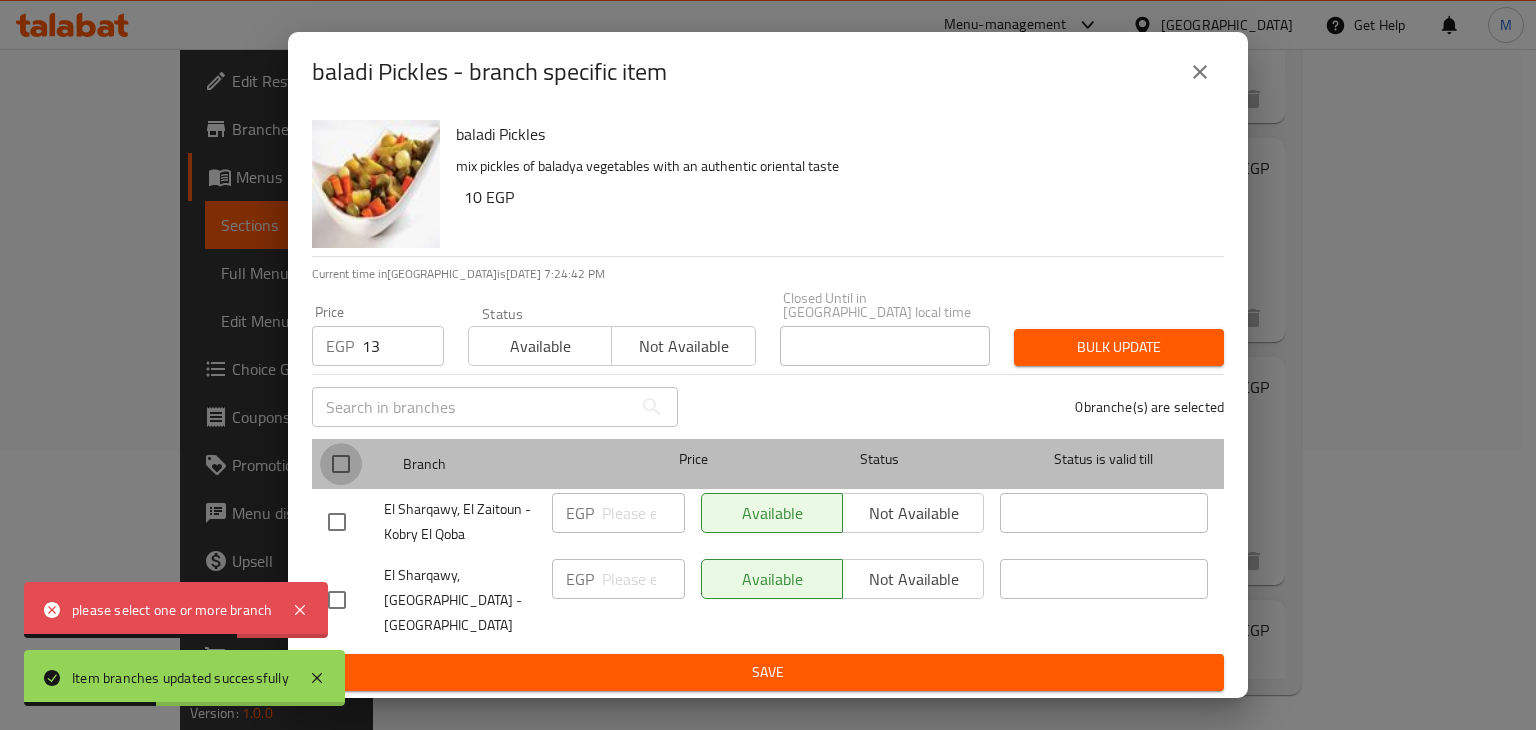 click at bounding box center [341, 464] 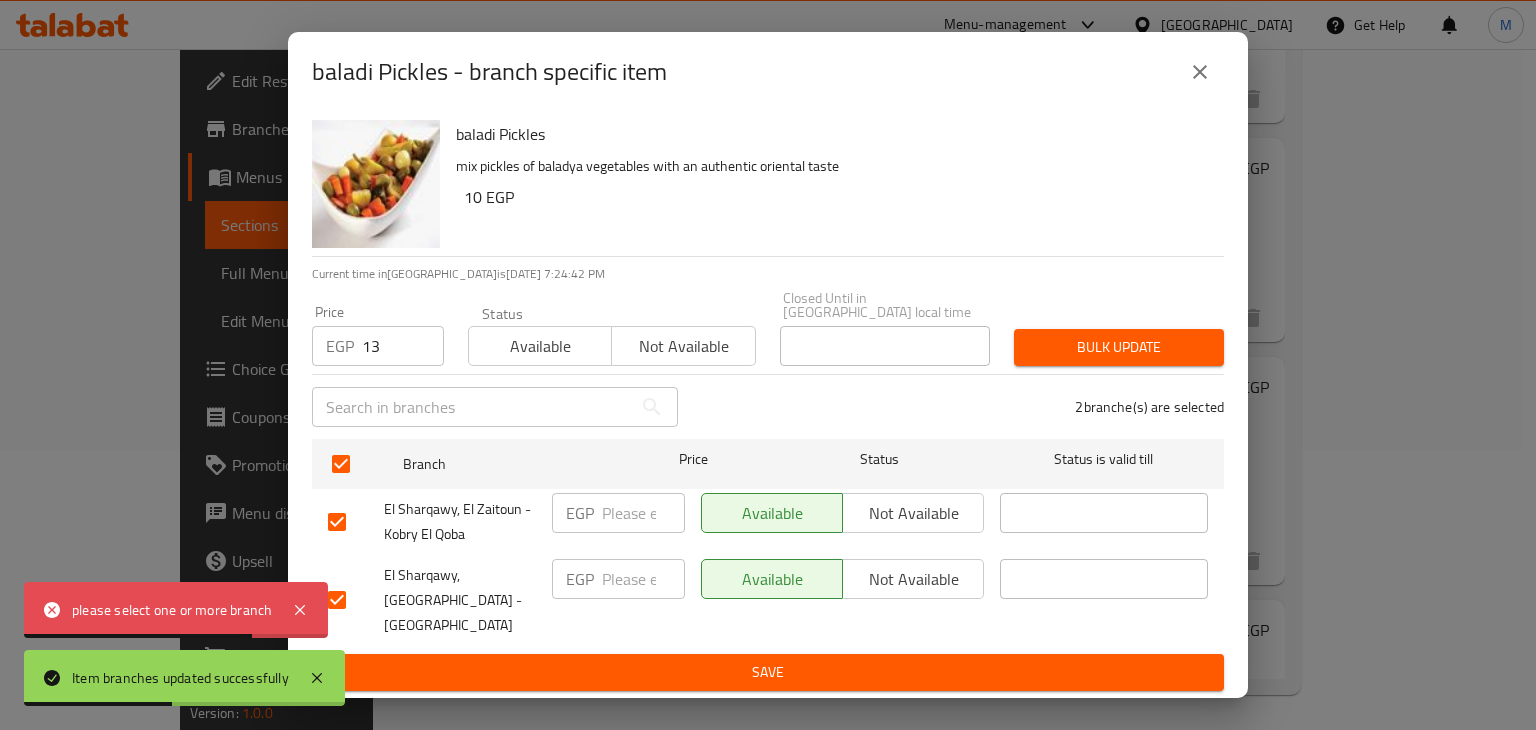 click on "Available" at bounding box center [540, 346] 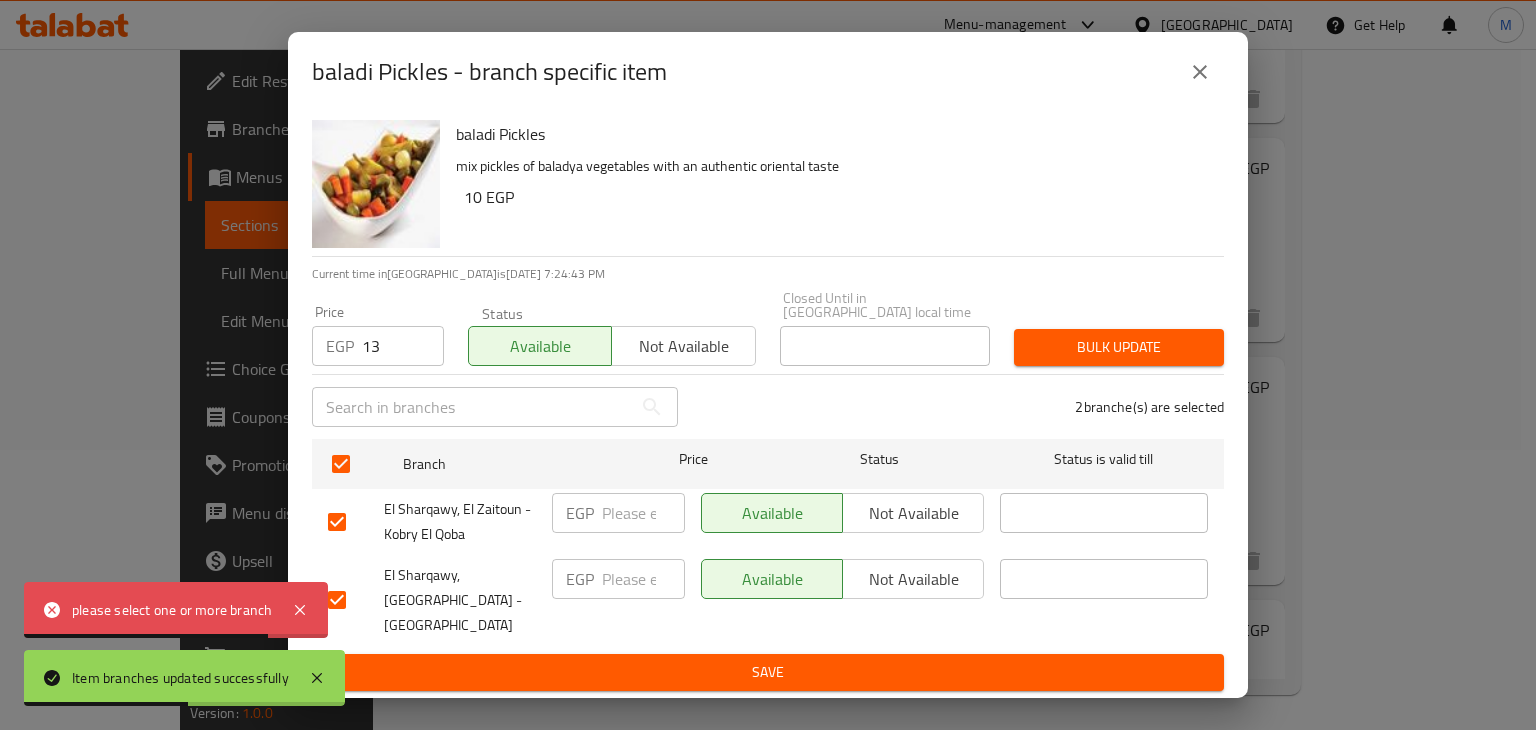 click on "Bulk update" at bounding box center [1119, 347] 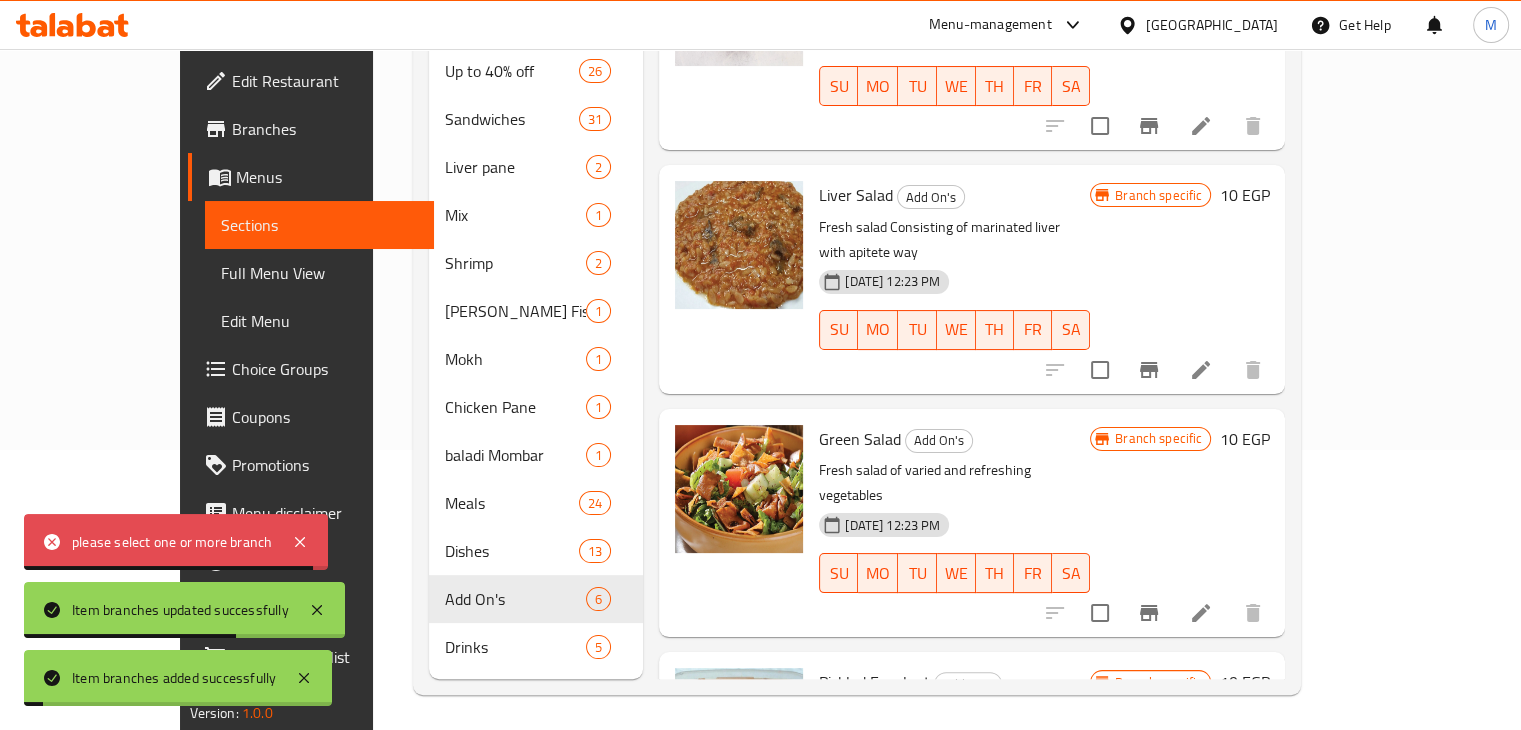 scroll, scrollTop: 0, scrollLeft: 0, axis: both 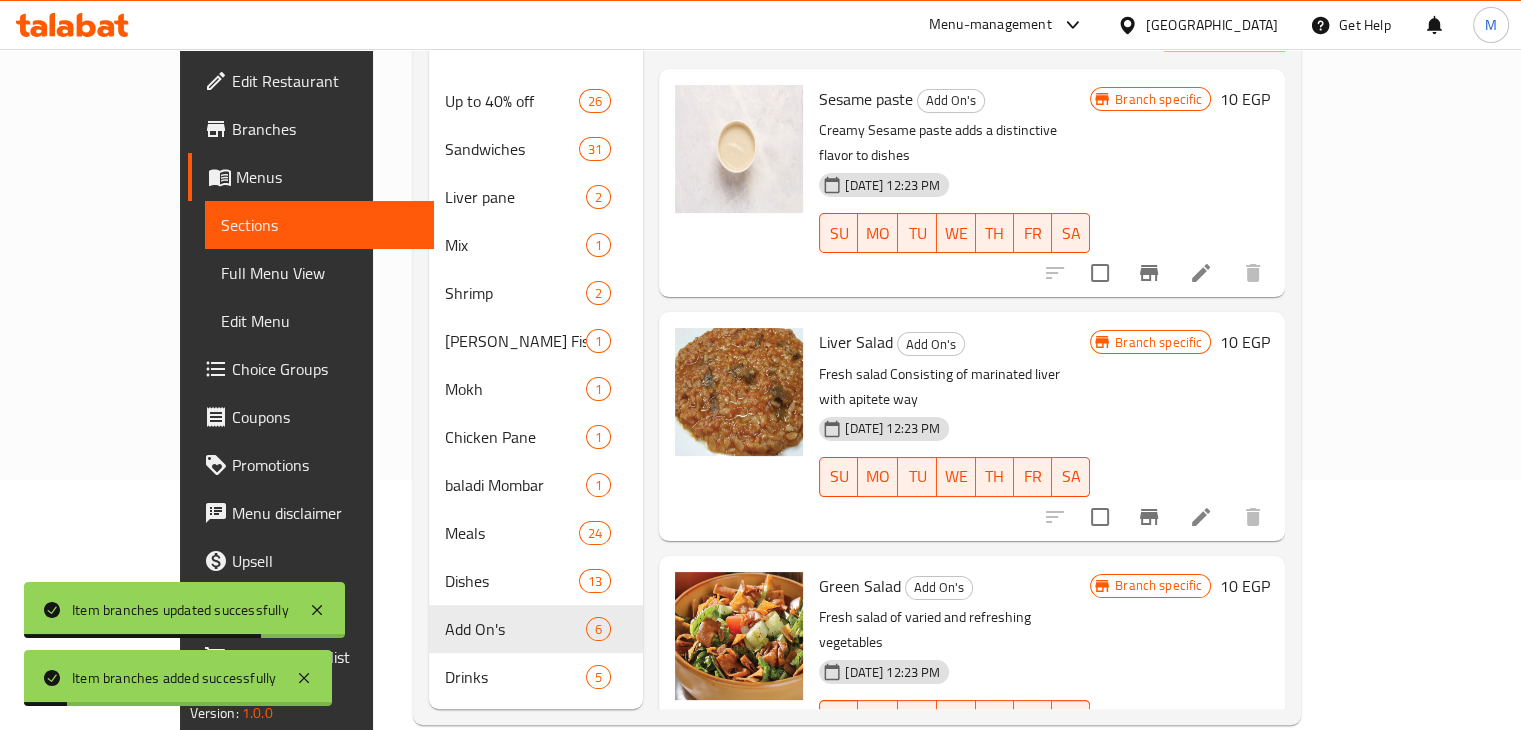 click 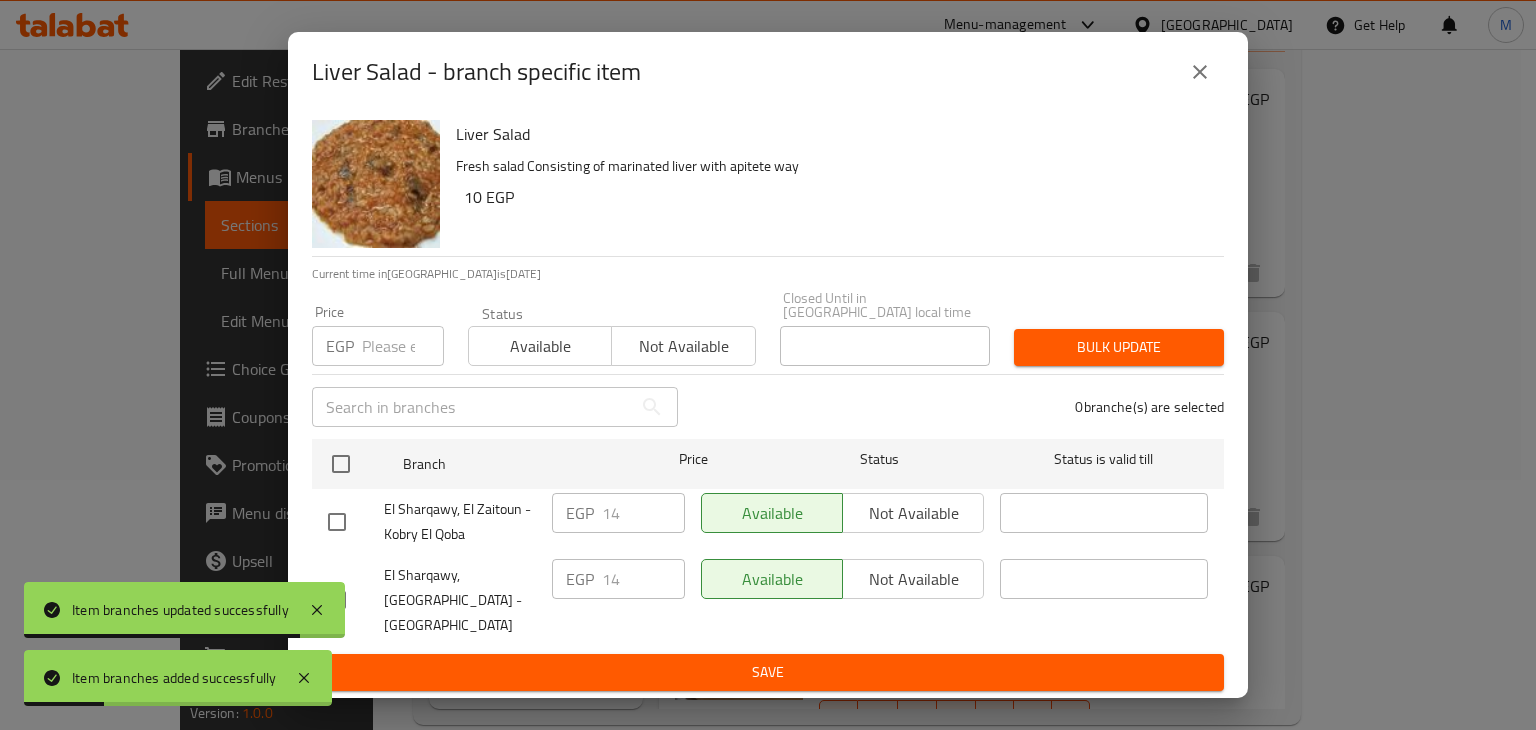 click at bounding box center (403, 346) 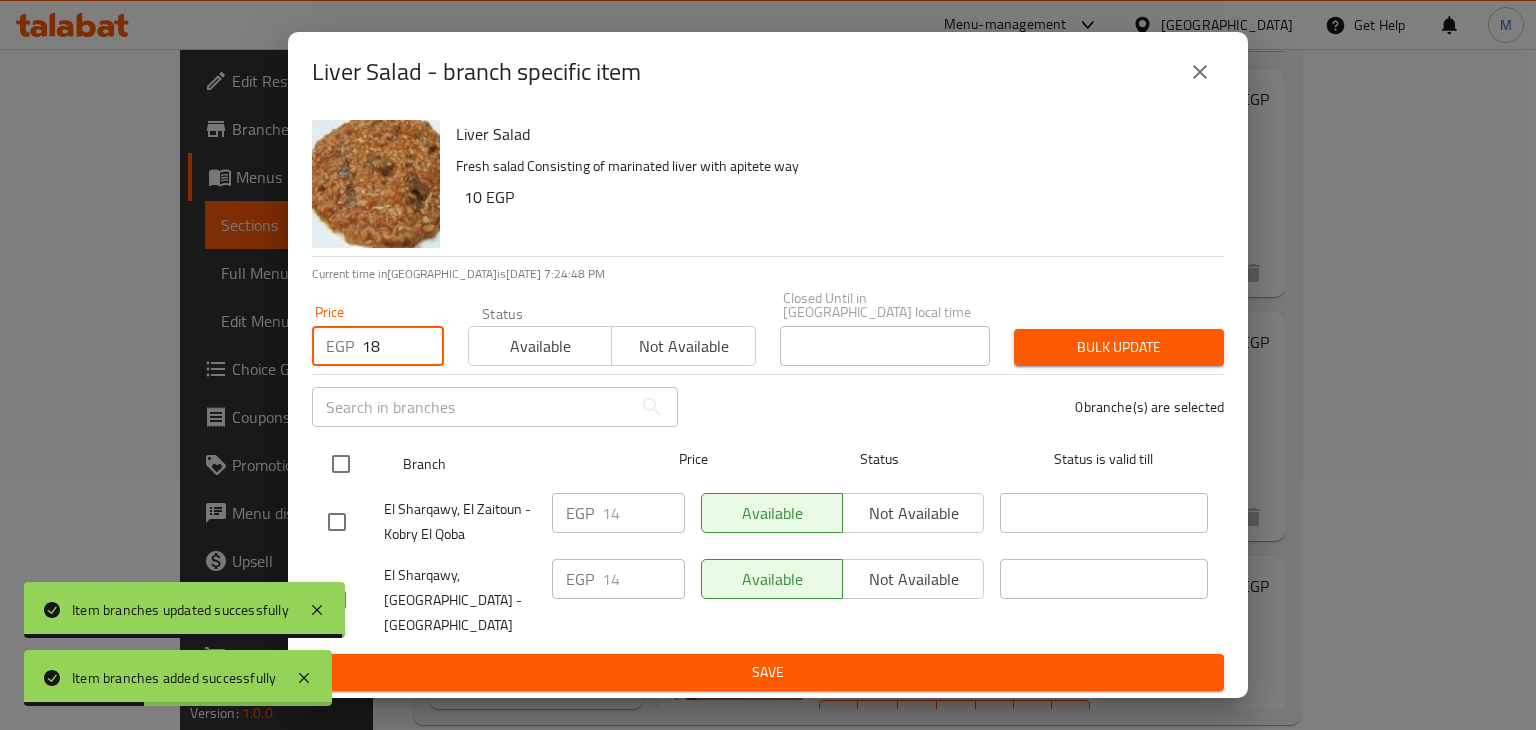 click at bounding box center [341, 464] 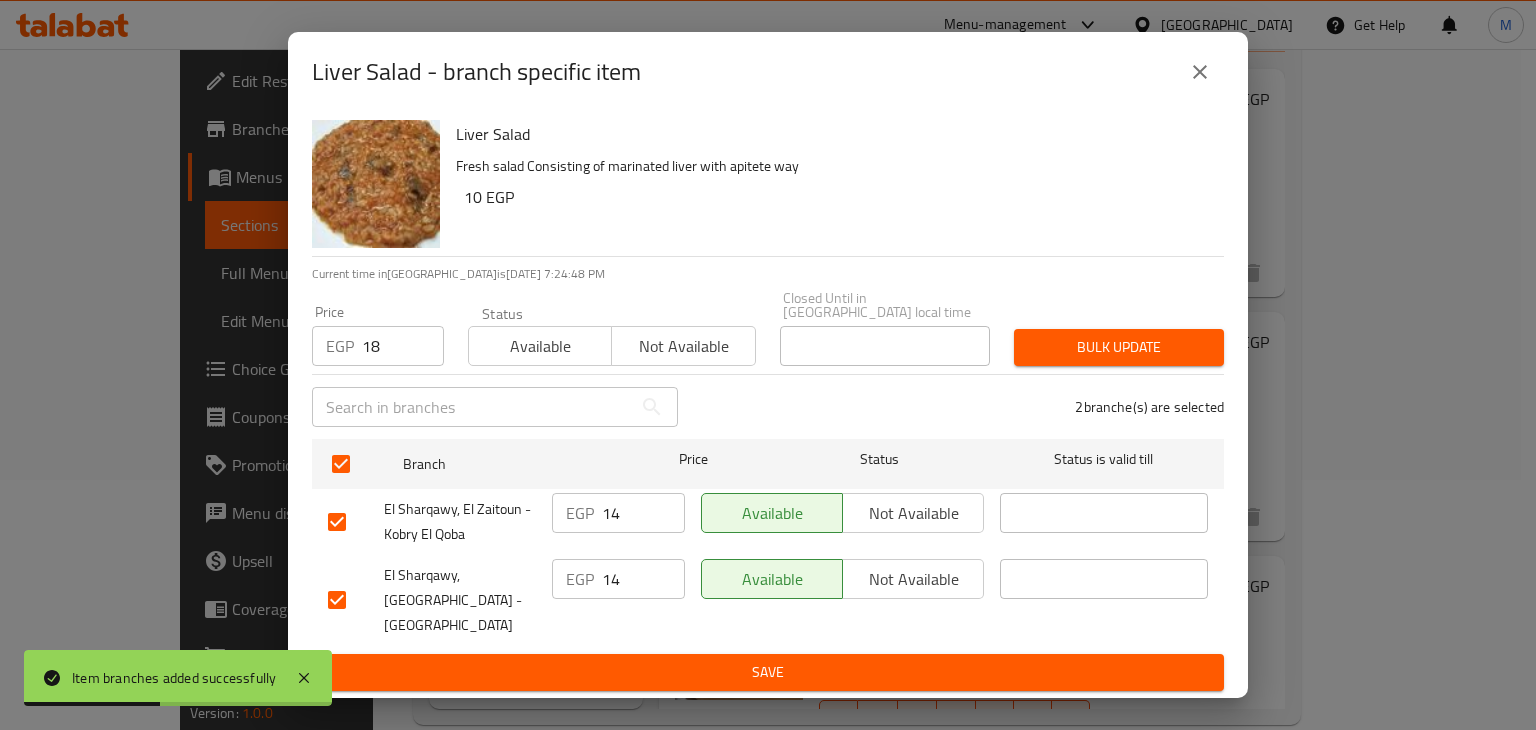 click on "Status Available Not available" at bounding box center (612, 336) 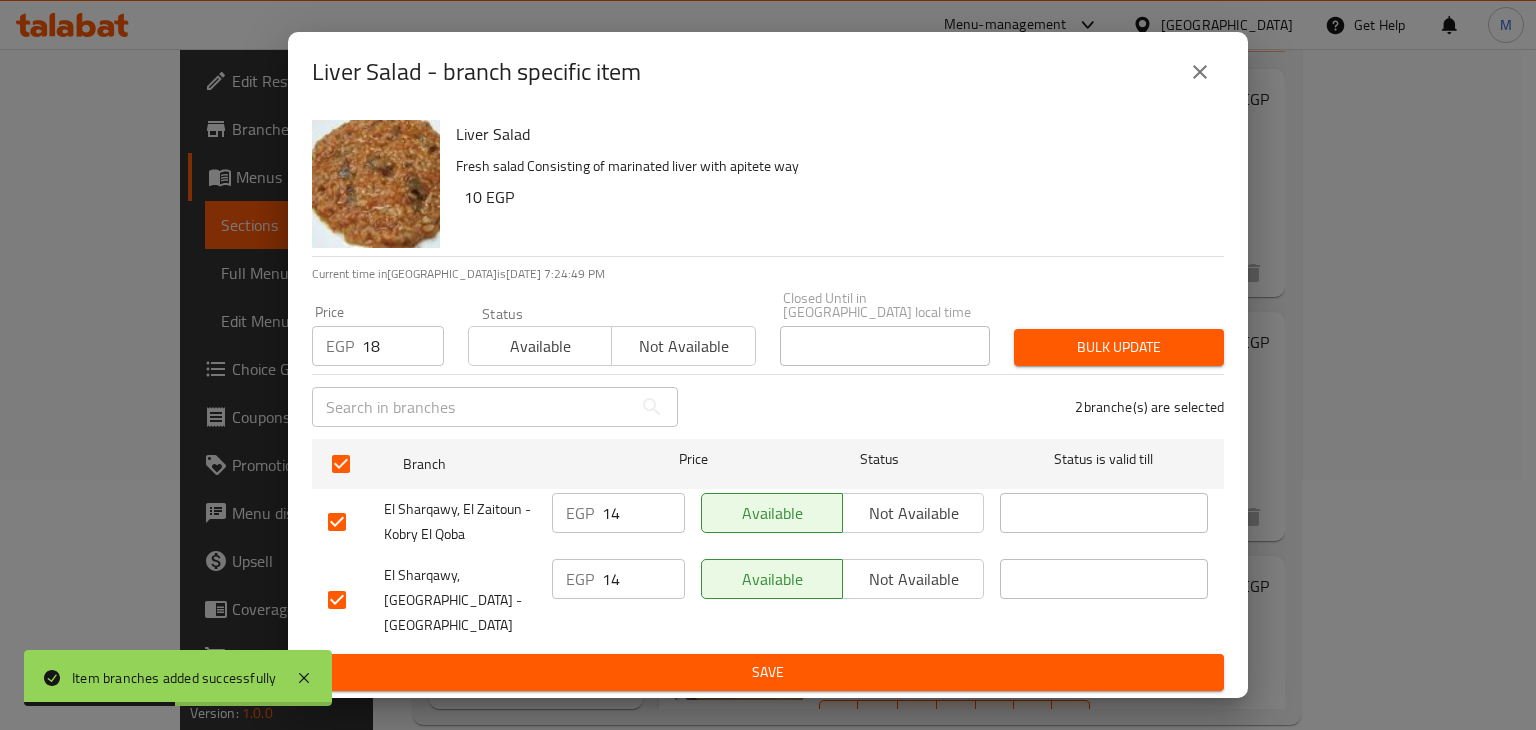 click on "Available" at bounding box center (540, 346) 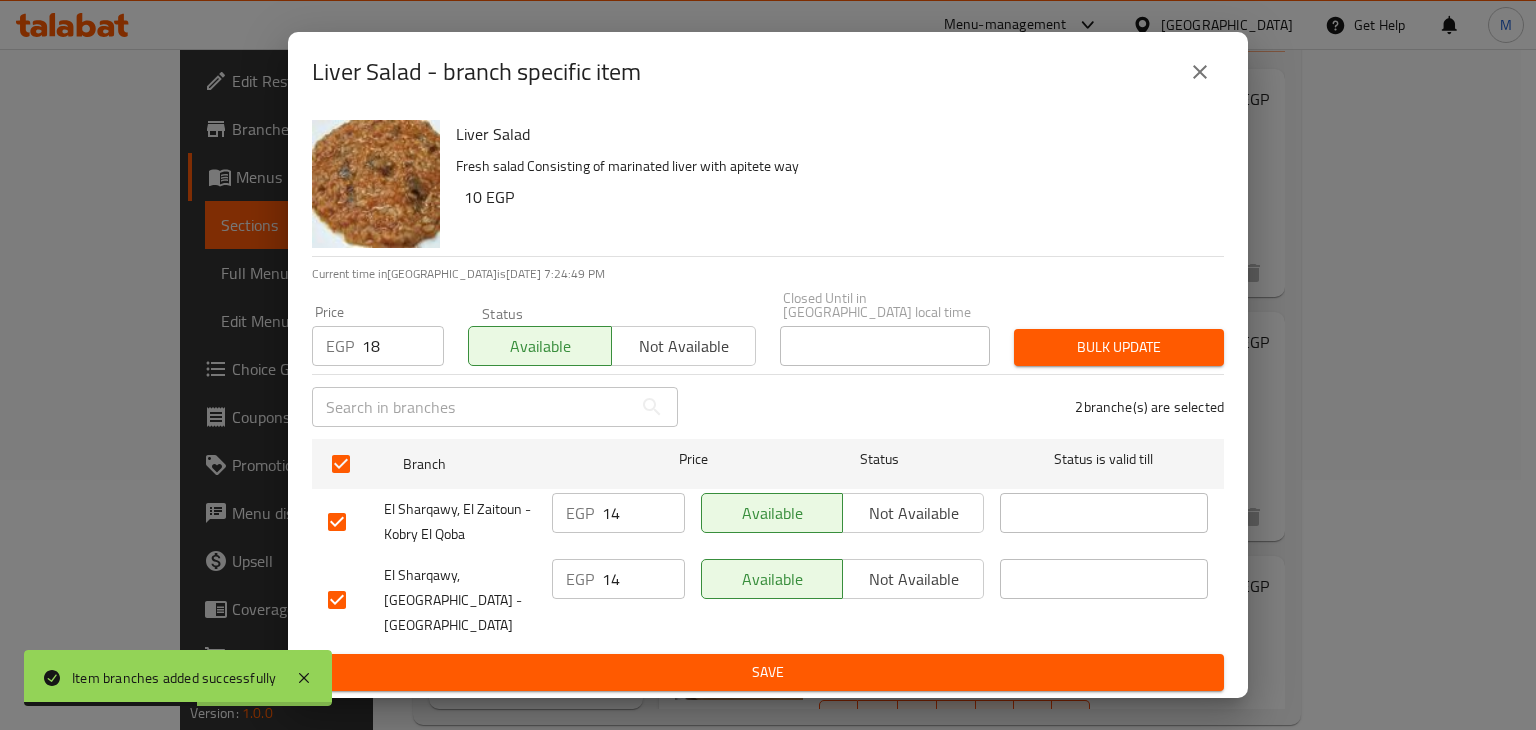 click on "Bulk update" at bounding box center (1119, 347) 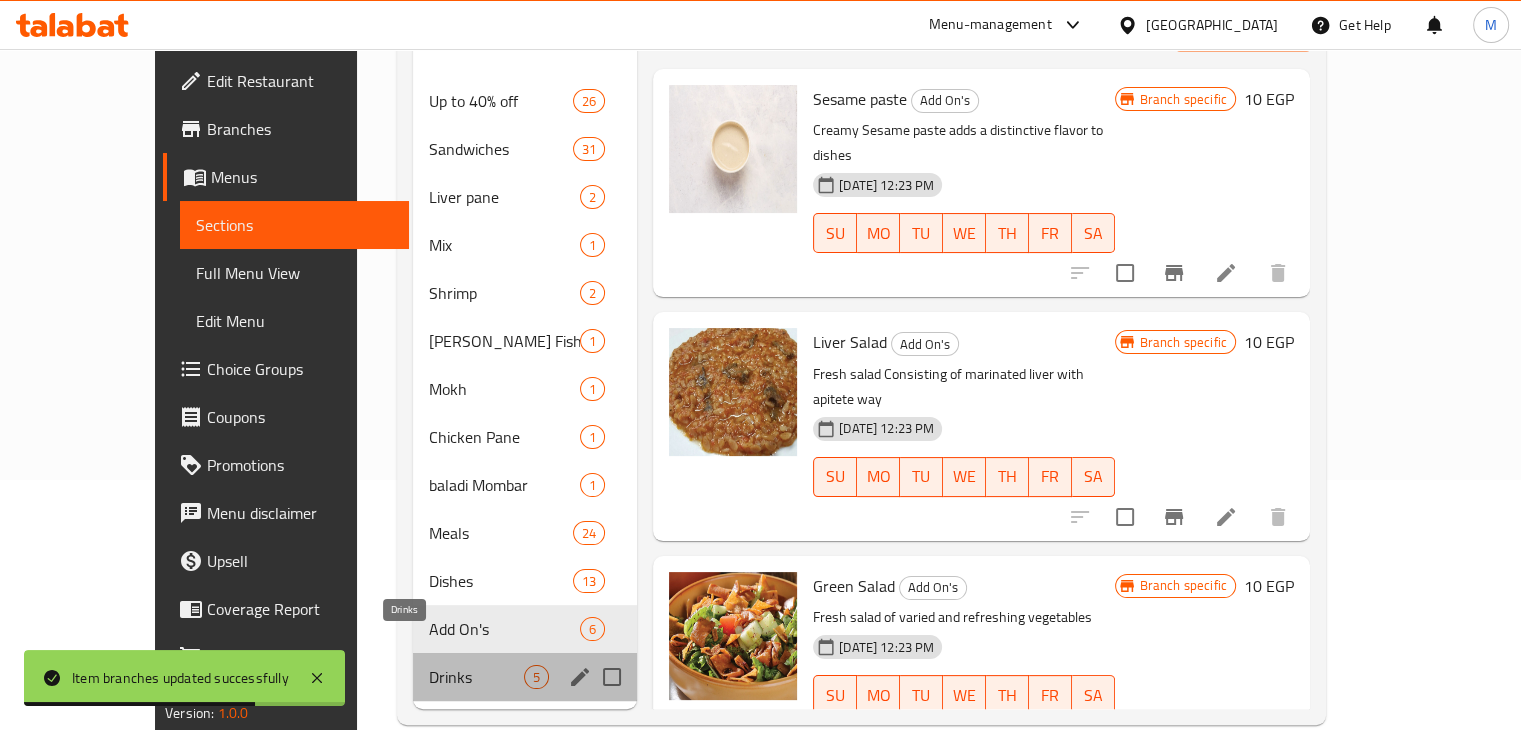 click on "Drinks" at bounding box center [476, 677] 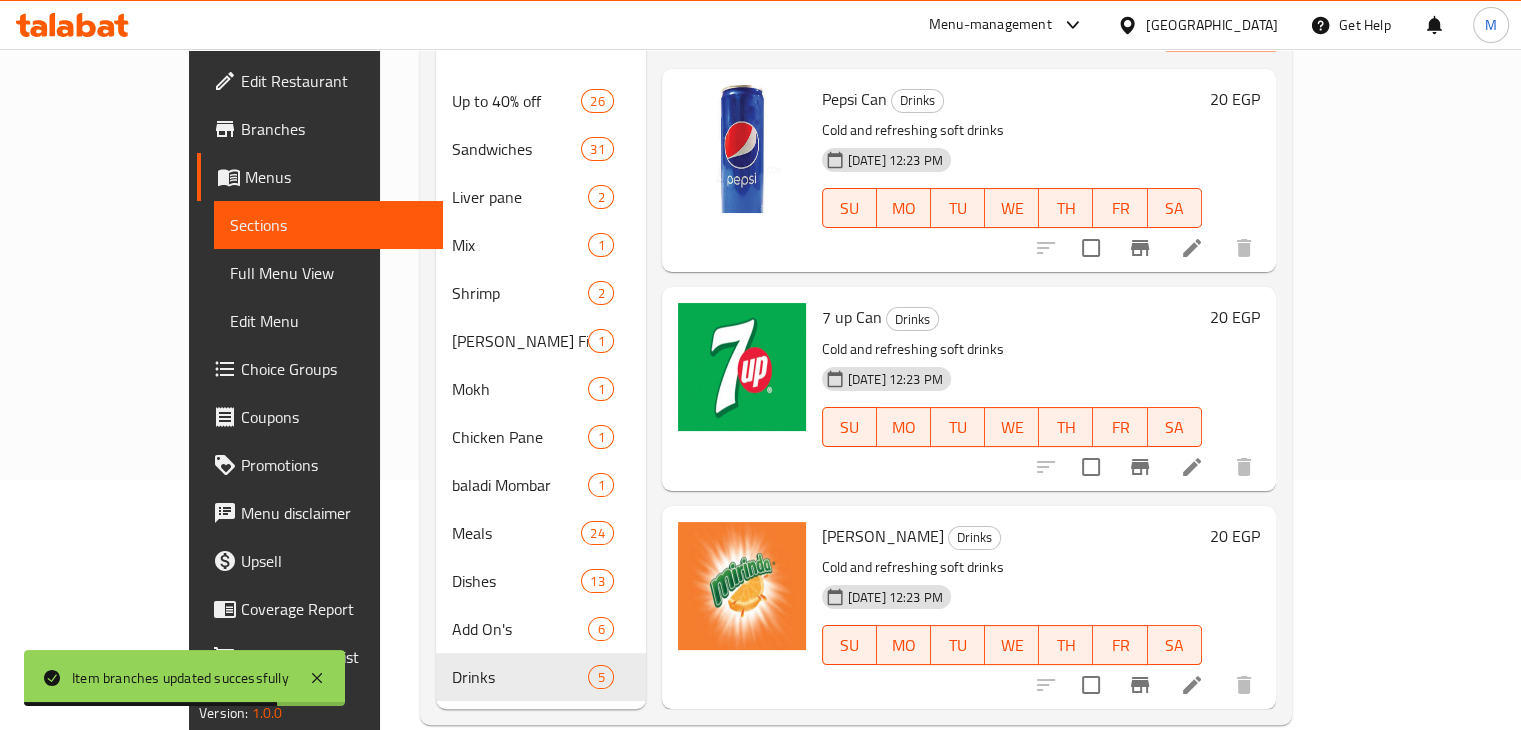 scroll, scrollTop: 0, scrollLeft: 0, axis: both 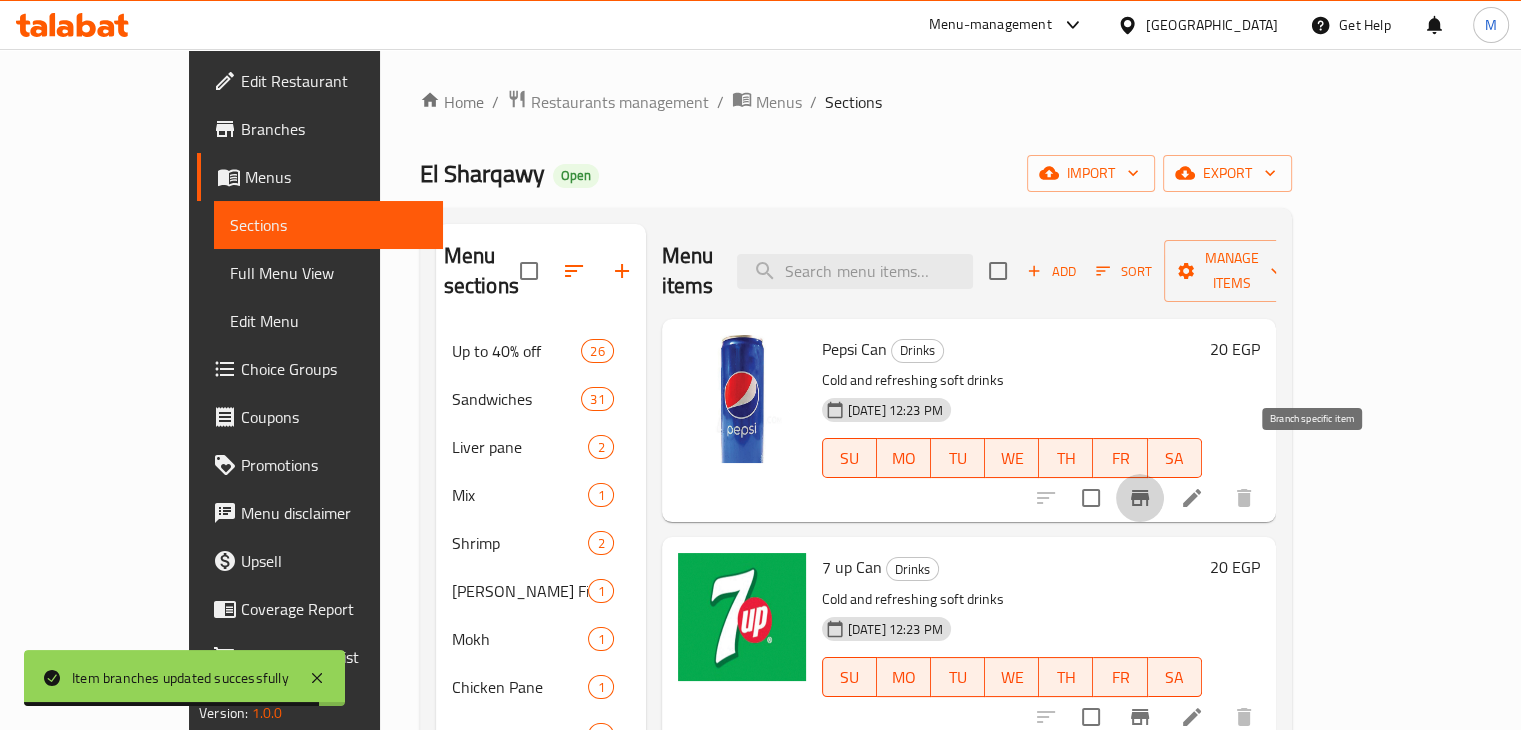 click 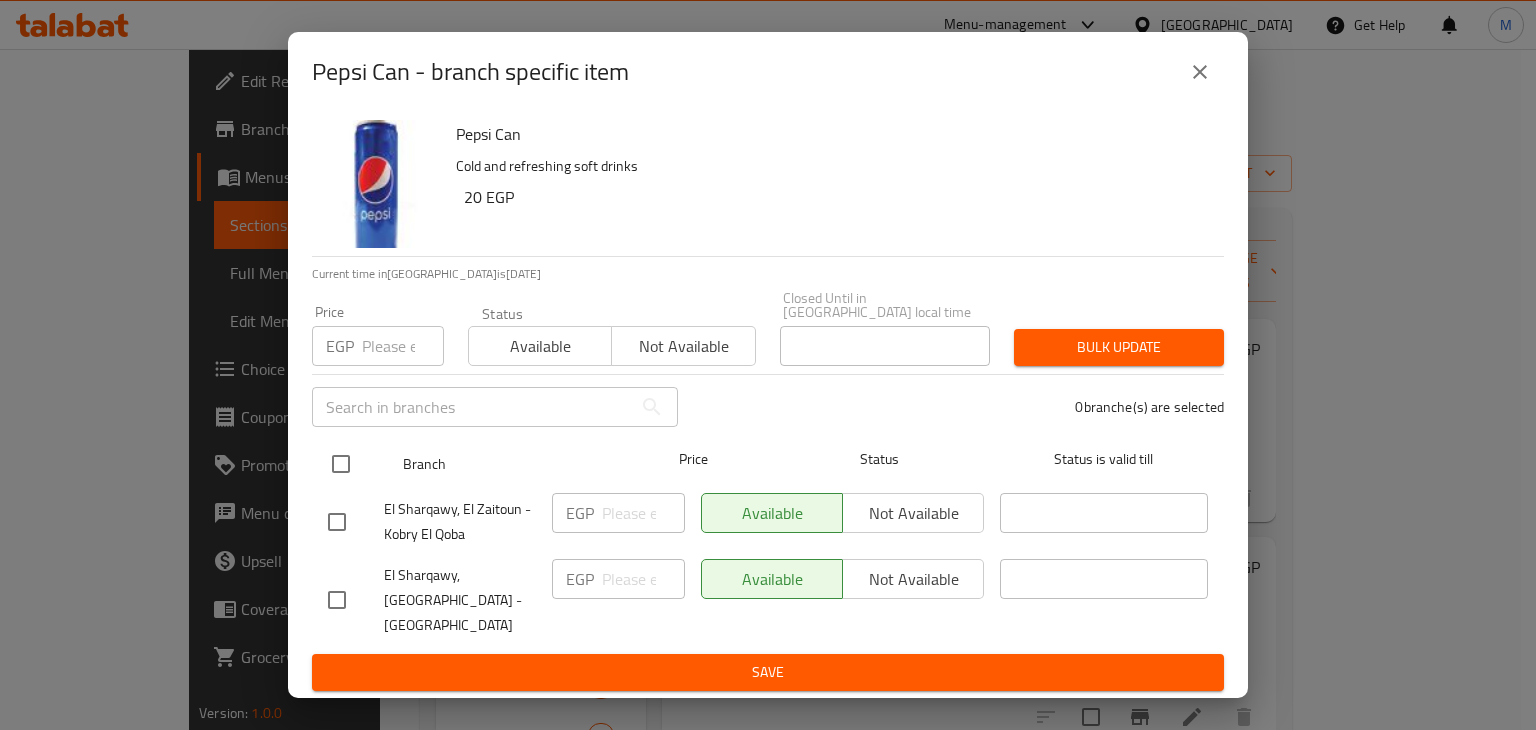 click at bounding box center (341, 464) 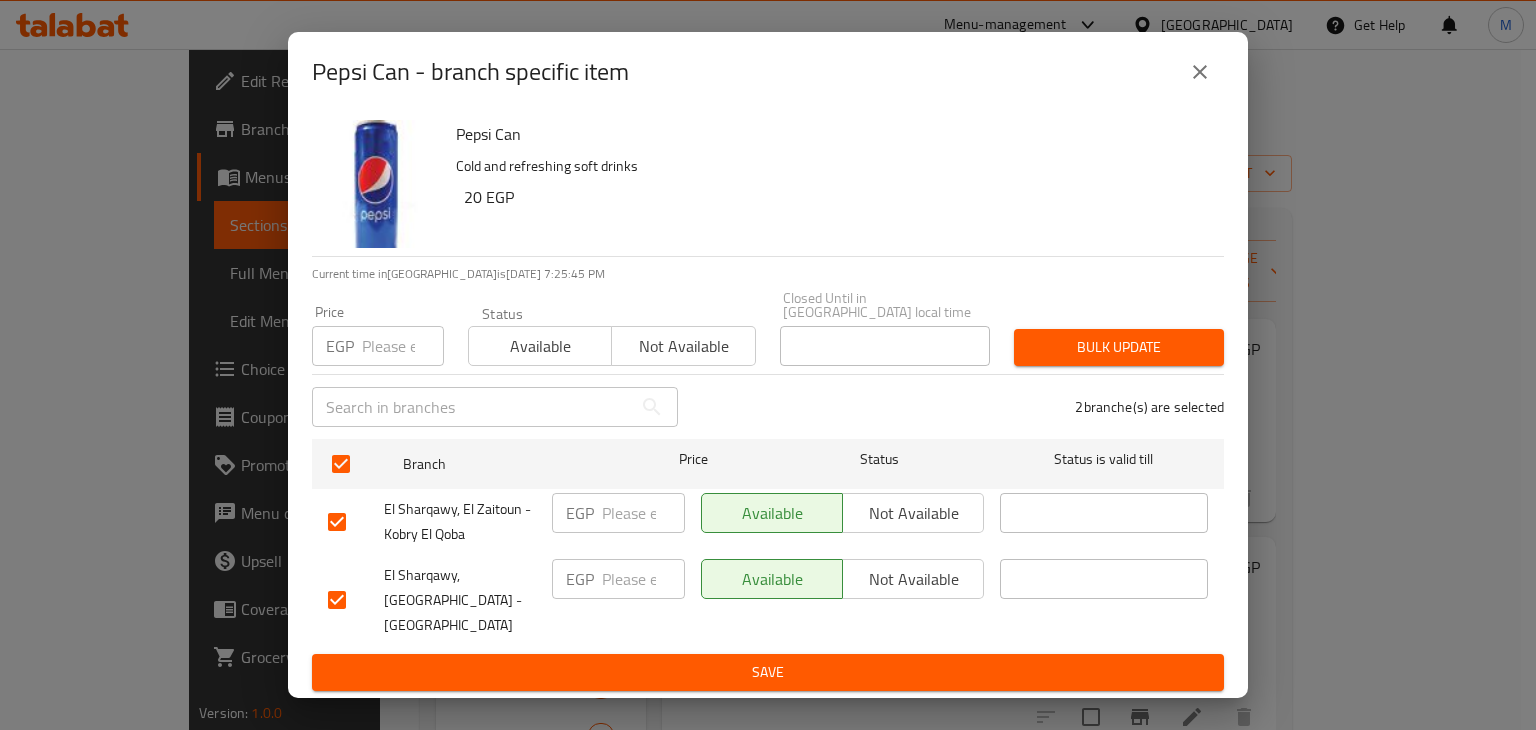 click on "EGP Price" at bounding box center (378, 346) 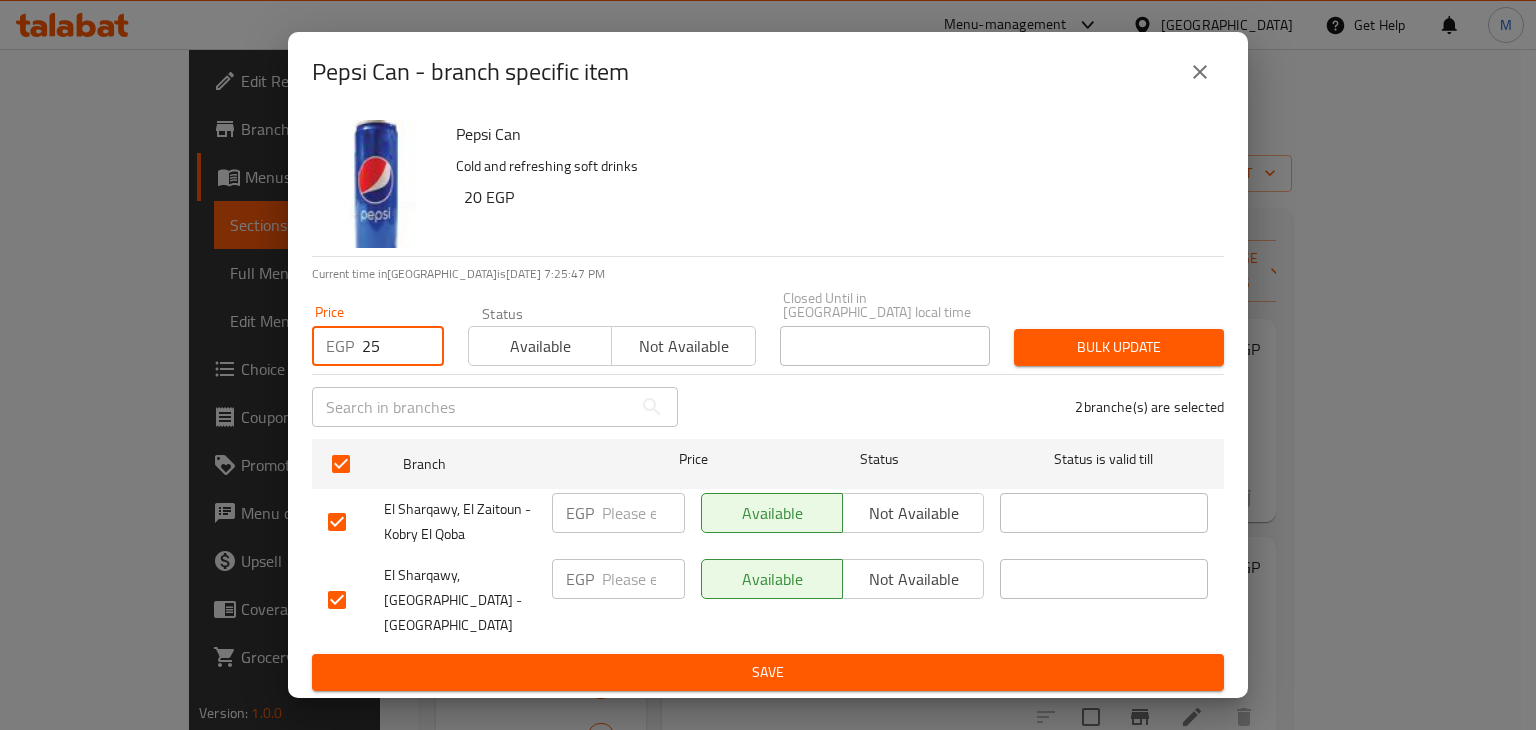click on "Available" at bounding box center [540, 346] 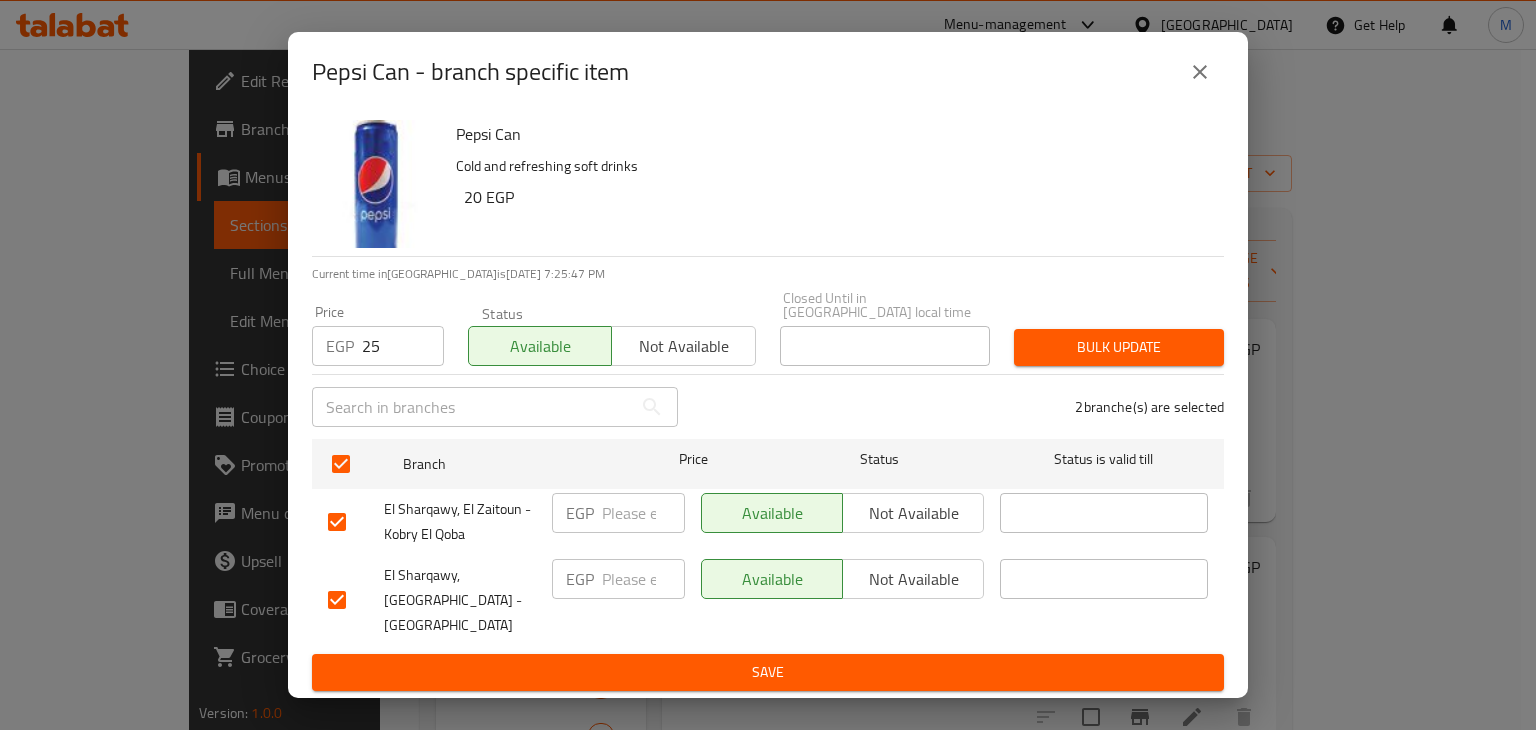 click on "2  branche(s) are selected" at bounding box center [963, 407] 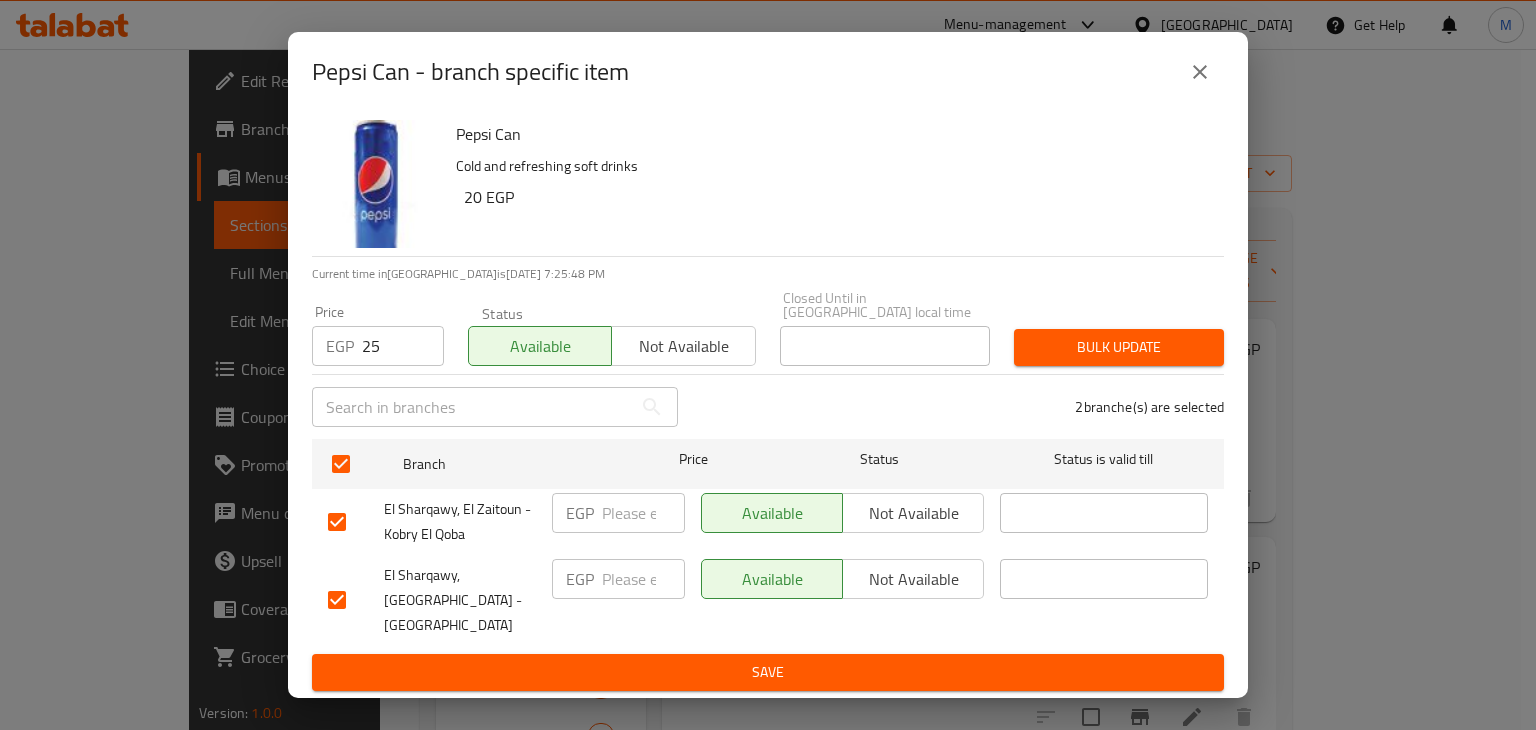 click on "Bulk update" at bounding box center (1119, 347) 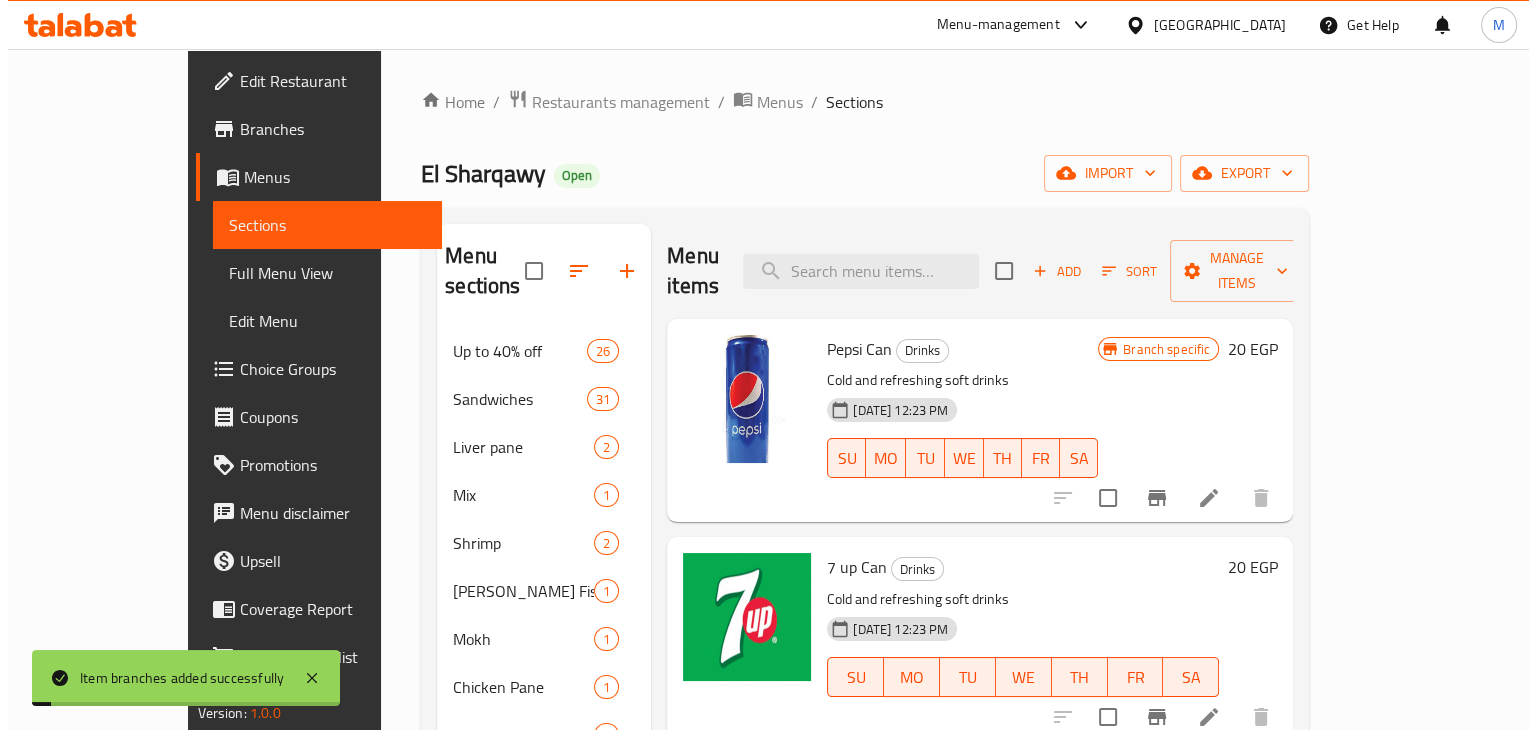 scroll, scrollTop: 155, scrollLeft: 0, axis: vertical 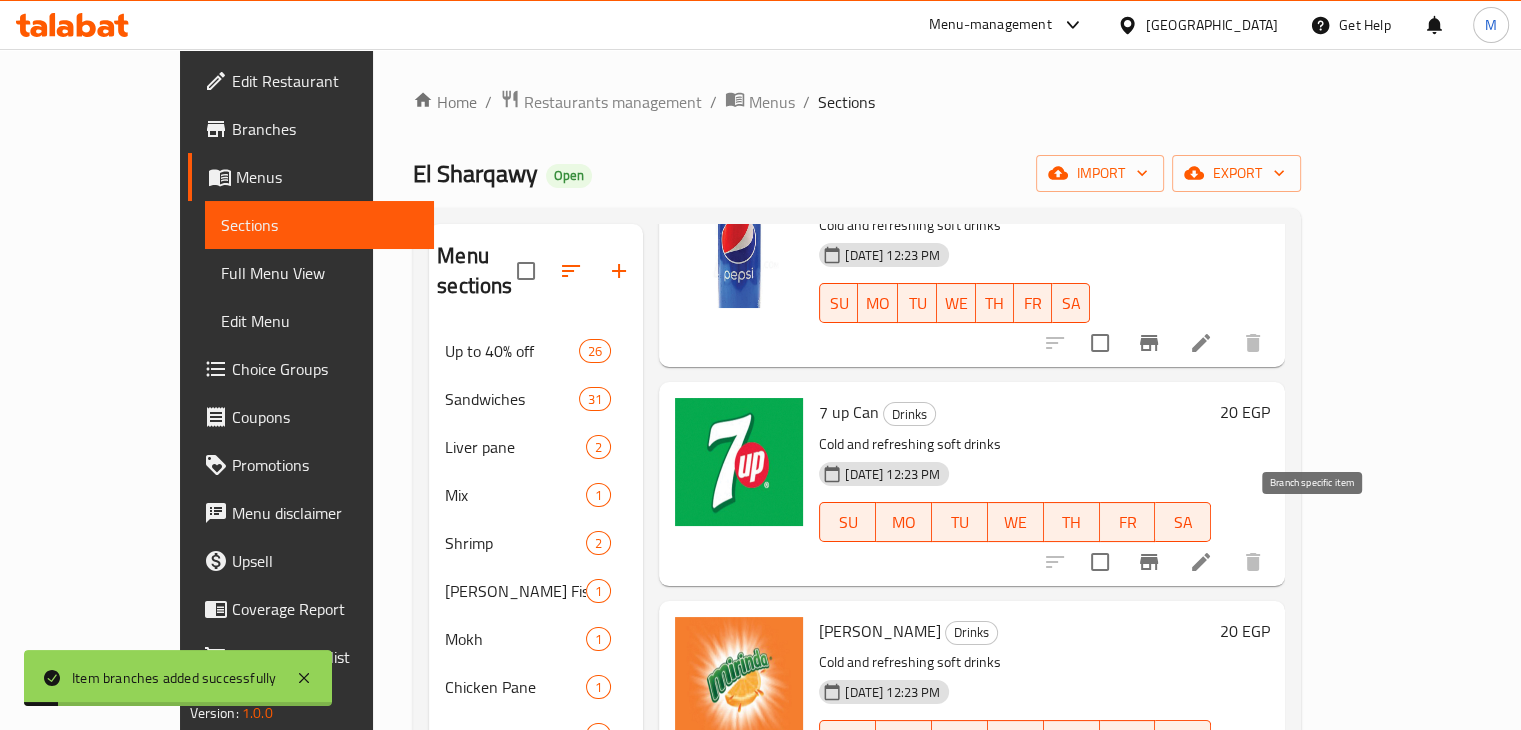 click at bounding box center (1149, 562) 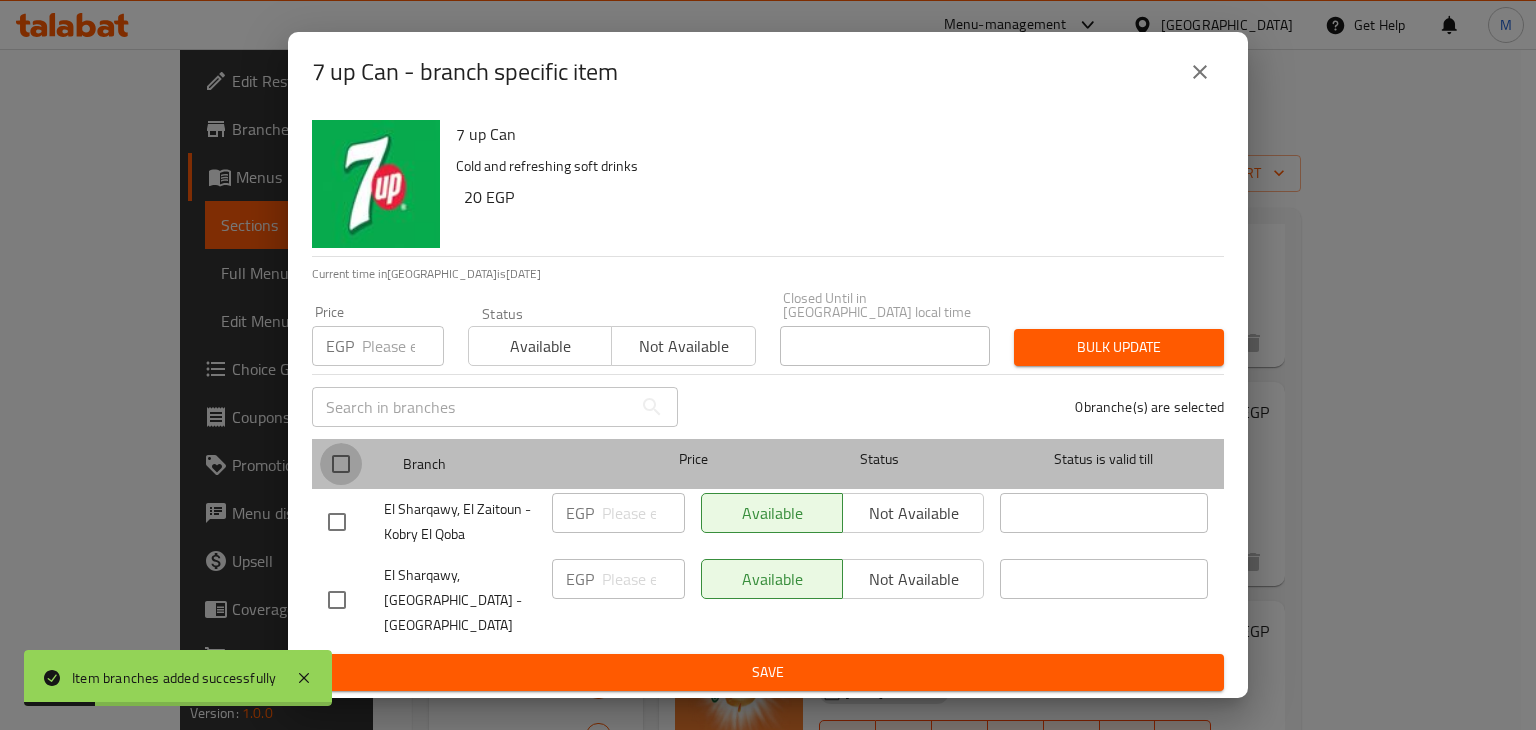 click at bounding box center [341, 464] 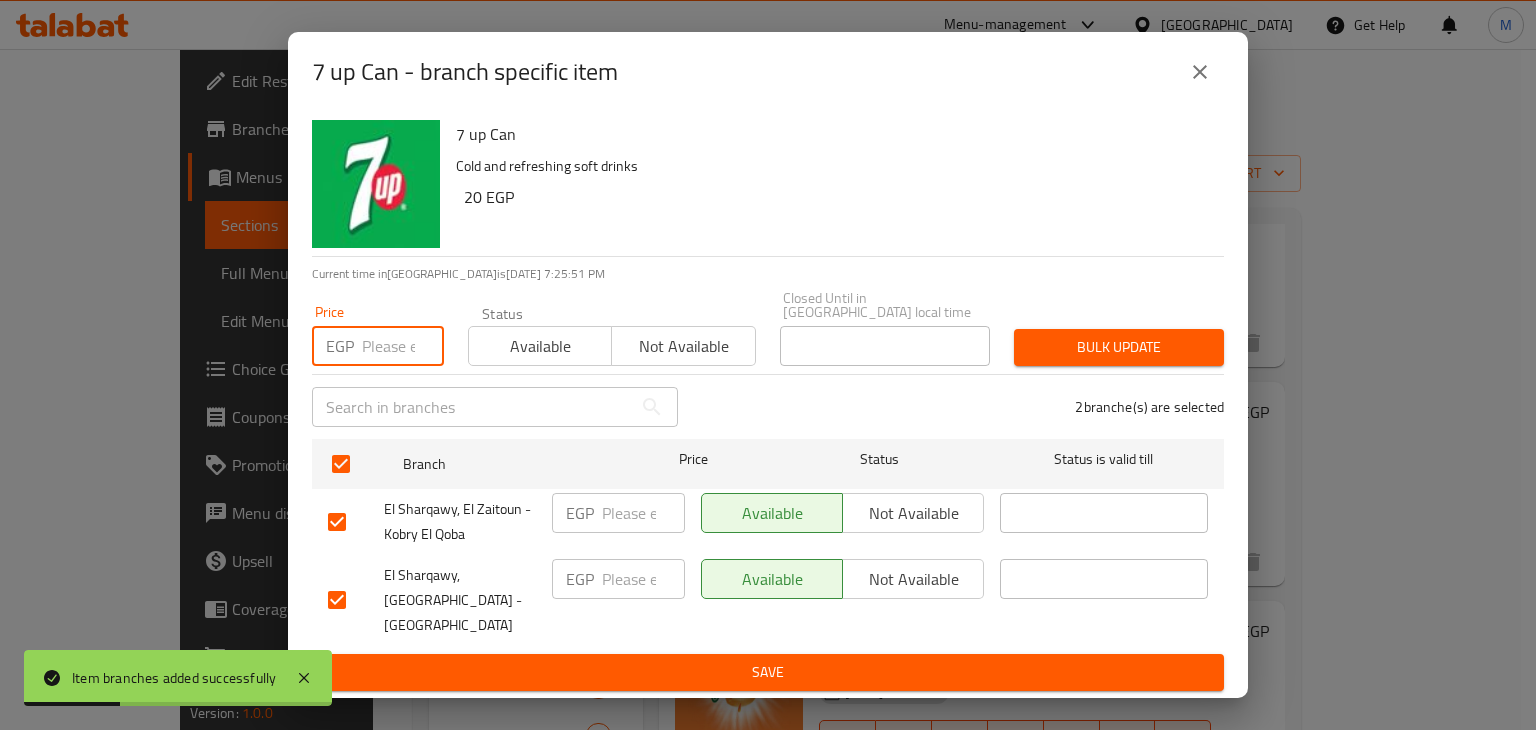 click at bounding box center (403, 346) 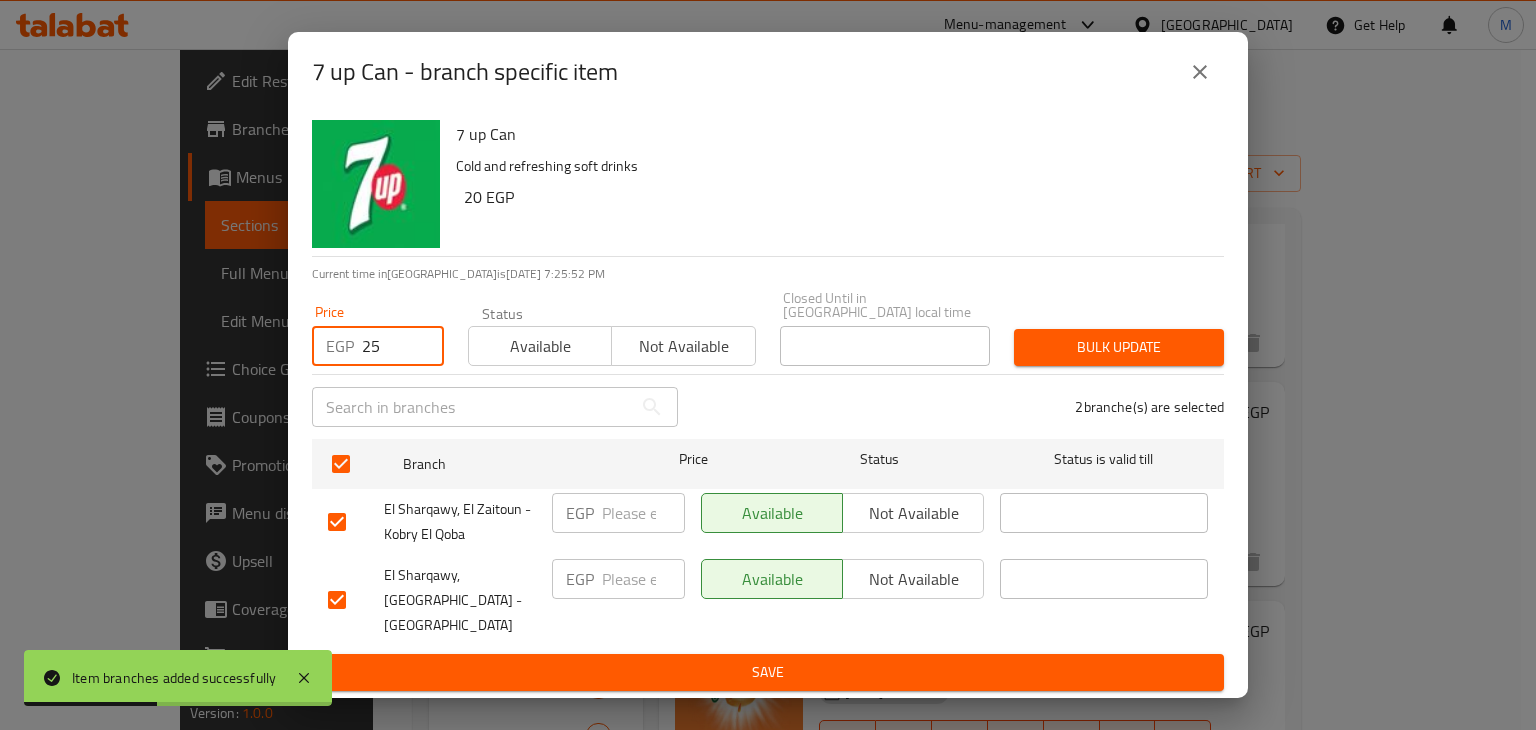 click on "Available" at bounding box center [540, 346] 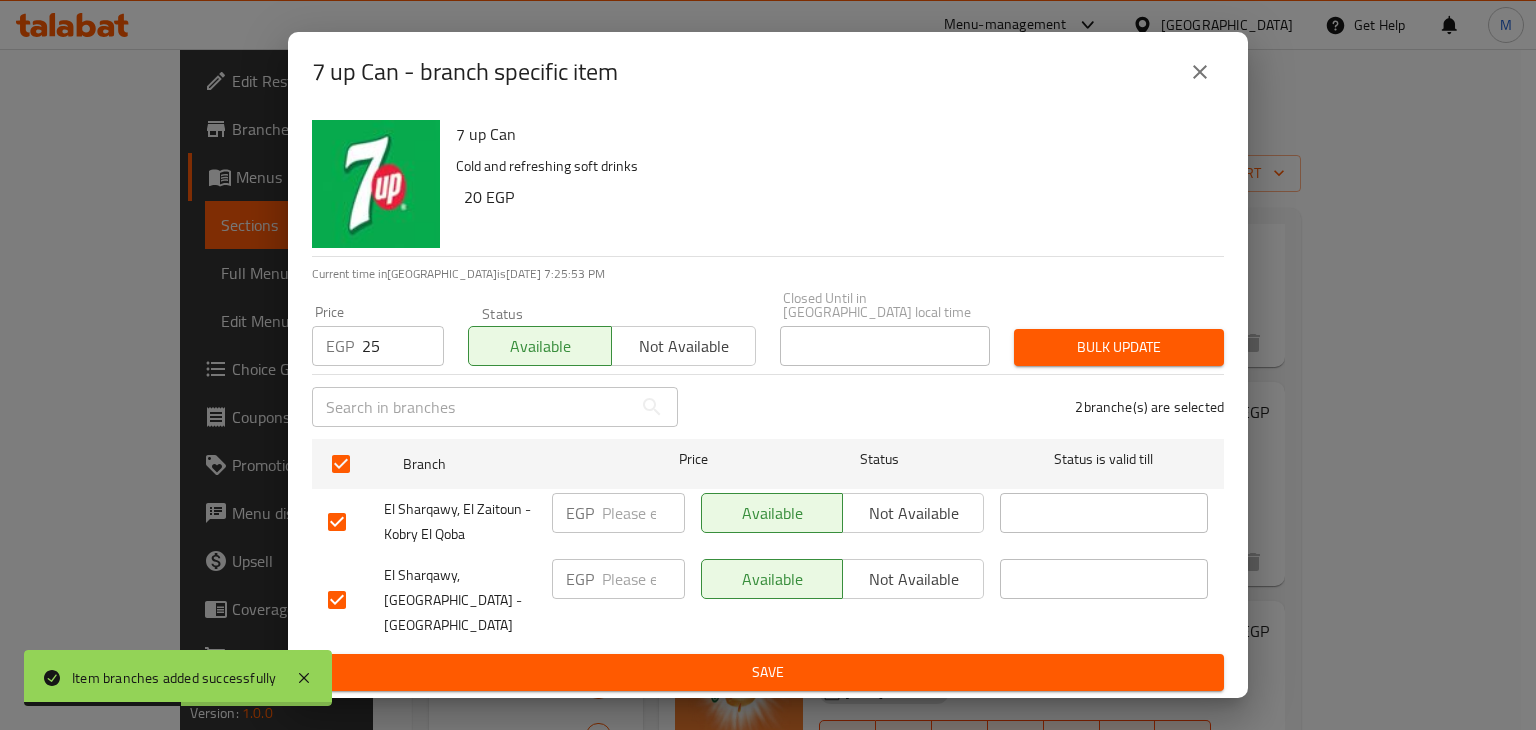 click on "2  branche(s) are selected" at bounding box center (963, 407) 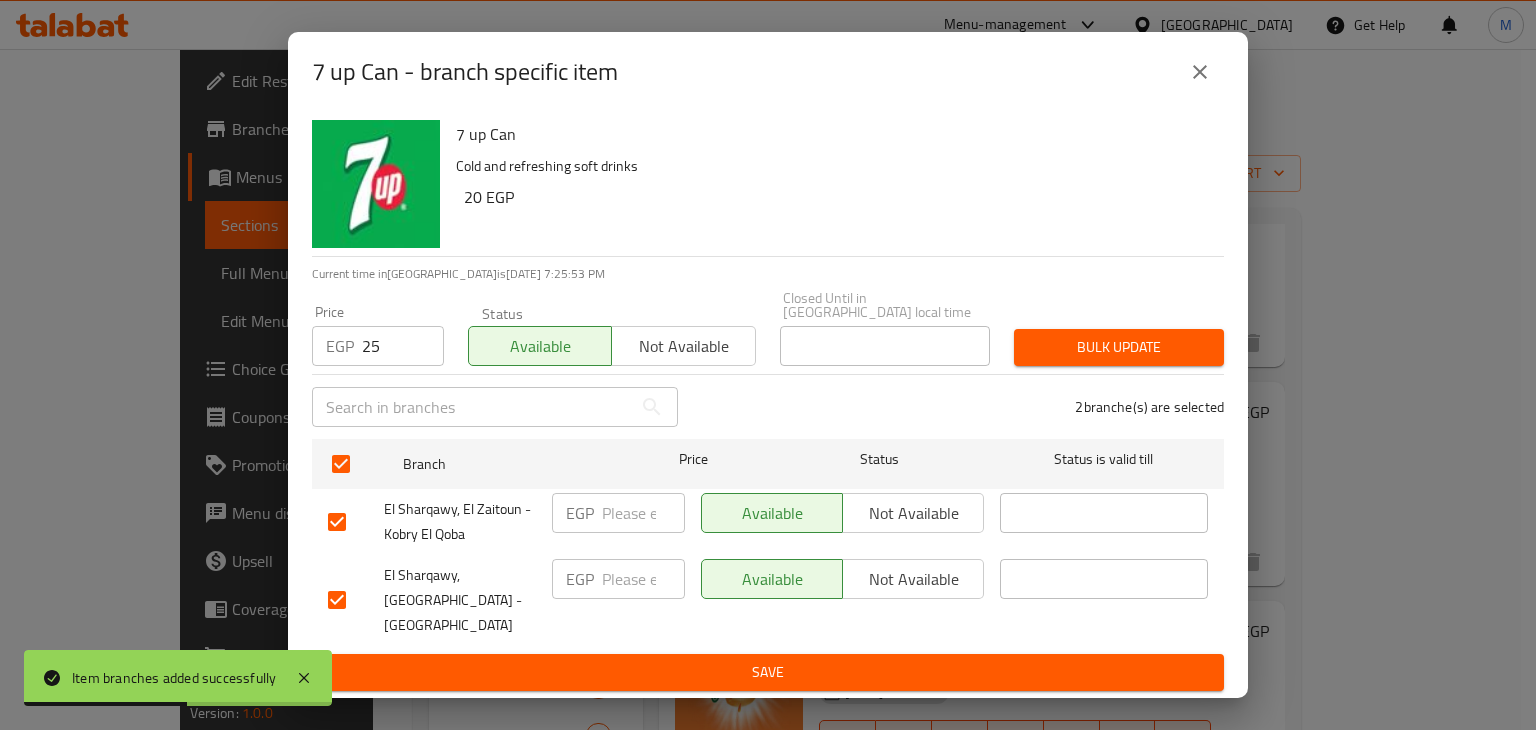 click on "Bulk update" at bounding box center (1119, 347) 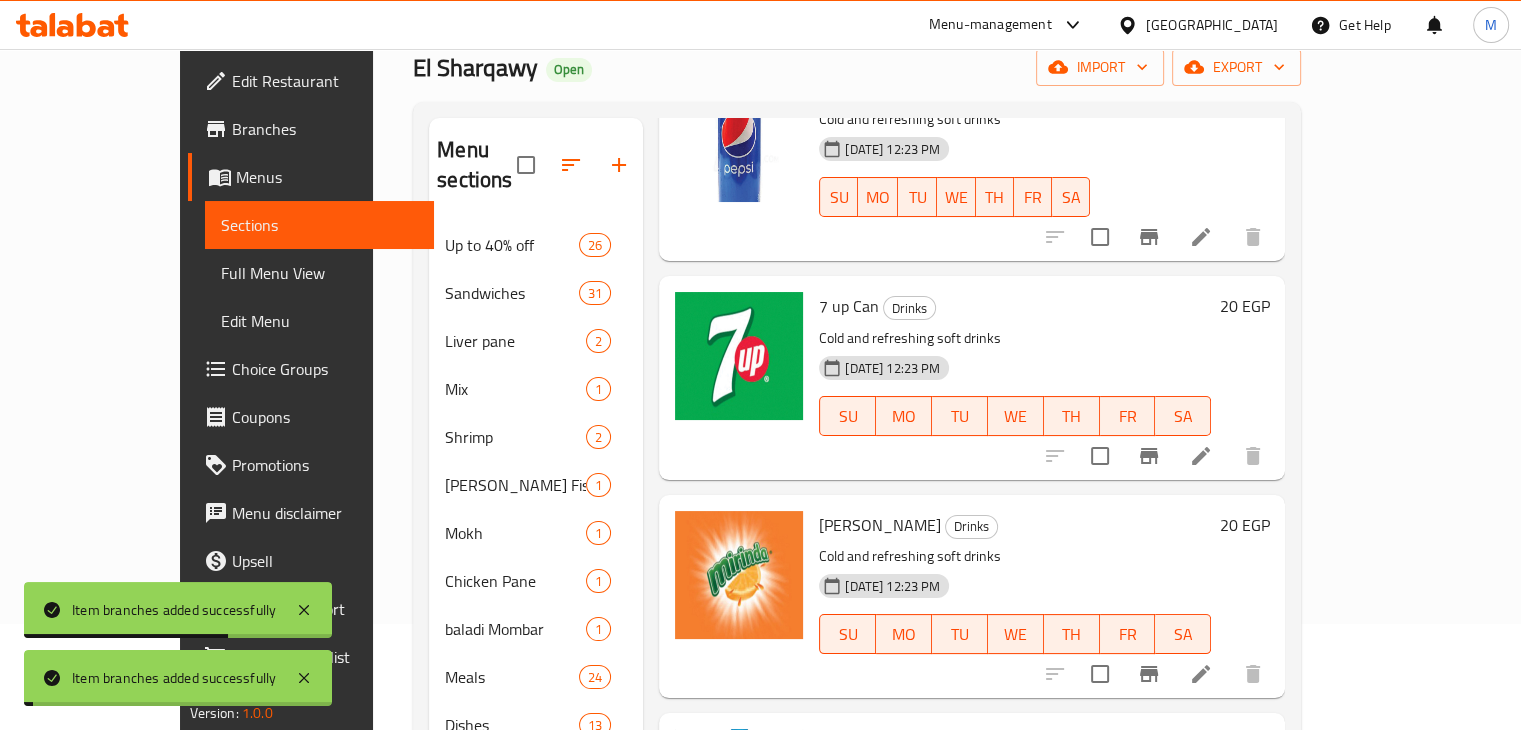scroll, scrollTop: 110, scrollLeft: 0, axis: vertical 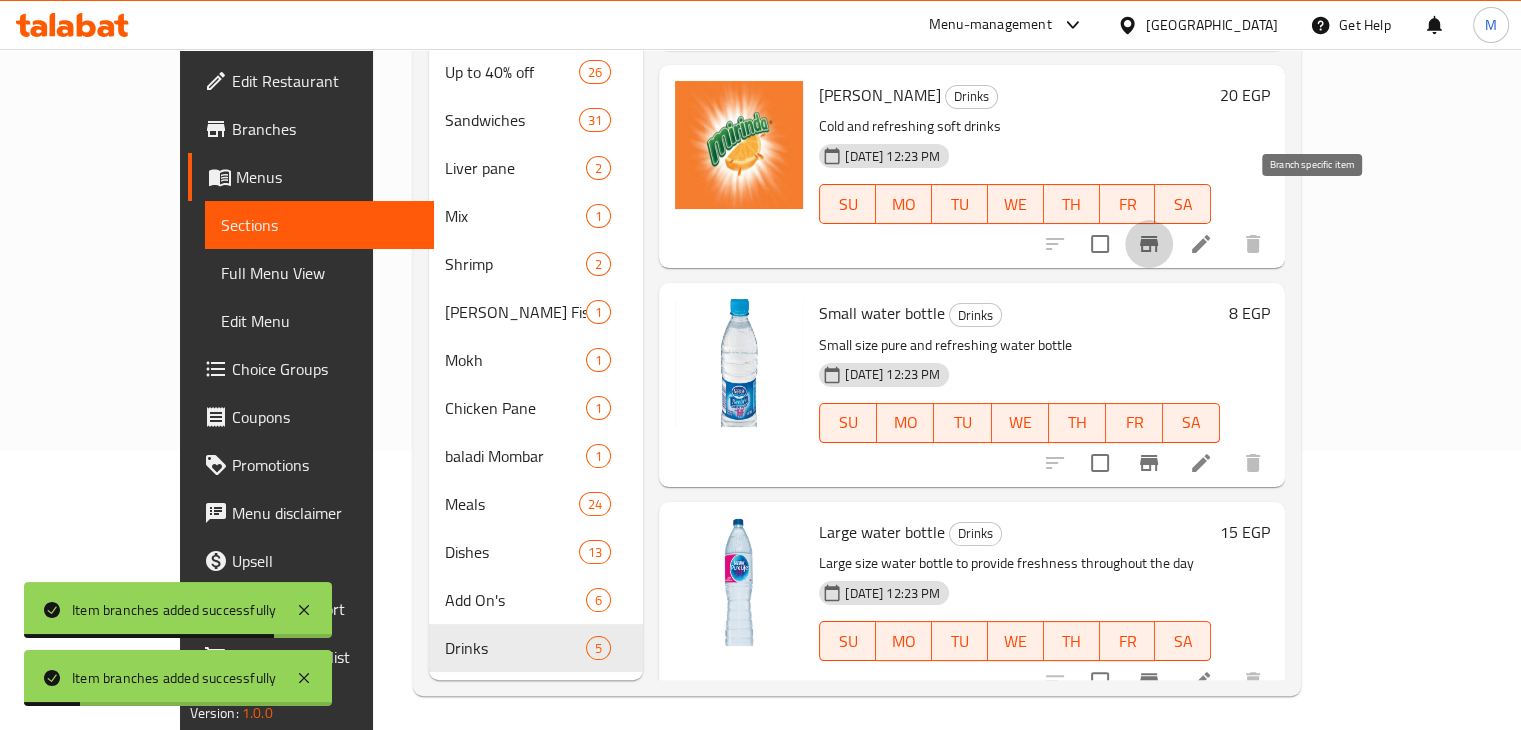 click 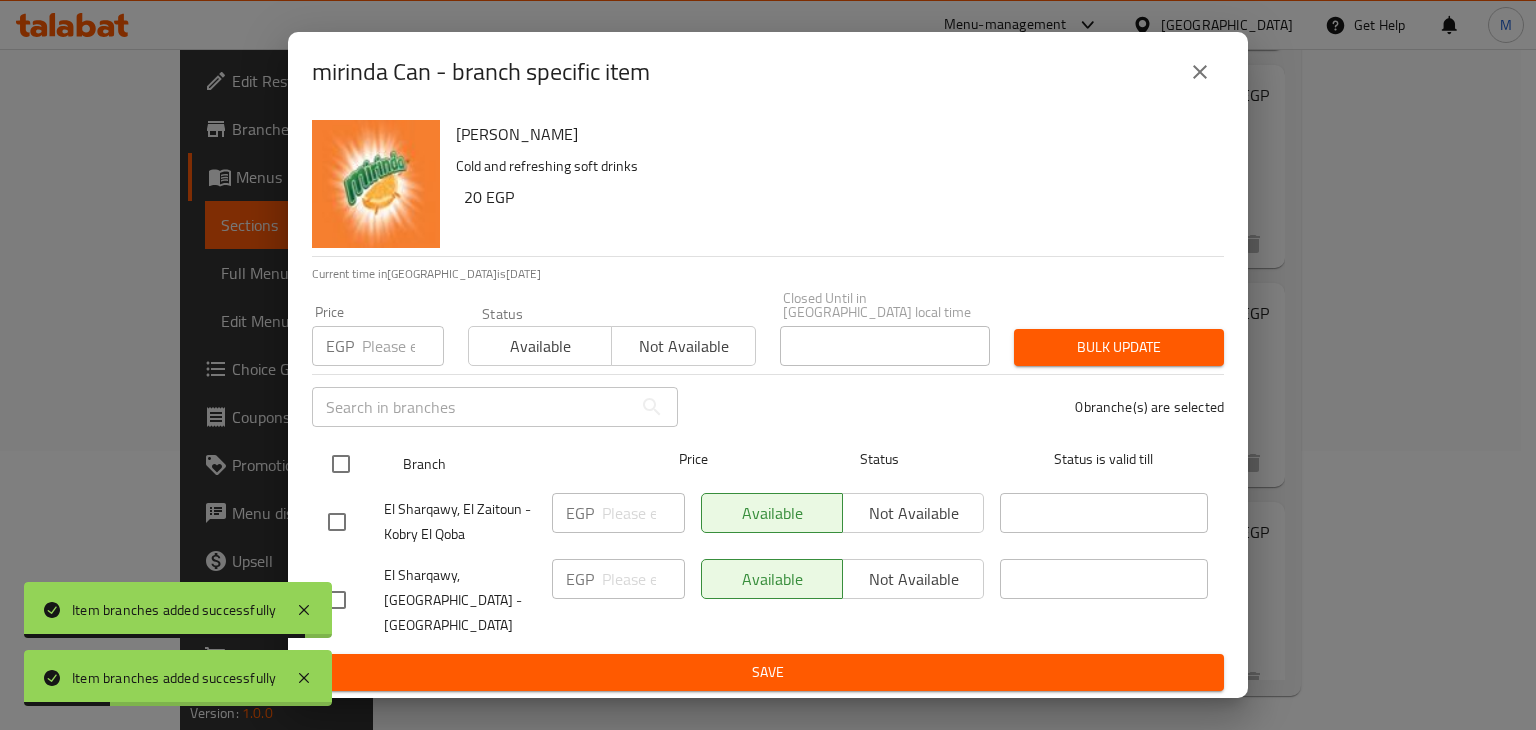 click at bounding box center (341, 464) 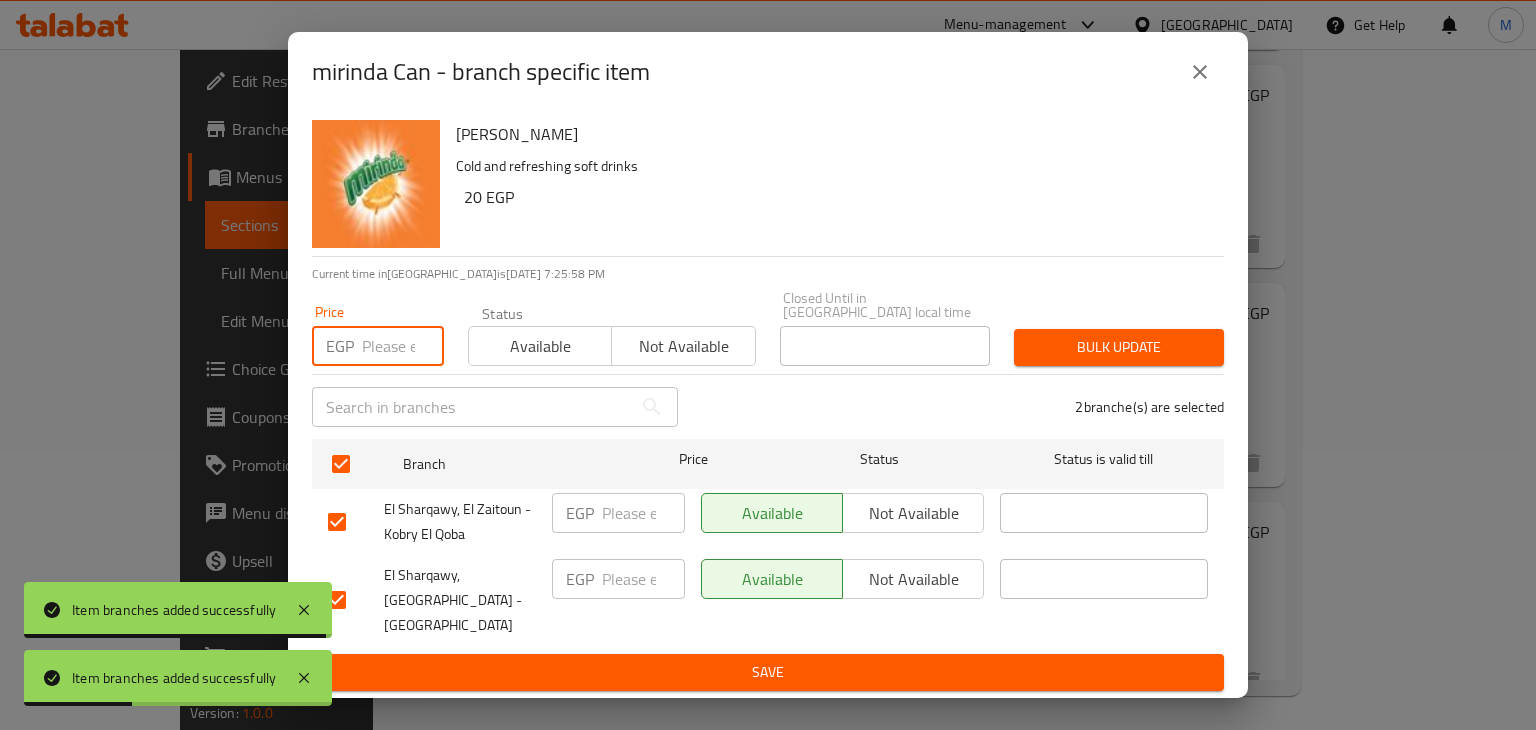 click at bounding box center [403, 346] 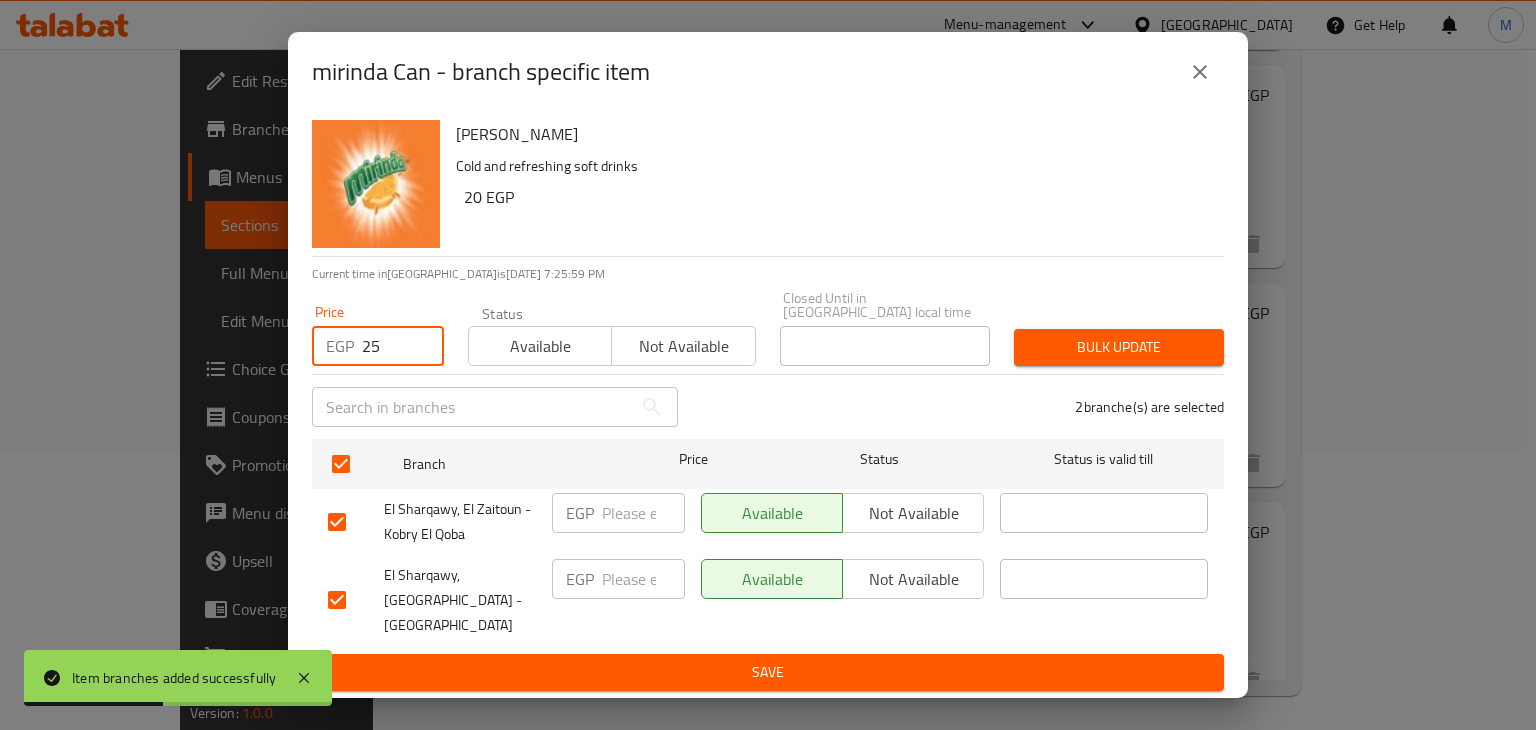 click on "Available" at bounding box center (540, 346) 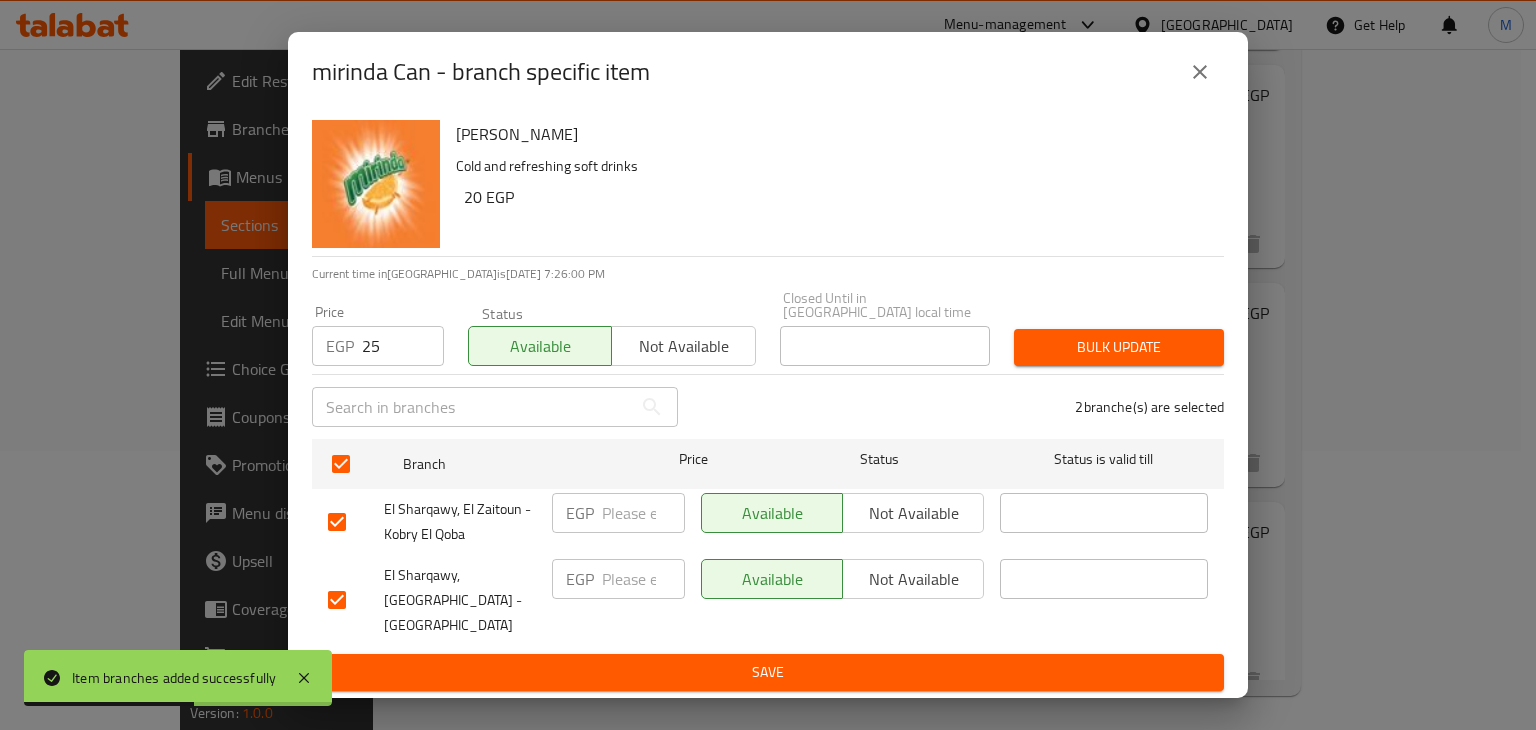 click on "Bulk update" at bounding box center [1119, 347] 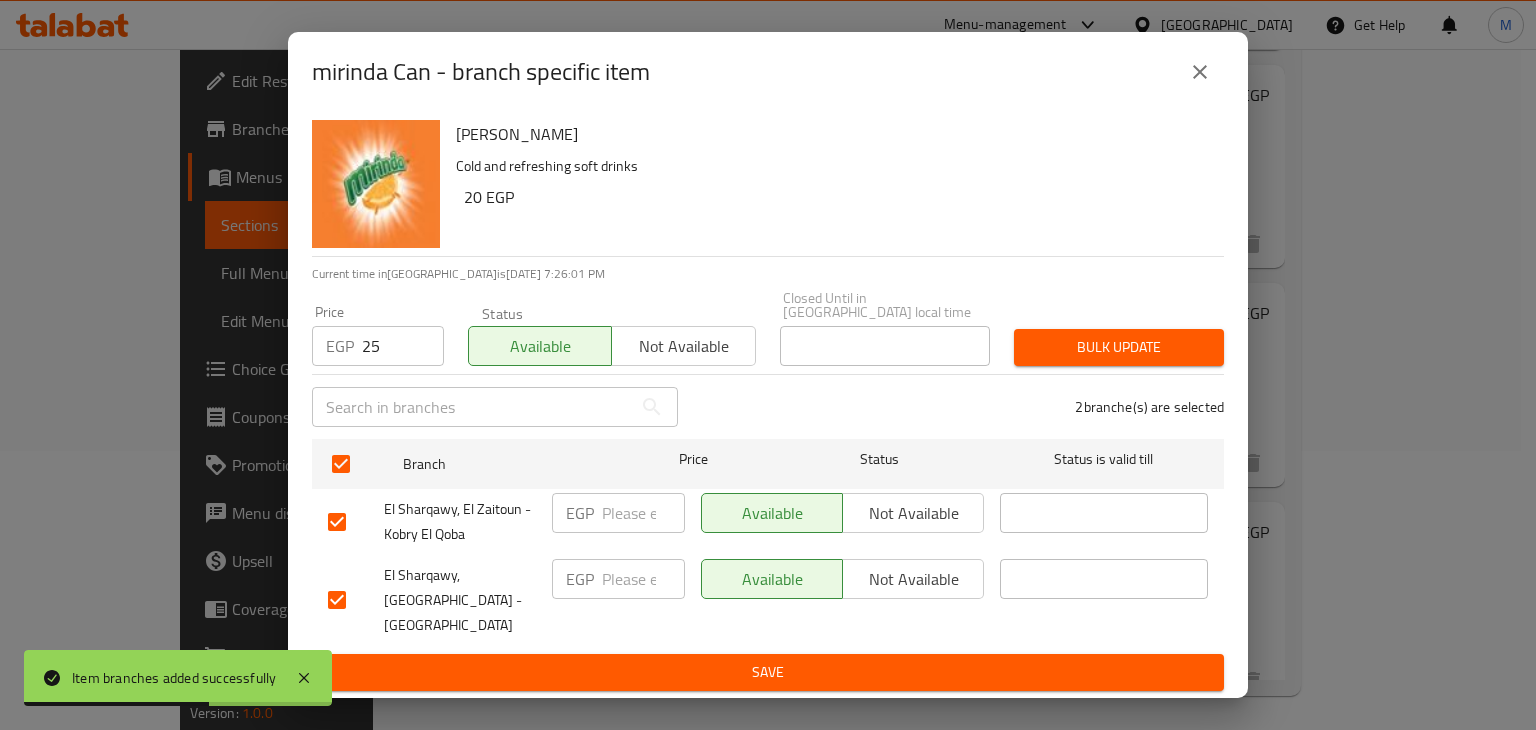 click on "Bulk update" at bounding box center [1119, 347] 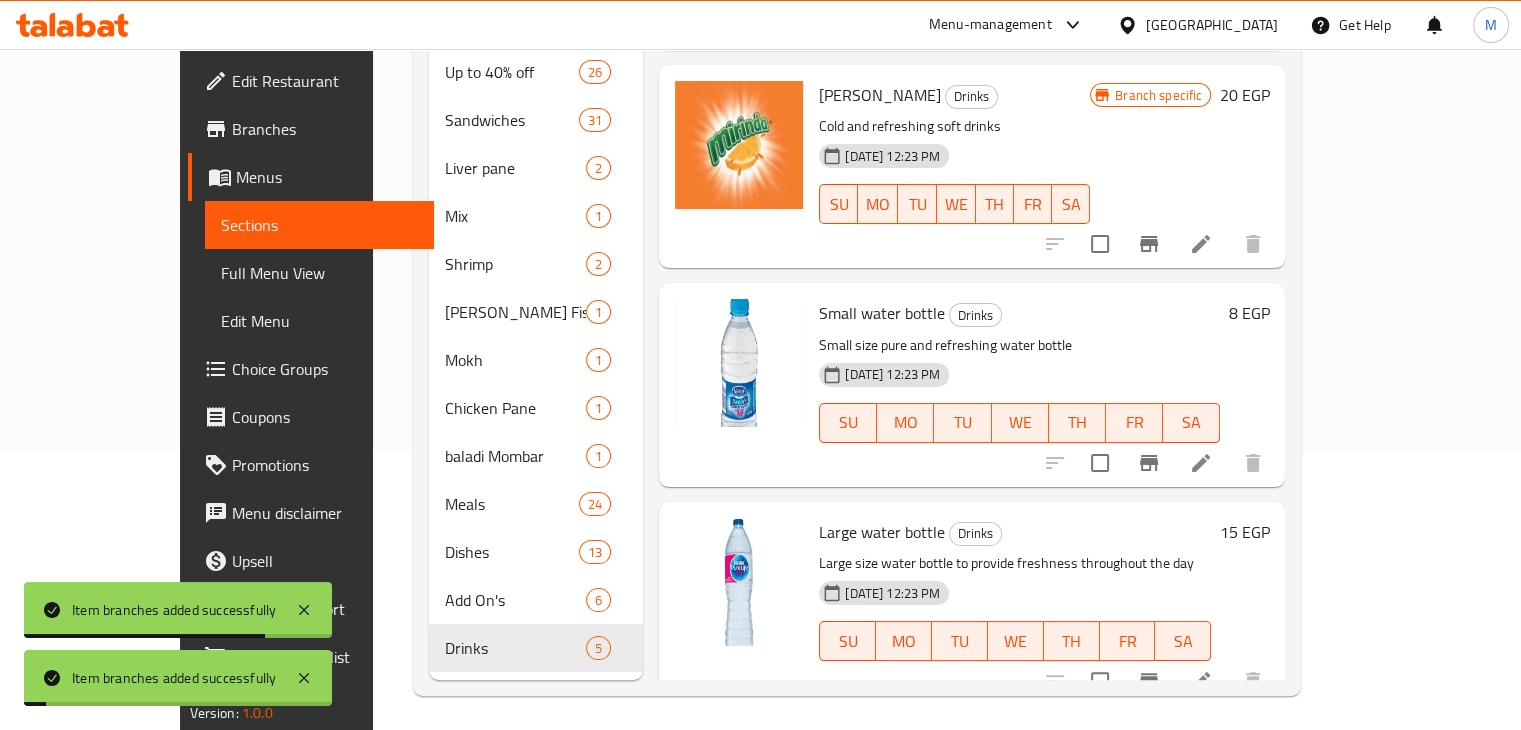 scroll, scrollTop: 280, scrollLeft: 0, axis: vertical 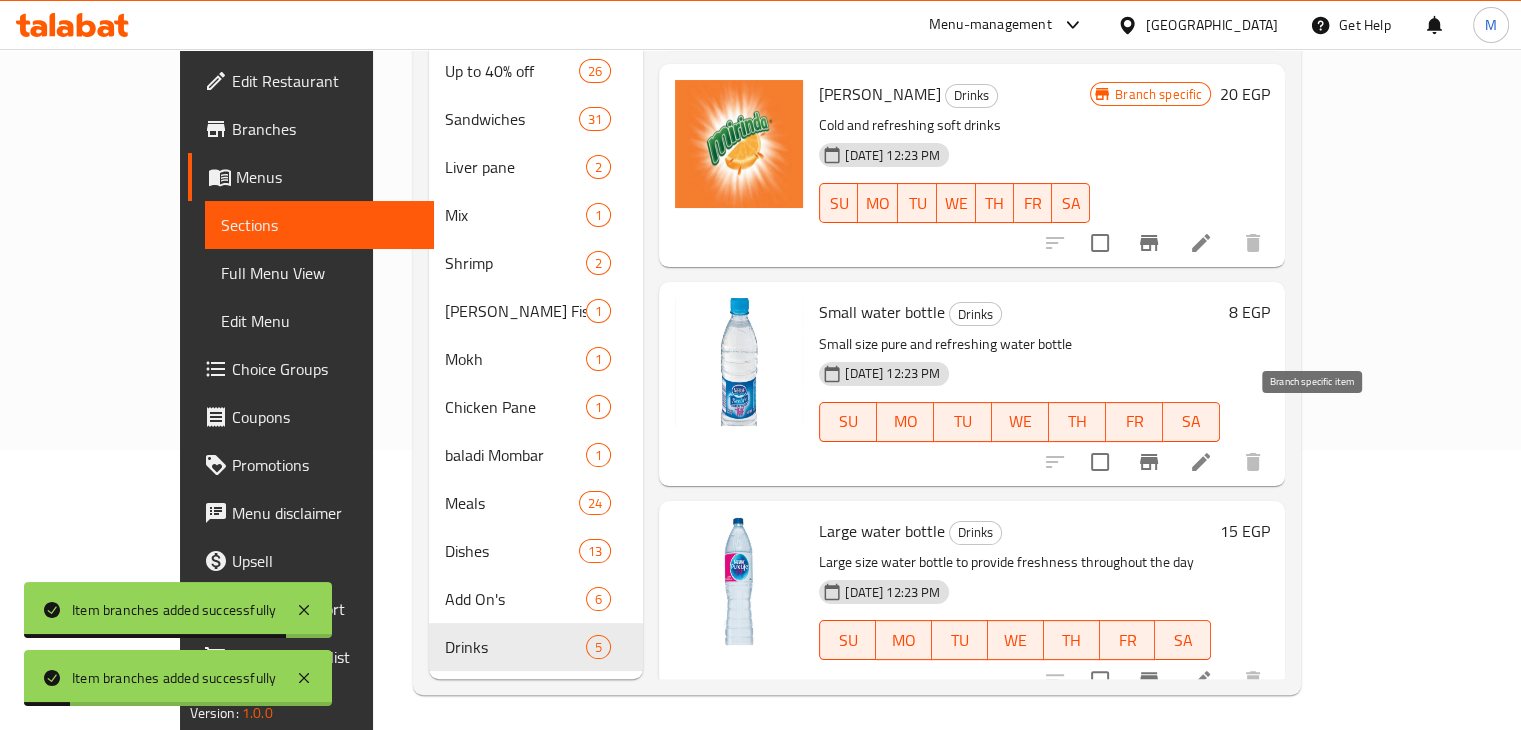 click 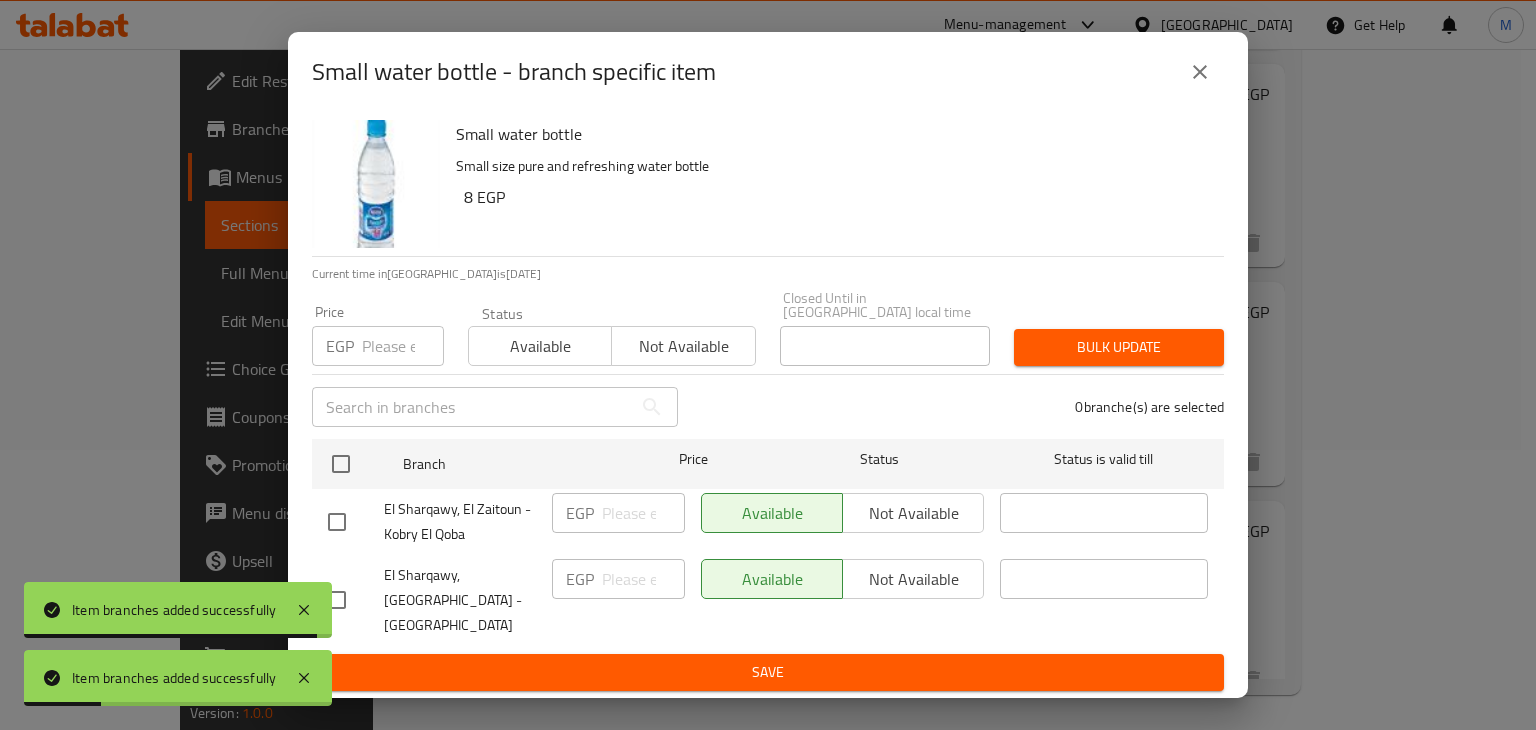 click at bounding box center (403, 346) 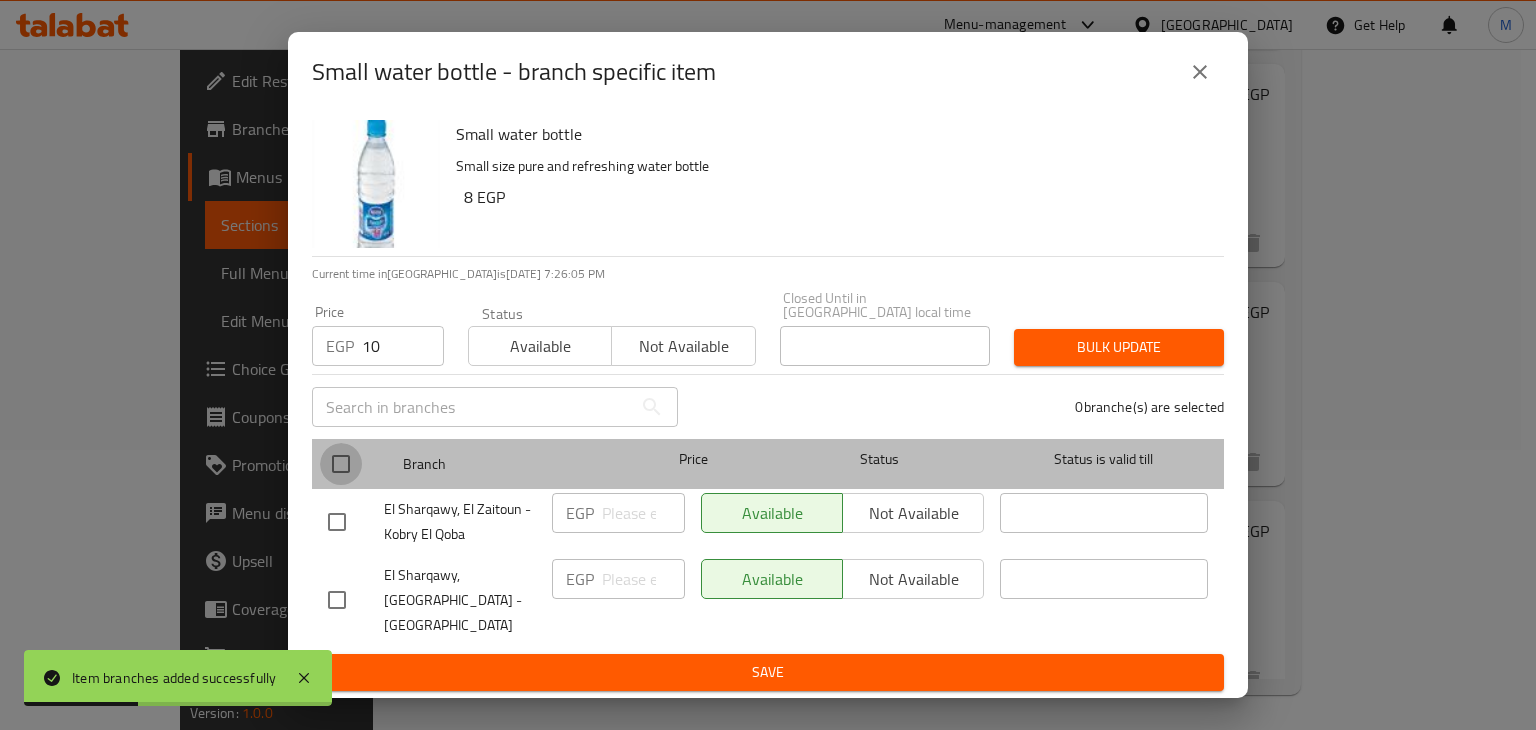 click at bounding box center (341, 464) 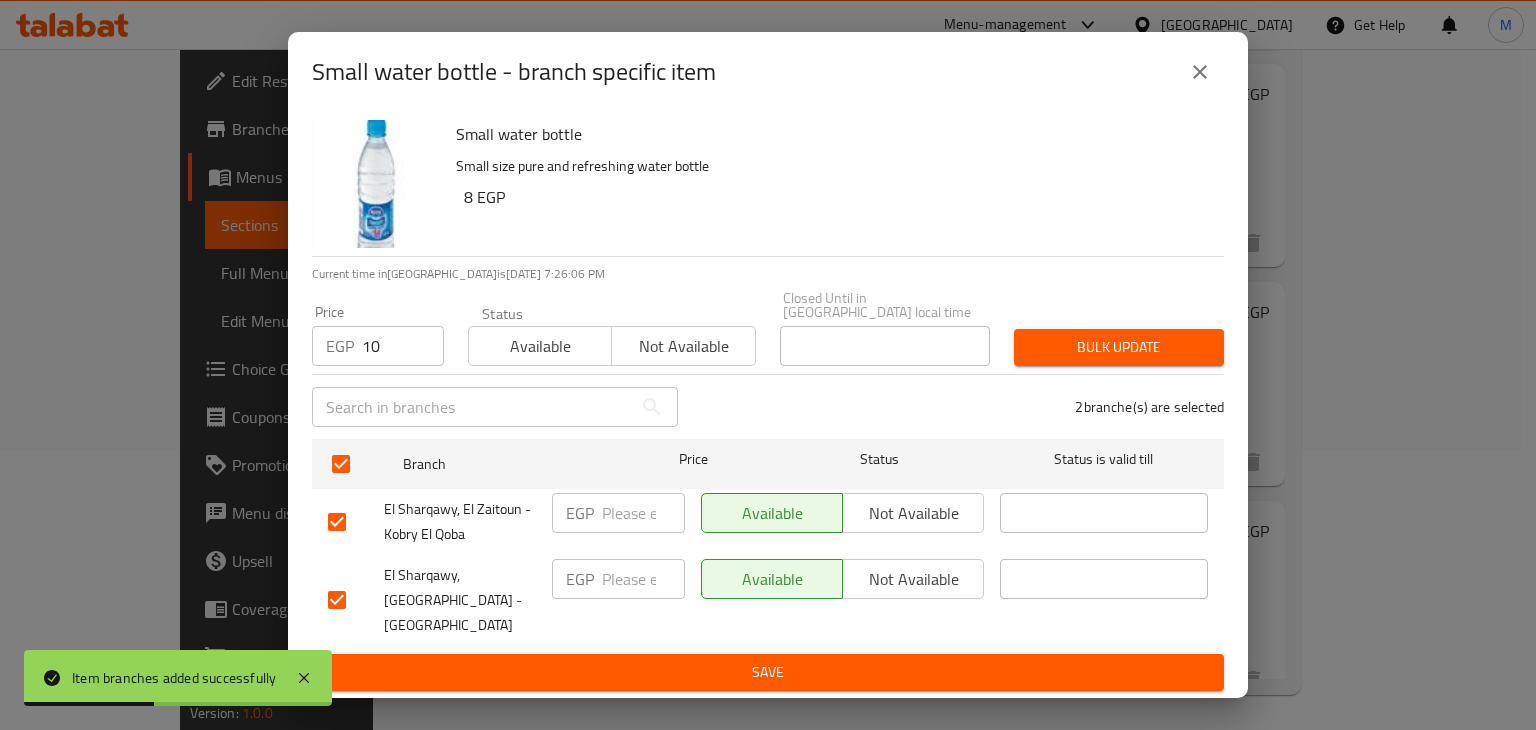 click on "Status Available Not available" at bounding box center [612, 336] 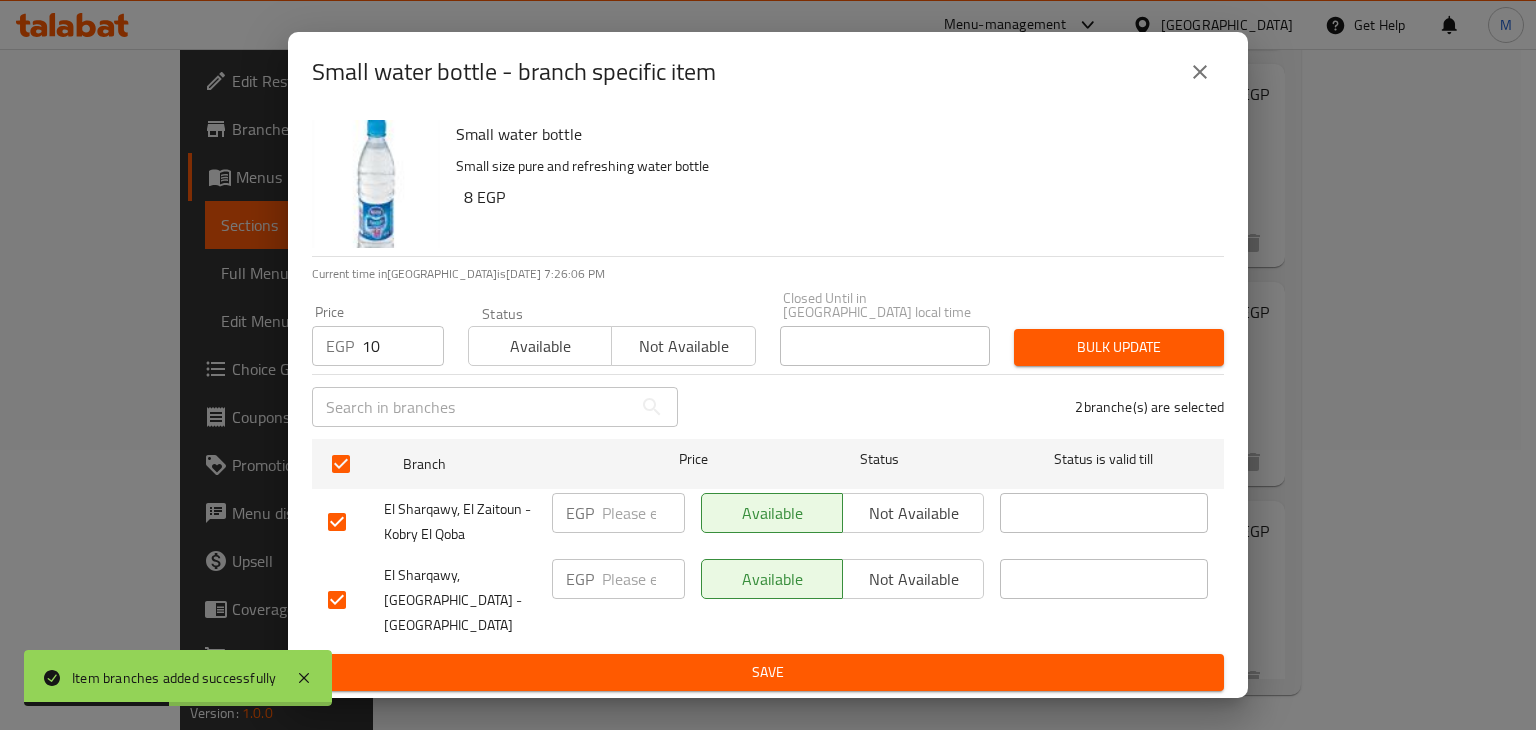 click on "Available" at bounding box center (540, 346) 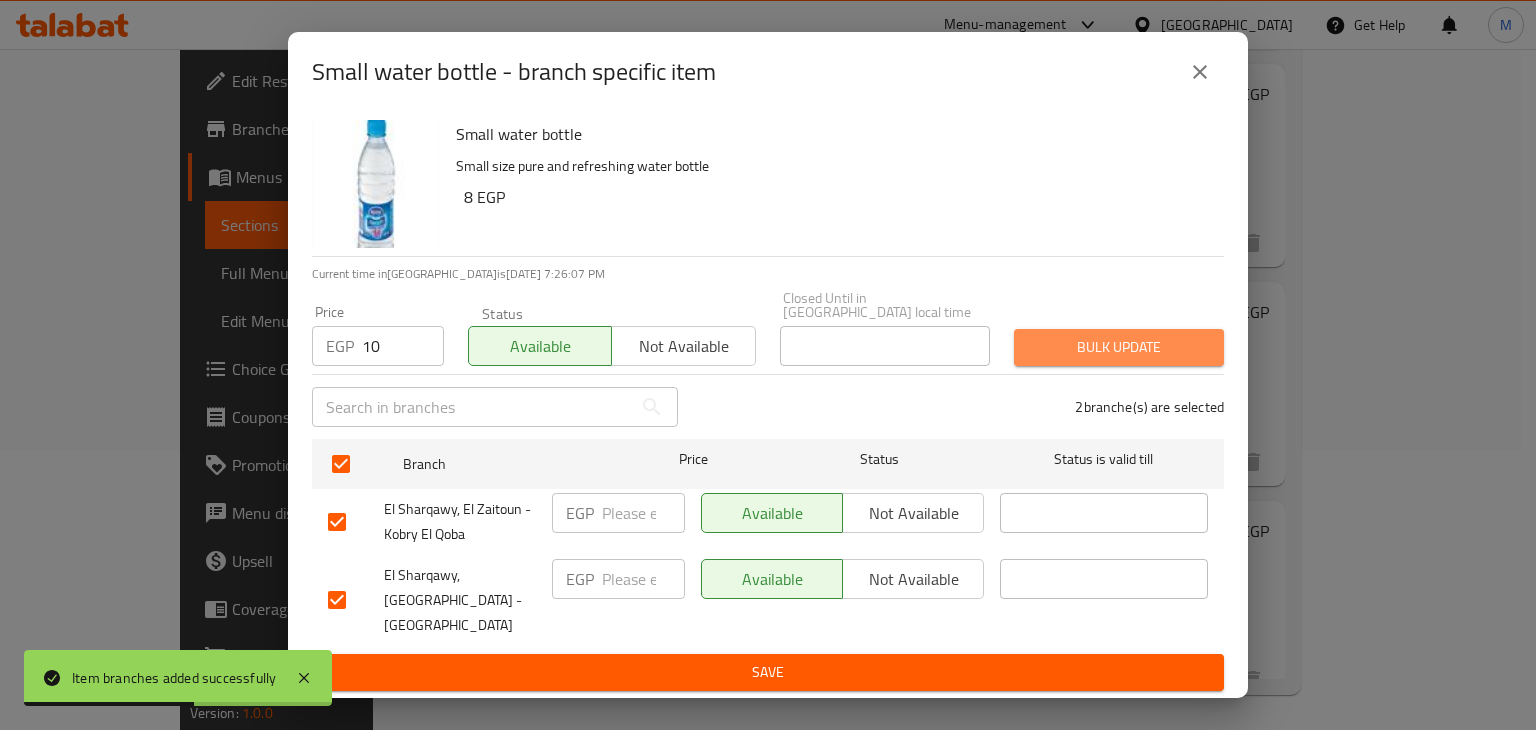 click on "Bulk update" at bounding box center [1119, 347] 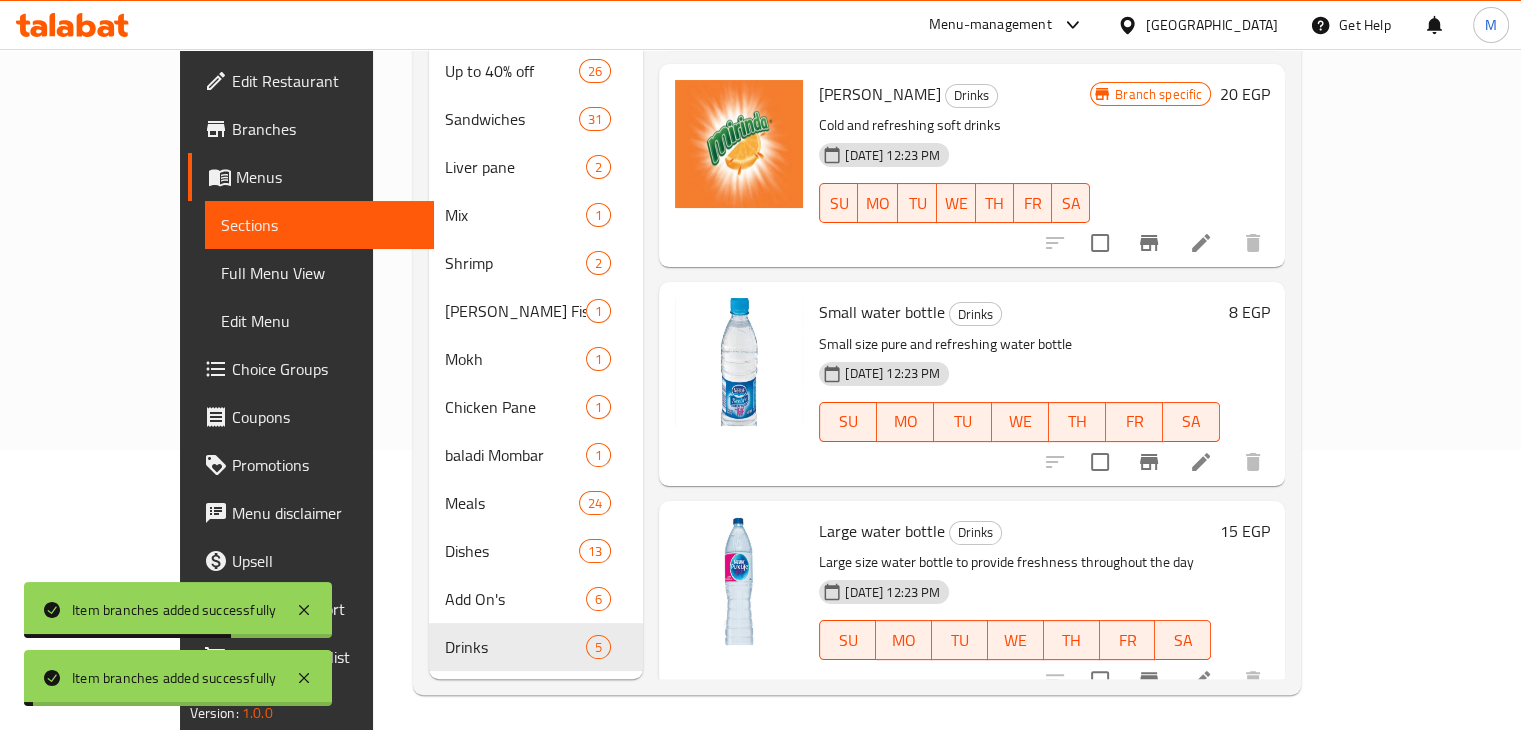 click 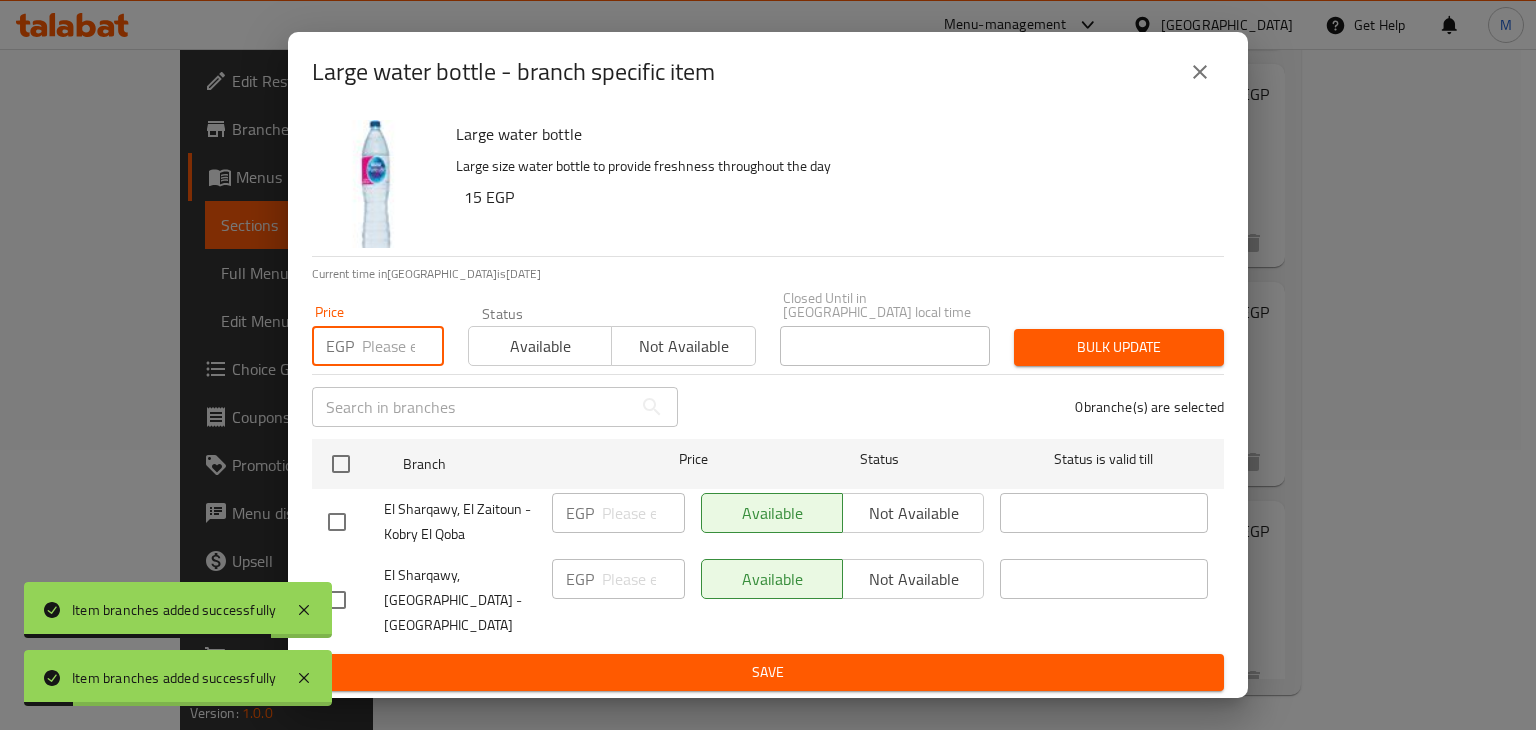 click at bounding box center (403, 346) 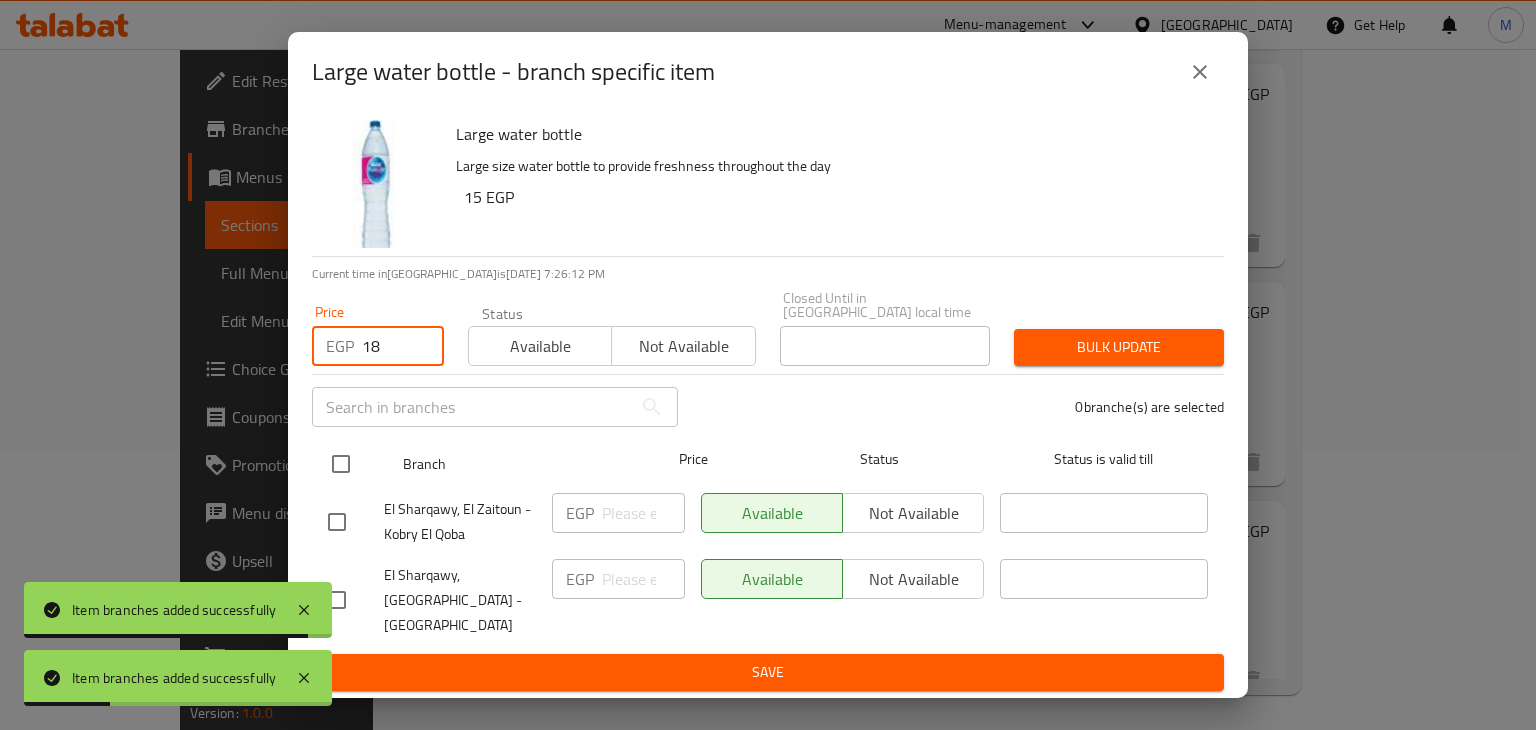 click at bounding box center (341, 464) 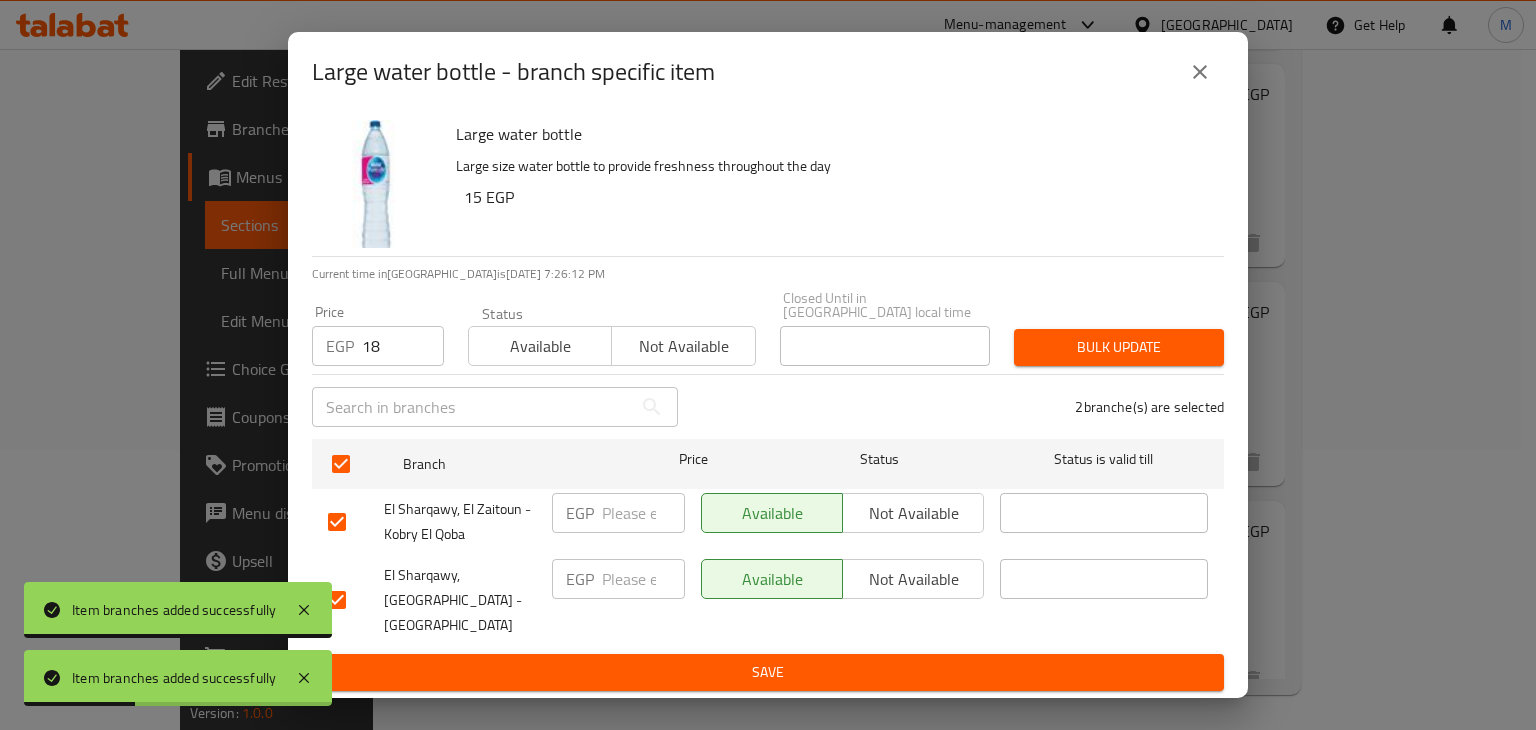 click on "Available Not available" at bounding box center (612, 336) 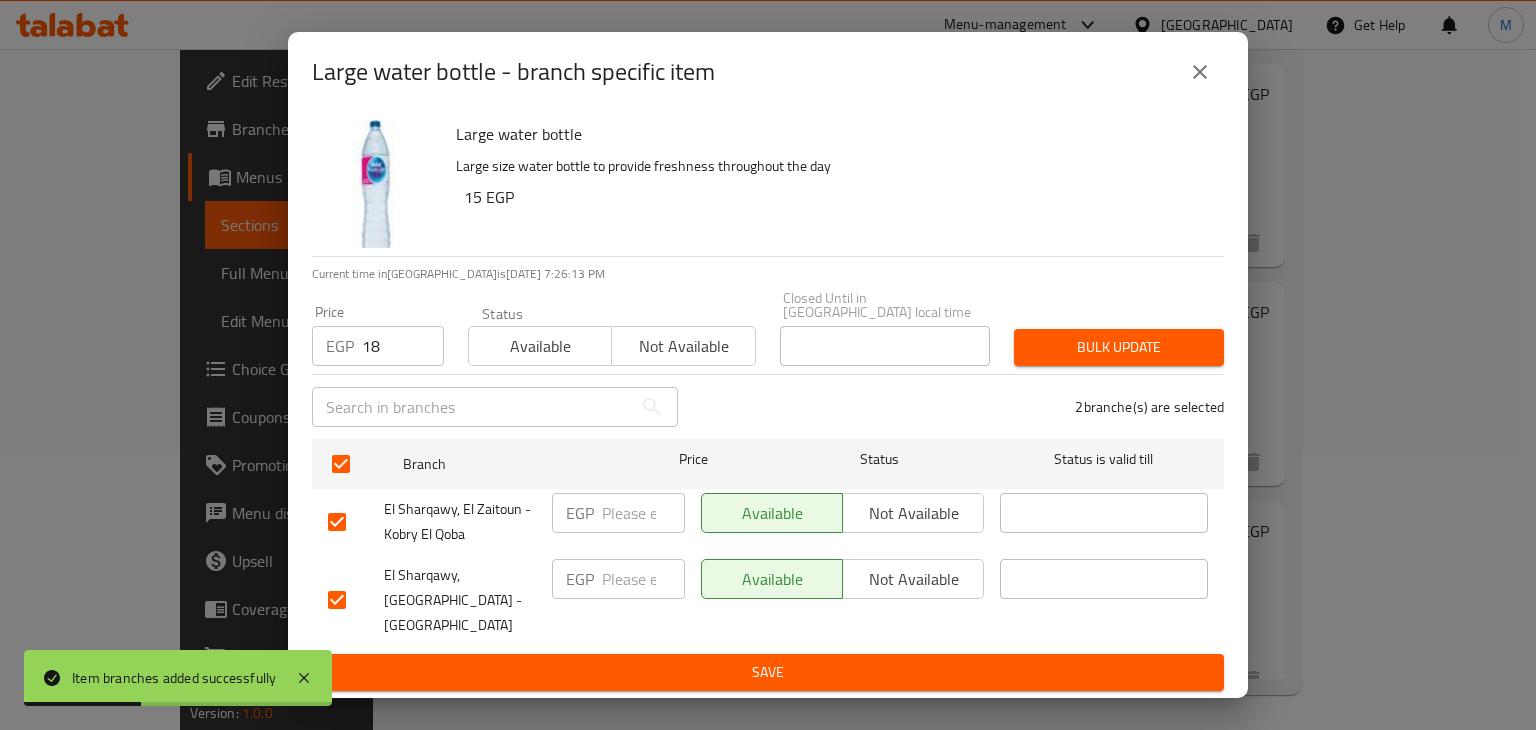 click on "Available" at bounding box center (540, 346) 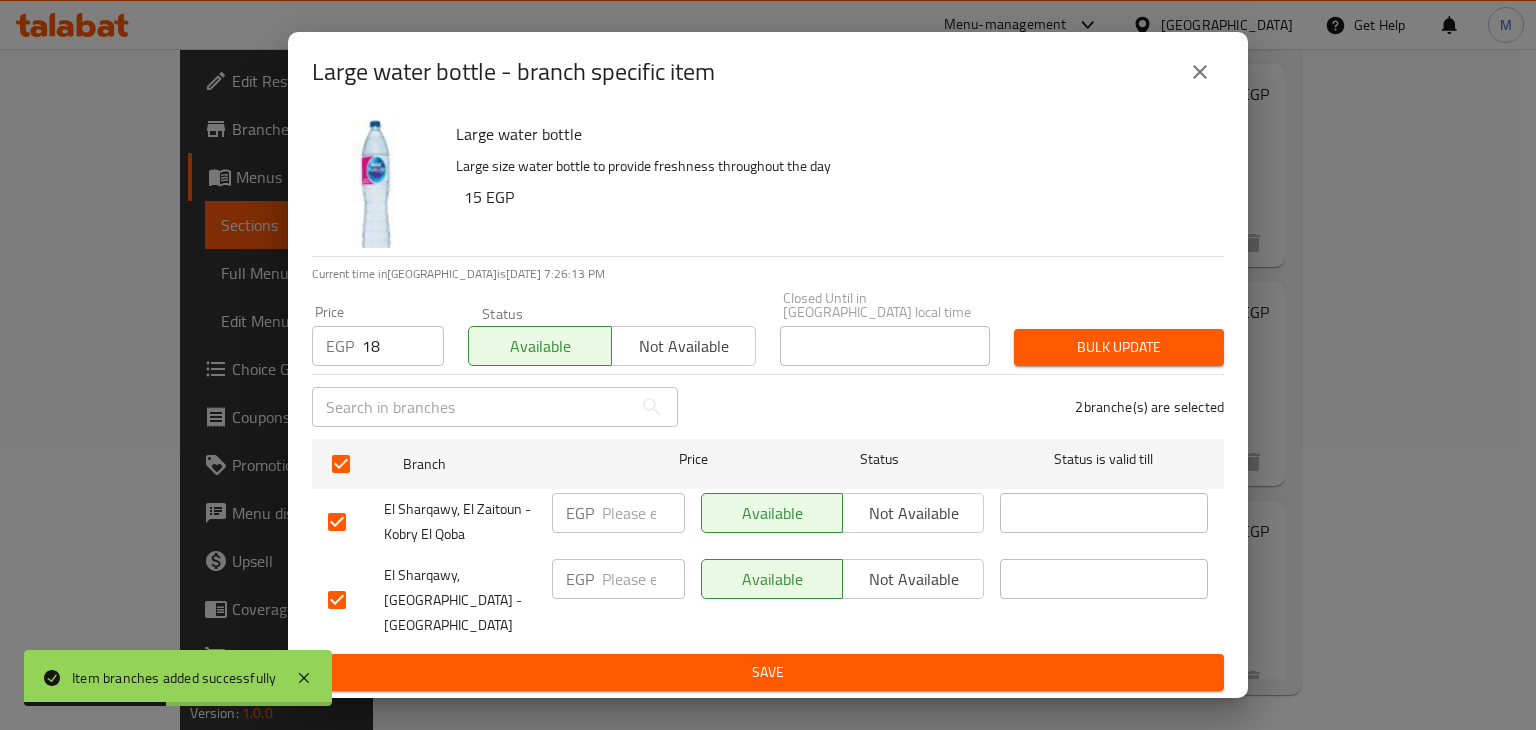 click on "2  branche(s) are selected" at bounding box center (963, 407) 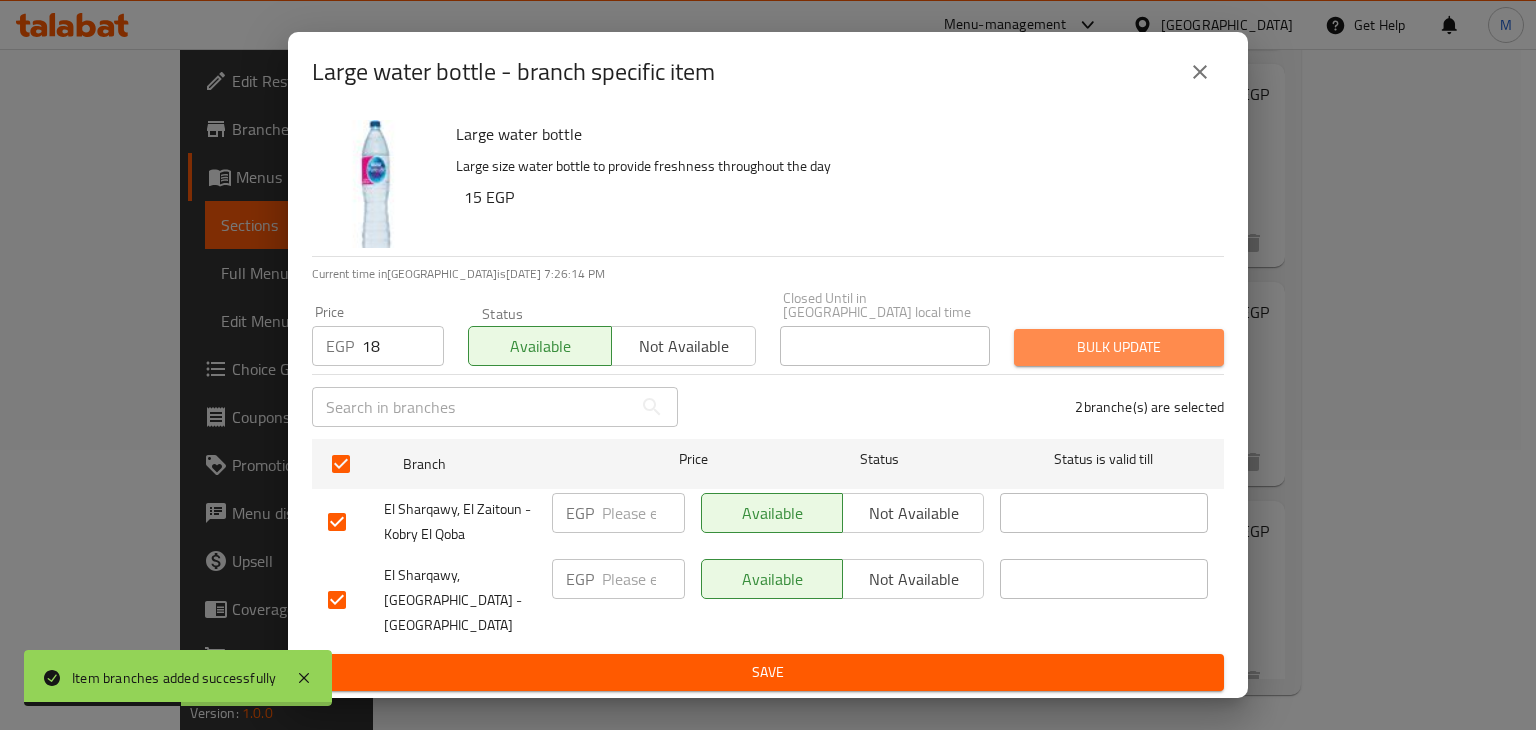 click on "Bulk update" at bounding box center (1119, 347) 